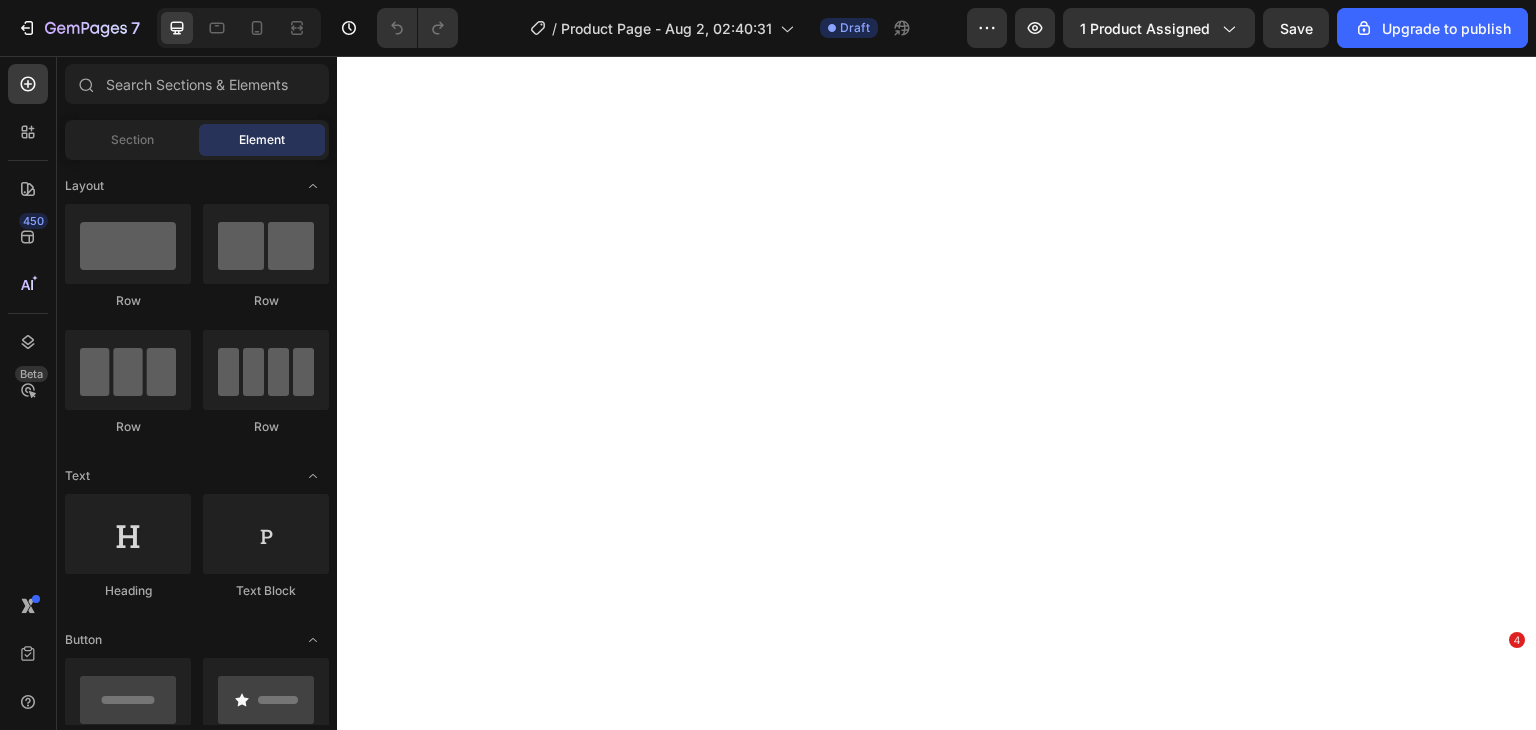 scroll, scrollTop: 0, scrollLeft: 0, axis: both 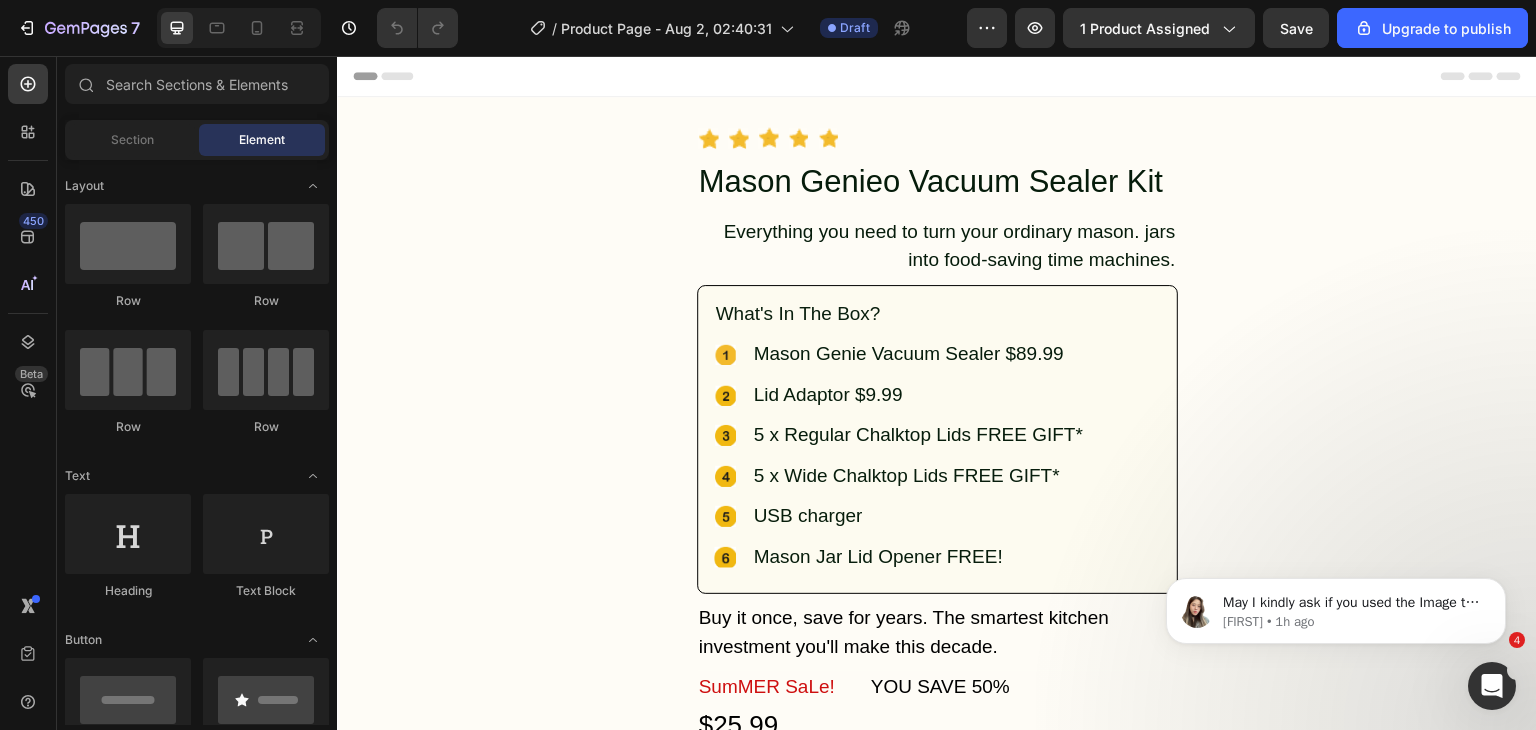click 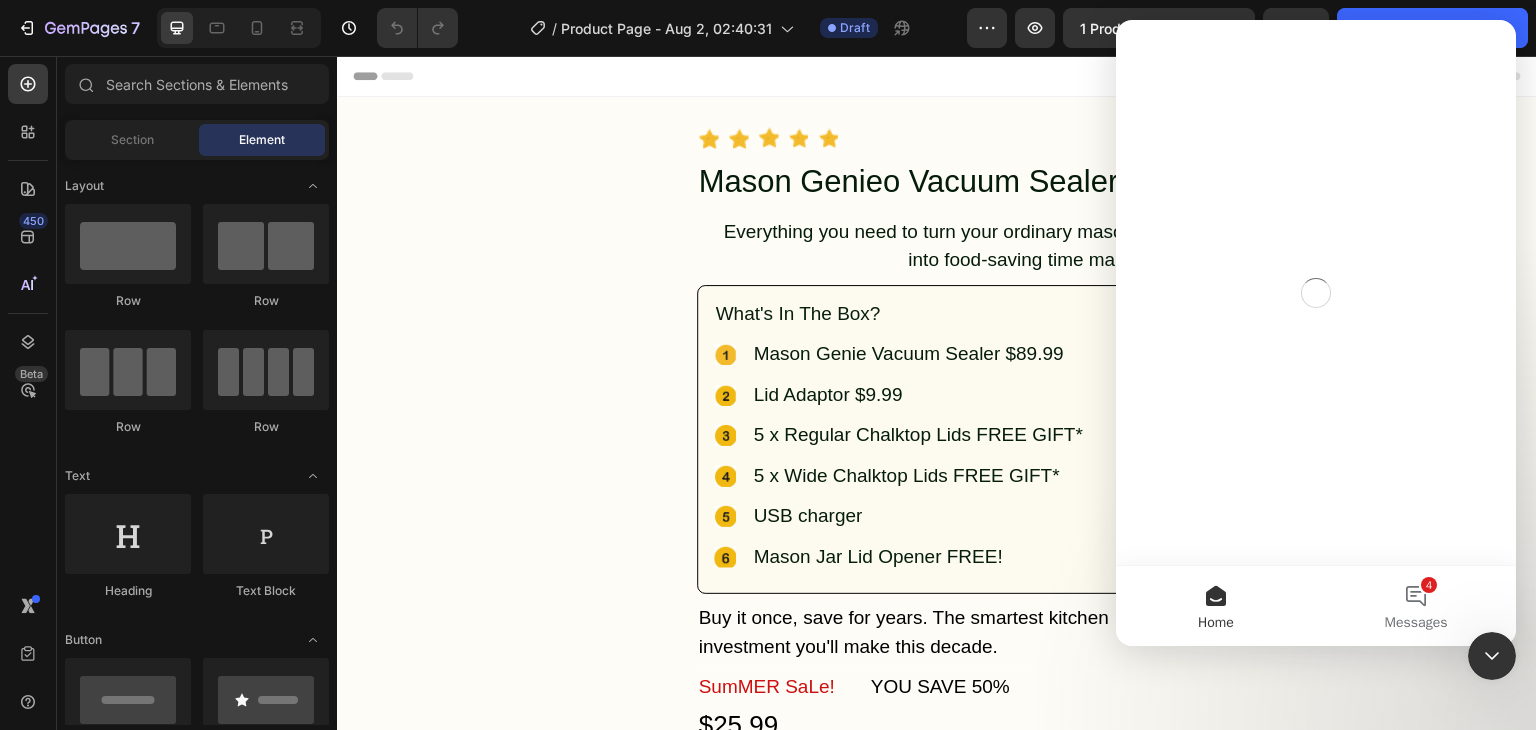 scroll, scrollTop: 0, scrollLeft: 0, axis: both 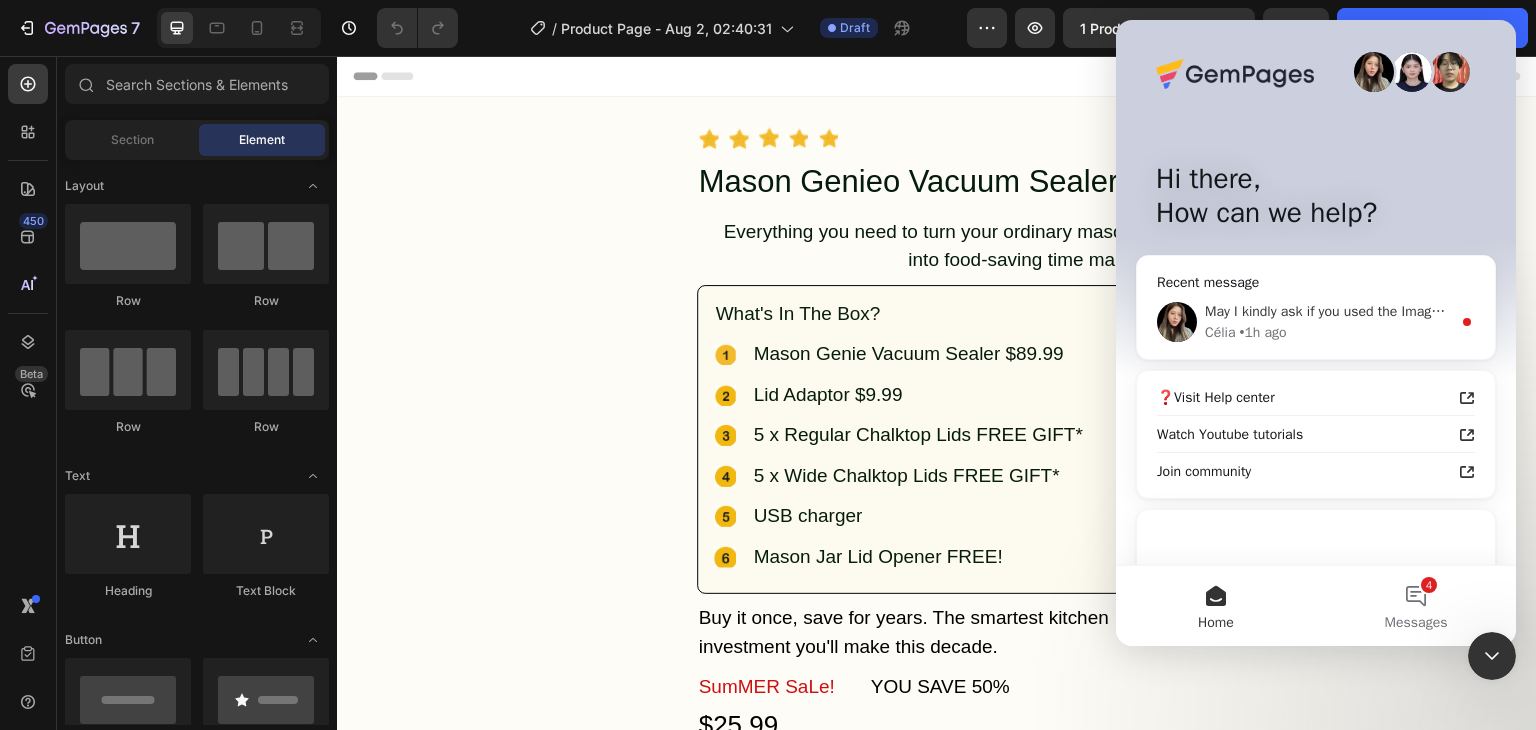 click on "Célia •  1h ago" at bounding box center (1328, 332) 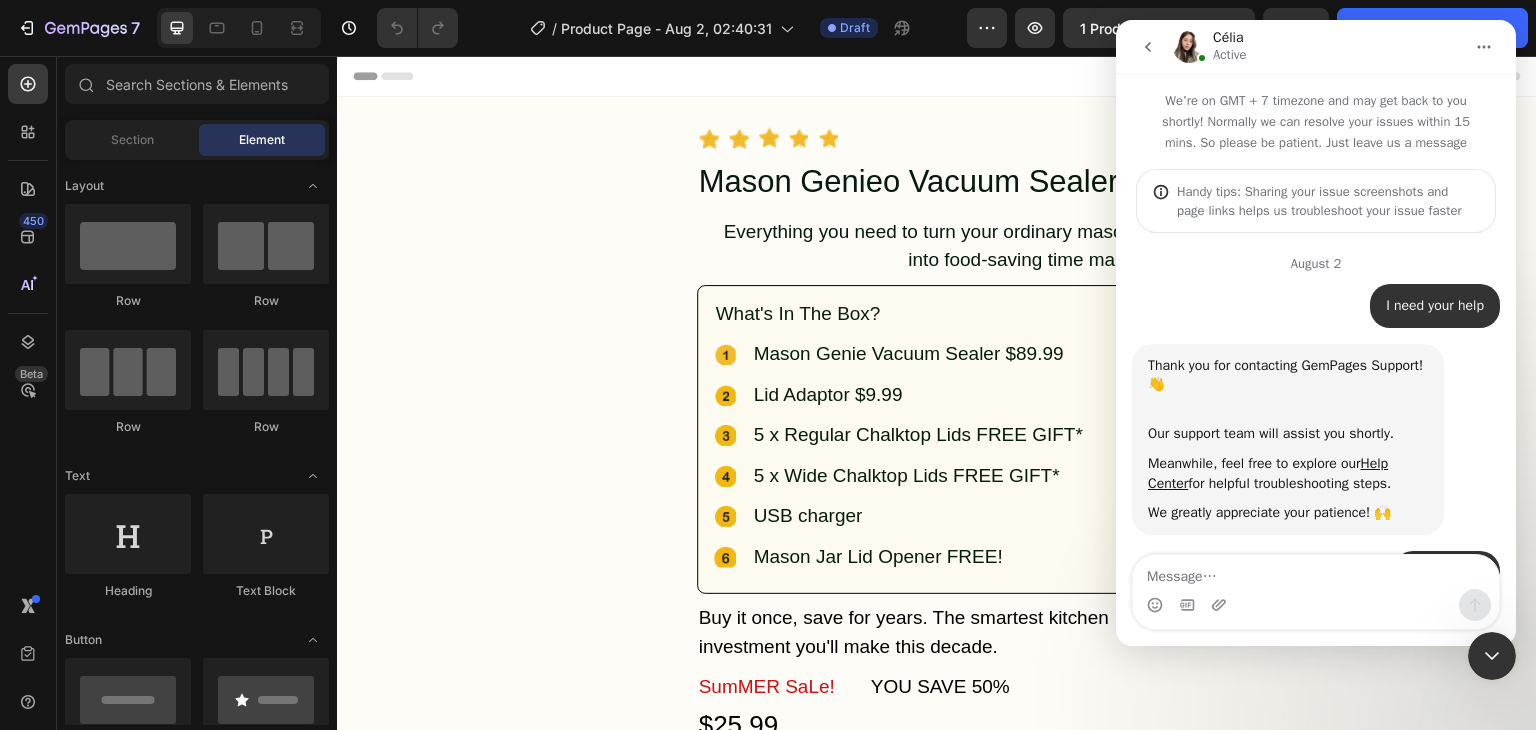 scroll, scrollTop: 3, scrollLeft: 0, axis: vertical 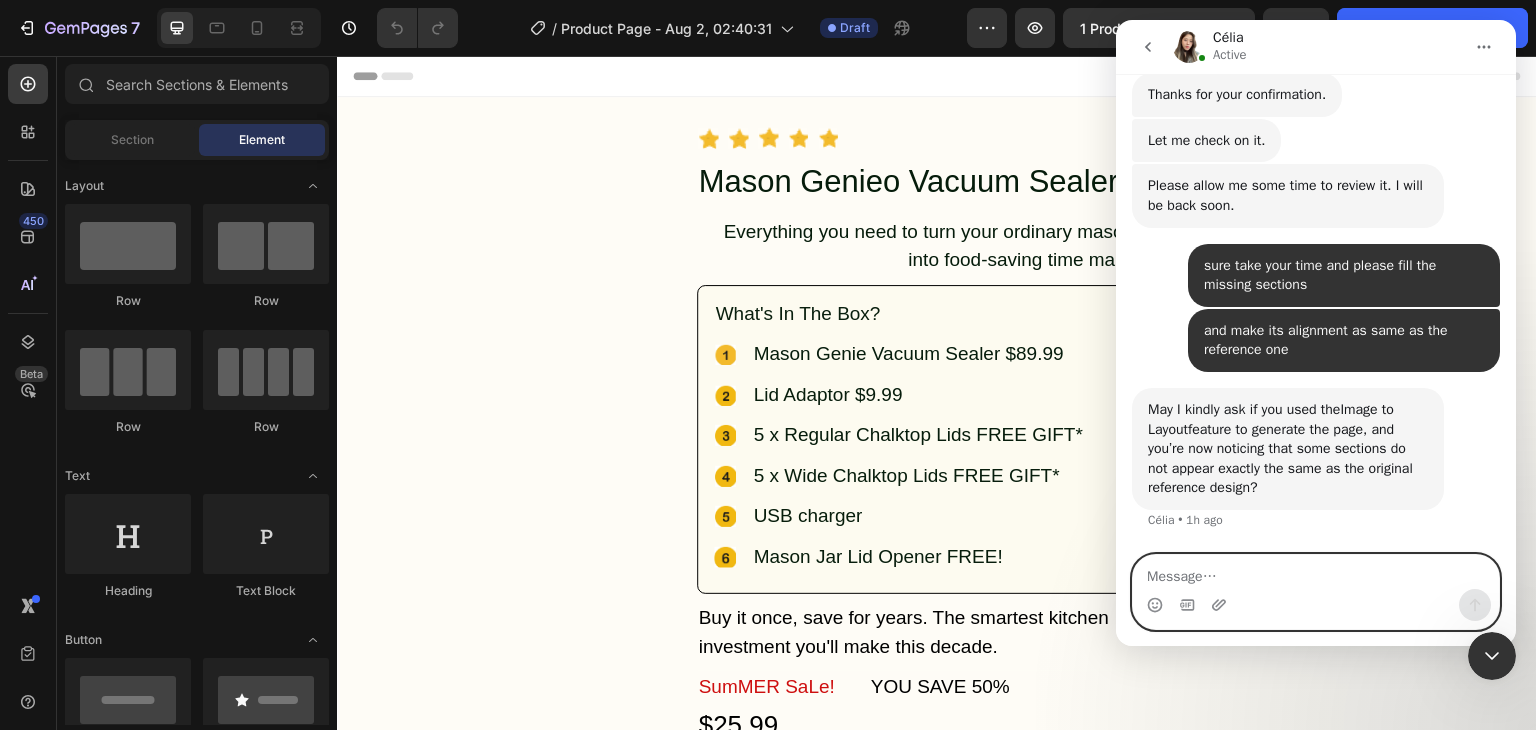 click at bounding box center [1316, 572] 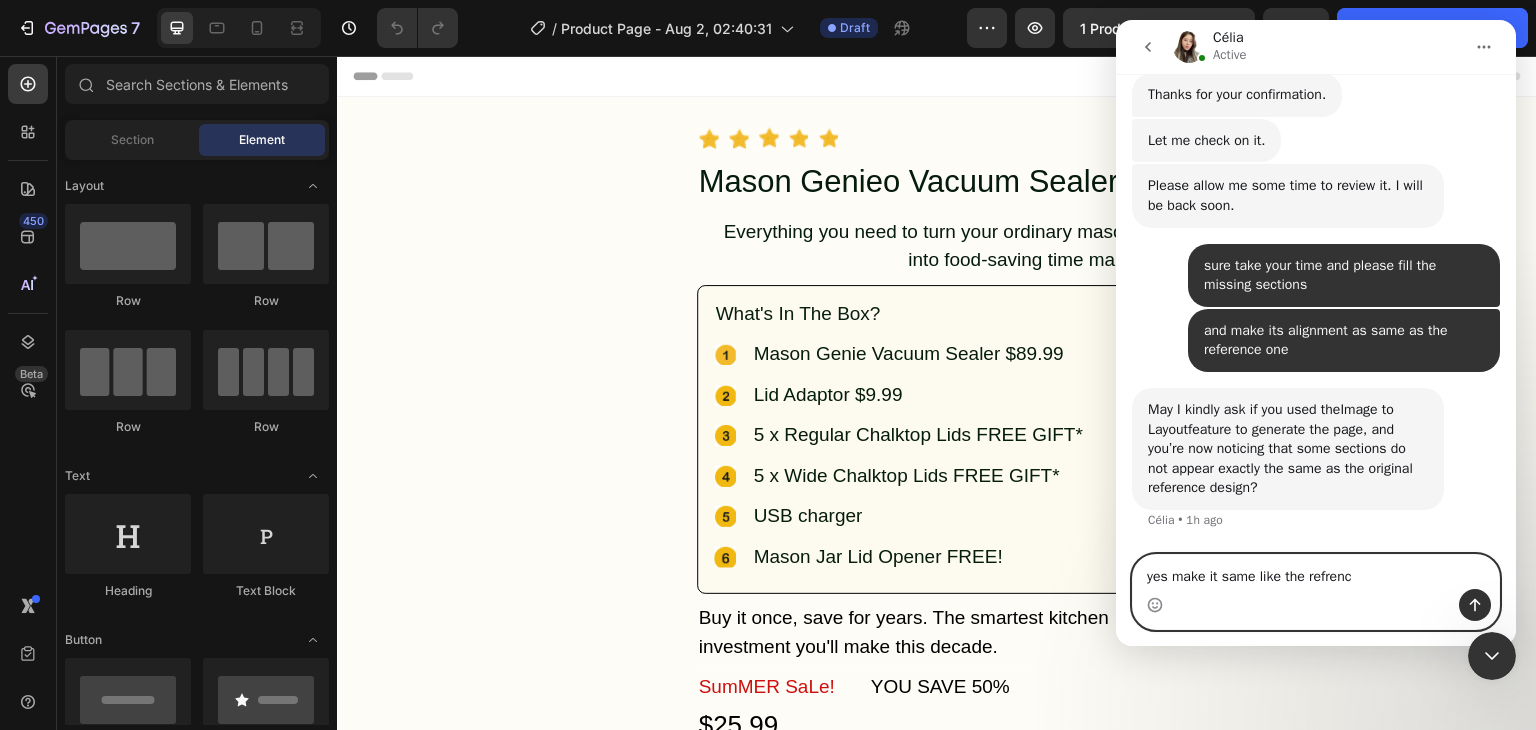 type on "yes make it same like the refrence" 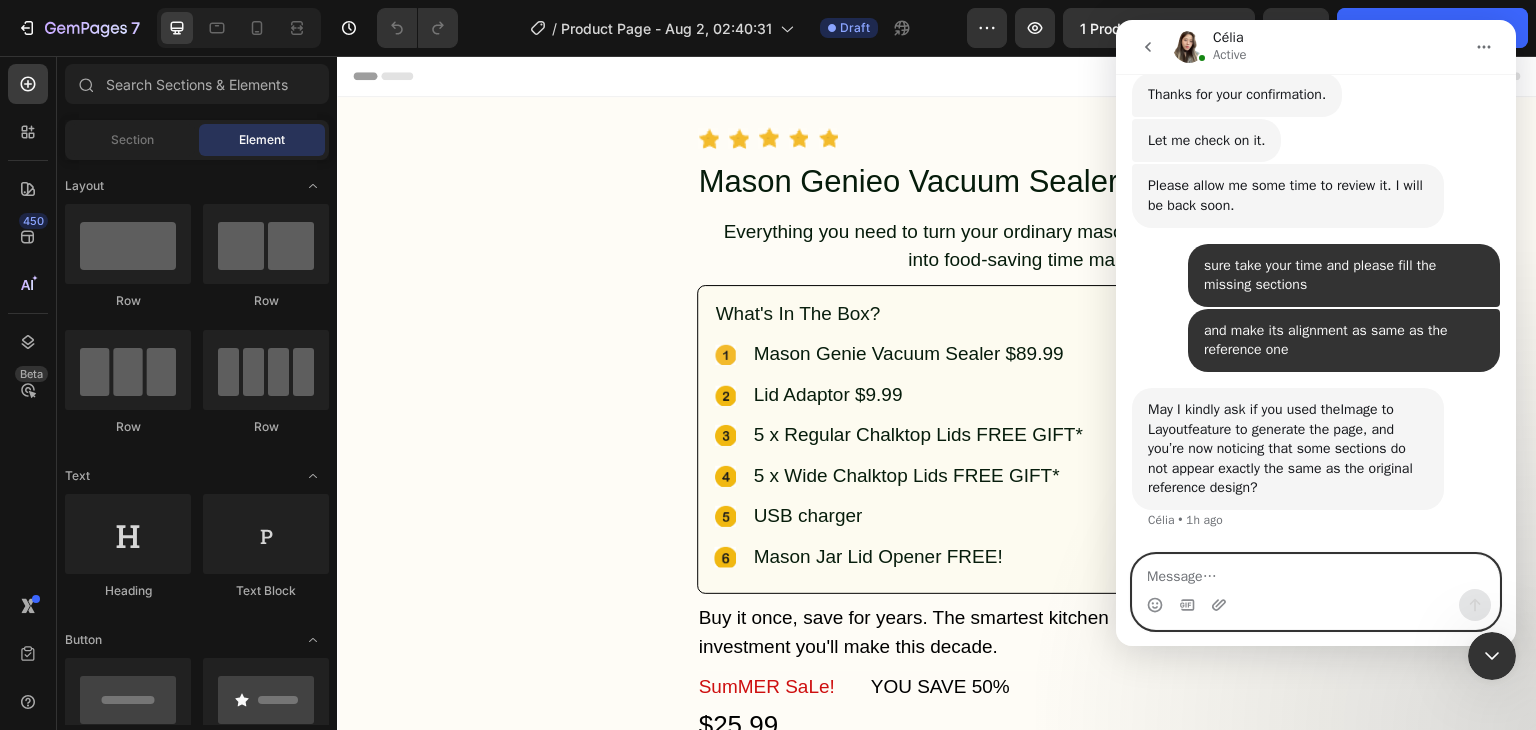 scroll, scrollTop: 2, scrollLeft: 0, axis: vertical 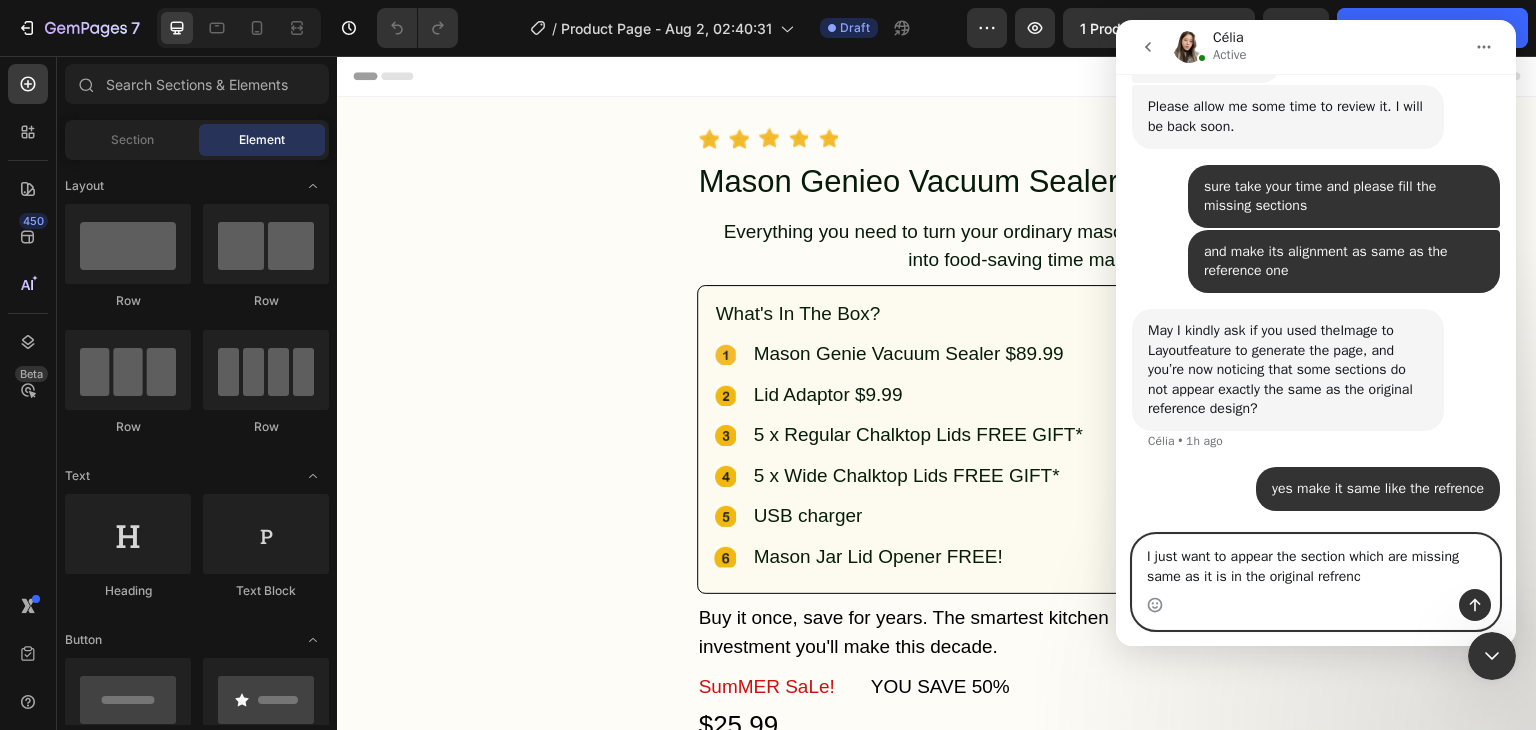 type on "I just want to appear the section which are missing same as it is in the original refrence" 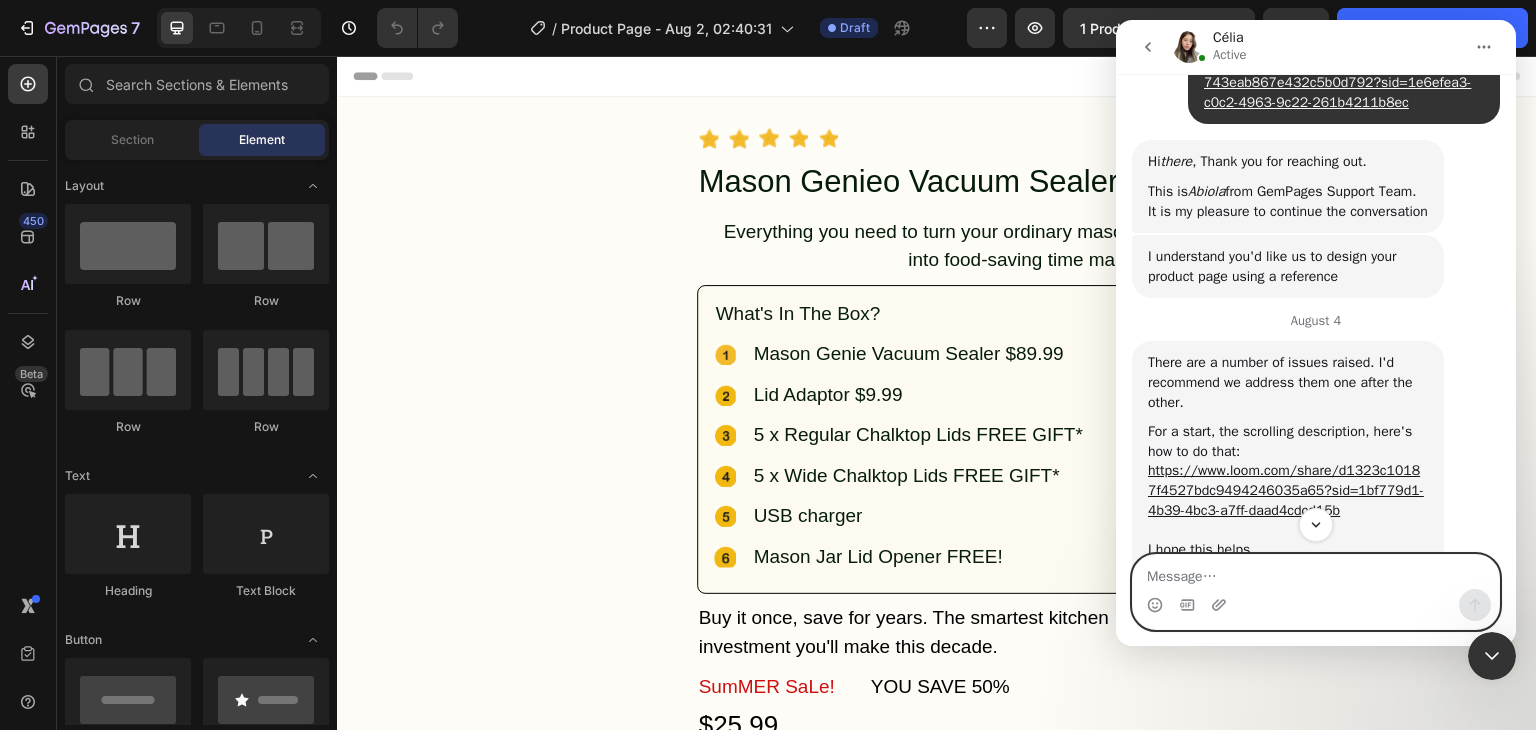 scroll, scrollTop: 2552, scrollLeft: 0, axis: vertical 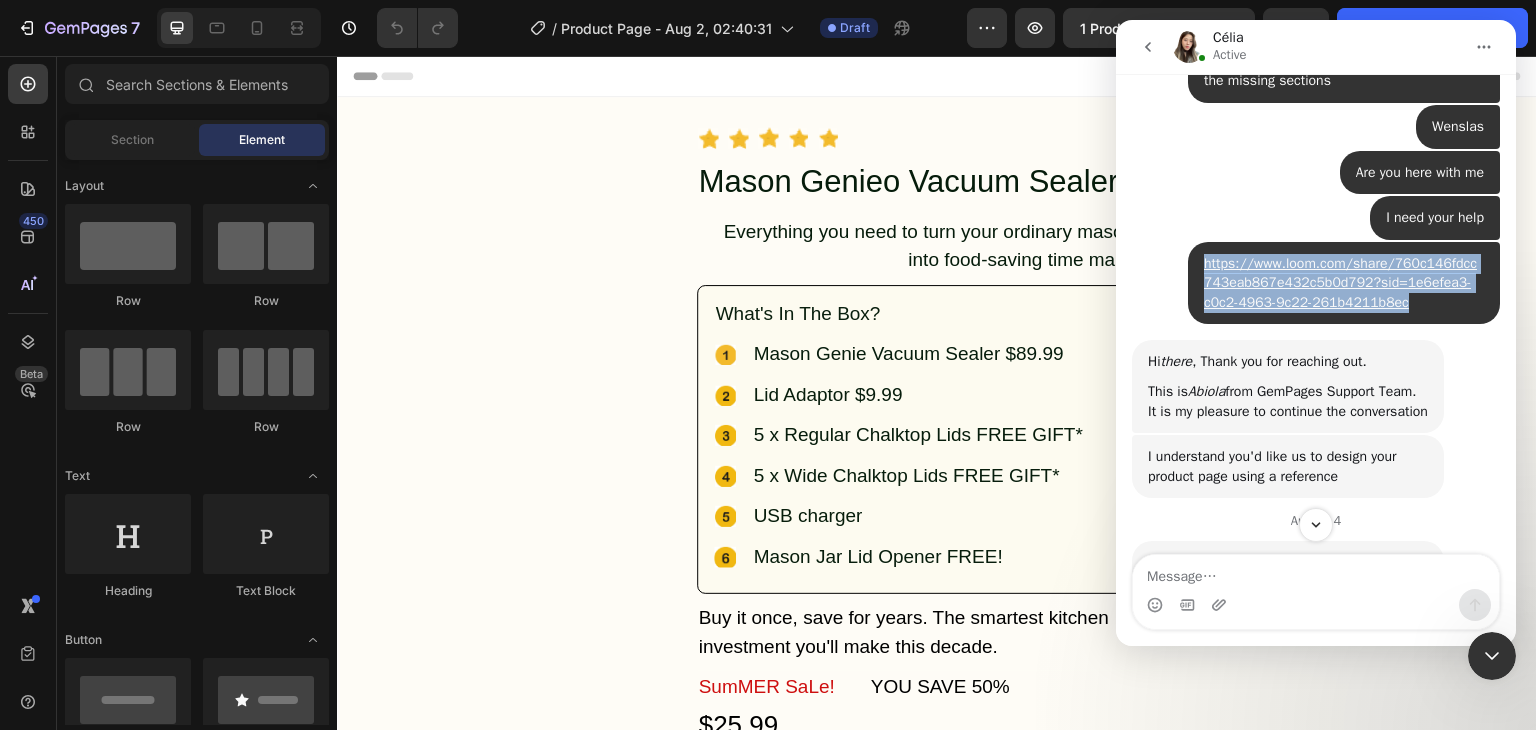 drag, startPoint x: 1376, startPoint y: 283, endPoint x: 1191, endPoint y: 240, distance: 189.93156 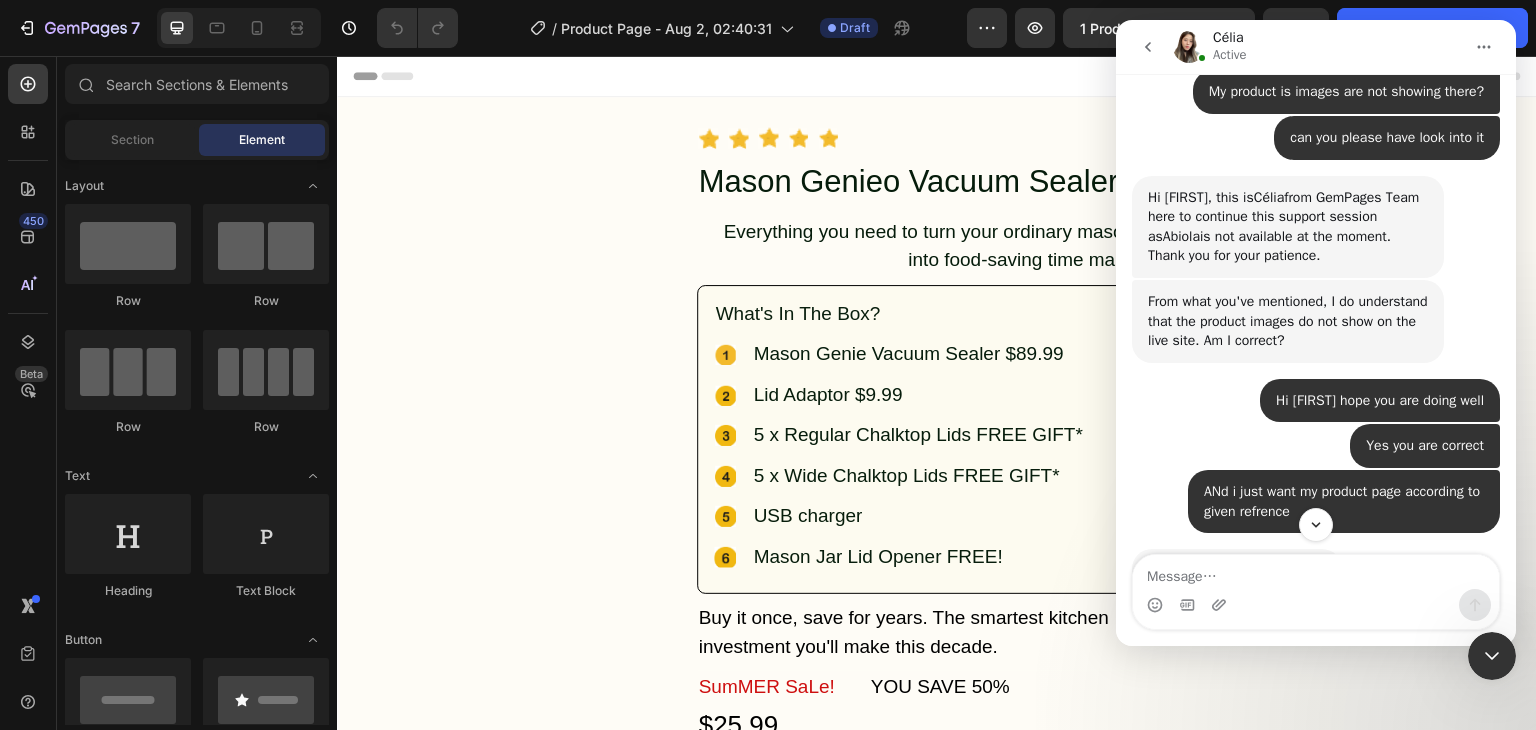scroll, scrollTop: 4352, scrollLeft: 0, axis: vertical 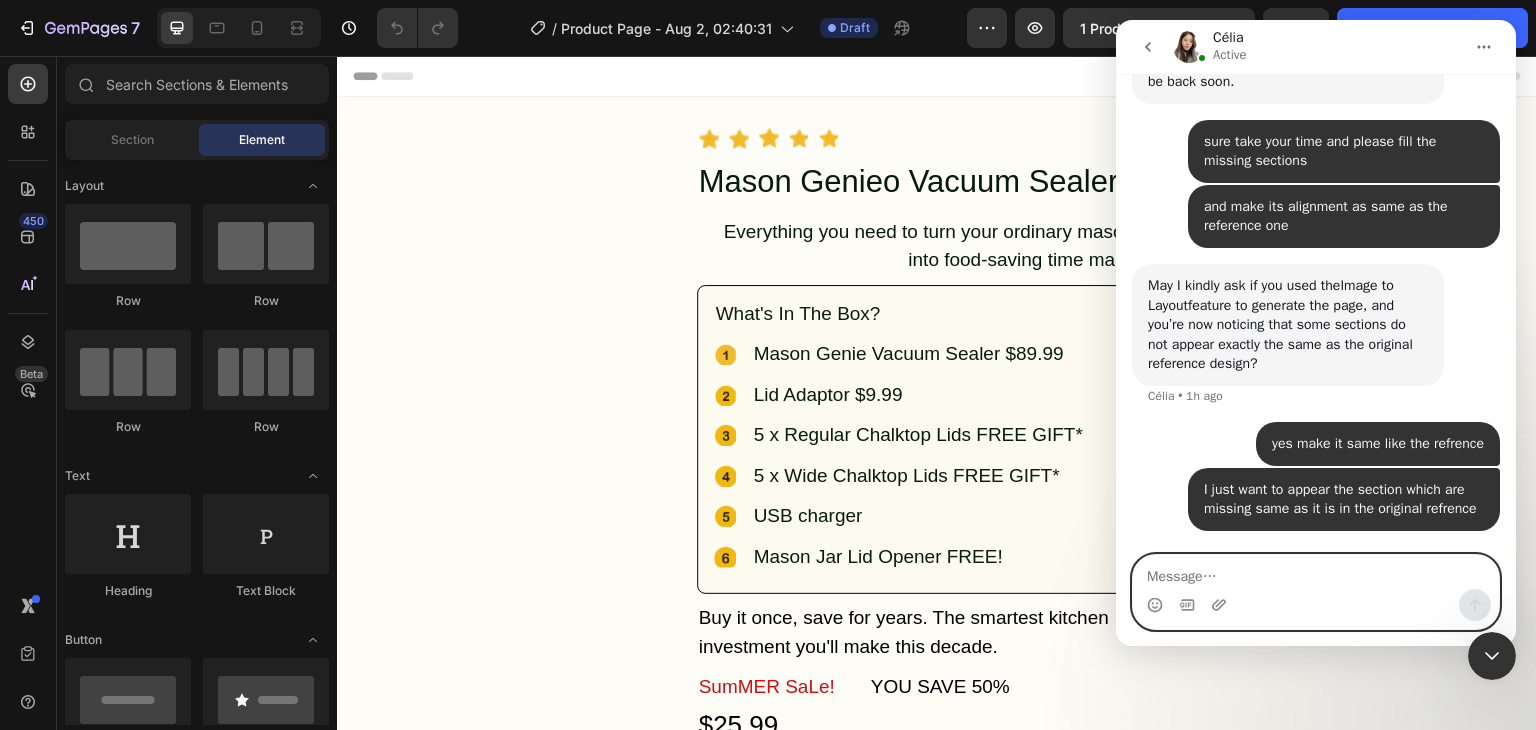 click at bounding box center (1316, 572) 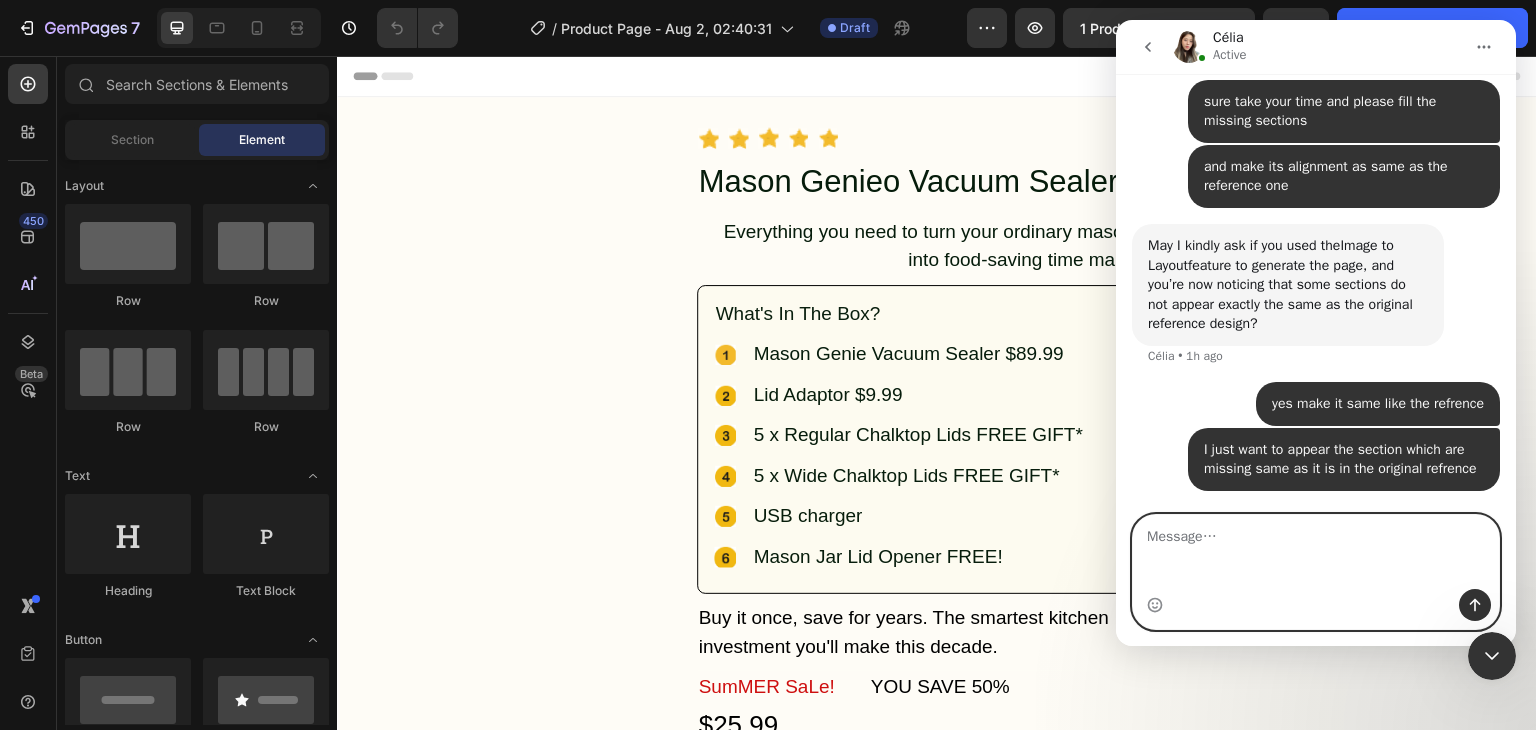 scroll, scrollTop: 4436, scrollLeft: 0, axis: vertical 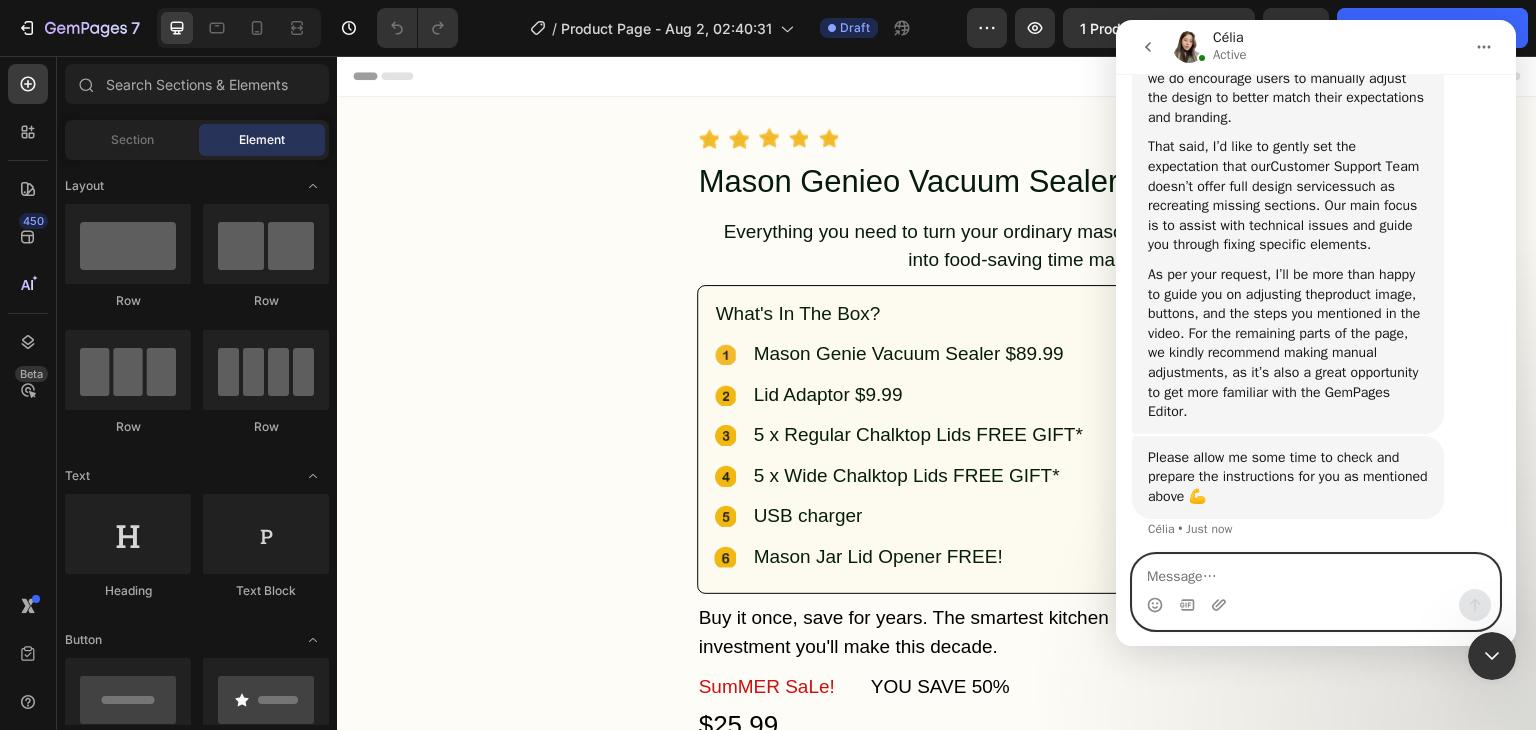 click at bounding box center [1316, 572] 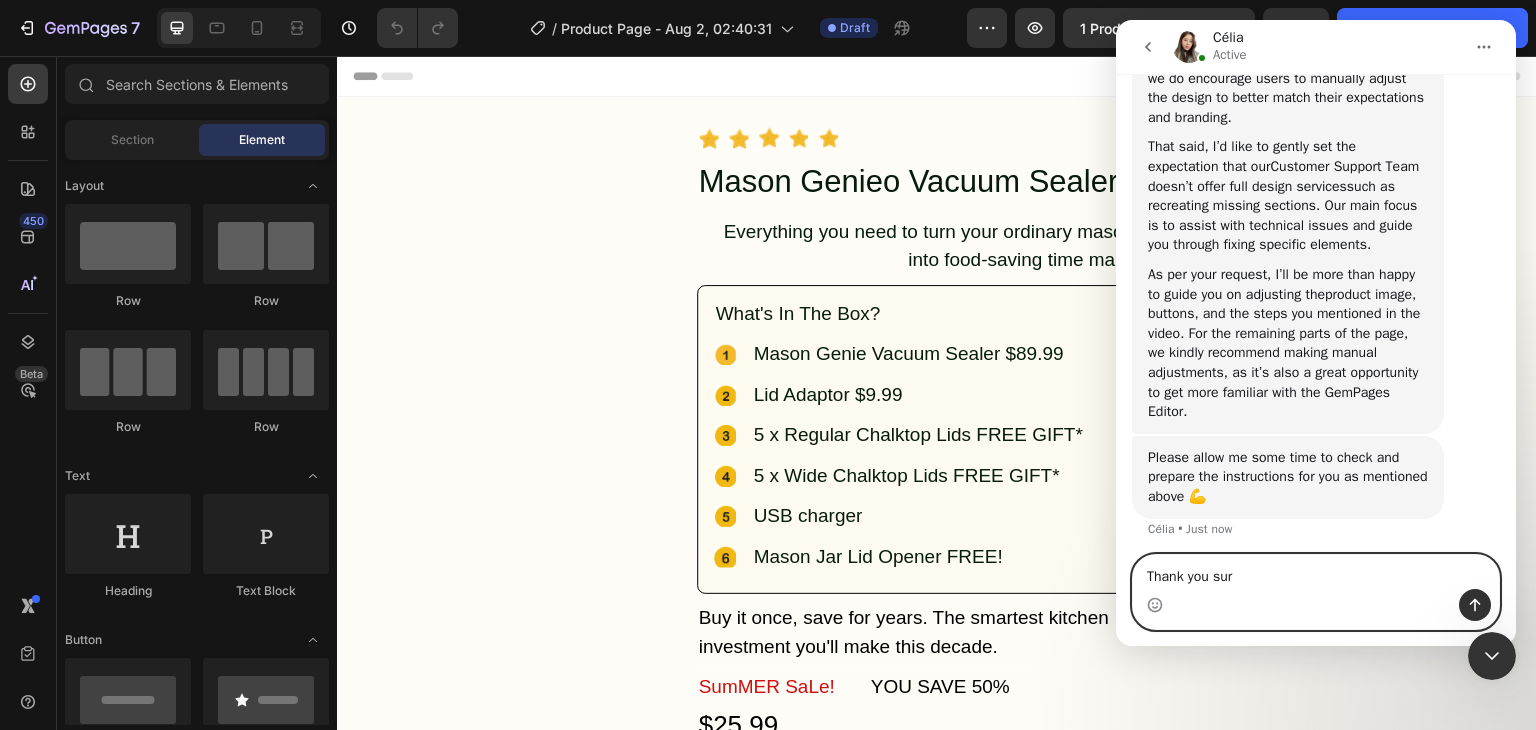 type on "Thank you sure" 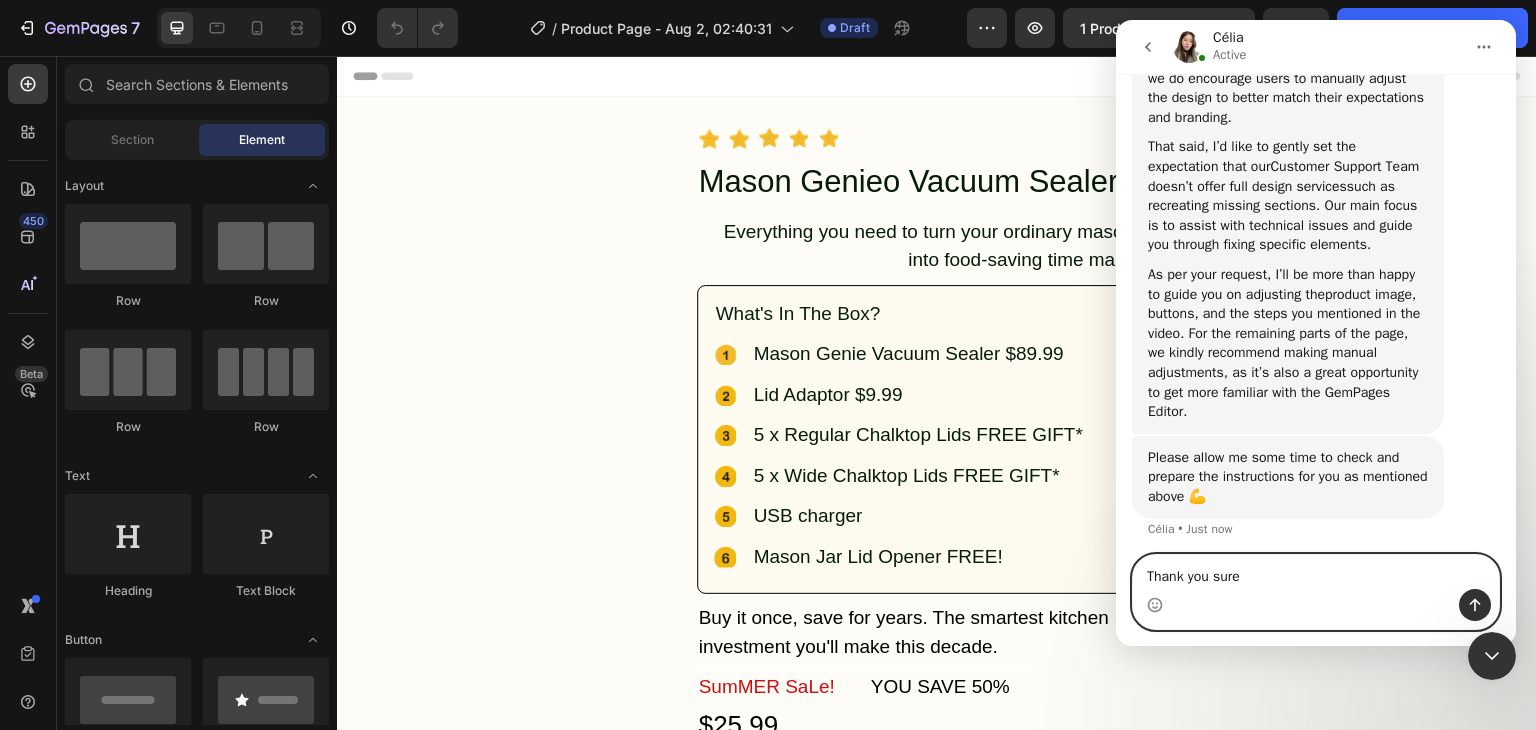 type 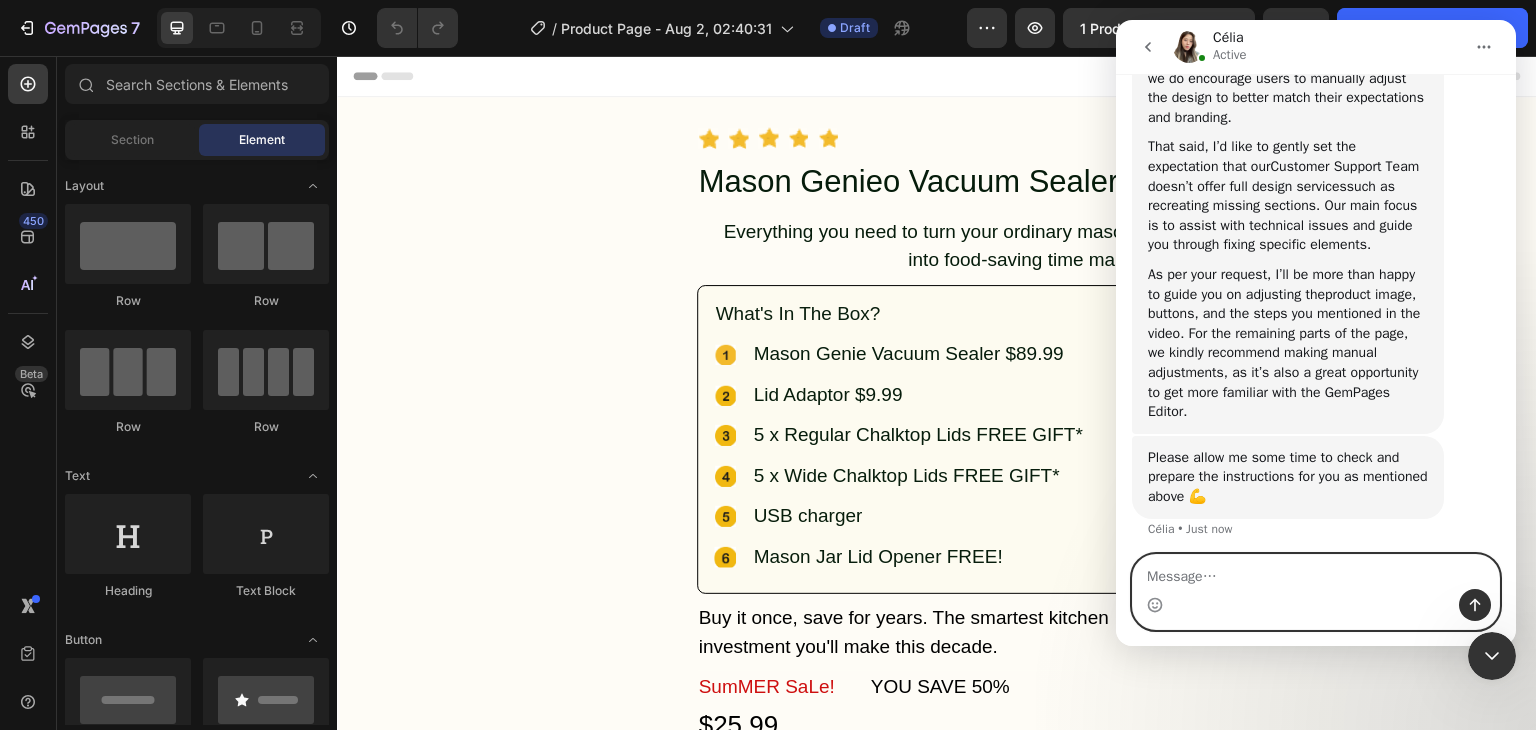 scroll, scrollTop: 5121, scrollLeft: 0, axis: vertical 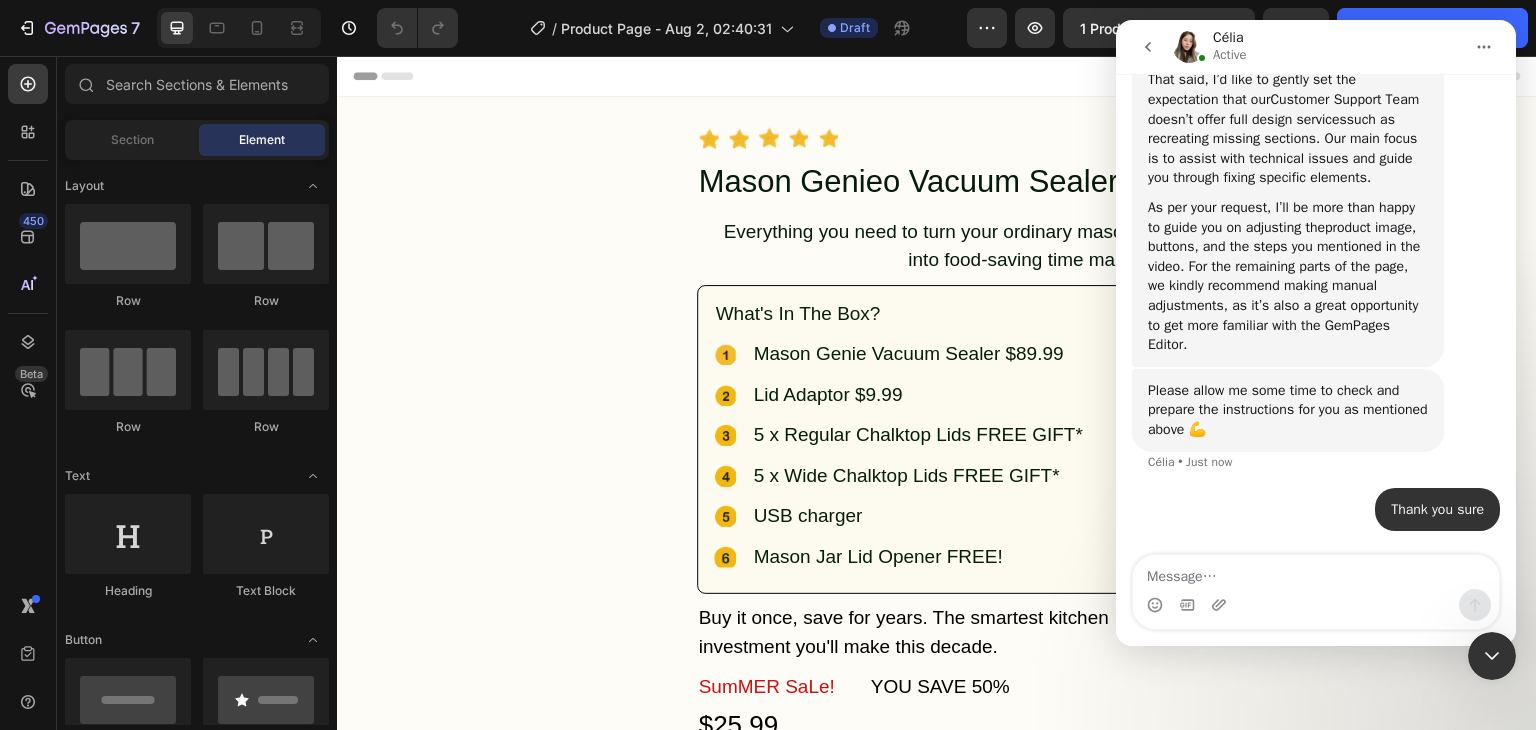 click 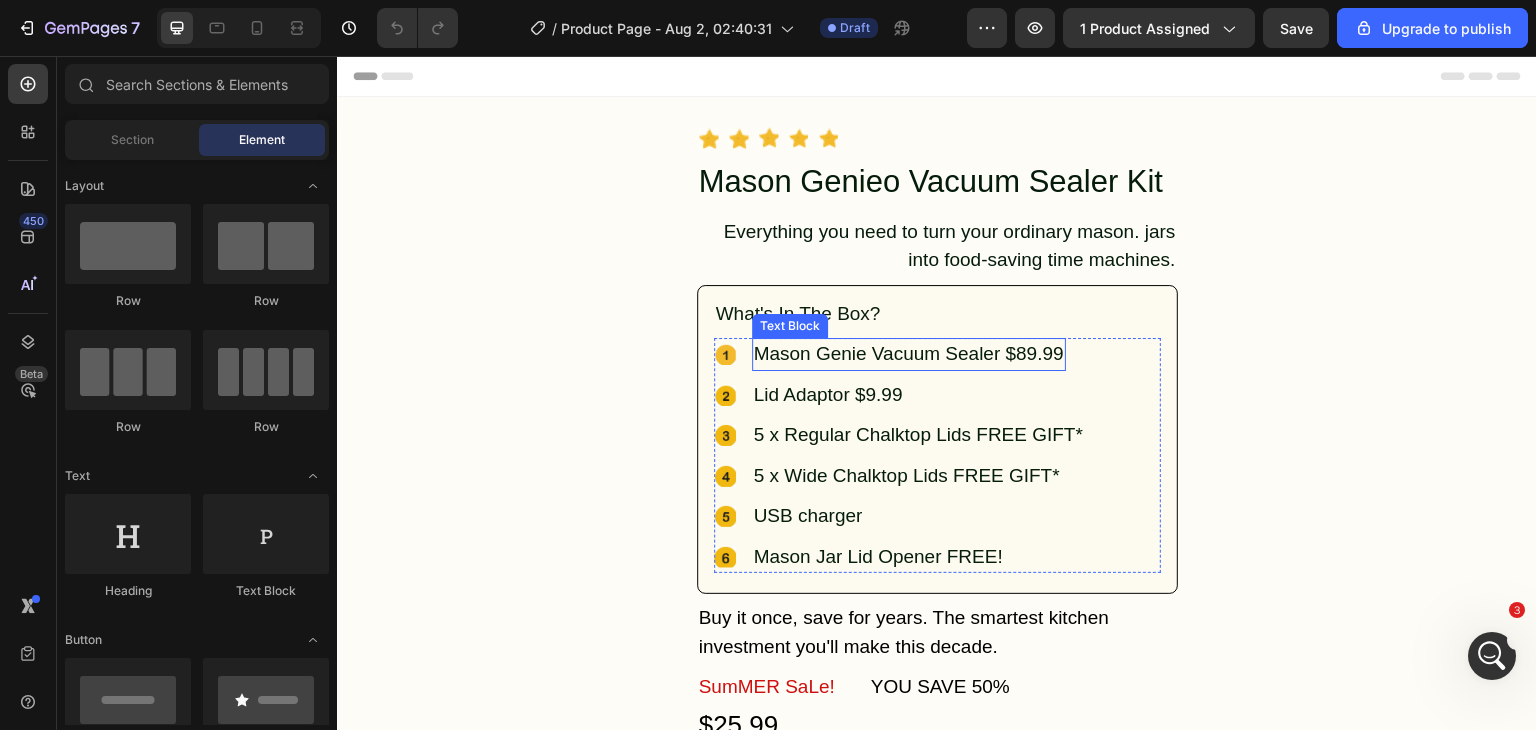 scroll, scrollTop: 0, scrollLeft: 0, axis: both 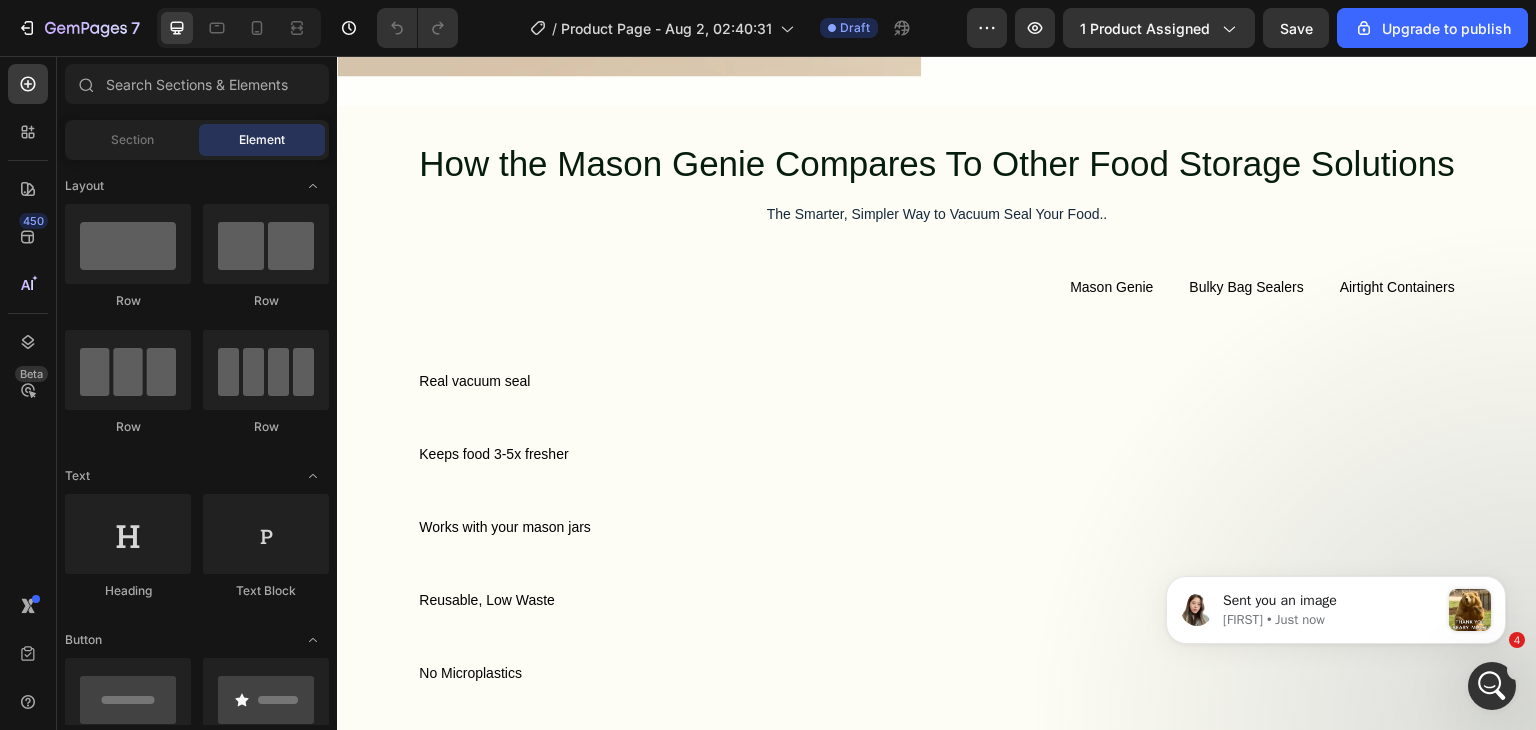 click 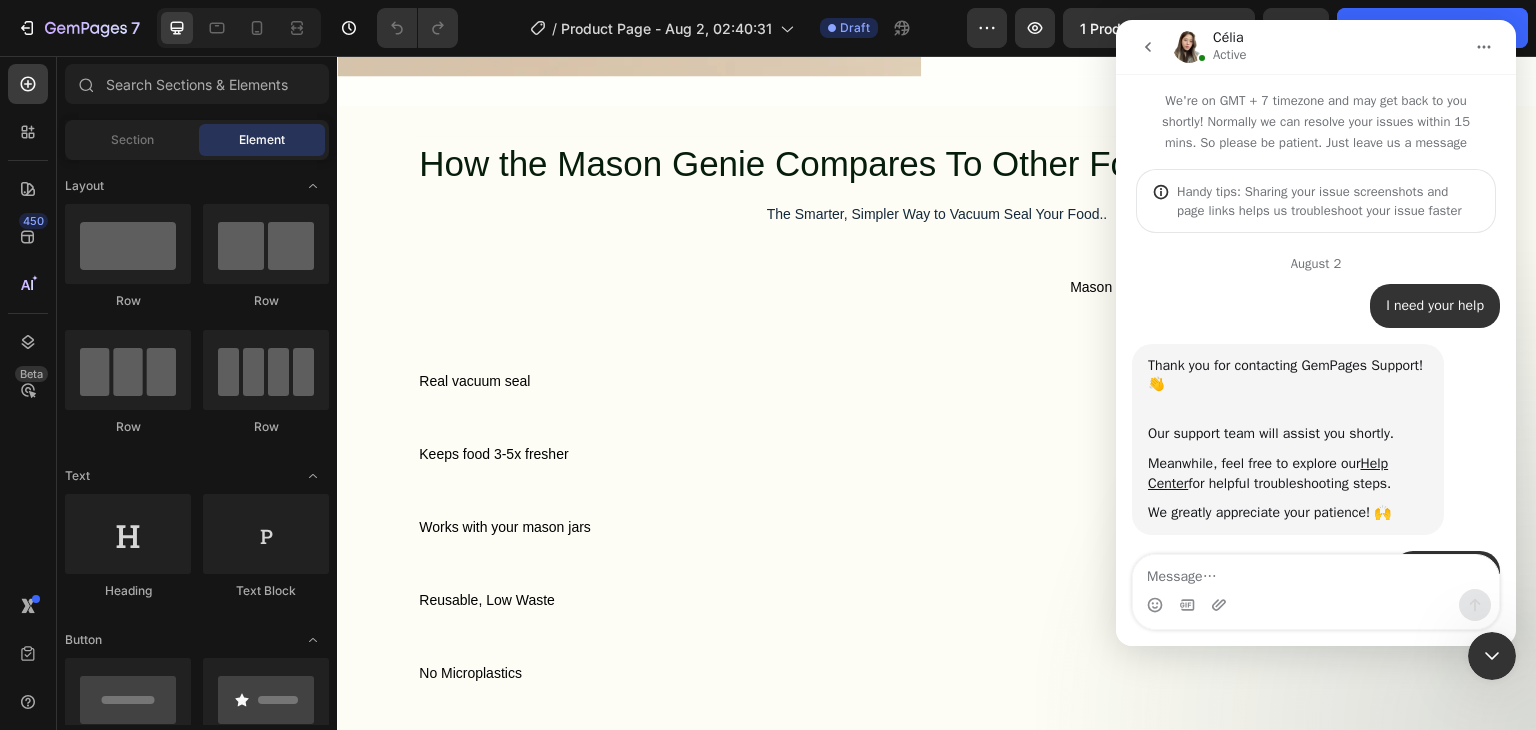 scroll, scrollTop: 5376, scrollLeft: 0, axis: vertical 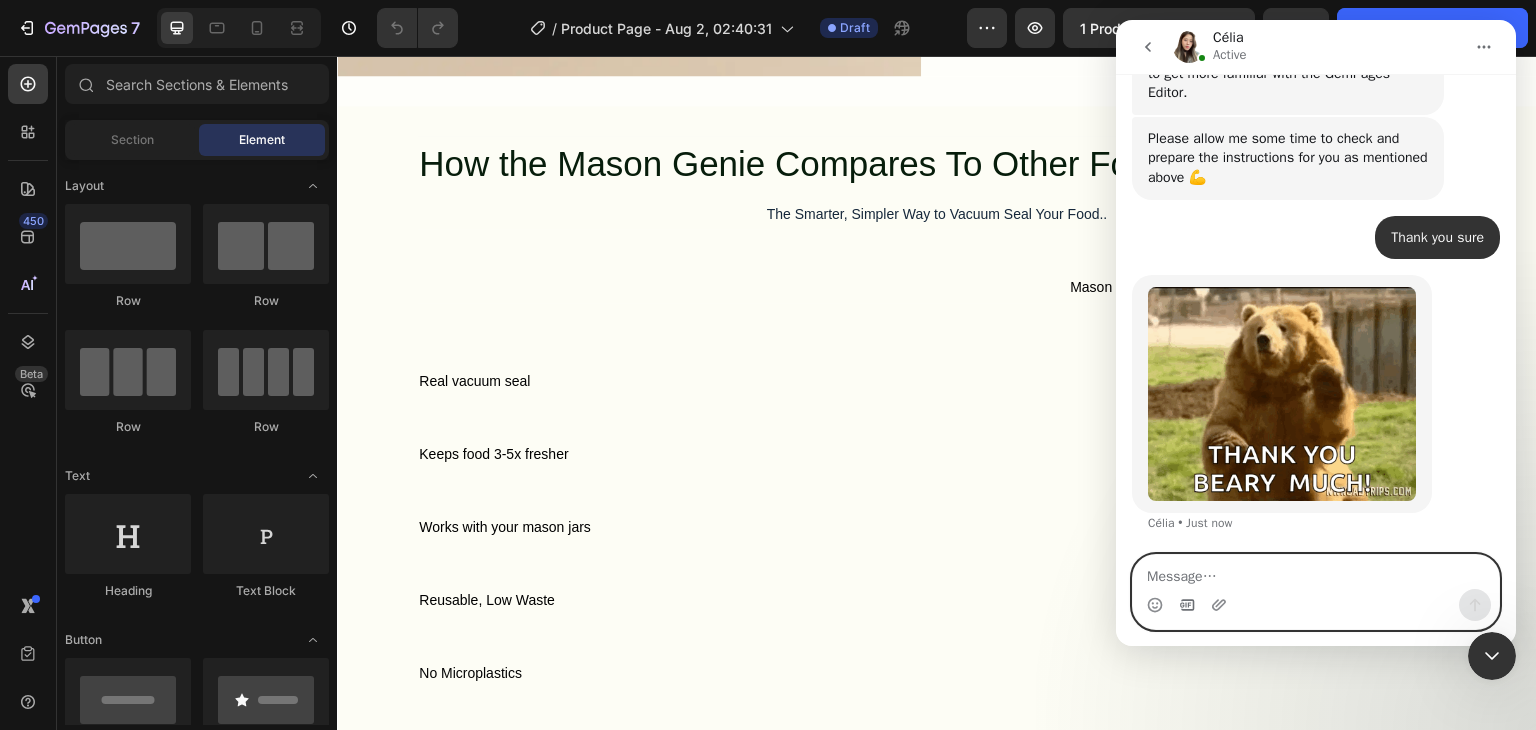 click 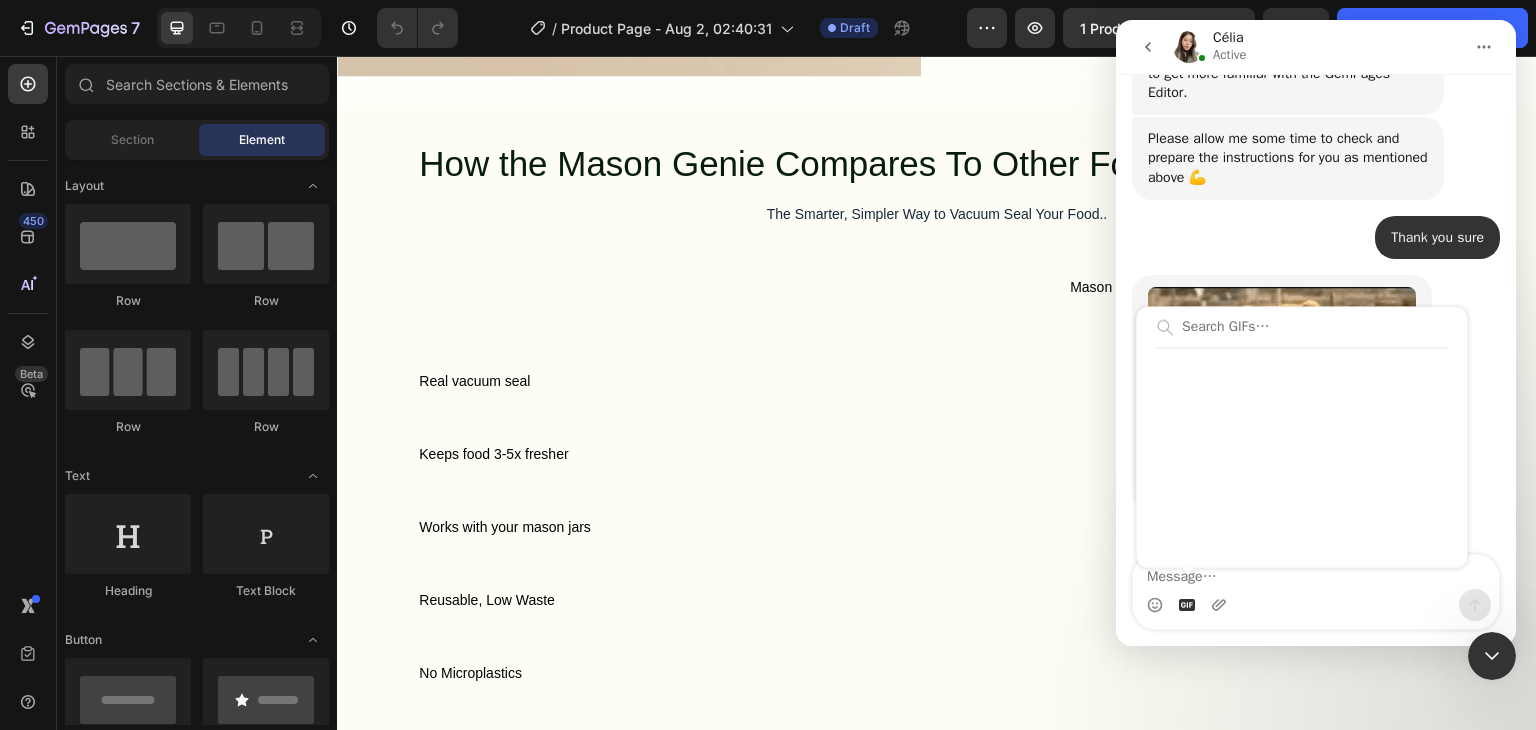 scroll, scrollTop: 700, scrollLeft: 0, axis: vertical 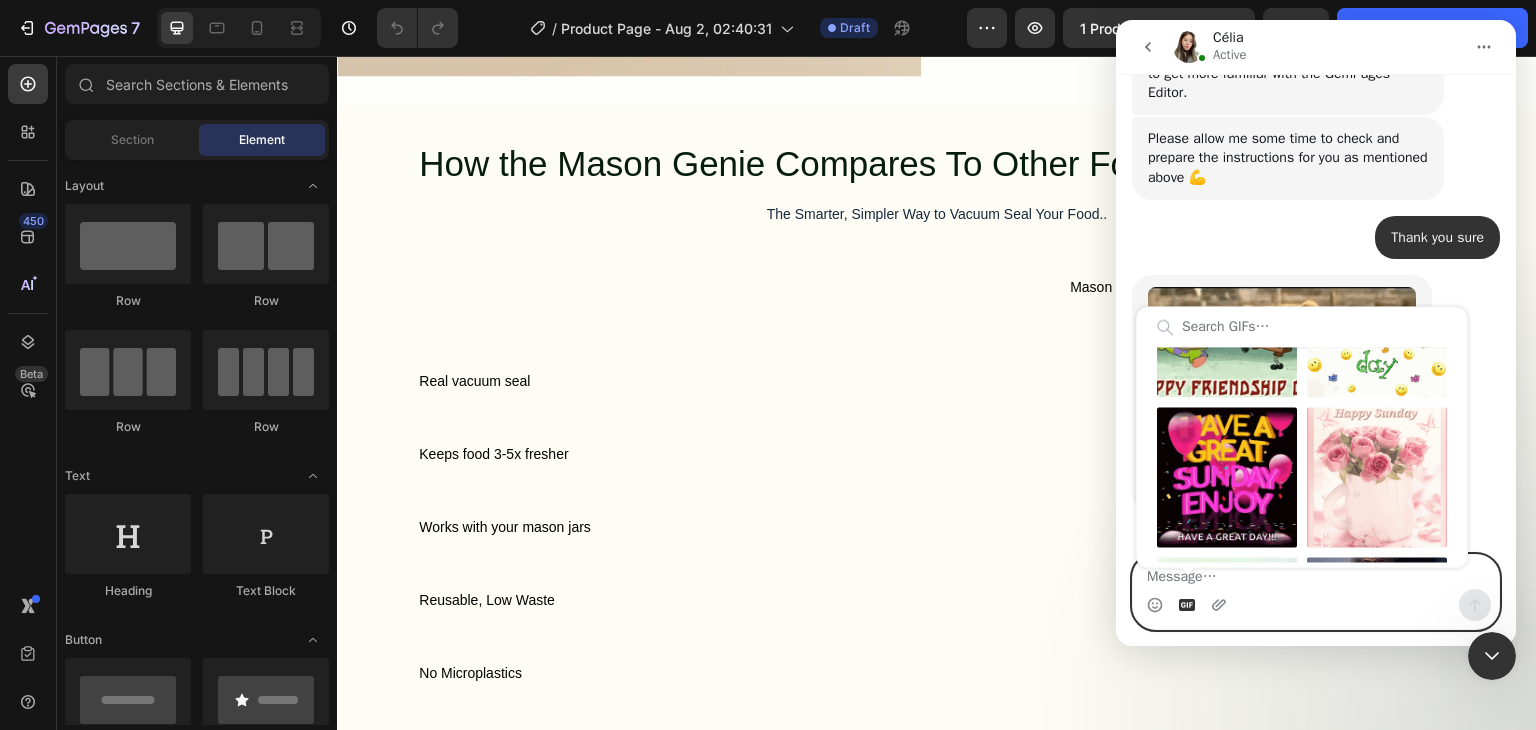 click at bounding box center [1316, 572] 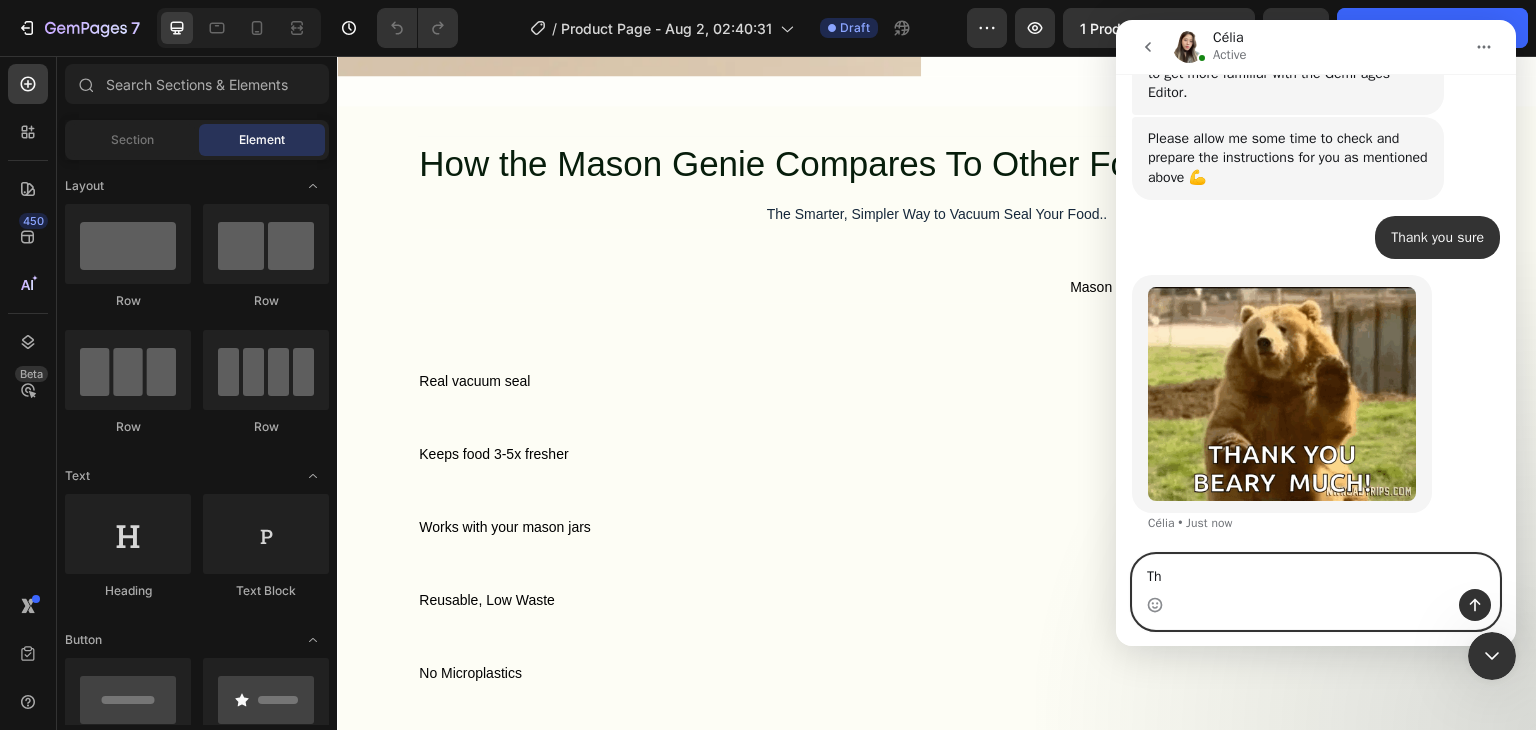type on "T" 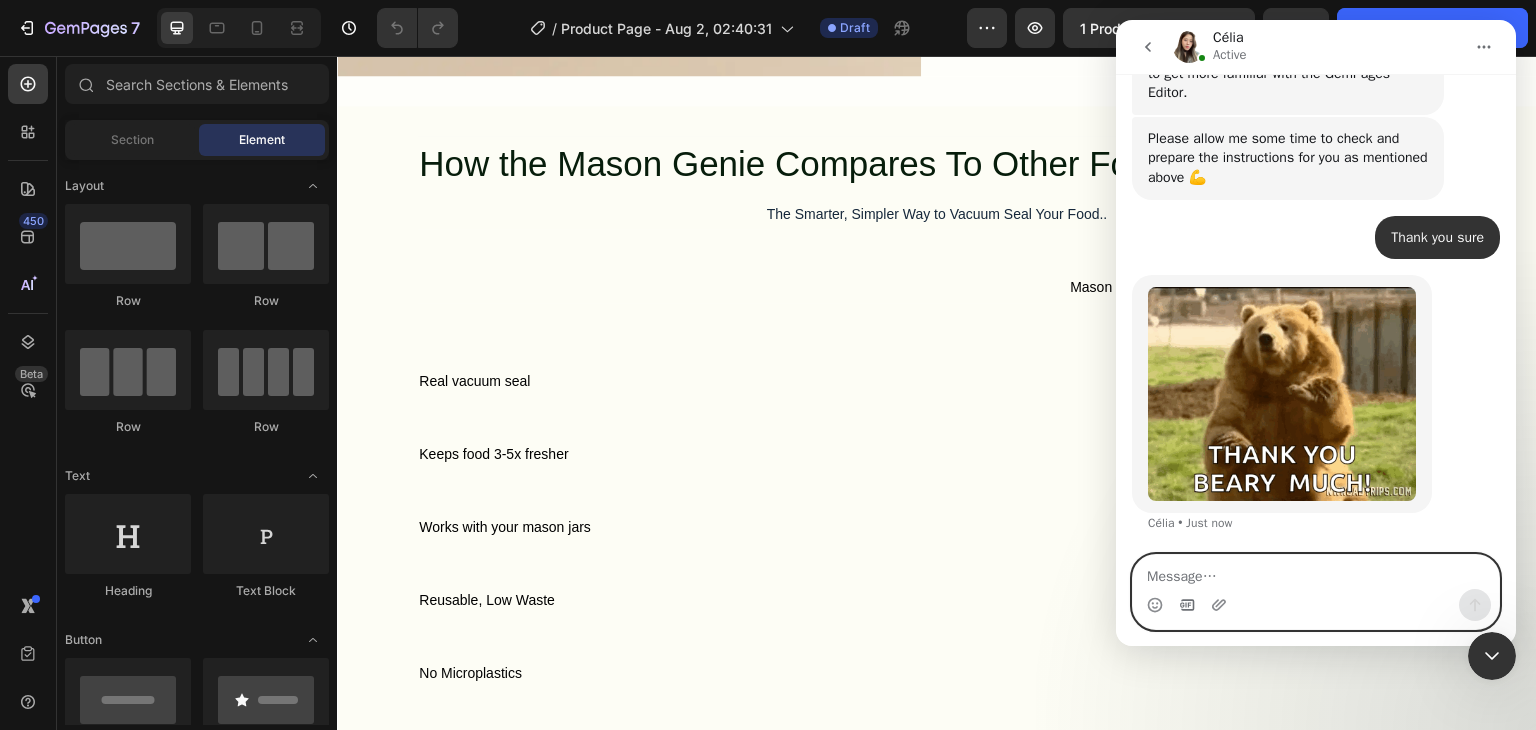 click 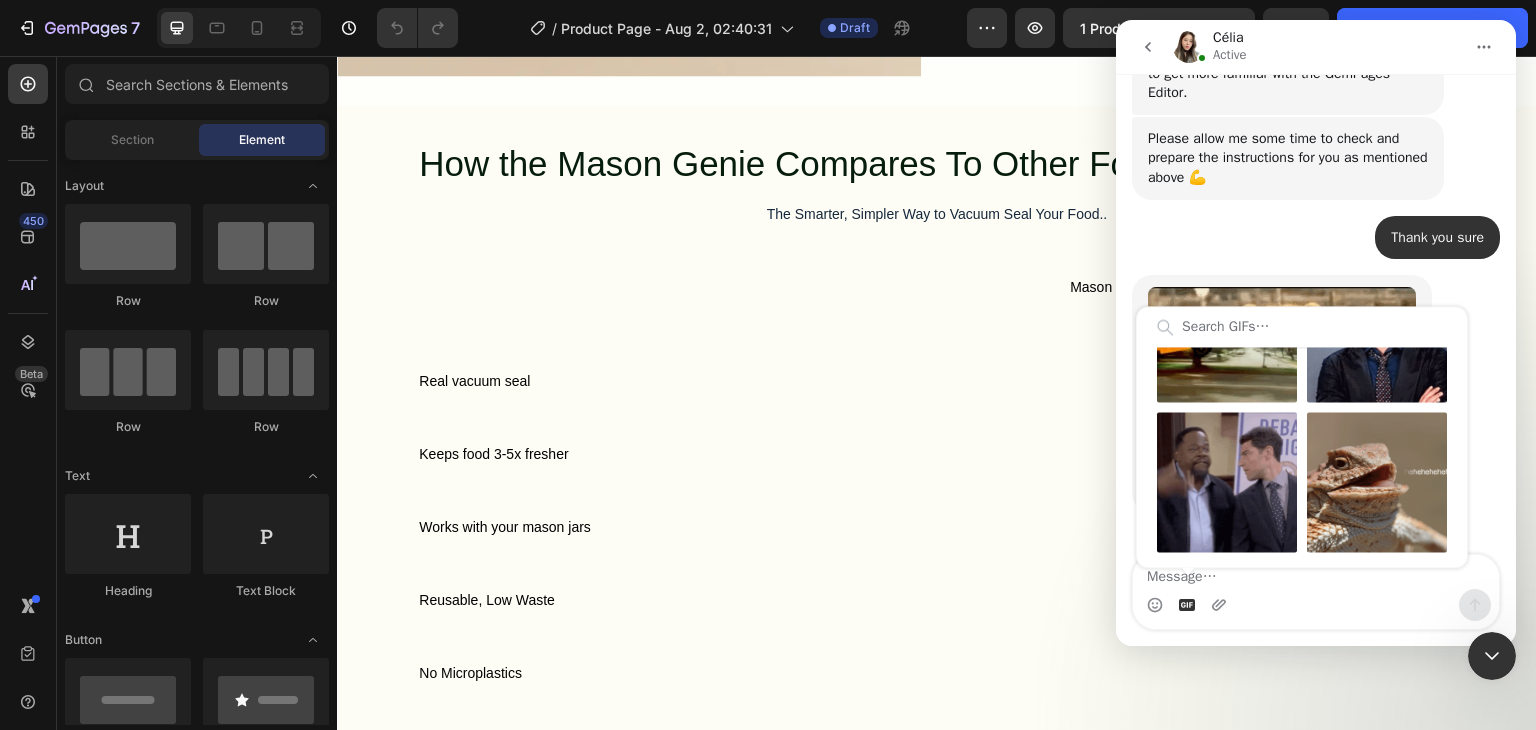 scroll, scrollTop: 895, scrollLeft: 0, axis: vertical 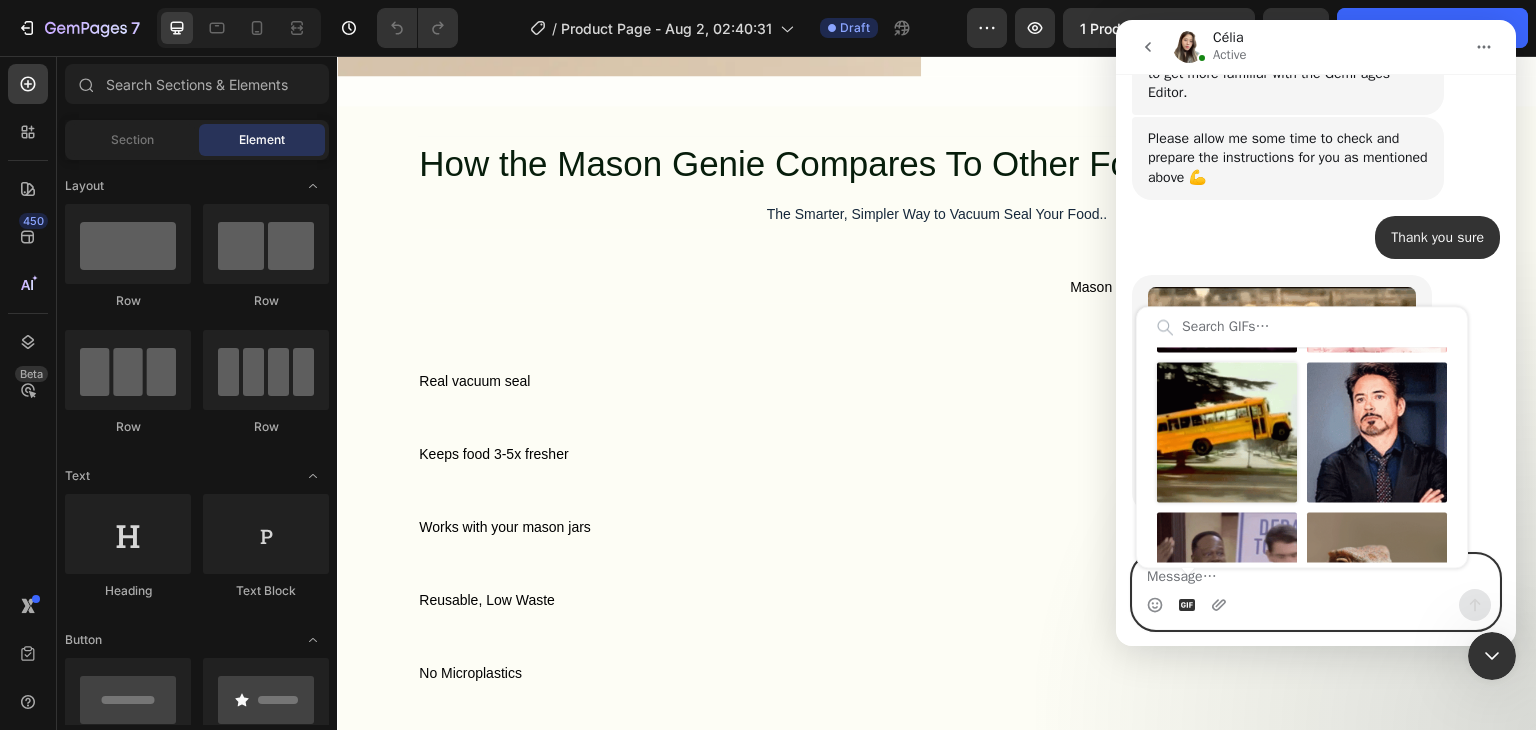 click at bounding box center [1227, 432] 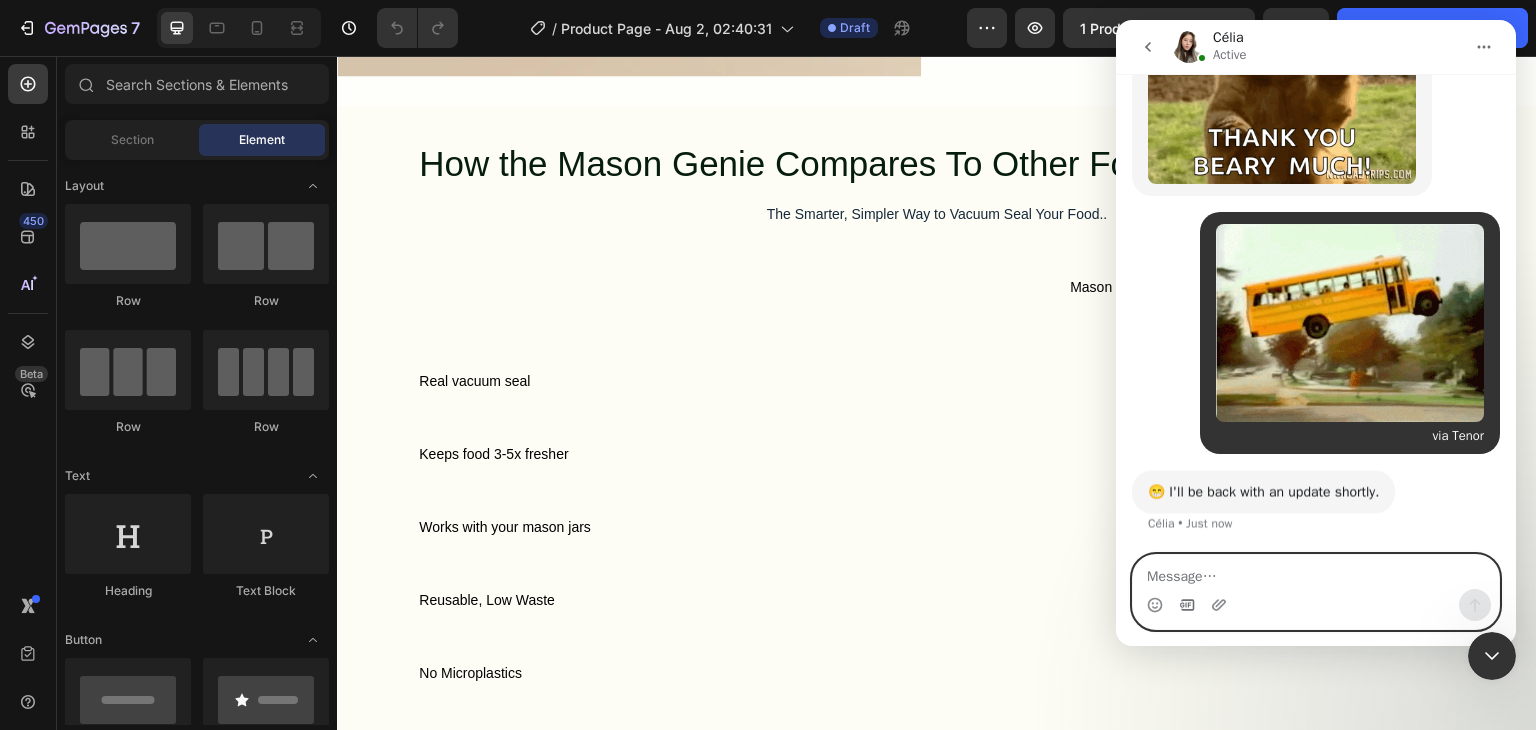 scroll, scrollTop: 5692, scrollLeft: 0, axis: vertical 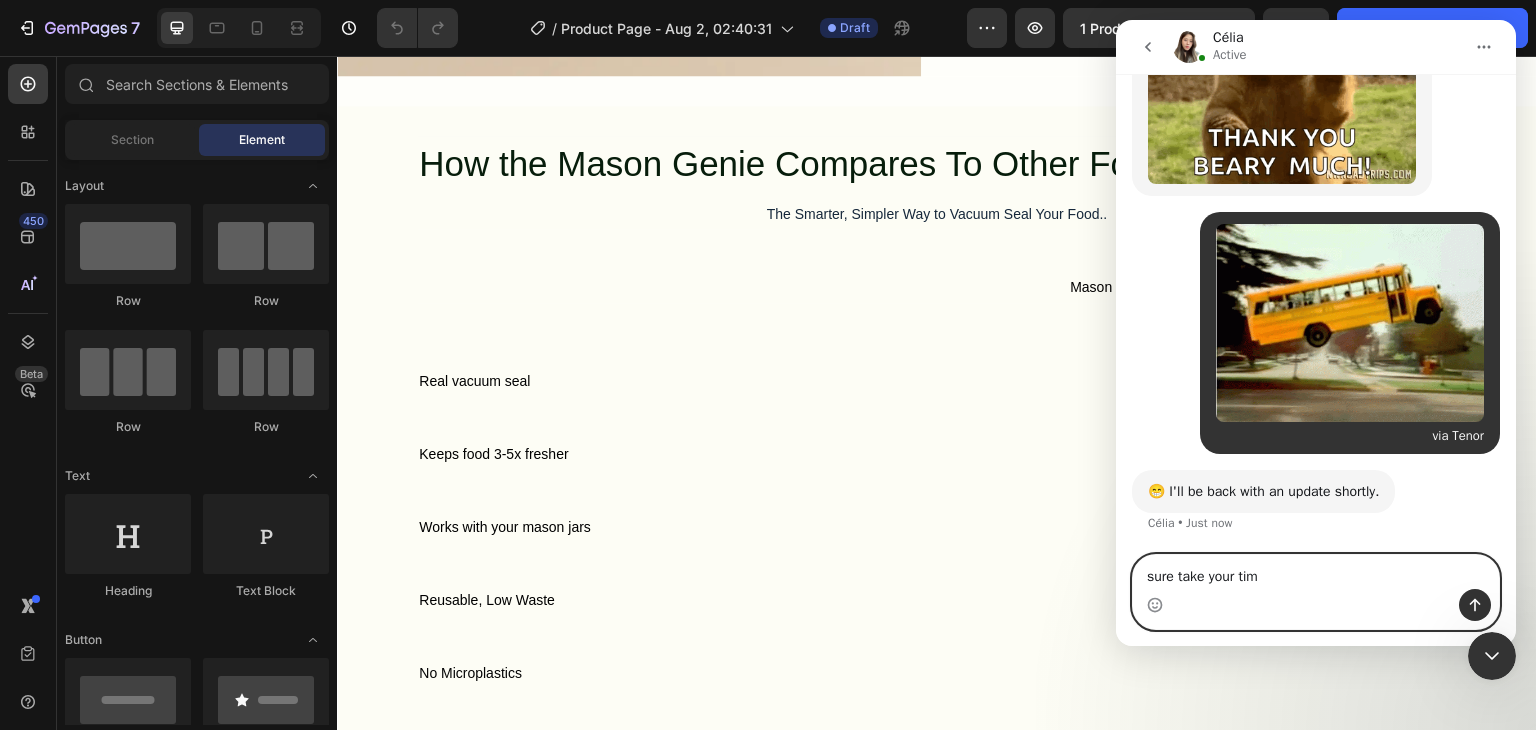 type on "sure take your time" 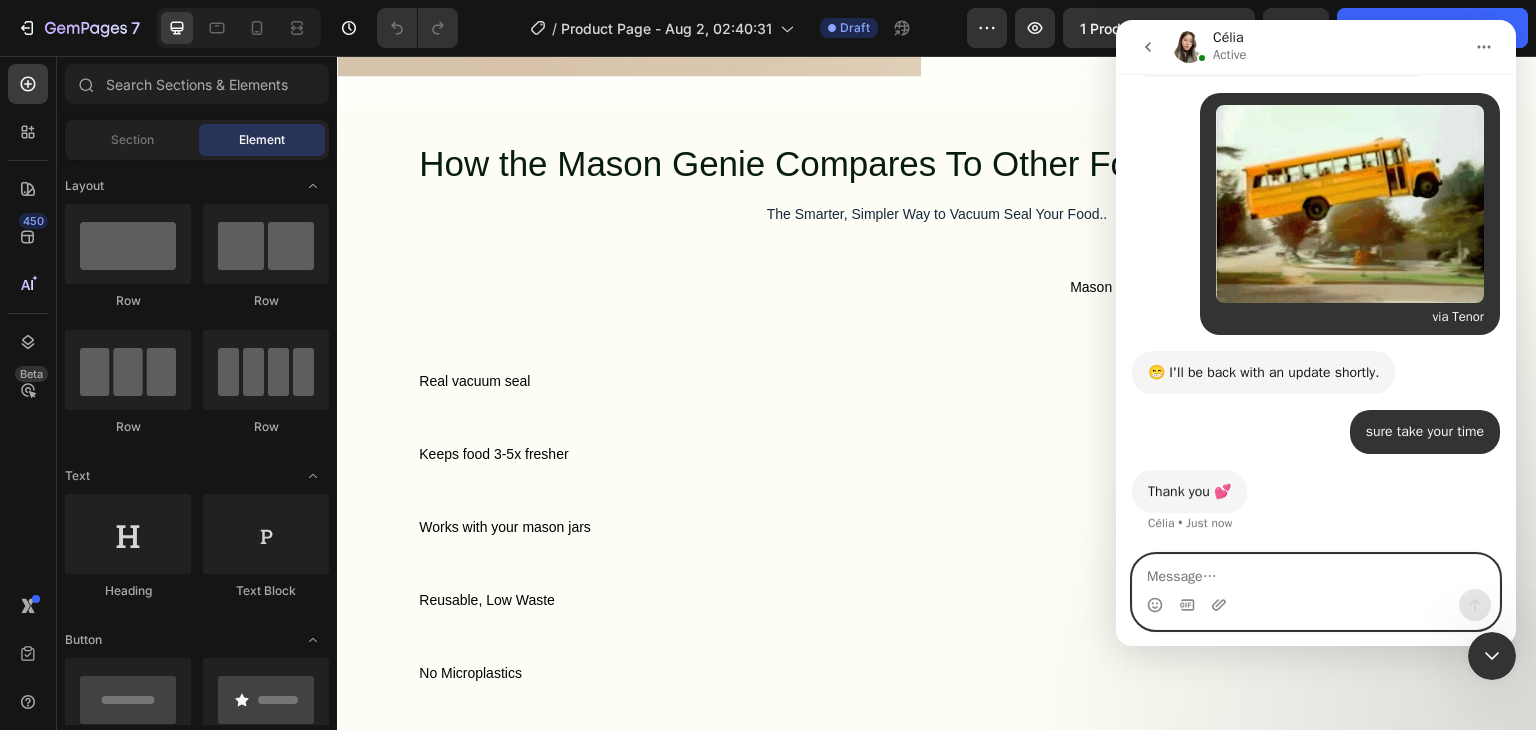 scroll, scrollTop: 5812, scrollLeft: 0, axis: vertical 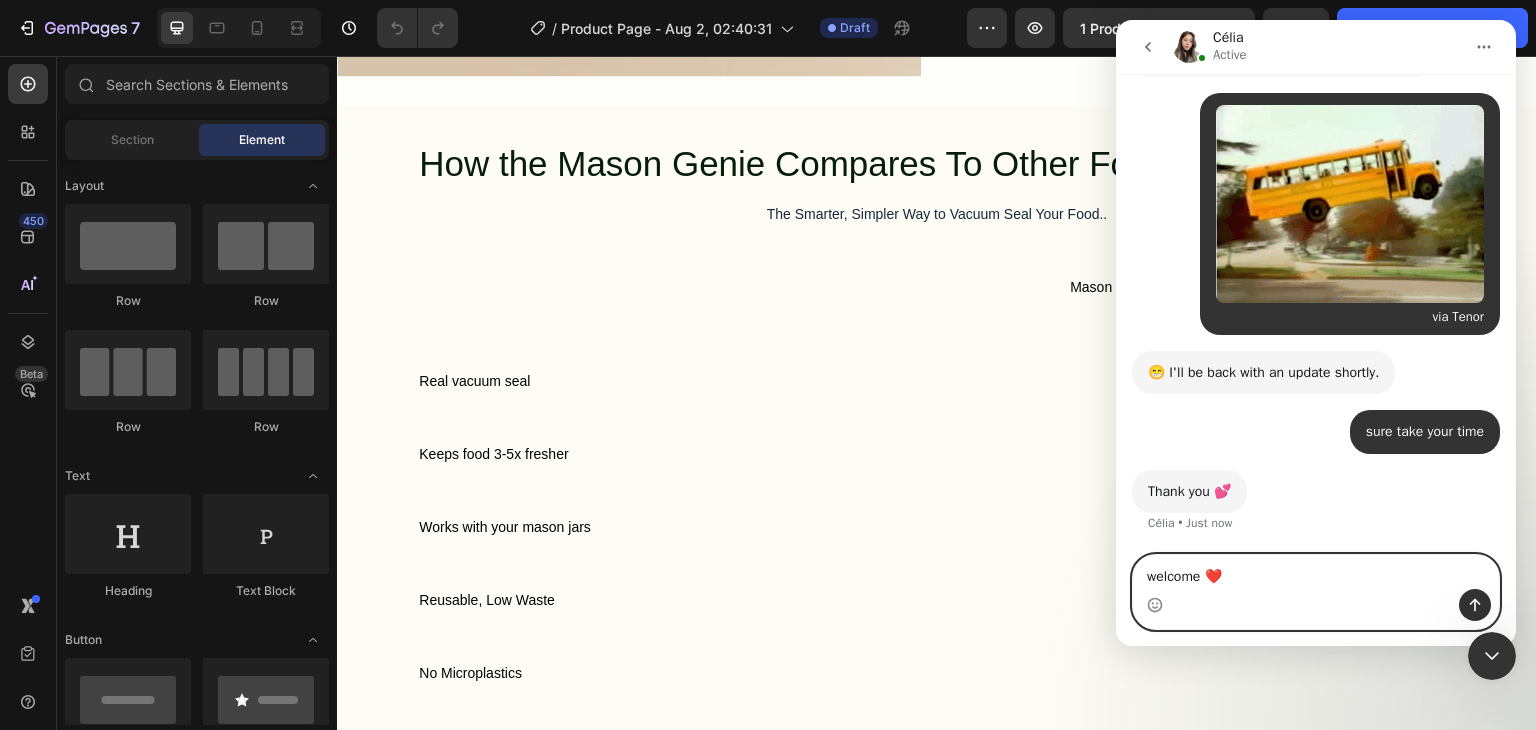 type on "welcome ❤️❤️" 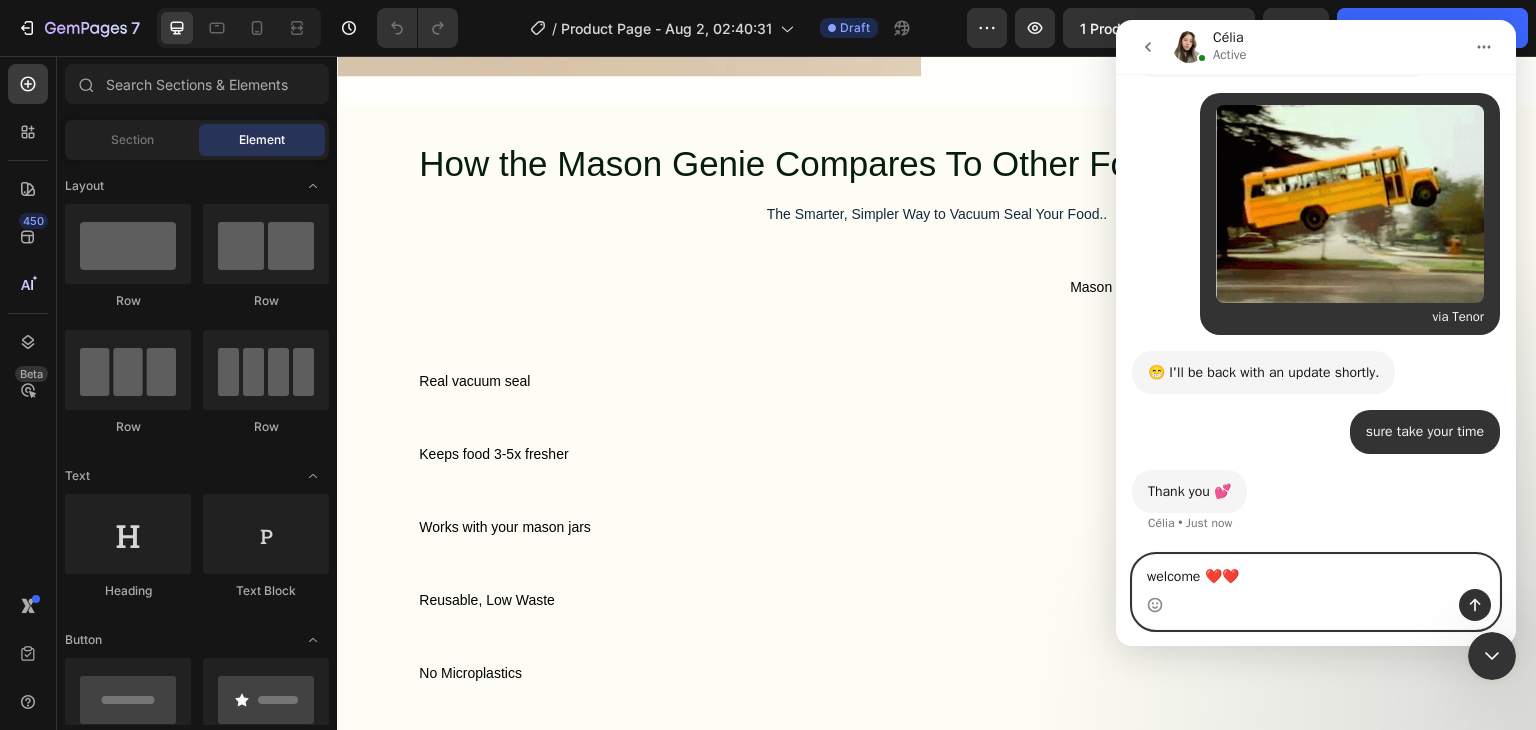 type 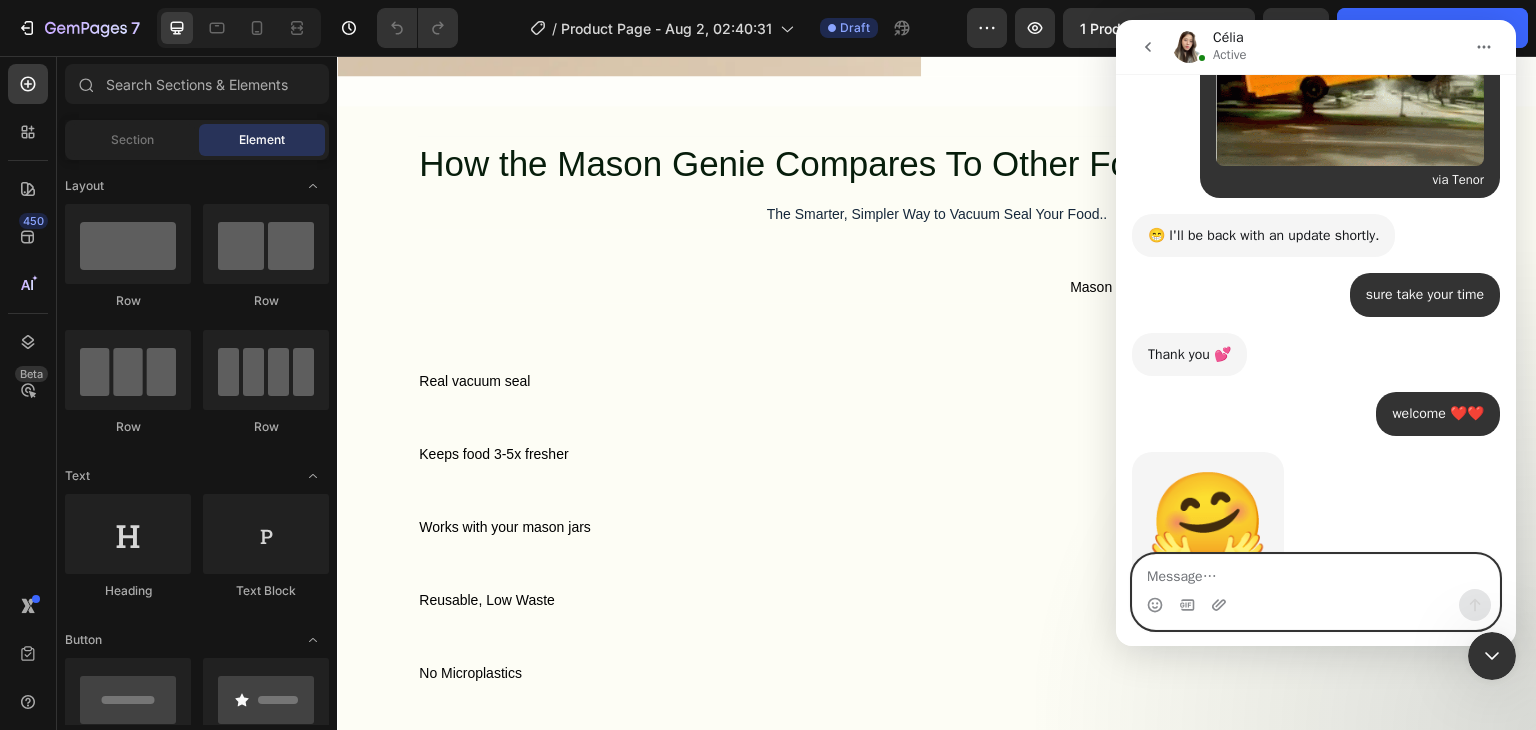 scroll, scrollTop: 6096, scrollLeft: 0, axis: vertical 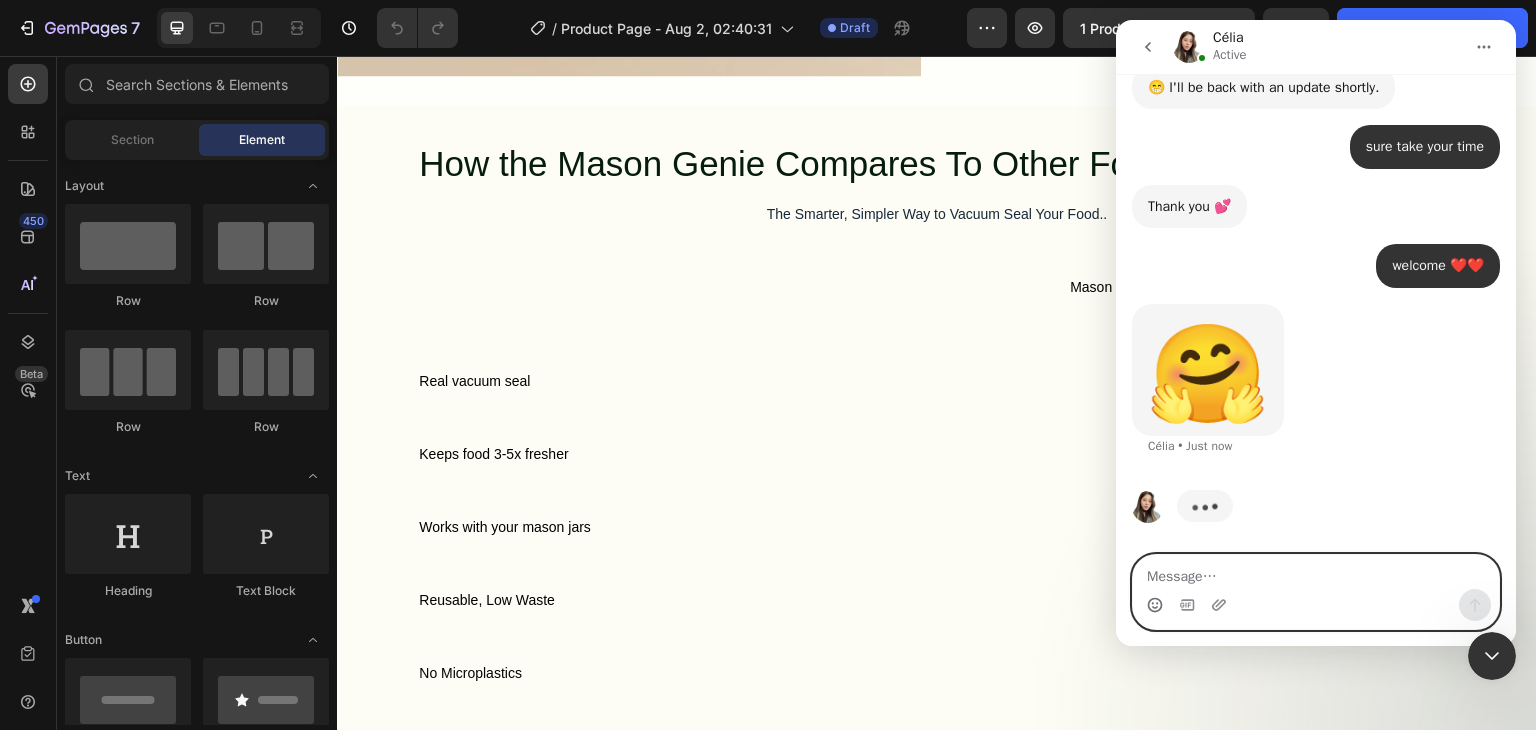 click 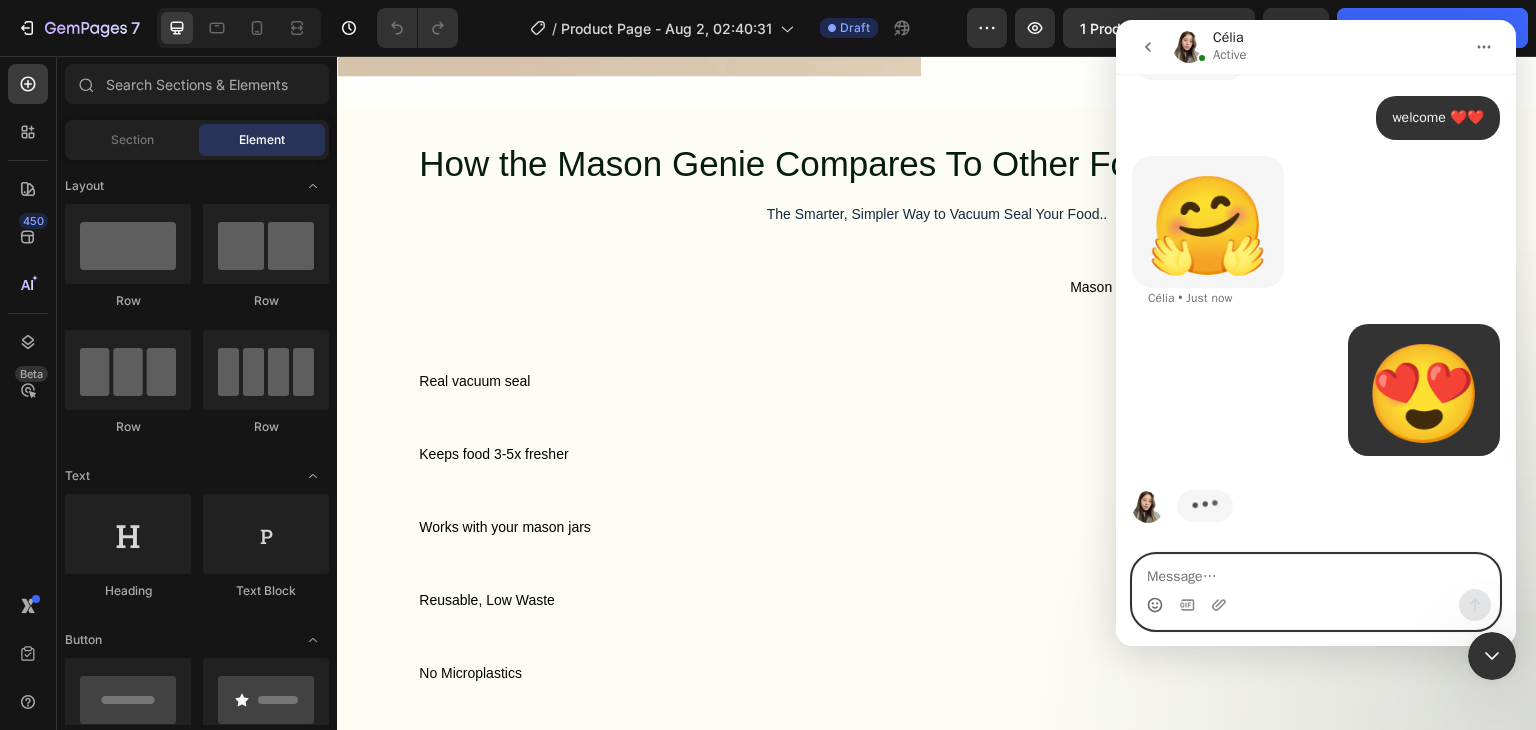 scroll, scrollTop: 6168, scrollLeft: 0, axis: vertical 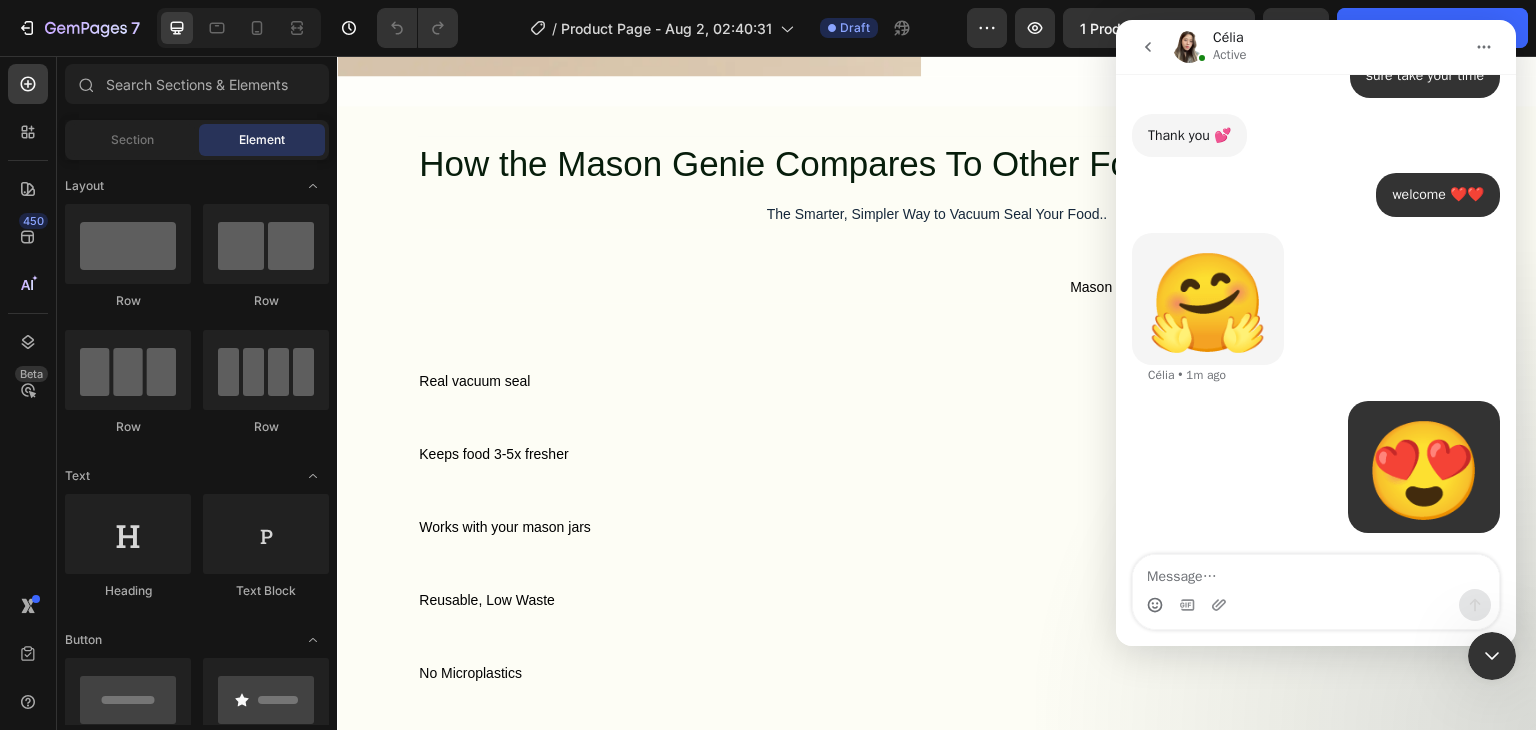 click at bounding box center [1148, 47] 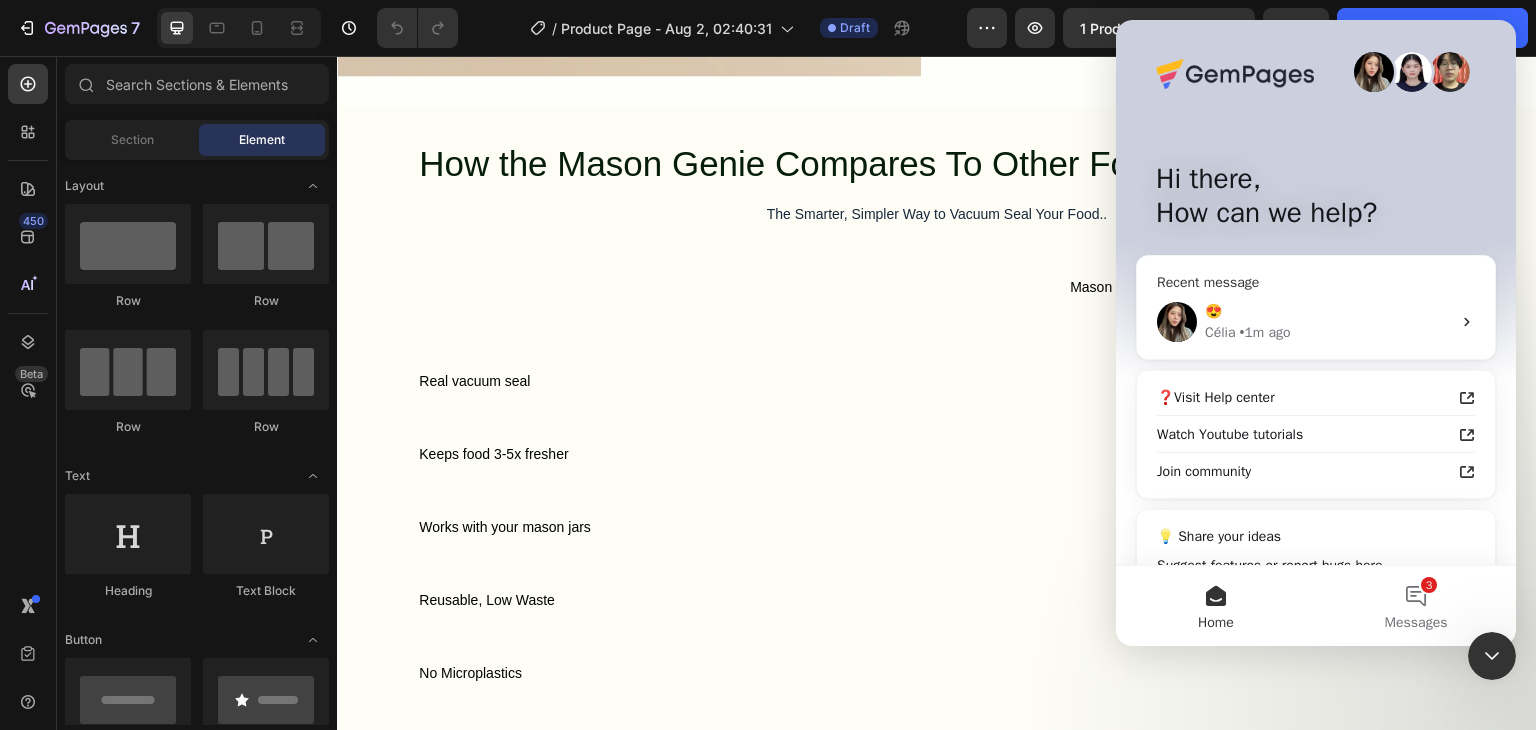 click on "😍" at bounding box center (1328, 311) 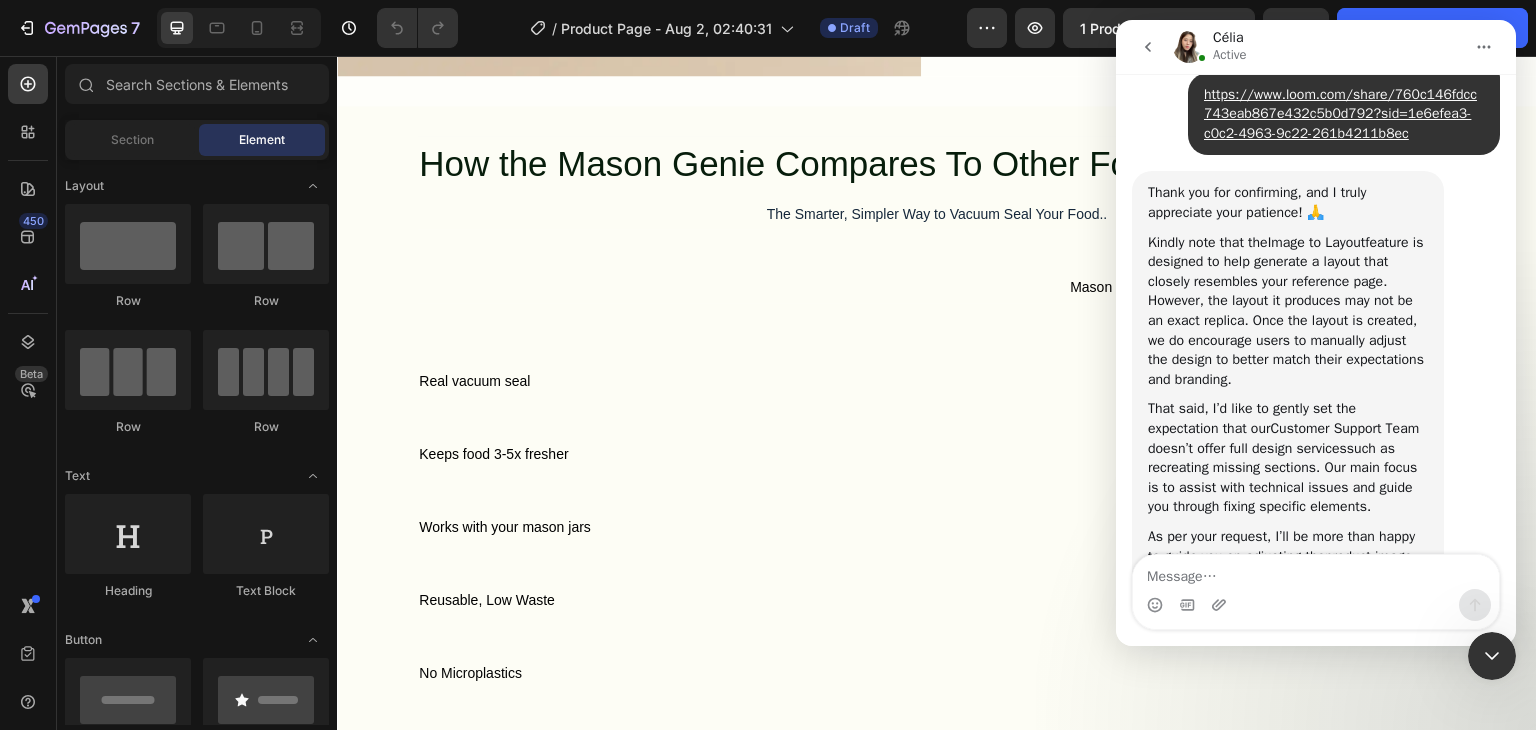 scroll, scrollTop: 6168, scrollLeft: 0, axis: vertical 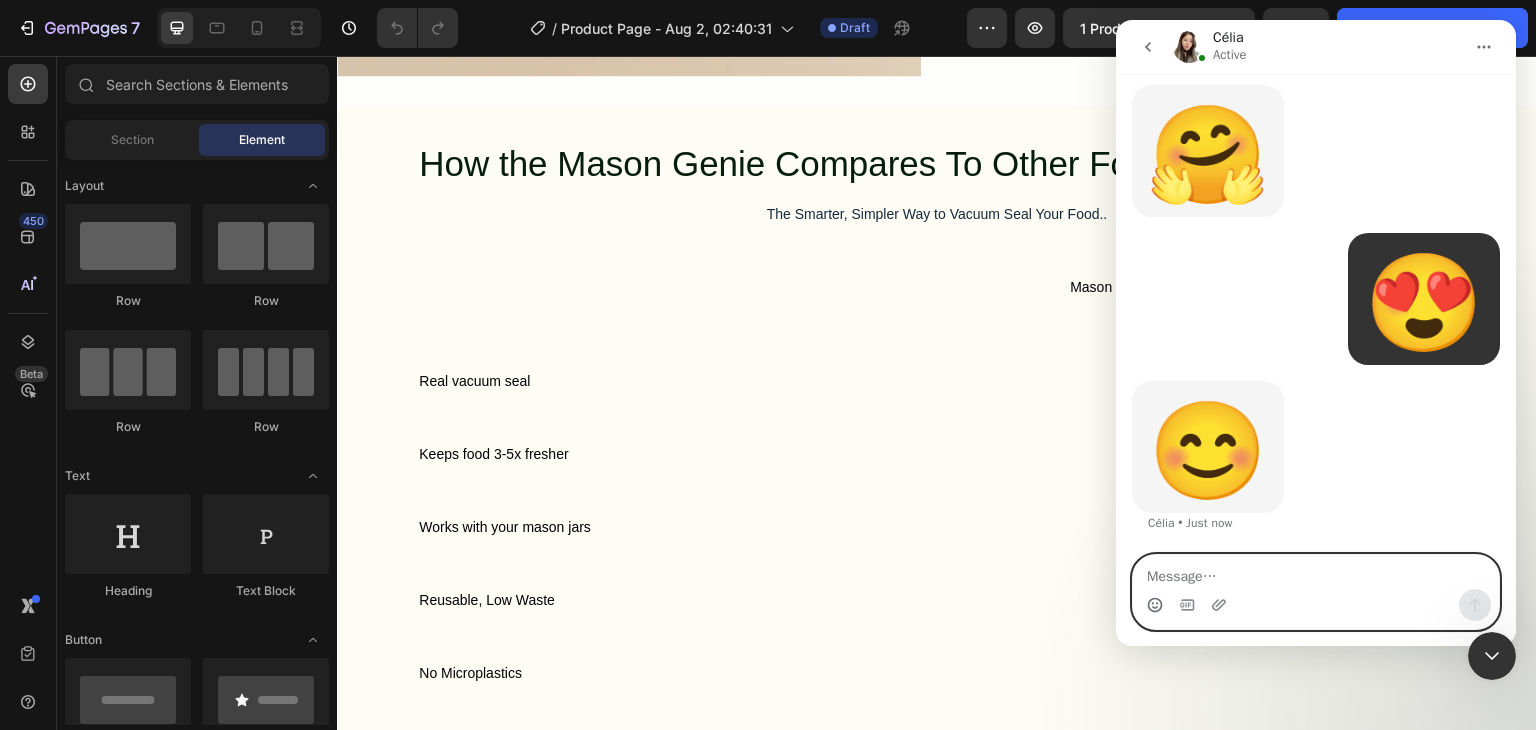 click 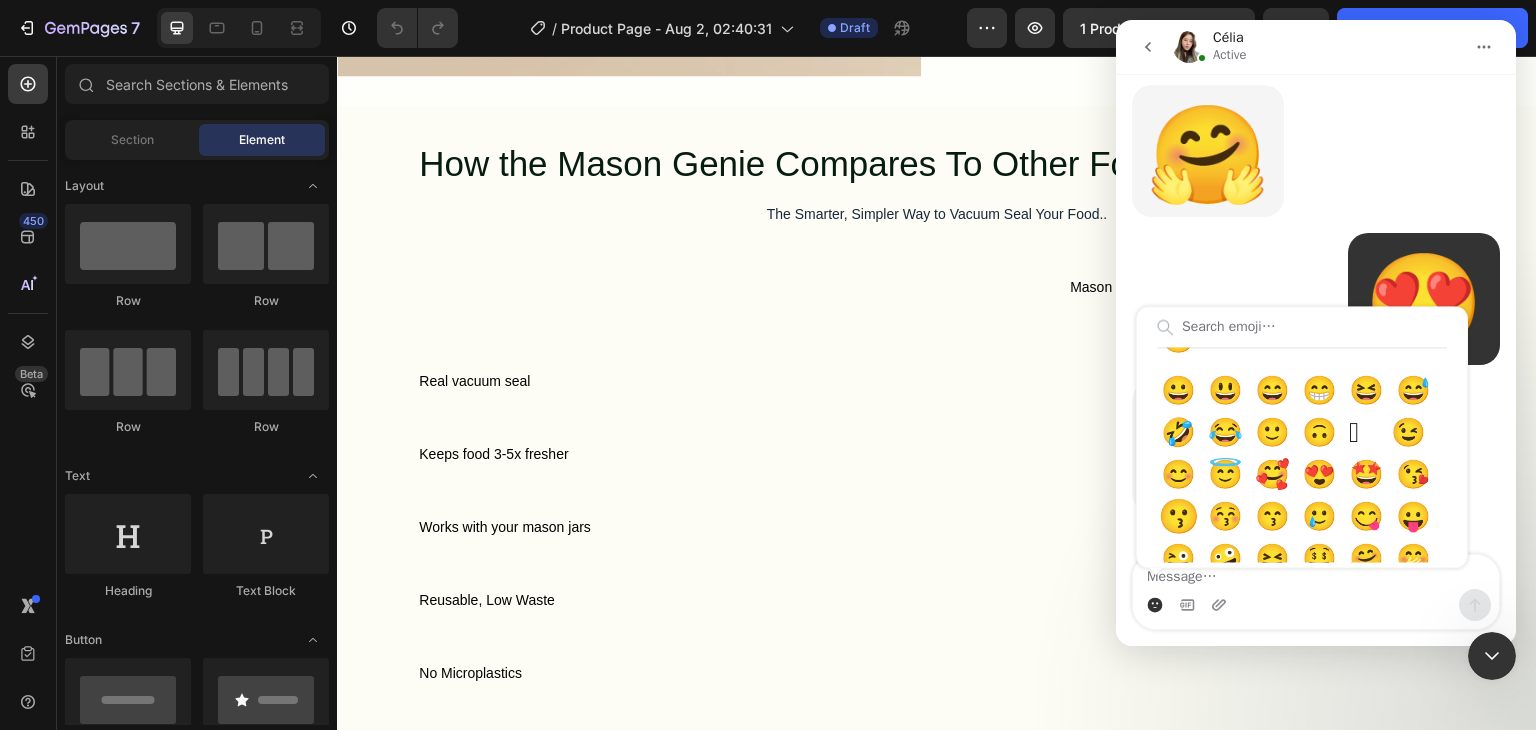 scroll, scrollTop: 300, scrollLeft: 0, axis: vertical 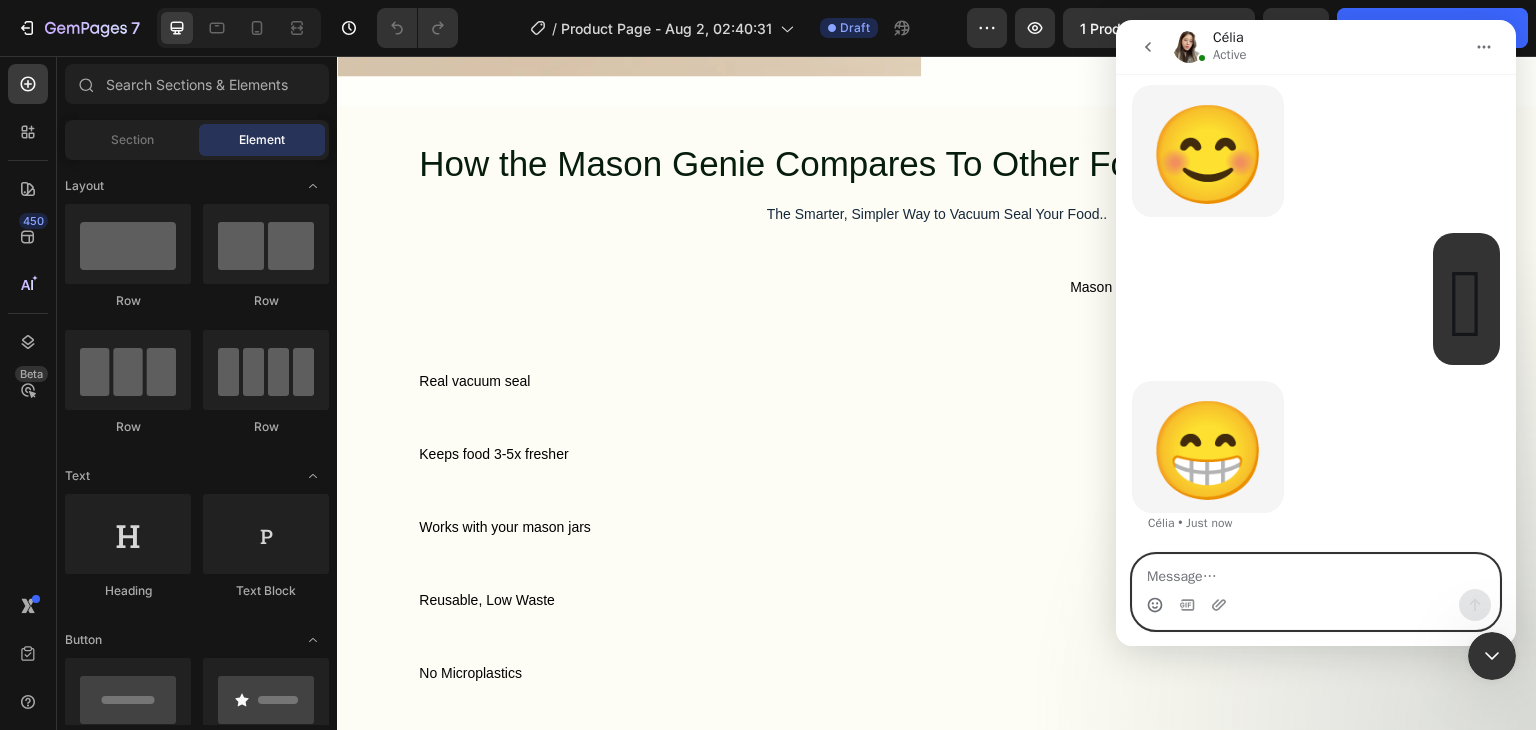 click 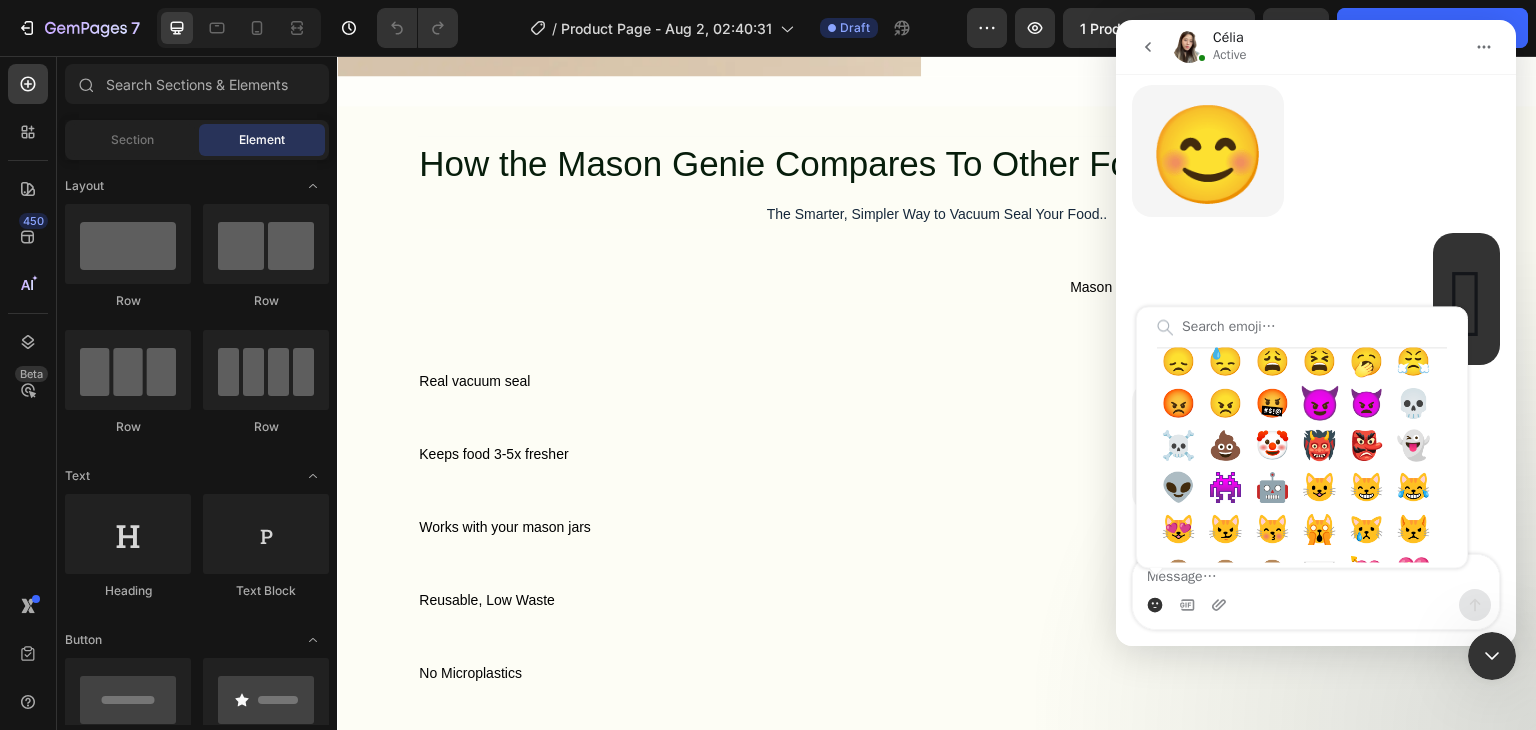 scroll, scrollTop: 1100, scrollLeft: 0, axis: vertical 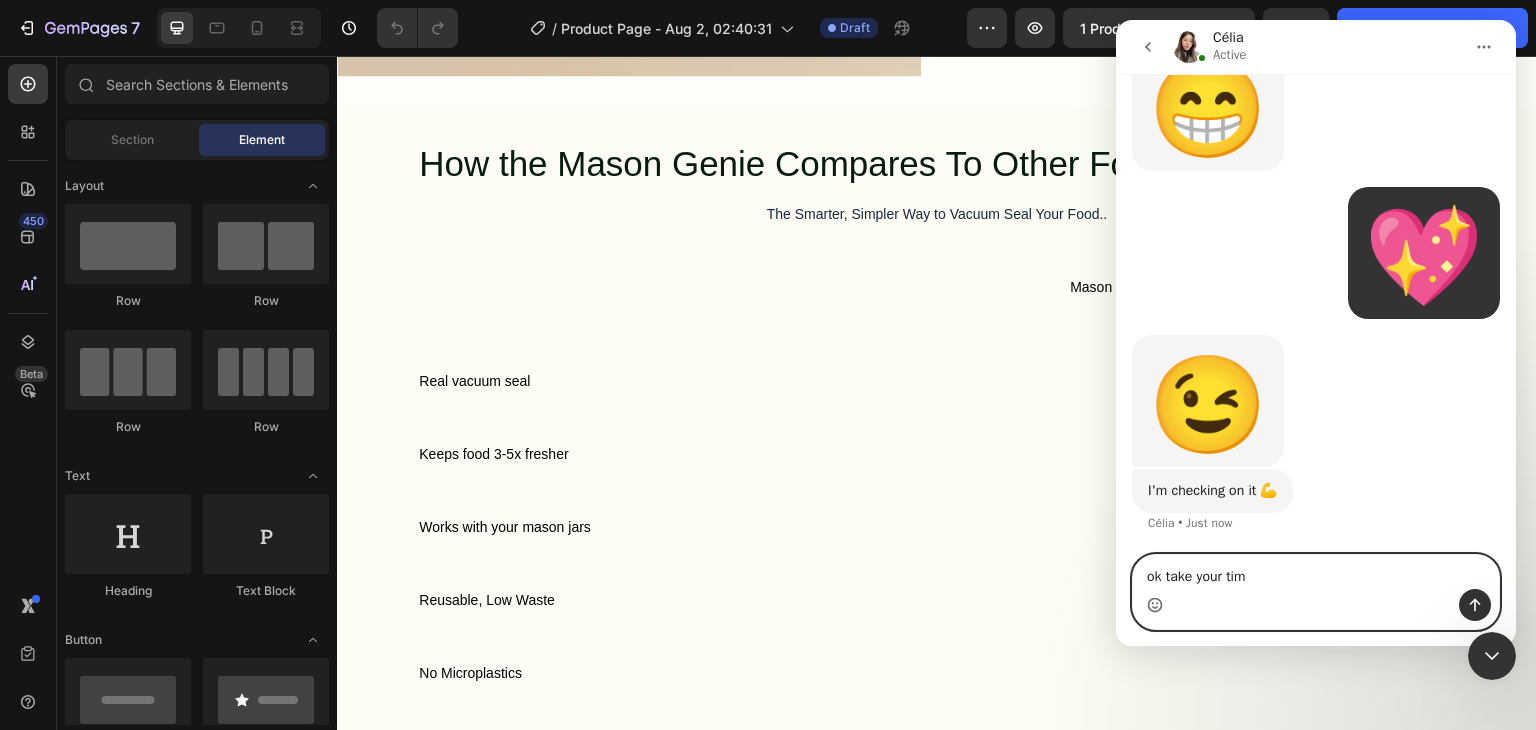 type on "ok take your time" 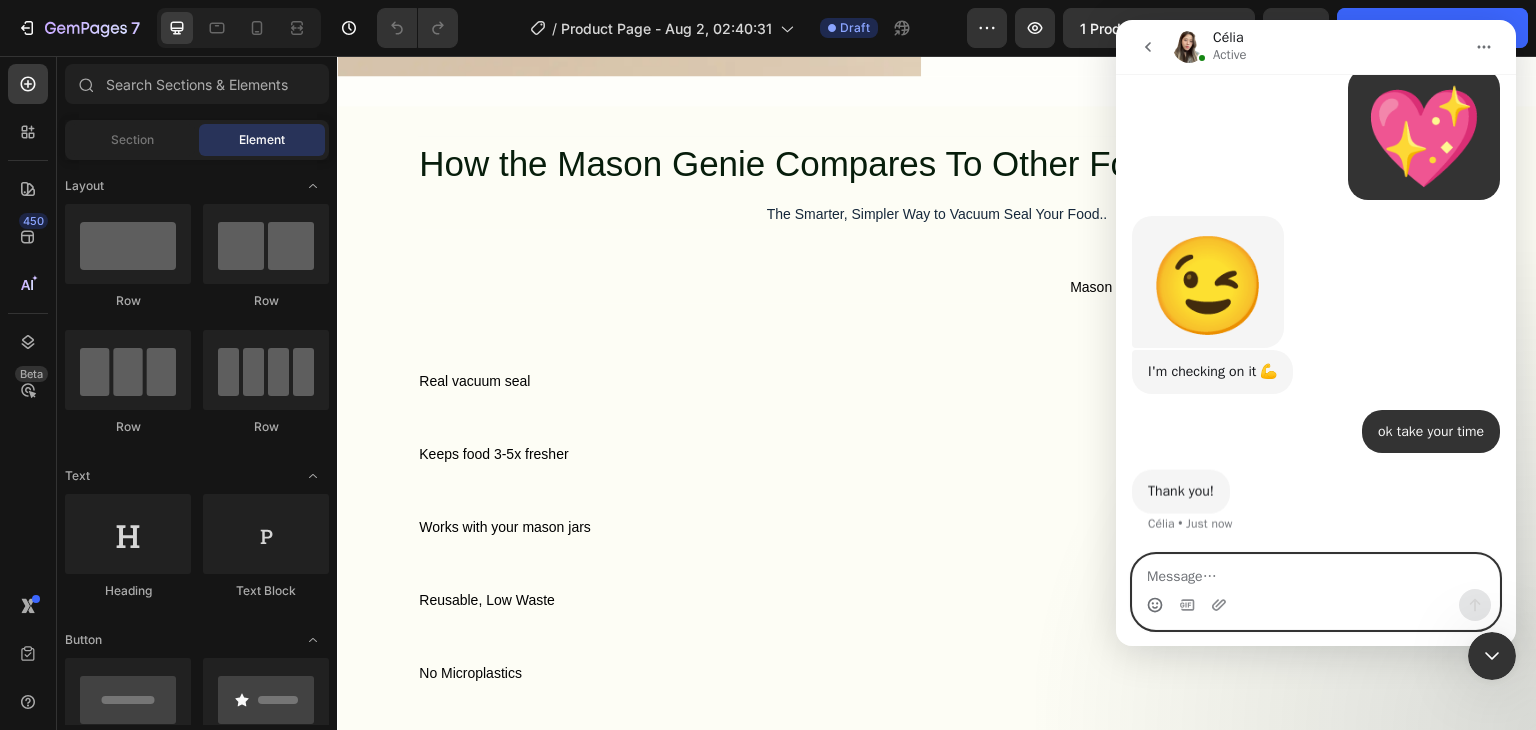 scroll, scrollTop: 7072, scrollLeft: 0, axis: vertical 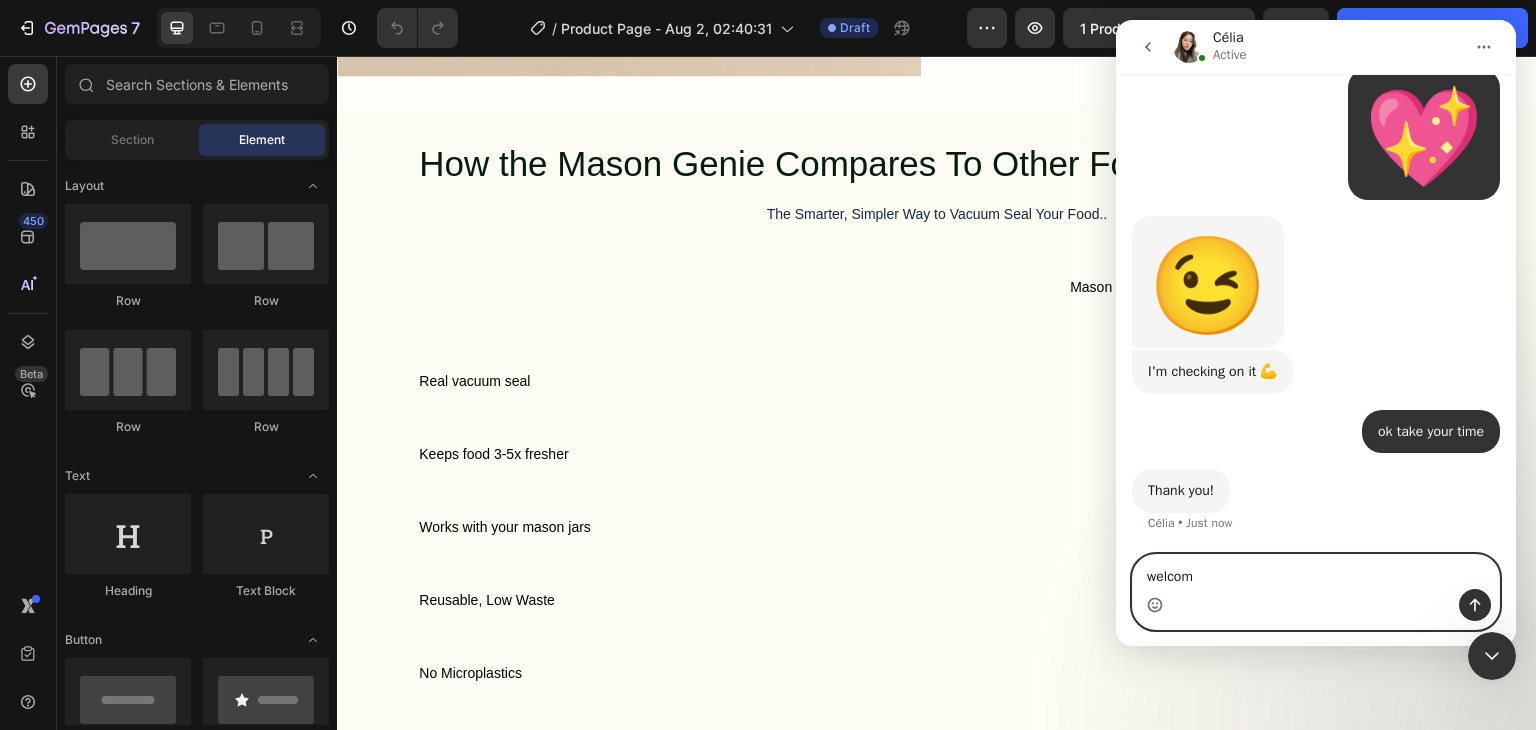 type on "welcome" 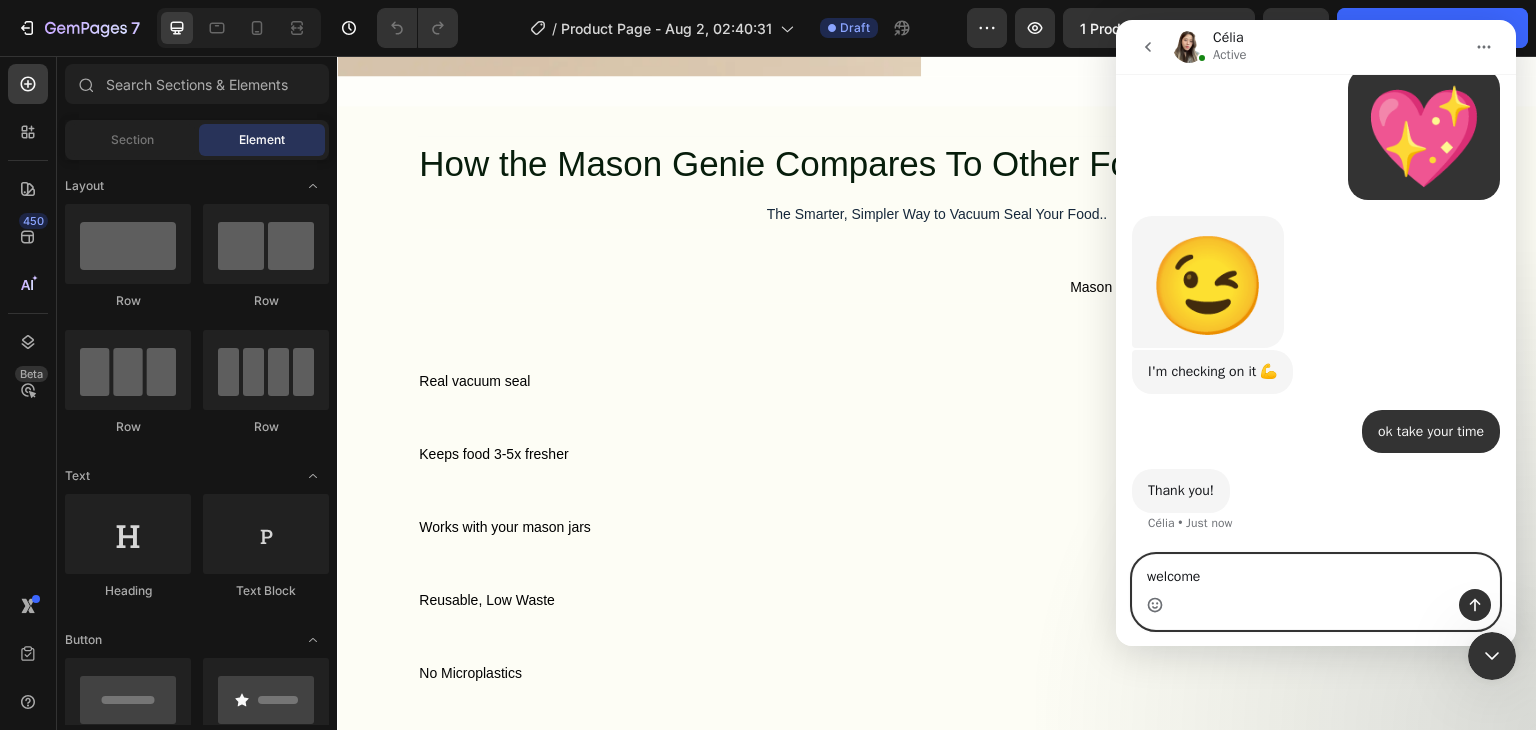 type 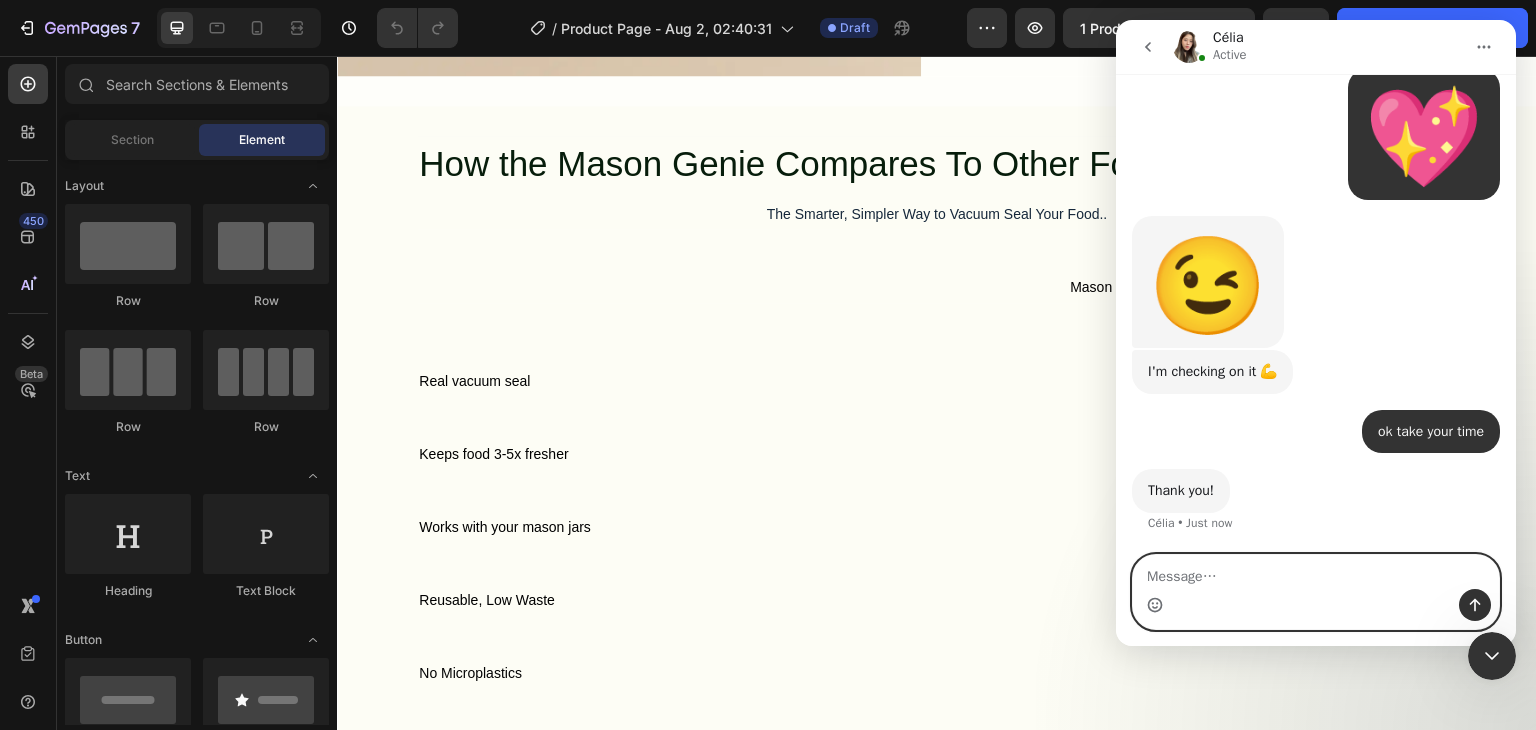 scroll, scrollTop: 7132, scrollLeft: 0, axis: vertical 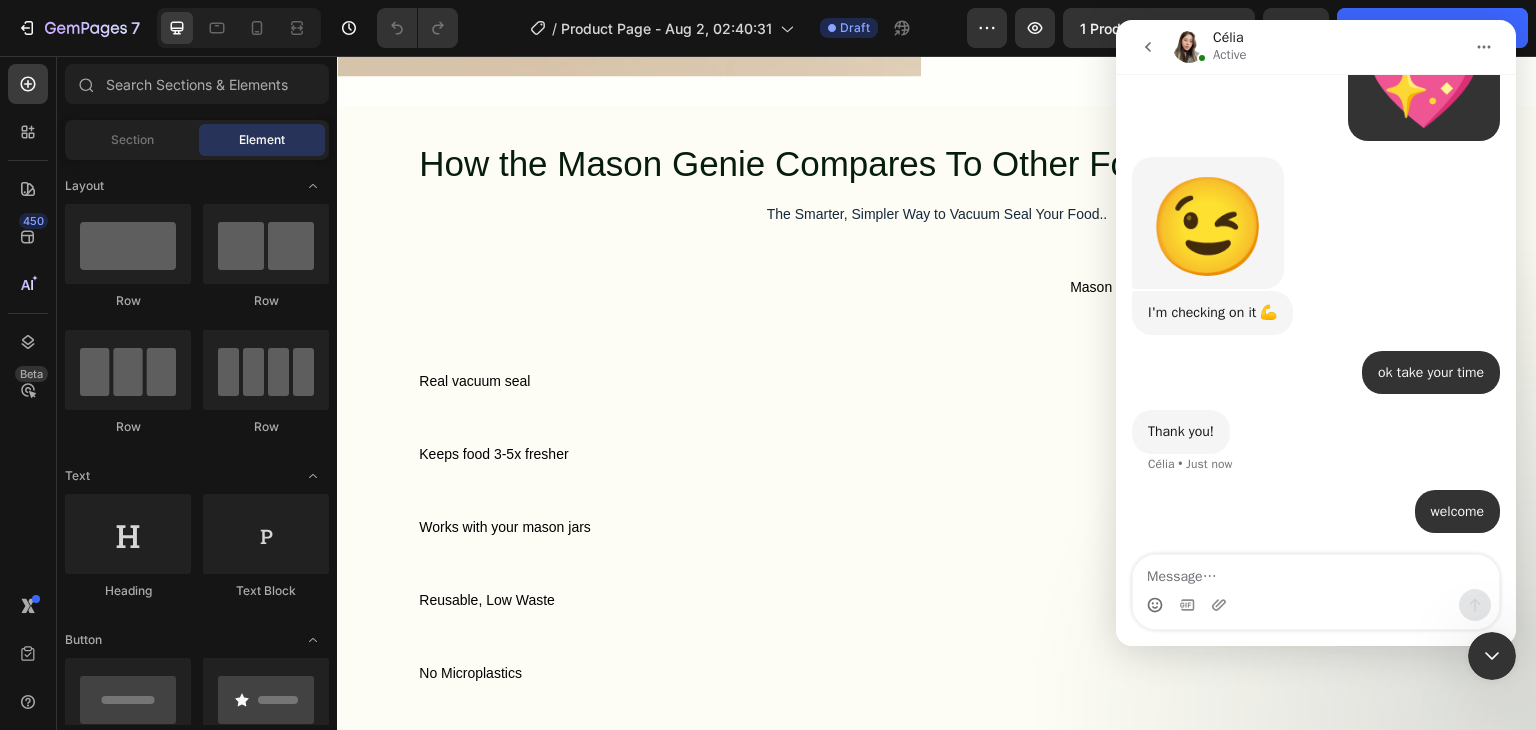 click 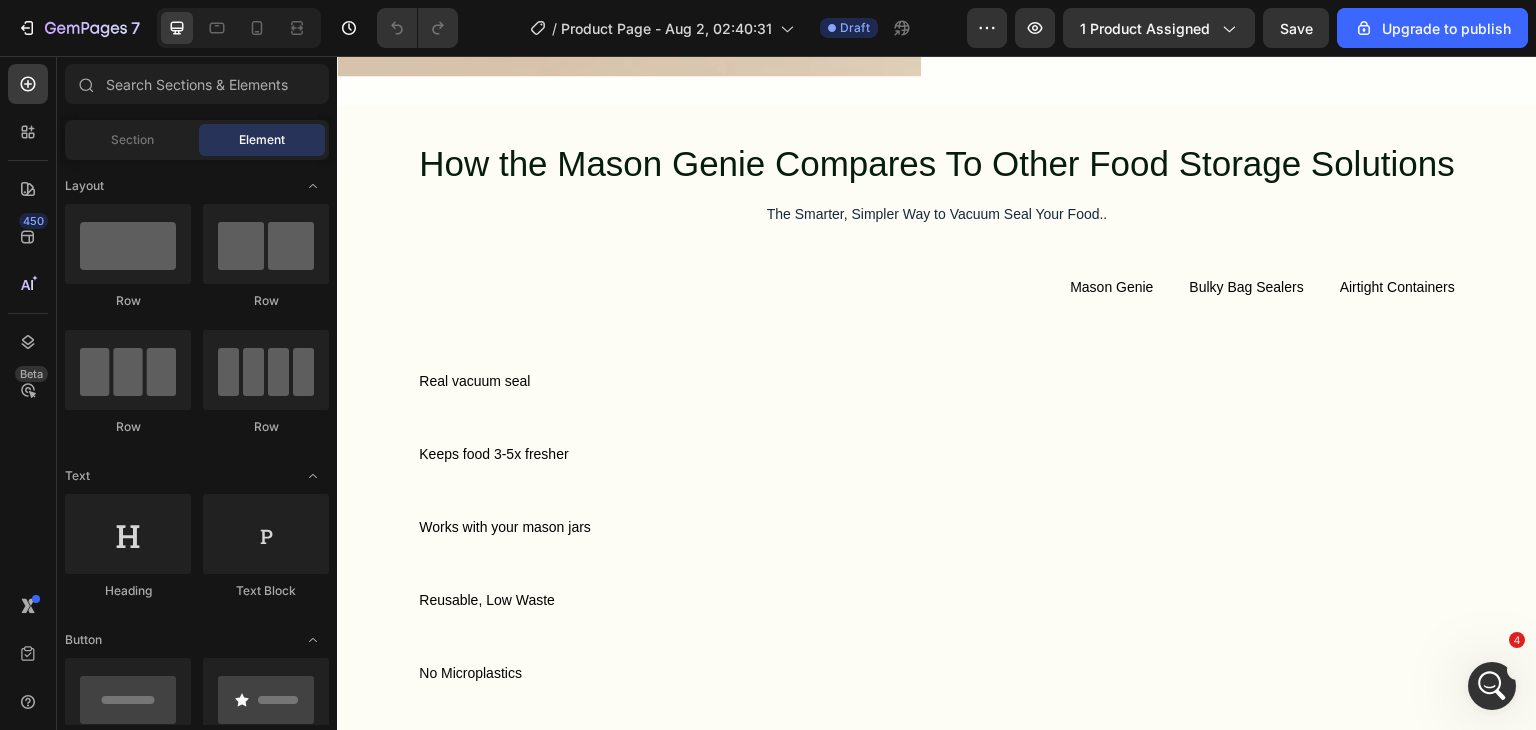 scroll, scrollTop: 7208, scrollLeft: 0, axis: vertical 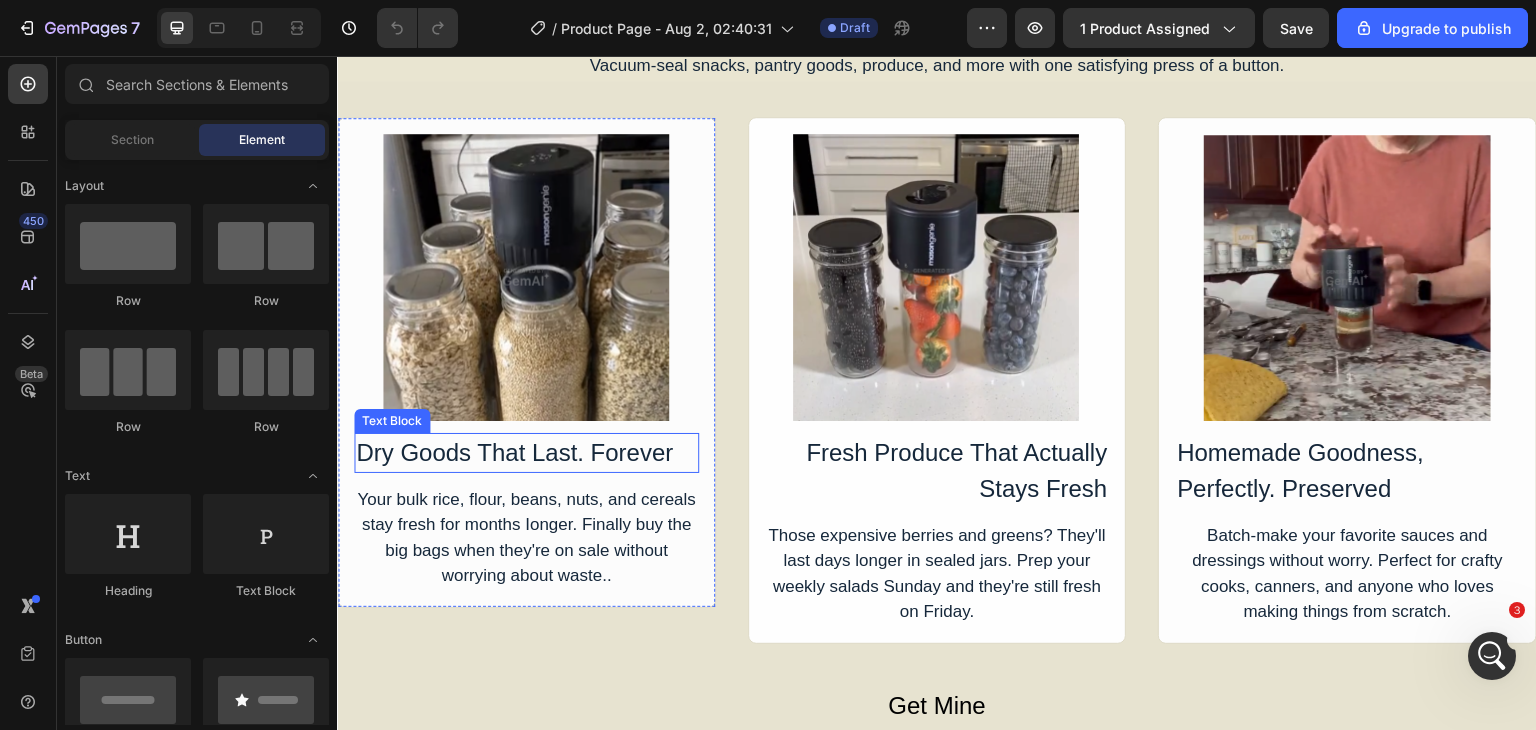click on "Dry Goods That Last. Forever" at bounding box center (526, 453) 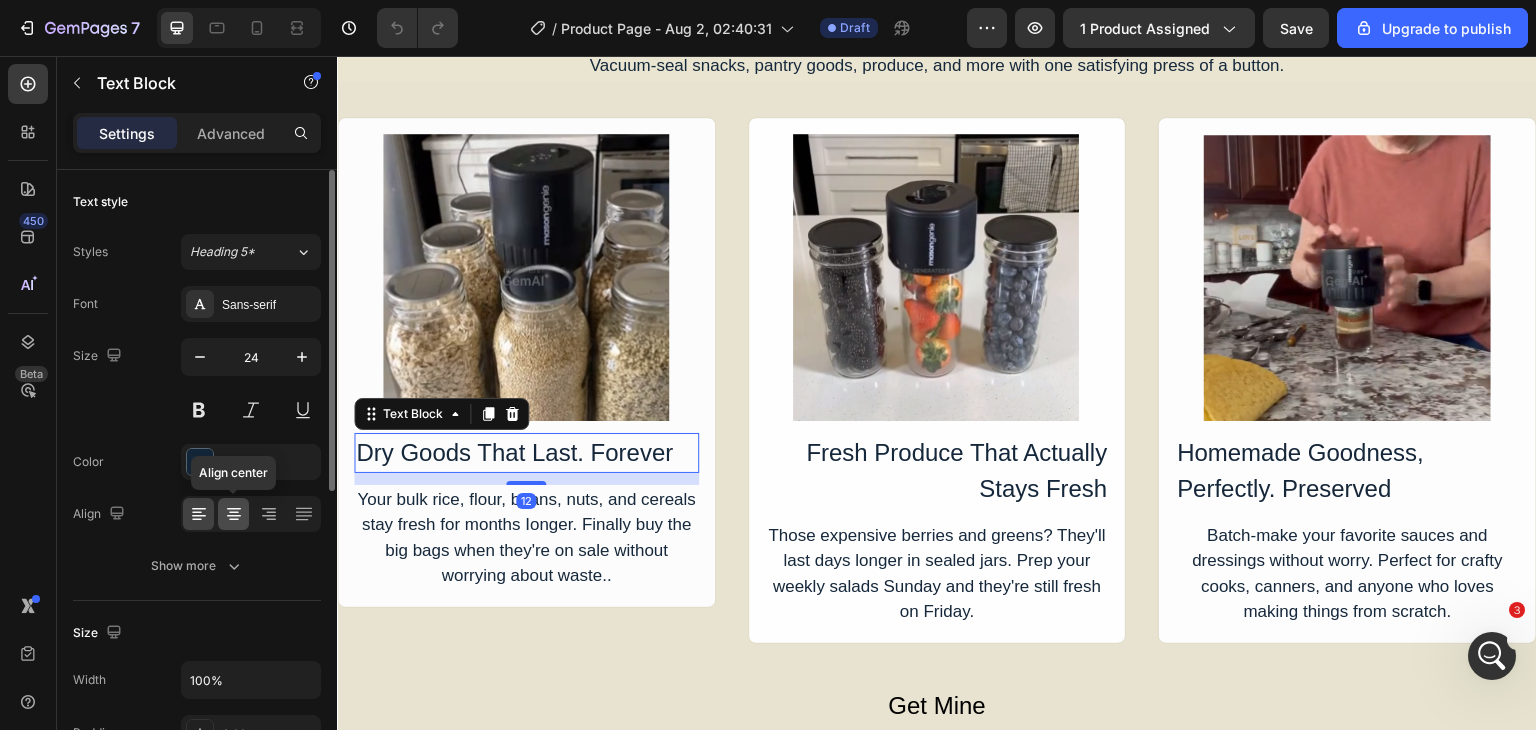click 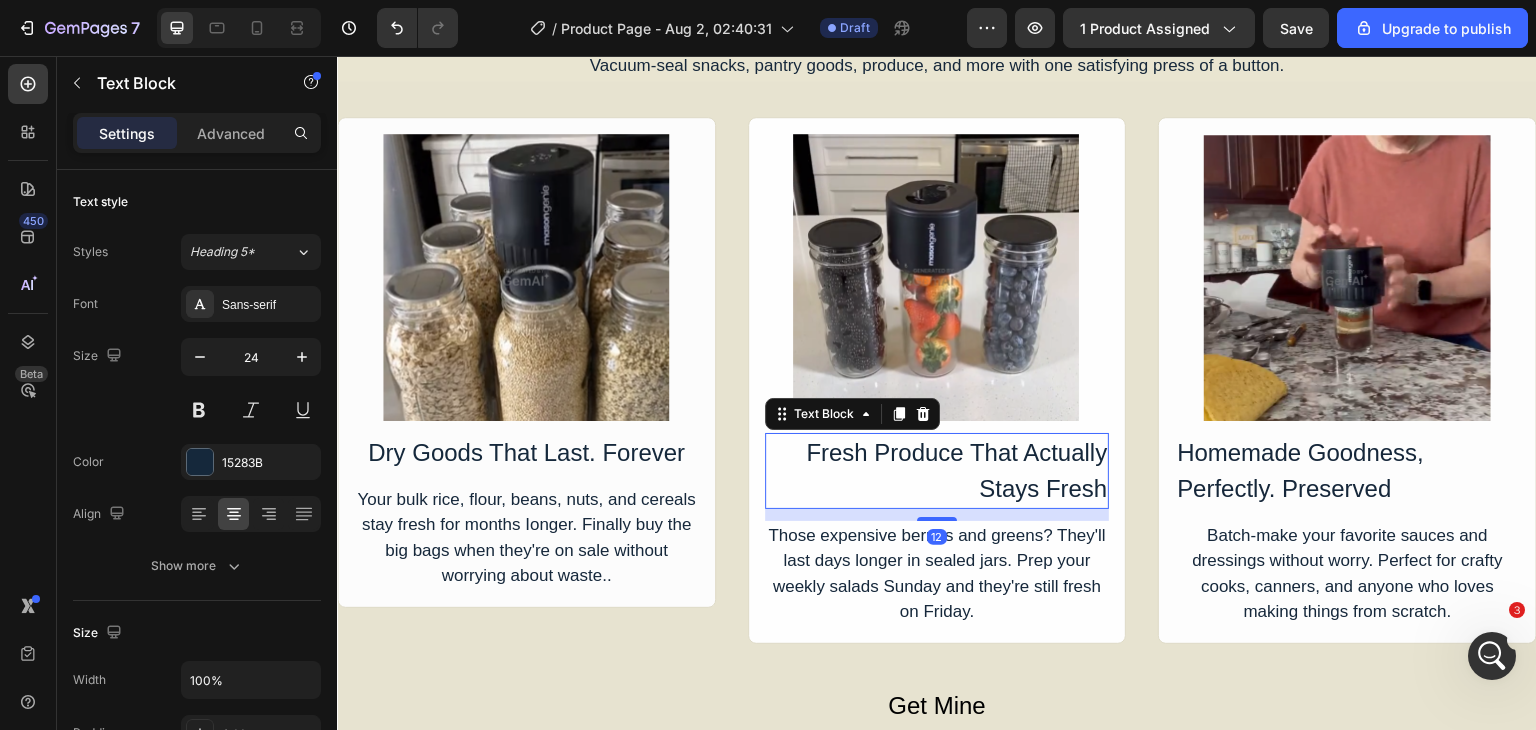 click on "Fresh Produce That Actually Stays Fresh" at bounding box center (937, 471) 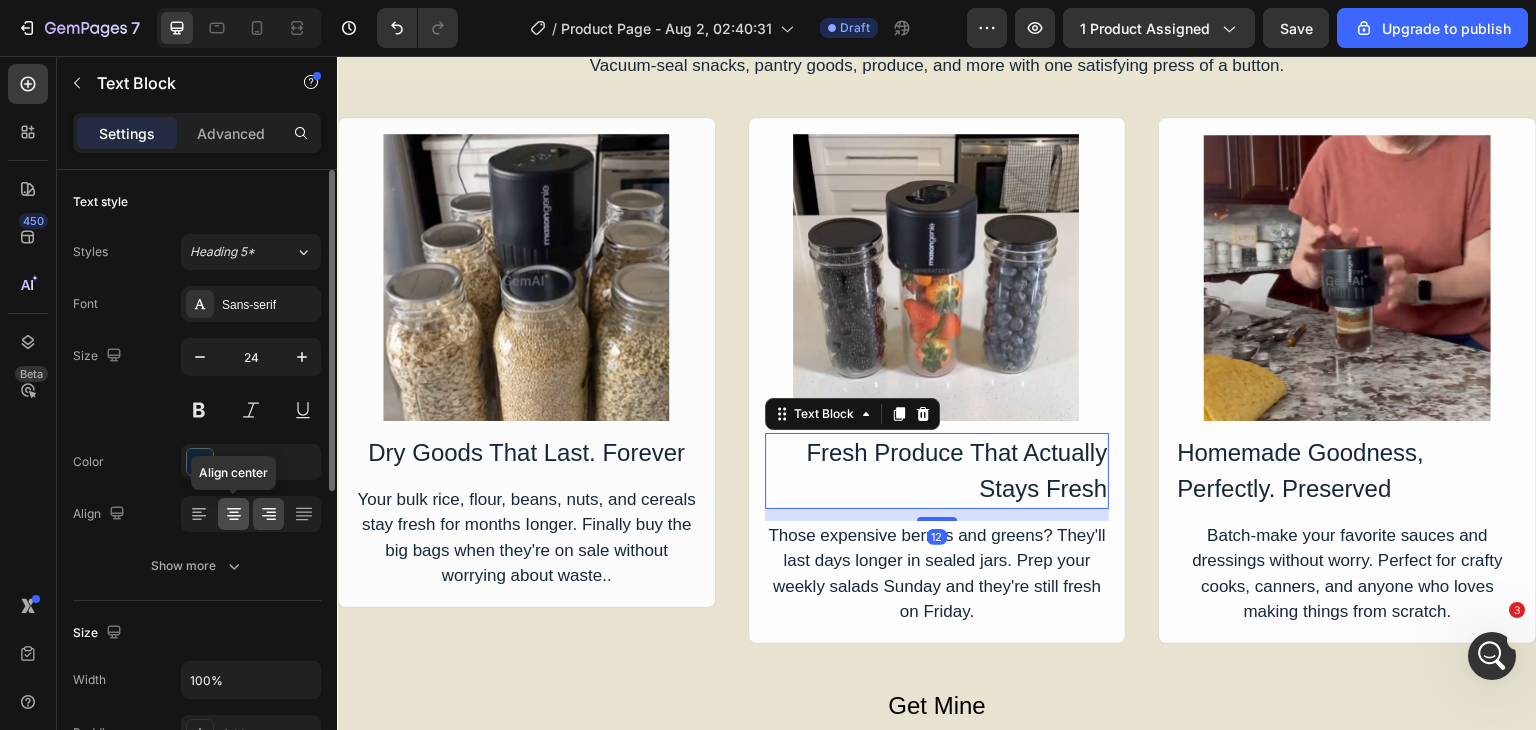 click 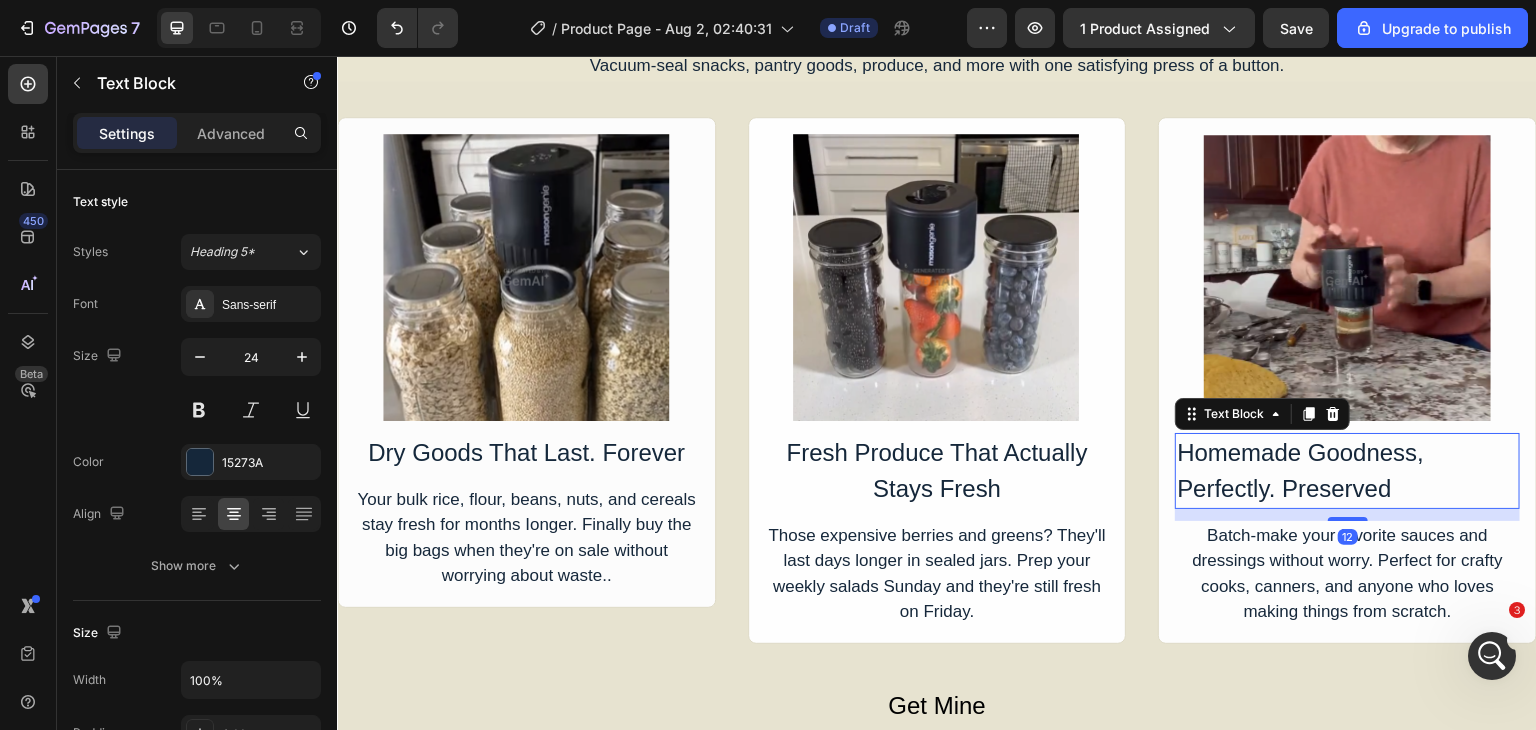 click on "Homemade Goodness, Perfectly. Preserved" at bounding box center [1347, 471] 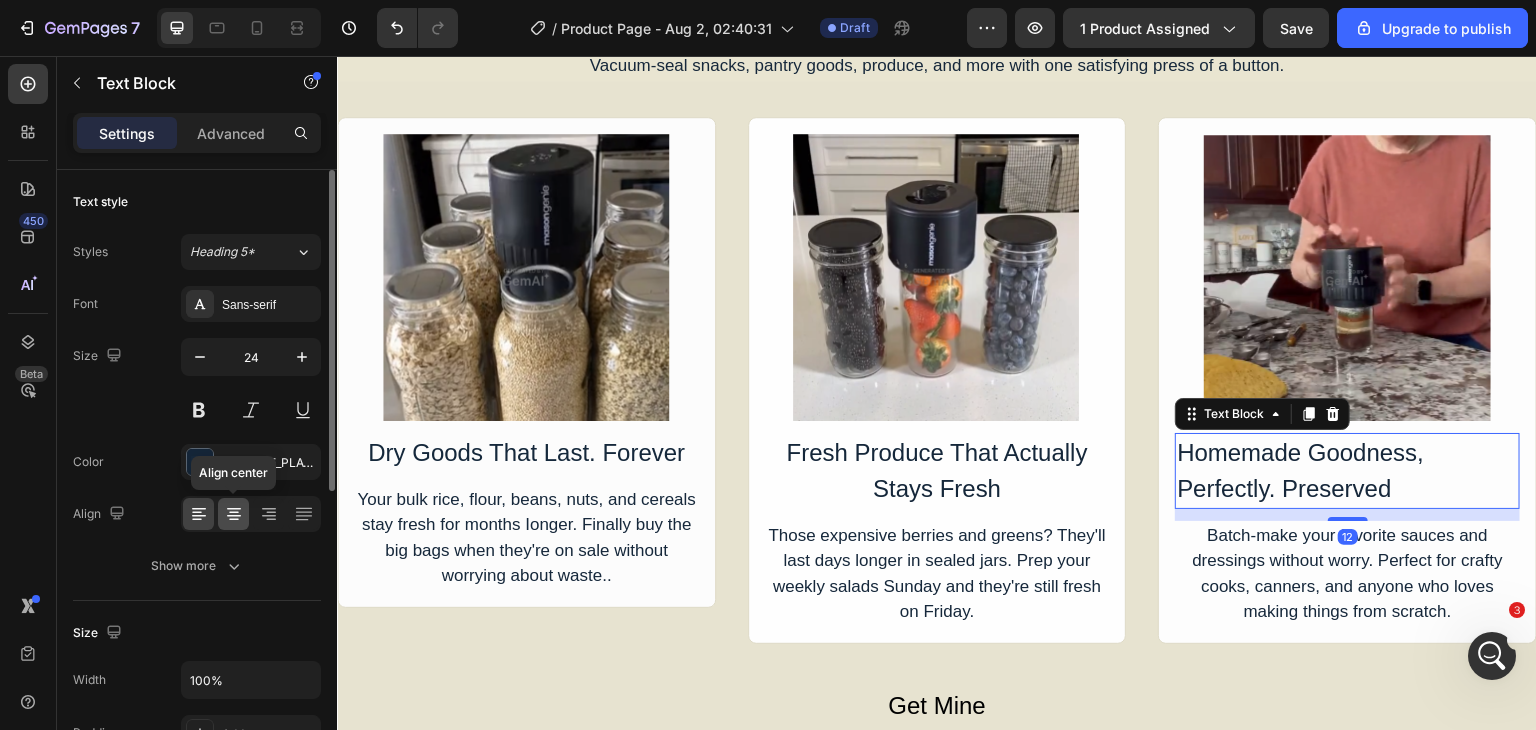 click 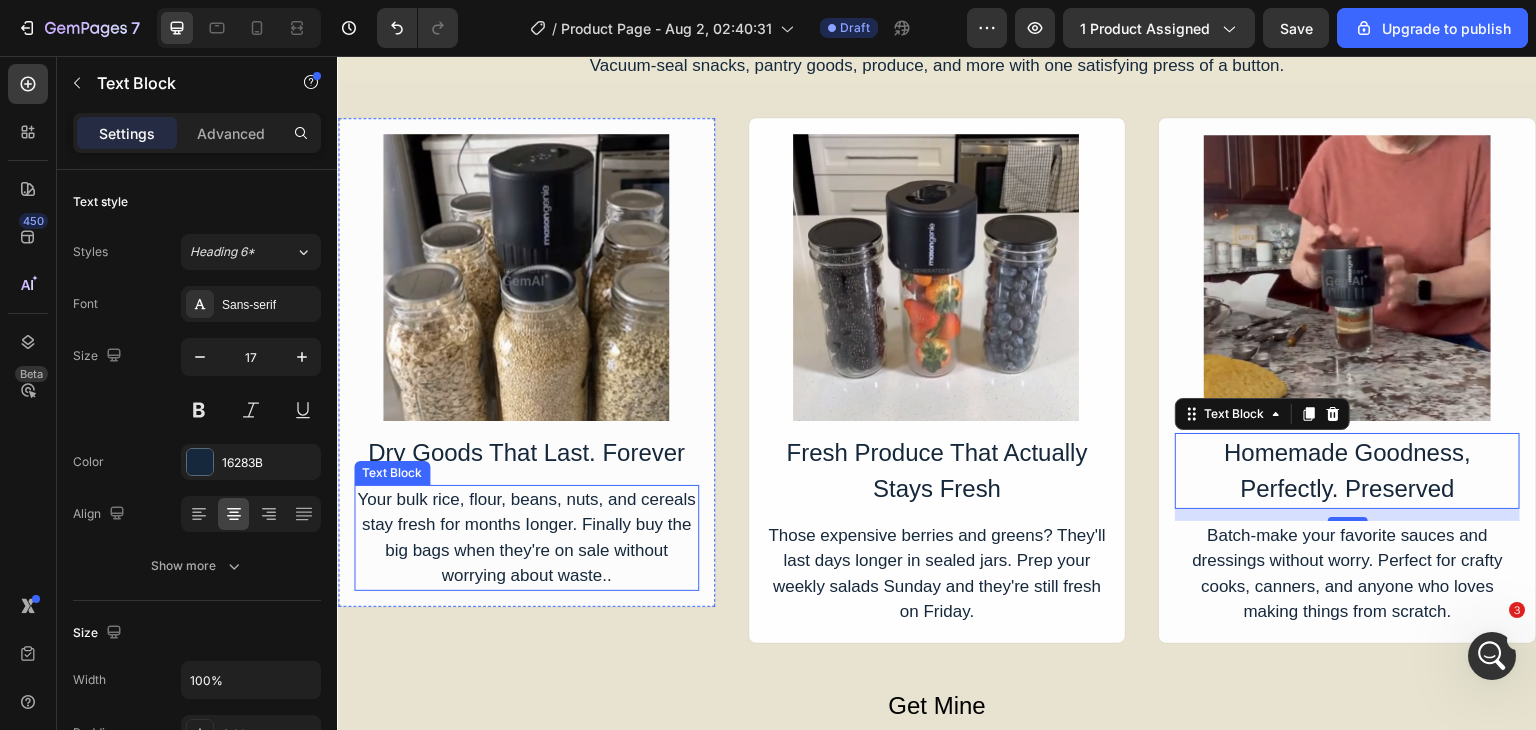 click on "Your bulk rice, flour, beans, nuts, and cereals stay fresh for months Ionger. Finally buy the big bags when they're on sale without worrying about waste.." at bounding box center [526, 538] 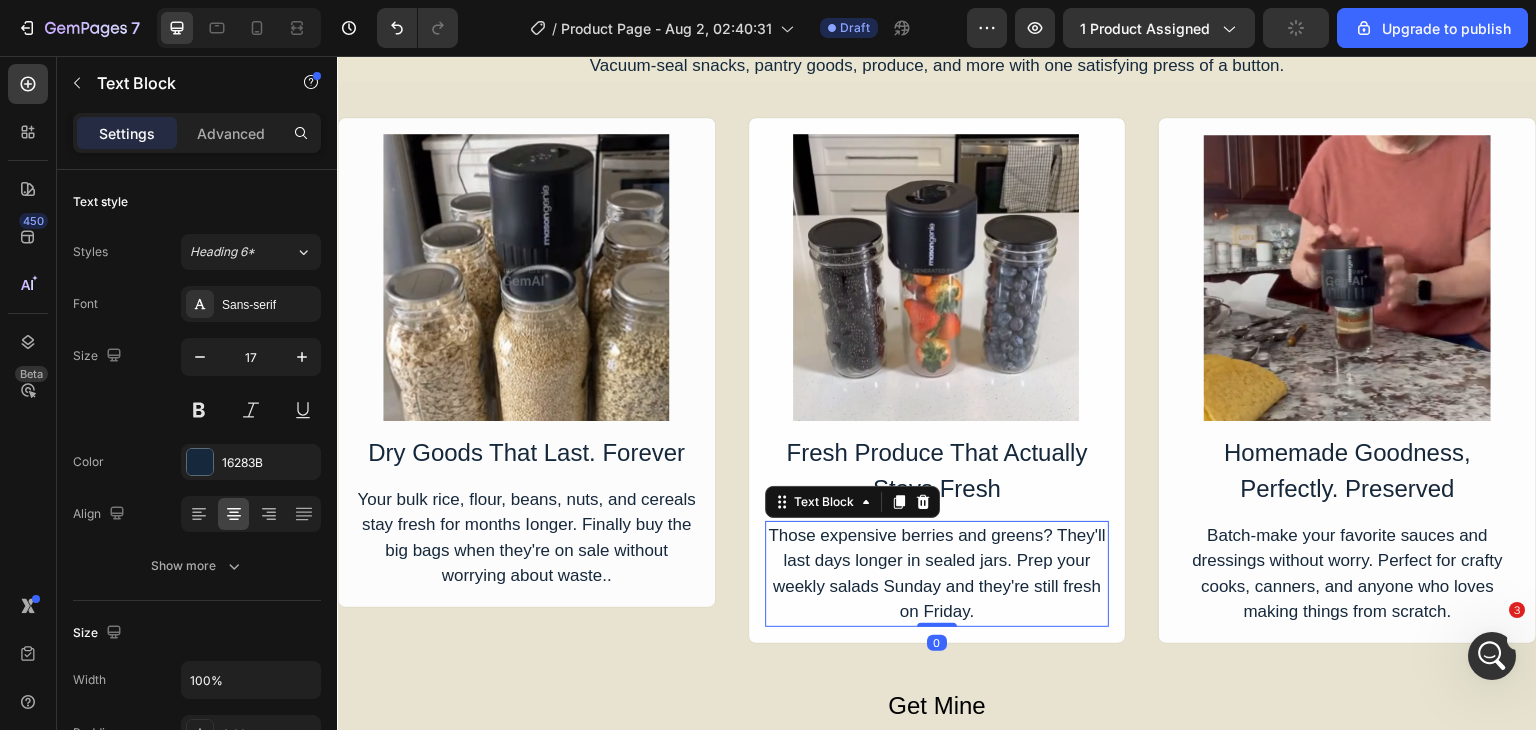click on "Those expensive berries and greens? They'll last days longer in sealed jars. Prep your weekly salads Sunday and they're still fresh on Friday." at bounding box center (937, 574) 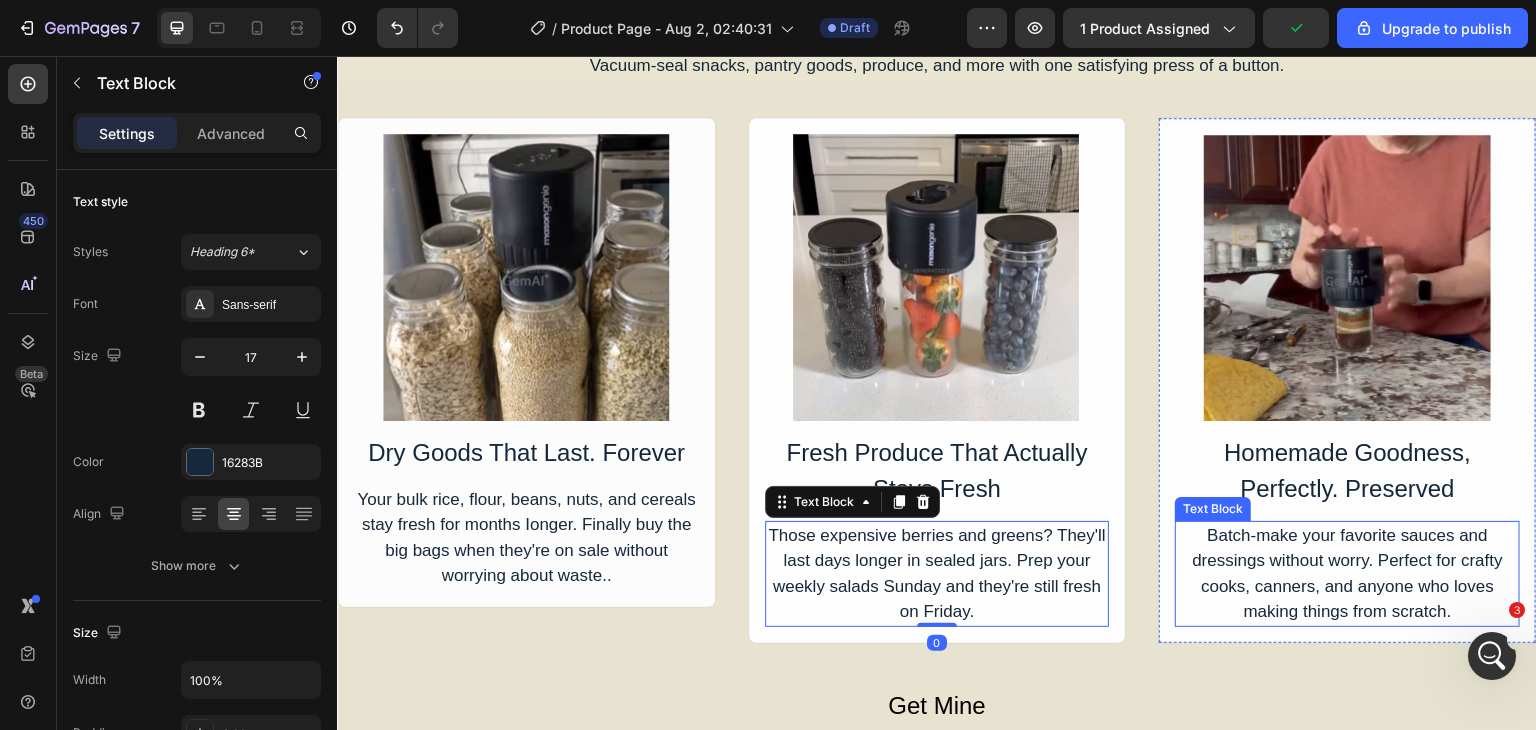 click on "Batch-make your favorite sauces and dressings without worry. Perfect for crafty cooks, canners,  and anyone who loves making things from scratch." at bounding box center (1347, 574) 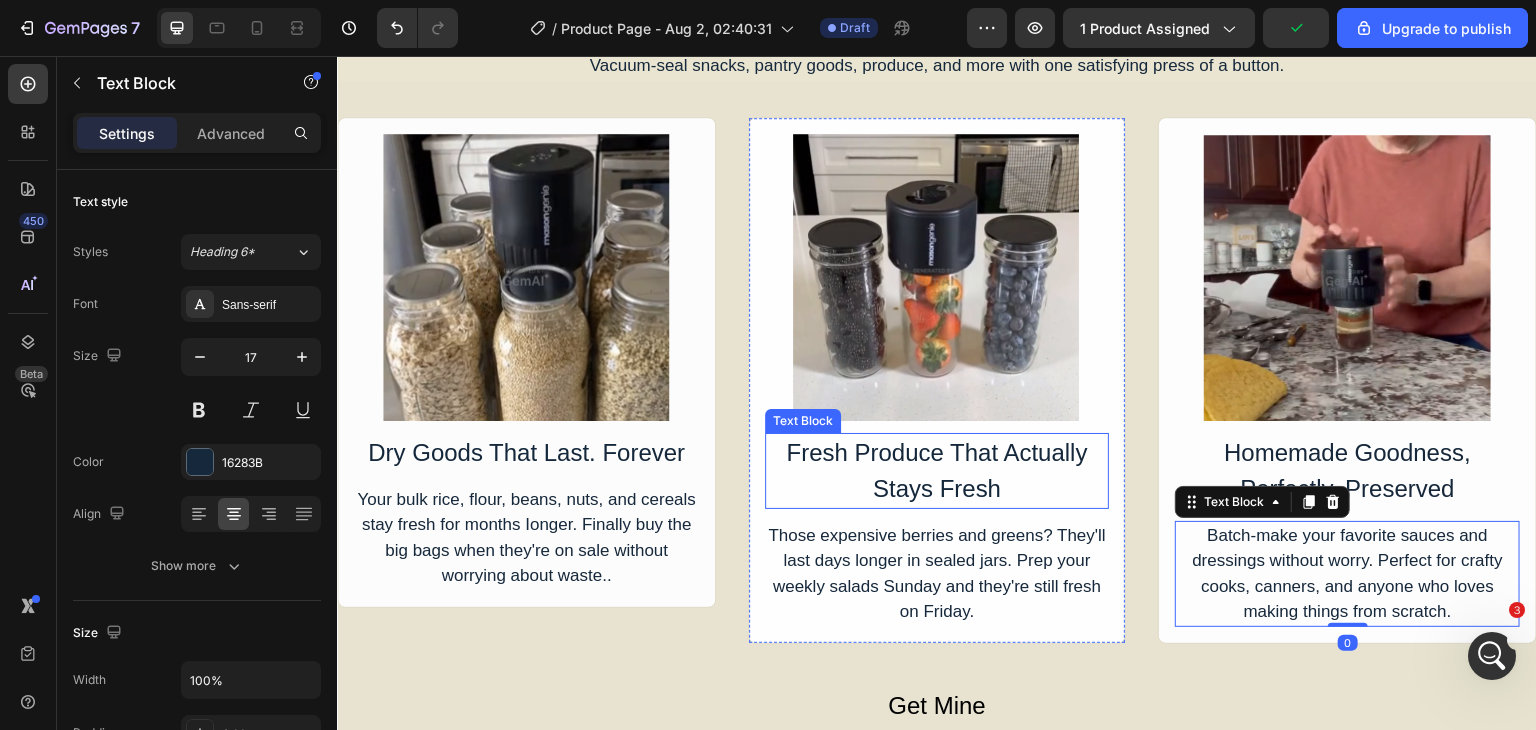 scroll, scrollTop: 2200, scrollLeft: 0, axis: vertical 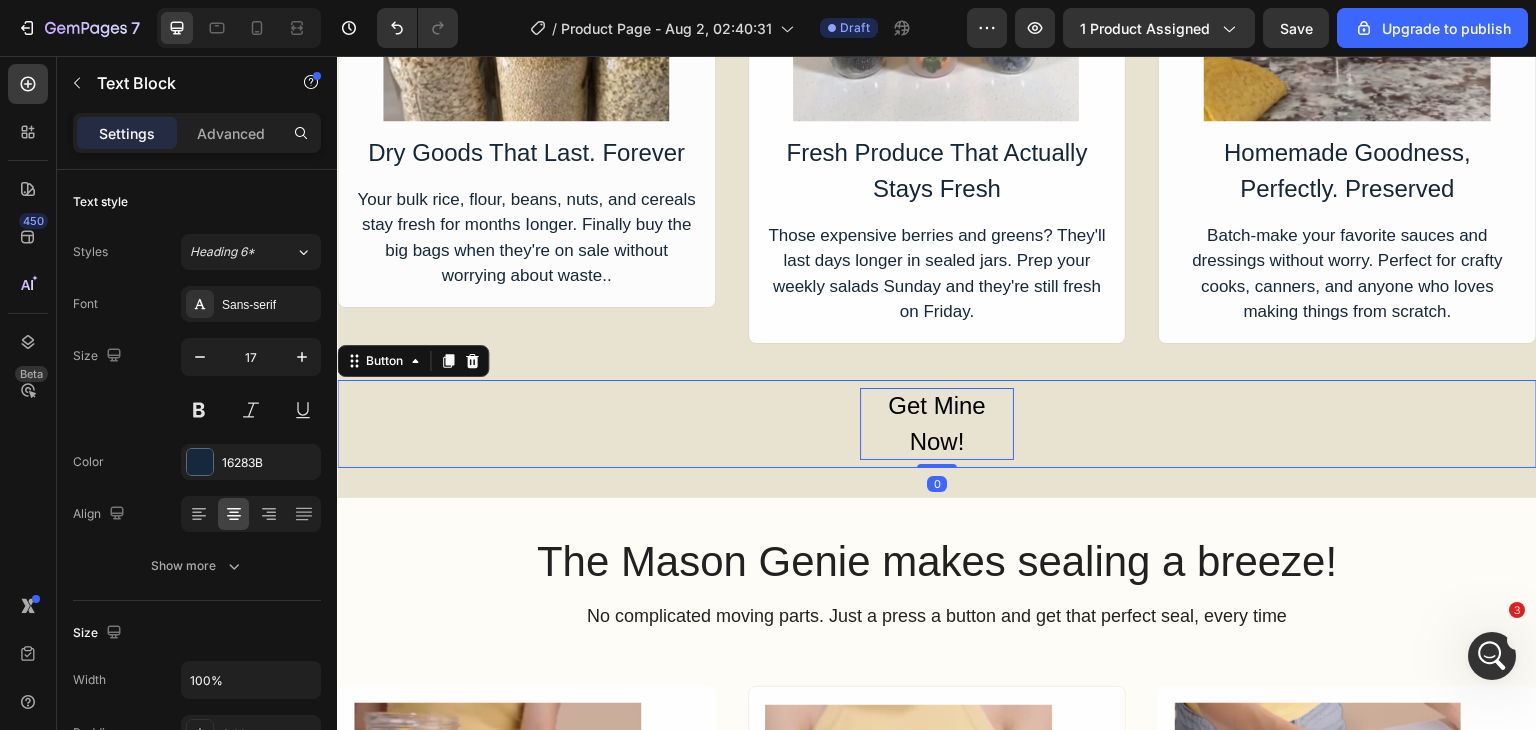 click on "Get Mine Now!" at bounding box center [937, 424] 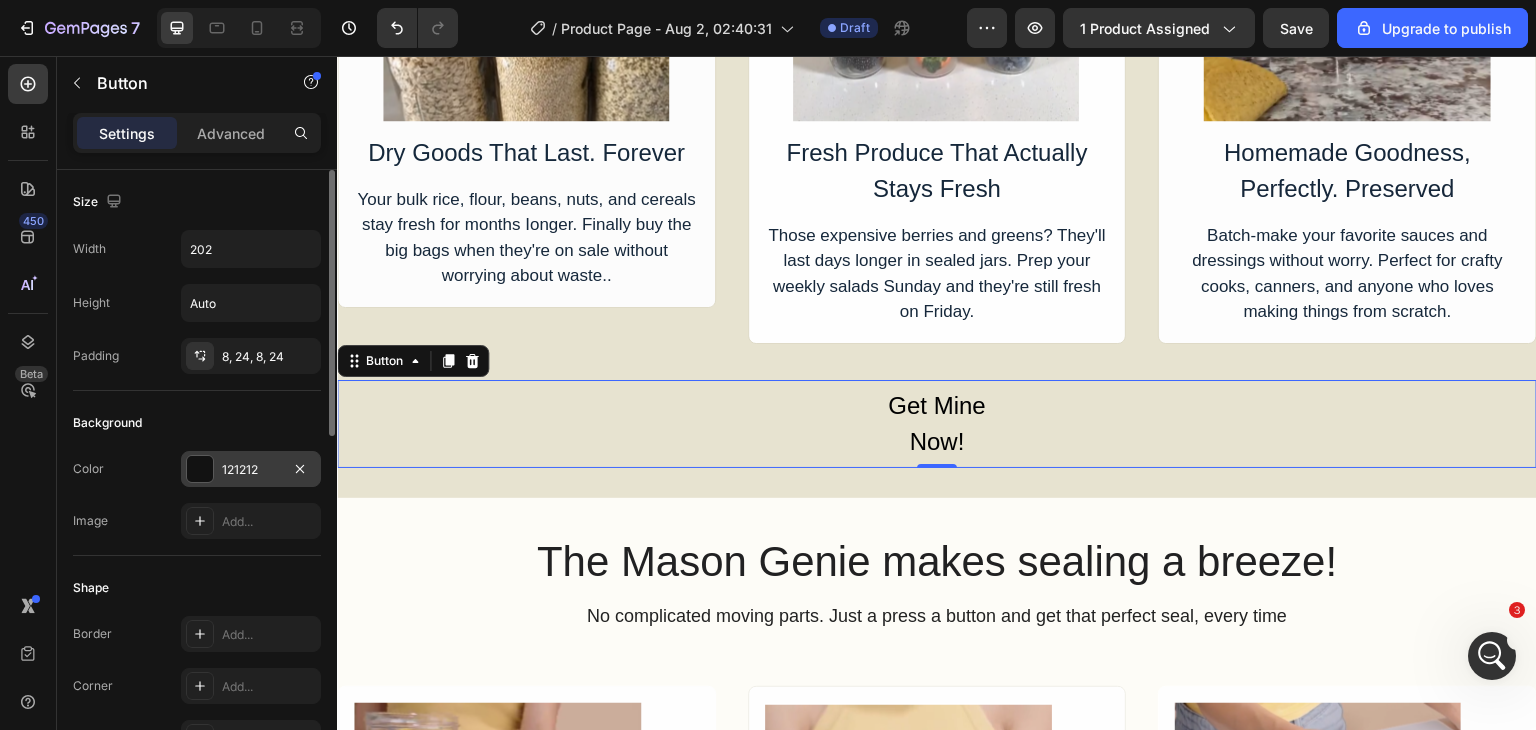 click at bounding box center [200, 469] 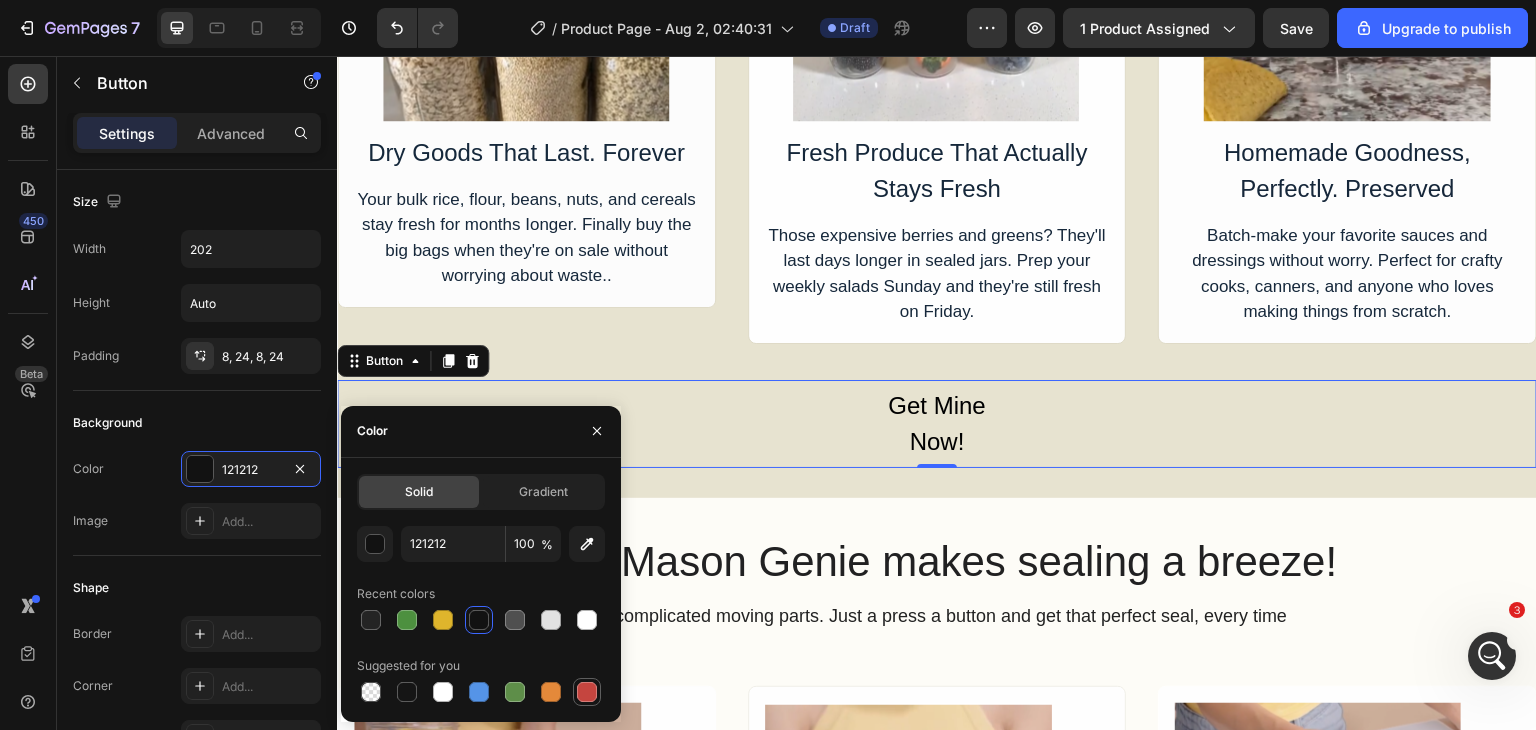 click at bounding box center (587, 692) 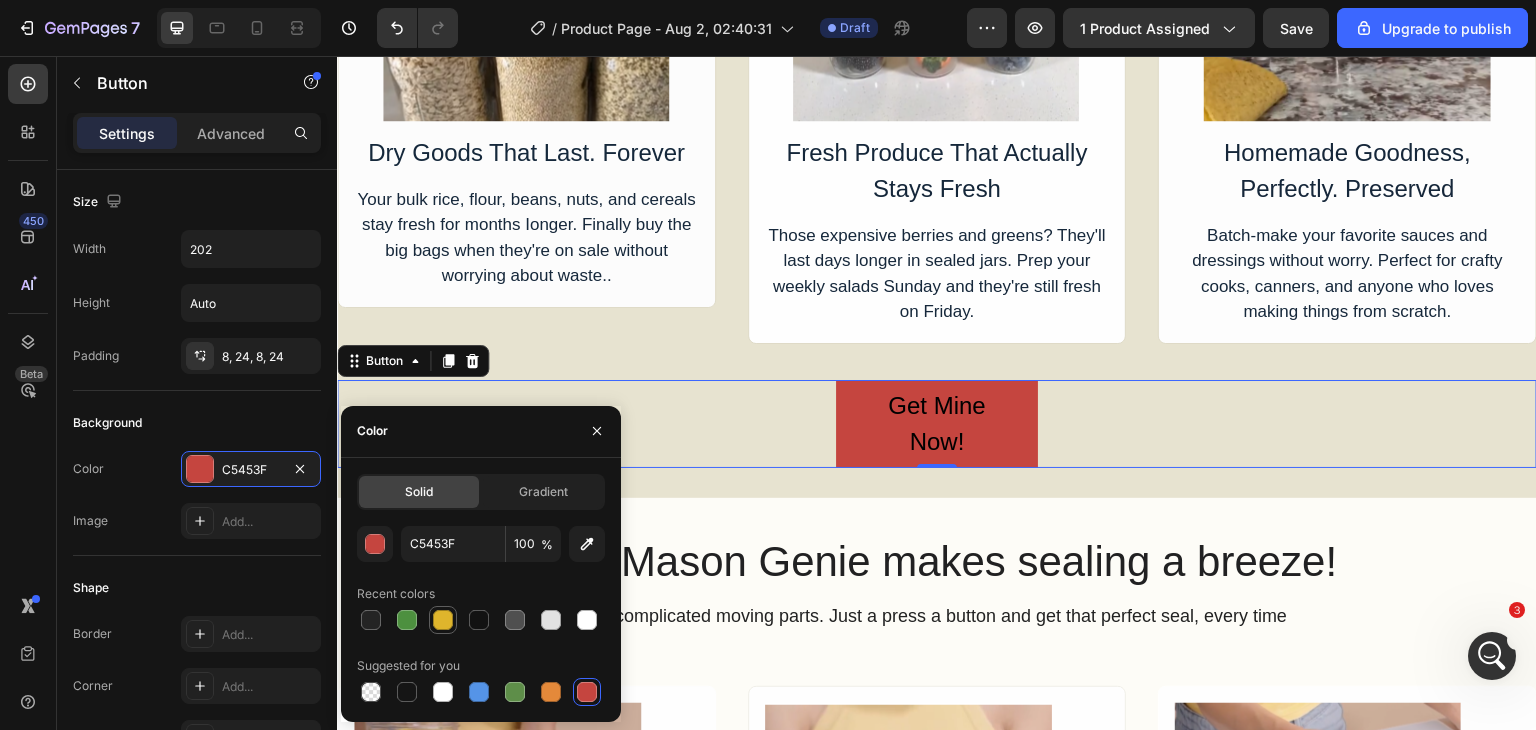 click at bounding box center (443, 620) 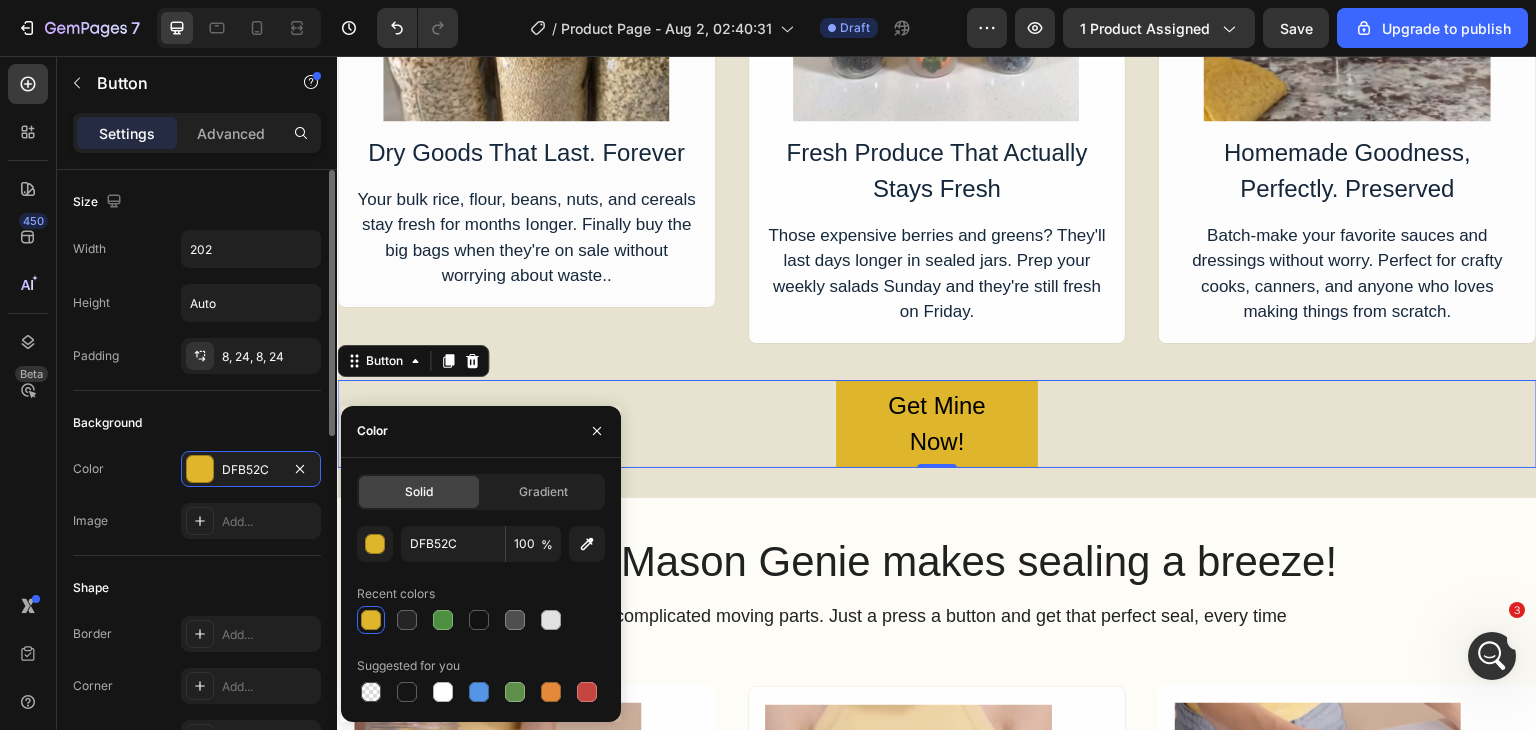 click on "Image Add..." at bounding box center (197, 521) 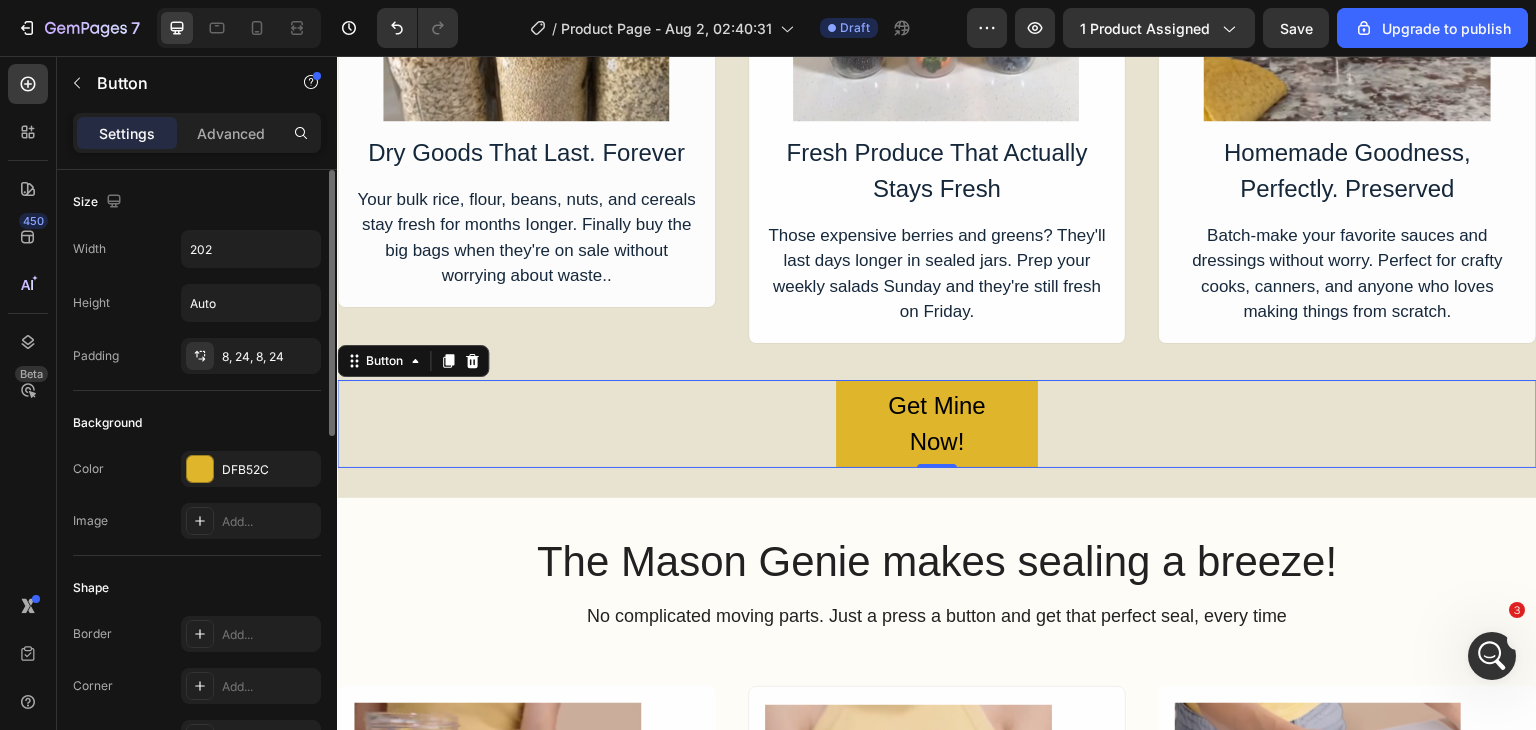 scroll, scrollTop: 200, scrollLeft: 0, axis: vertical 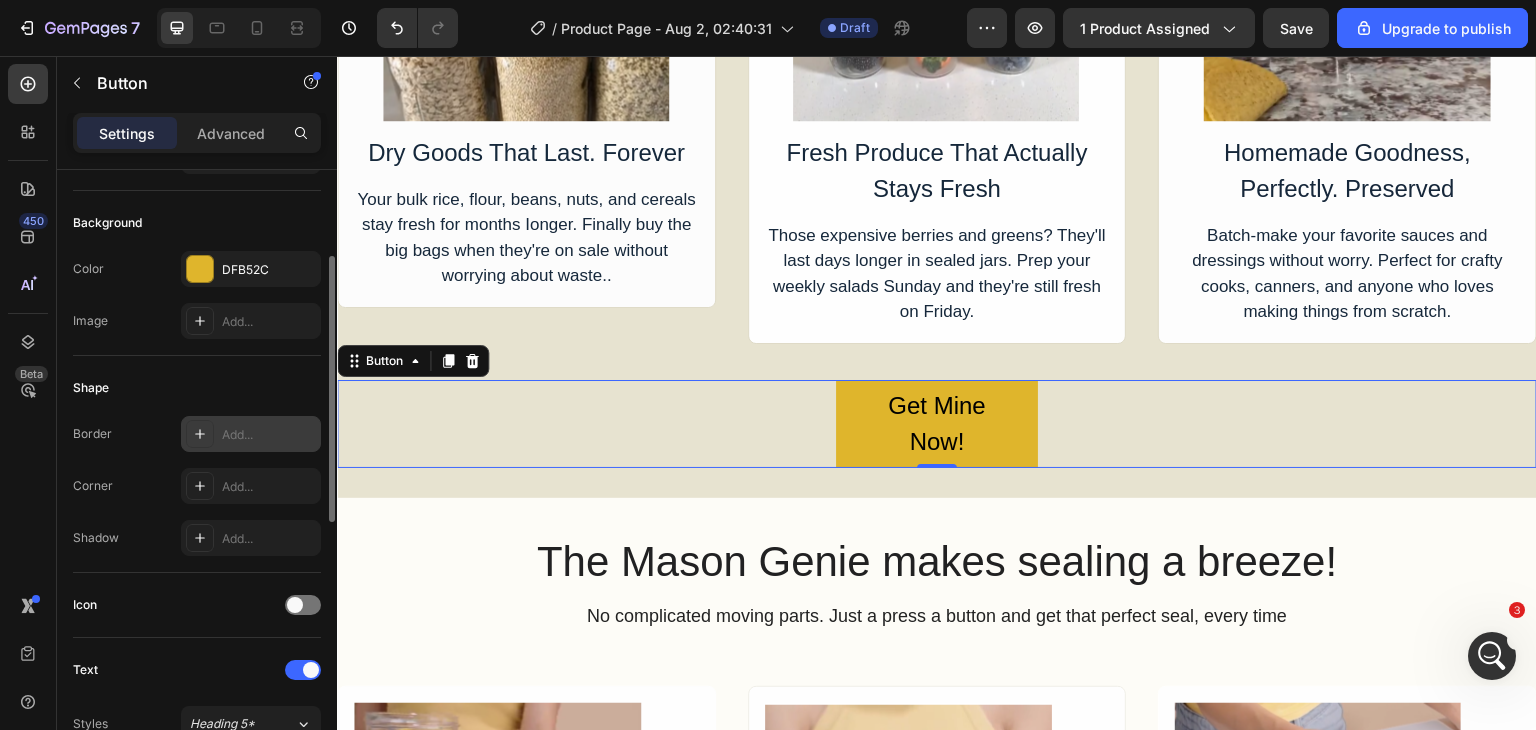 click at bounding box center [200, 434] 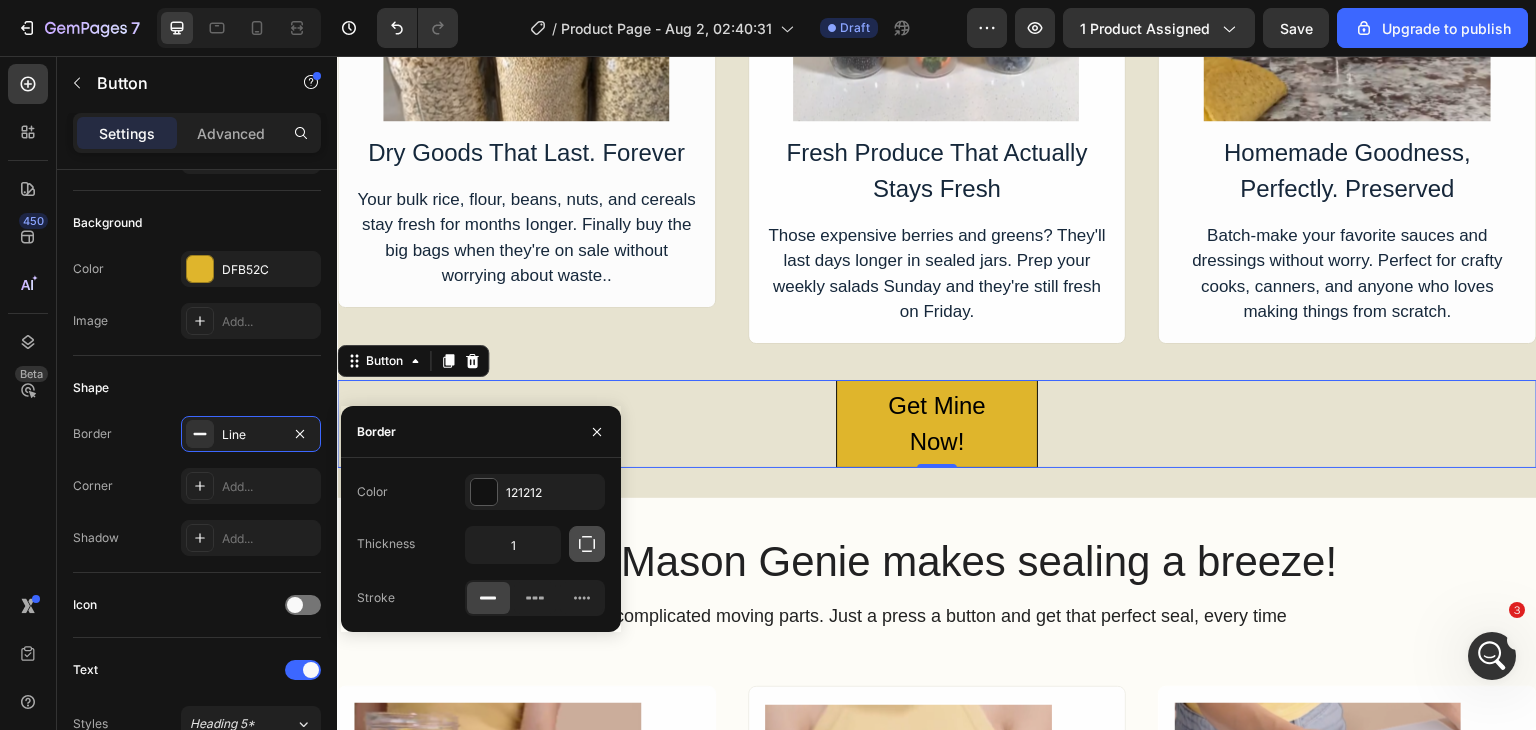 click 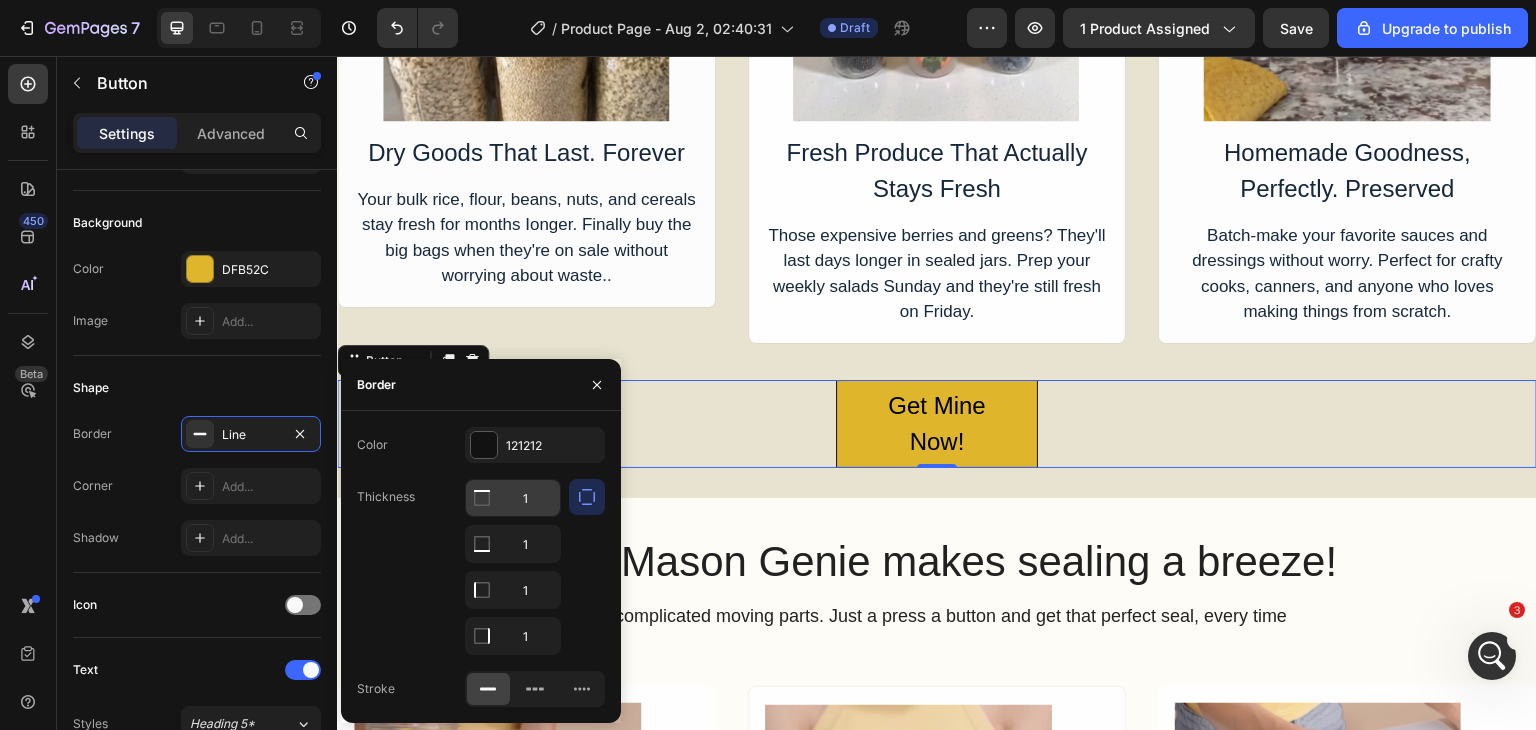 click on "1" at bounding box center (513, 498) 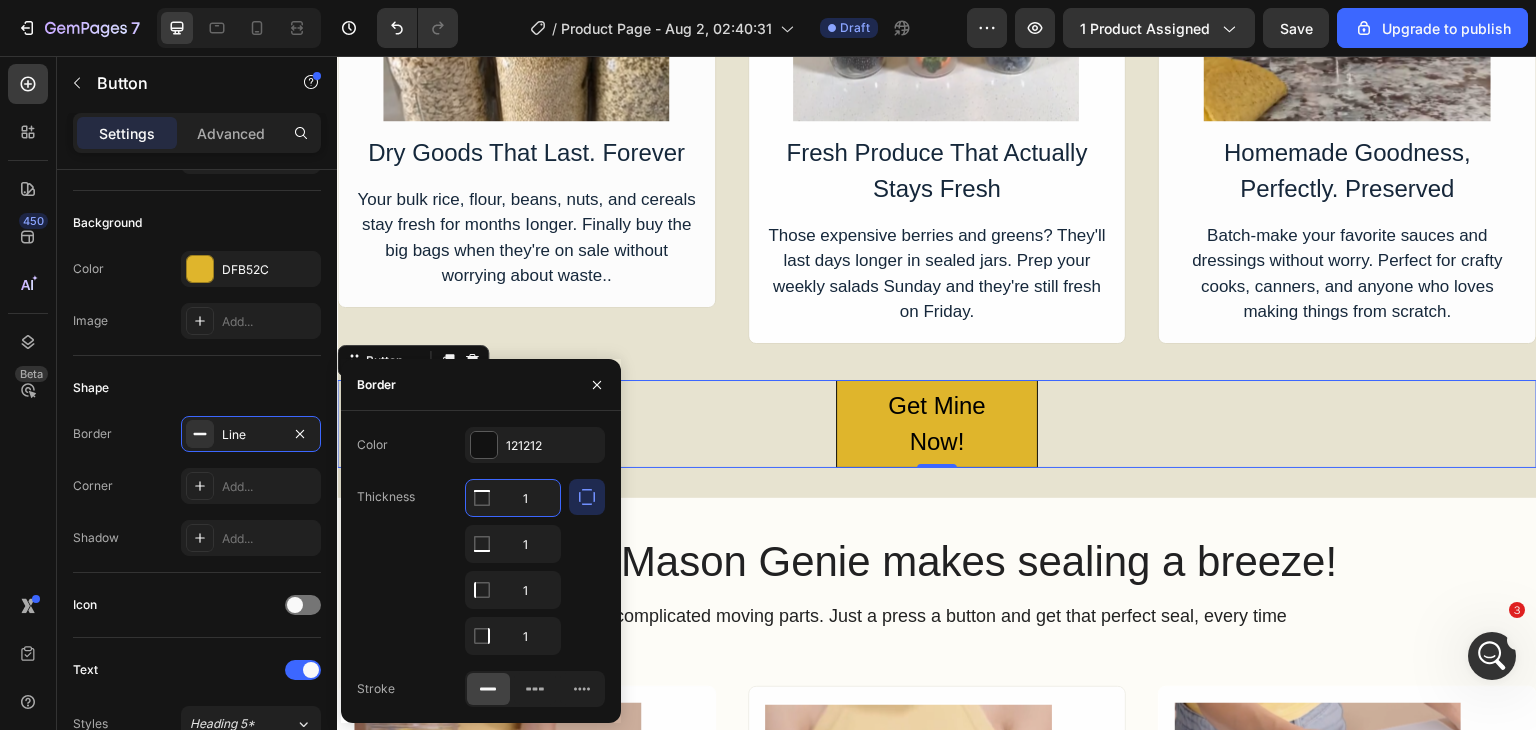 click on "1" at bounding box center (513, 498) 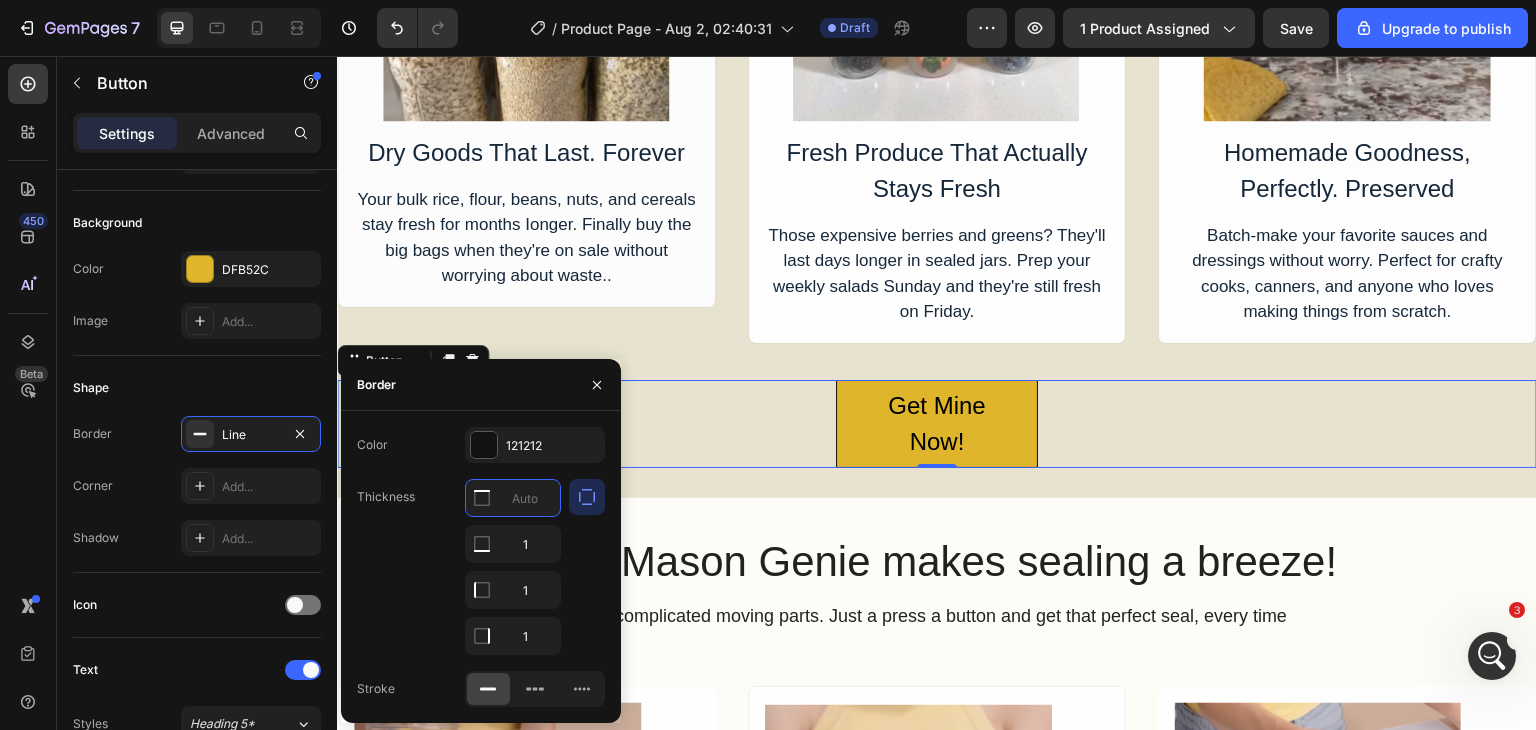 type on "5" 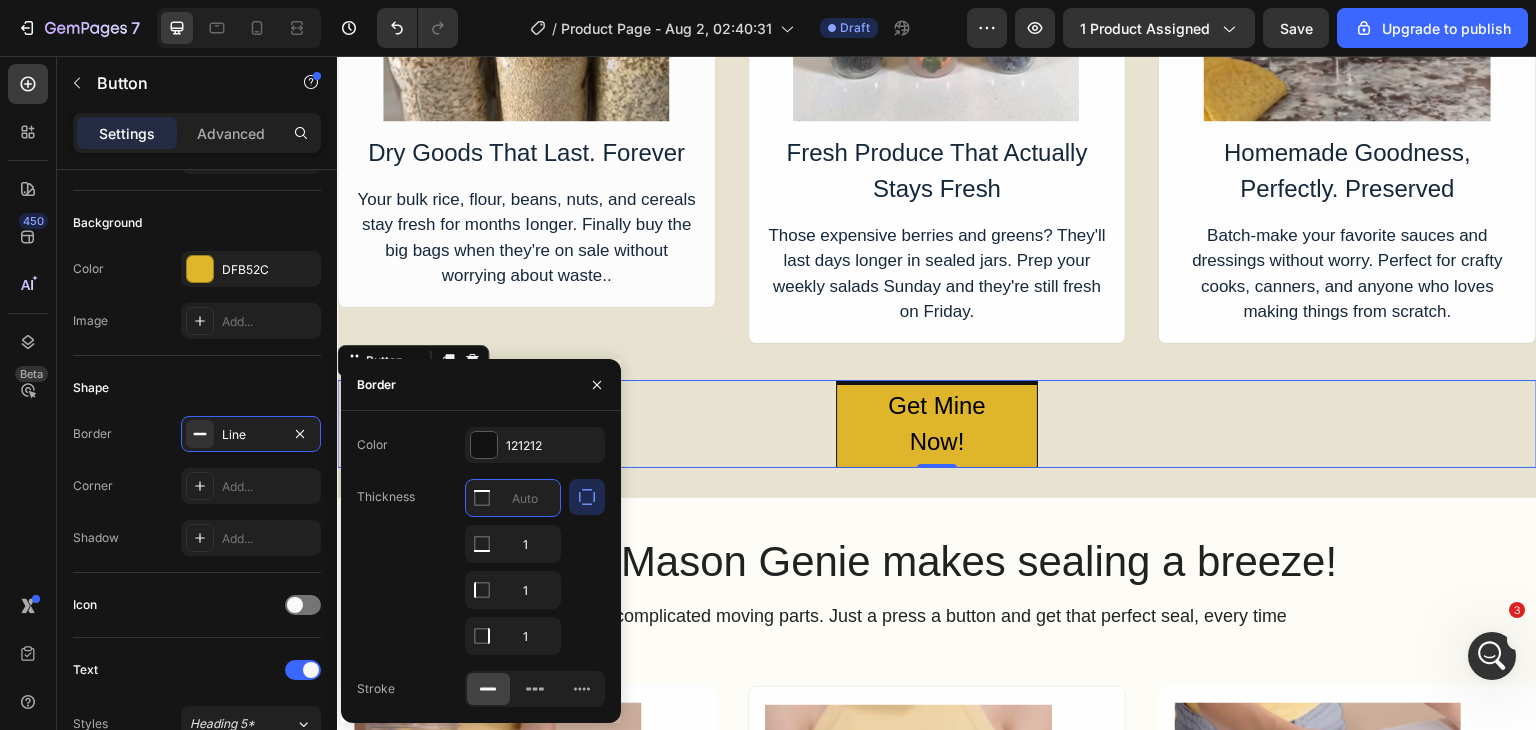 click at bounding box center (513, 498) 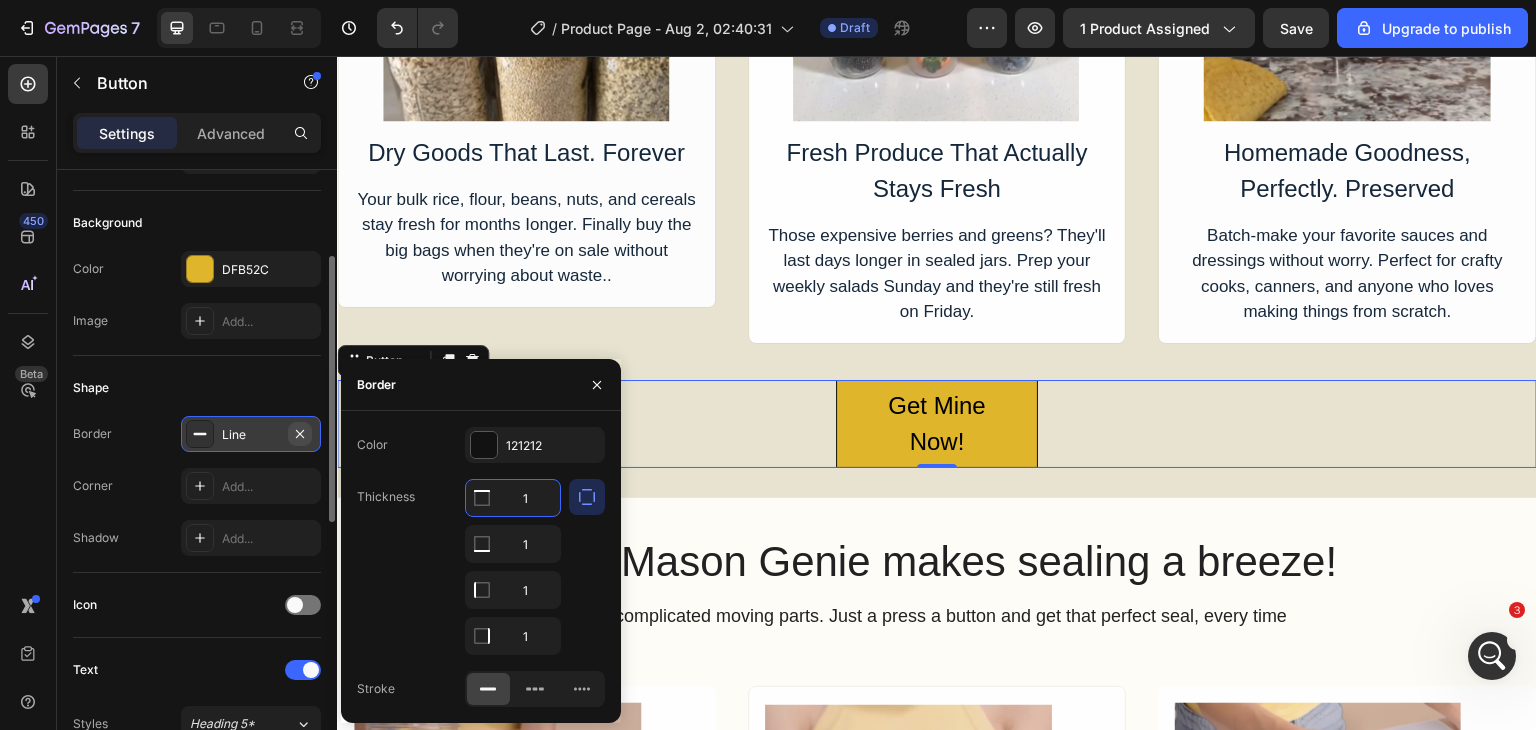 click 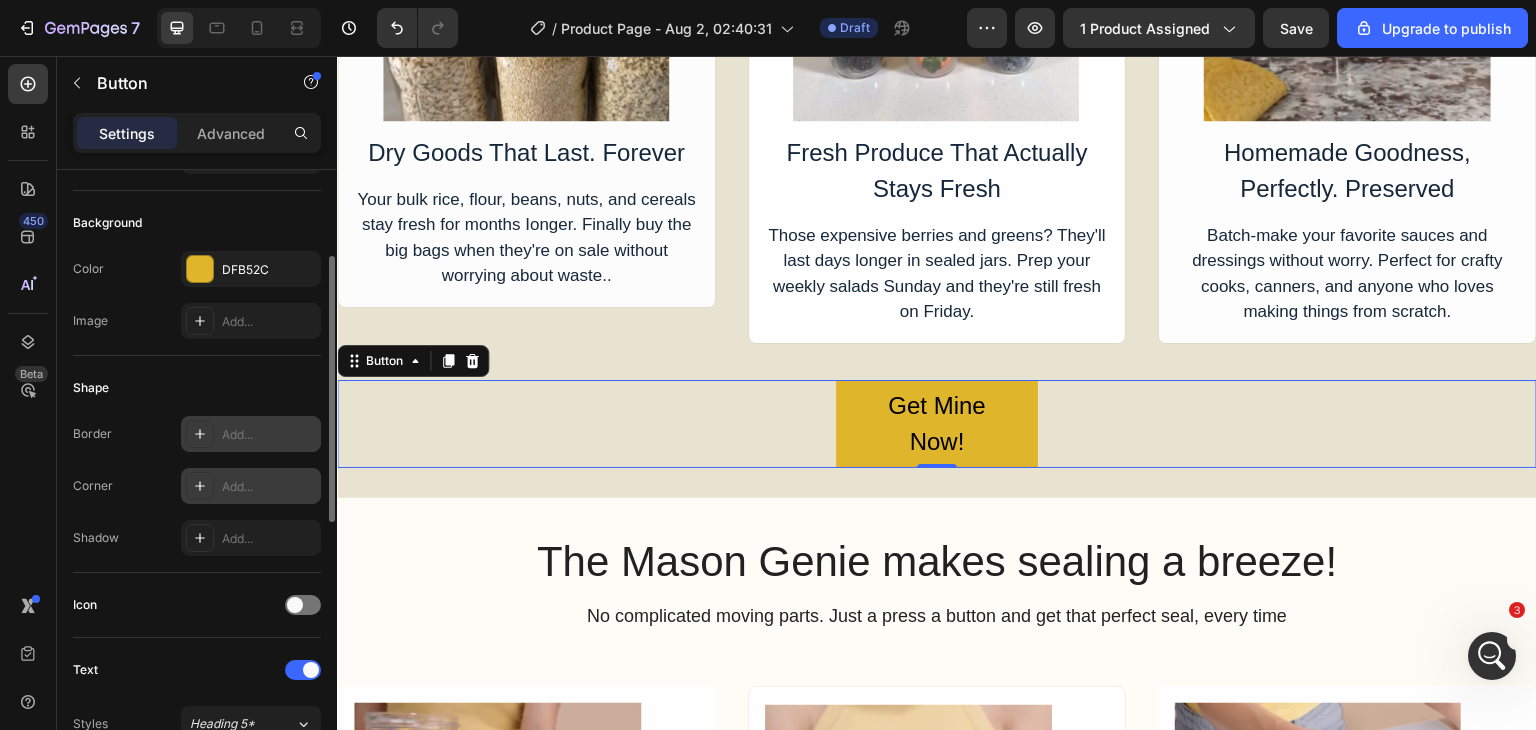 click at bounding box center [200, 486] 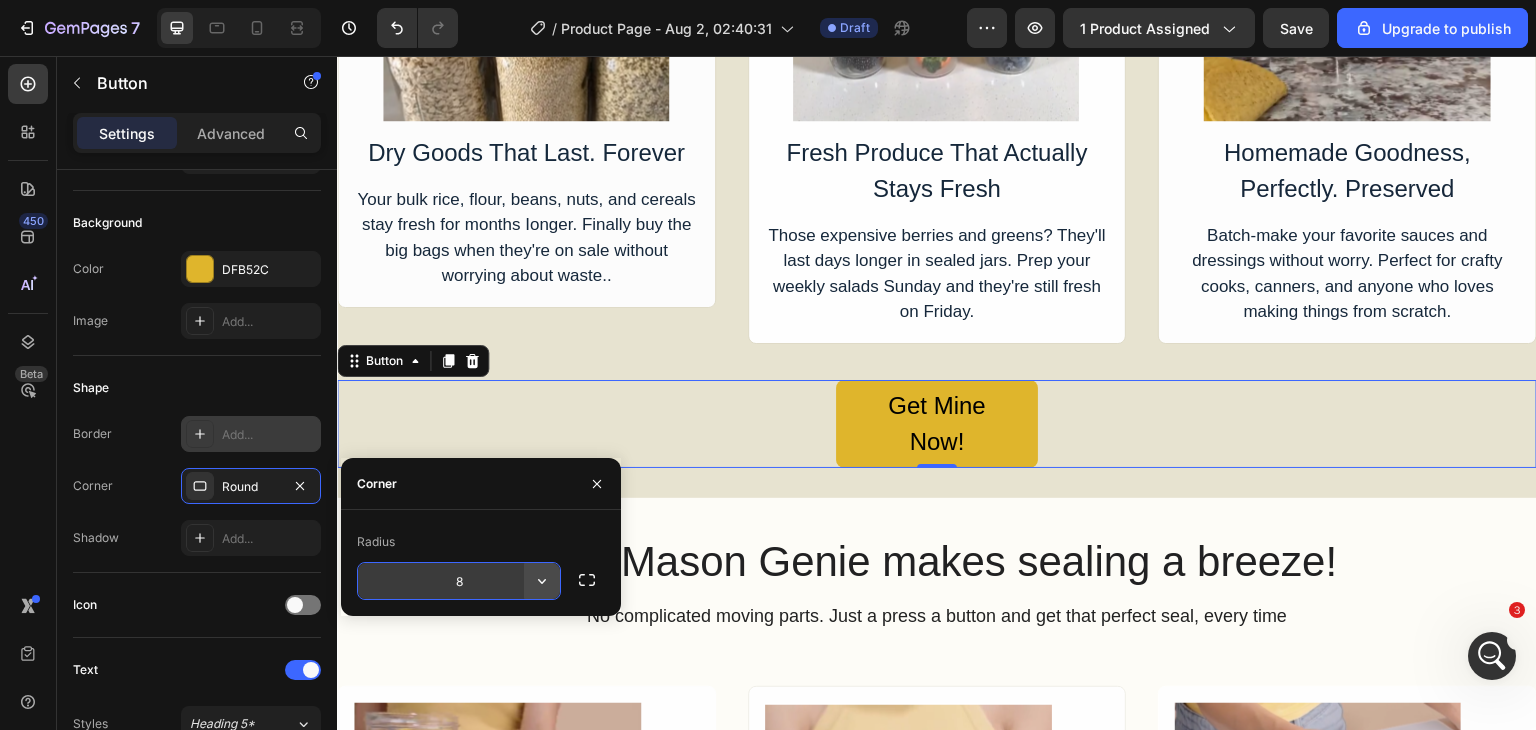 click 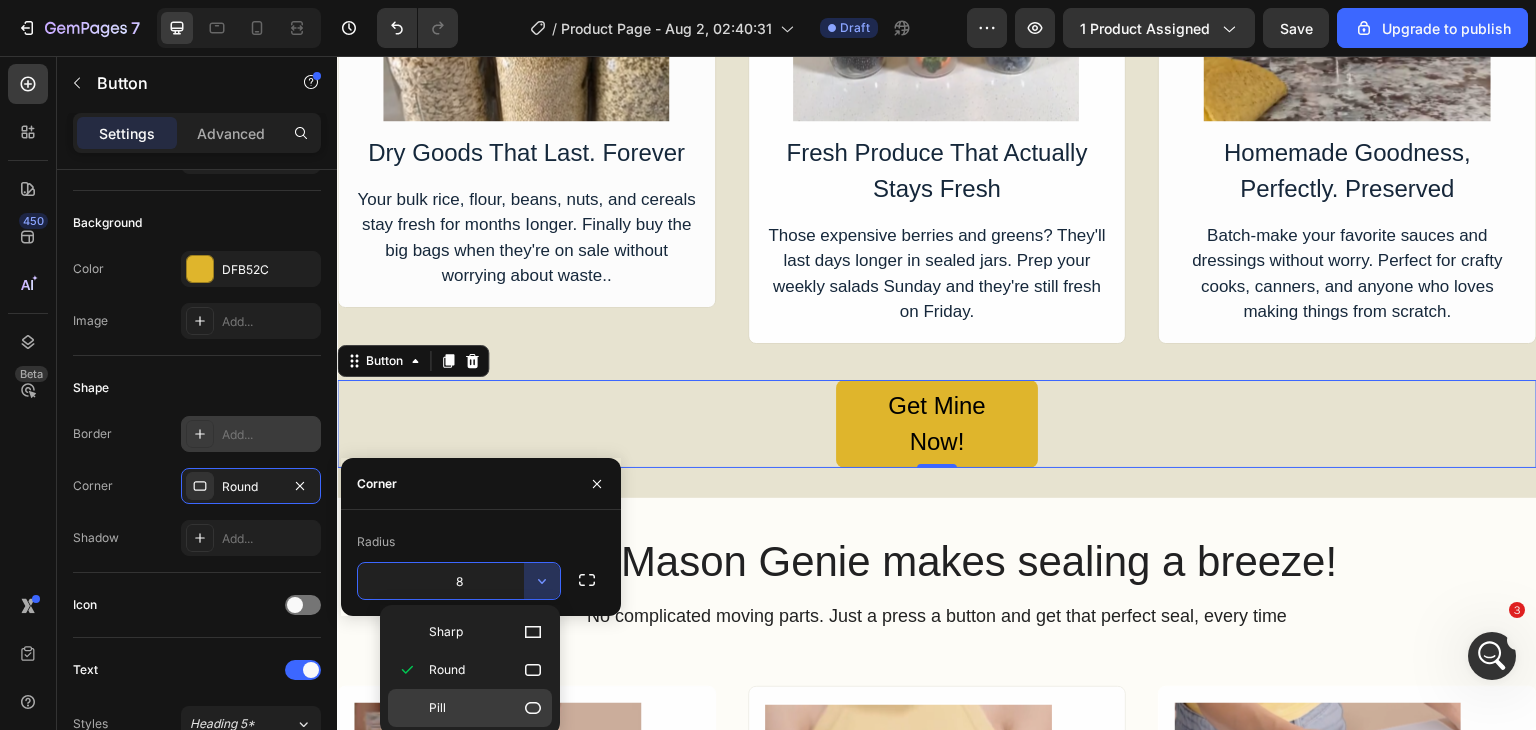 click on "Pill" at bounding box center [486, 708] 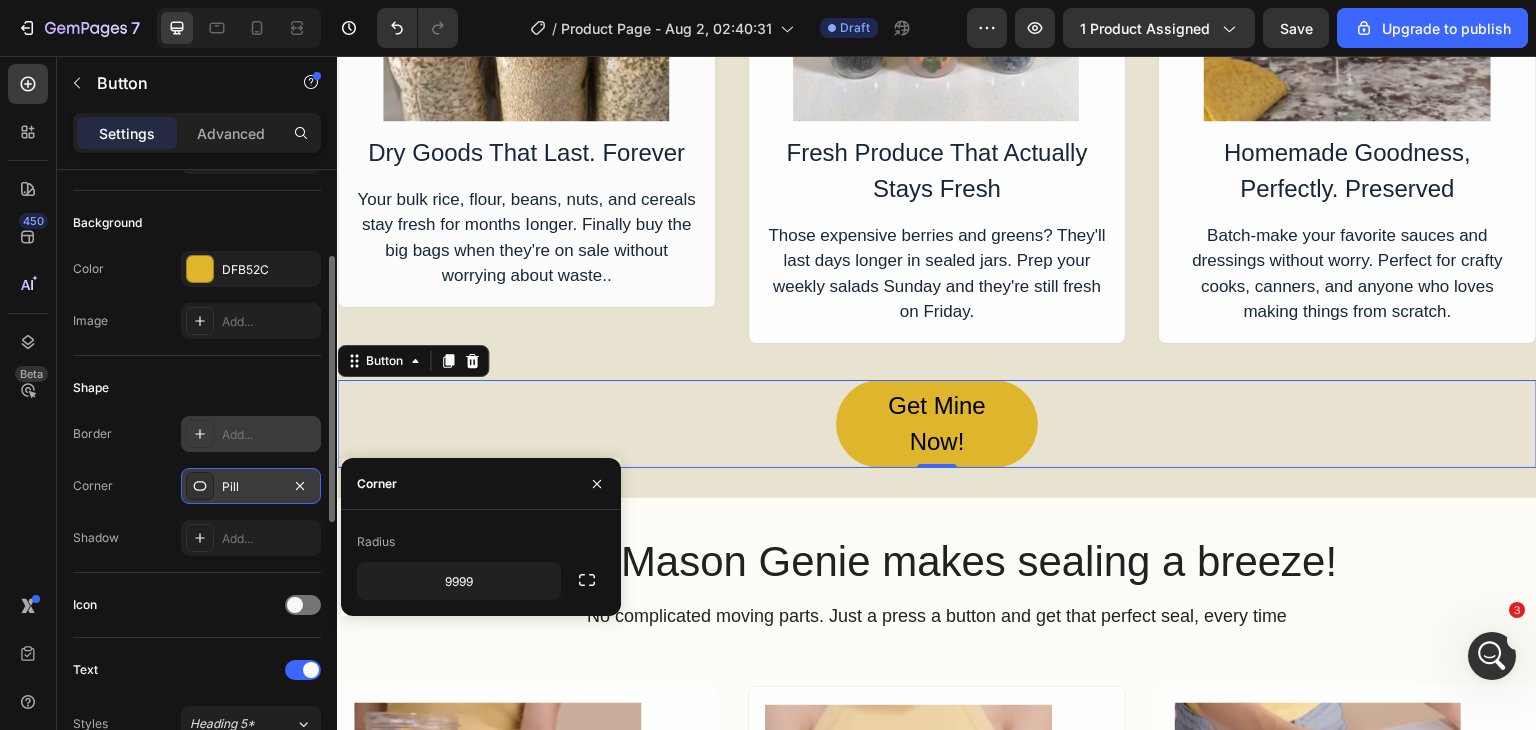 click on "Pill" at bounding box center [251, 486] 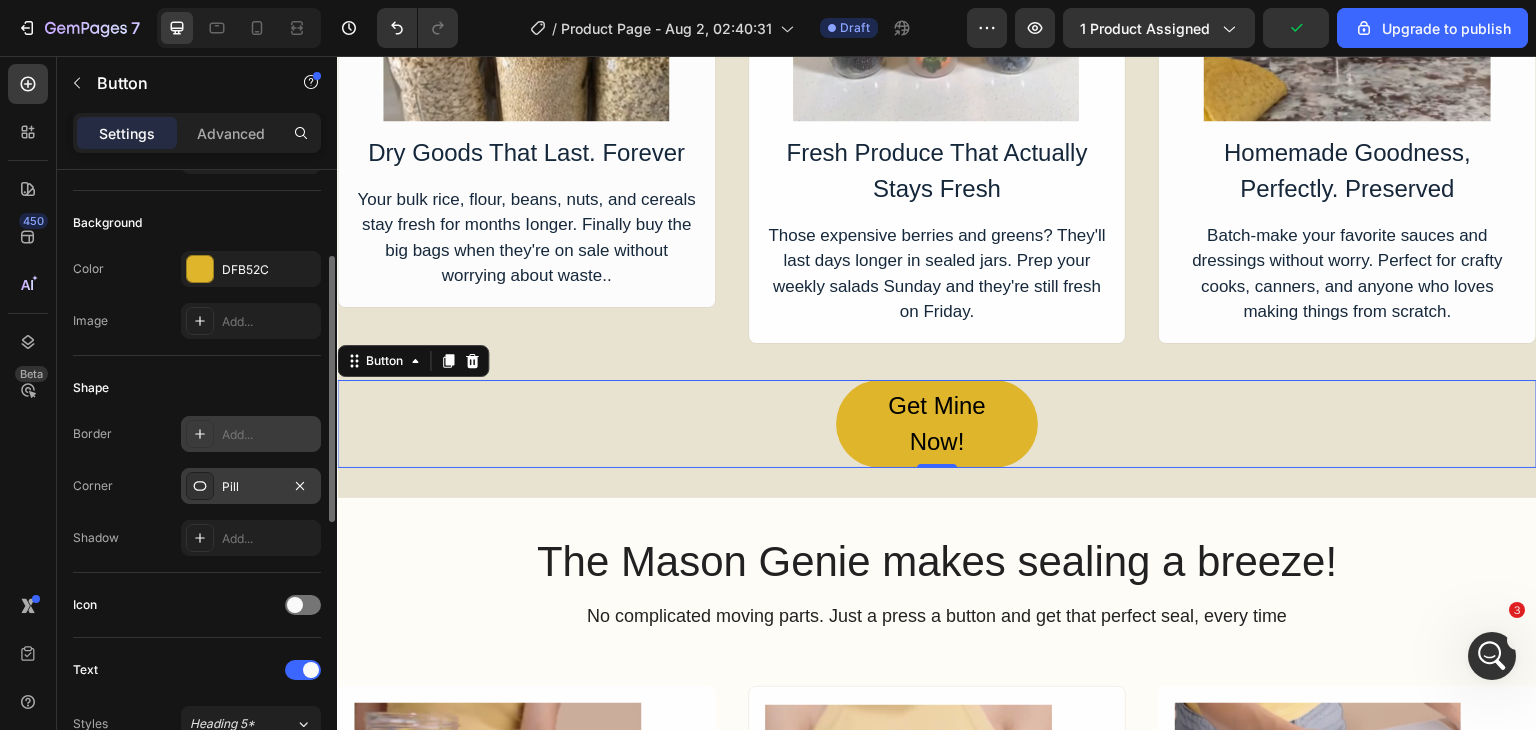 click on "Pill" at bounding box center [251, 486] 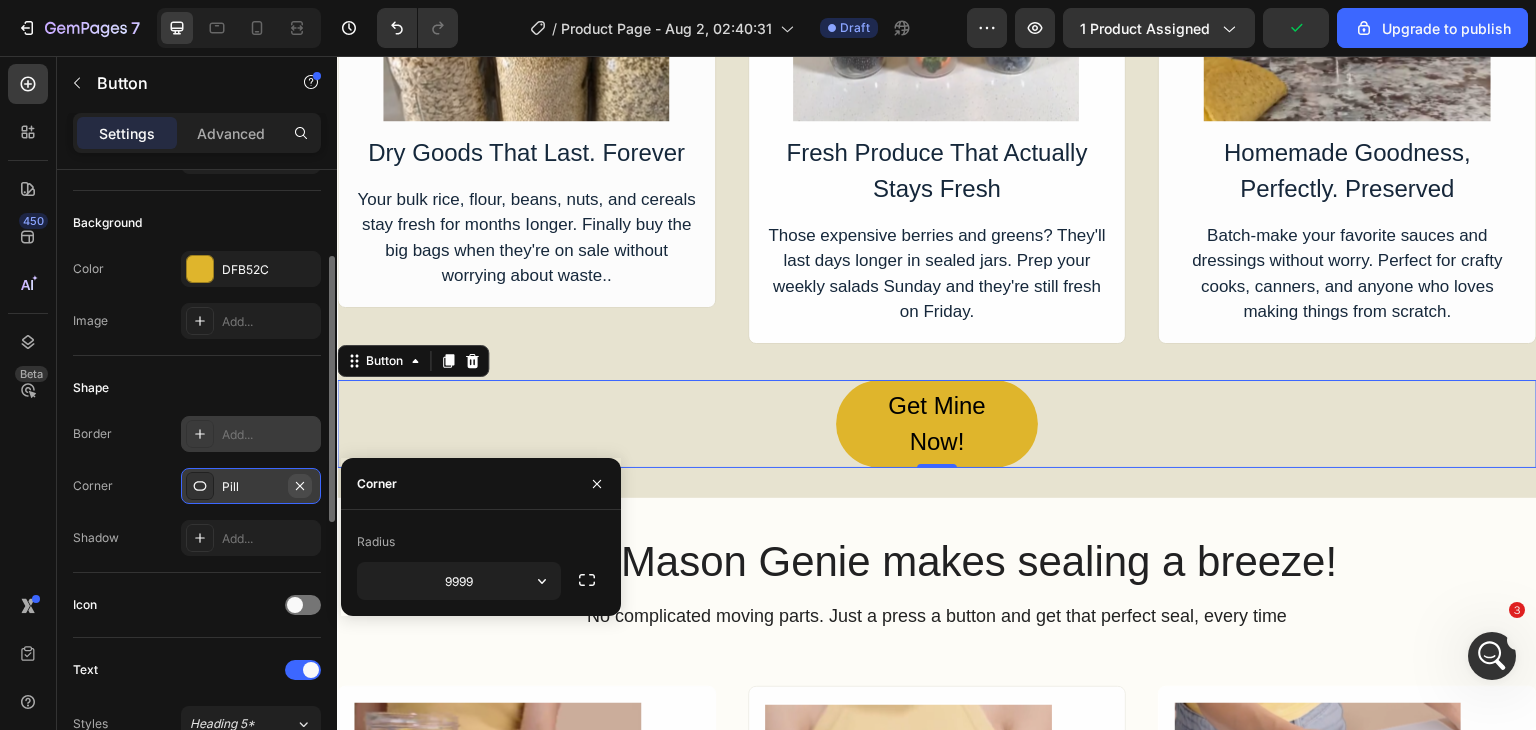 click 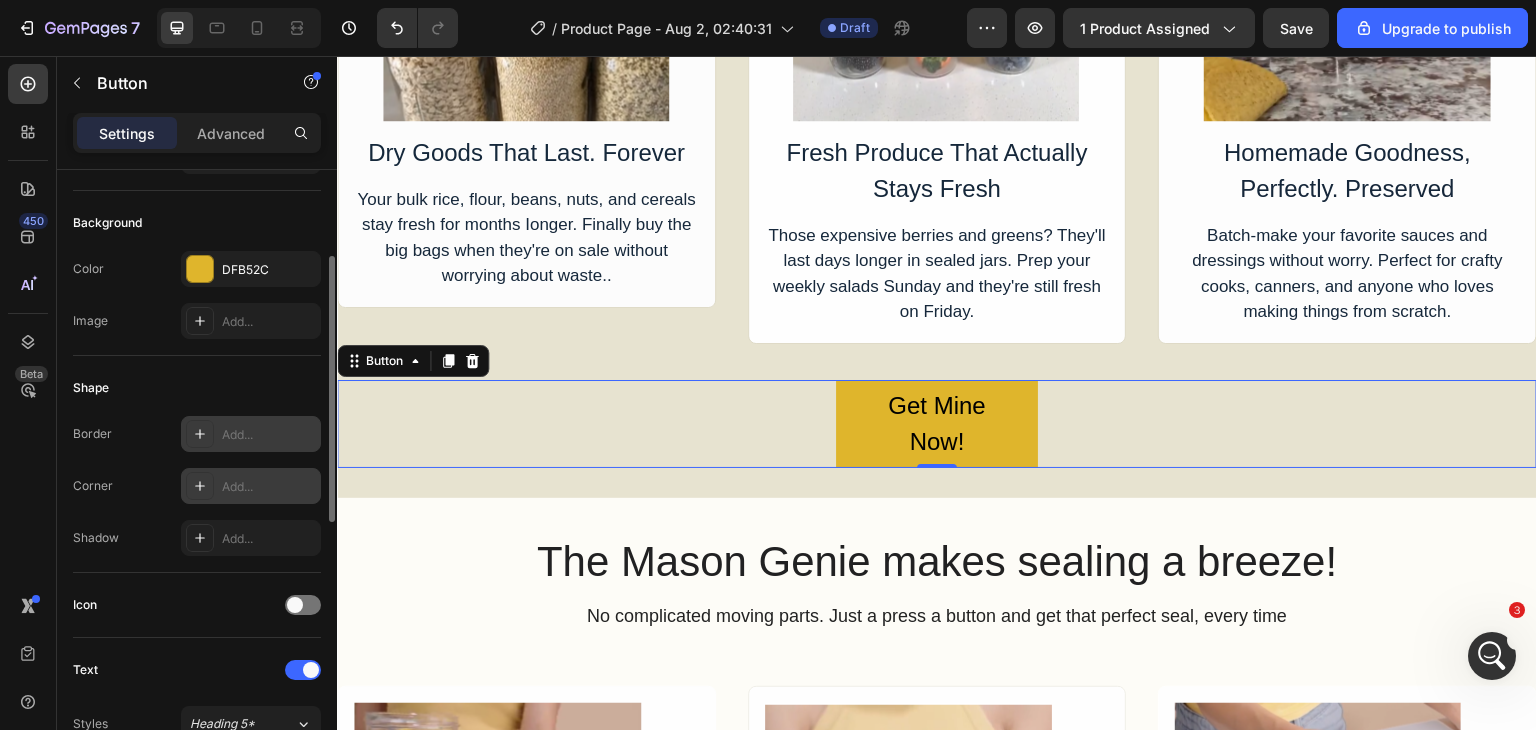 click on "Add..." at bounding box center [269, 487] 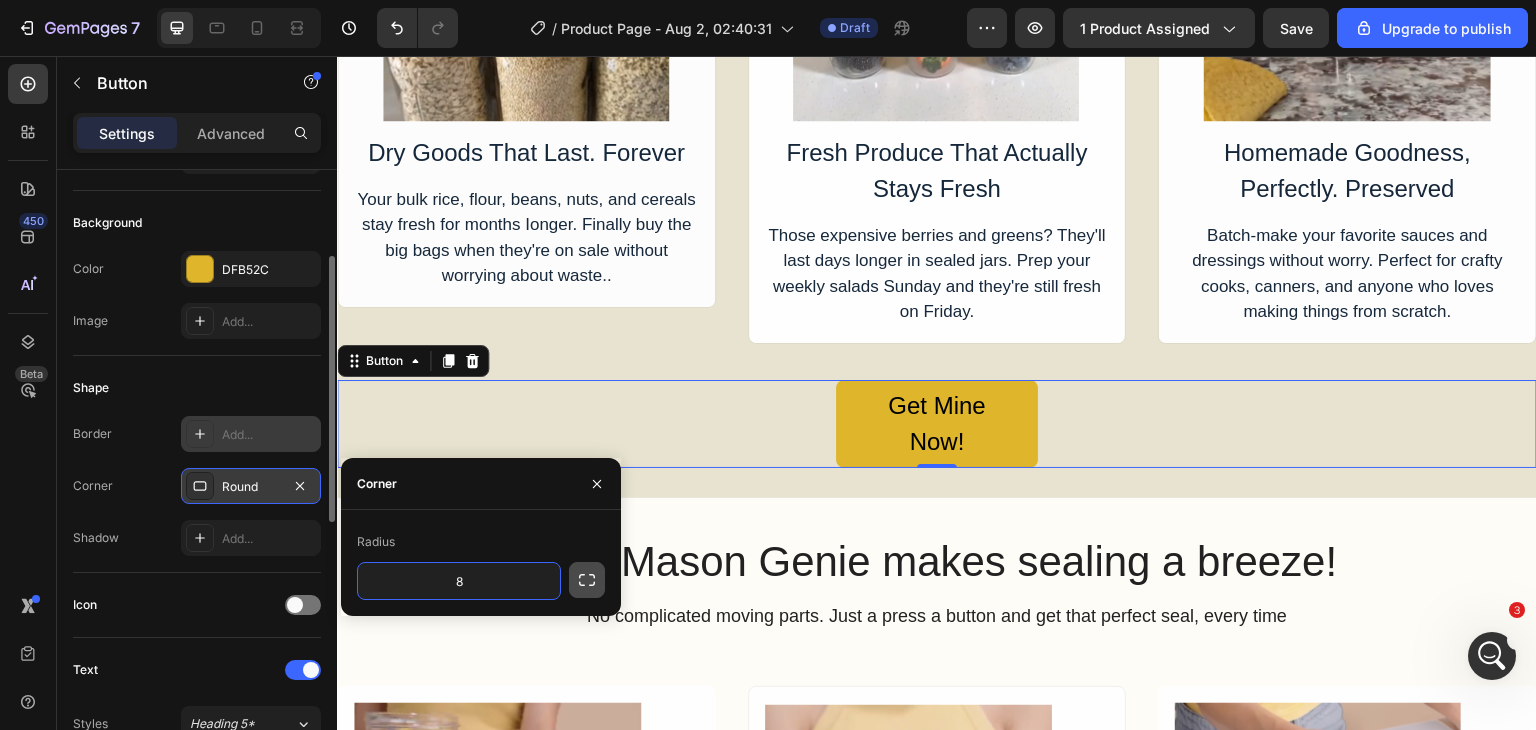 click 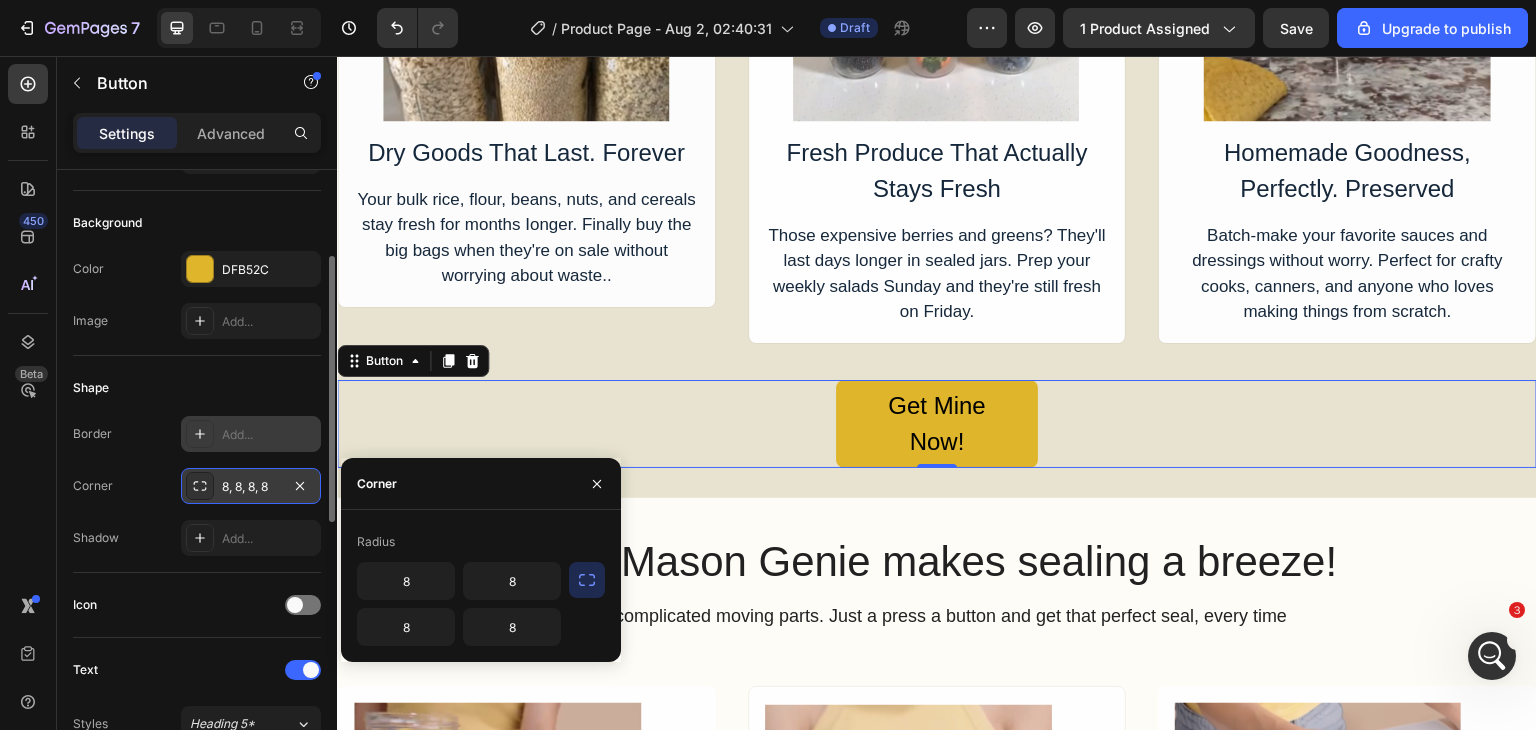 click at bounding box center (200, 486) 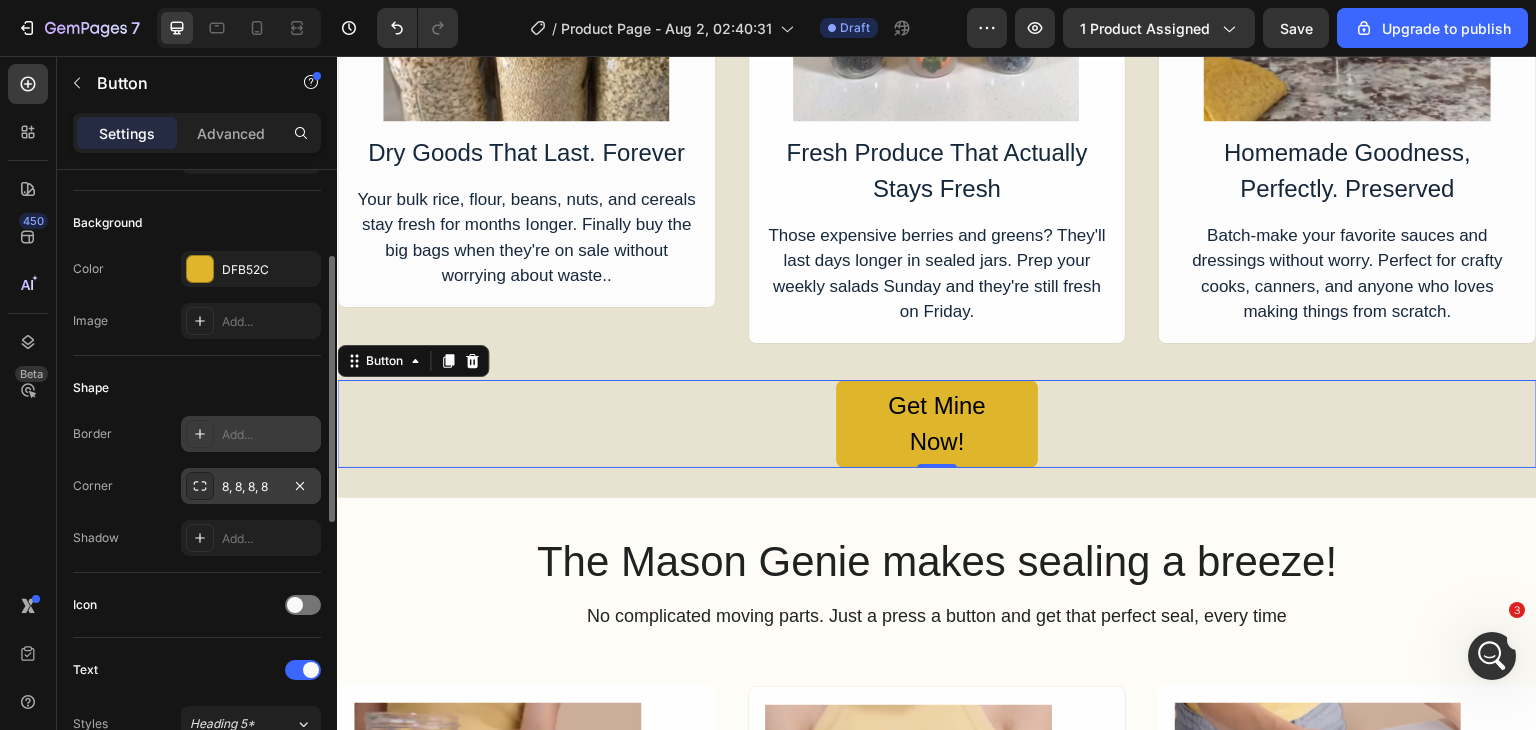 click on "8, 8, 8, 8" at bounding box center [251, 486] 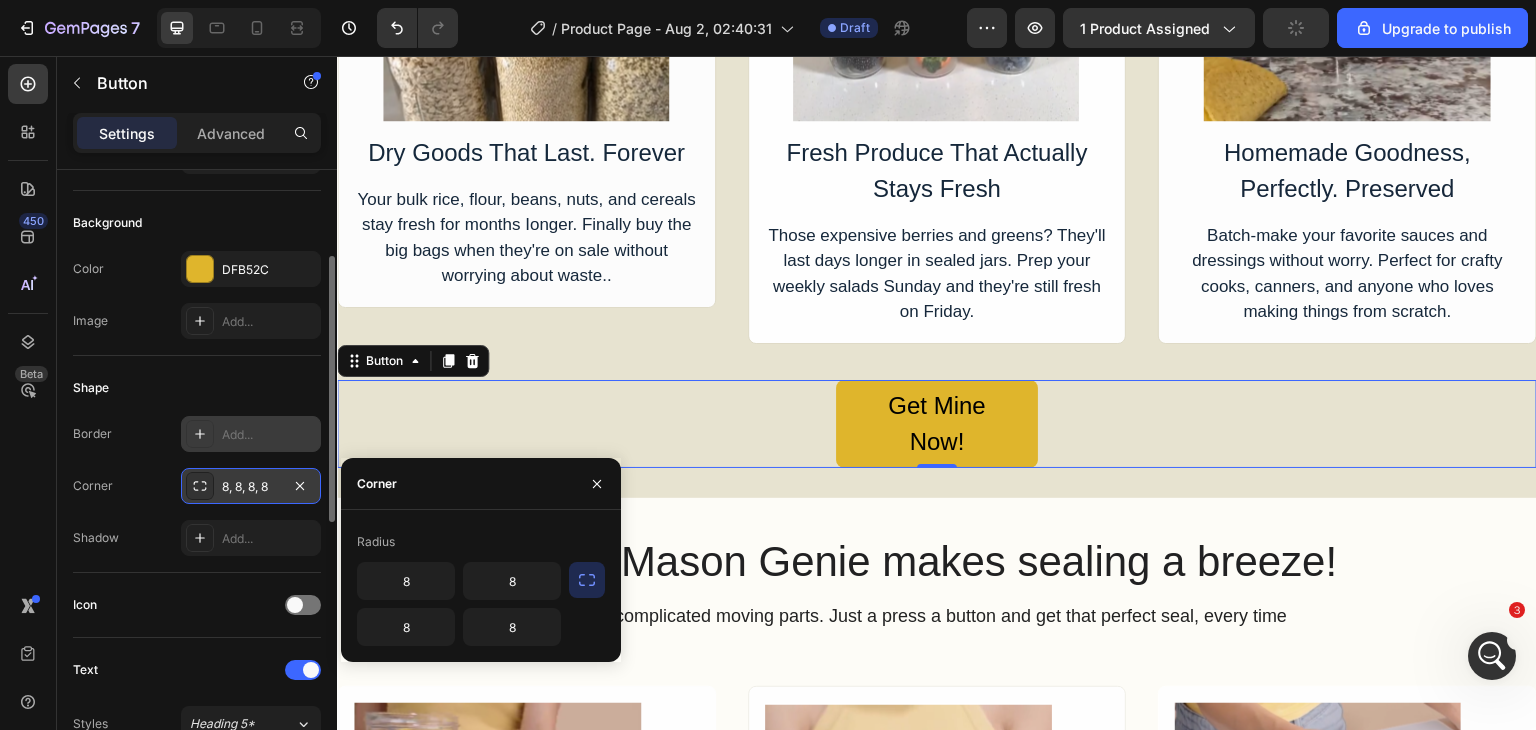 click at bounding box center (200, 486) 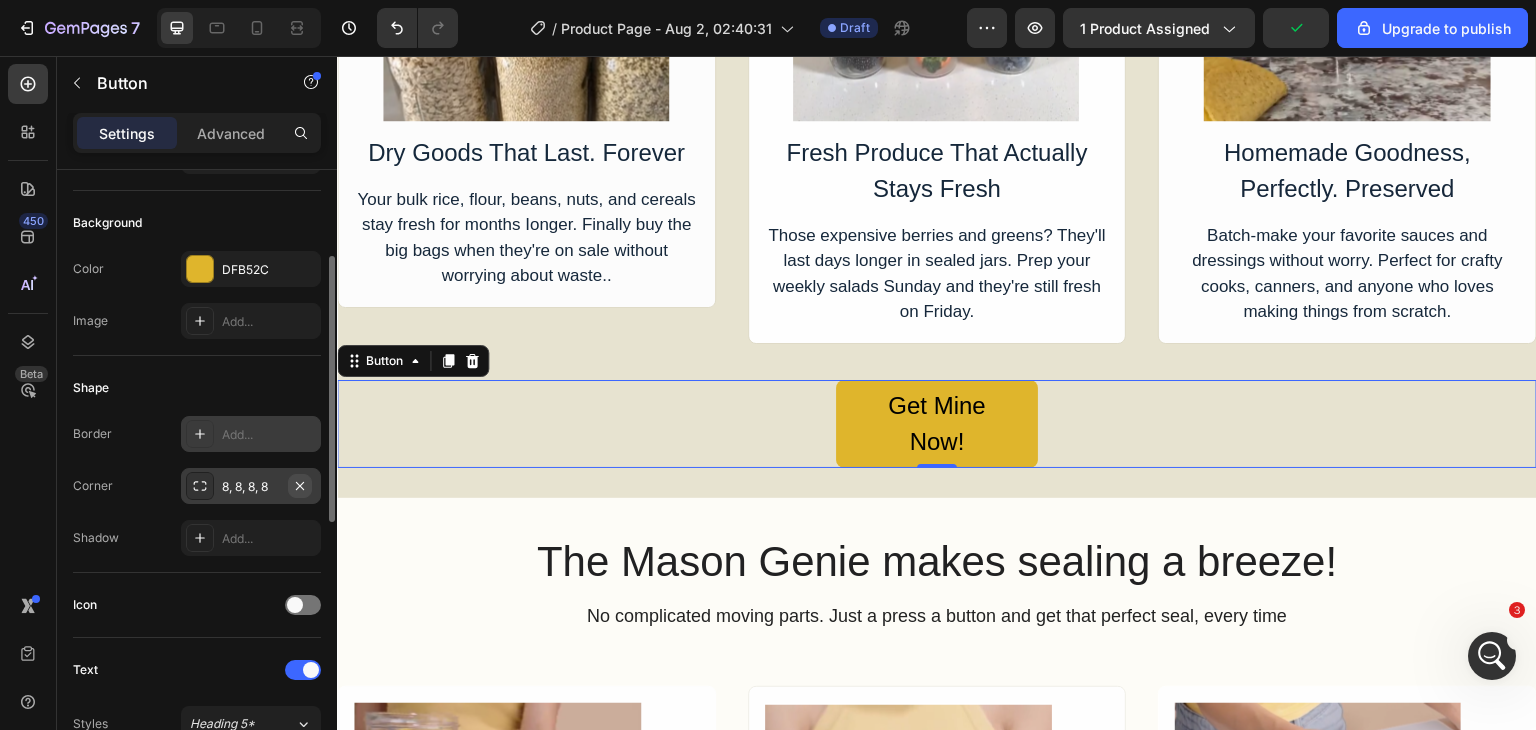 click 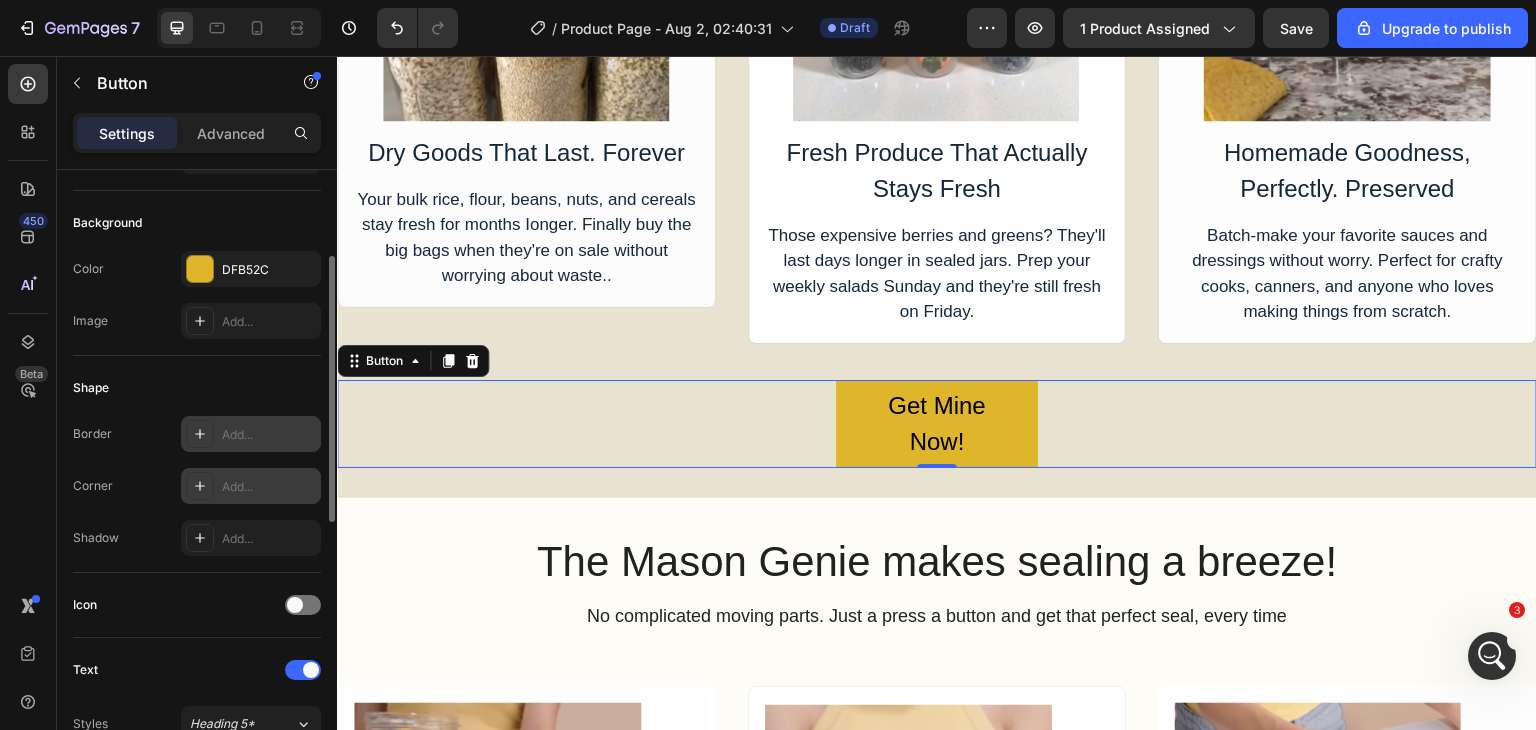 click on "Add..." at bounding box center [269, 487] 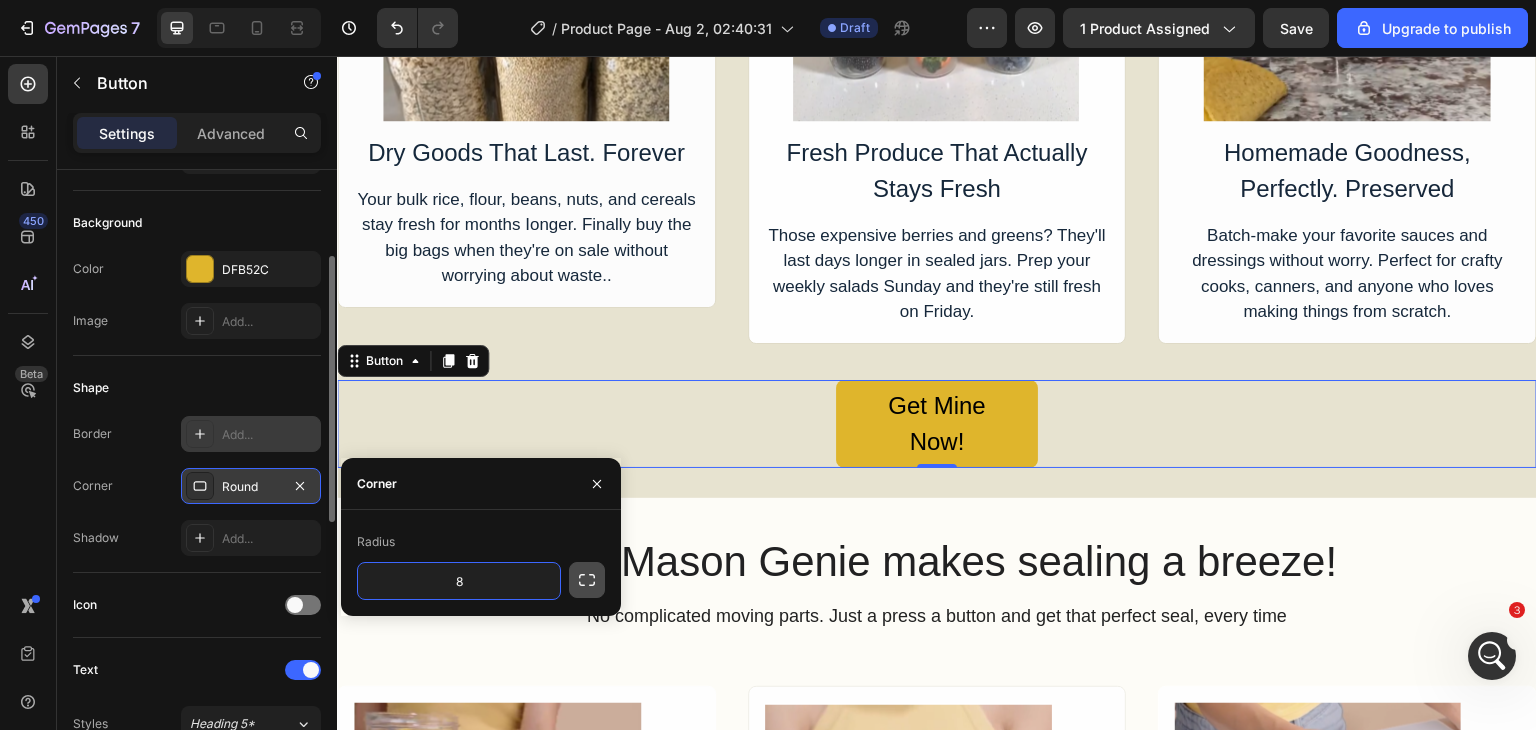 click 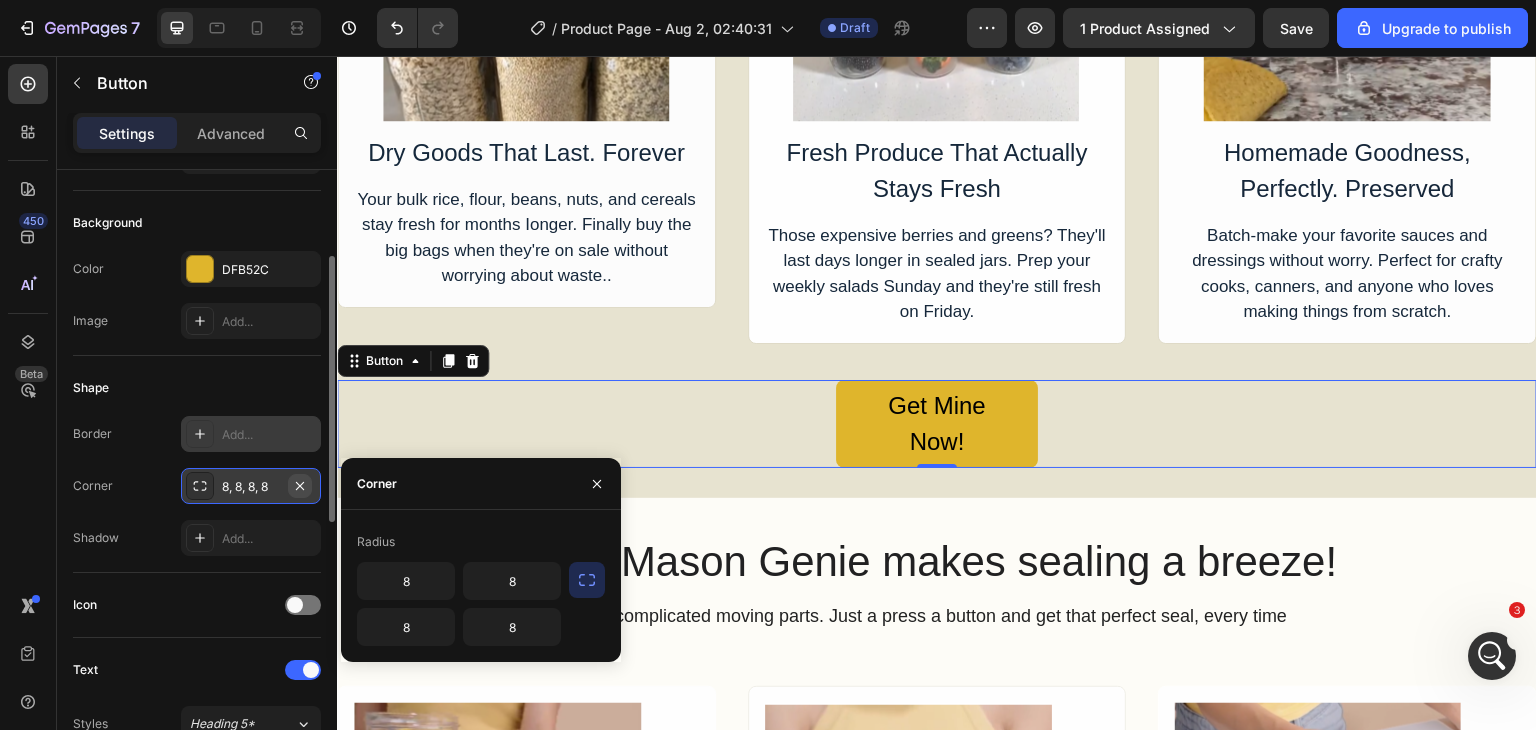 click 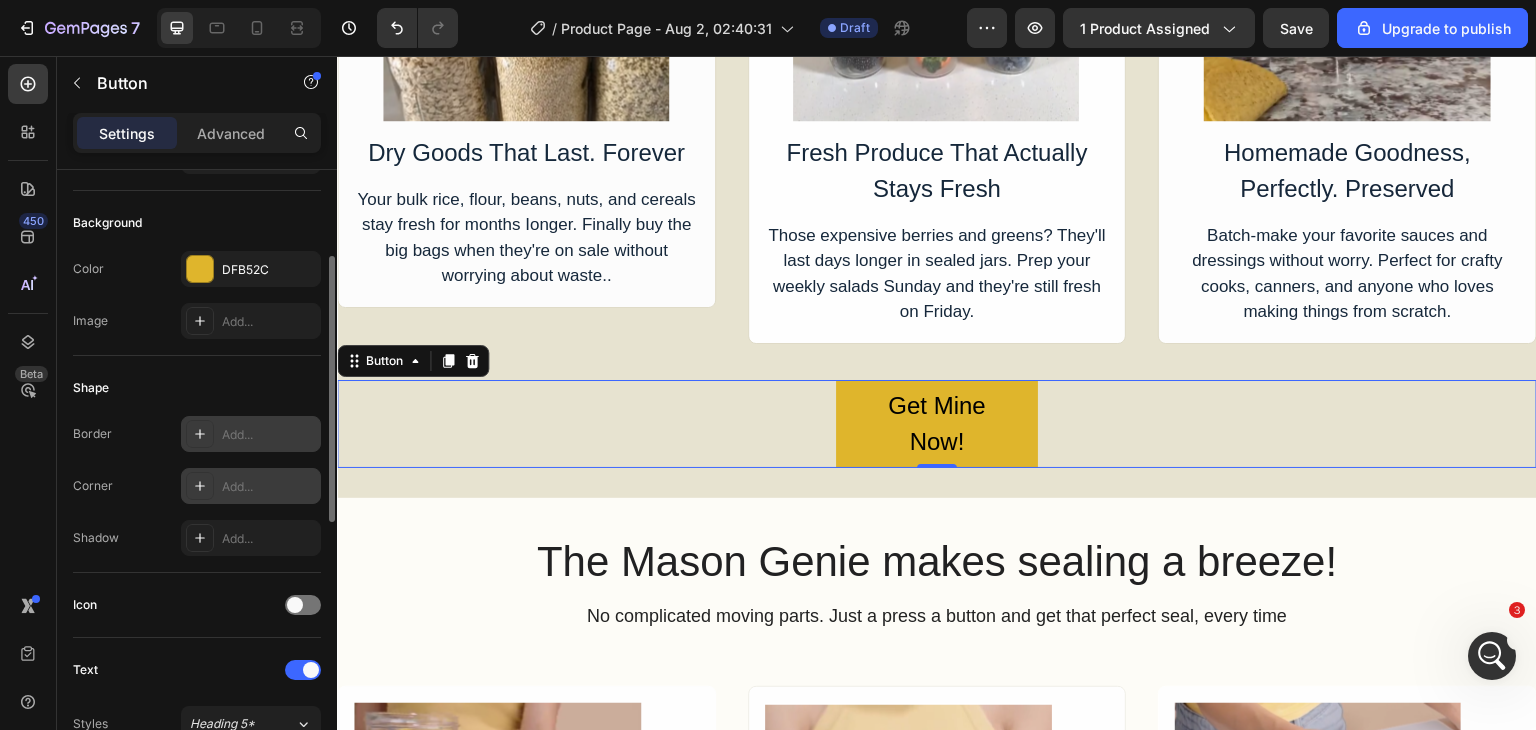 click on "Add..." at bounding box center [269, 487] 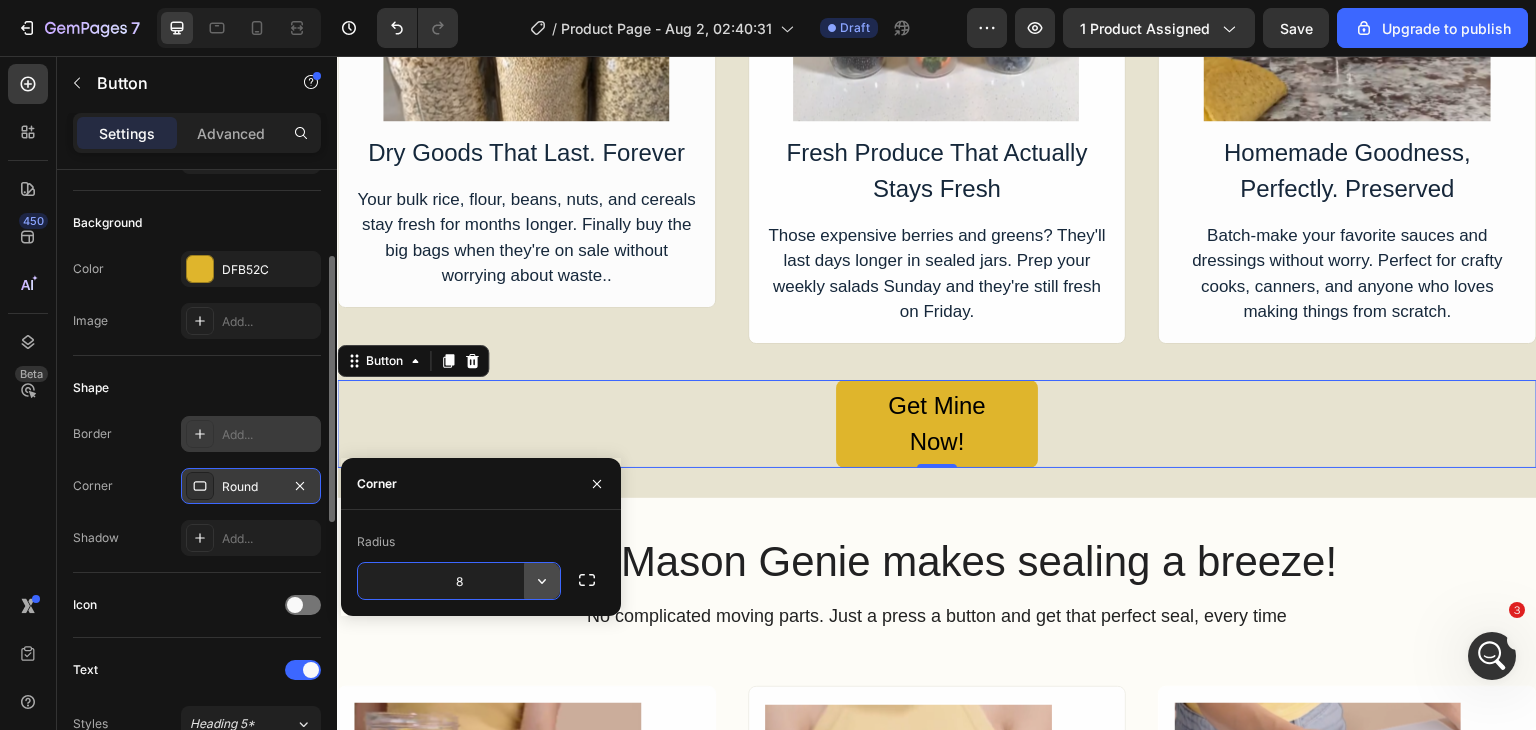 click 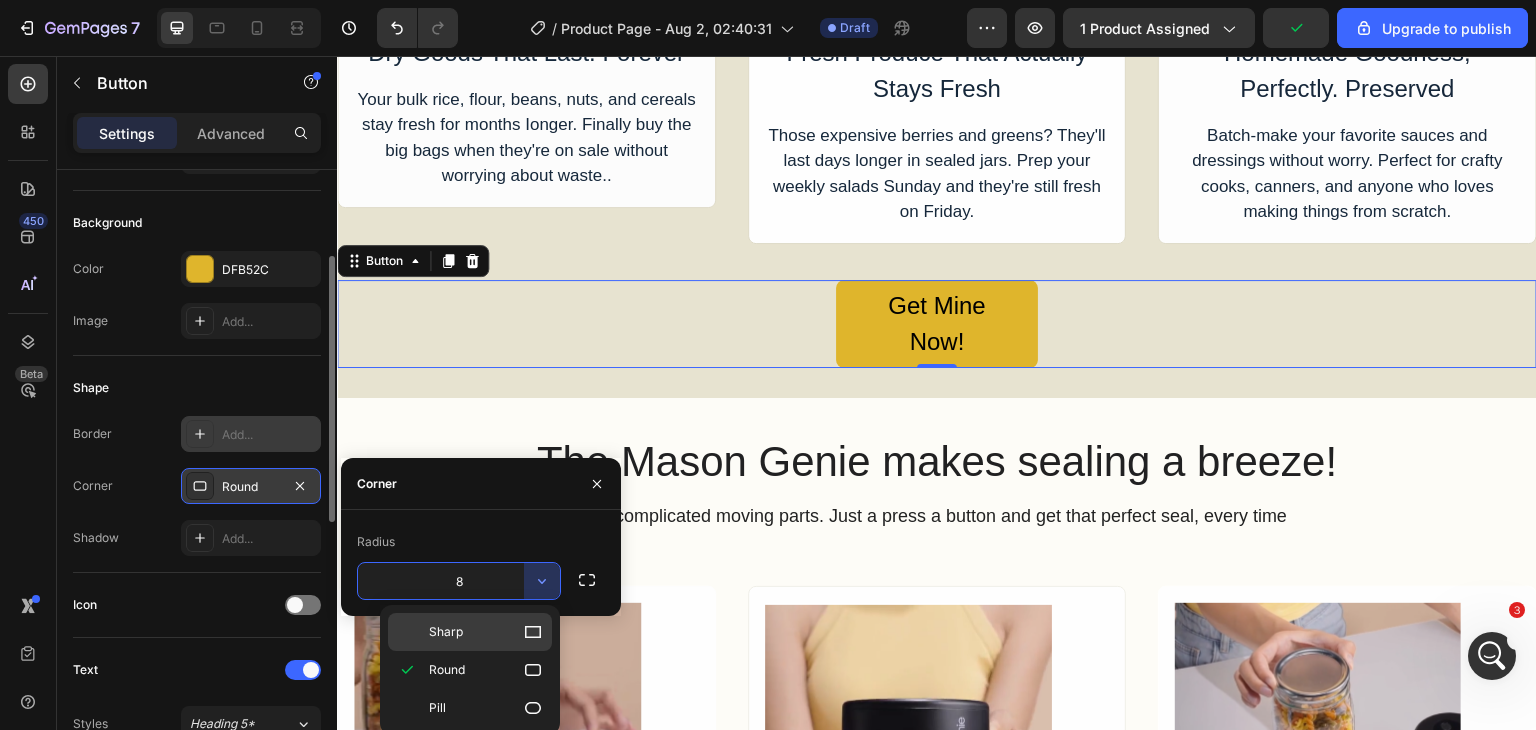 scroll, scrollTop: 2400, scrollLeft: 0, axis: vertical 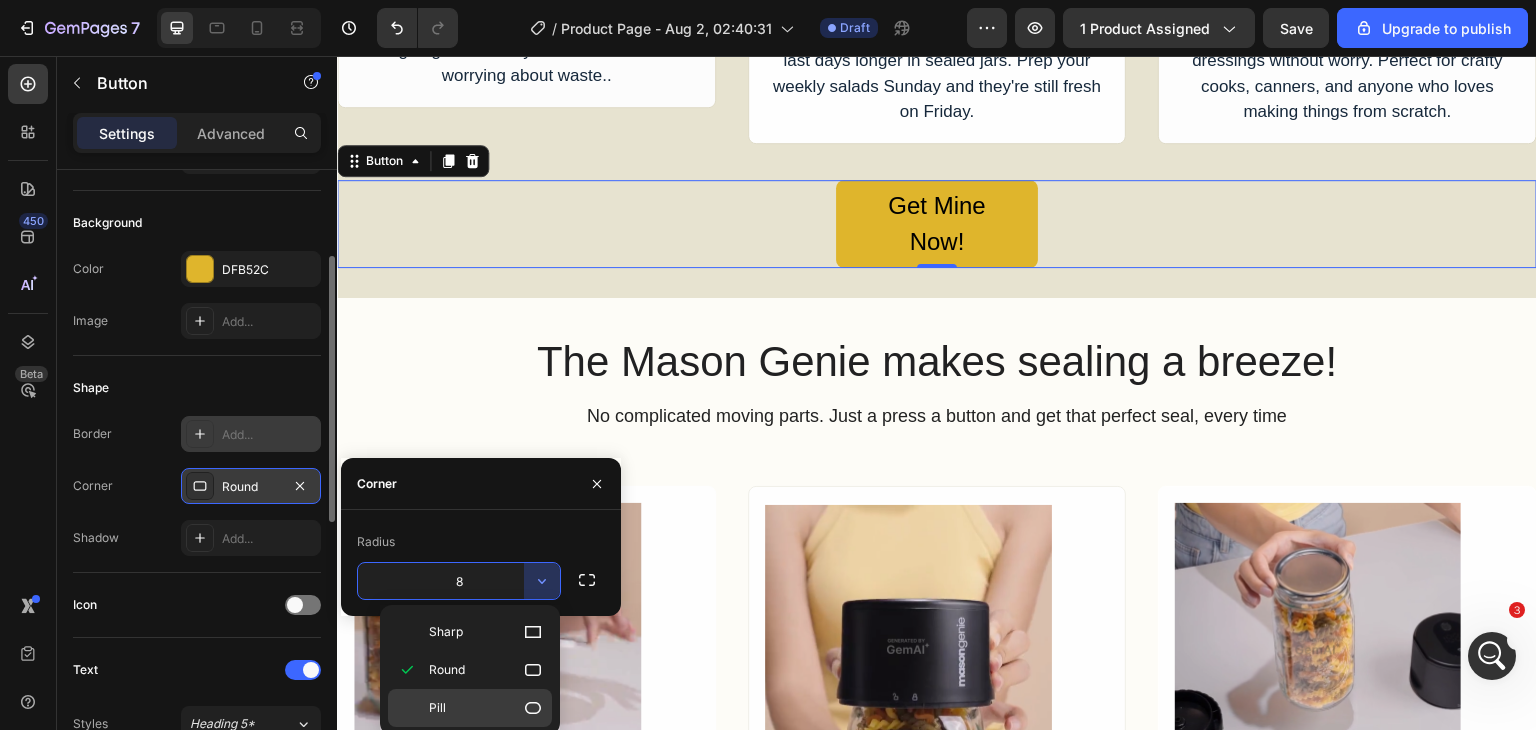 click on "Pill" at bounding box center [486, 708] 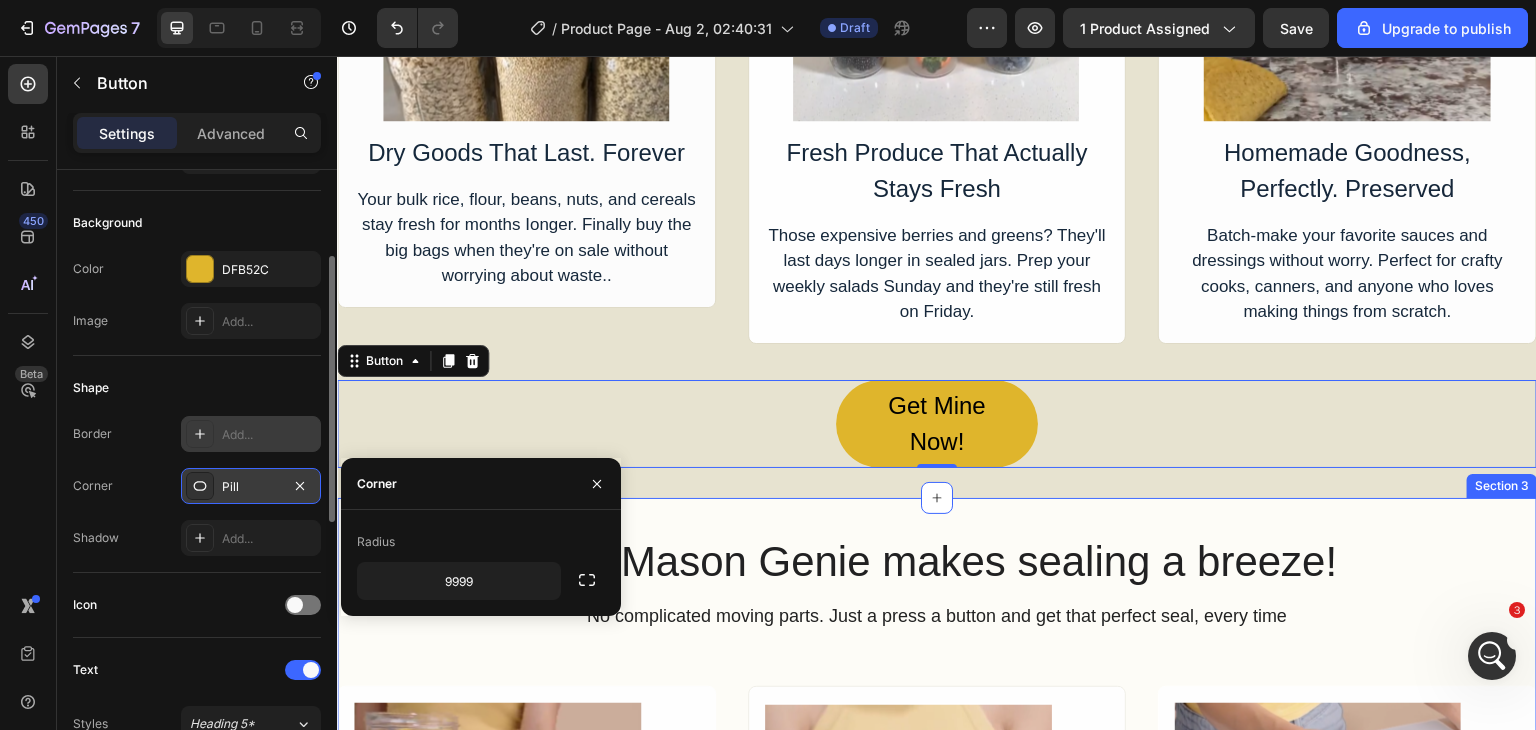 scroll, scrollTop: 2100, scrollLeft: 0, axis: vertical 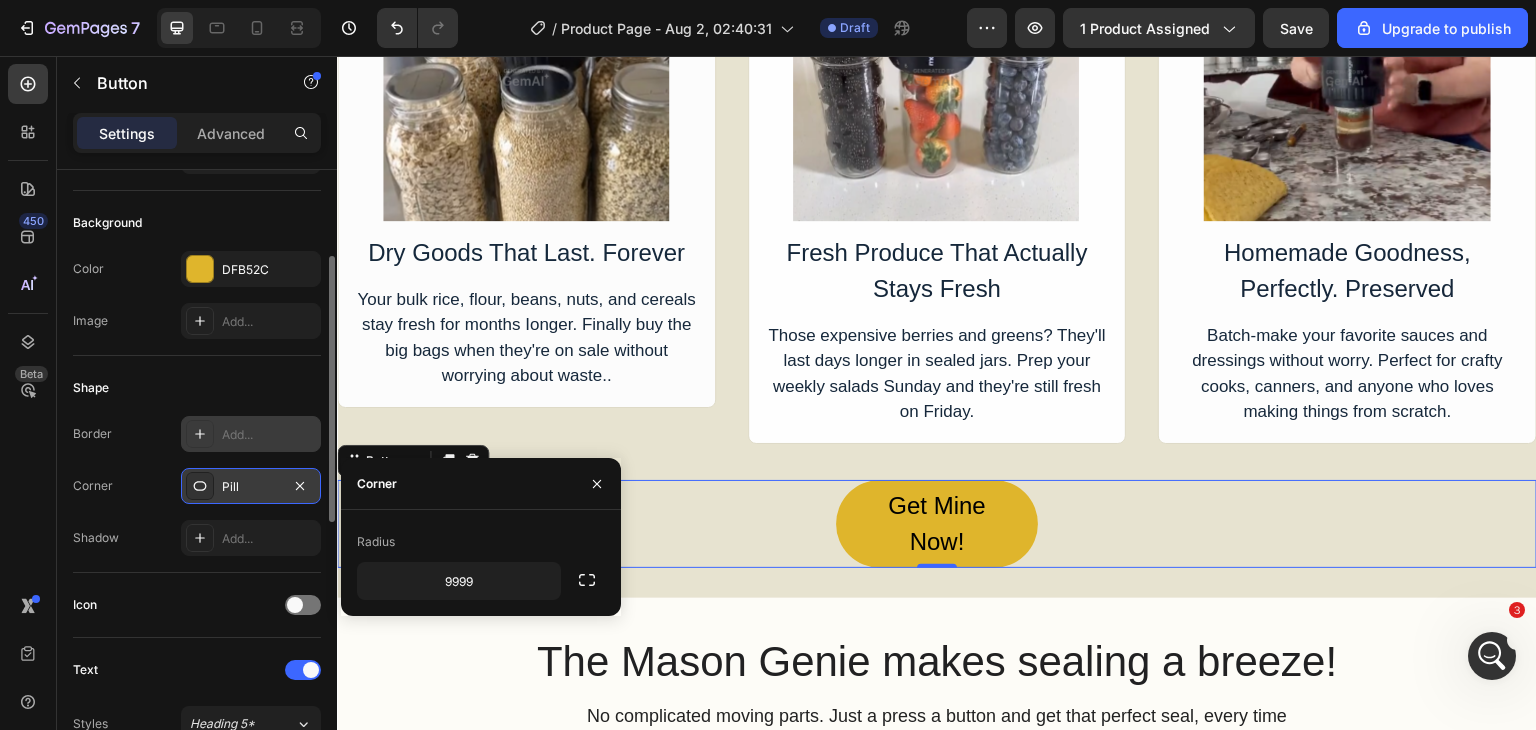 click on "Get Mine Now! Button   0" at bounding box center [937, 524] 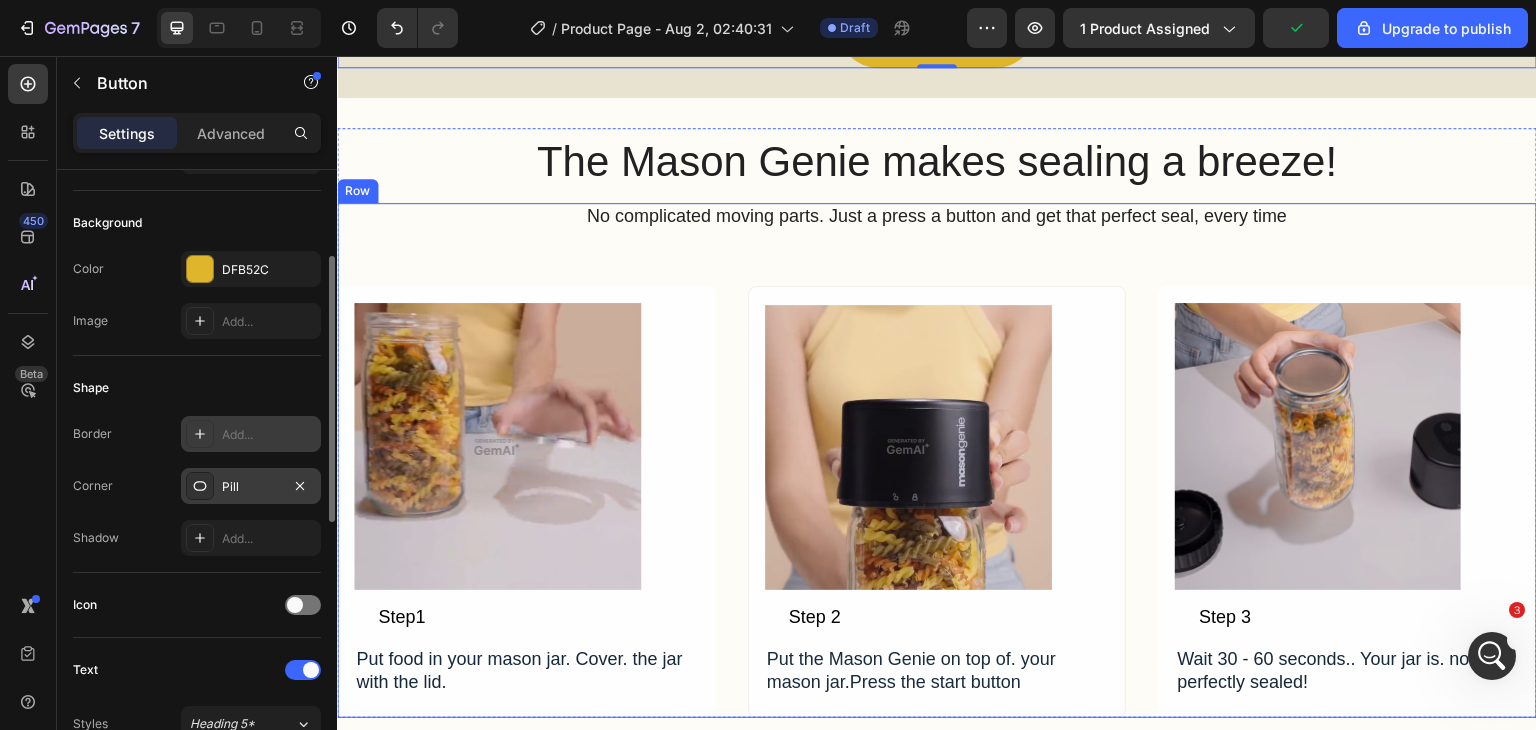 scroll, scrollTop: 2800, scrollLeft: 0, axis: vertical 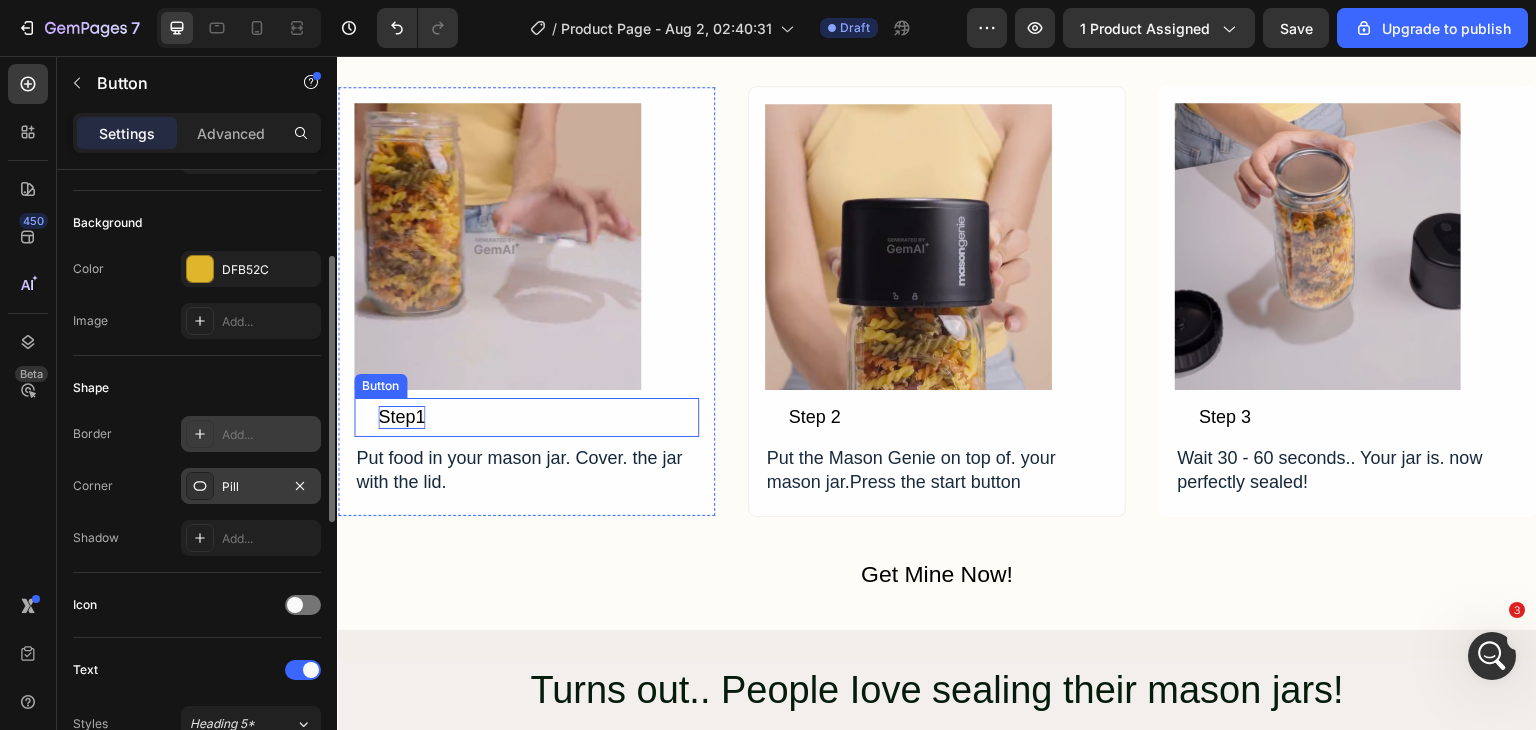 click on "Step1" at bounding box center [401, 417] 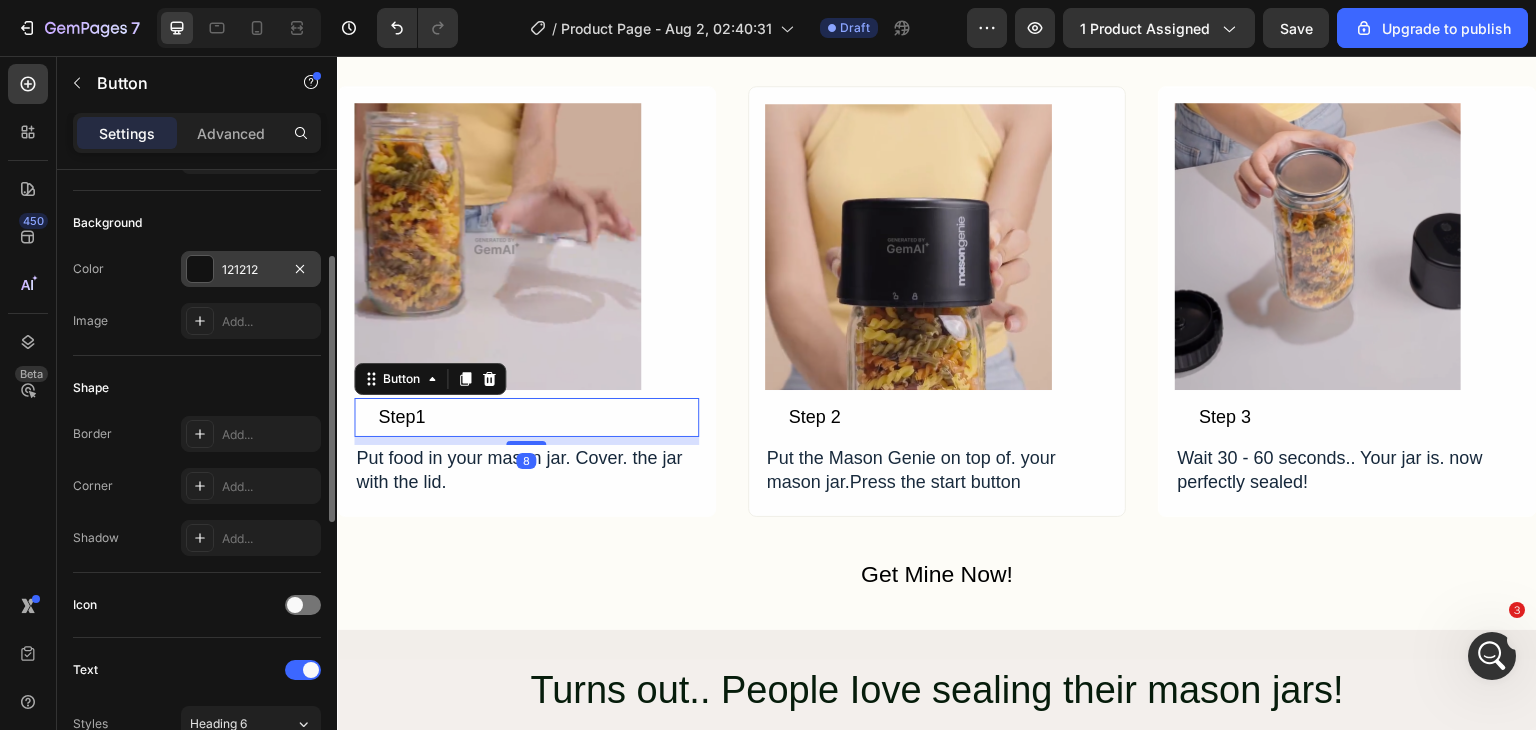 click on "121212" at bounding box center (251, 269) 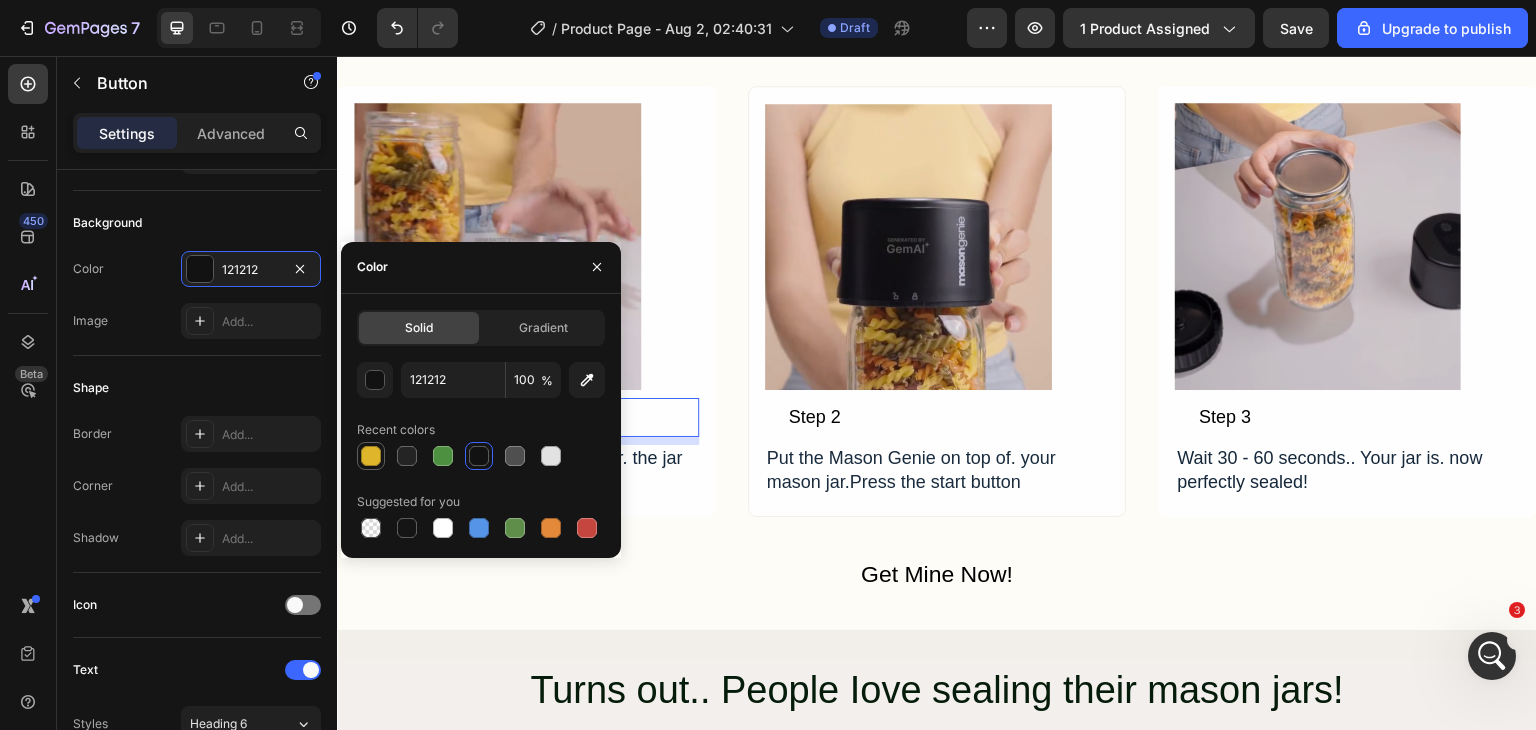 click at bounding box center [371, 456] 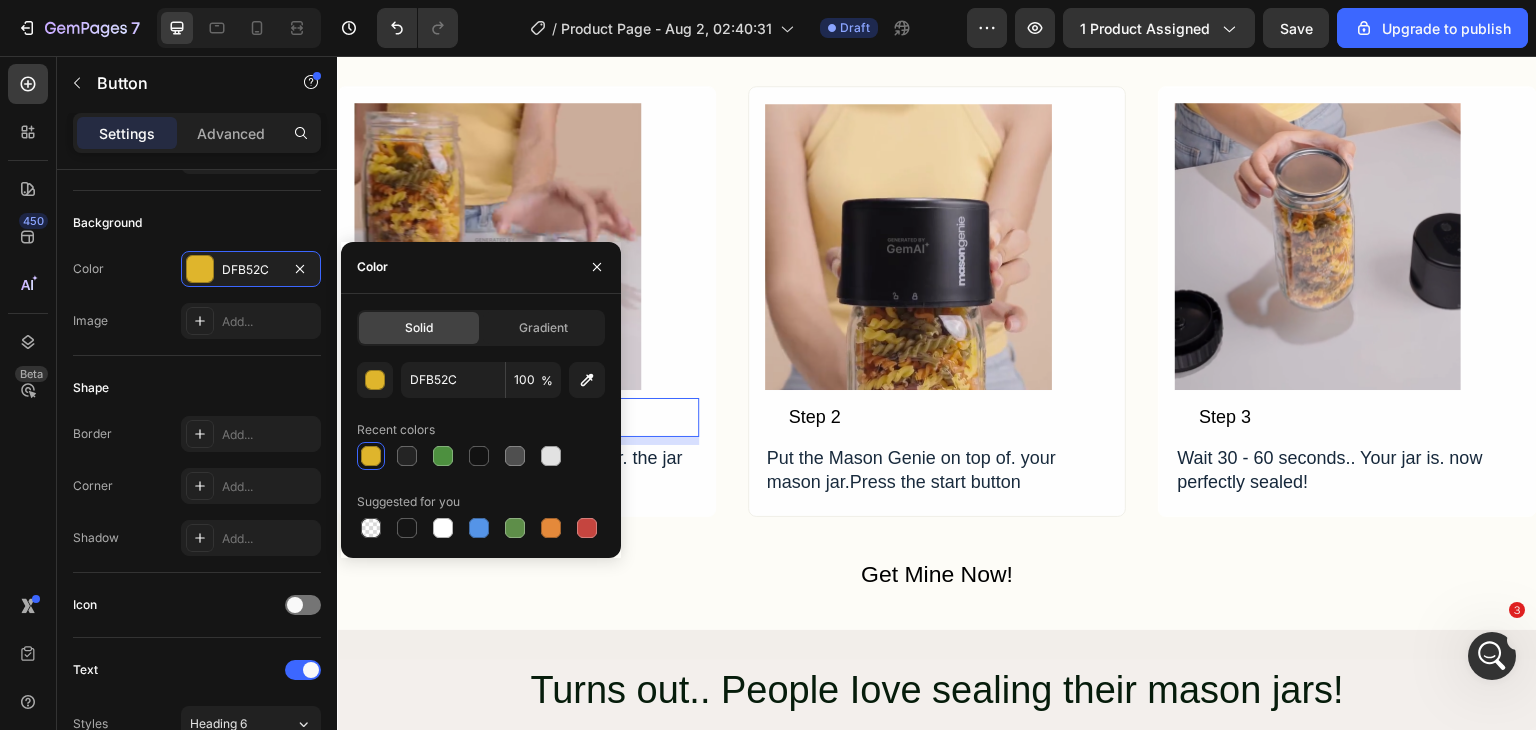 click on "Shape Border Add... Corner Add... Shadow Add..." 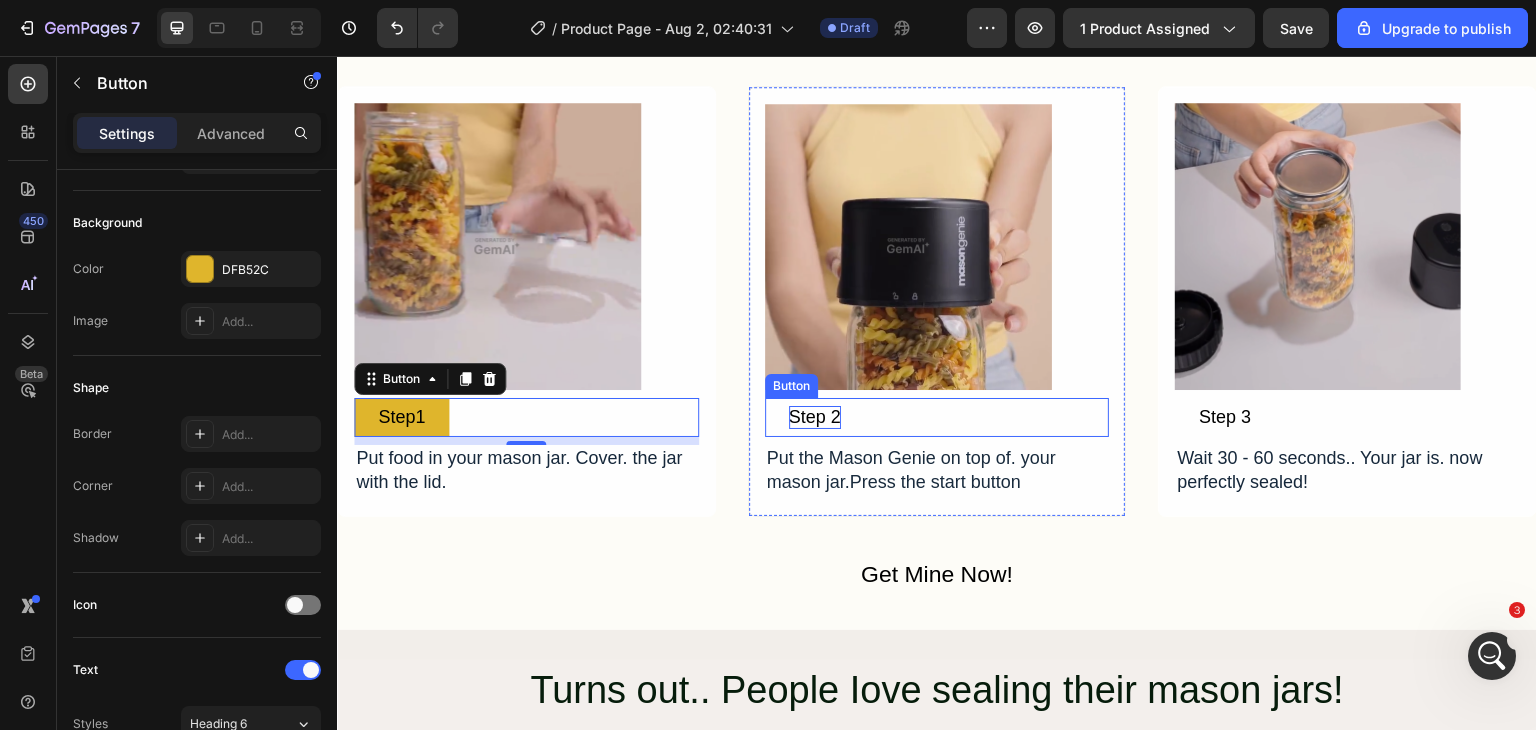 click on "Step 2" at bounding box center [815, 417] 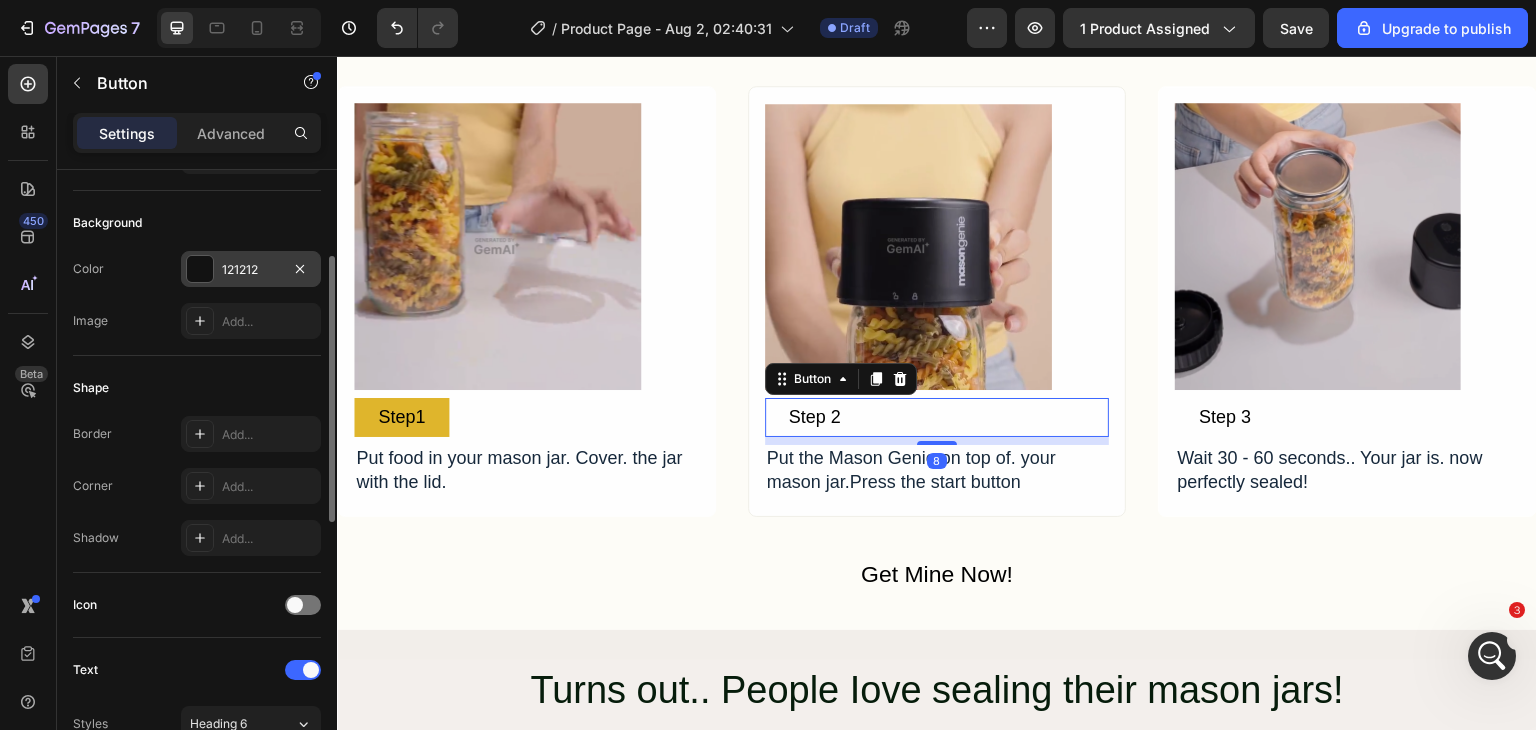 click at bounding box center (200, 269) 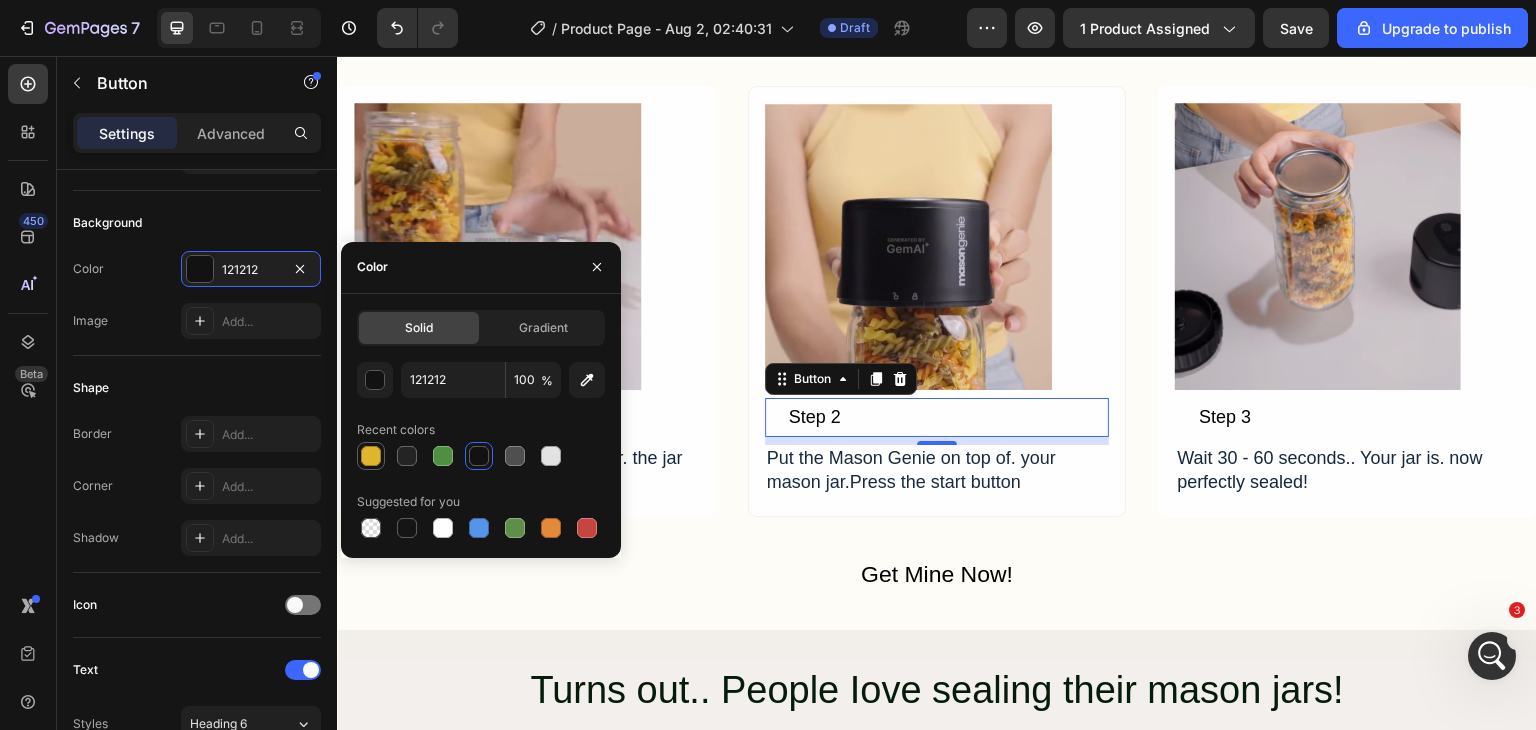 click at bounding box center (371, 456) 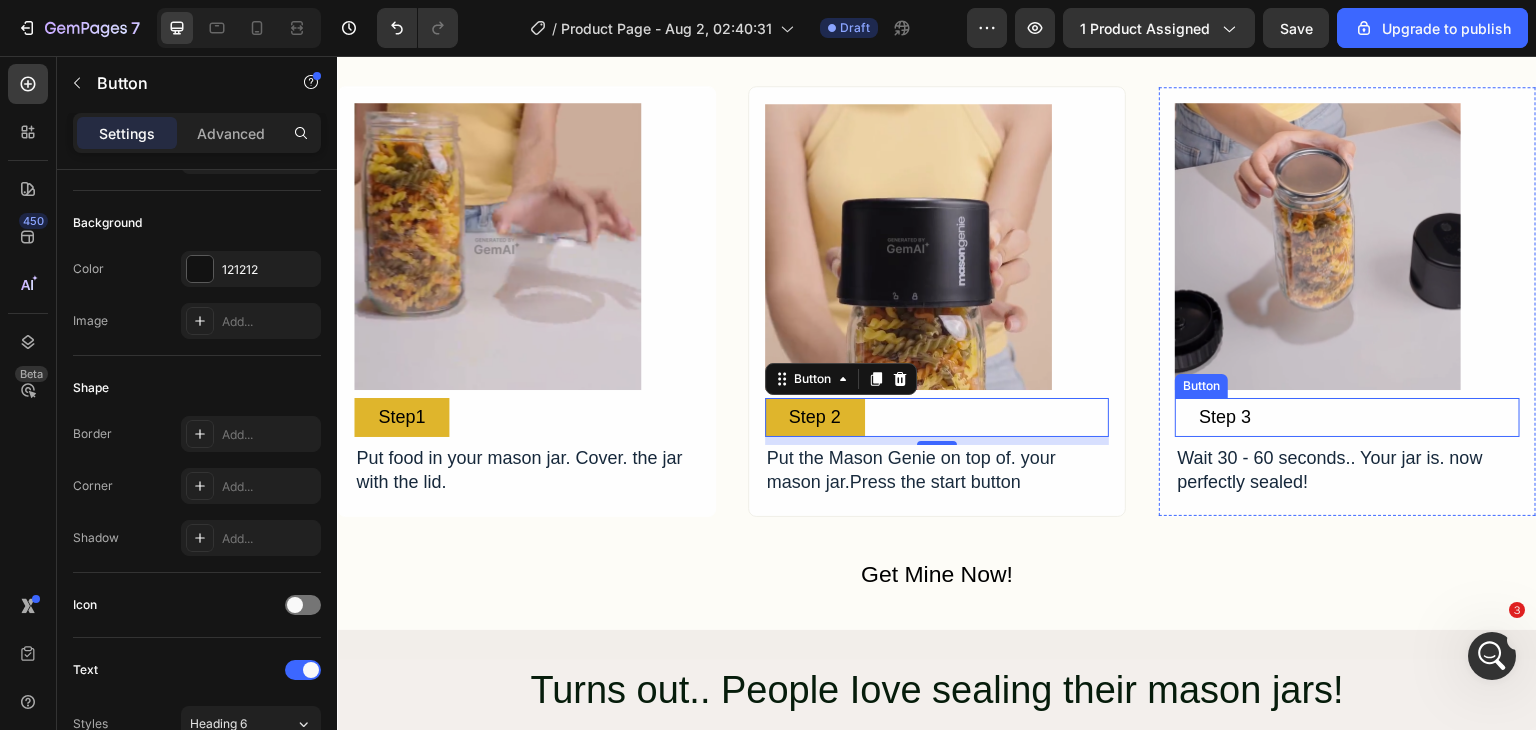 click on "Step 3" at bounding box center [1225, 417] 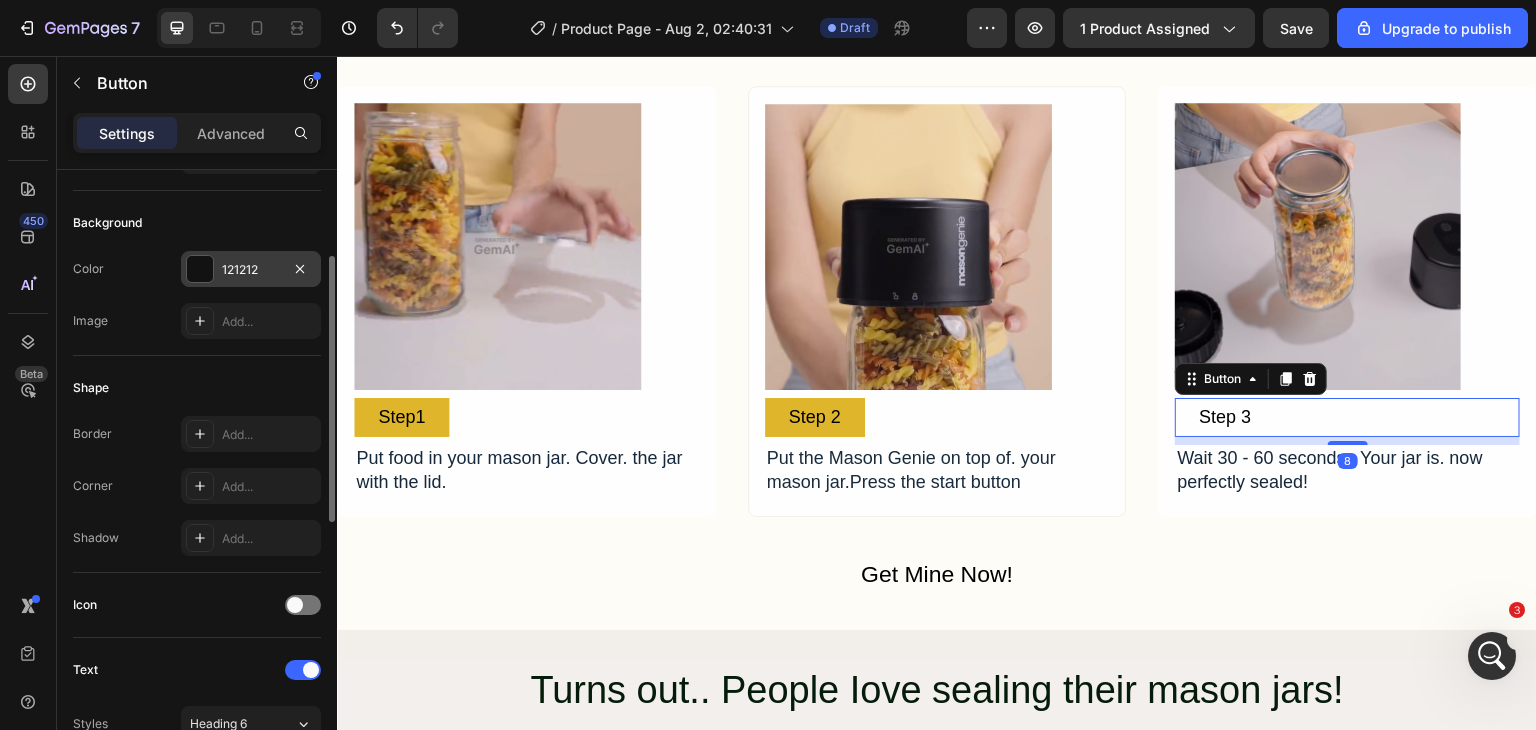 click on "121212" at bounding box center (251, 270) 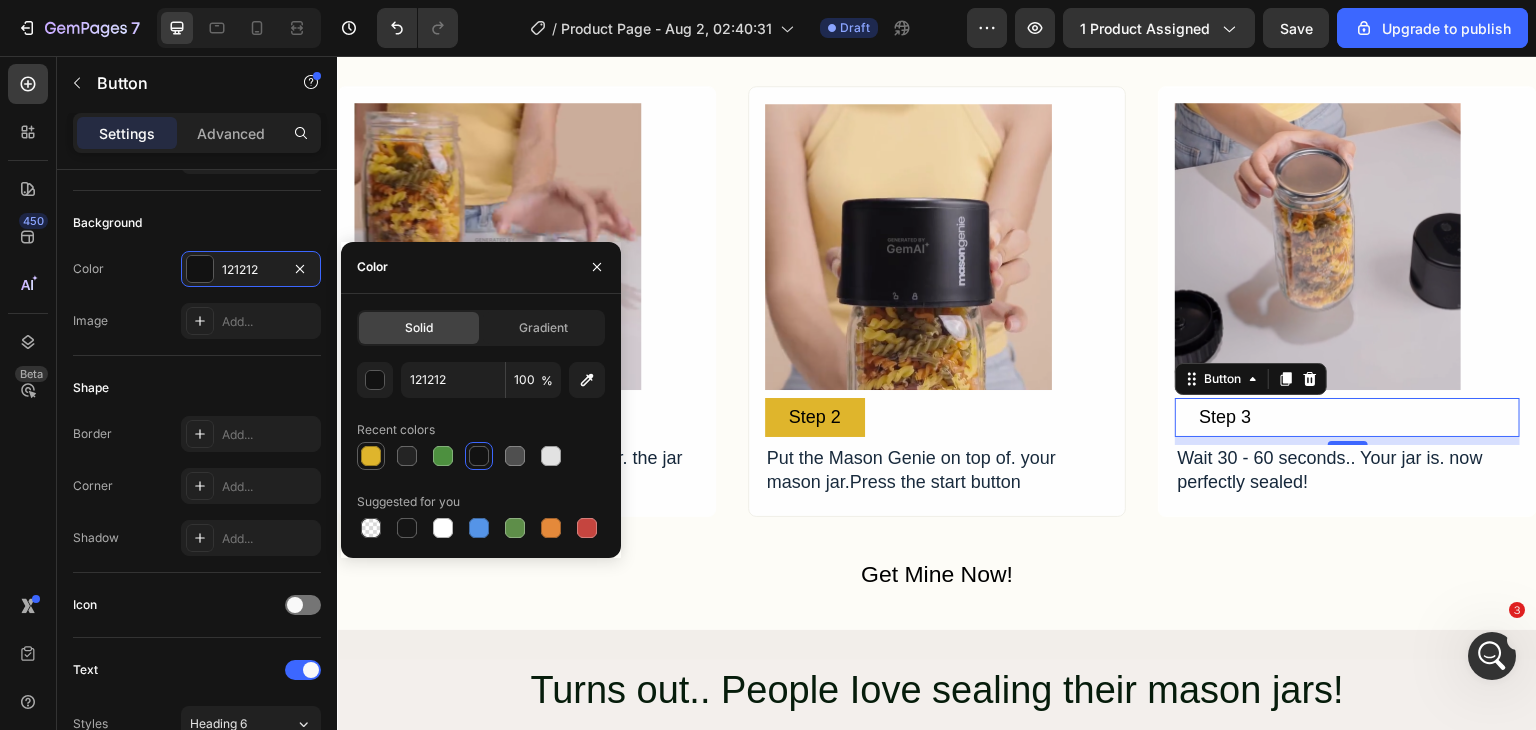 click at bounding box center [371, 456] 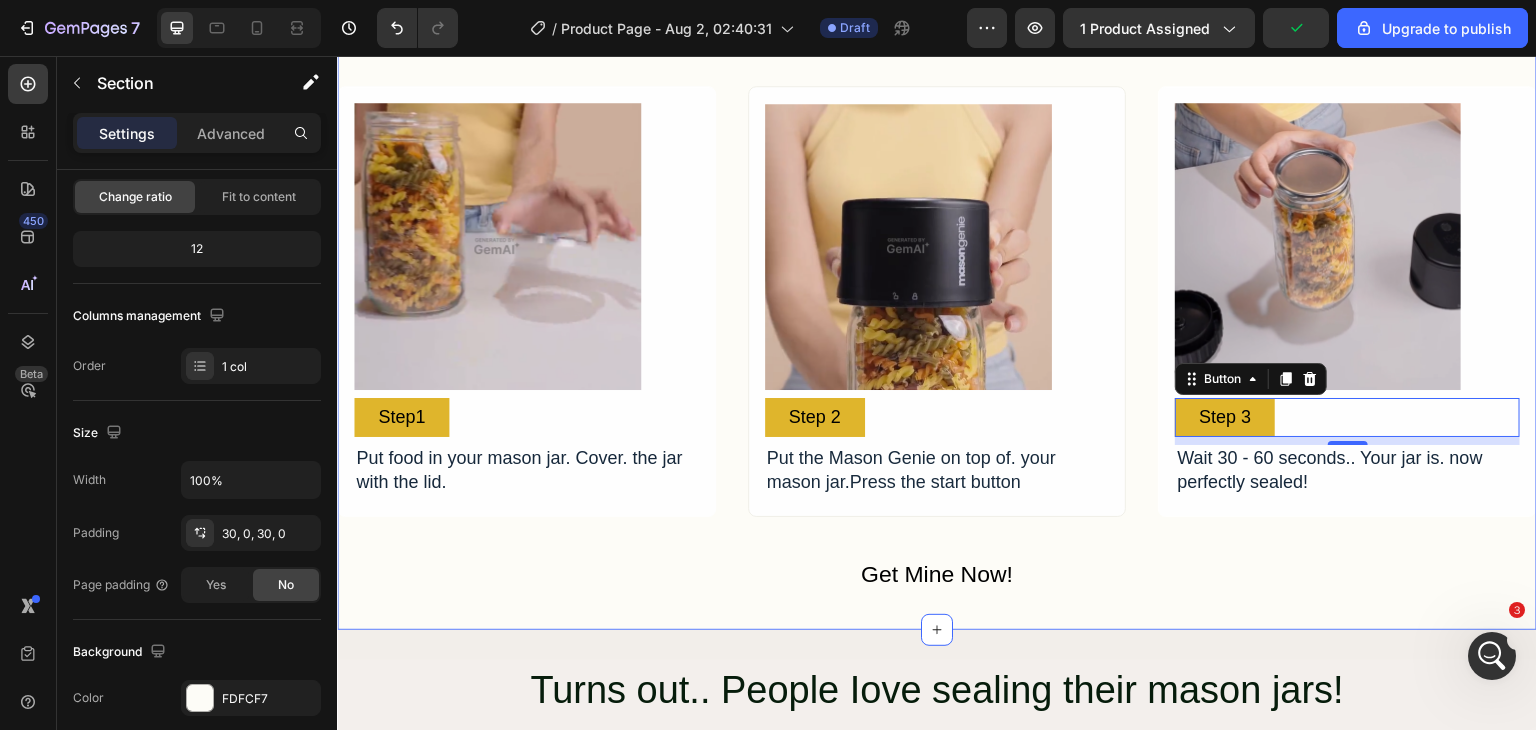 click on "The Mason Genie makes sealing a breeze! Heading No complicated moving parts. Just a press a button and get that perfect seal, every time Text Block Image Step1 Button Put food in your mason jar. Cover. the jar with the lid. Text Block Row Image Step 2 Button Put the Mason Genie on top of. your mason jar.Press the start button Text Block Row Image Step 3 Button   8 Wait 30 - 60 seconds.. Your jar is. now perfectly sealed! Text Block Row Row Row Row Get Mine Now! Button Row Section 3" at bounding box center (937, 263) 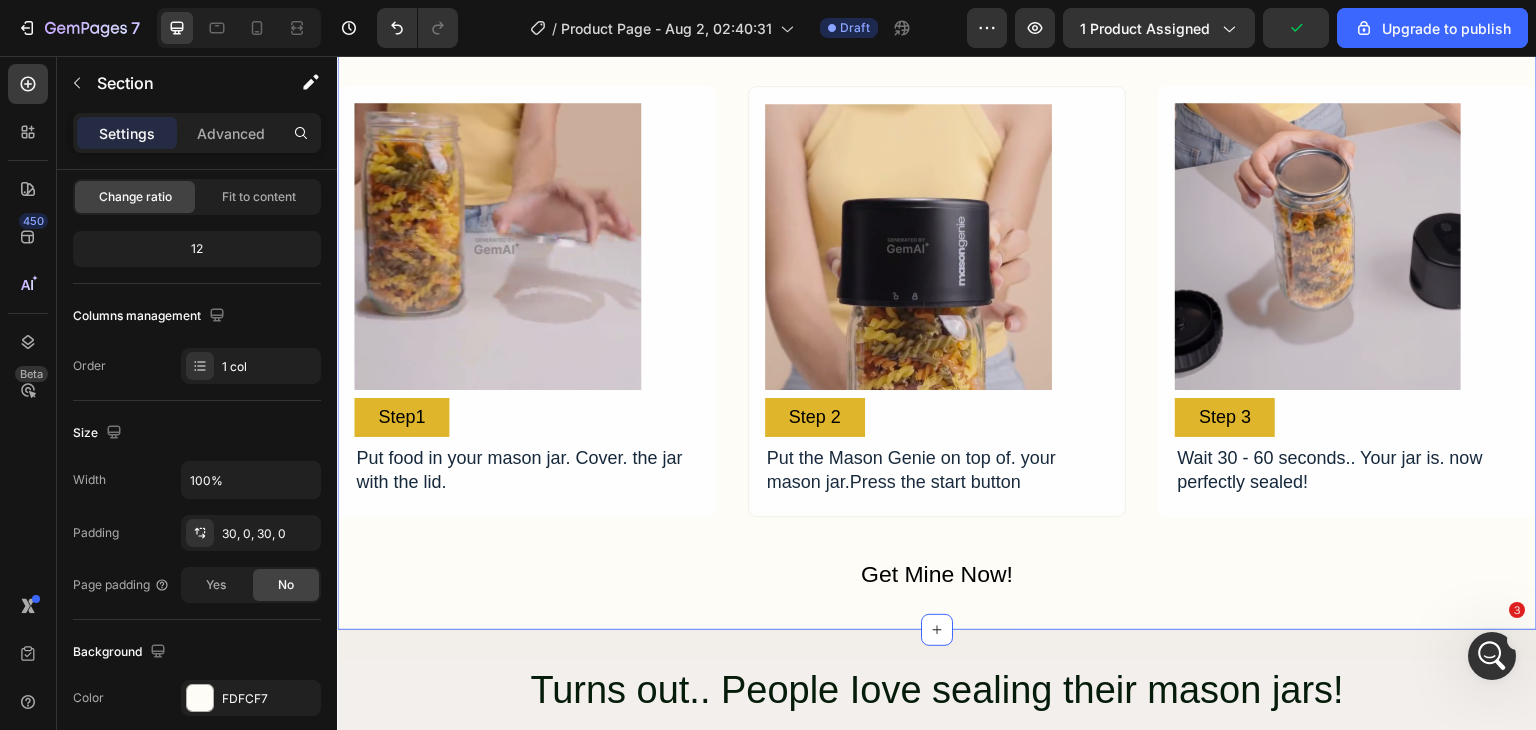 scroll, scrollTop: 0, scrollLeft: 0, axis: both 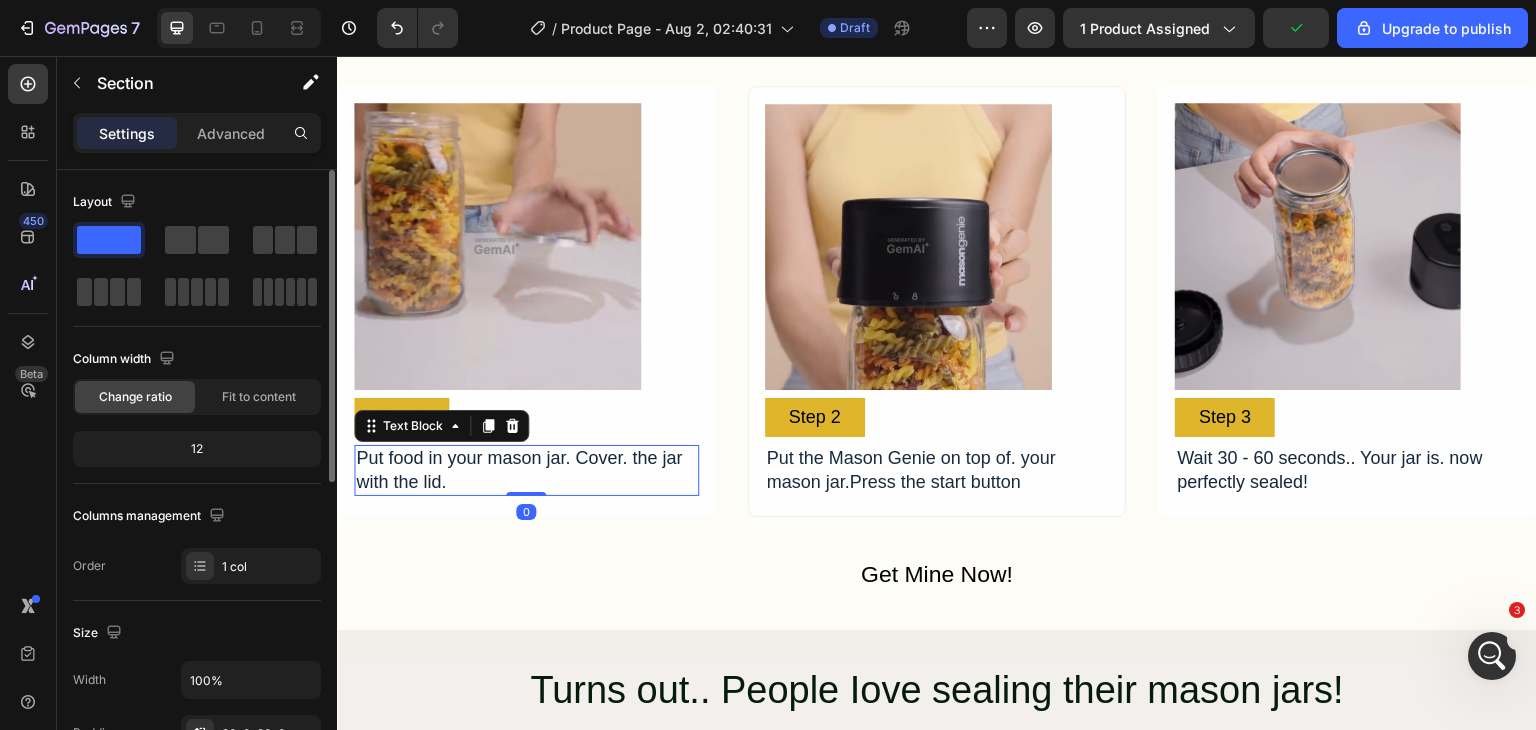 click on "Put food in your mason jar. Cover. the jar with the lid." at bounding box center [526, 470] 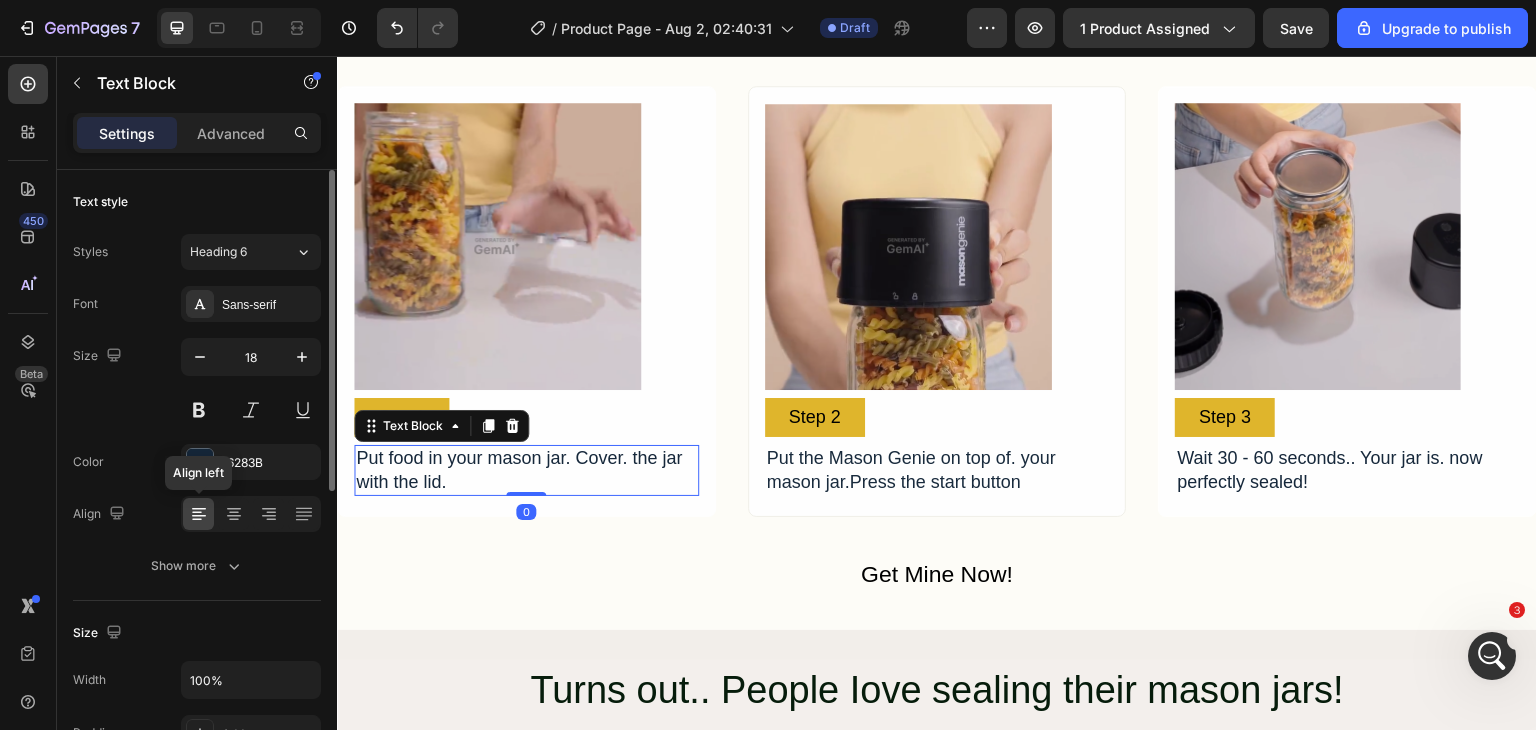 click 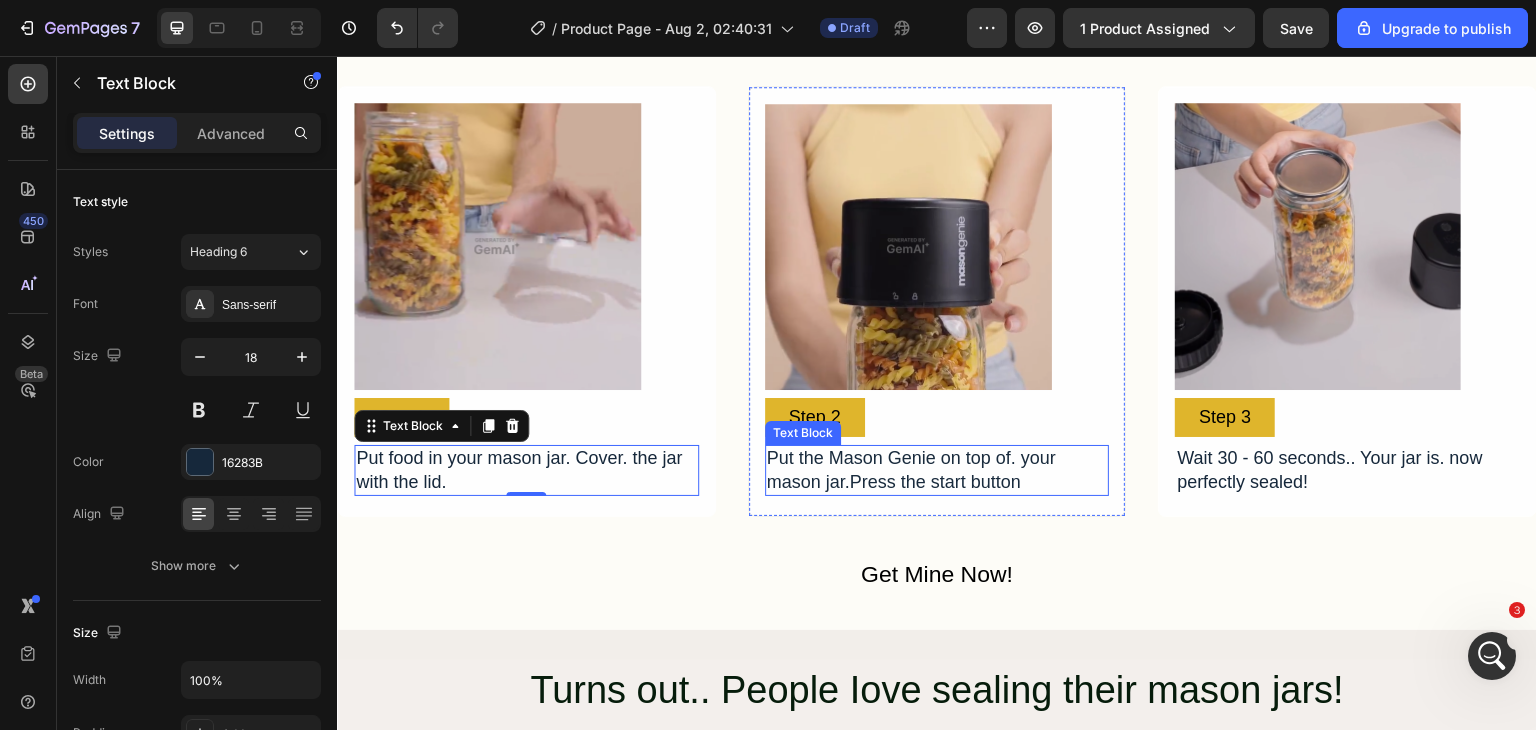 click on "Put the Mason Genie on top of. your mason jar.Press the start button" at bounding box center (937, 470) 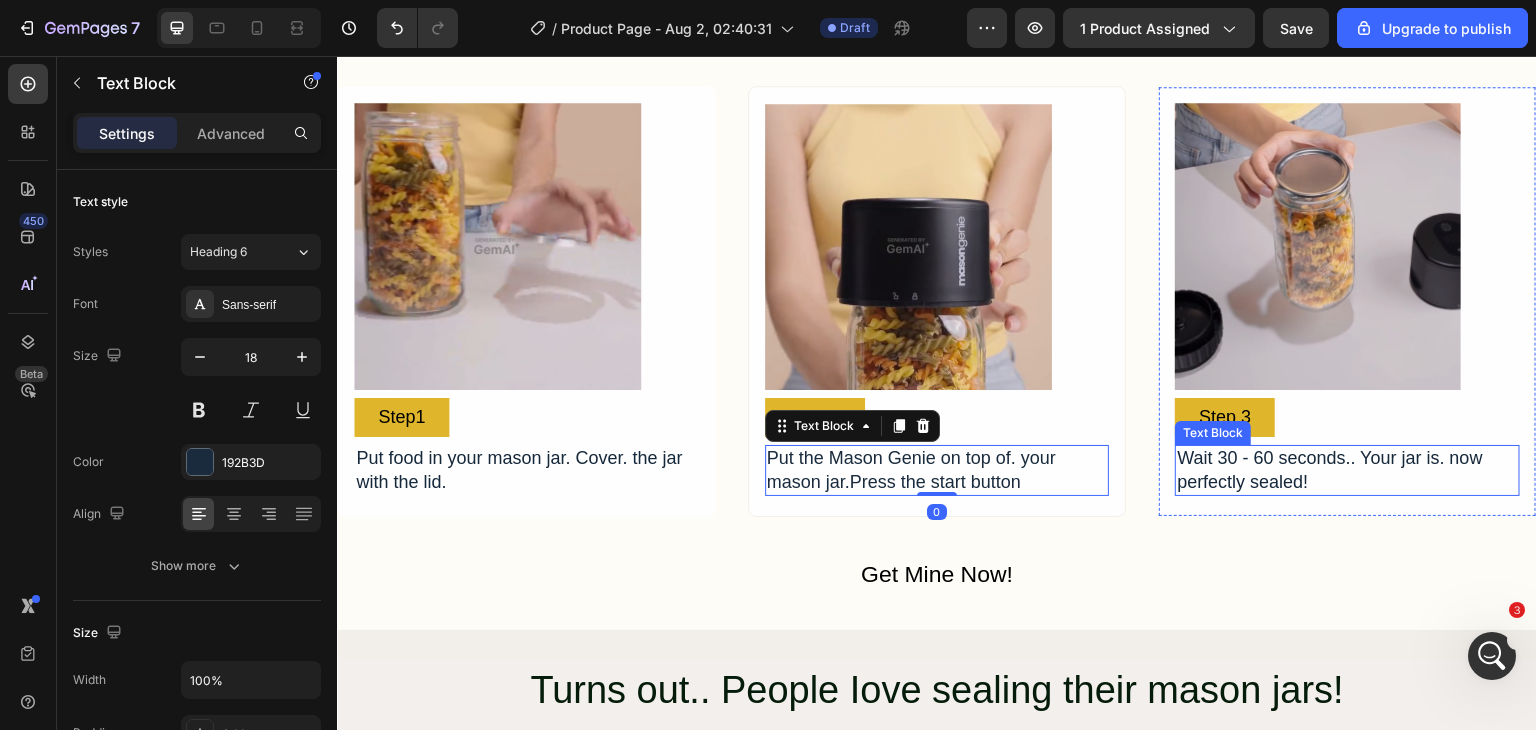 click on "Wait 30 - 60 seconds.. Your jar is. now perfectly sealed!" at bounding box center [1347, 470] 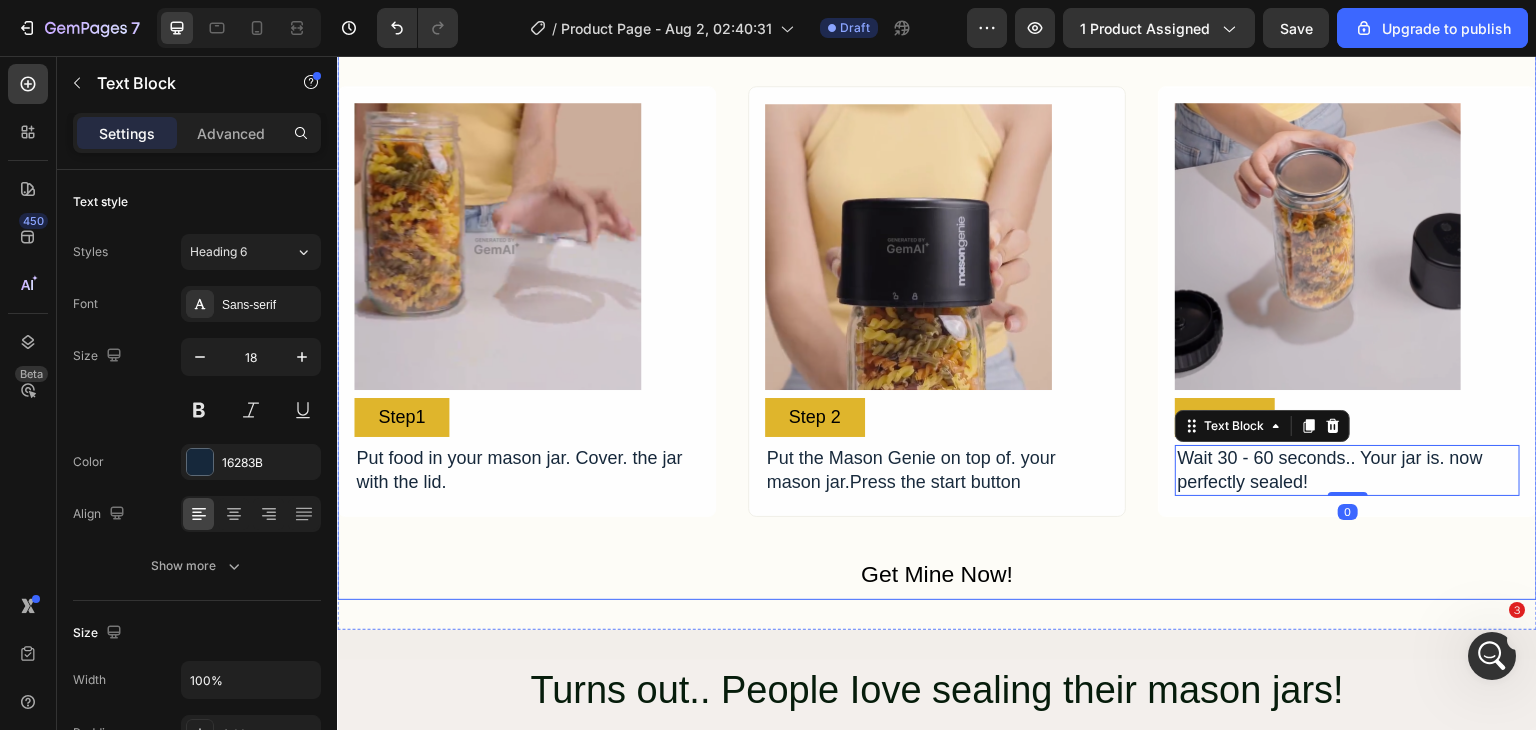 scroll, scrollTop: 3000, scrollLeft: 0, axis: vertical 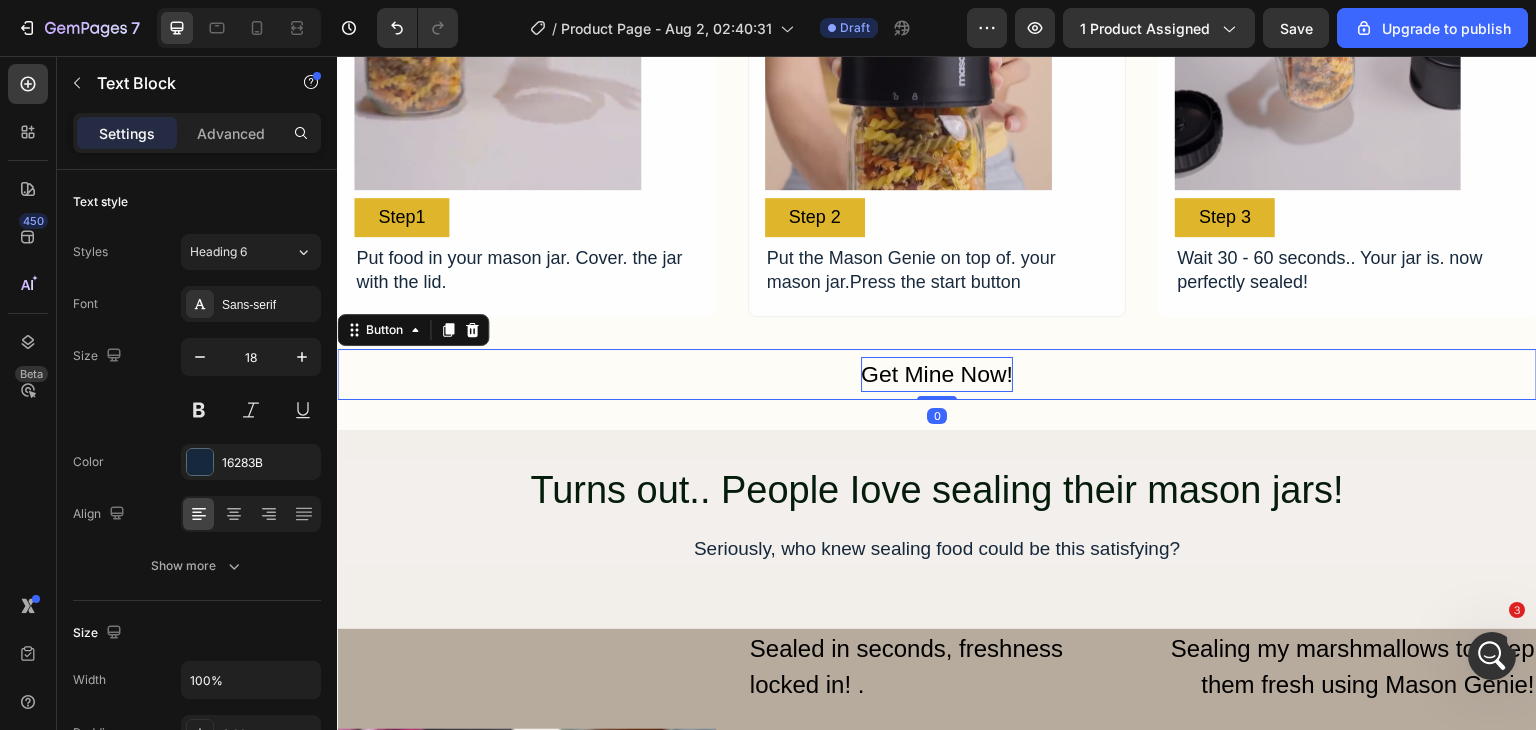 click on "Get Mine Now!" at bounding box center (937, 374) 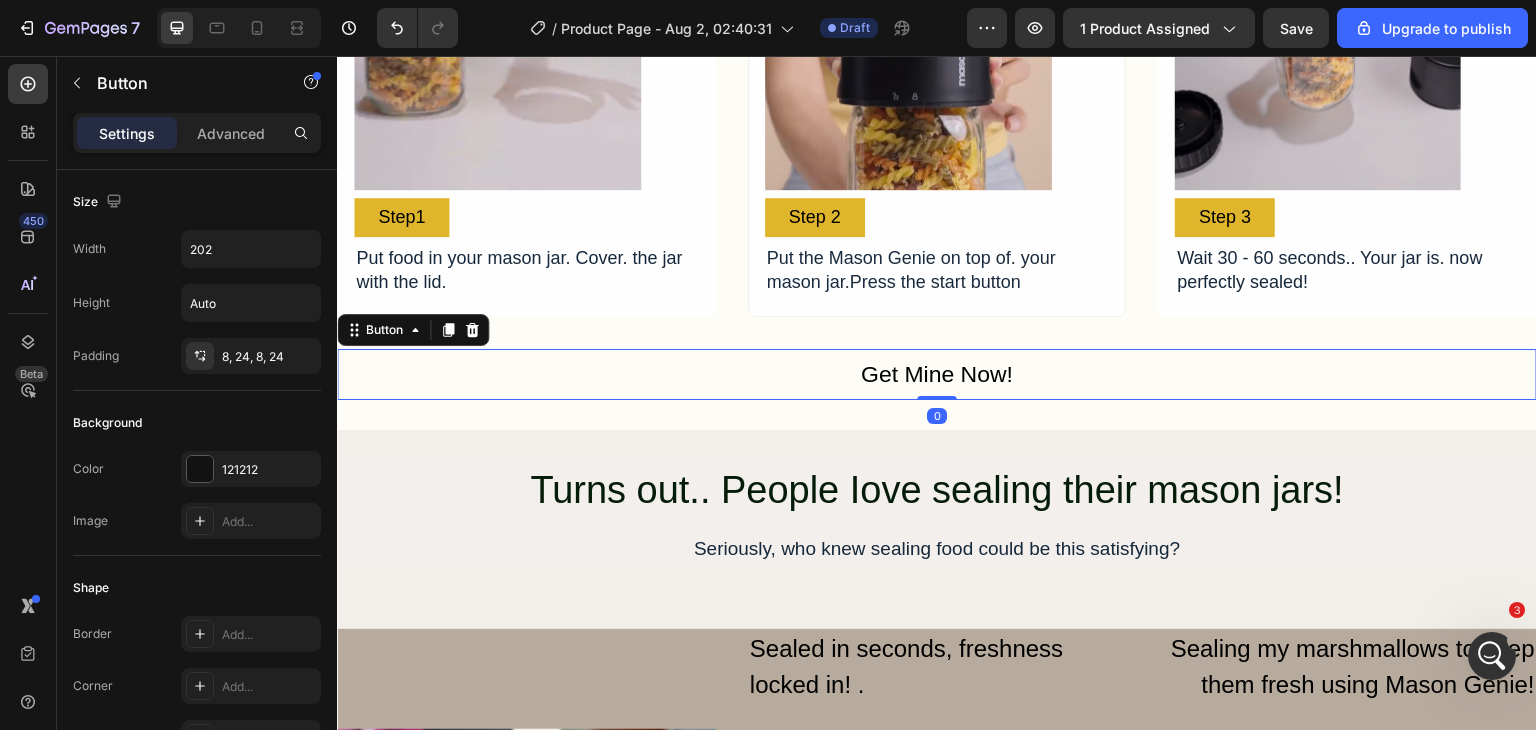 click on "Get Mine Now!" at bounding box center [937, 374] 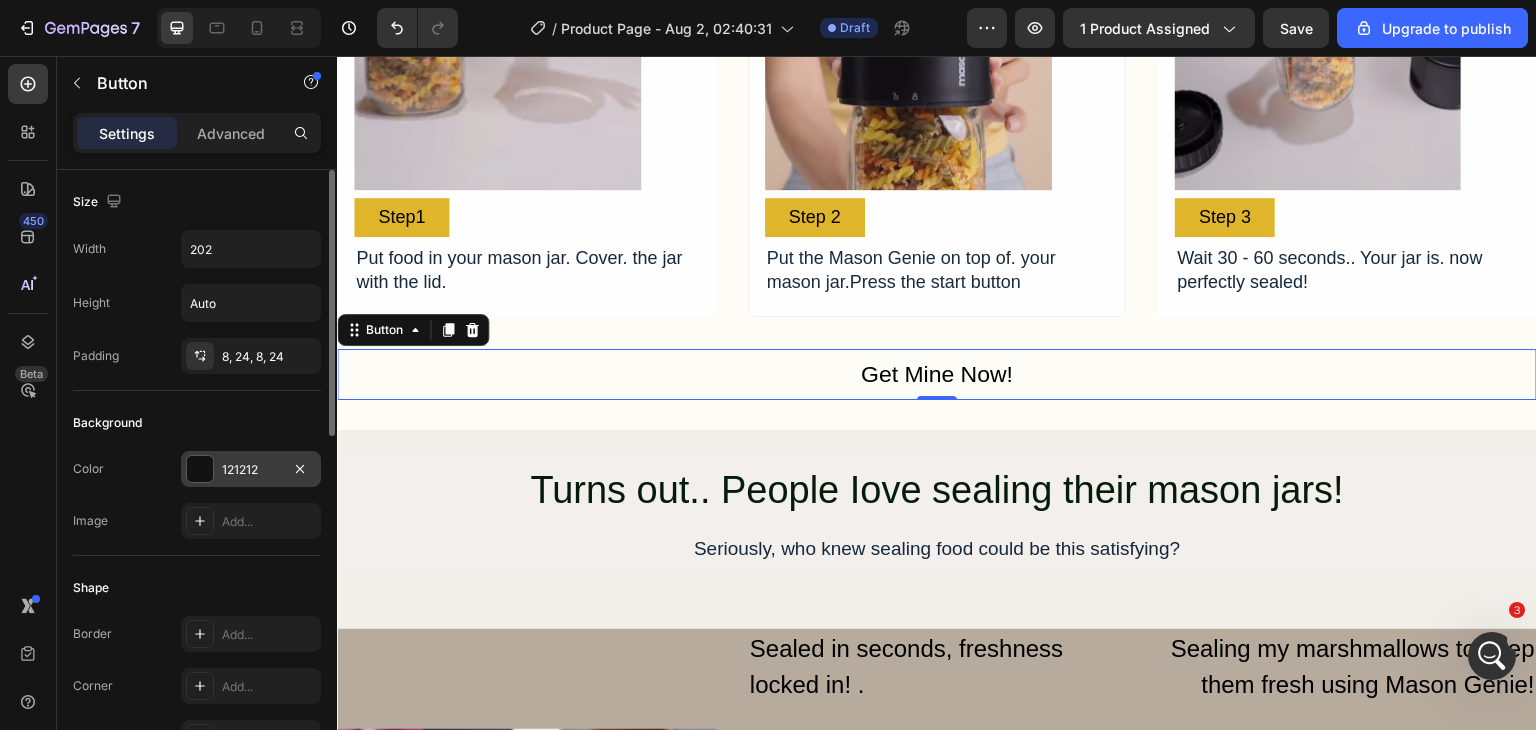 click at bounding box center [200, 469] 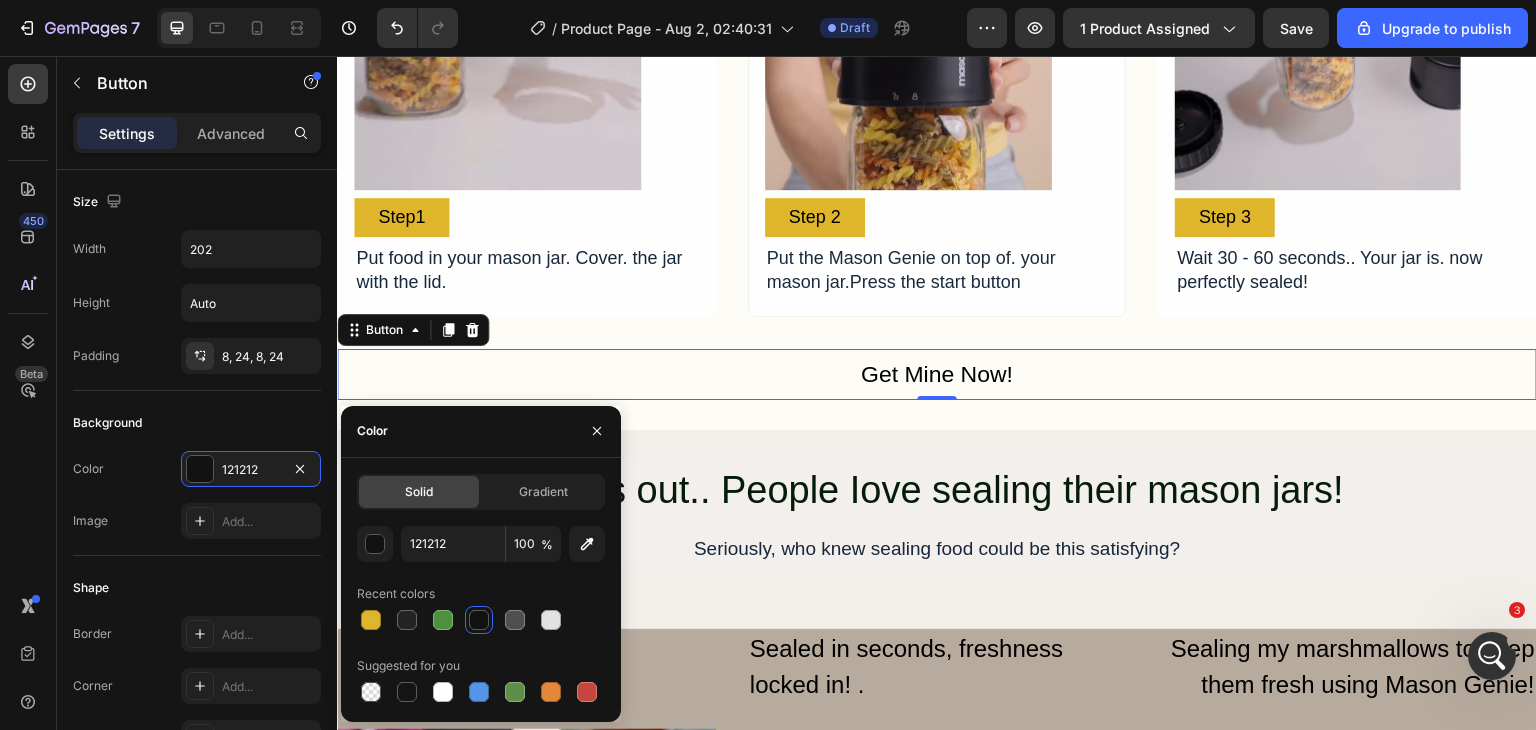 click on "Solid Gradient 121212 100 % Recent colors Suggested for you" at bounding box center [481, 590] 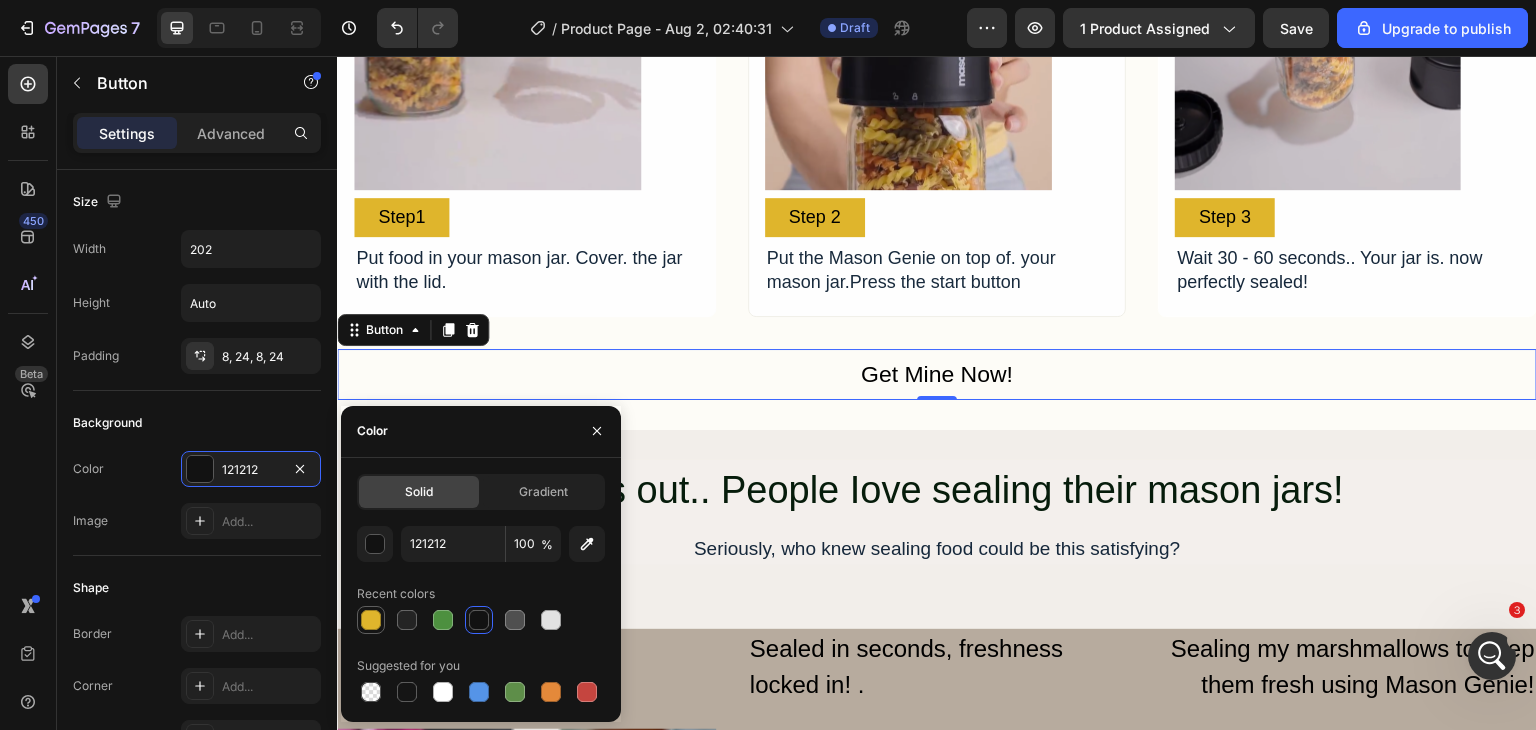 click at bounding box center [371, 620] 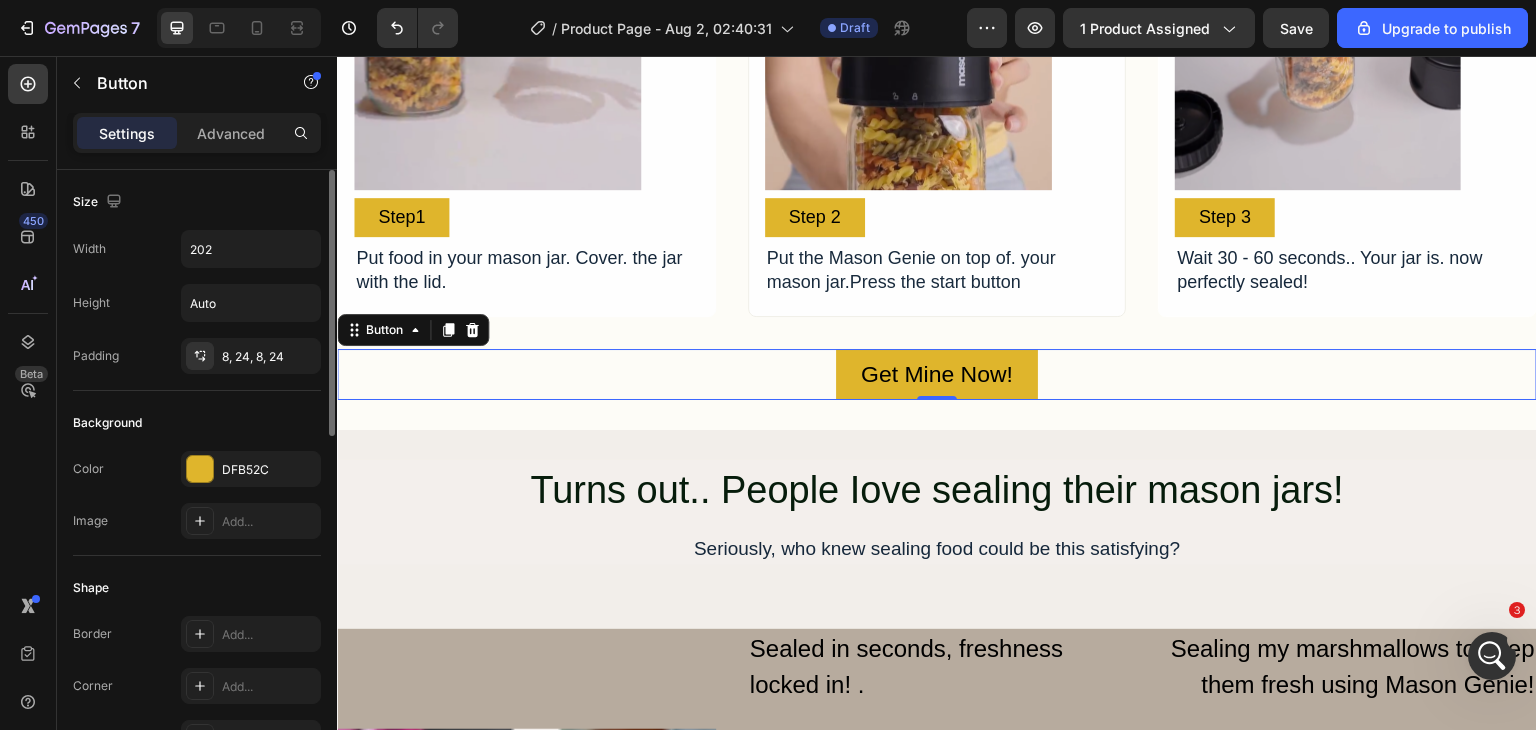 click on "Background" at bounding box center (197, 423) 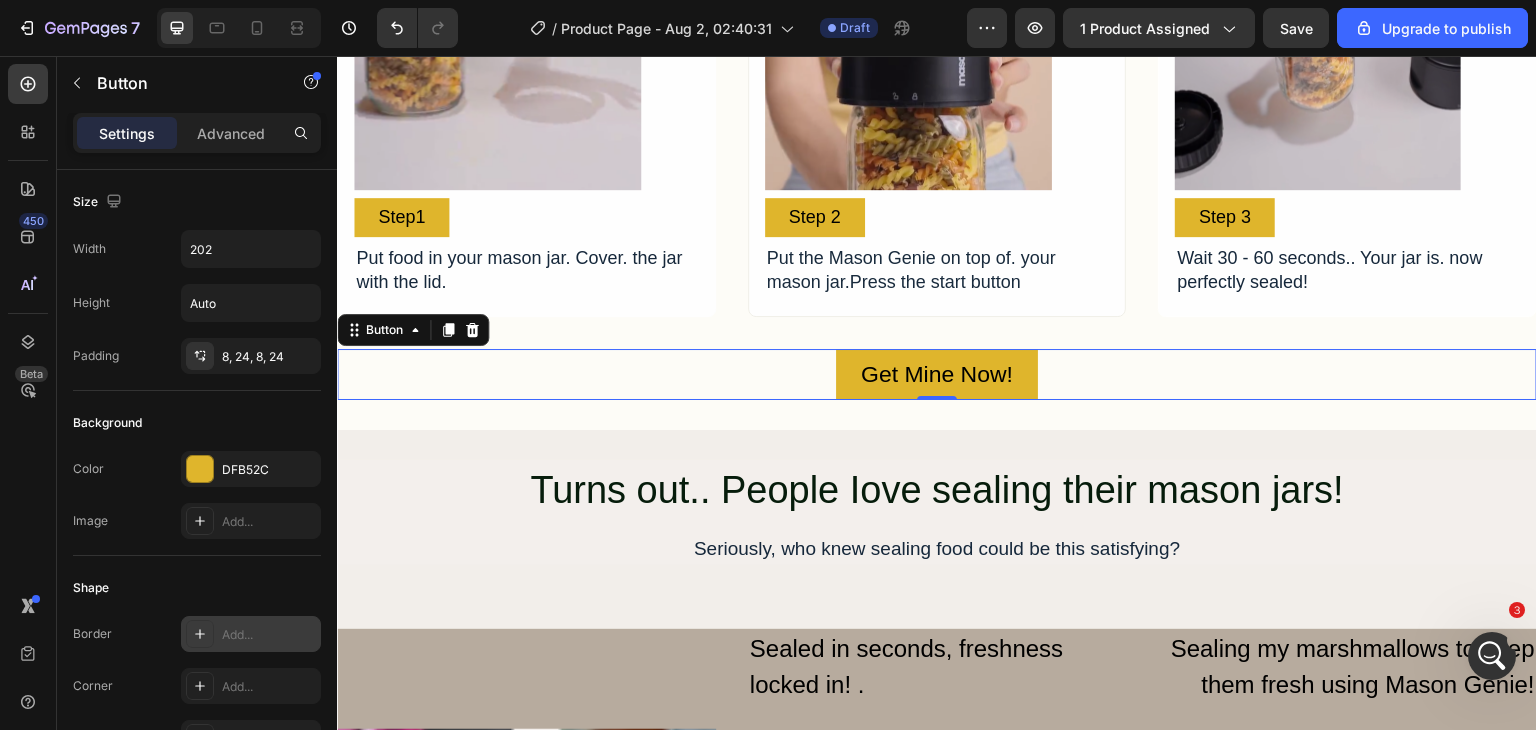 click on "Add..." at bounding box center (269, 635) 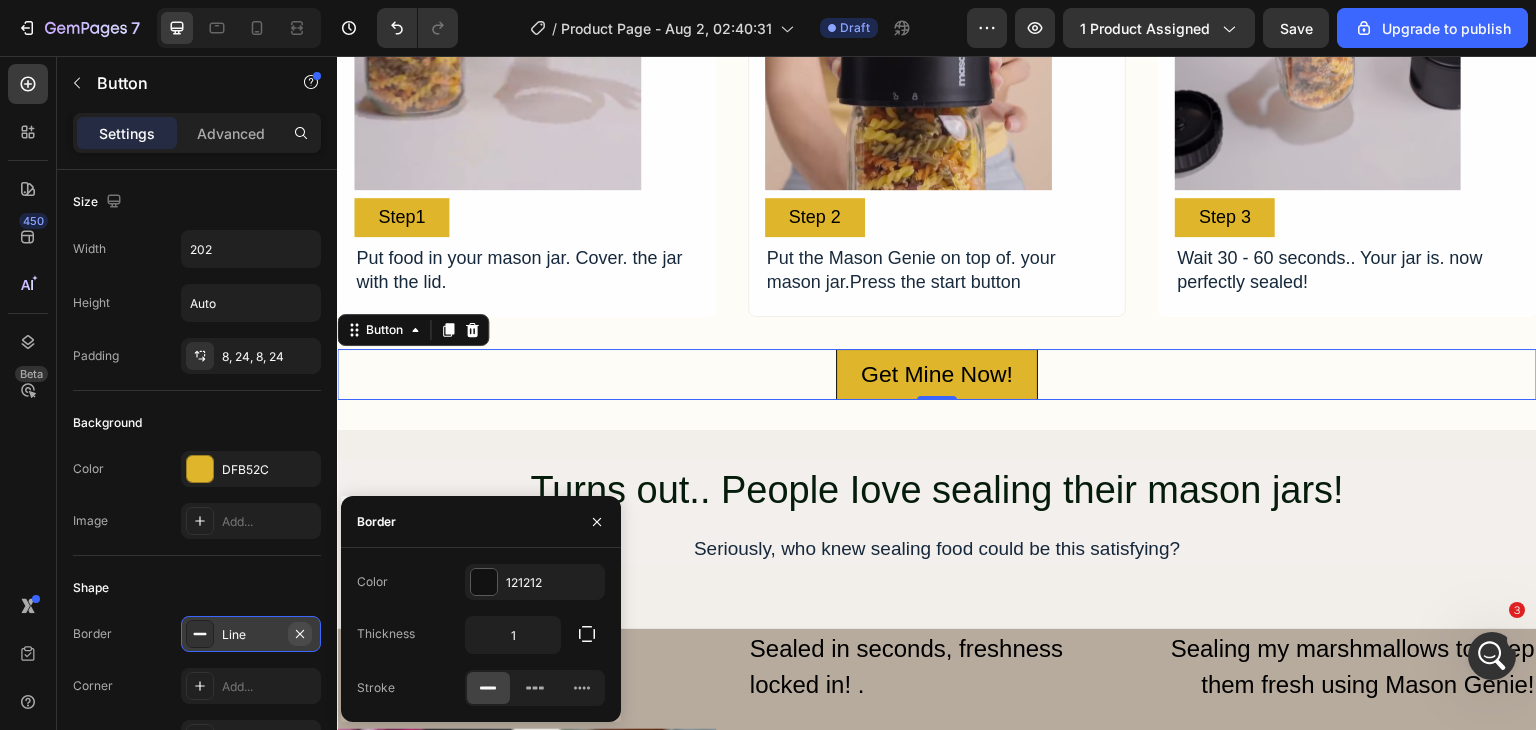 click 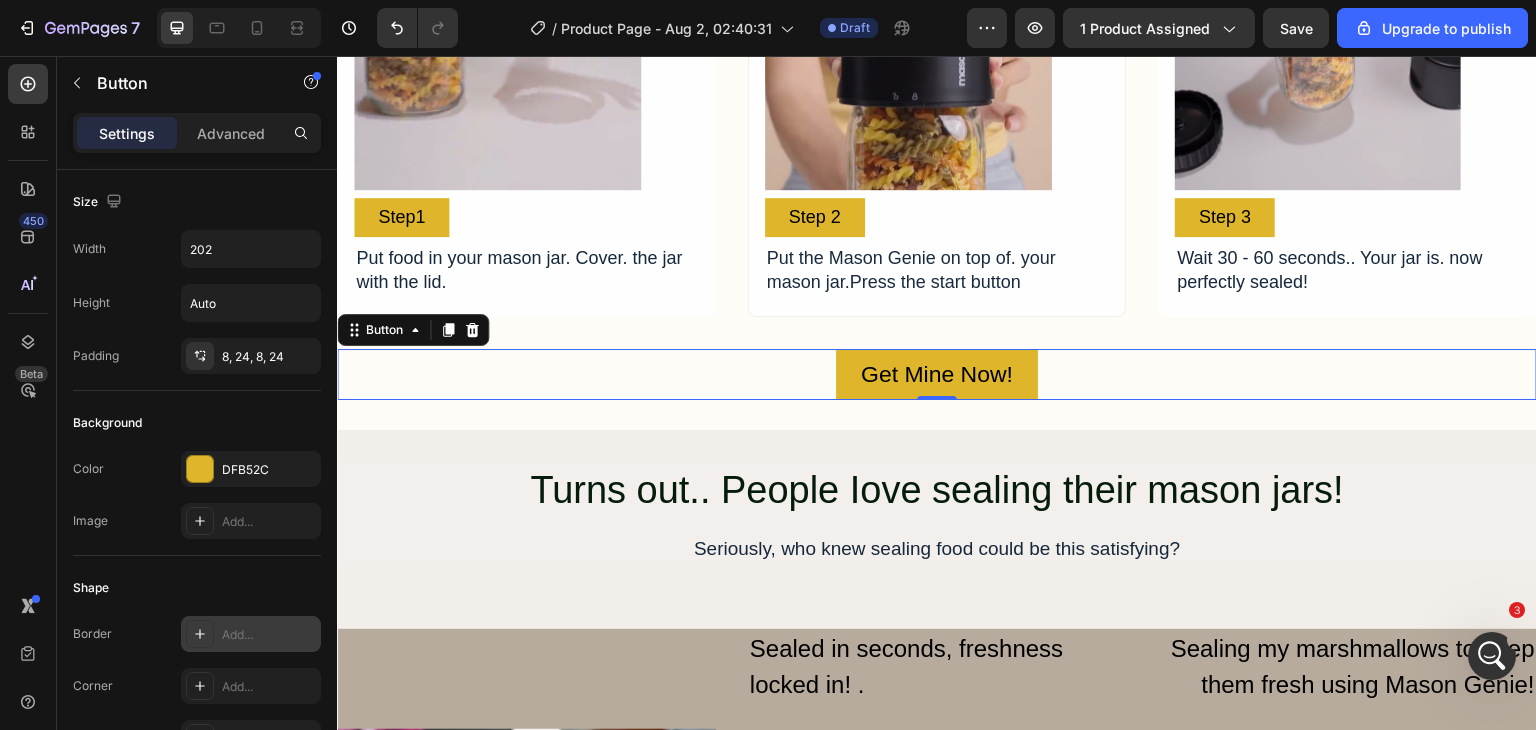 scroll, scrollTop: 100, scrollLeft: 0, axis: vertical 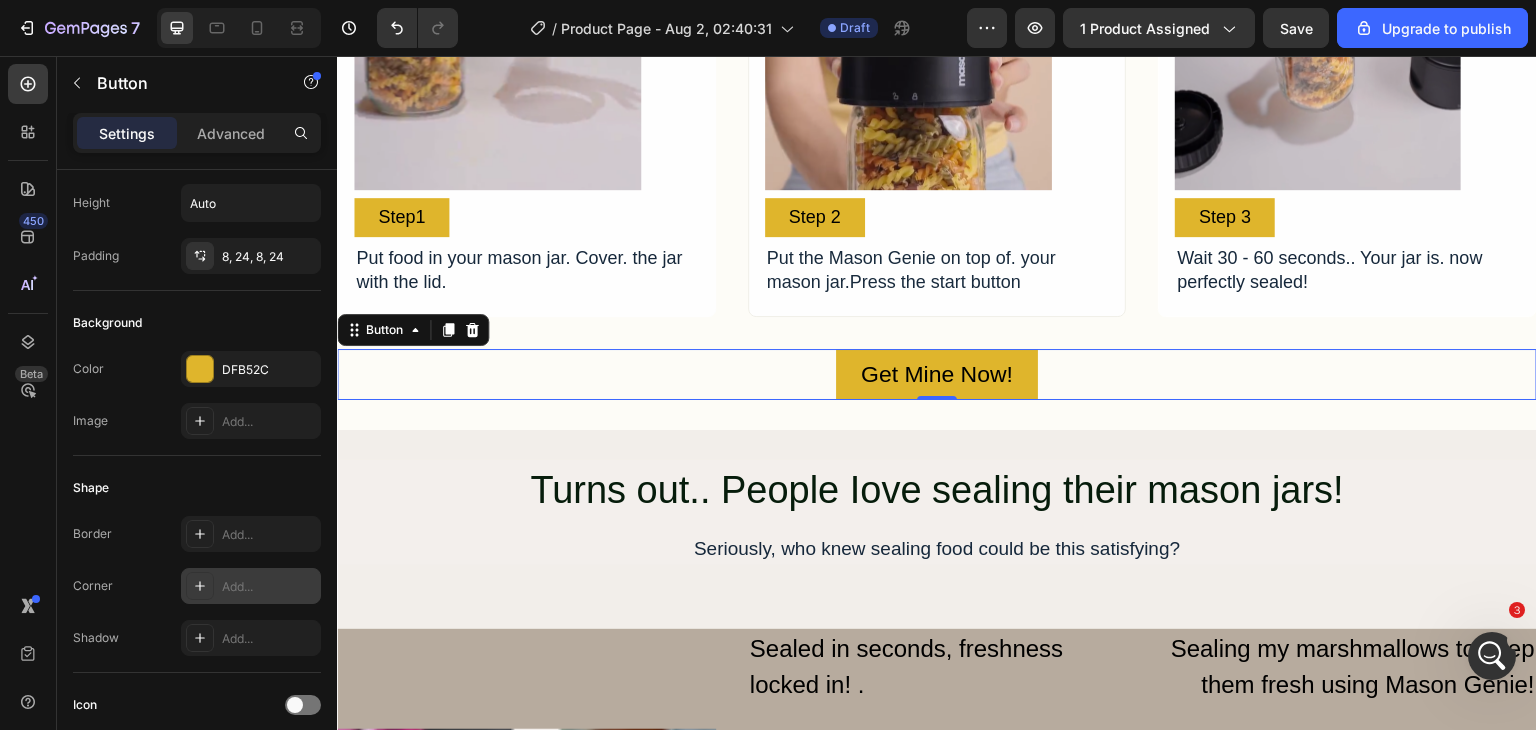 click at bounding box center (200, 586) 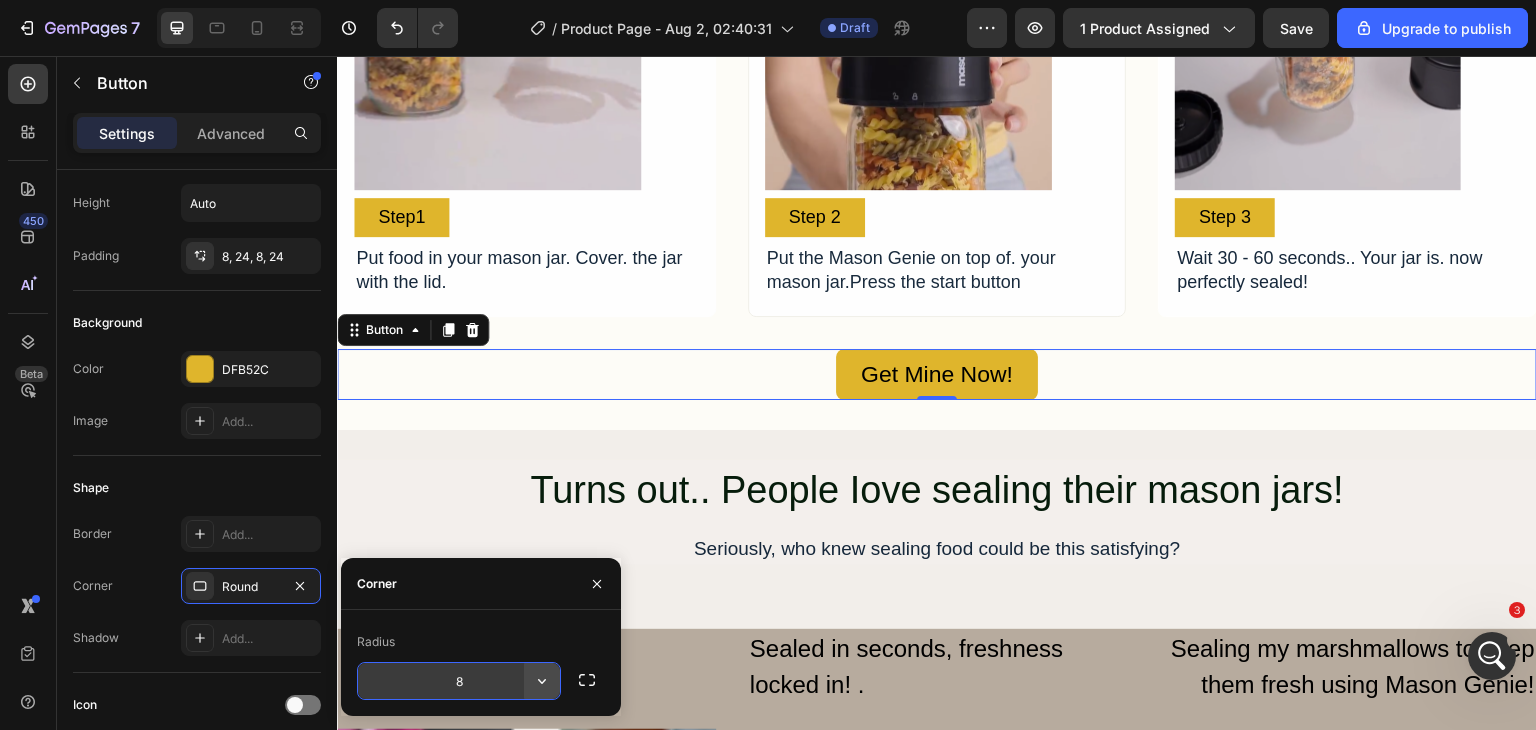 click 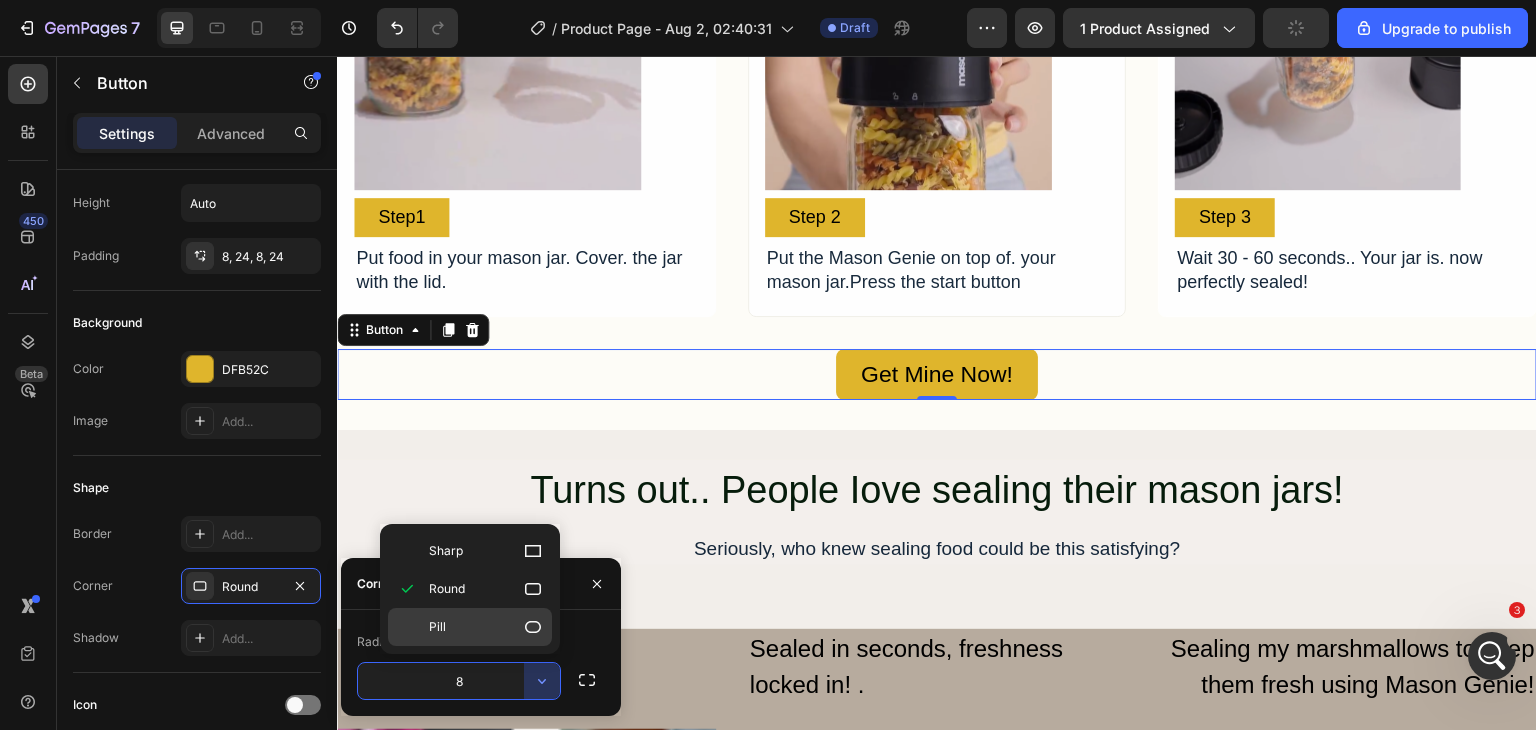 click on "Pill" at bounding box center [486, 627] 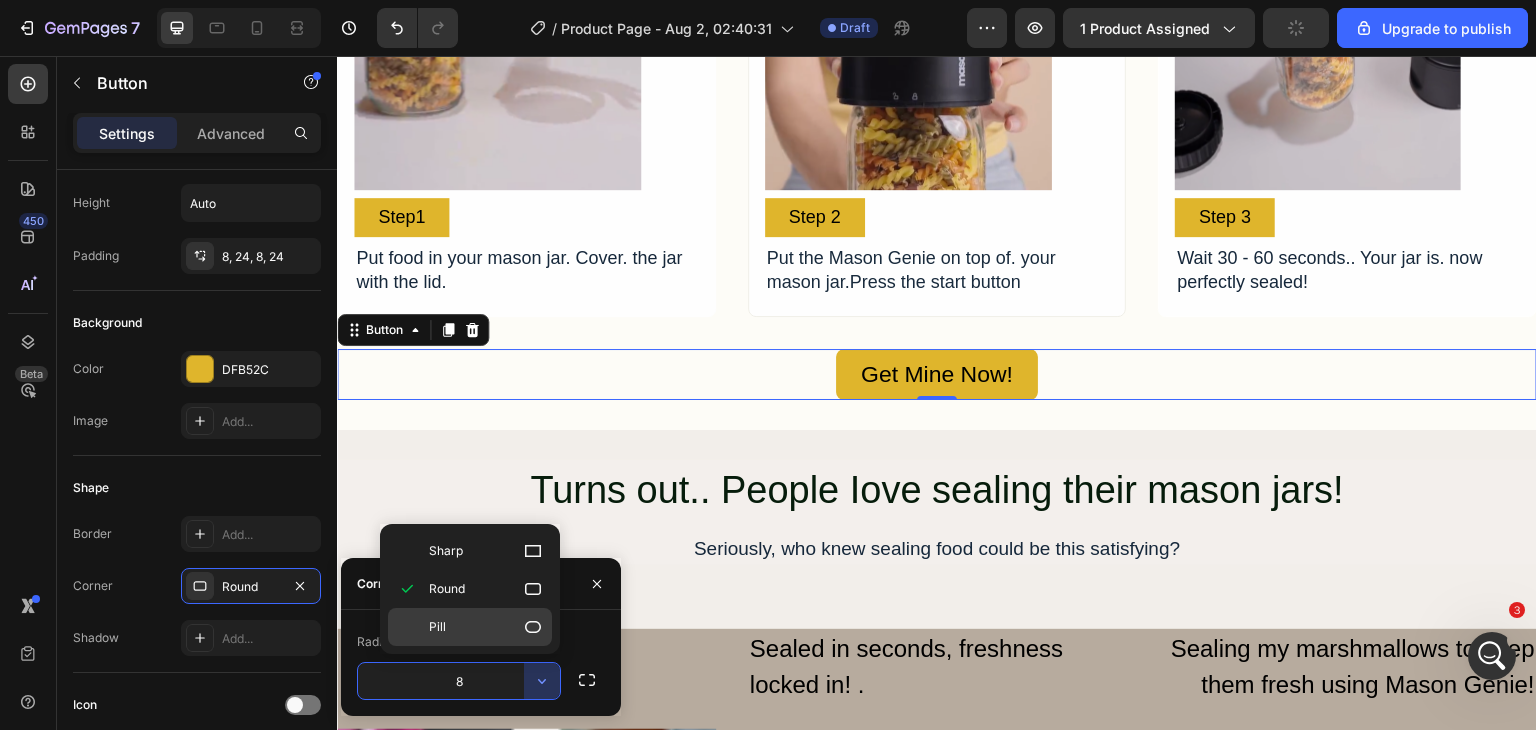 type on "9999" 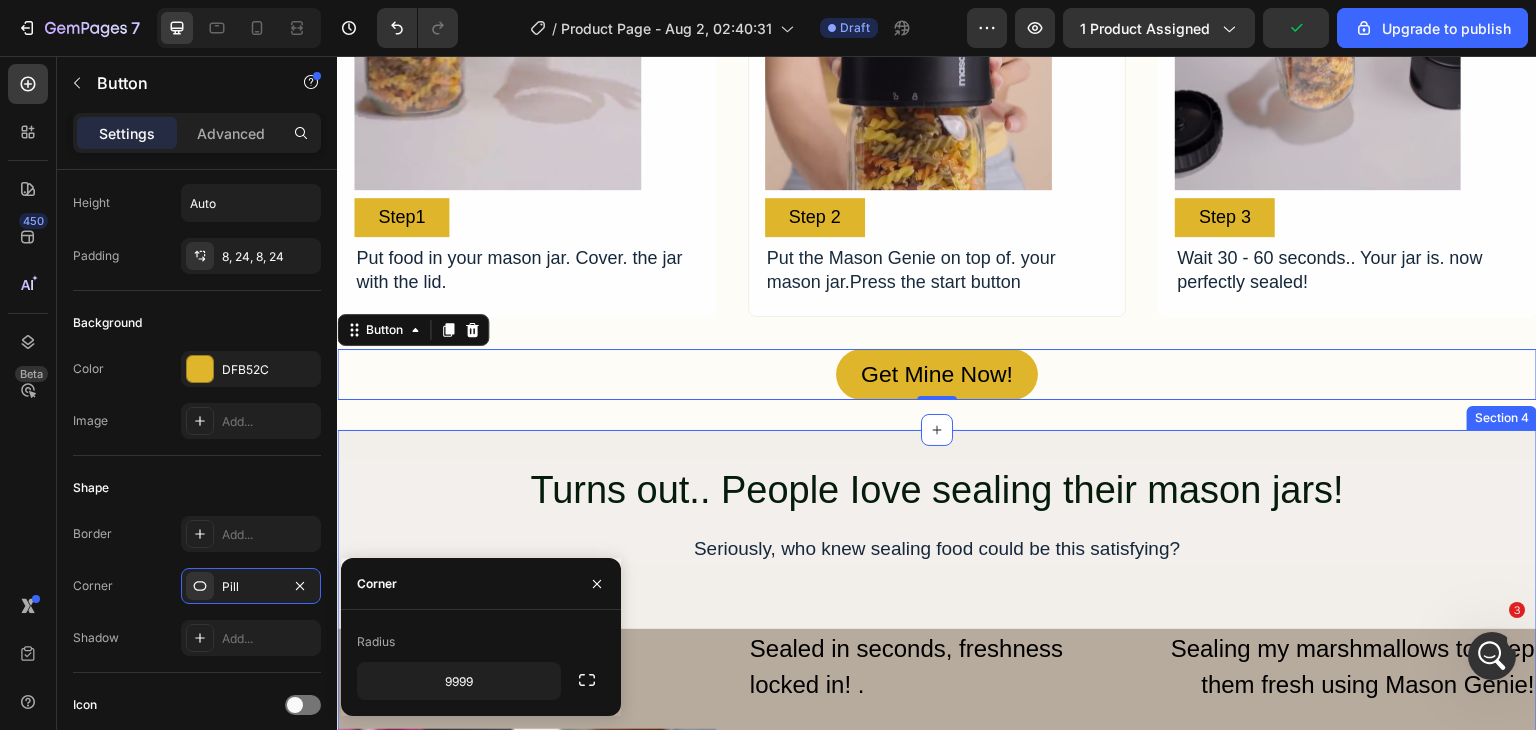 click on "Turns out.. People Iove sealing their mason jars! Heading Seriously, who knew sealing food could be this satisfying? Text Block Row Image lasonjars Text Block Mason Jar Snack Bites*+ Smart snack. Sweet gift. No oven needed.. Text Block Row Sealed in seconds, freshness locked in! . Text Block Sealing my marshmallows to keep them fresh using Mason Genie! Text Block Press the button & seal it tight! Text Block Row Row Get Mine Now! Button Row Row Section 4" at bounding box center [937, 1006] 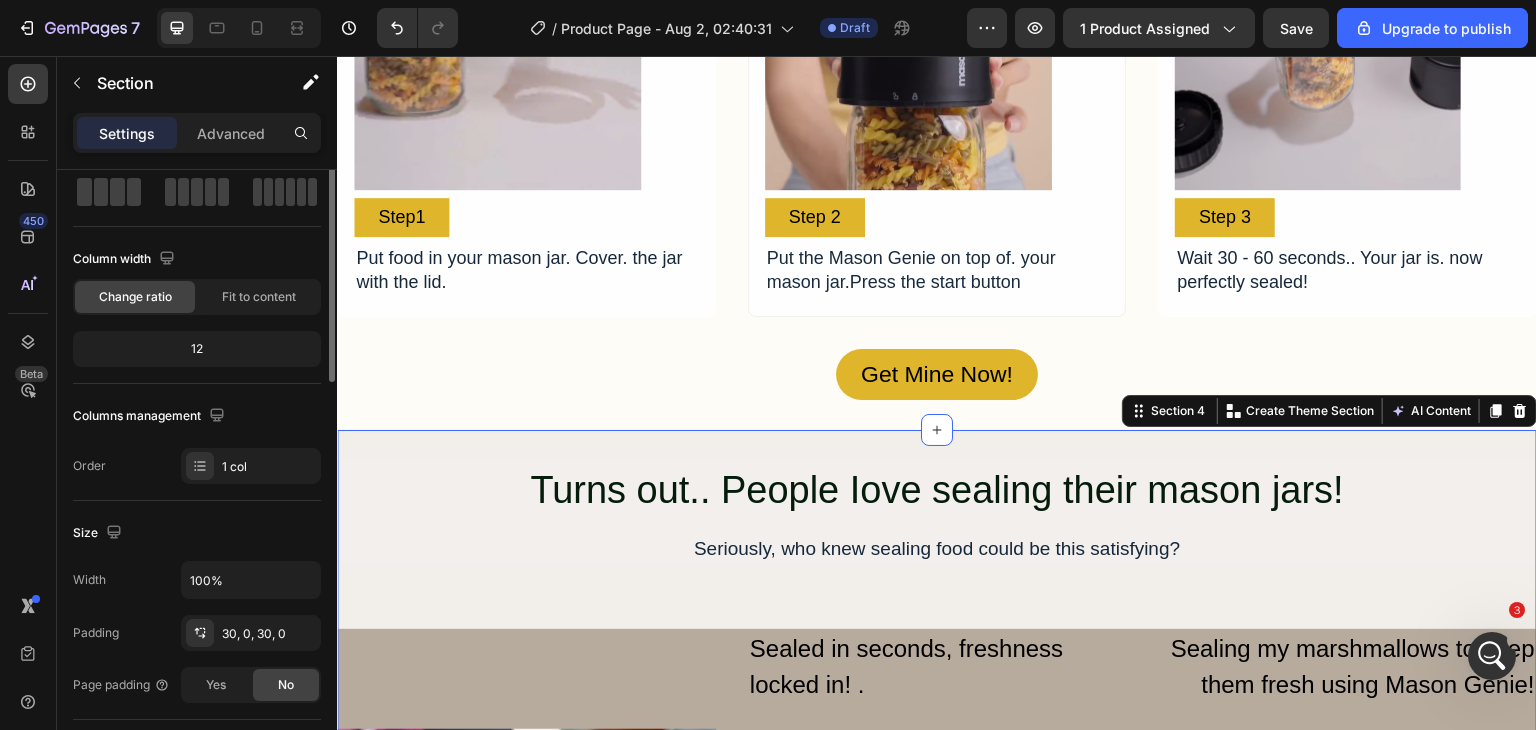 scroll, scrollTop: 0, scrollLeft: 0, axis: both 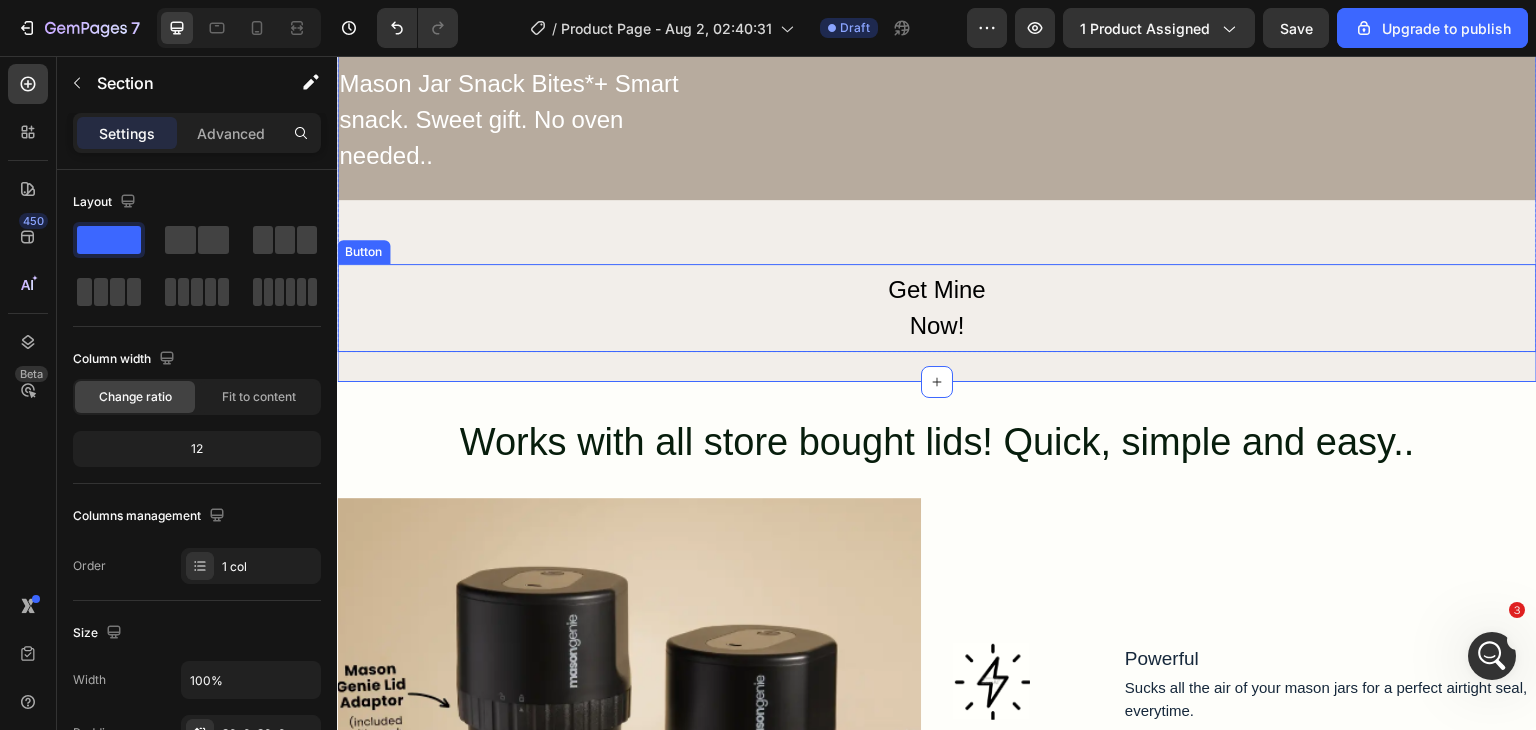 click on "Get Mine Now!" at bounding box center [937, 308] 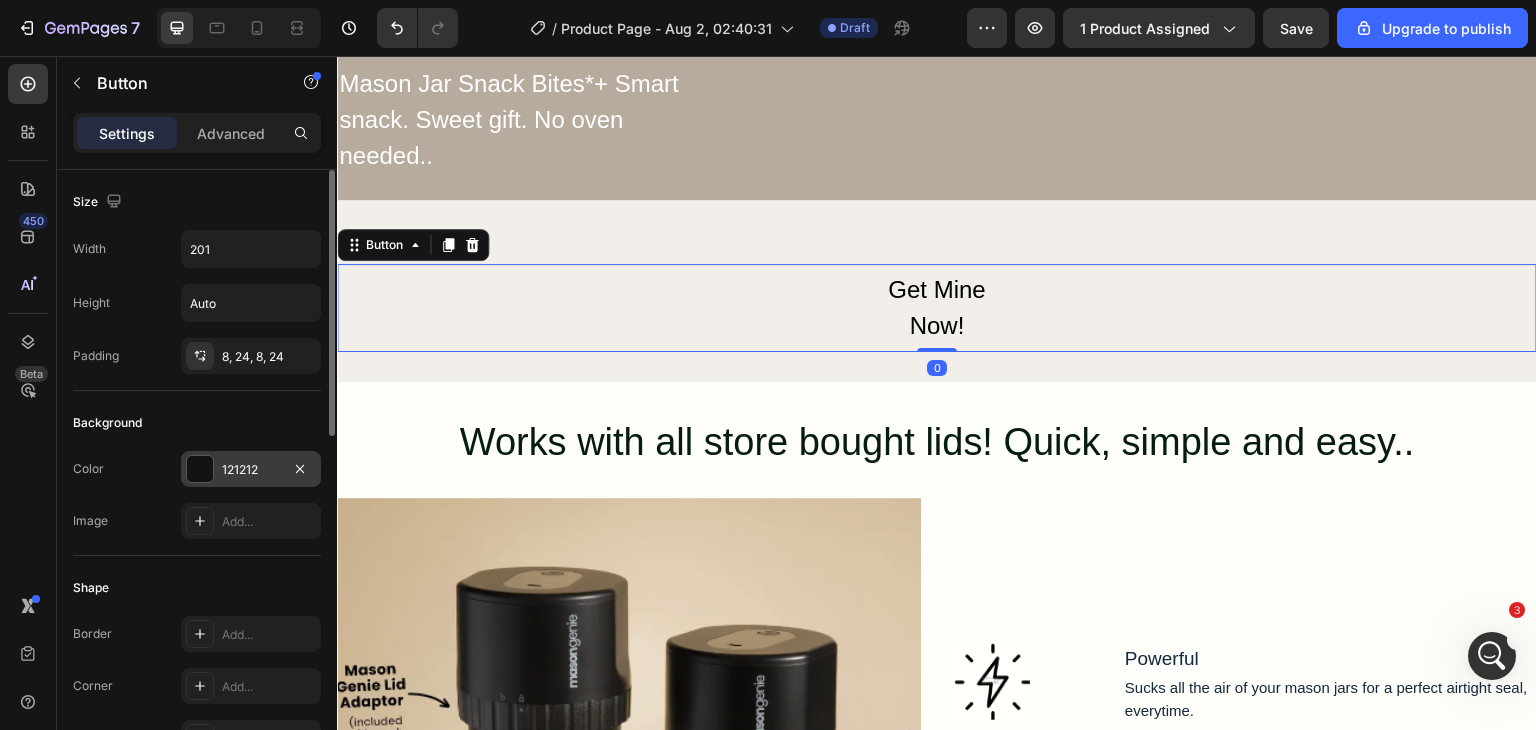 click at bounding box center (200, 469) 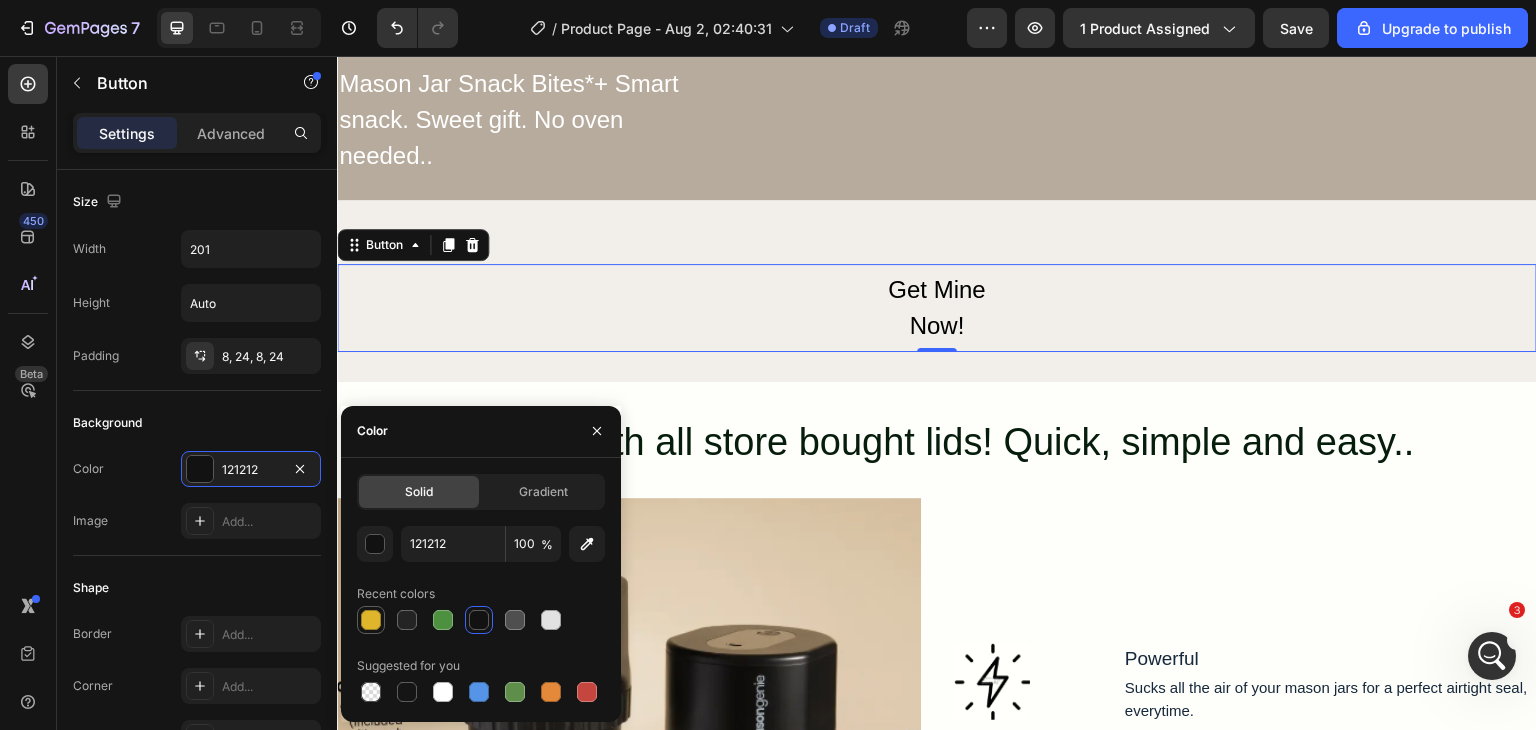 click at bounding box center (371, 620) 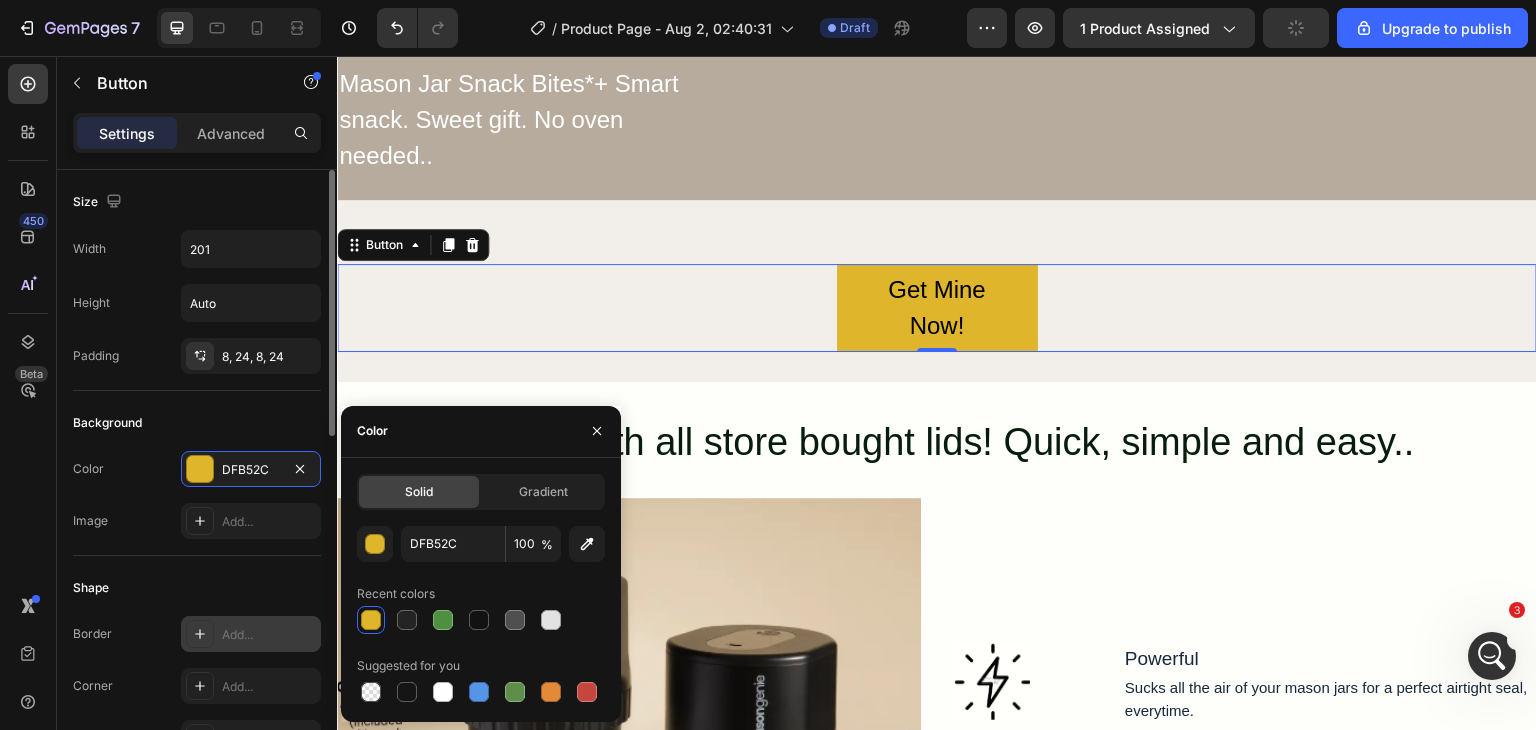 click on "Add..." at bounding box center [269, 635] 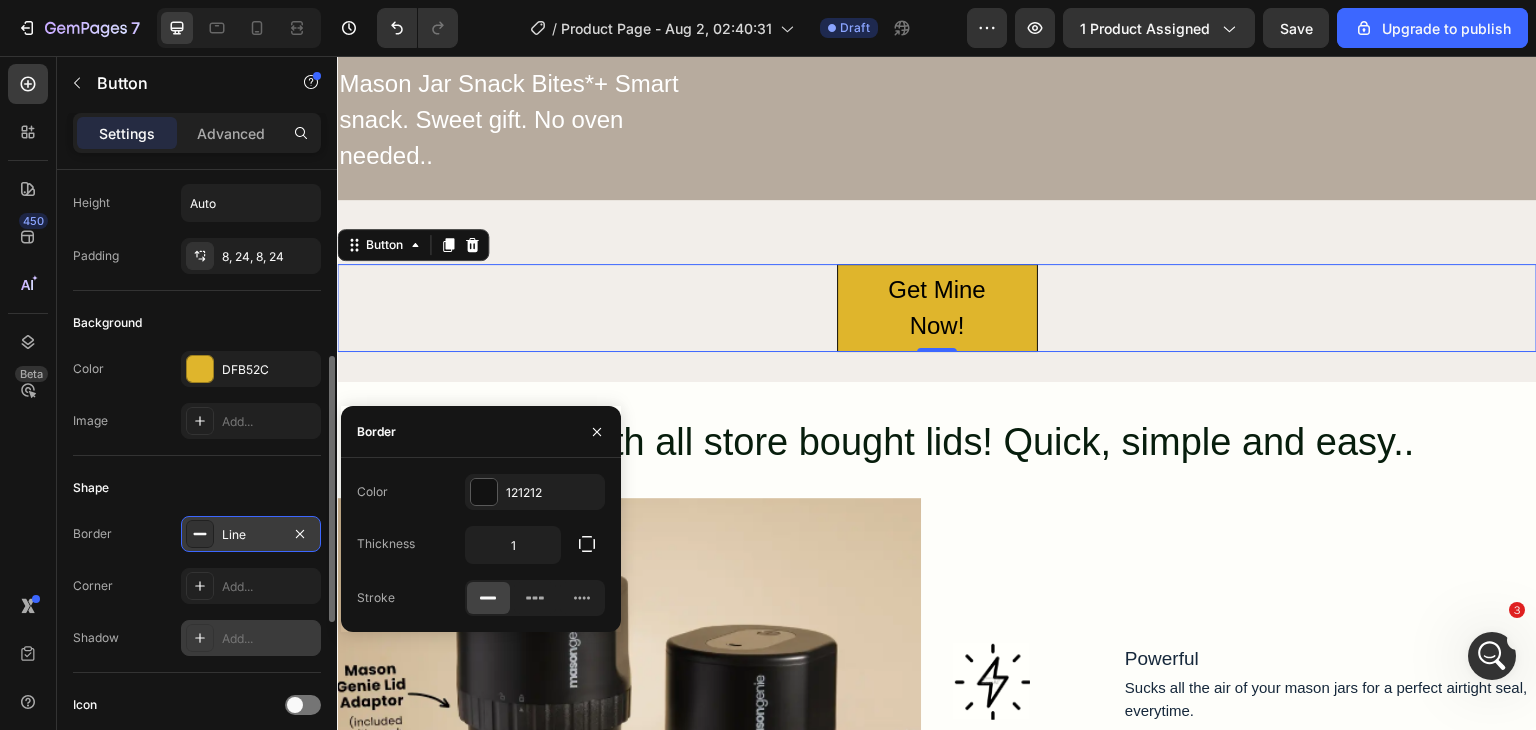 scroll, scrollTop: 200, scrollLeft: 0, axis: vertical 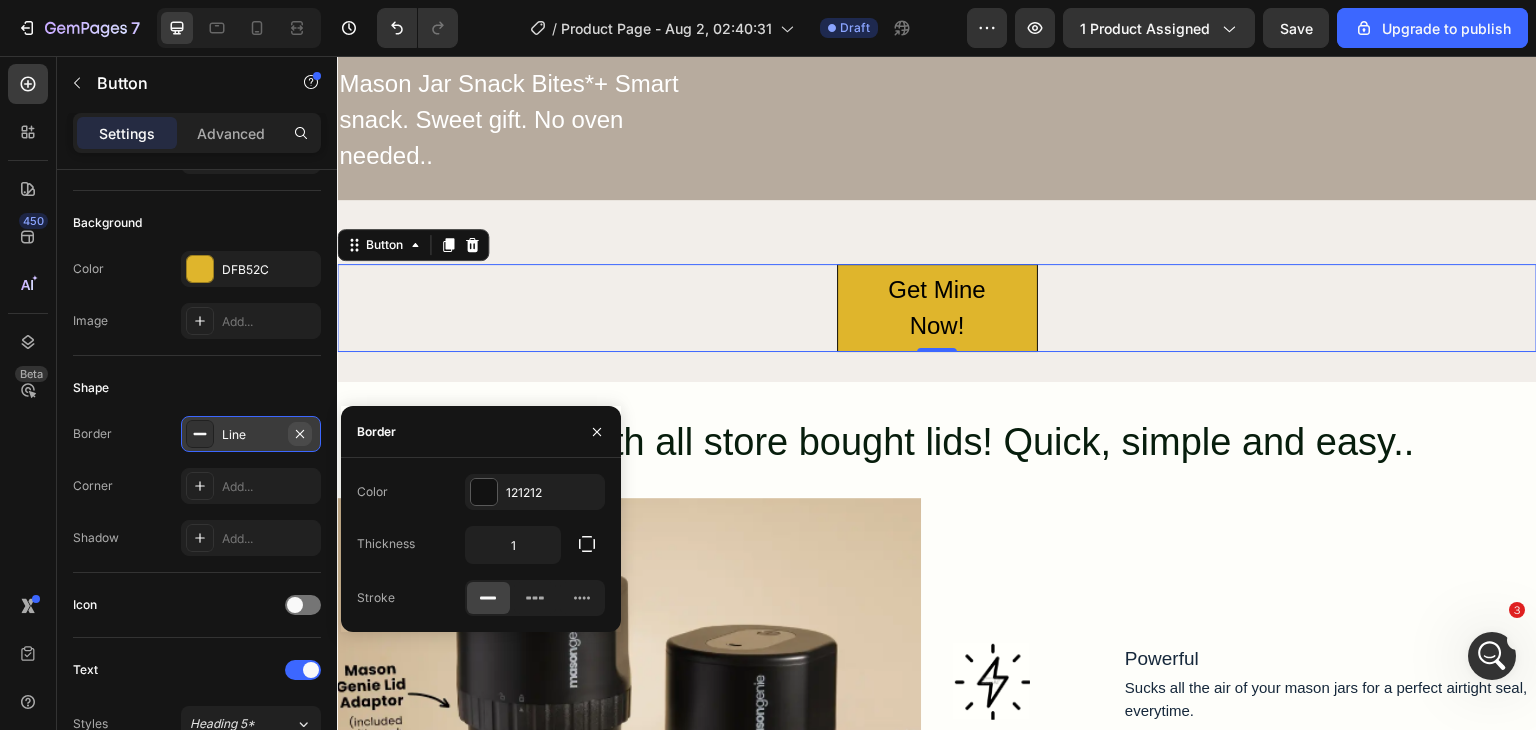click 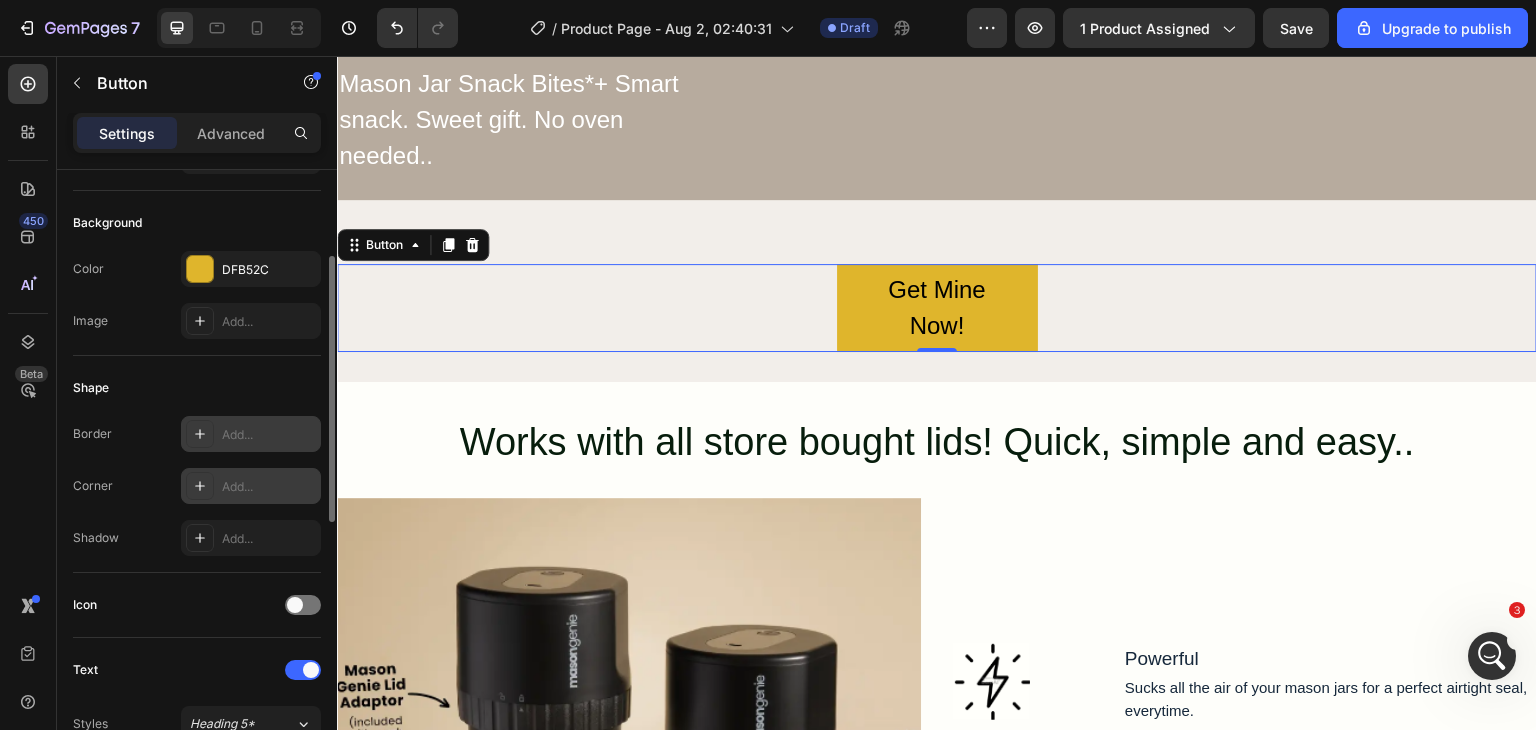 click on "Add..." at bounding box center (269, 487) 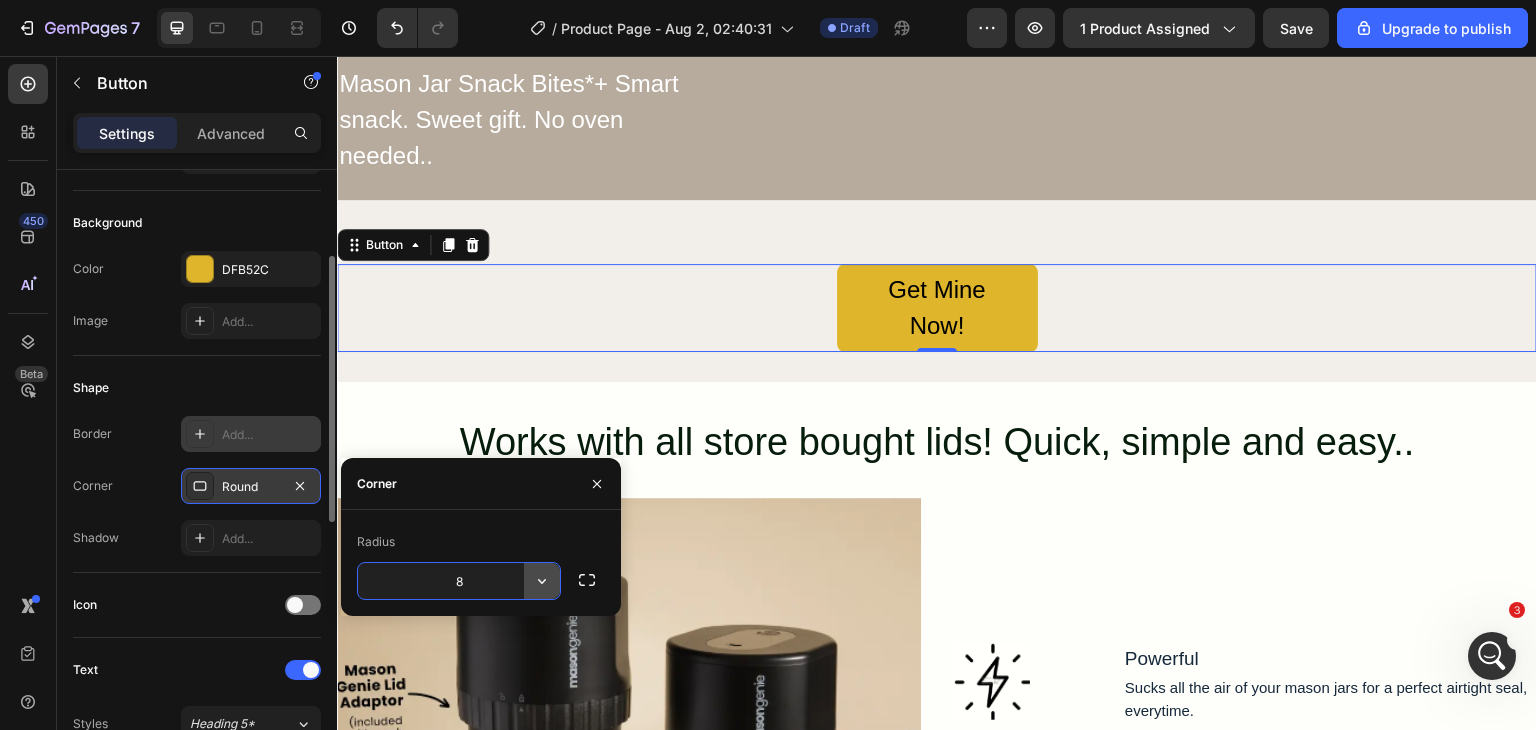 click 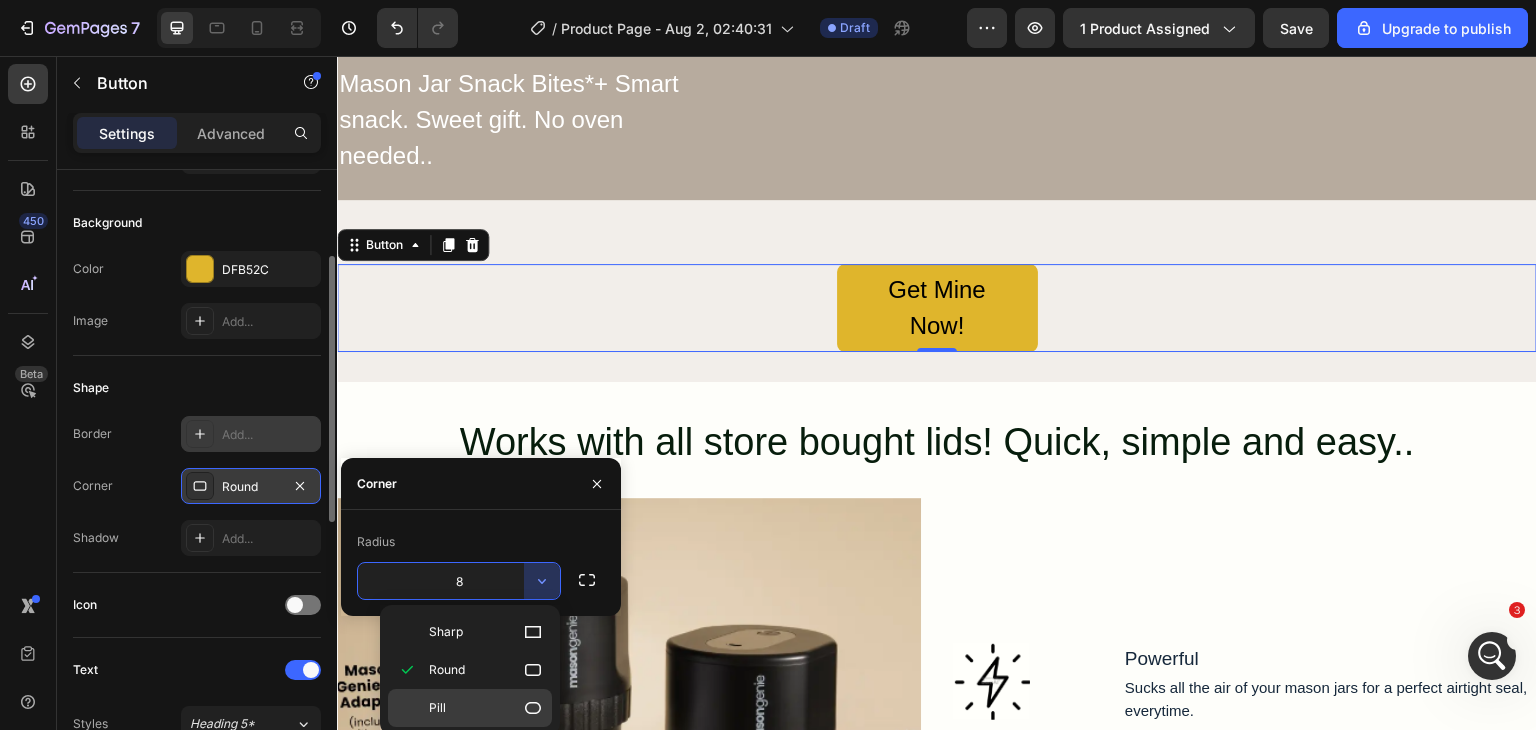 click on "Pill" at bounding box center [486, 708] 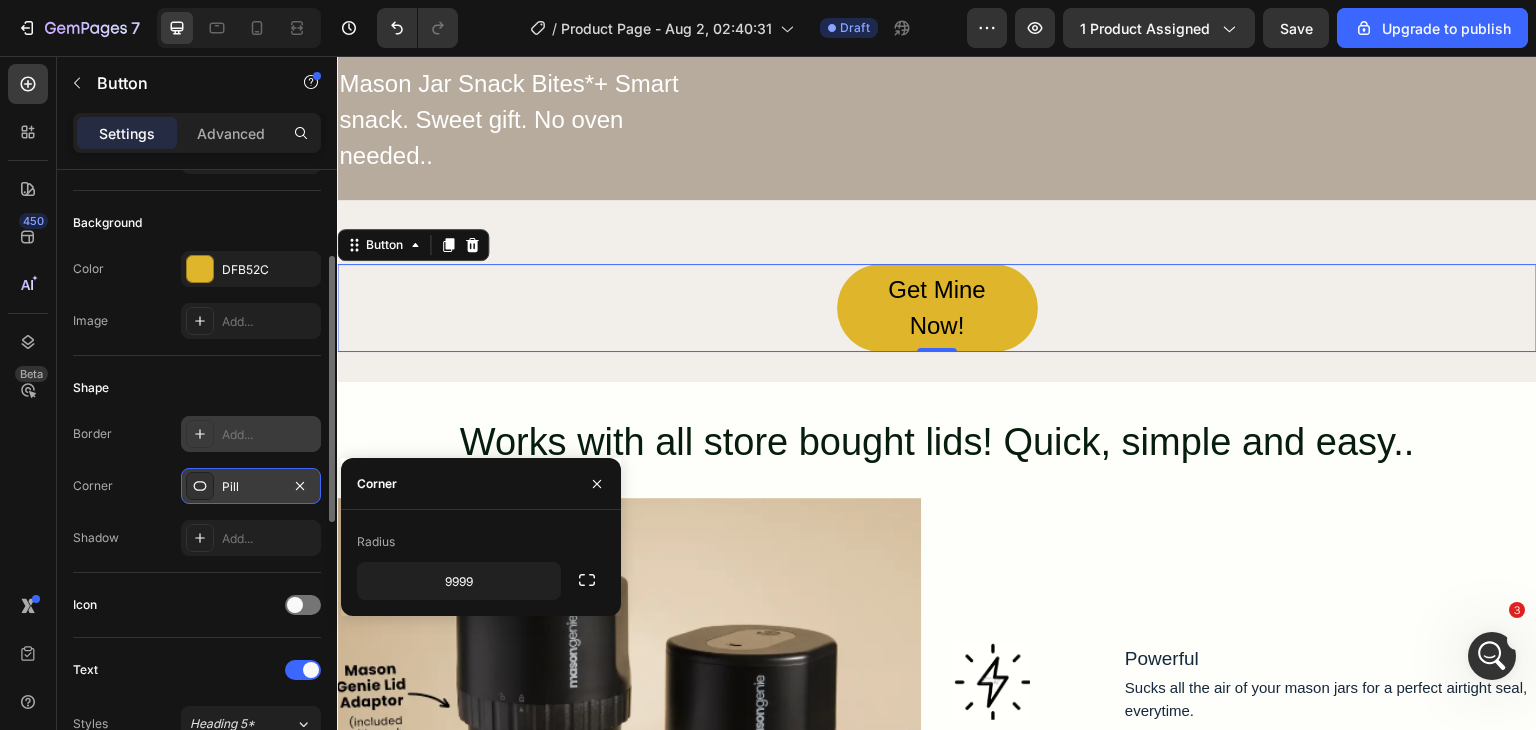 click on "Shape" at bounding box center [197, 388] 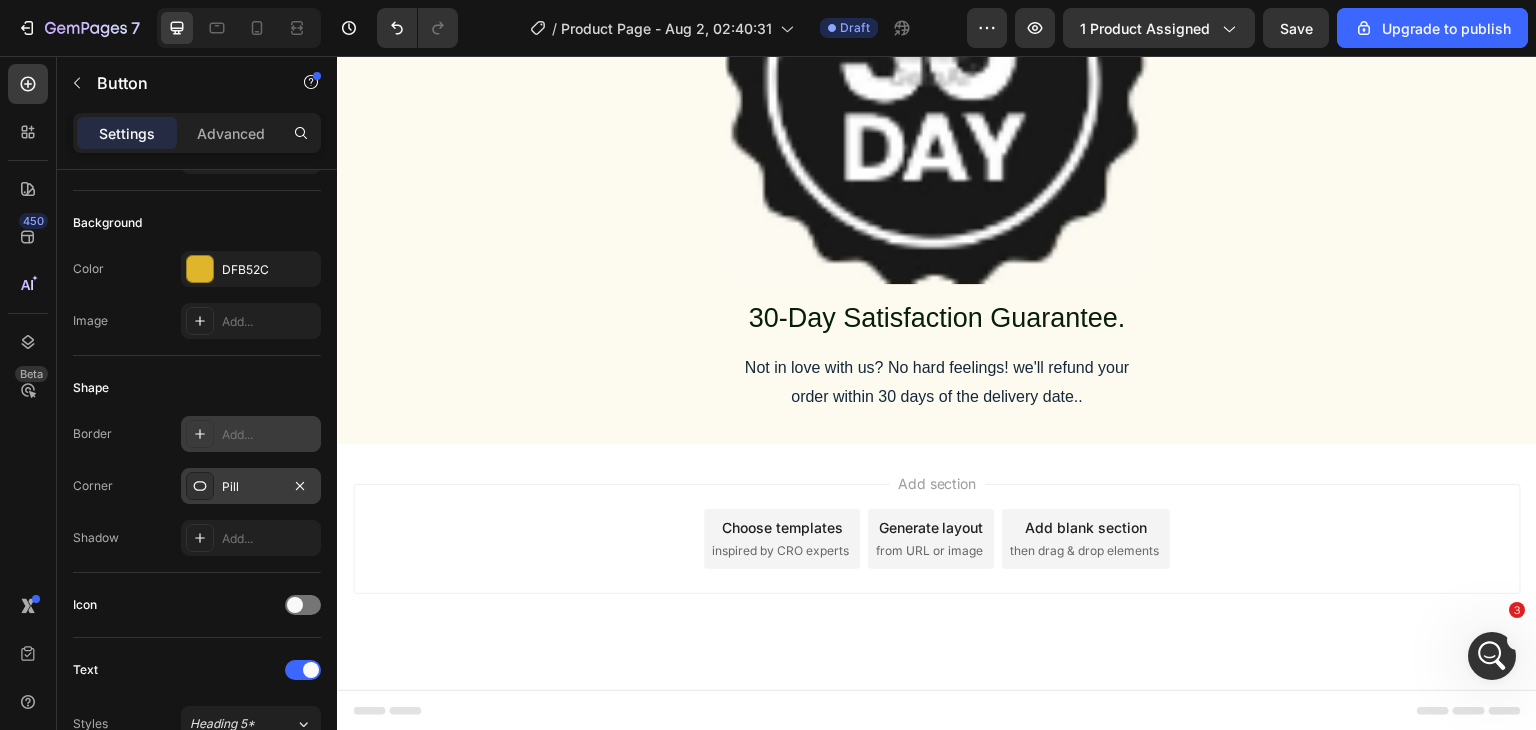 scroll, scrollTop: 6598, scrollLeft: 0, axis: vertical 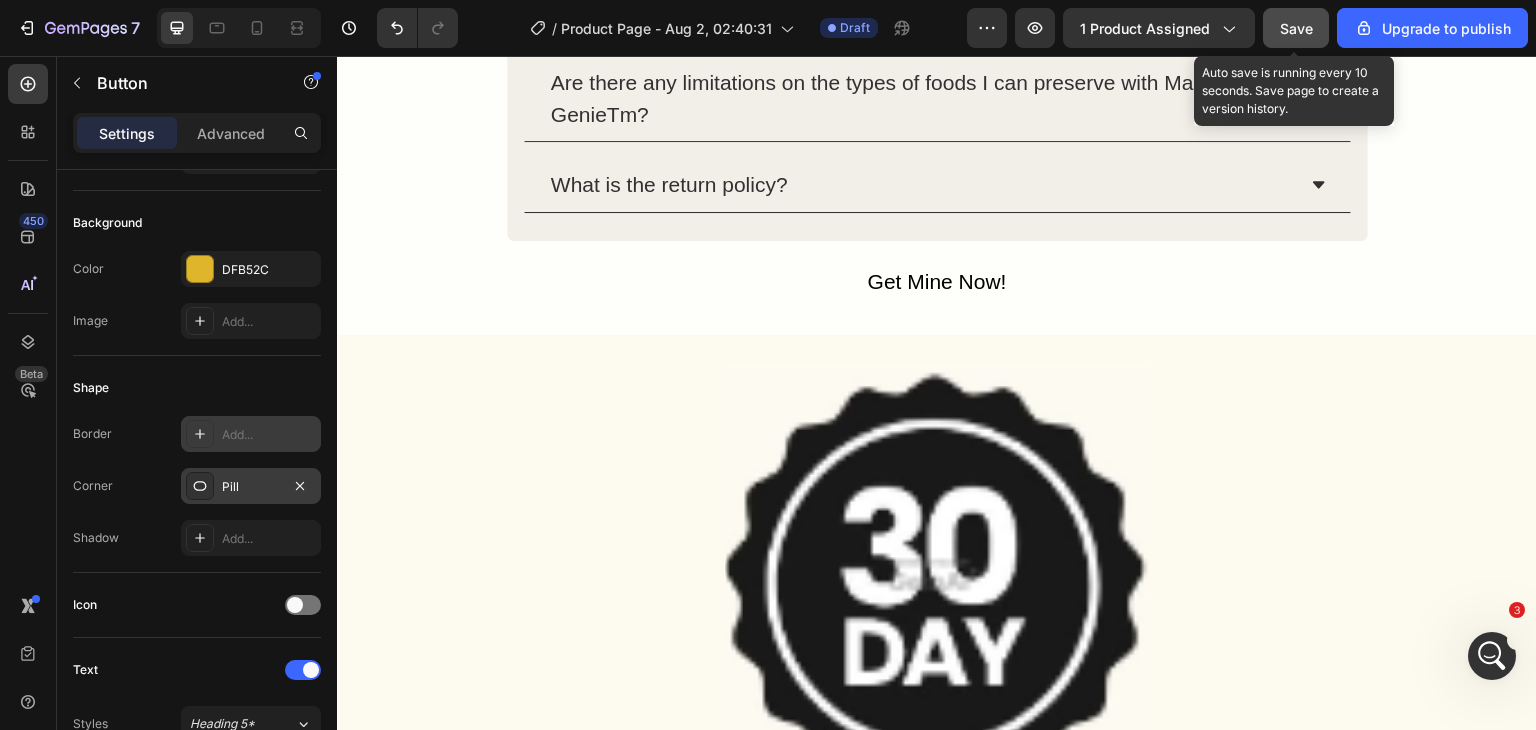 click on "Save" 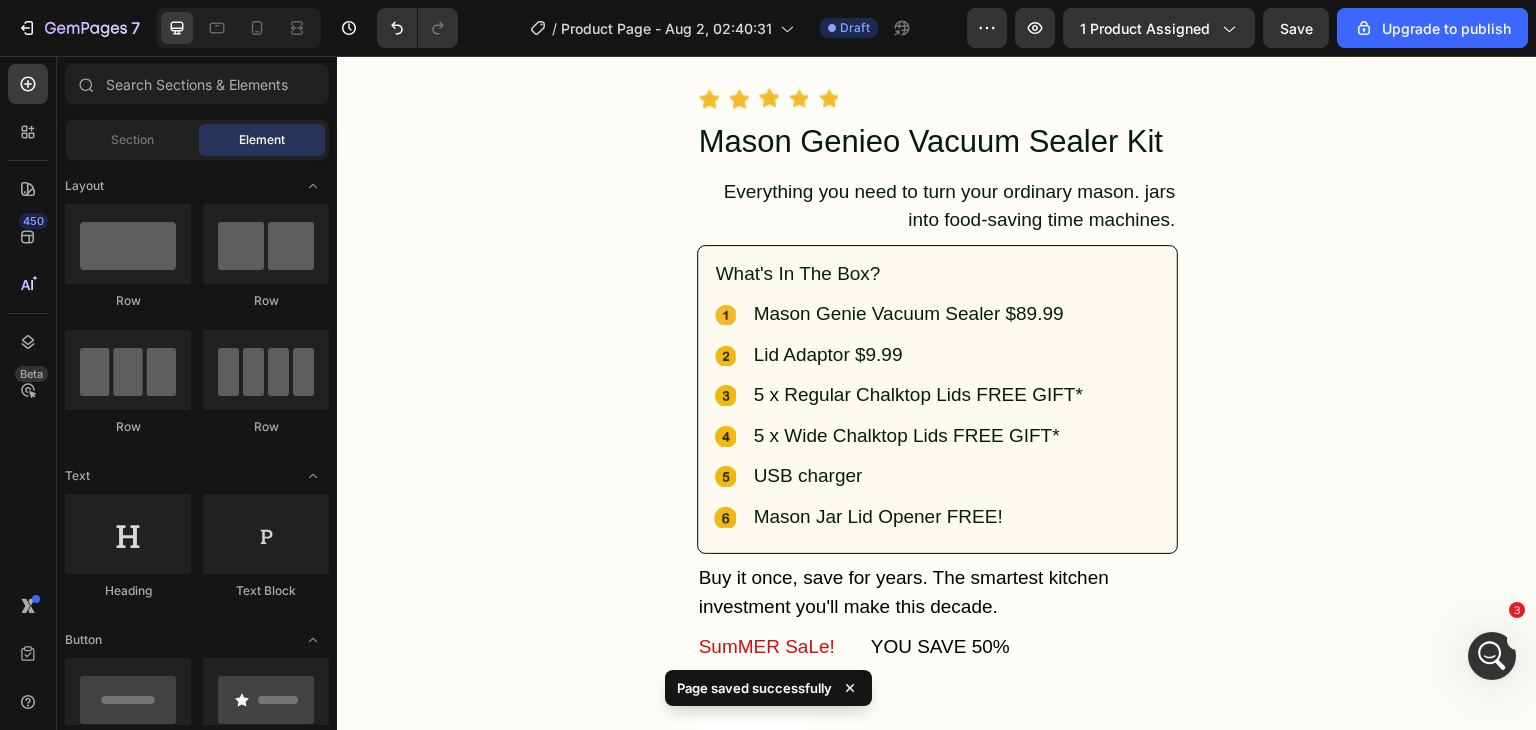 scroll, scrollTop: 0, scrollLeft: 0, axis: both 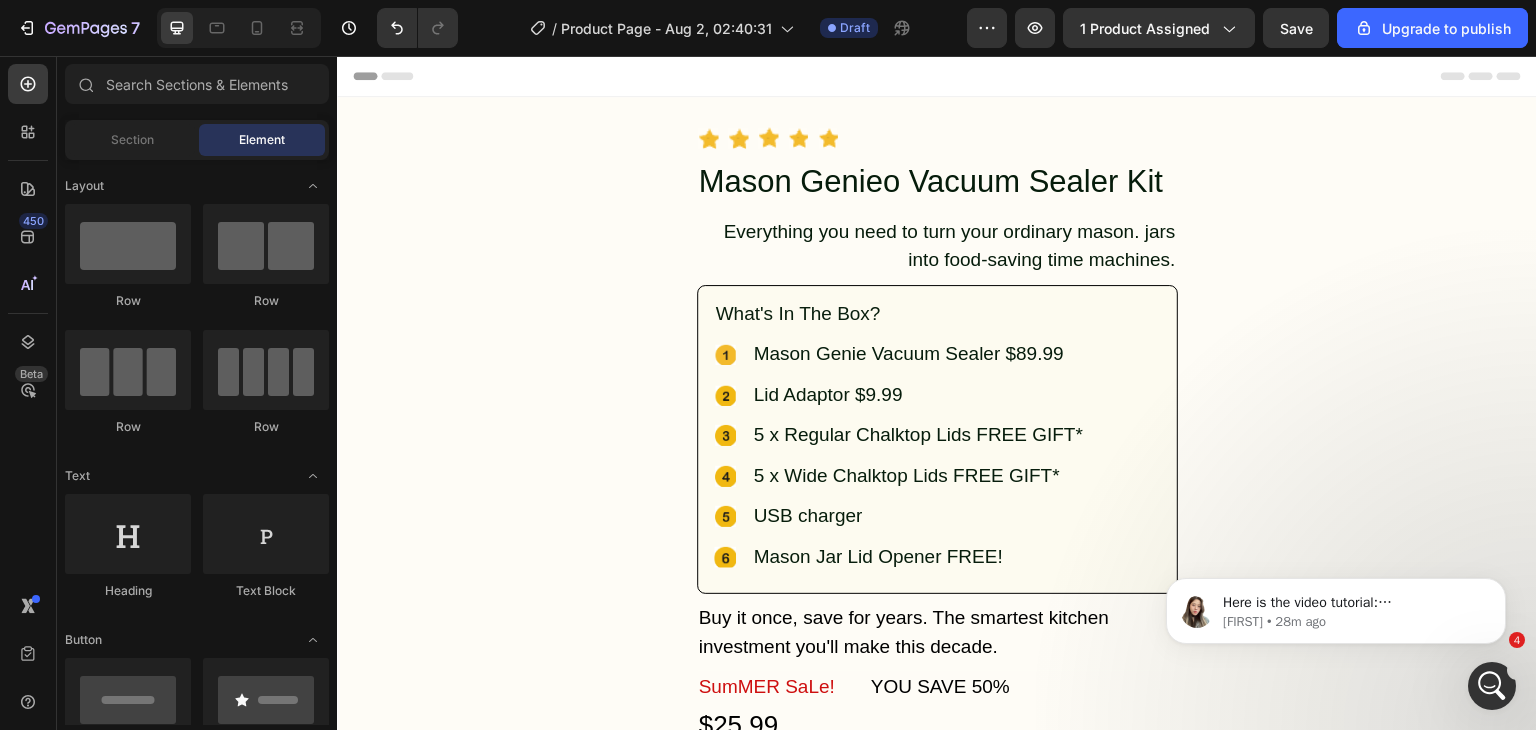 click 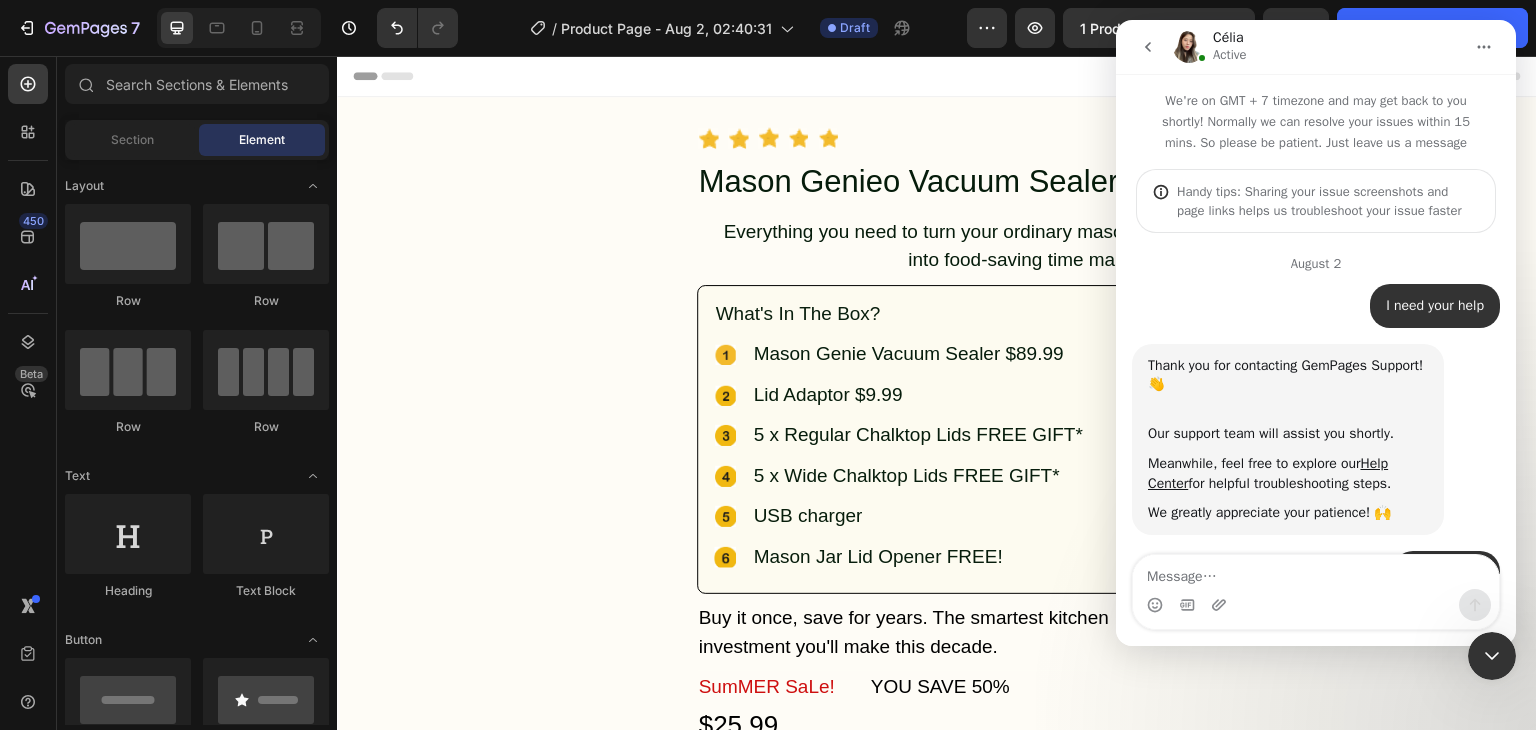 scroll, scrollTop: 7808, scrollLeft: 0, axis: vertical 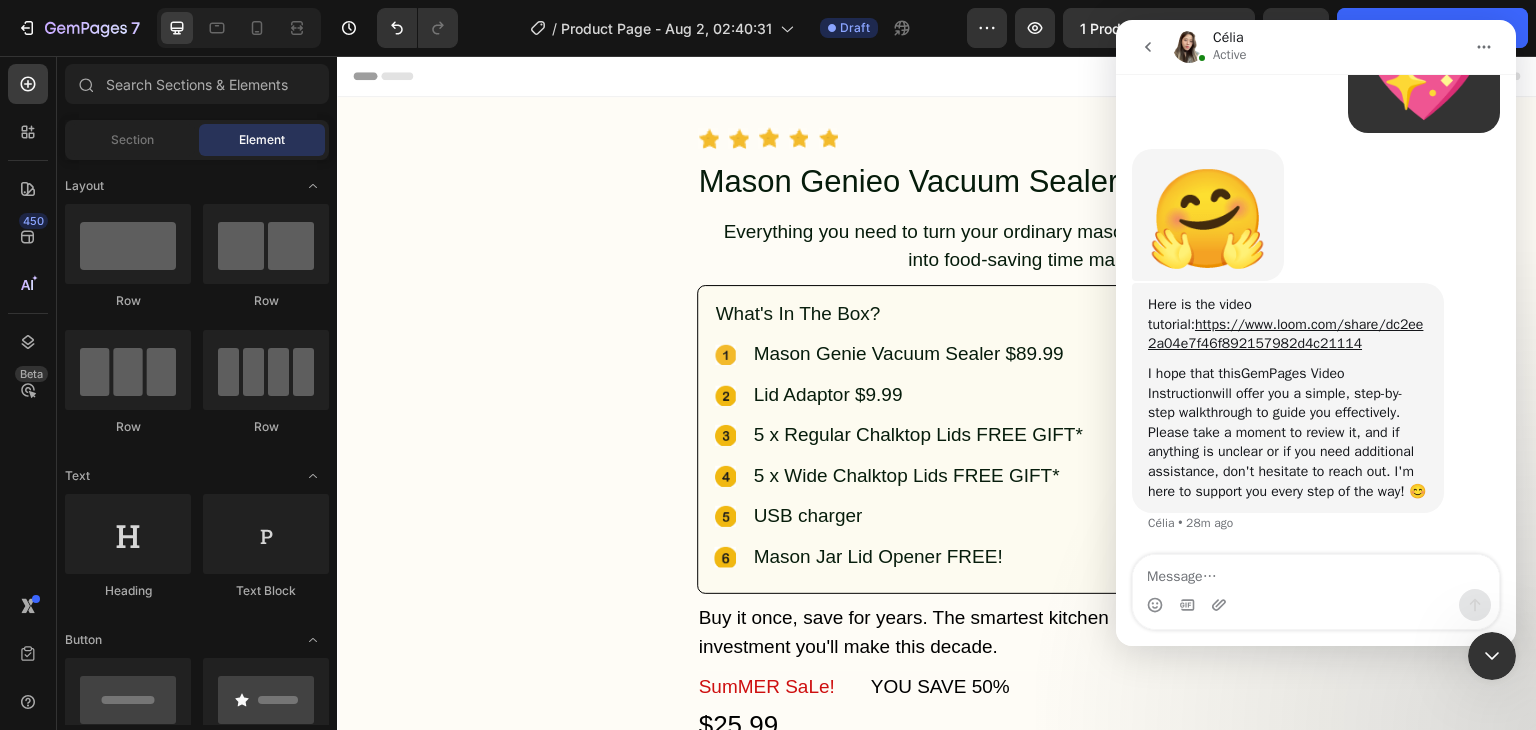 click at bounding box center (1316, 572) 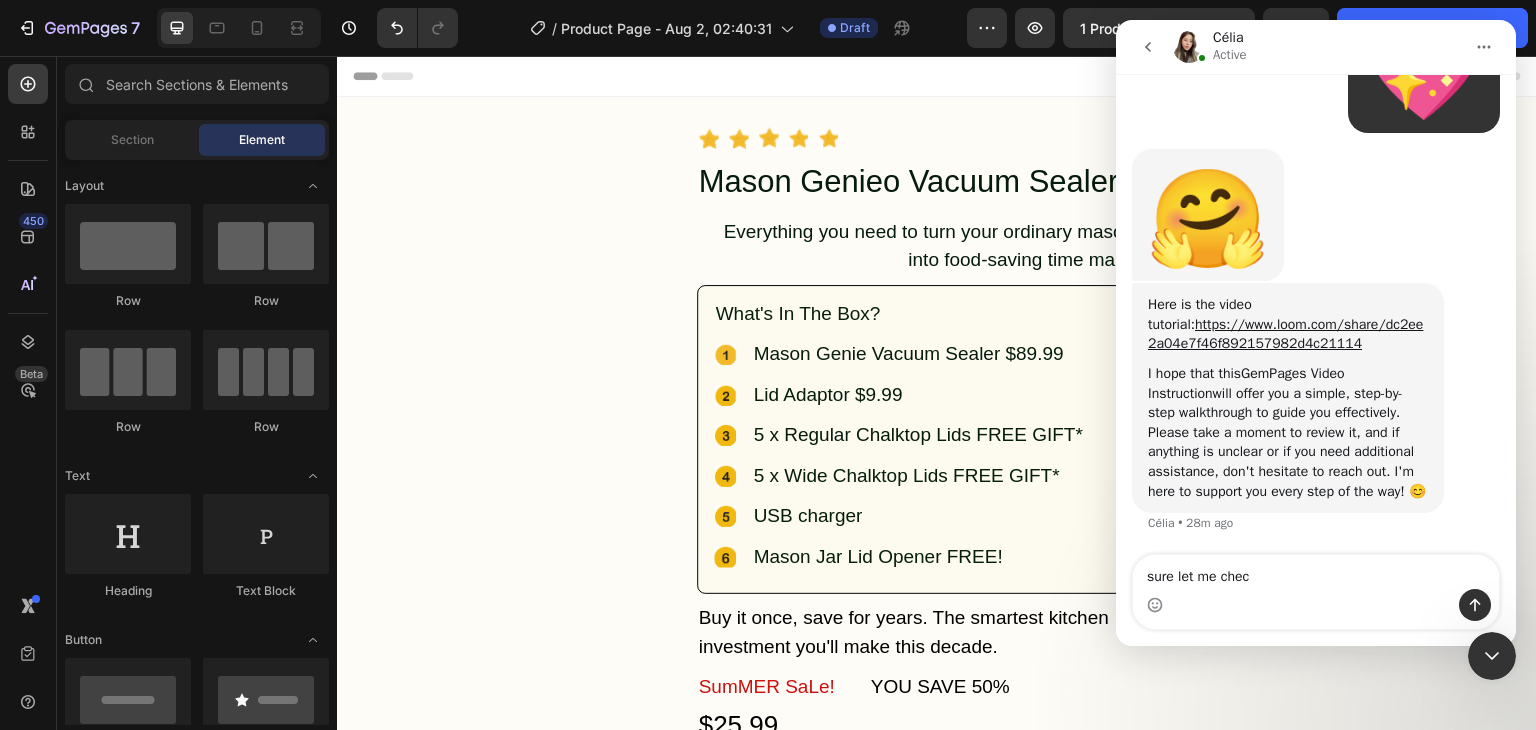type on "sure let me check" 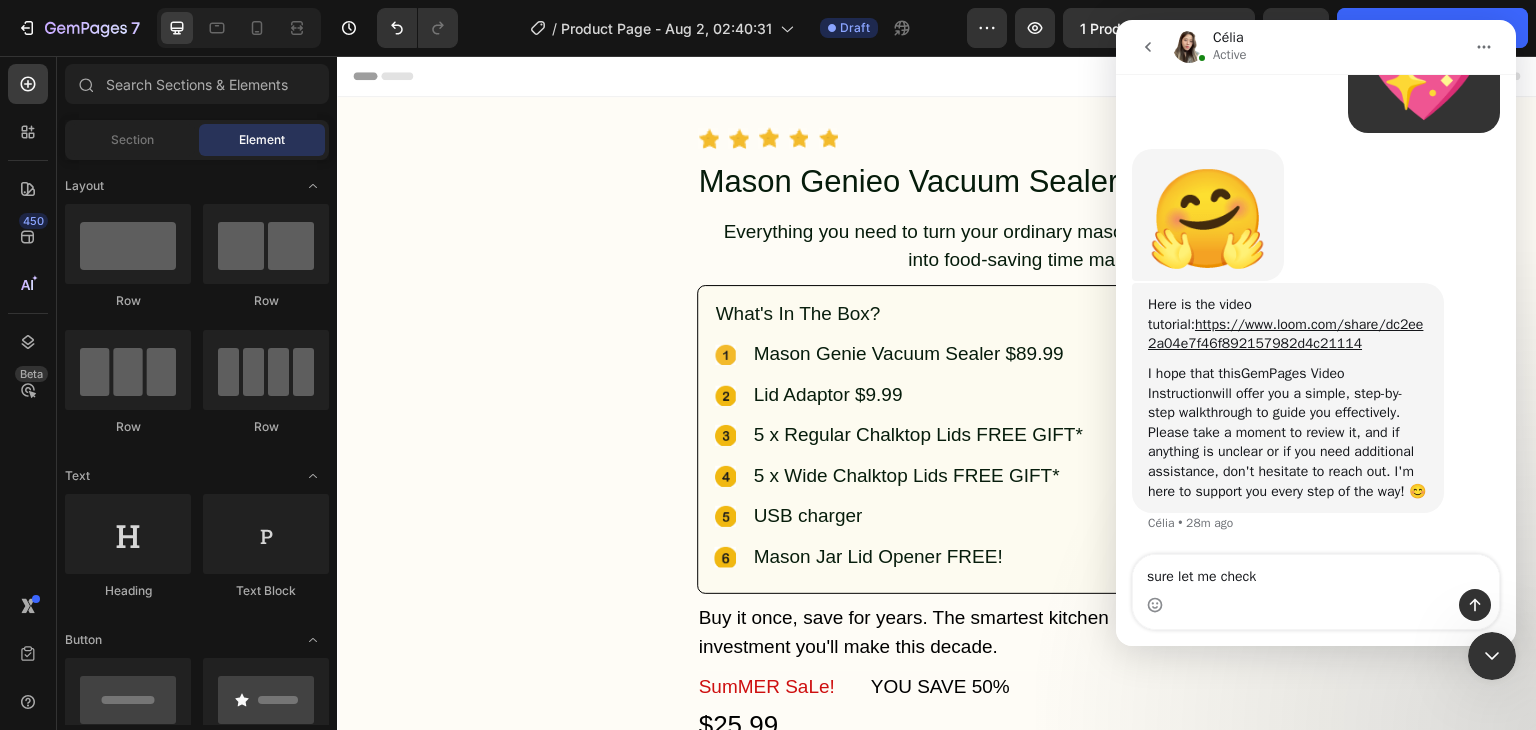 type 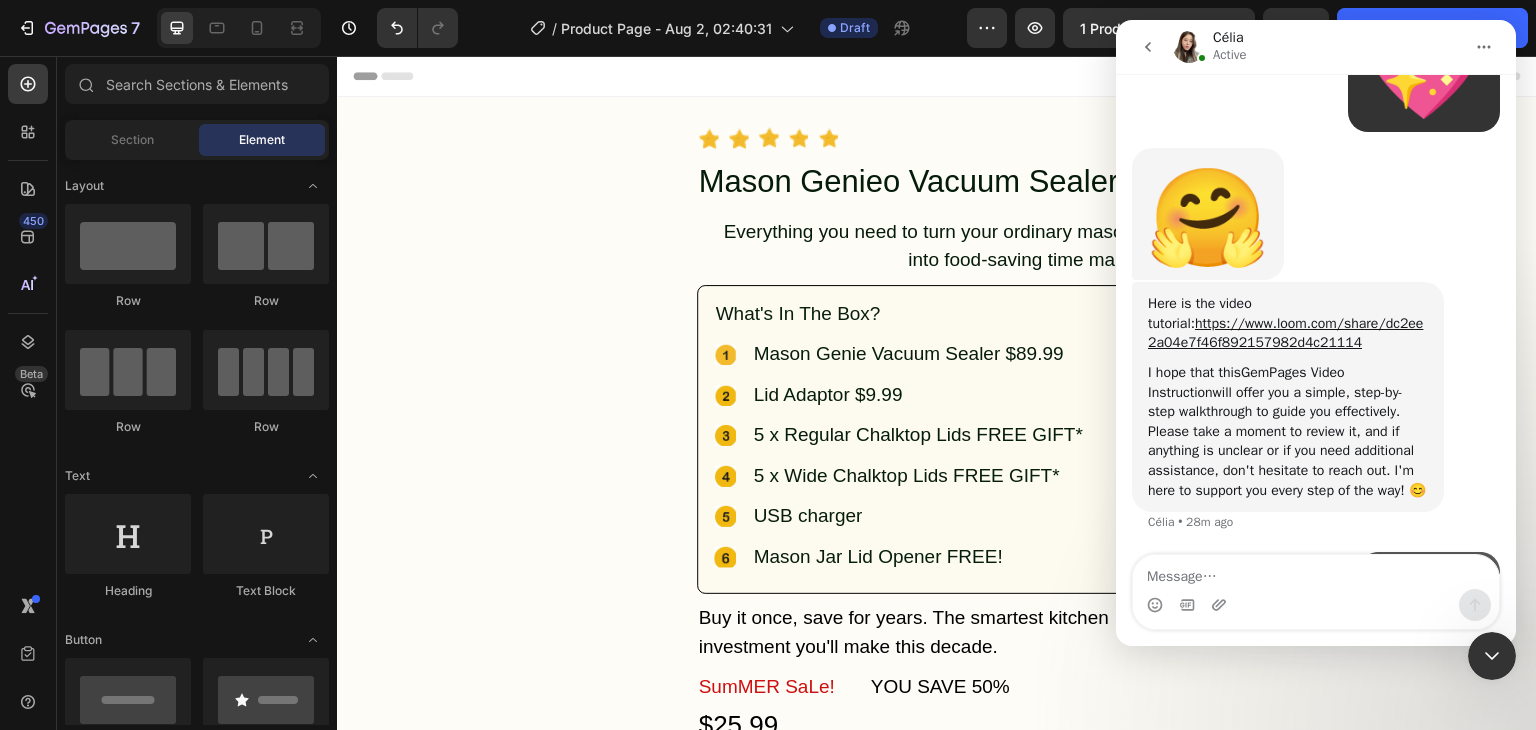 scroll, scrollTop: 7868, scrollLeft: 0, axis: vertical 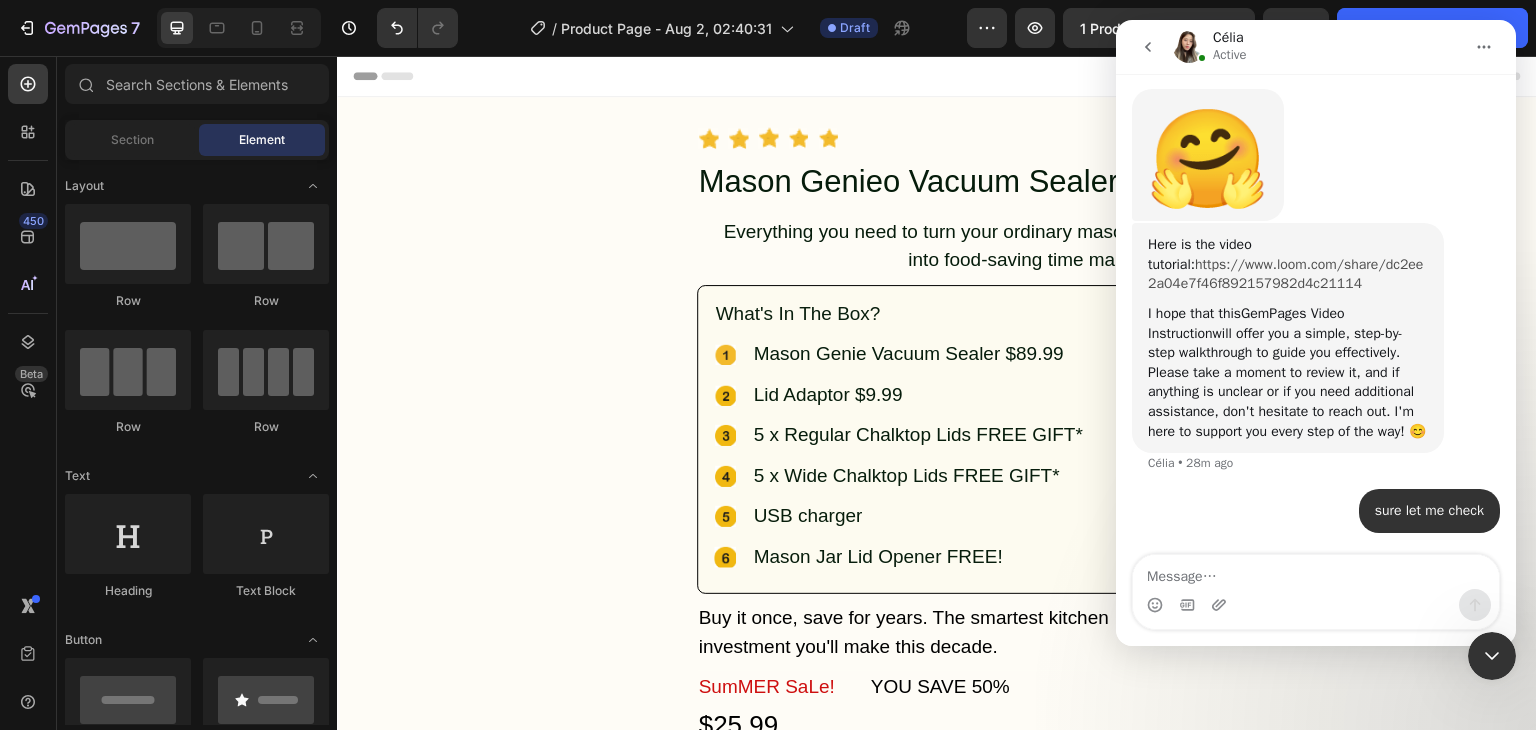 click on "https://www.loom.com/share/dc2ee2a04e7f46f892157982d4c21114" at bounding box center [1285, 274] 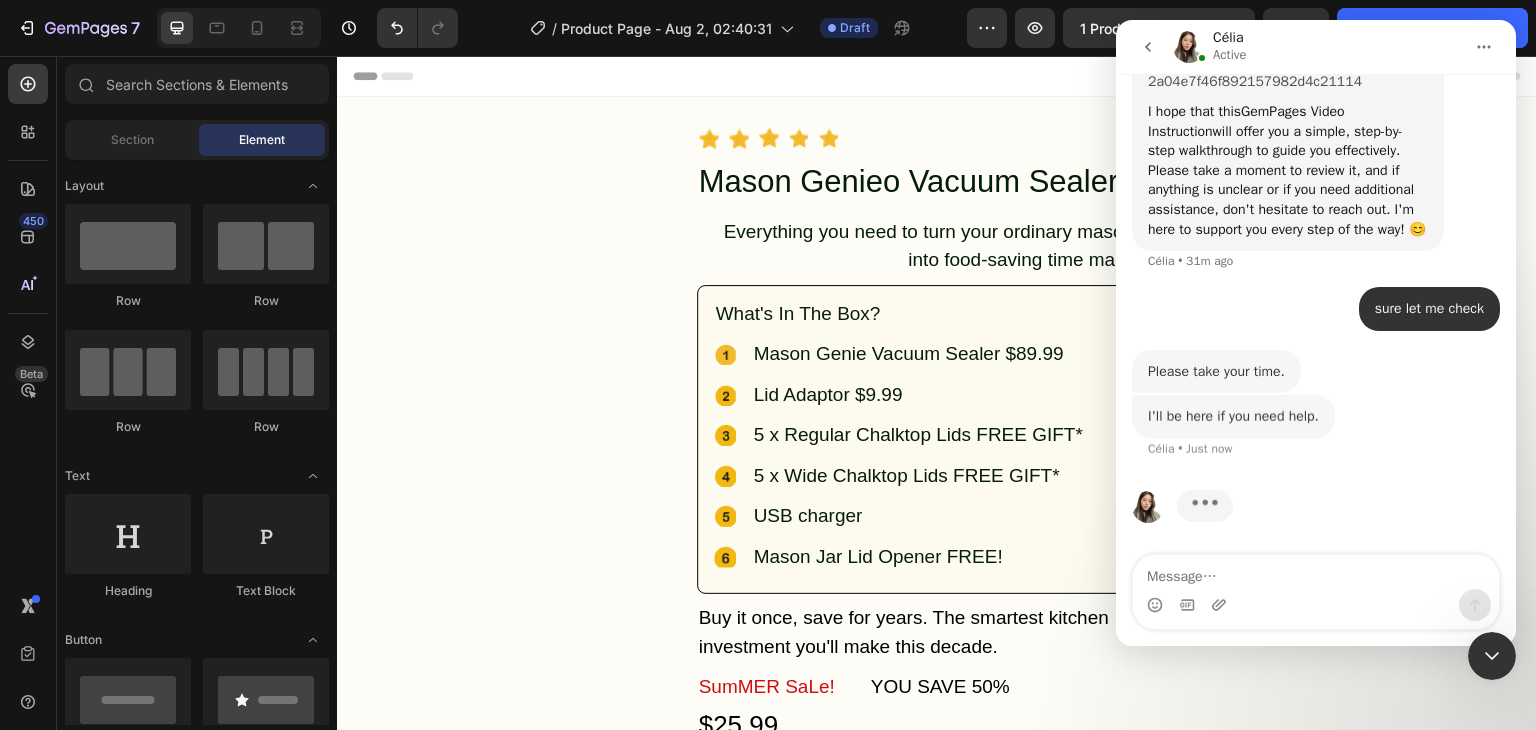 scroll, scrollTop: 8069, scrollLeft: 0, axis: vertical 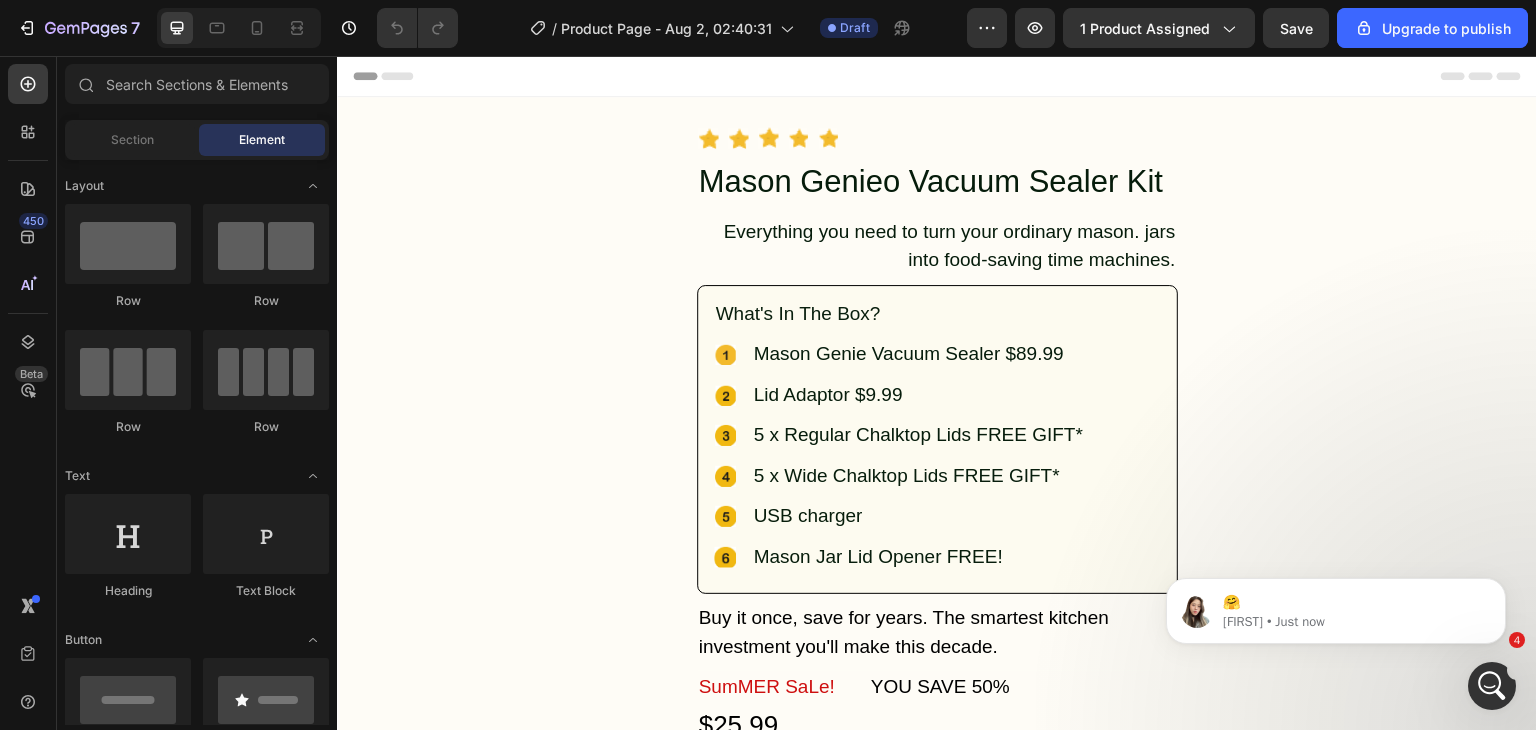 click 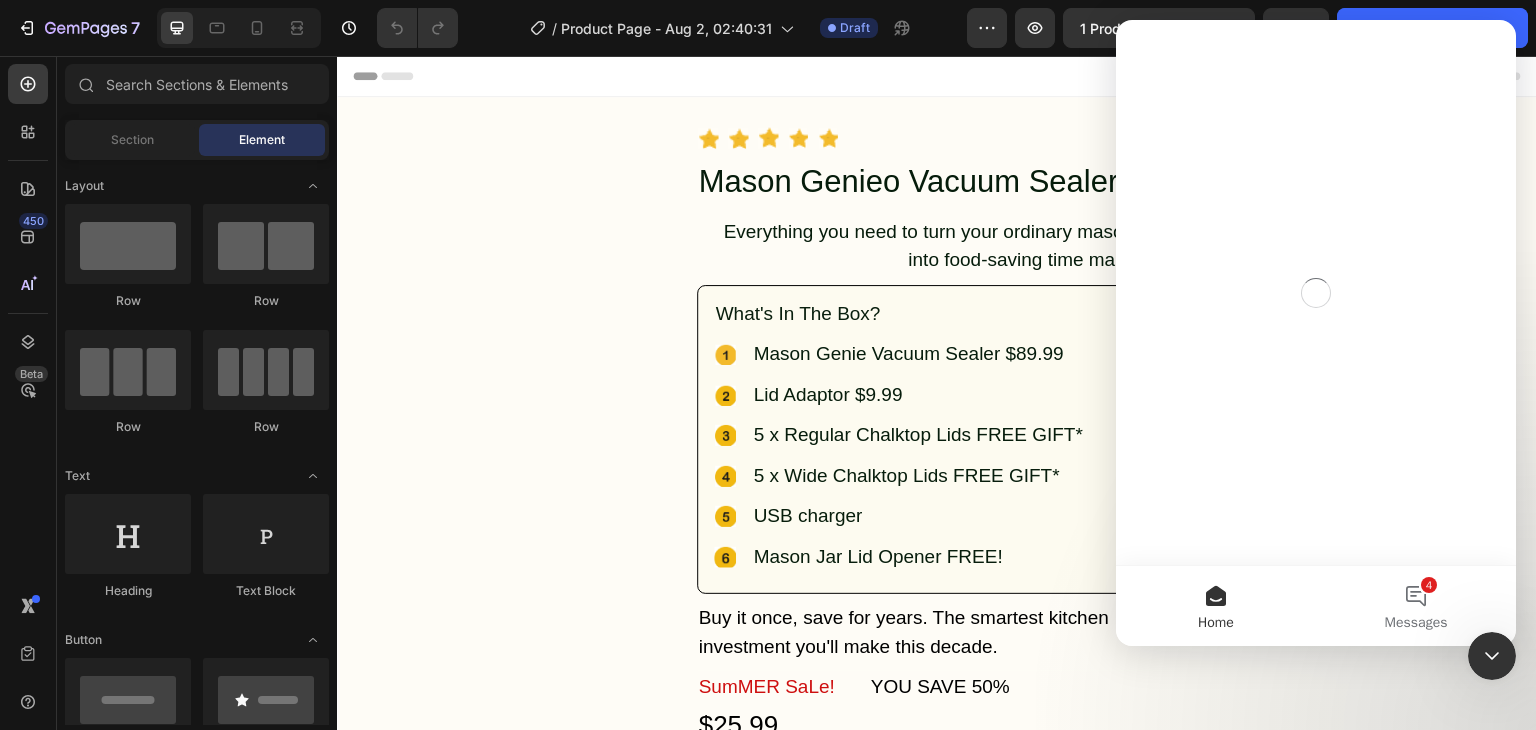 scroll, scrollTop: 0, scrollLeft: 0, axis: both 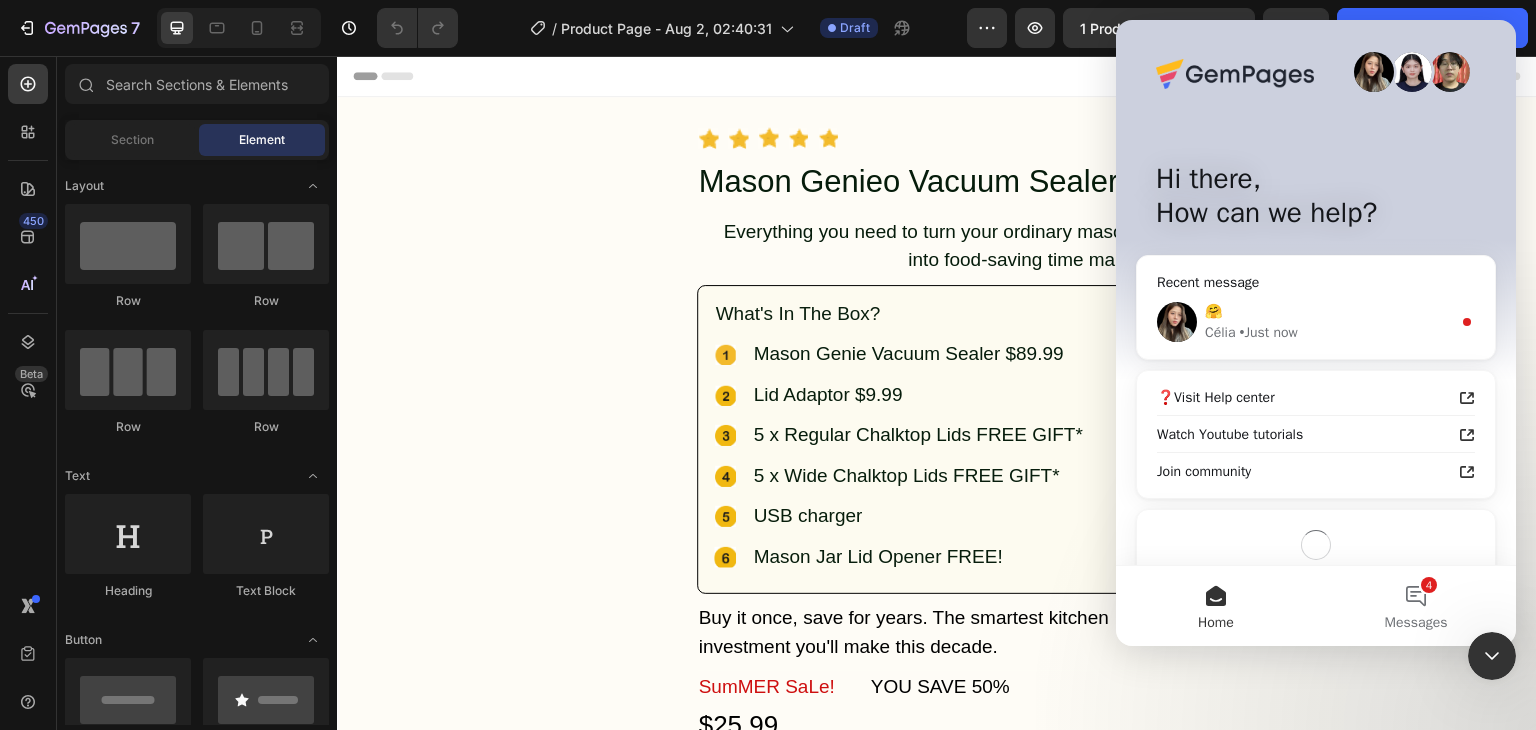 click on "Célia •  Just now" at bounding box center (1328, 332) 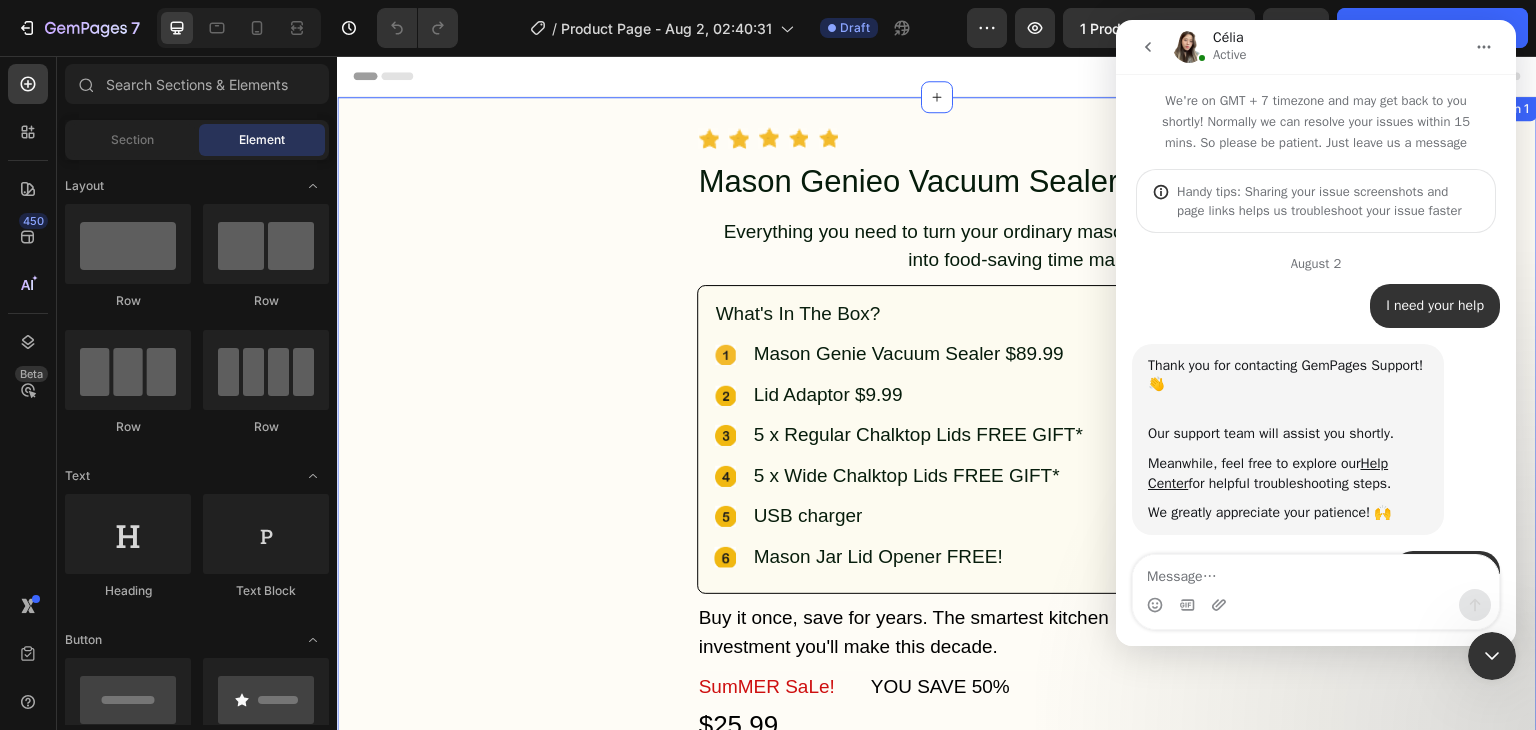 scroll, scrollTop: 3, scrollLeft: 0, axis: vertical 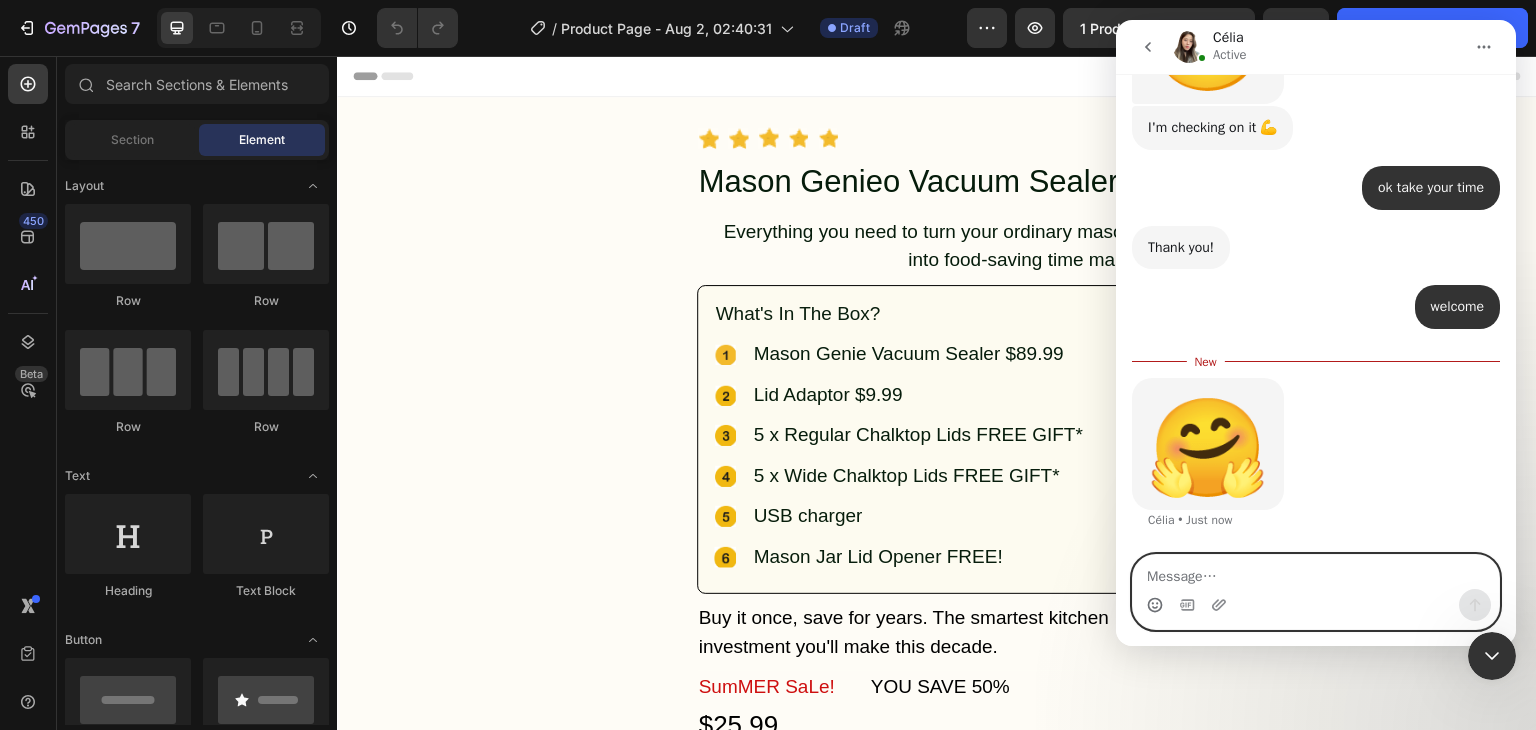 click 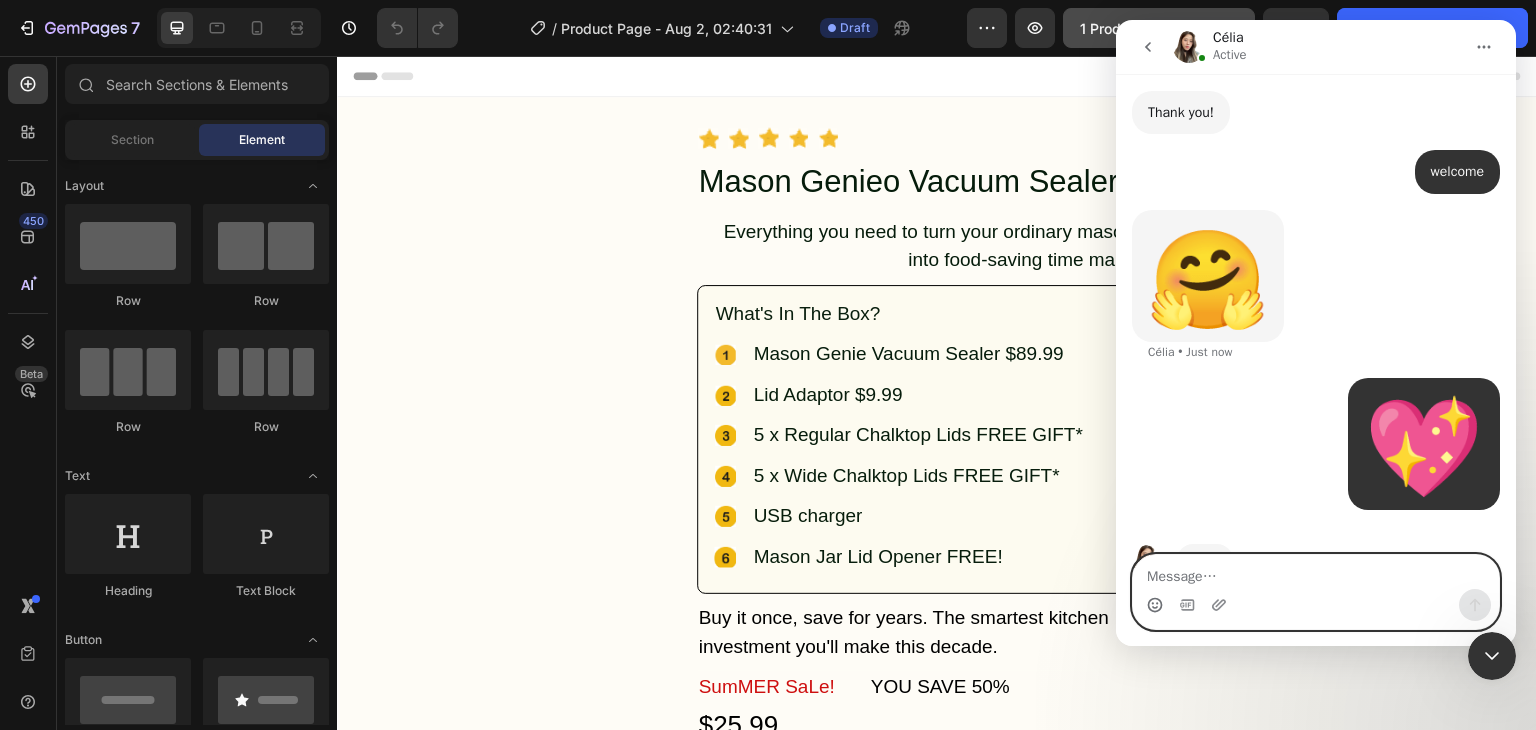 scroll, scrollTop: 7504, scrollLeft: 0, axis: vertical 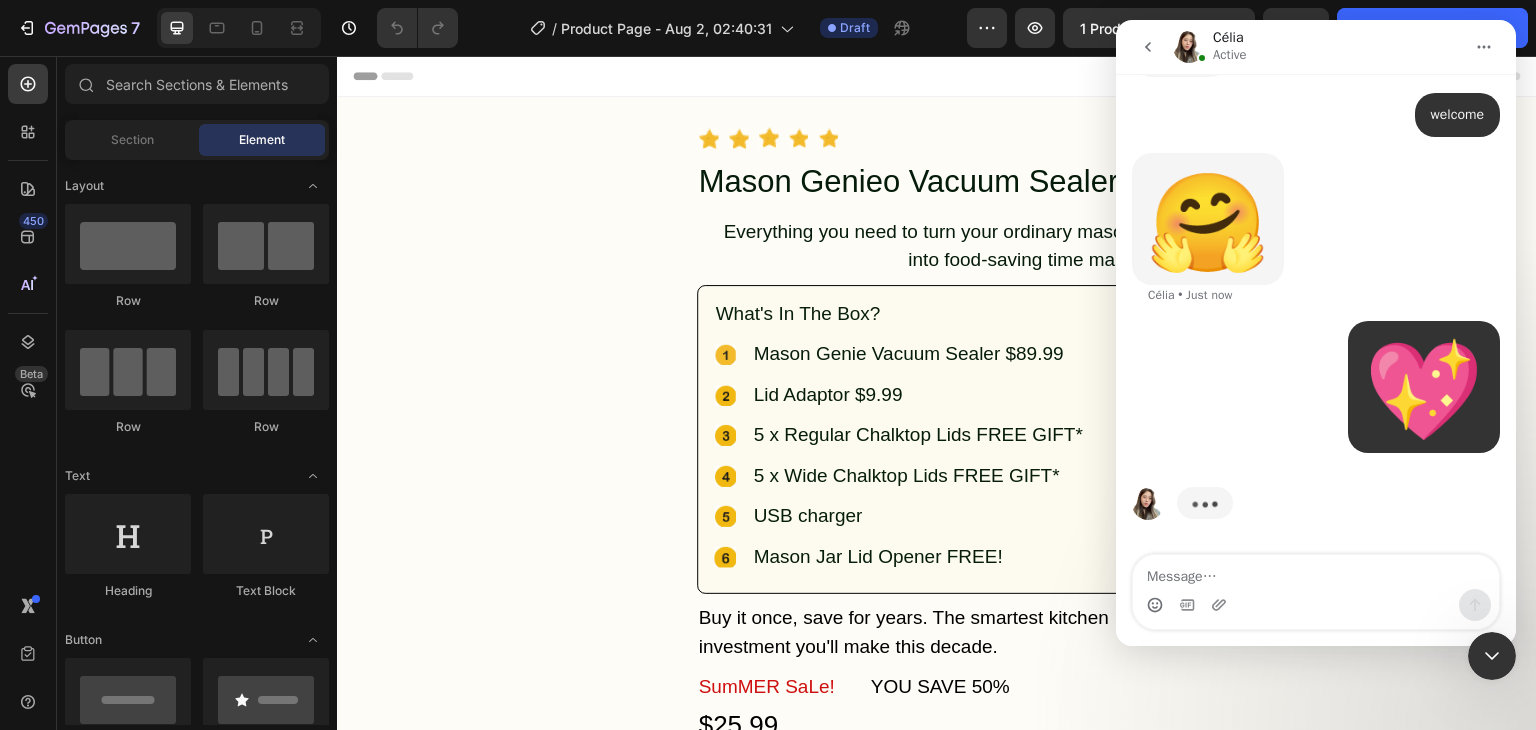 click at bounding box center (1148, 504) 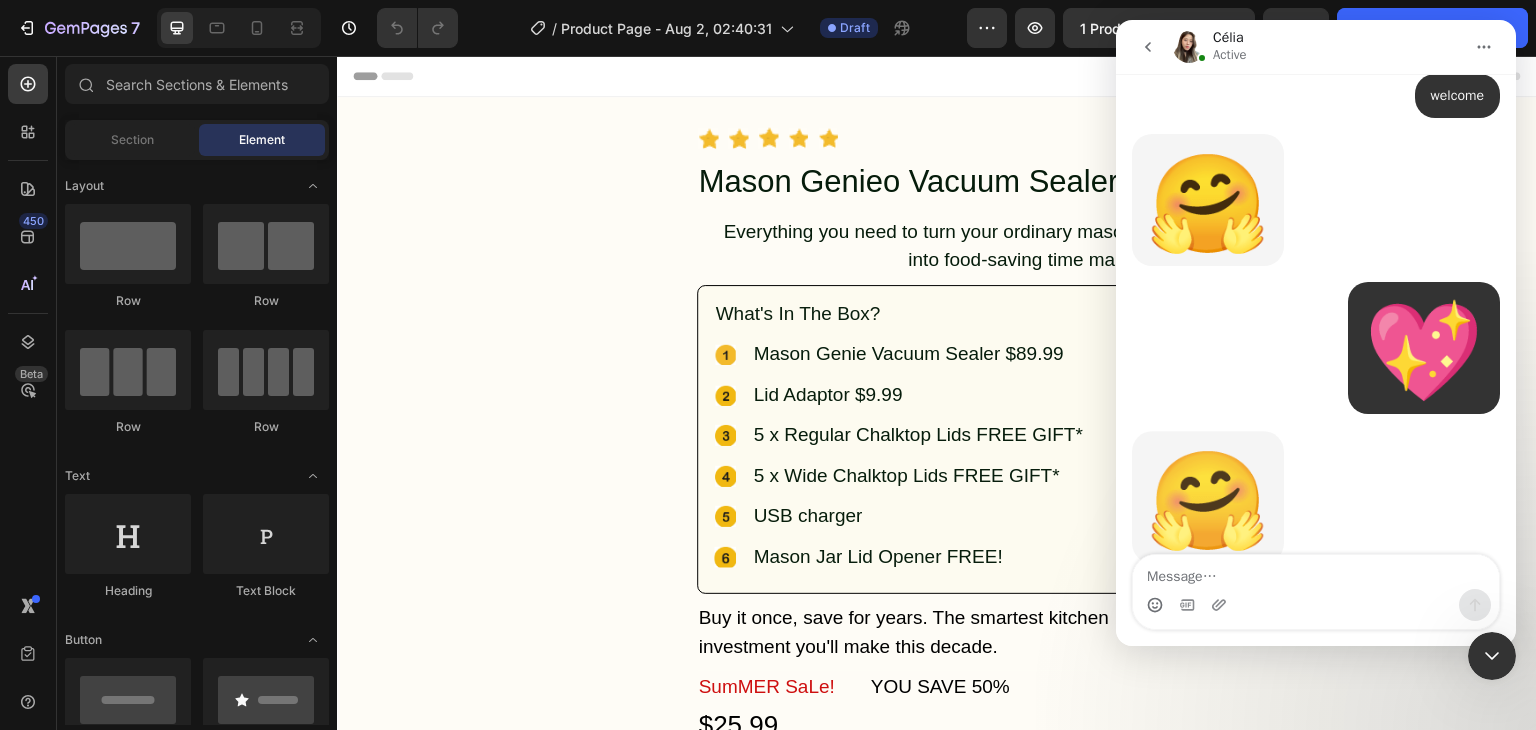 scroll, scrollTop: 2, scrollLeft: 0, axis: vertical 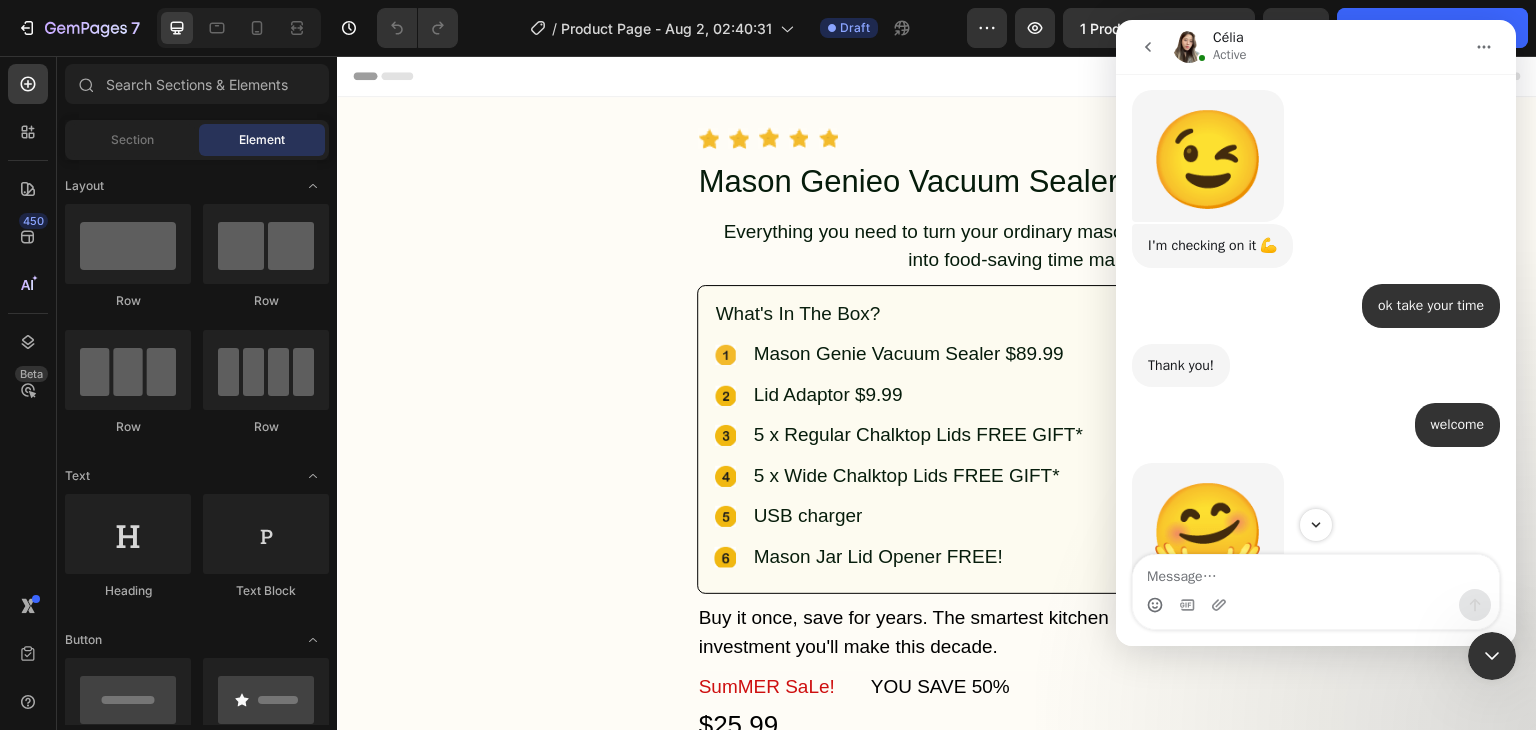 click at bounding box center (1484, 47) 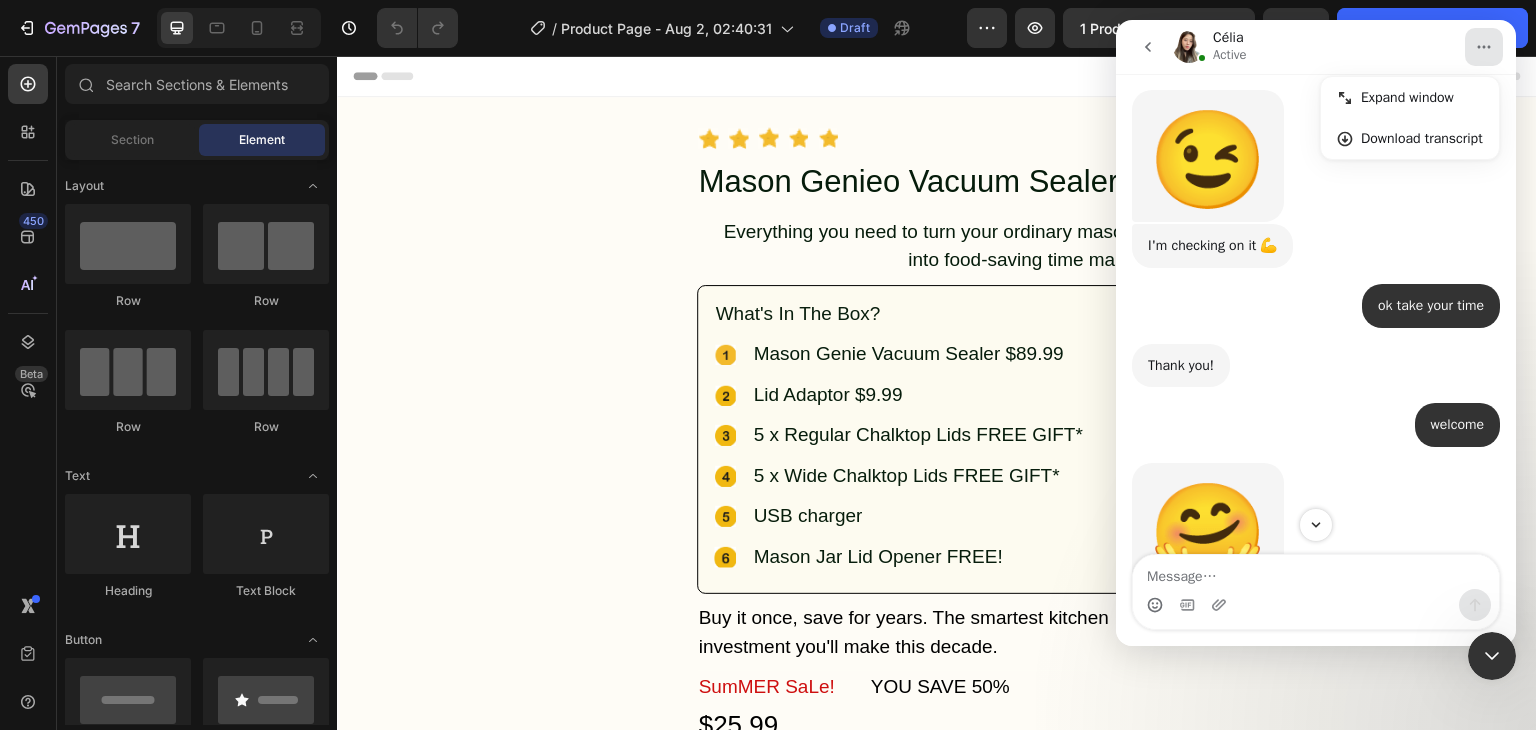 click at bounding box center [1484, 47] 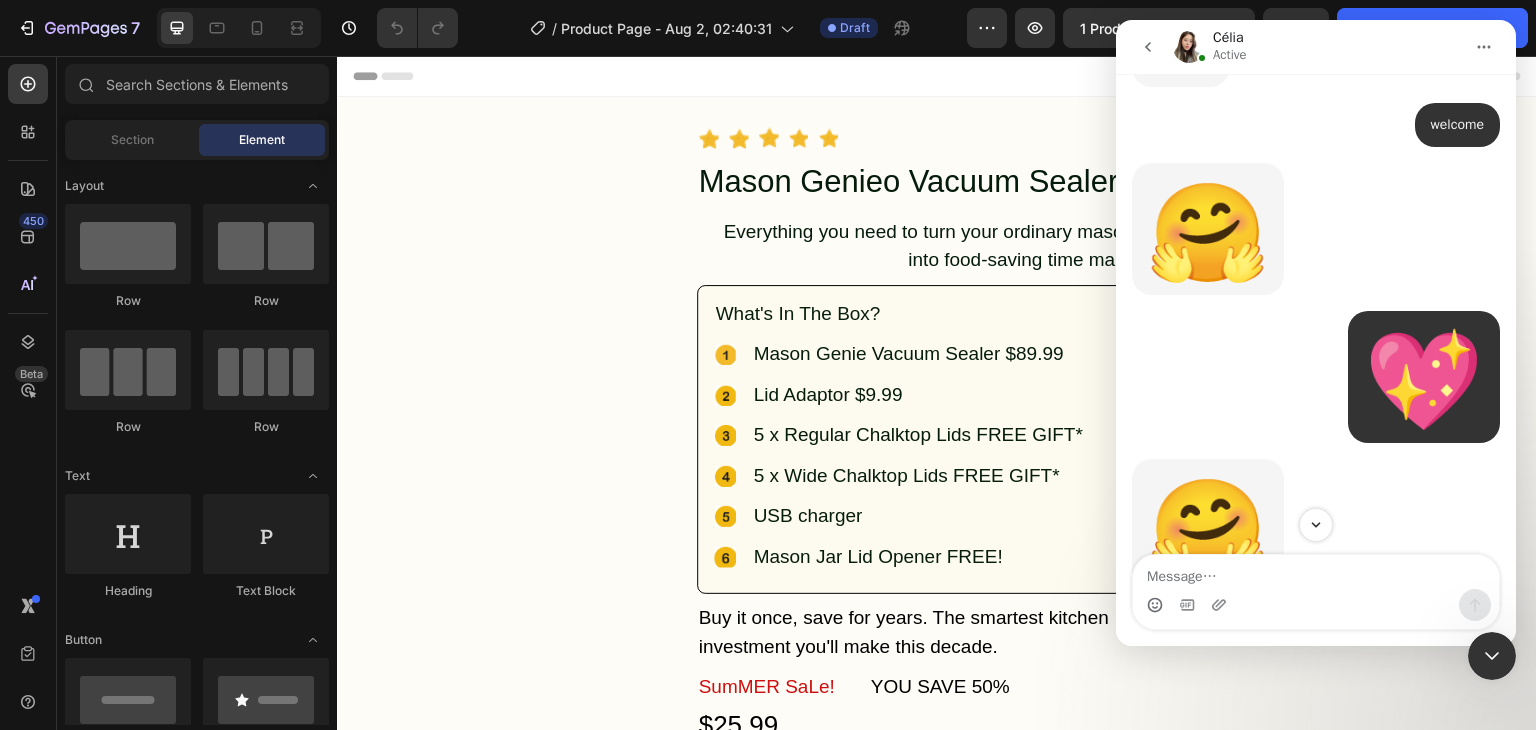 scroll, scrollTop: 7576, scrollLeft: 0, axis: vertical 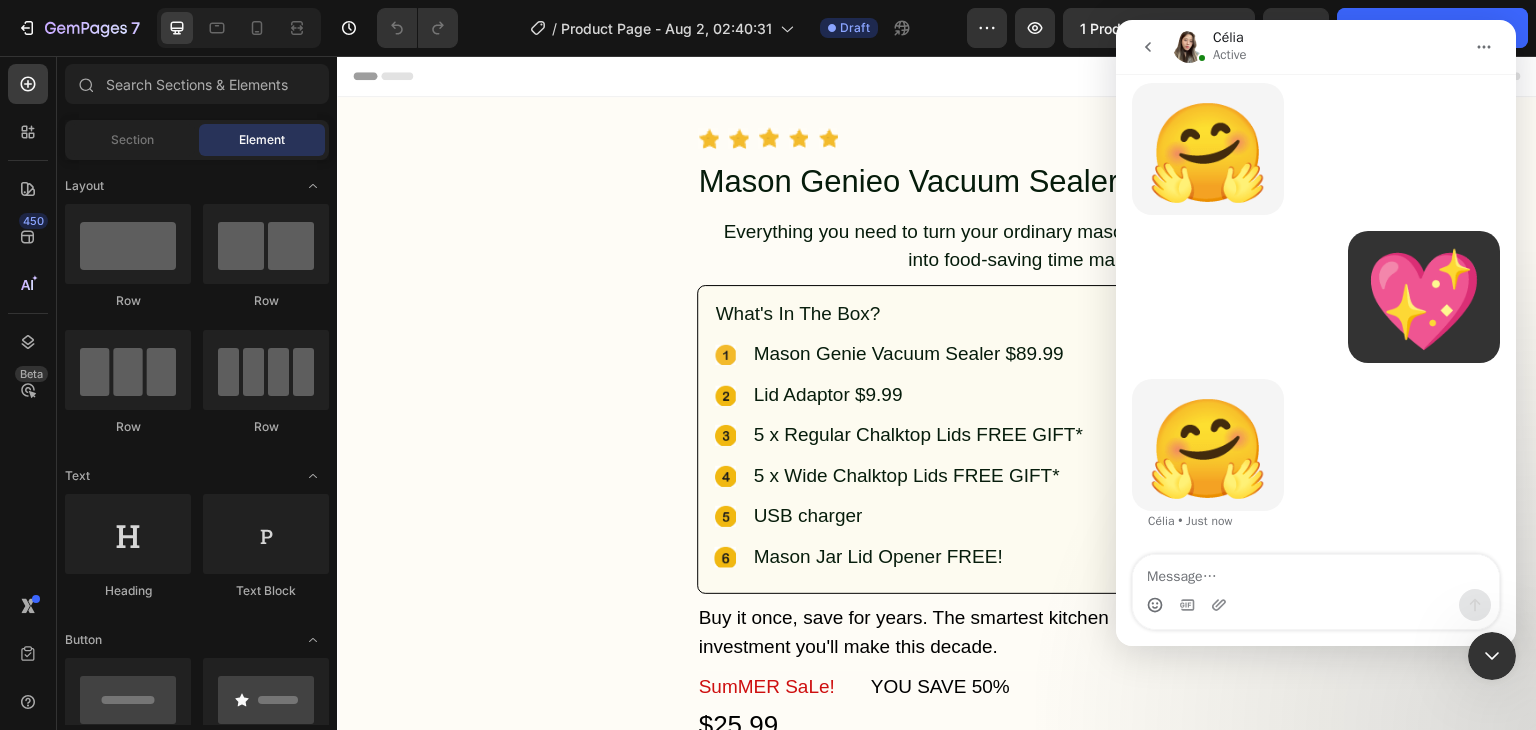click on "Active" at bounding box center [1230, 55] 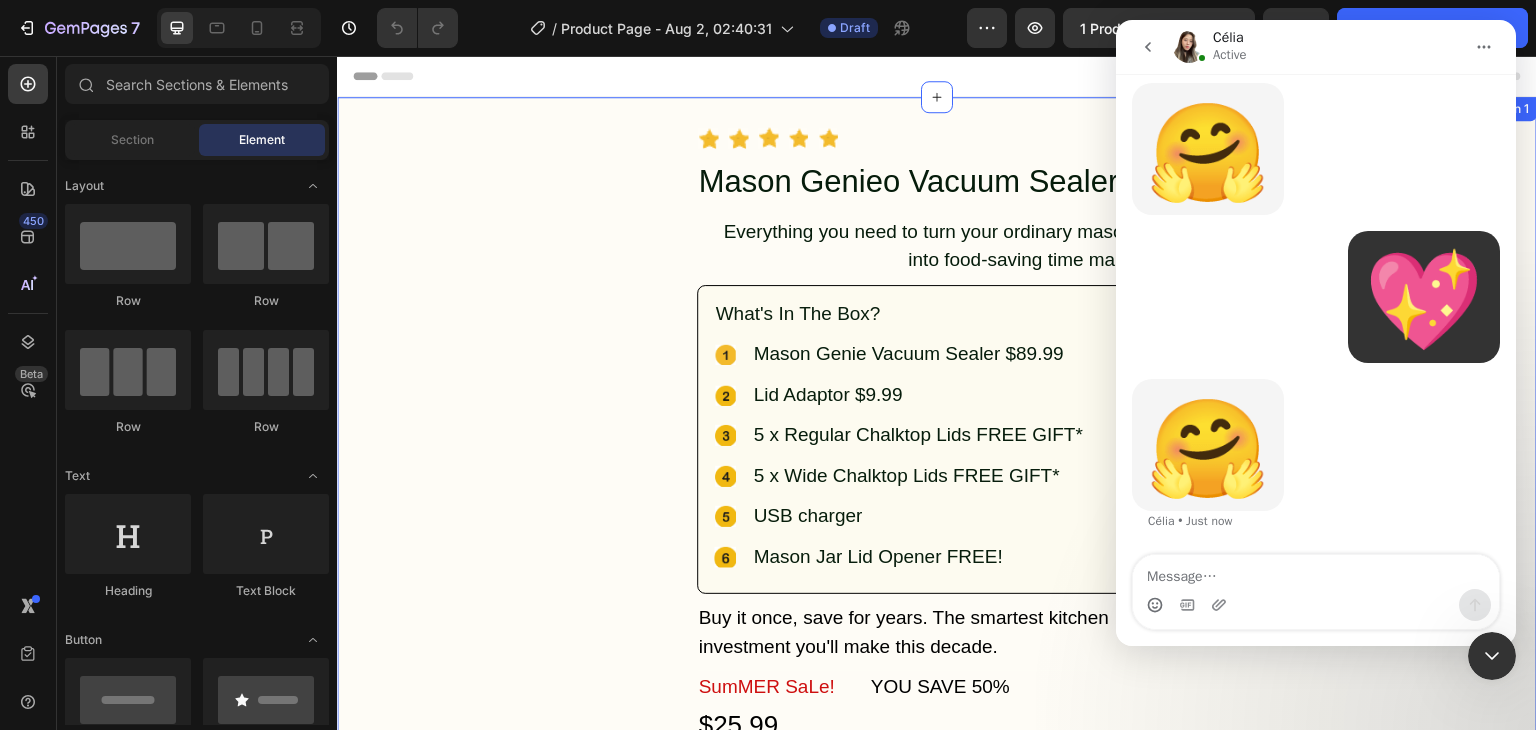 click on "Icon     Icon     Icon     Icon     Icon Icon List Hoz Mason Genieo Vacuum Sealer Kit Heading Row Everything you need to turn your ordinary mason. jars into food-saving time machines. Text Block Row What's In The Box? Text Block     Icon Mason Genie Vacuum Sealer $89.99 Text Block     Icon Lid Adaptor $9.99 Text Block     Icon 5 x Regular Chalktop Lids FREE GIFT* Text Block     Icon 5 x Wide Chalktop Lids FREE GIFT* Text Block     Icon USB charger Text Block     Icon Mason Jar Lid Opener FREE! Text Block Advanced list Row Buy it once, save for years. The smartest kitchen investment you'll make this decade. Text Block Row Row SumMER SaLe! Text Block $25.99 Product Price Product Price Row YOU SAVE 50% Text Block Row Row 1 Product Quantity Add to Cart Add to Cart Row     Icon Low Stock! Order now before they sell out! Text Block Advanced list     Icon 30 Day Satisfaction Guarantee Text Block Row Row *FREE GIFT 10 Premium Chalkboard Top Lids ($19.99 value) you find anywhere. Just because.. Text Block Image" at bounding box center [937, 976] 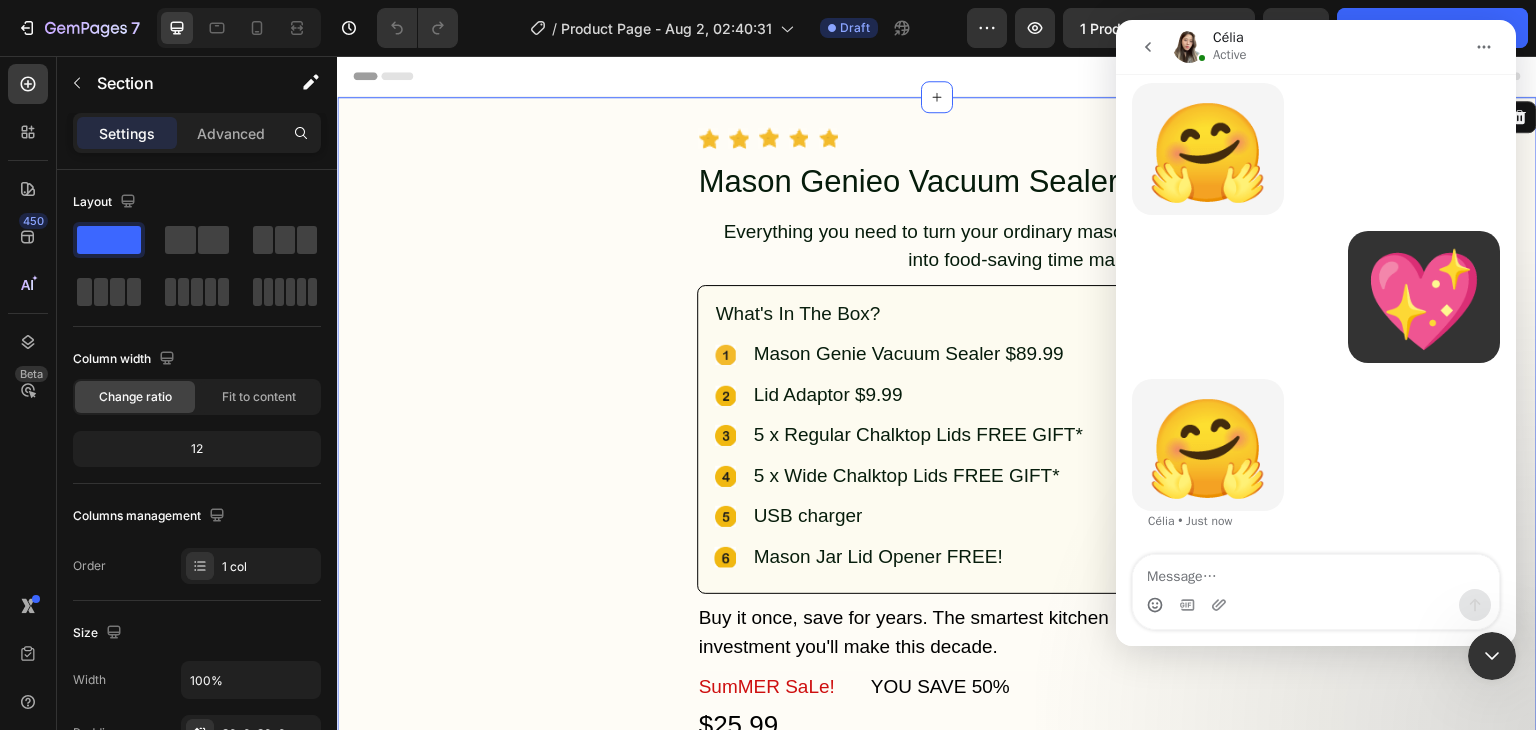 click 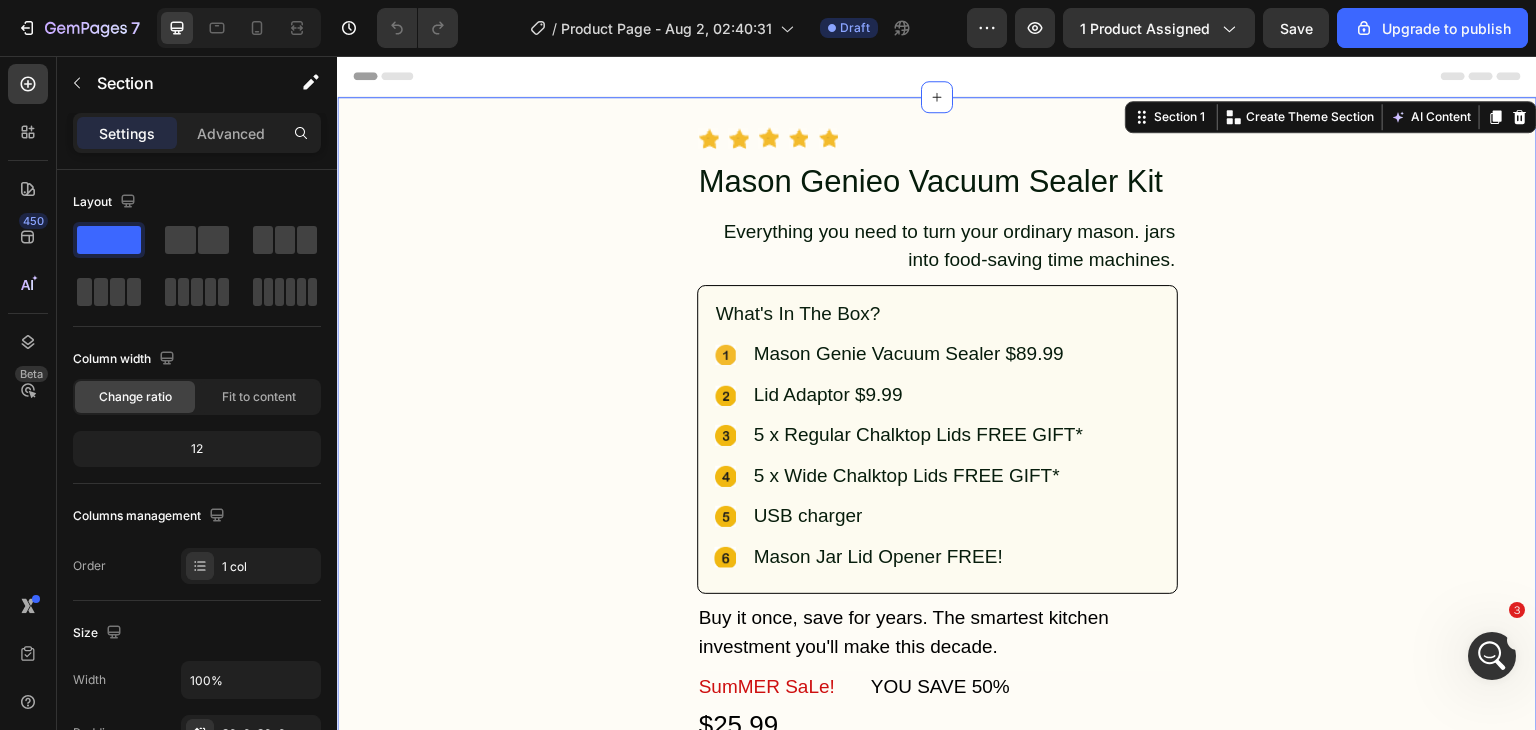 scroll, scrollTop: 0, scrollLeft: 0, axis: both 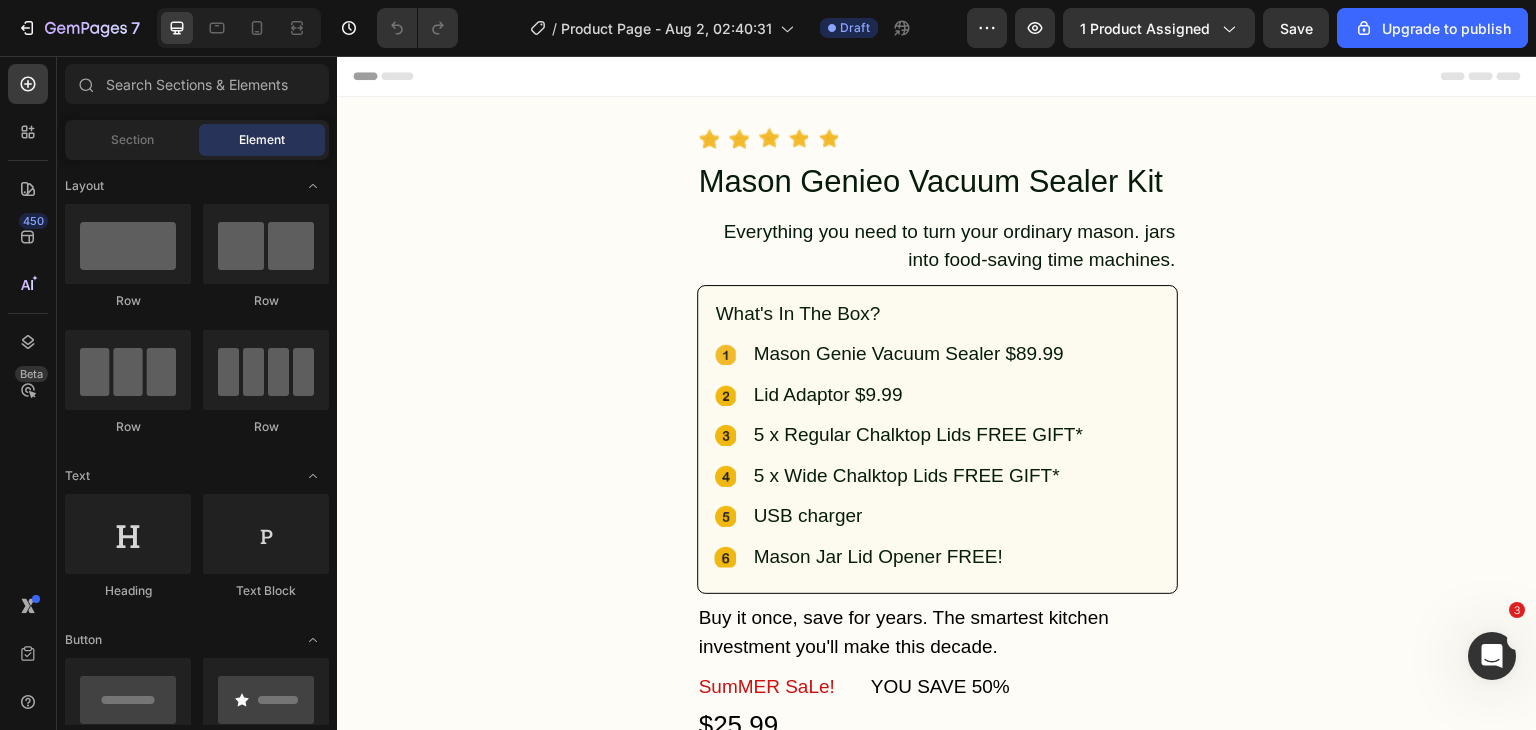 click 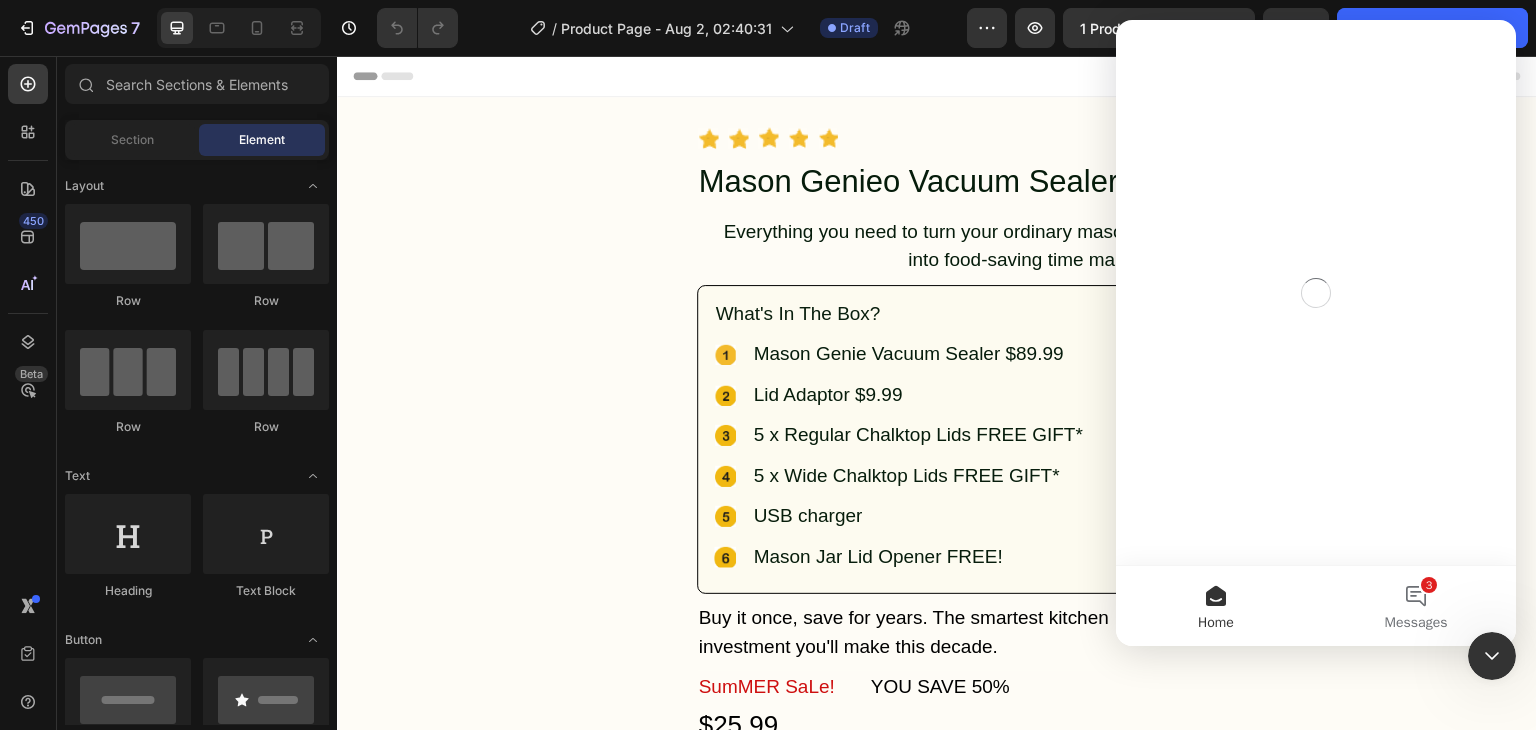 scroll, scrollTop: 0, scrollLeft: 0, axis: both 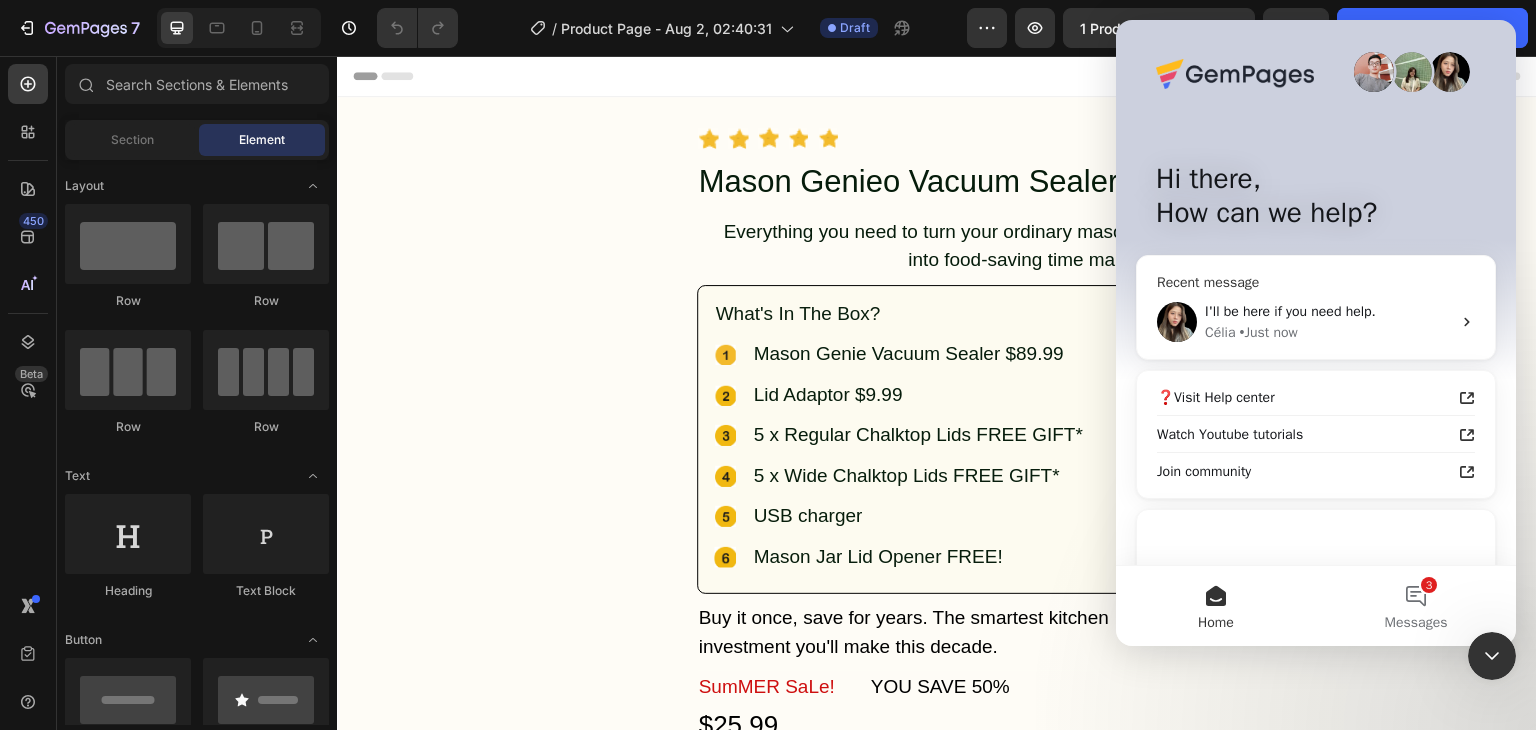 click on "I'll be here if you need help." at bounding box center (1290, 311) 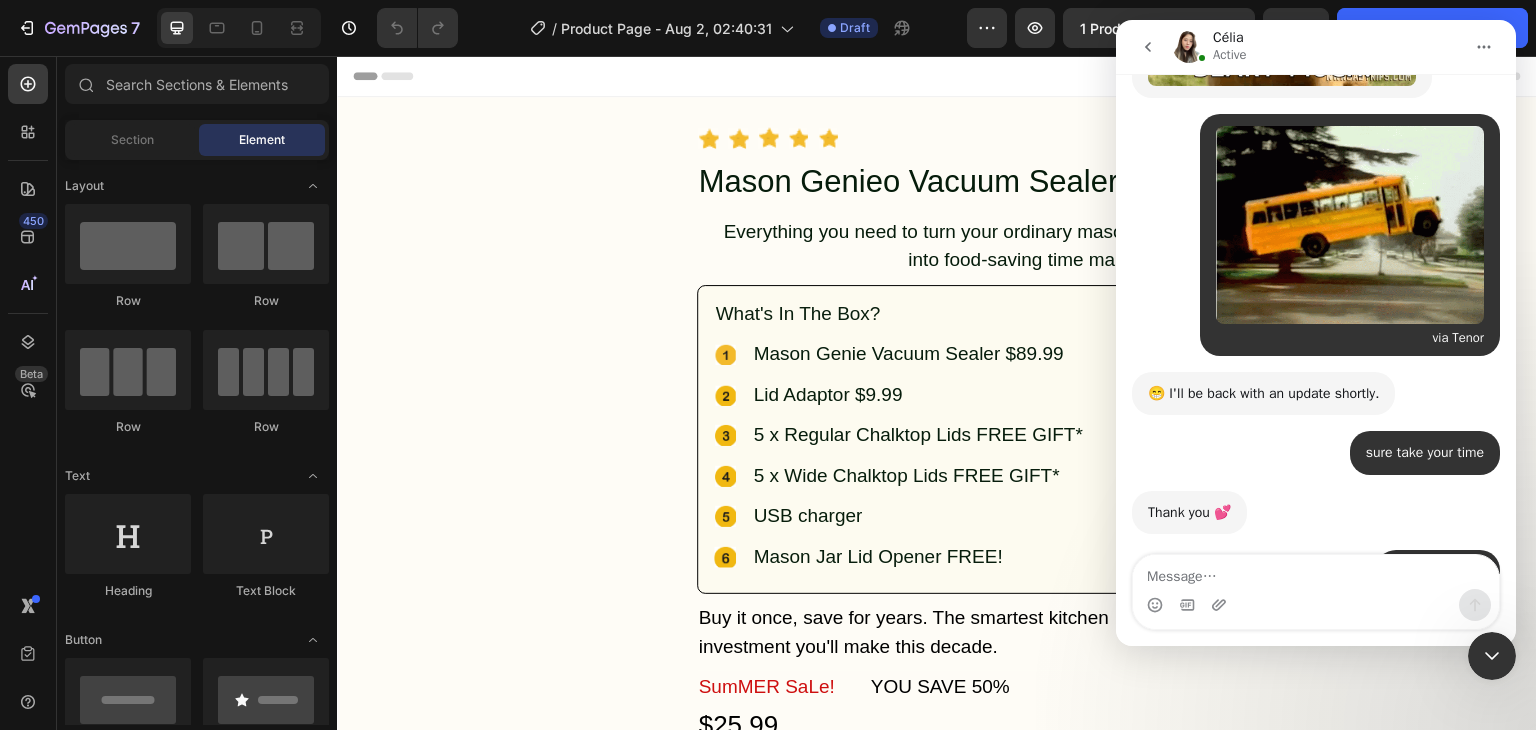 scroll, scrollTop: 7972, scrollLeft: 0, axis: vertical 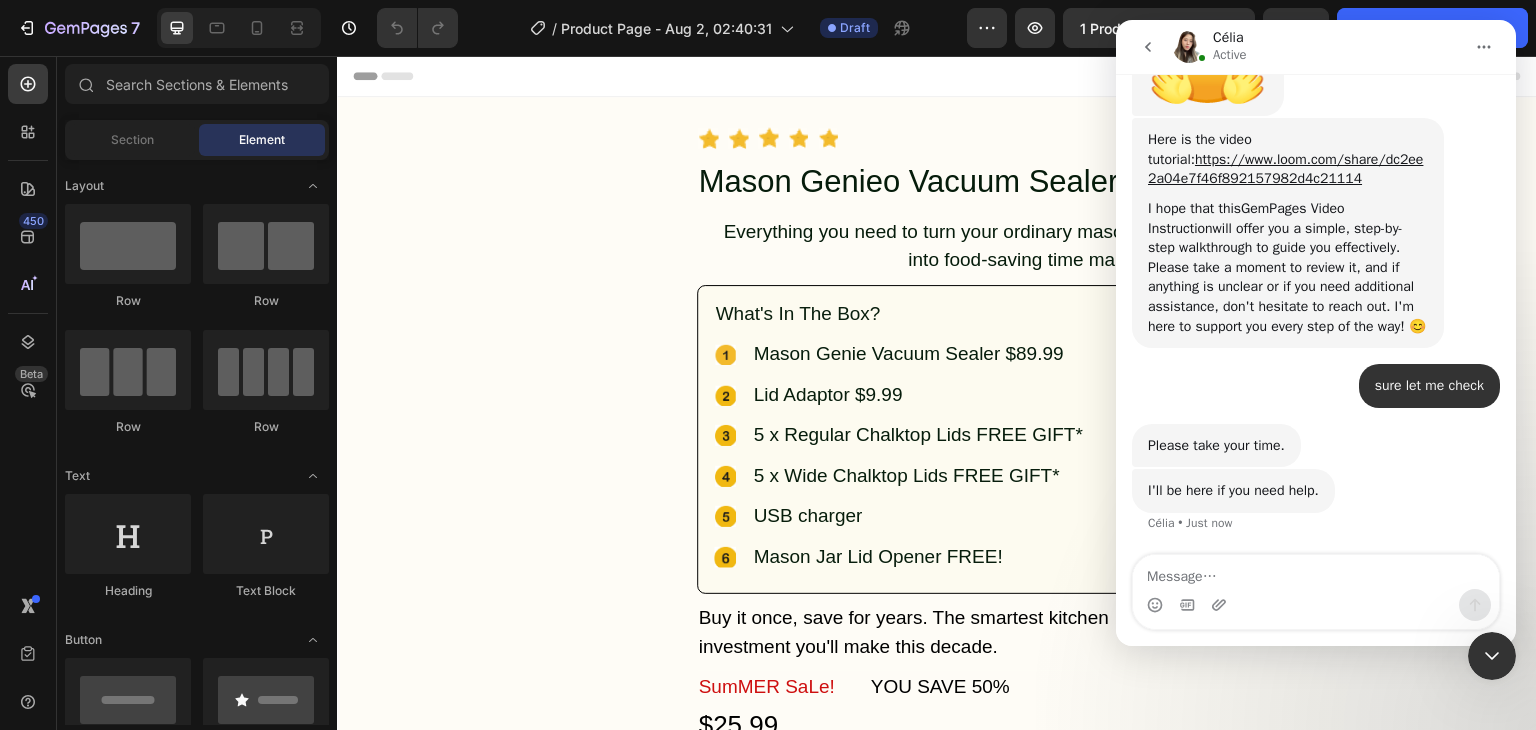 click at bounding box center [1316, 572] 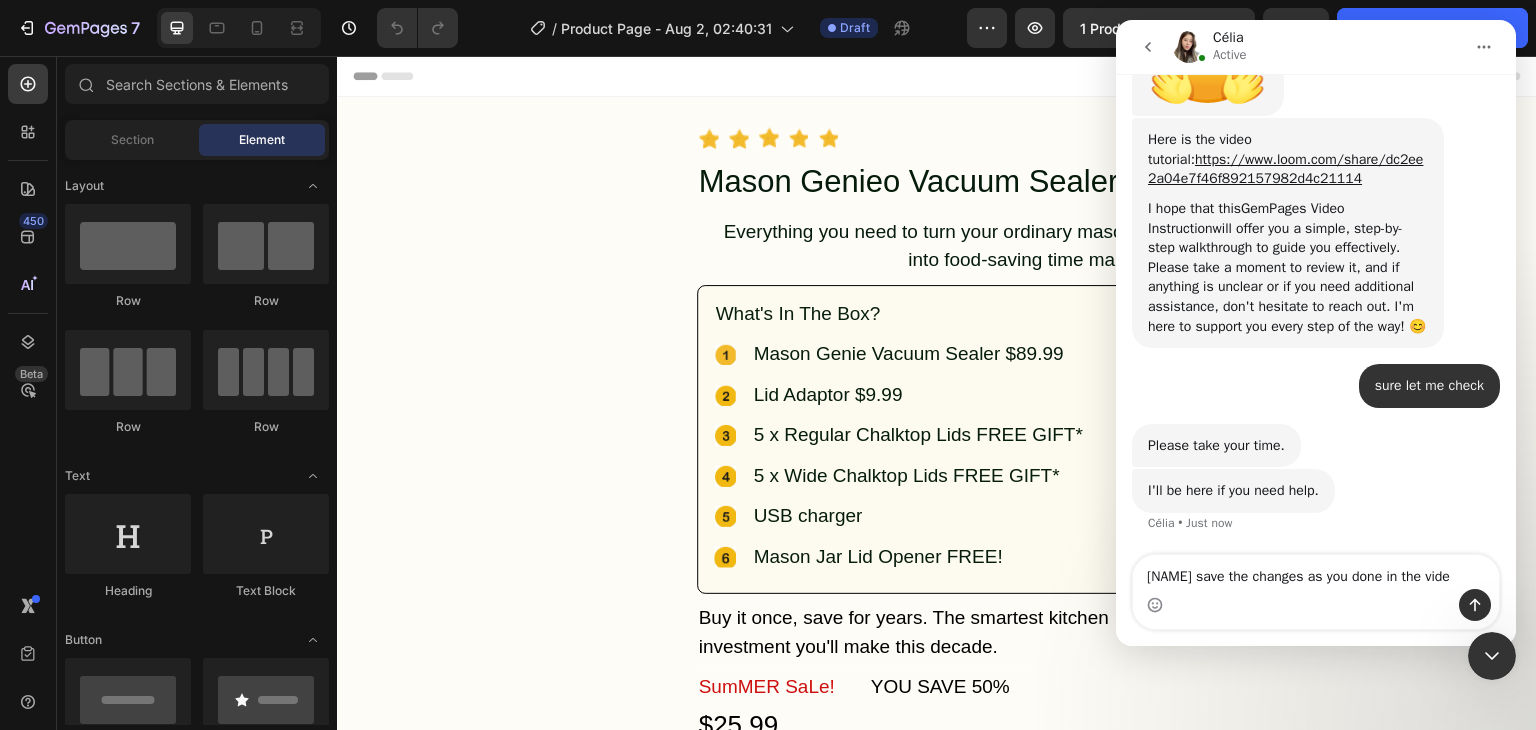 type on "Celia save the changes as you done in the video" 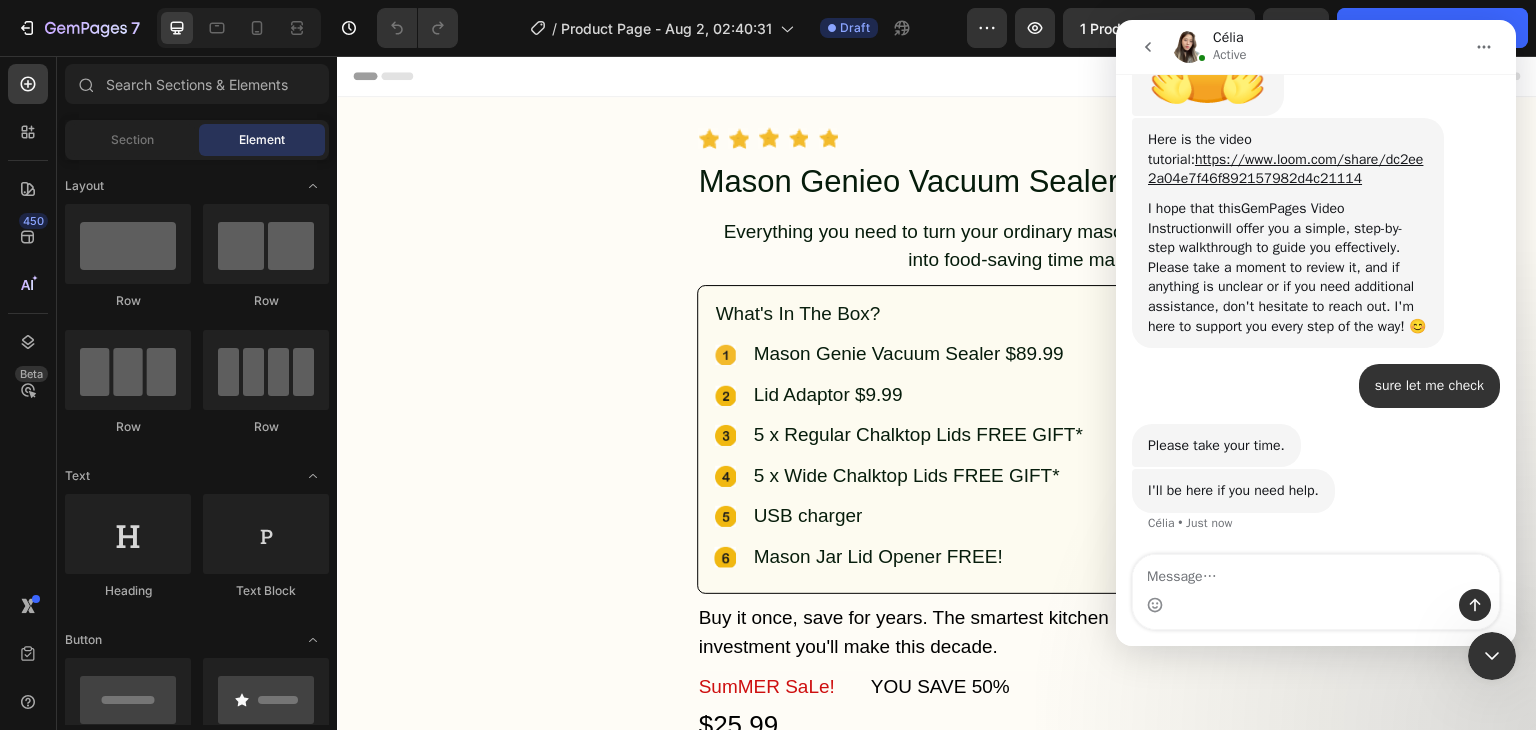 scroll, scrollTop: 8052, scrollLeft: 0, axis: vertical 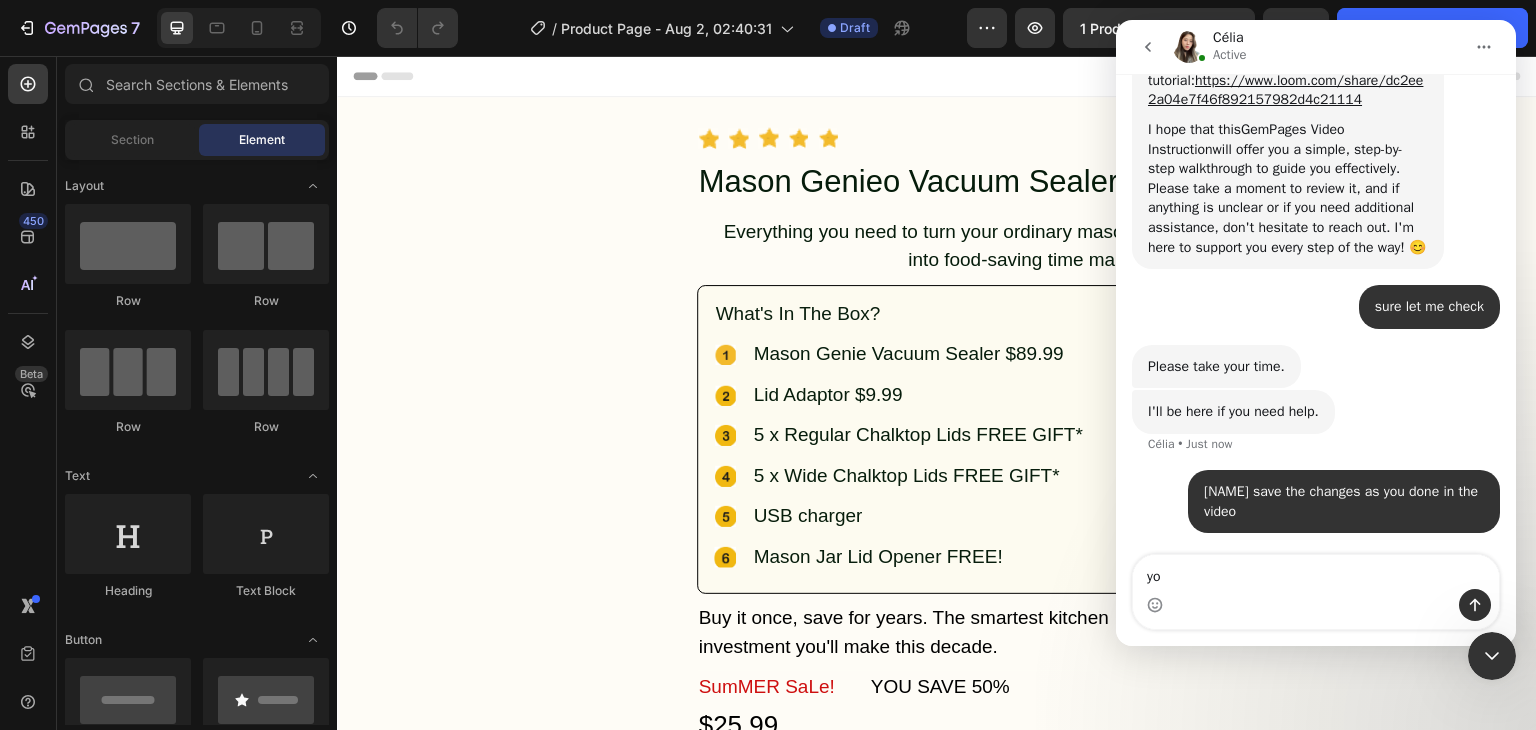 type on "y" 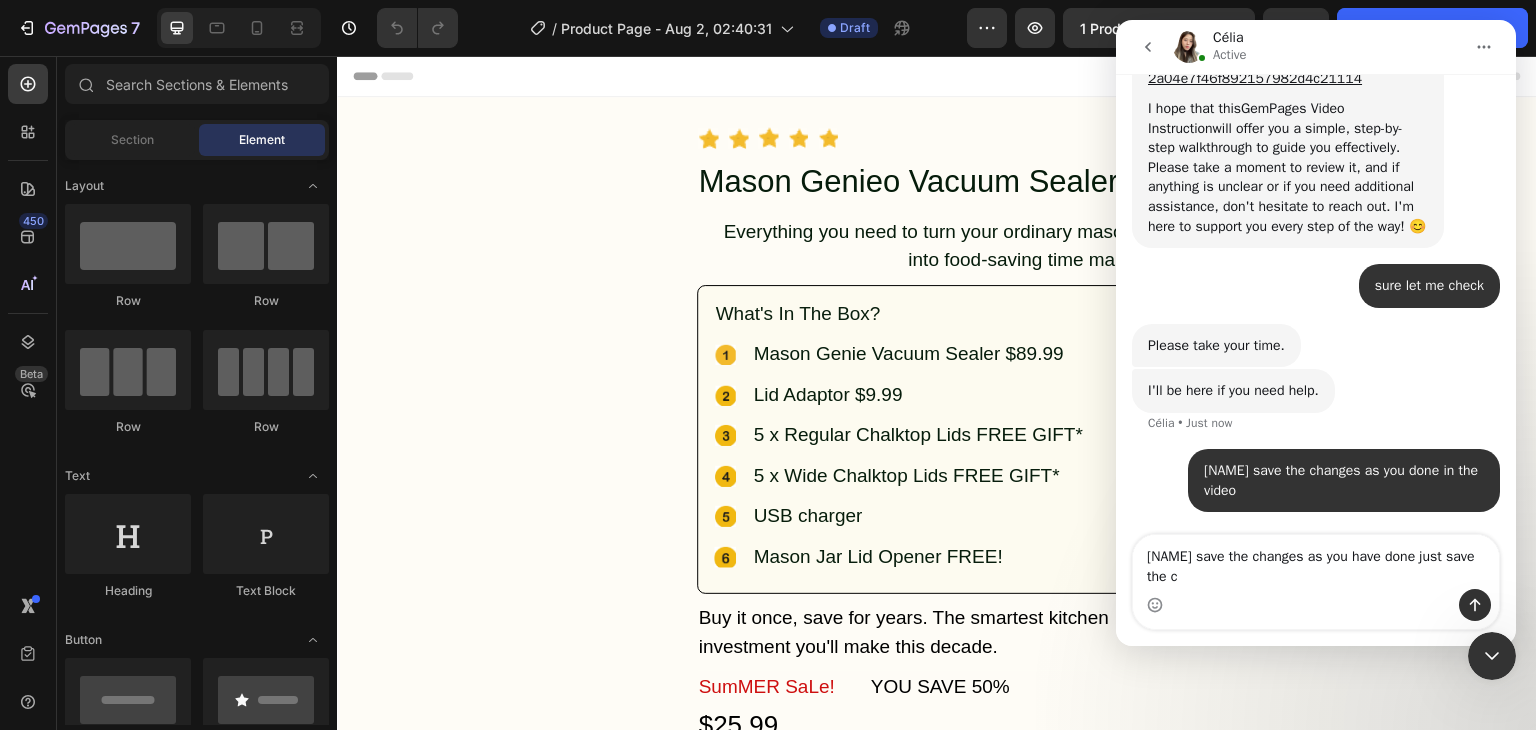 scroll, scrollTop: 8148, scrollLeft: 0, axis: vertical 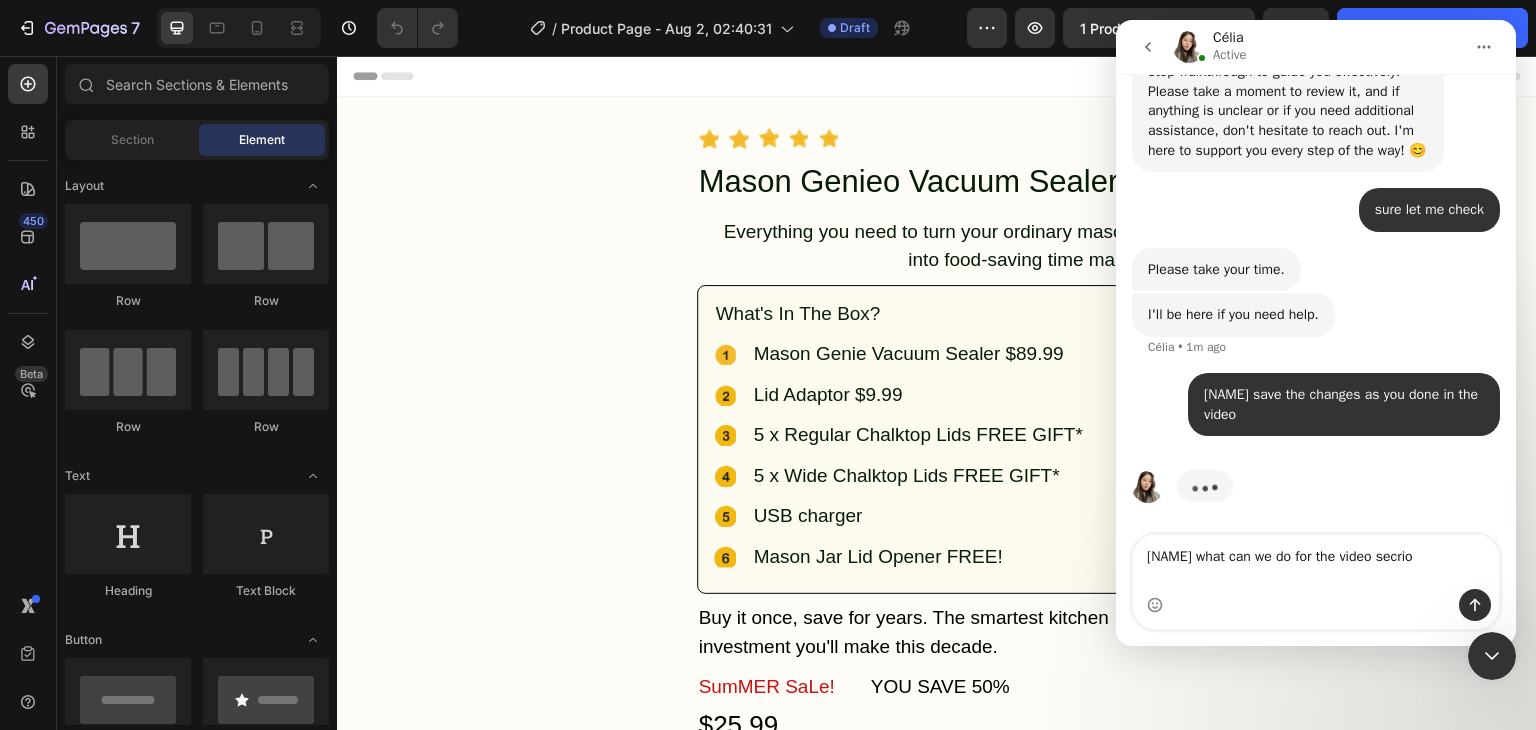 type on "I just agree with the changes which you have done just save the changes" 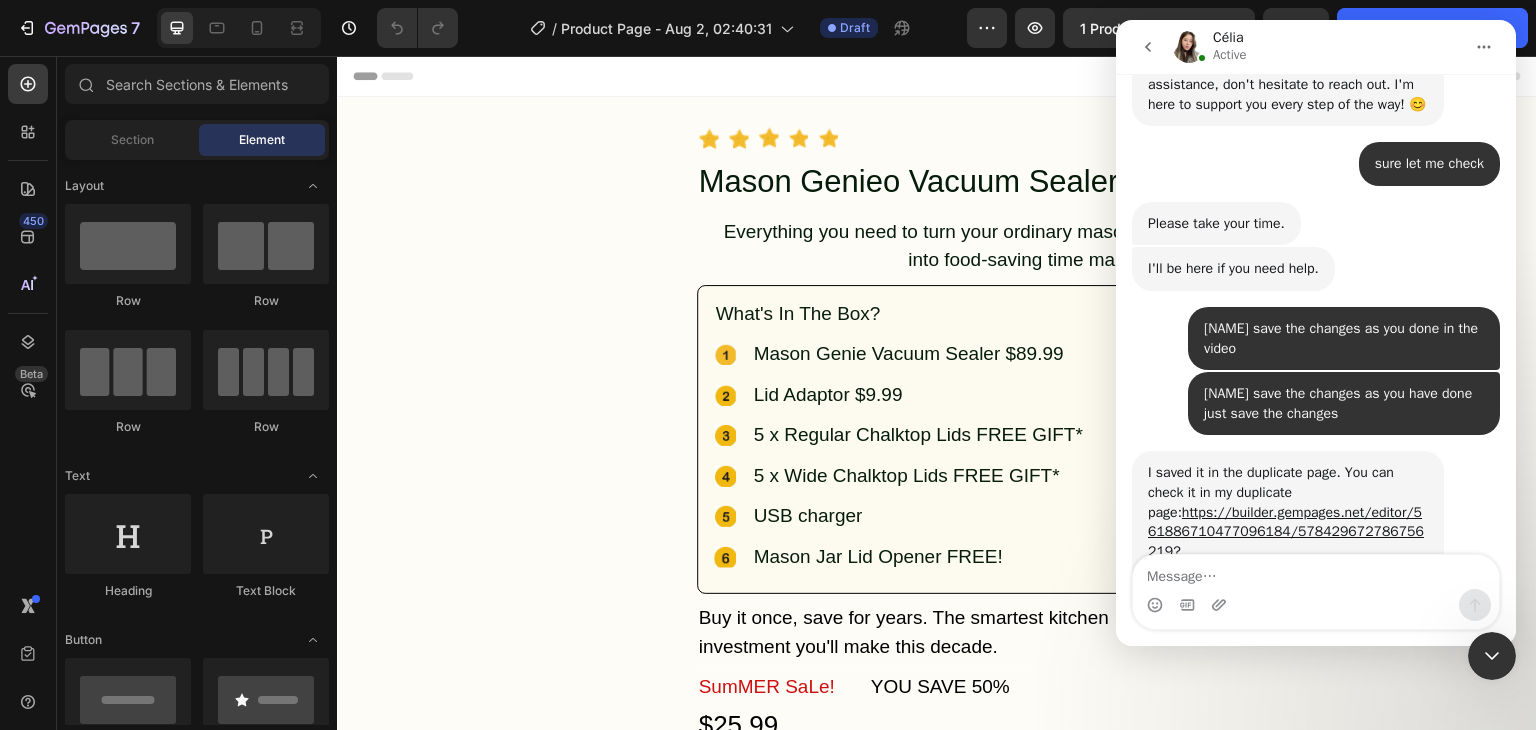 scroll, scrollTop: 8275, scrollLeft: 0, axis: vertical 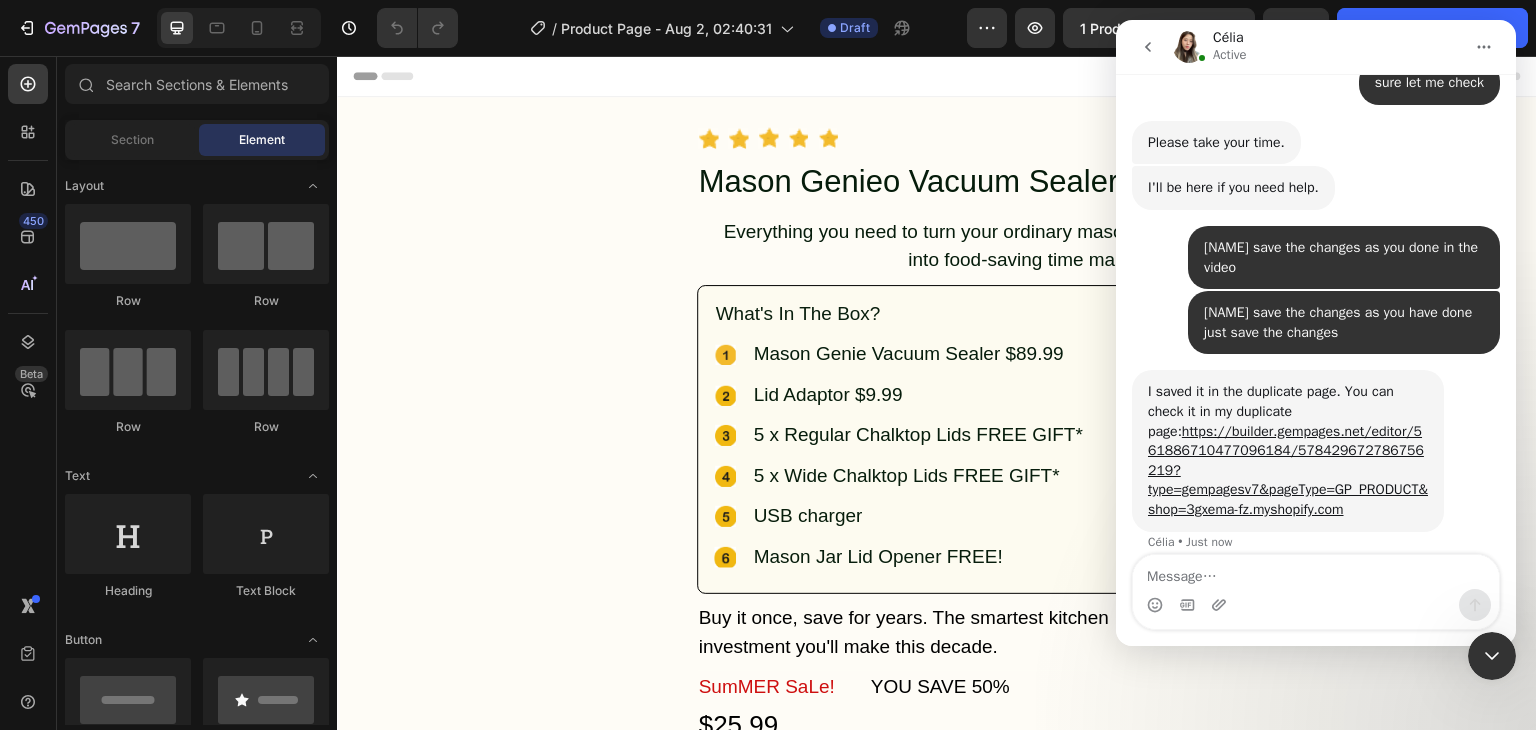 click at bounding box center [1316, 572] 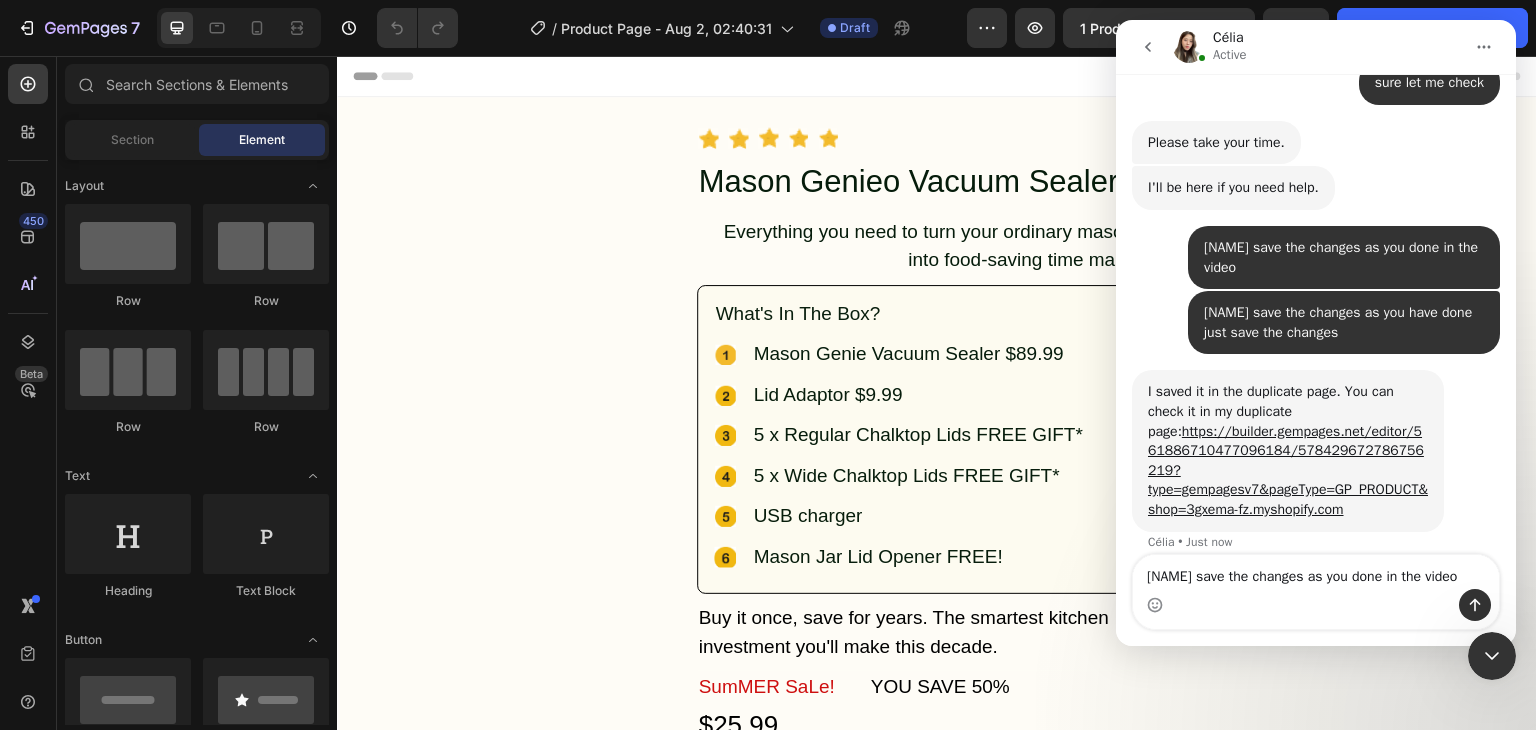 type on "Thank you sooo much celia" 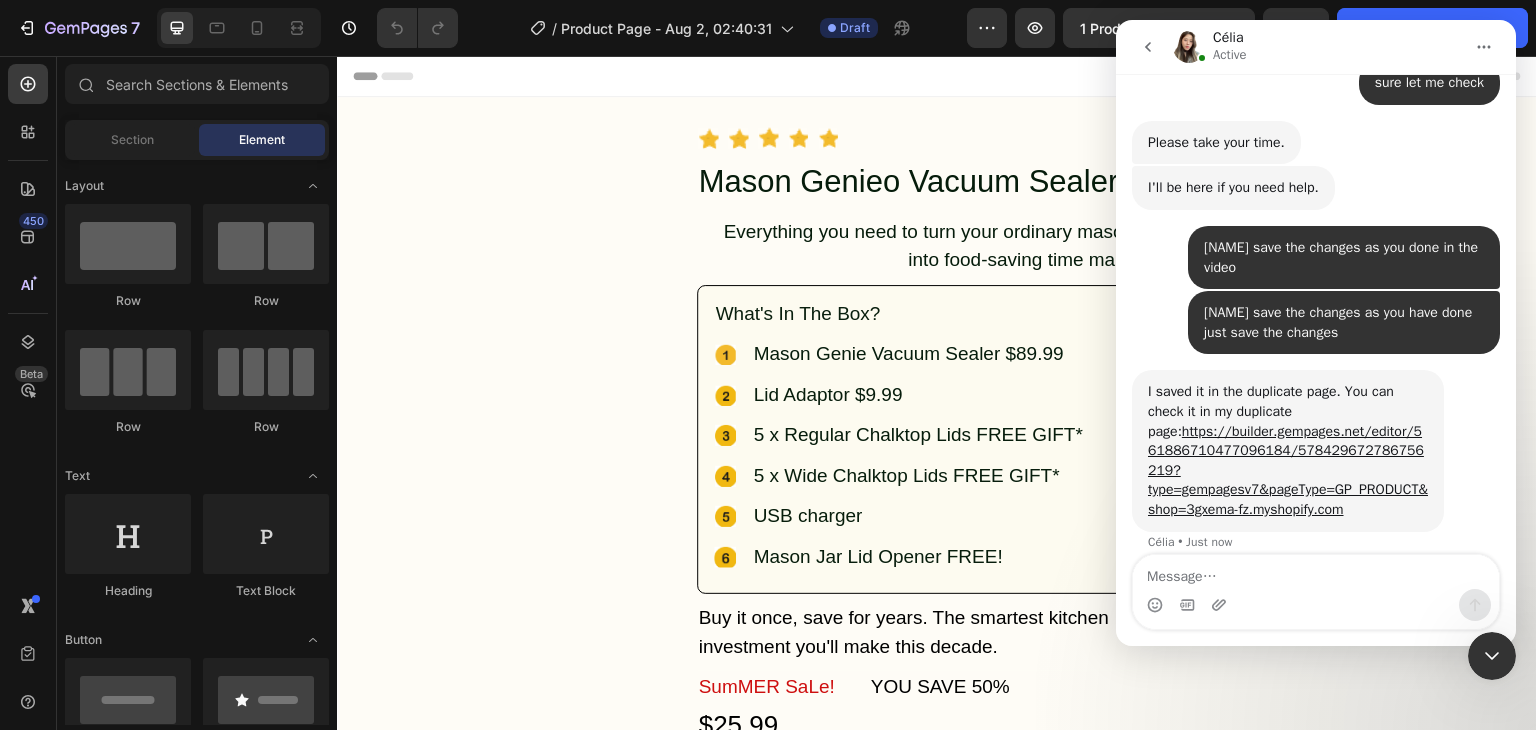 scroll, scrollTop: 8334, scrollLeft: 0, axis: vertical 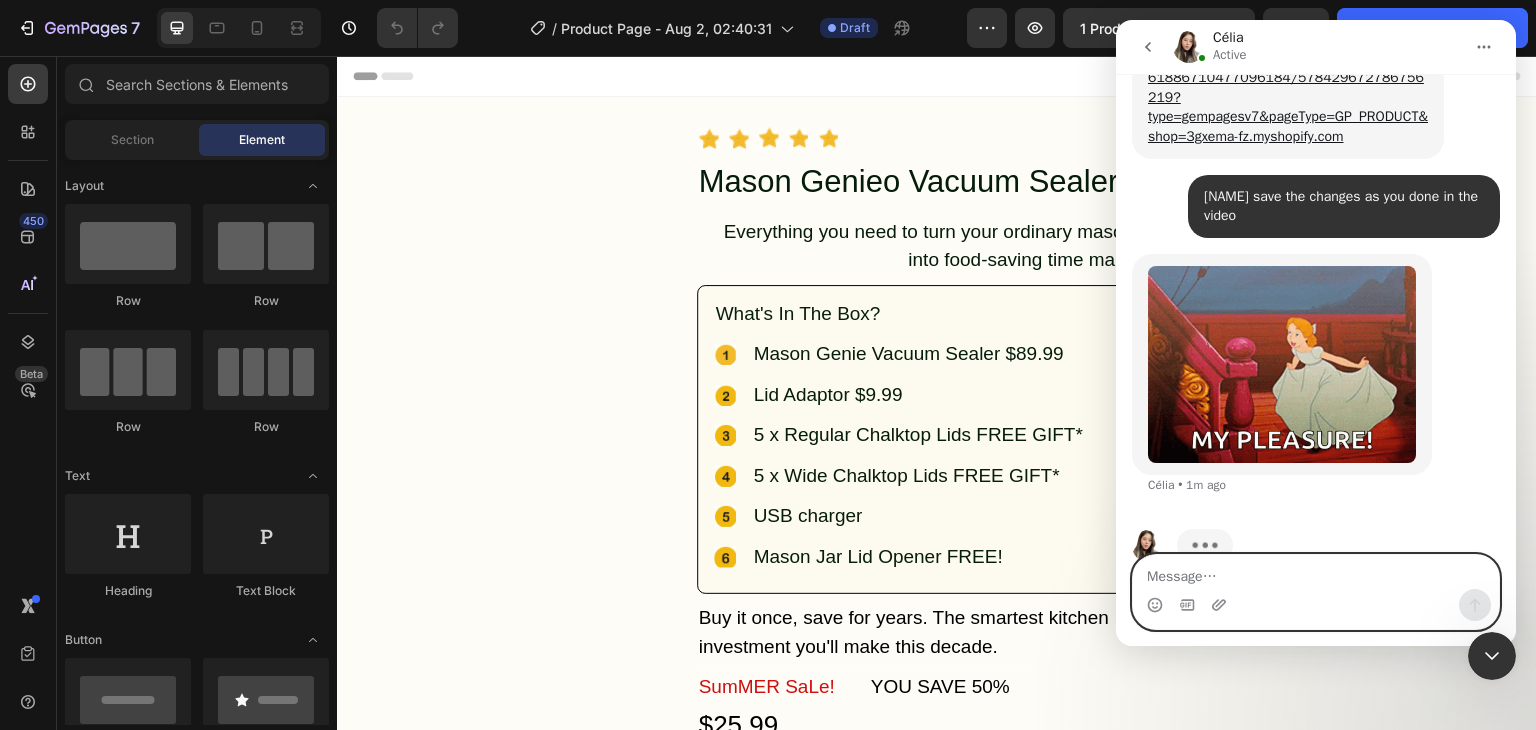 click at bounding box center (1316, 572) 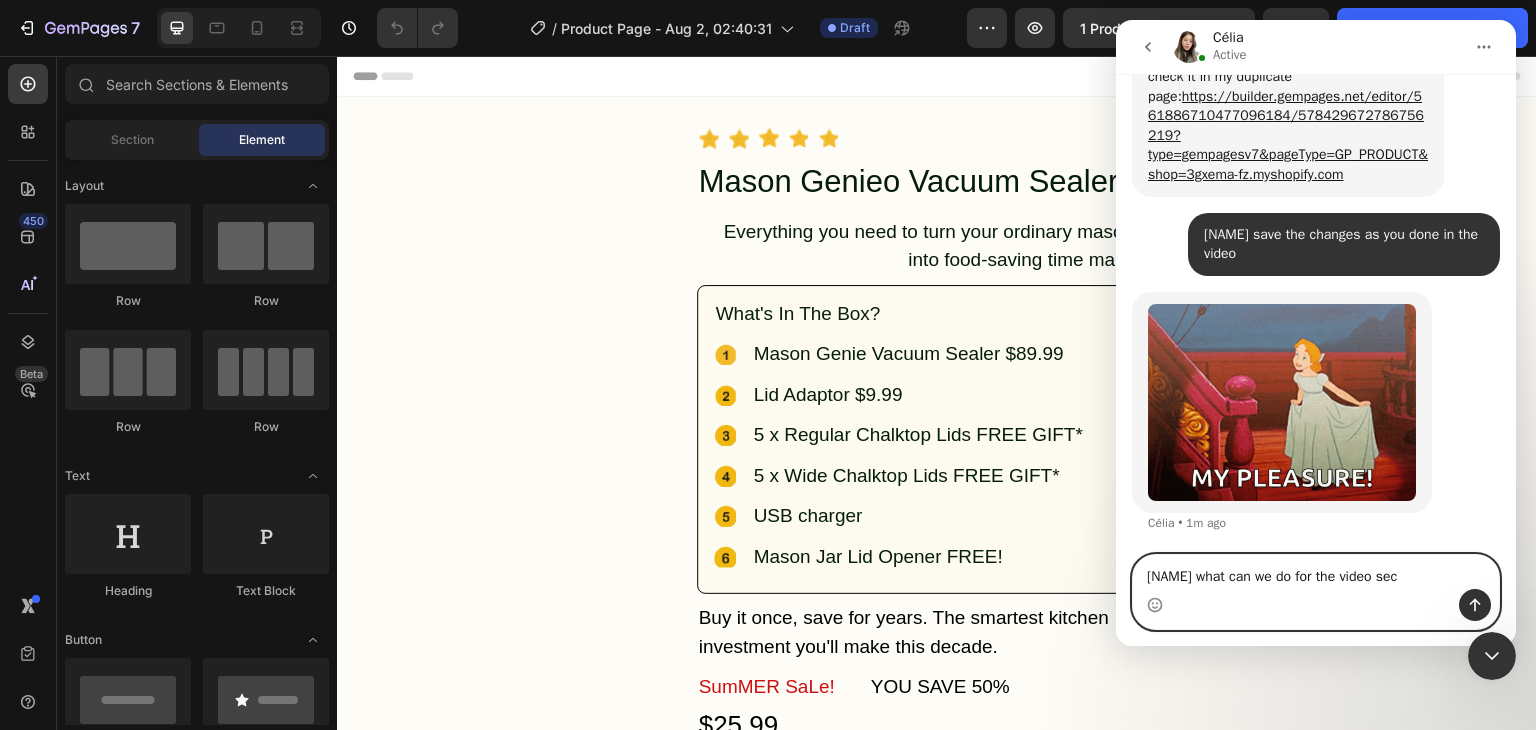 scroll, scrollTop: 8572, scrollLeft: 0, axis: vertical 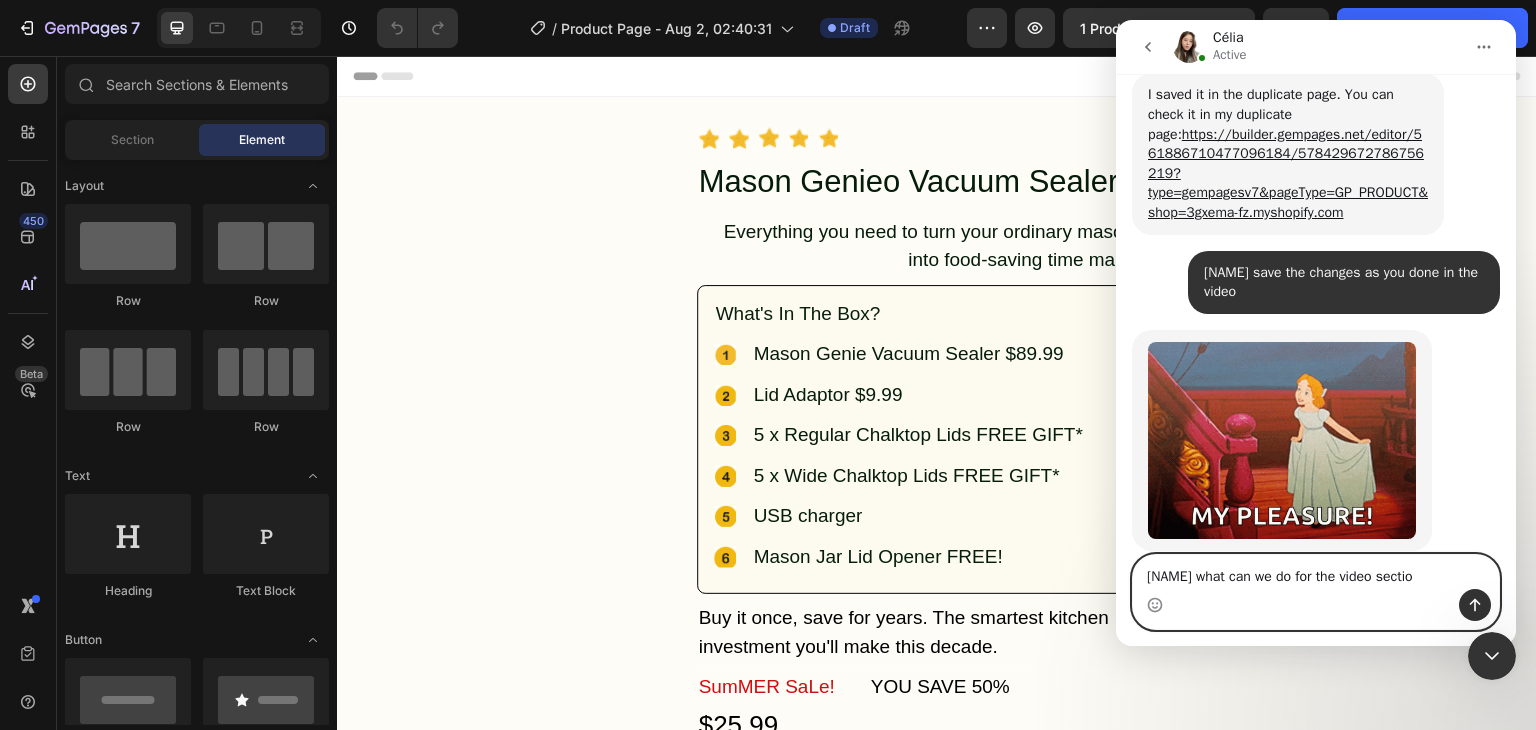 type on "Celia what can we do for the video section" 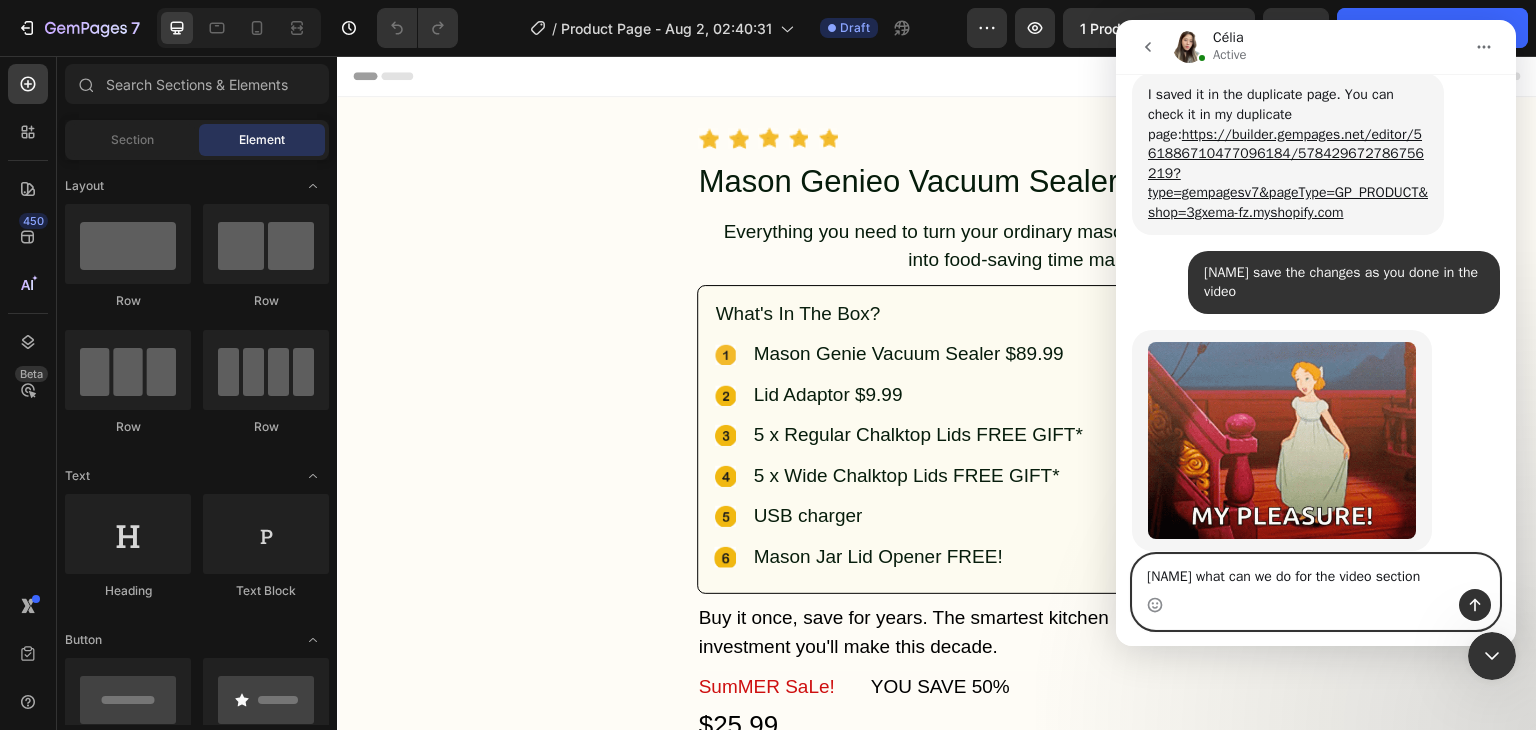 type 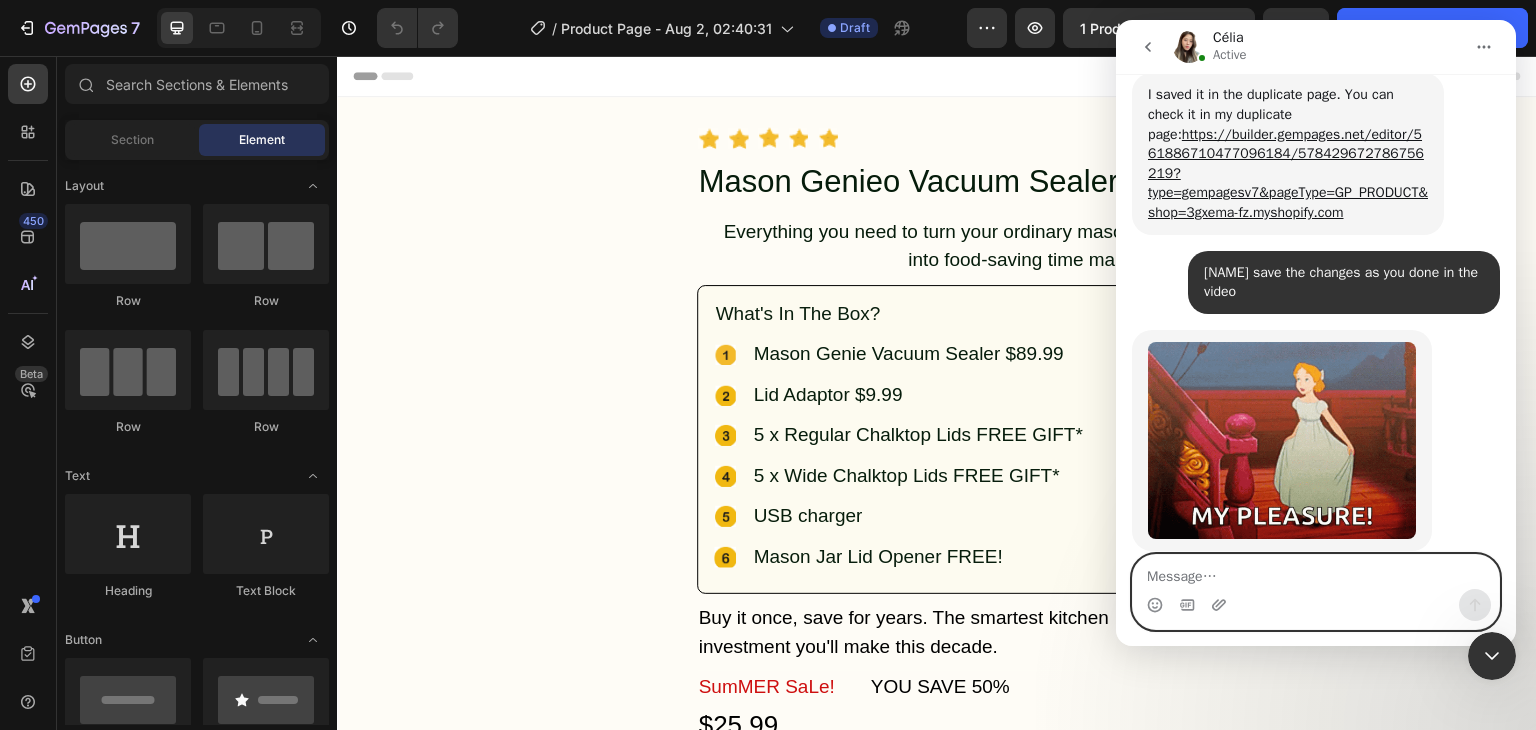 scroll, scrollTop: 8631, scrollLeft: 0, axis: vertical 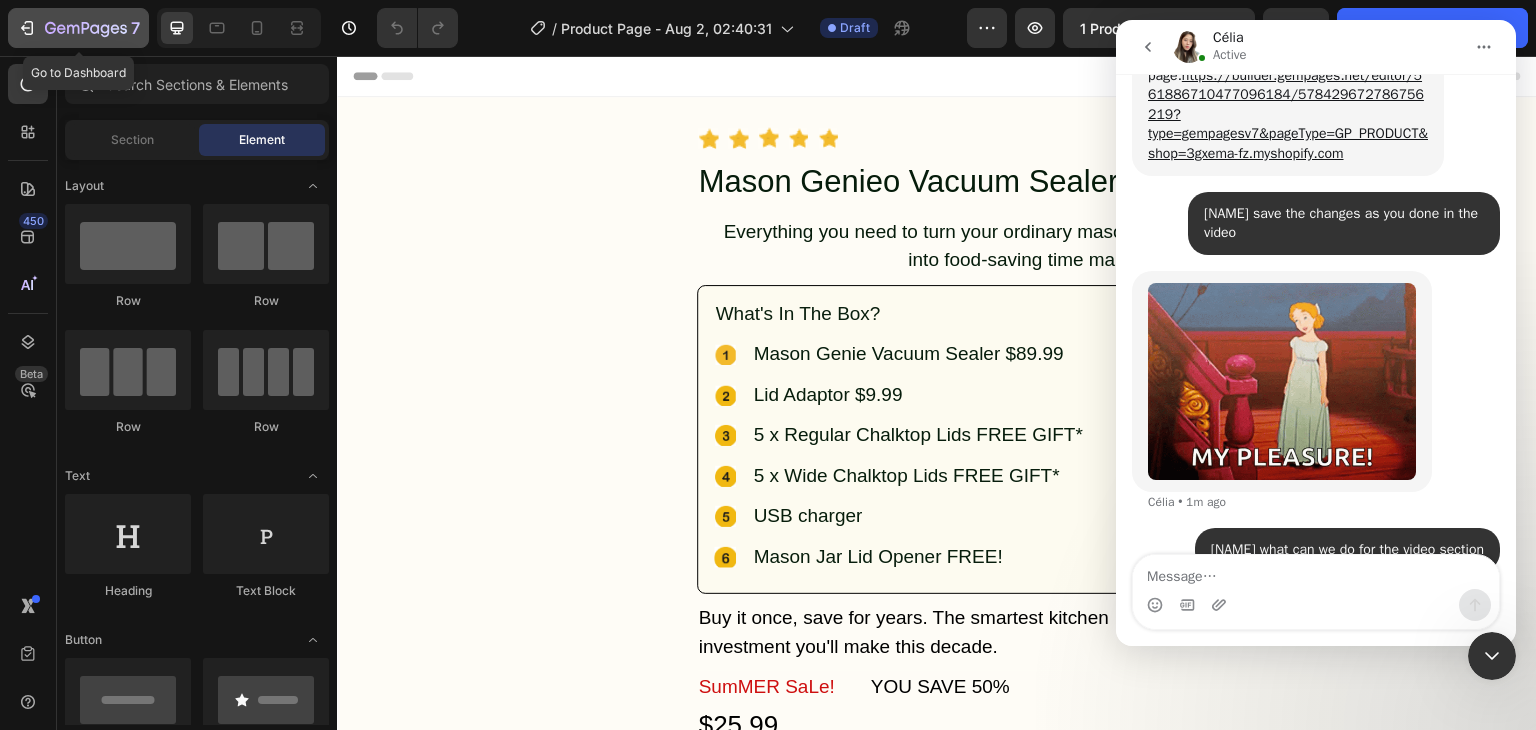 click 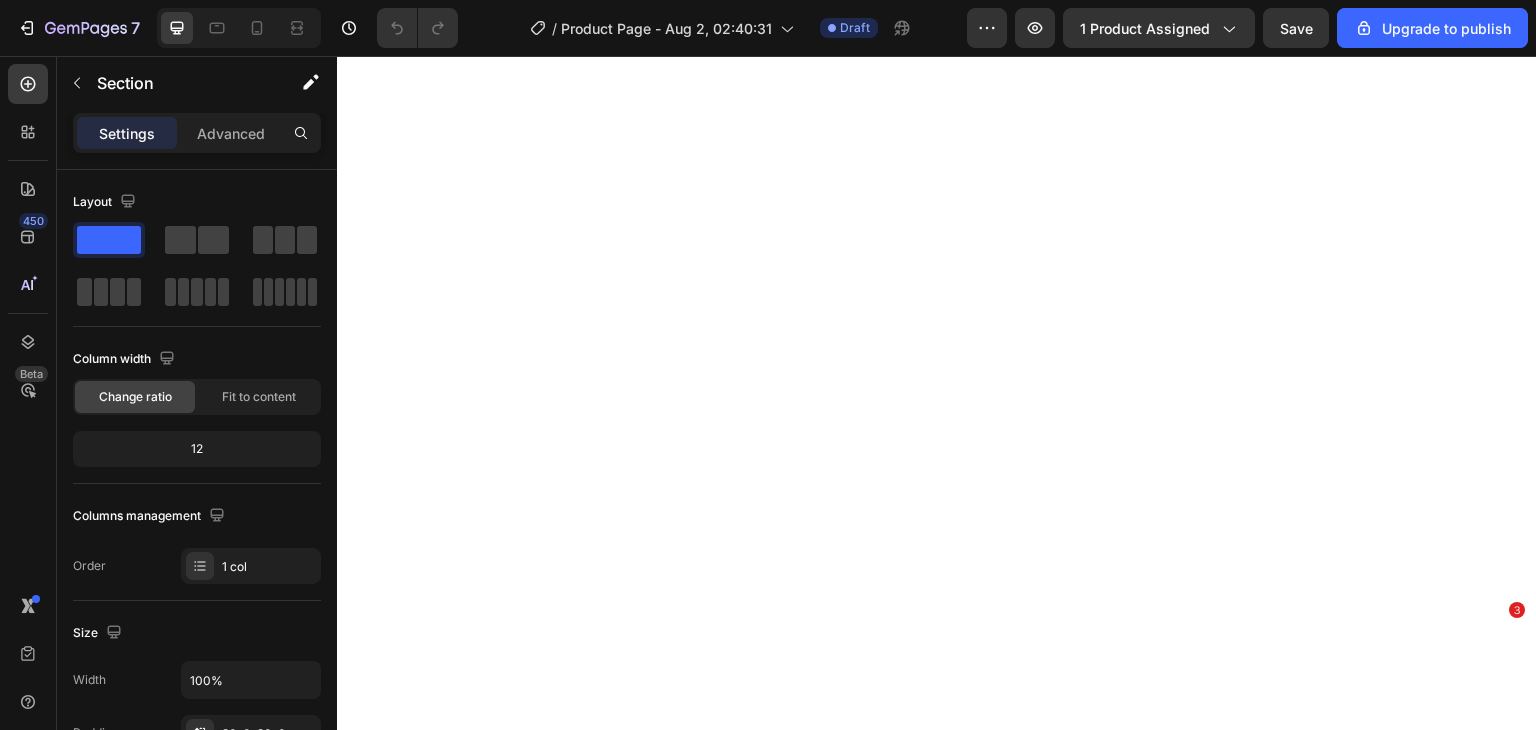 scroll, scrollTop: 0, scrollLeft: 0, axis: both 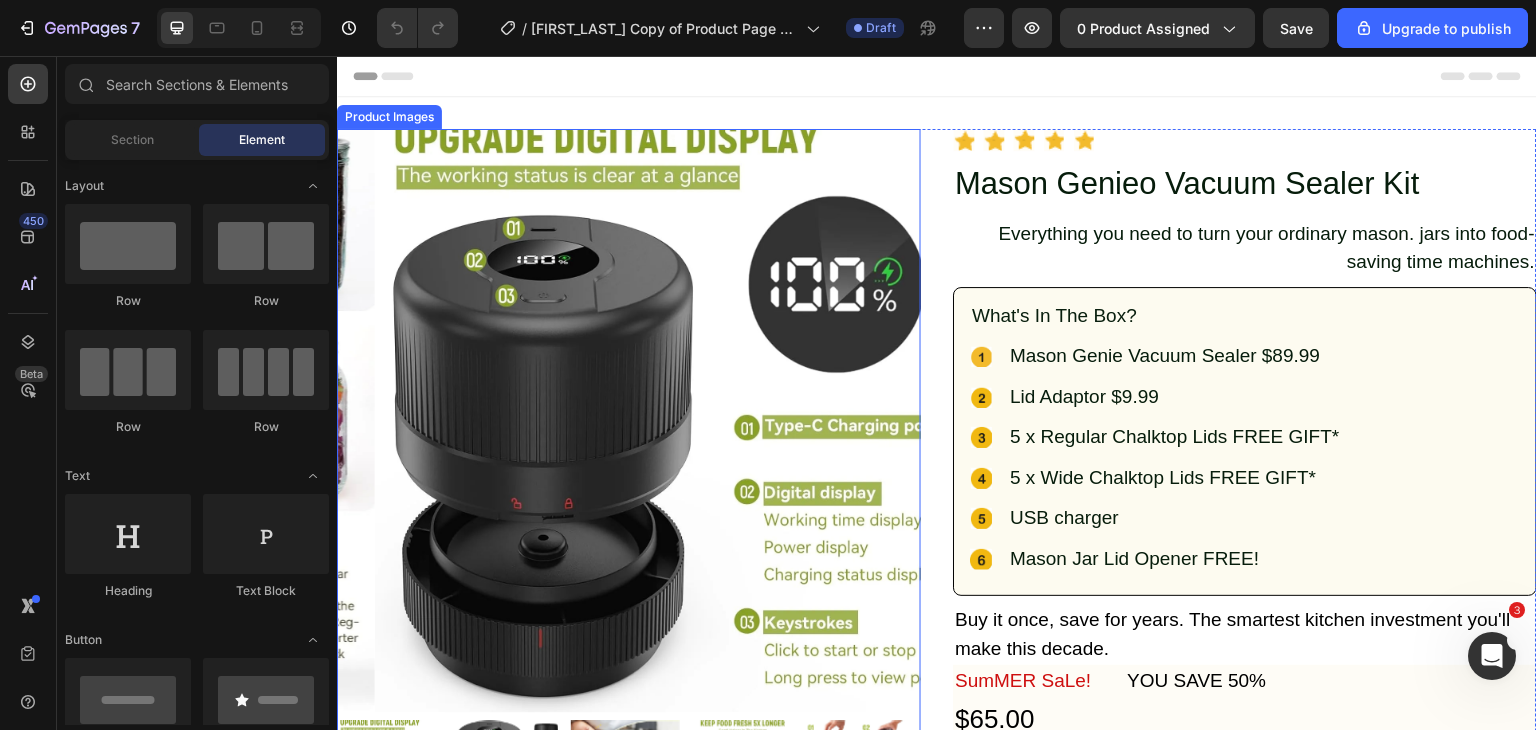 click at bounding box center [667, 421] 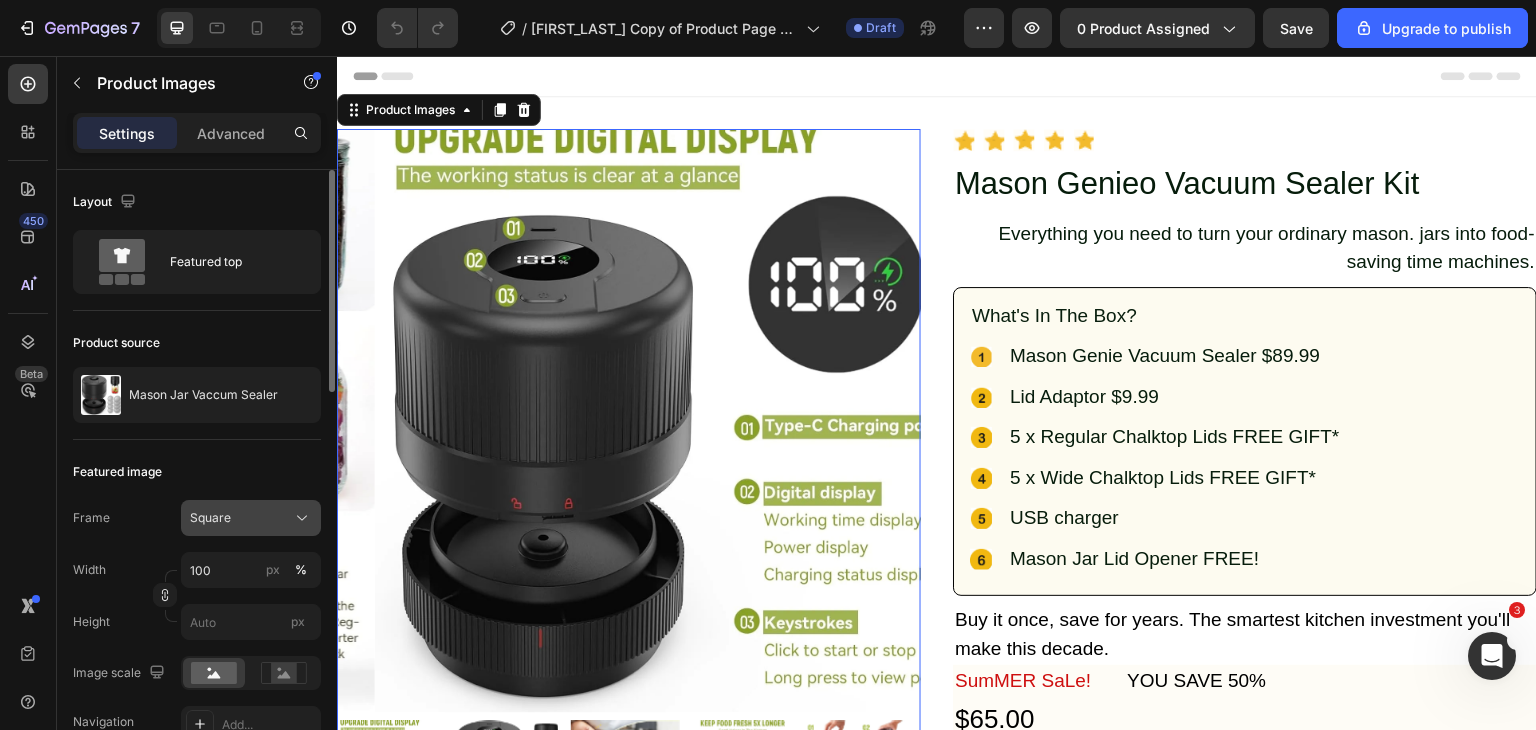 click on "Square" at bounding box center [210, 518] 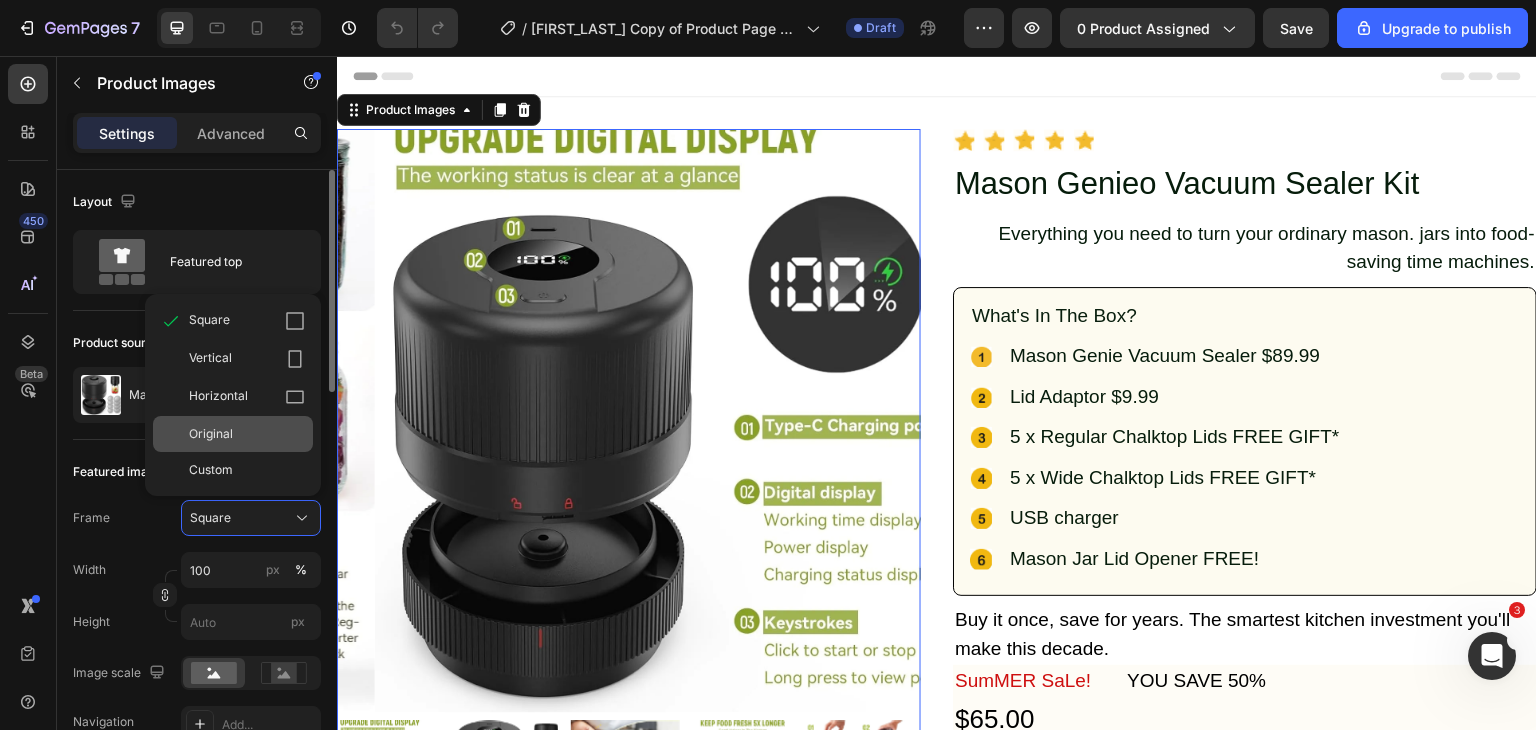 click on "Original" at bounding box center [211, 434] 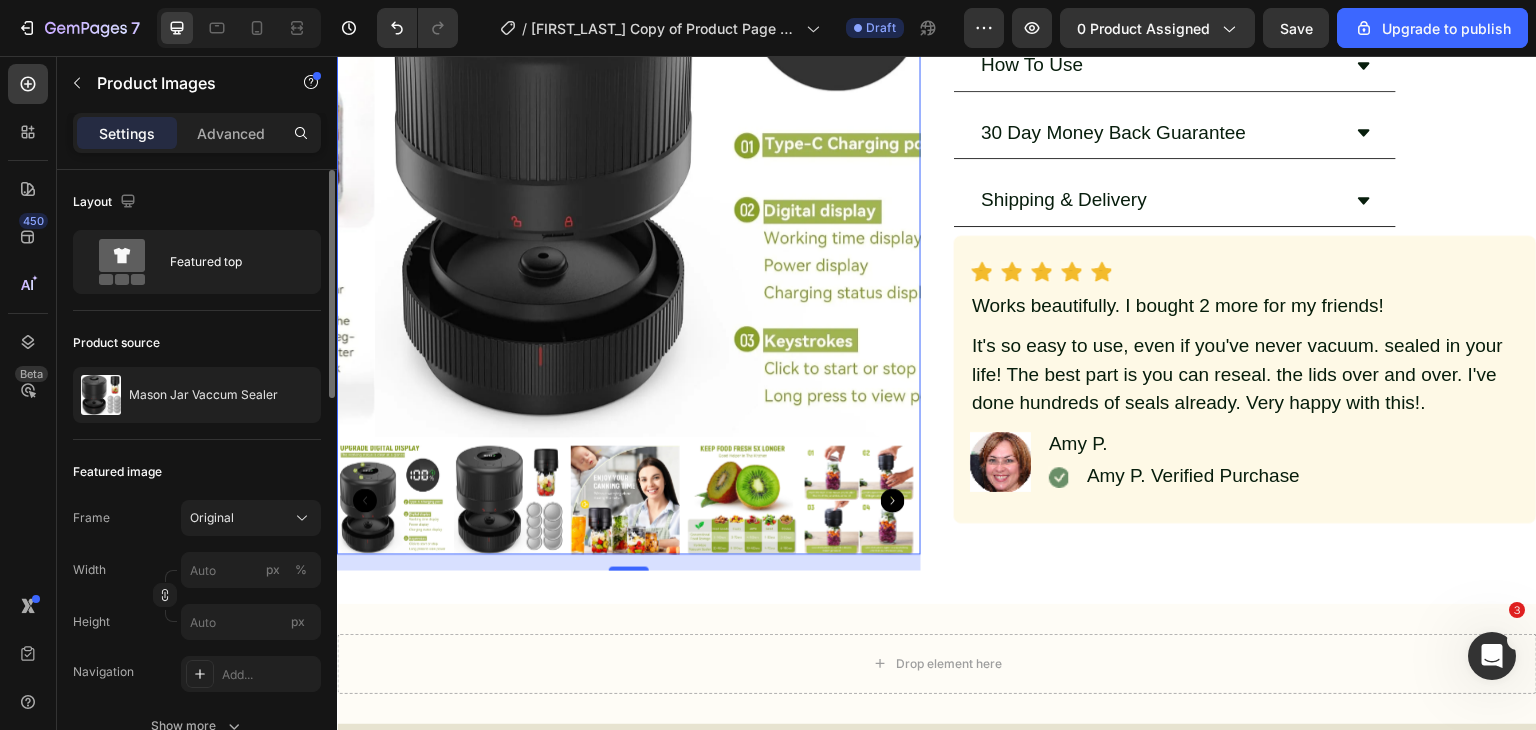 scroll, scrollTop: 1500, scrollLeft: 0, axis: vertical 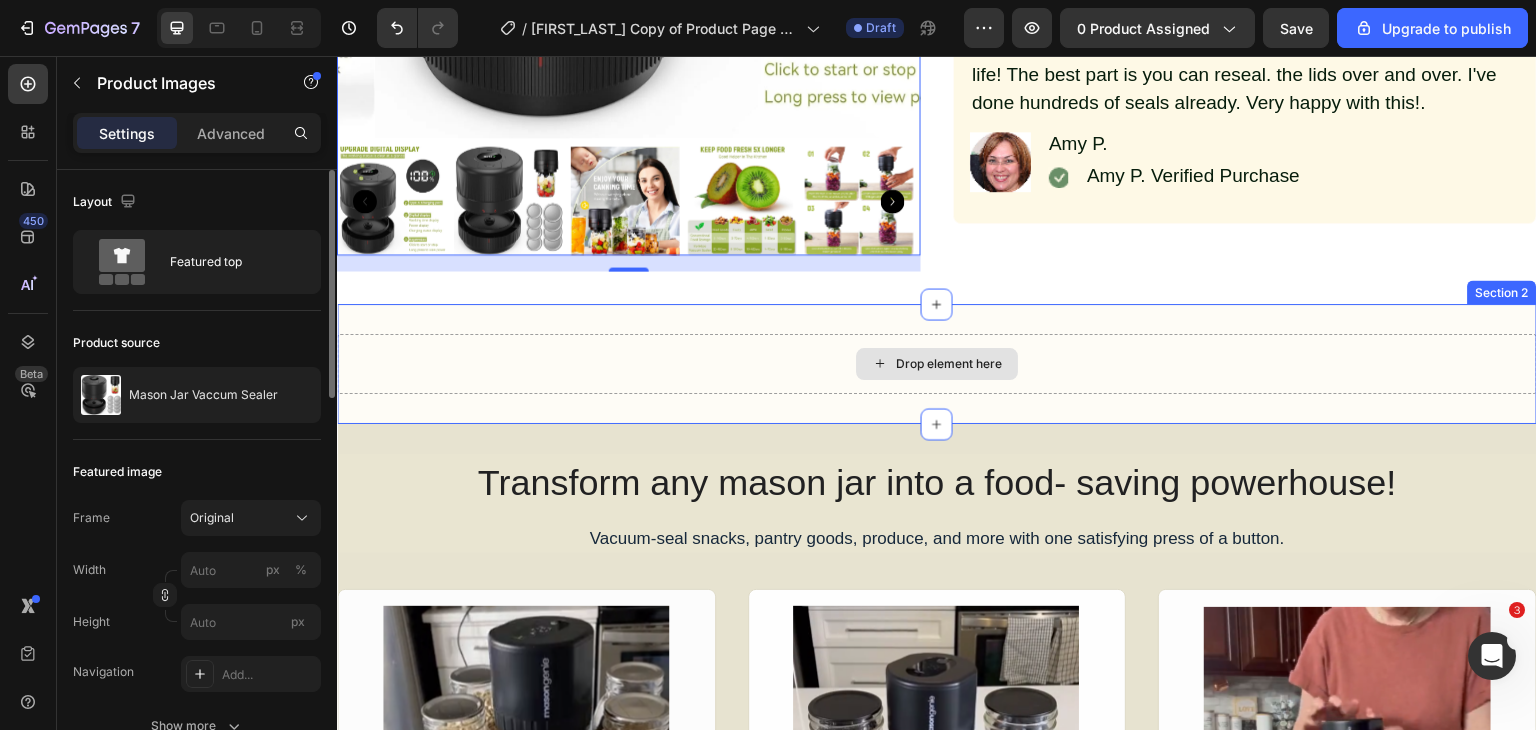 click on "Drop element here" at bounding box center [937, 364] 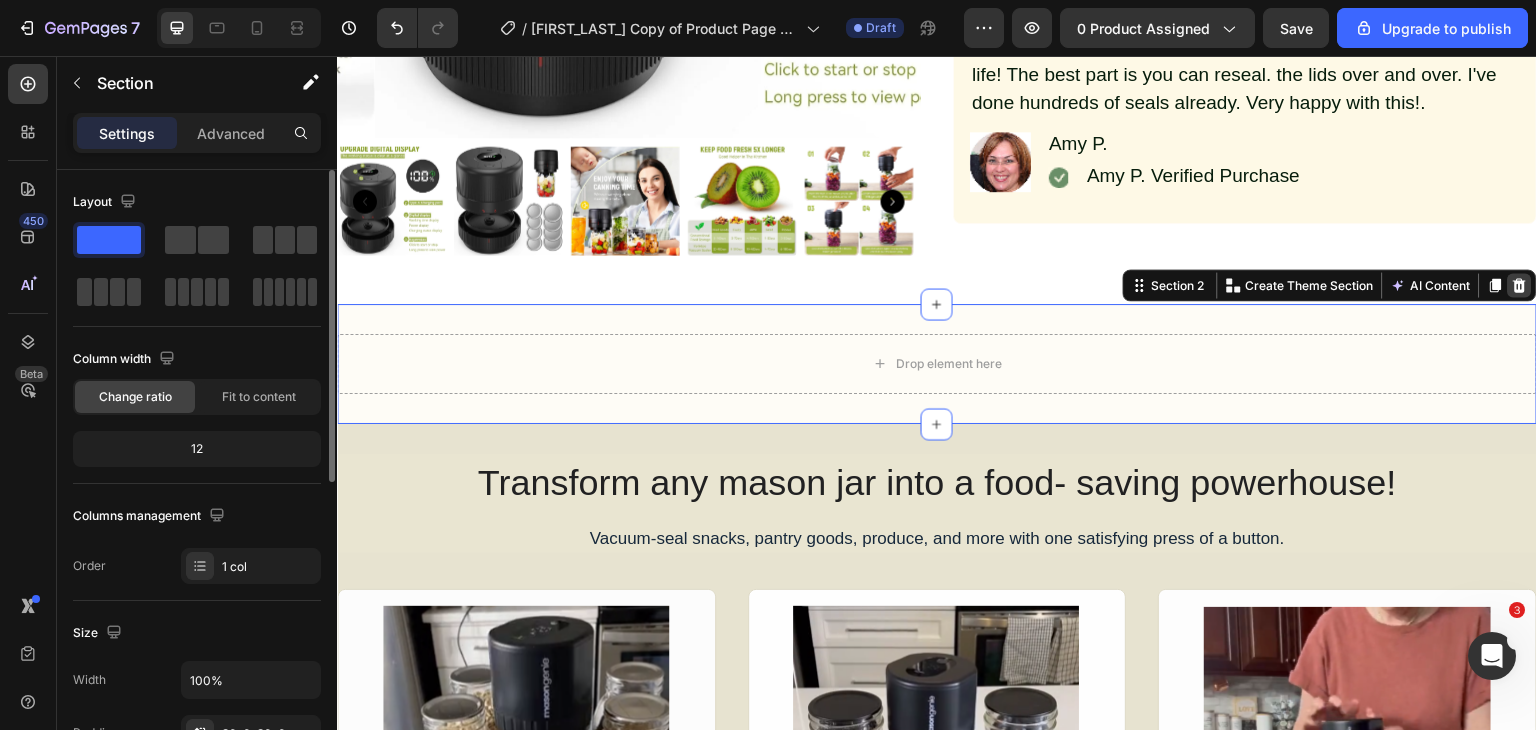 click 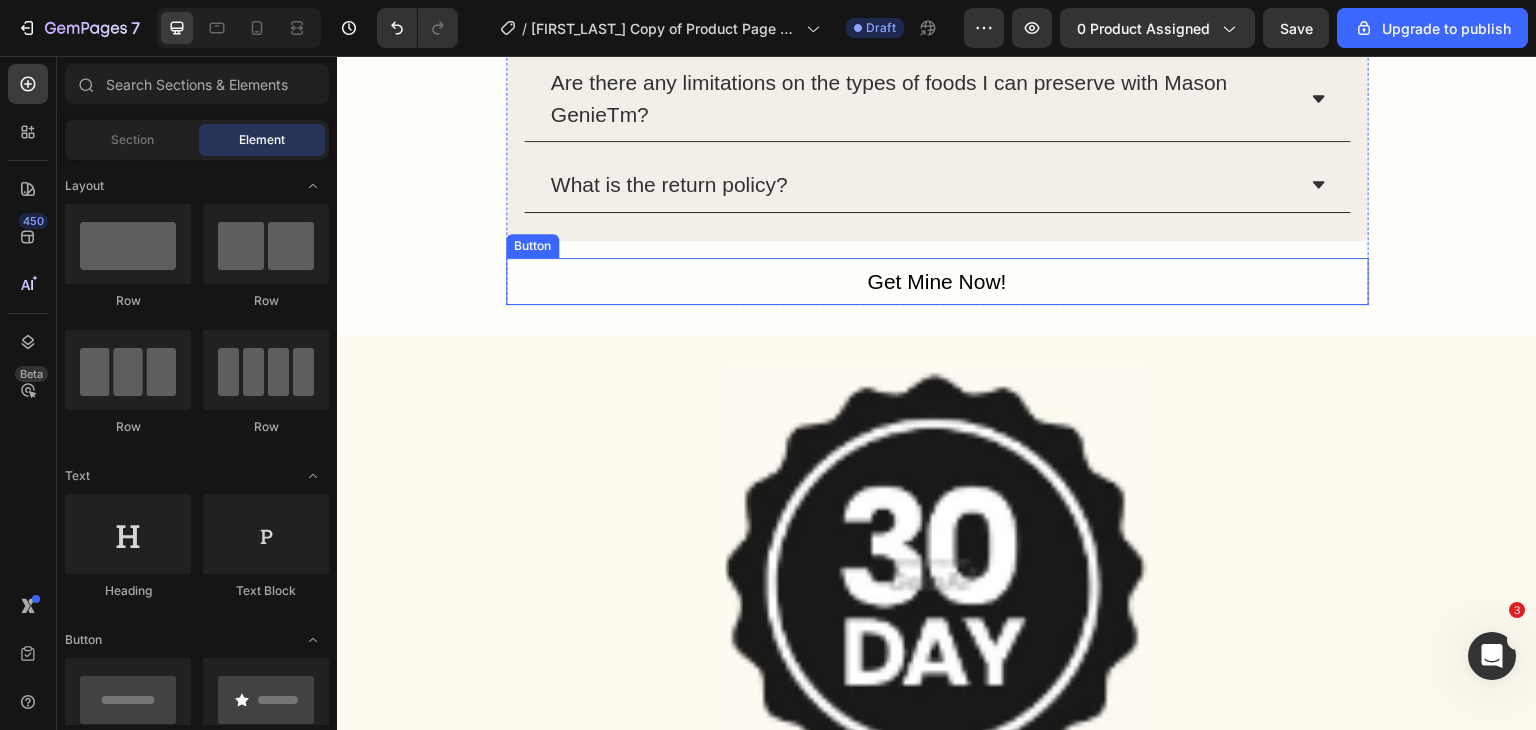 scroll, scrollTop: 5943, scrollLeft: 0, axis: vertical 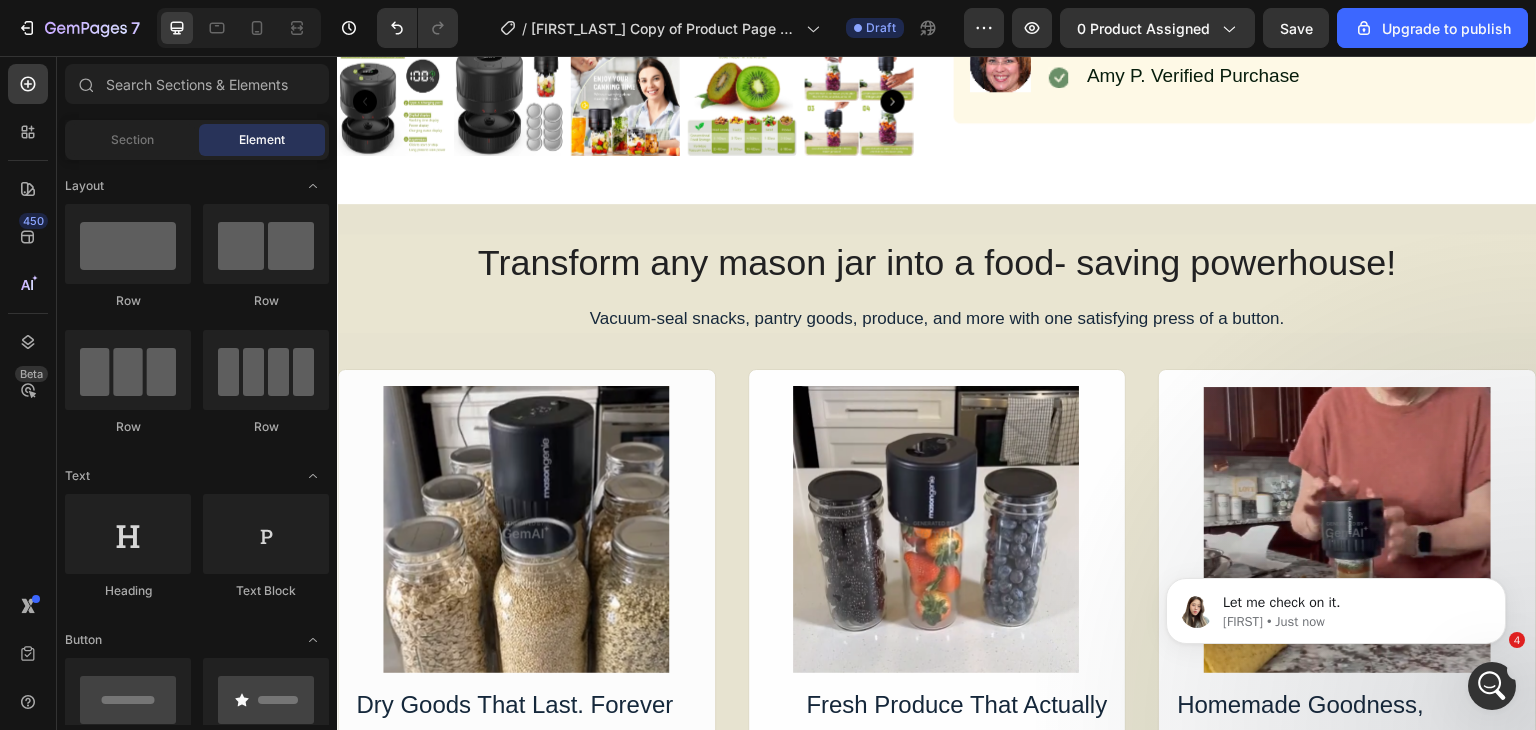 click 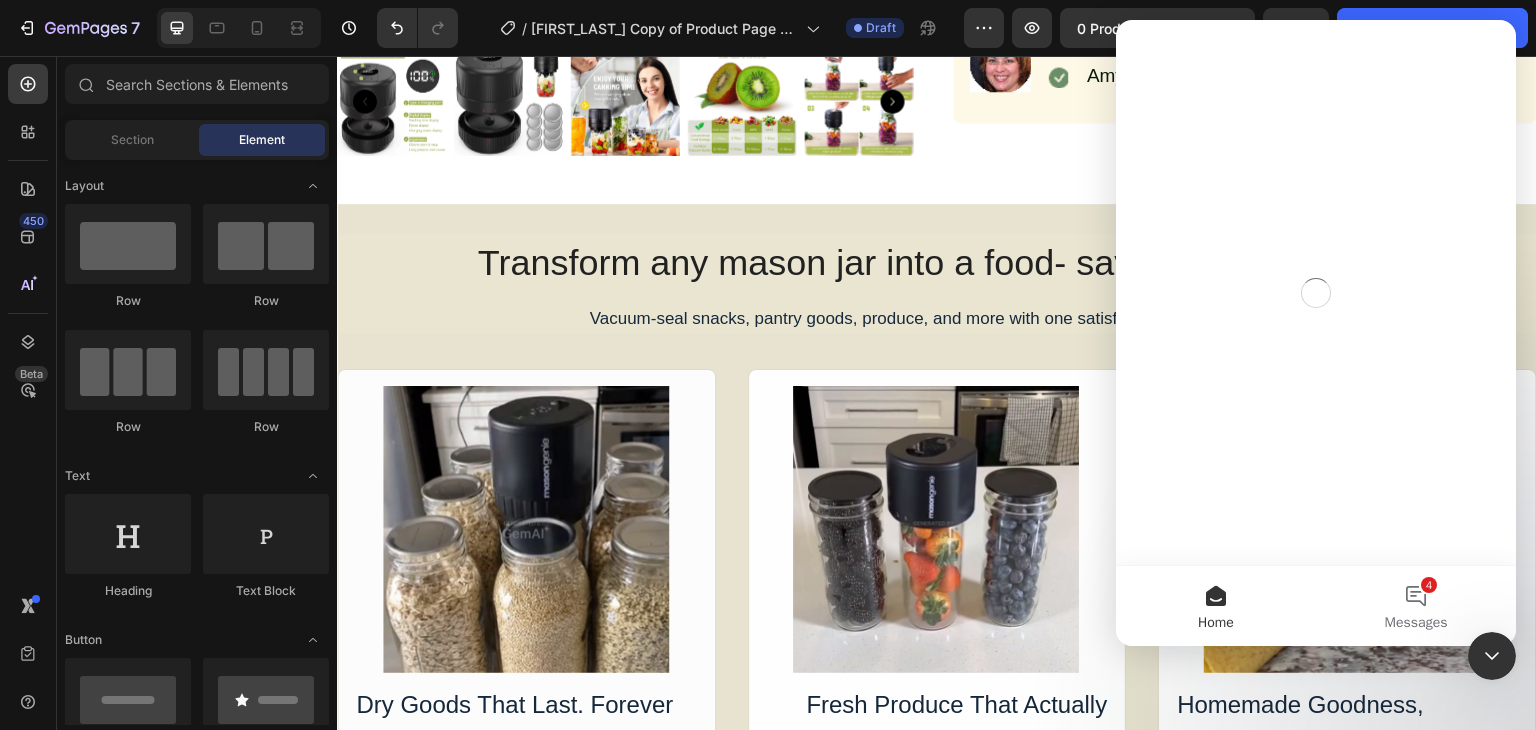 scroll, scrollTop: 0, scrollLeft: 0, axis: both 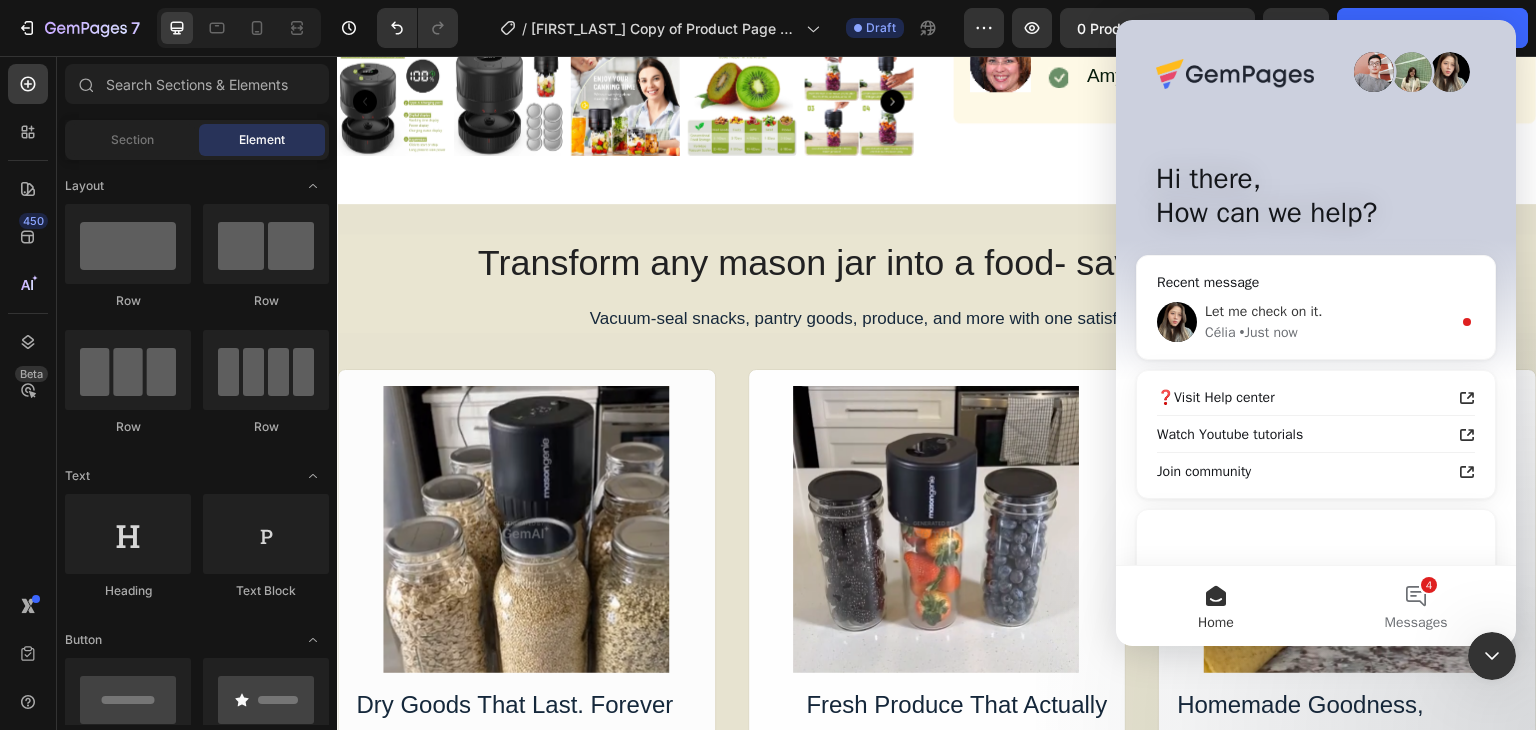 click on "Let me check on it." at bounding box center [1328, 311] 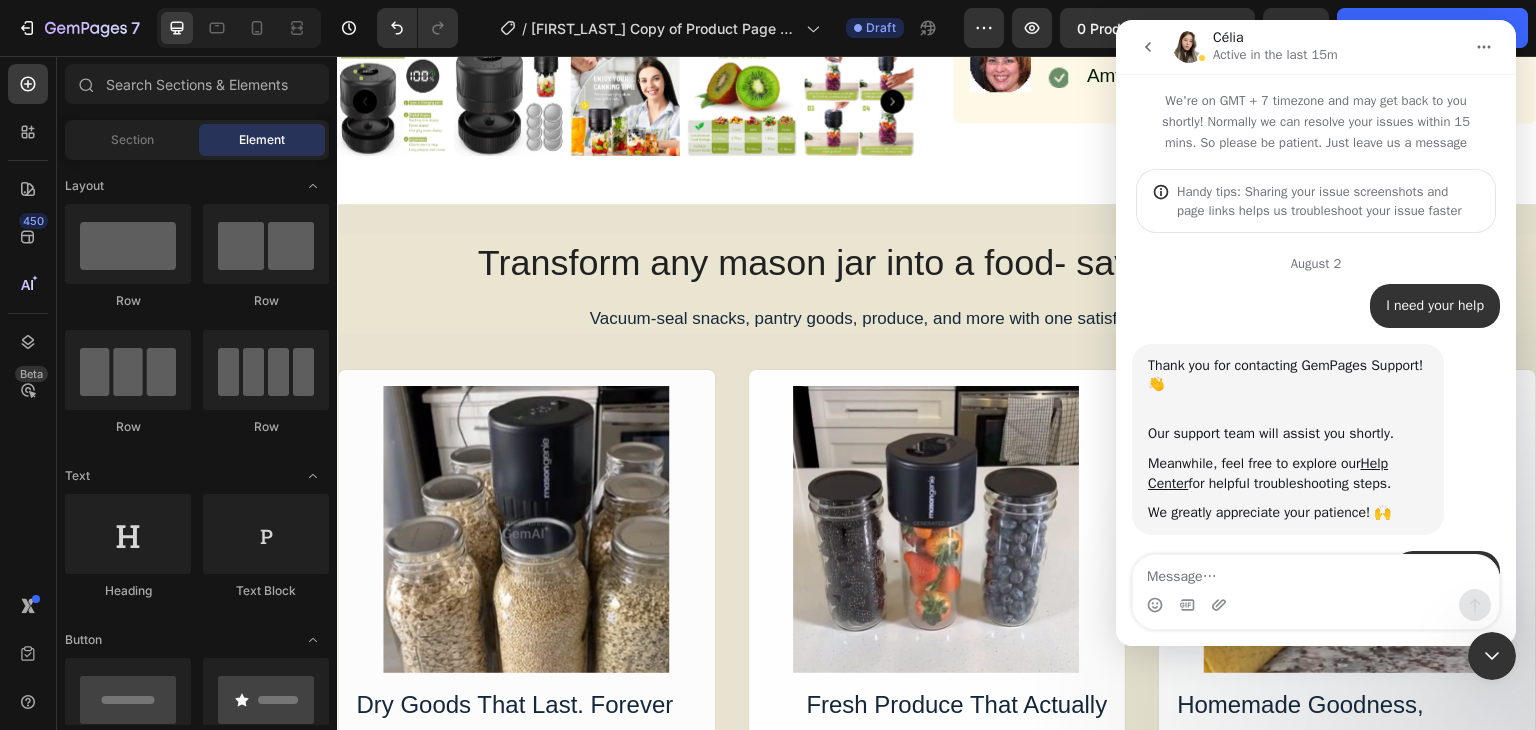 scroll, scrollTop: 2, scrollLeft: 0, axis: vertical 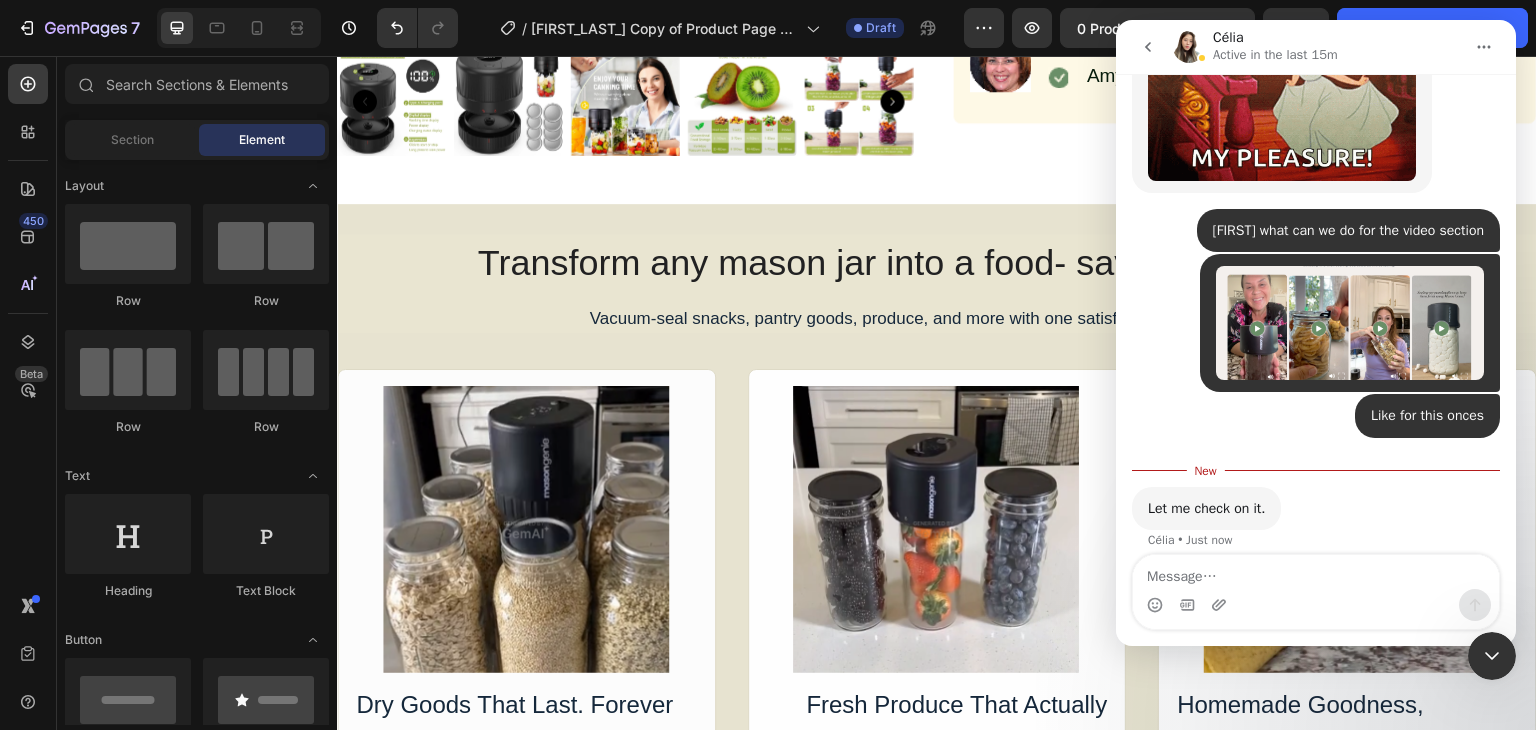 click at bounding box center [1316, 572] 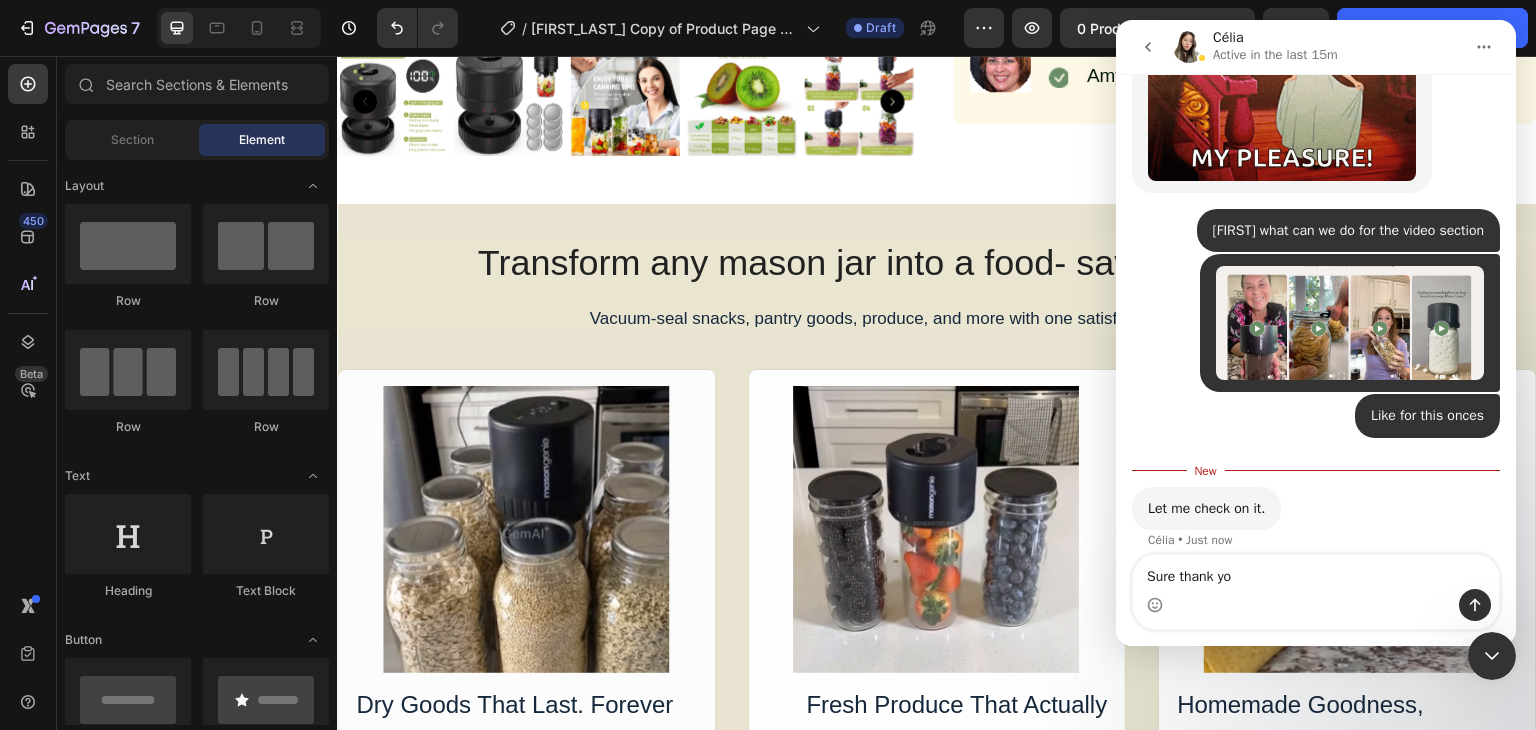 type on "Sure thank you" 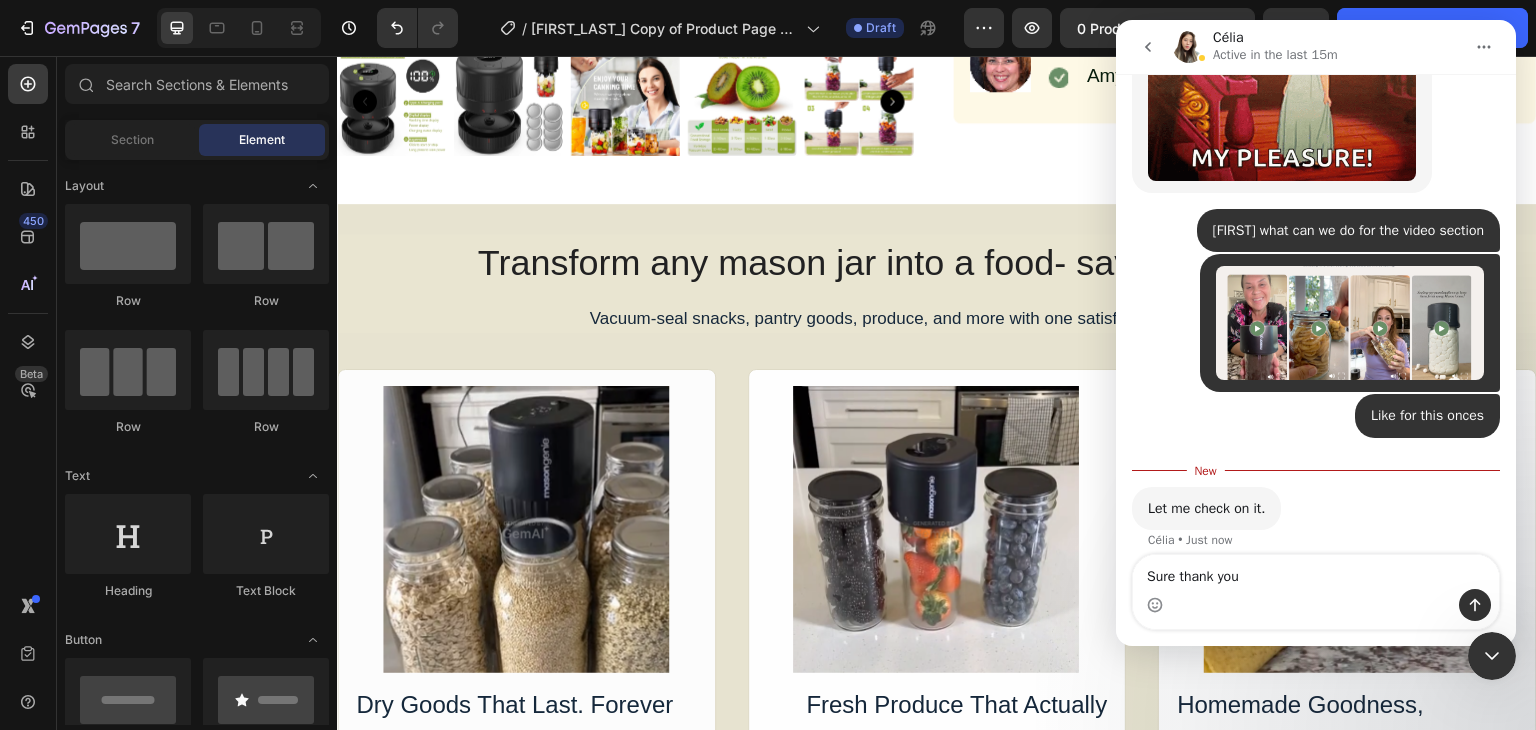 type 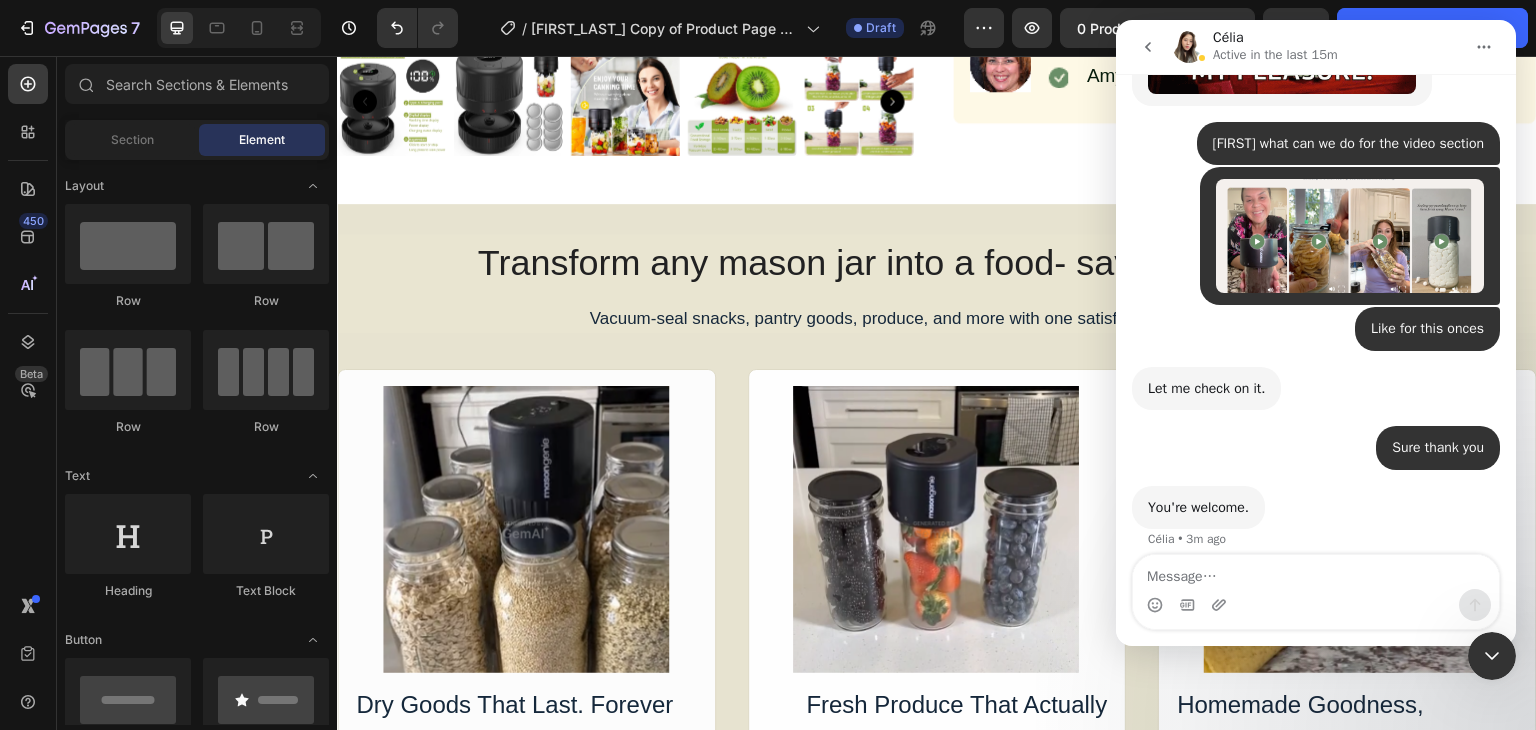 scroll, scrollTop: 8996, scrollLeft: 0, axis: vertical 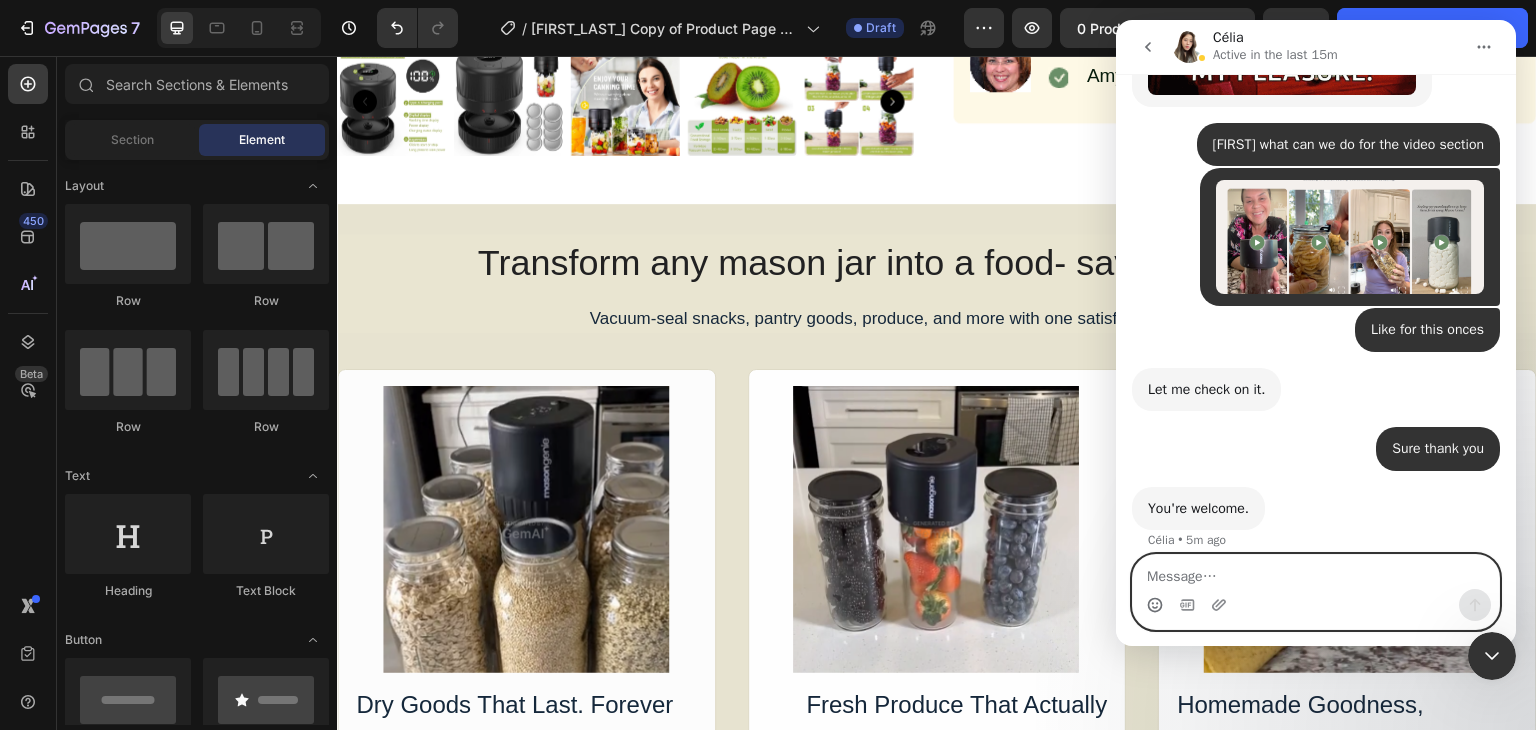click 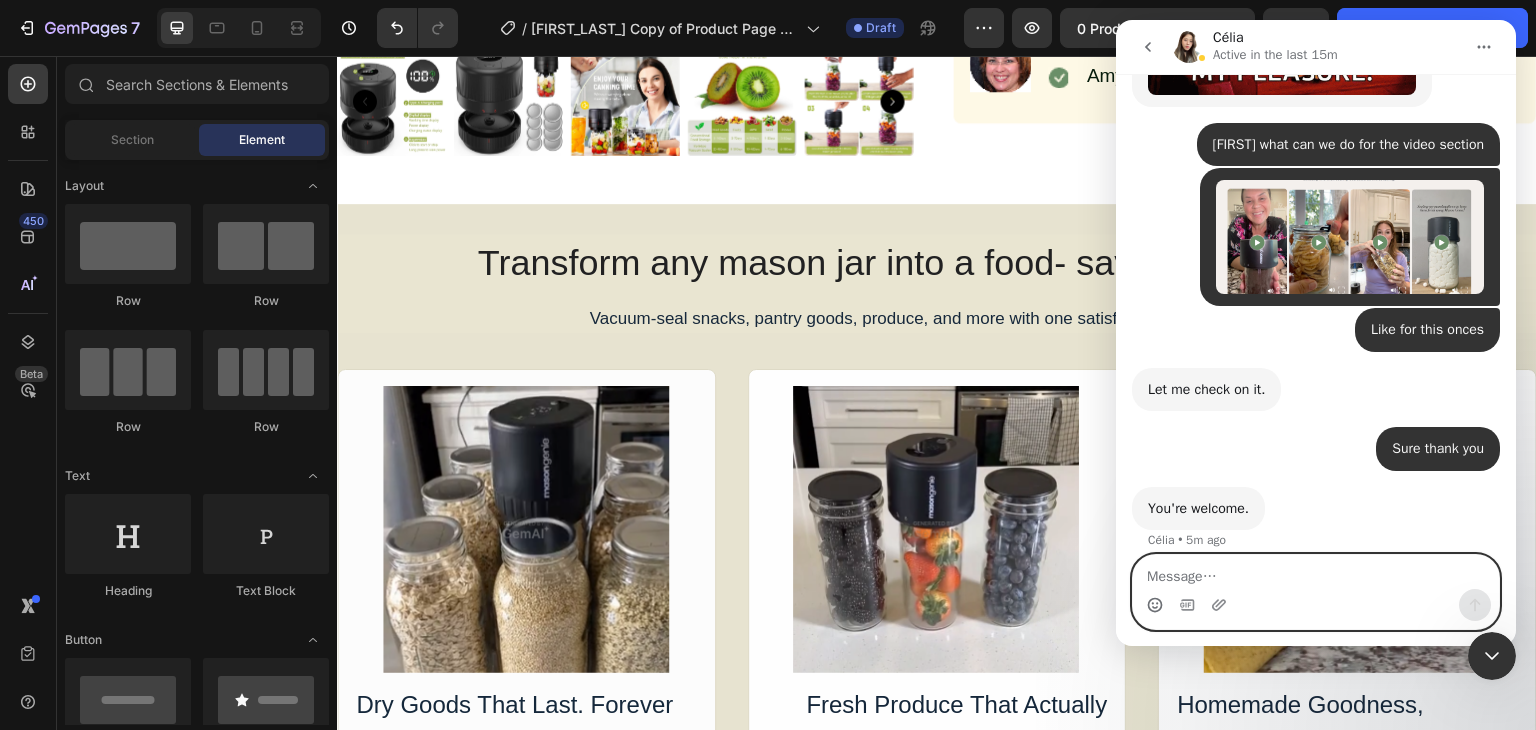 scroll, scrollTop: 9144, scrollLeft: 0, axis: vertical 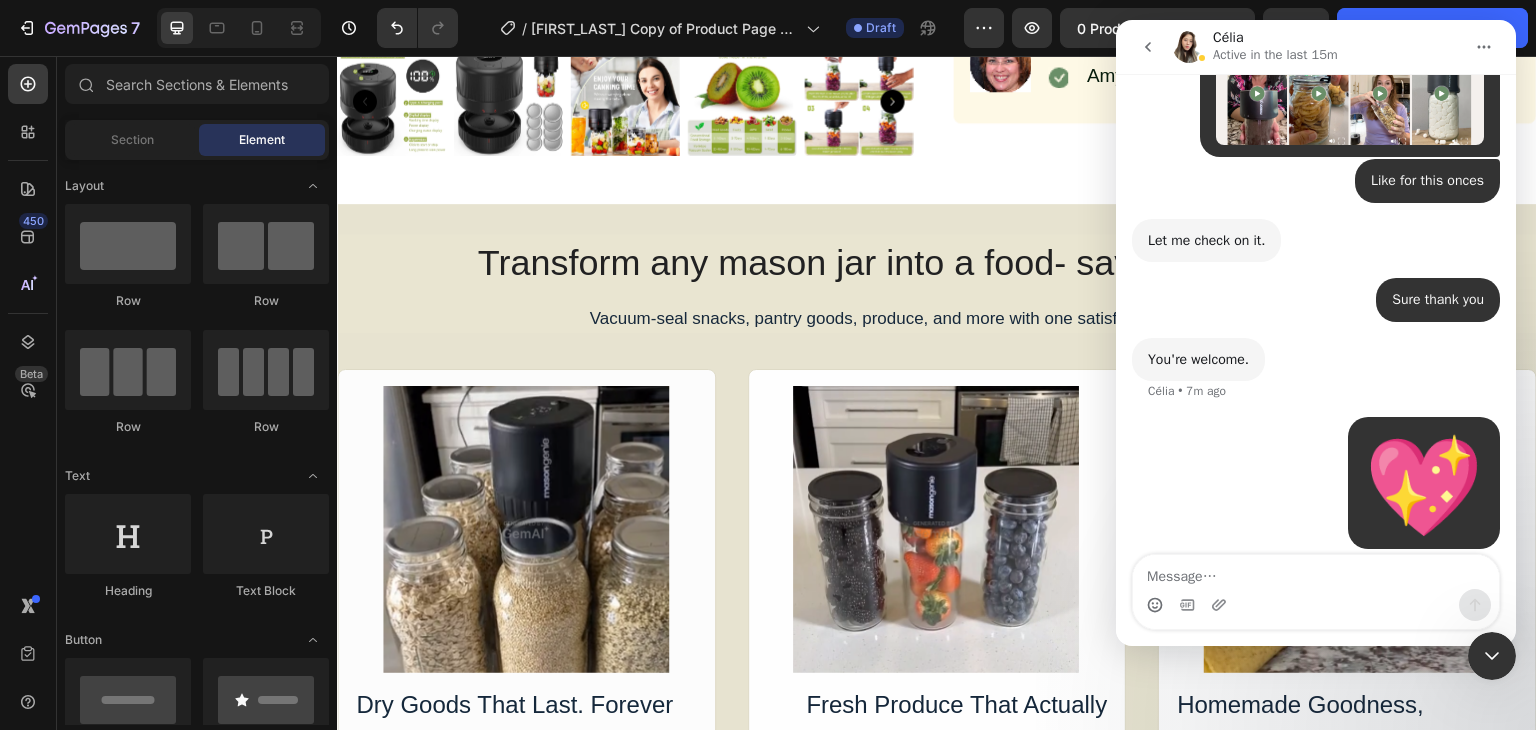 click at bounding box center [1492, 656] 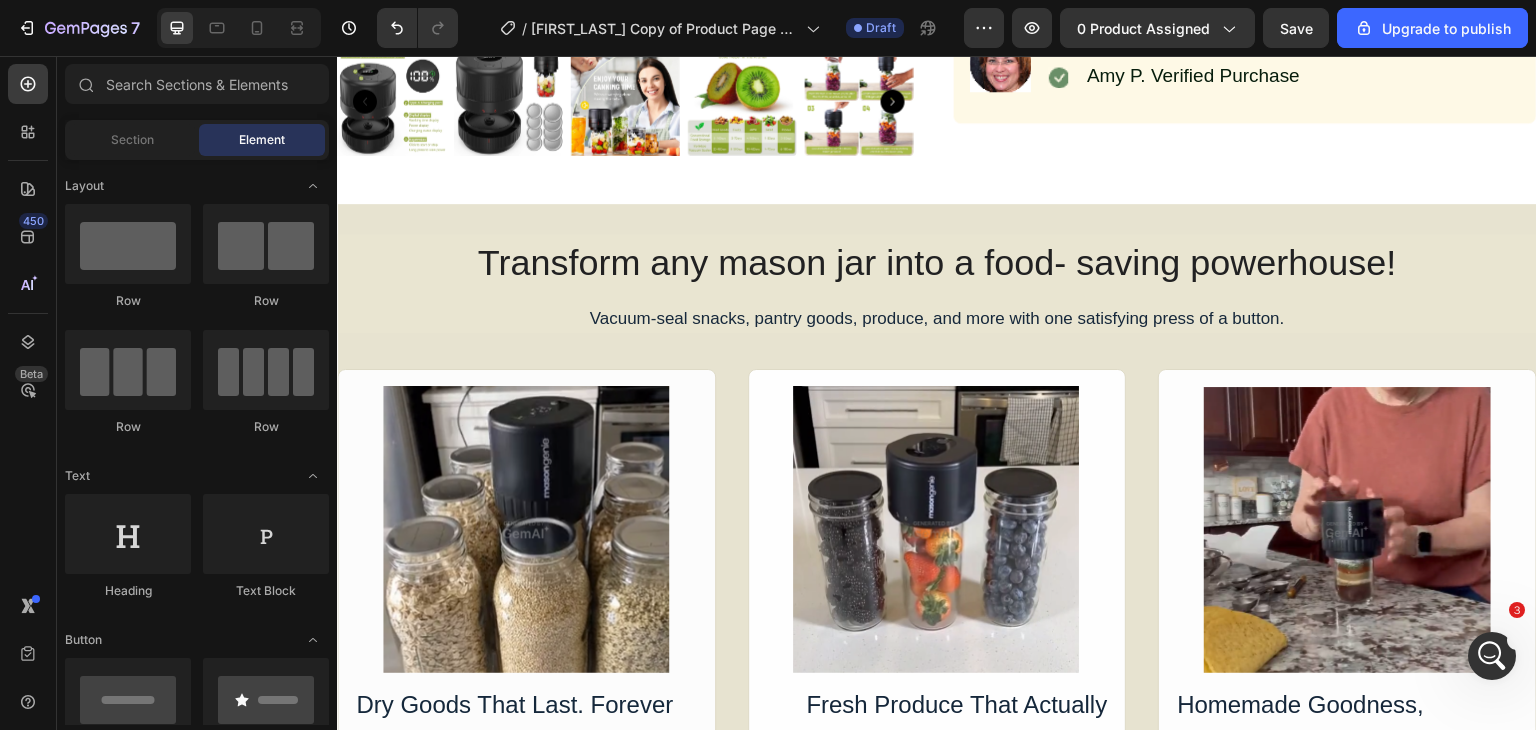 scroll, scrollTop: 0, scrollLeft: 0, axis: both 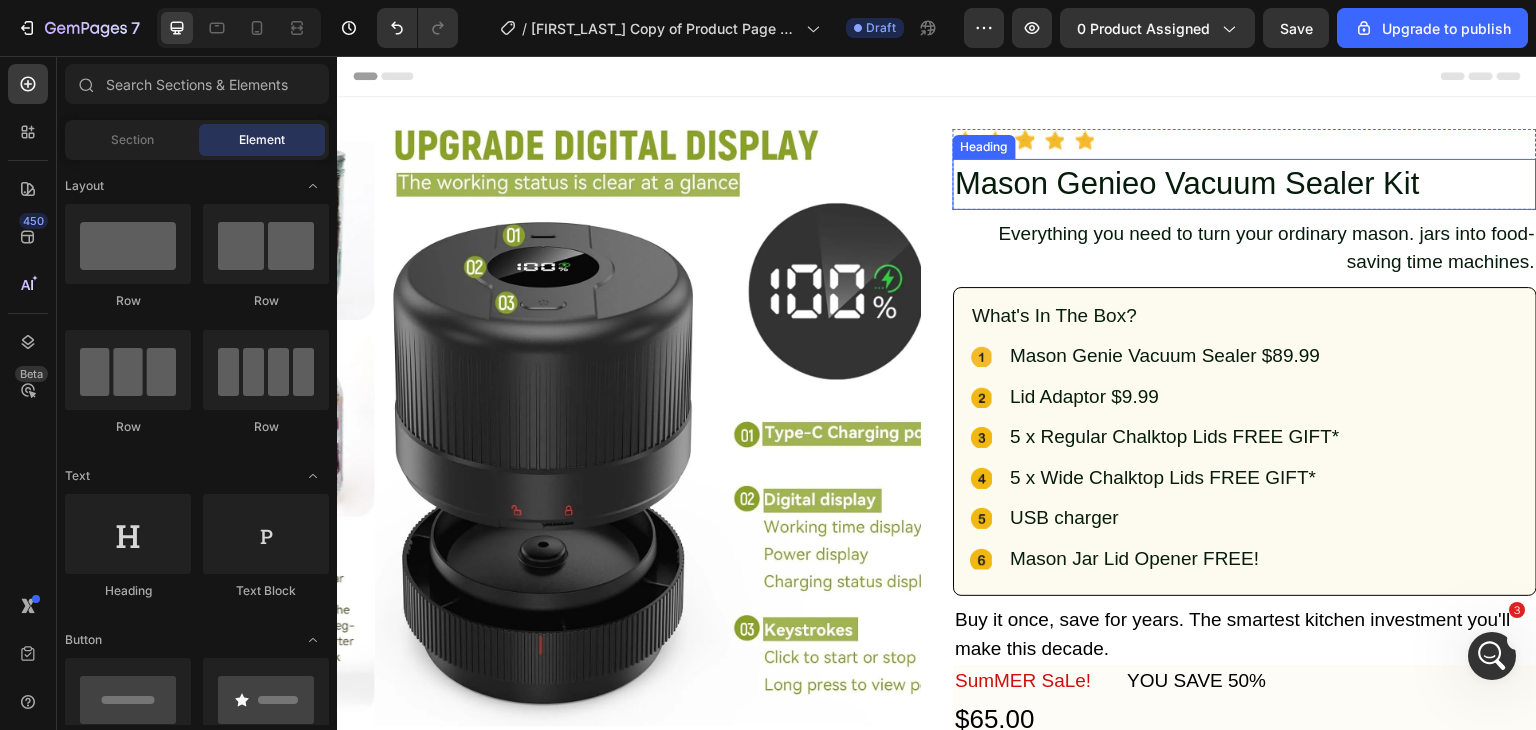 click on "Mason Genieo Vacuum Sealer Kit" at bounding box center (1245, 184) 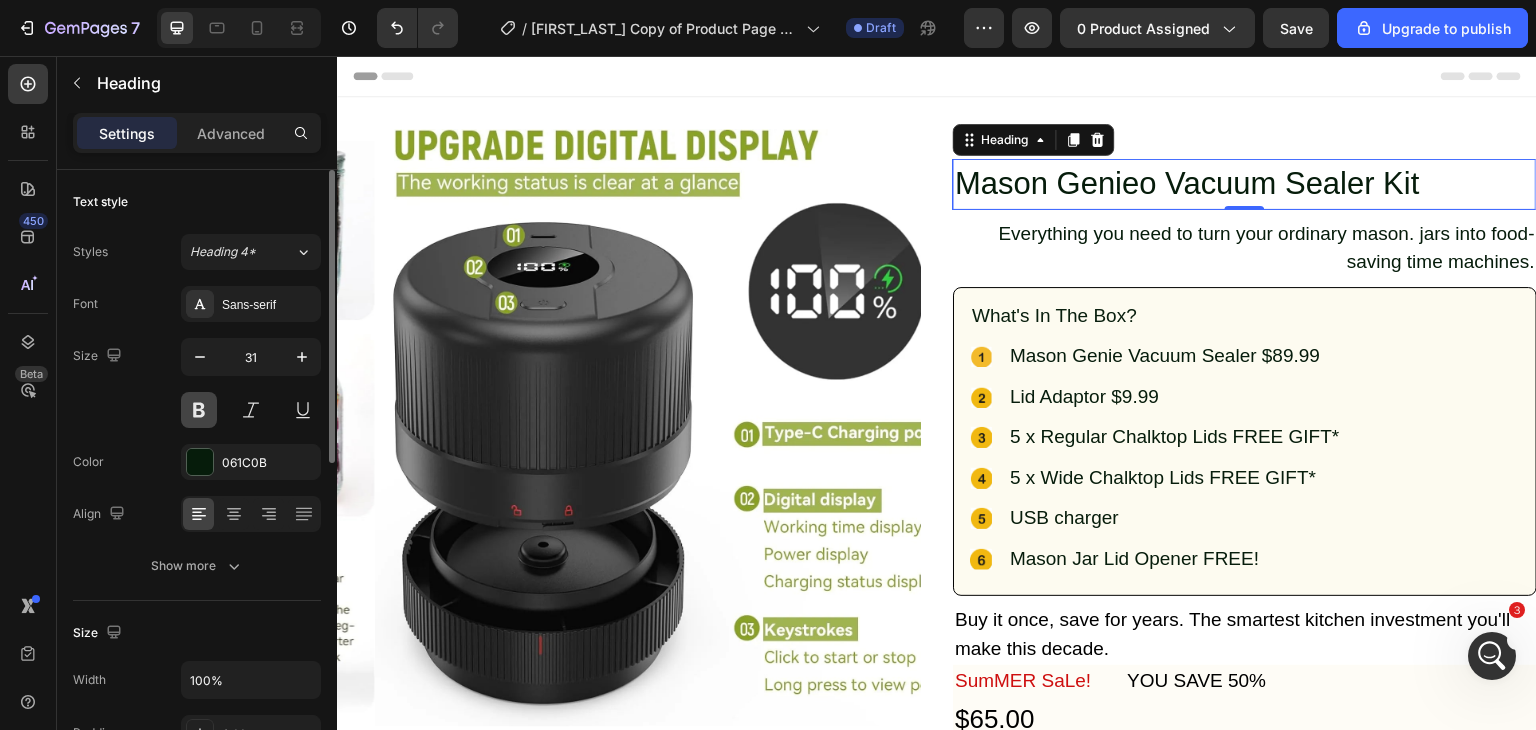 click at bounding box center (199, 410) 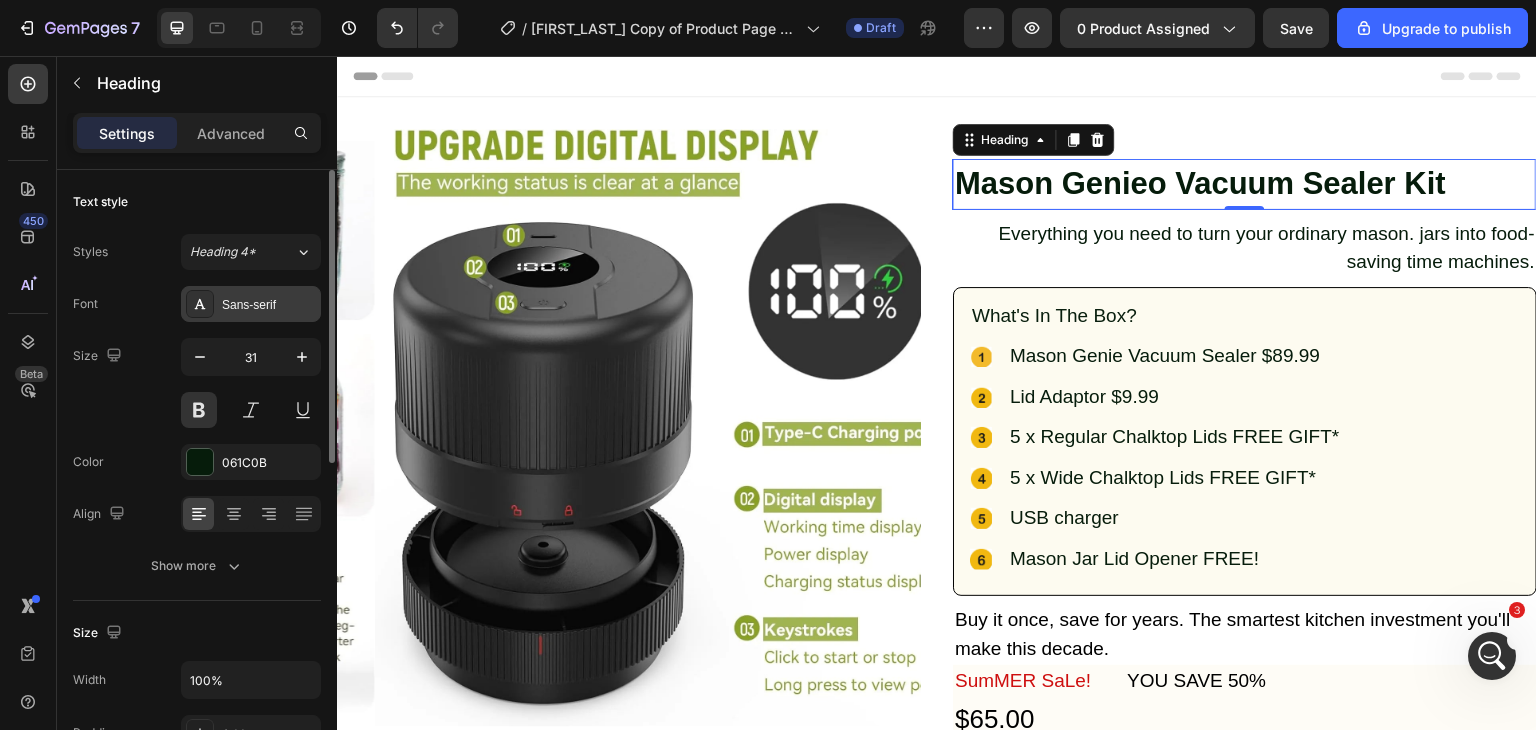 click on "Sans-serif" at bounding box center [269, 305] 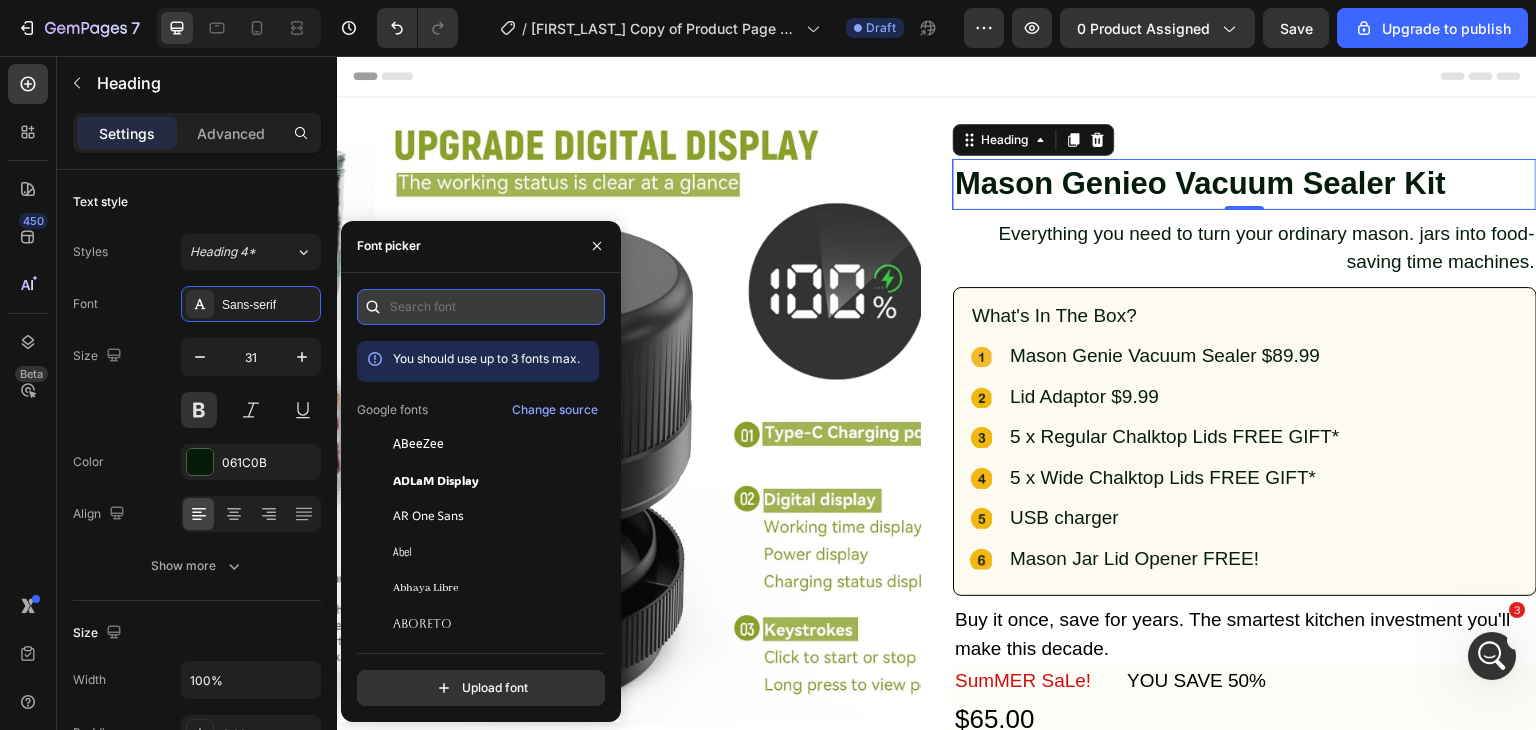 click at bounding box center [481, 307] 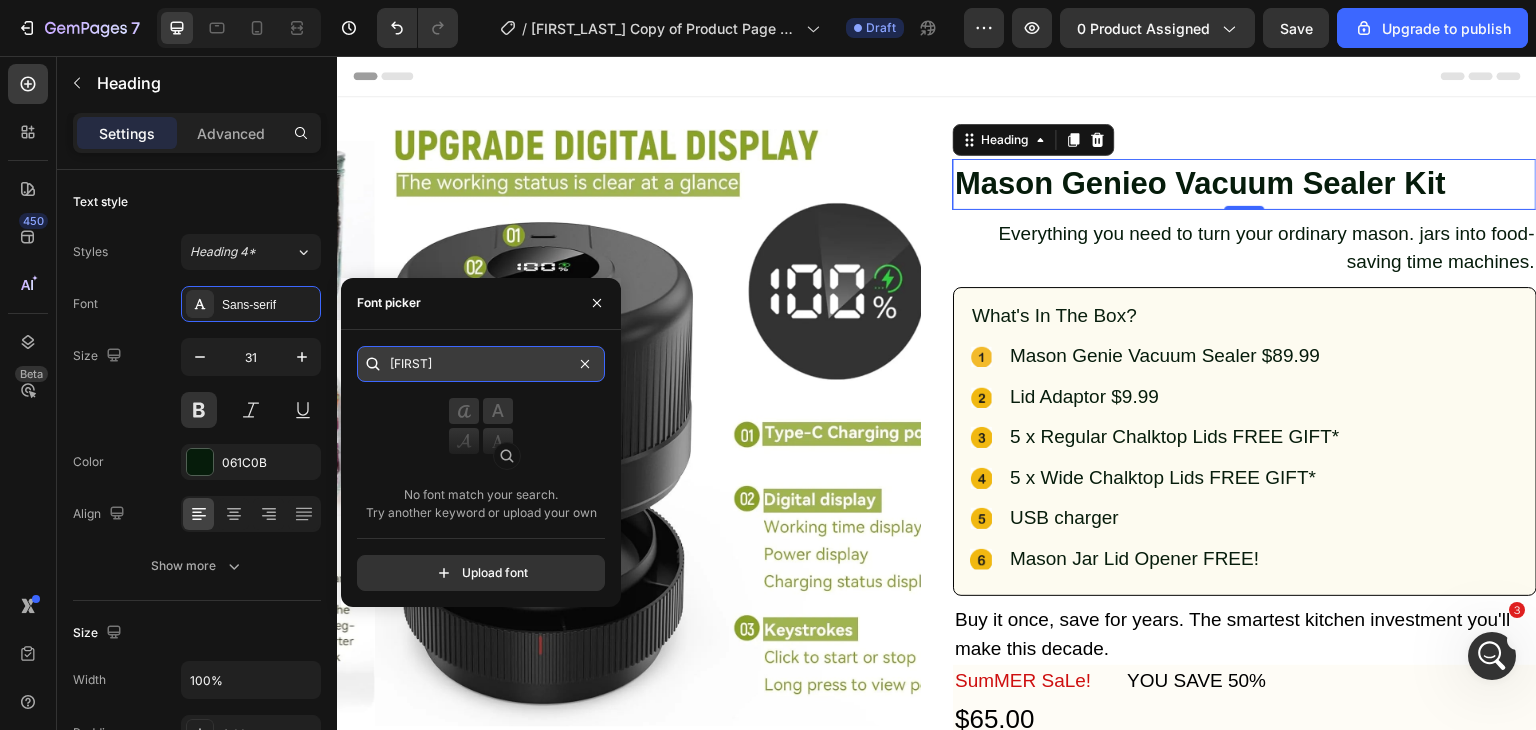 click on "josh" at bounding box center (481, 364) 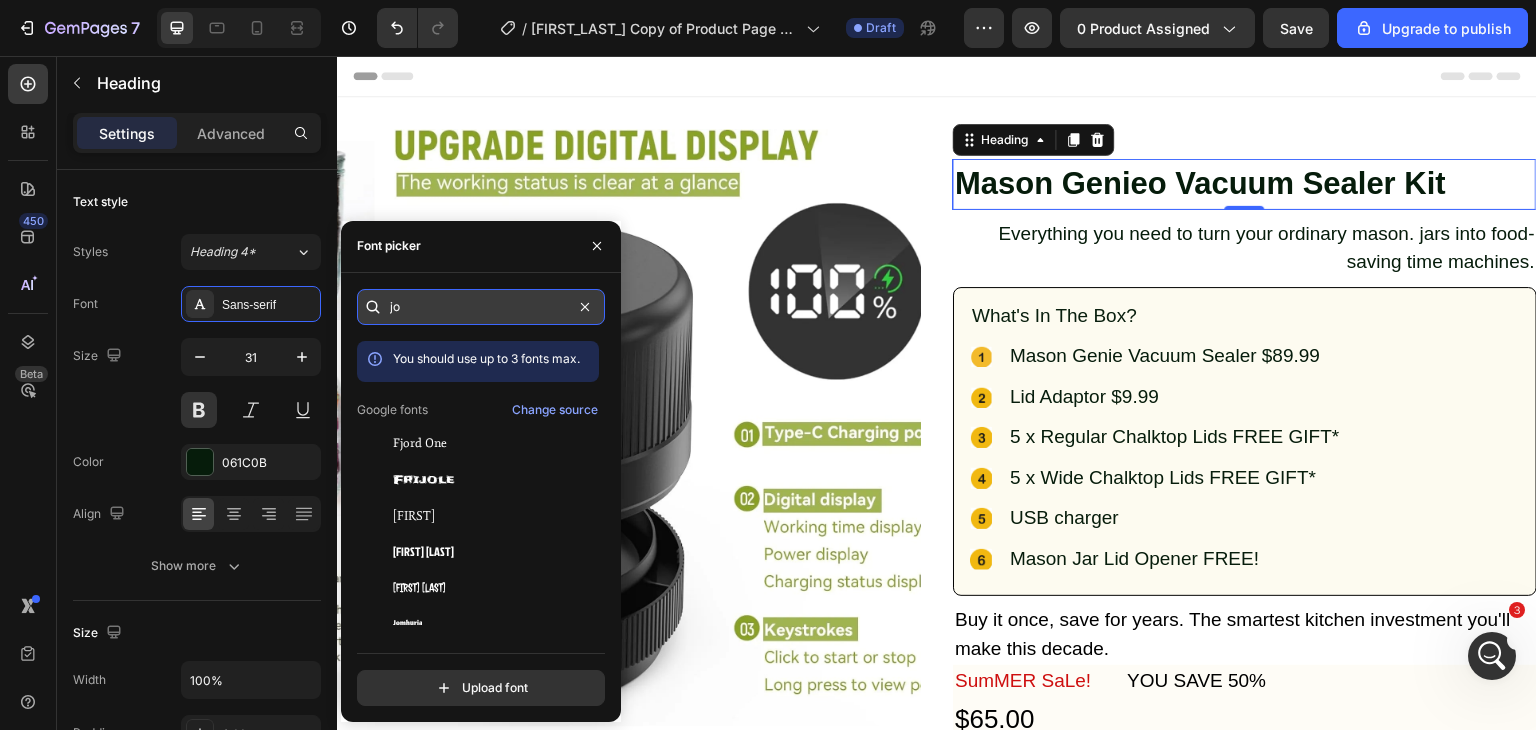 type on "j" 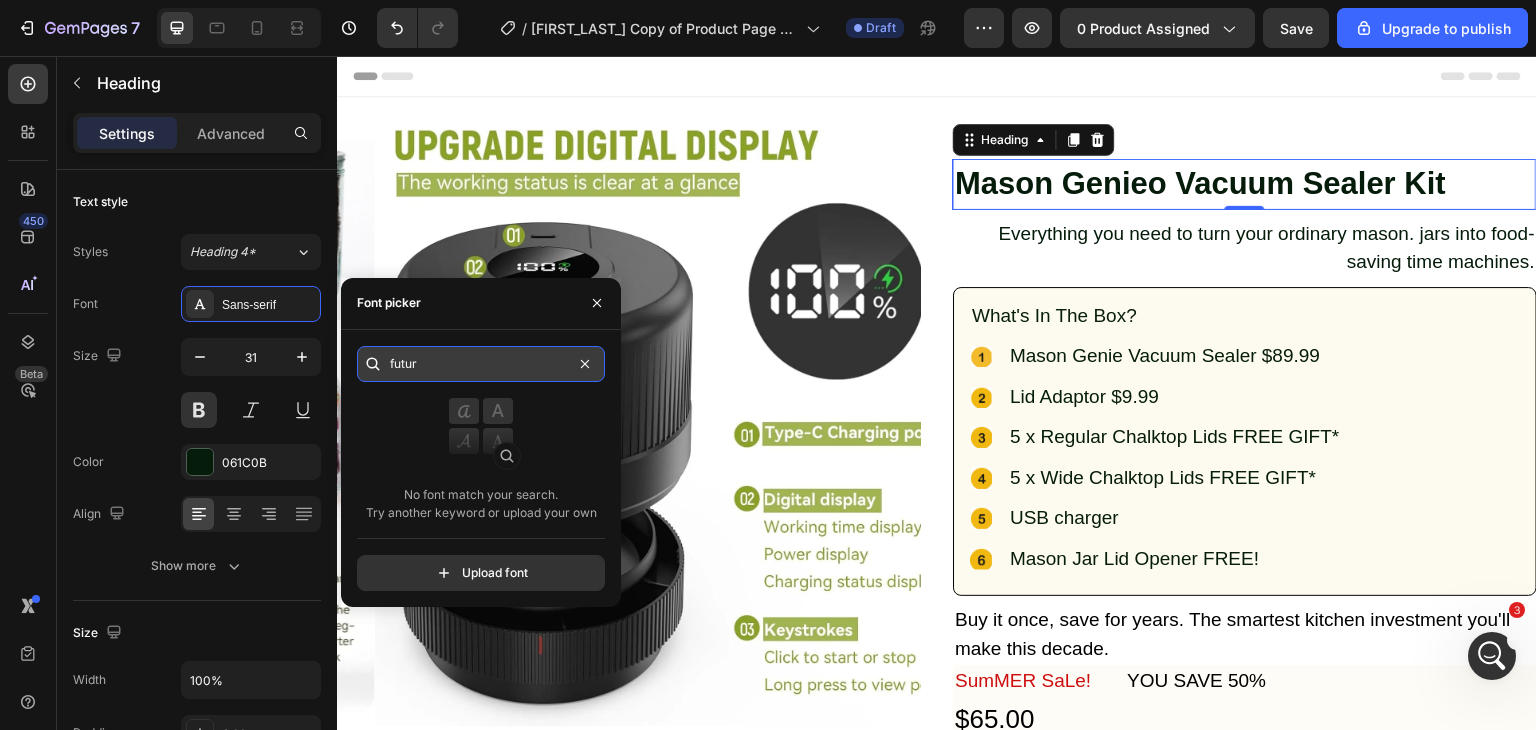 type on "futura" 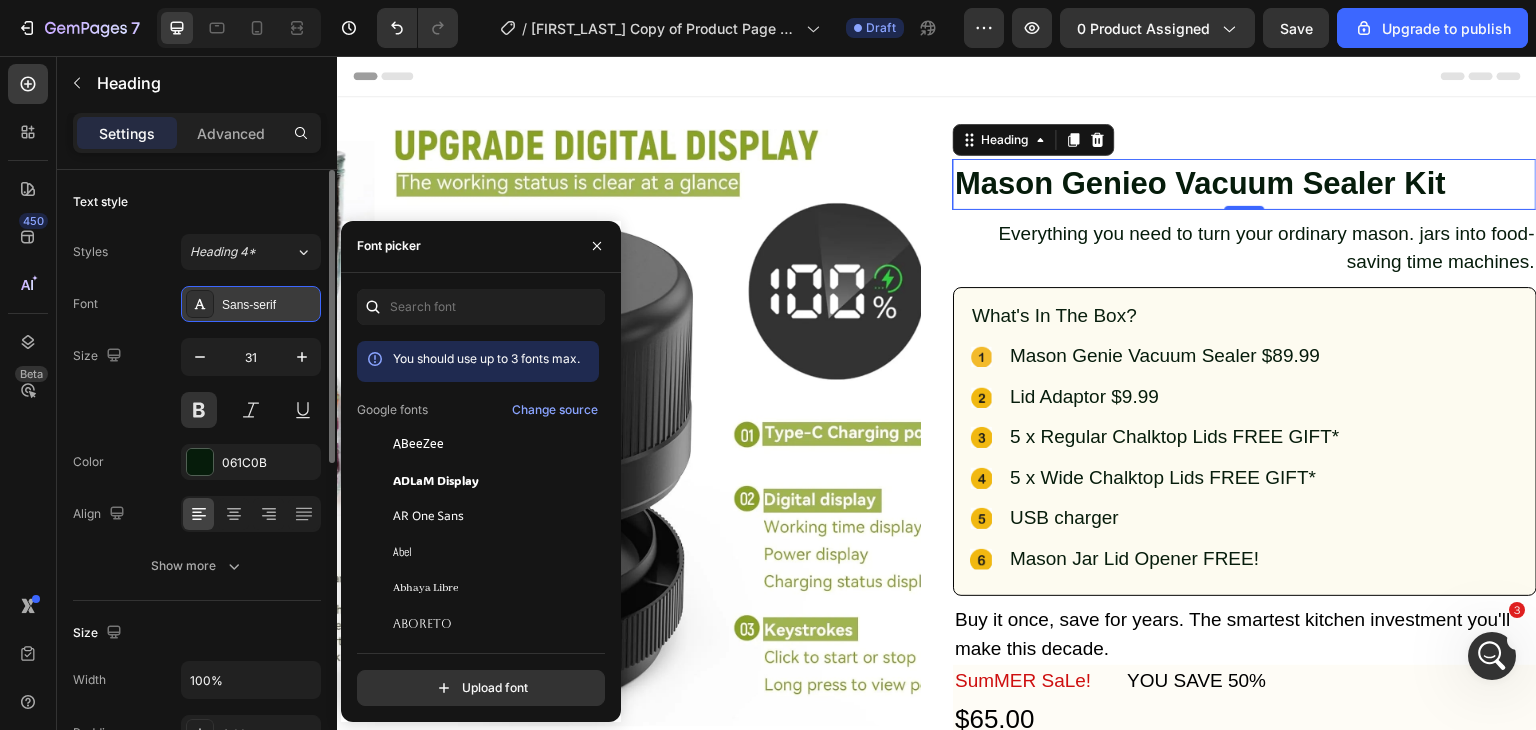 click 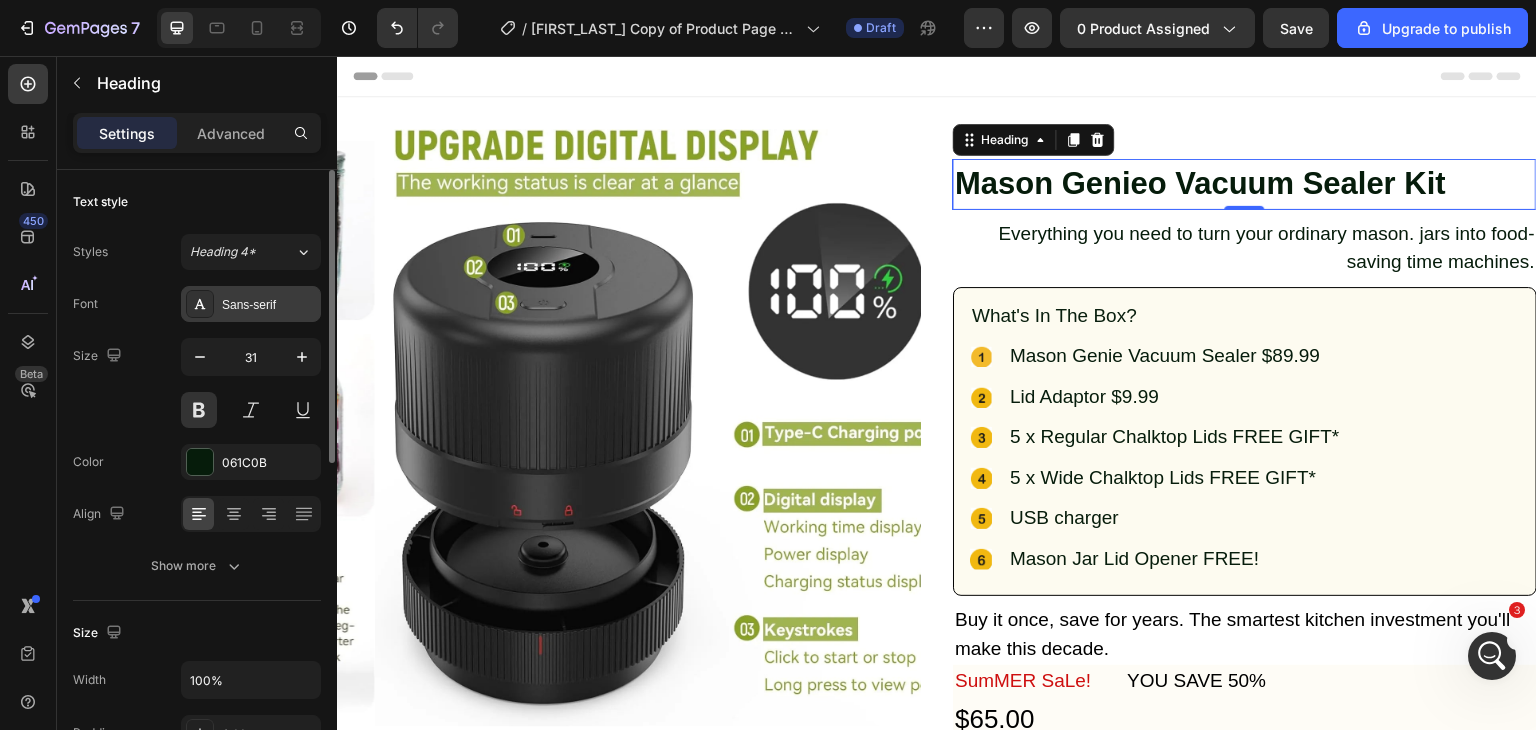 click 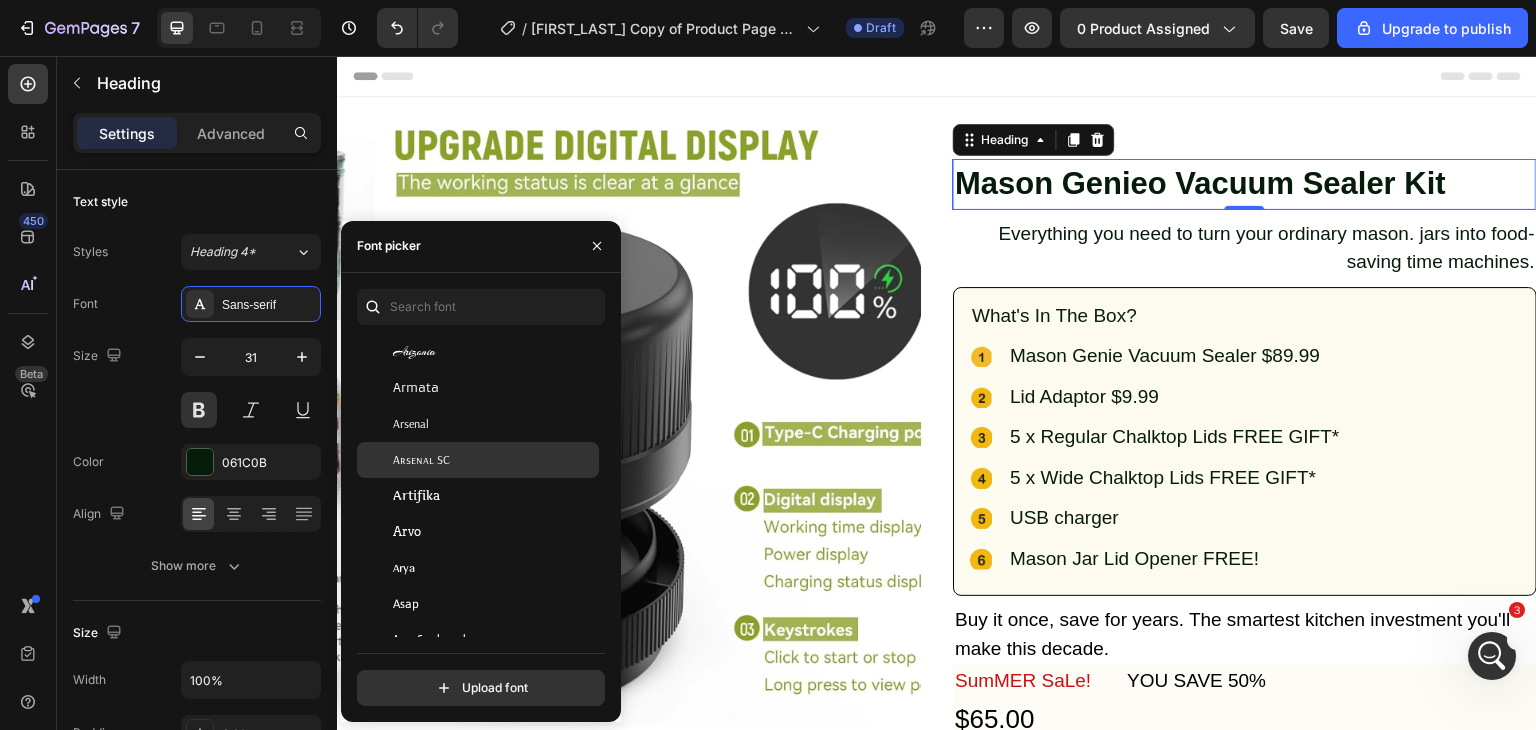 scroll, scrollTop: 4400, scrollLeft: 0, axis: vertical 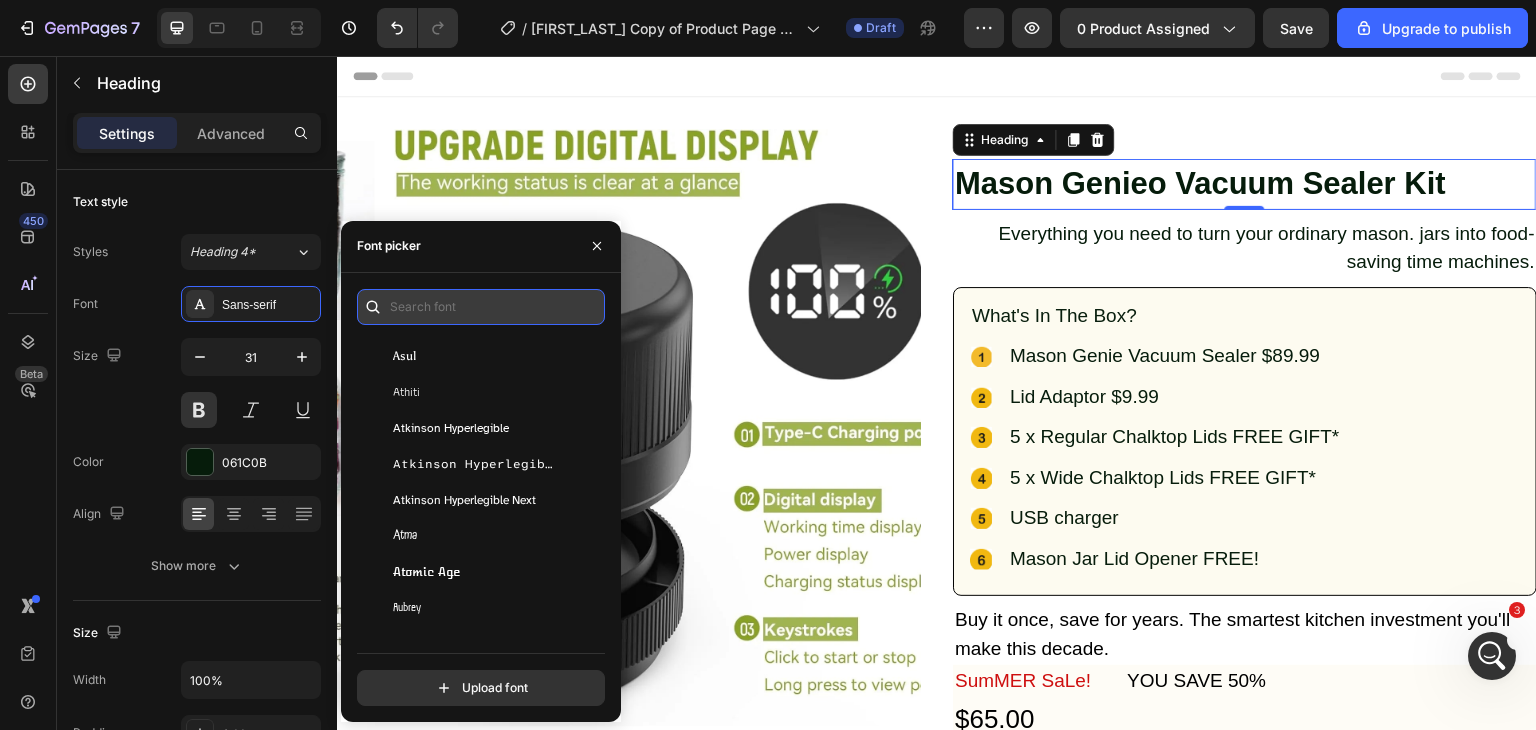 click at bounding box center [481, 307] 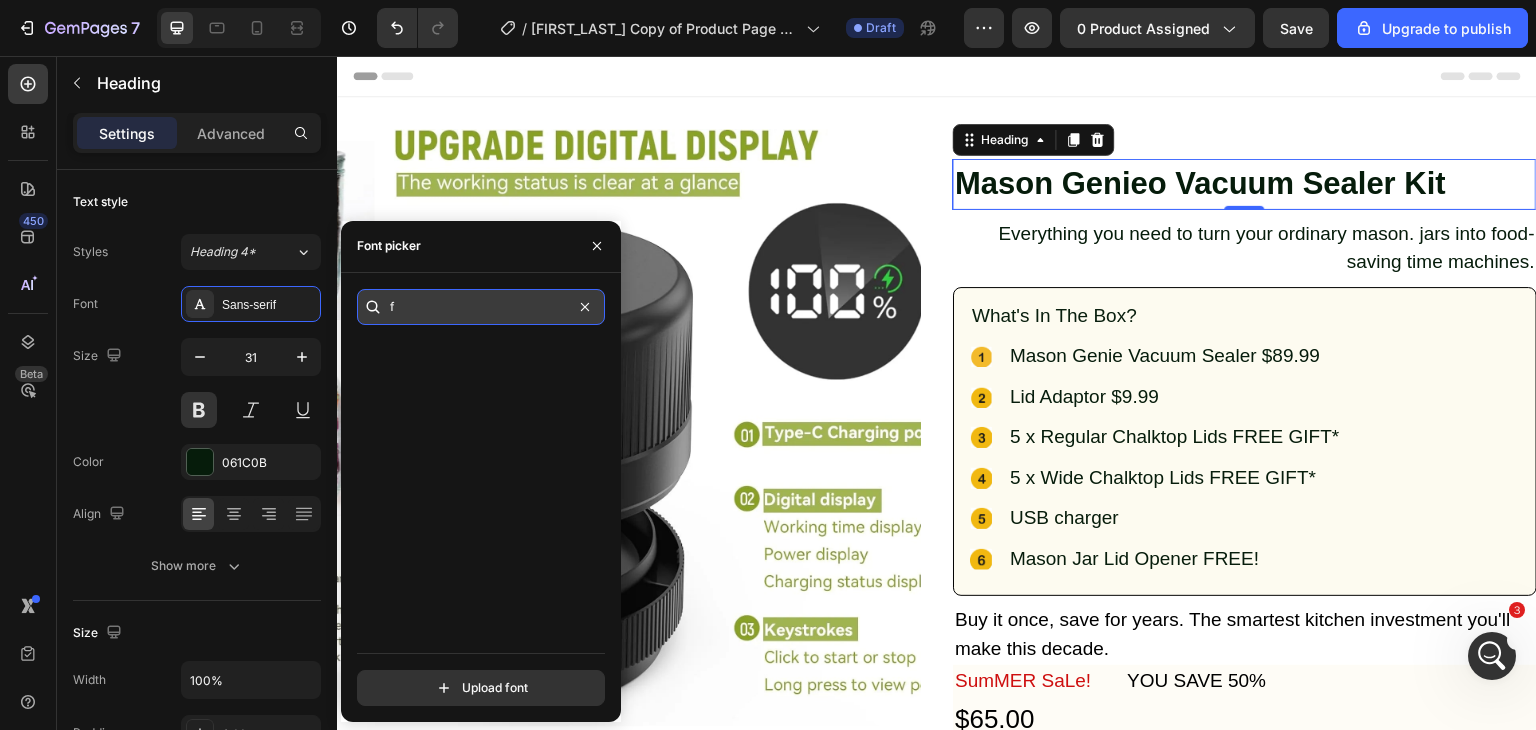 scroll, scrollTop: 0, scrollLeft: 0, axis: both 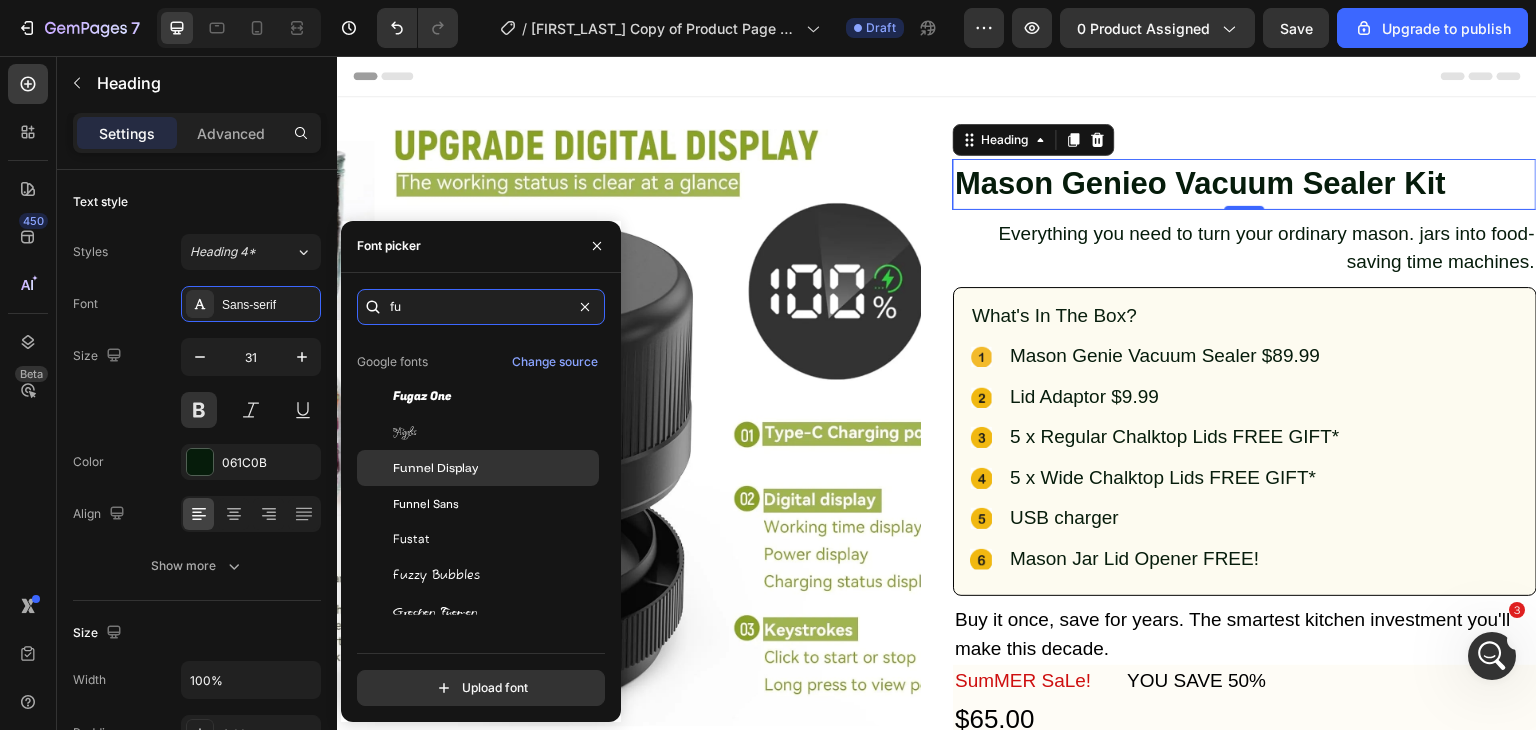 type on "fu" 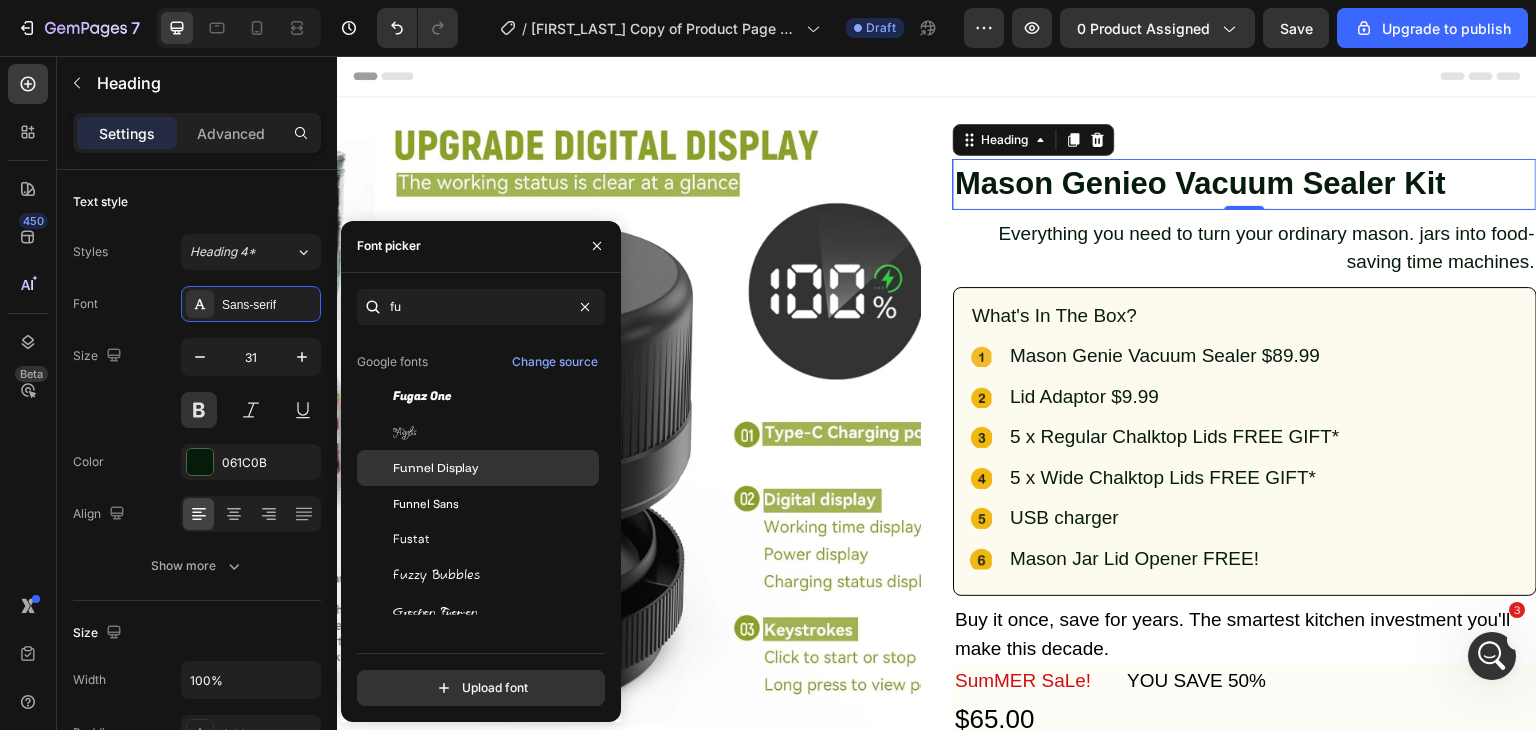 click on "Funnel Display" at bounding box center [435, 468] 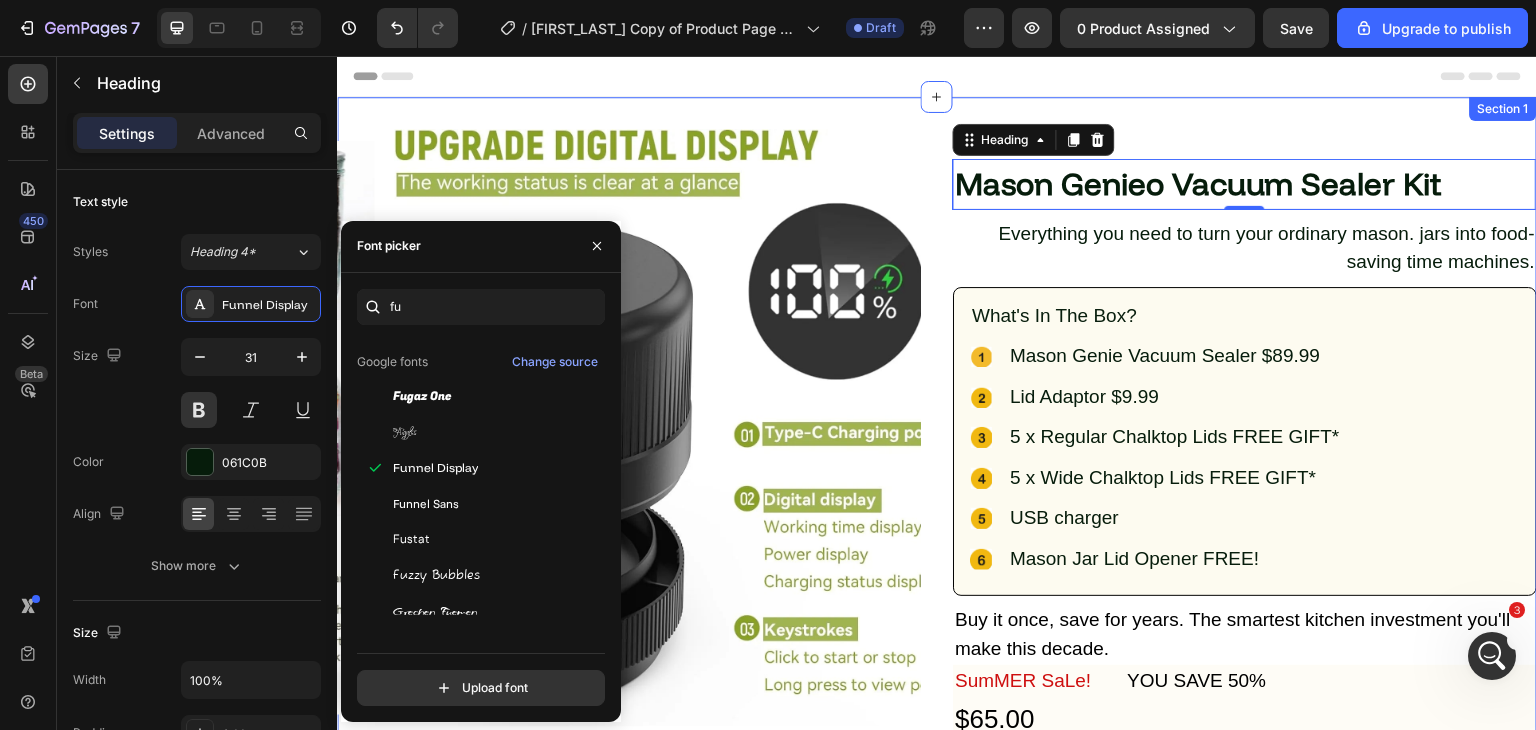 click on "Product Images     Icon     Icon     Icon     Icon     Icon Icon List Hoz Mason Genieo Vacuum Sealer Kit Heading   0 Row Everything you need to turn your ordinary mason. jars into food-saving time machines. Text Block Row What's In The Box? Text Block     Icon Mason Genie Vacuum Sealer $89.99 Text Block     Icon Lid Adaptor $9.99 Text Block     Icon 5 x Regular Chalktop Lids FREE GIFT* Text Block     Icon 5 x Wide Chalktop Lids FREE GIFT* Text Block     Icon USB charger Text Block     Icon Mason Jar Lid Opener FREE! Text Block Advanced list Row Buy it once, save for years. The smartest kitchen investment you'll make this decade. Text Block SumMER SaLe! Text Block $65.00 Product Price Product Price Row YOU SAVE 50% Text Block Row 1 Product Quantity Add to Cart Add to Cart Row     Icon Low Stock! Order now before they sell out! Text Block Advanced list     Icon 30 Day Satisfaction Guarantee Text Block Row Row Text Block Image Text Block Row Row
Row" at bounding box center (937, 950) 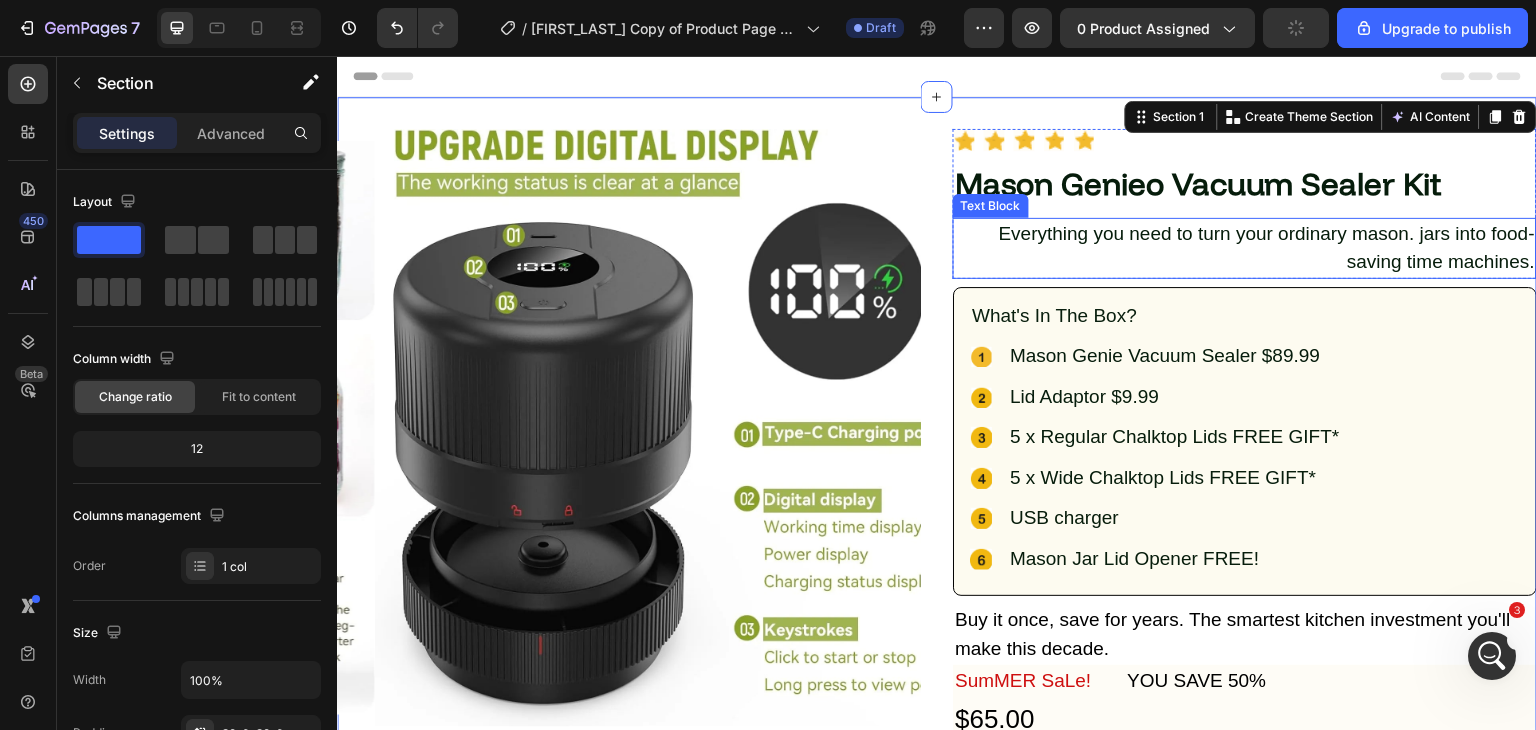 click on "Everything you need to turn your ordinary mason. jars into food-saving time machines." at bounding box center (1245, 248) 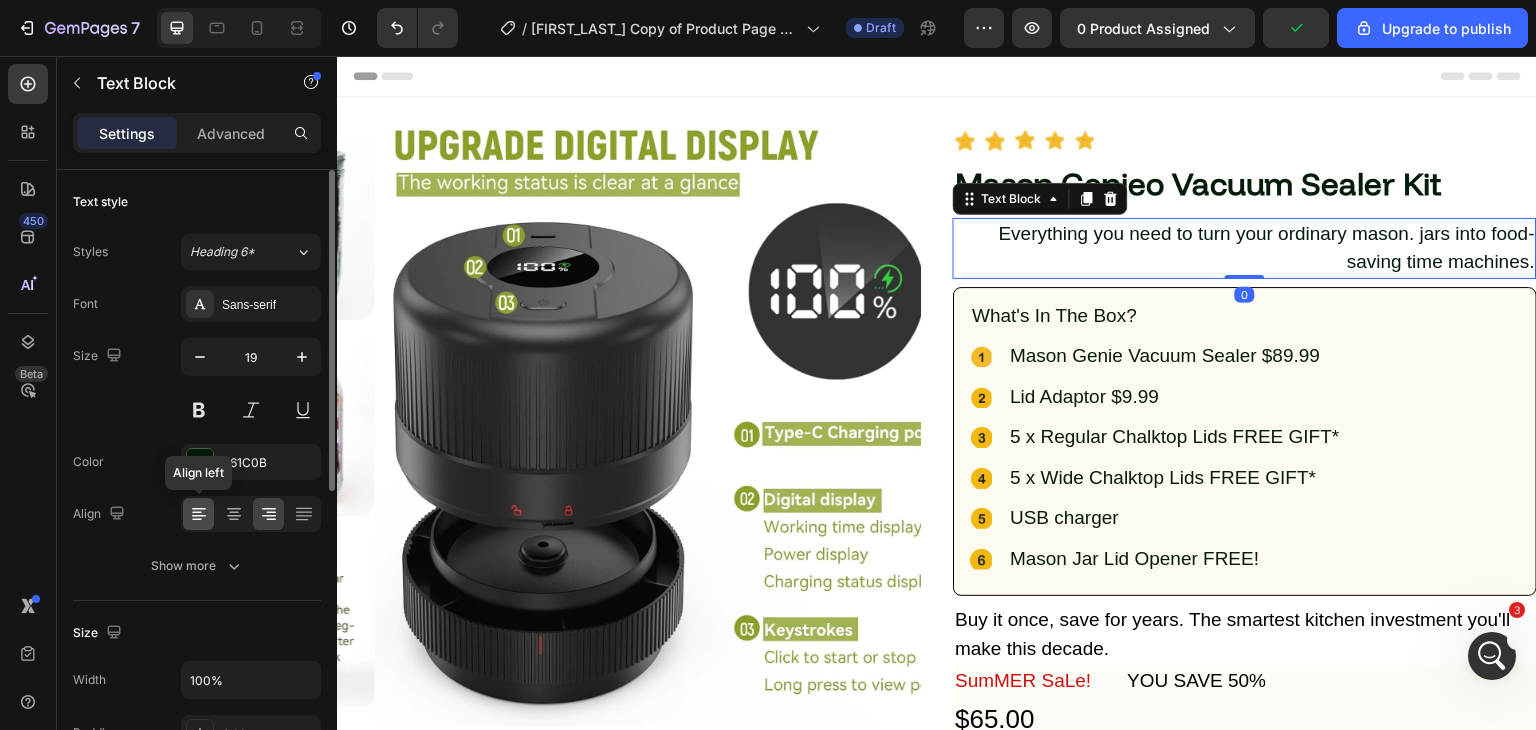 click 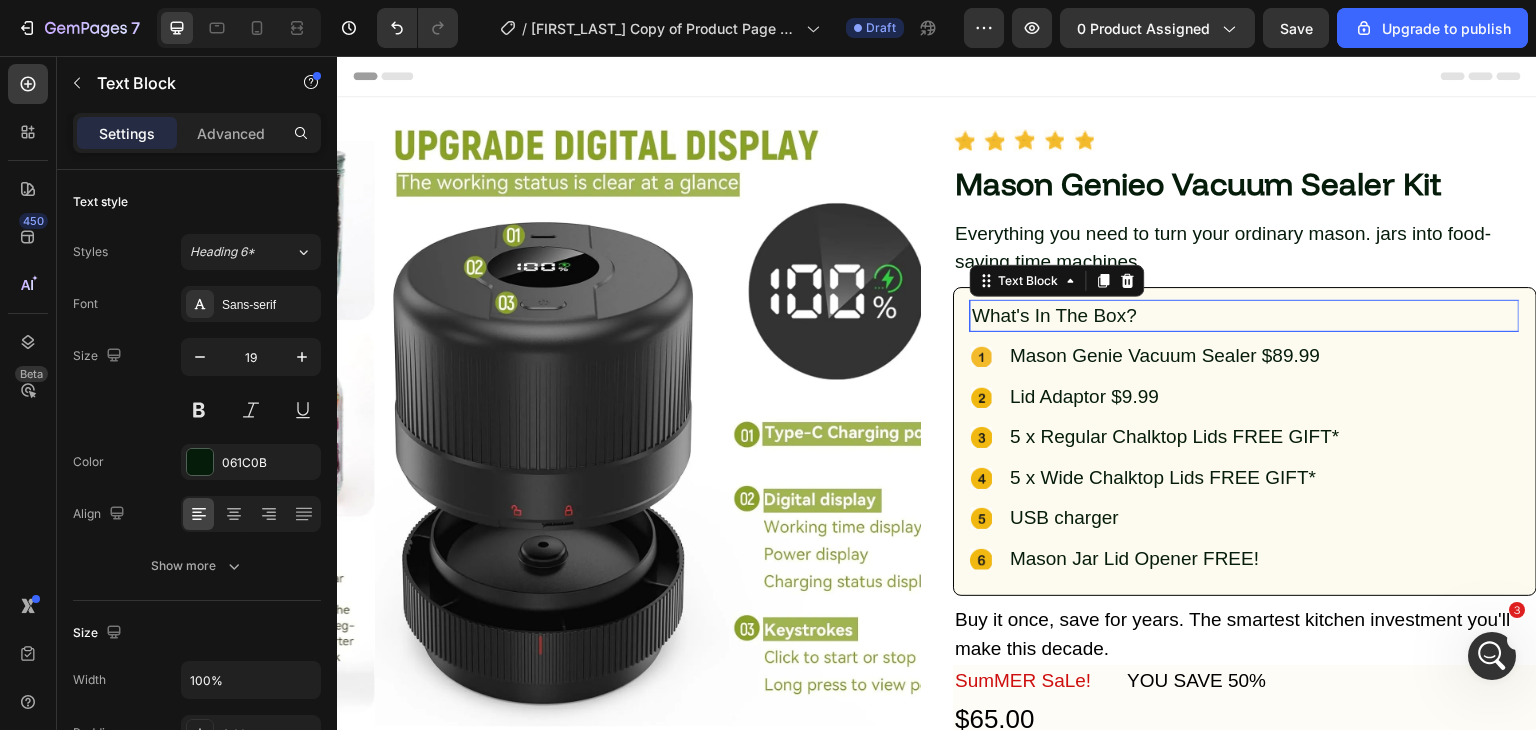 click on "What's In The Box?" at bounding box center [1245, 316] 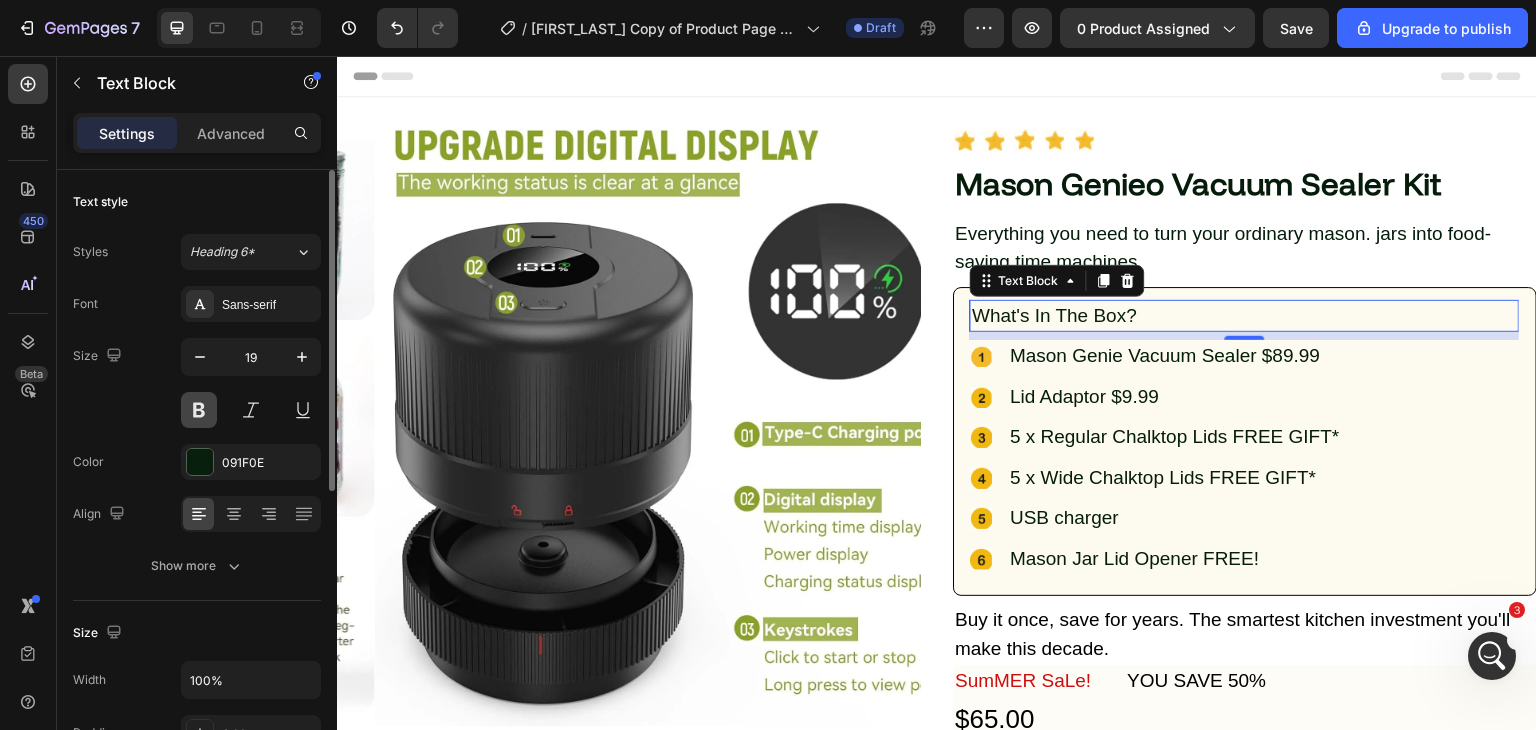 click at bounding box center [199, 410] 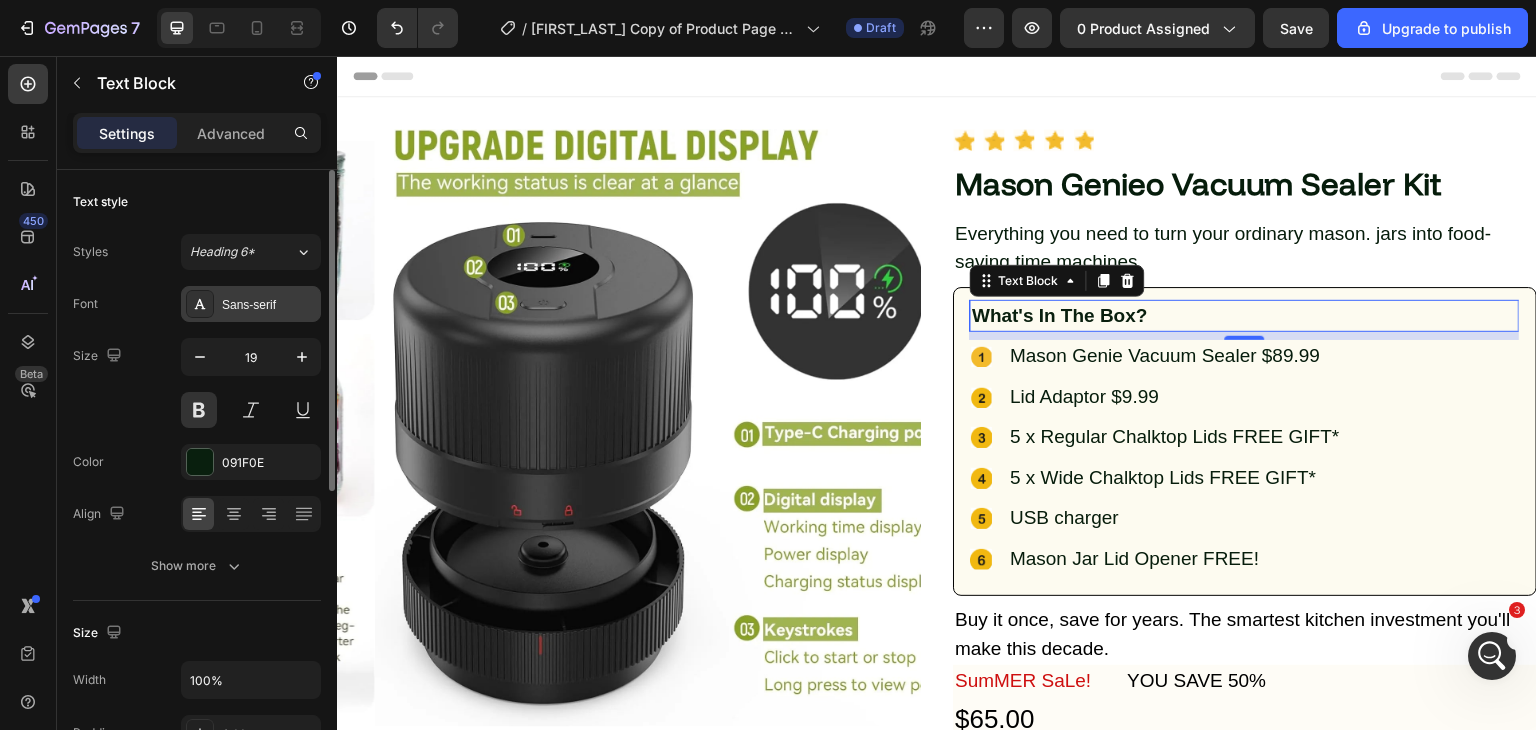 click on "Sans-serif" at bounding box center [269, 305] 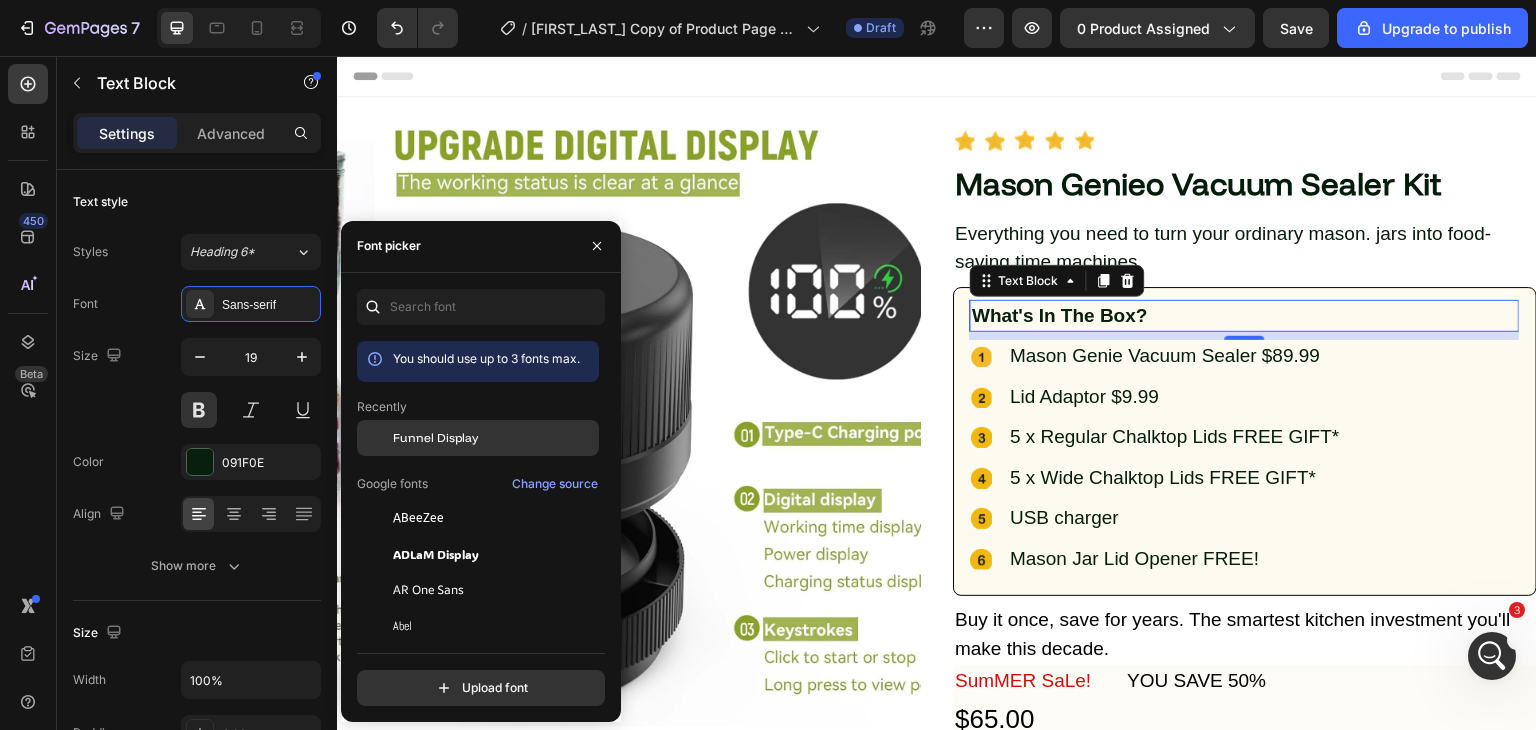click on "Funnel Display" at bounding box center (435, 438) 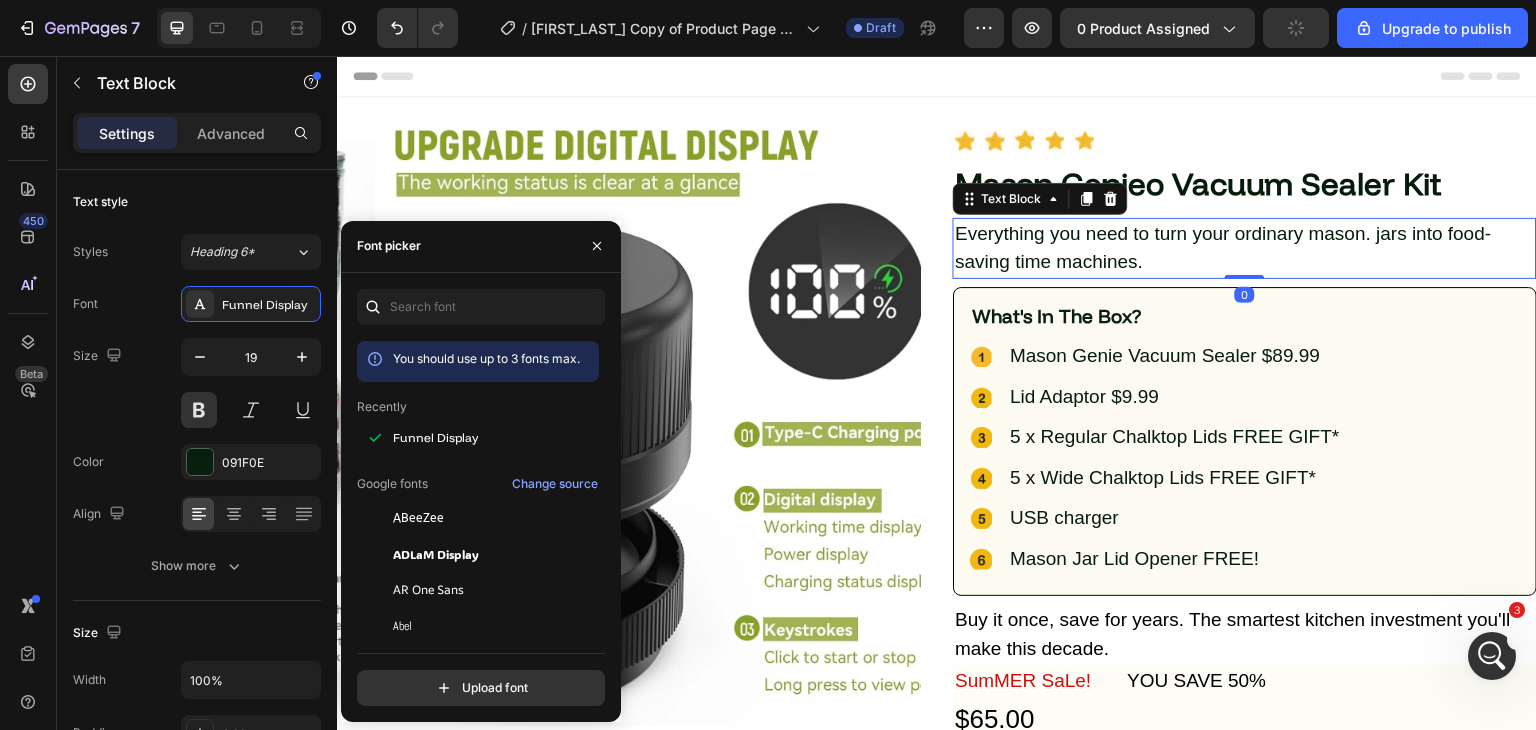 click on "Everything you need to turn your ordinary mason. jars into food-saving time machines." at bounding box center (1245, 248) 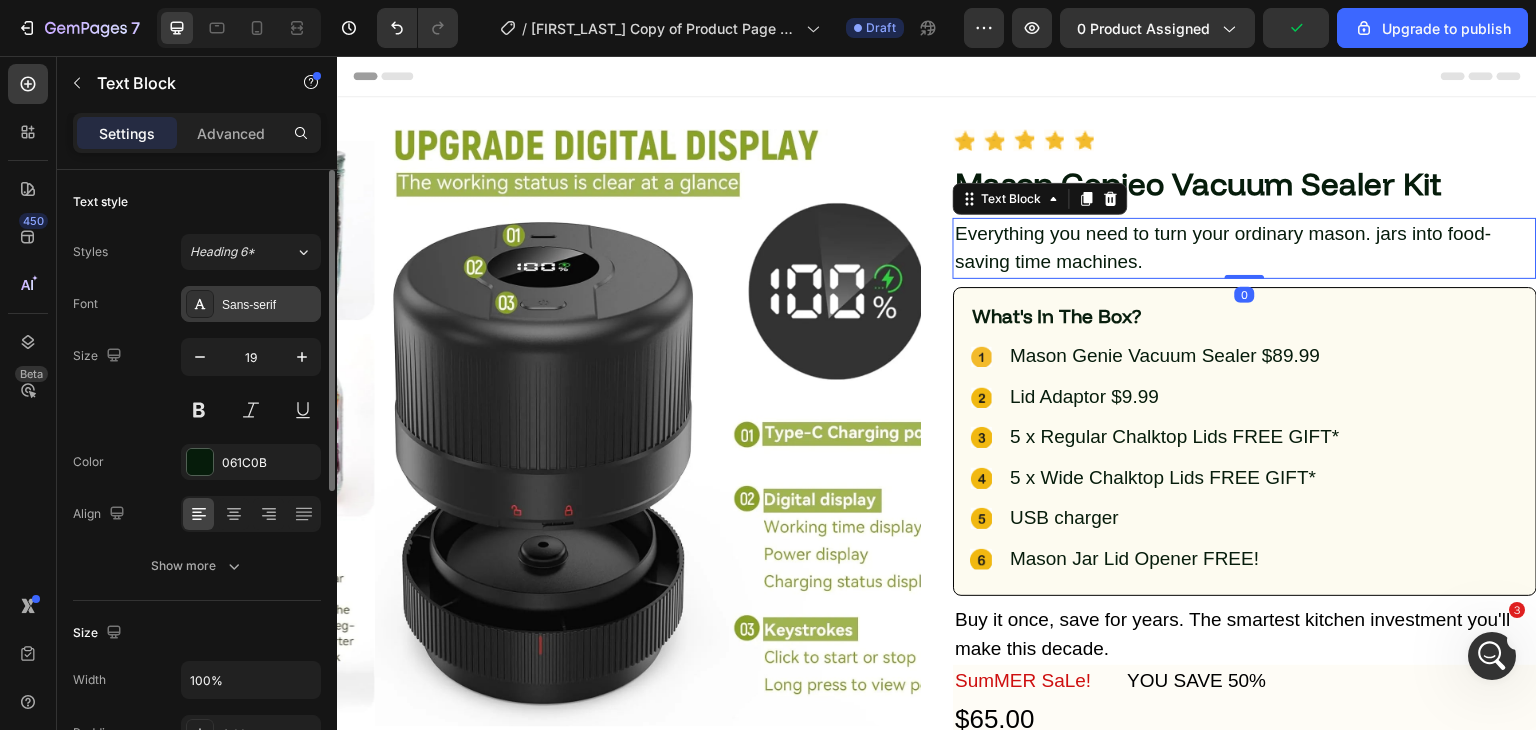 click on "Sans-serif" at bounding box center (269, 305) 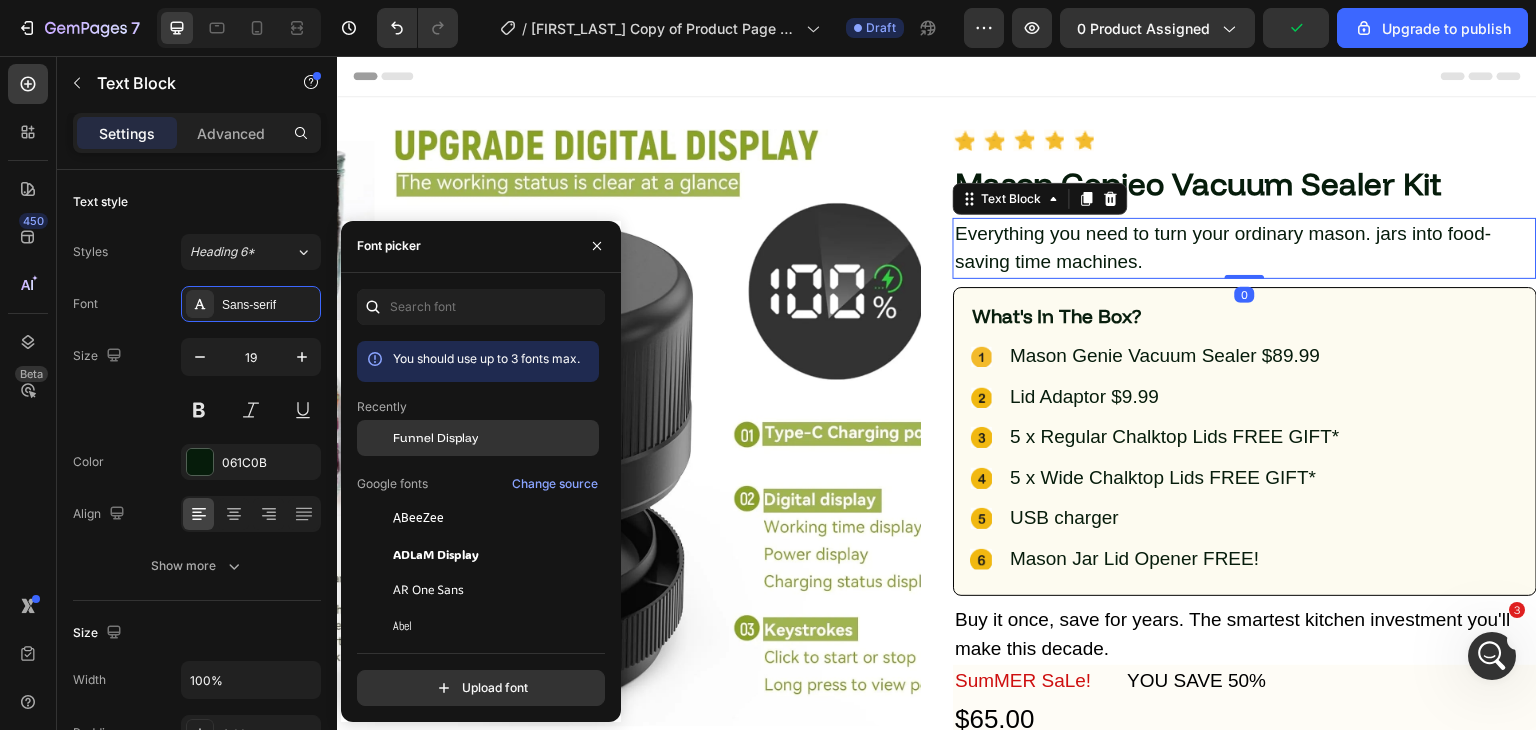 click on "Funnel Display" at bounding box center (435, 438) 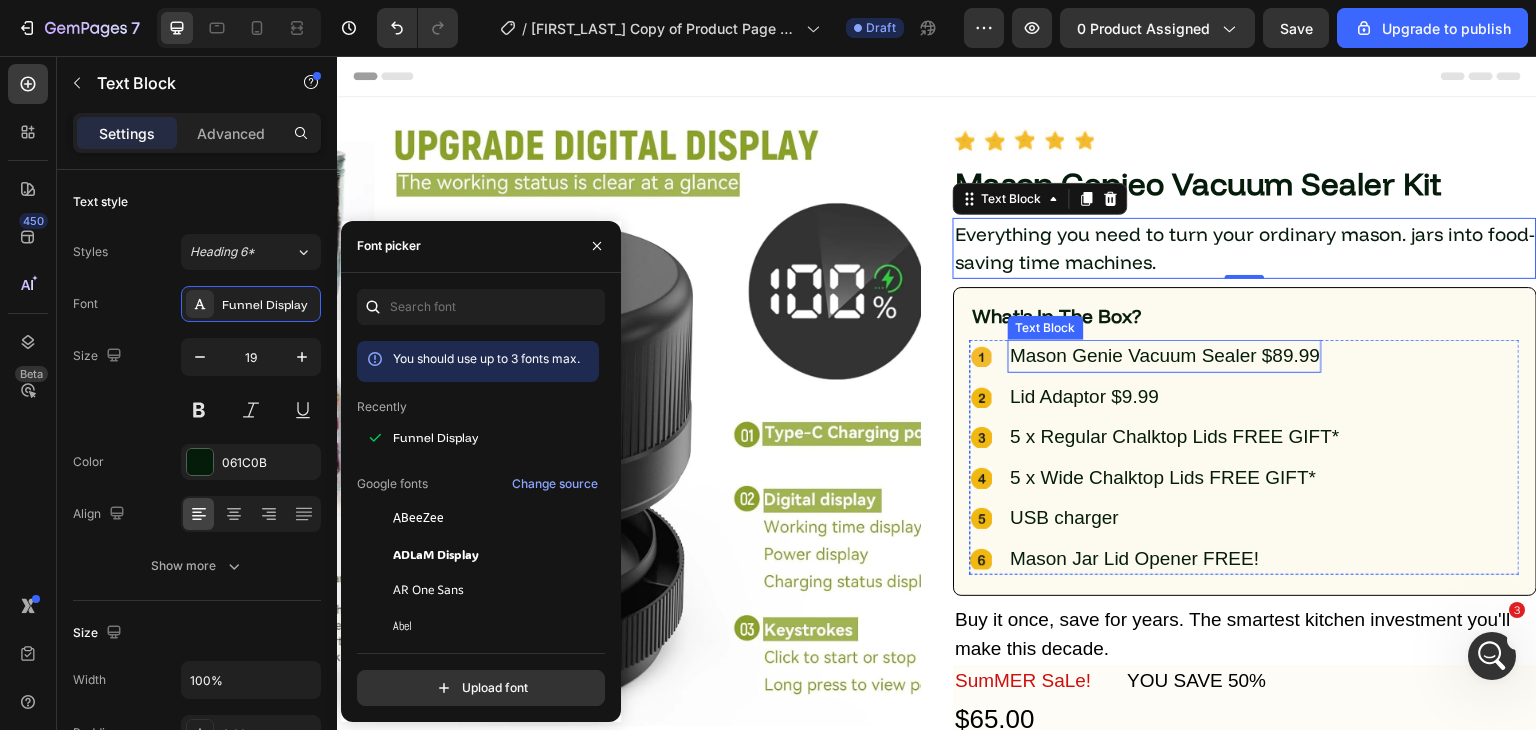 scroll, scrollTop: 9220, scrollLeft: 0, axis: vertical 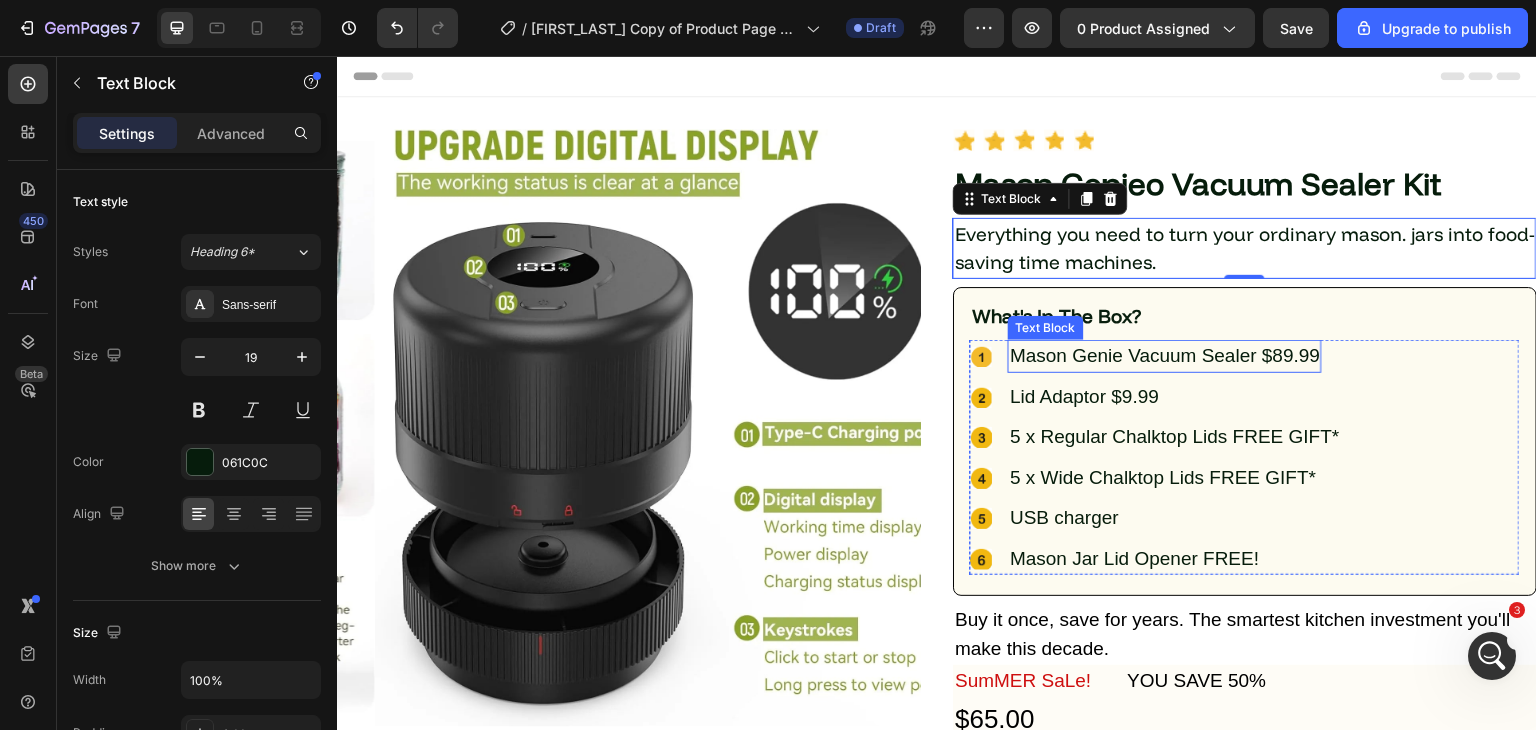 click on "Mason Genie Vacuum Sealer $89.99" at bounding box center (1165, 356) 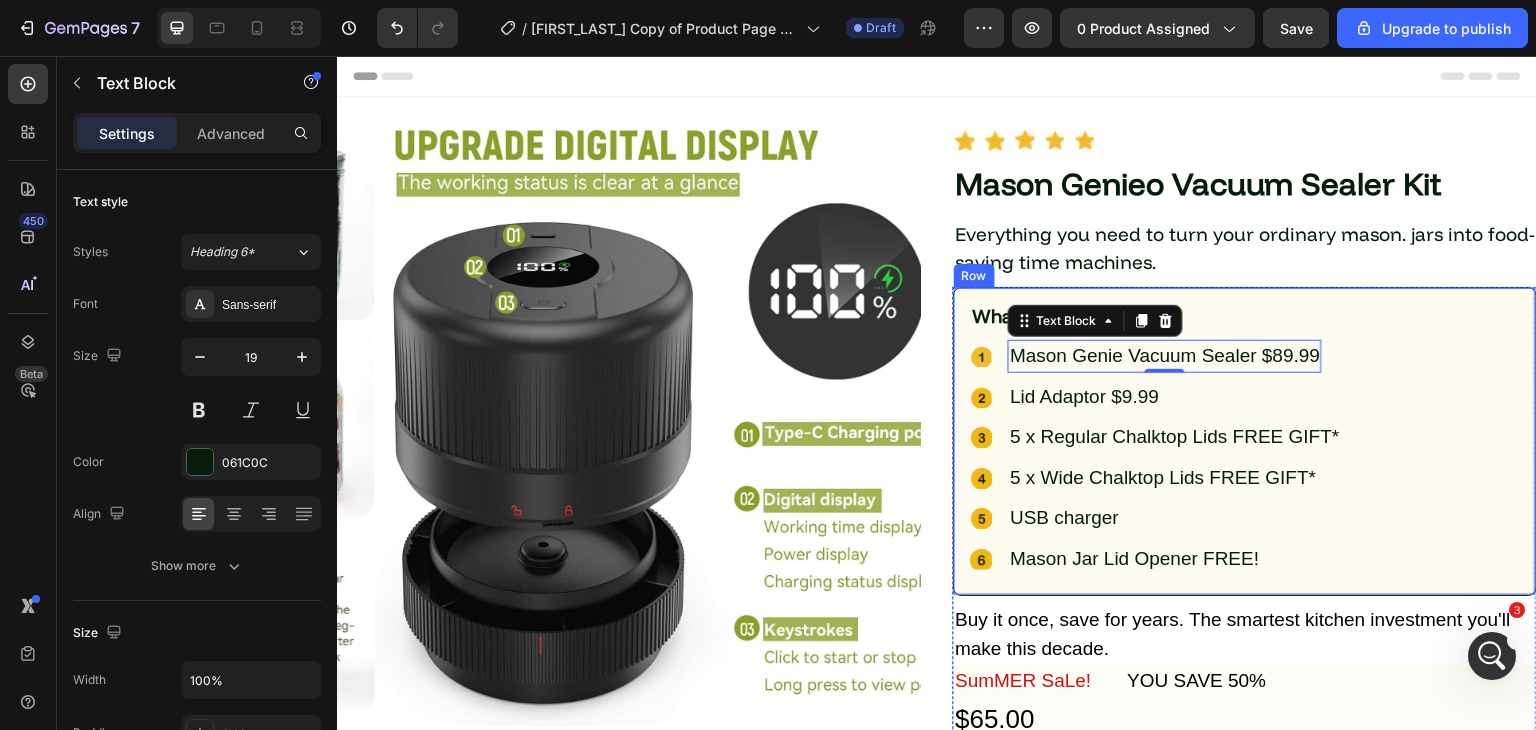 click on "Icon Mason Genie Vacuum Sealer $89.99 Text Block   0     Icon Lid Adaptor $9.99 Text Block     Icon 5 x Regular Chalktop Lids FREE GIFT* Text Block     Icon 5 x Wide Chalktop Lids FREE GIFT* Text Block     Icon USB charger Text Block     Icon Mason Jar Lid Opener FREE! Text Block" at bounding box center (1245, 457) 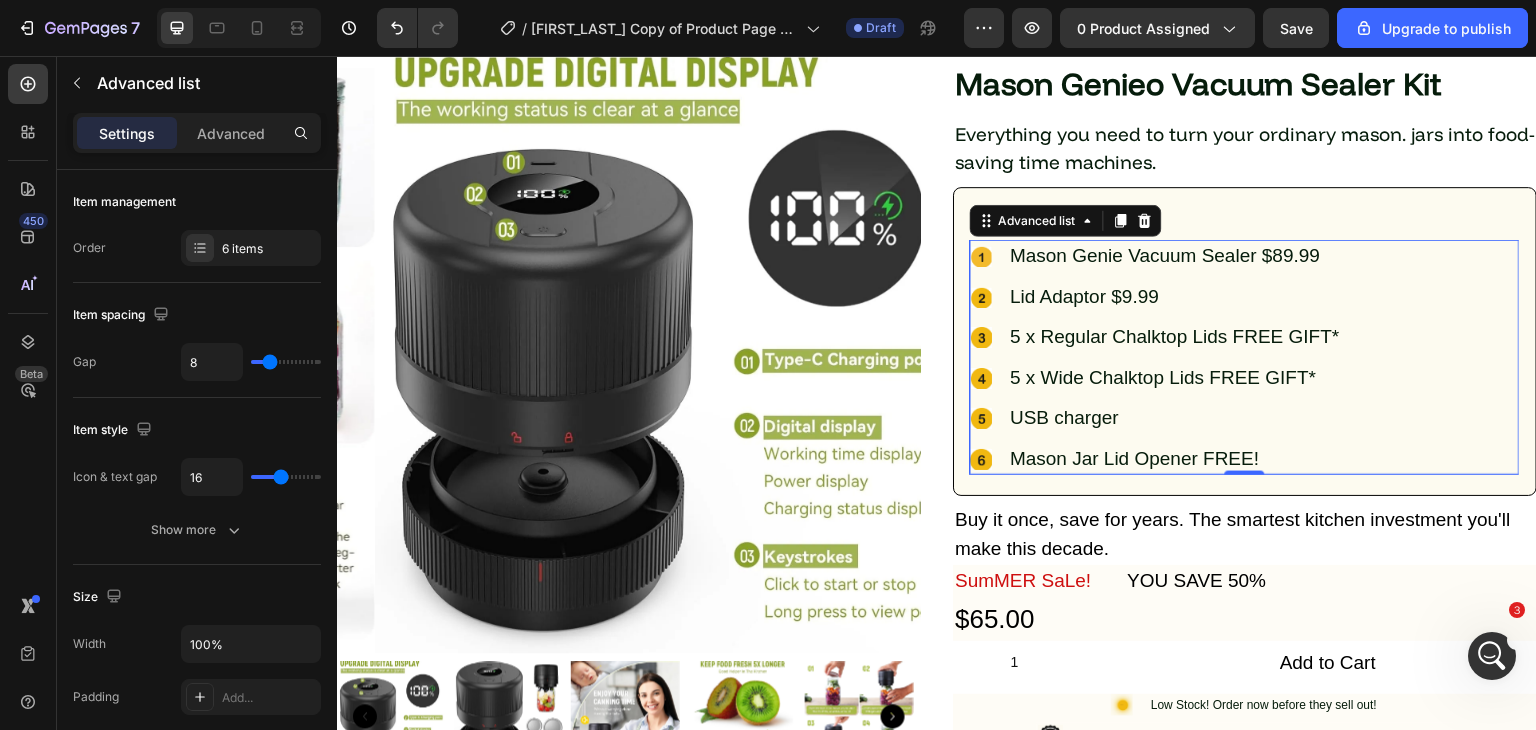 scroll, scrollTop: 300, scrollLeft: 0, axis: vertical 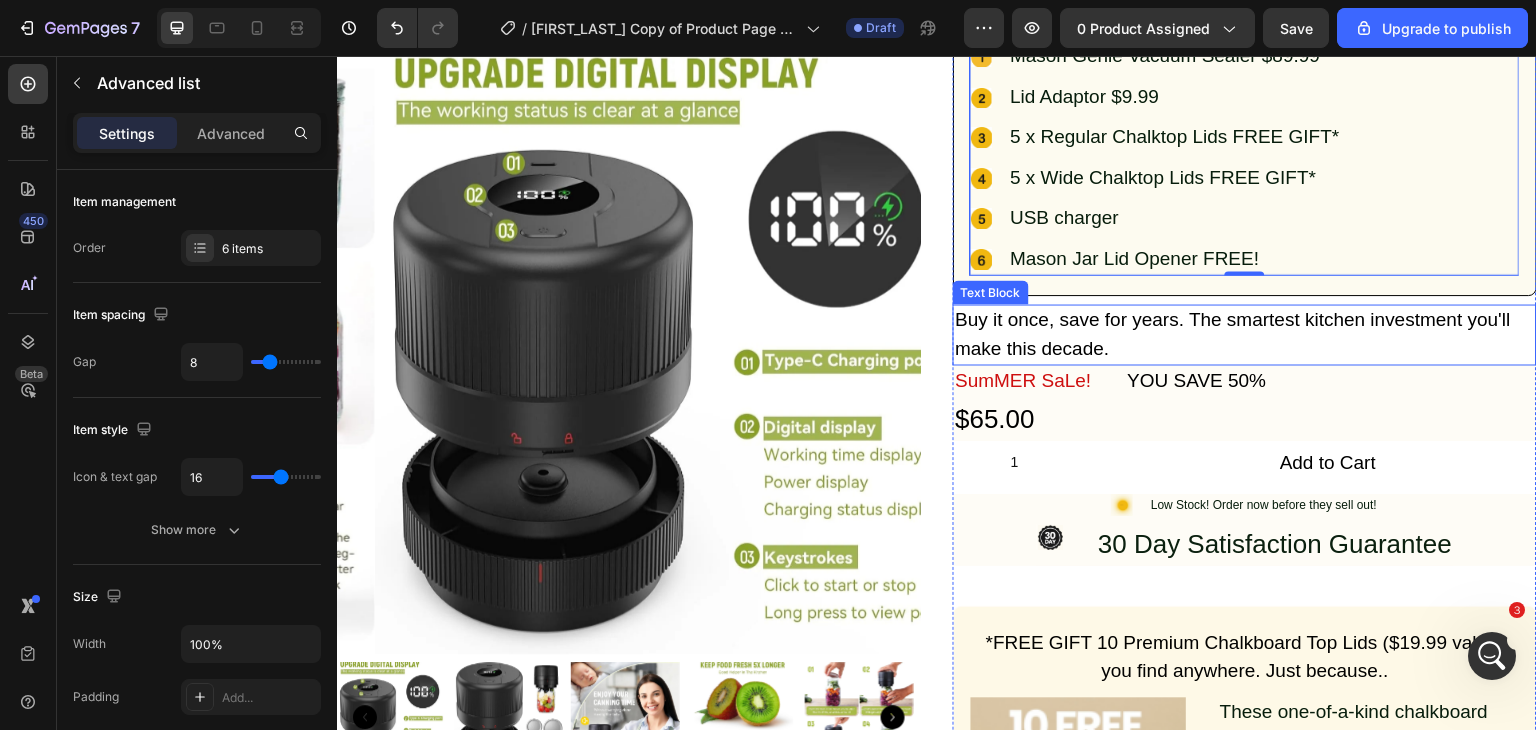 click on "Buy it once, save for years. The smartest kitchen investment you'll make this decade." at bounding box center (1245, 334) 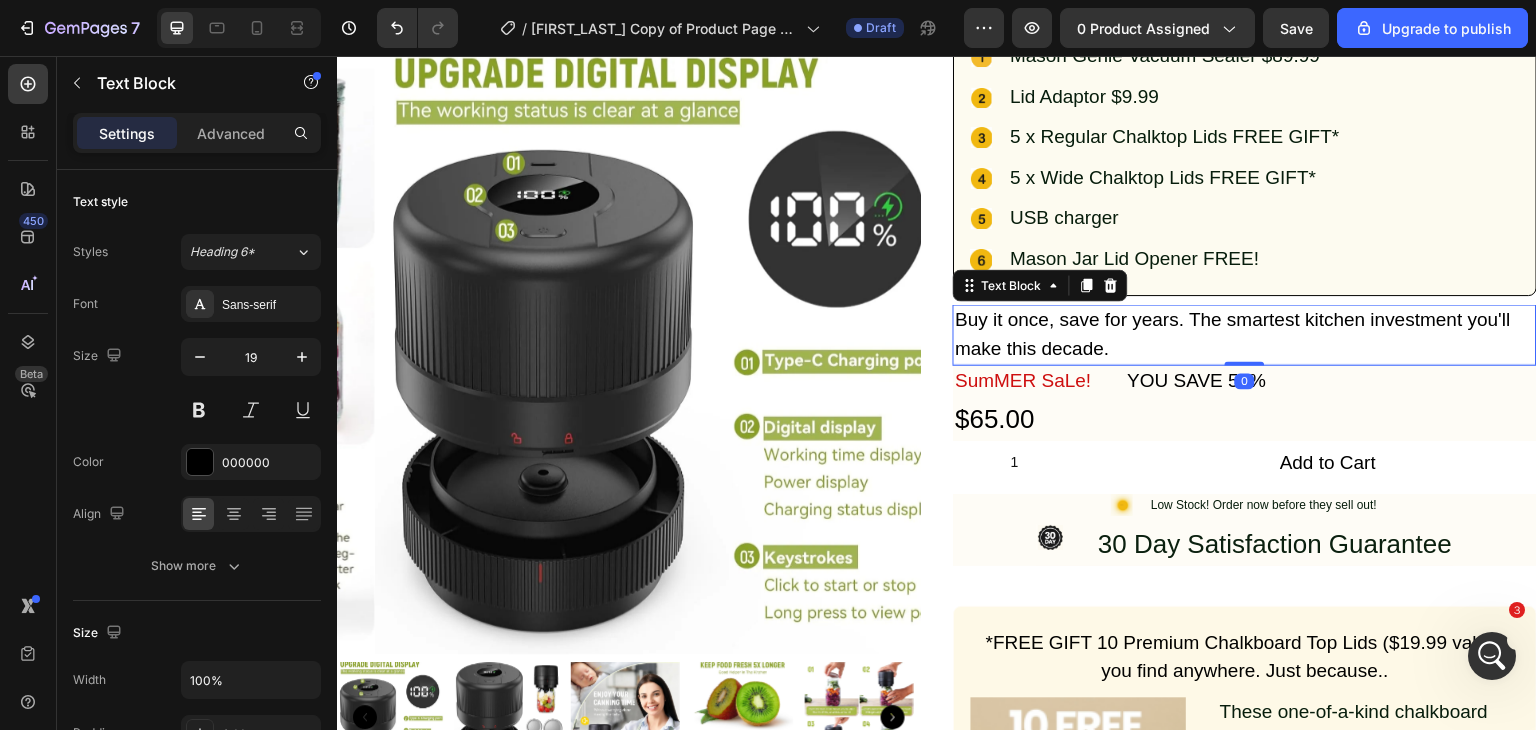 click on "Buy it once, save for years. The smartest kitchen investment you'll make this decade." at bounding box center [1245, 334] 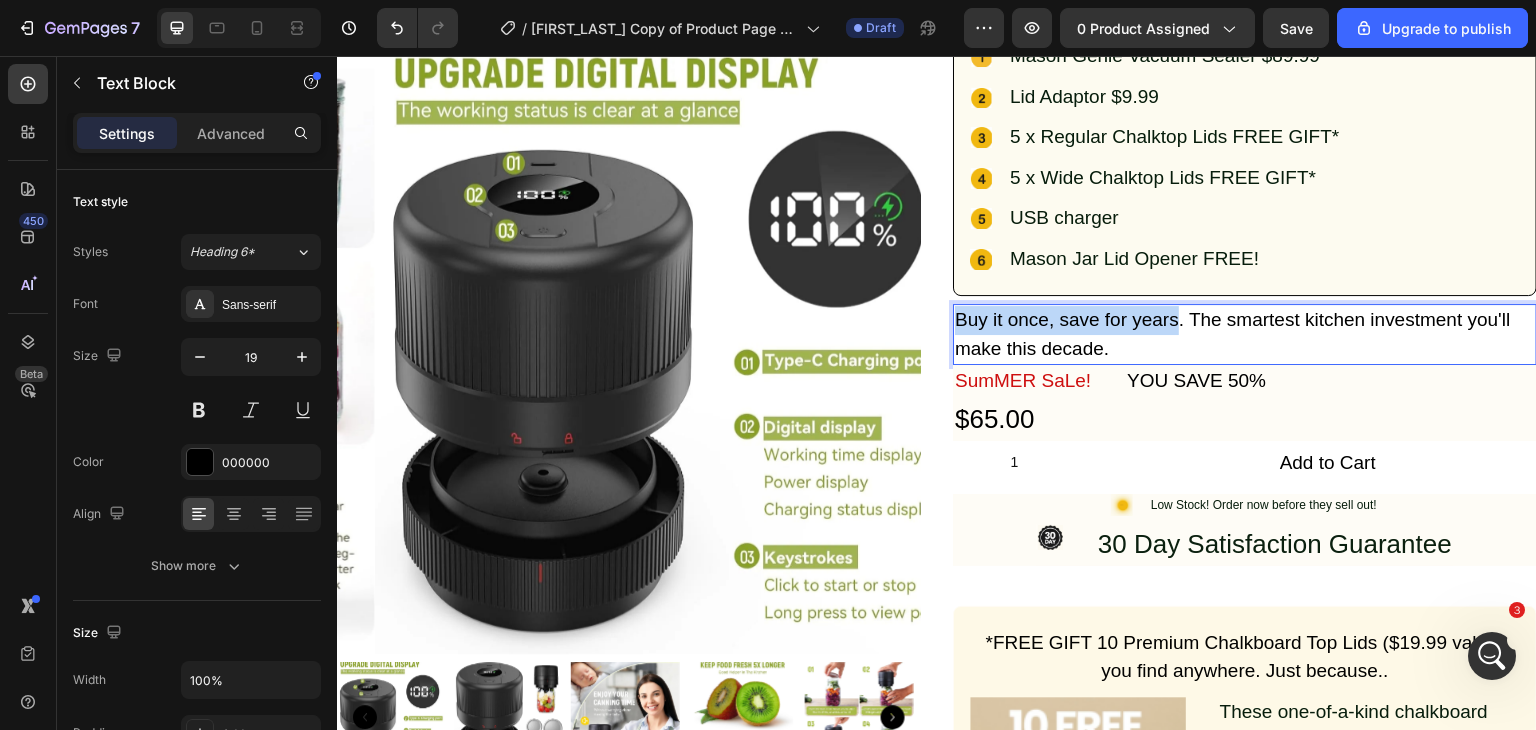 drag, startPoint x: 1170, startPoint y: 324, endPoint x: 946, endPoint y: 320, distance: 224.0357 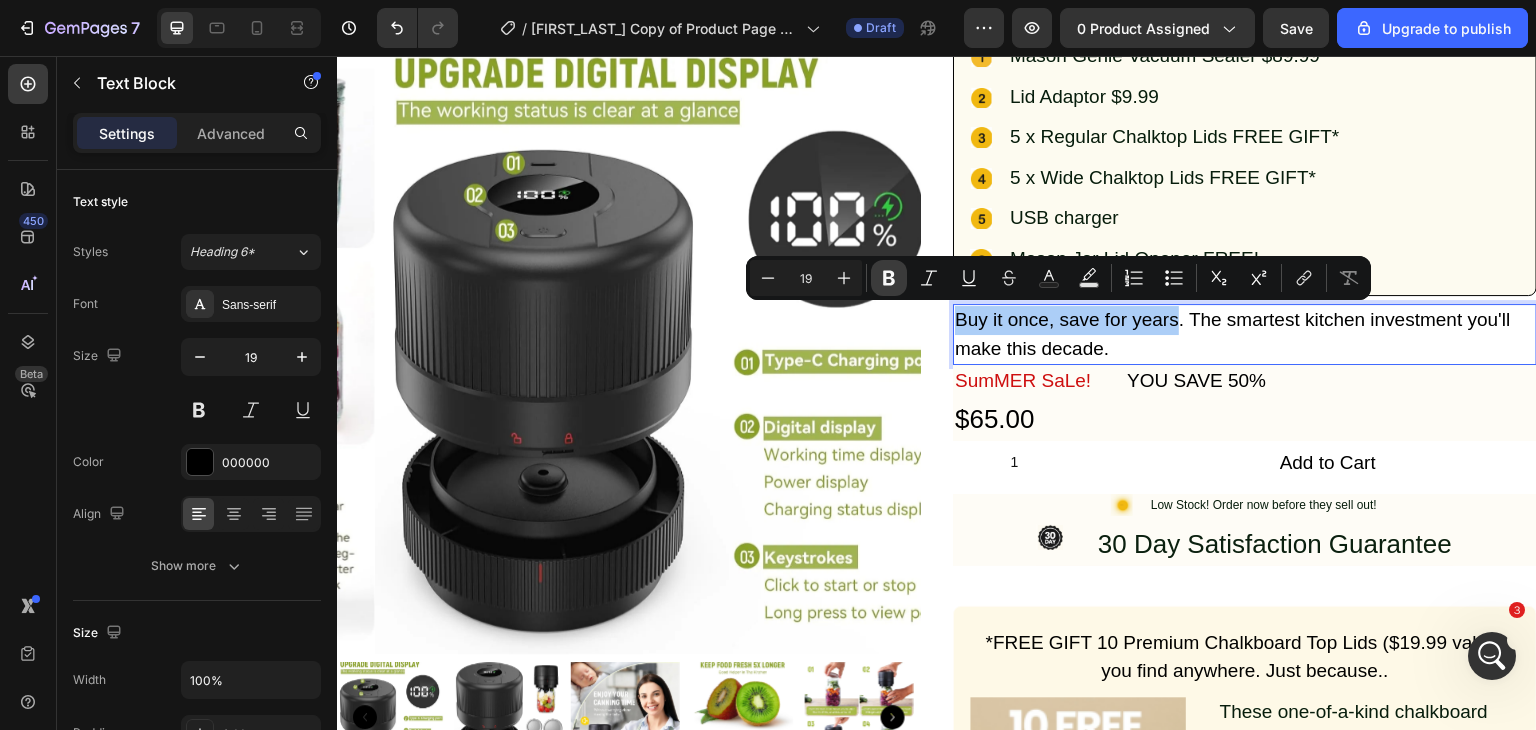click 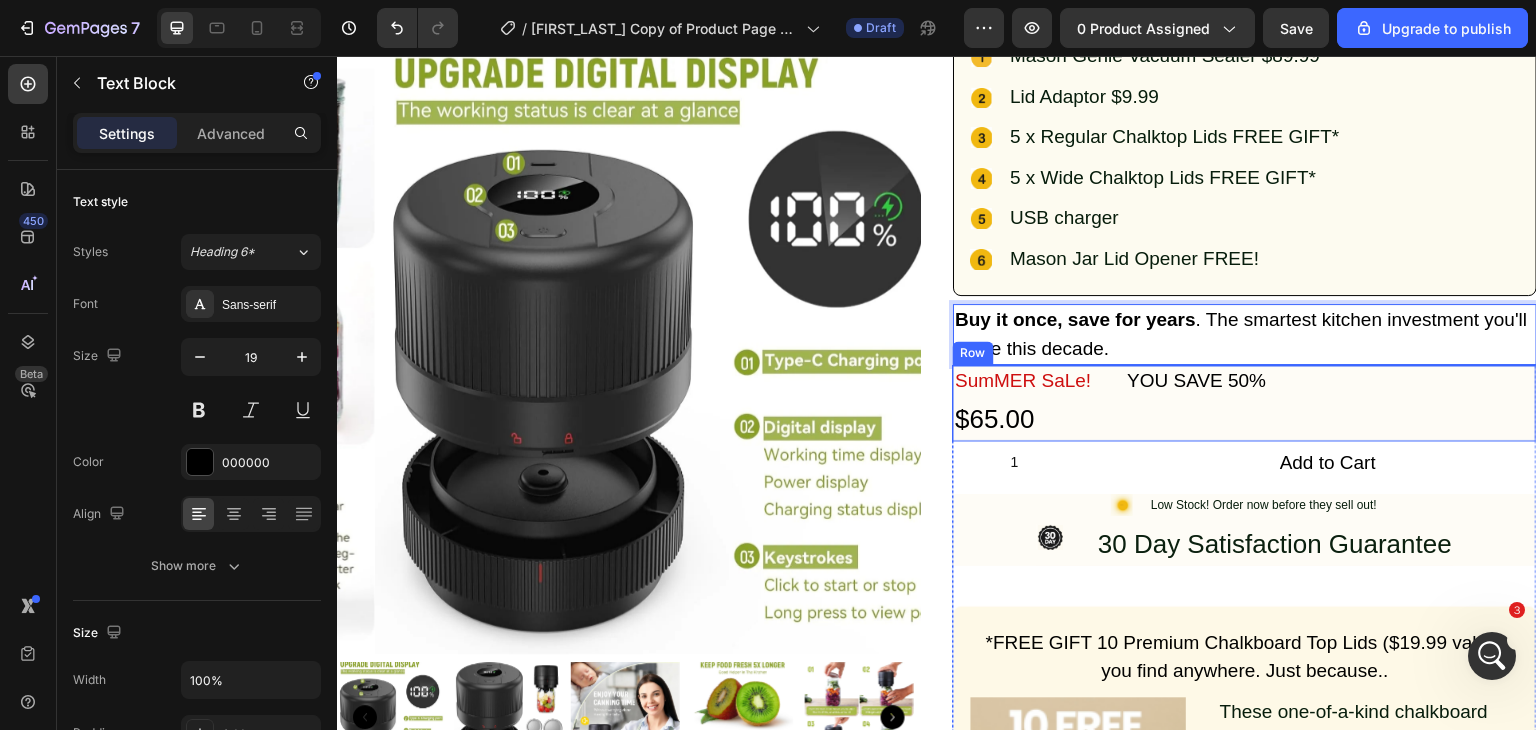 scroll, scrollTop: 9144, scrollLeft: 0, axis: vertical 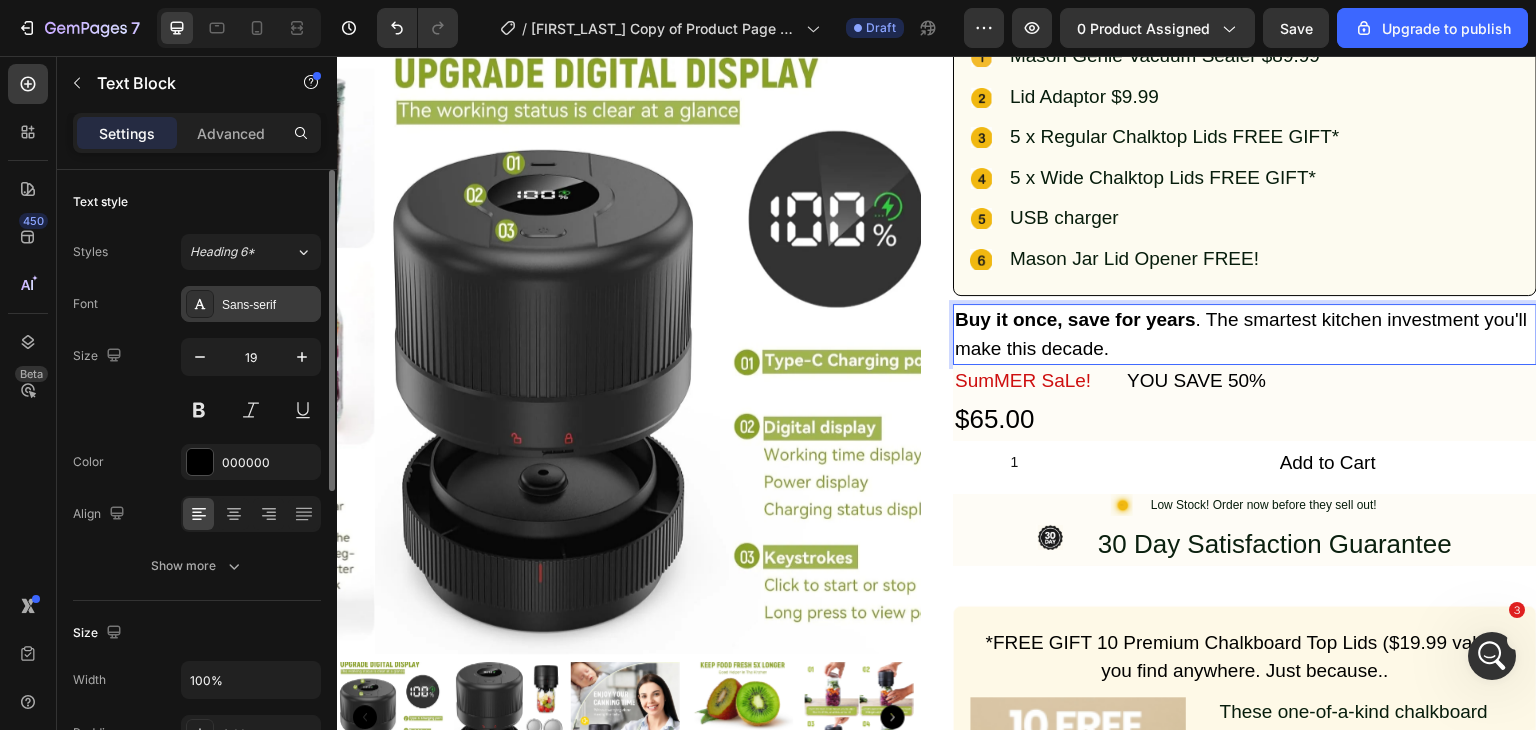 click on "Sans-serif" at bounding box center [269, 305] 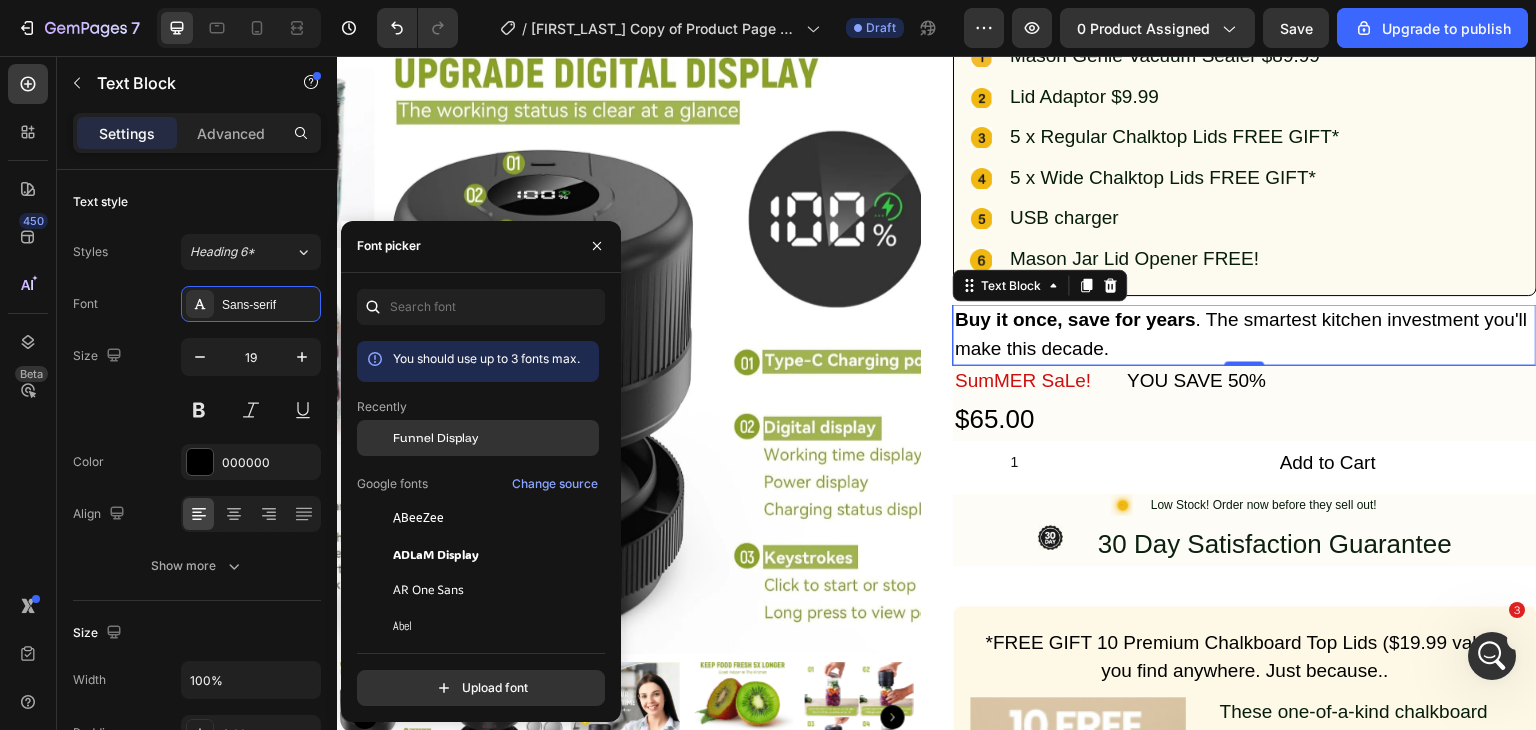scroll, scrollTop: 9220, scrollLeft: 0, axis: vertical 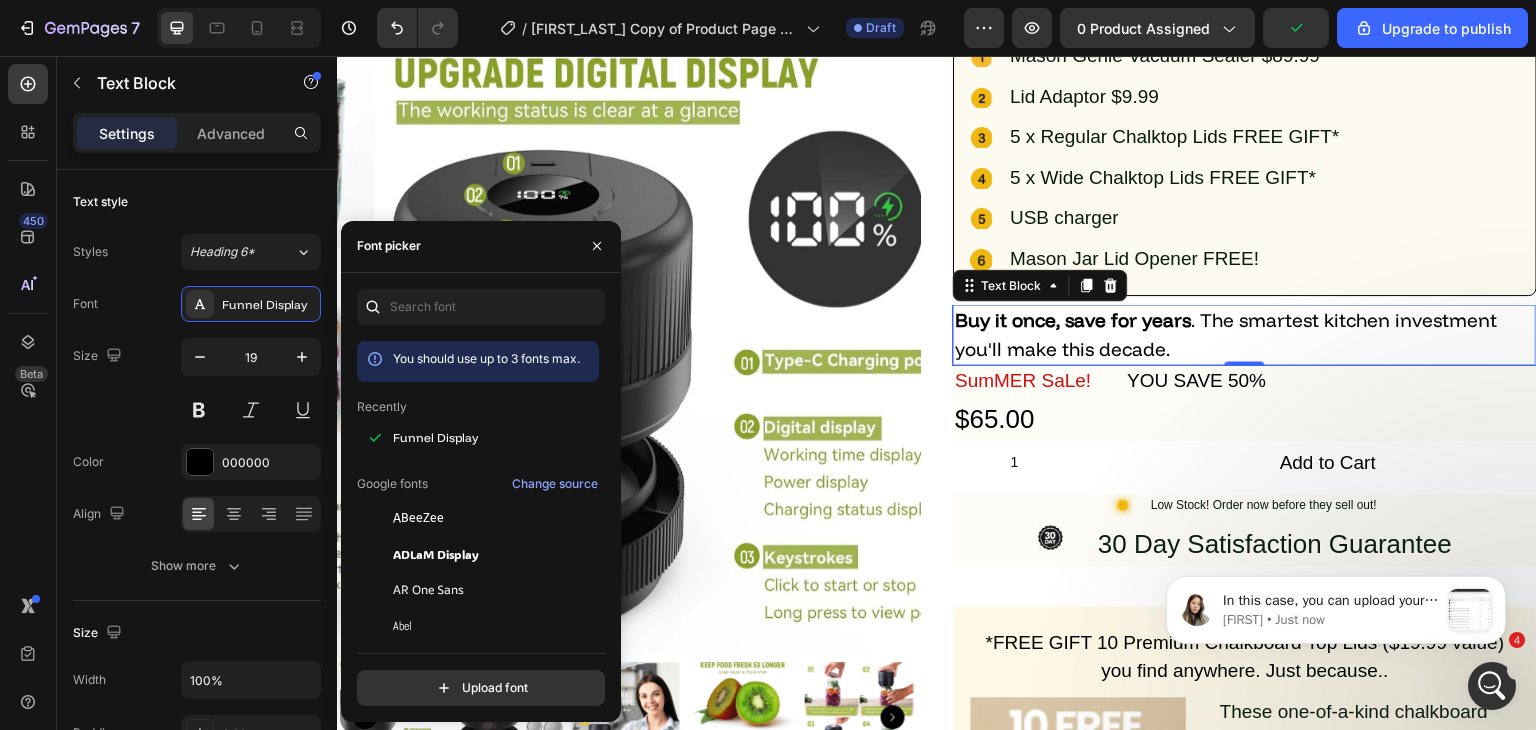 click 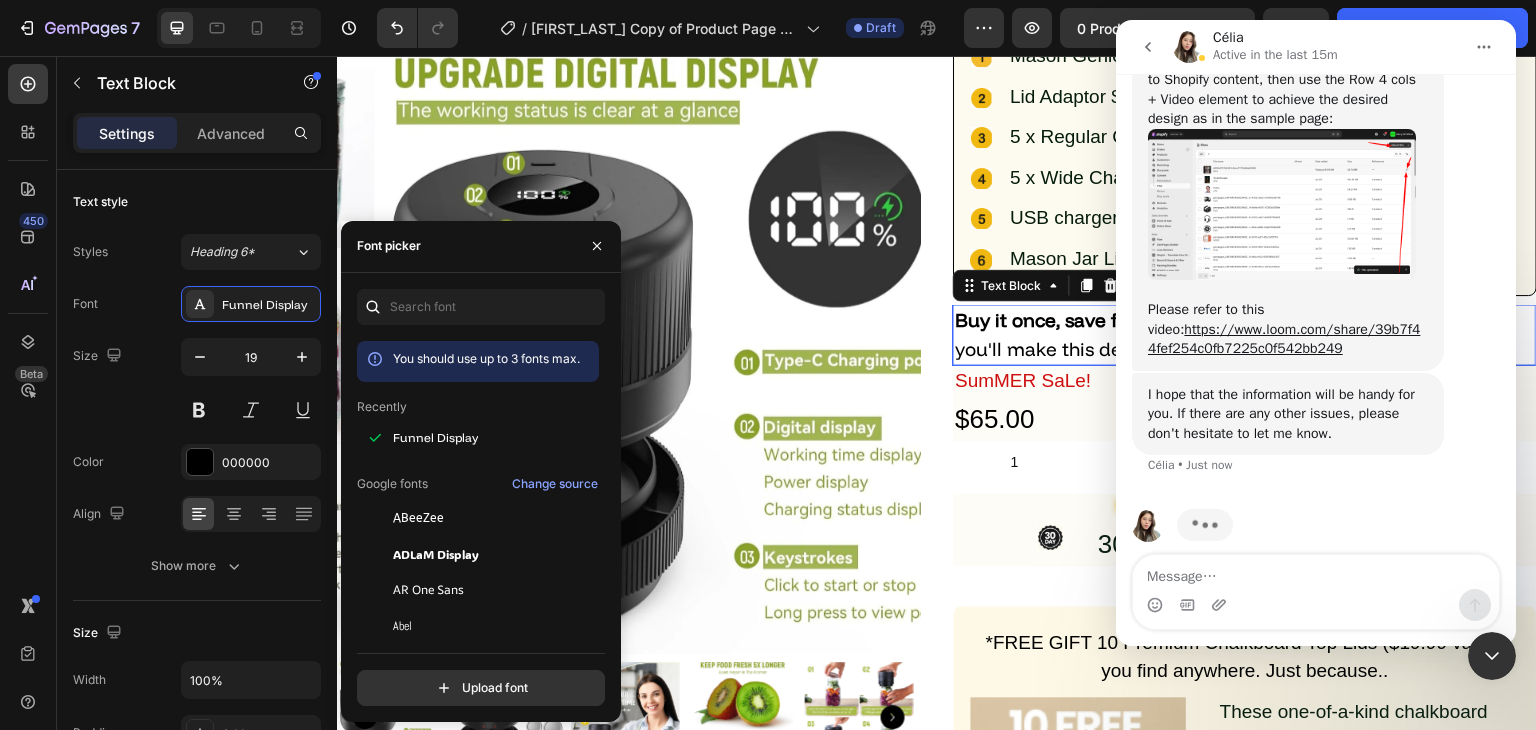scroll, scrollTop: 9453, scrollLeft: 0, axis: vertical 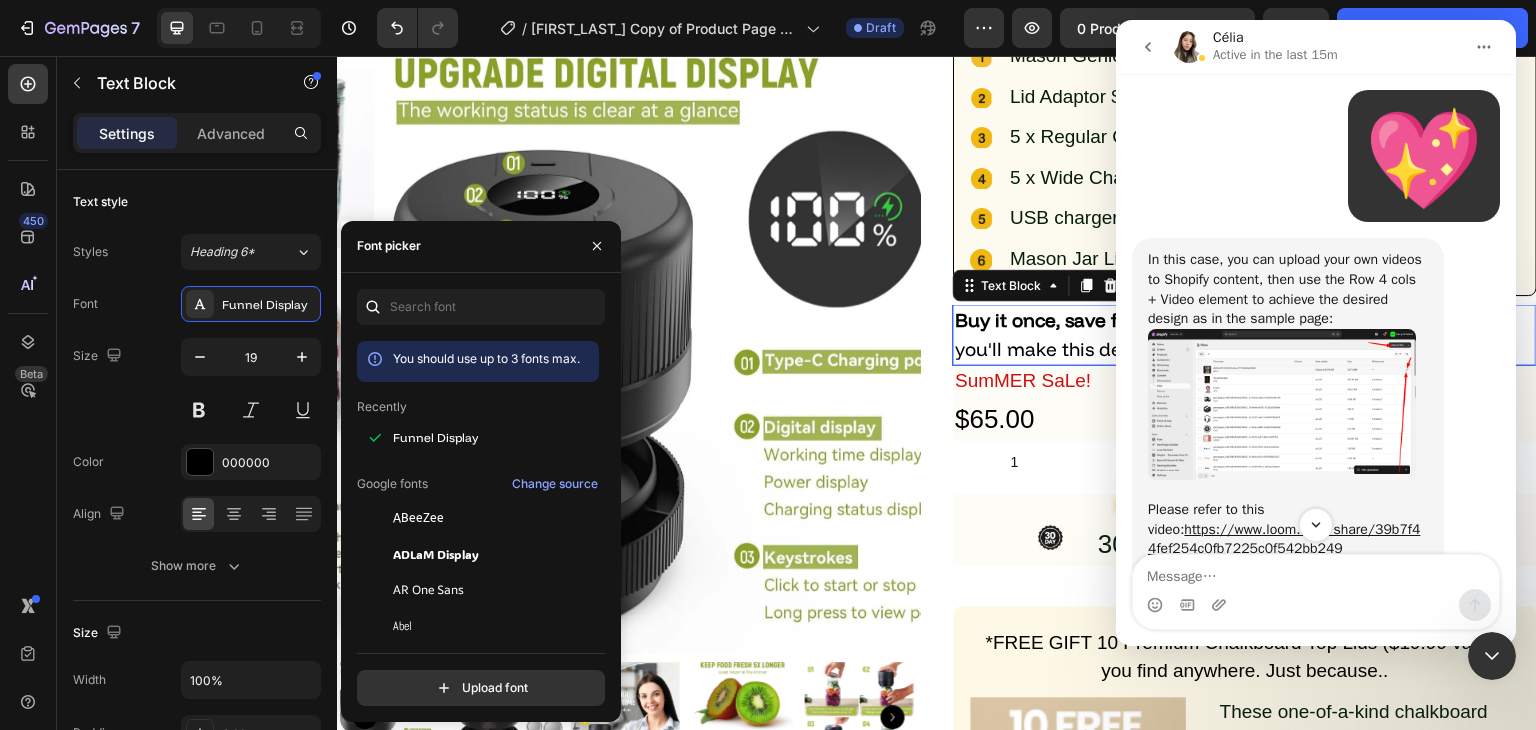 click at bounding box center [1282, 404] 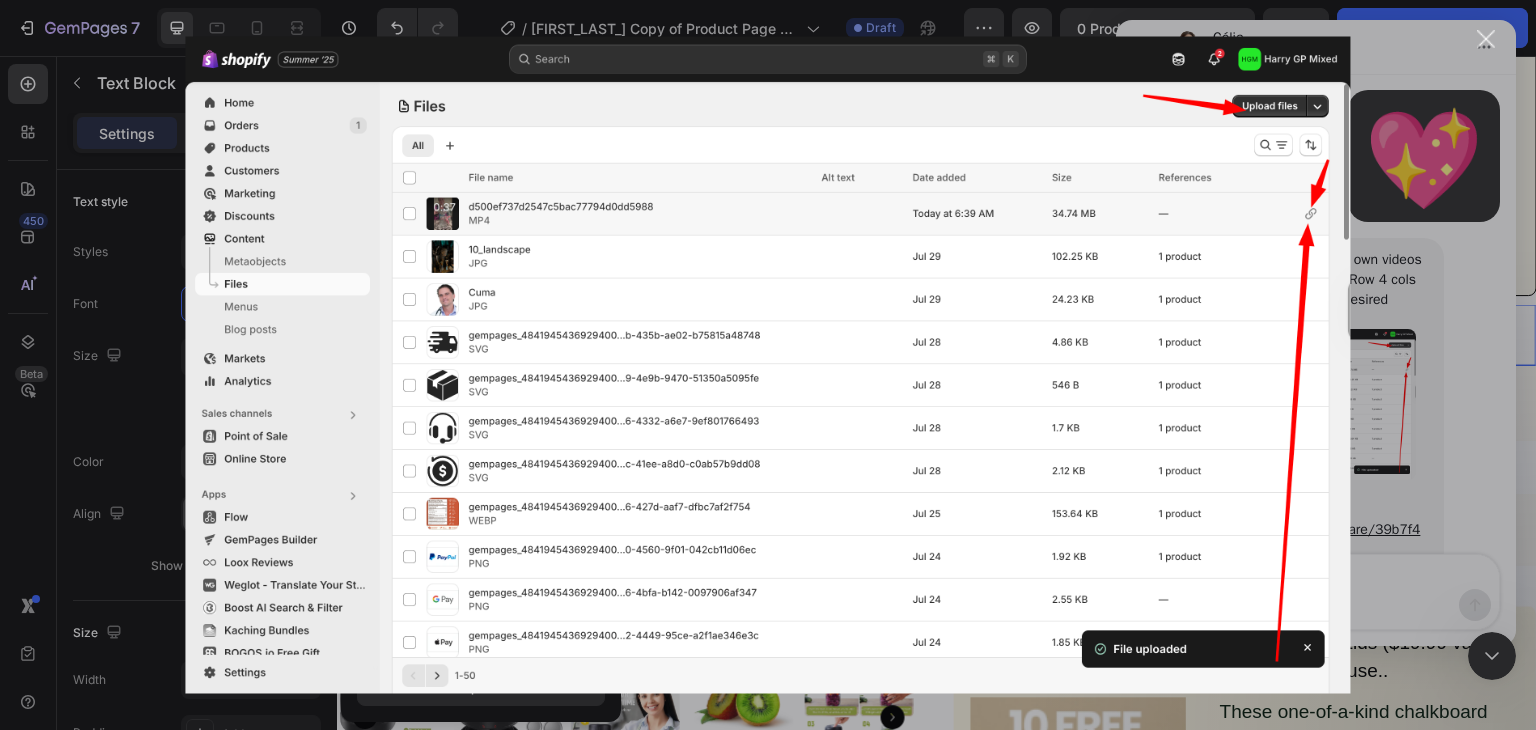 scroll, scrollTop: 0, scrollLeft: 0, axis: both 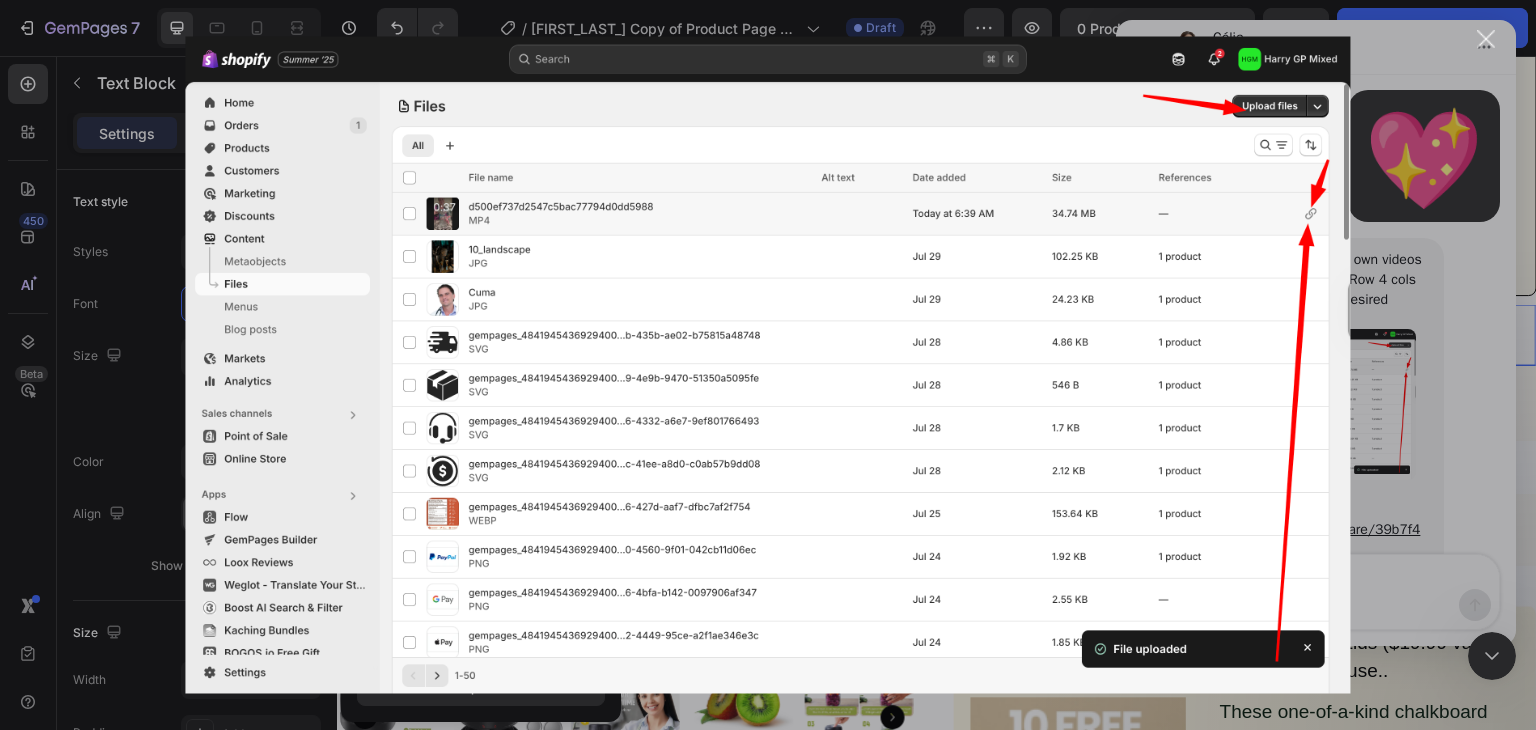 click at bounding box center (768, 365) 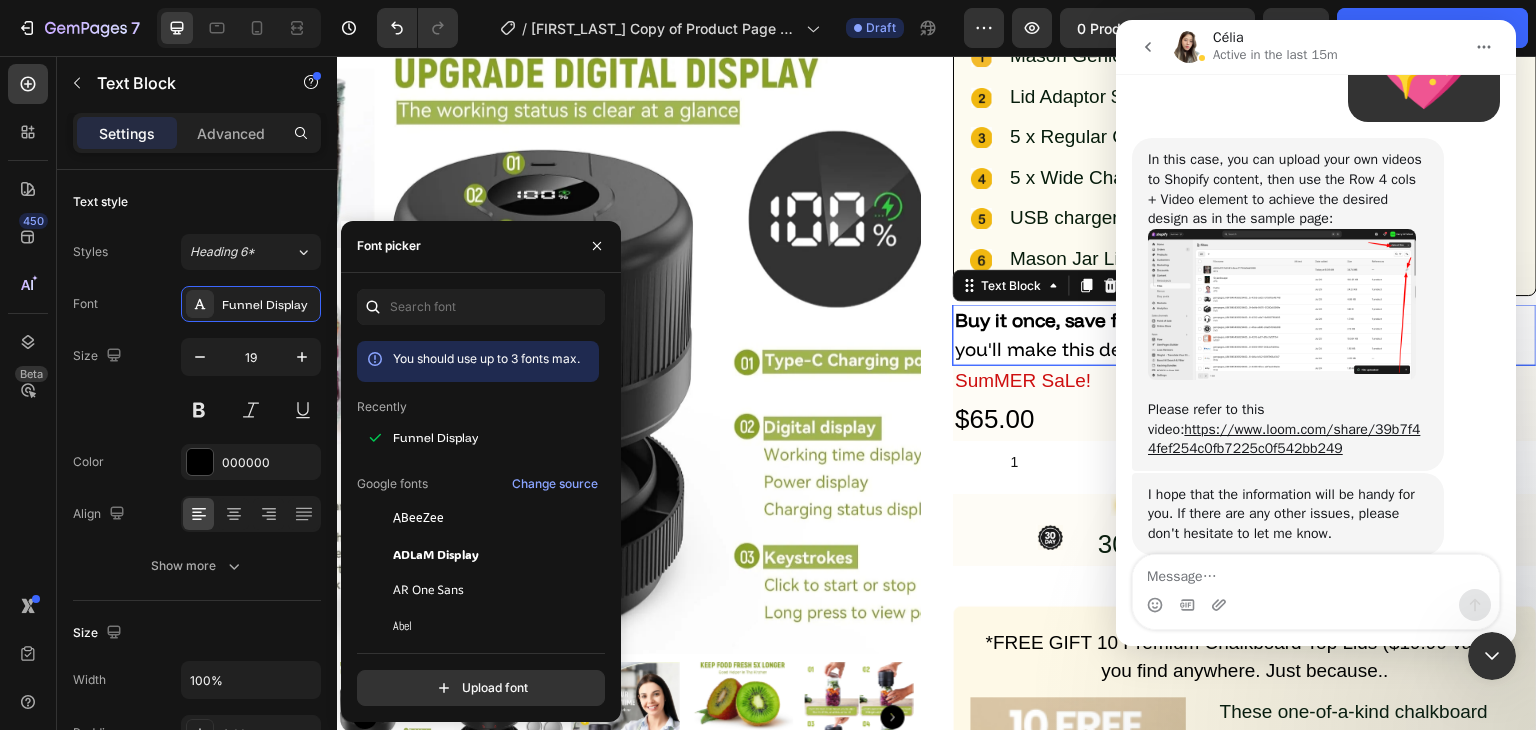 scroll, scrollTop: 9576, scrollLeft: 0, axis: vertical 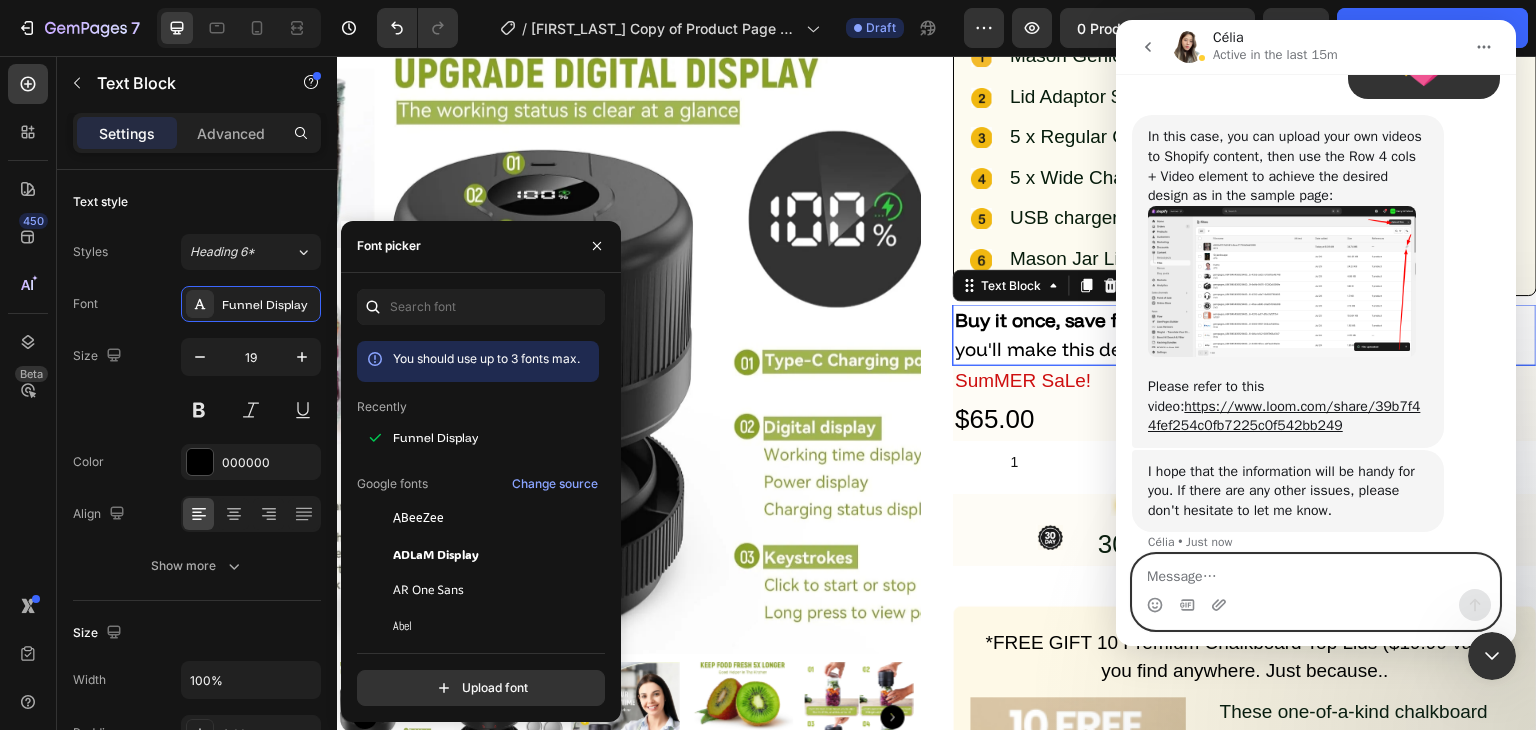 click at bounding box center (1316, 572) 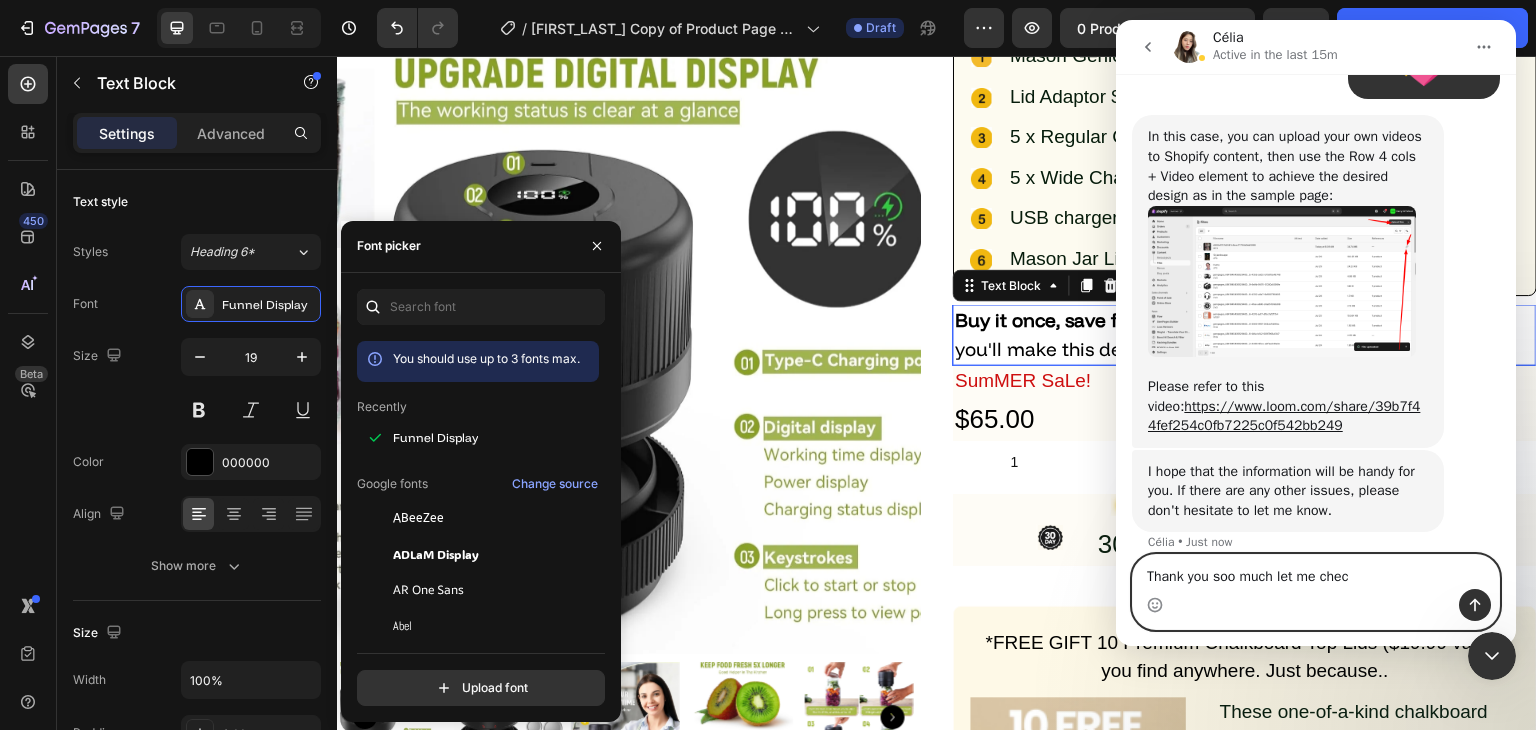 type on "Thank you soo much let me check" 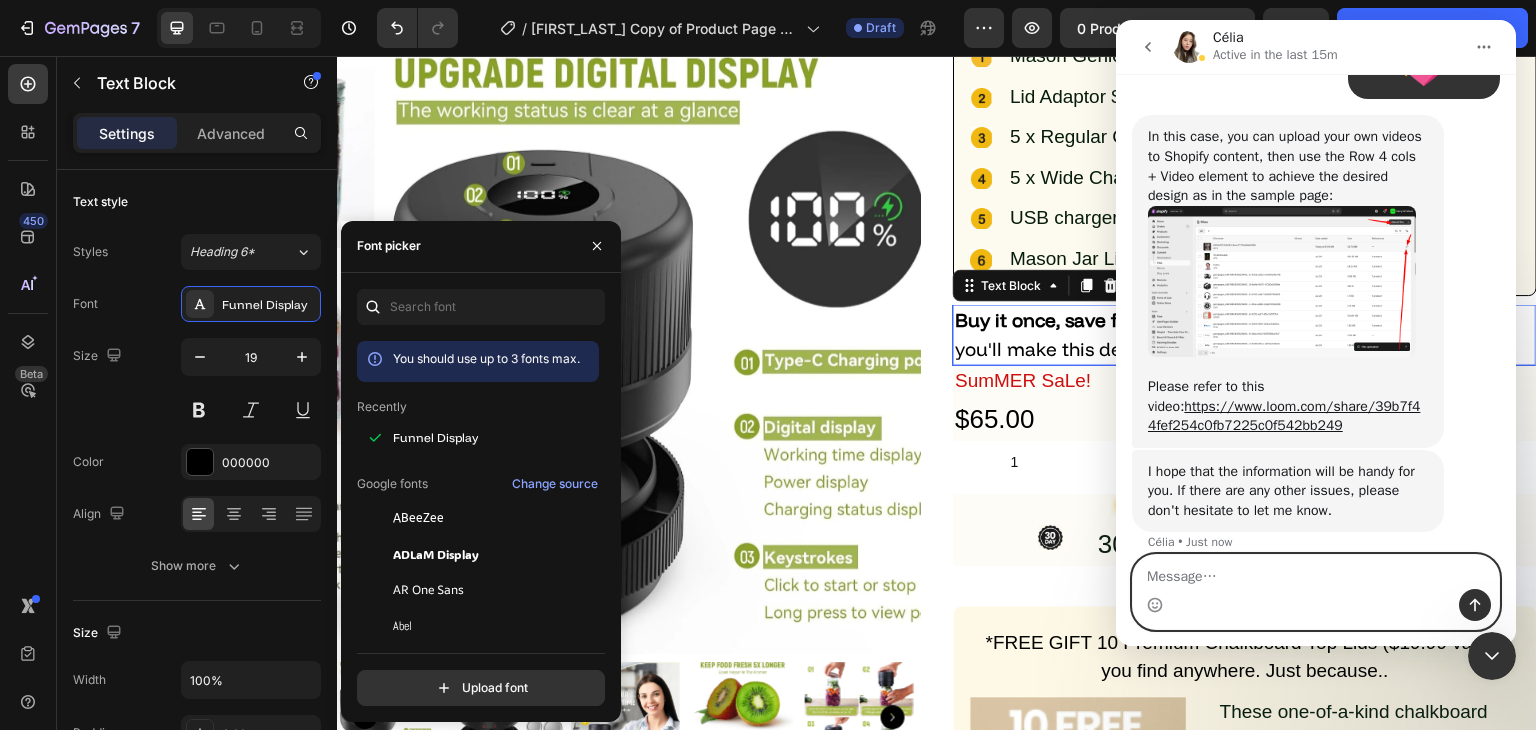 scroll, scrollTop: 9636, scrollLeft: 0, axis: vertical 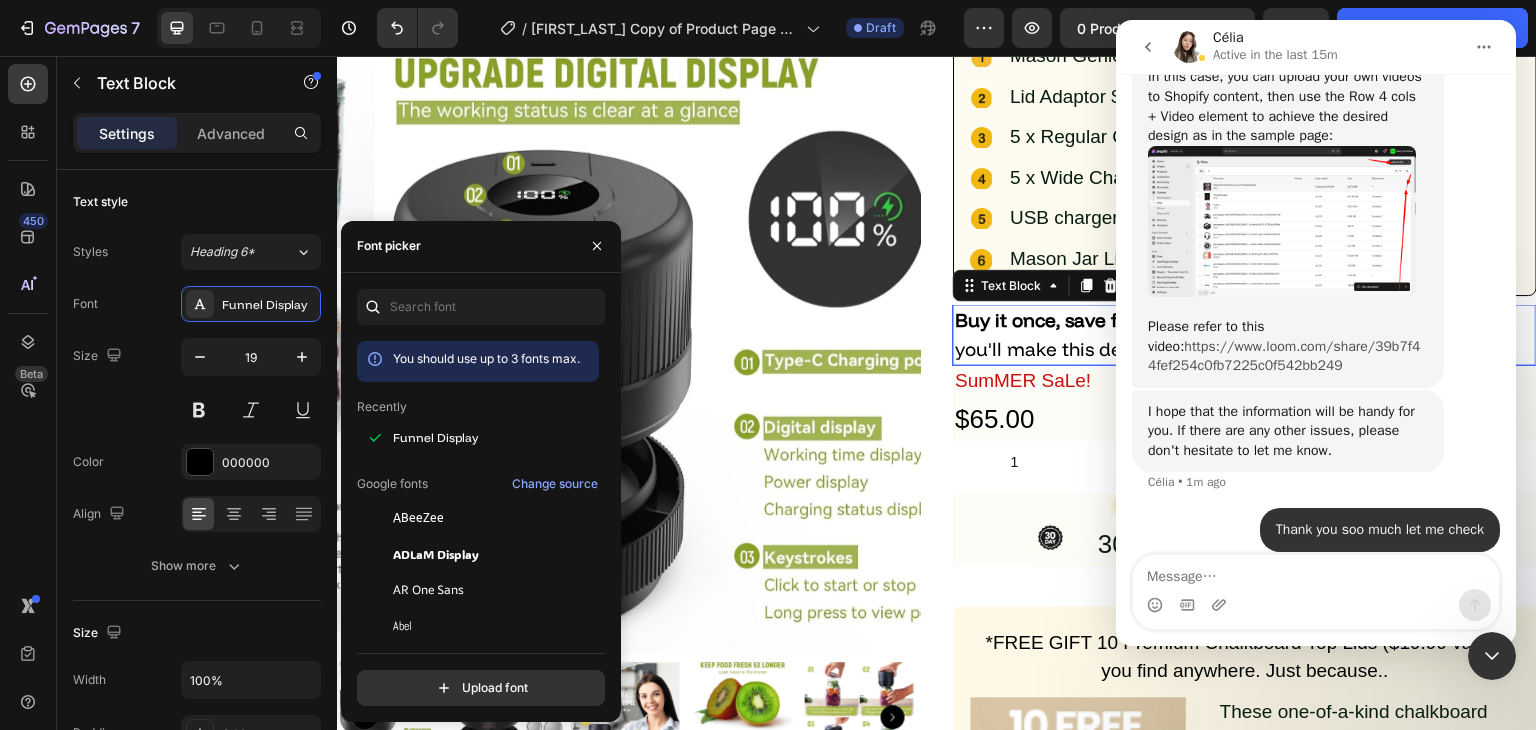 click on "https://www.loom.com/share/39b7f44fef254c0fb7225c0f542bb249" at bounding box center (1284, 356) 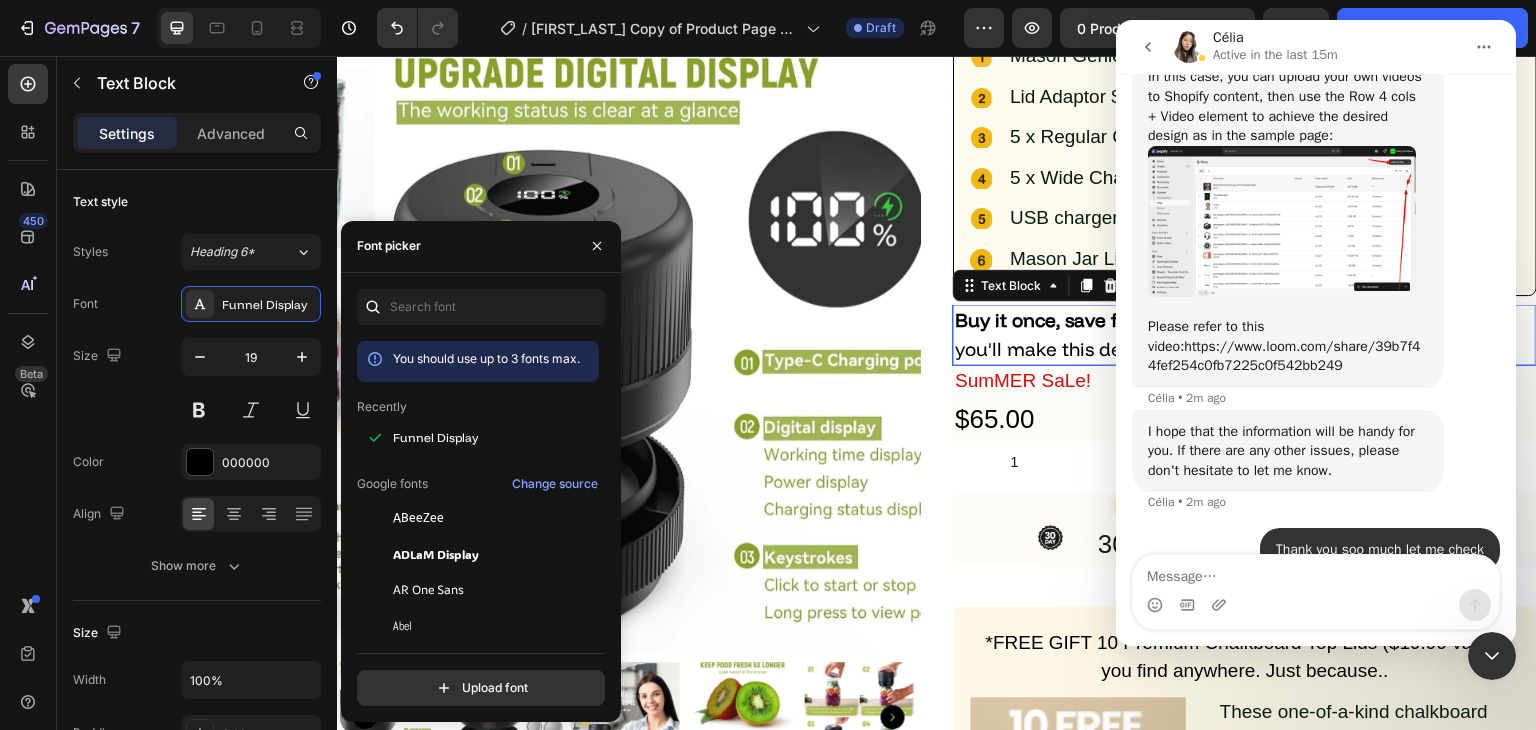 scroll, scrollTop: 9656, scrollLeft: 0, axis: vertical 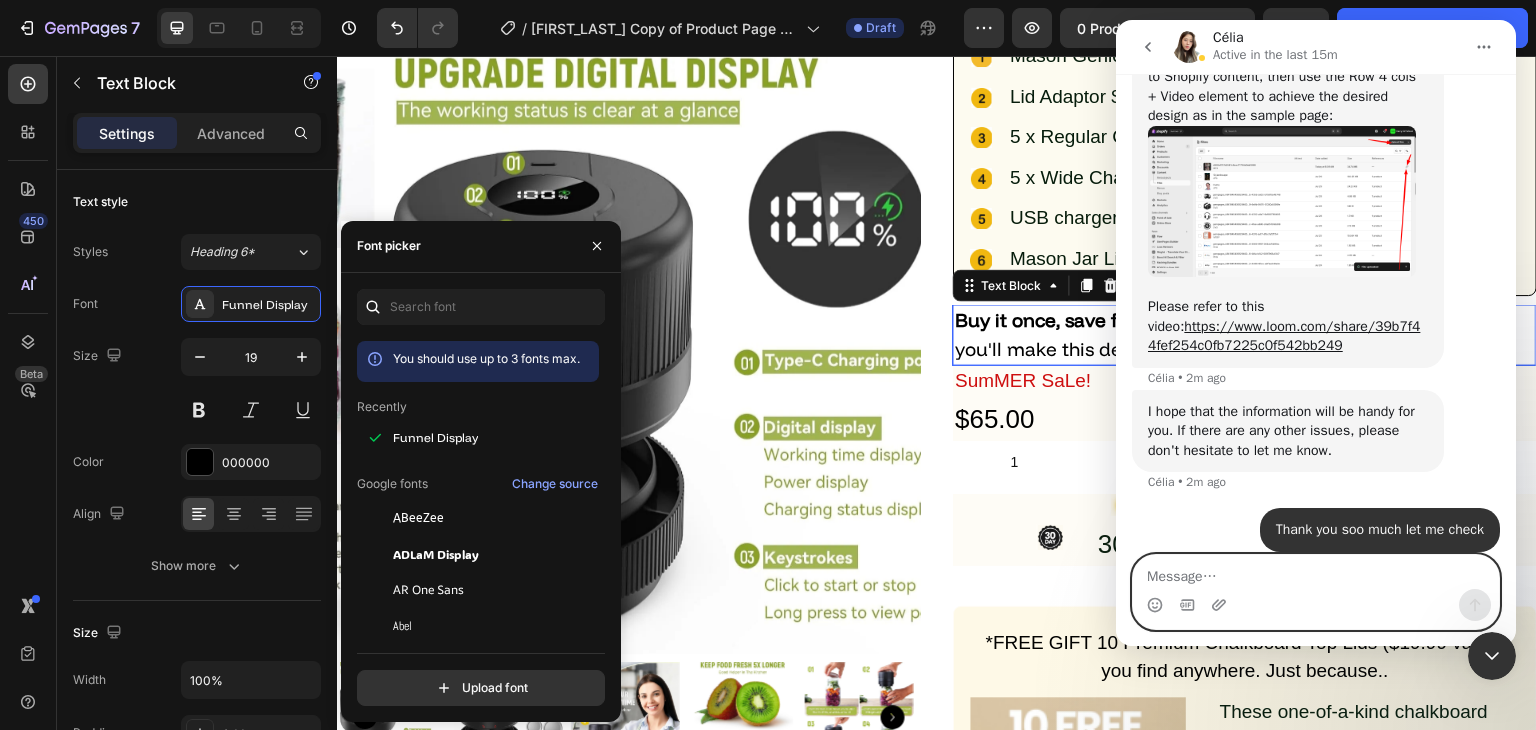 click at bounding box center [1316, 572] 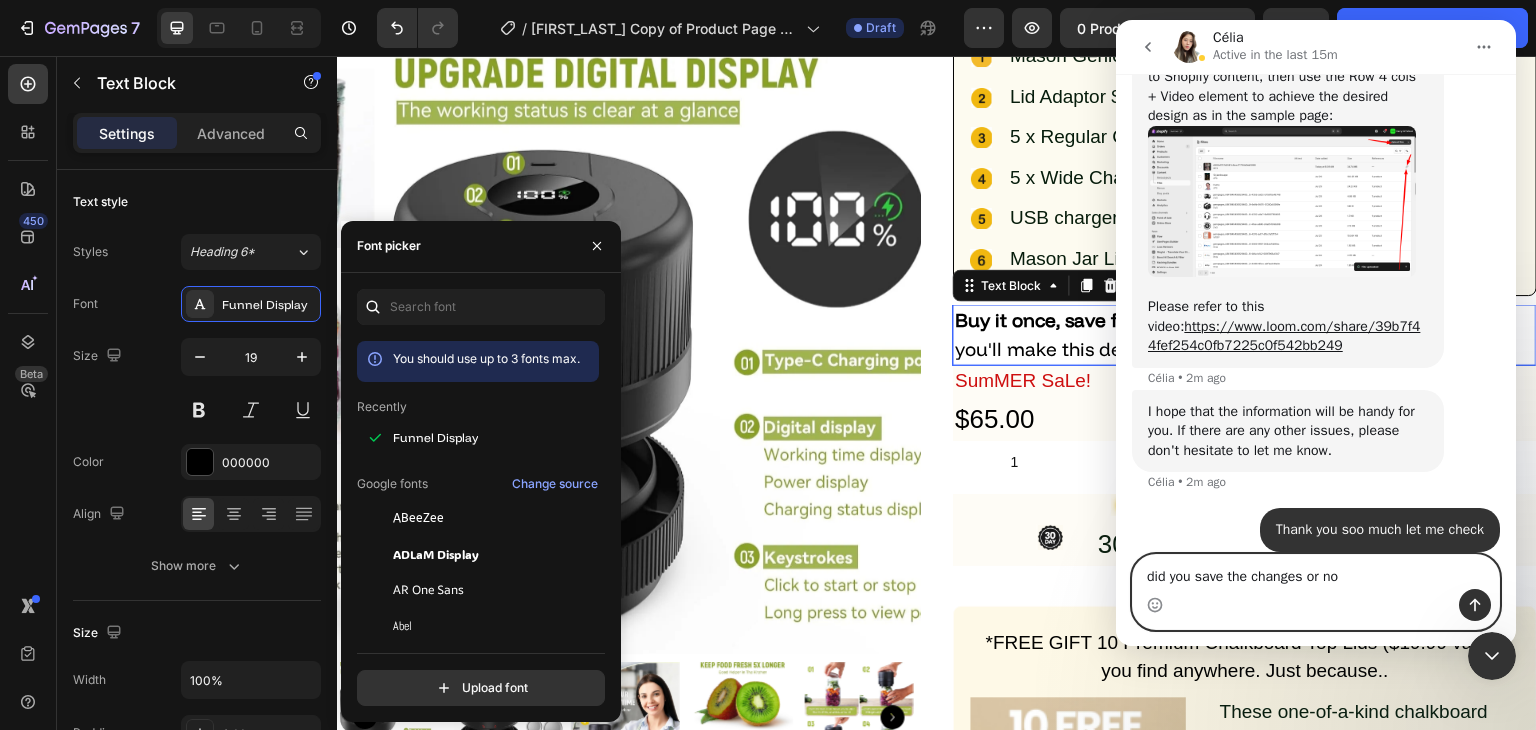 type on "did you save the changes or not" 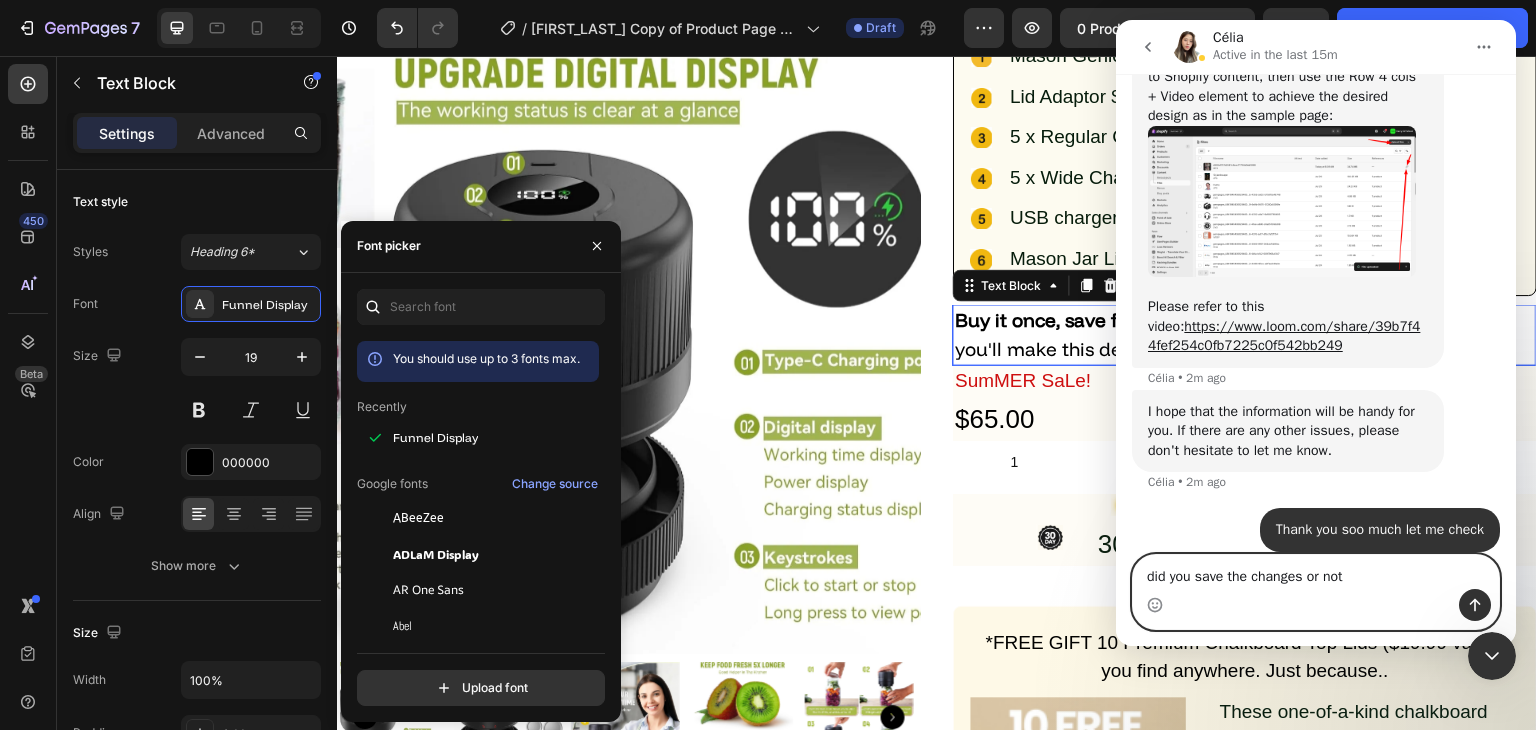 type 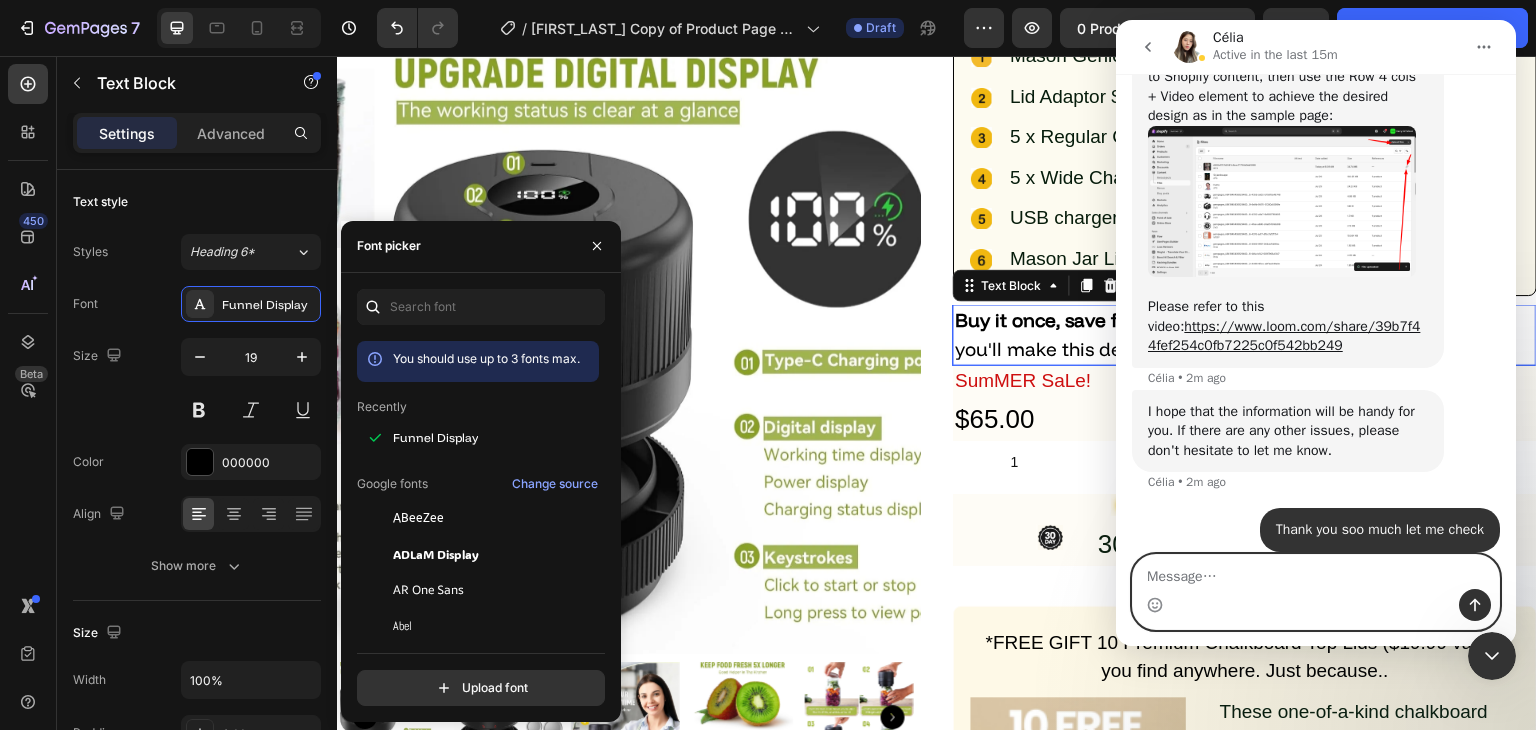 scroll, scrollTop: 9702, scrollLeft: 0, axis: vertical 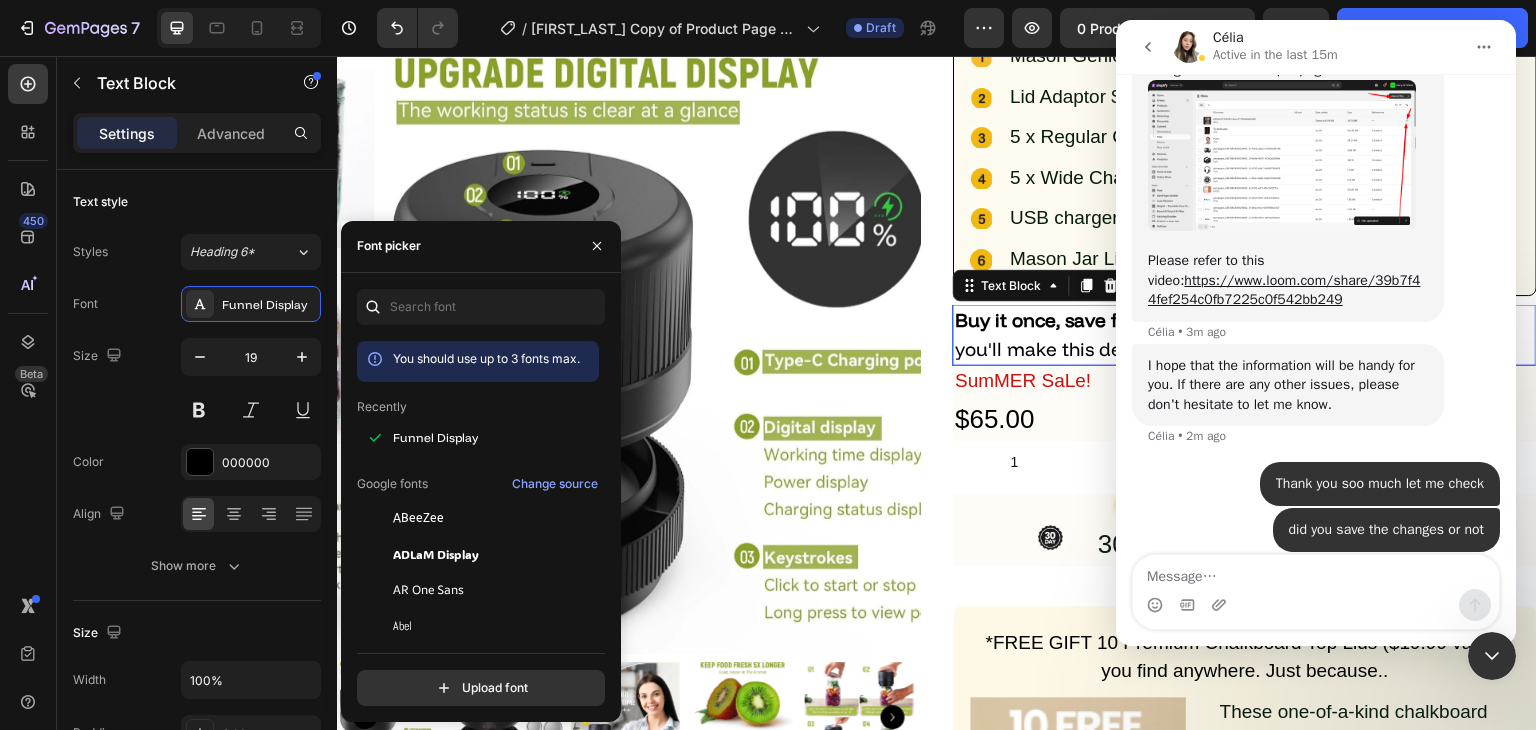 click 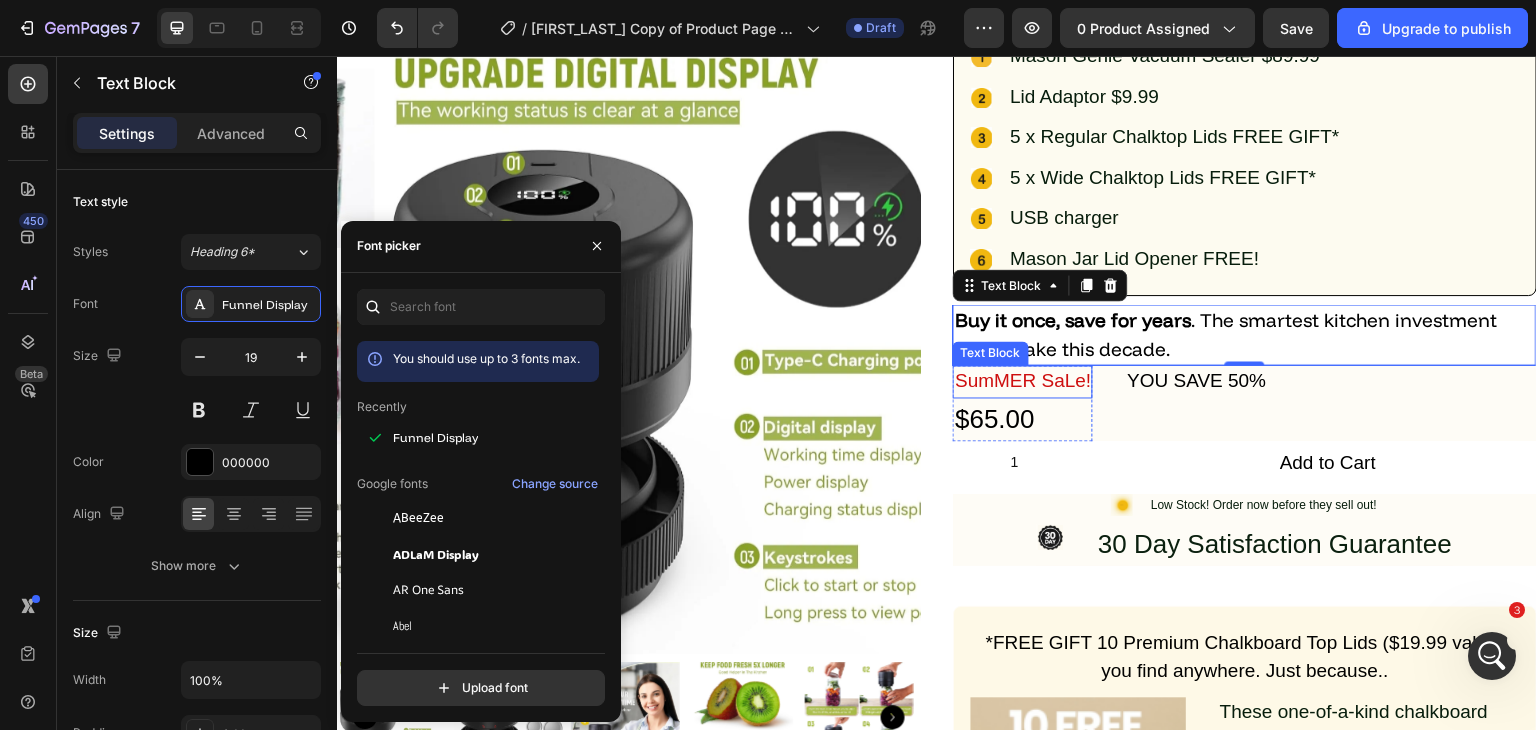 click on "SumMER SaLe!" at bounding box center (1023, 381) 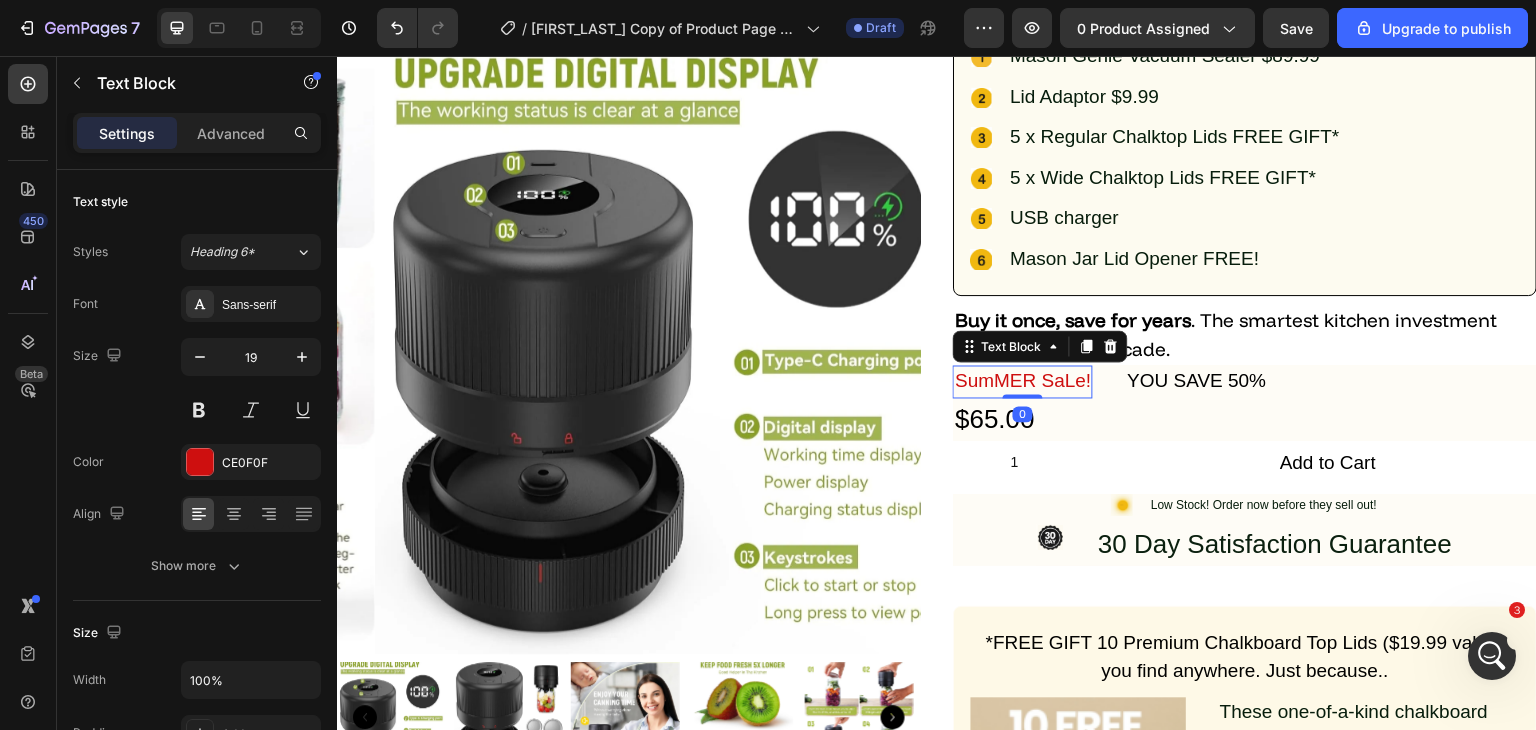 click on "SumMER SaLe!" at bounding box center [1023, 381] 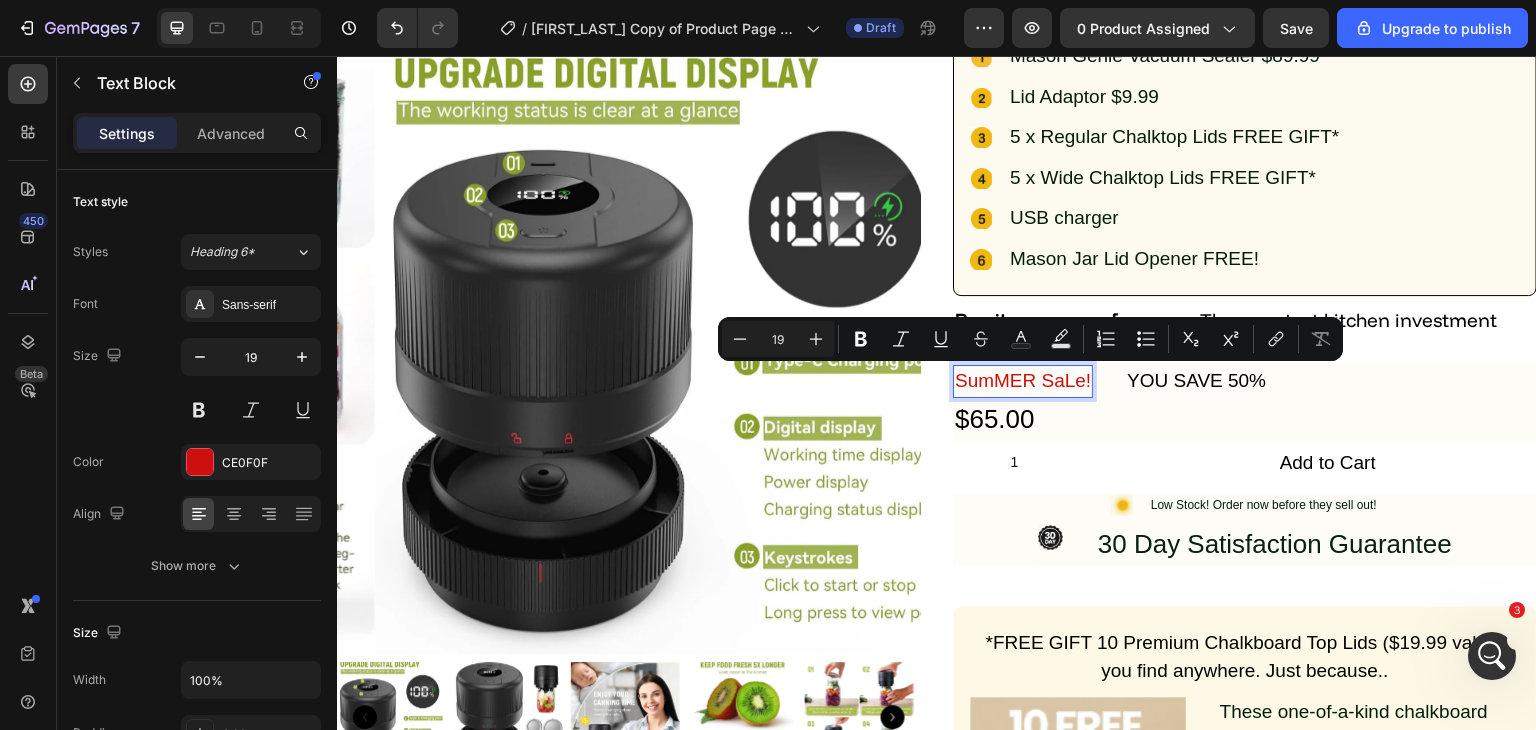 click on "SumMER SaLe!" at bounding box center (1023, 381) 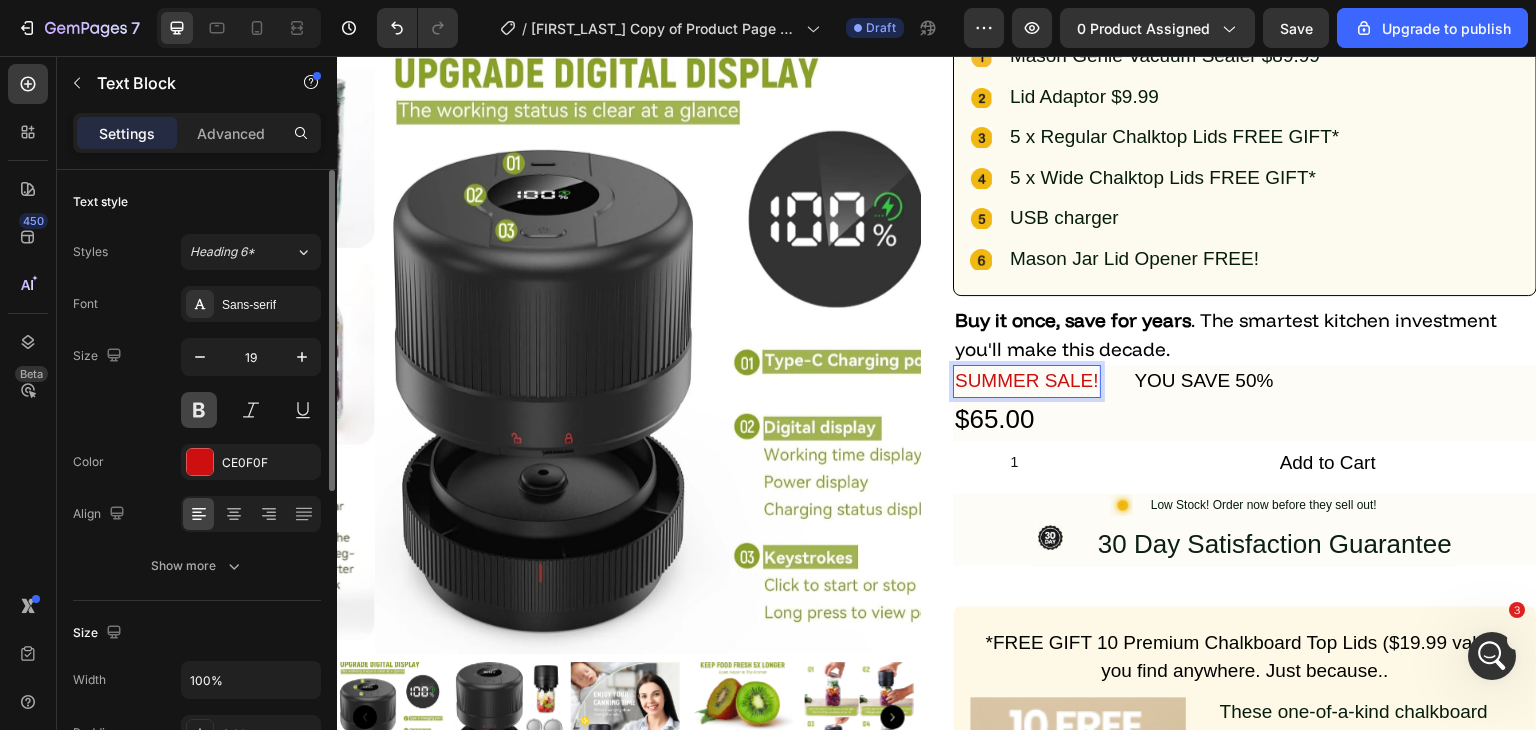 click at bounding box center [199, 410] 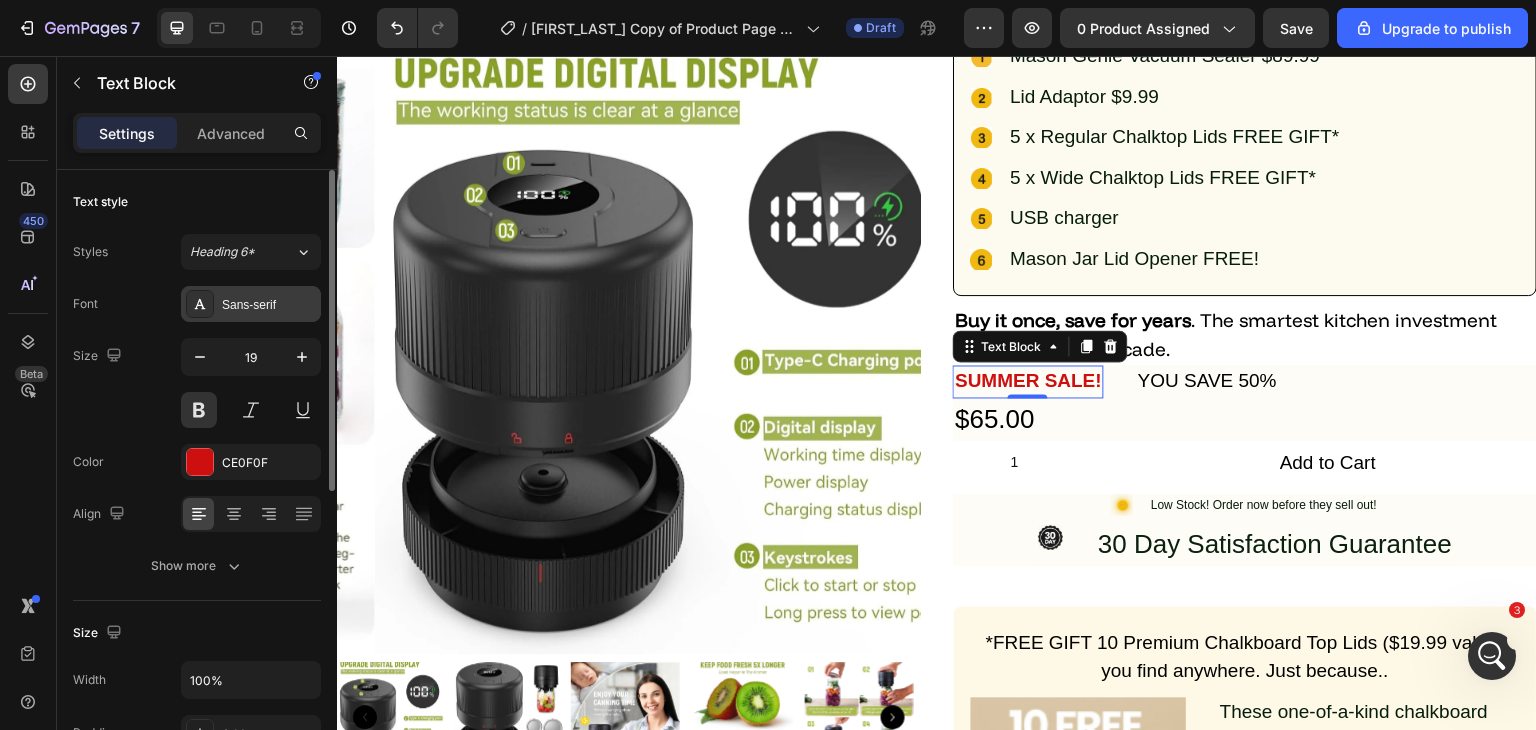 click on "Sans-serif" at bounding box center [269, 305] 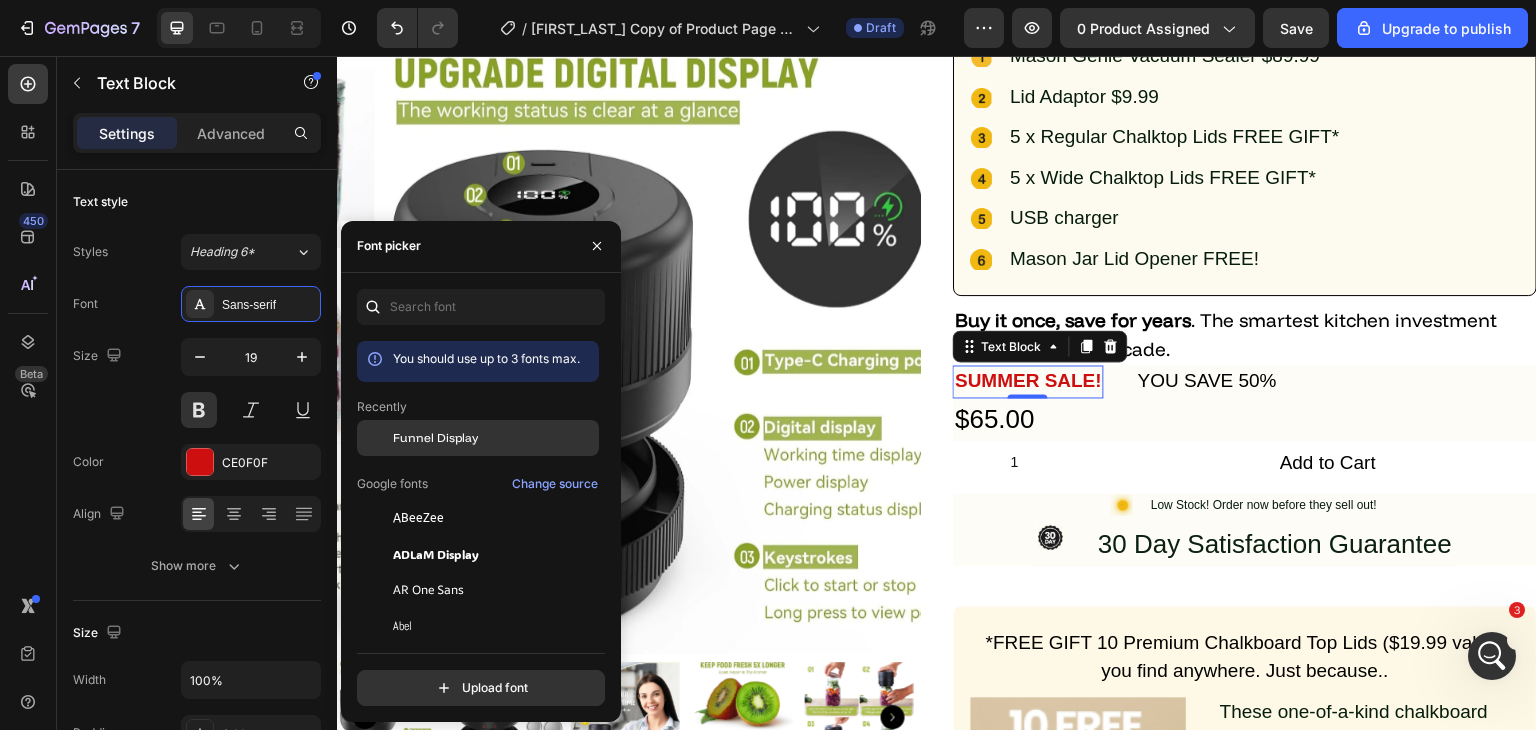 click on "Funnel Display" at bounding box center [435, 438] 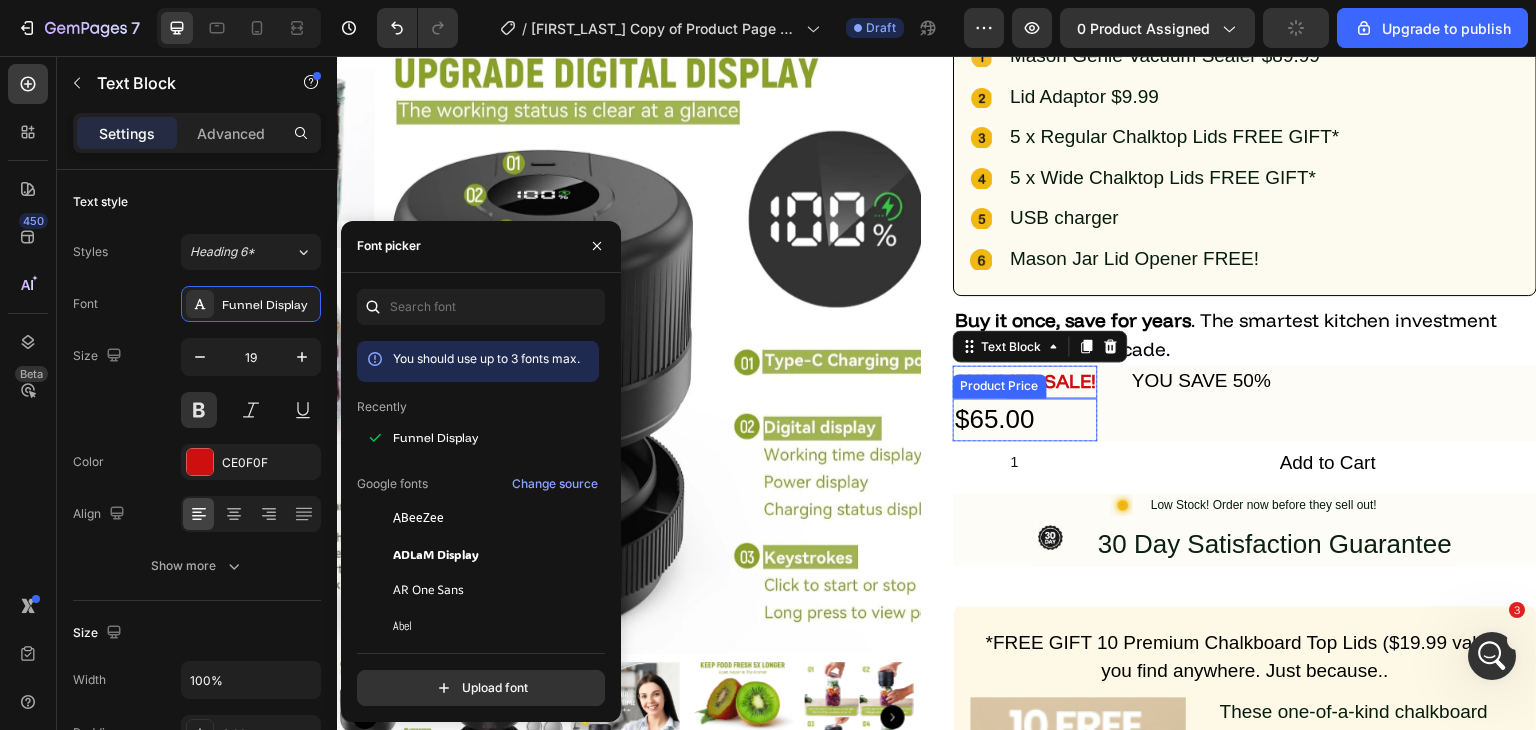 click on "$65.00" at bounding box center (1025, 419) 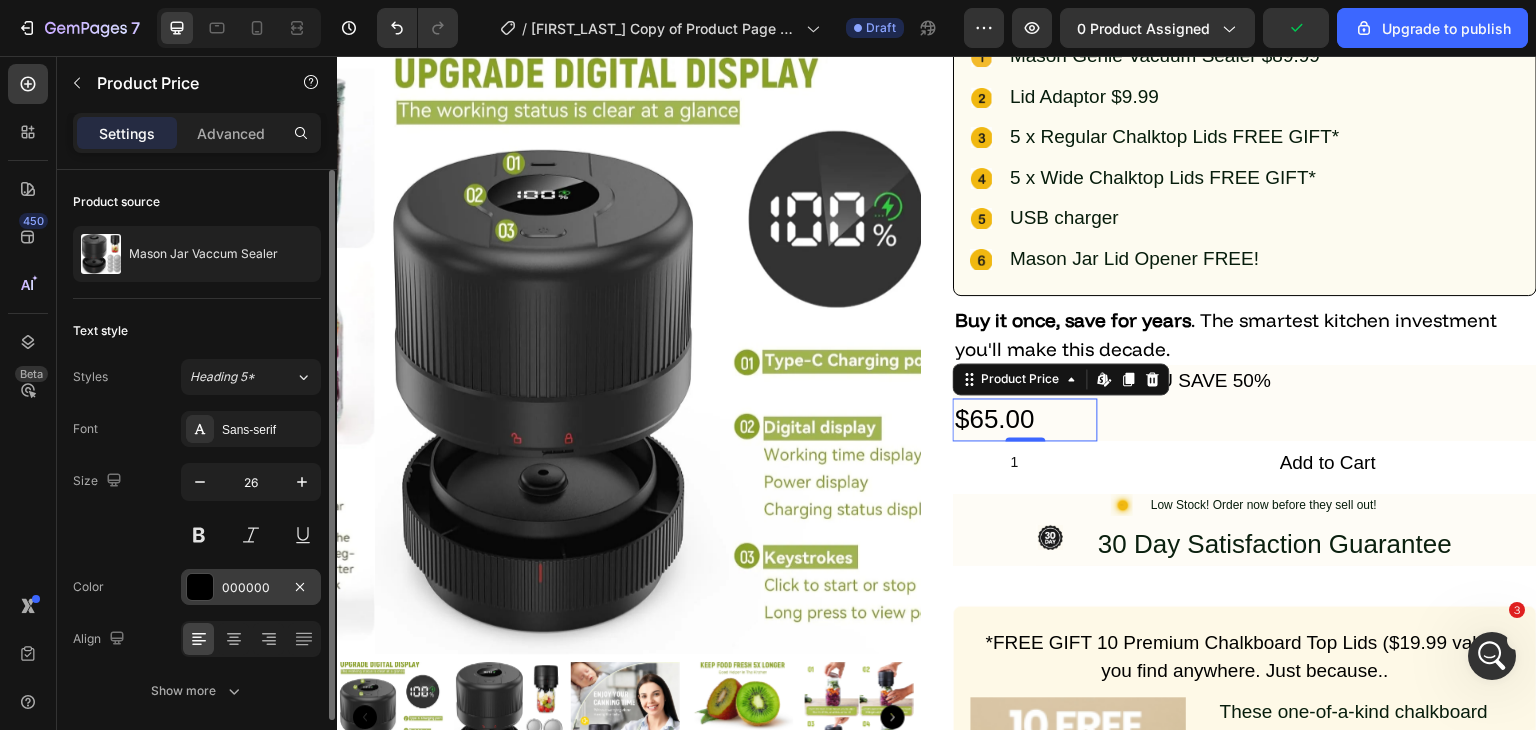 click at bounding box center (200, 587) 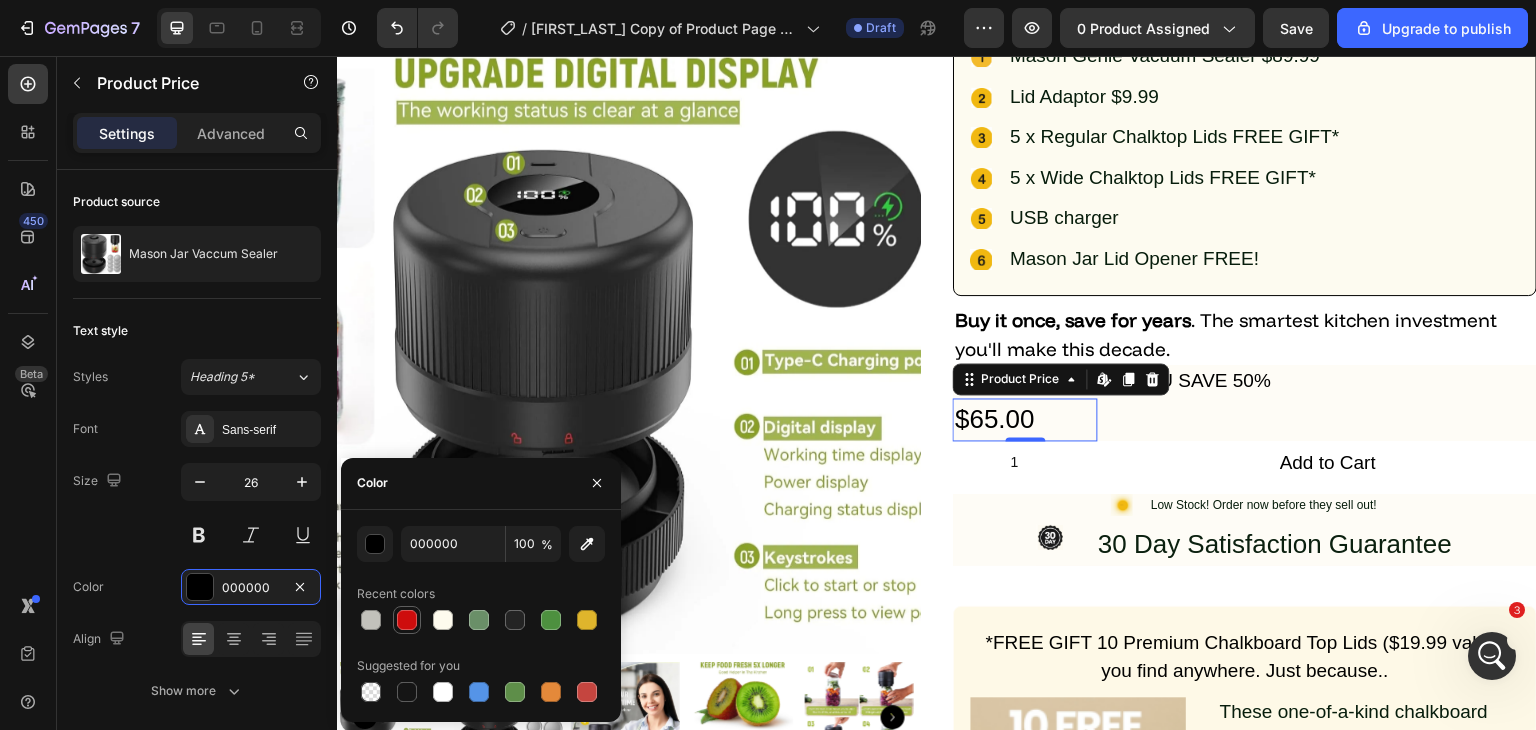 click at bounding box center [407, 620] 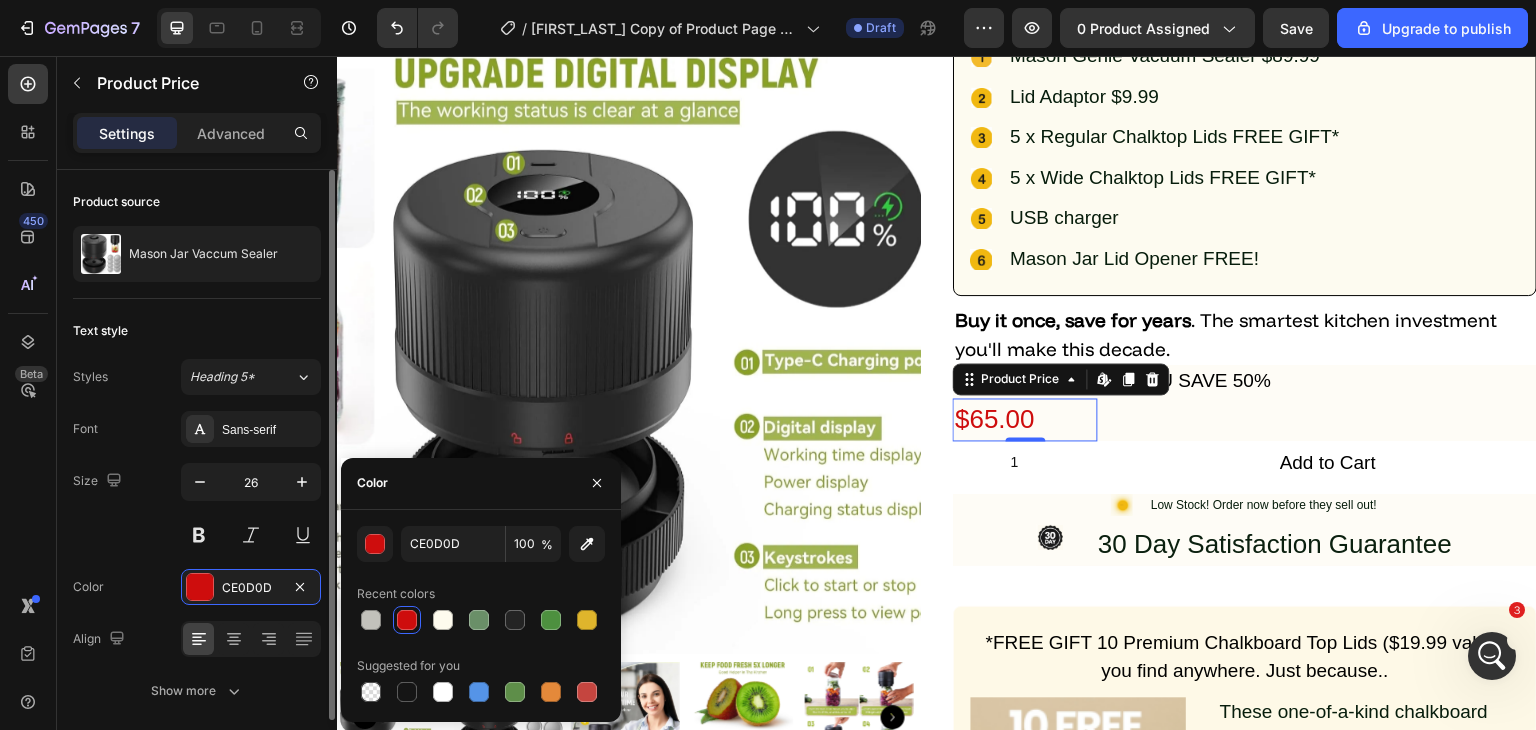 click on "Size 26" at bounding box center (197, 508) 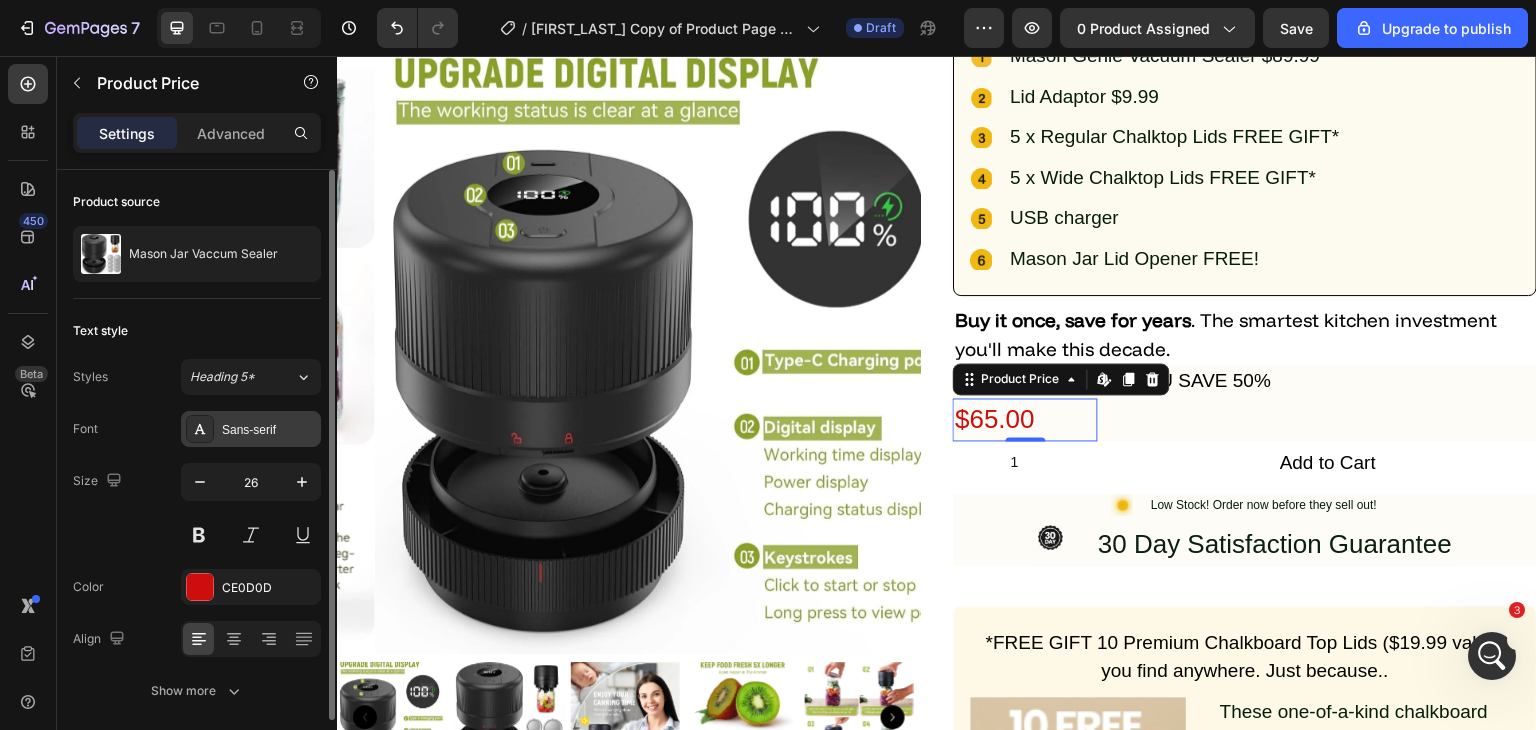 click on "Sans-serif" at bounding box center (269, 430) 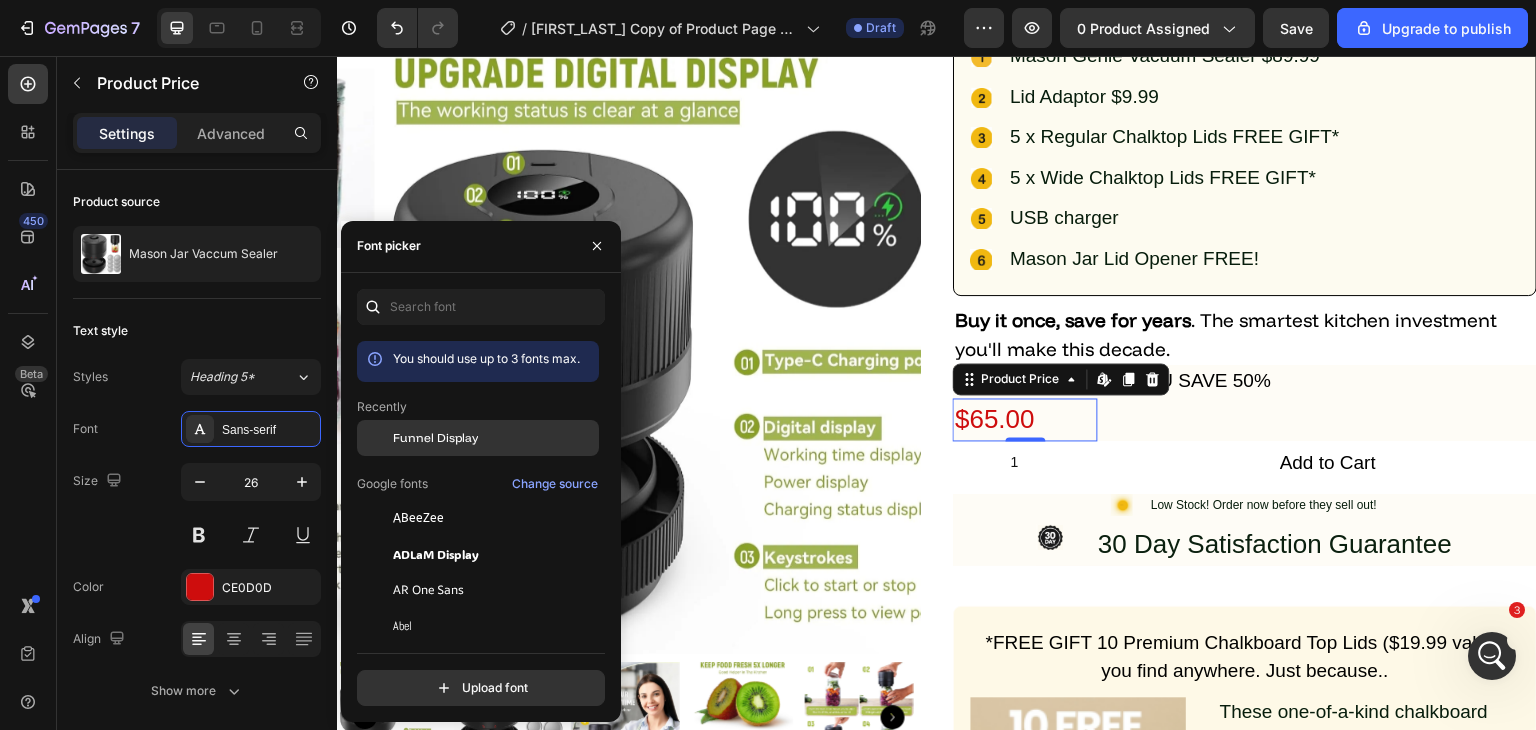 click on "Funnel Display" at bounding box center (435, 438) 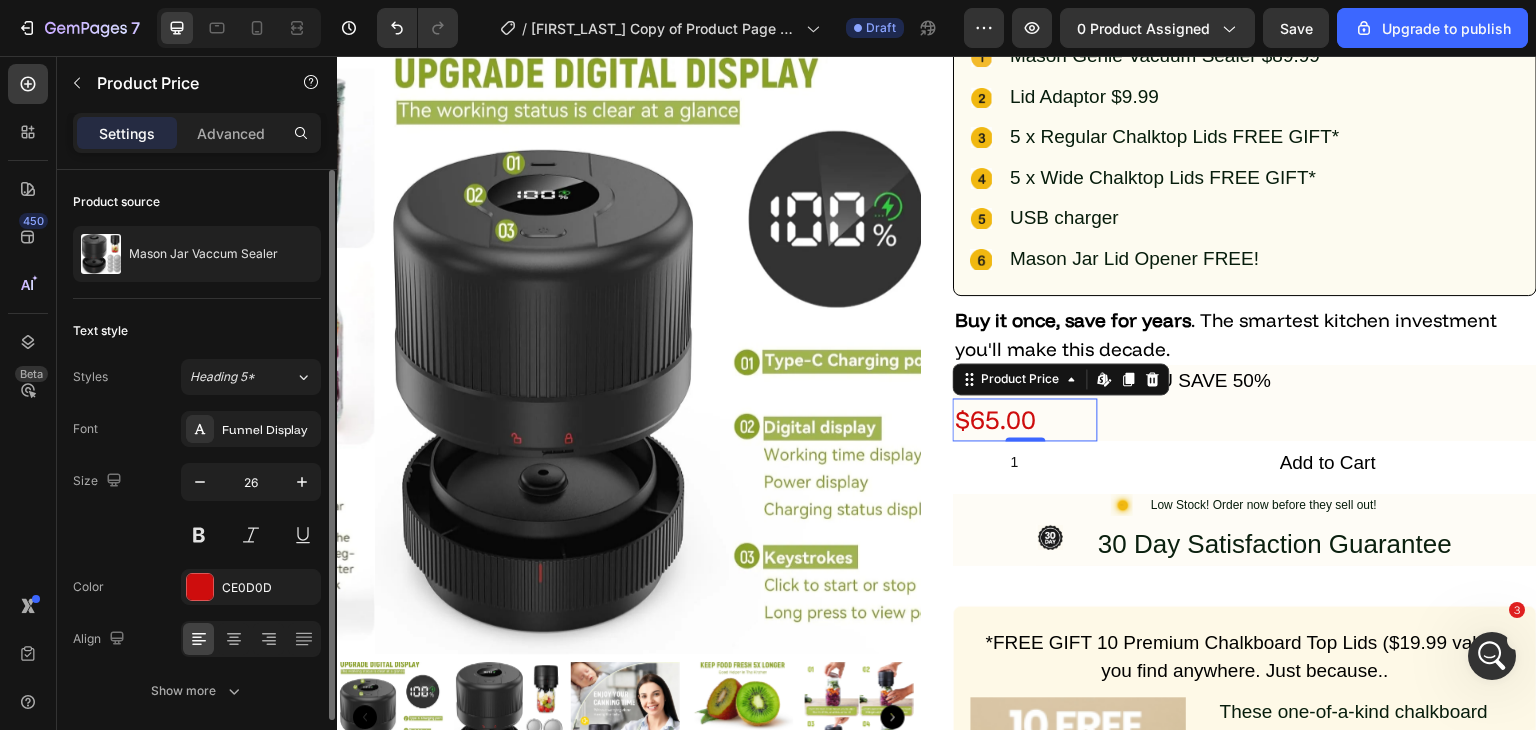 click on "Size 26" at bounding box center (197, 508) 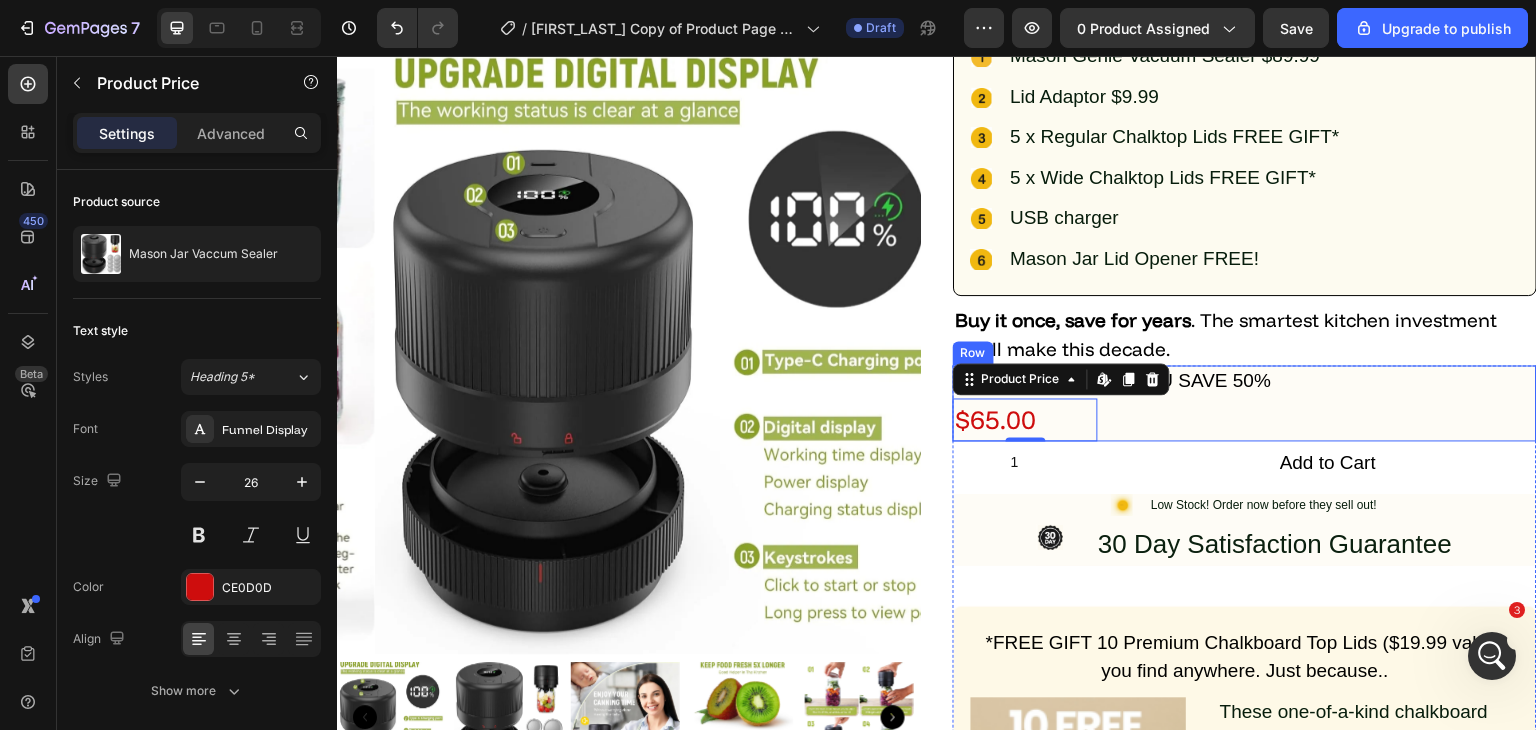 click on "SUMMER SALE! Text Block $65.00 Product Price   Edit content in Shopify 0 Product Price   Edit content in Shopify 0 Row YOU SAVE 50% Text Block Row" at bounding box center [1245, 403] 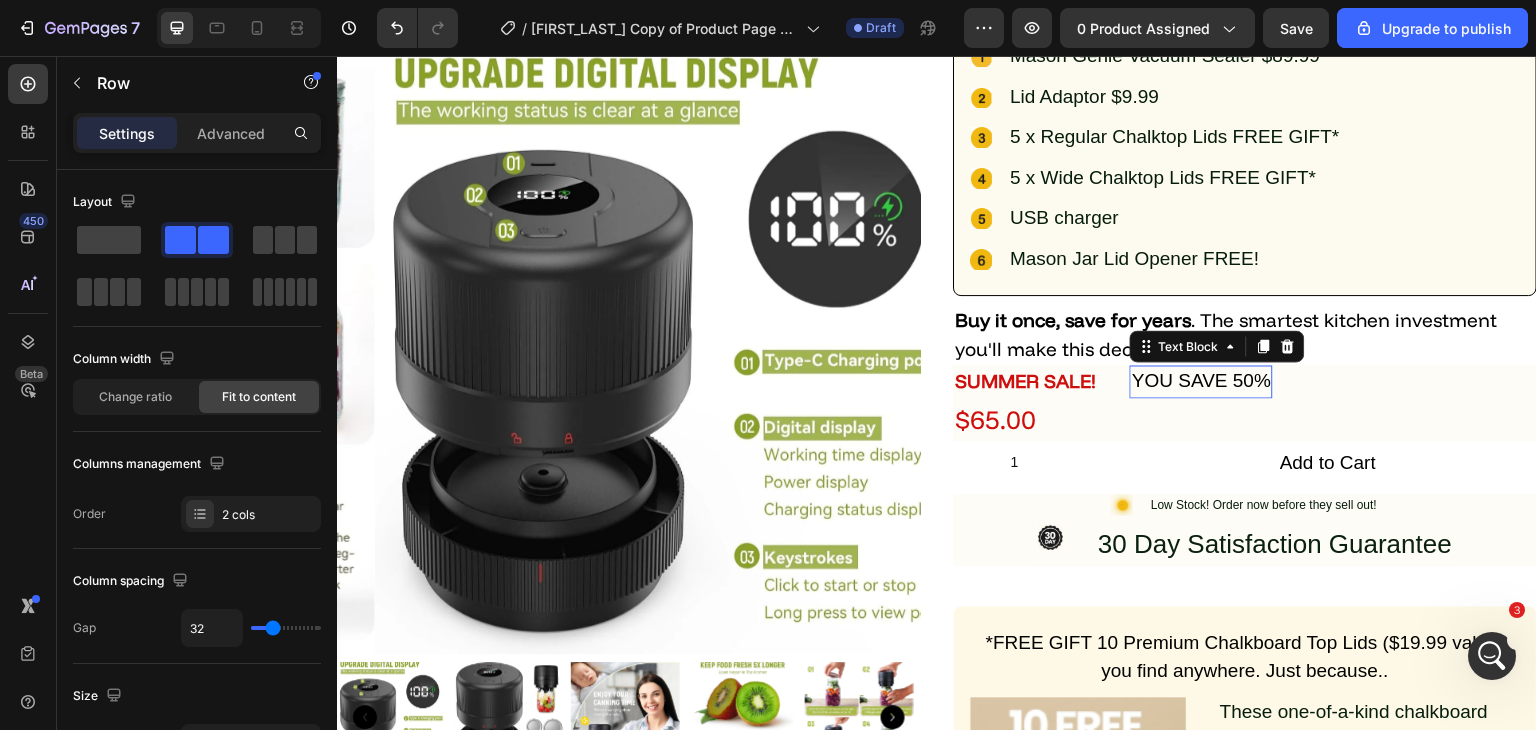 click on "YOU SAVE 50% Text Block   0" at bounding box center (1201, 381) 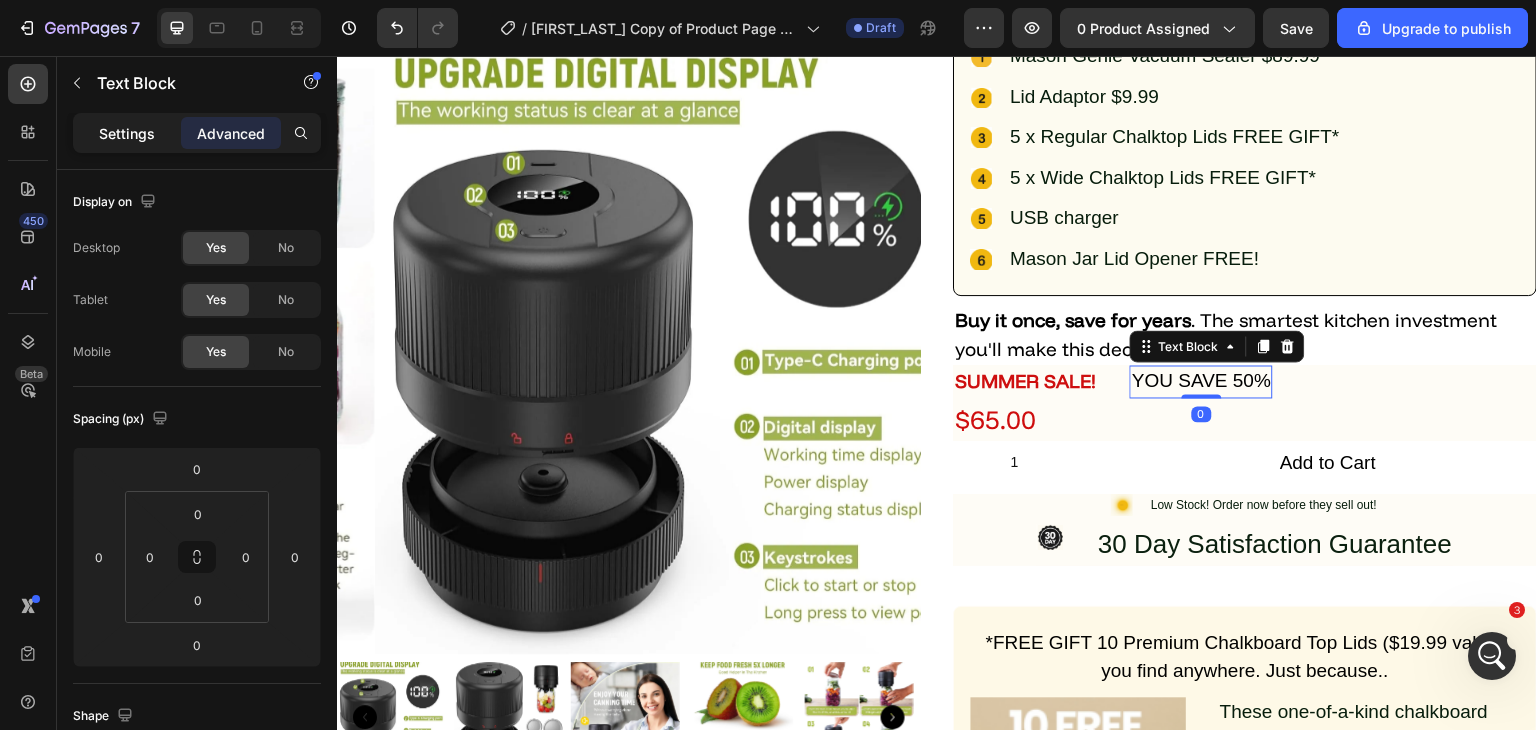 click on "Settings" at bounding box center [127, 133] 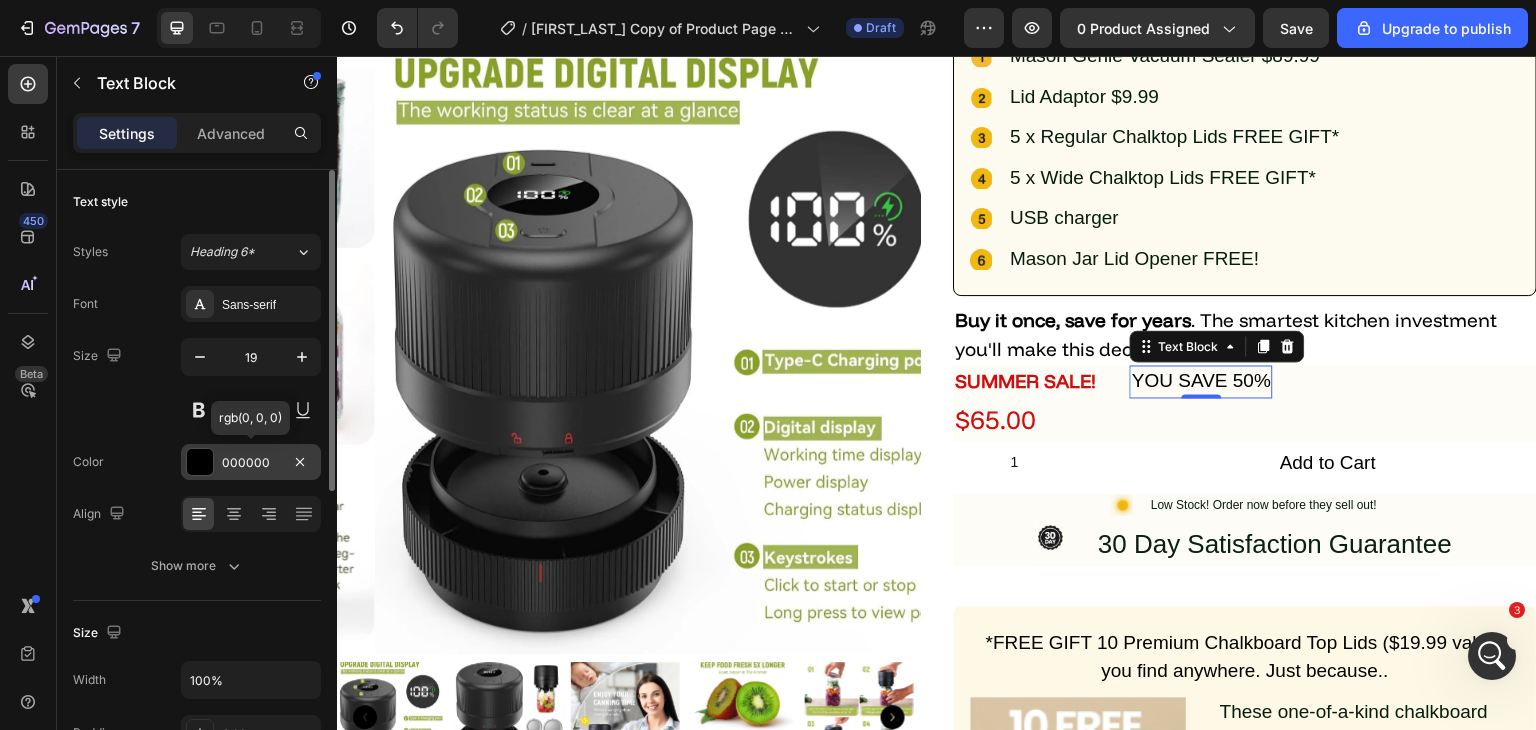 click at bounding box center (200, 462) 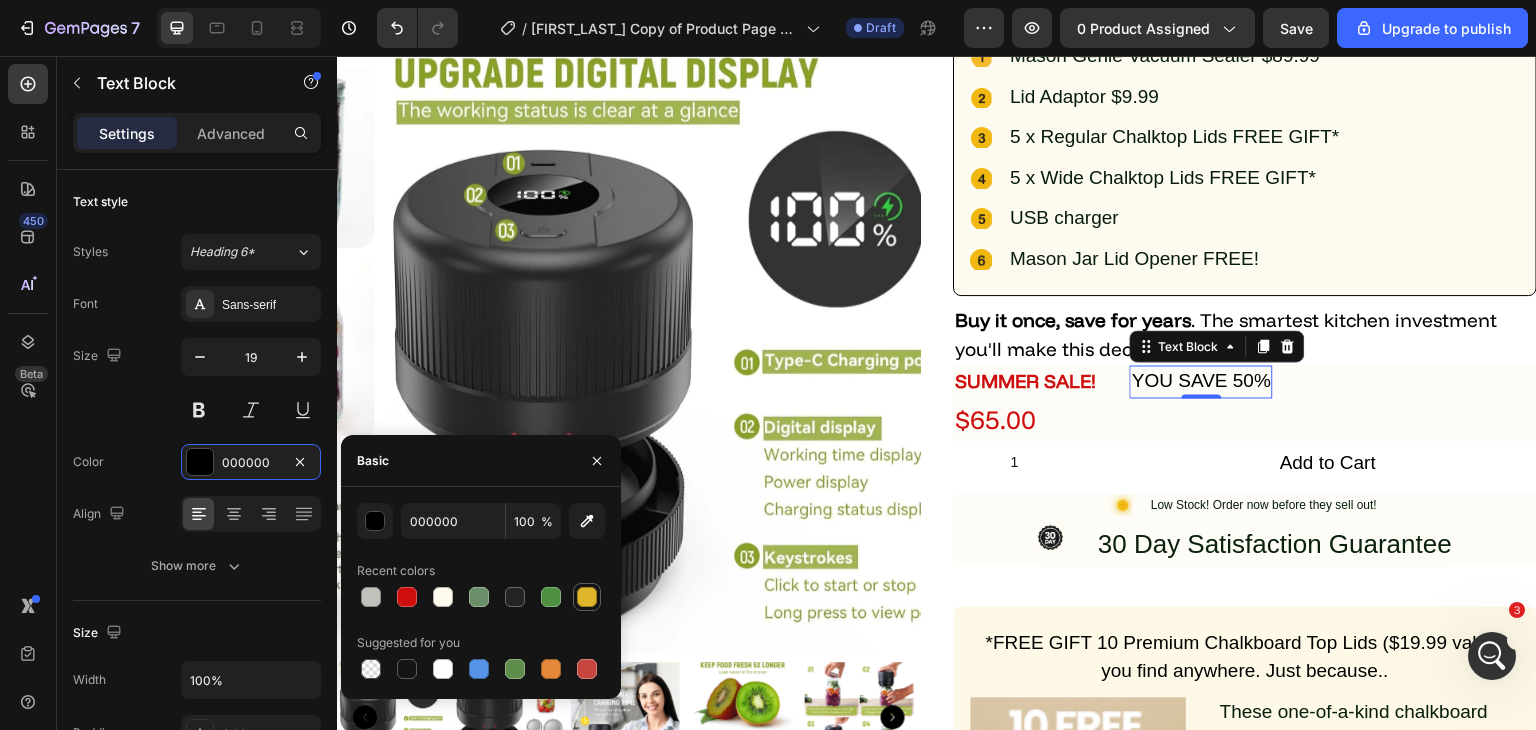 click at bounding box center [587, 597] 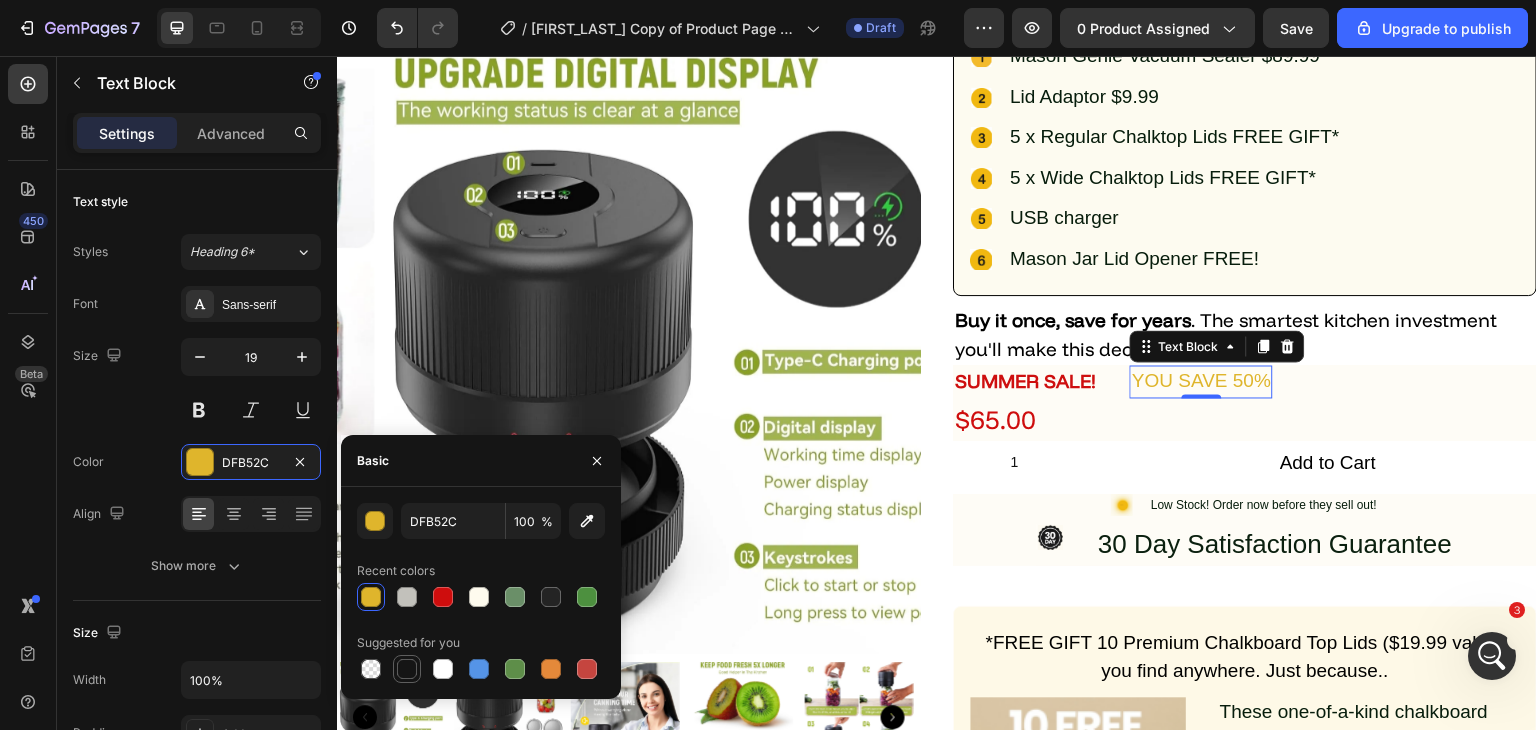click at bounding box center [407, 669] 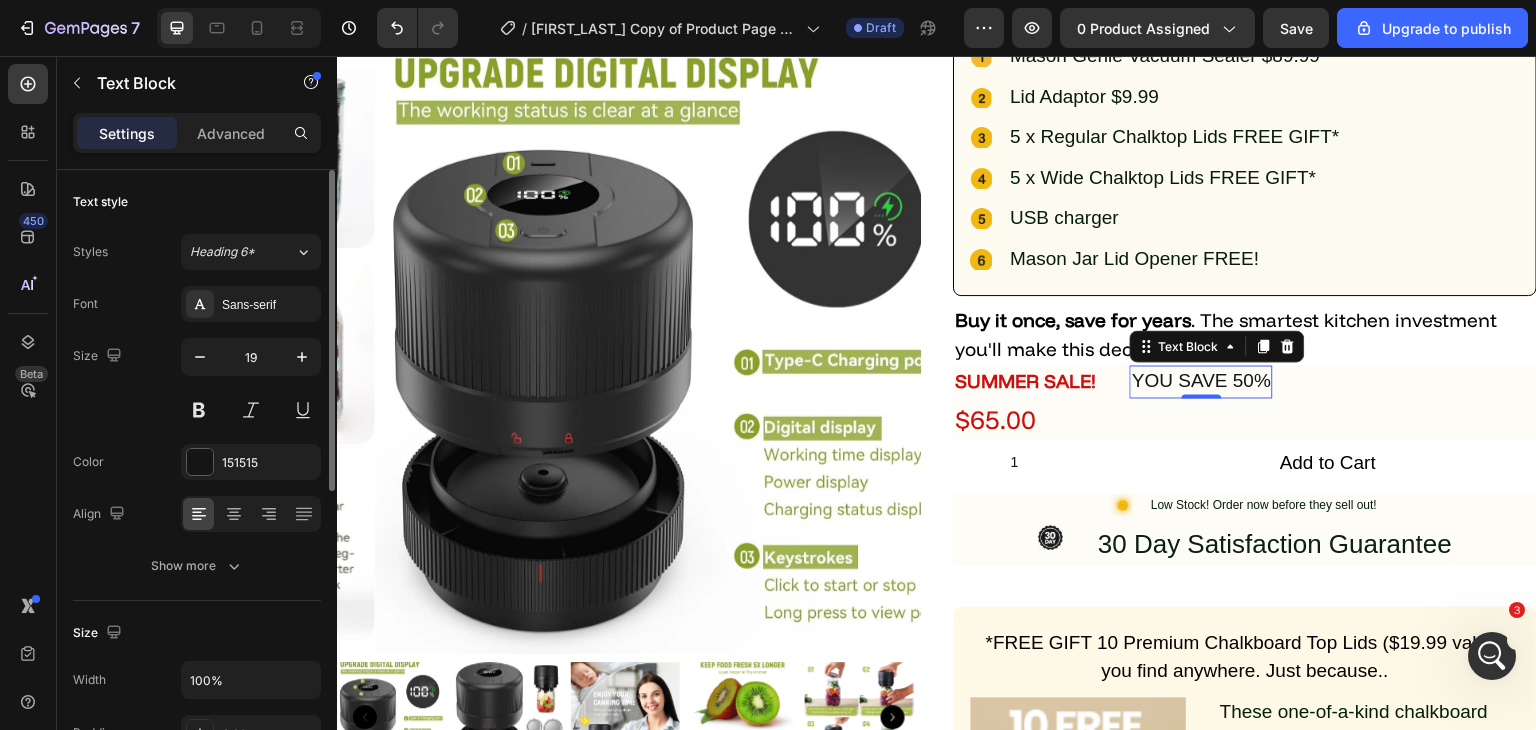 click on "Size 19" at bounding box center (197, 383) 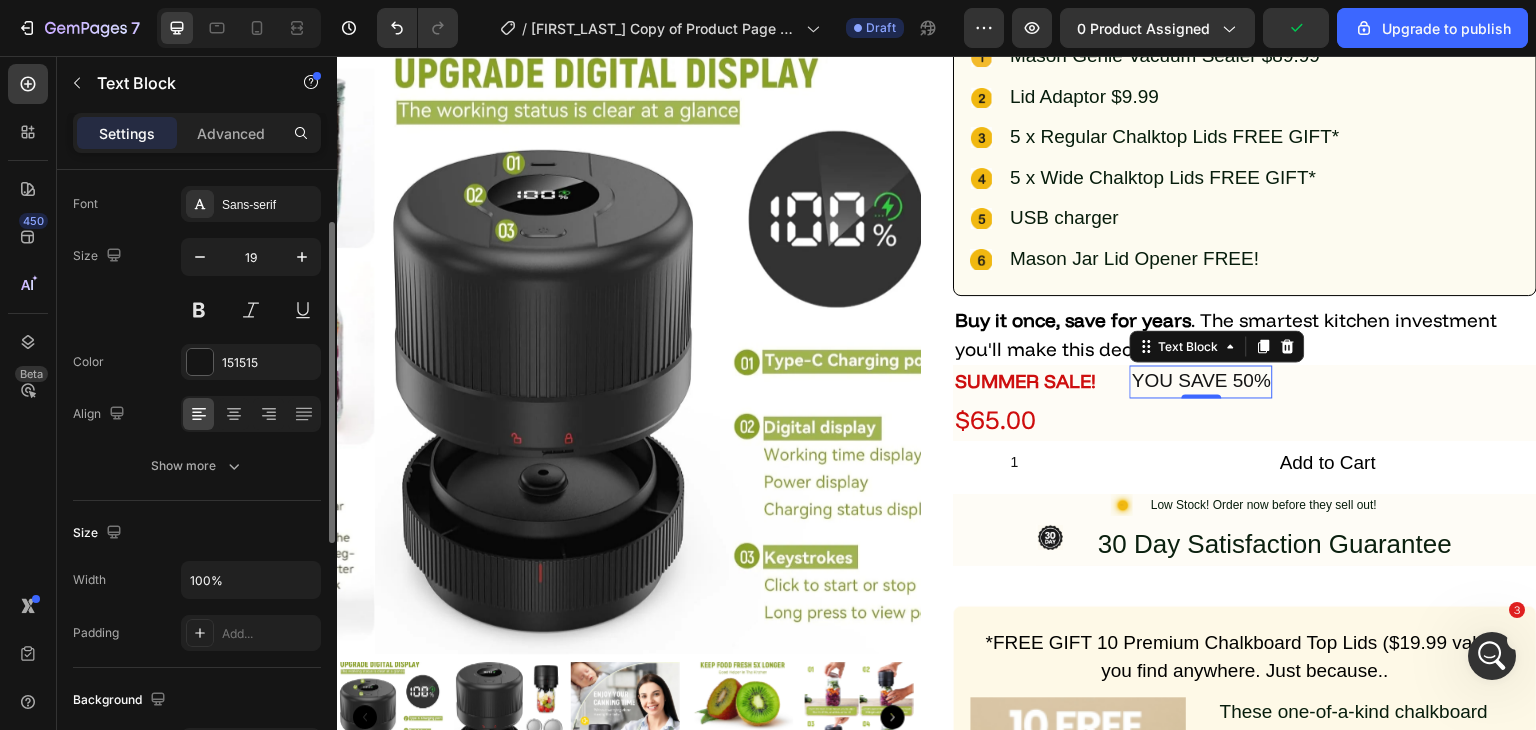 scroll, scrollTop: 300, scrollLeft: 0, axis: vertical 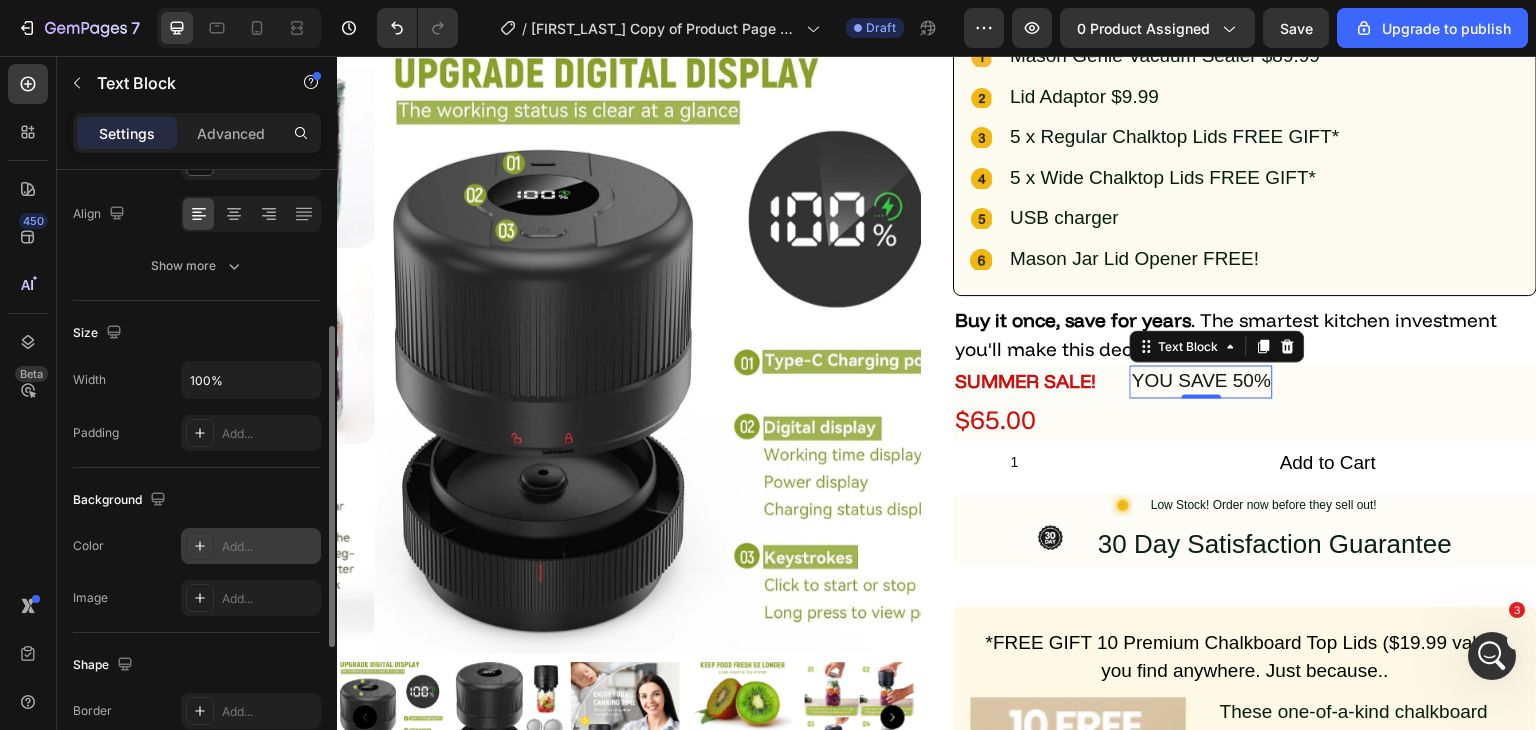 click at bounding box center [200, 546] 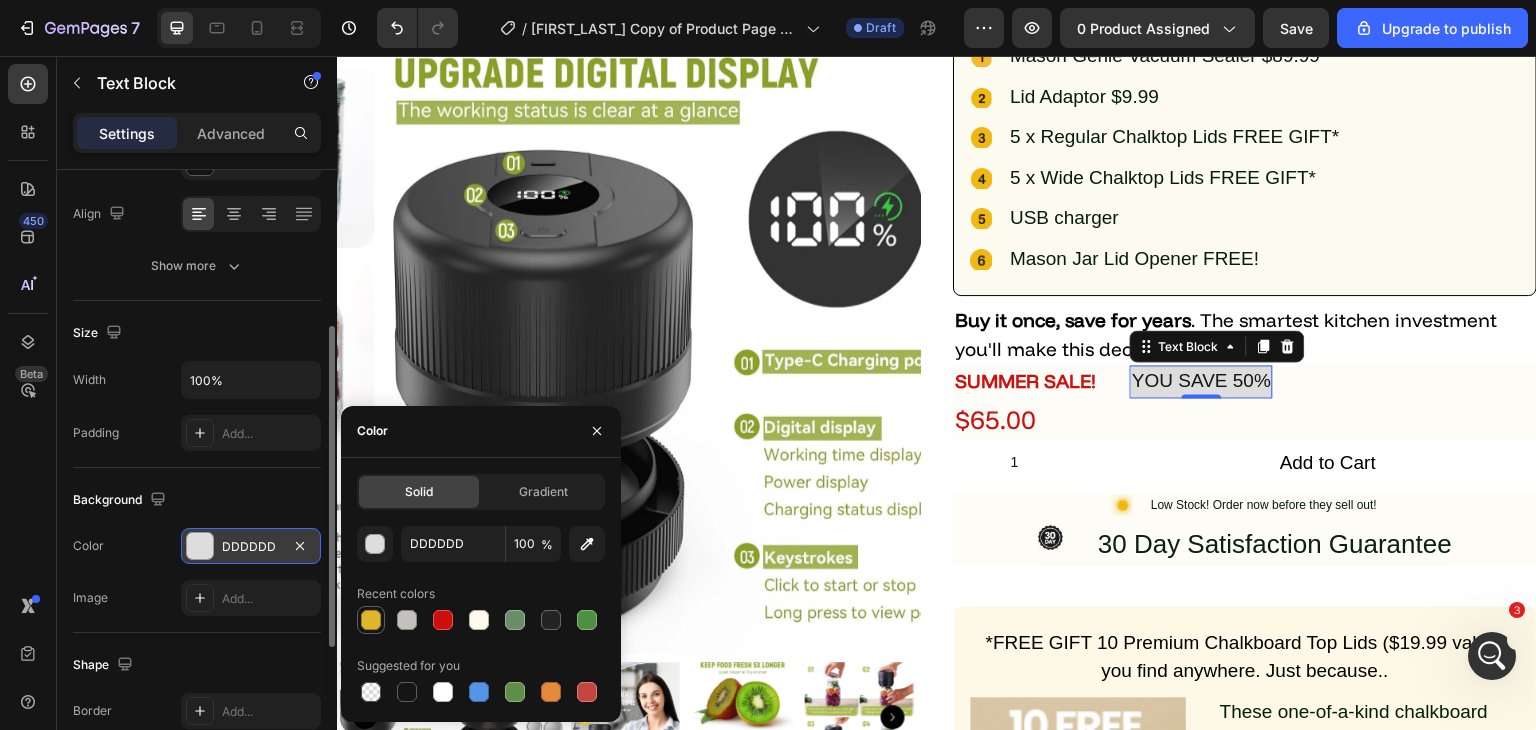 click at bounding box center (371, 620) 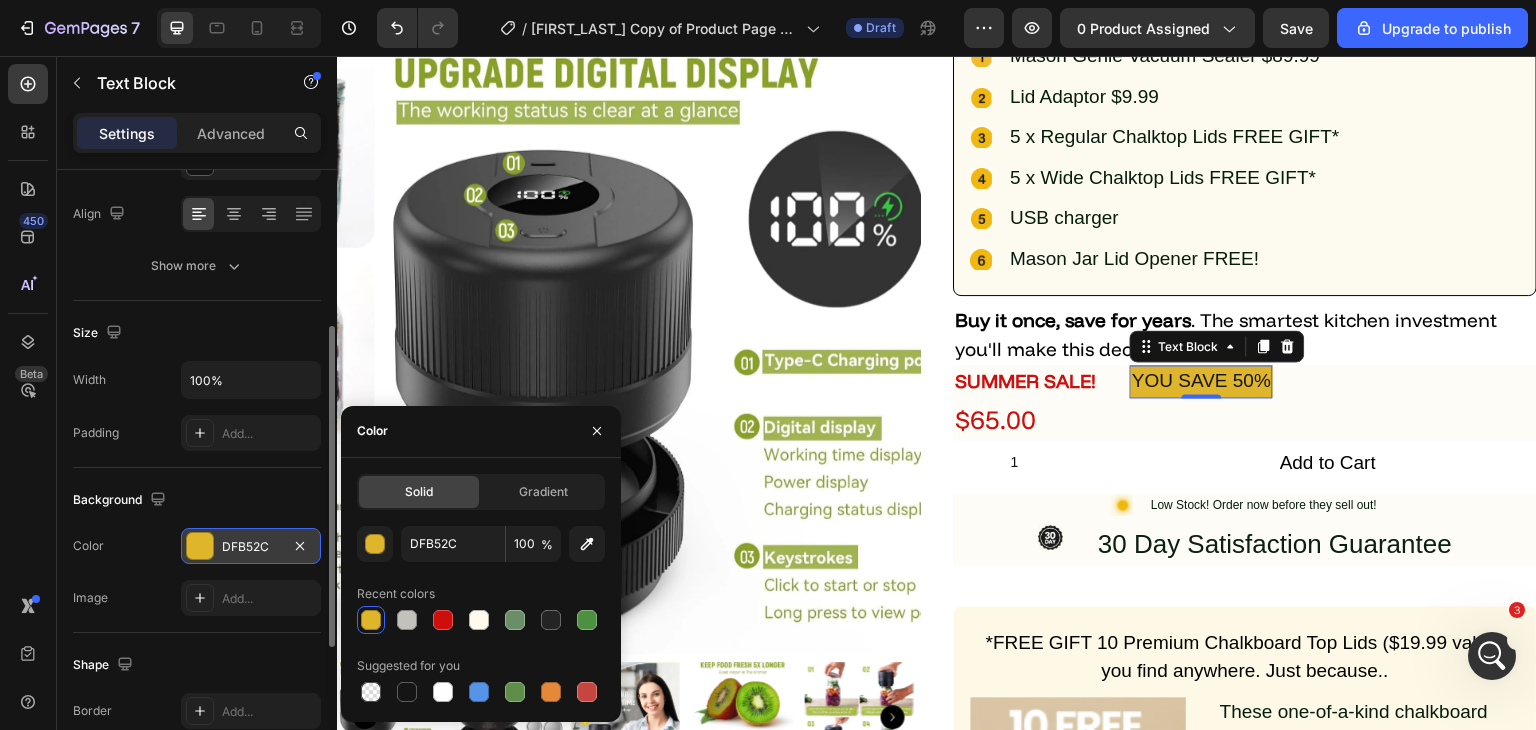 click on "Color DFB52C" at bounding box center [197, 546] 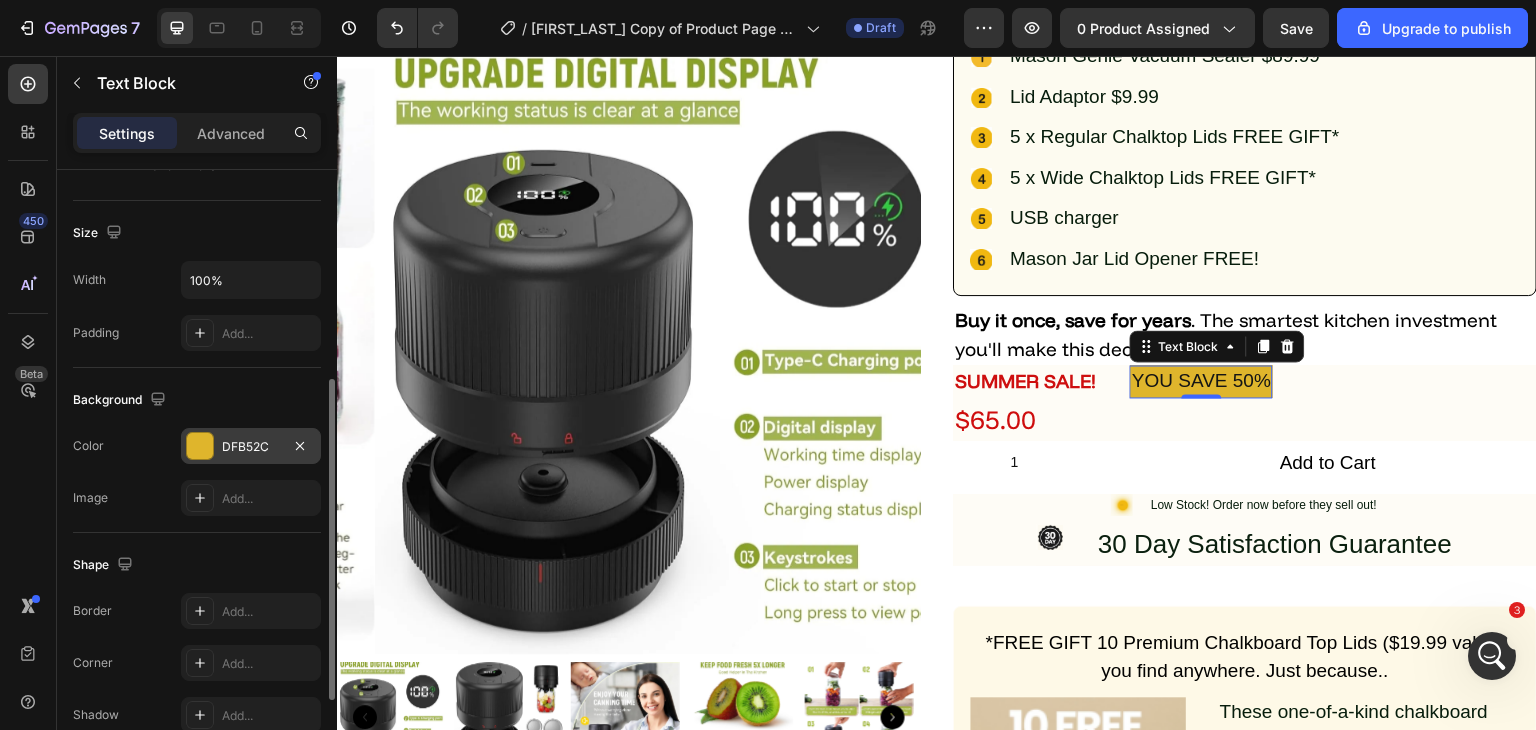scroll, scrollTop: 500, scrollLeft: 0, axis: vertical 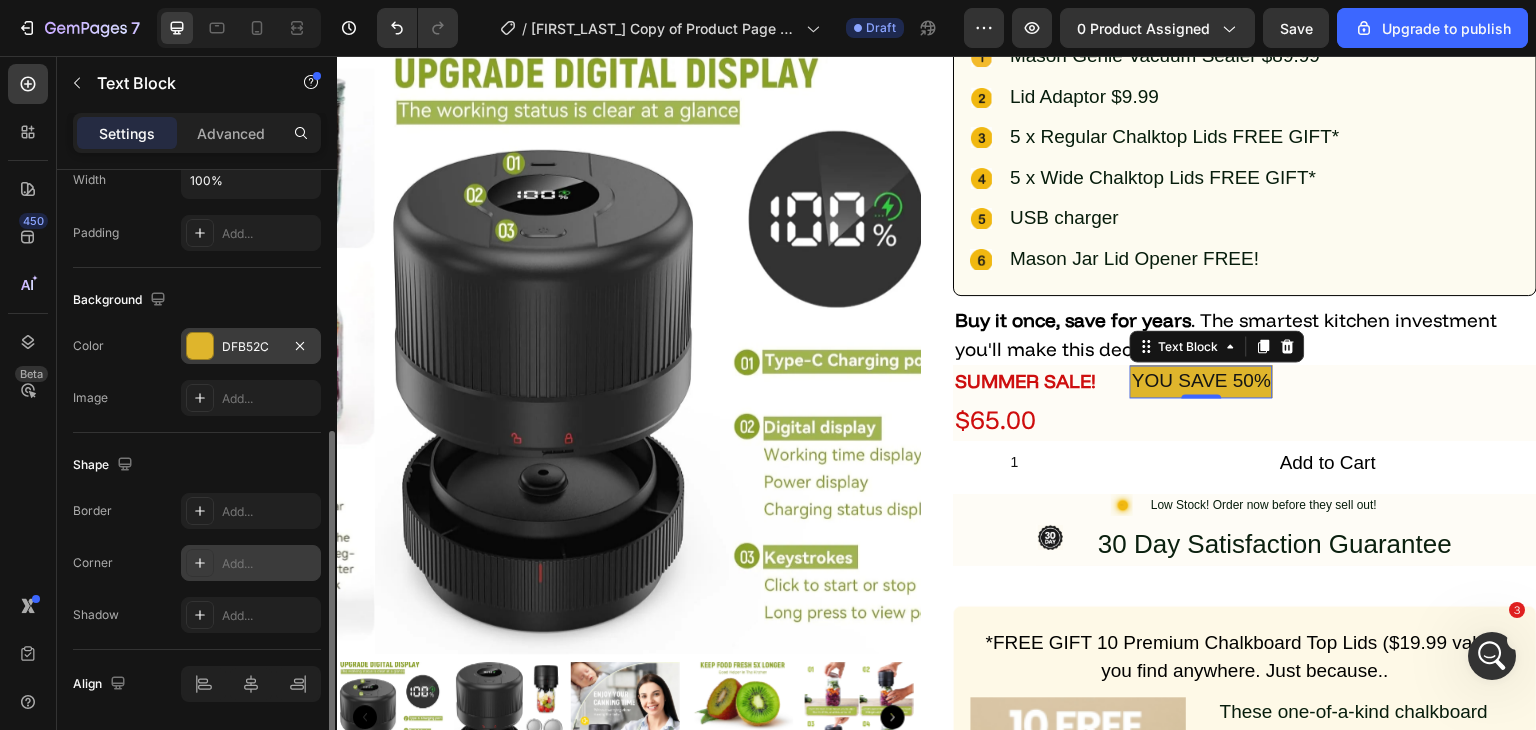 click 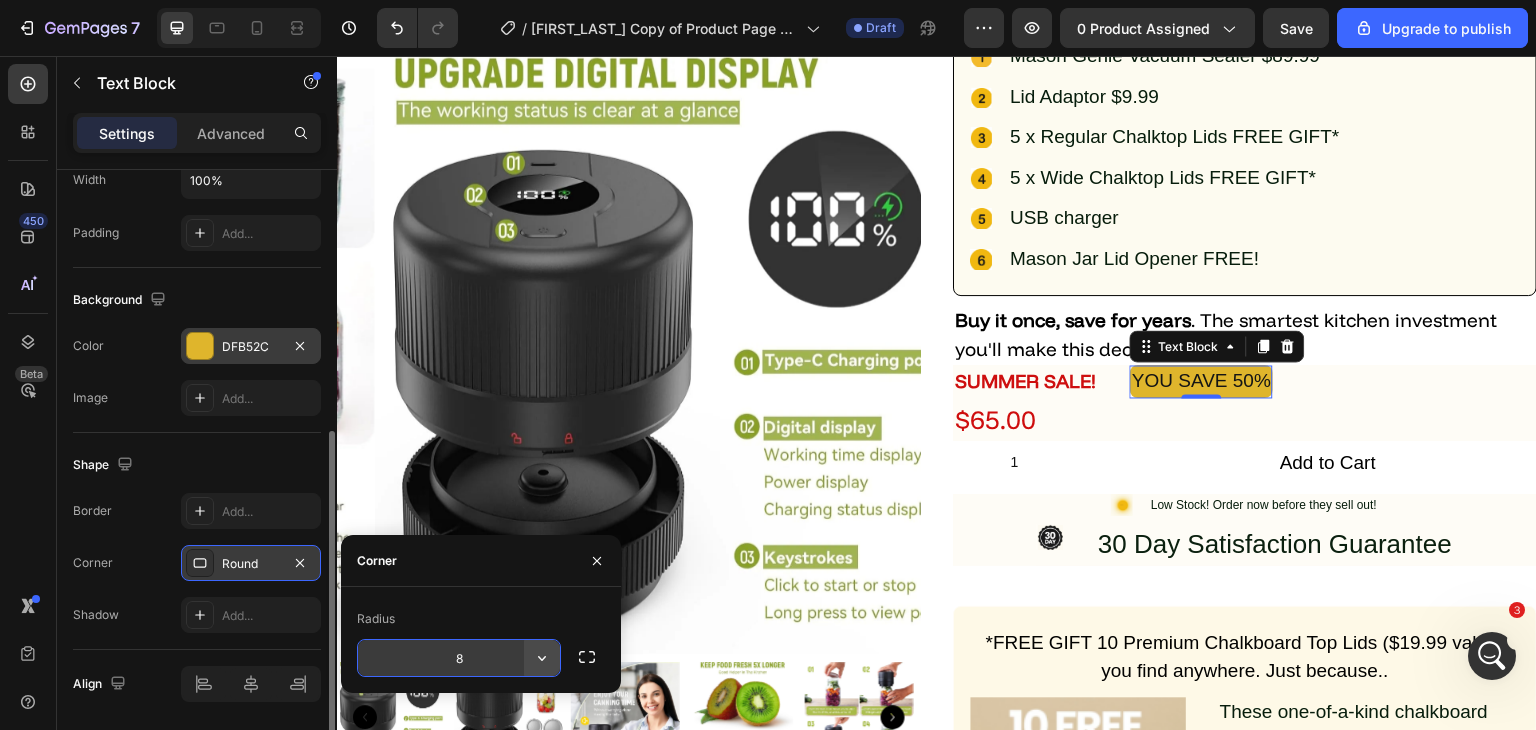 click 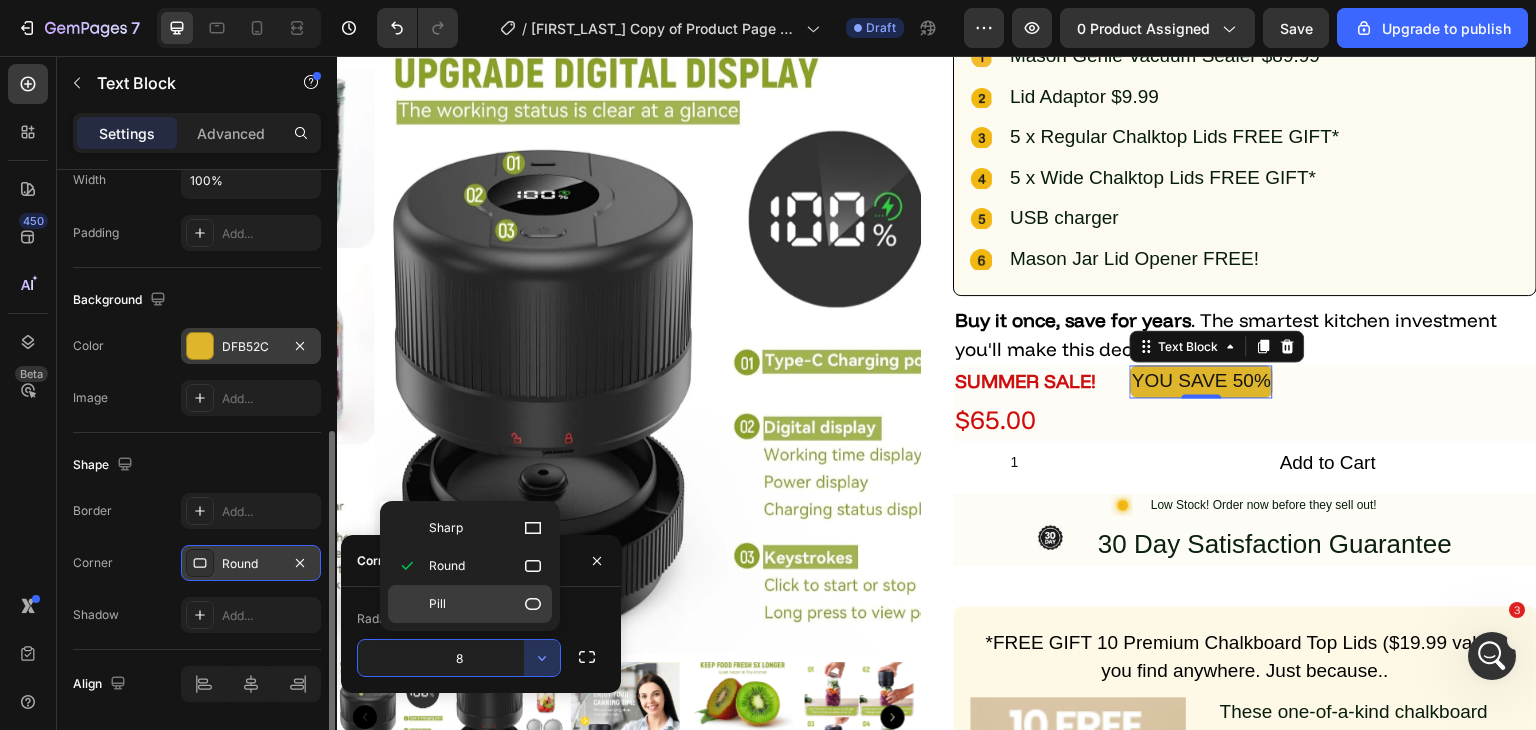 click on "Pill" 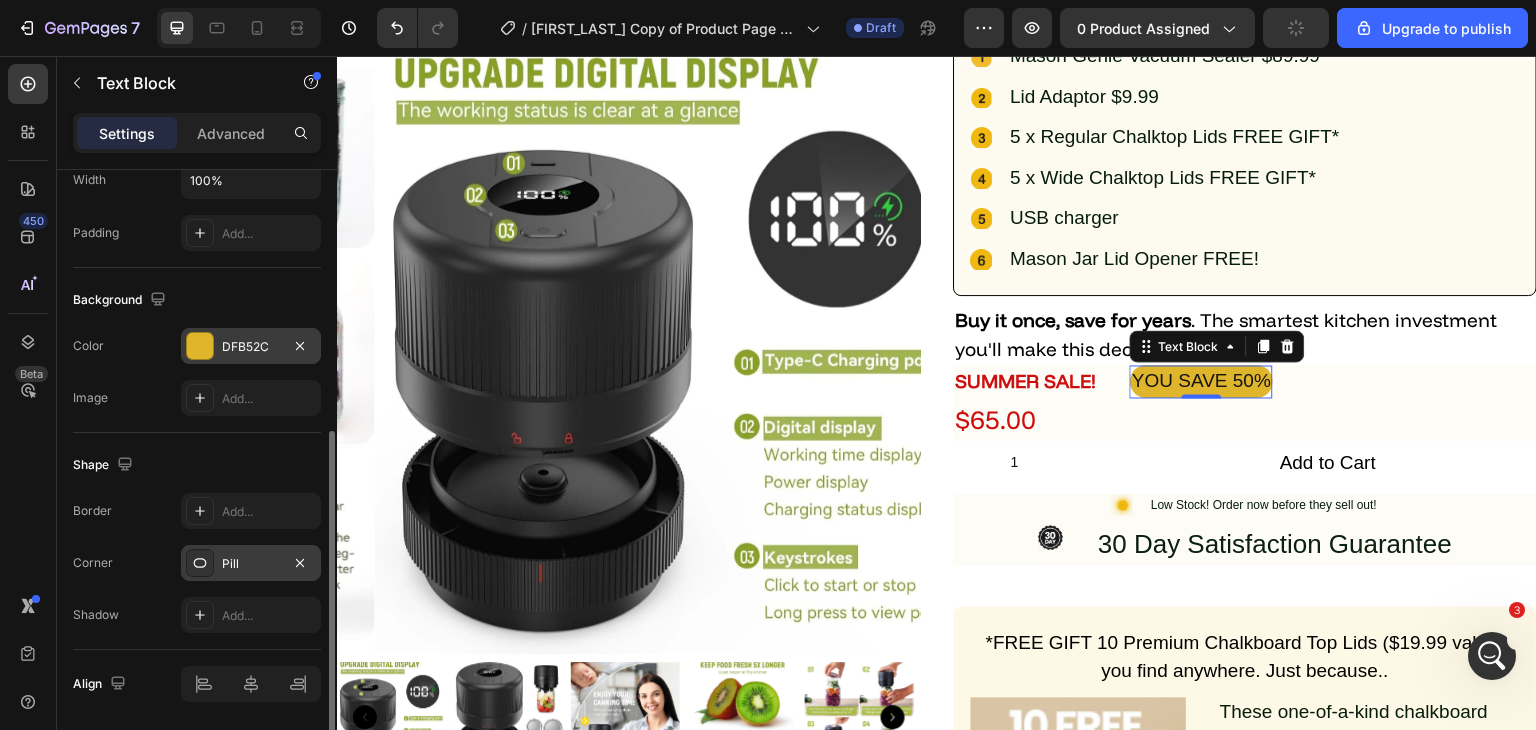 click on "Shape" at bounding box center [197, 465] 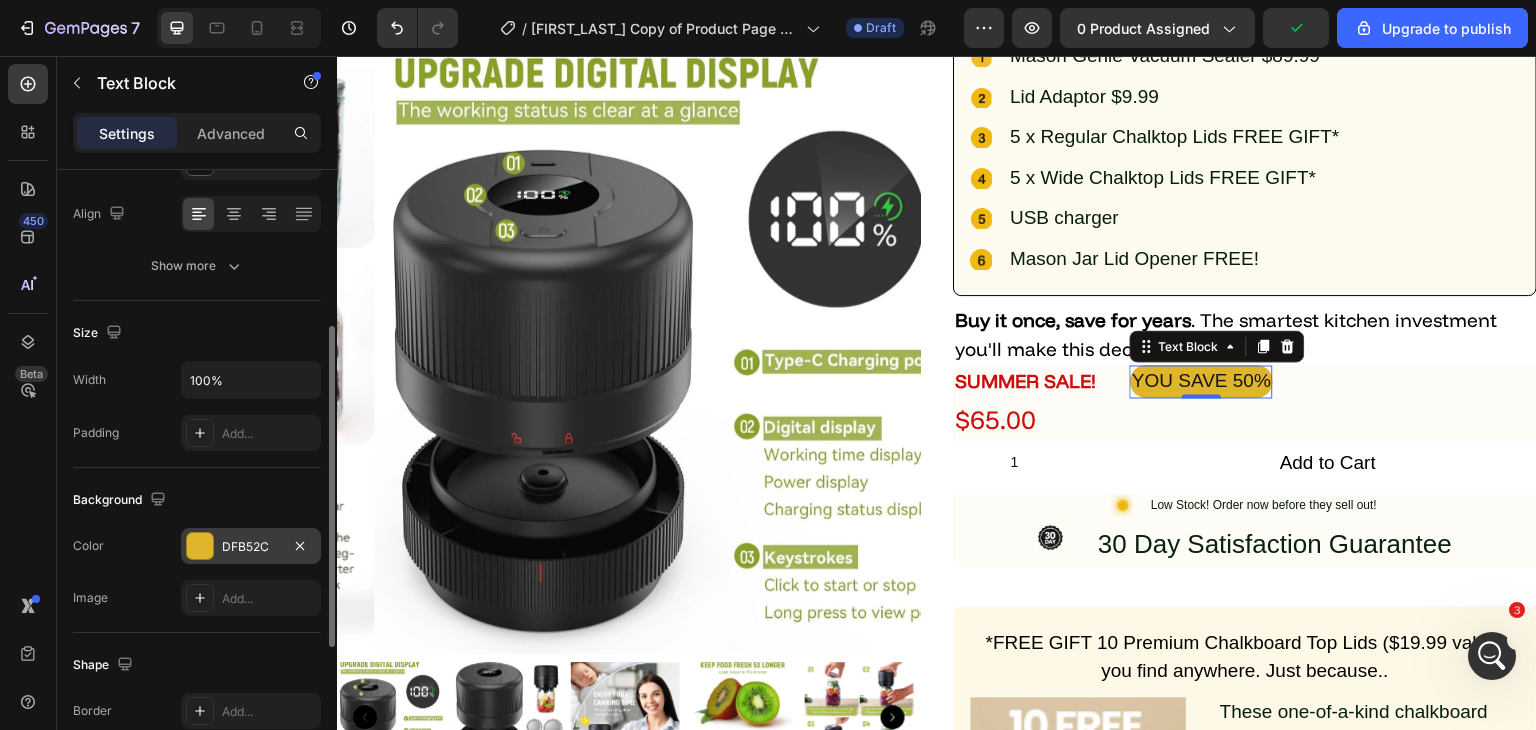 scroll, scrollTop: 0, scrollLeft: 0, axis: both 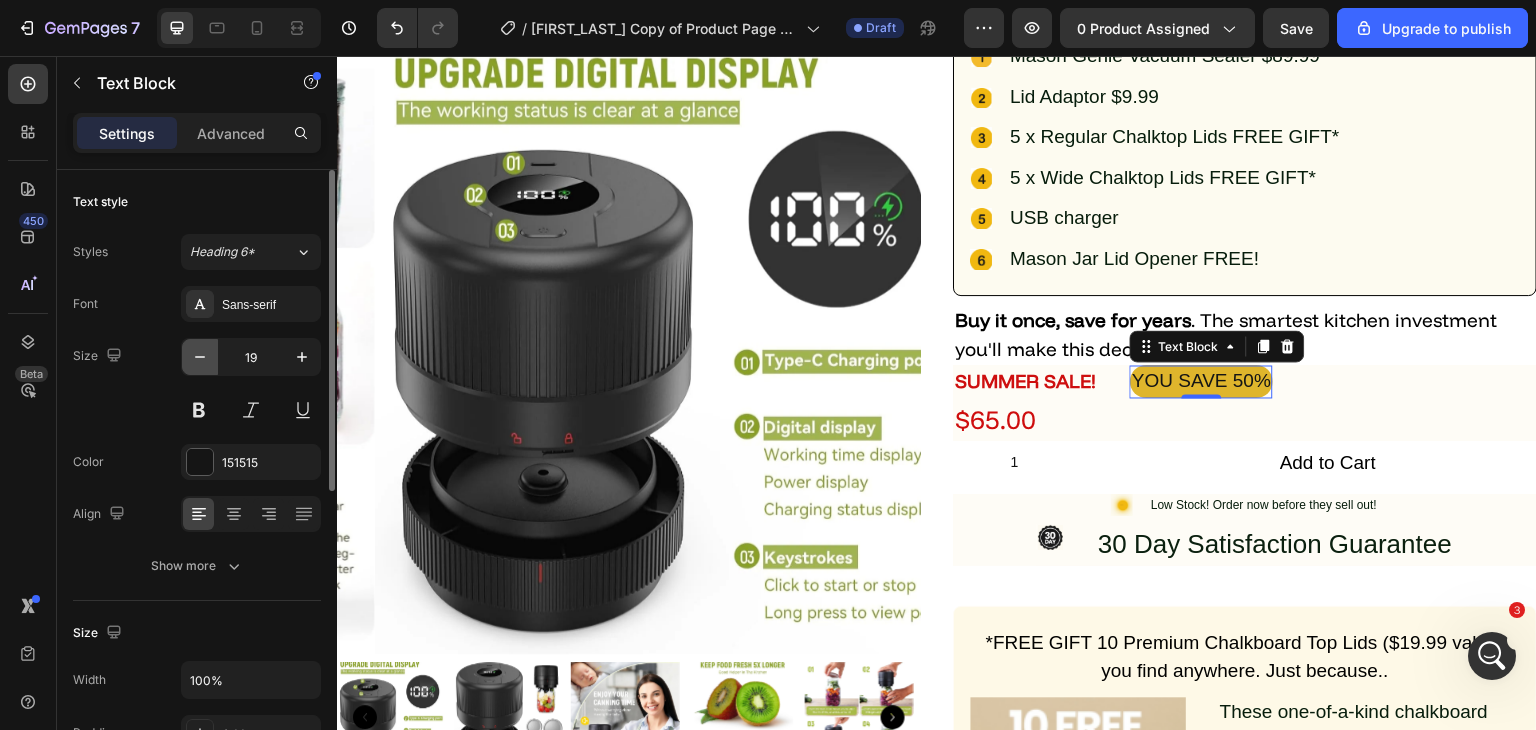 click 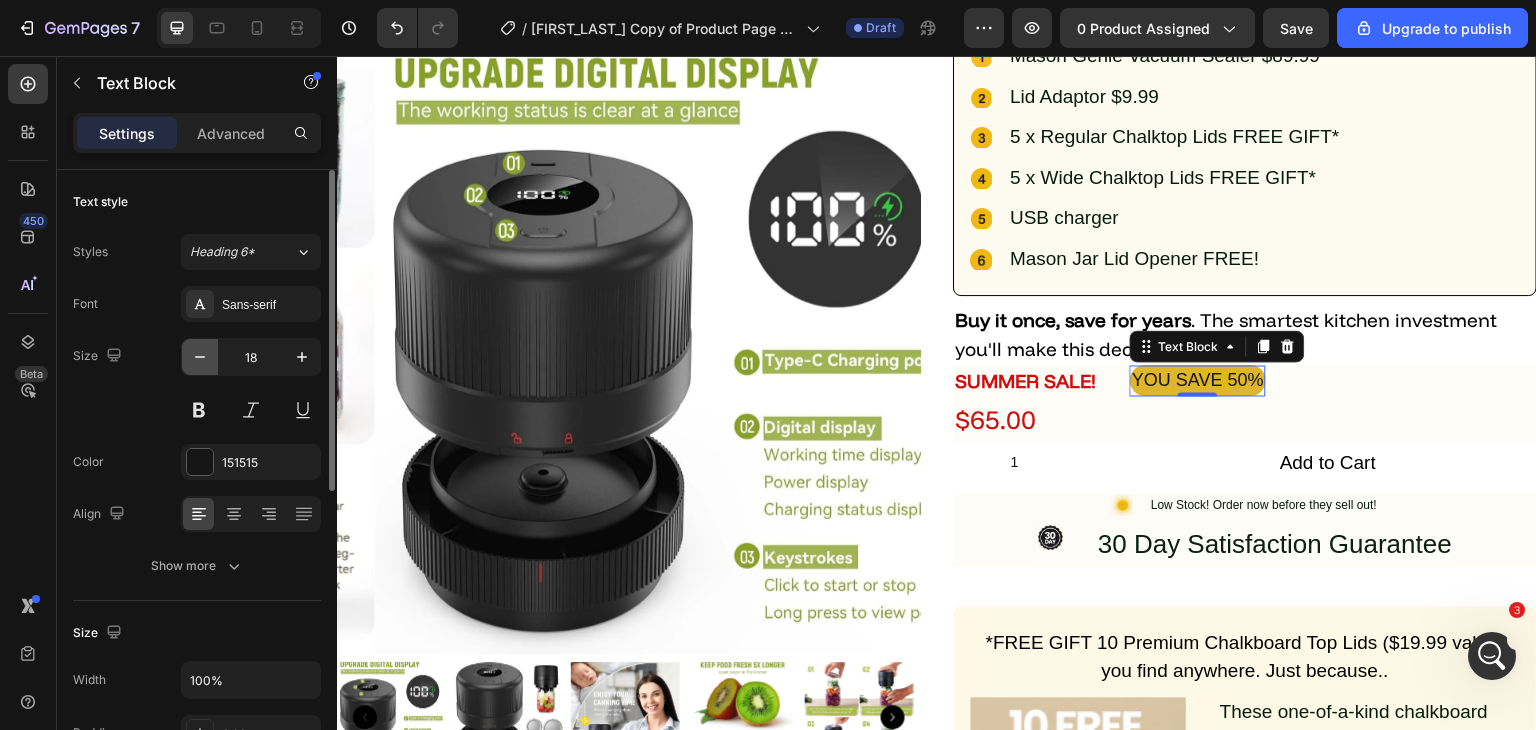 click 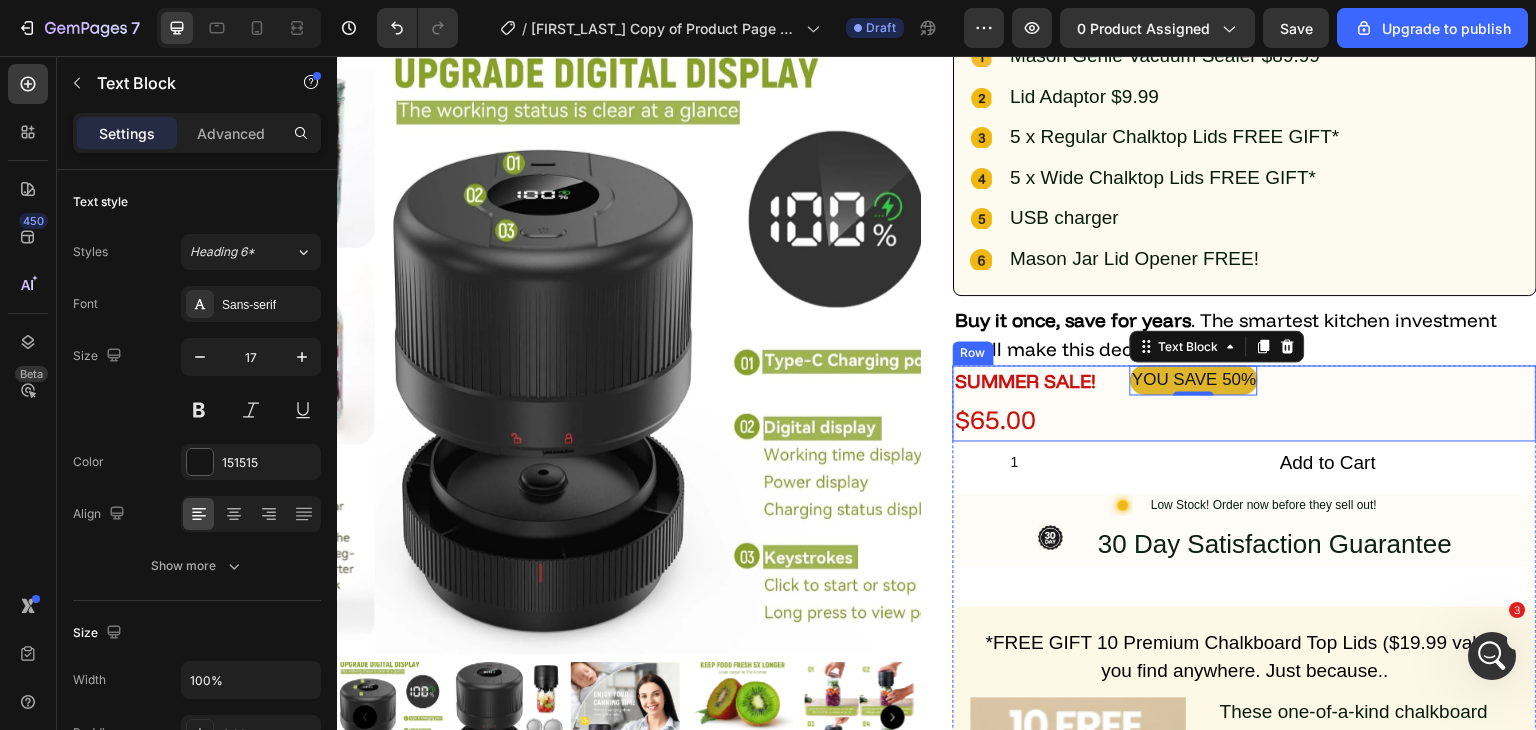 click on "SUMMER SALE! Text Block $65.00 Product Price Product Price Row YOU SAVE 50% Text Block   0 Row" at bounding box center (1245, 403) 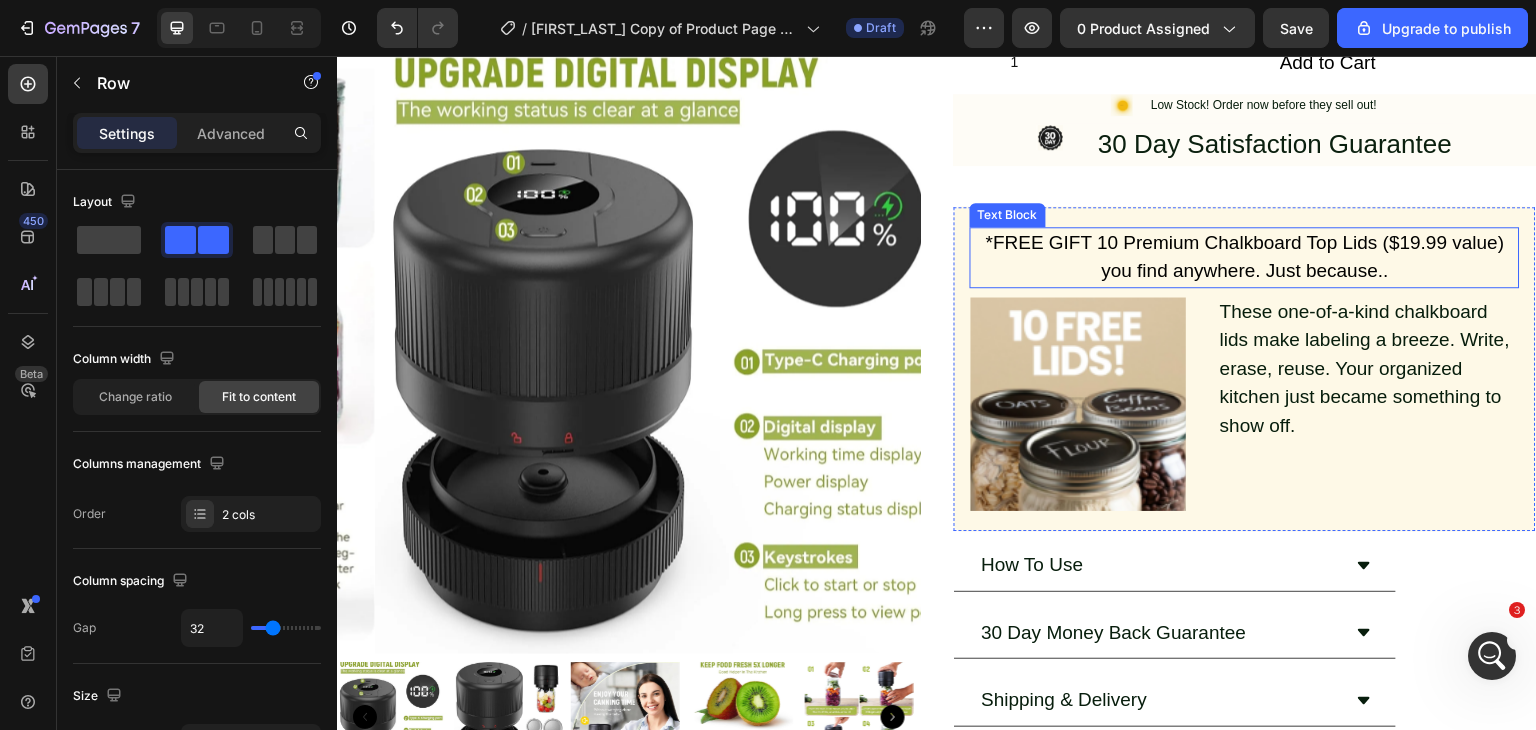scroll, scrollTop: 500, scrollLeft: 0, axis: vertical 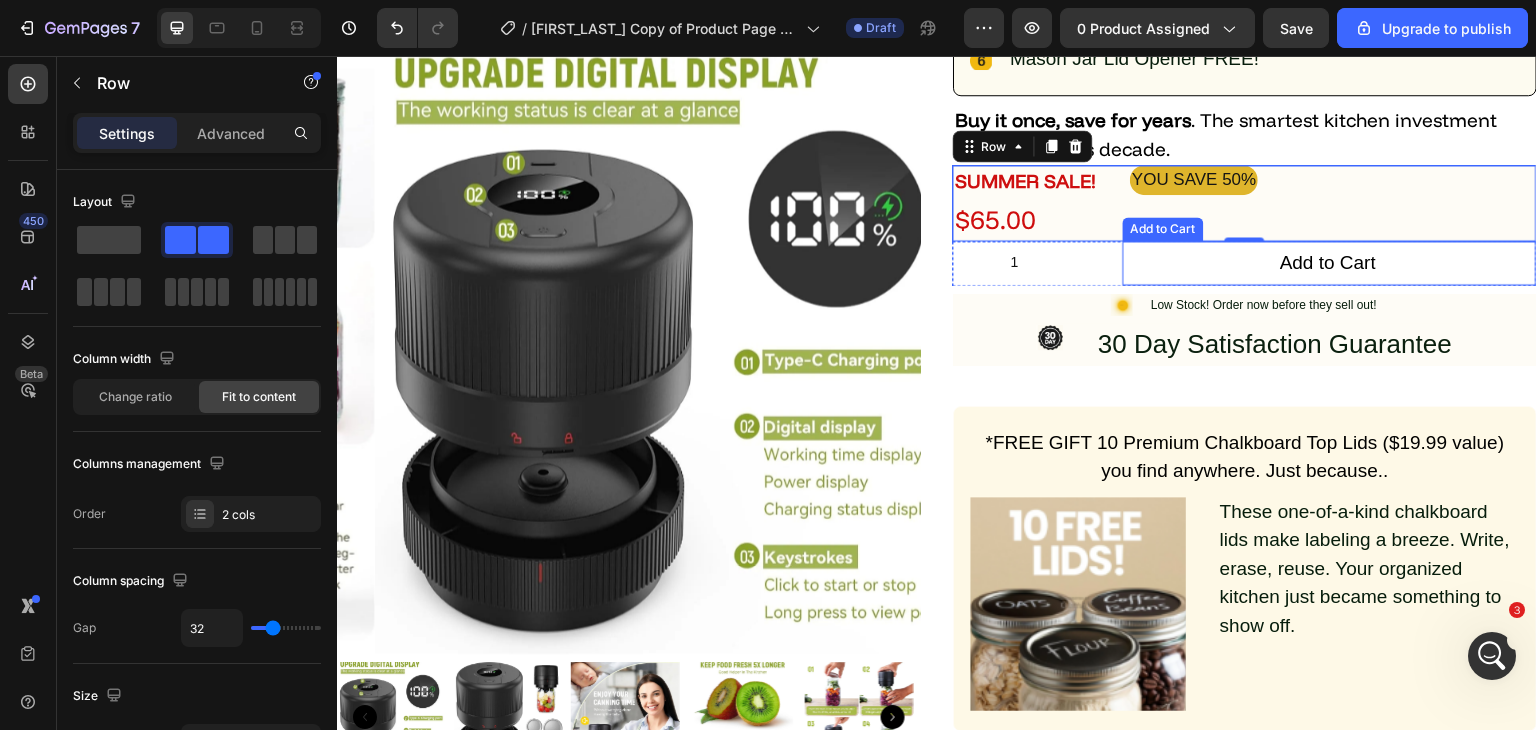 click on "Add to Cart" at bounding box center (1330, 263) 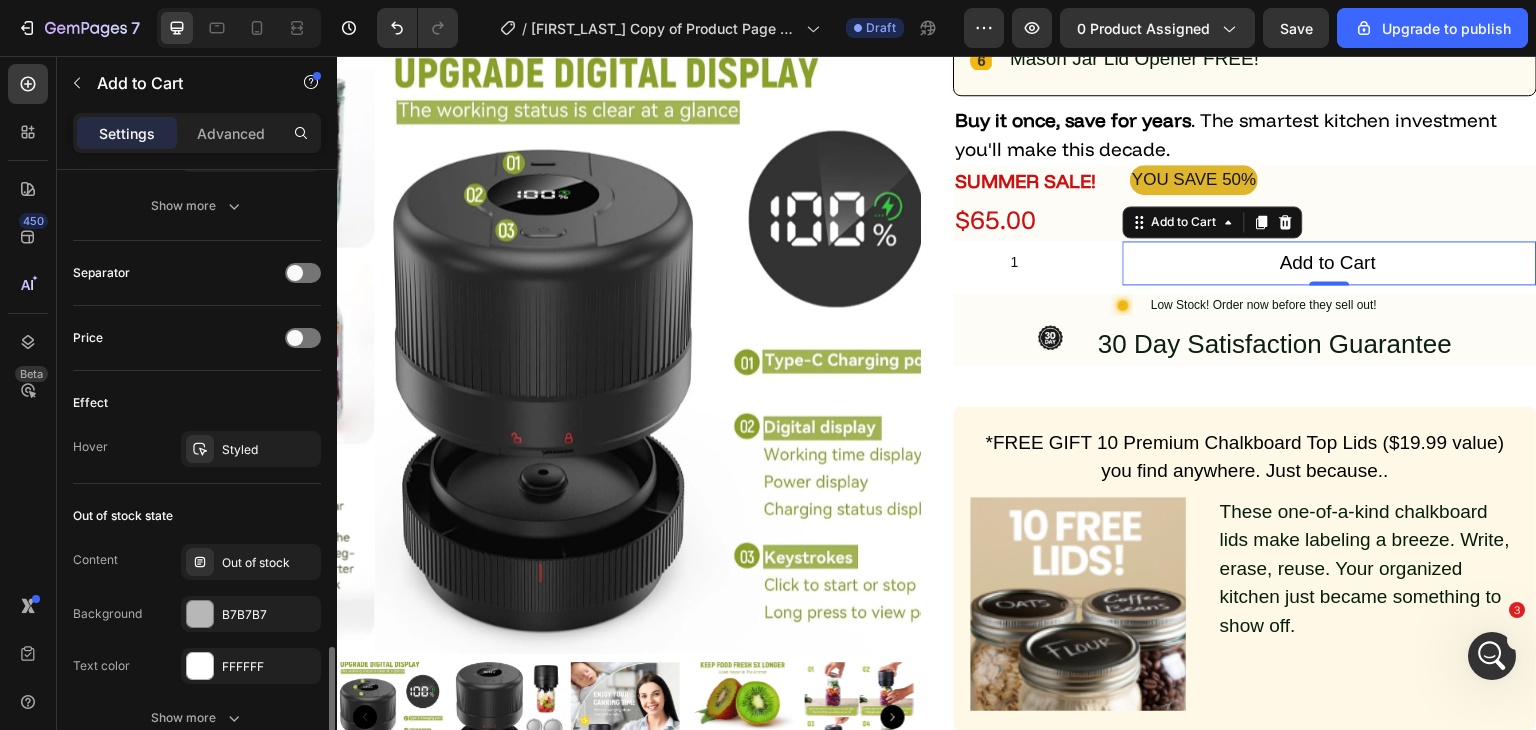 scroll, scrollTop: 1500, scrollLeft: 0, axis: vertical 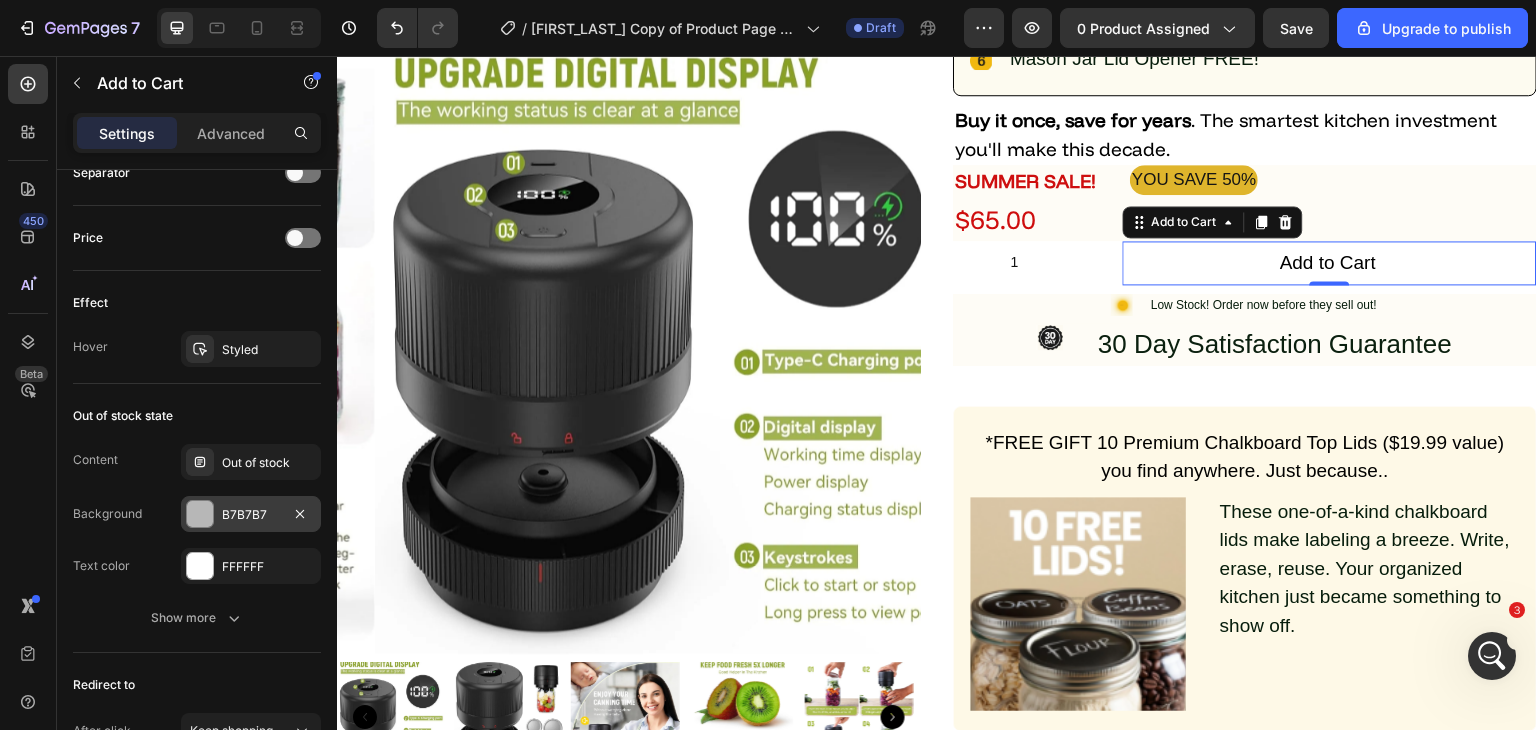 click at bounding box center (200, 514) 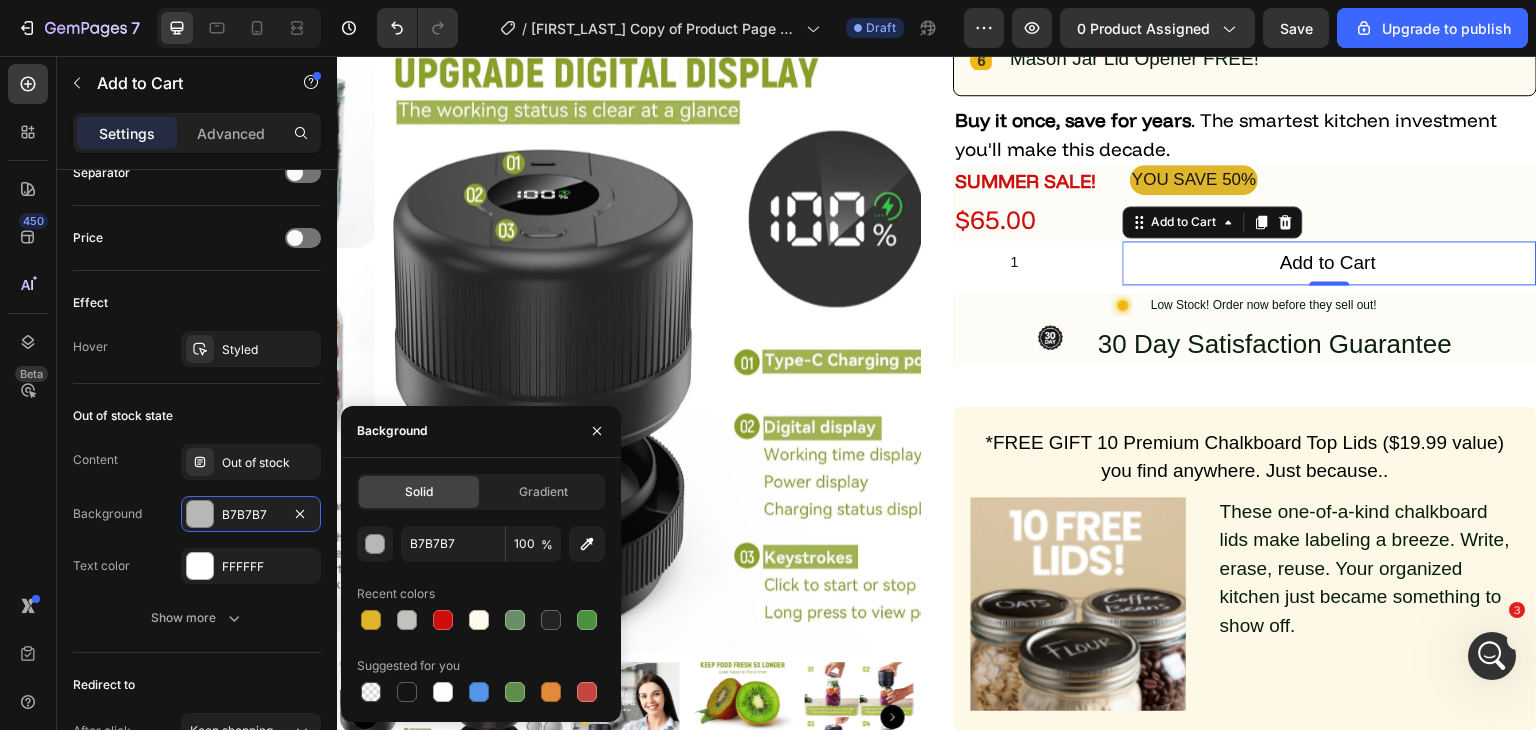 click on "Content Out of stock Background B7B7B7 Text color FFFFFF" at bounding box center (197, 514) 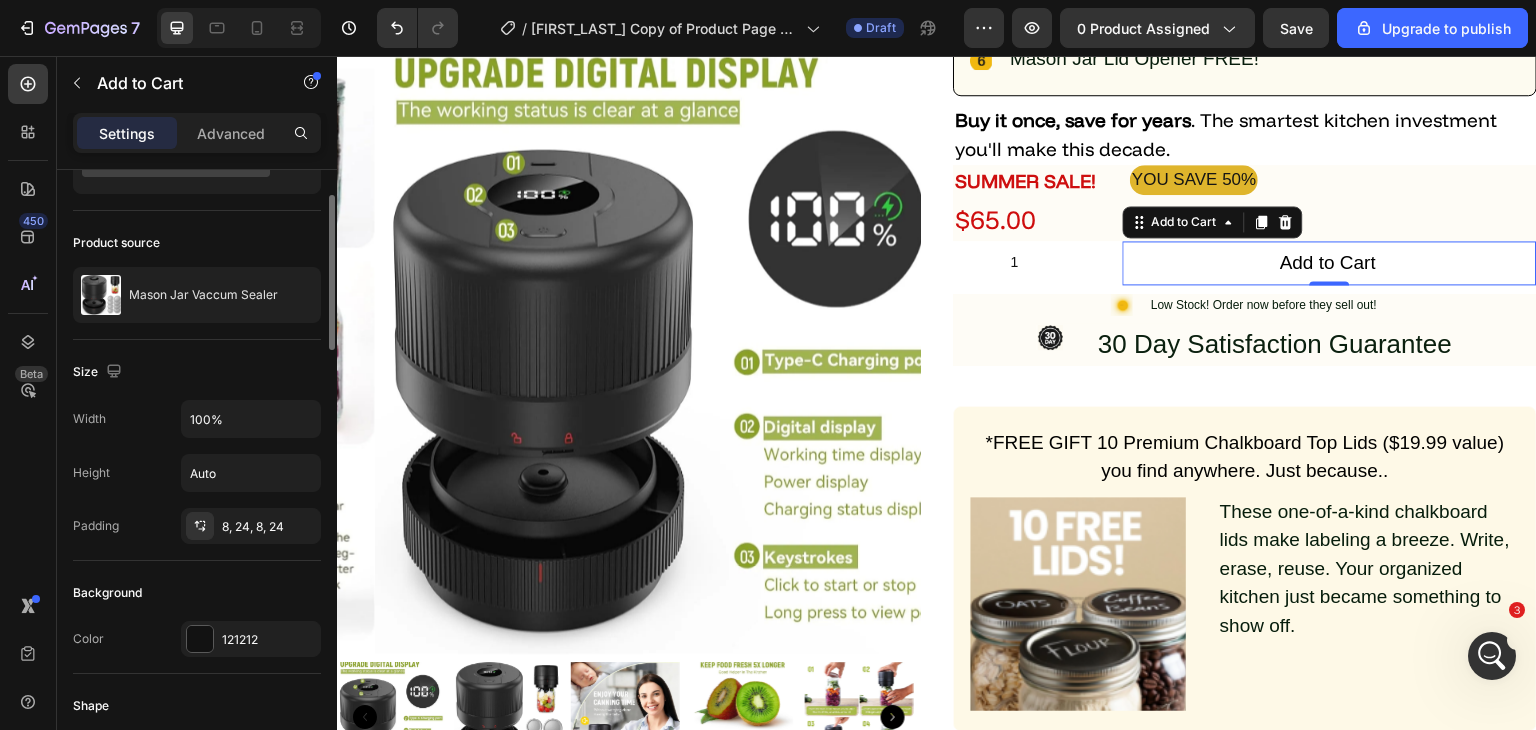 scroll, scrollTop: 200, scrollLeft: 0, axis: vertical 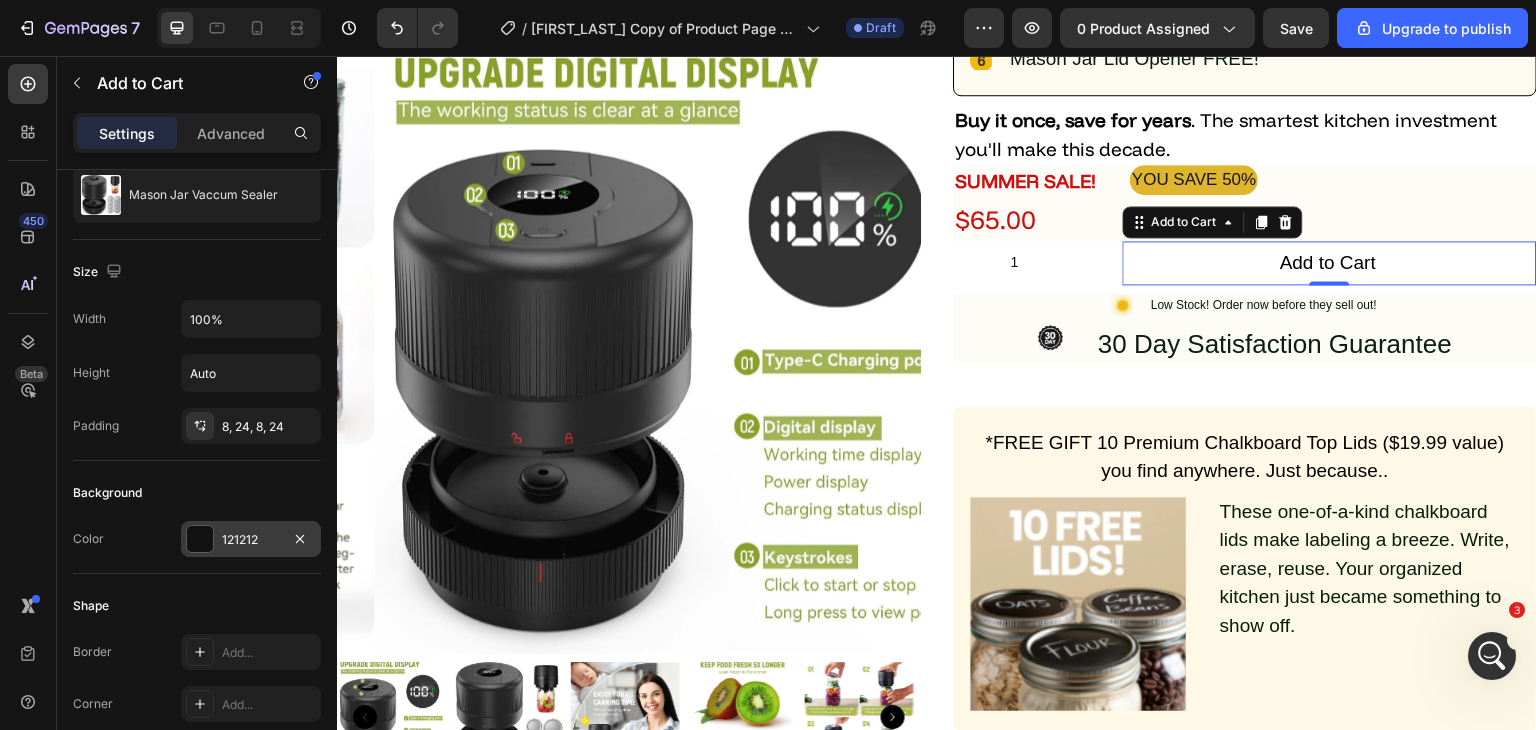 click at bounding box center [200, 539] 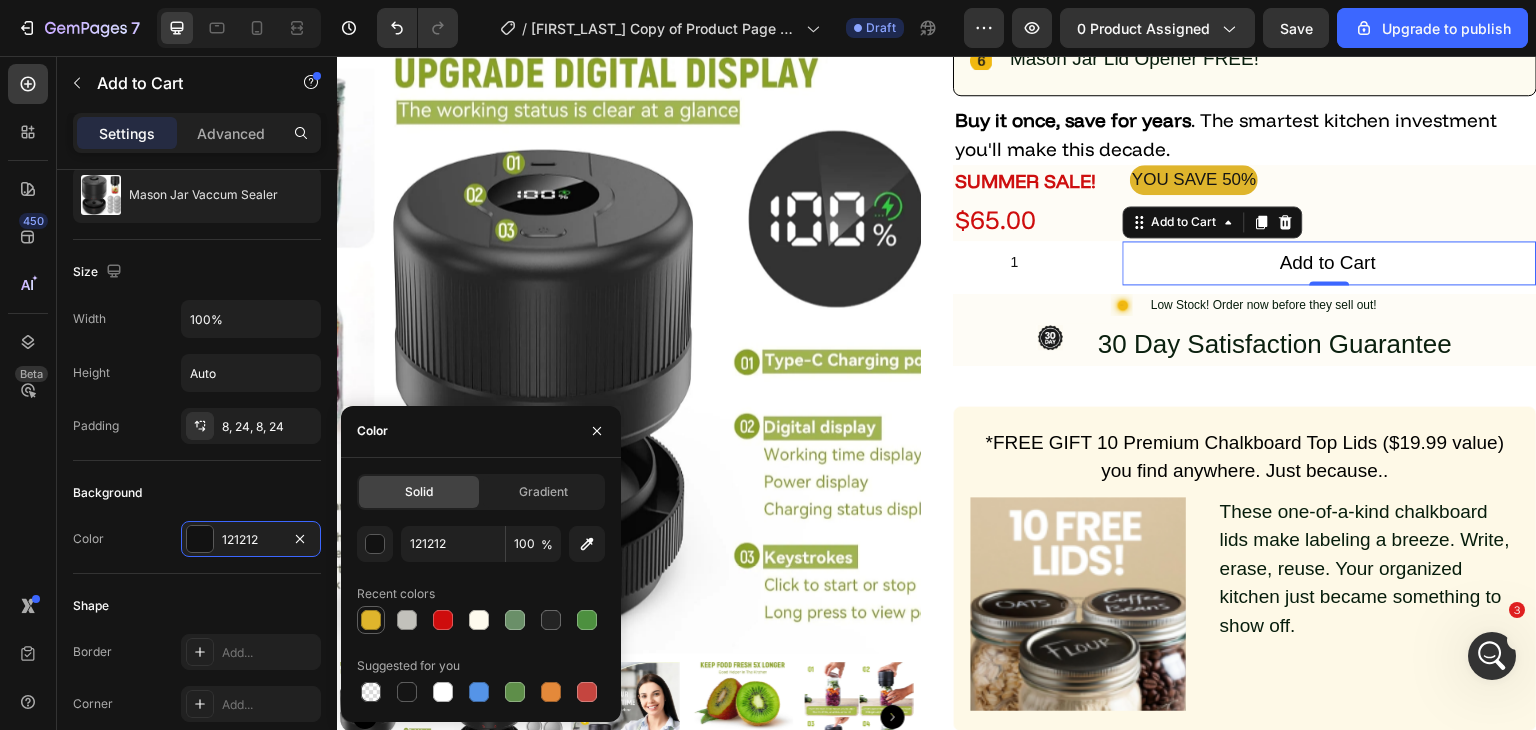 click at bounding box center [371, 620] 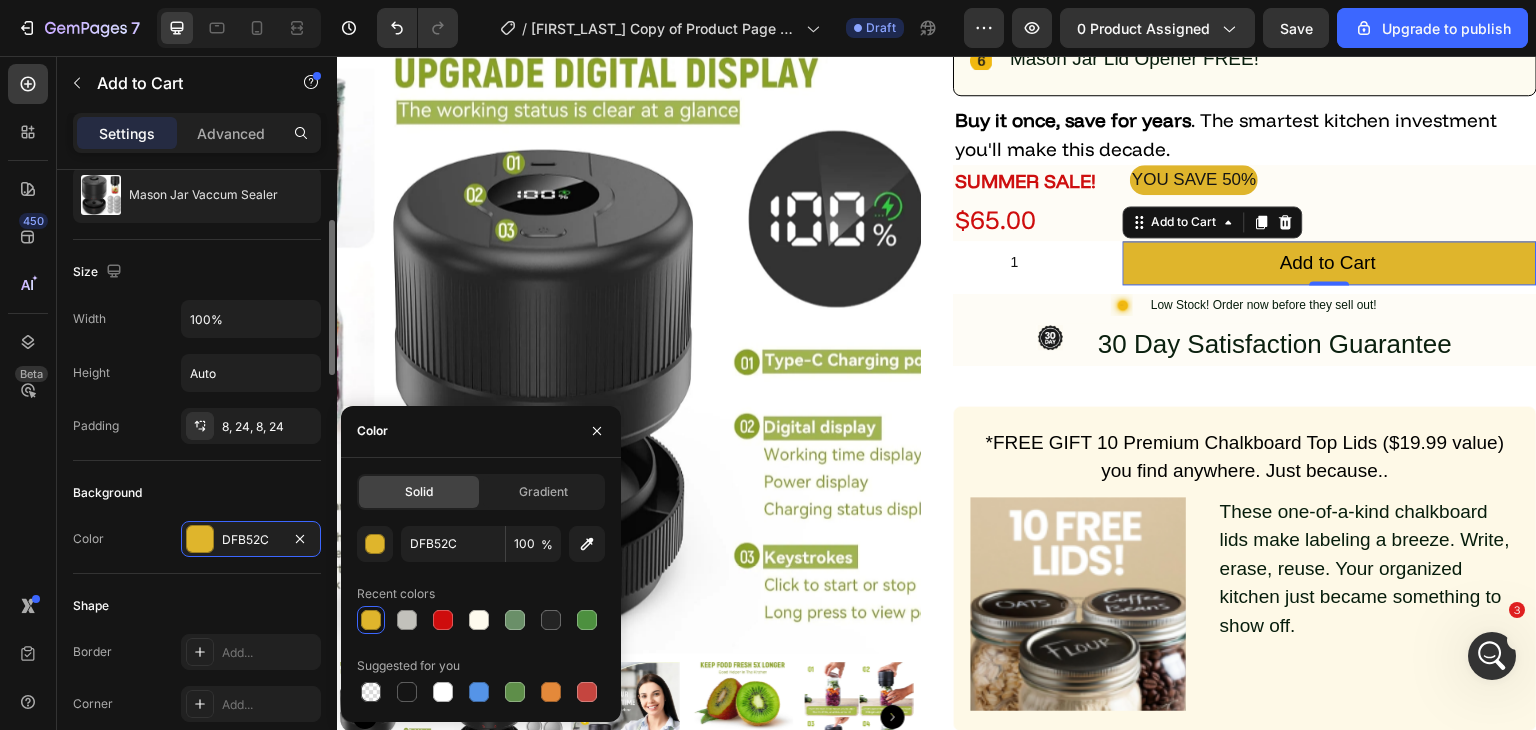 click on "Background Color DFB52C" 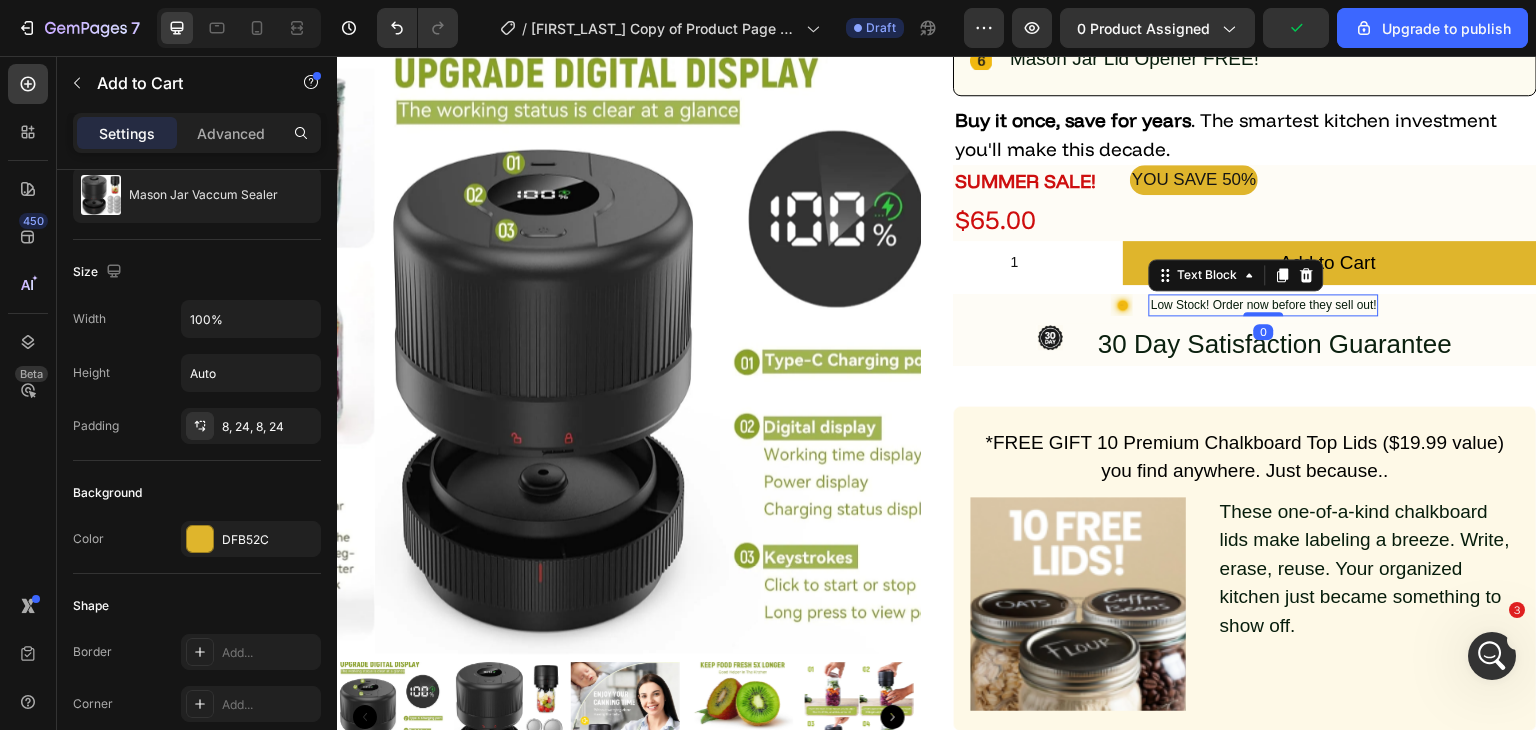 click on "Low Stock! Order now before they sell out!" at bounding box center [1264, 305] 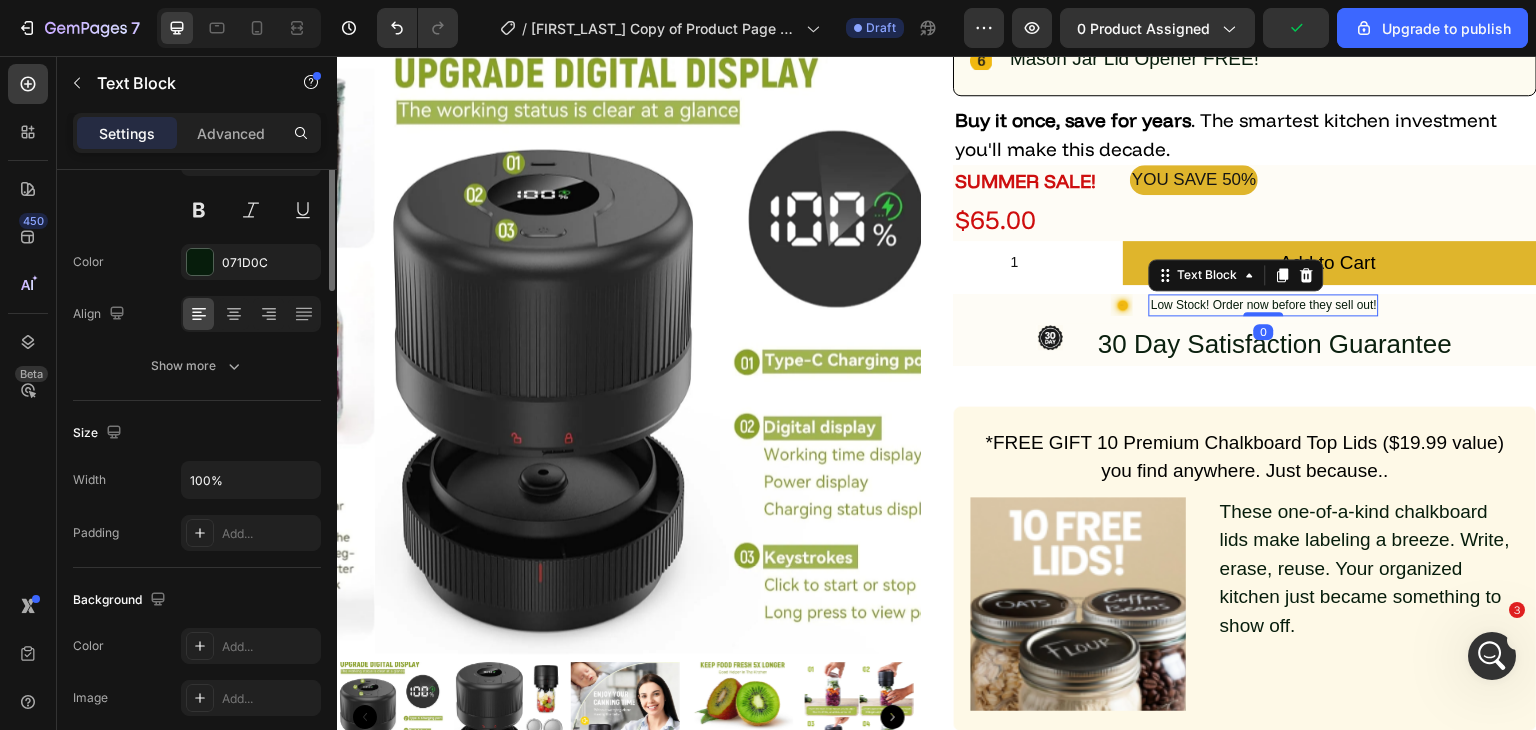 scroll, scrollTop: 0, scrollLeft: 0, axis: both 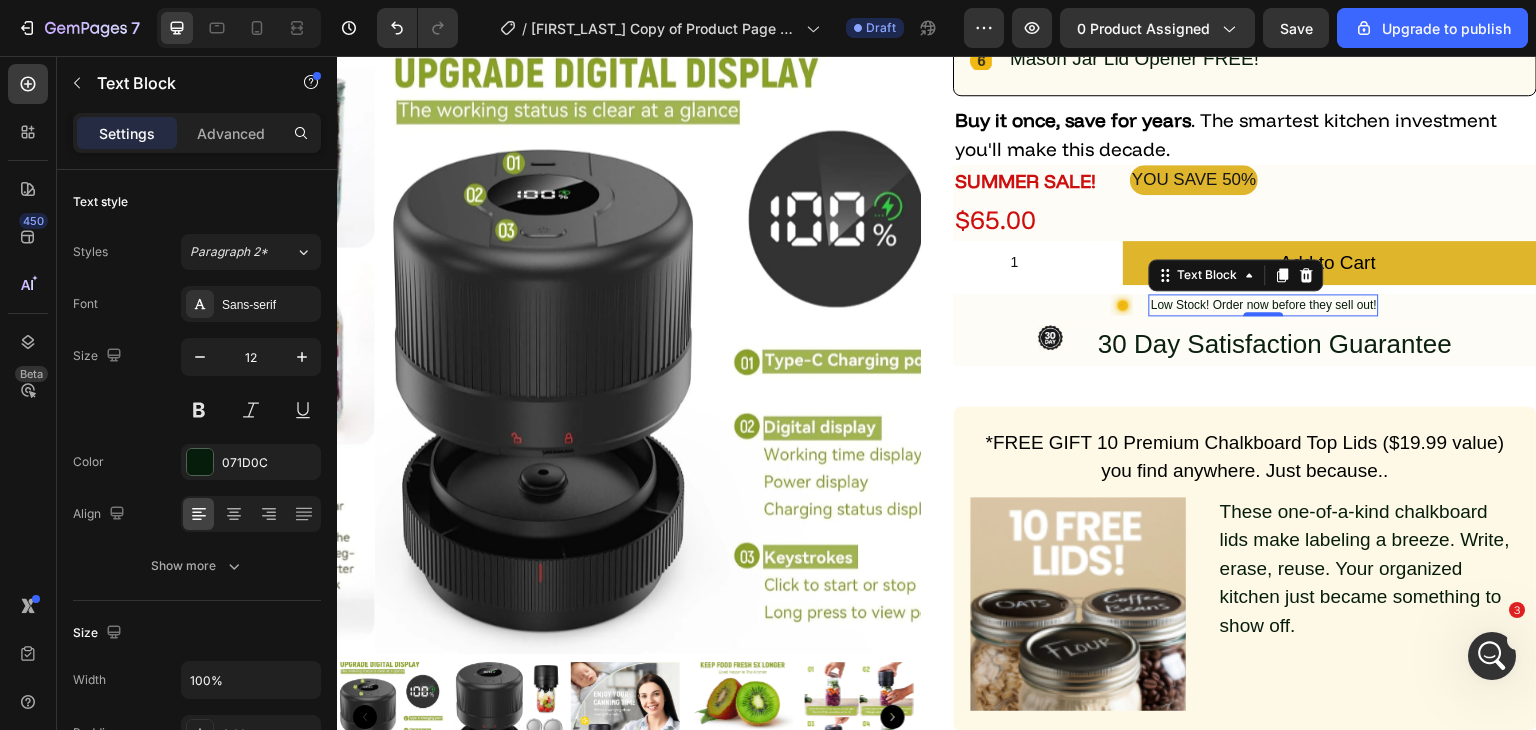 click on "Low Stock! Order now before they sell out!" at bounding box center (1264, 305) 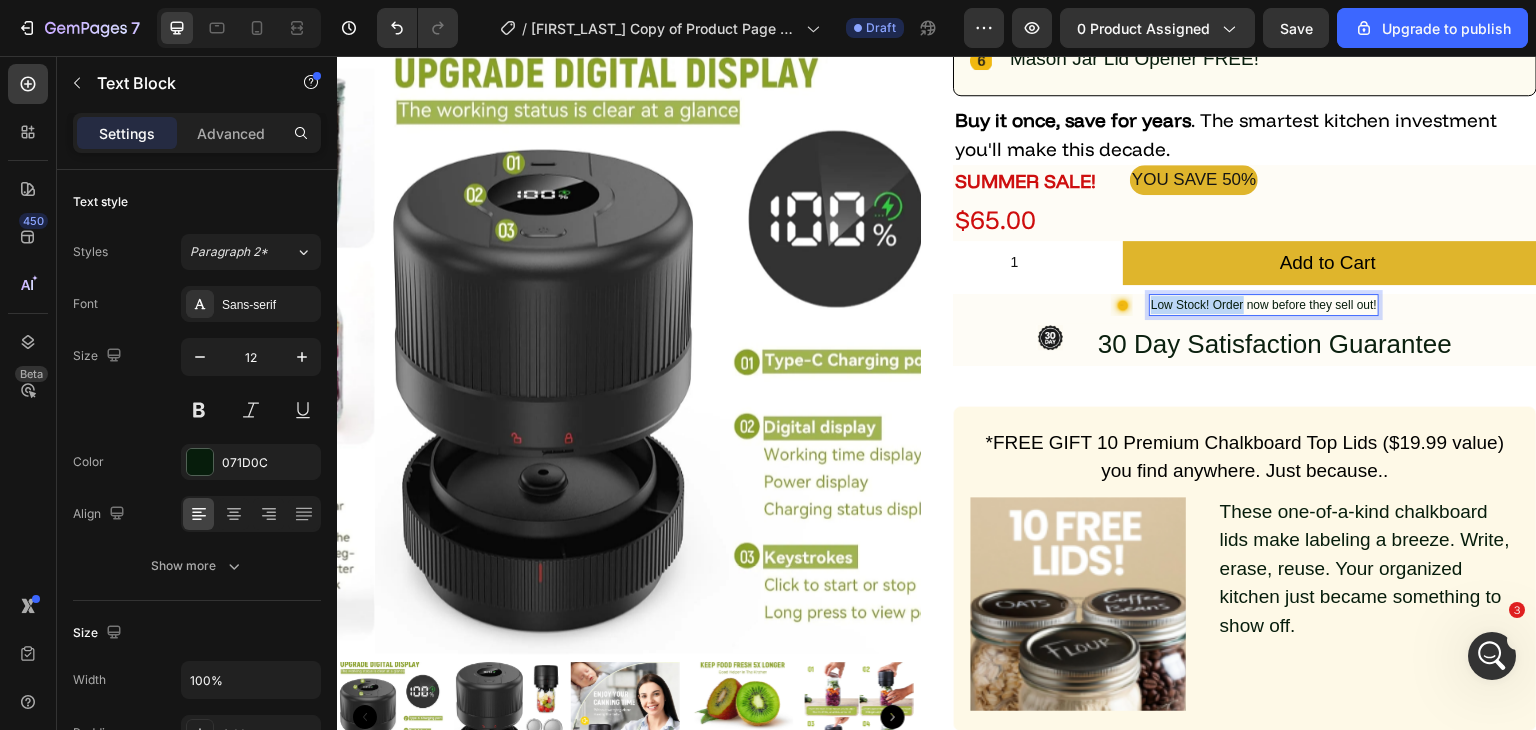 drag, startPoint x: 1199, startPoint y: 301, endPoint x: 1147, endPoint y: 301, distance: 52 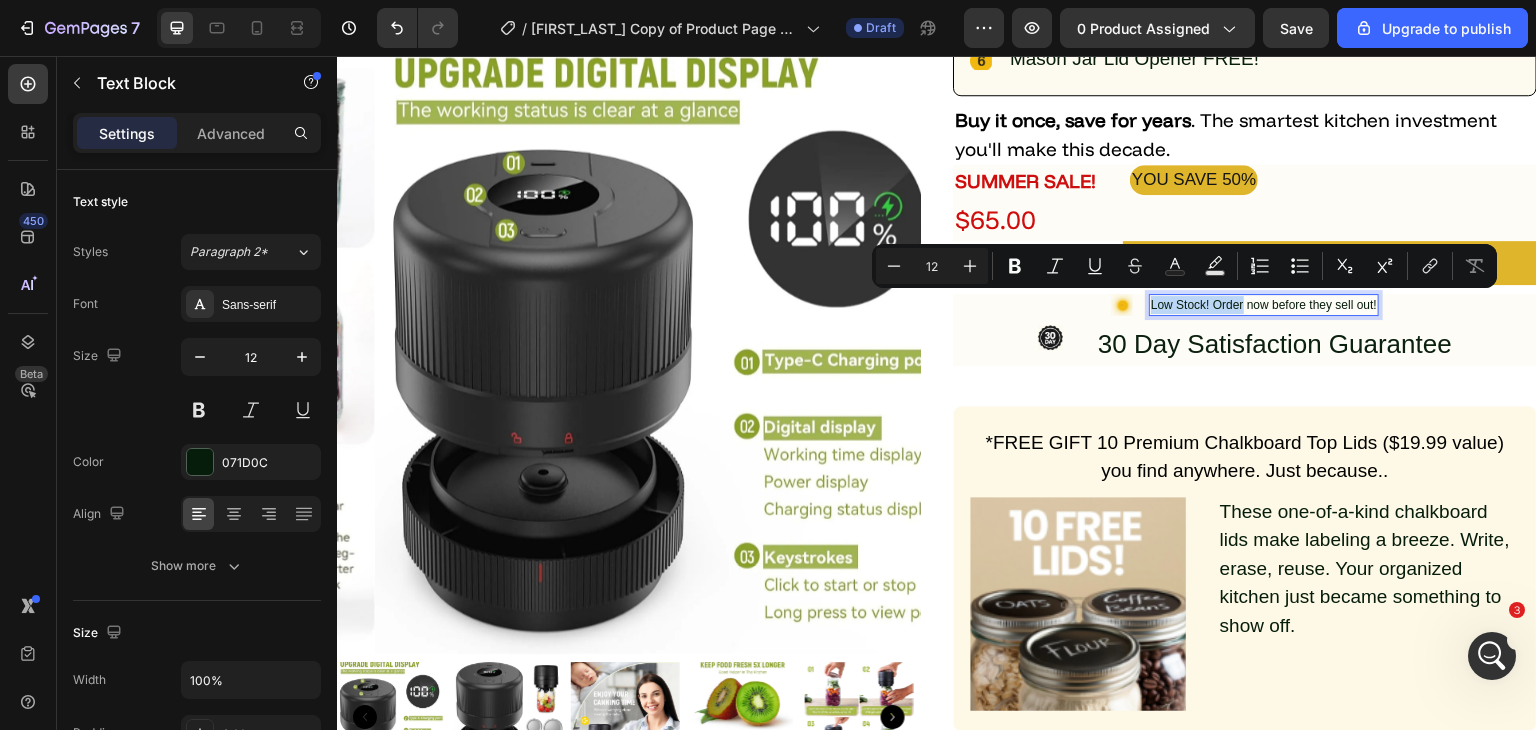 click on "Low Stock! Order now before they sell out!" at bounding box center (1264, 305) 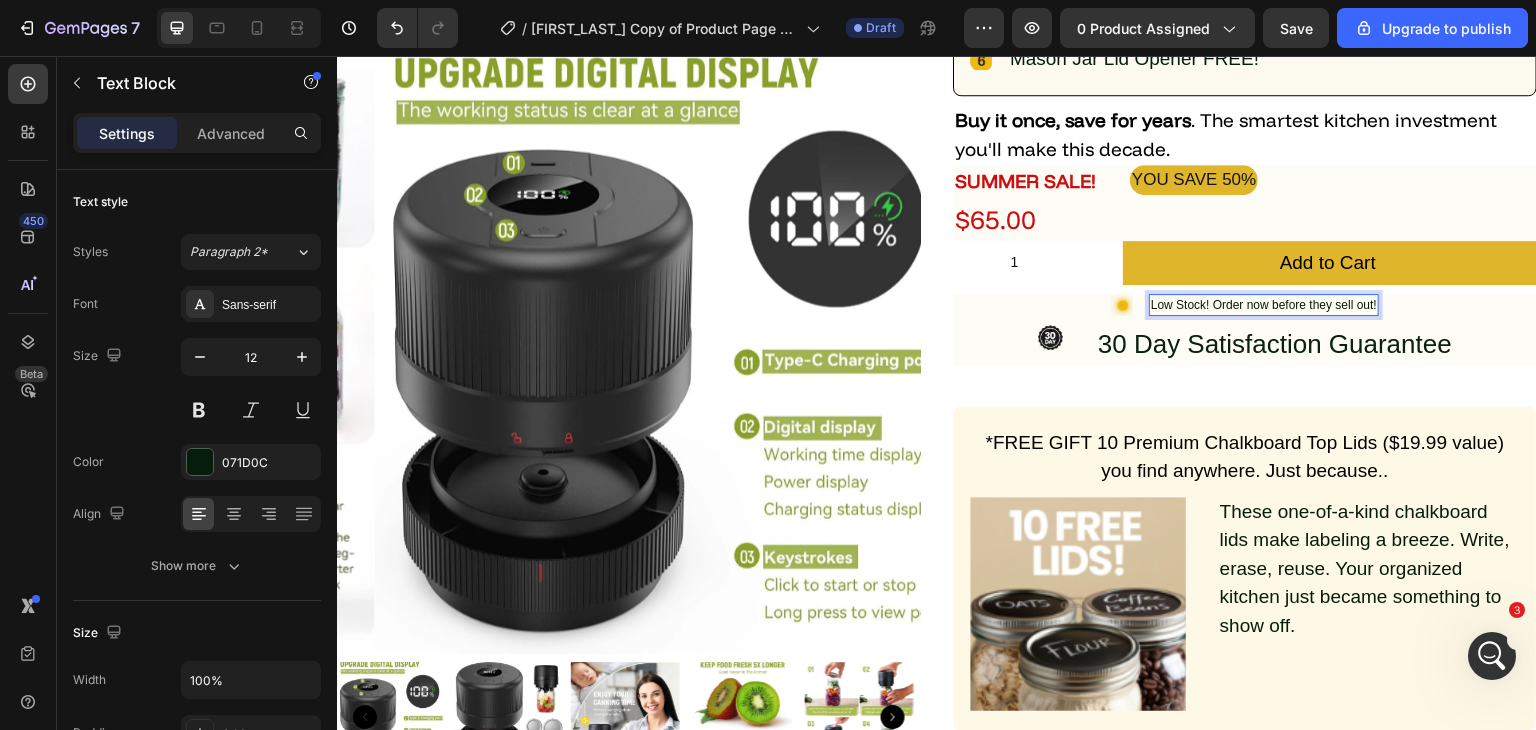 click on "Low Stock! Order now before they sell out!" at bounding box center (1264, 305) 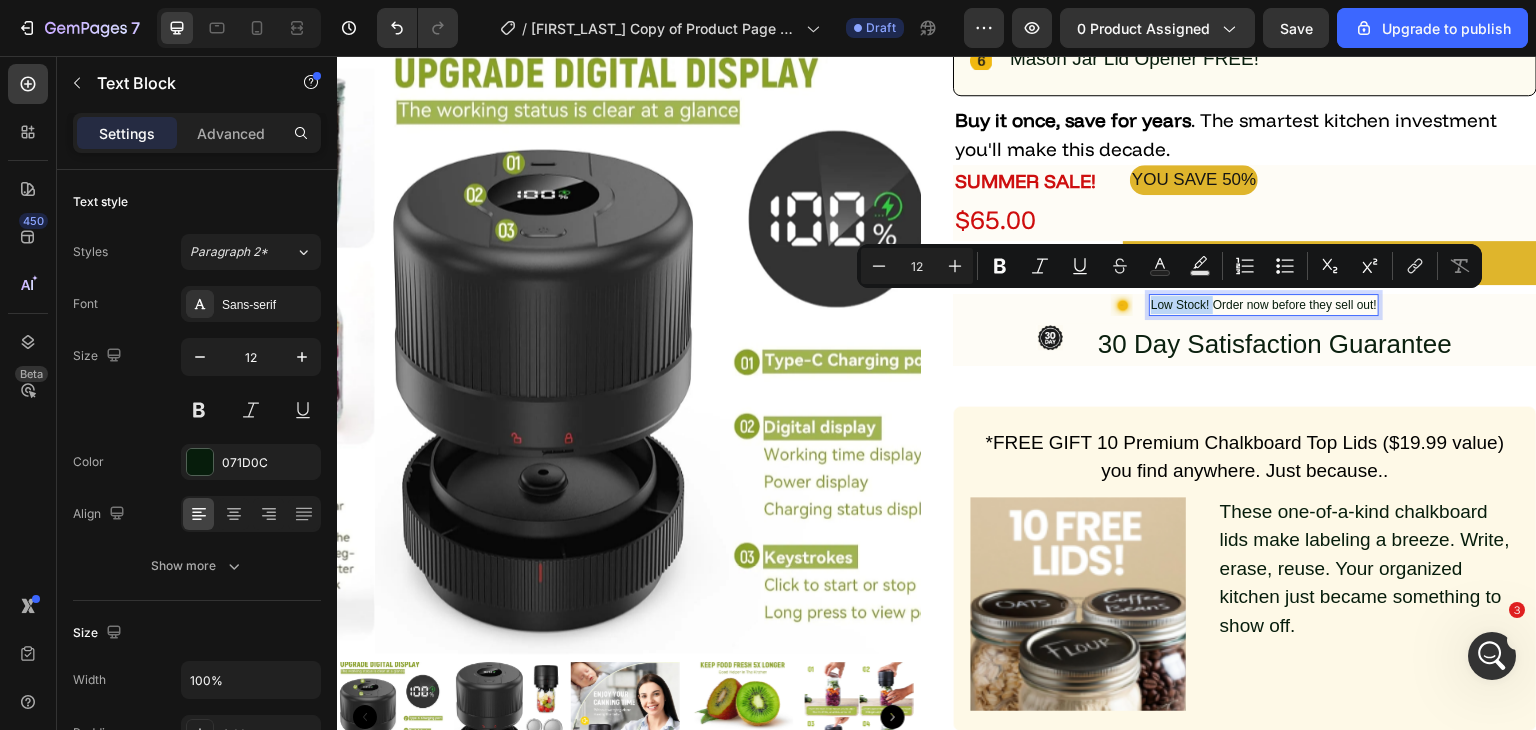 drag, startPoint x: 1197, startPoint y: 301, endPoint x: 1140, endPoint y: 301, distance: 57 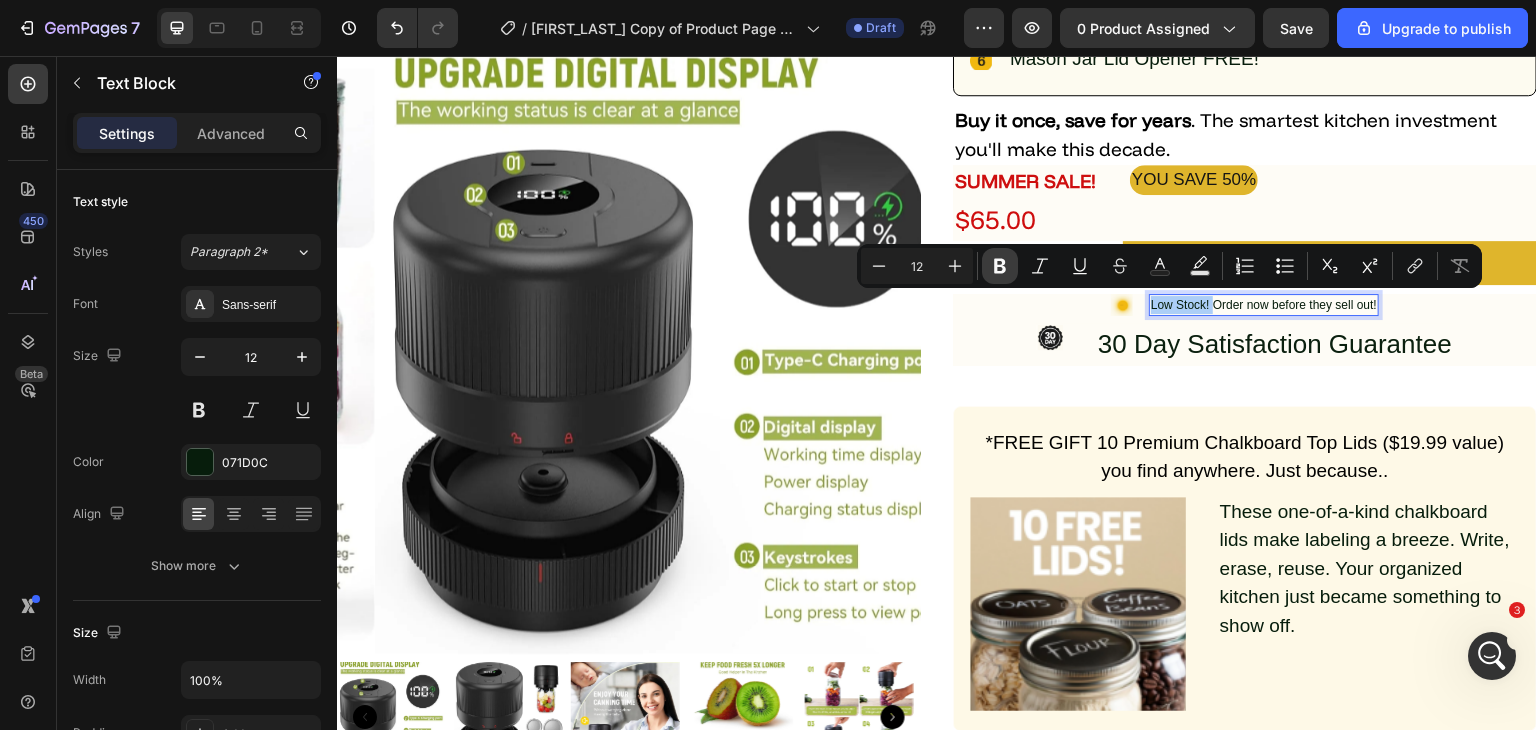 click 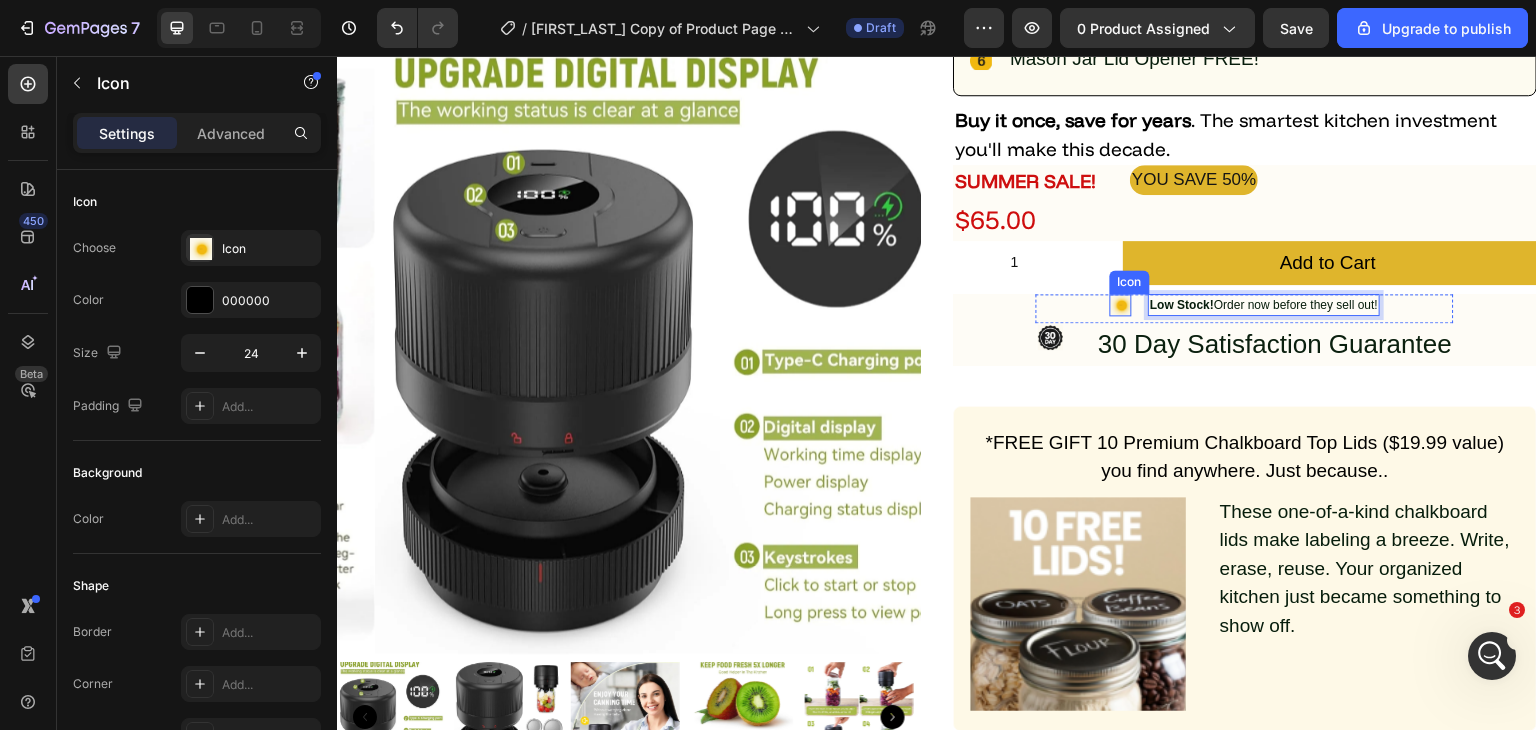 click 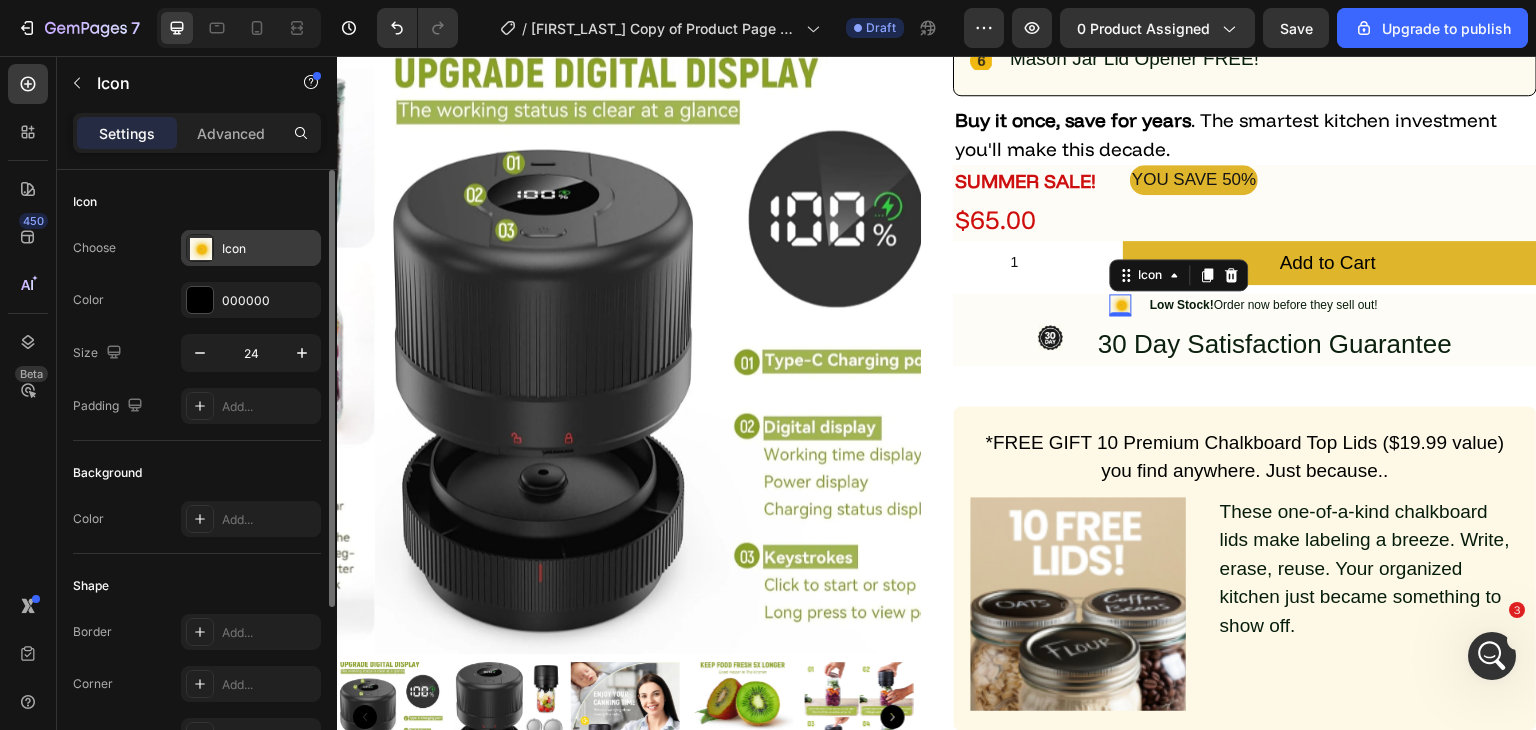 click 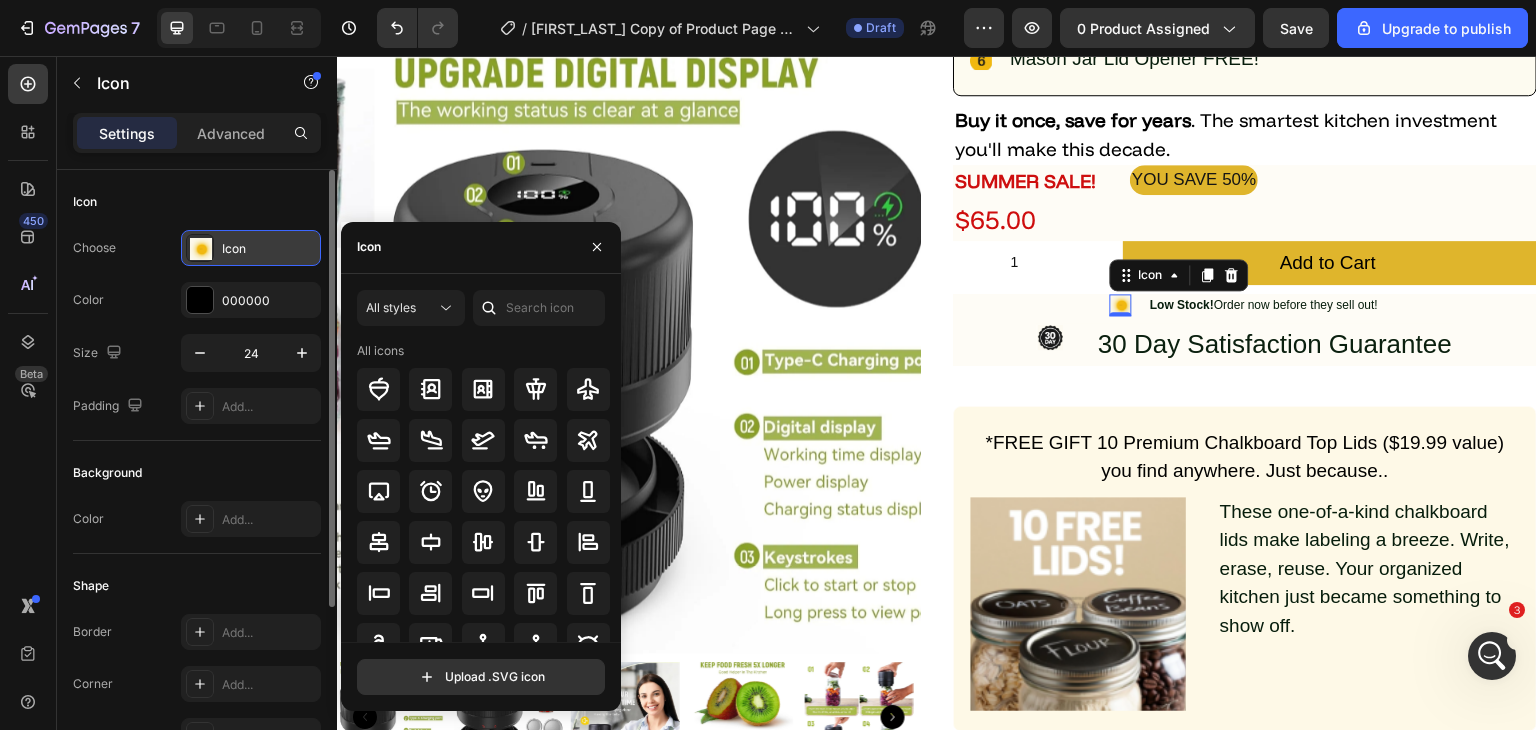 scroll, scrollTop: 9779, scrollLeft: 0, axis: vertical 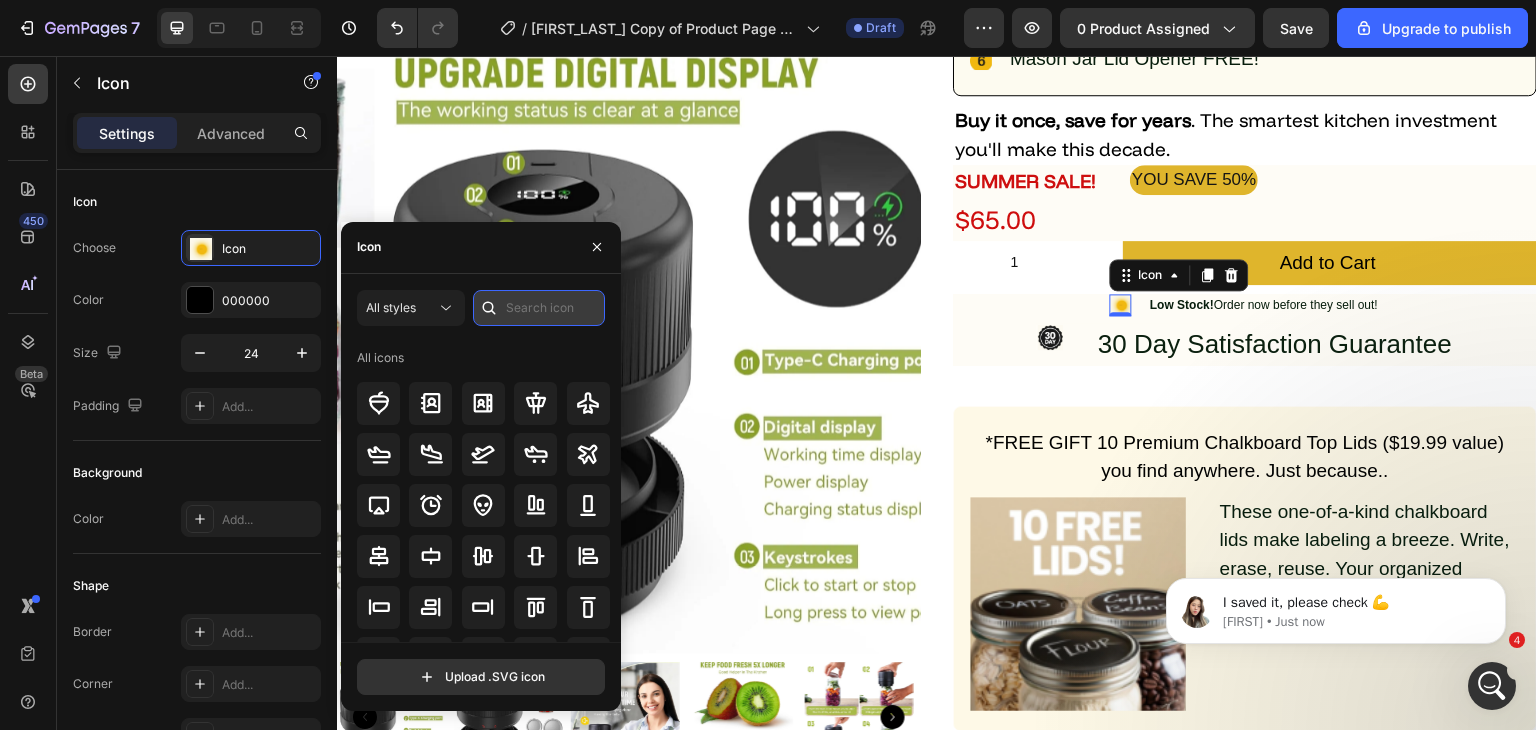 click at bounding box center [539, 308] 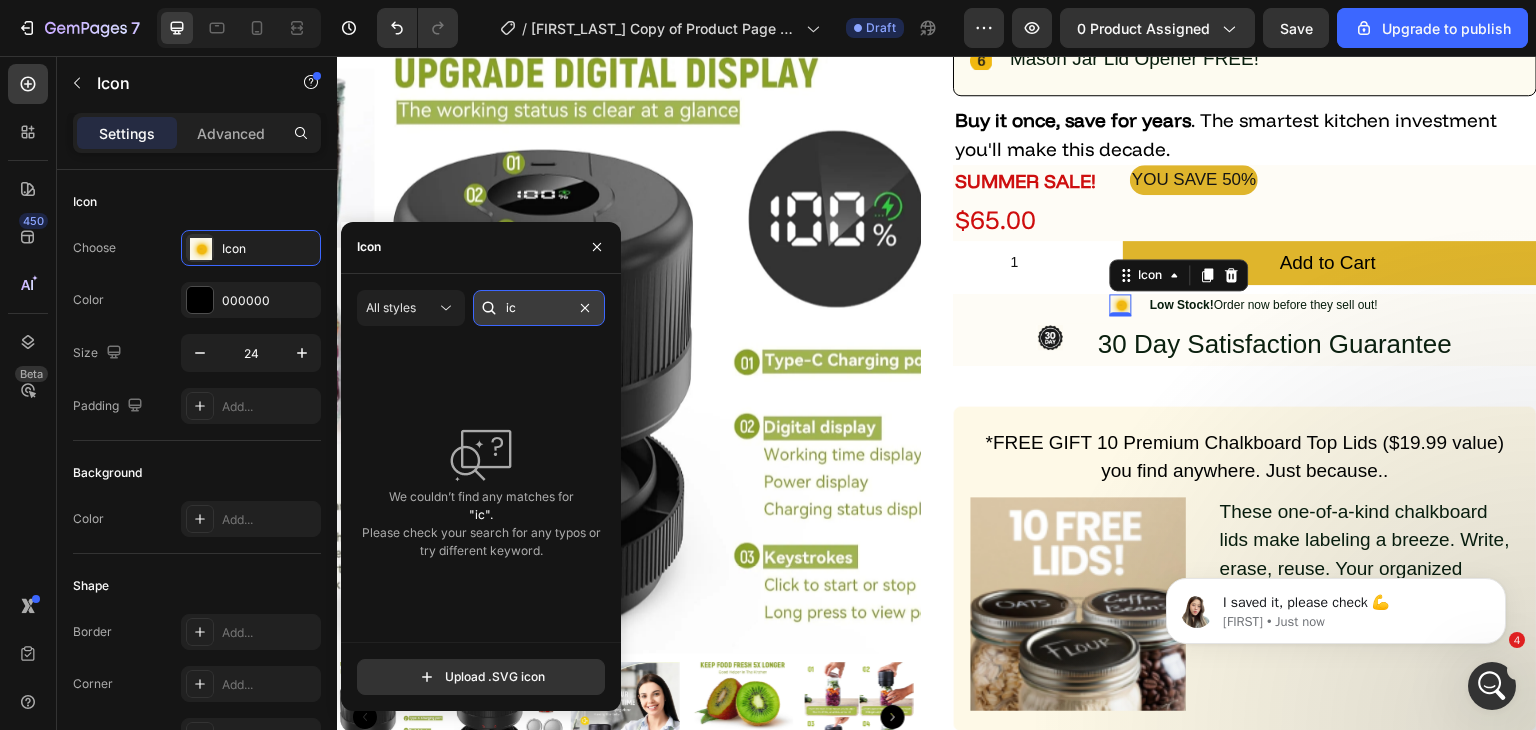 type on "i" 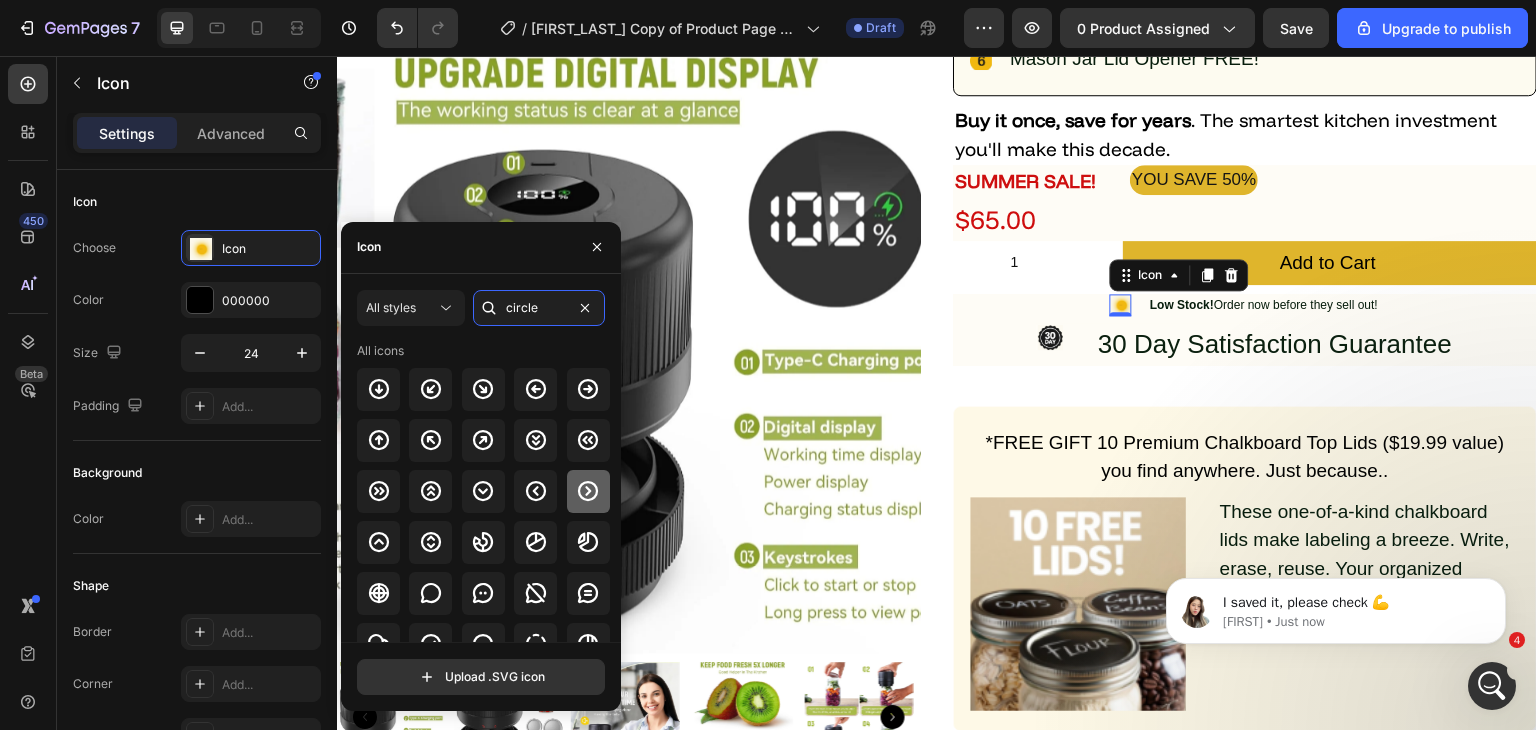 type on "circle" 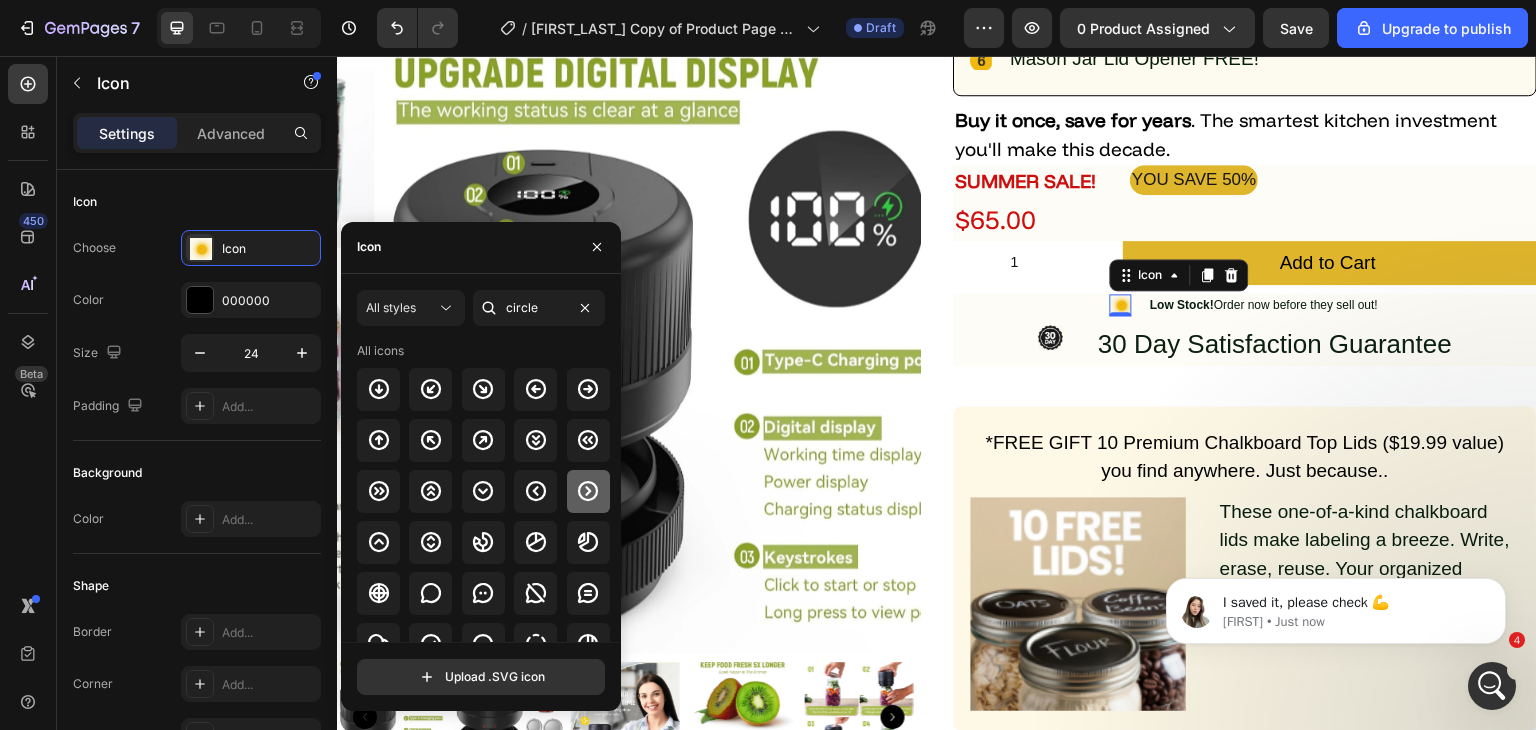 click 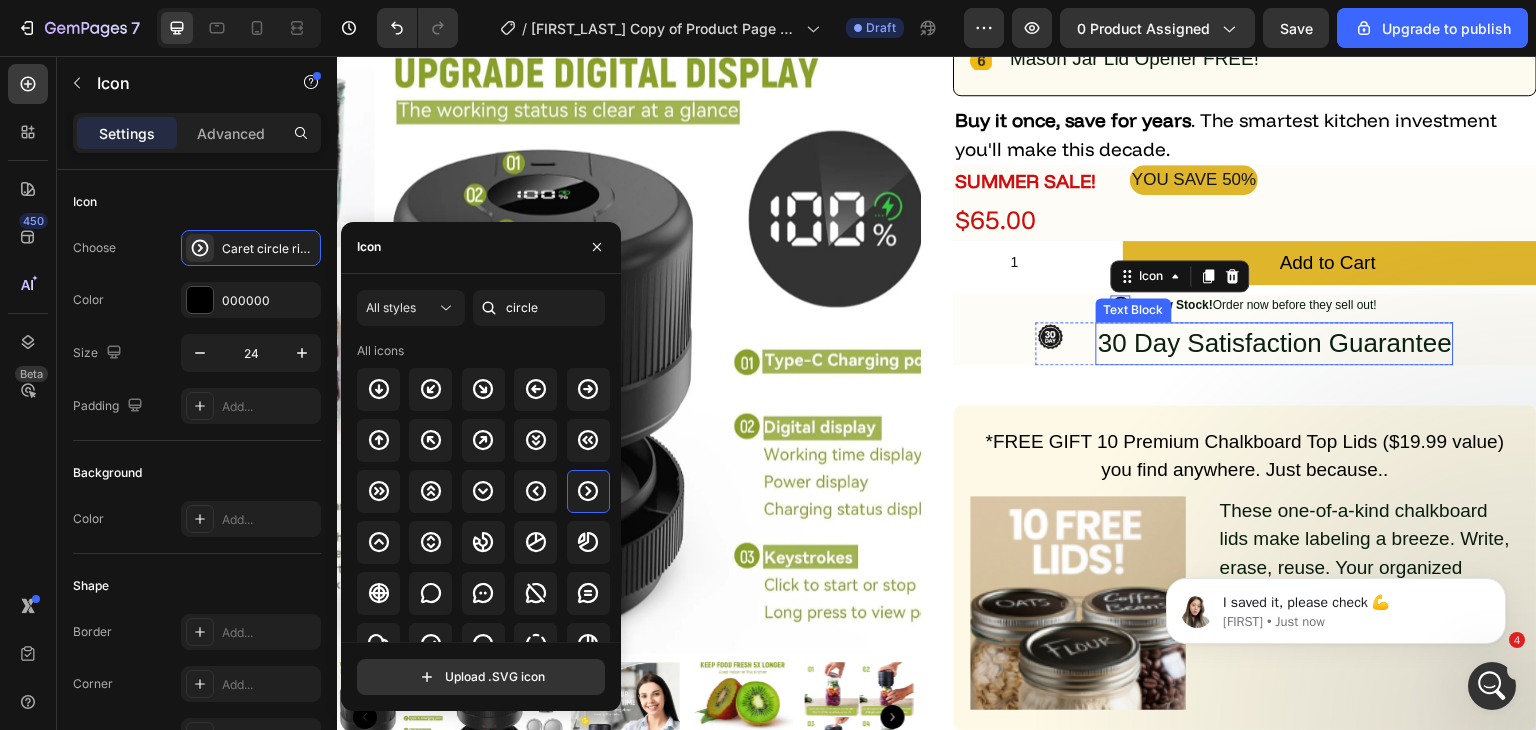 click on "30 Day Satisfaction Guarantee" at bounding box center (1275, 343) 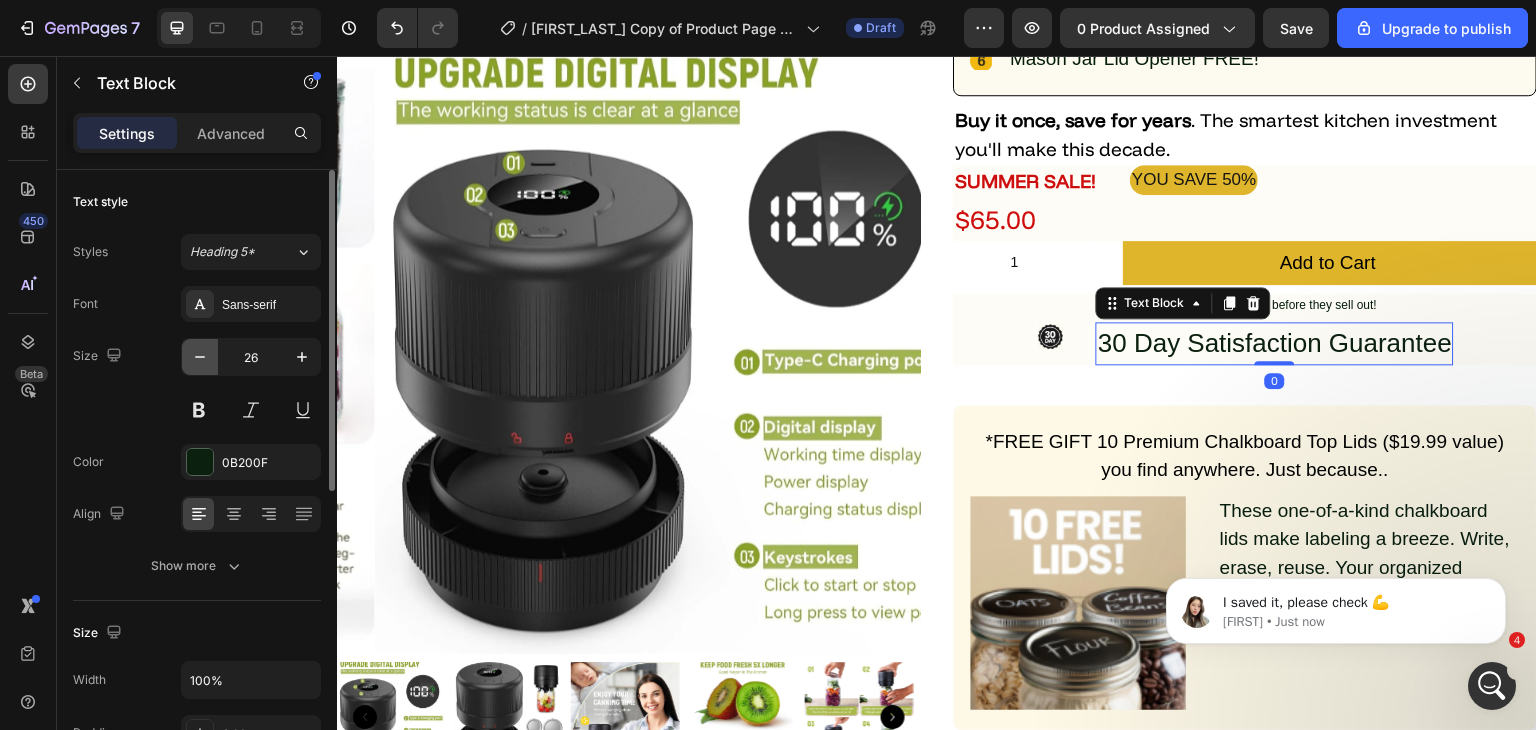 click 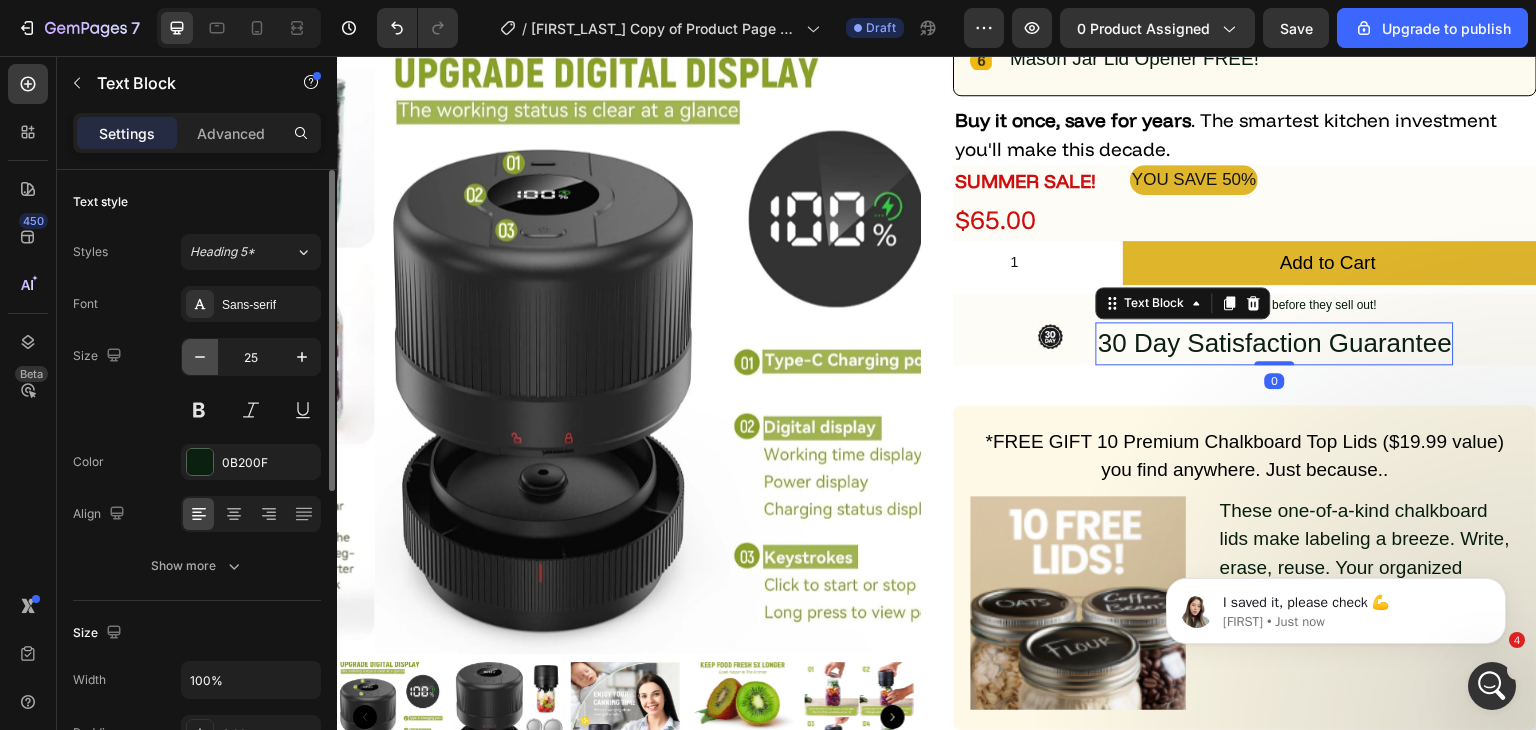 click 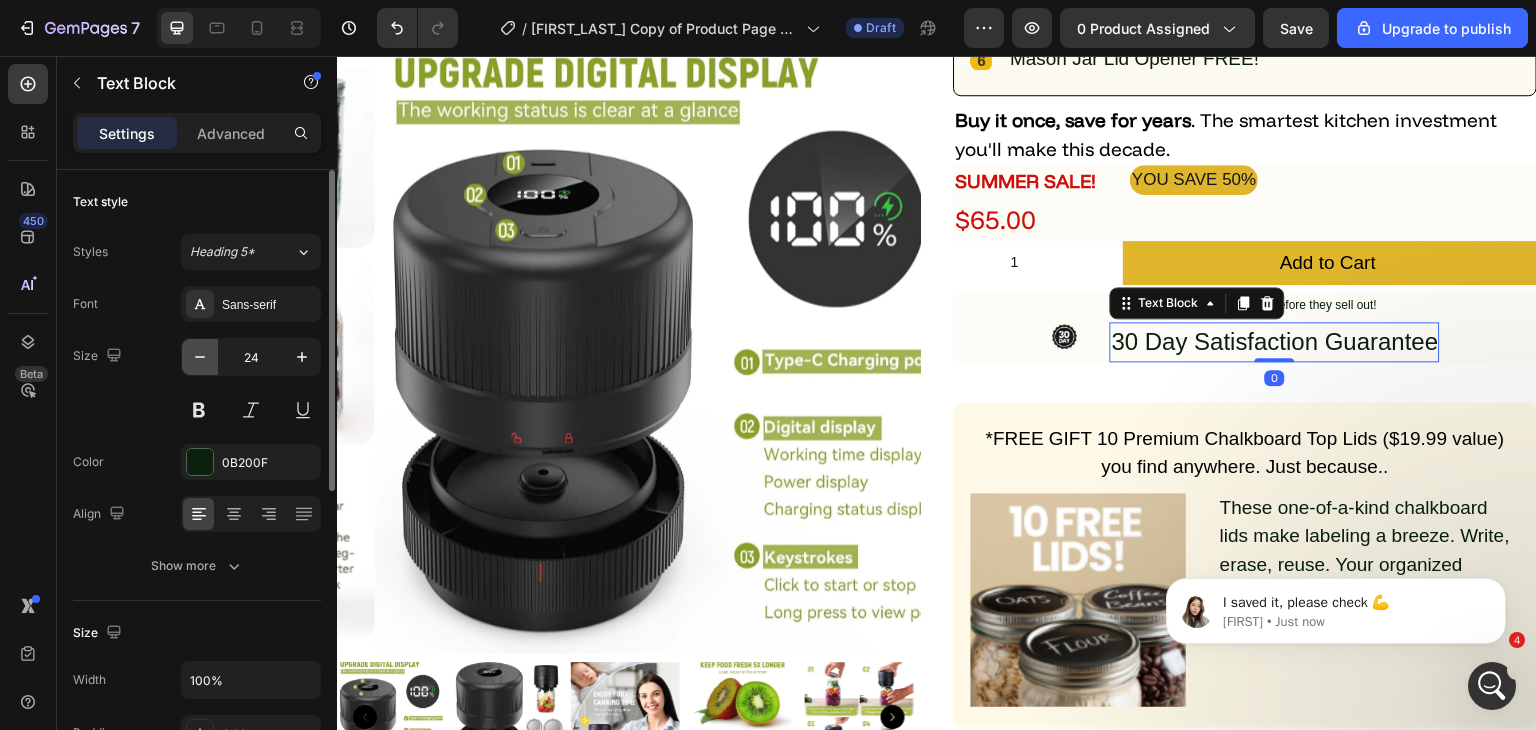 click 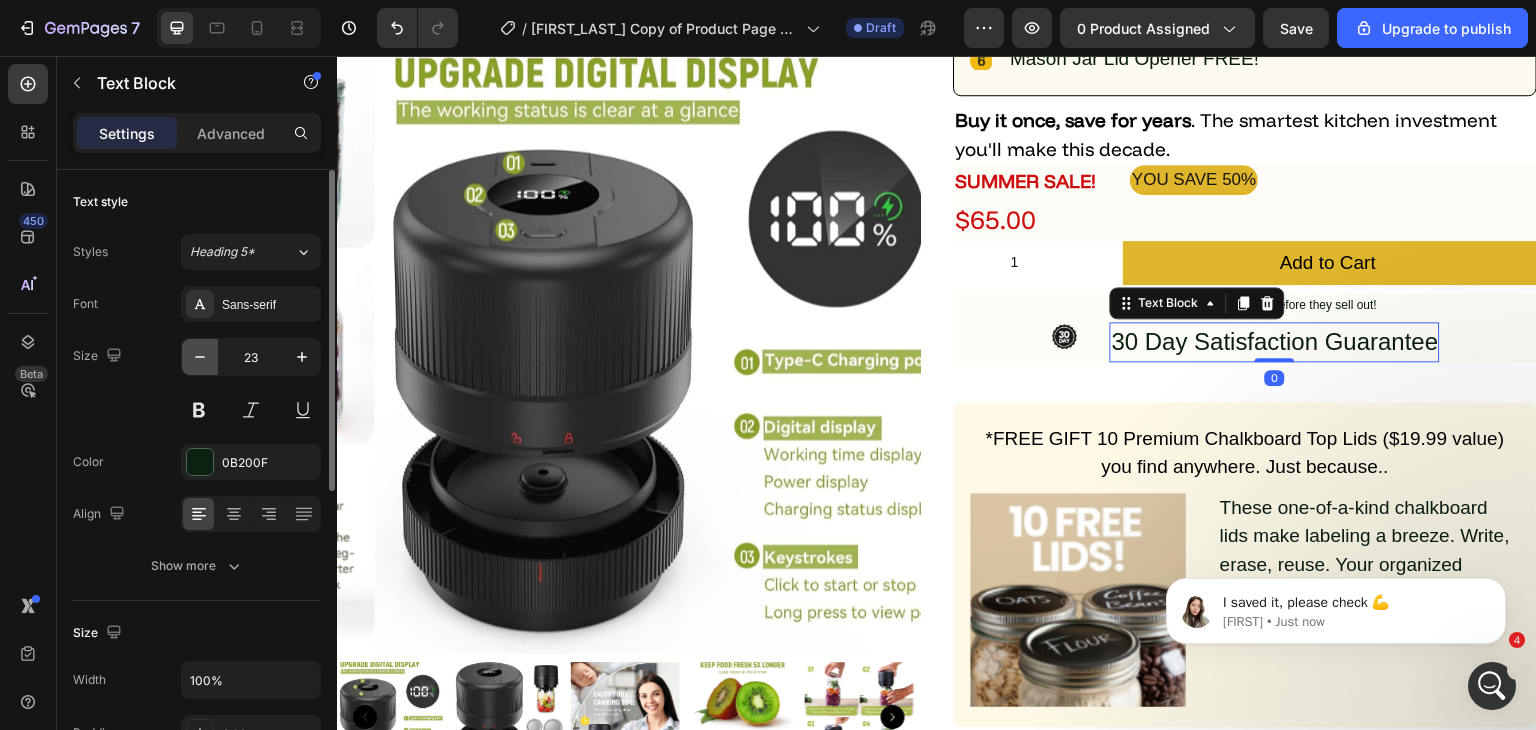 click 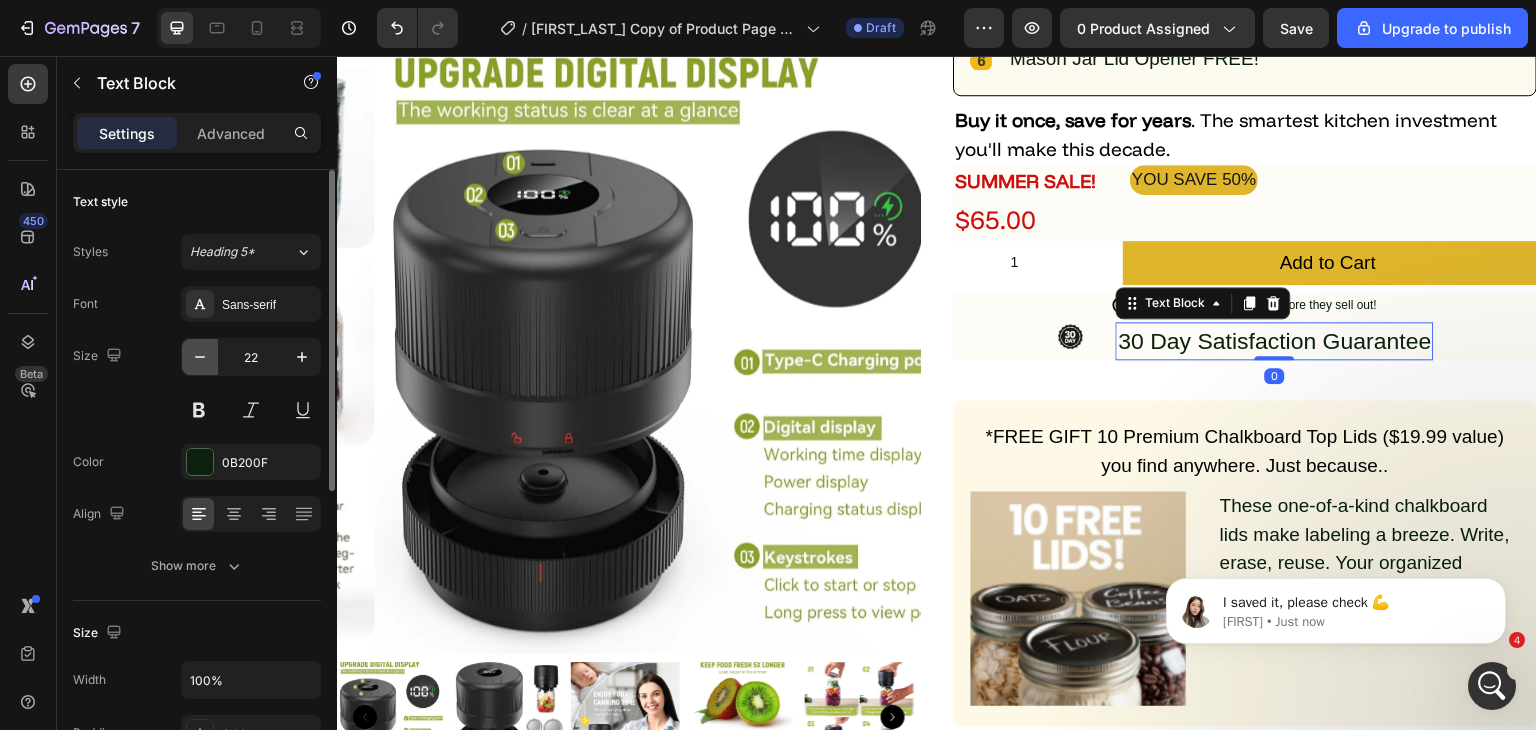 click 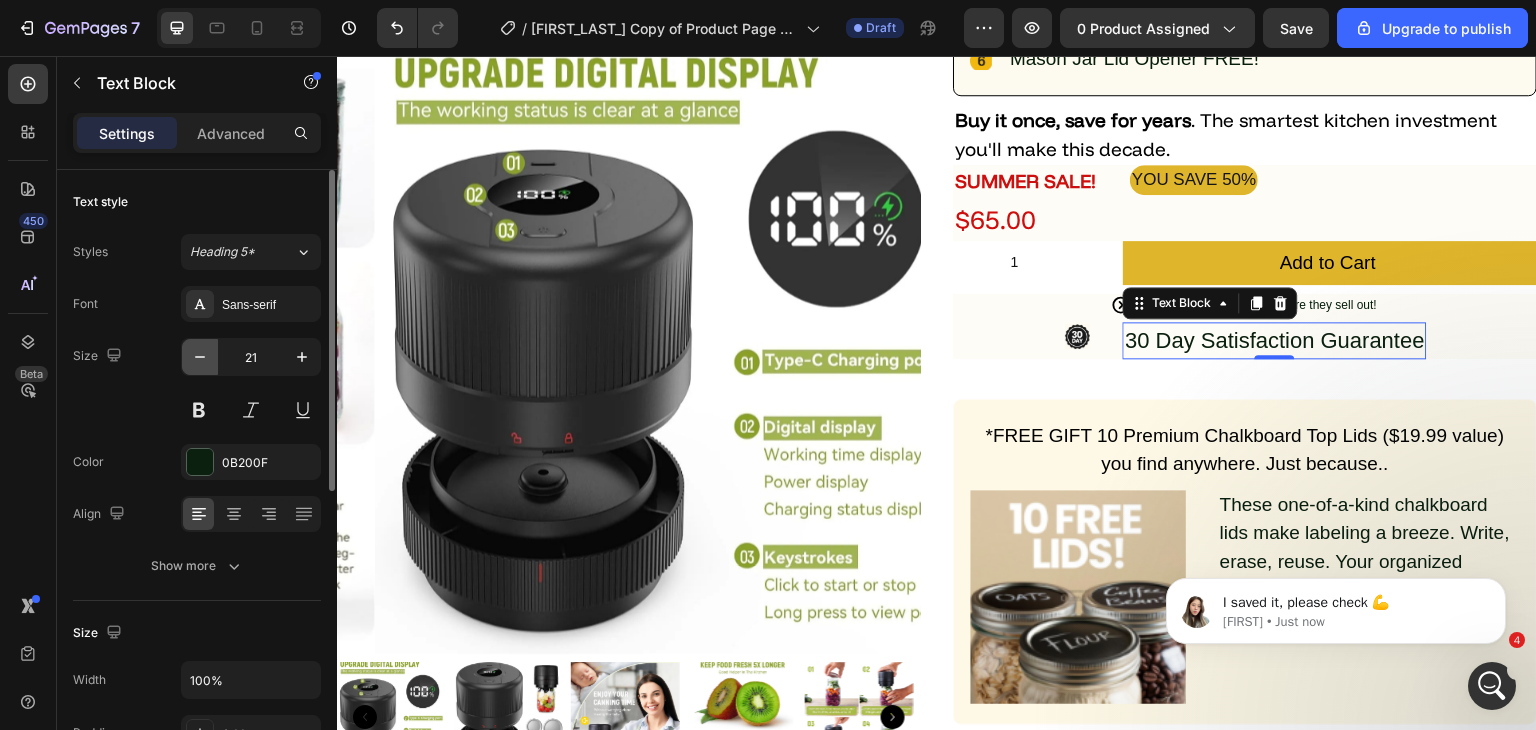 click 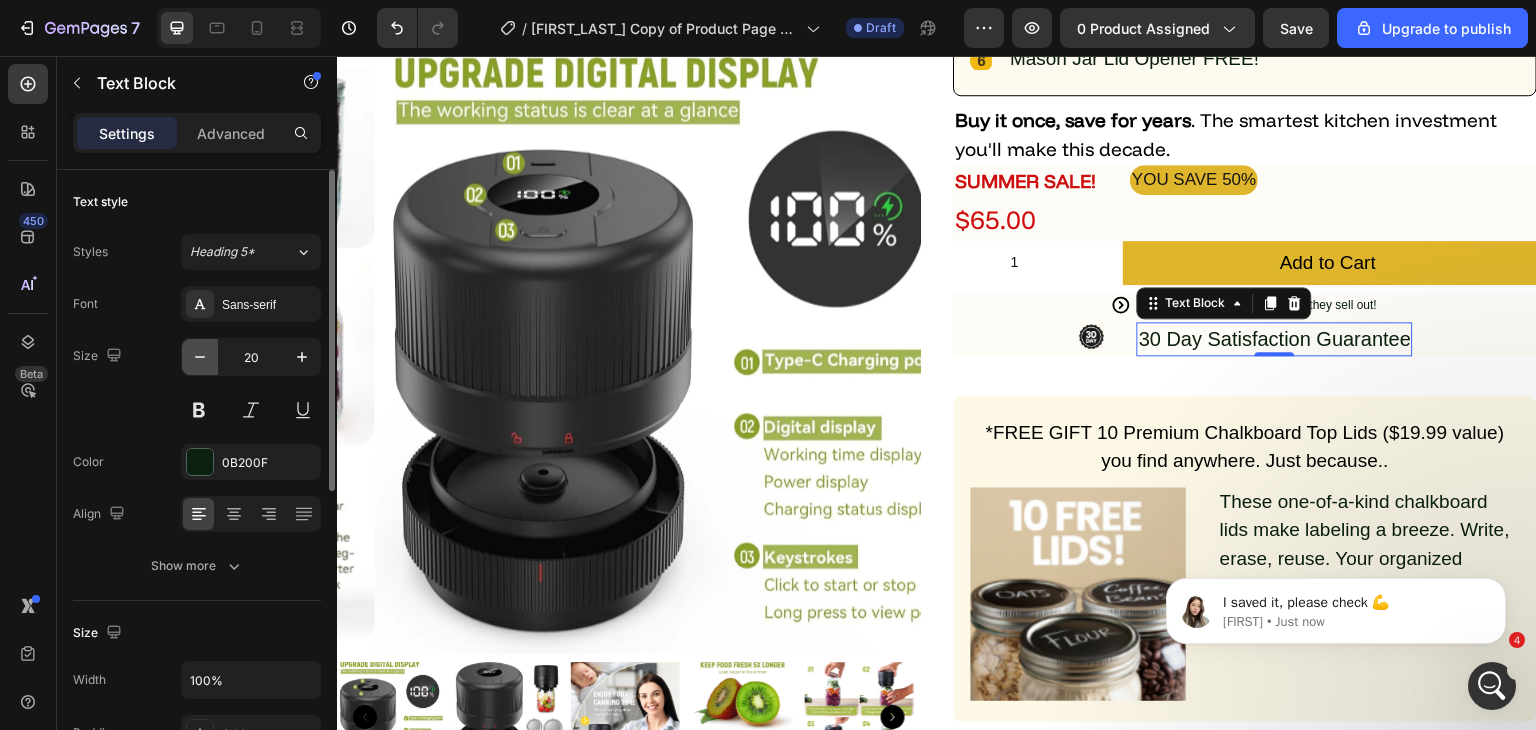 click 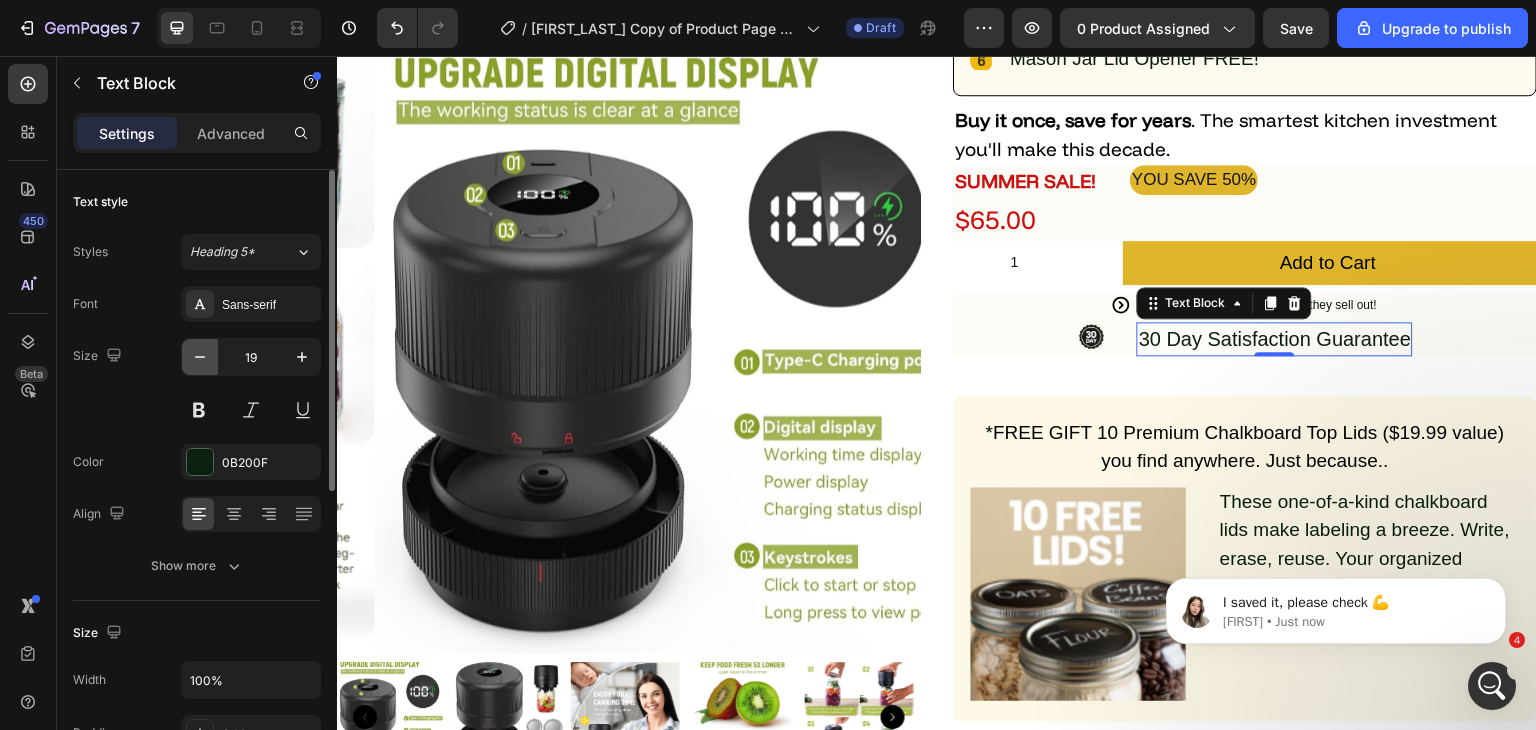 click 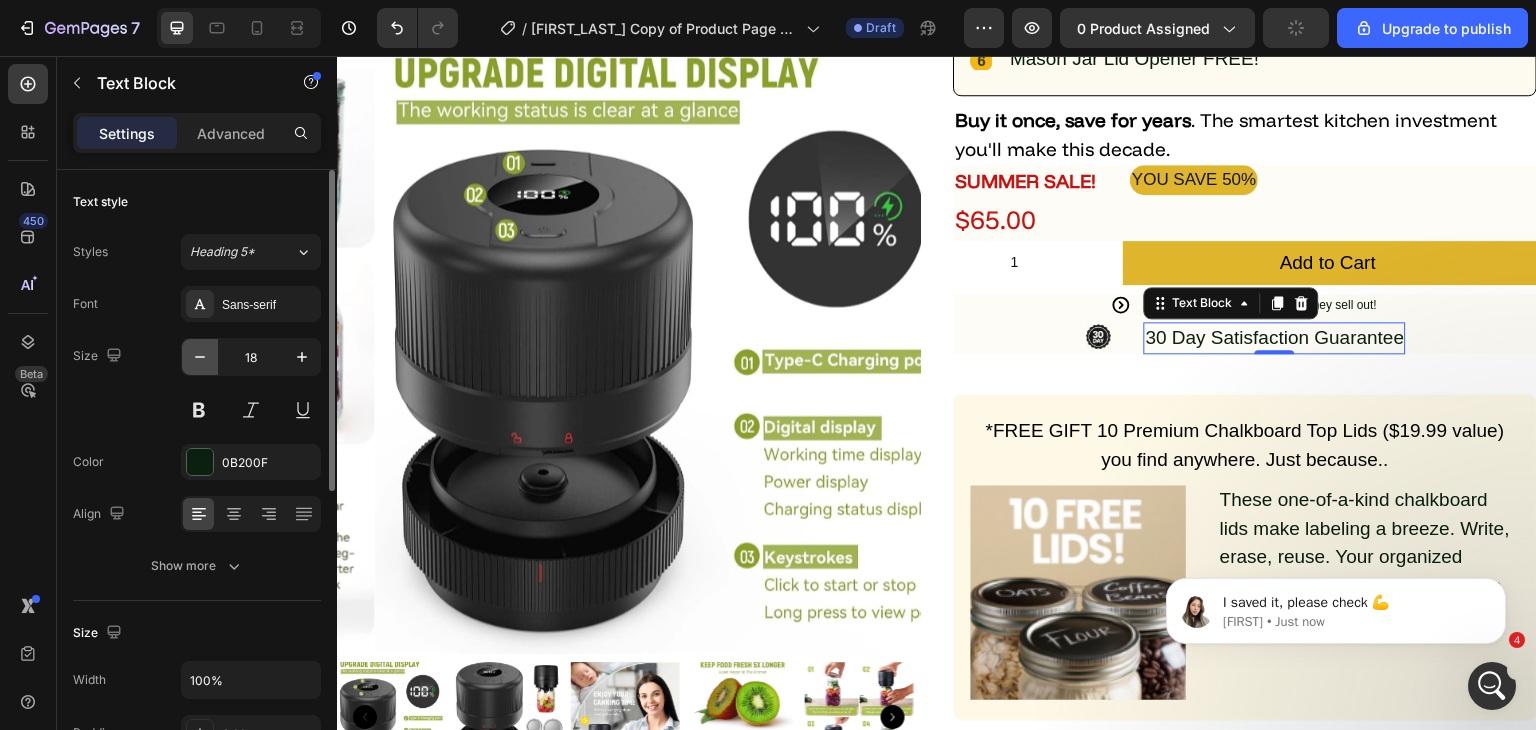 click 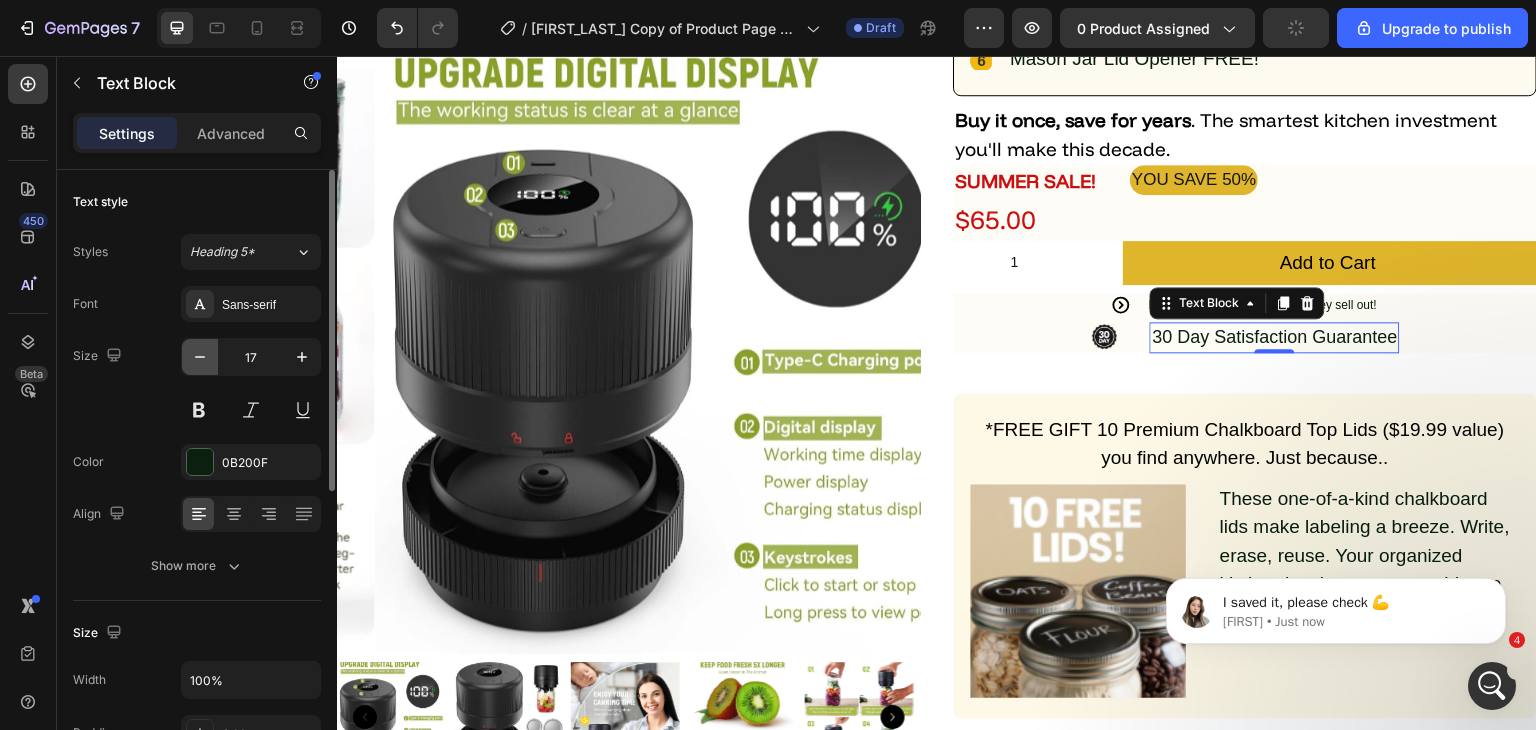 click 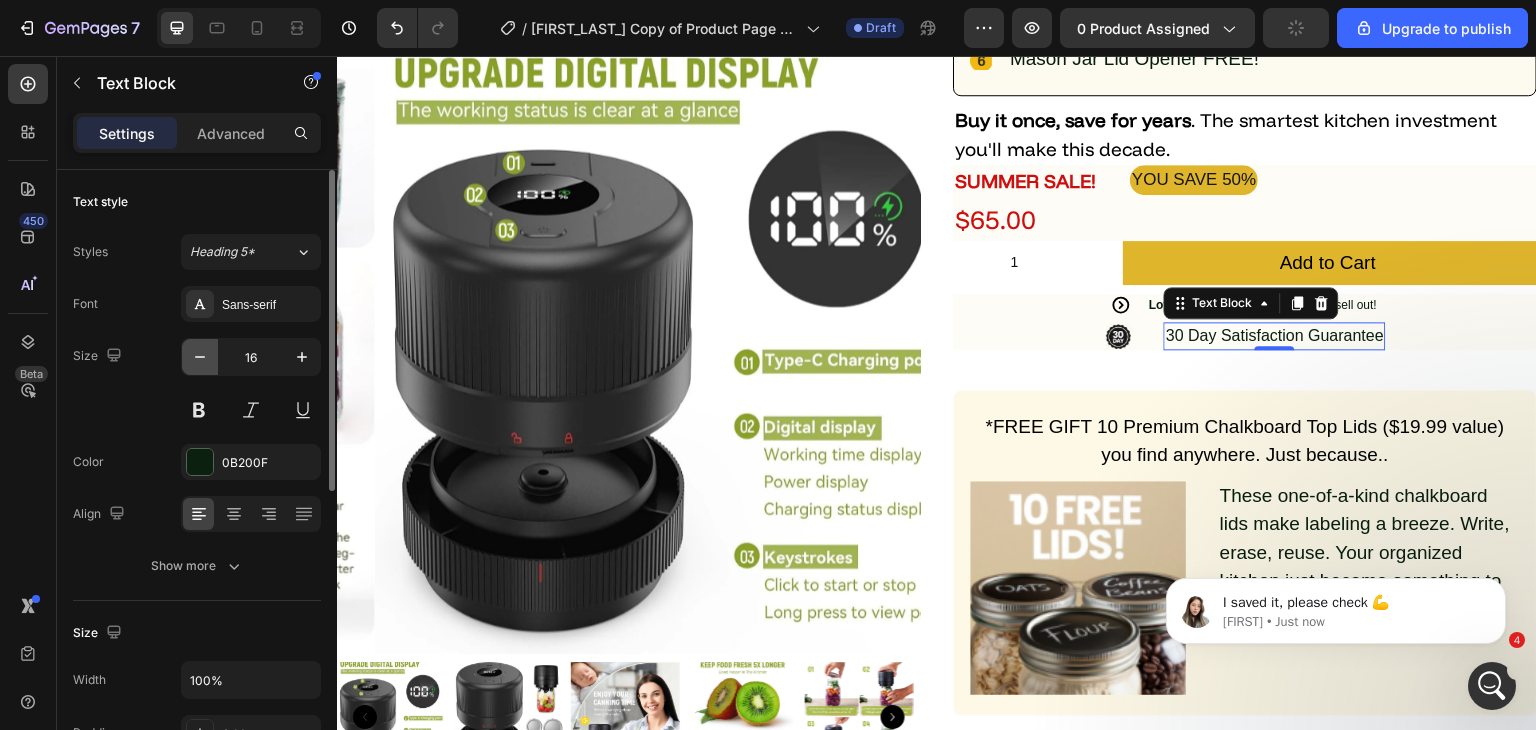 click 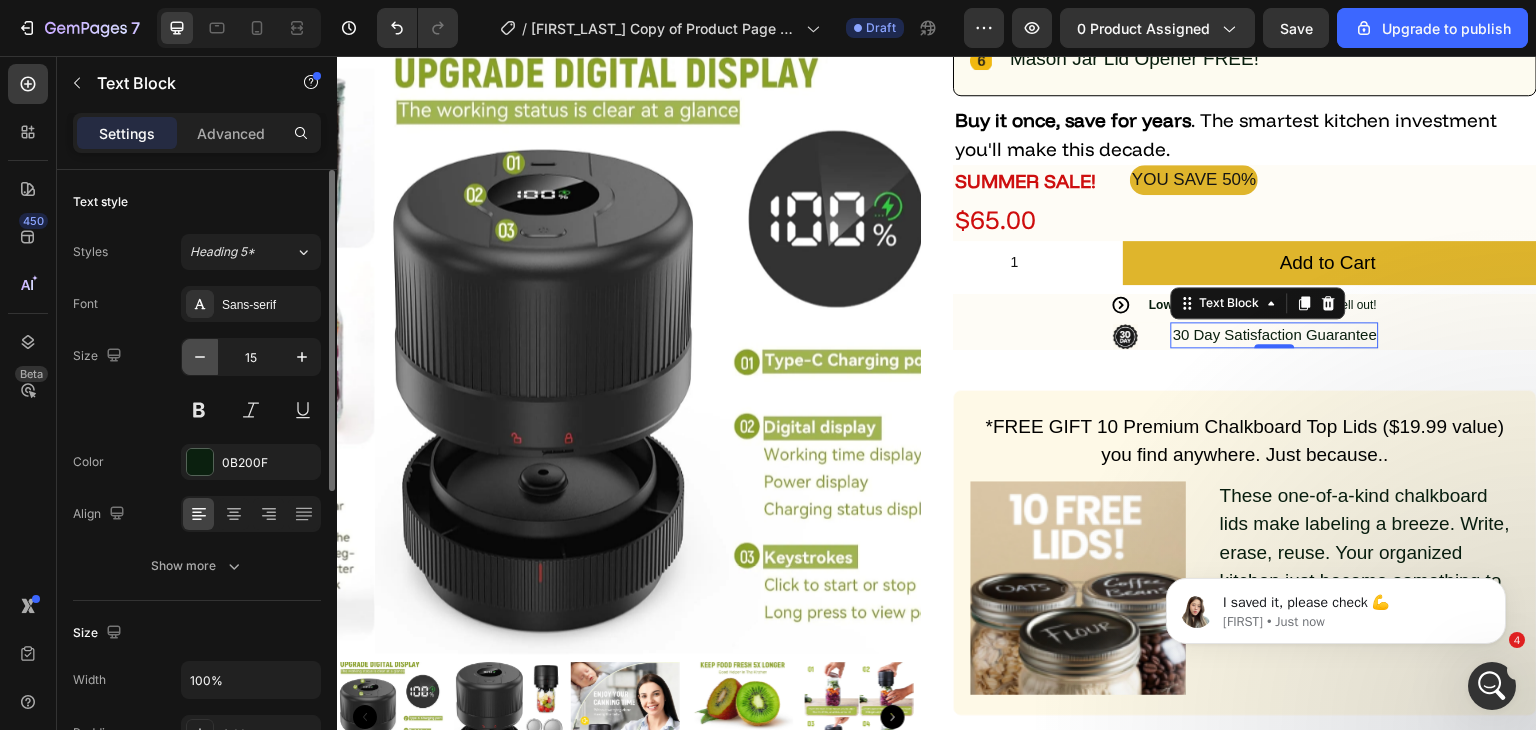 click 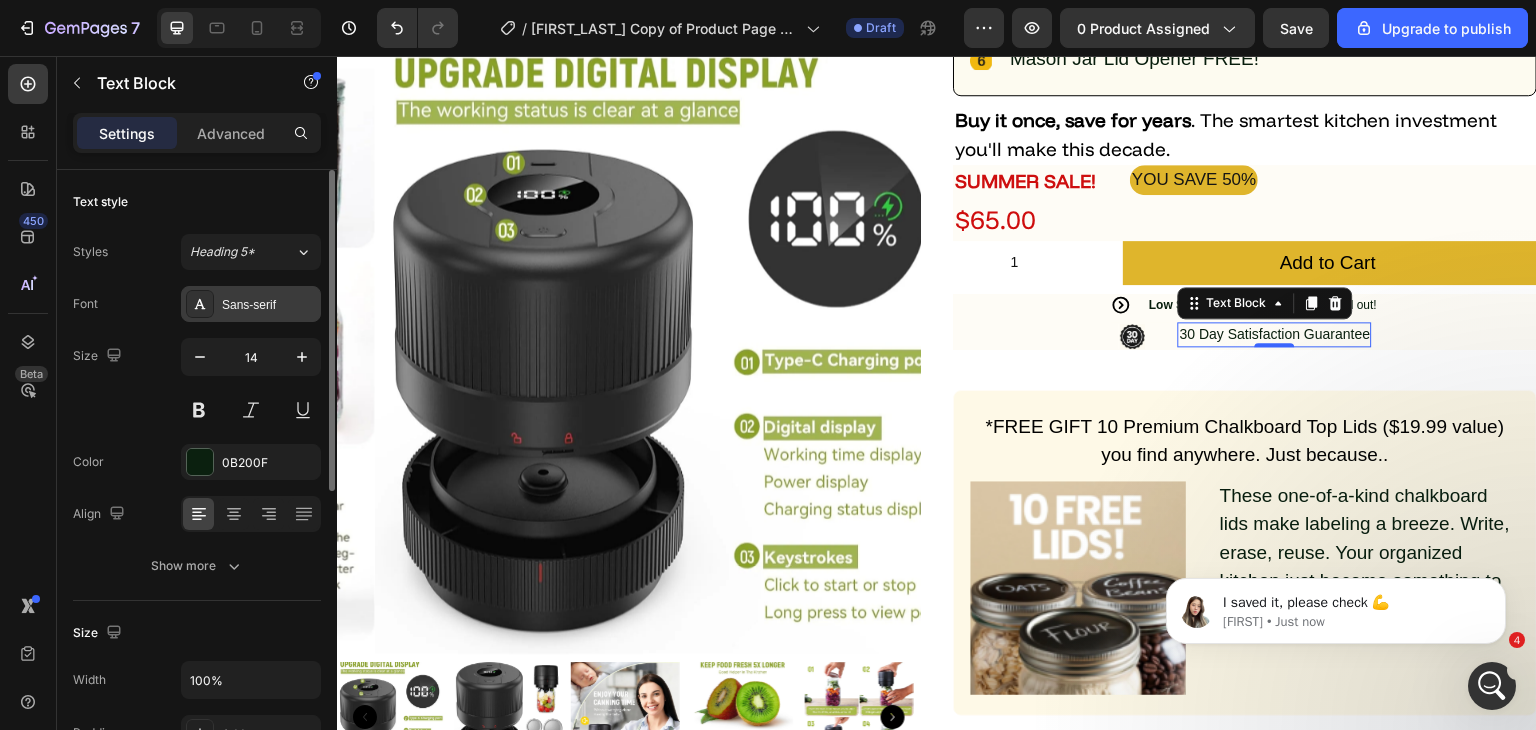 click on "Sans-serif" at bounding box center [269, 305] 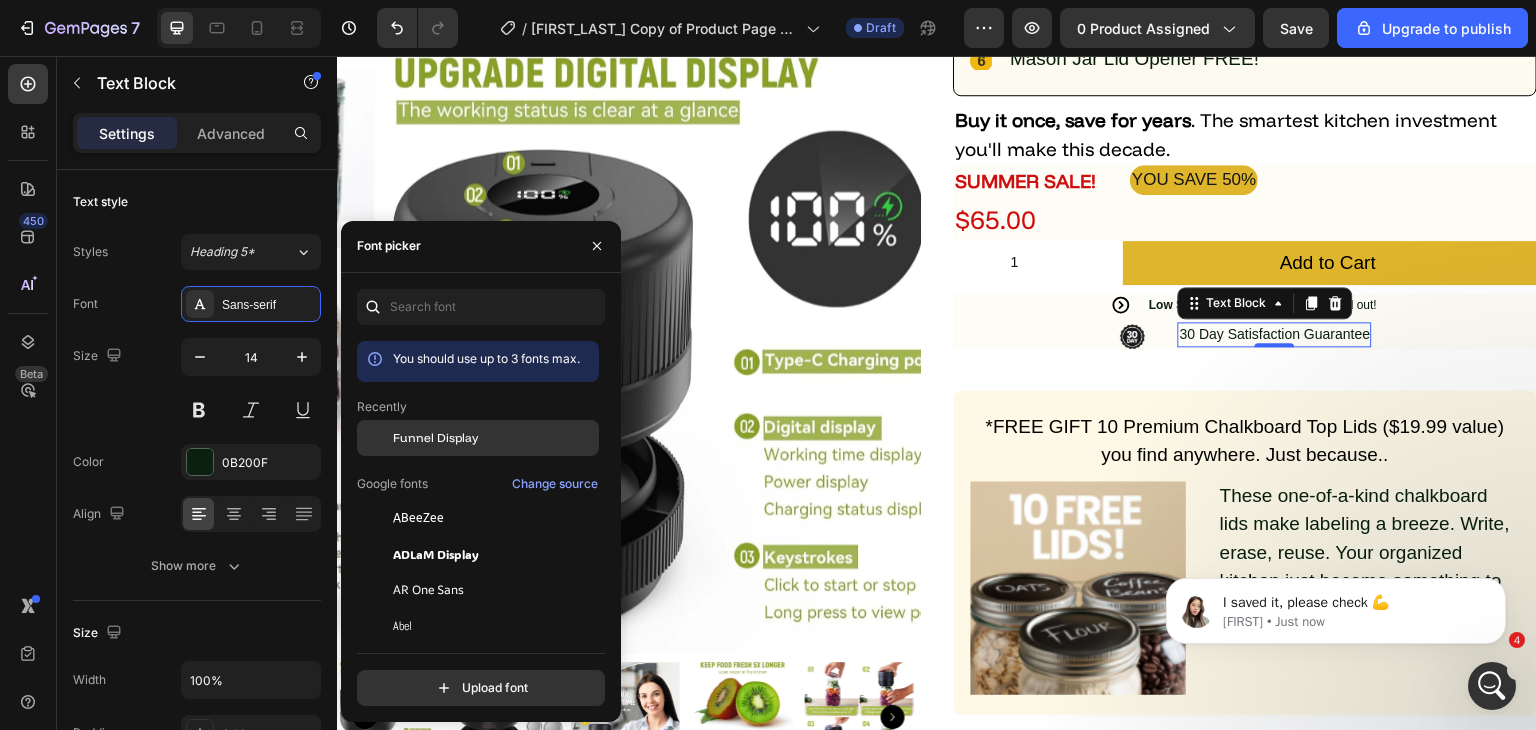 click on "Funnel Display" at bounding box center [435, 438] 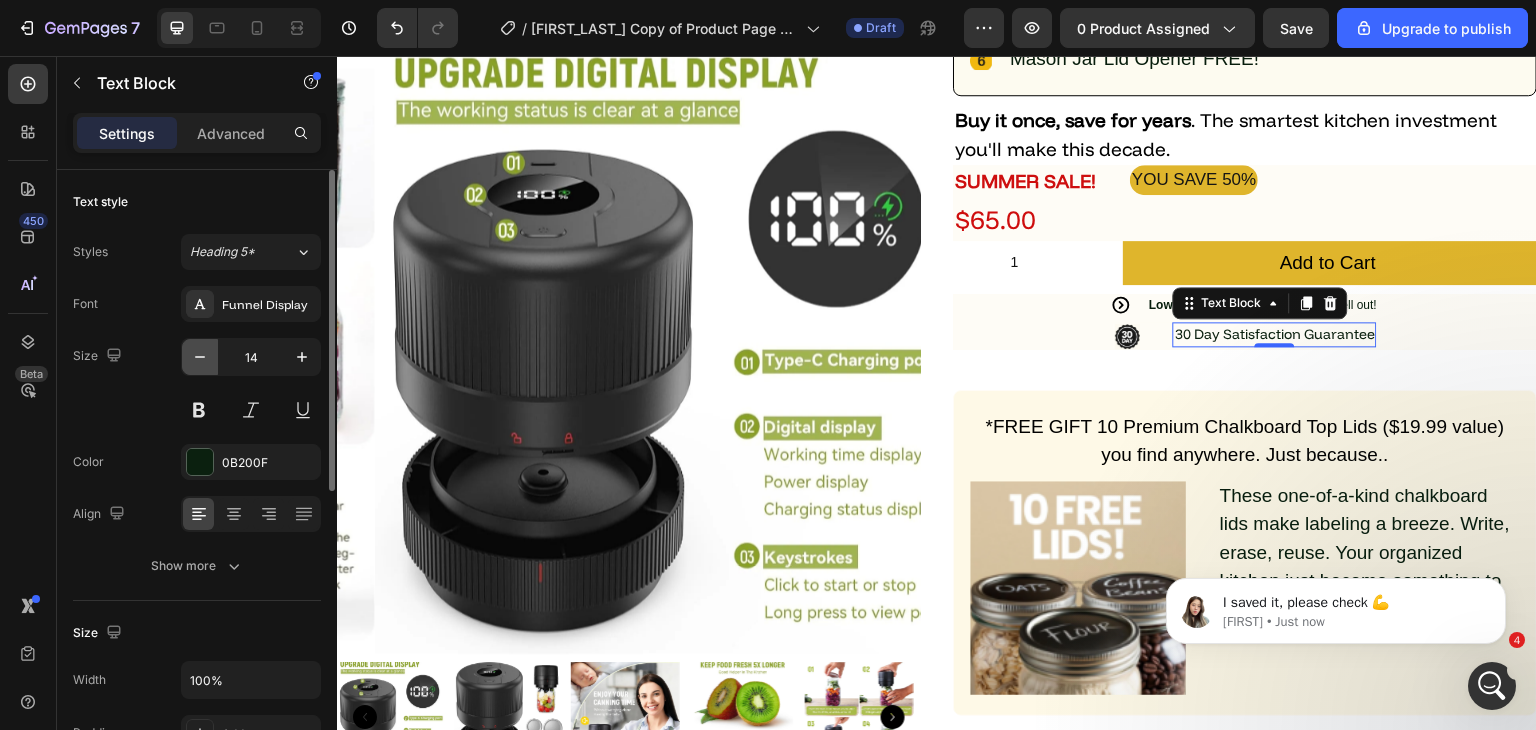 click 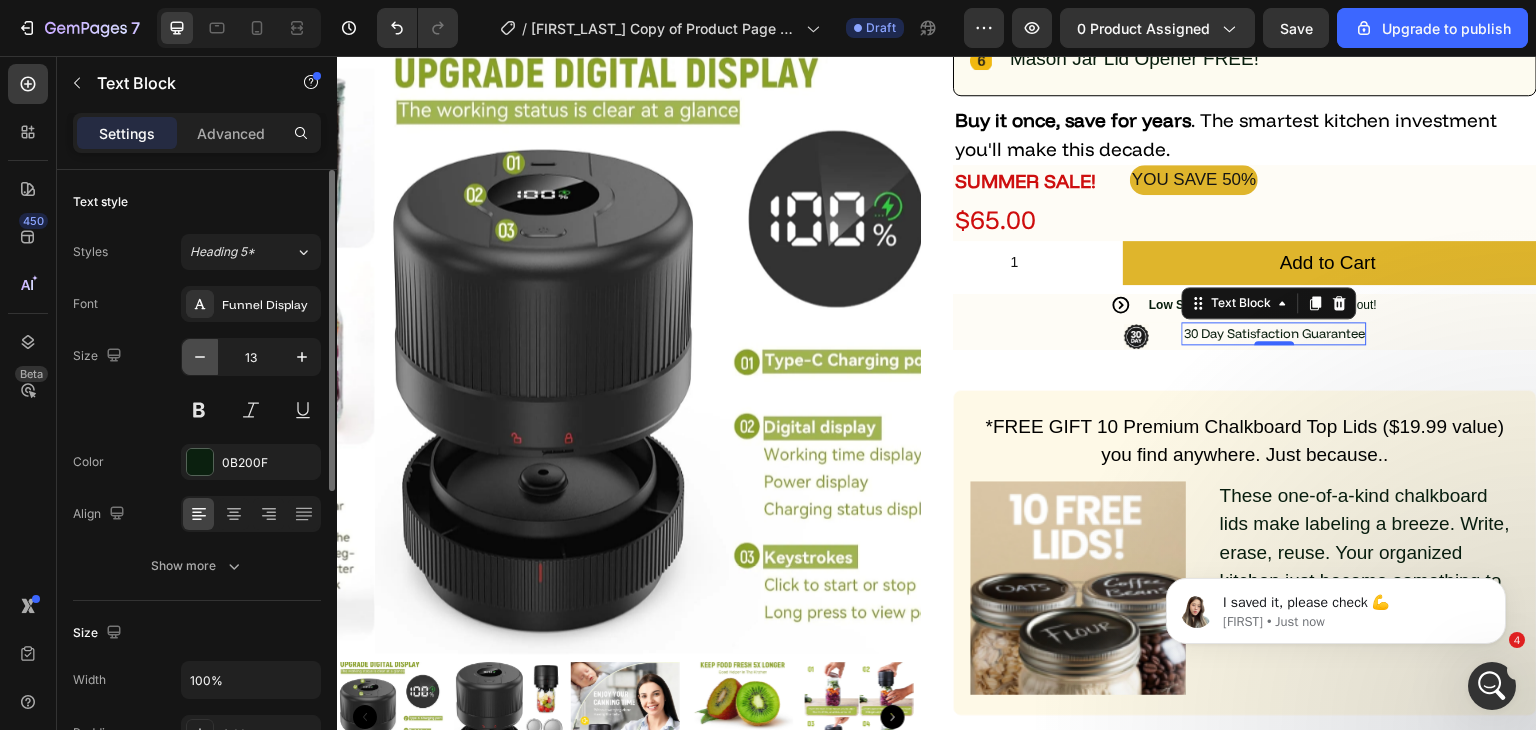 click 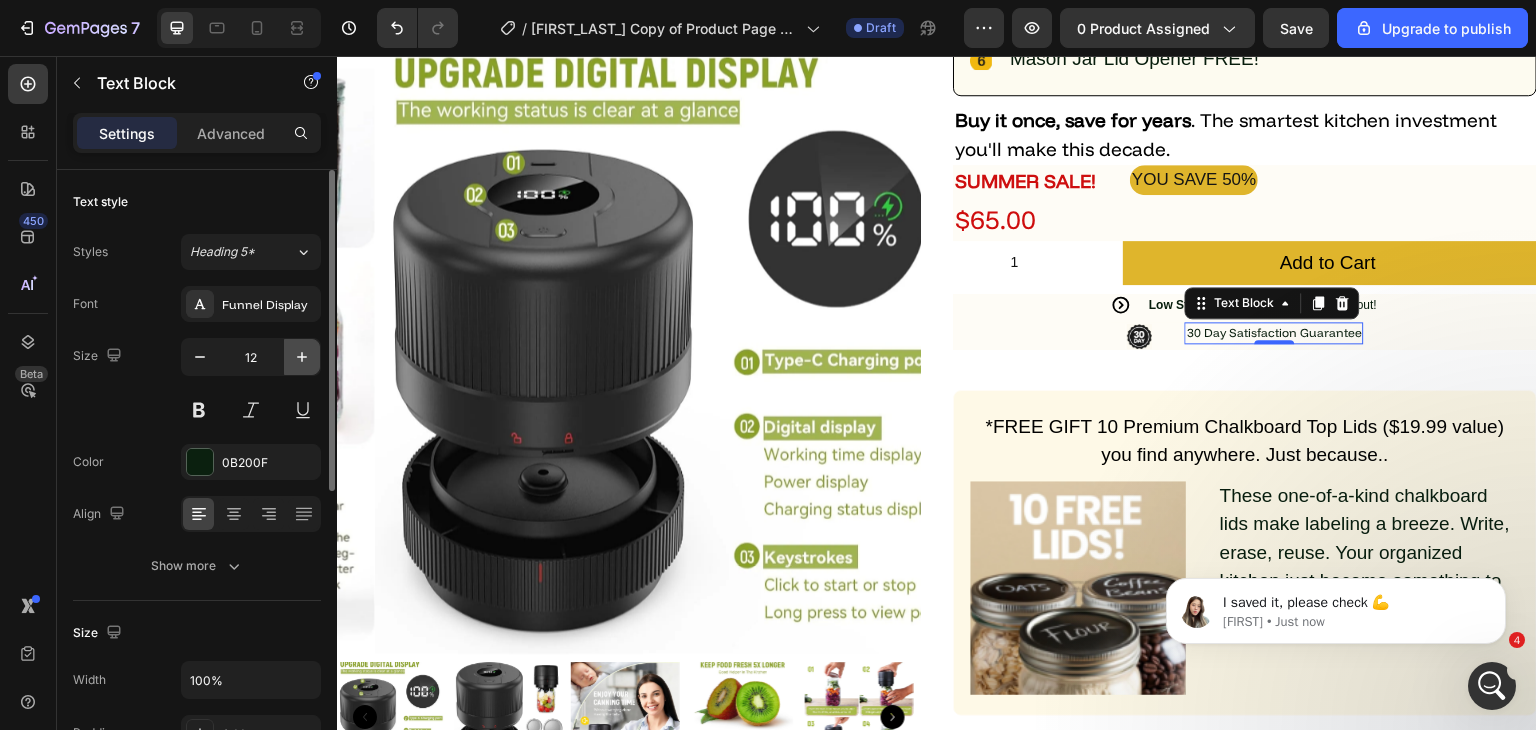 click 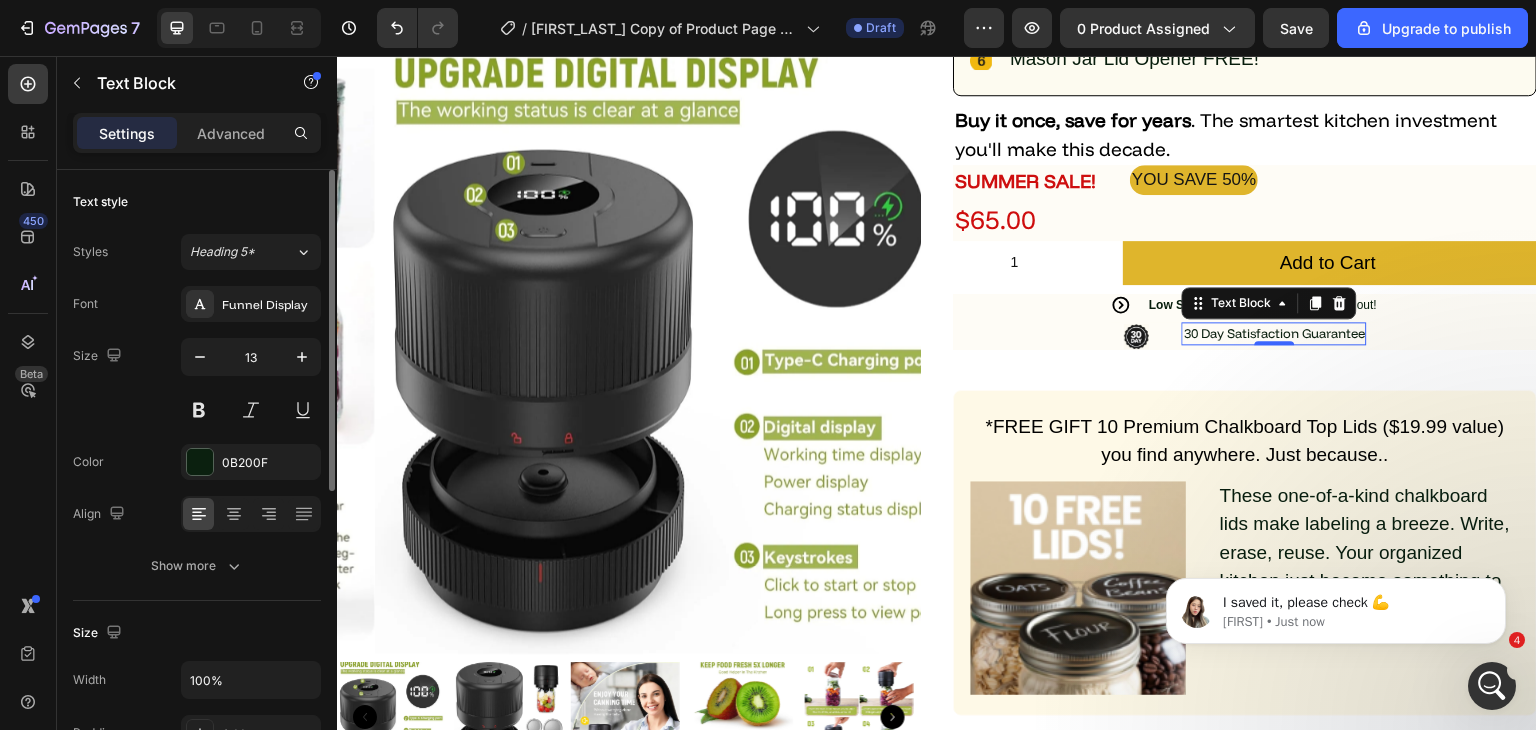 click on "Size 13" at bounding box center (197, 383) 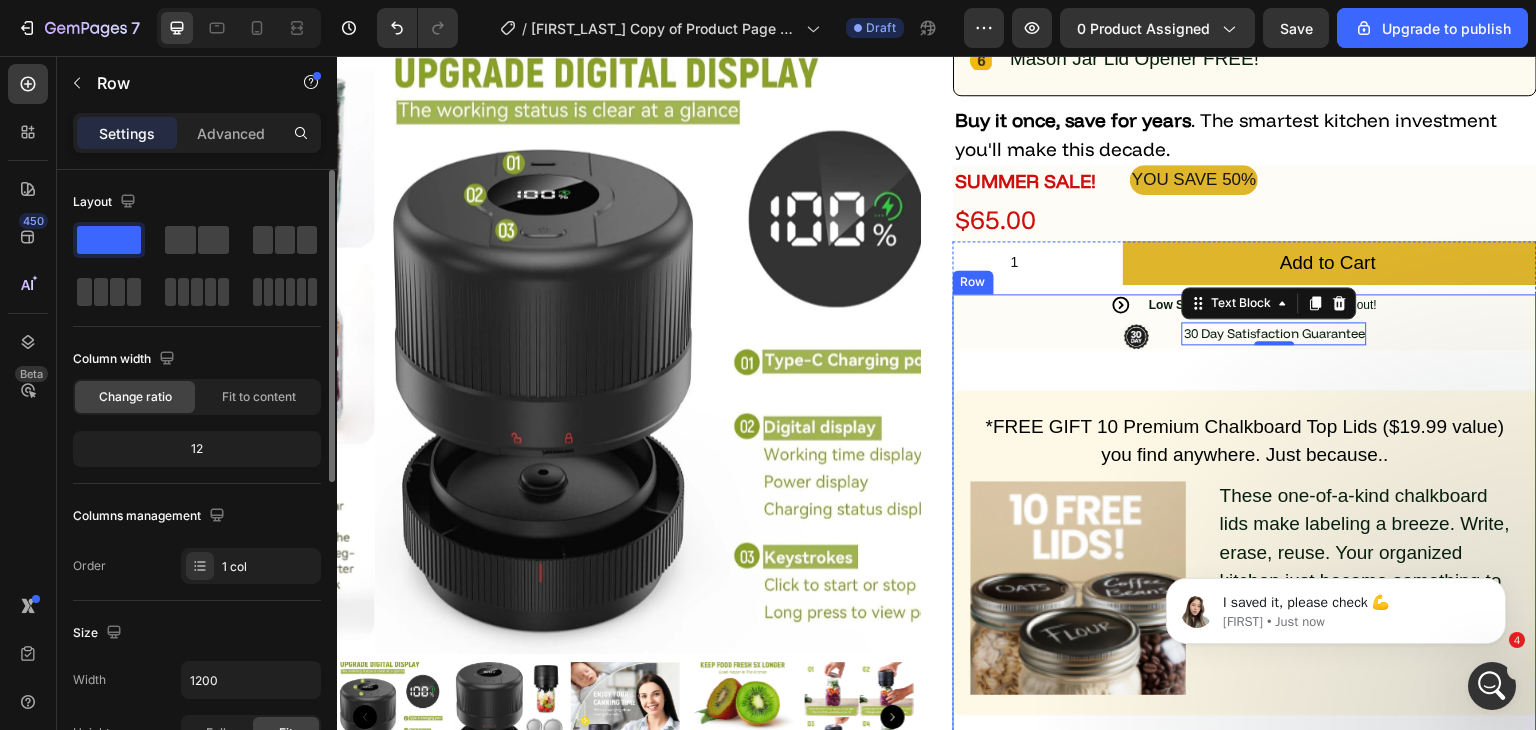 click on "Icon Low Stock!  Order now before they sell out! Text Block Advanced list     Icon 30 Day Satisfaction Guarantee Text Block   0 Row Row *FREE GIFT 10 Premium Chalkboard Top Lids ($19.99 value) you find anywhere. Just because.. Text Block Image These one-of-a-kind chalkboard lids make labeling a breeze. Write, erase, reuse. Your organized kitchen just became something to show off. Text Block Row Row
How To Use
30 Day Money Back Guarantee
Shipping & Delivery Accordion Row" at bounding box center [1245, 602] 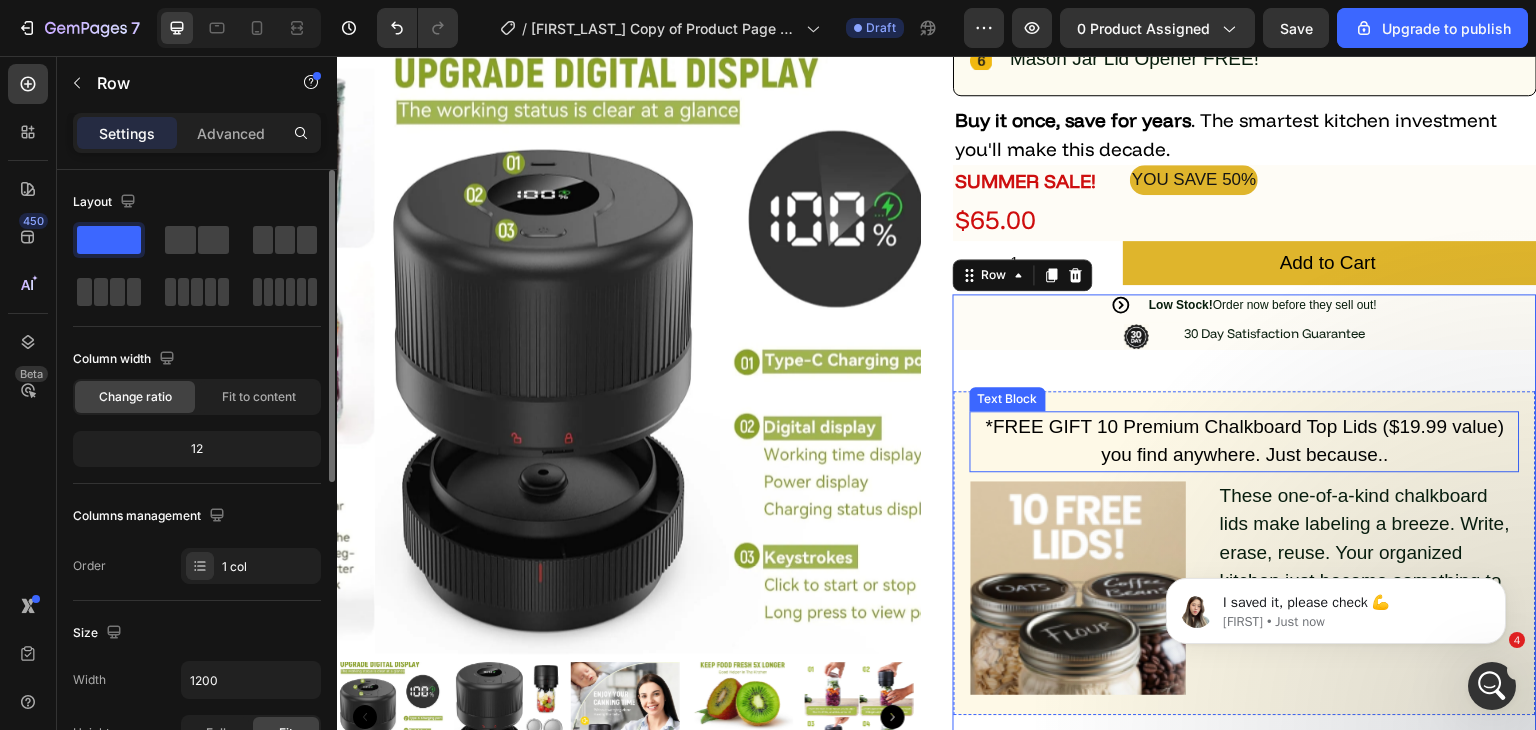 click on "*FREE GIFT 10 Premium Chalkboard Top Lids ($19.99 value) you find anywhere. Just because.." at bounding box center [1245, 441] 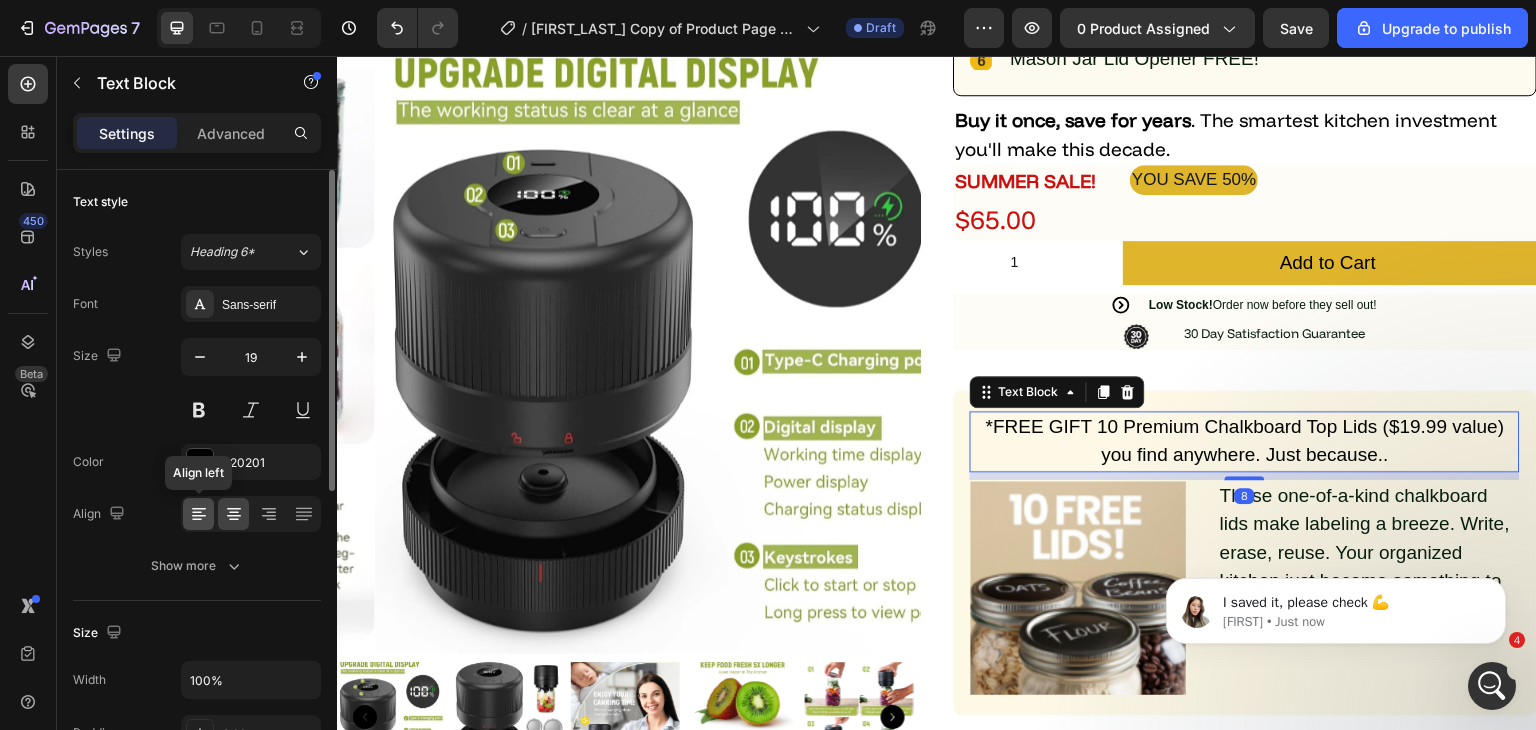 click 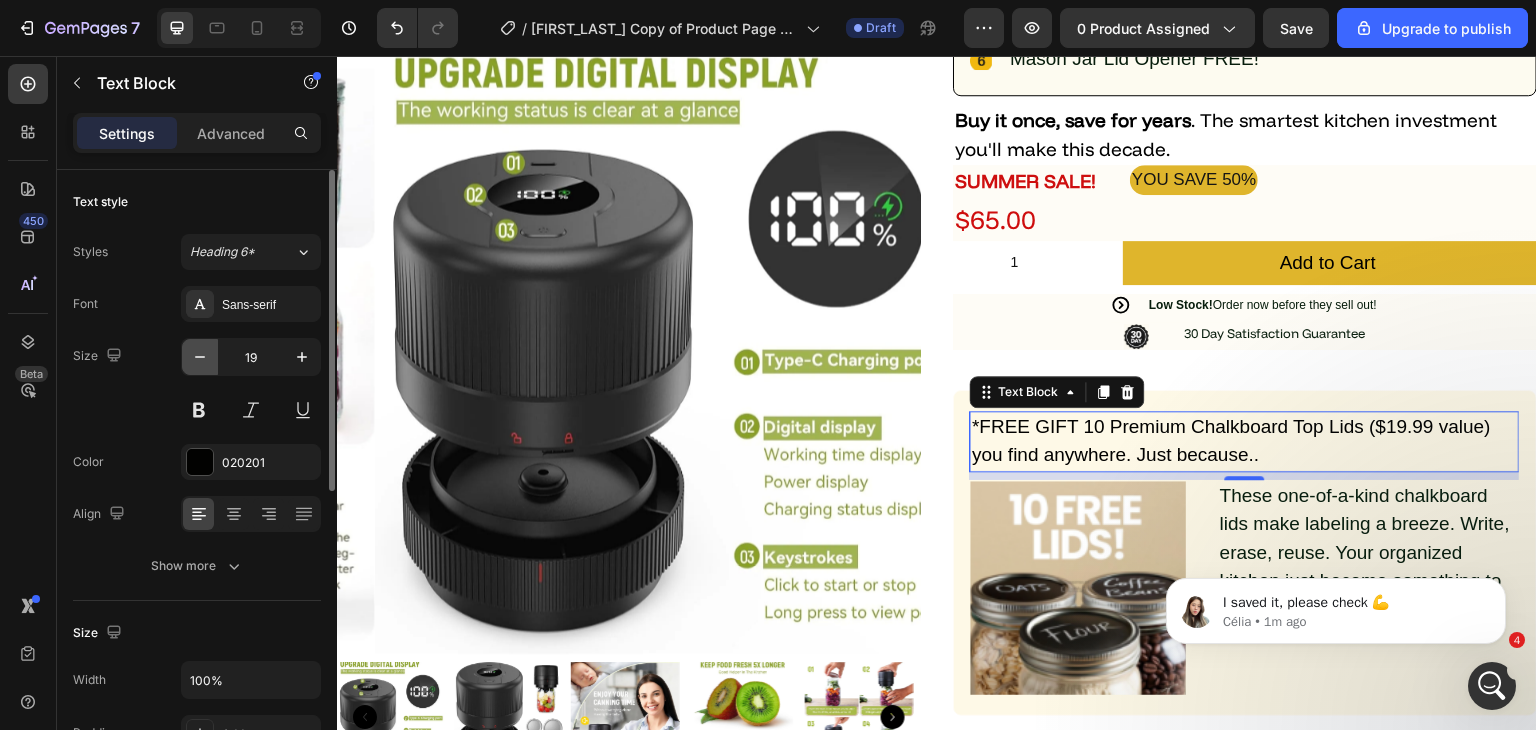 click 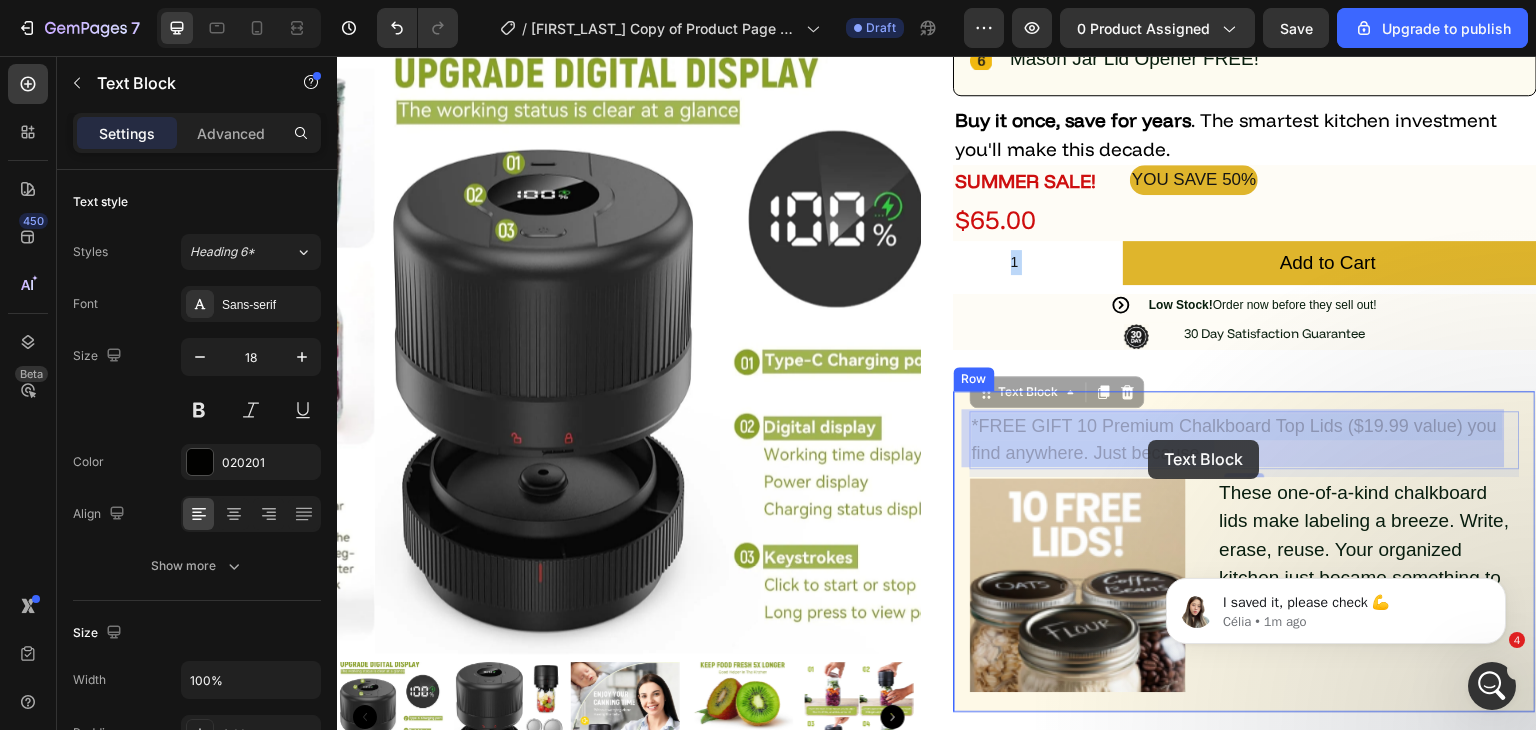 drag, startPoint x: 1074, startPoint y: 422, endPoint x: 1156, endPoint y: 441, distance: 84.17244 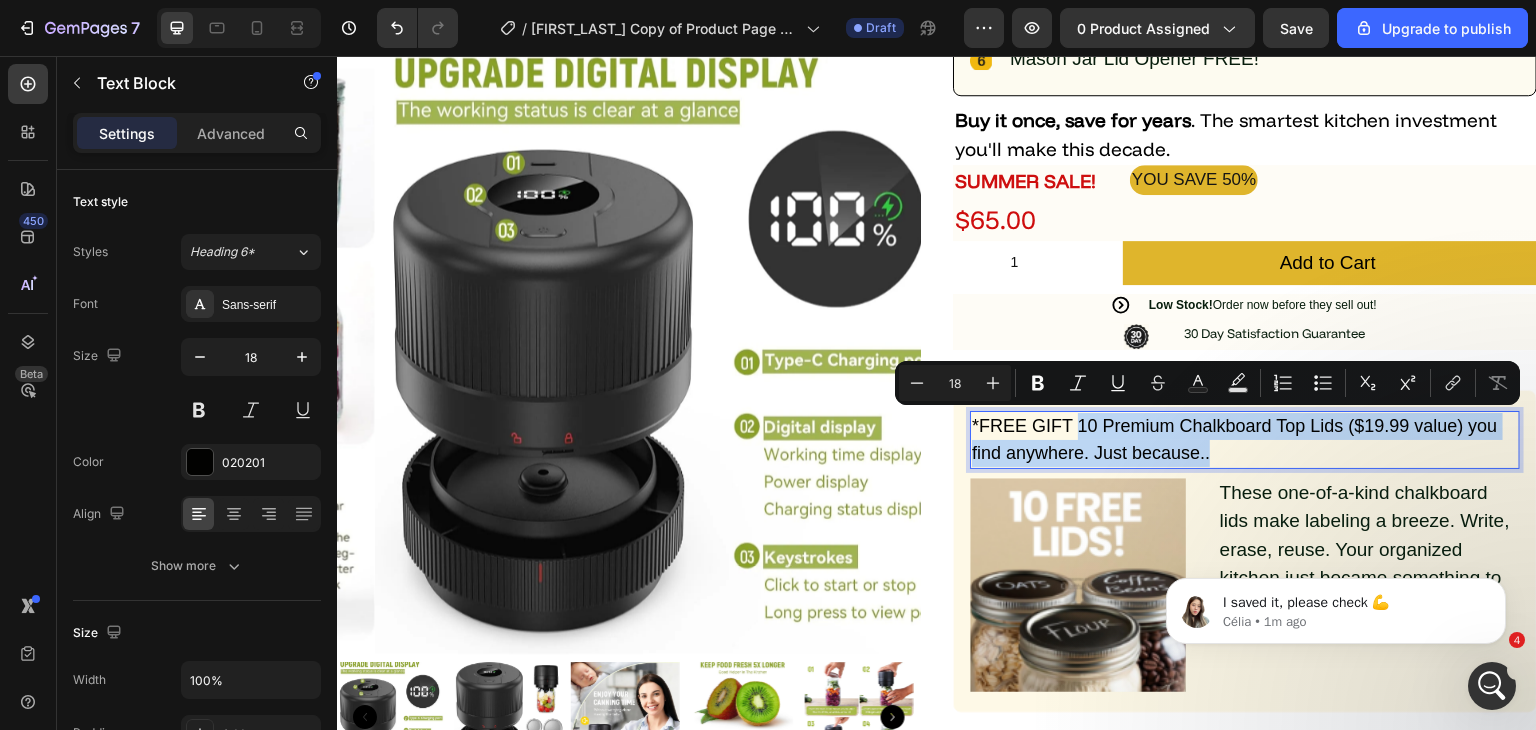 drag, startPoint x: 1204, startPoint y: 448, endPoint x: 1071, endPoint y: 421, distance: 135.71294 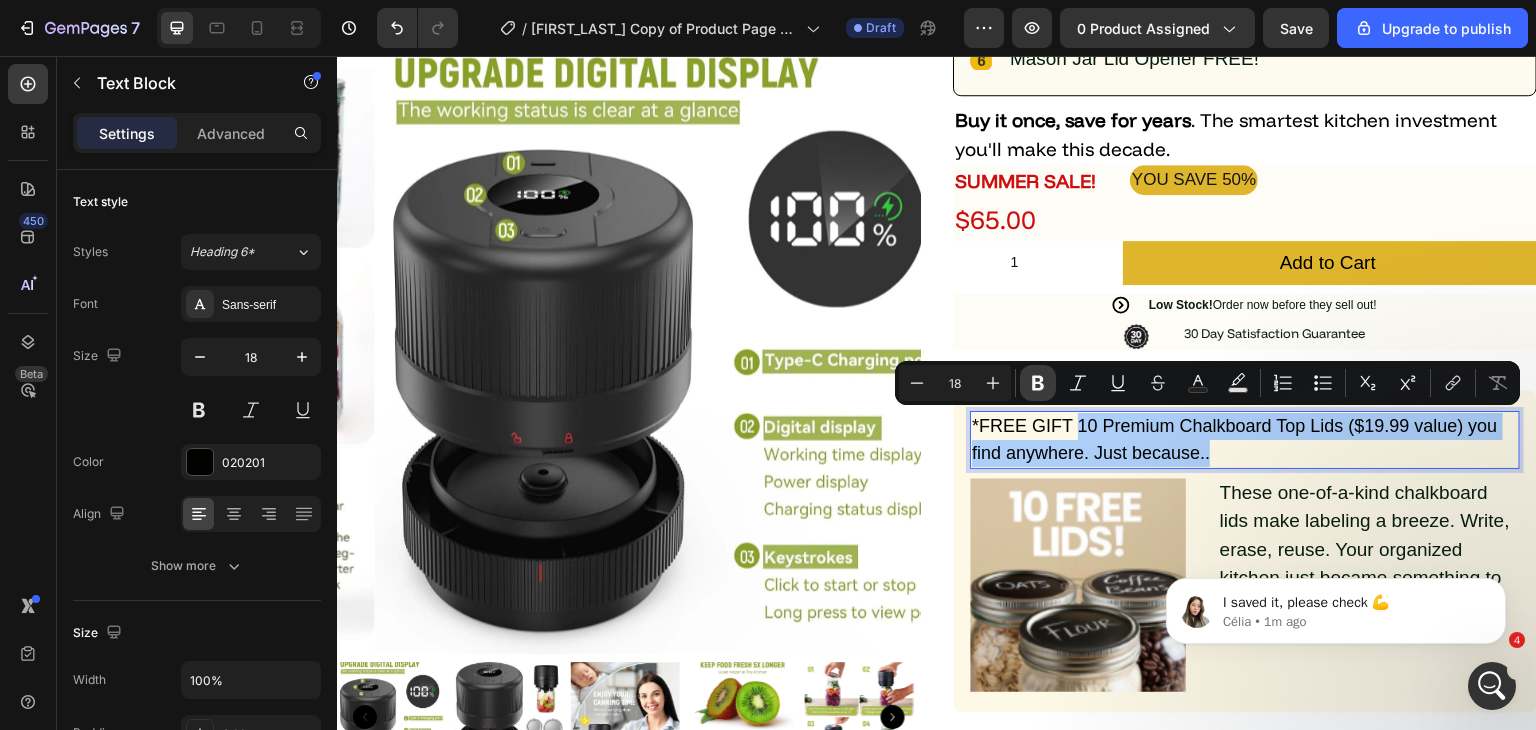 click 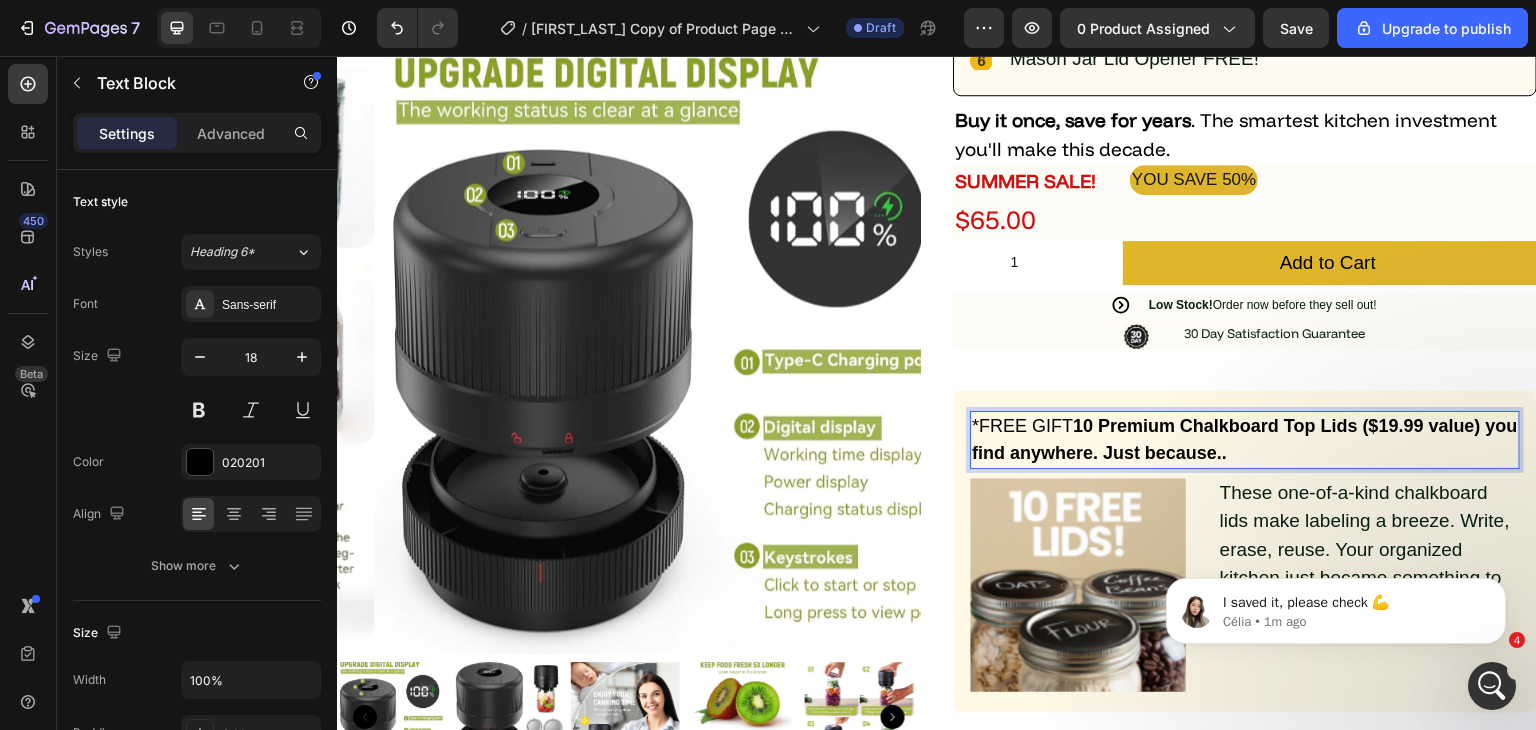 click on "10 Premium Chalkboard Top Lids ($19.99 value) you find anywhere. Just because.." at bounding box center [1245, 439] 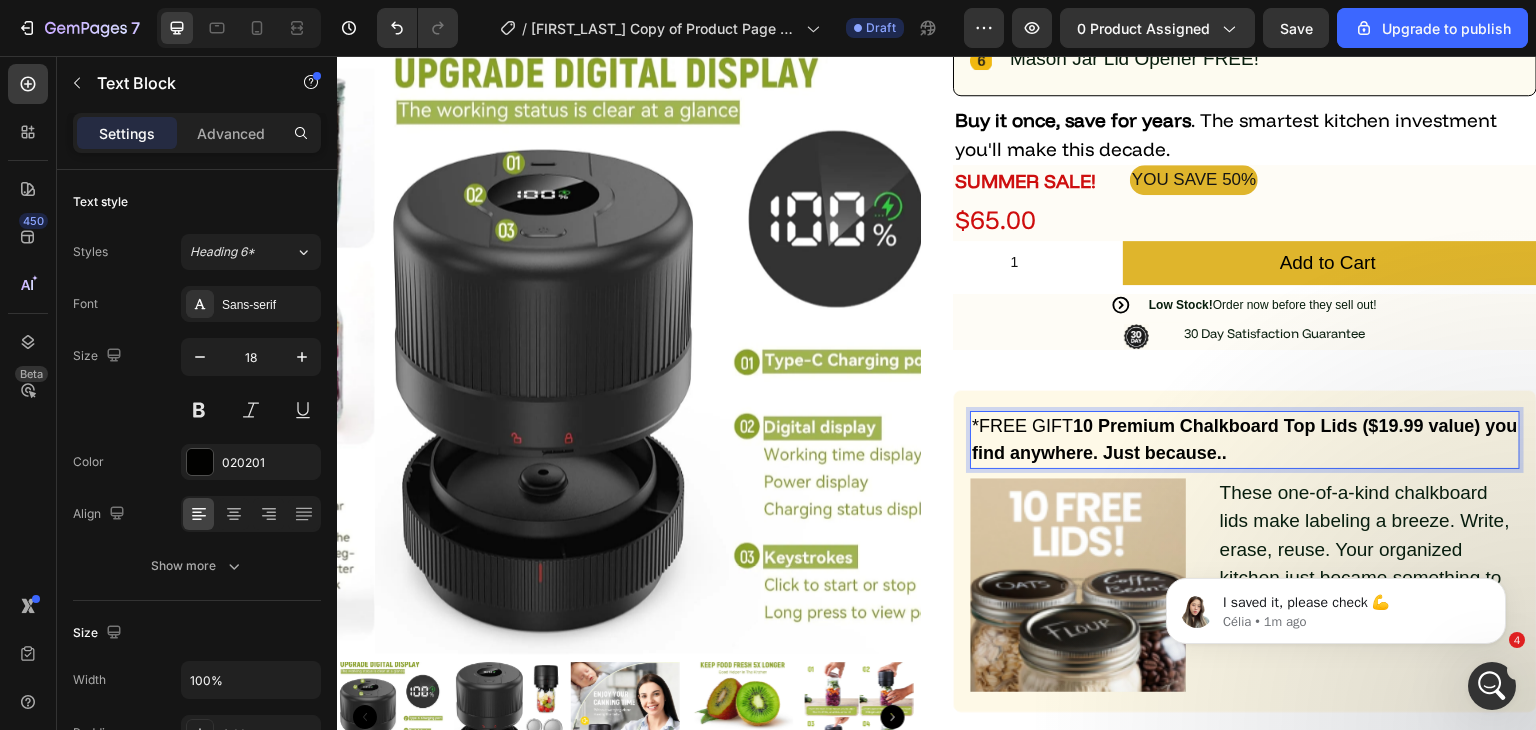 drag, startPoint x: 1068, startPoint y: 423, endPoint x: 966, endPoint y: 424, distance: 102.0049 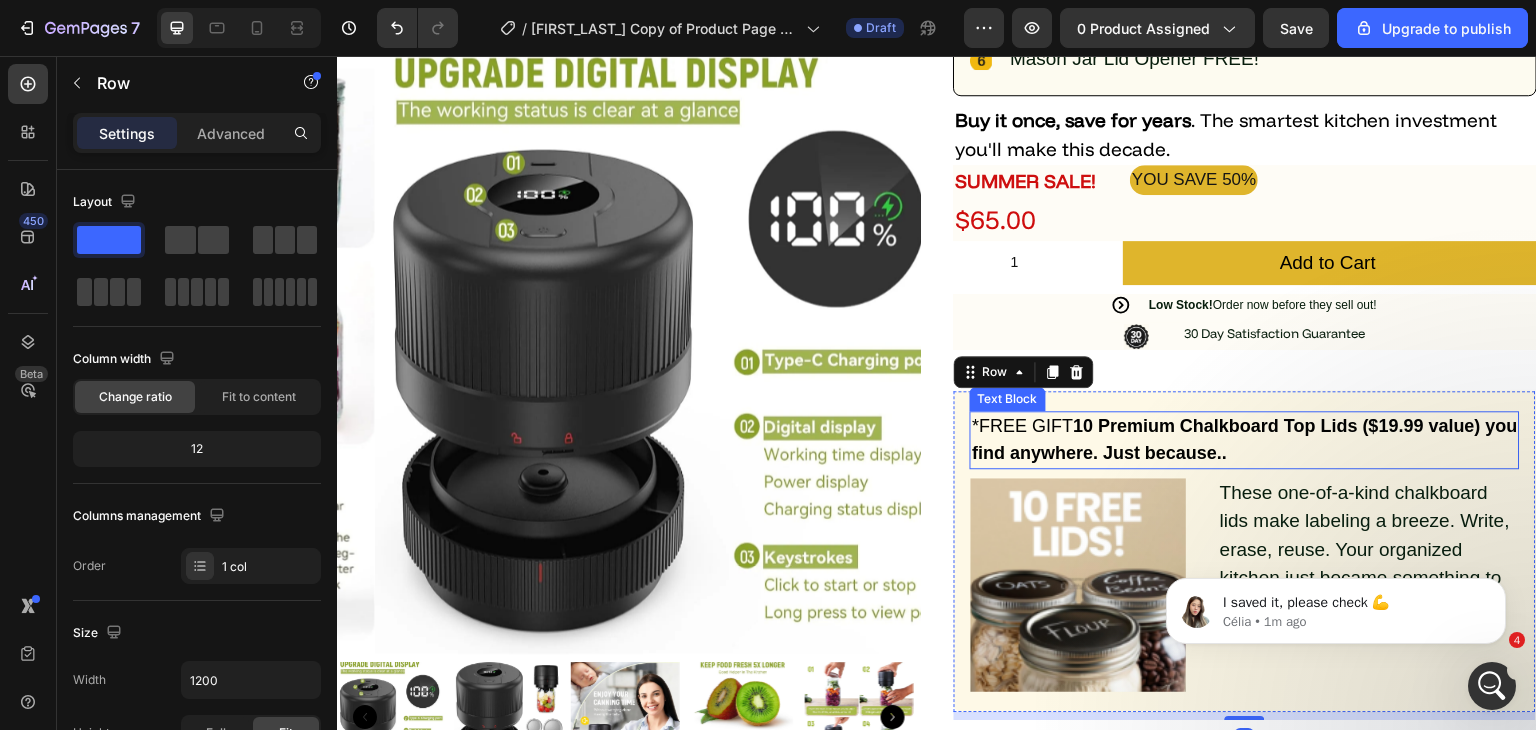 click on "*FREE GIFT  10 Premium Chalkboard Top Lids ($19.99 value) you find anywhere. Just because.." at bounding box center (1245, 440) 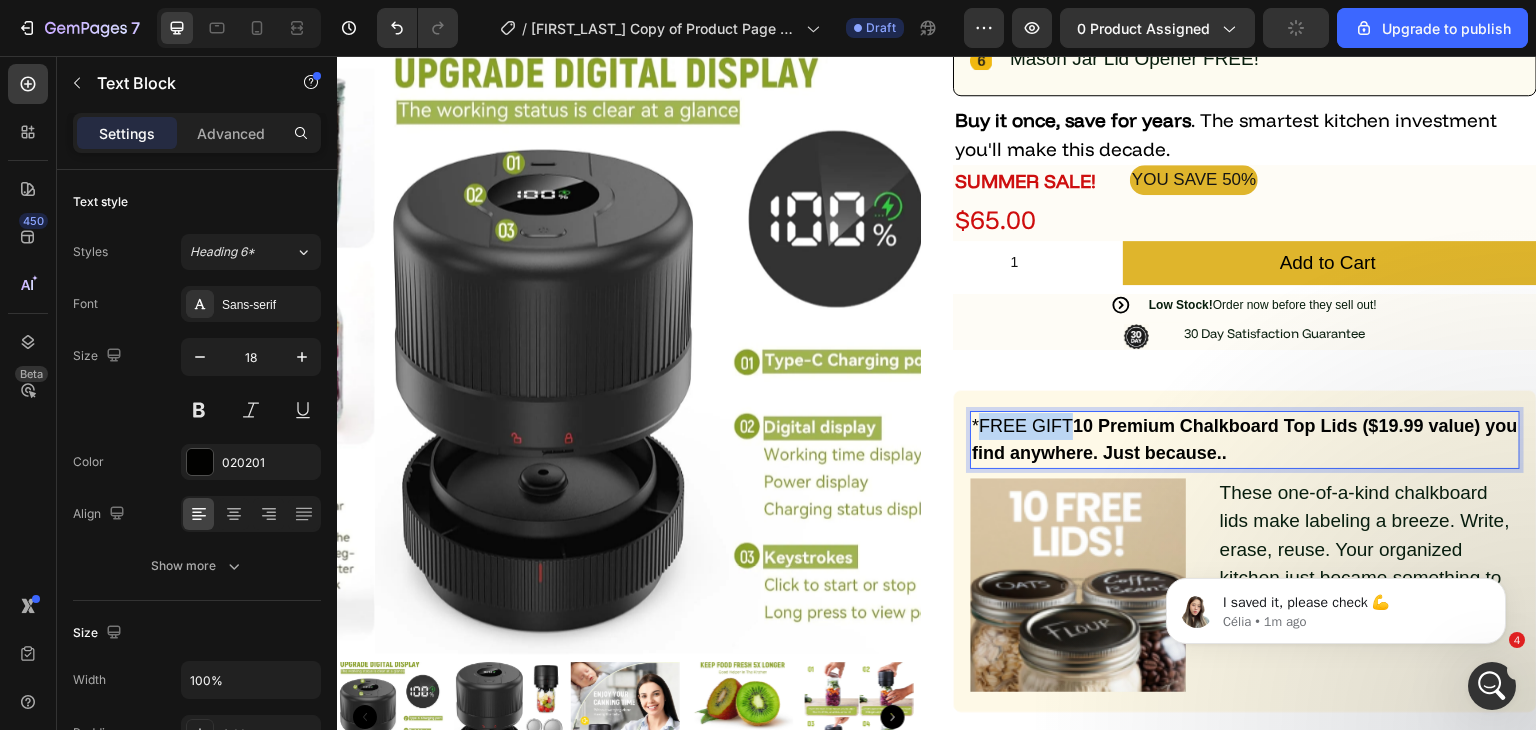 drag, startPoint x: 1060, startPoint y: 423, endPoint x: 974, endPoint y: 423, distance: 86 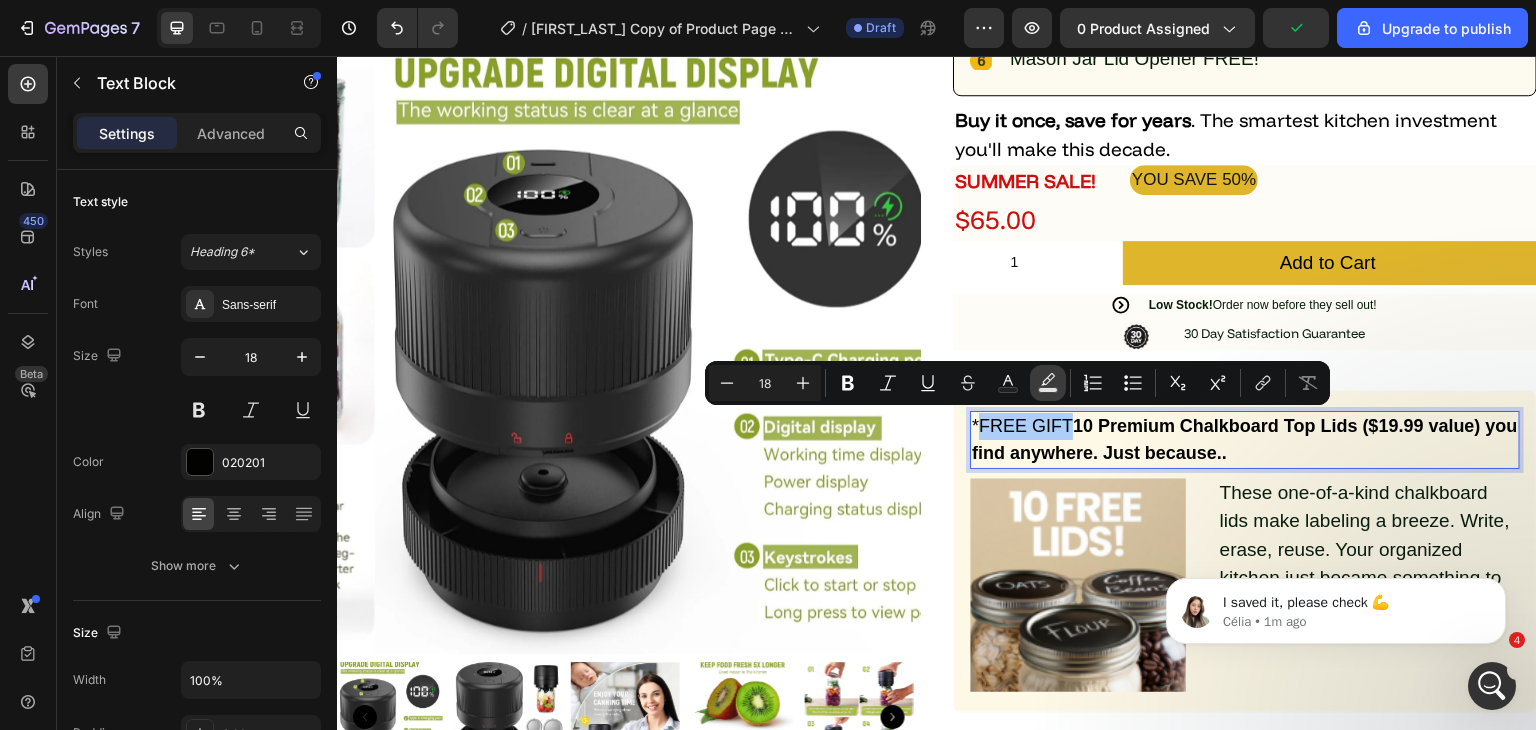 click 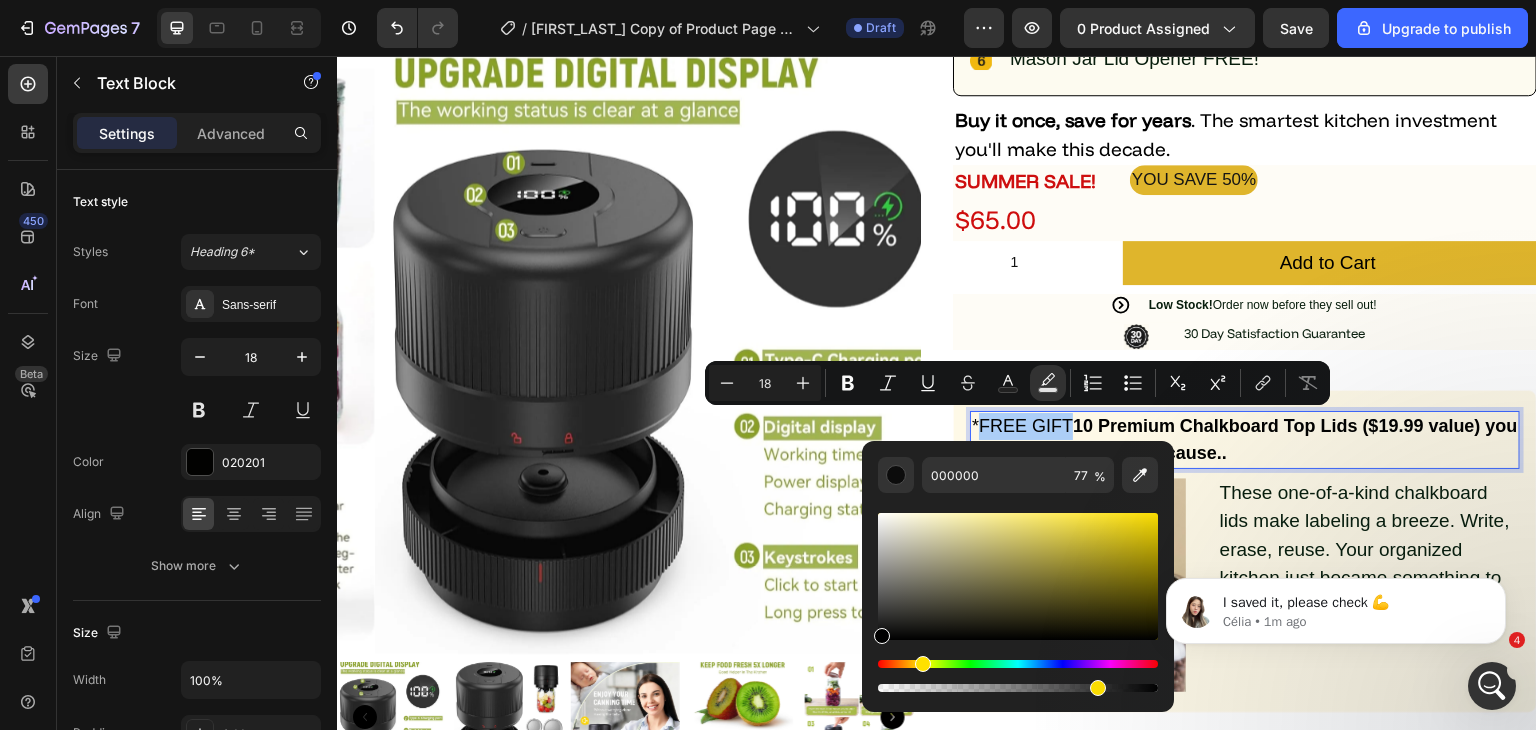 click at bounding box center [1018, 664] 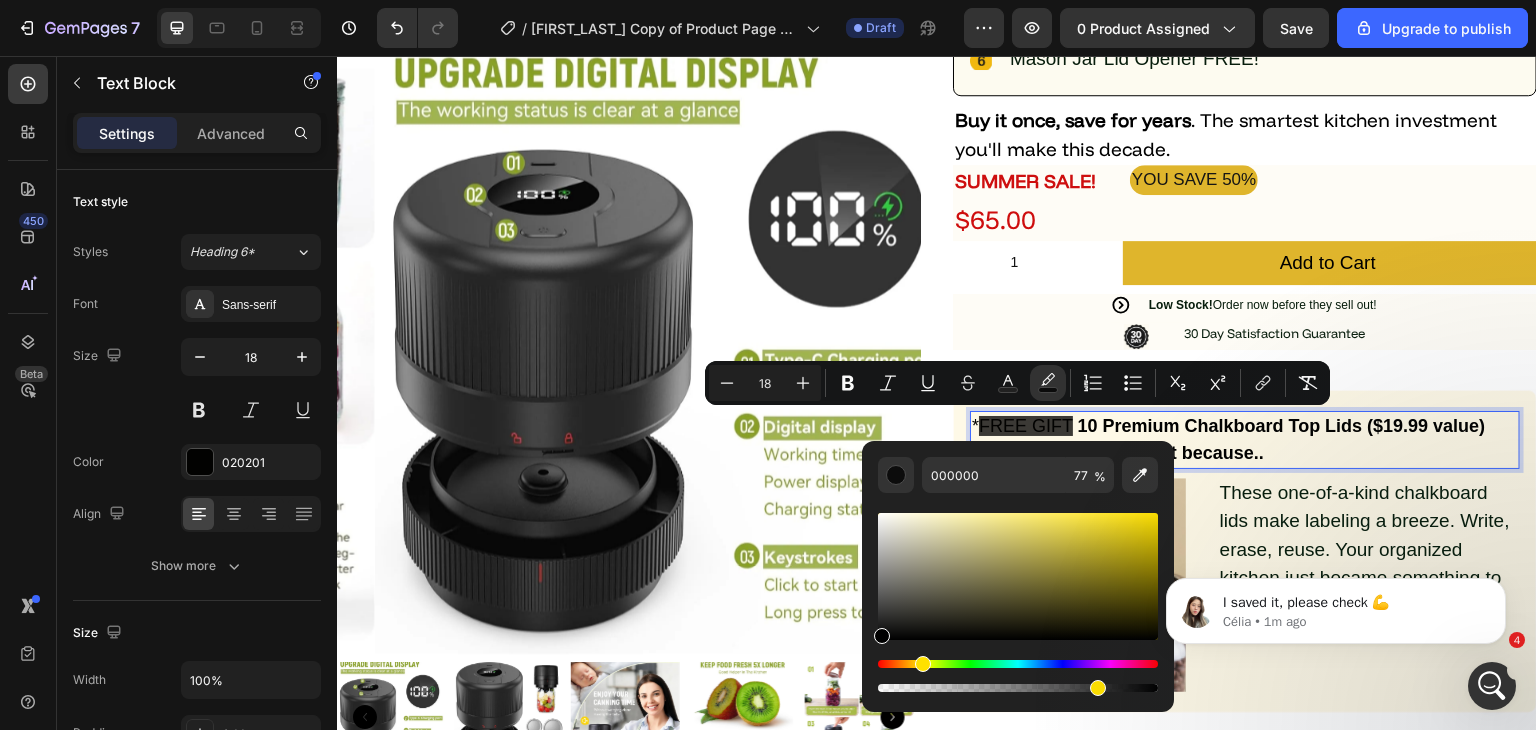 click at bounding box center (1018, 664) 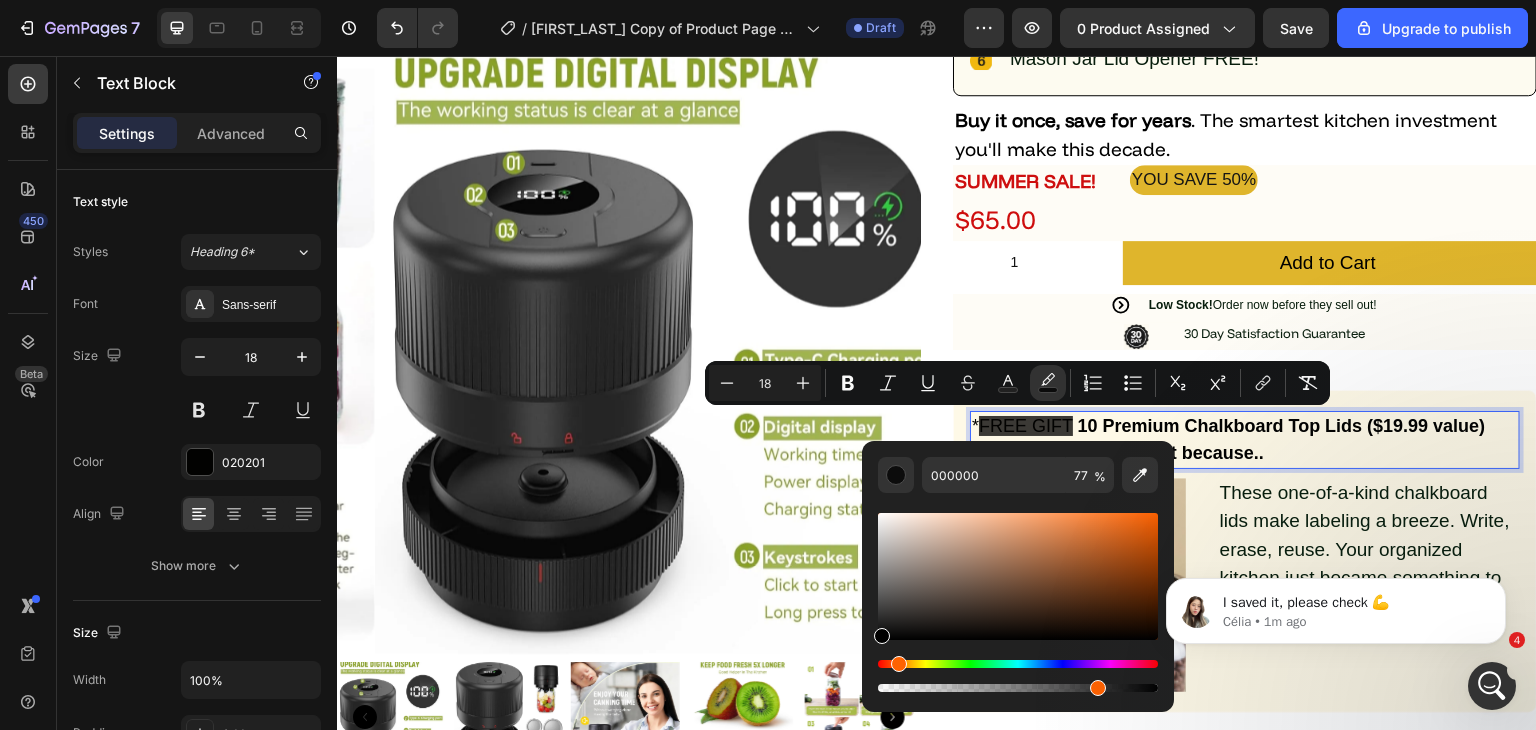 drag, startPoint x: 919, startPoint y: 662, endPoint x: 896, endPoint y: 665, distance: 23.194826 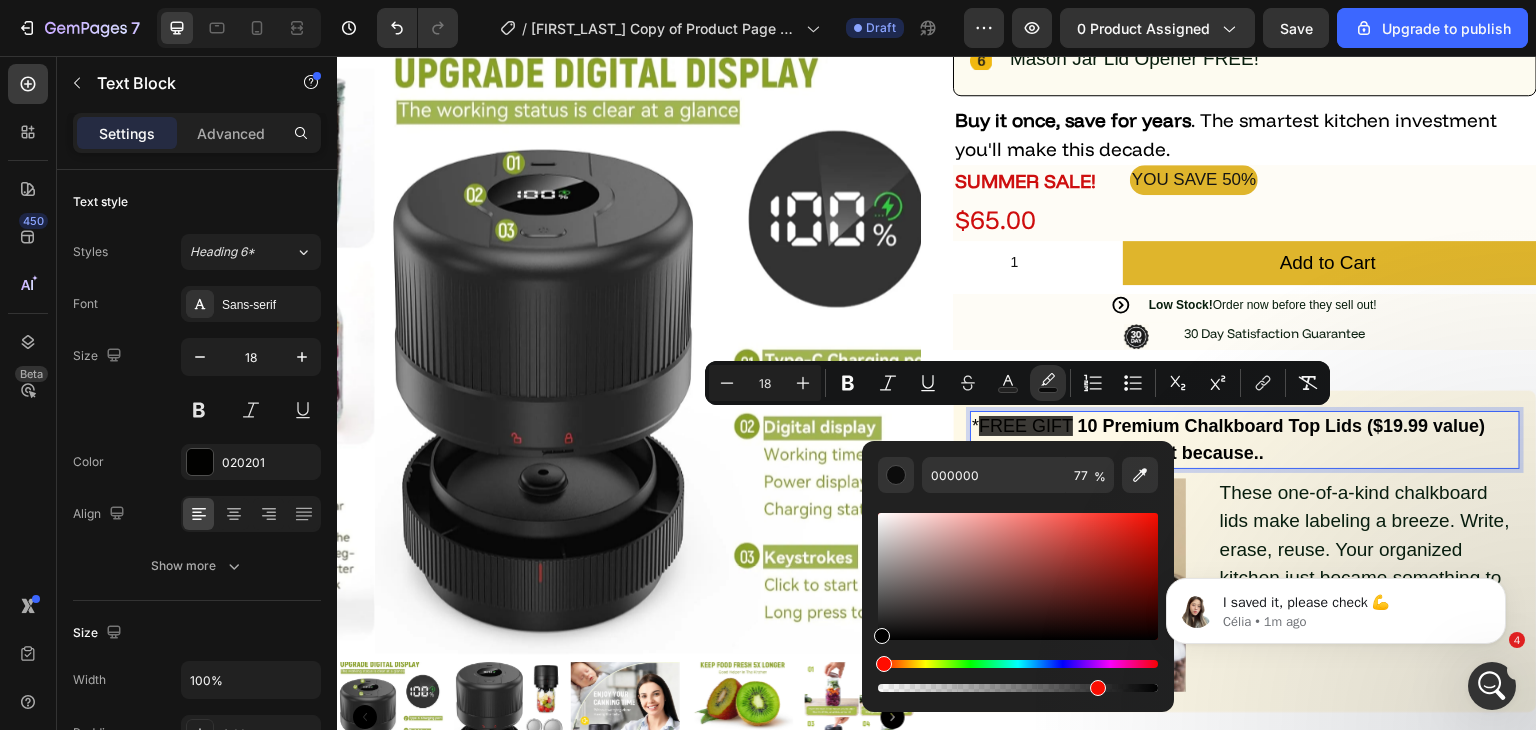 drag, startPoint x: 896, startPoint y: 665, endPoint x: 880, endPoint y: 665, distance: 16 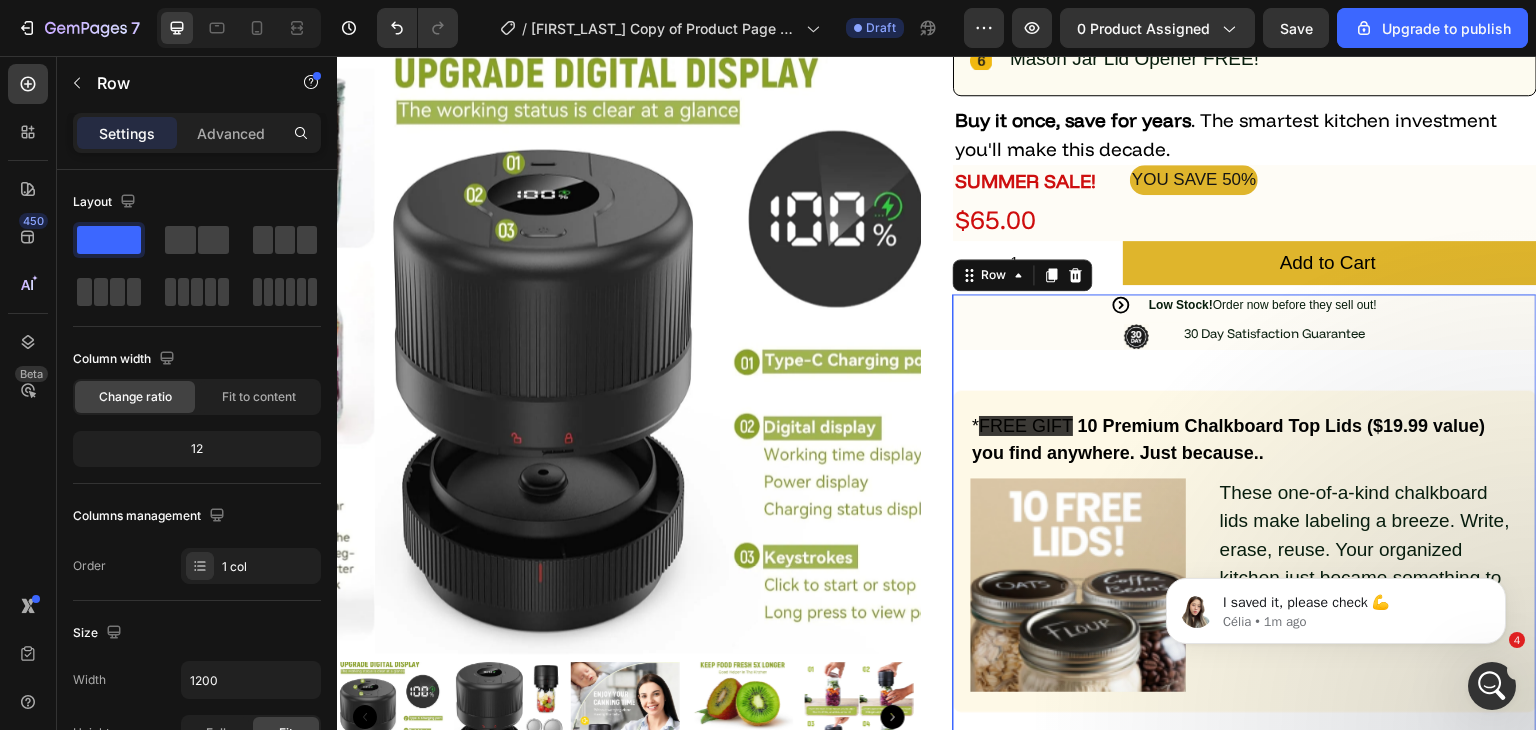 click on "Icon Low Stock!  Order now before they sell out! Text Block Advanced list     Icon 30 Day Satisfaction Guarantee Text Block Row Row * FREE GIFT   10 Premium Chalkboard Top Lids ($19.99 value) you find anywhere. Just because.. Text Block Image These one-of-a-kind chalkboard lids make labeling a breeze. Write, erase, reuse. Your organized kitchen just became something to show off. Text Block Row Row
How To Use
30 Day Money Back Guarantee
Shipping & Delivery Accordion Row" at bounding box center (1245, 601) 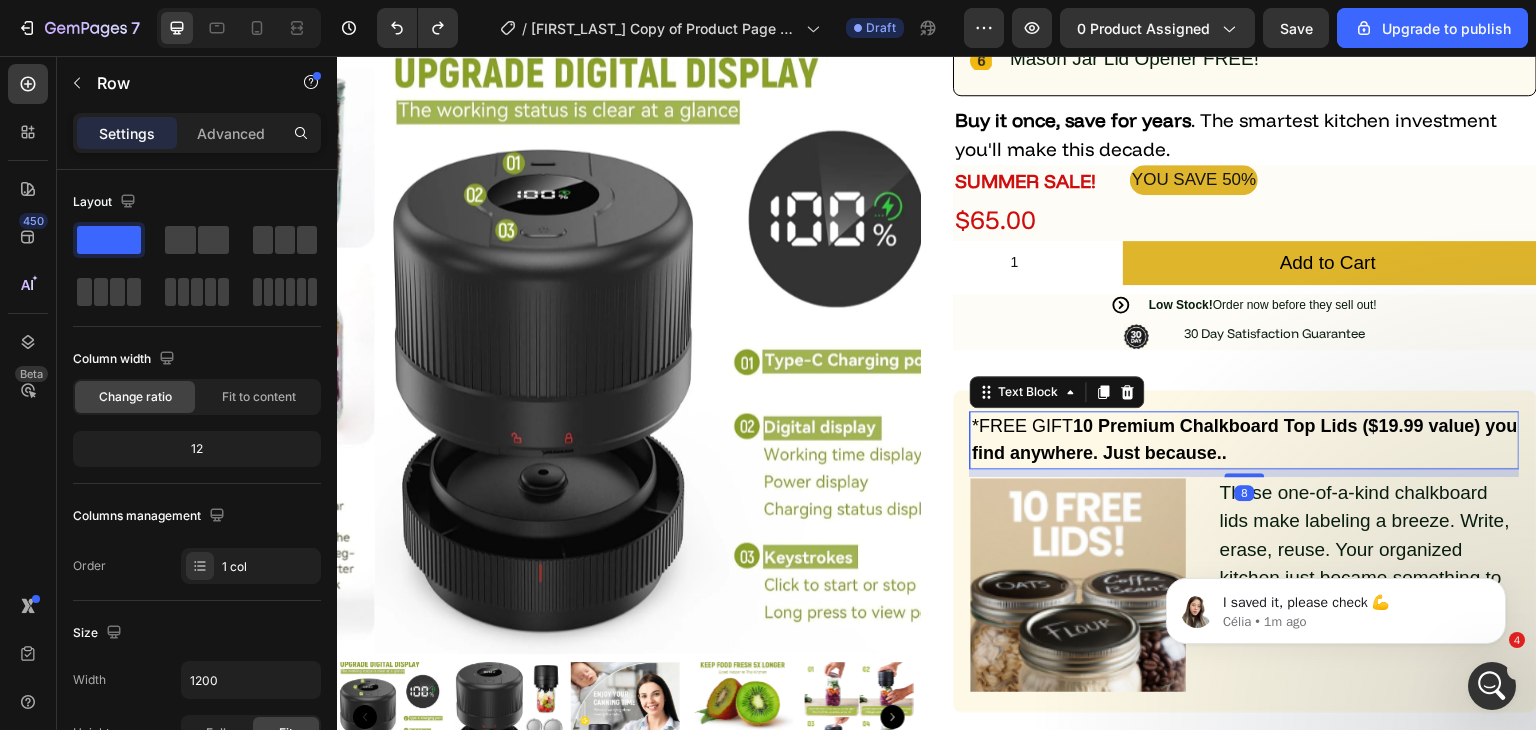 click on "*FREE GIFT  10 Premium Chalkboard Top Lids ($19.99 value) you find anywhere. Just because.." at bounding box center [1245, 440] 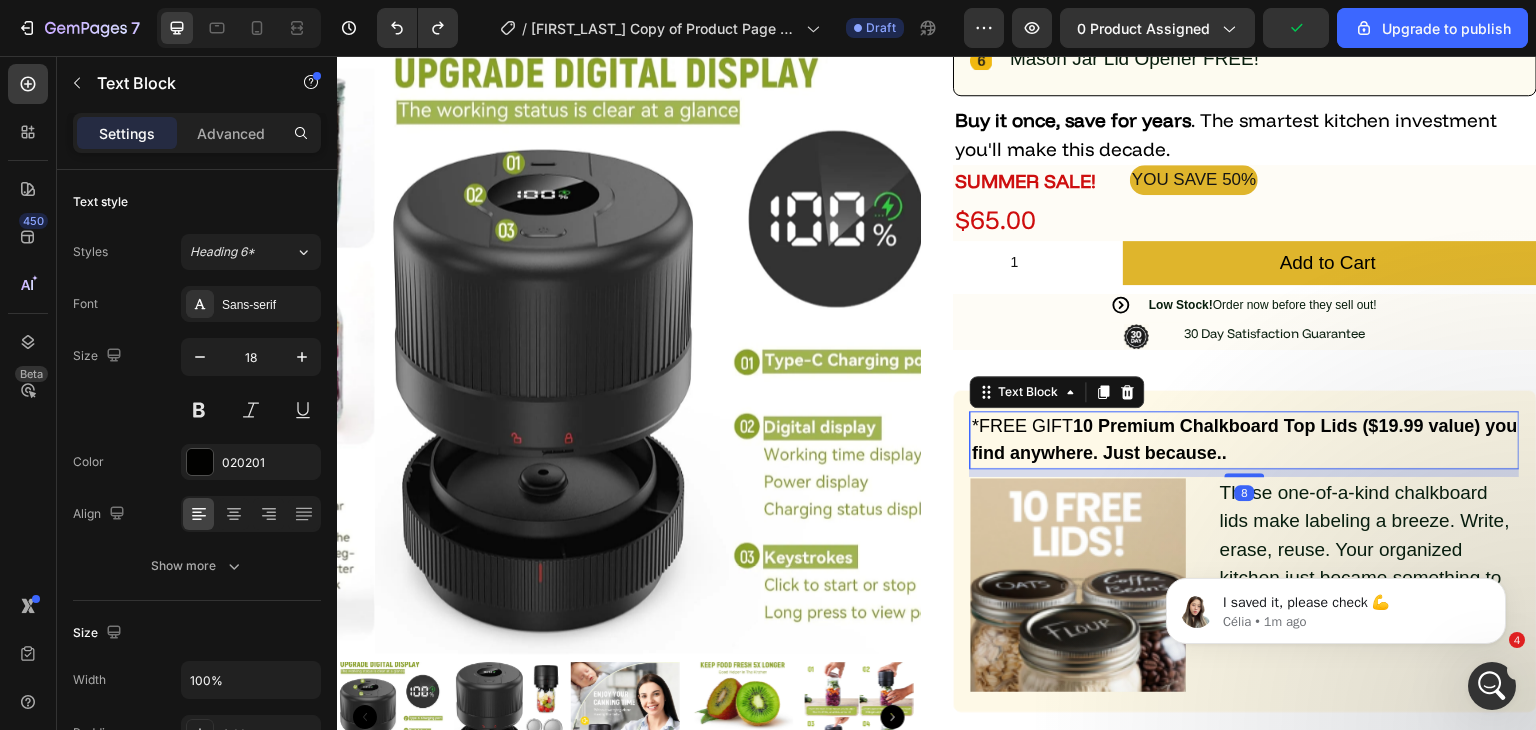 click on "*FREE GIFT  10 Premium Chalkboard Top Lids ($19.99 value) you find anywhere. Just because.." at bounding box center [1245, 440] 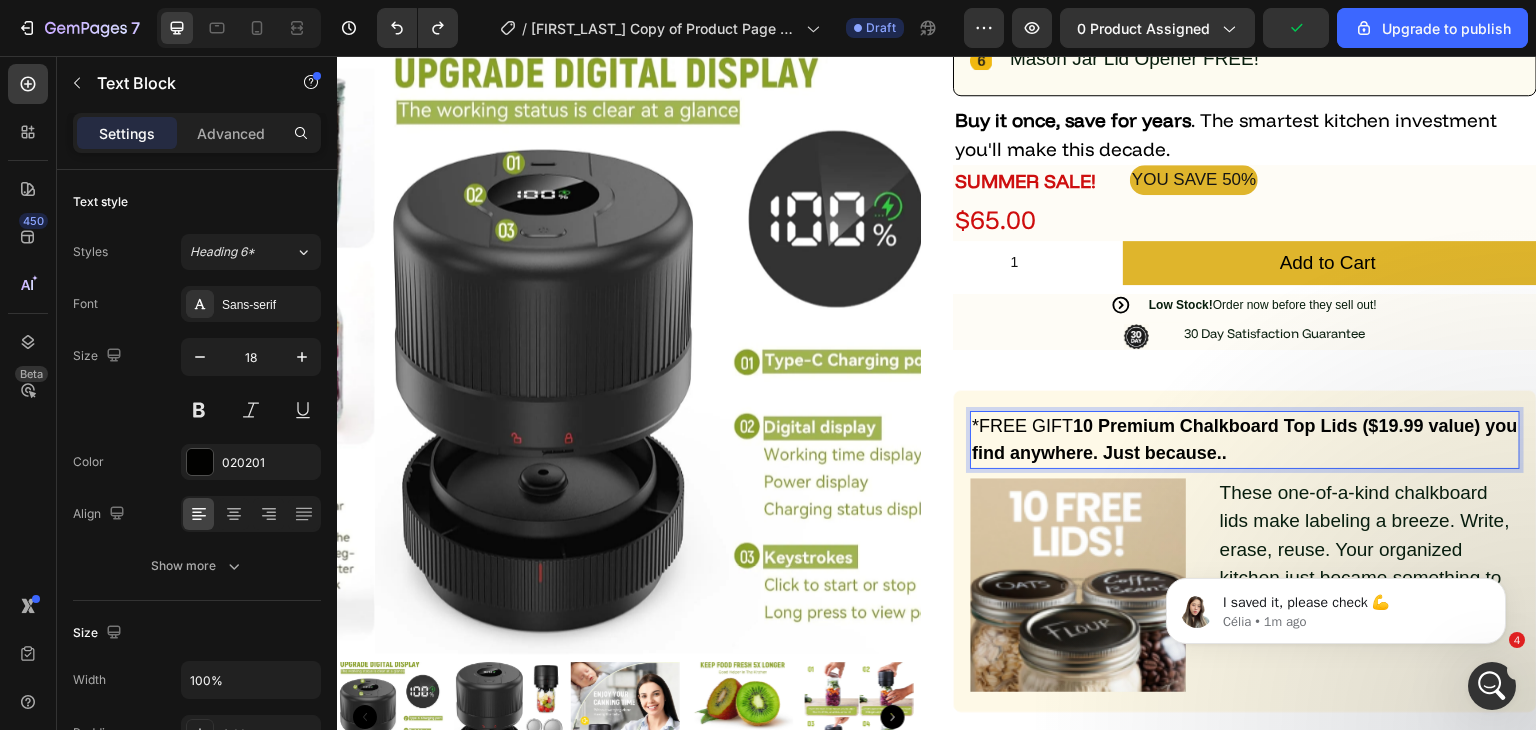 drag, startPoint x: 1062, startPoint y: 422, endPoint x: 963, endPoint y: 422, distance: 99 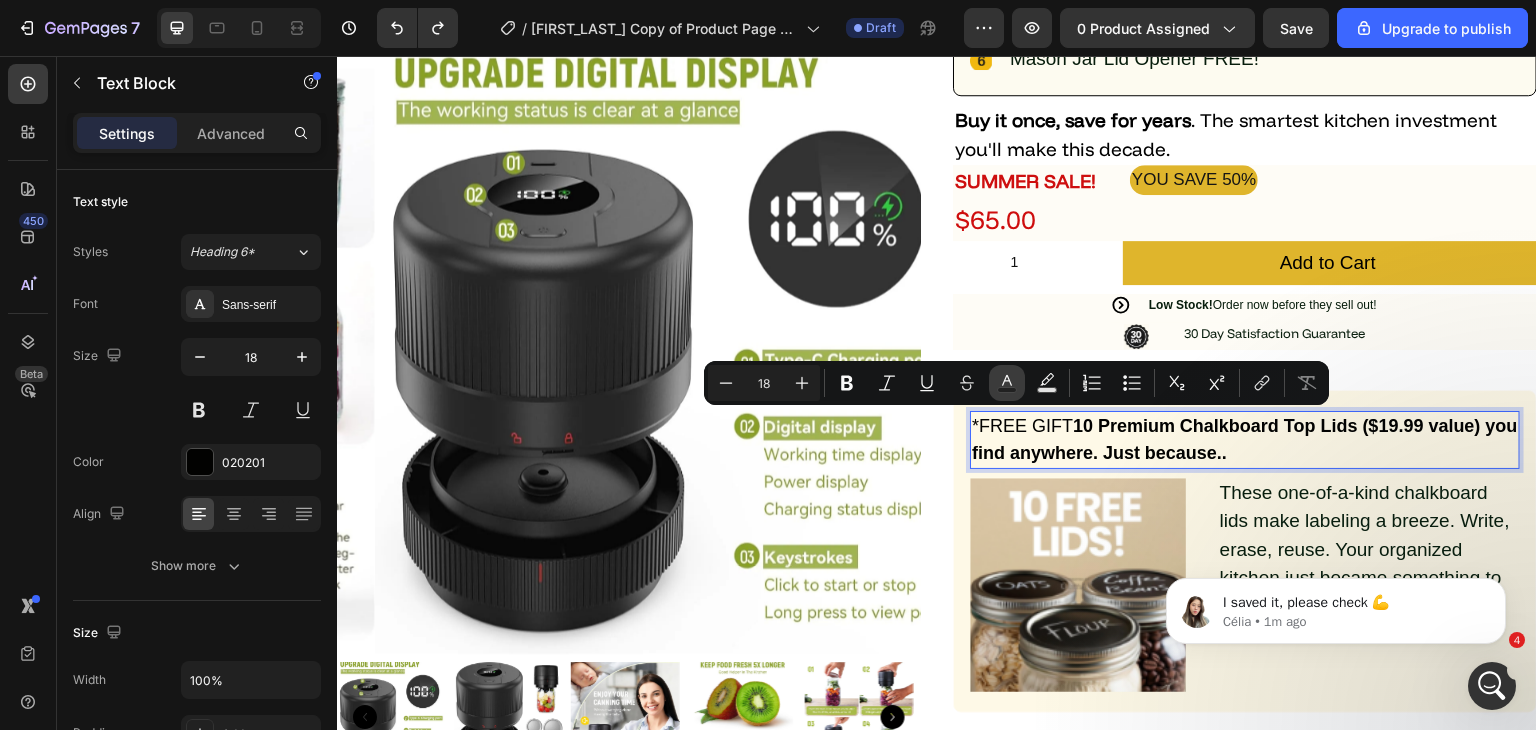 click 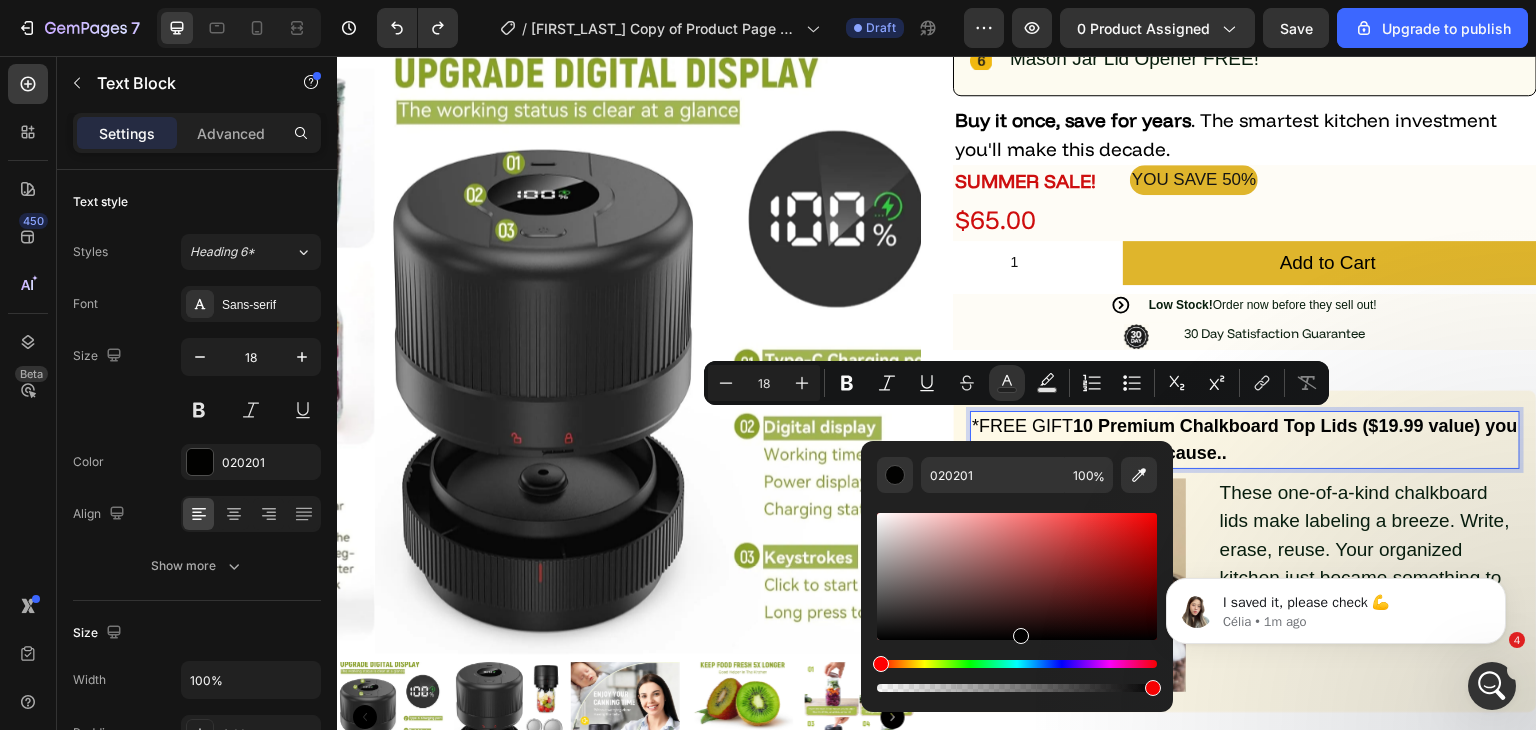 drag, startPoint x: 924, startPoint y: 662, endPoint x: 868, endPoint y: 664, distance: 56.0357 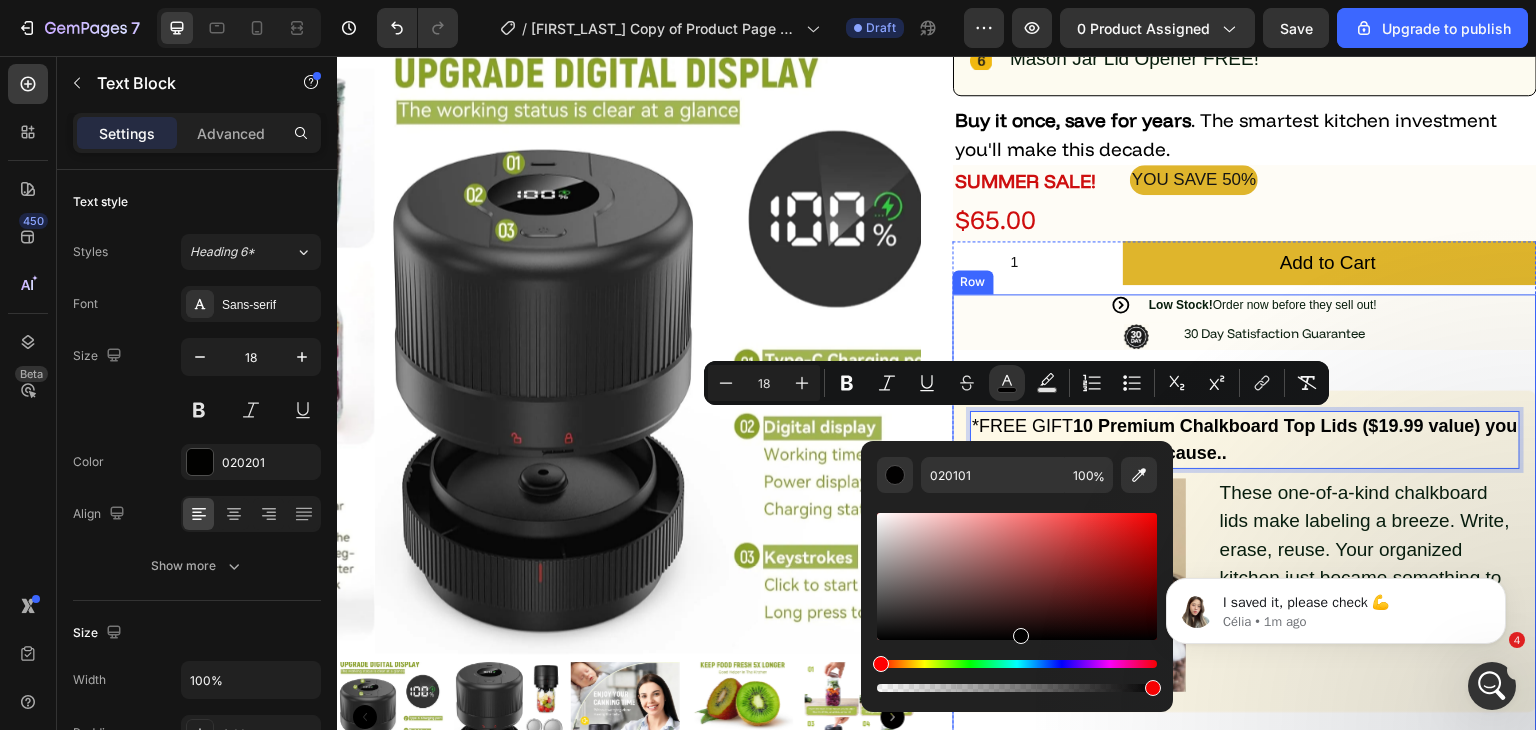 click on "Icon Low Stock!  Order now before they sell out! Text Block Advanced list     Icon 30 Day Satisfaction Guarantee Text Block Row Row *FREE GIFT  10 Premium Chalkboard Top Lids ($19.99 value) you find anywhere. Just because.. Text Block   8 Image These one-of-a-kind chalkboard lids make labeling a breeze. Write, erase, reuse. Your organized kitchen just became something to show off. Text Block Row Row
How To Use
30 Day Money Back Guarantee
Shipping & Delivery Accordion Row" at bounding box center (1245, 601) 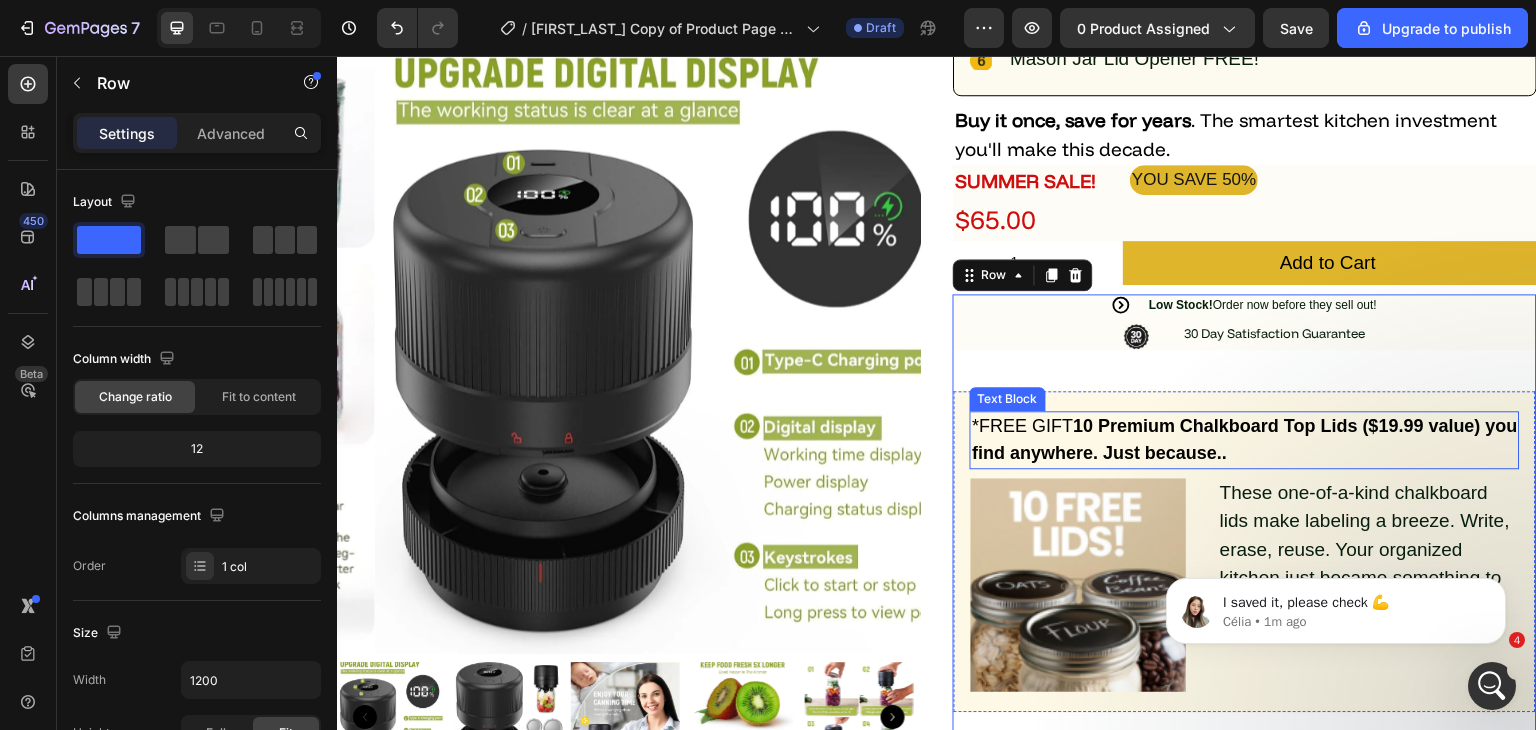click on "*FREE GIFT" at bounding box center (1022, 426) 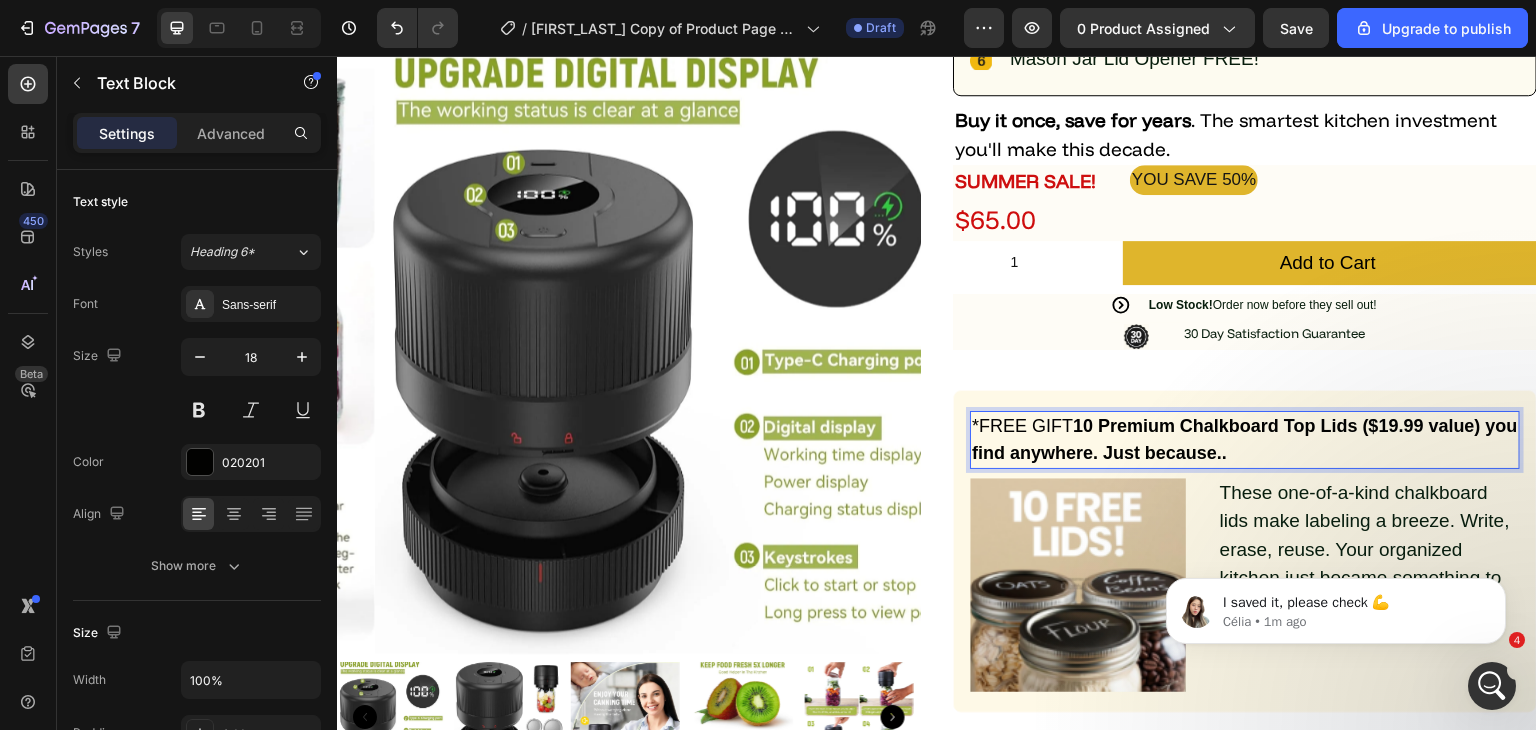 drag, startPoint x: 1060, startPoint y: 422, endPoint x: 972, endPoint y: 419, distance: 88.051125 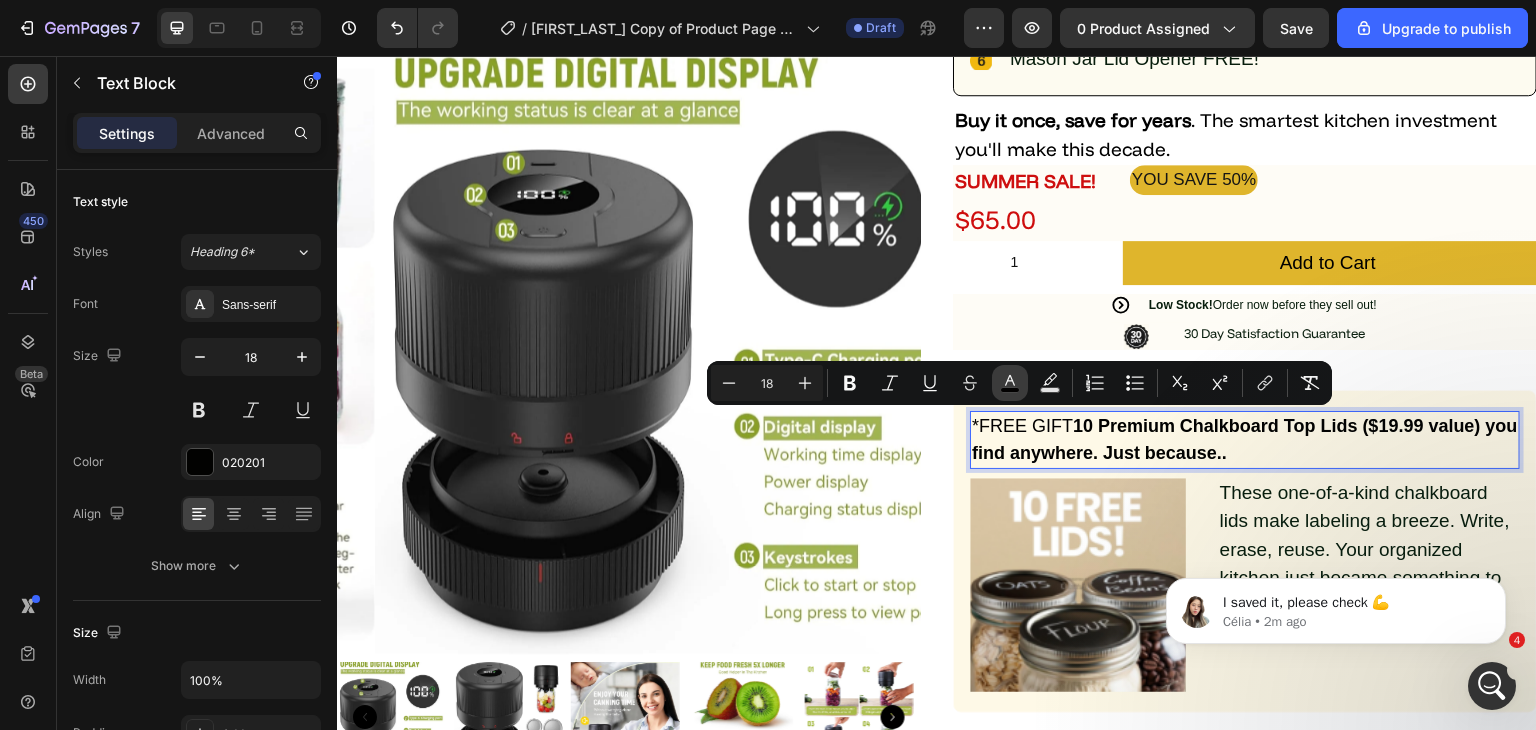 click 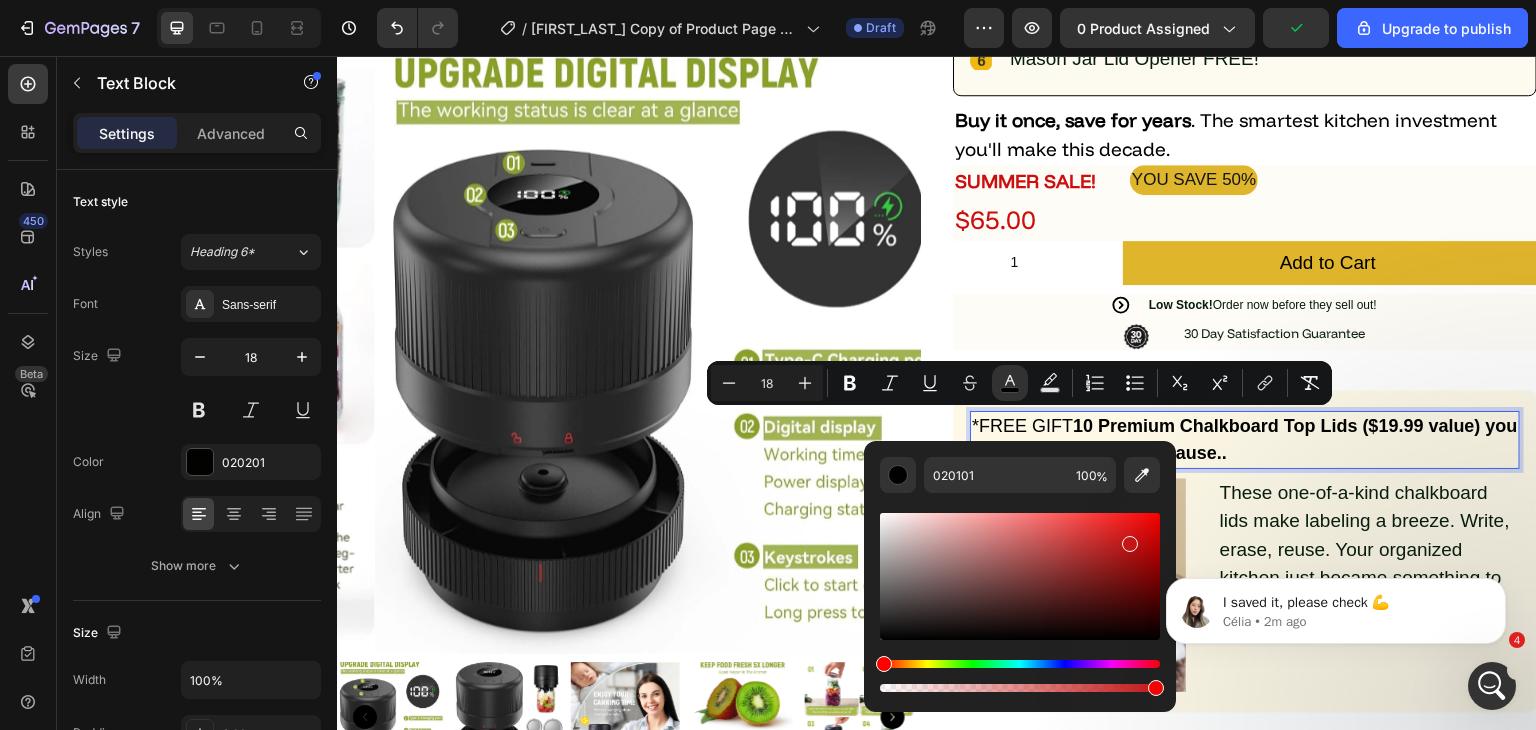 drag, startPoint x: 1021, startPoint y: 630, endPoint x: 1128, endPoint y: 540, distance: 139.81773 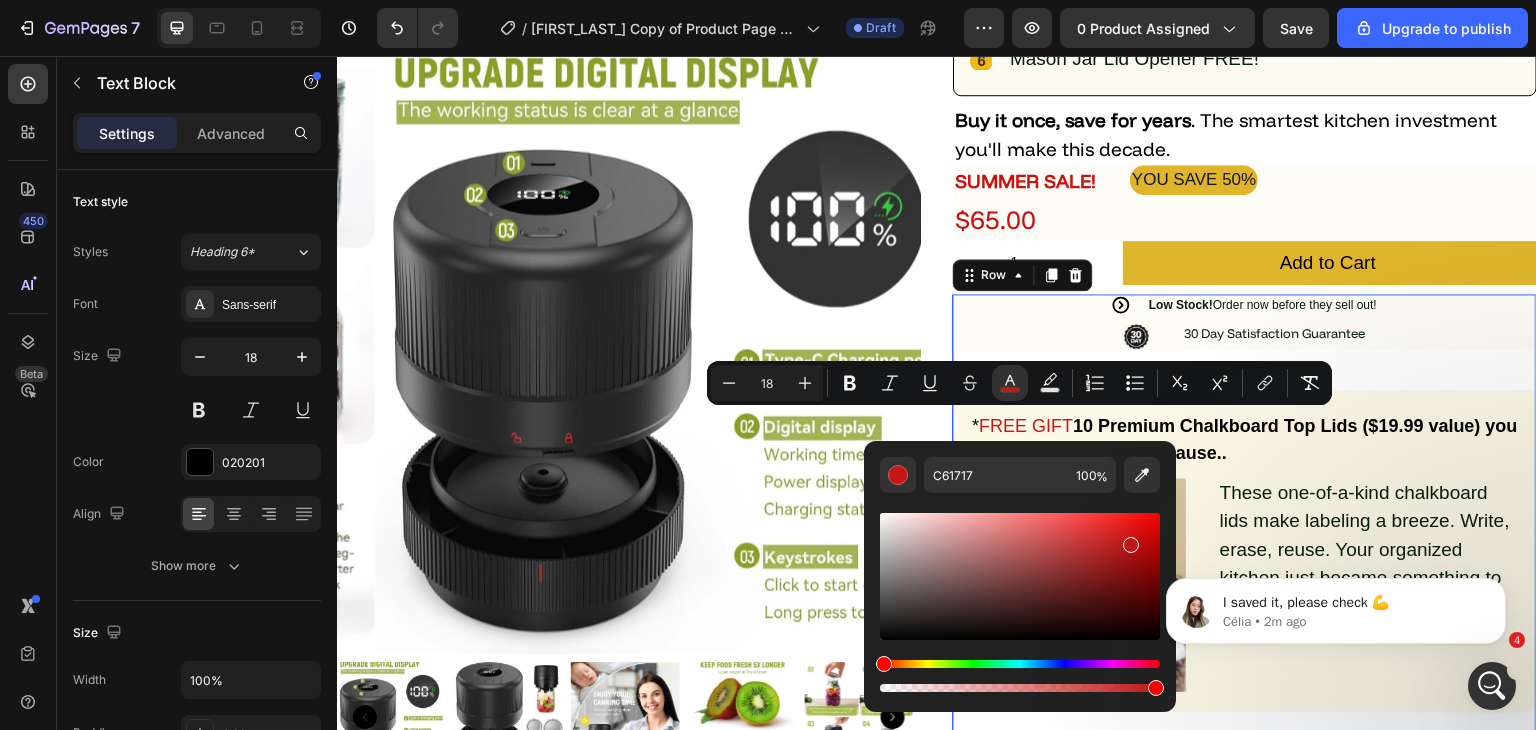 click on "Icon Low Stock!  Order now before they sell out! Text Block Advanced list     Icon 30 Day Satisfaction Guarantee Text Block Row Row * FREE GIFT  10 Premium Chalkboard Top Lids ($19.99 value) you find anywhere. Just because.. Text Block Image These one-of-a-kind chalkboard lids make labeling a breeze. Write, erase, reuse. Your organized kitchen just became something to show off. Text Block Row Row
How To Use
30 Day Money Back Guarantee
Shipping & Delivery Accordion Row" at bounding box center (1245, 601) 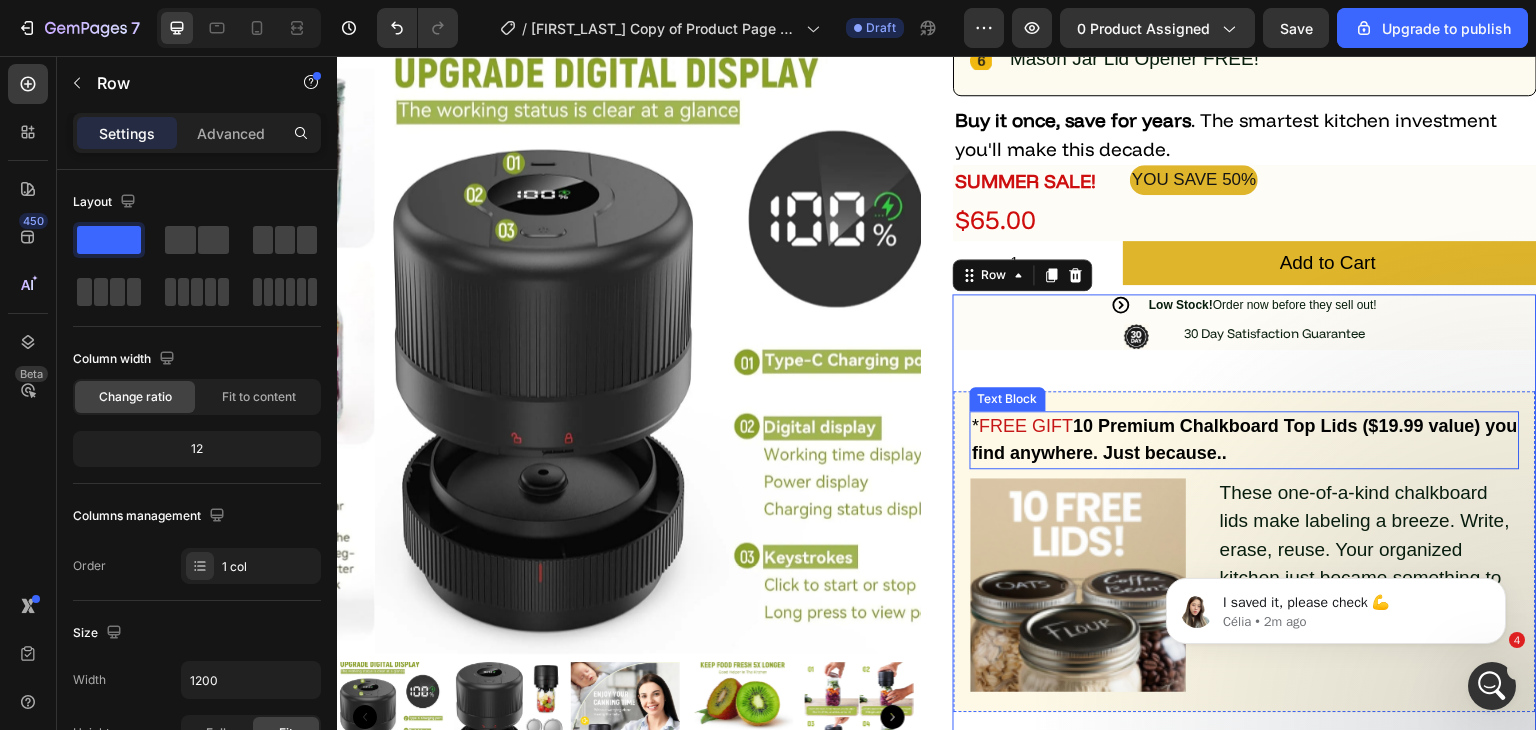 click on "FREE GIFT" at bounding box center (1026, 426) 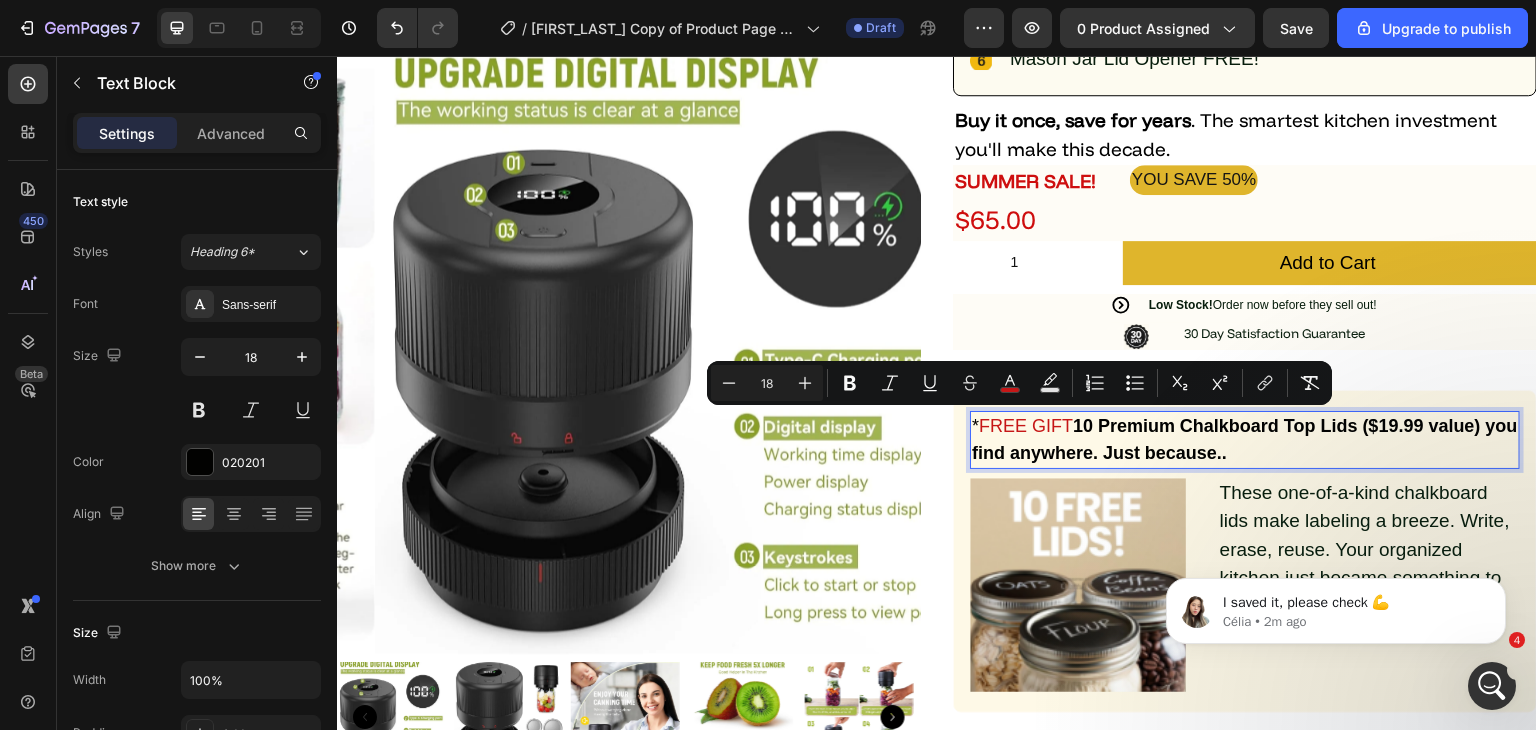 drag, startPoint x: 1062, startPoint y: 422, endPoint x: 977, endPoint y: 420, distance: 85.02353 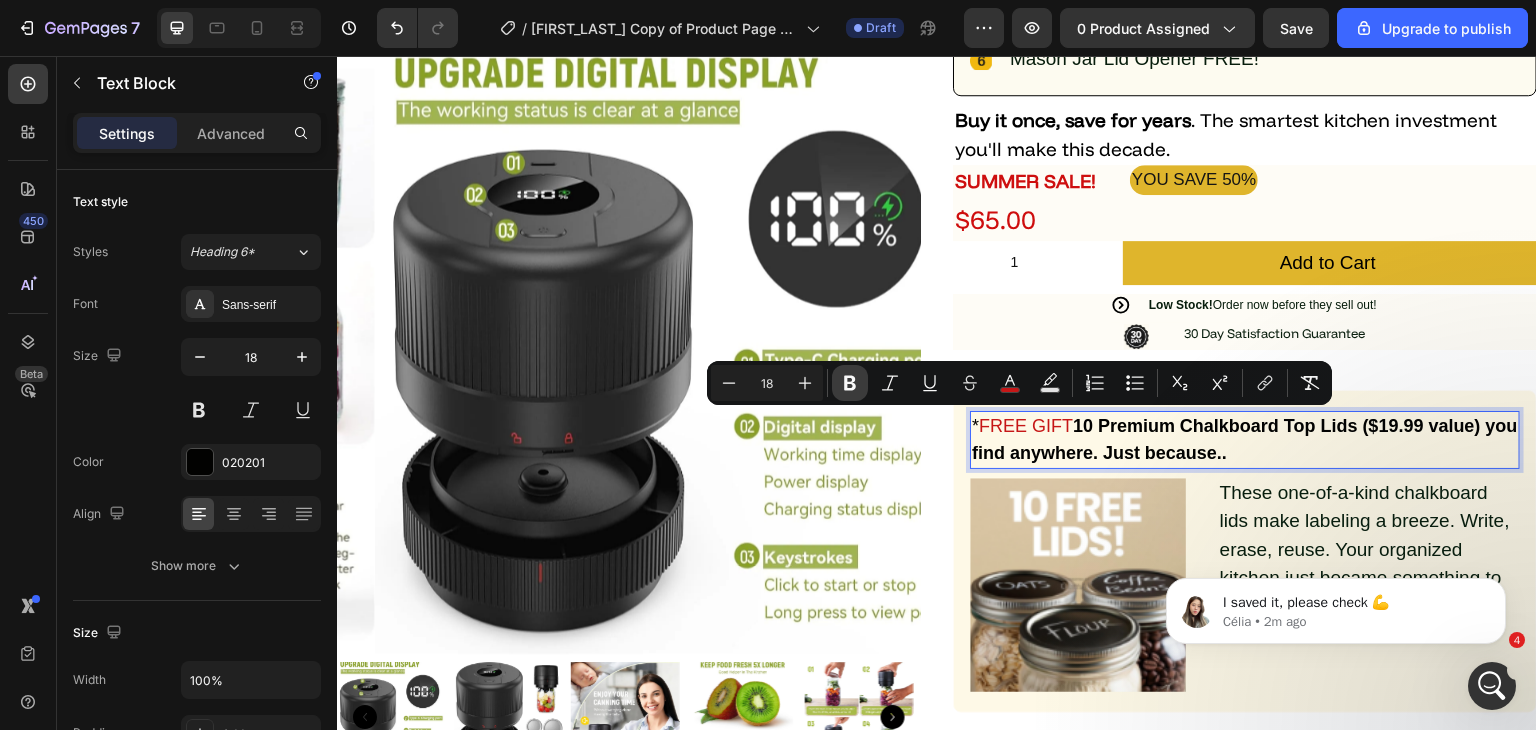 click 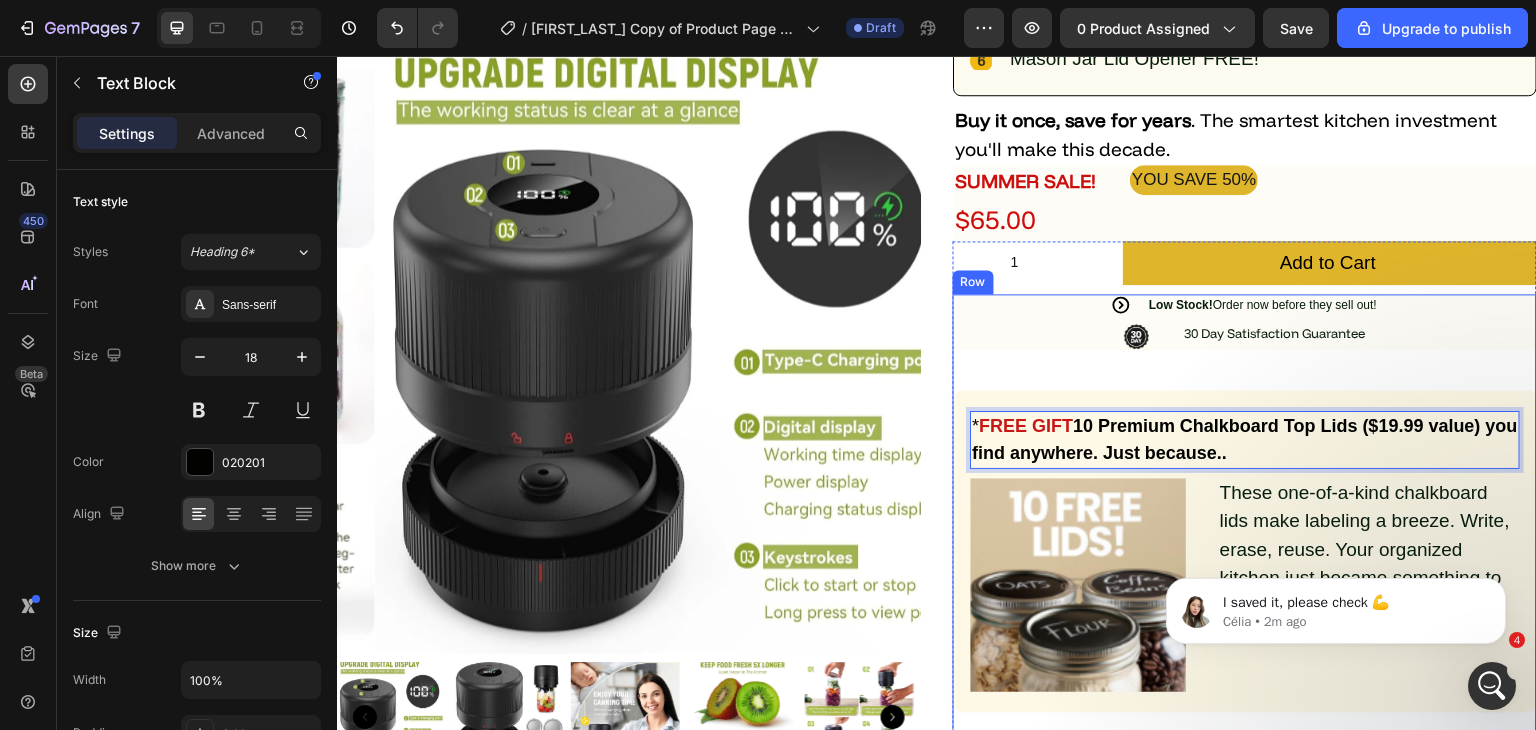 scroll, scrollTop: 700, scrollLeft: 0, axis: vertical 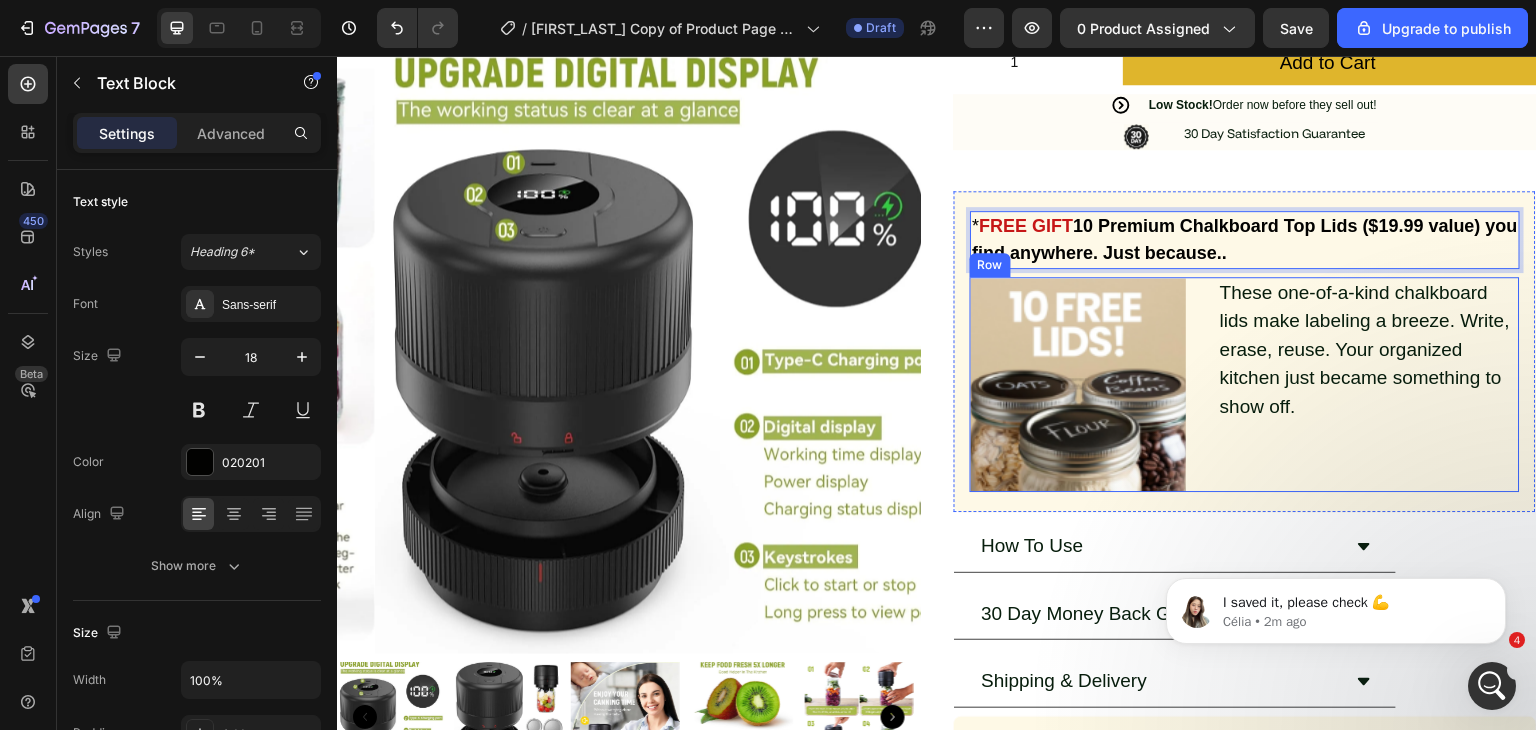 click on "These one-of-a-kind chalkboard lids make labeling a breeze. Write, erase, reuse. Your organized kitchen just became something to show off. Text Block" at bounding box center (1369, 385) 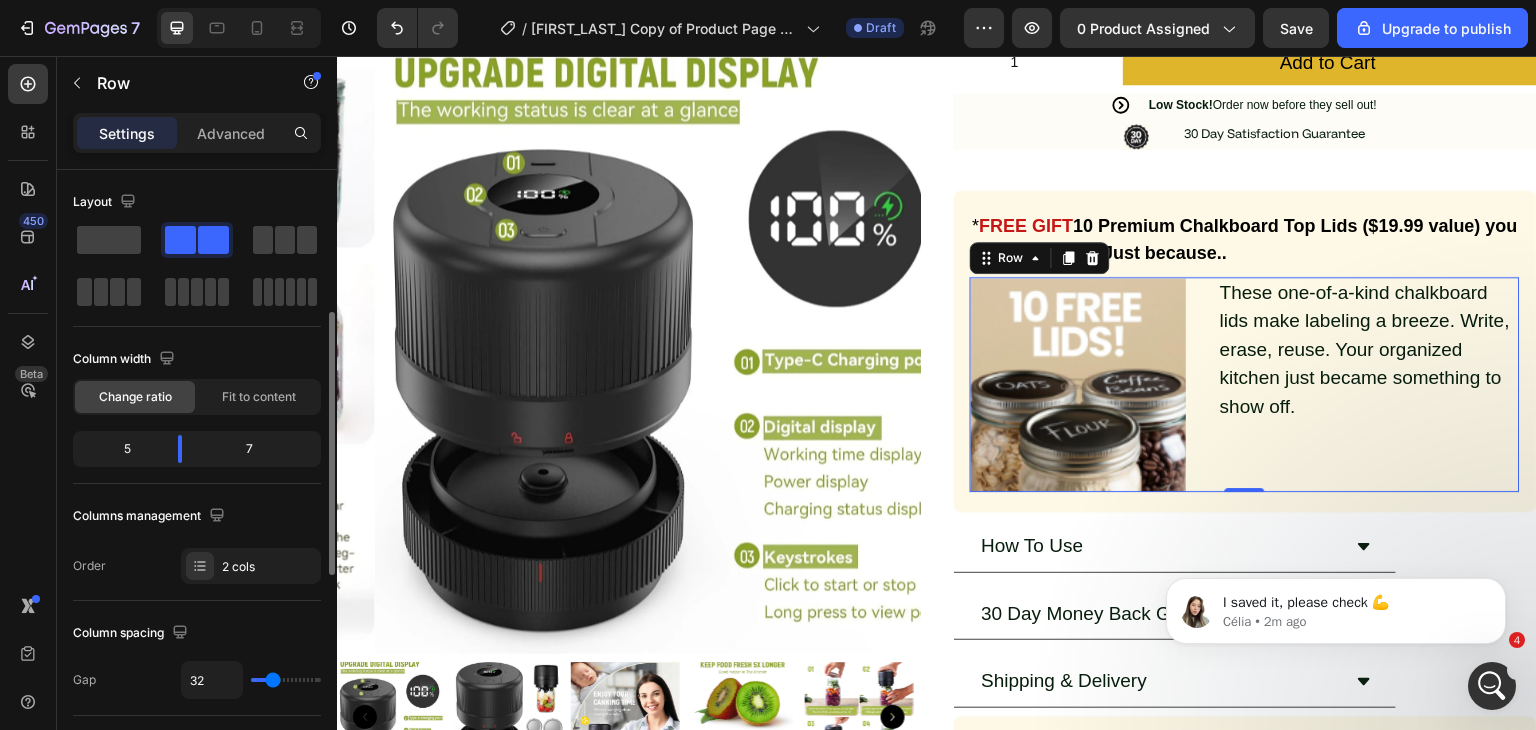 scroll, scrollTop: 200, scrollLeft: 0, axis: vertical 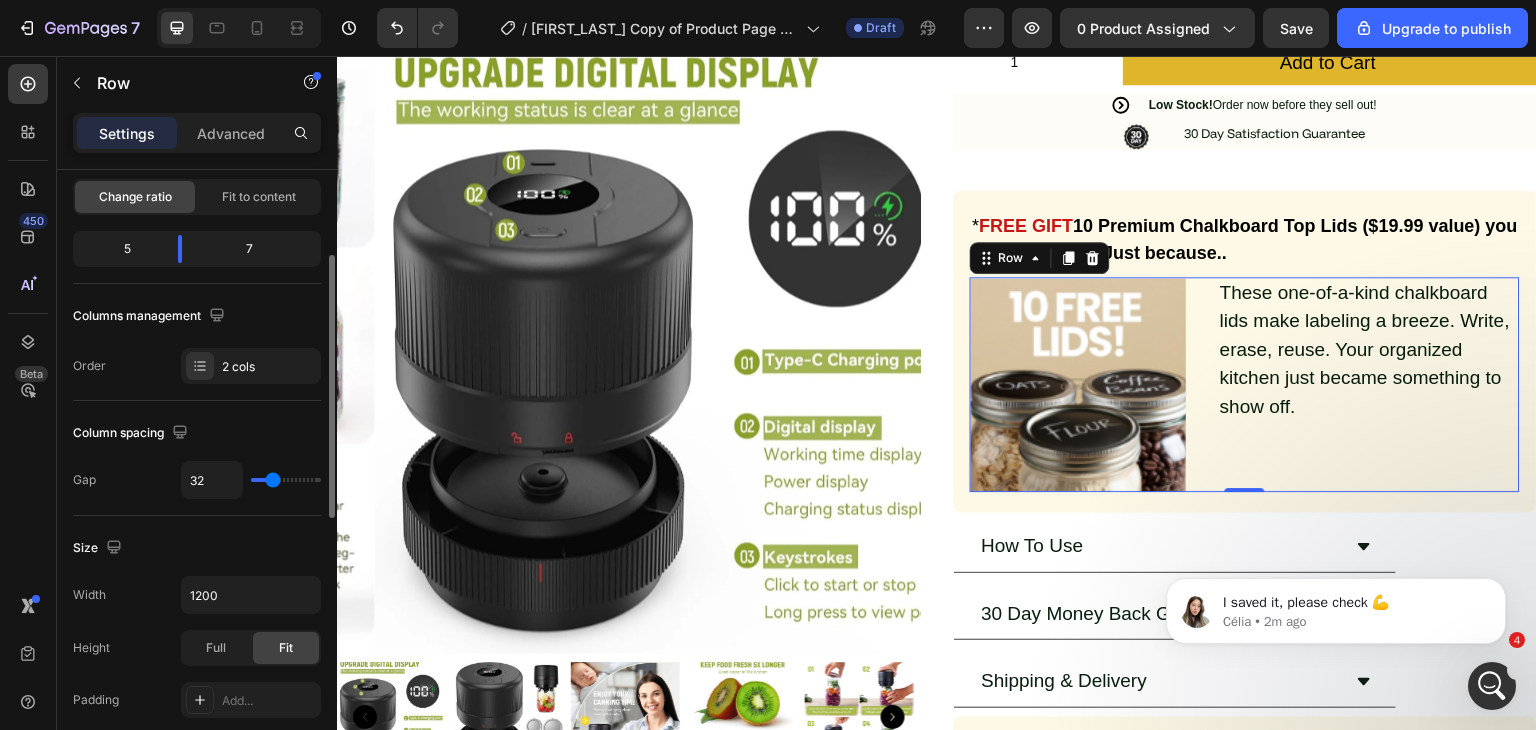 type on "29" 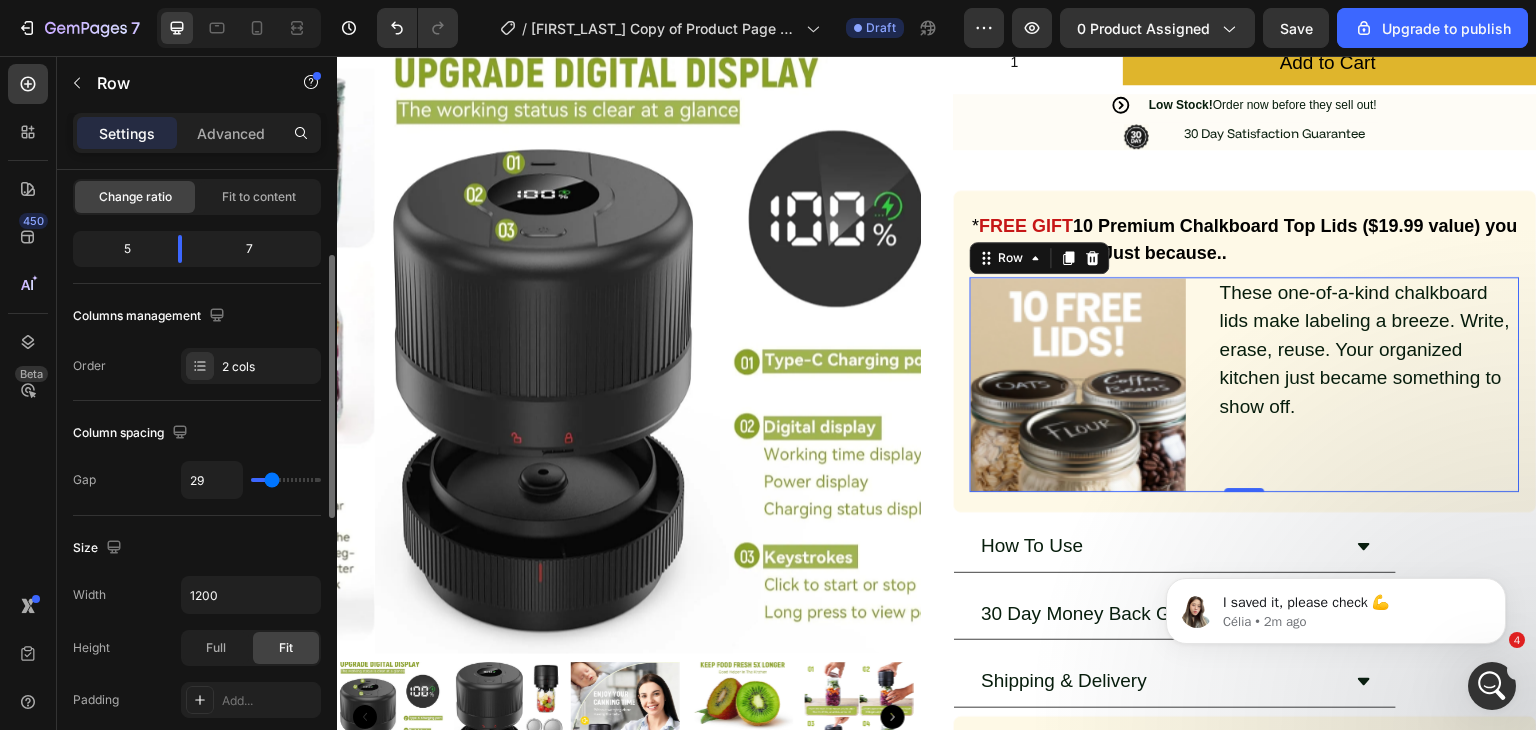 type on "27" 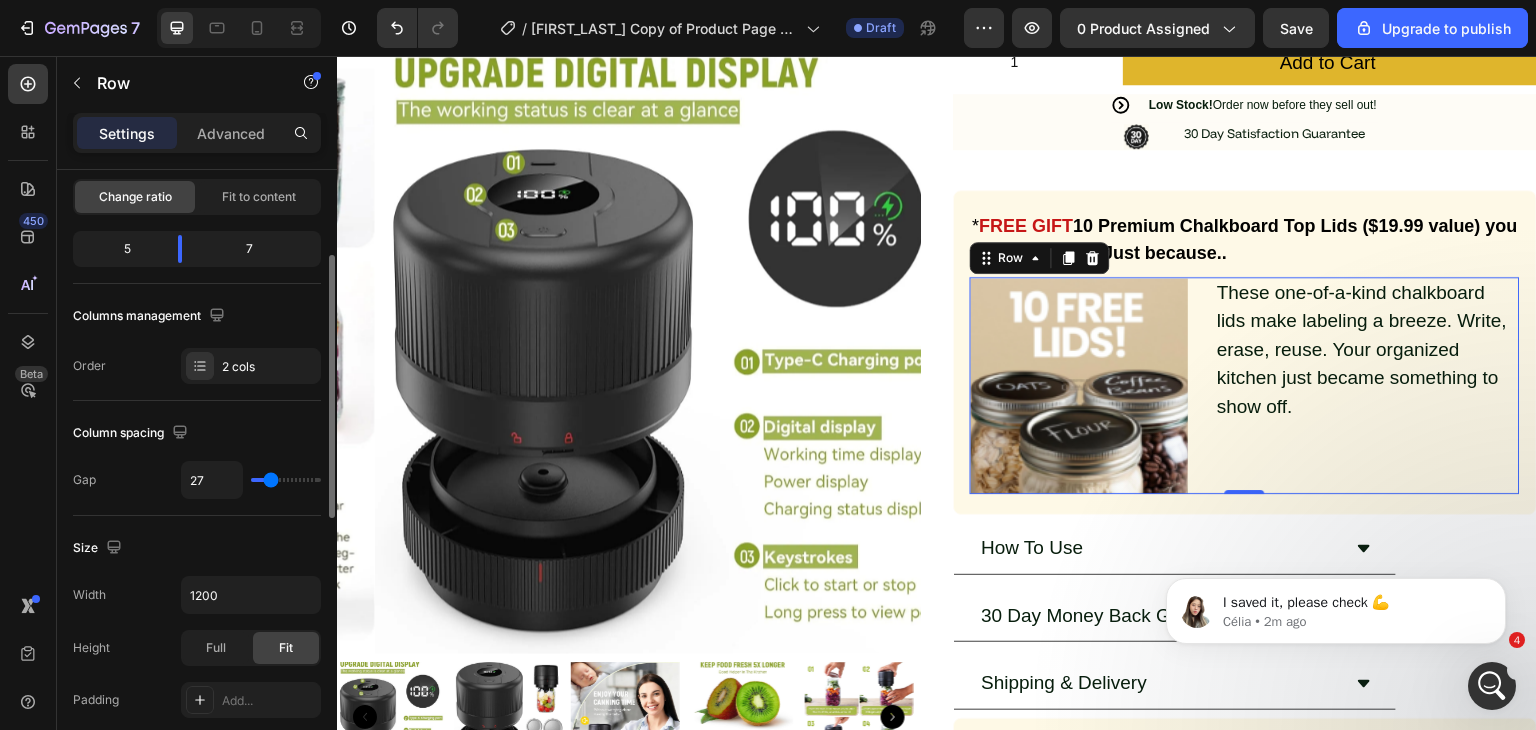 type on "25" 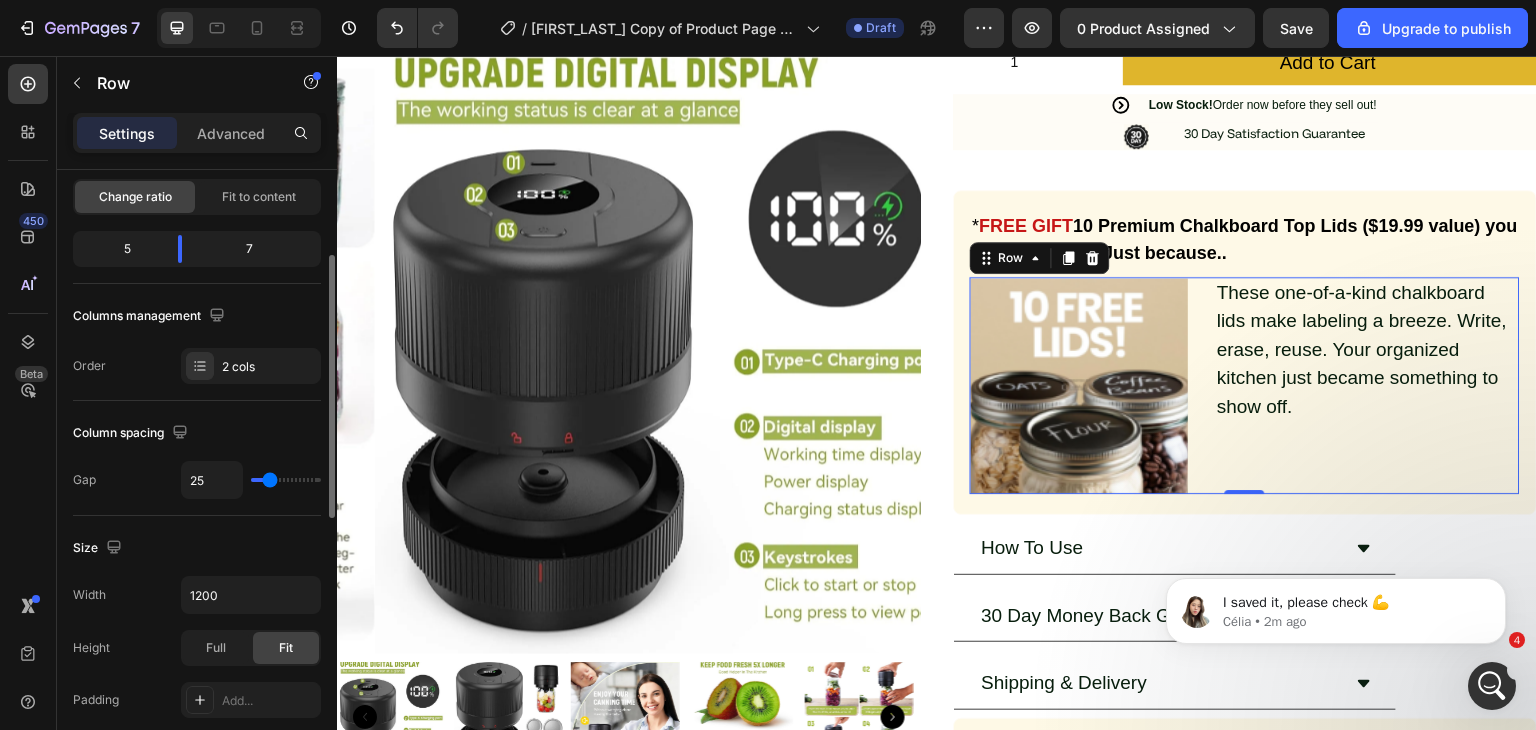 type on "24" 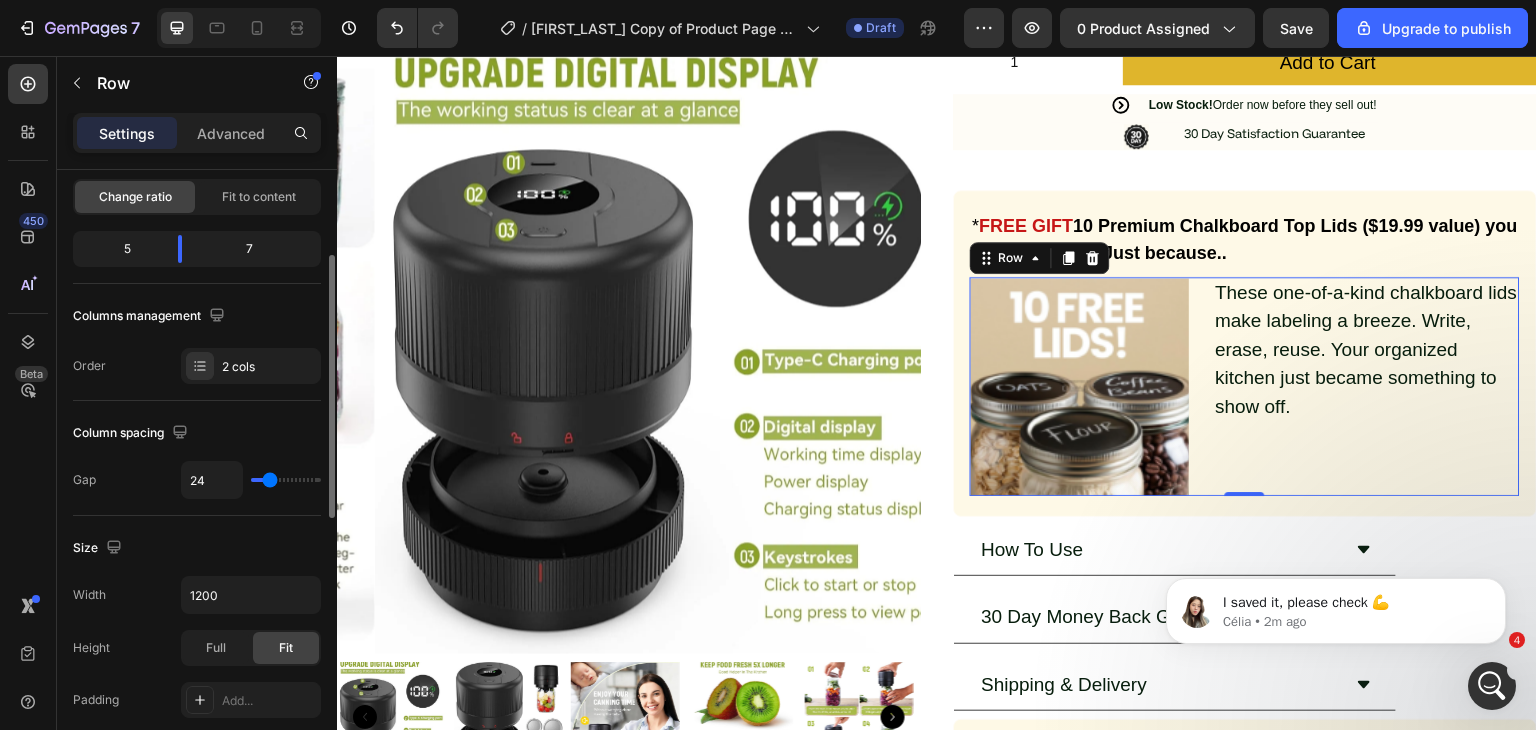 type on "22" 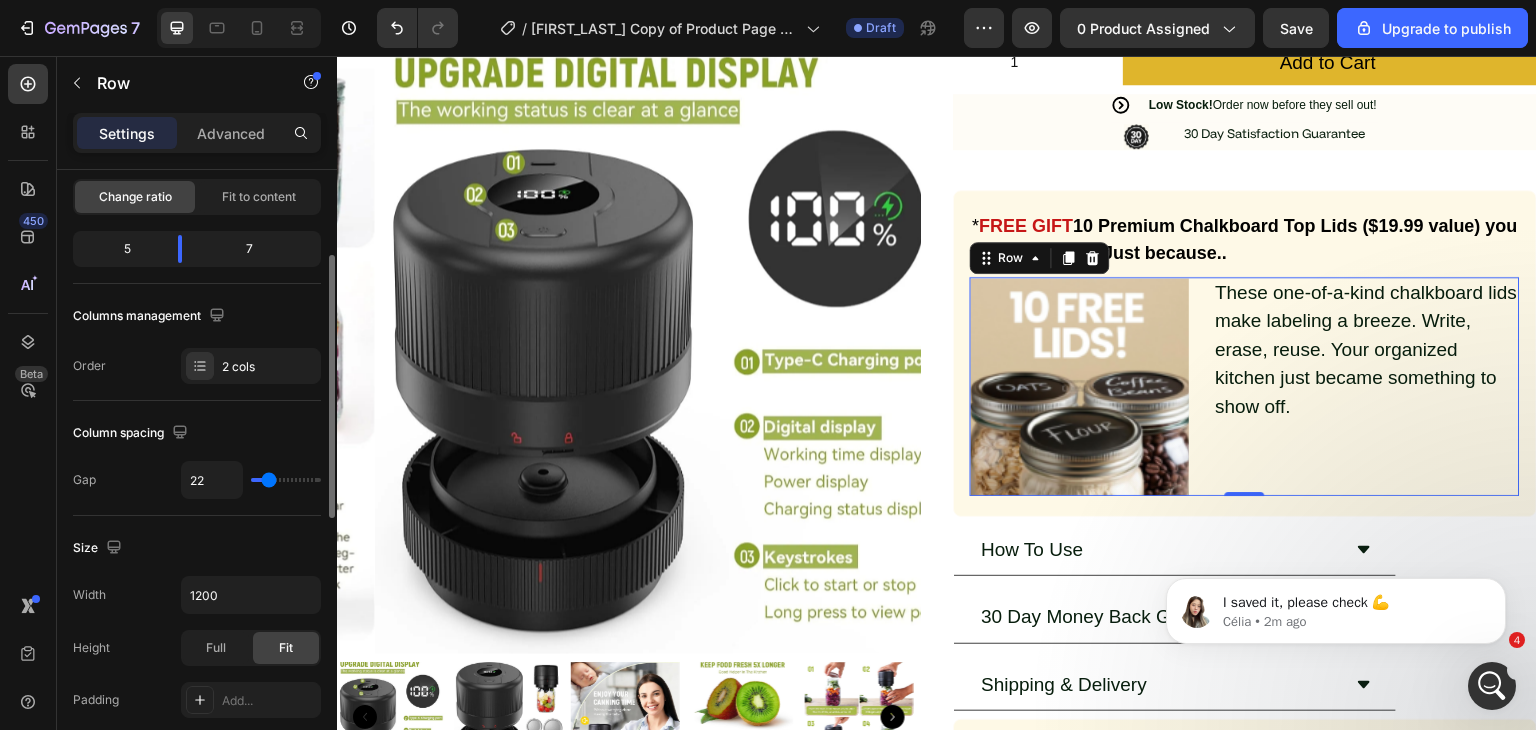 type on "20" 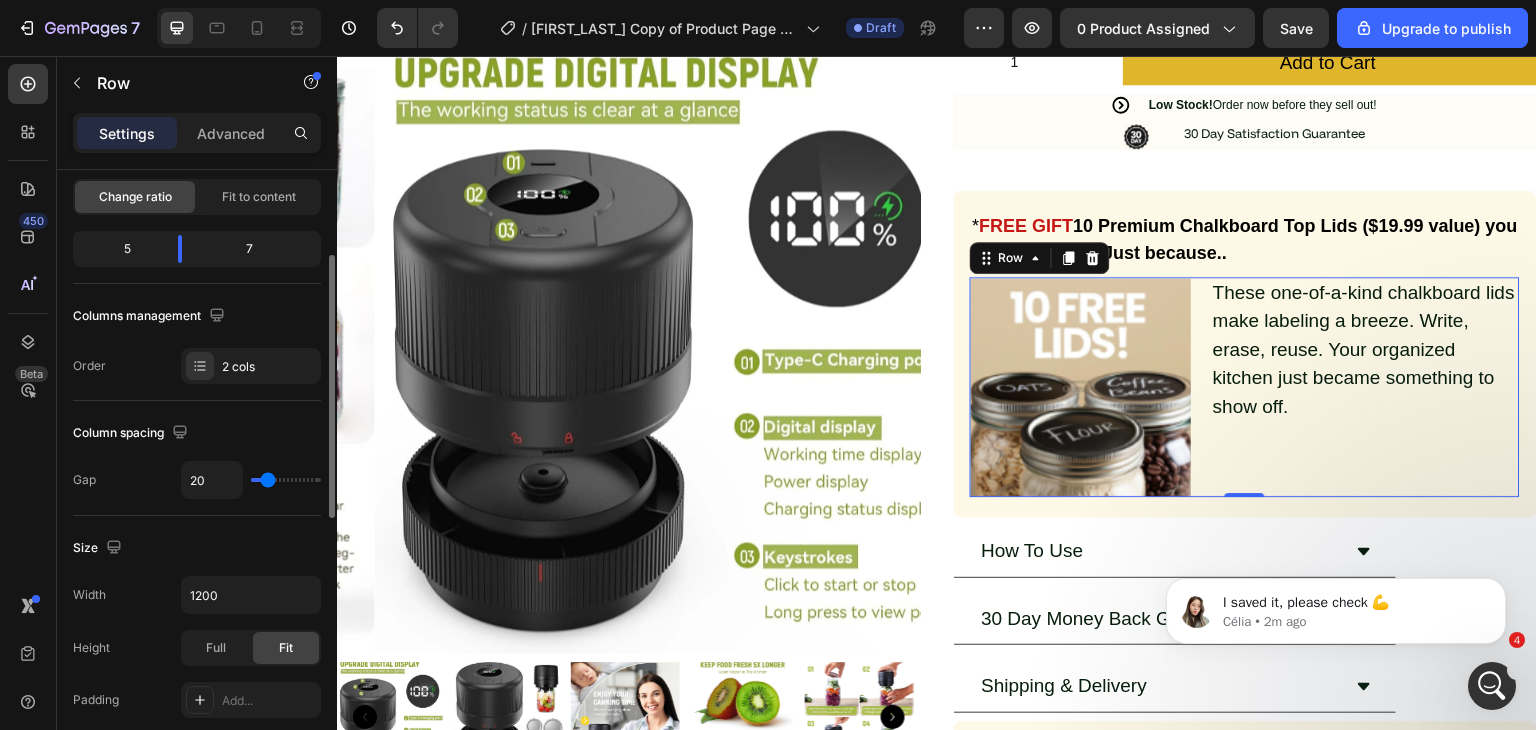 type on "18" 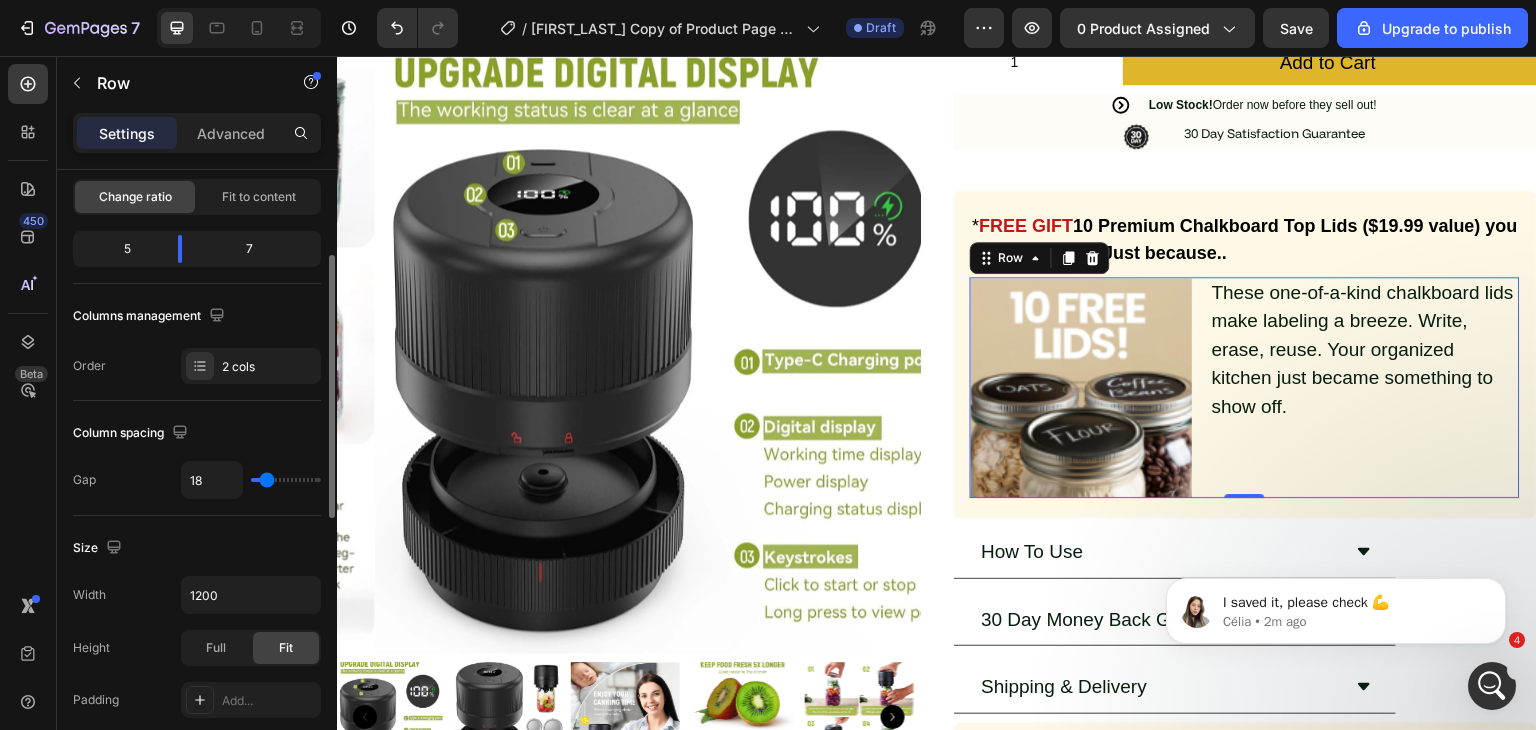 type on "16" 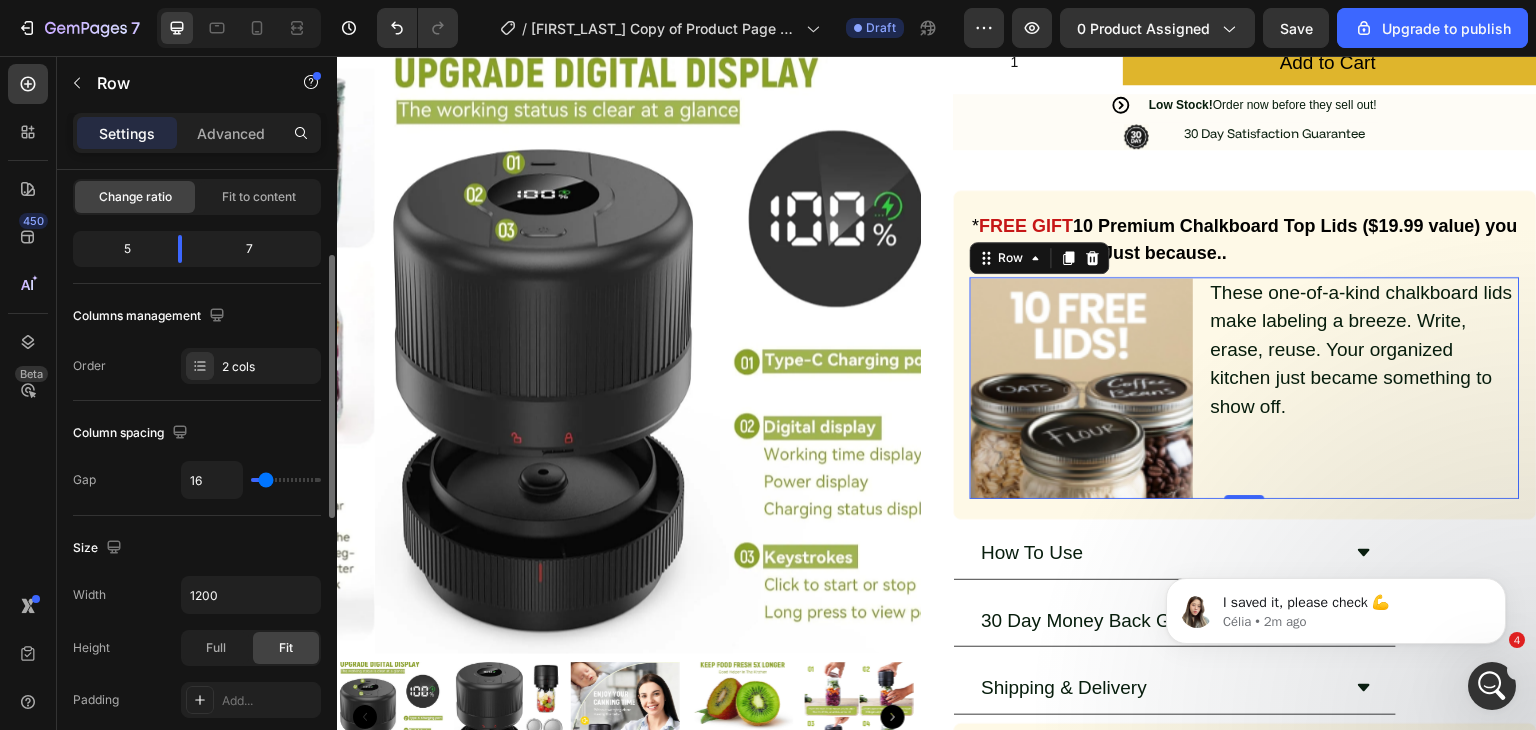 type on "15" 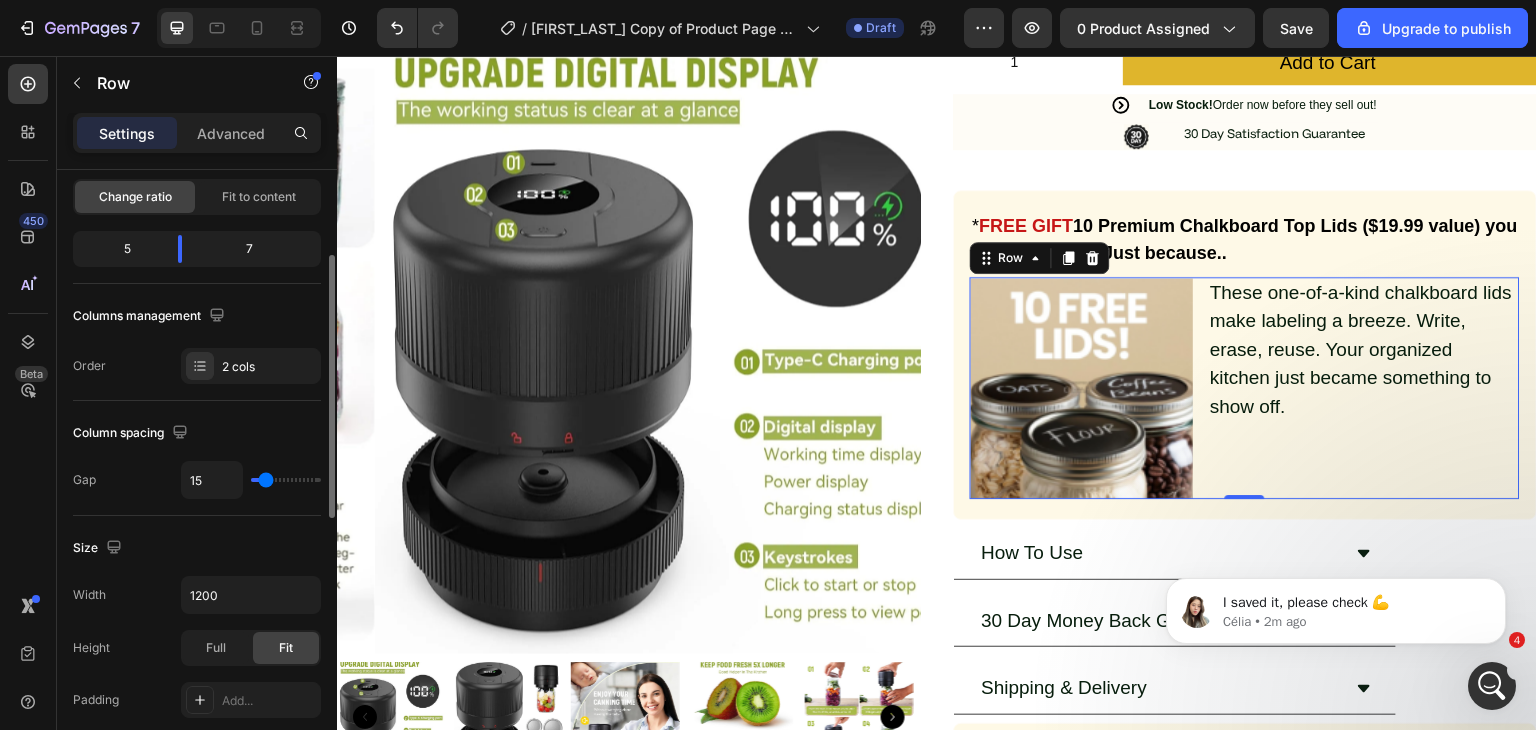 type on "13" 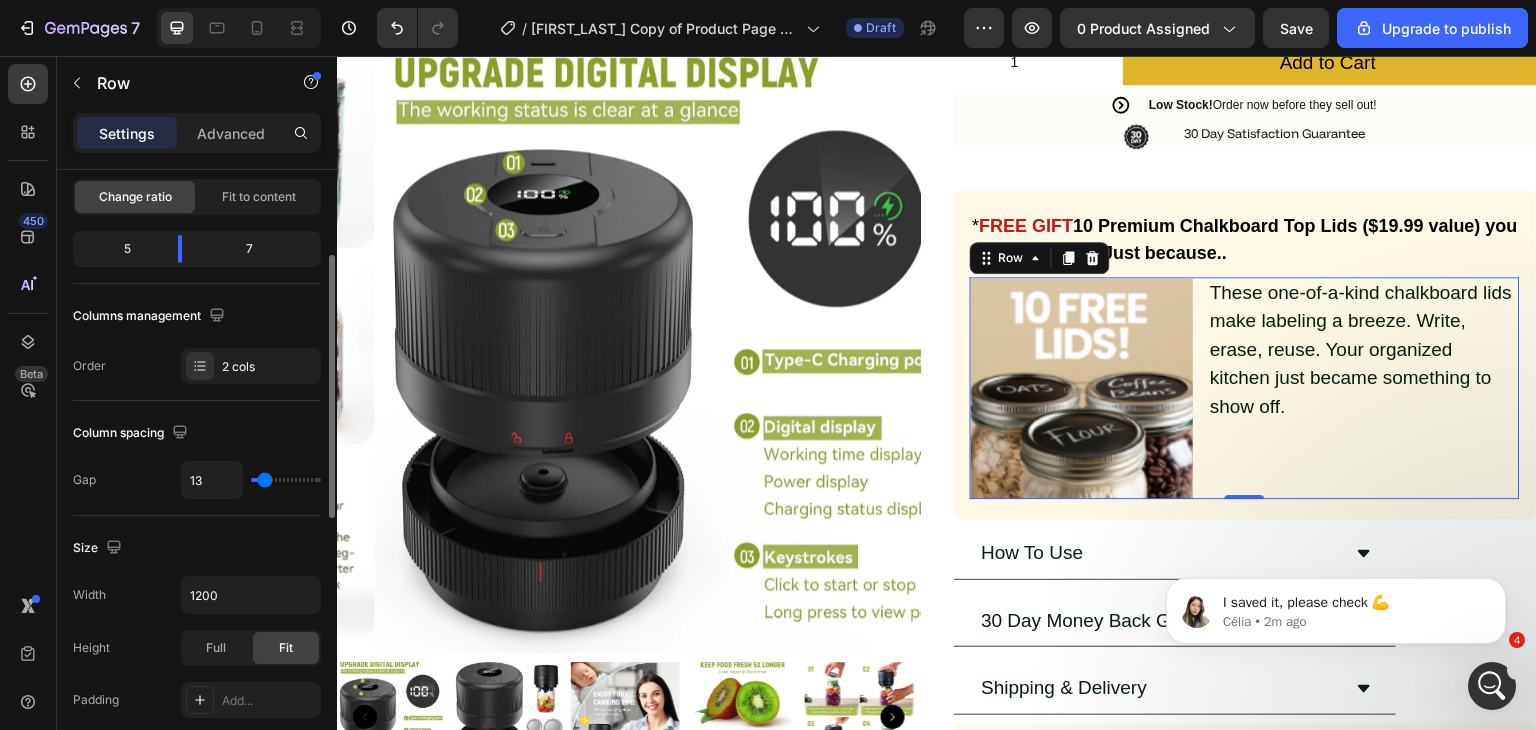 type on "11" 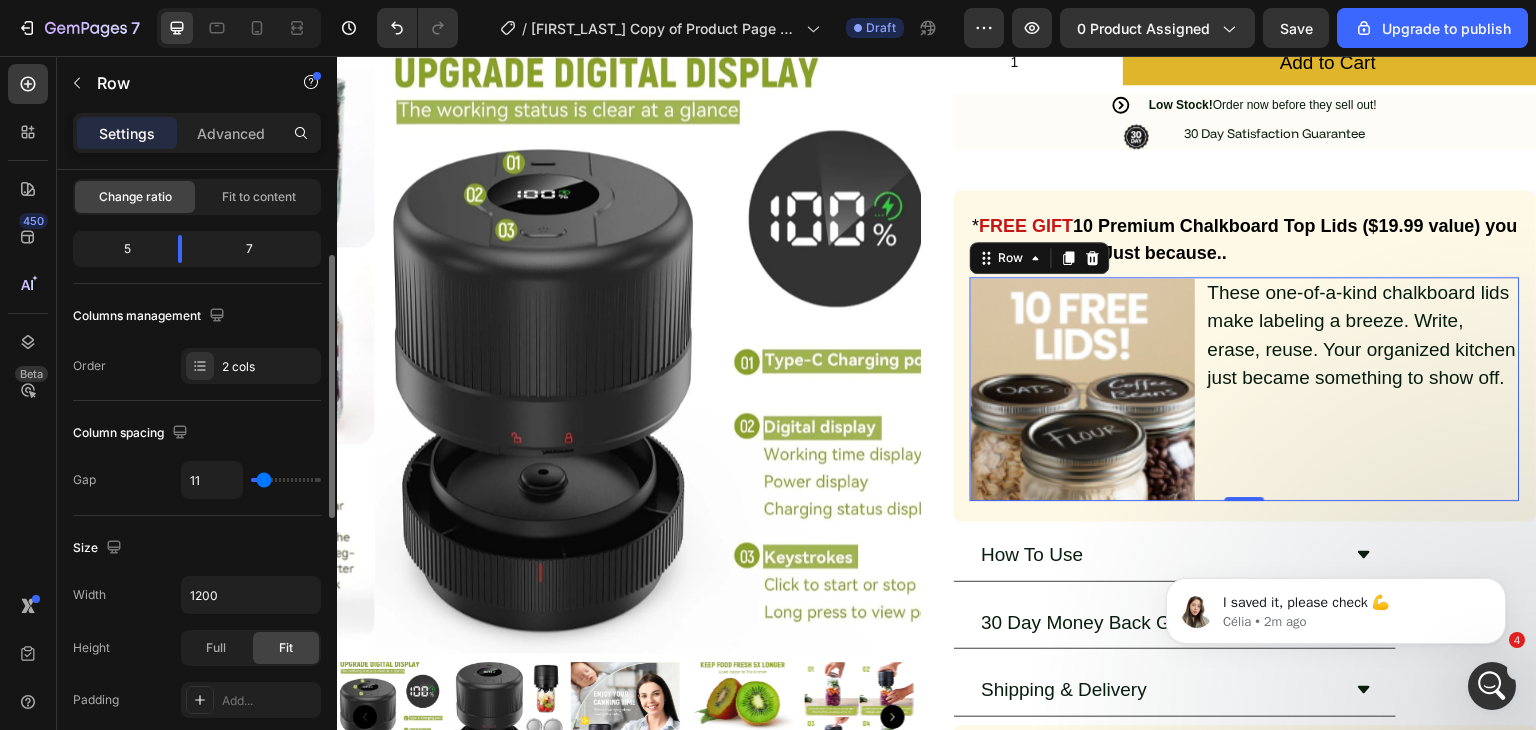 type on "9" 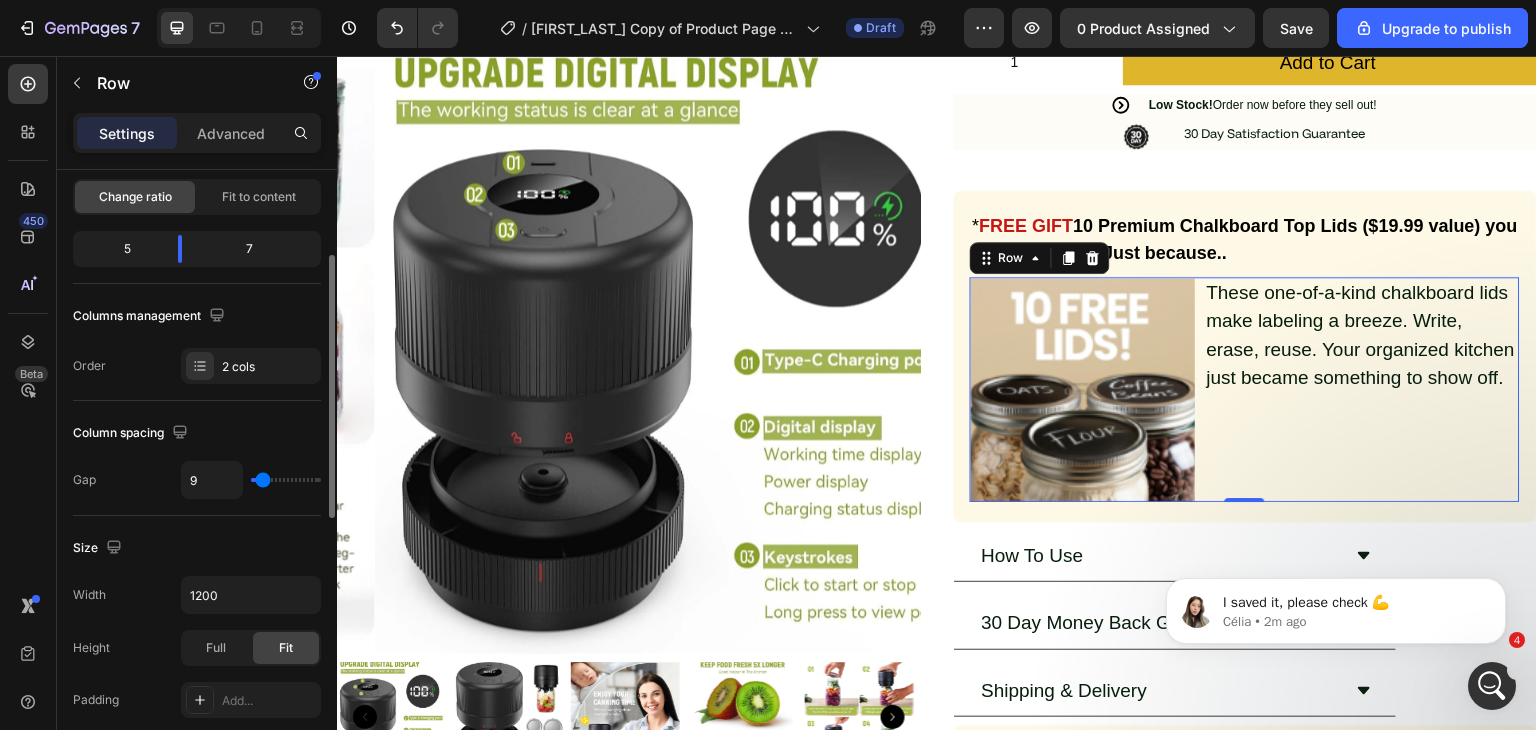 drag, startPoint x: 274, startPoint y: 480, endPoint x: 55, endPoint y: 424, distance: 226.04646 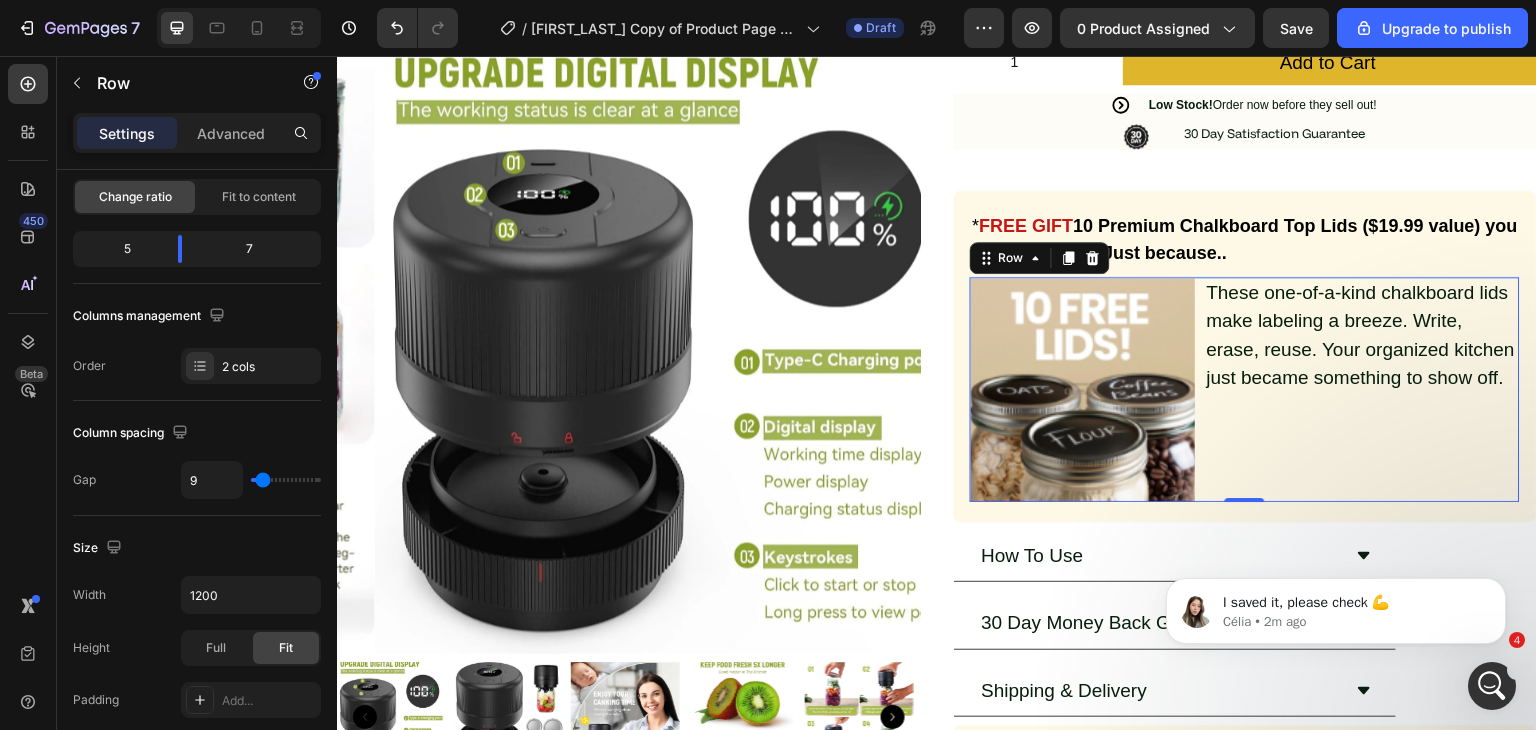 click on "These one-of-a-kind chalkboard lids make labeling a breeze. Write, erase, reuse. Your organized kitchen just became something to show off." at bounding box center (1362, 336) 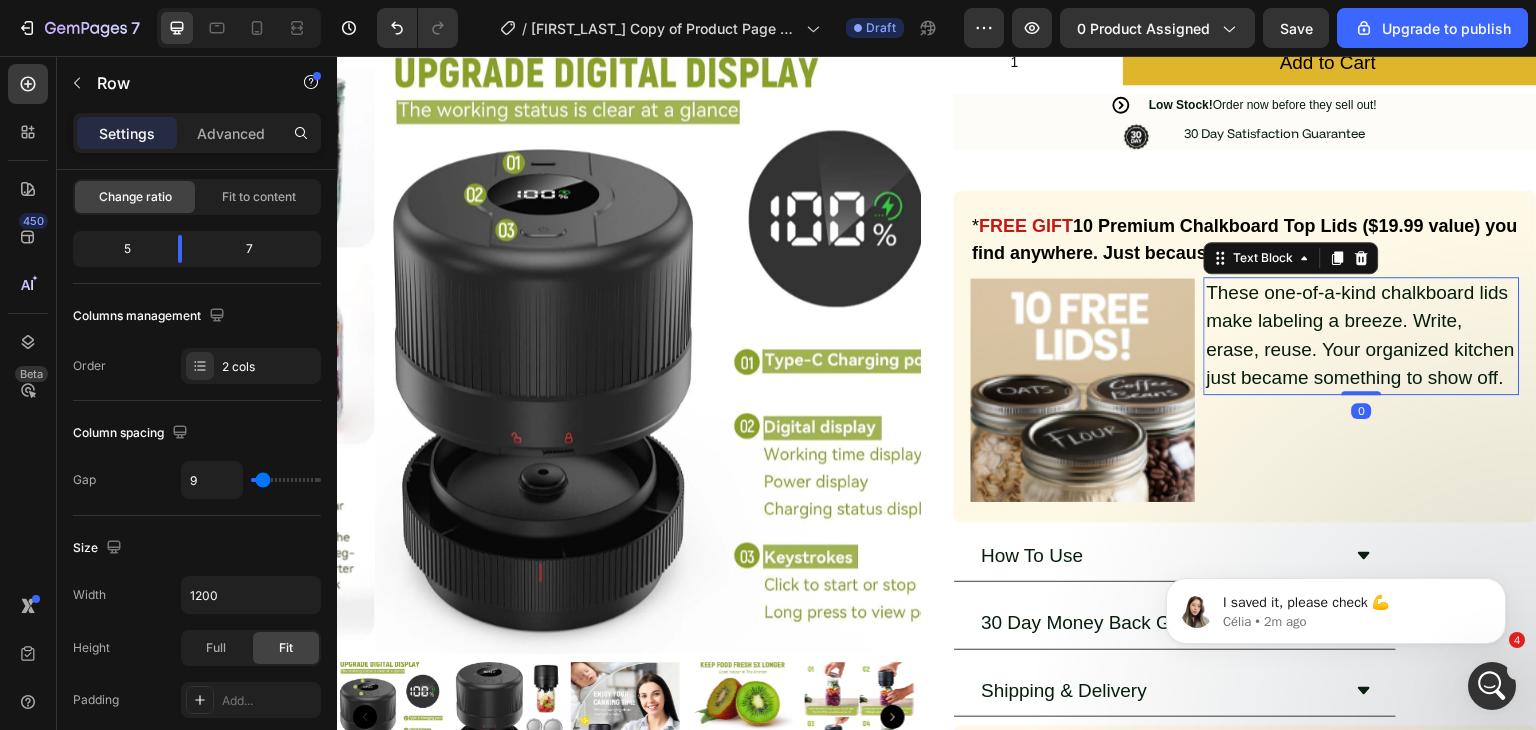 scroll, scrollTop: 0, scrollLeft: 0, axis: both 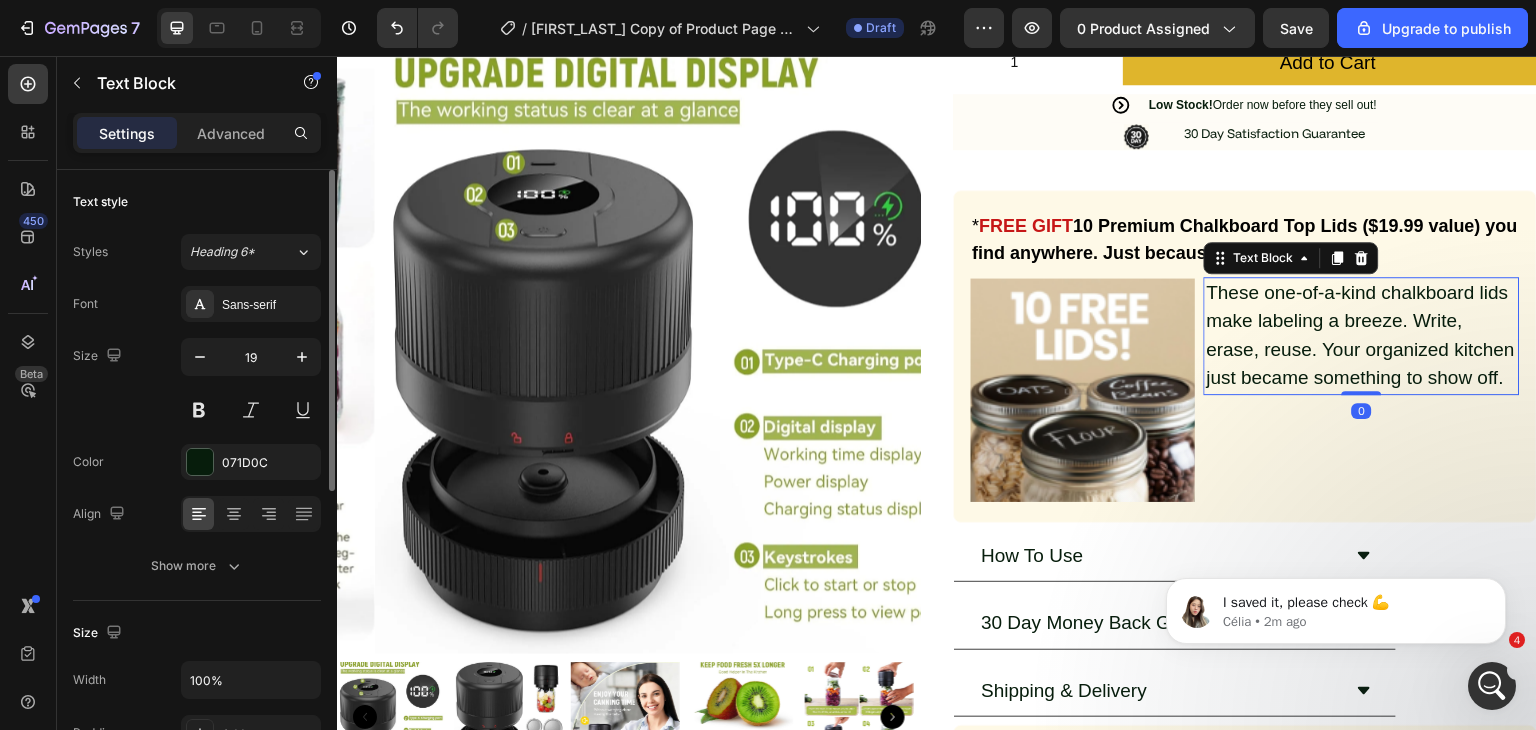 click on "These one-of-a-kind chalkboard lids make labeling a breeze. Write, erase, reuse. Your organized kitchen just became something to show off." at bounding box center [1362, 336] 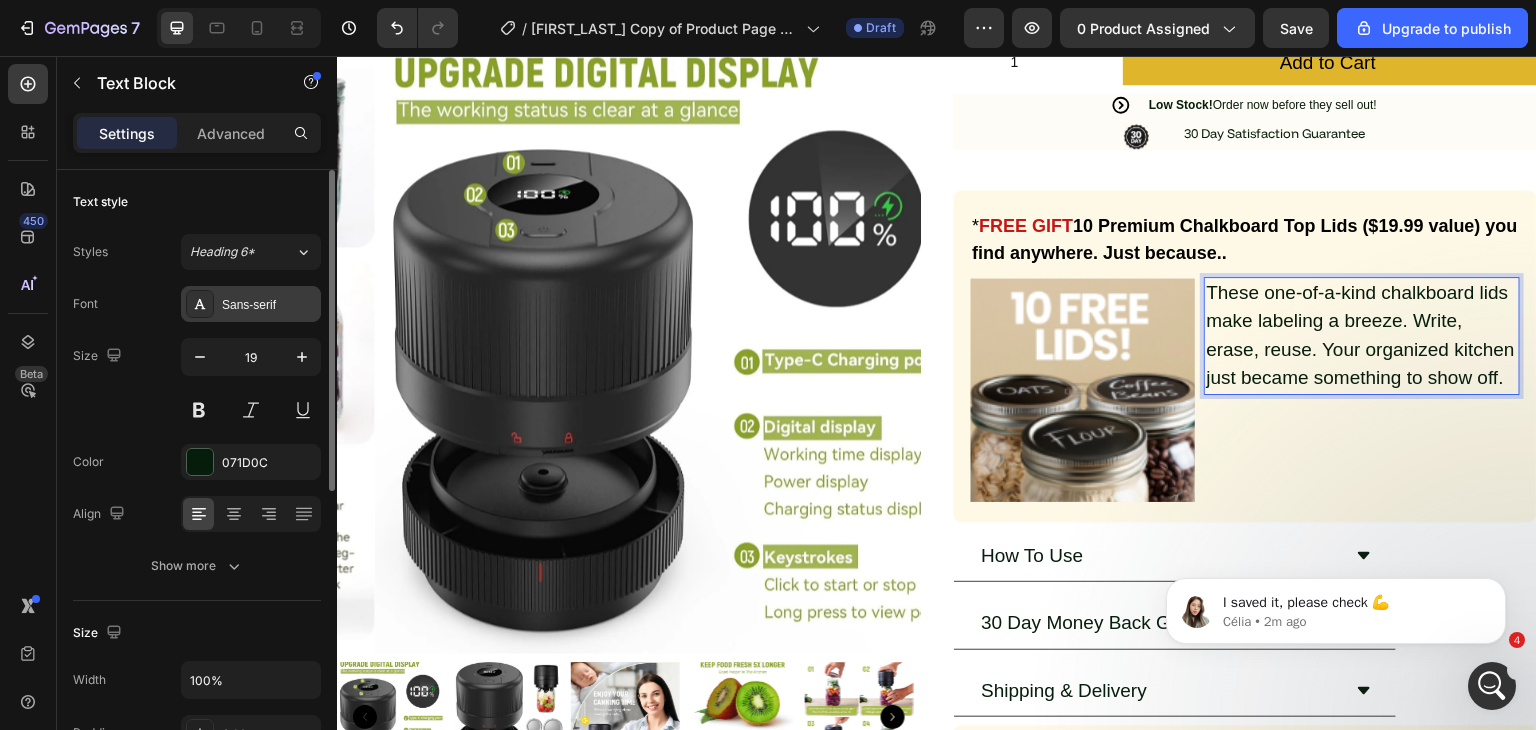 click on "Sans-serif" at bounding box center [269, 305] 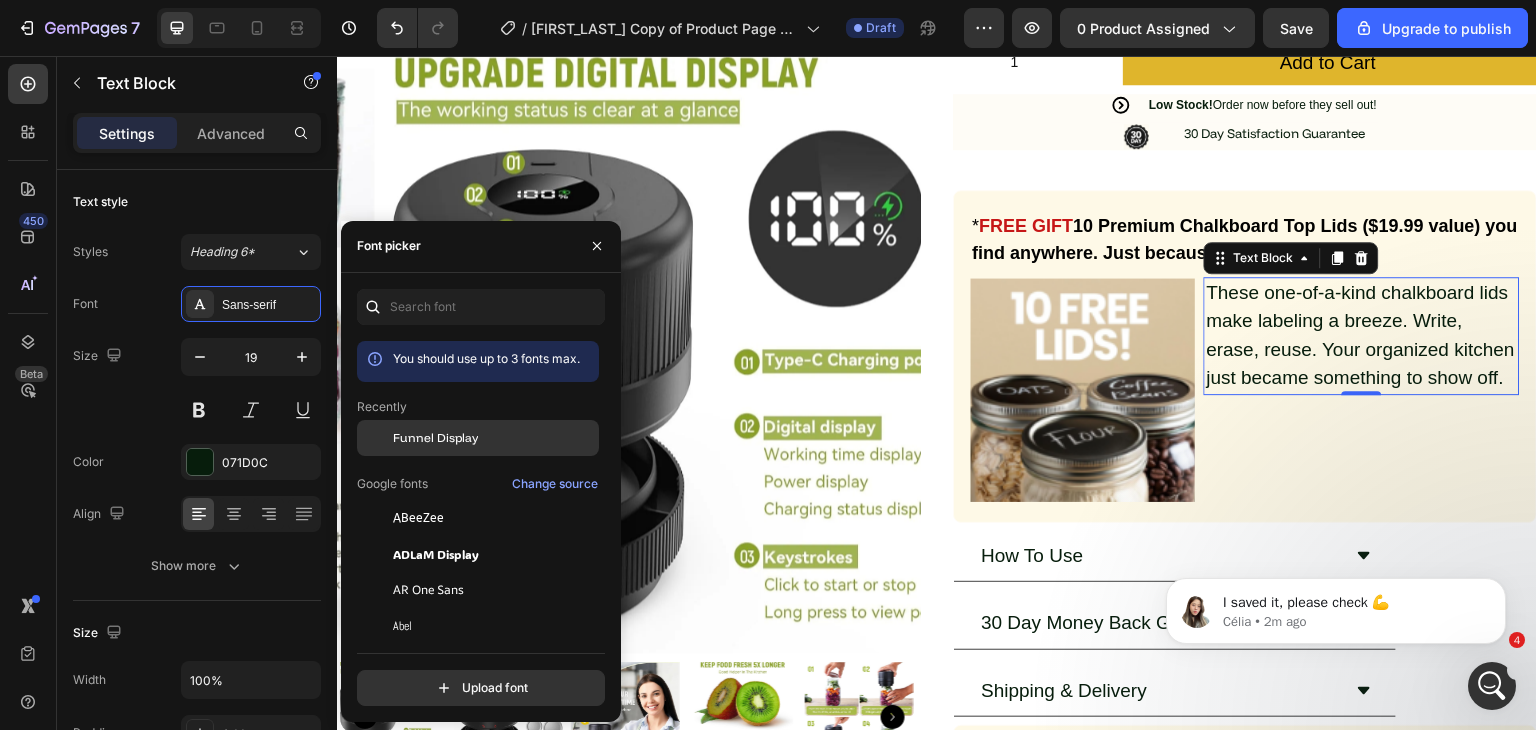 click on "Funnel Display" 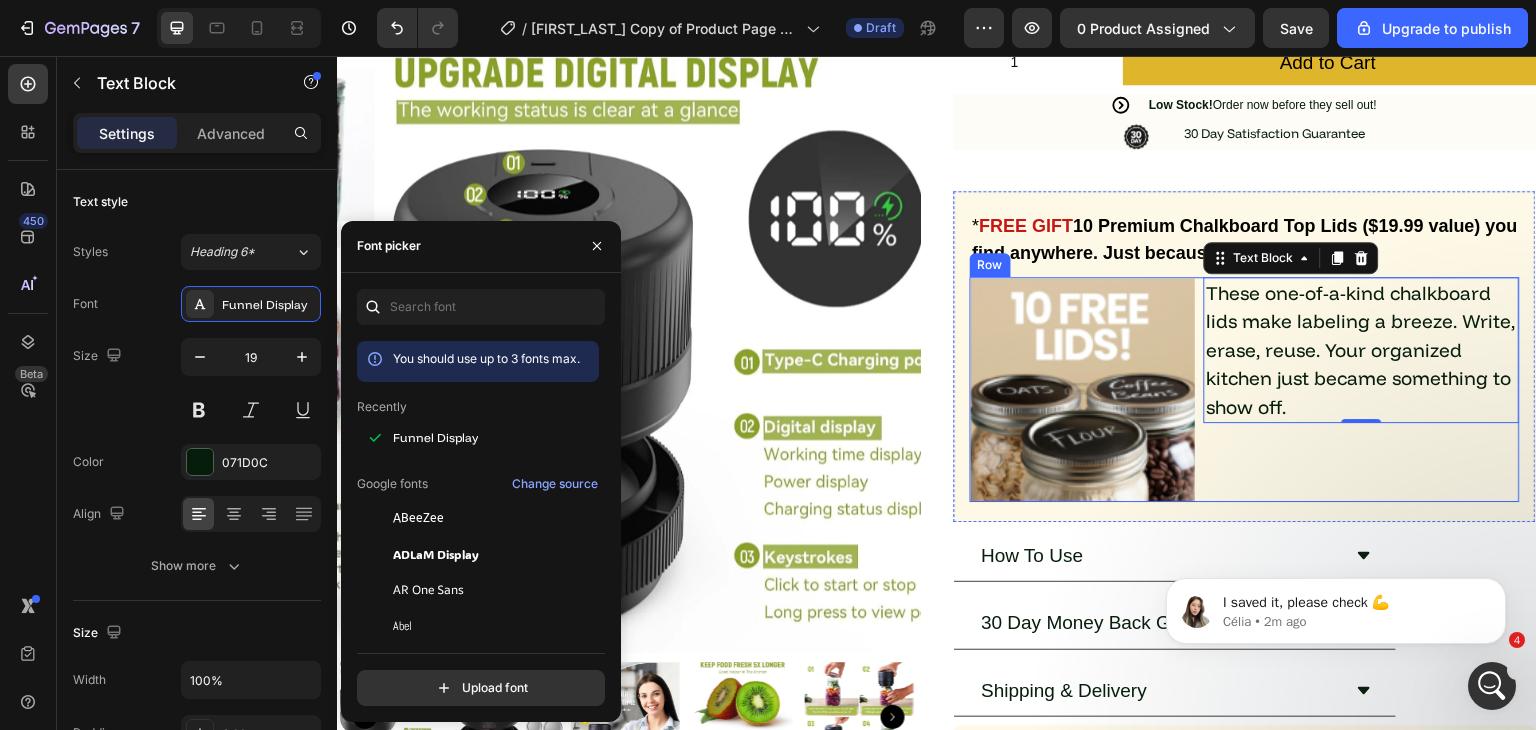 click on "These one-of-a-kind chalkboard lids make labeling a breeze. Write, erase, reuse. Your organized kitchen just became something to show off. Text Block   0" at bounding box center (1362, 389) 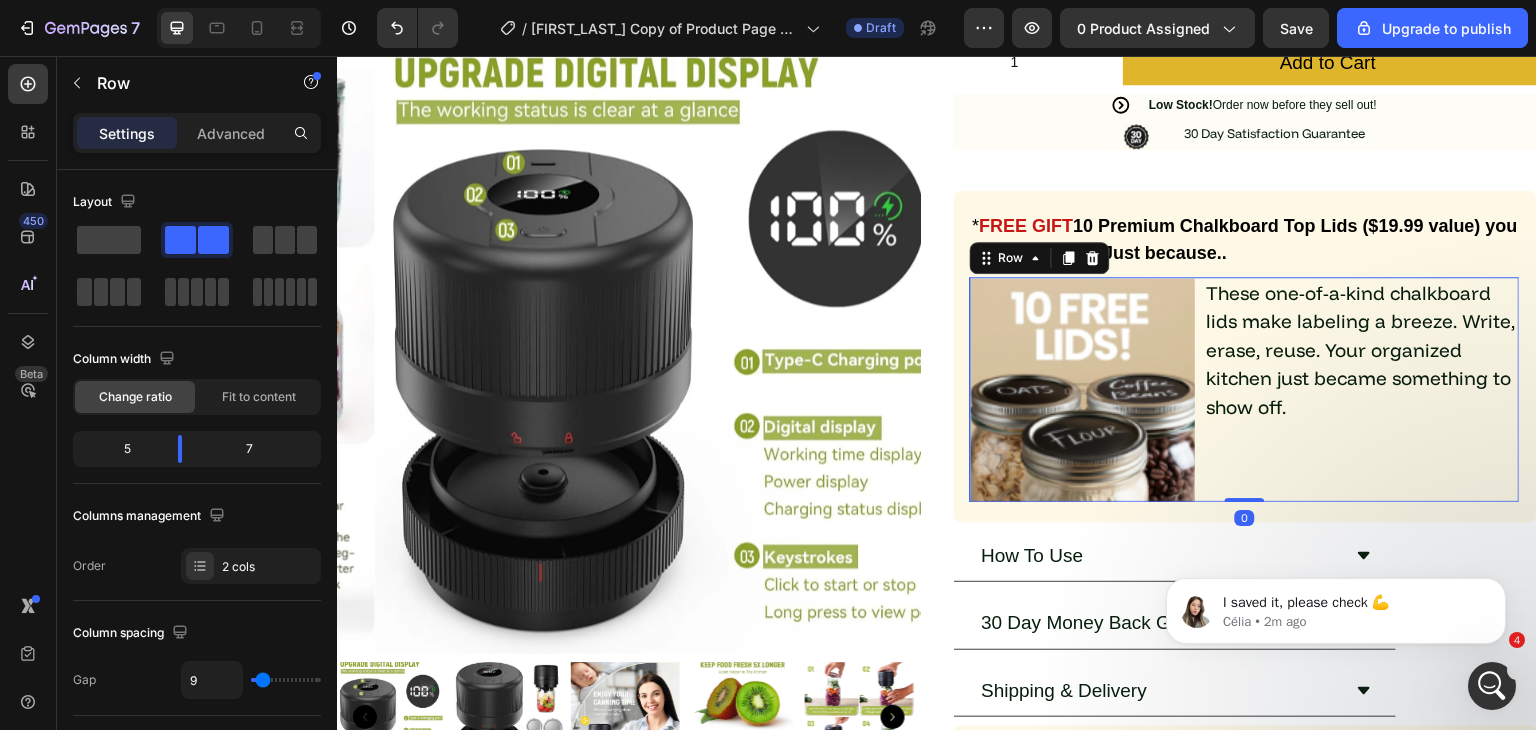 scroll, scrollTop: 900, scrollLeft: 0, axis: vertical 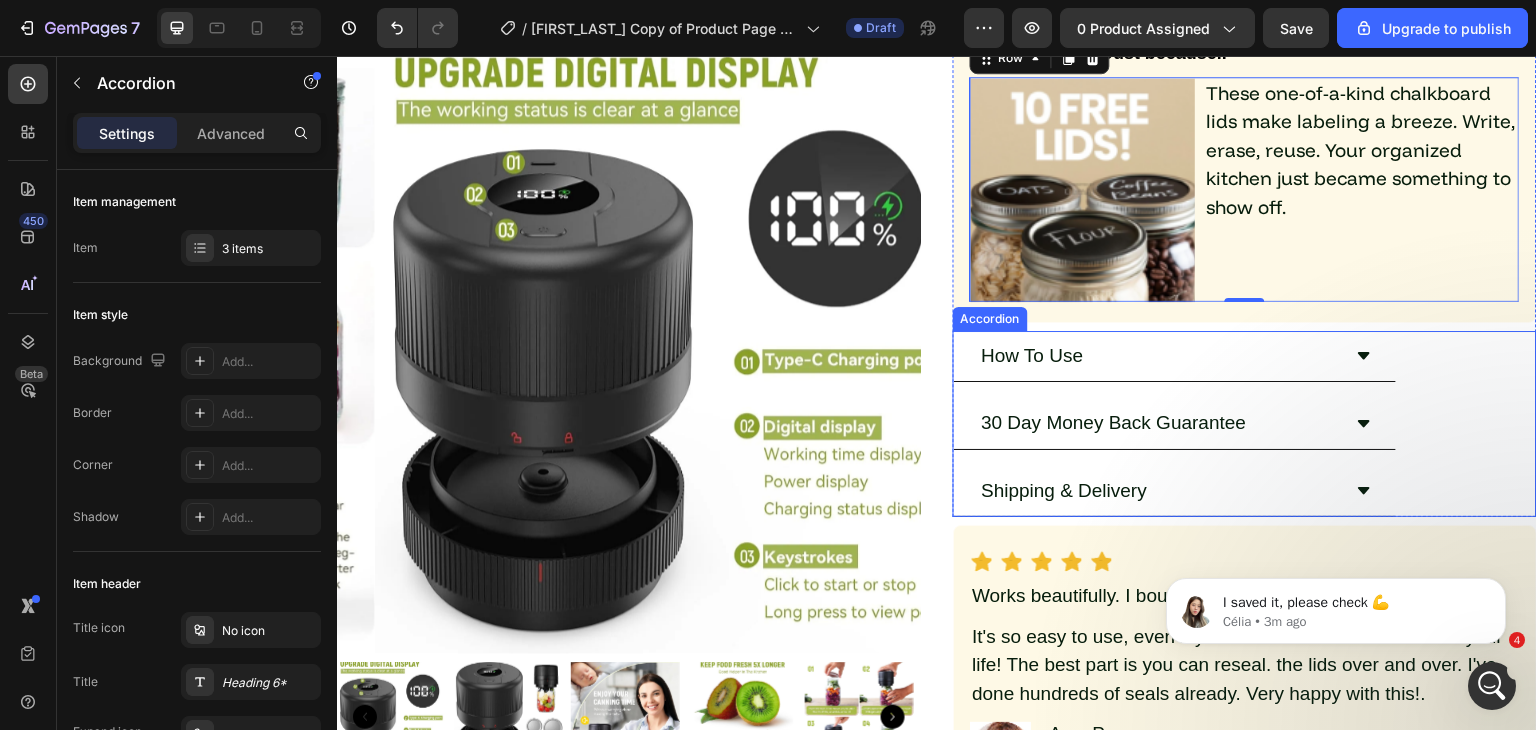 click on "How To Use" at bounding box center [1032, 356] 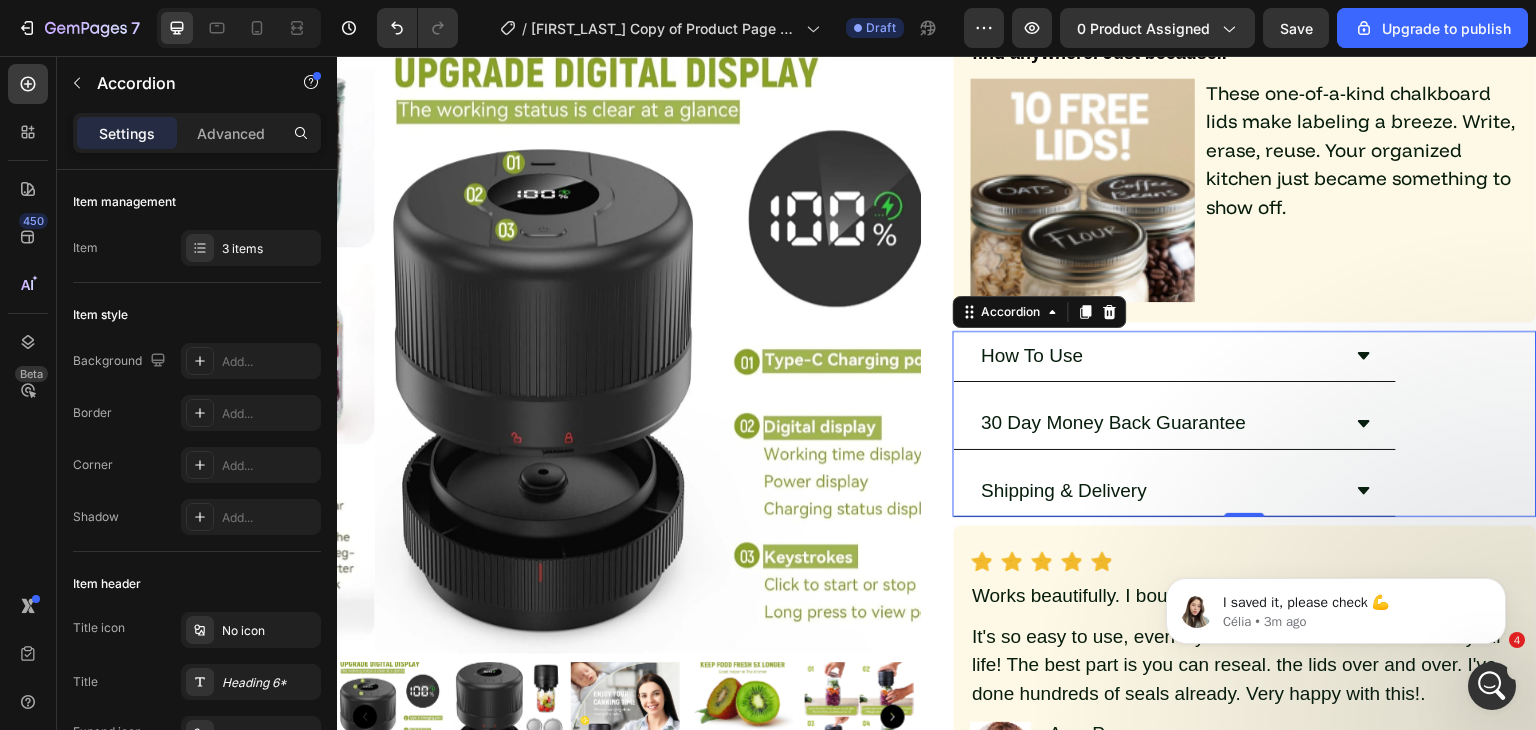 click on "How To Use" at bounding box center [1032, 356] 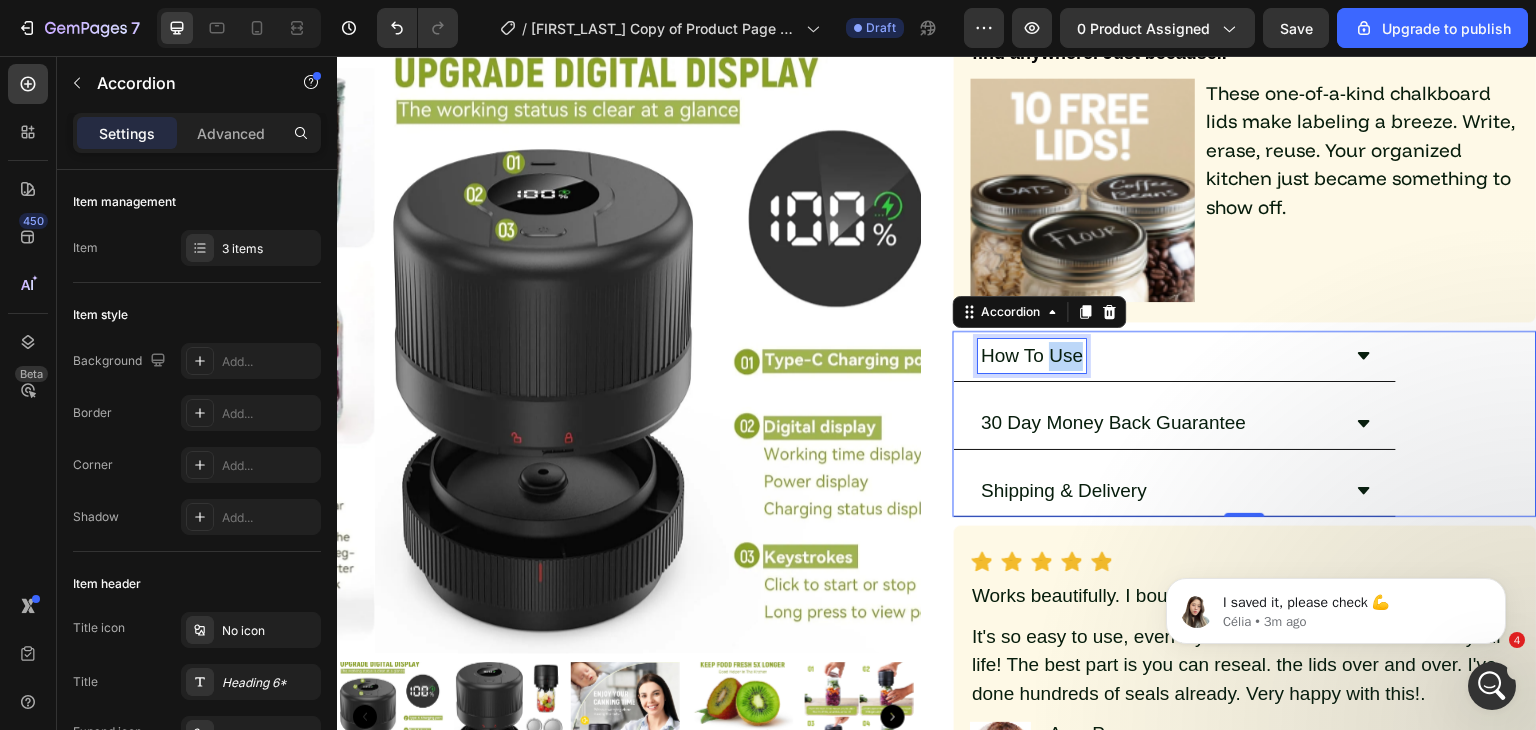 click on "How To Use" at bounding box center (1032, 356) 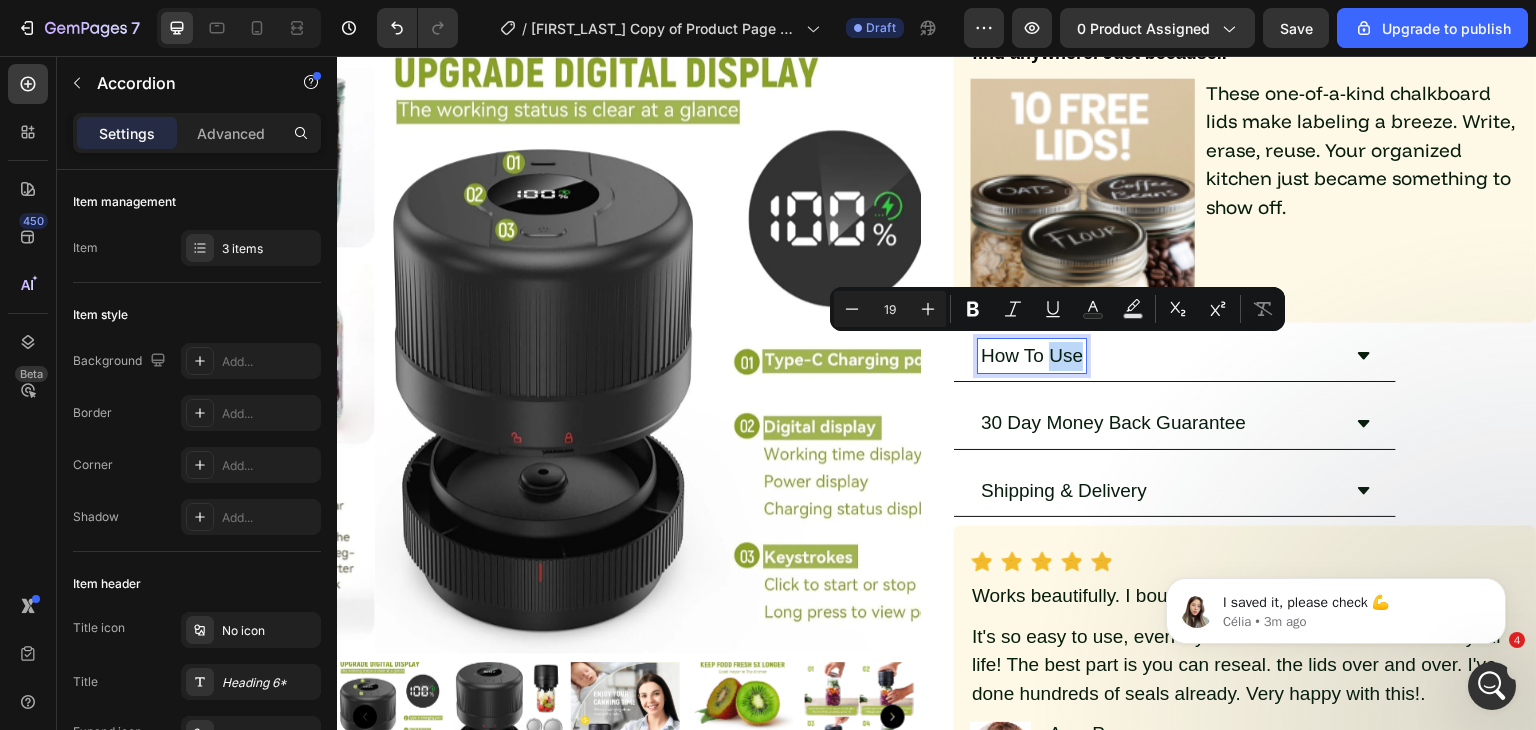 click on "How To Use" at bounding box center (1032, 356) 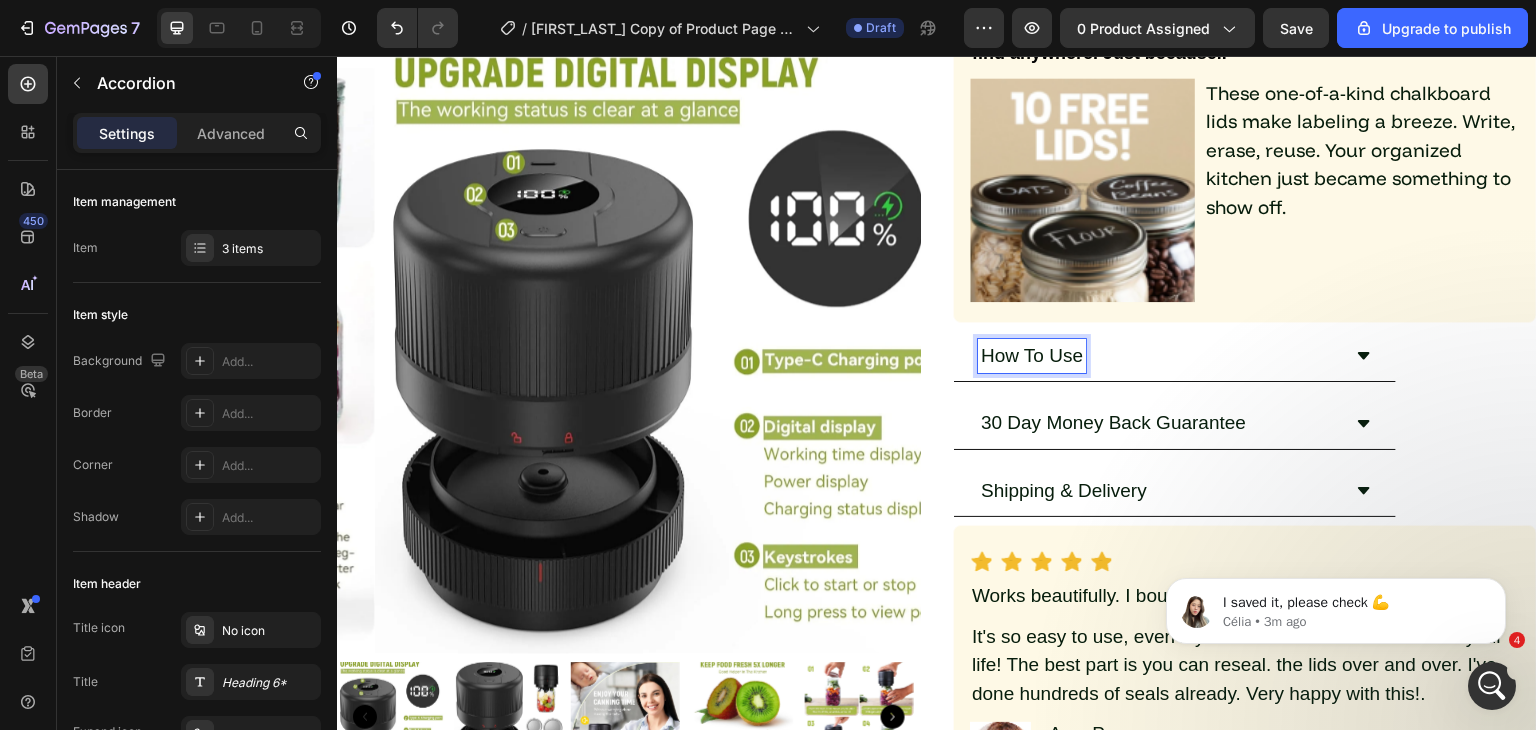click on "How To Use" at bounding box center [1032, 356] 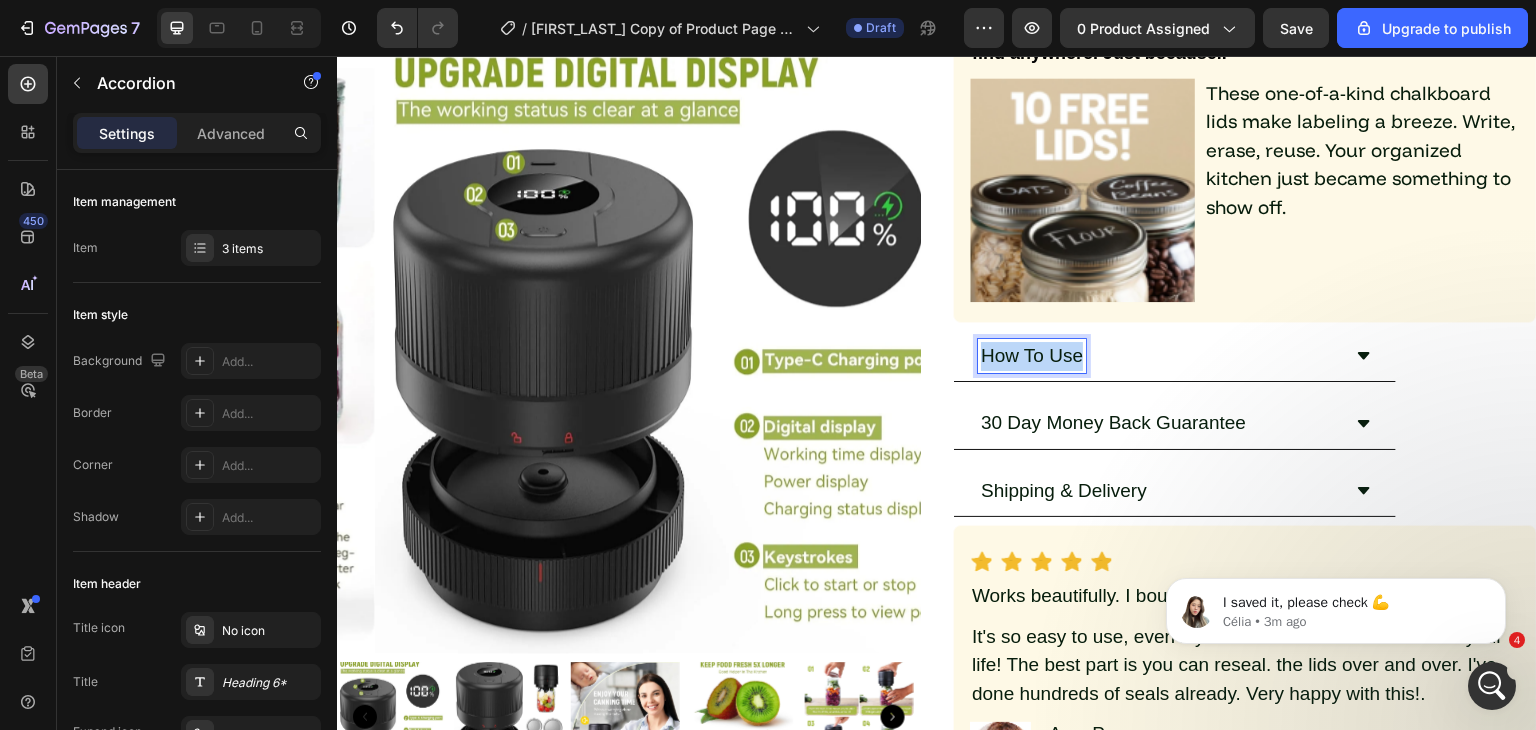 drag, startPoint x: 1070, startPoint y: 350, endPoint x: 970, endPoint y: 350, distance: 100 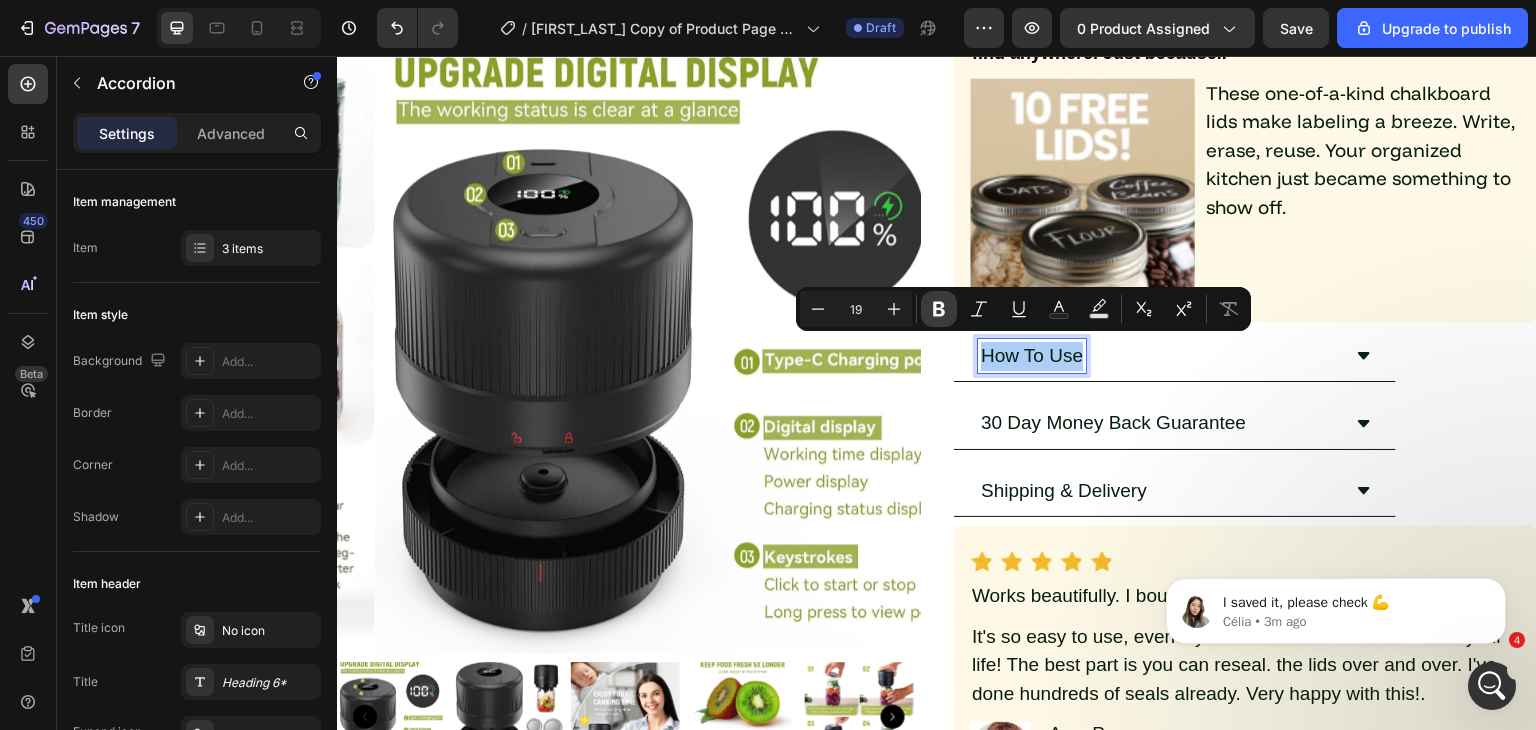 click 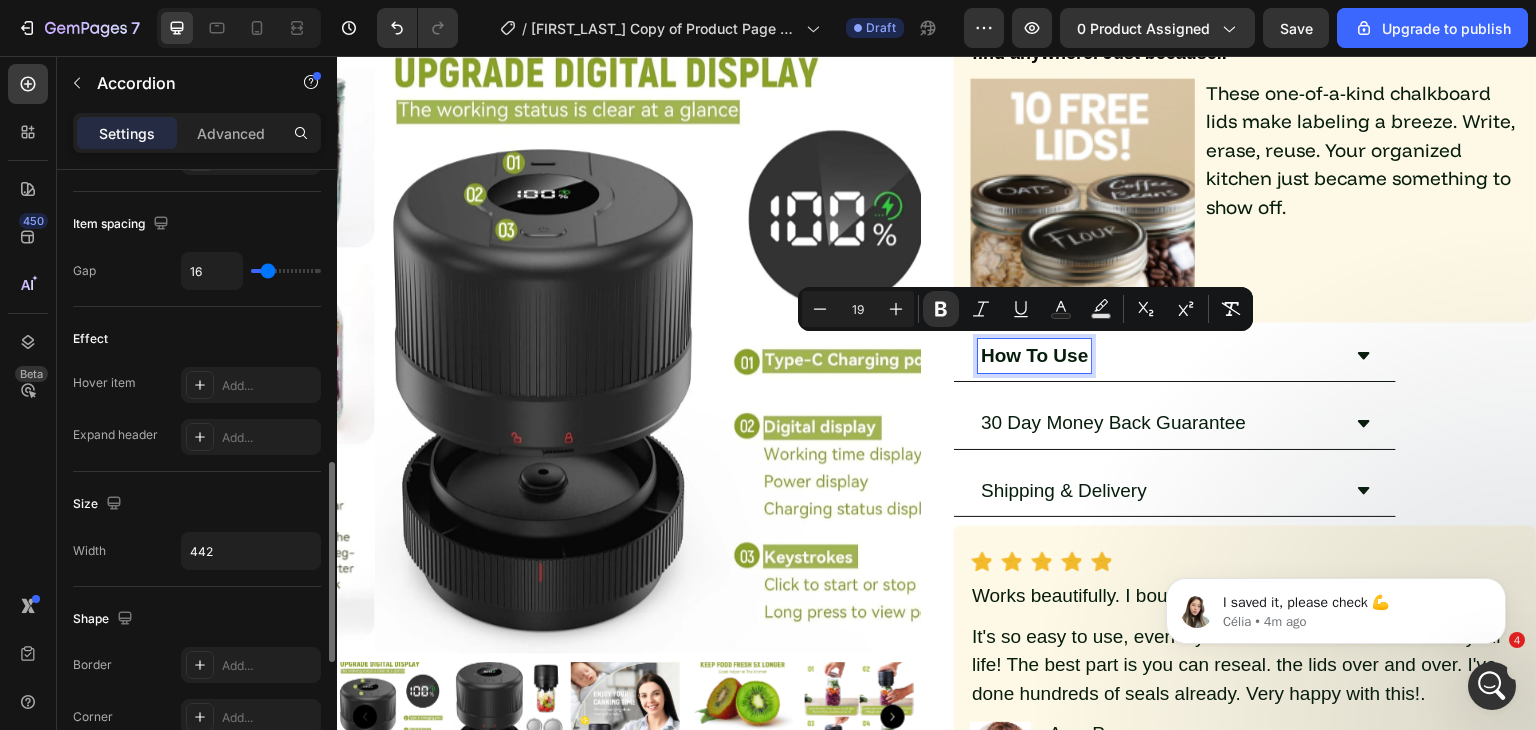 scroll, scrollTop: 1284, scrollLeft: 0, axis: vertical 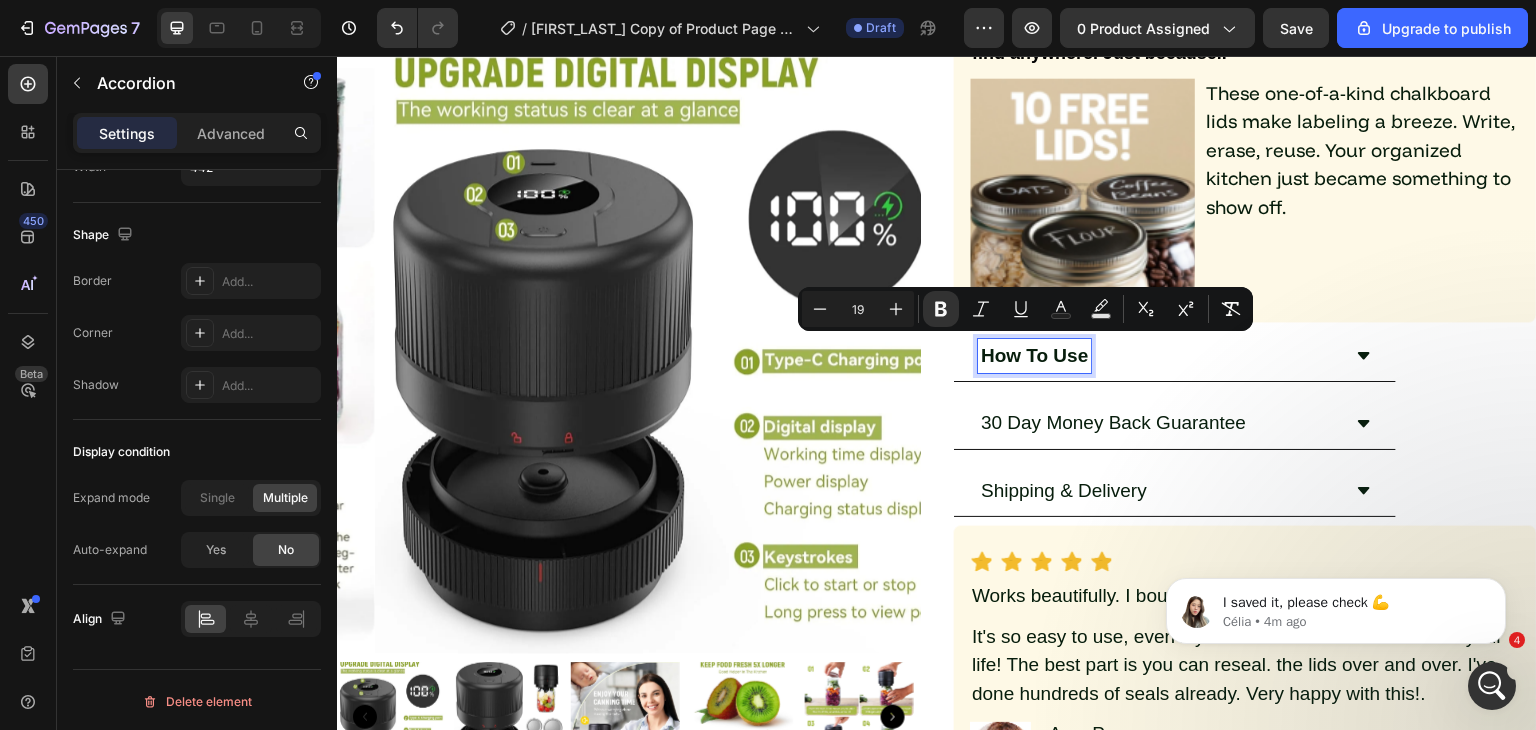 click on "How To Use" at bounding box center [1159, 356] 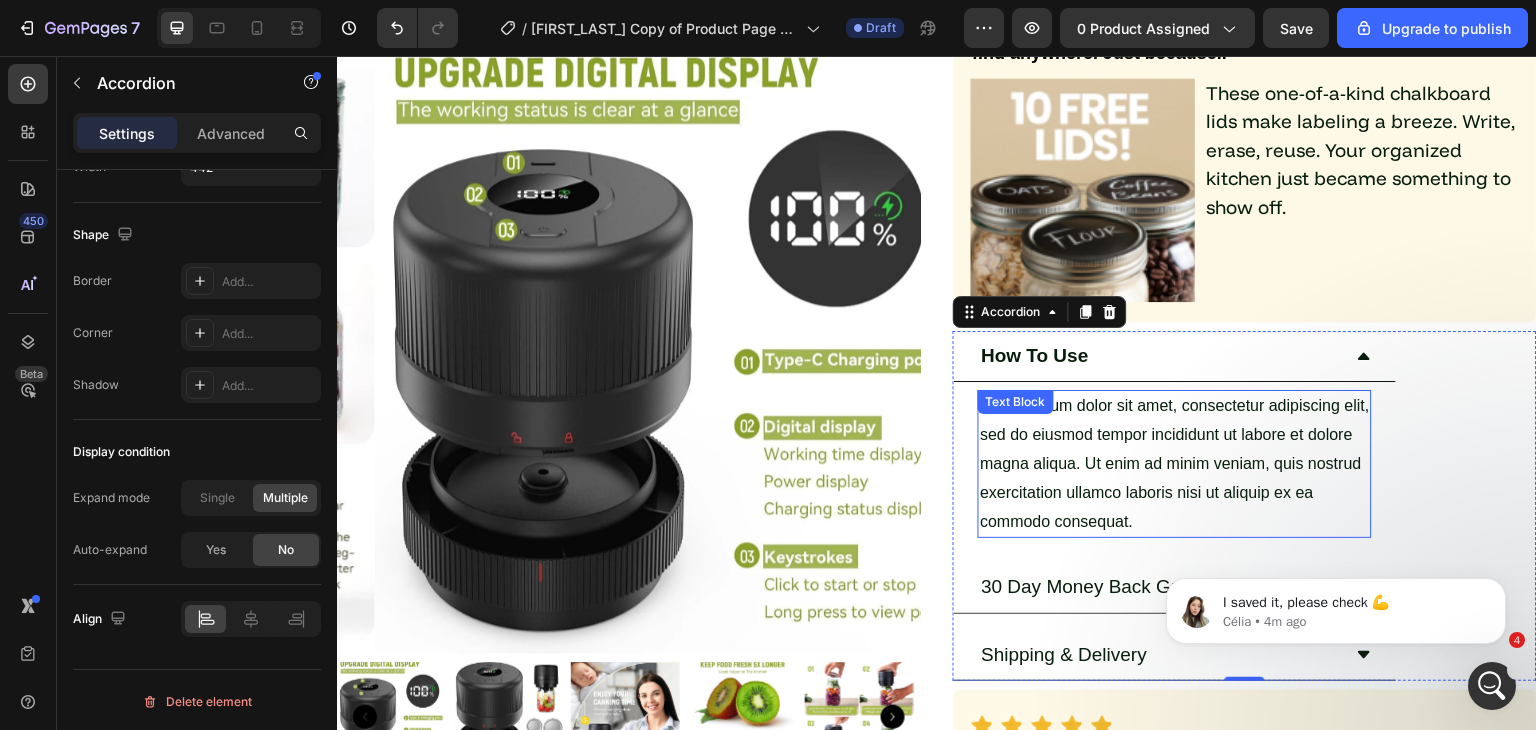click on "Lorem ipsum dolor sit amet, consectetur adipiscing elit, sed do eiusmod tempor incididunt ut labore et dolore magna aliqua. Ut enim ad minim veniam, quis nostrud exercitation ullamco laboris nisi ut aliquip ex ea commodo consequat." at bounding box center (1175, 464) 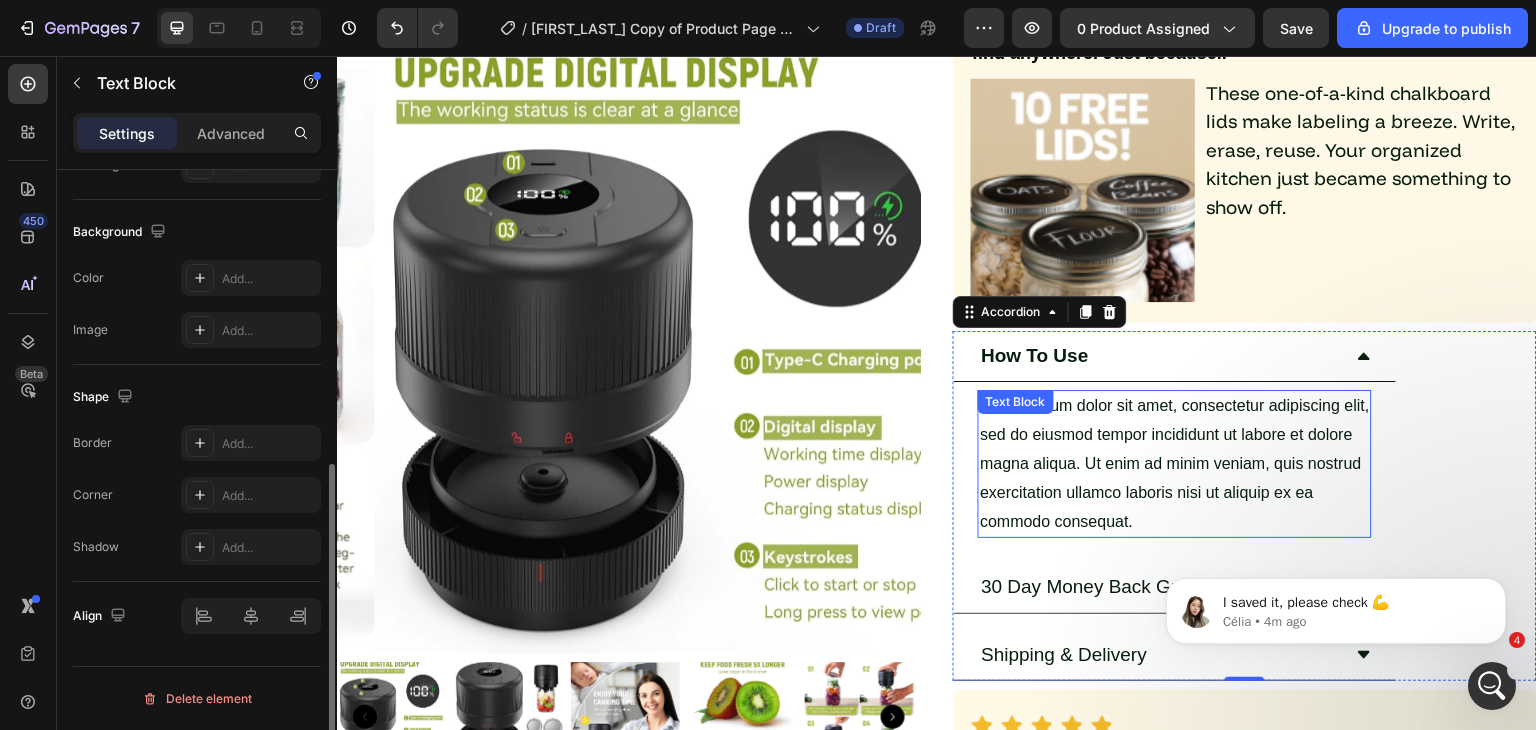 scroll, scrollTop: 0, scrollLeft: 0, axis: both 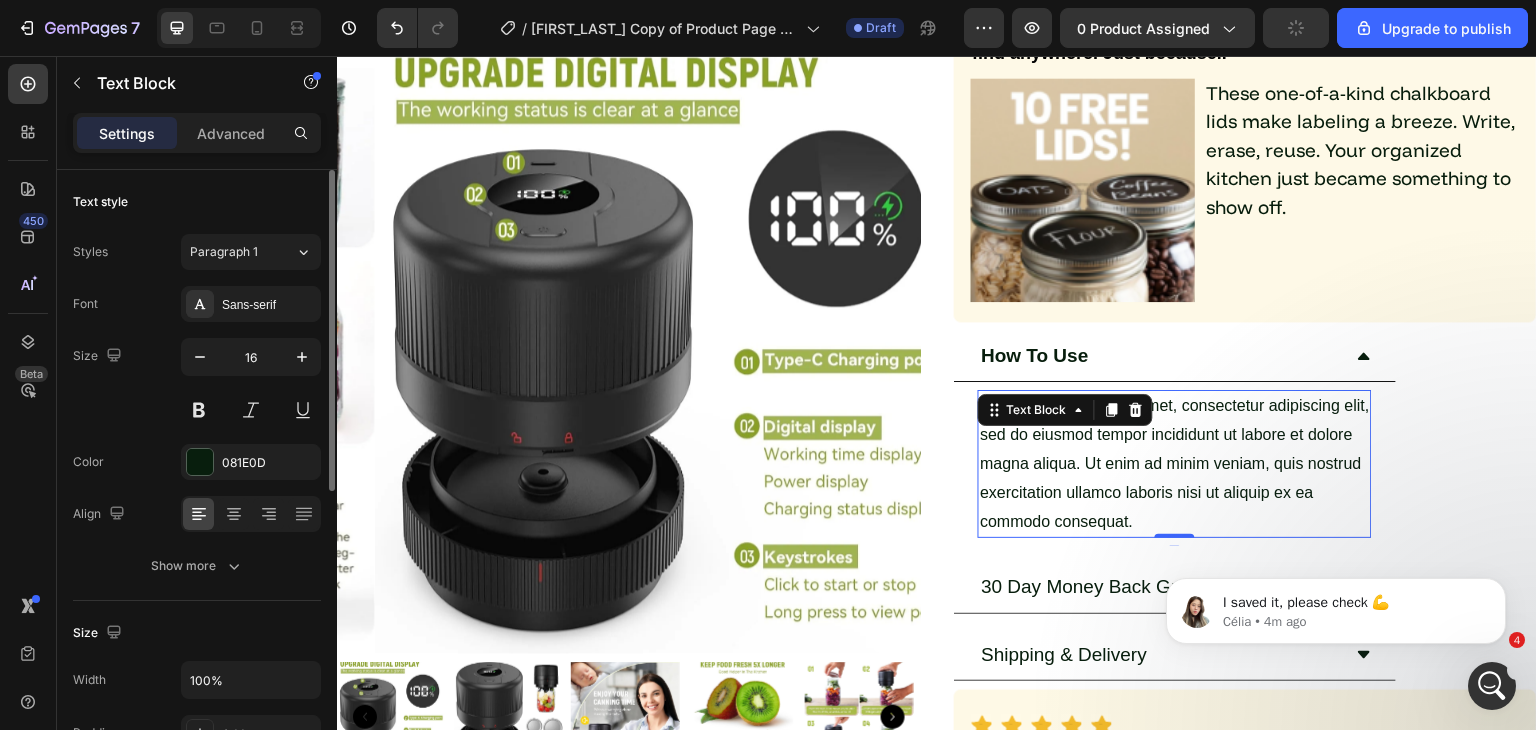 click on "Lorem ipsum dolor sit amet, consectetur adipiscing elit, sed do eiusmod tempor incididunt ut labore et dolore magna aliqua. Ut enim ad minim veniam, quis nostrud exercitation ullamco laboris nisi ut aliquip ex ea commodo consequat." at bounding box center [1175, 464] 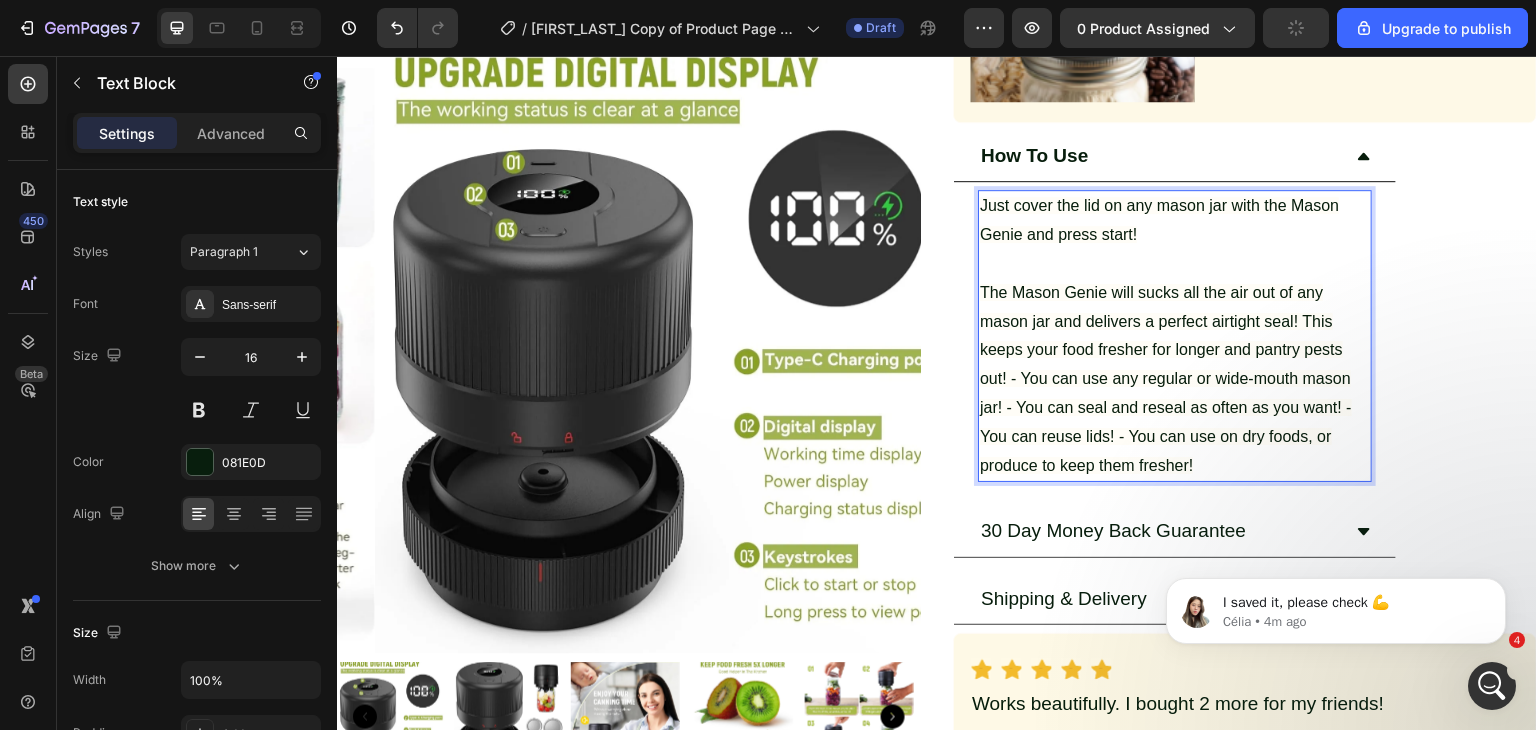 scroll, scrollTop: 1300, scrollLeft: 0, axis: vertical 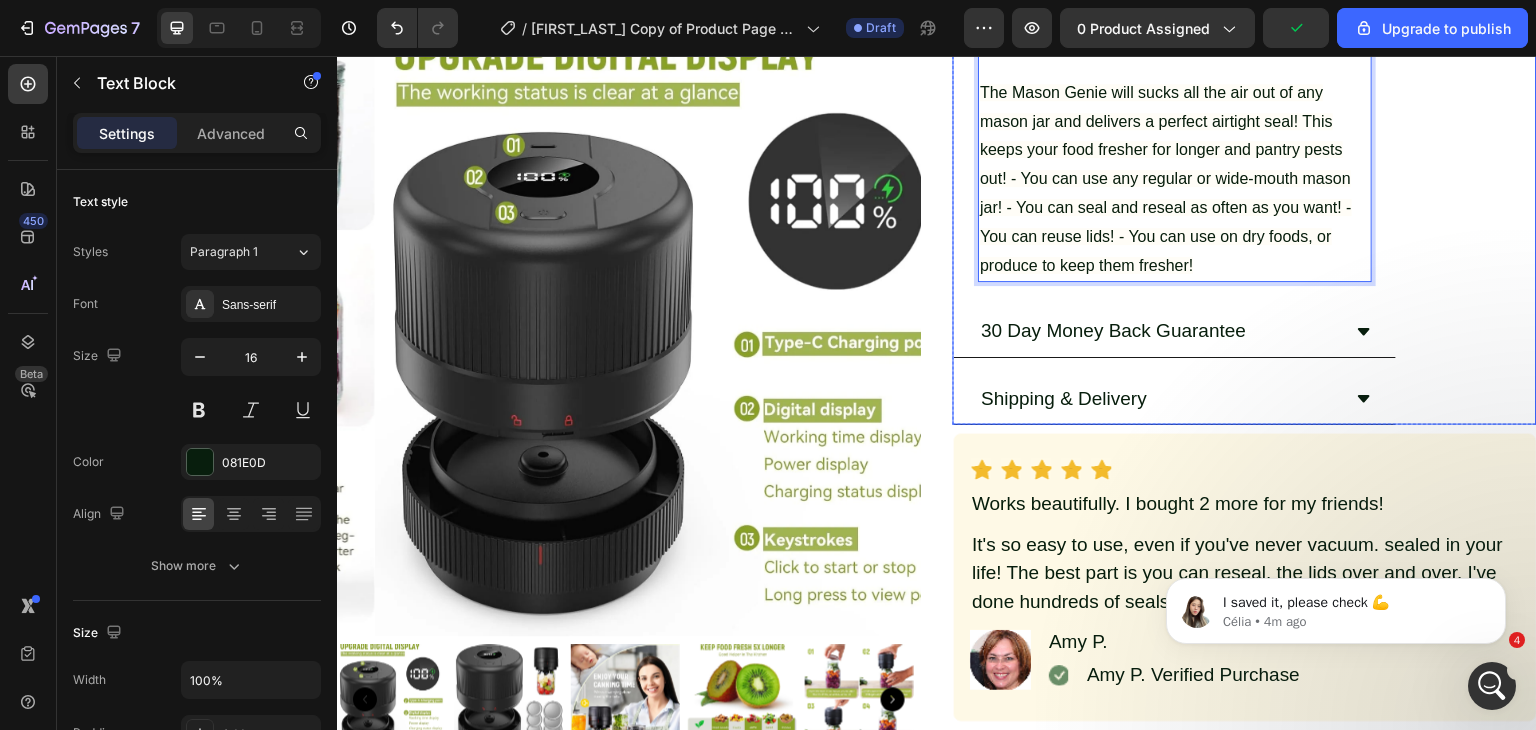 click on "30 Day Money Back Guarantee" at bounding box center [1113, 331] 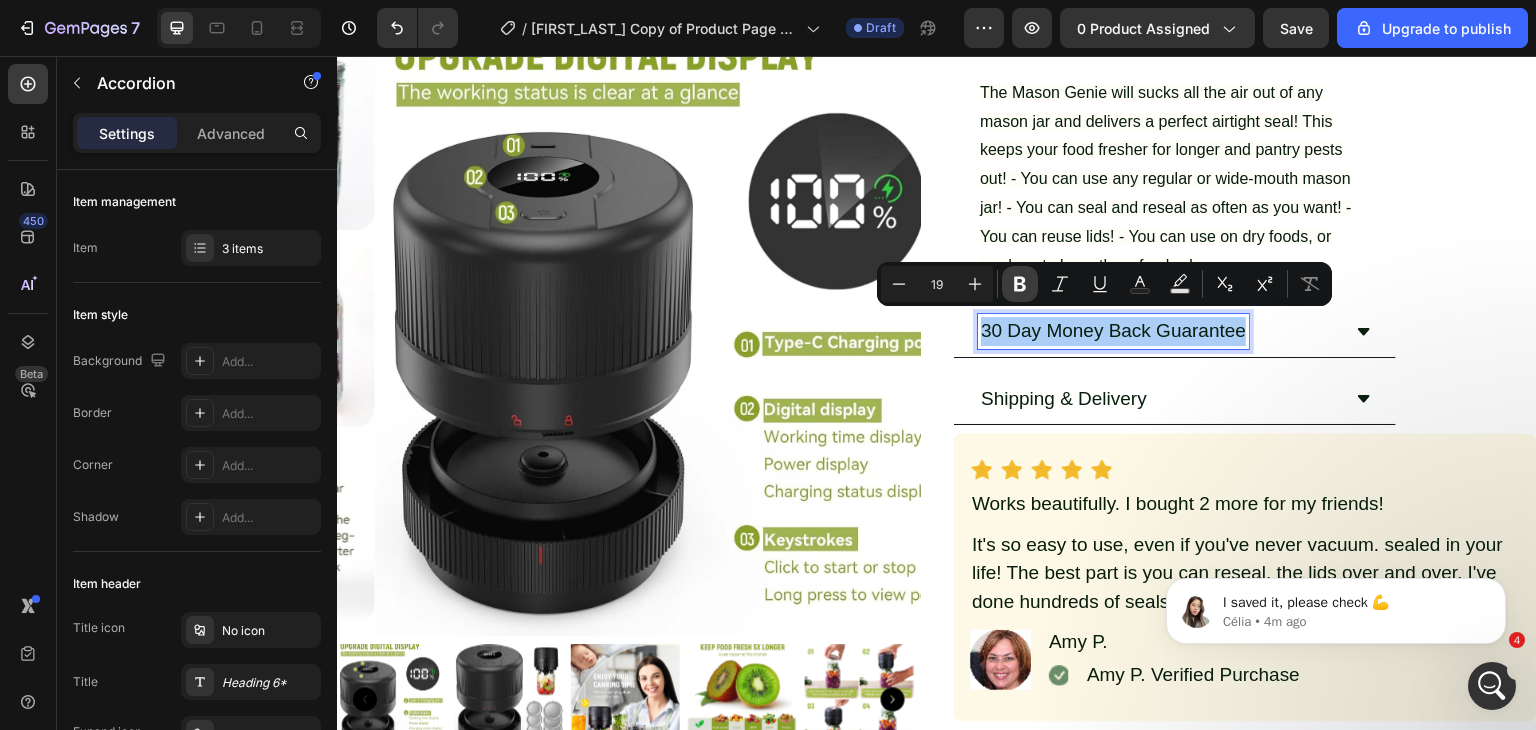 click 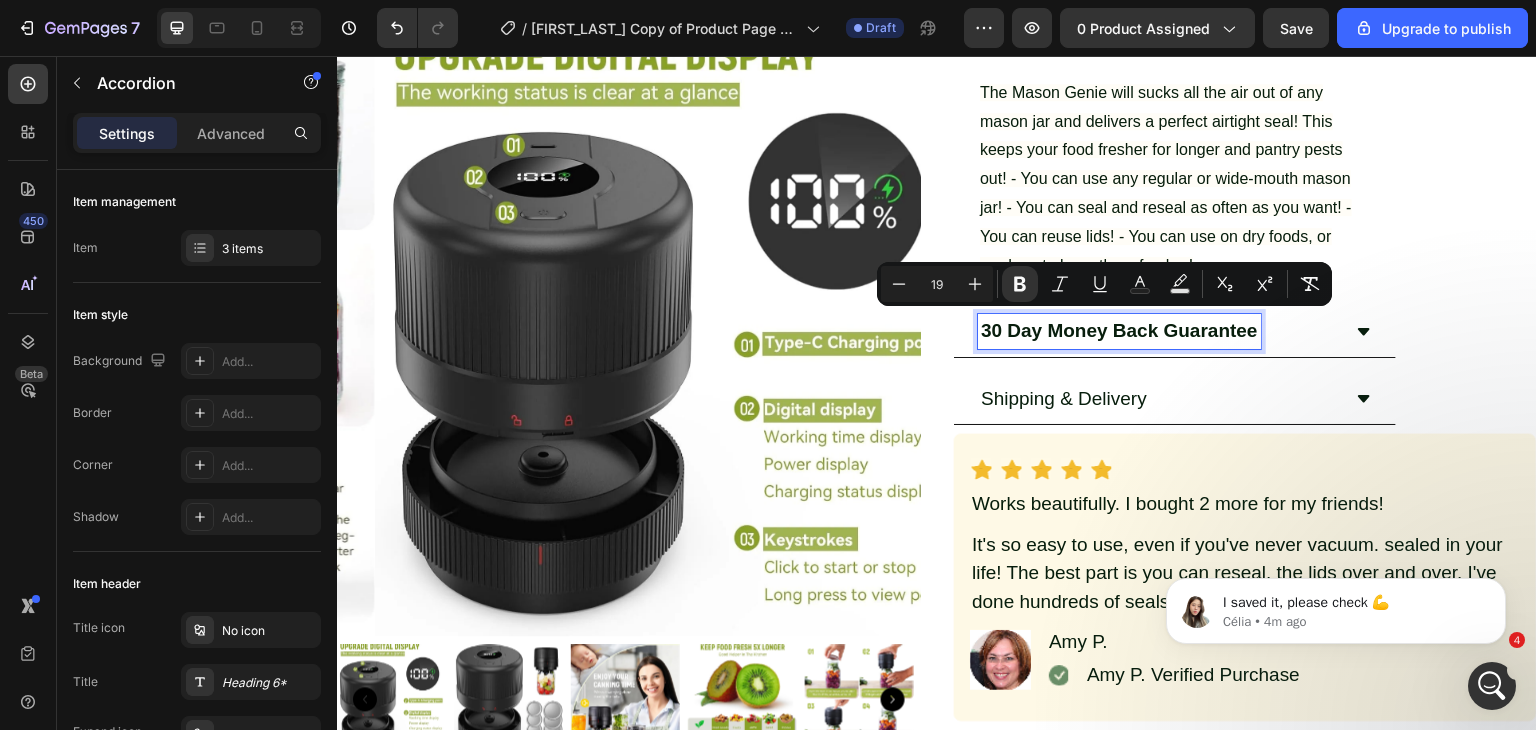 click on "30 Day Money Back Guarantee" at bounding box center [1159, 331] 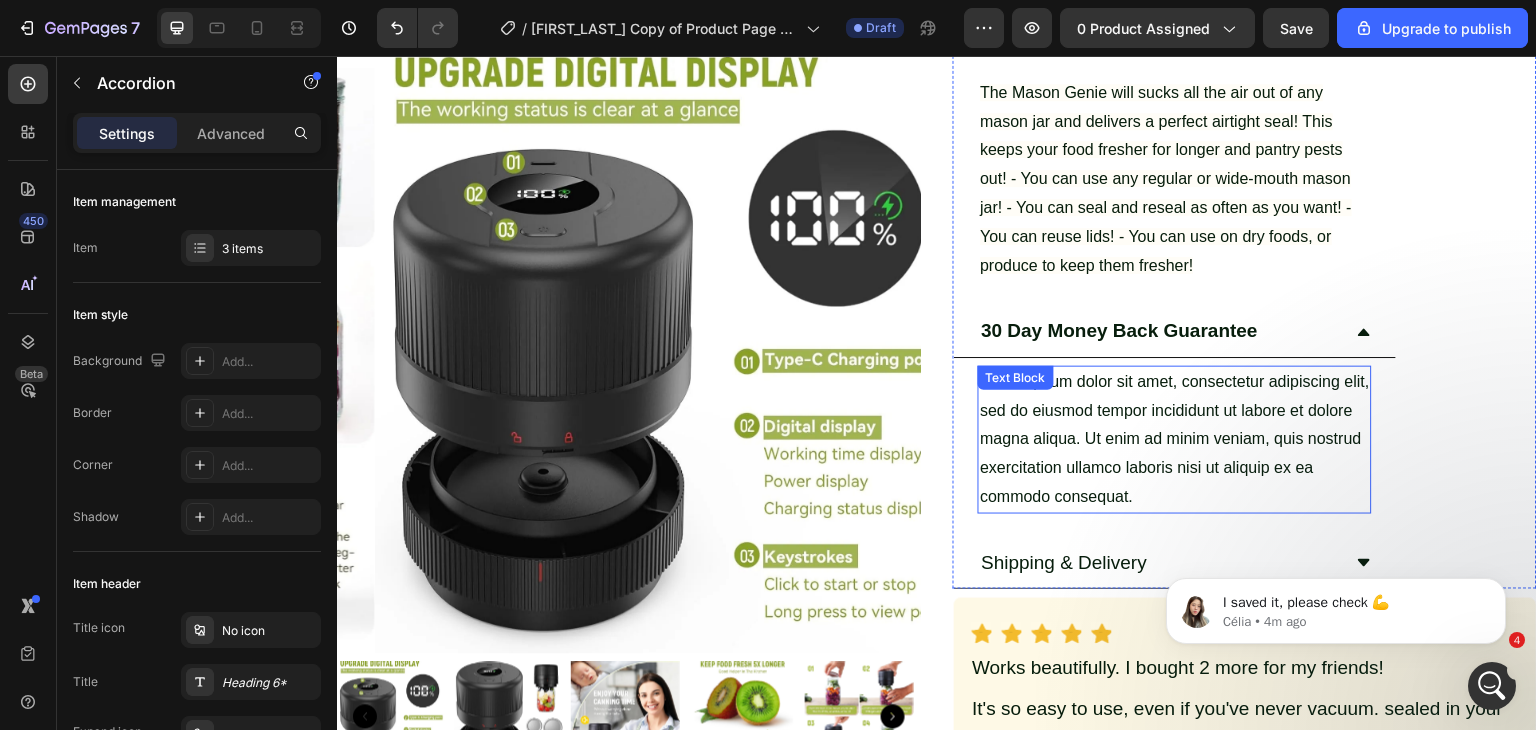 click on "Lorem ipsum dolor sit amet, consectetur adipiscing elit, sed do eiusmod tempor incididunt ut labore et dolore magna aliqua. Ut enim ad minim veniam, quis nostrud exercitation ullamco laboris nisi ut aliquip ex ea commodo consequat." at bounding box center (1175, 440) 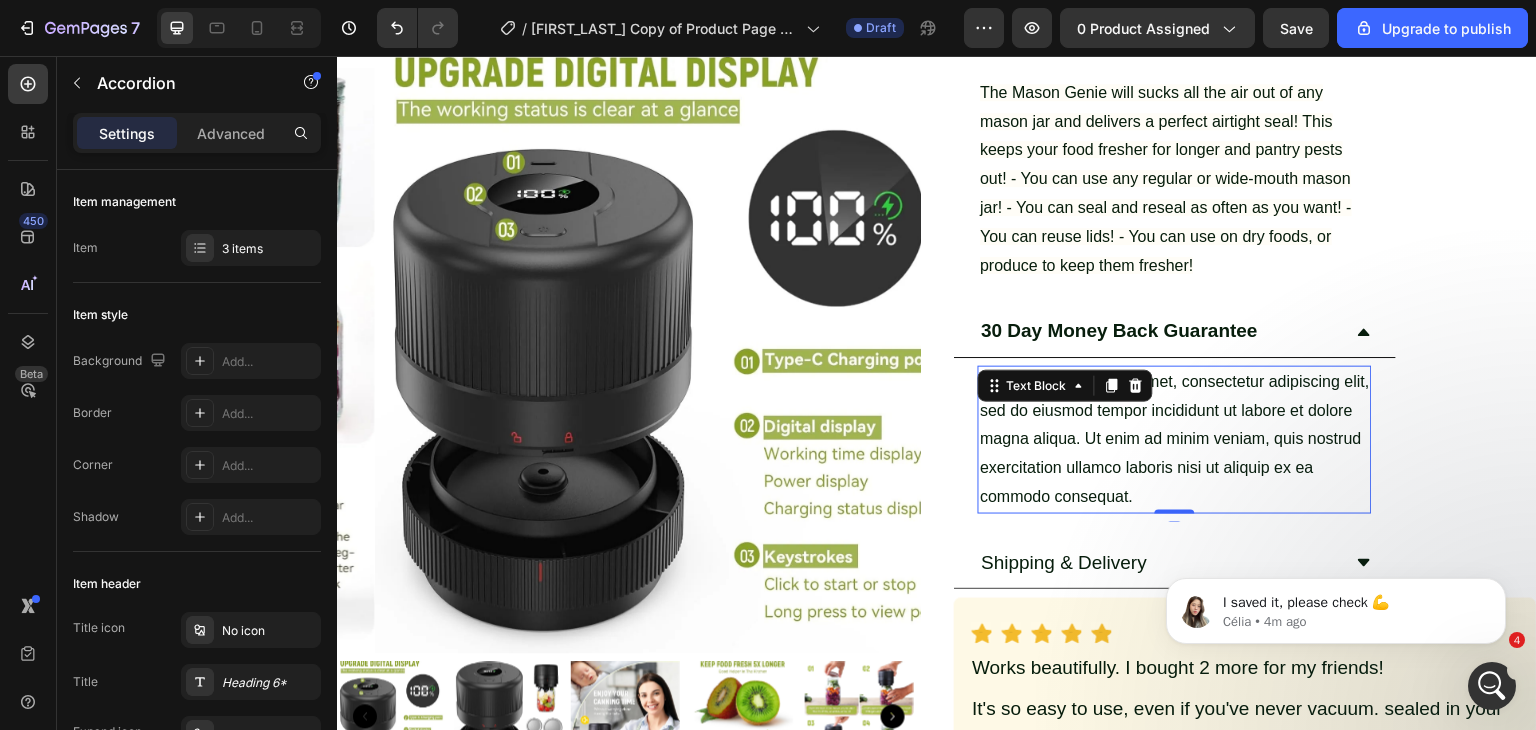 click on "Lorem ipsum dolor sit amet, consectetur adipiscing elit, sed do eiusmod tempor incididunt ut labore et dolore magna aliqua. Ut enim ad minim veniam, quis nostrud exercitation ullamco laboris nisi ut aliquip ex ea commodo consequat." at bounding box center (1175, 440) 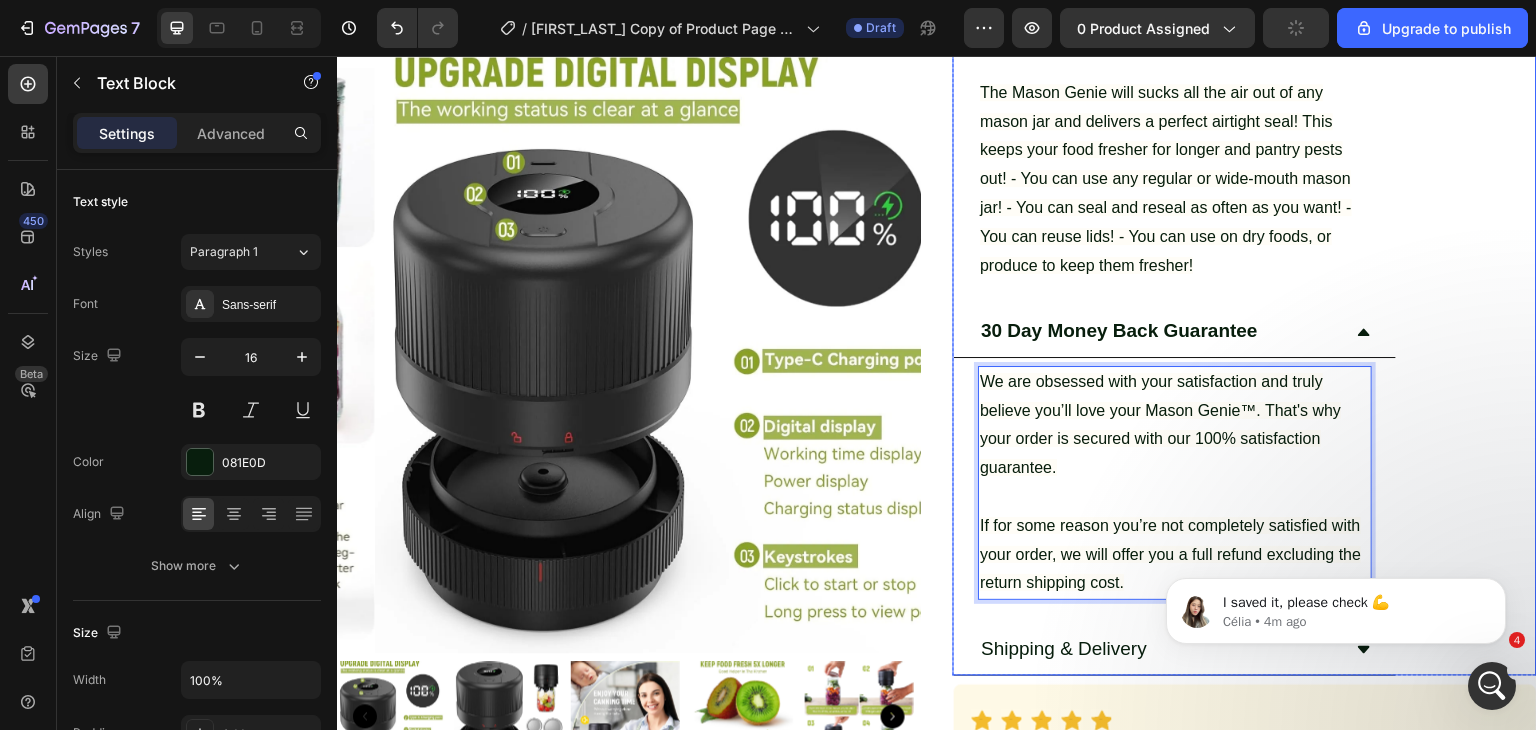 click on "30 Day Money Back Guarantee" at bounding box center [1159, 331] 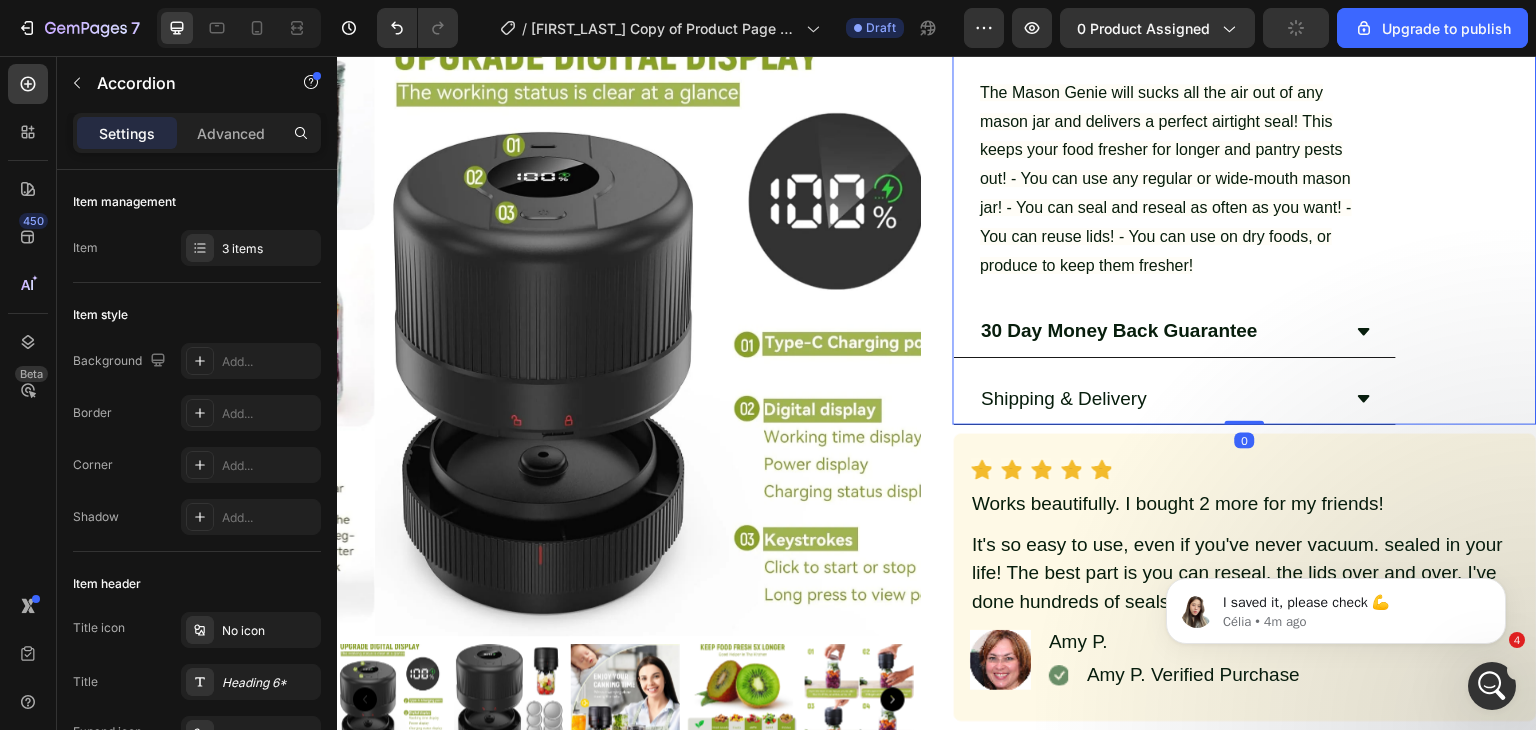 scroll, scrollTop: 1100, scrollLeft: 0, axis: vertical 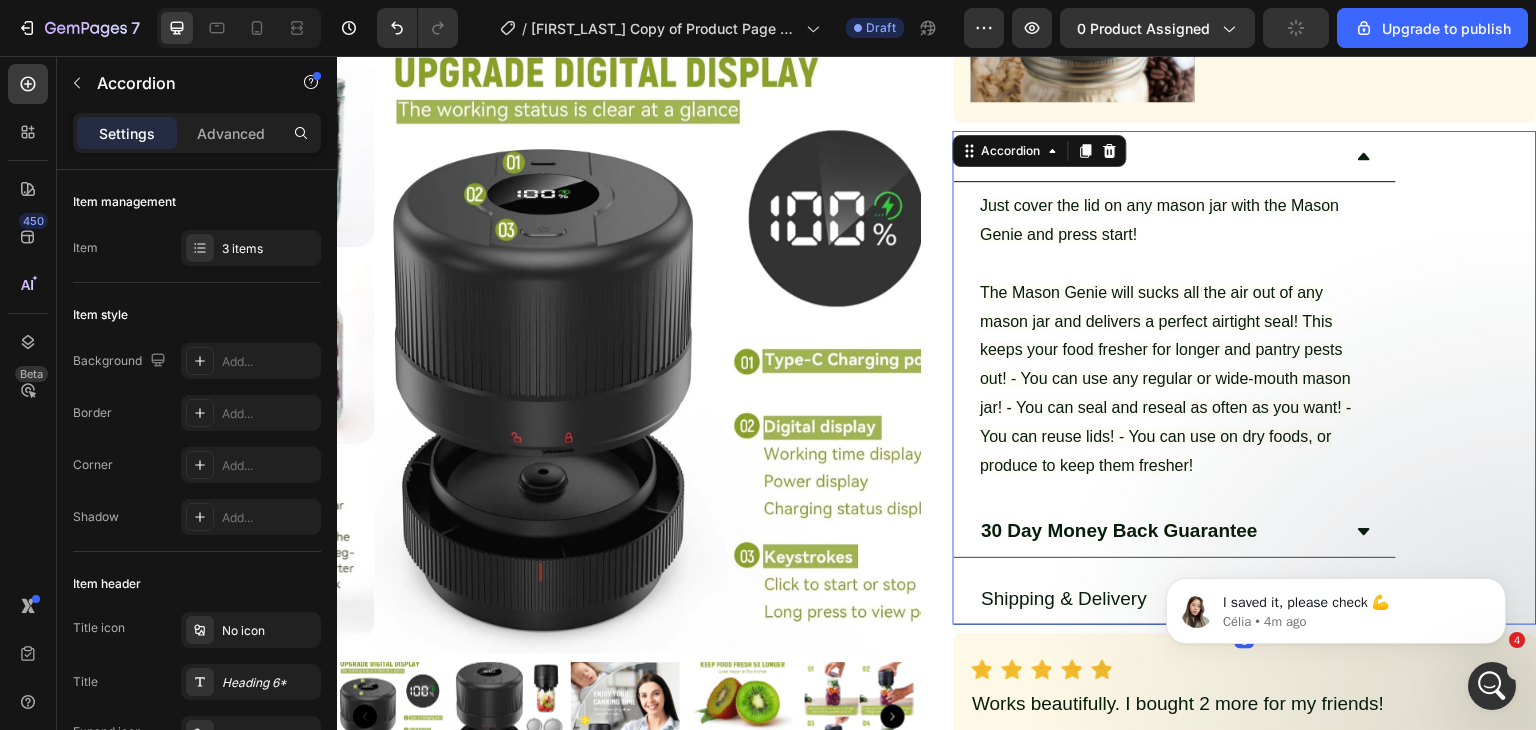 click on "How To Use" at bounding box center (1159, 156) 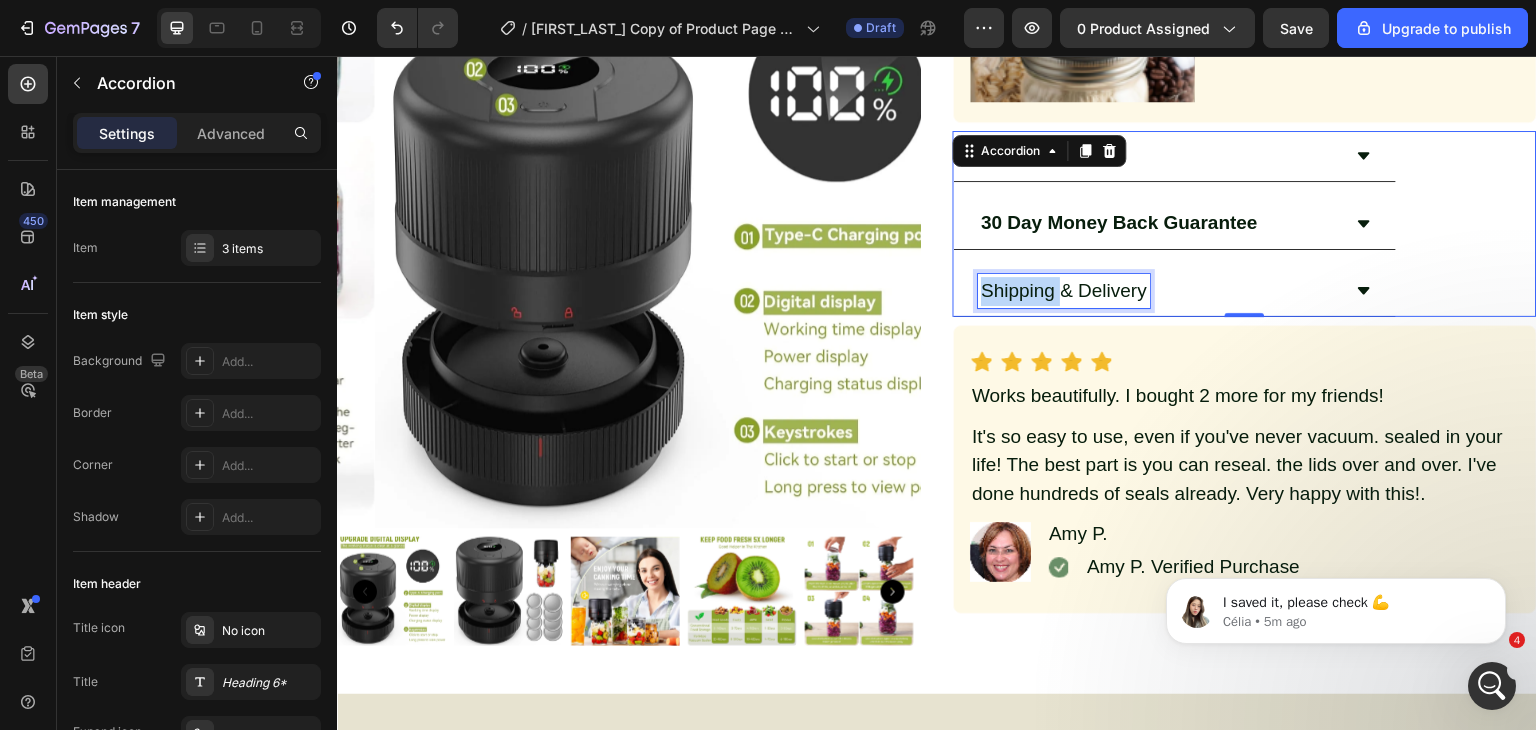 click on "Shipping & Delivery" at bounding box center (1064, 291) 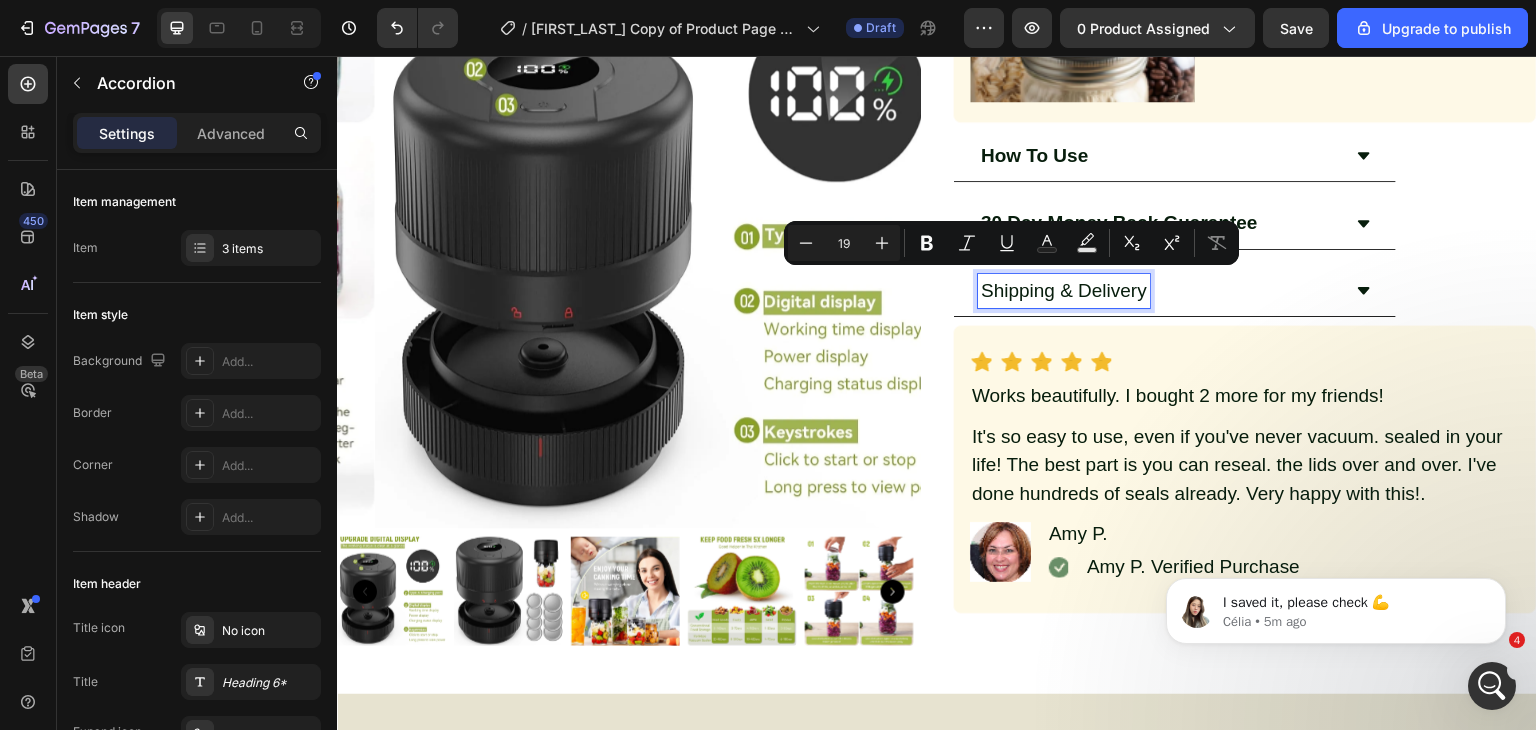 click on "Shipping & Delivery" at bounding box center [1064, 291] 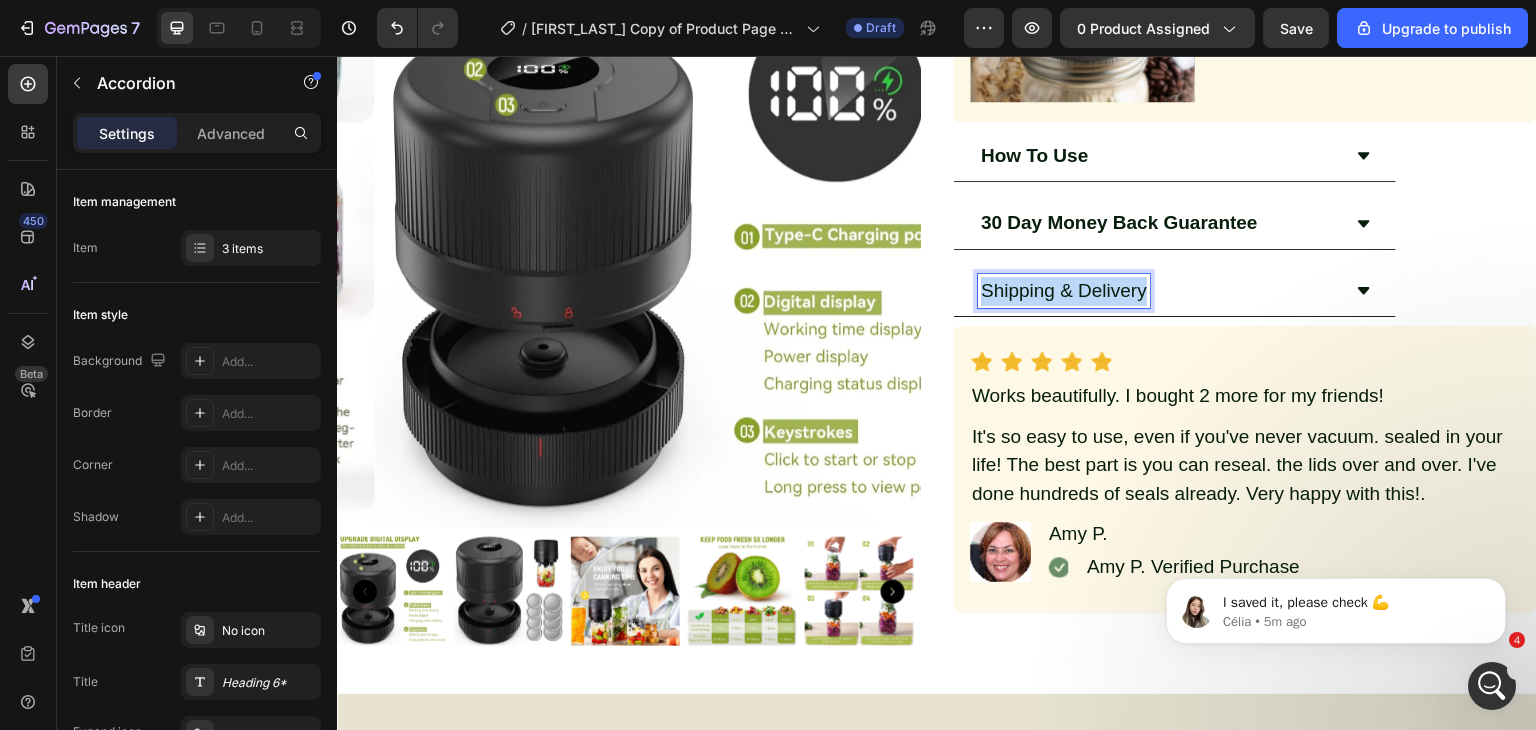 drag, startPoint x: 1138, startPoint y: 281, endPoint x: 973, endPoint y: 274, distance: 165.14842 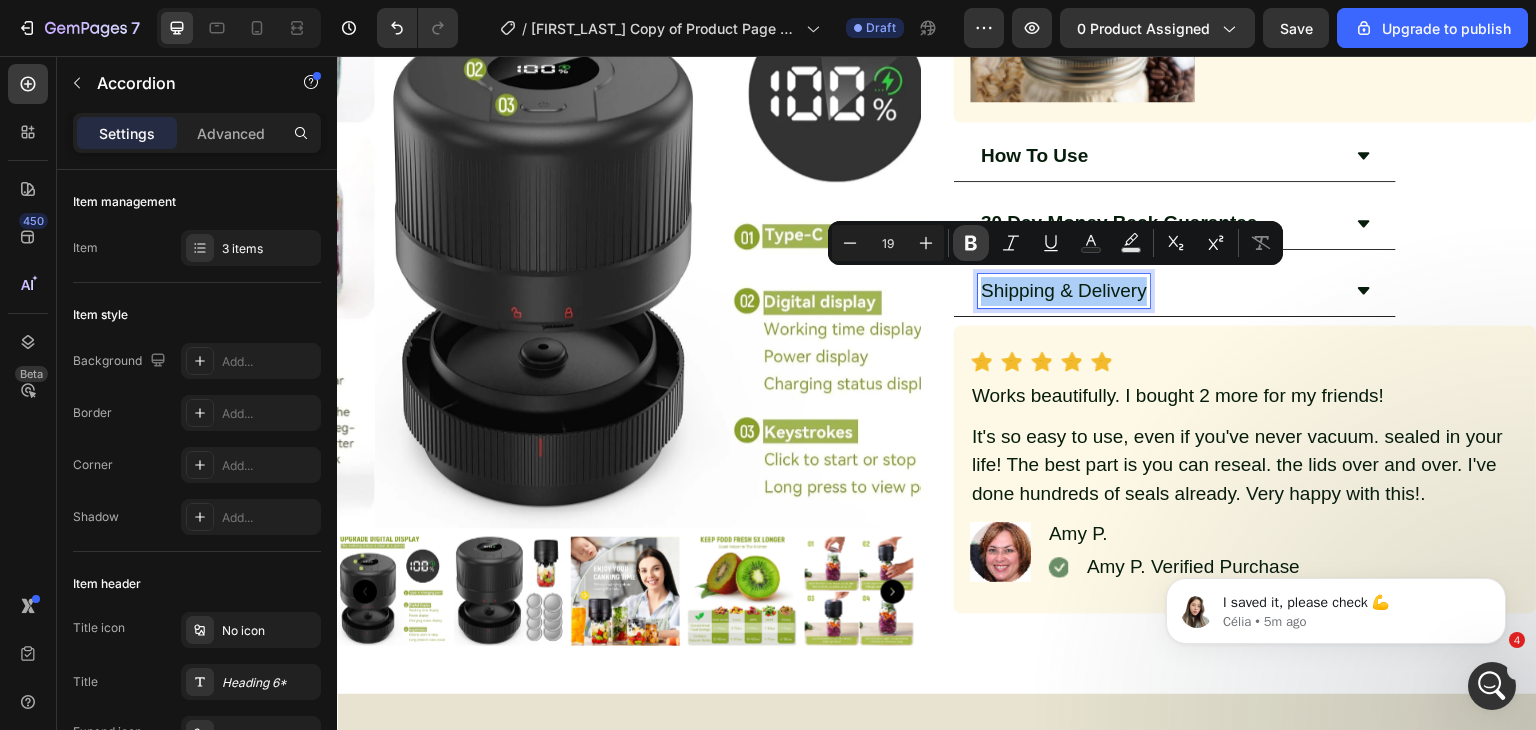 click 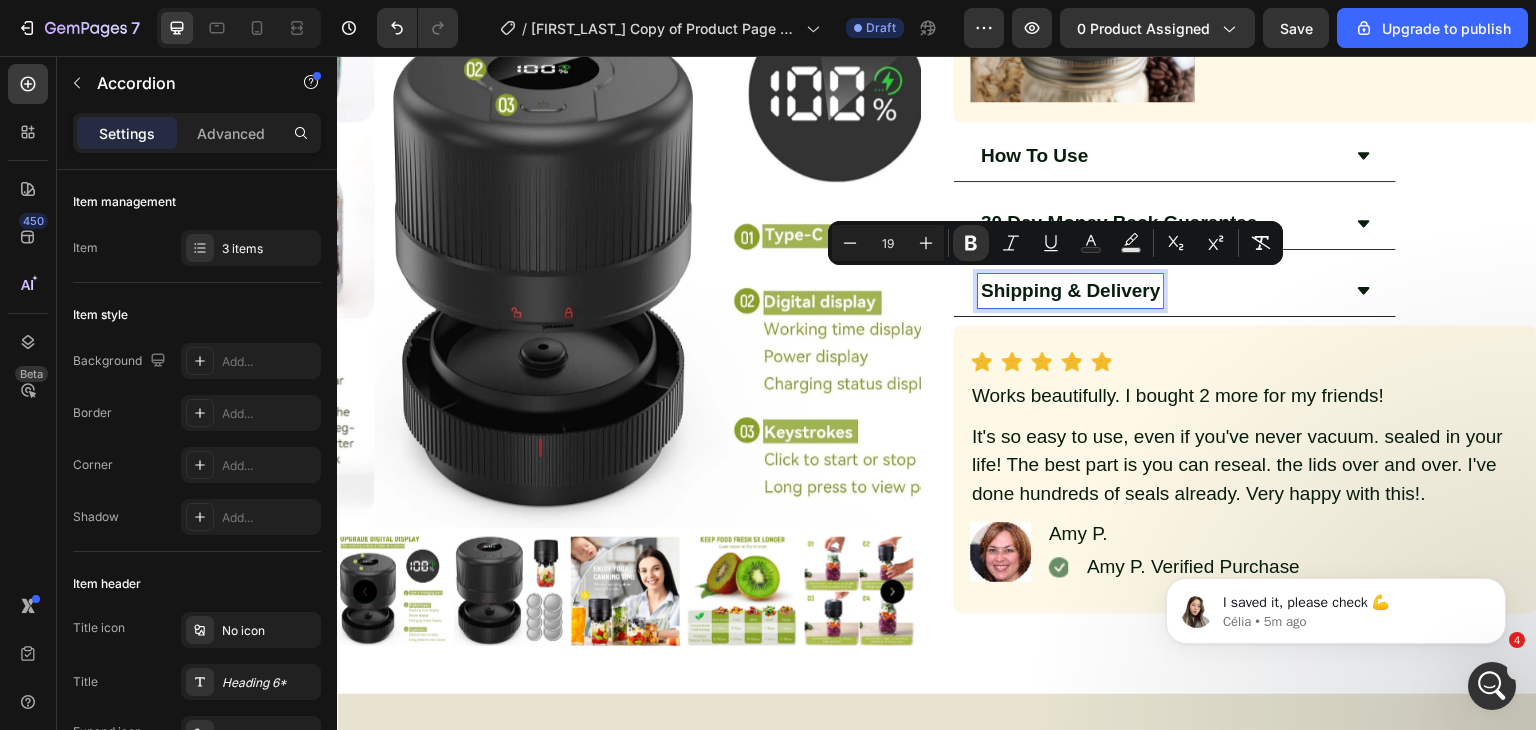 click on "Shipping & Delivery" at bounding box center (1159, 291) 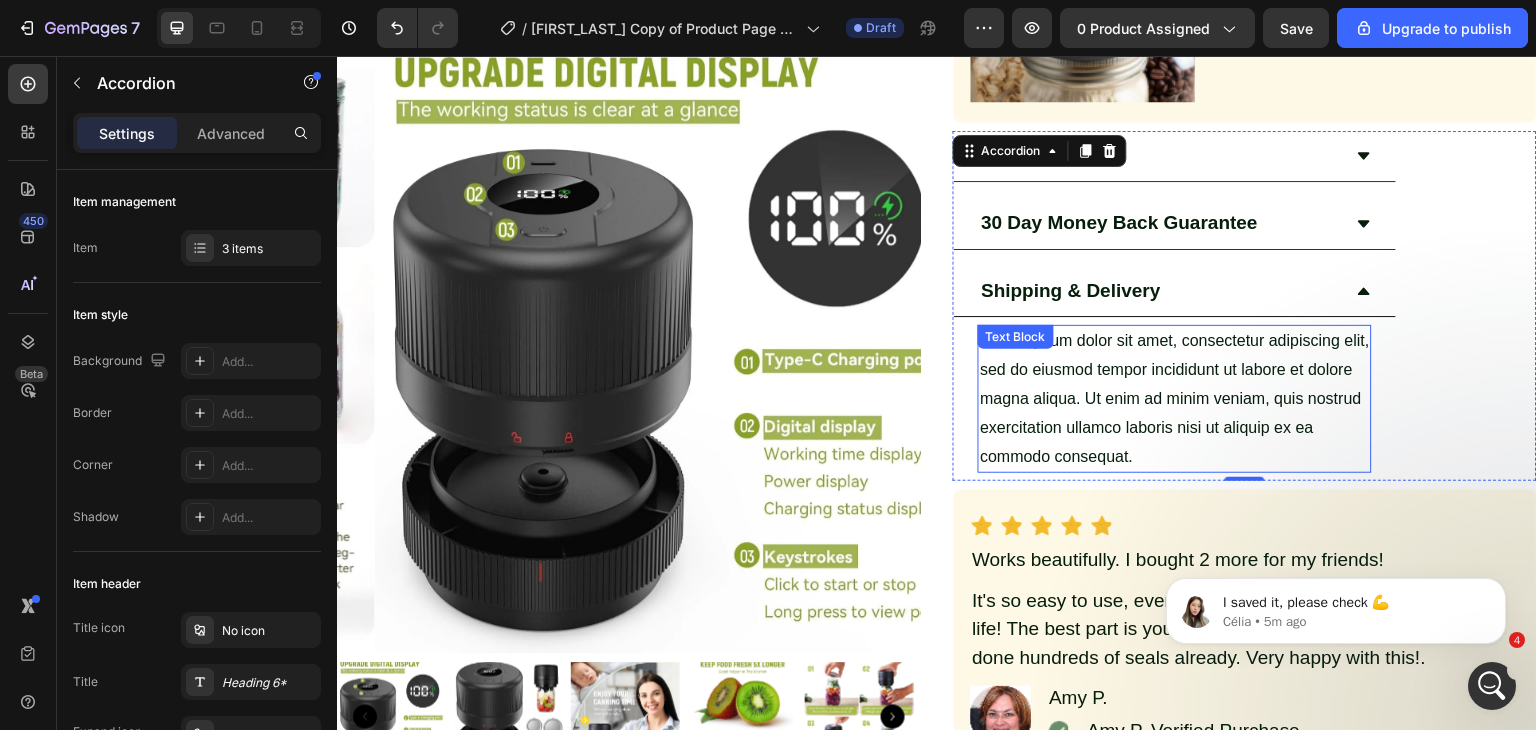 click on "Lorem ipsum dolor sit amet, consectetur adipiscing elit, sed do eiusmod tempor incididunt ut labore et dolore magna aliqua. Ut enim ad minim veniam, quis nostrud exercitation ullamco laboris nisi ut aliquip ex ea commodo consequat." at bounding box center [1175, 399] 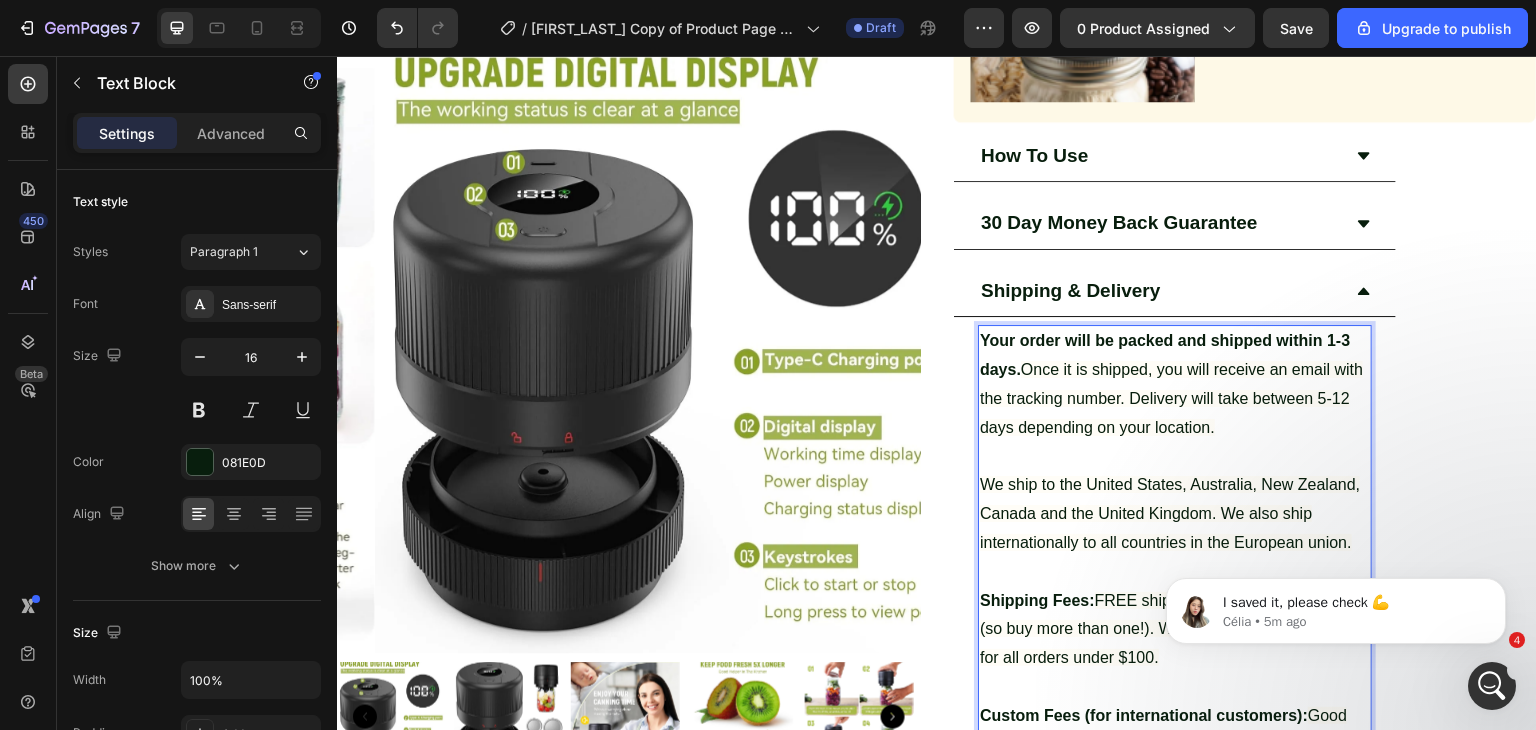 scroll, scrollTop: 1195, scrollLeft: 0, axis: vertical 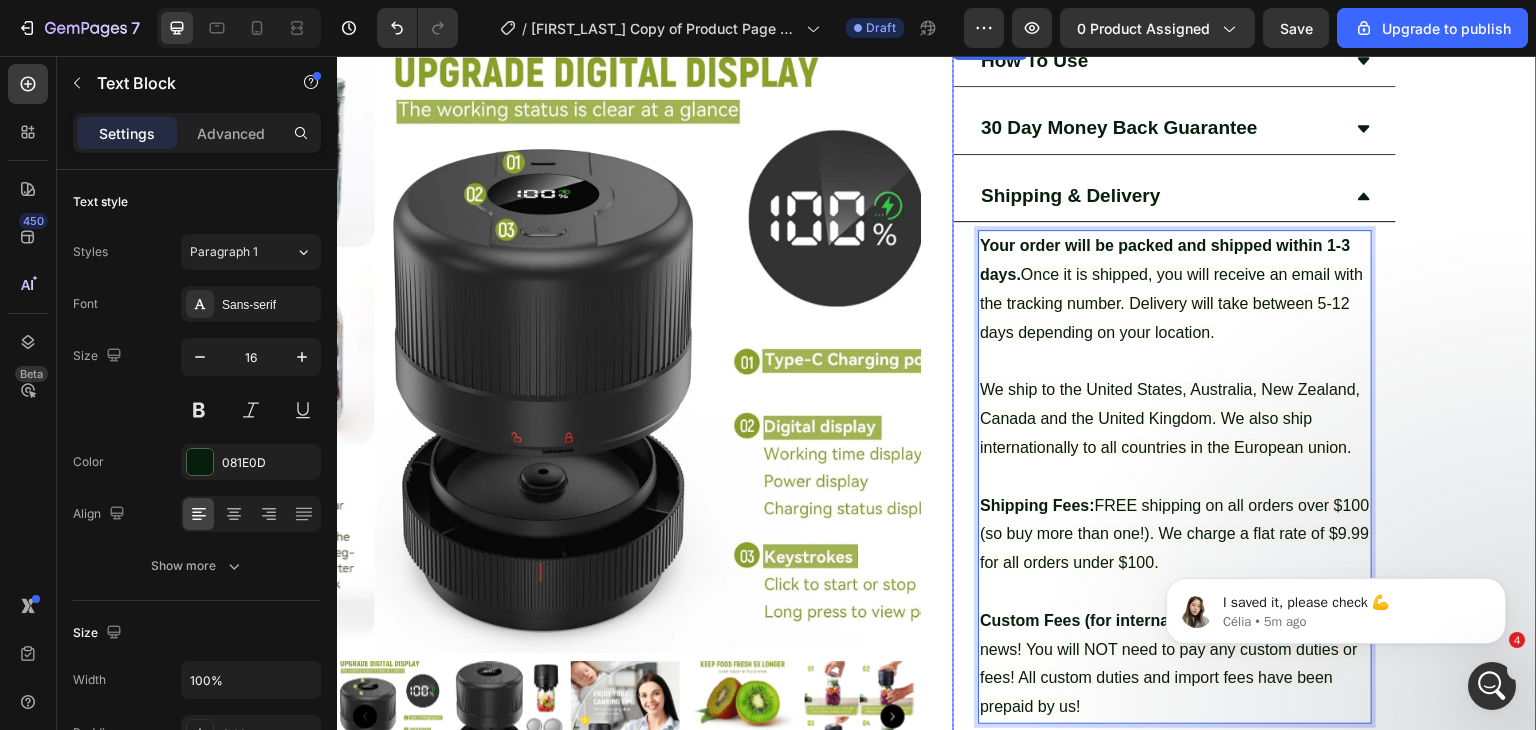 click on "Shipping & Delivery" at bounding box center [1159, 196] 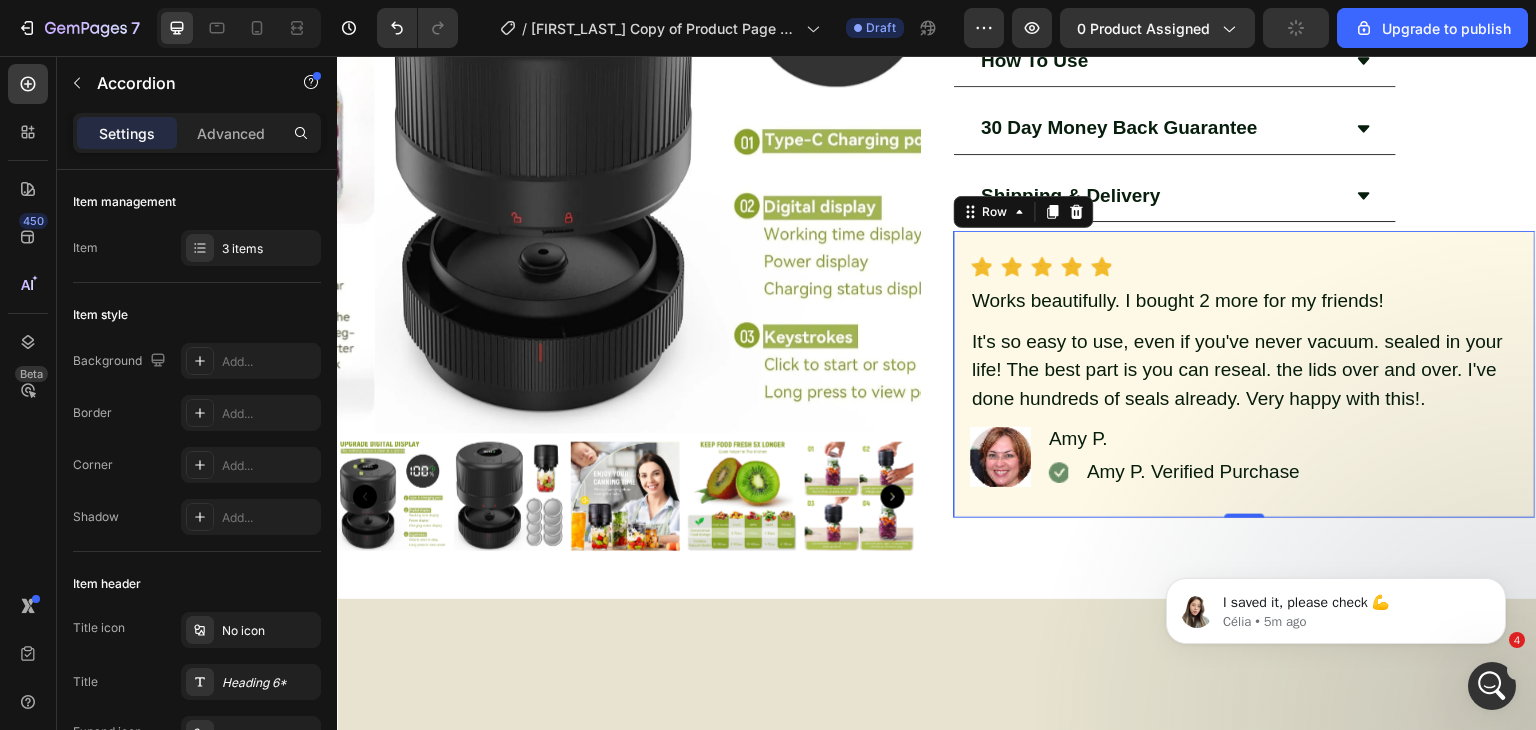 click on "Icon     Icon     Icon     Icon     Icon Icon List Hoz Works beautifully. I bought 2 more for my friends! Text Block It's so easy to use, even if you've never vacuum. sealed in your life! The best part is you can reseal. the lids over and over. I've done hundreds of seals already. Very happy with this!. Text Block Image Amy P. Text Block     Icon Amy P. Verified Purchase Text Block Advanced list Row Advanced list Row   0" at bounding box center [1245, 374] 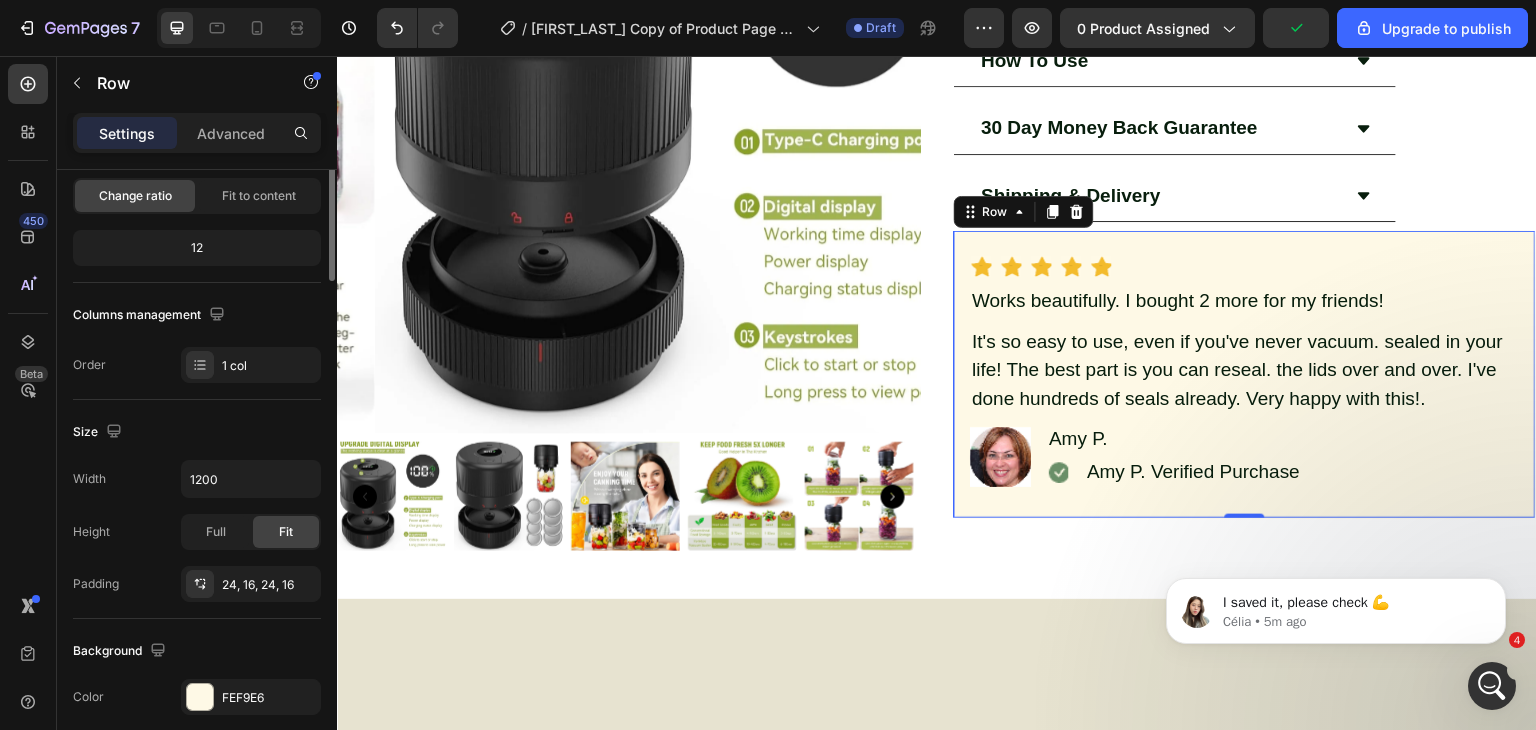 scroll, scrollTop: 0, scrollLeft: 0, axis: both 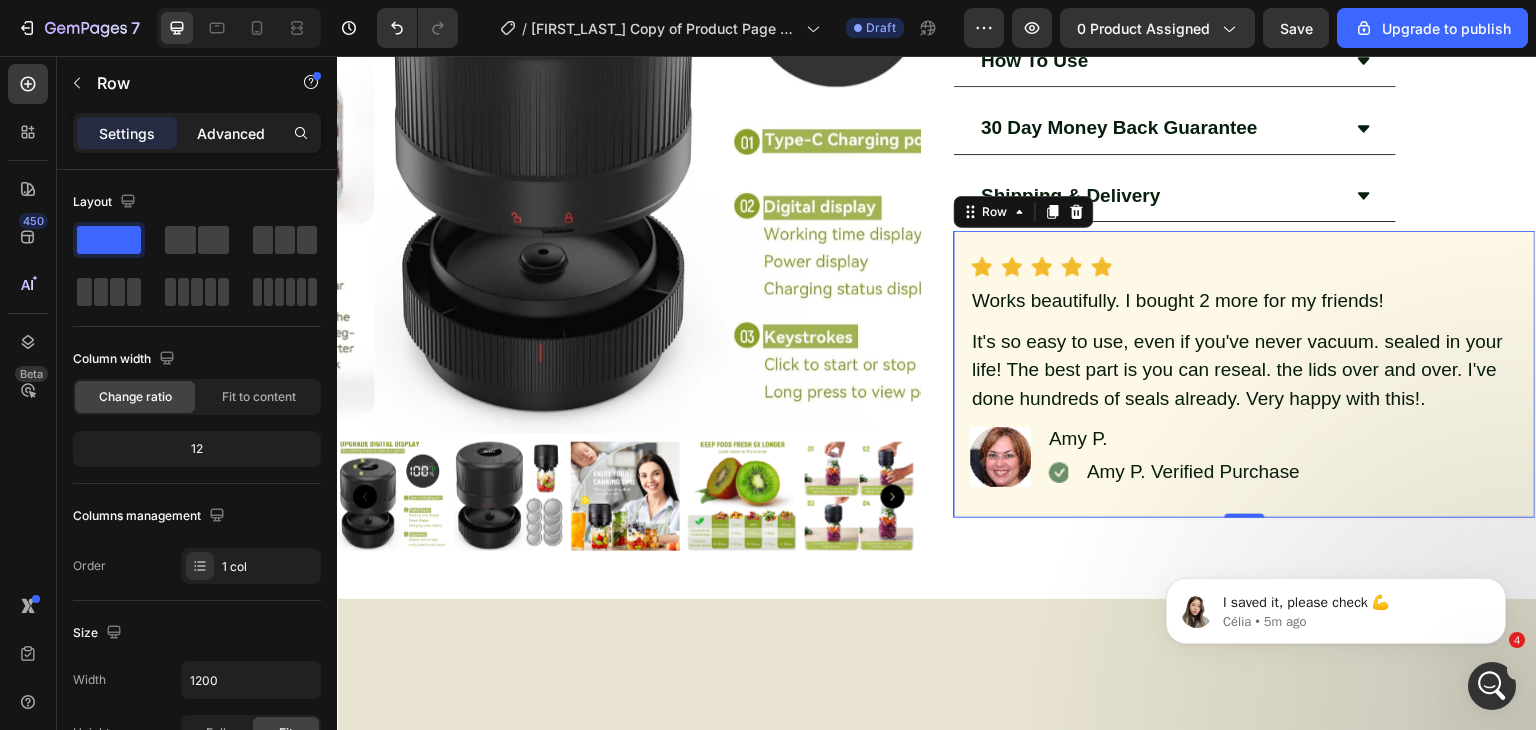click on "Advanced" at bounding box center [231, 133] 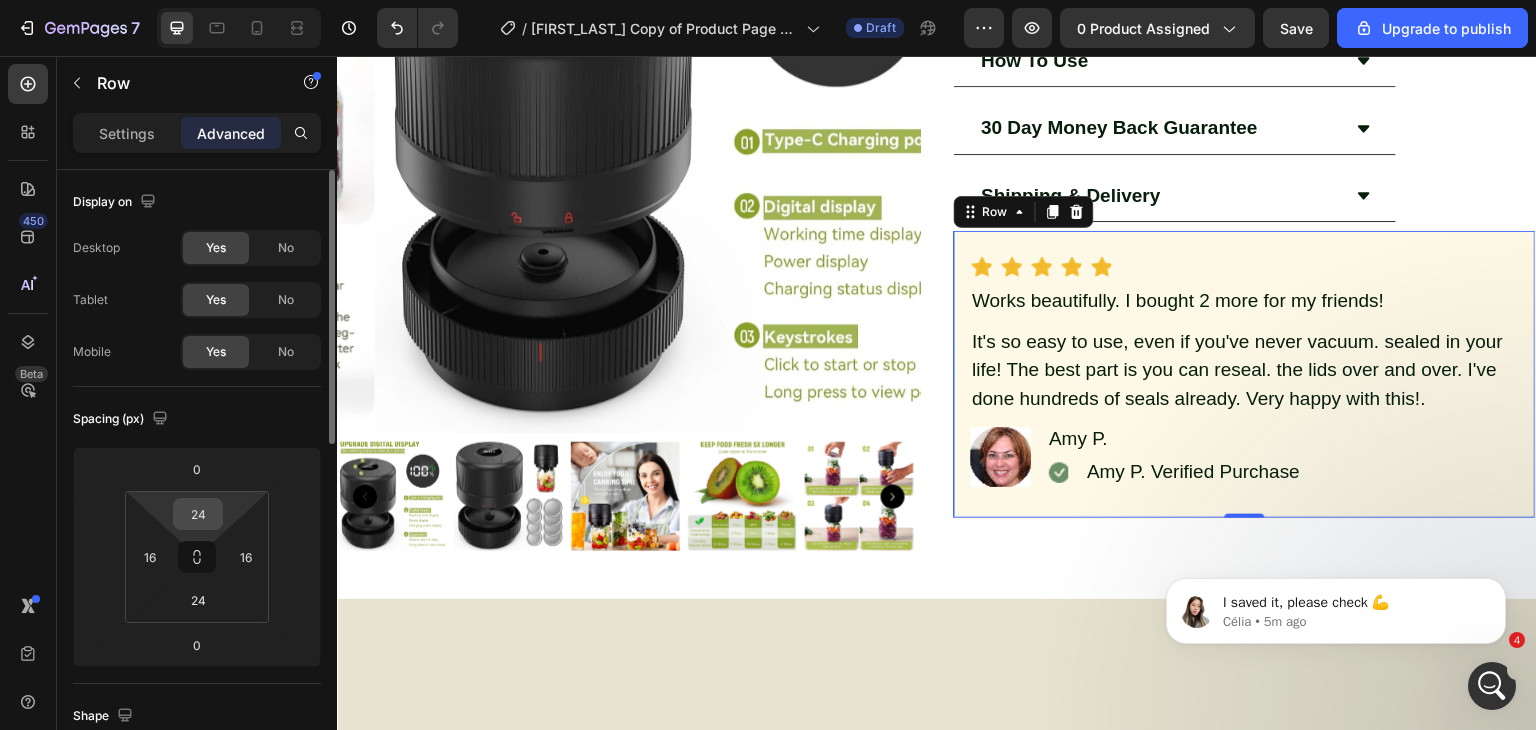 click on "24" at bounding box center [198, 514] 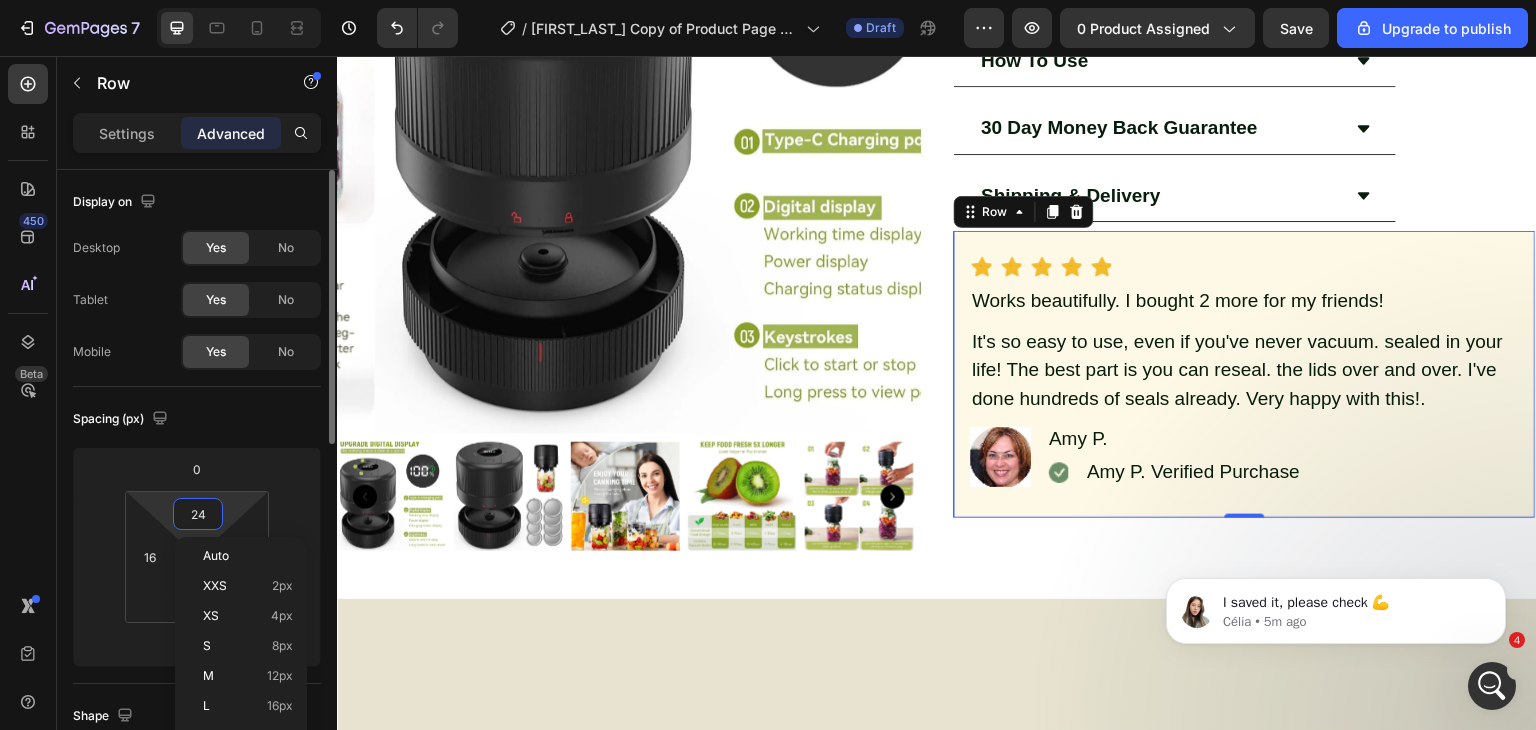 type 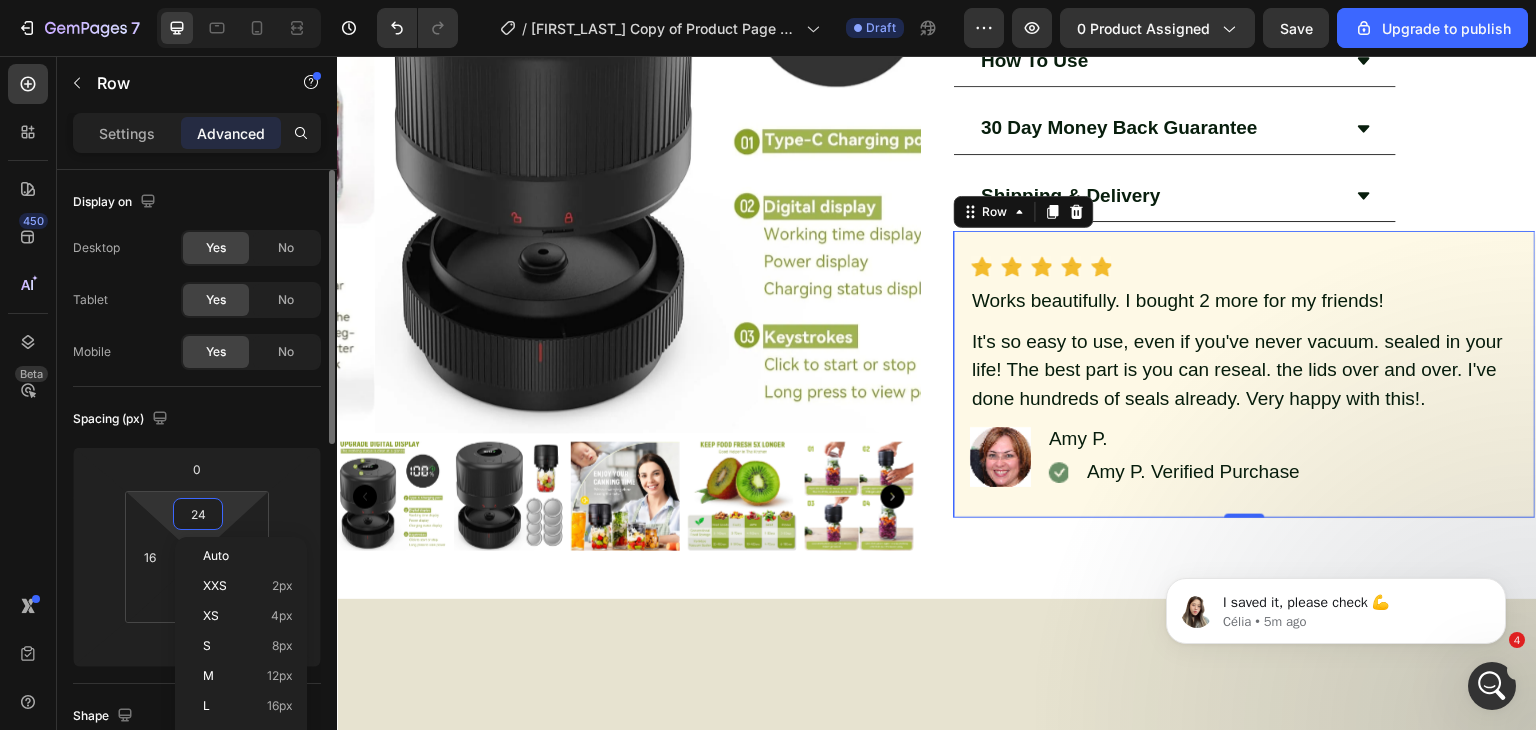 type 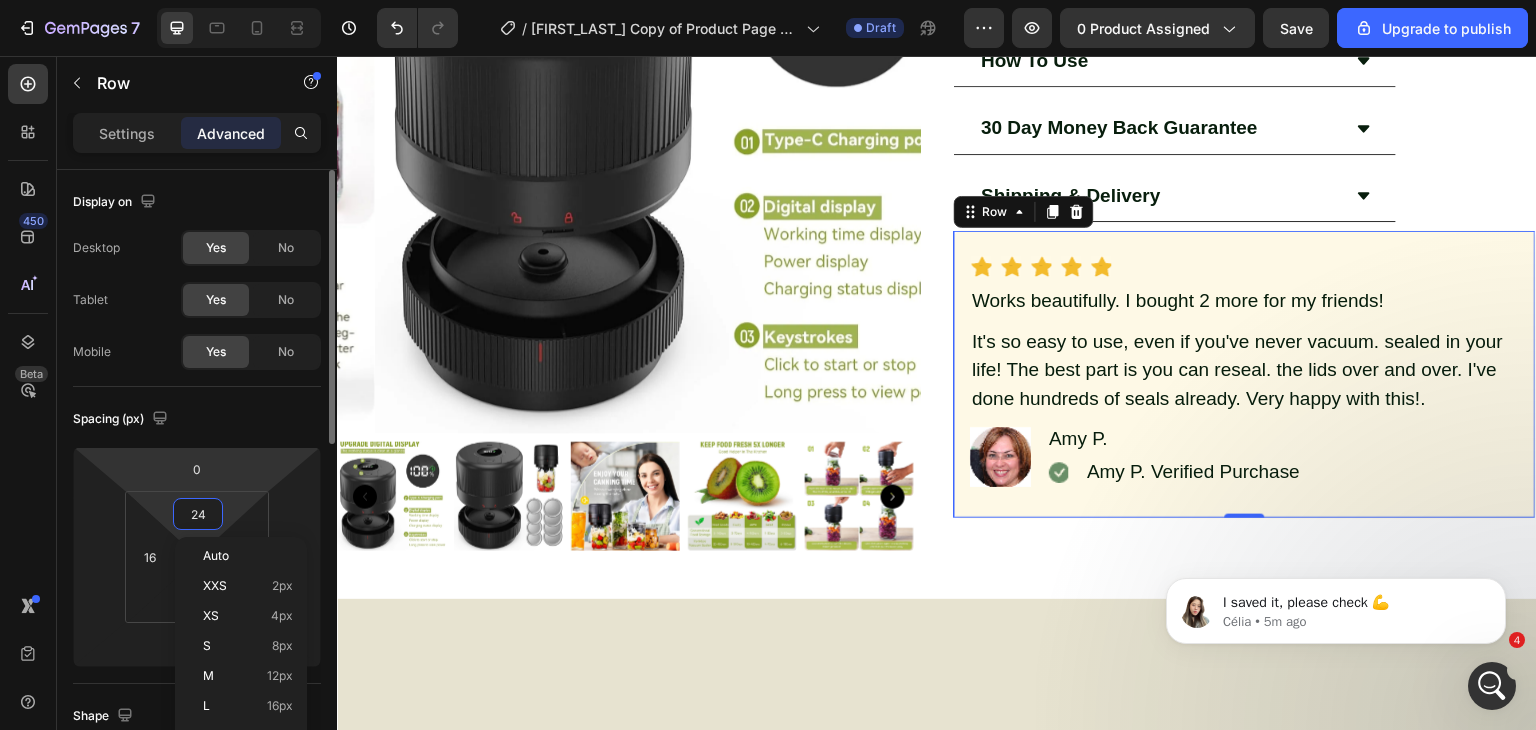 type on "2" 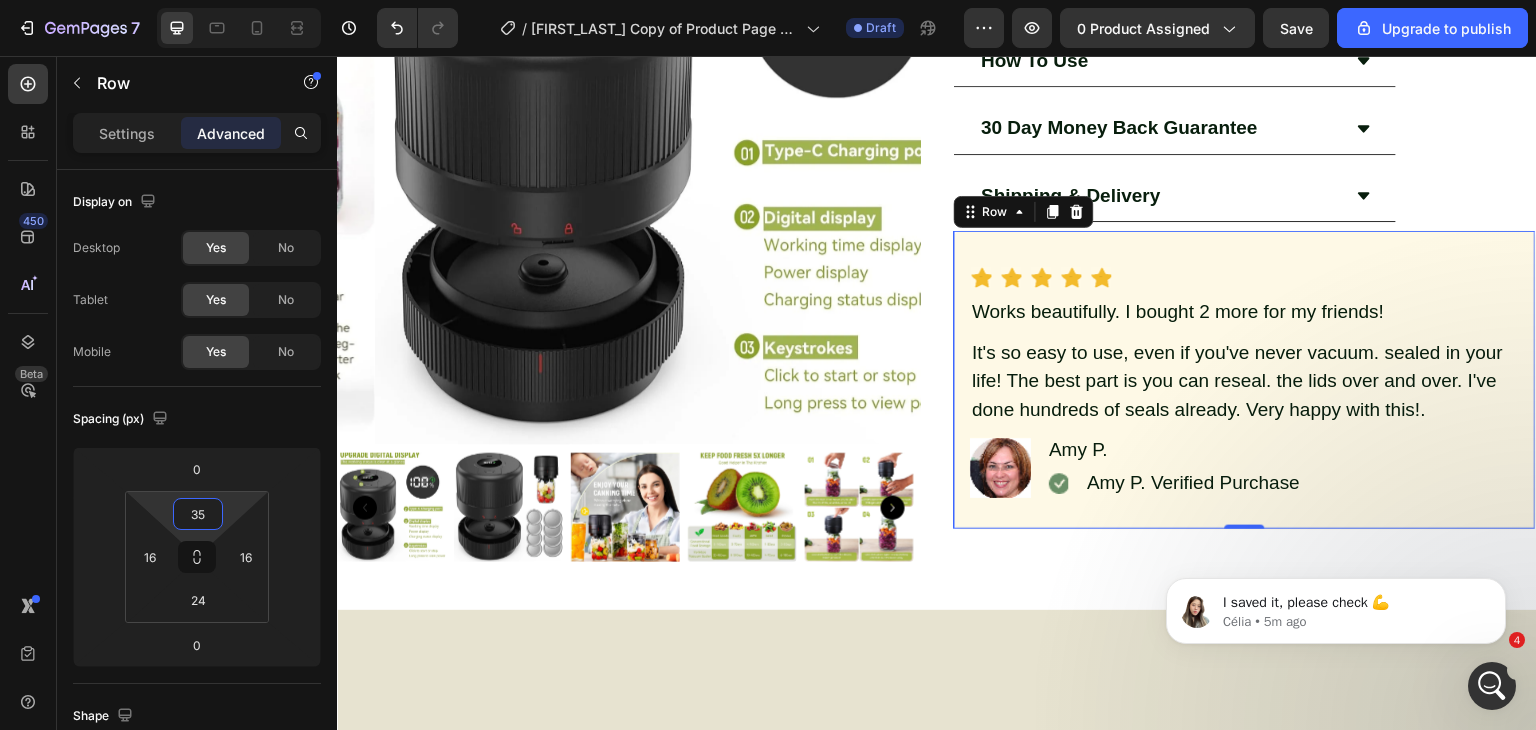 type on "35" 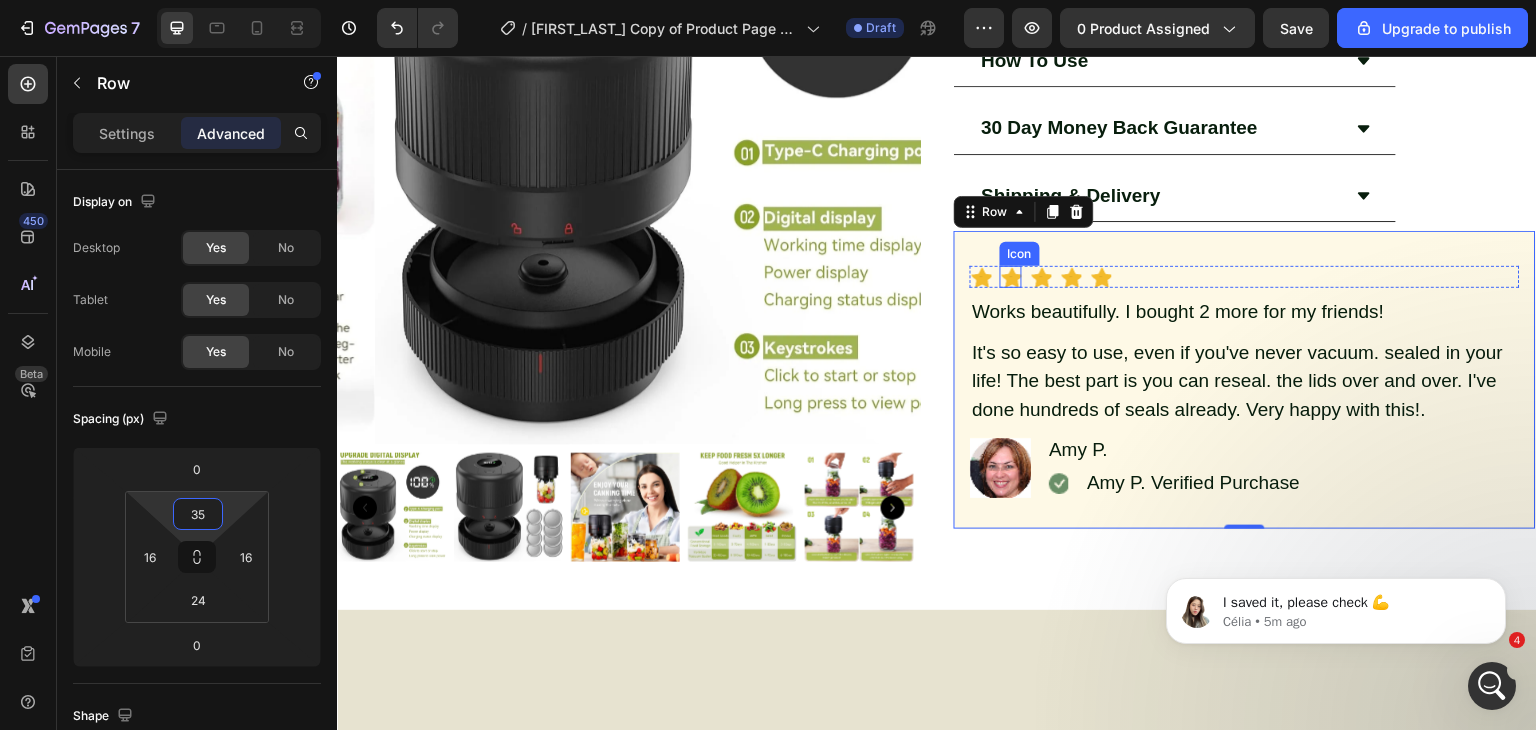 click 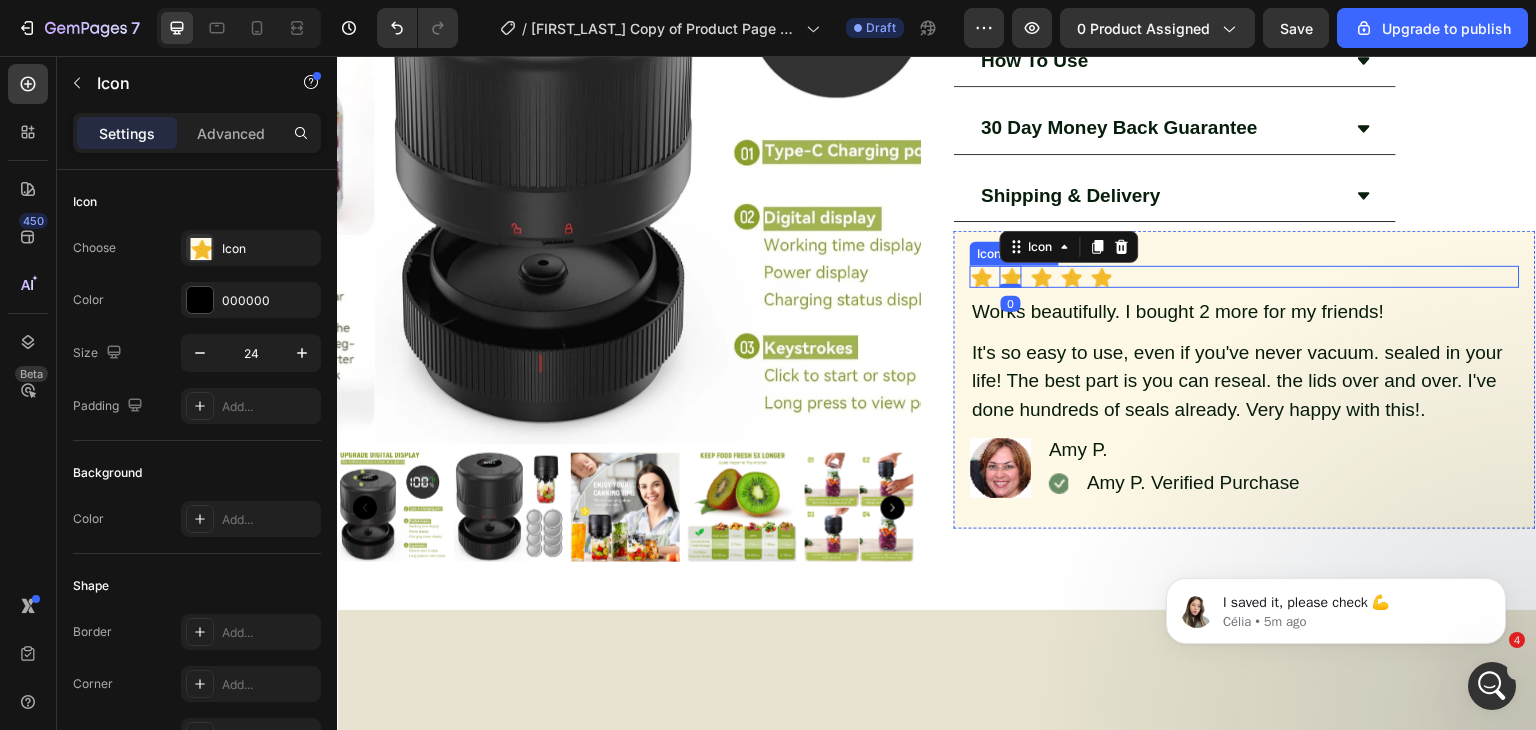 click on "Icon     Icon   0     Icon     Icon     Icon" at bounding box center (1245, 277) 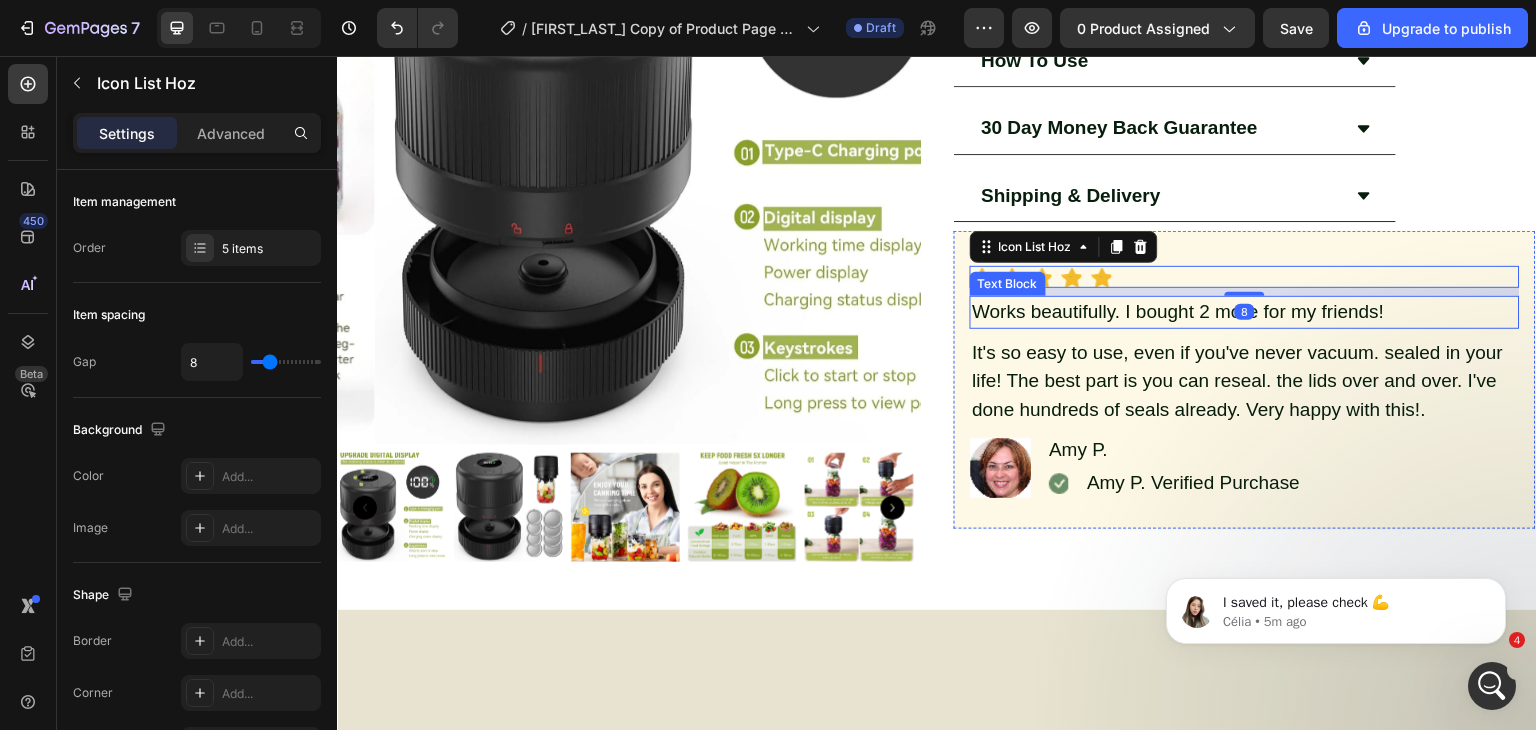 click on "Works beautifully. I bought 2 more for my friends!" at bounding box center (1245, 312) 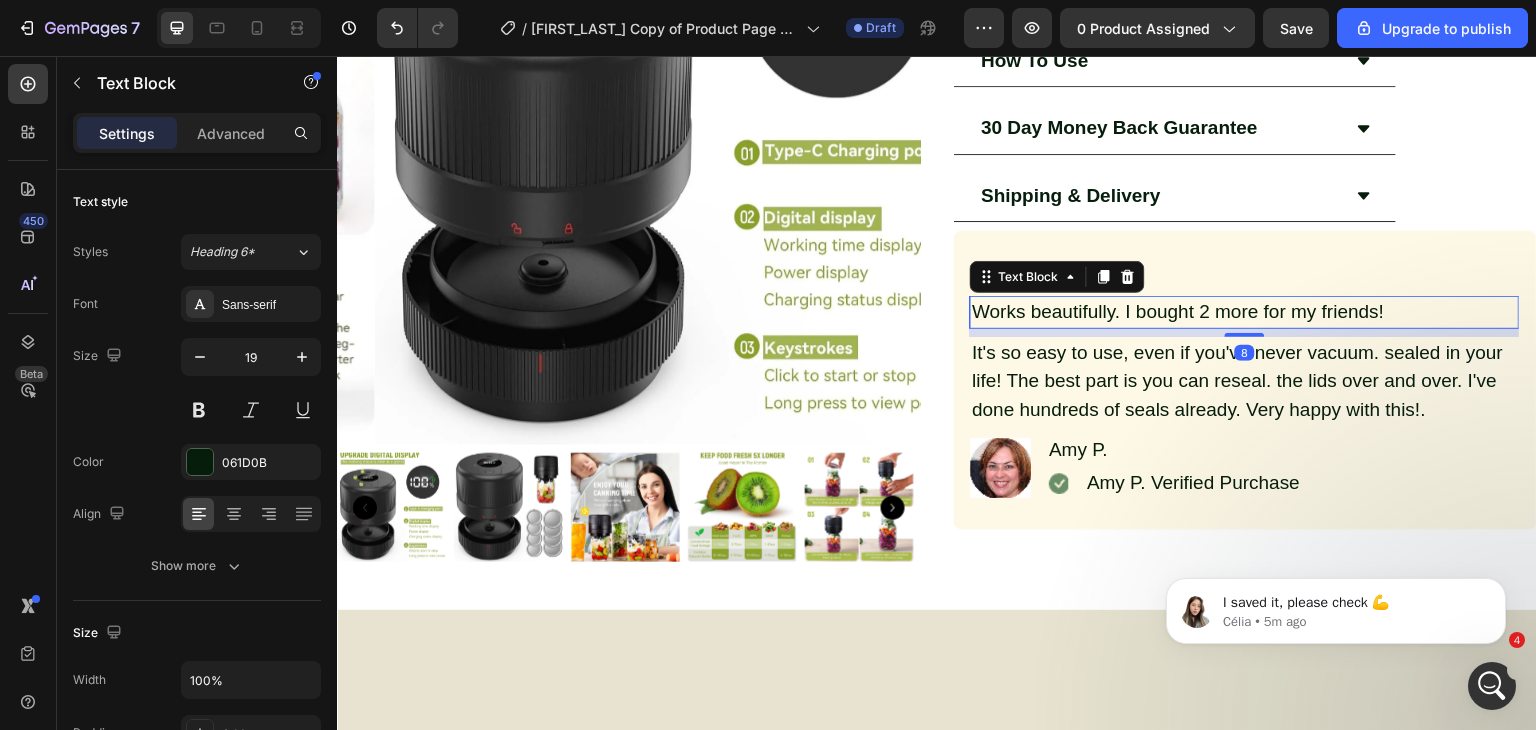 click on "Works beautifully. I bought 2 more for my friends!" at bounding box center (1245, 312) 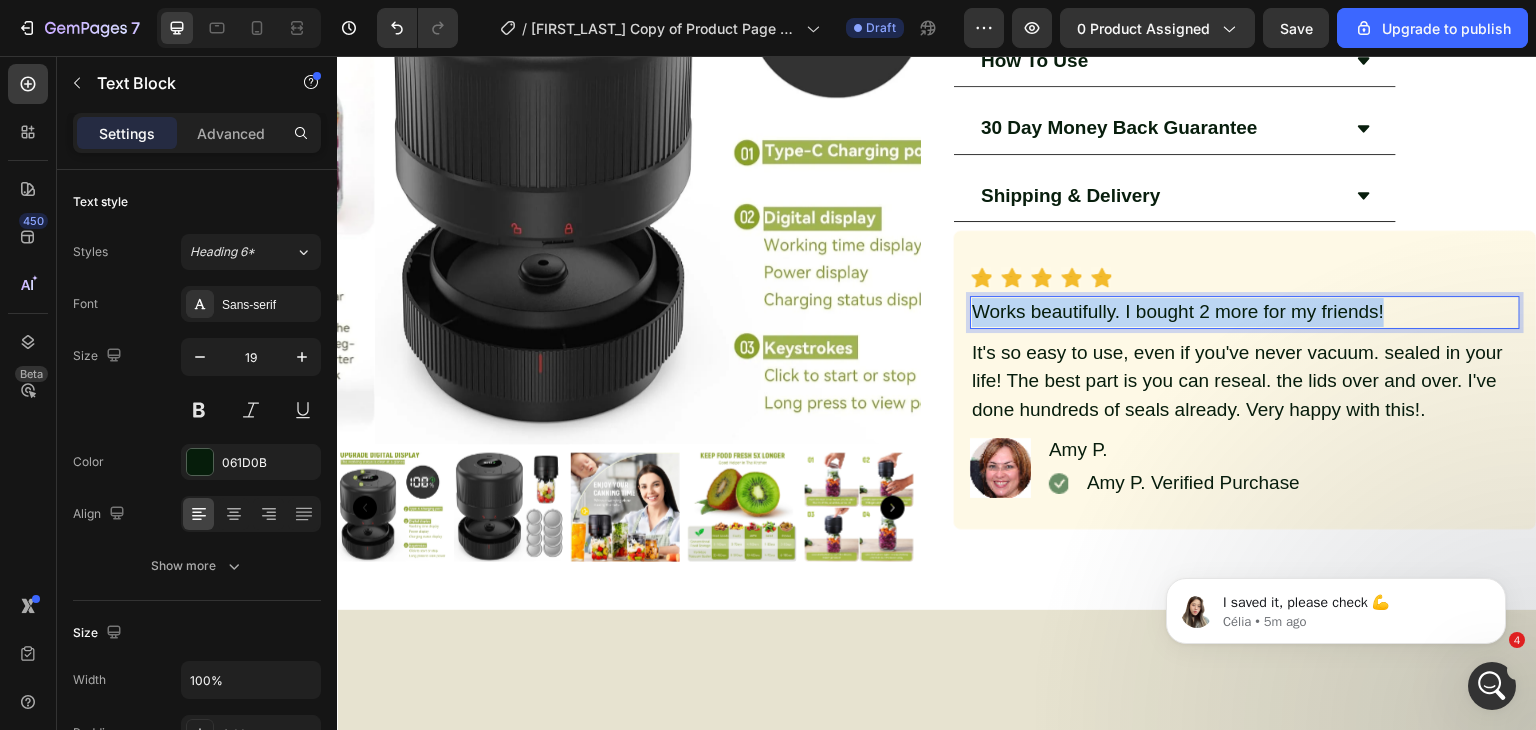 drag, startPoint x: 1382, startPoint y: 306, endPoint x: 965, endPoint y: 297, distance: 417.0971 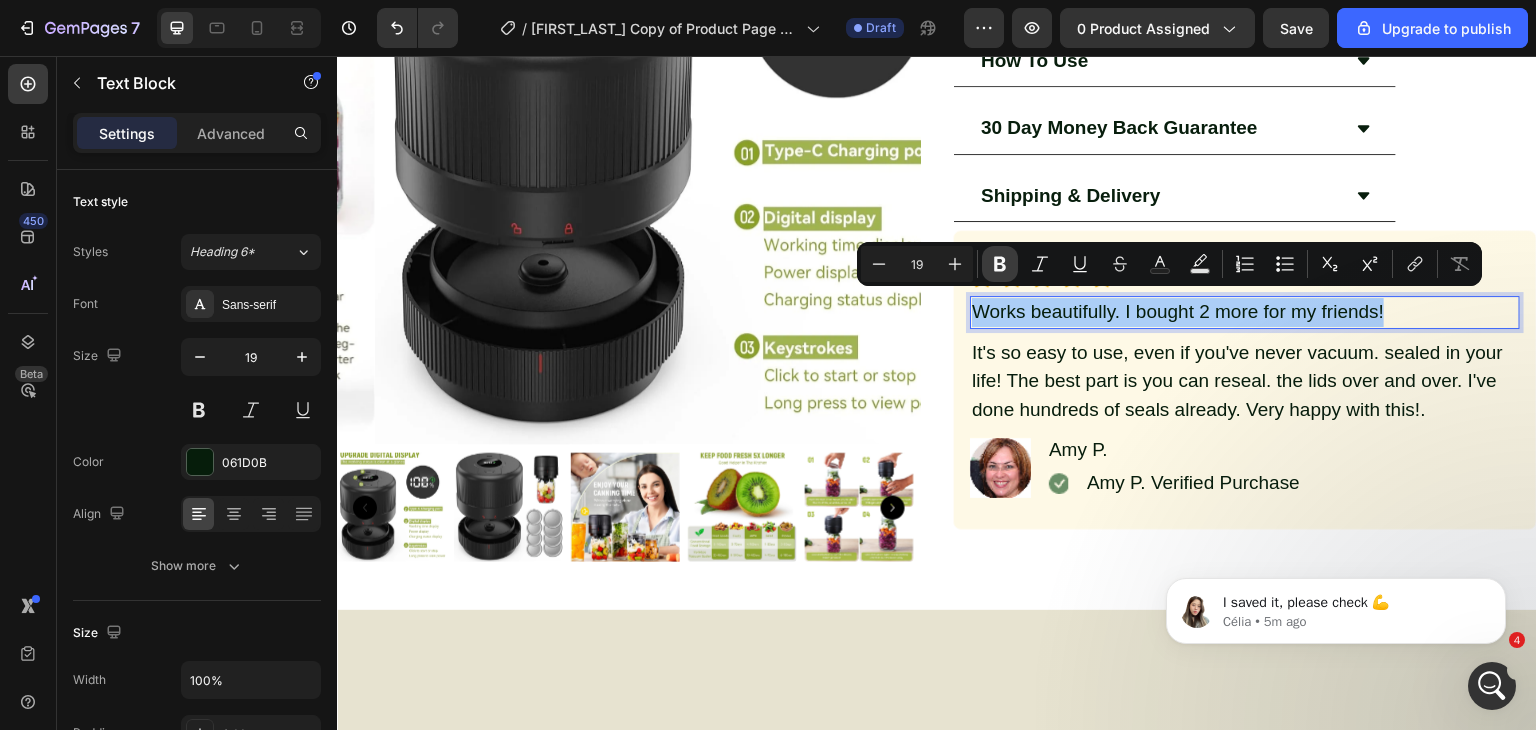 click 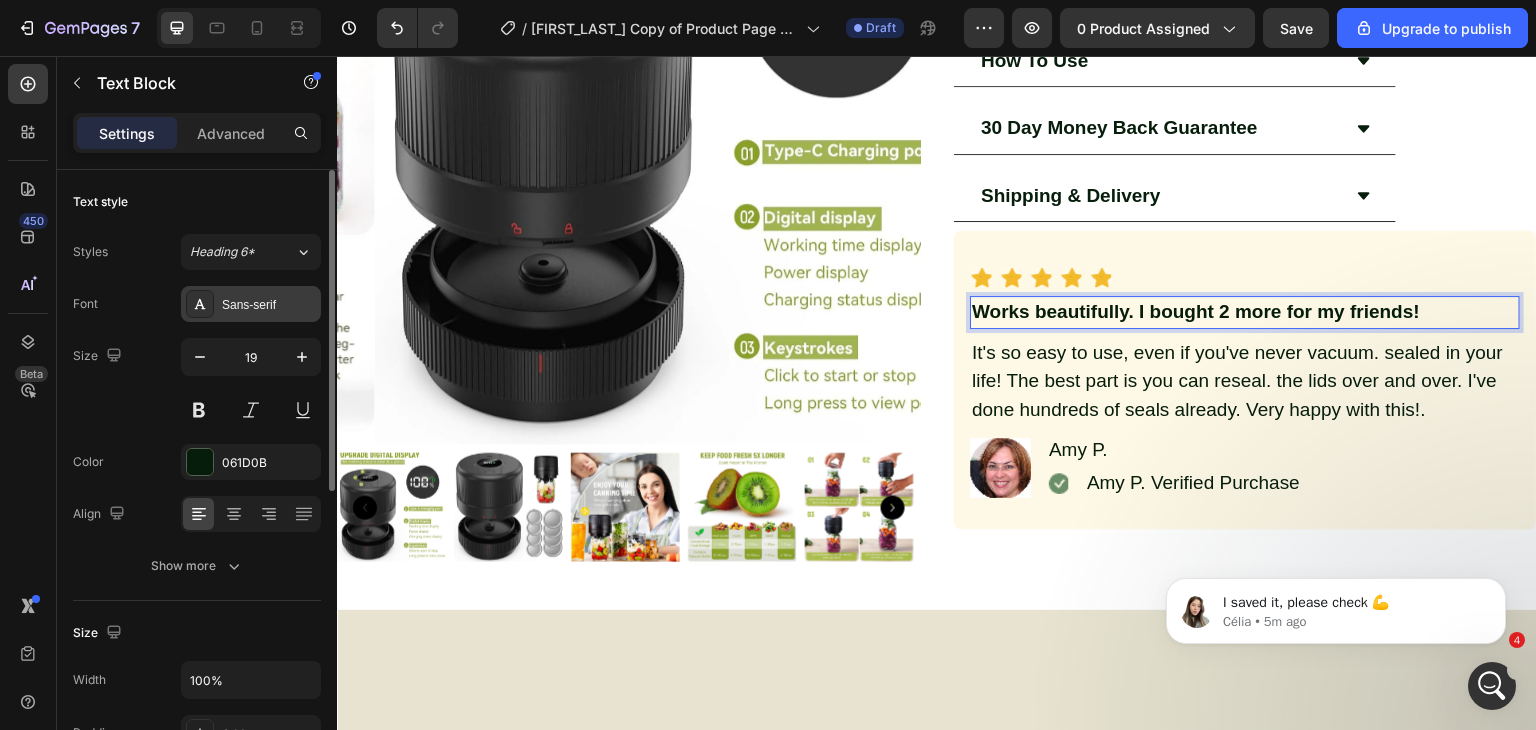 click on "Sans-serif" at bounding box center (269, 305) 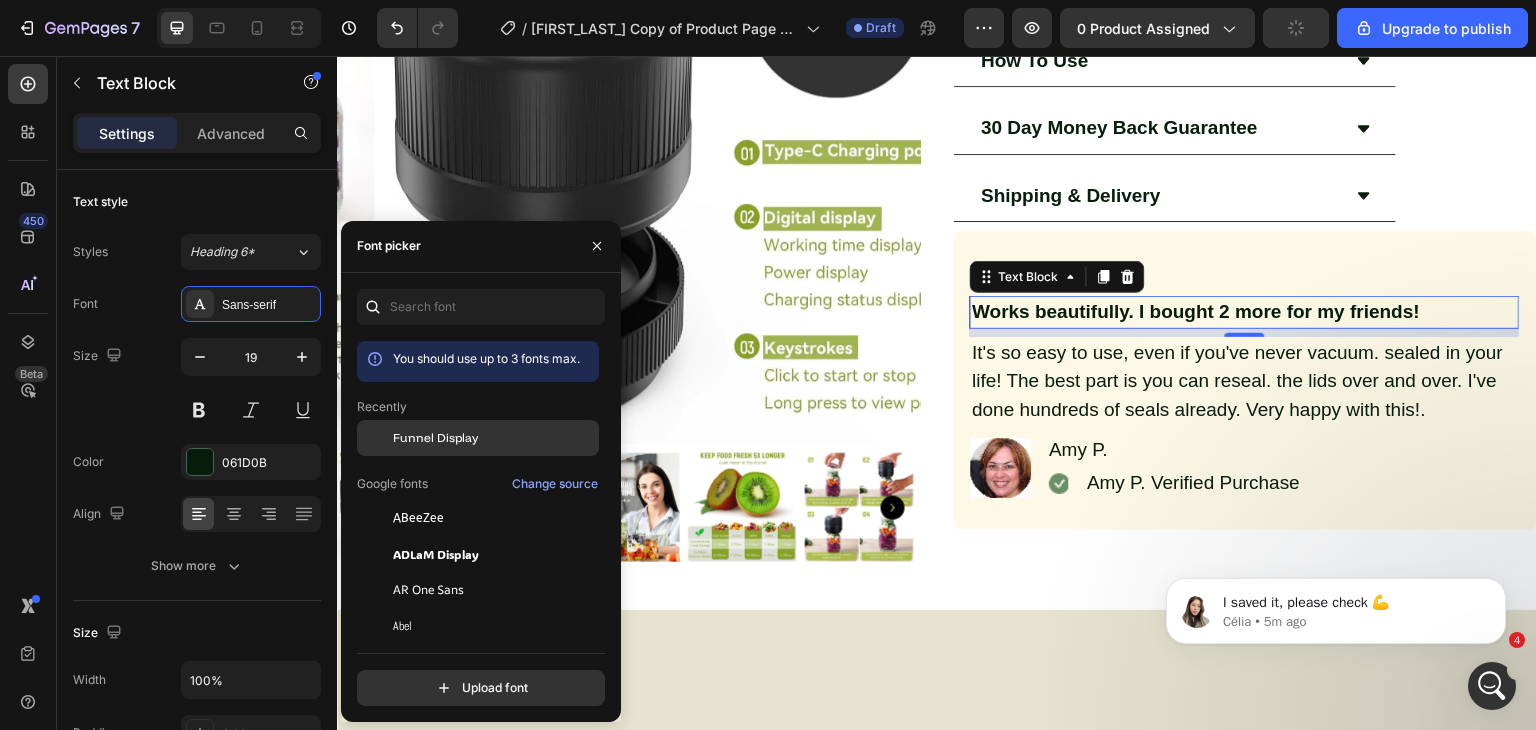 click on "Funnel Display" at bounding box center (435, 438) 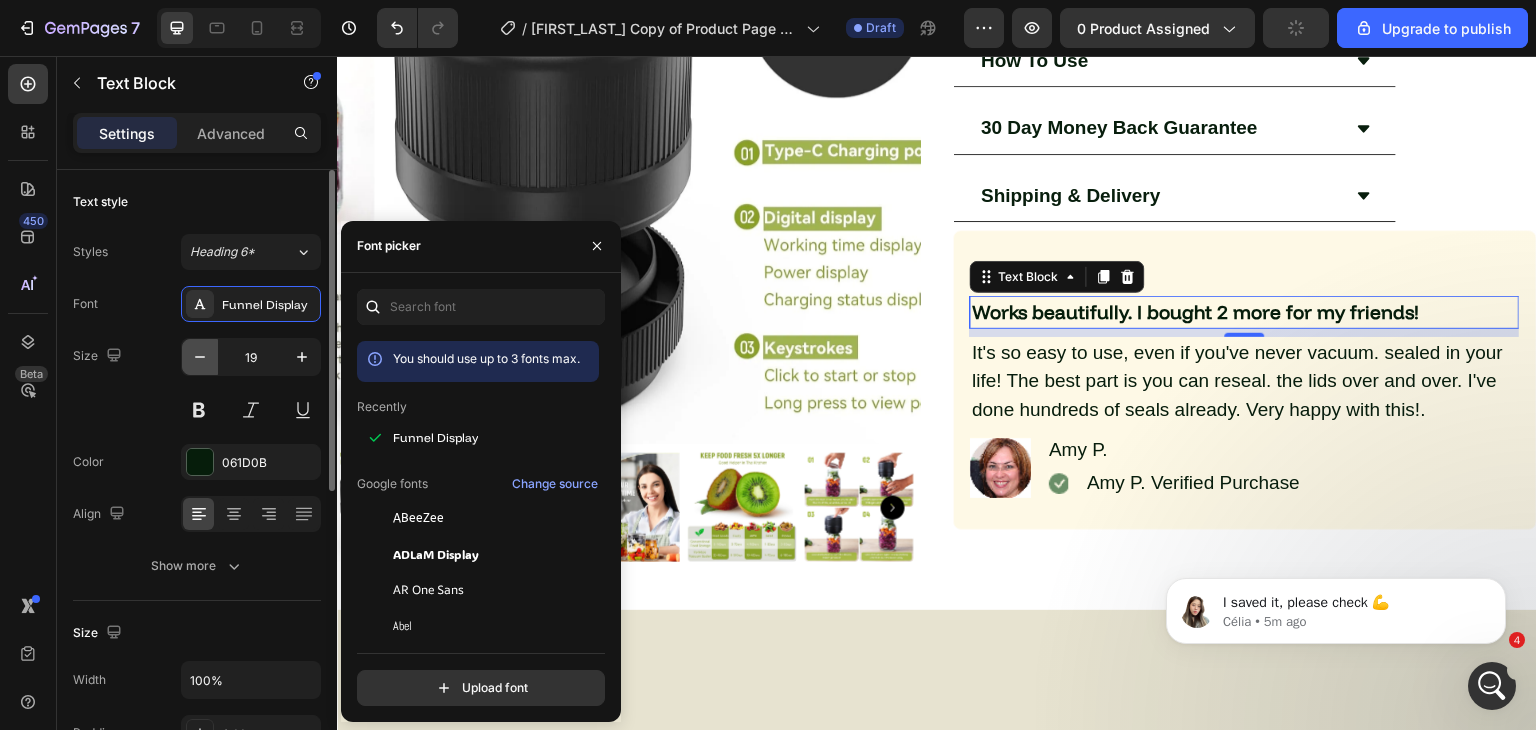 click 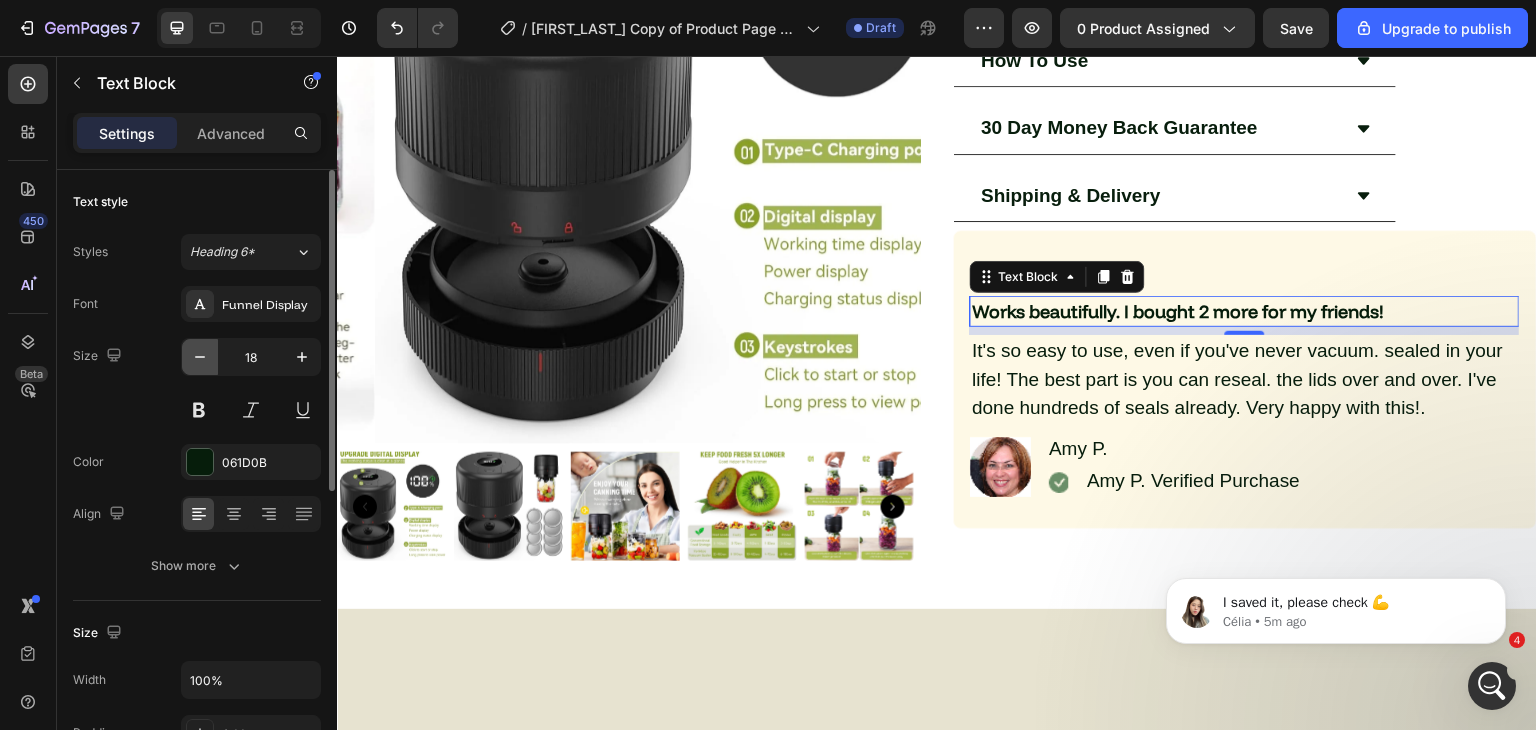 click 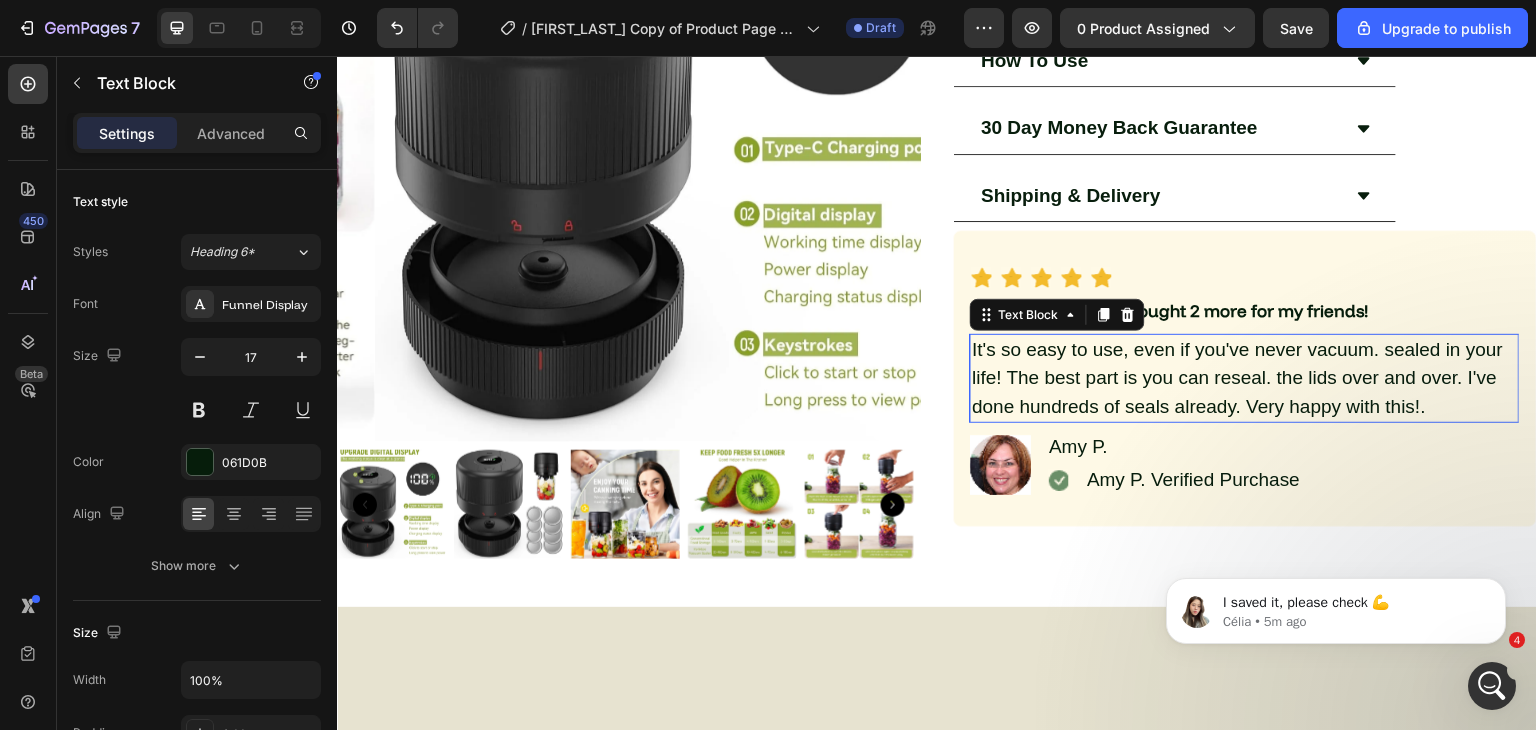 click on "It's so easy to use, even if you've never vacuum. sealed in your life! The best part is you can reseal. the lids over and over. I've done hundreds of seals already. Very happy with this!." at bounding box center (1245, 379) 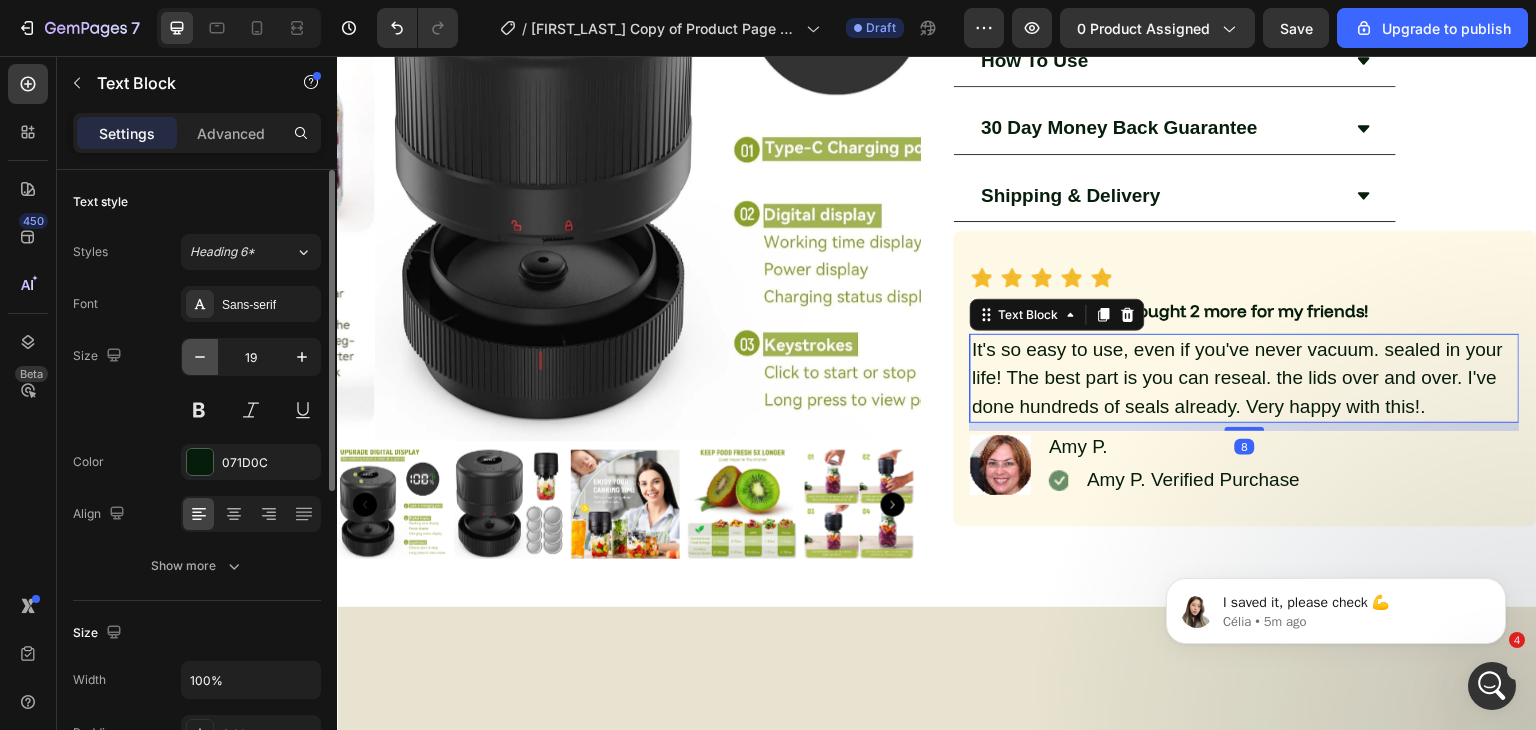 click 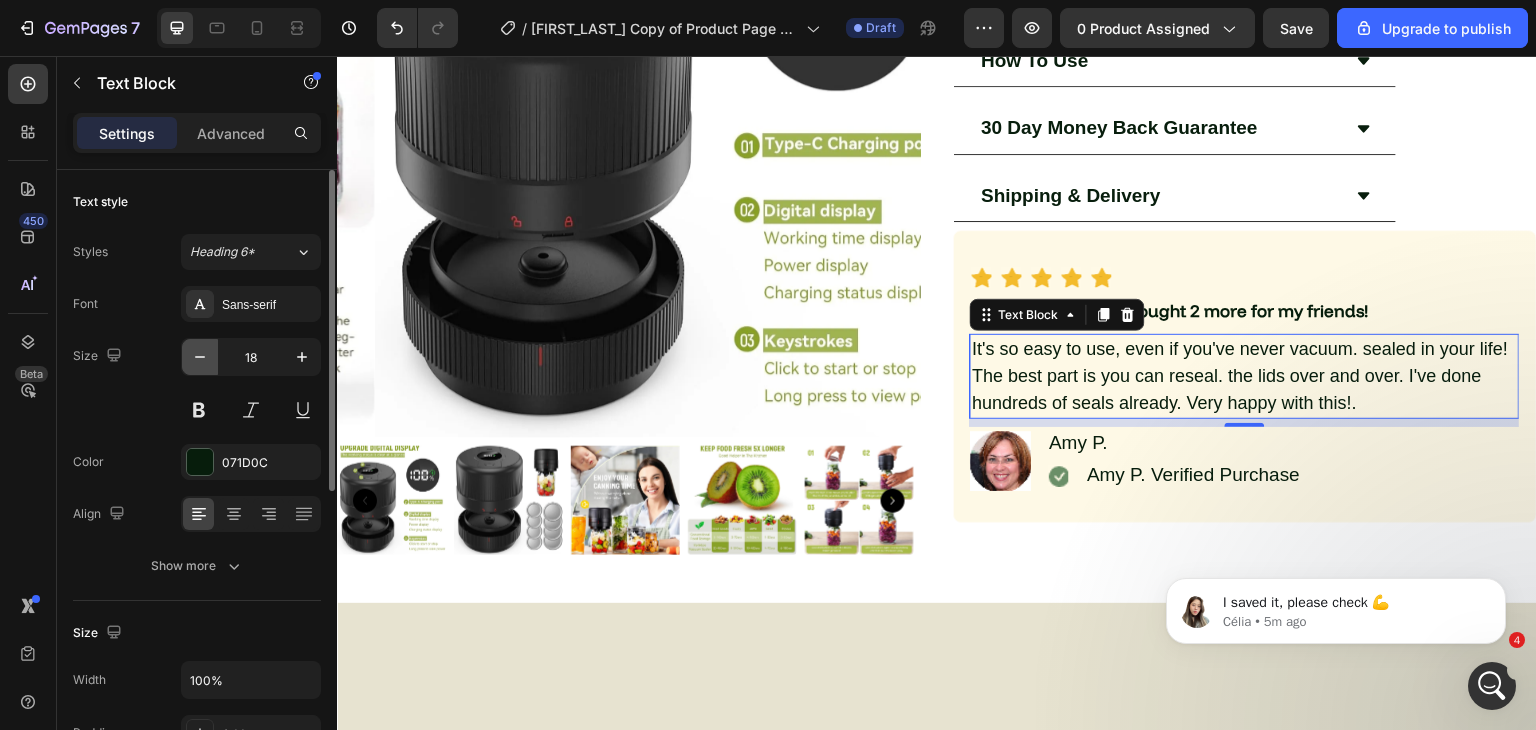 click 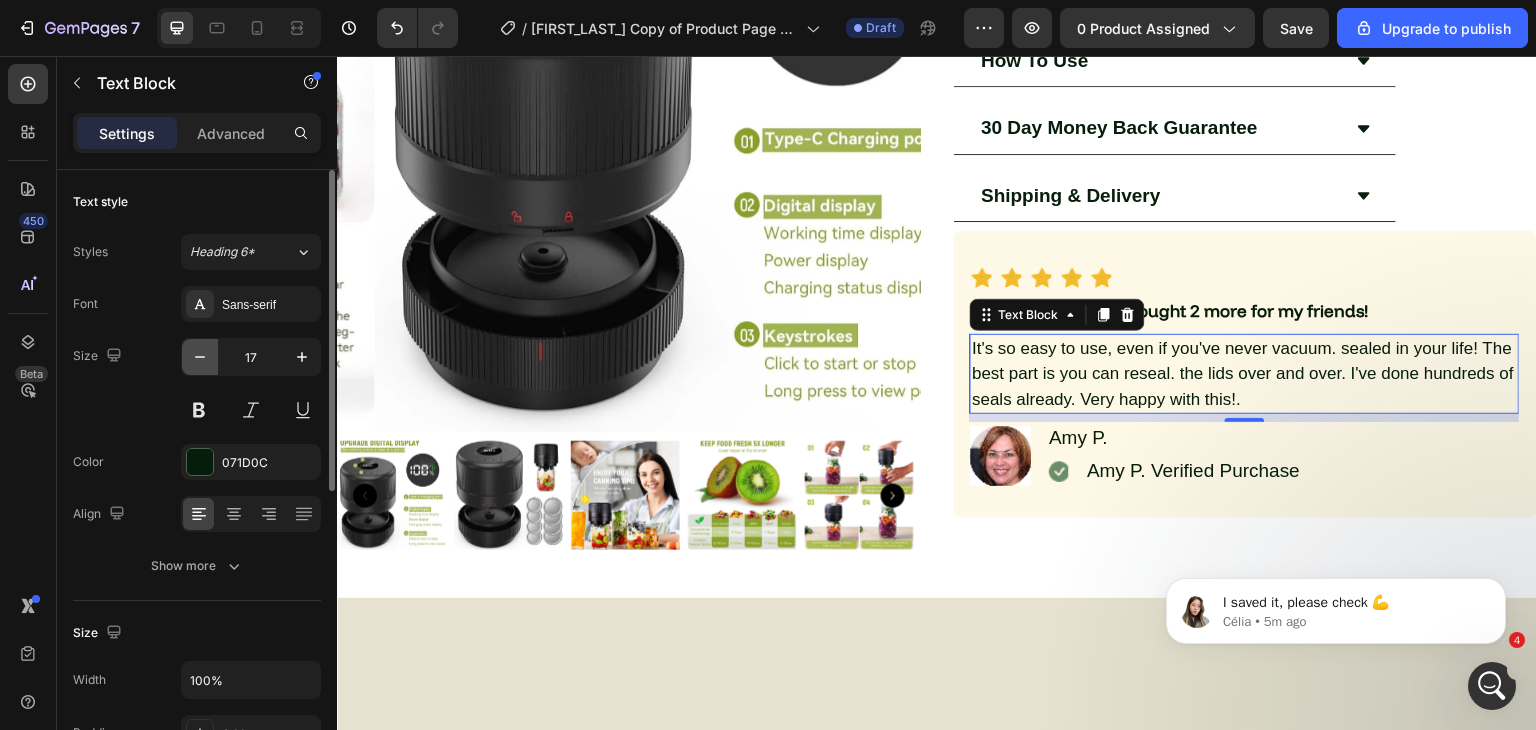 click 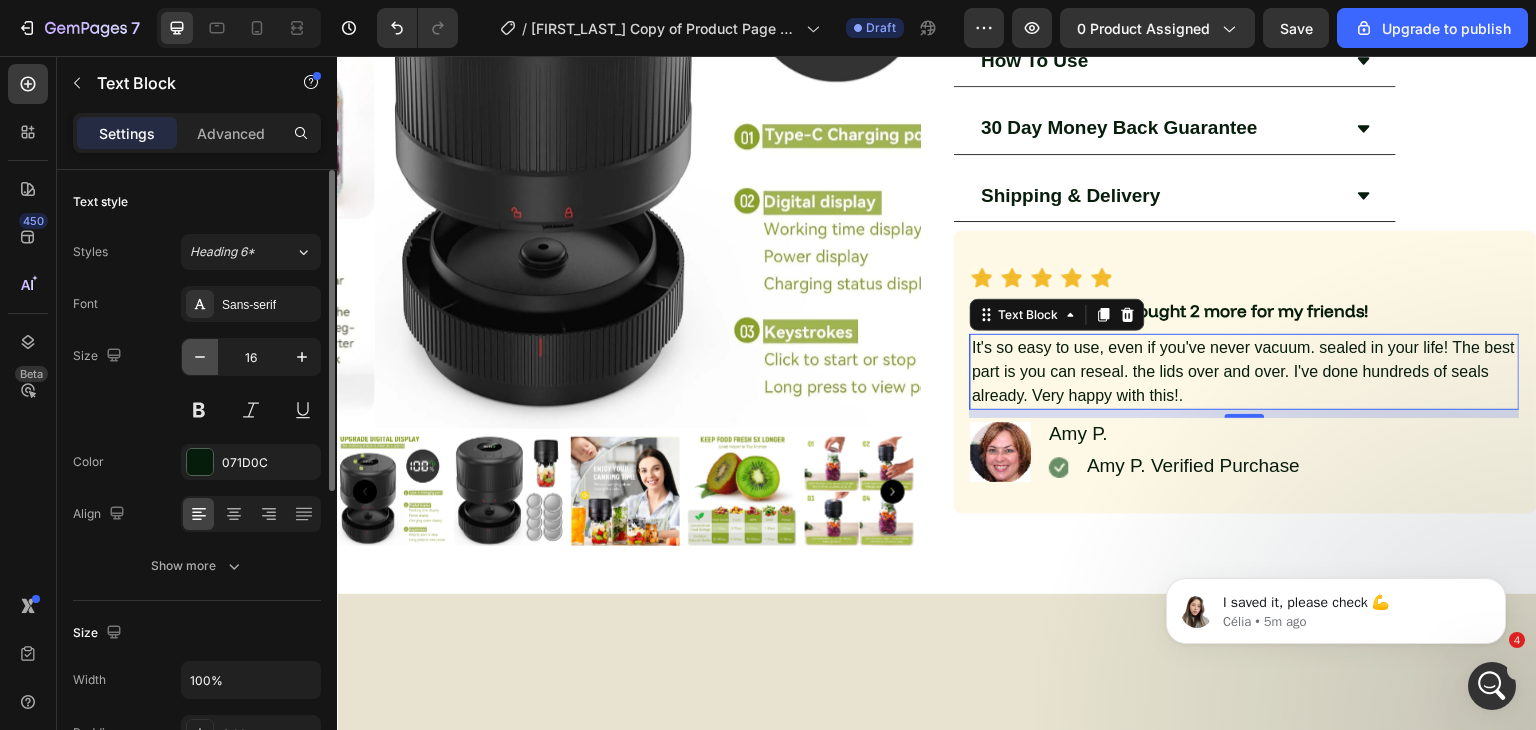 click 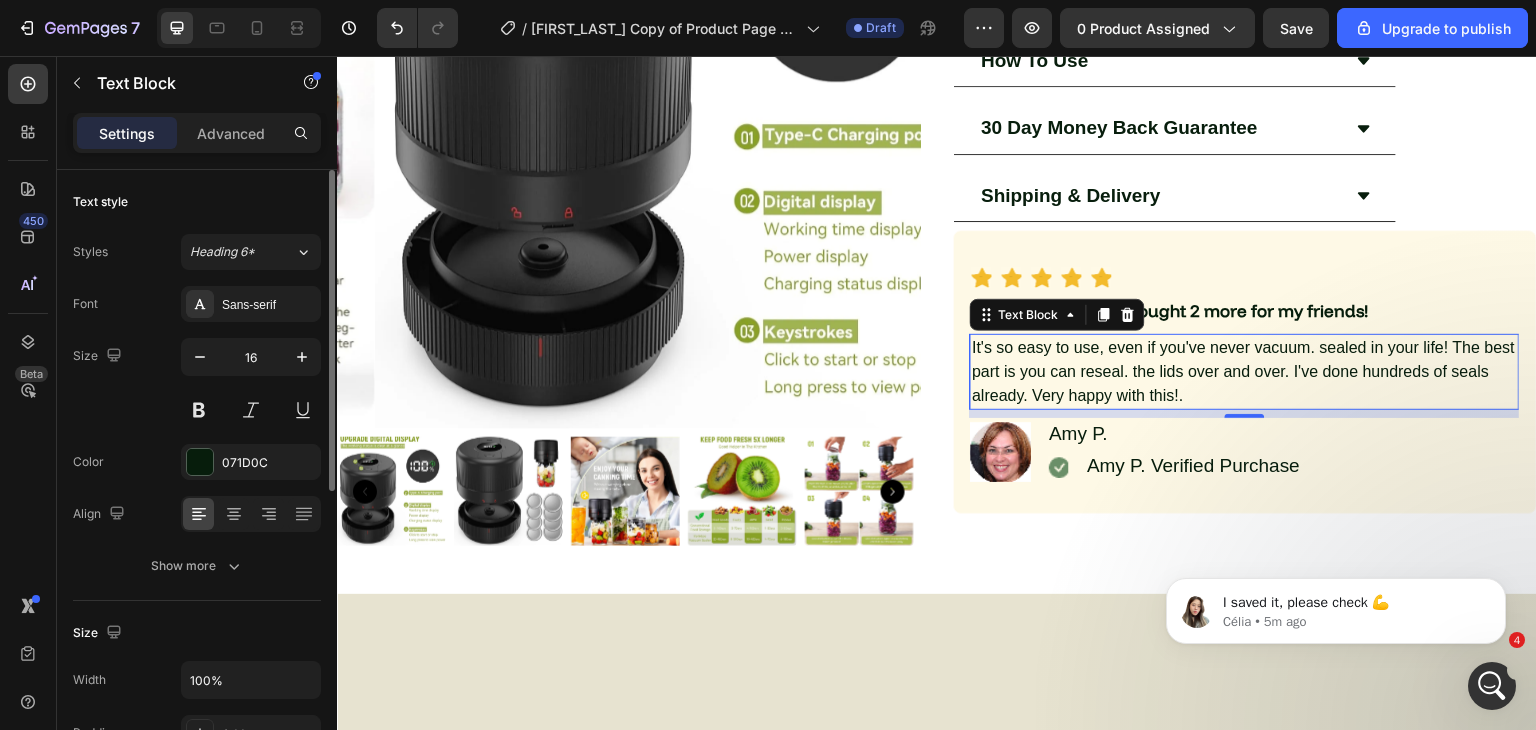 type on "15" 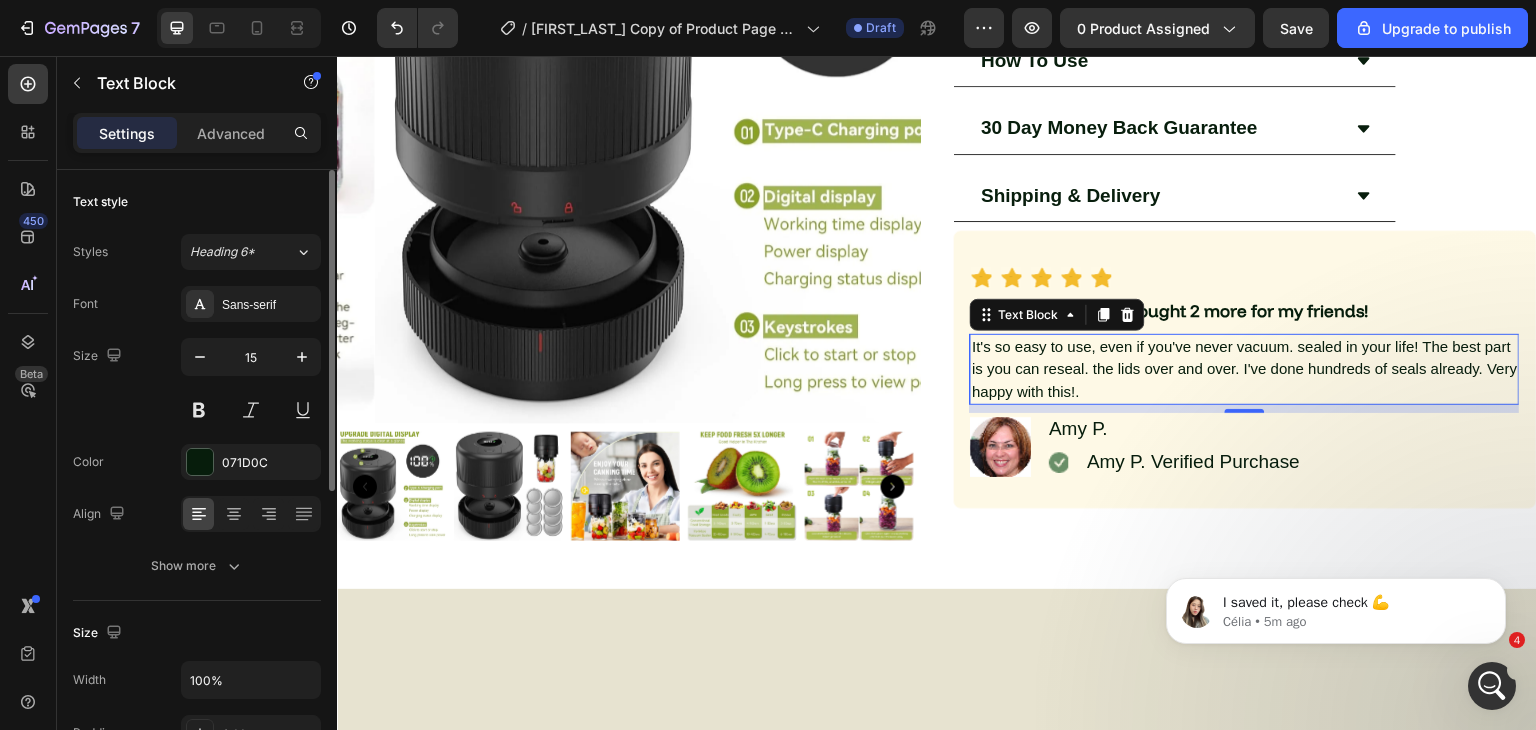 click on "Size 15" at bounding box center (197, 383) 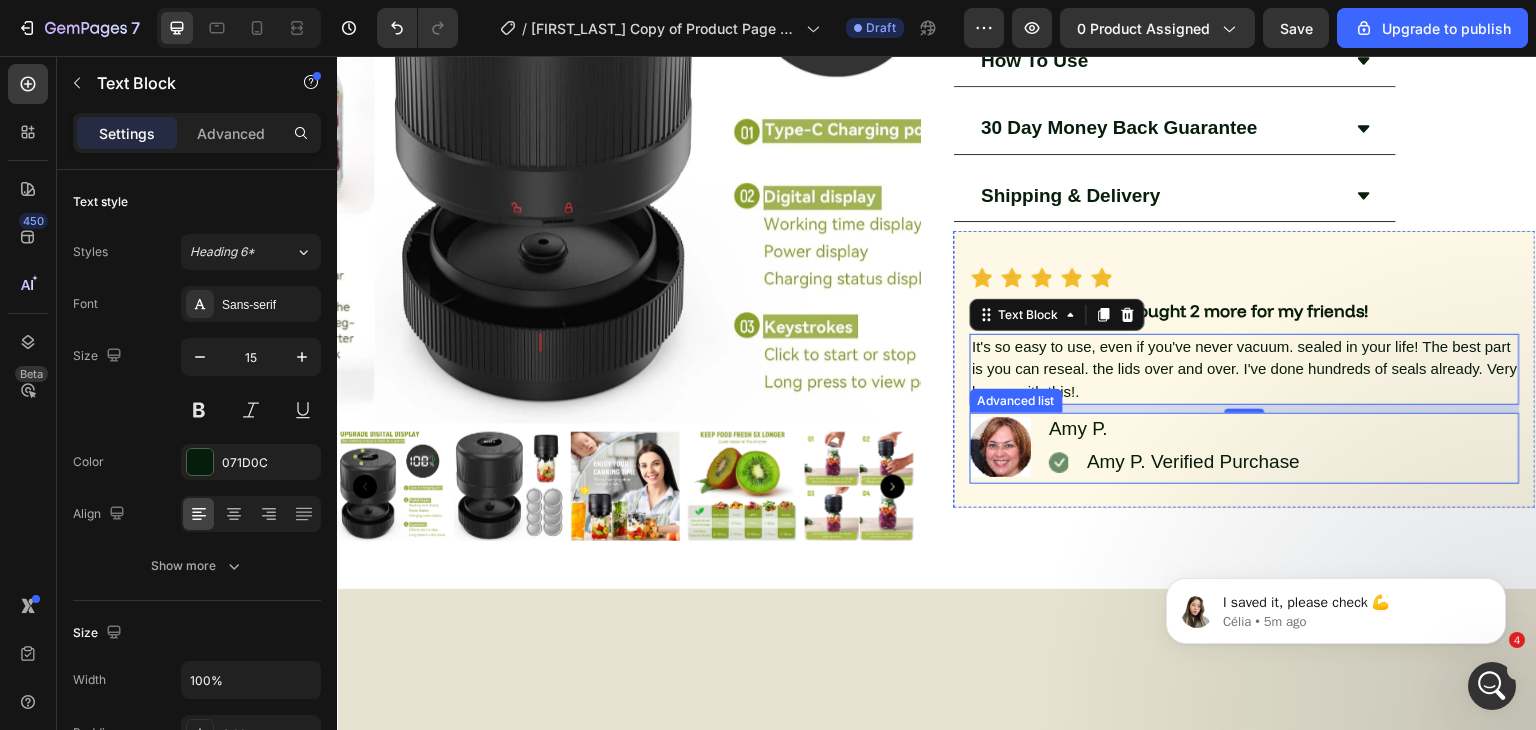 click on "Image Amy P. Text Block     Icon Amy P. Verified Purchase Text Block Advanced list Row" at bounding box center (1245, 448) 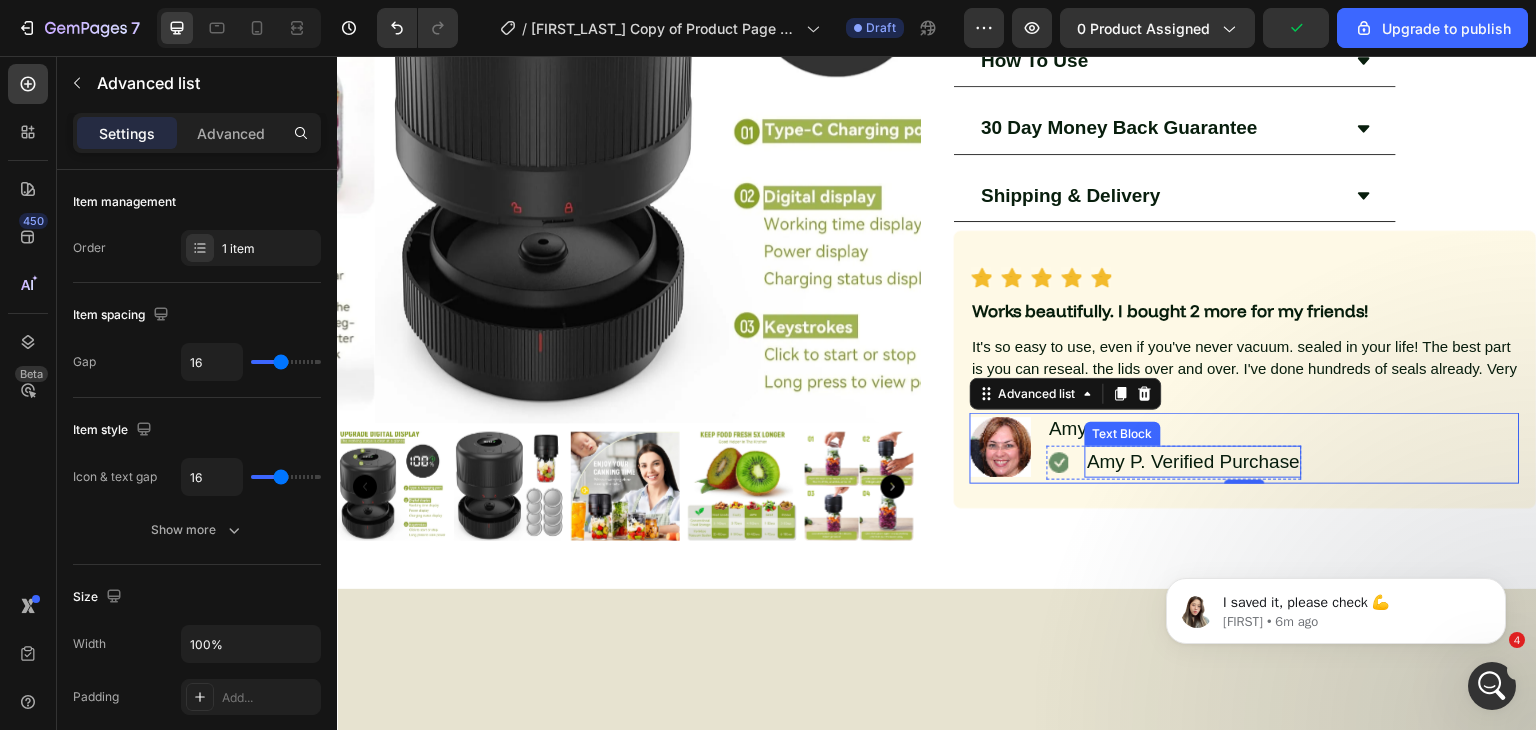 click on "Amy P. Verified Purchase" at bounding box center (1193, 462) 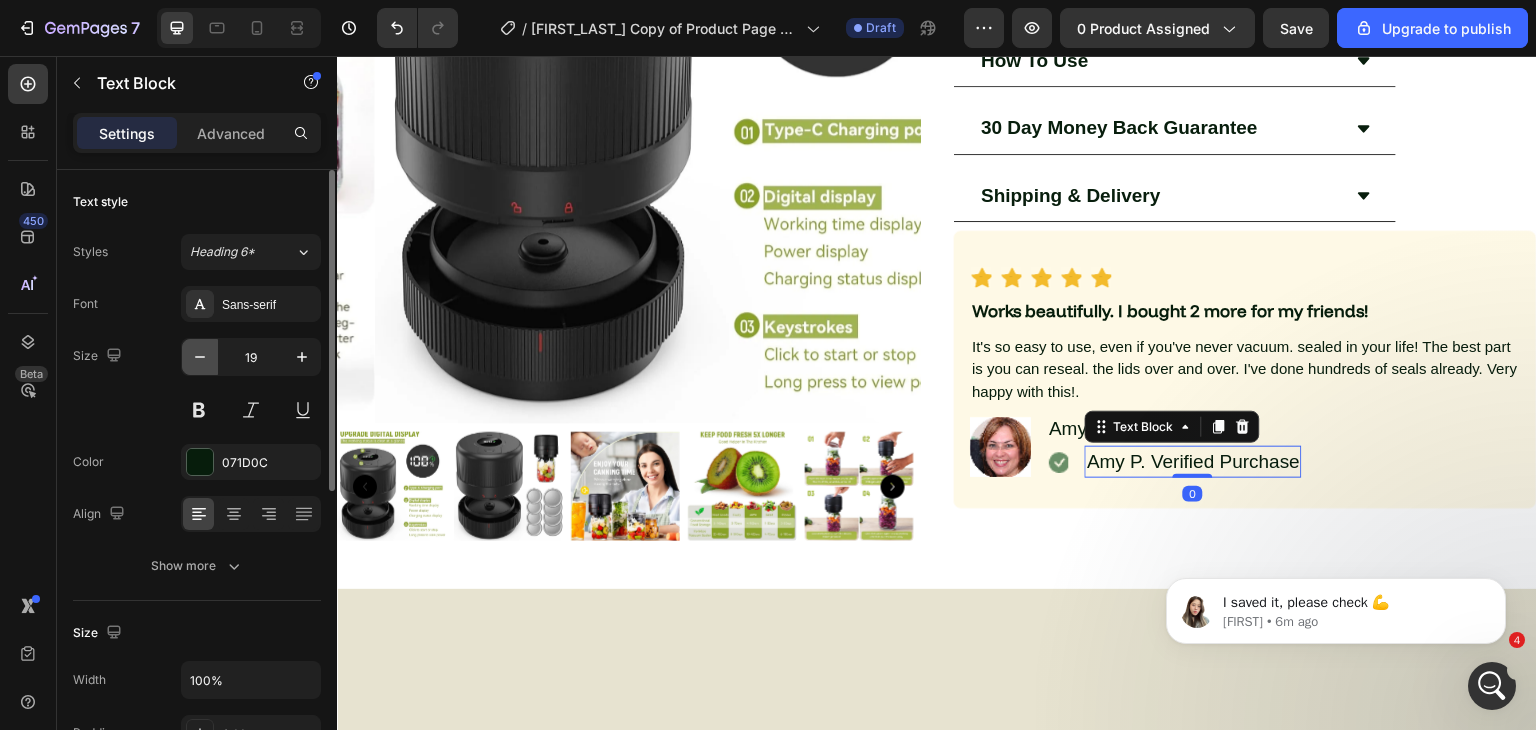 click 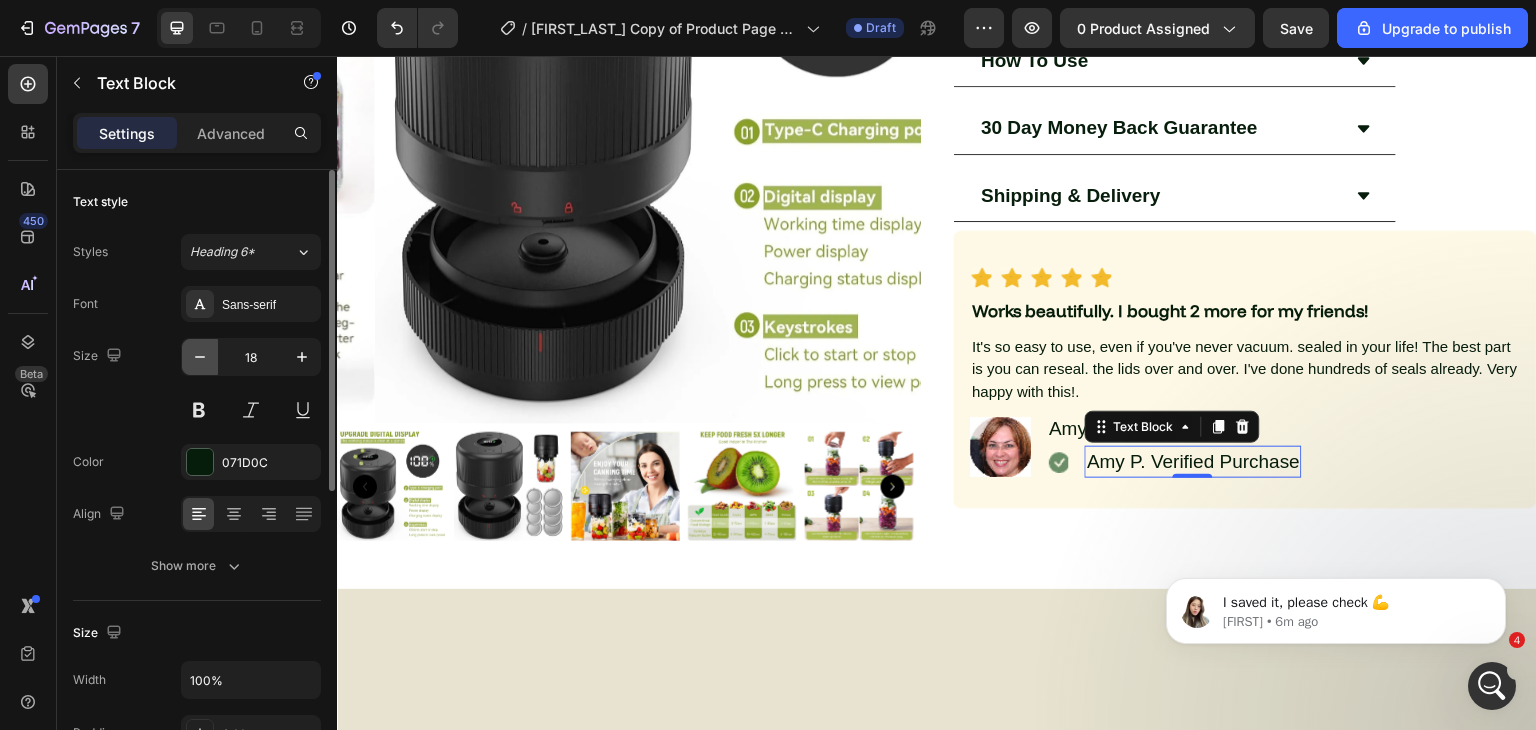 click 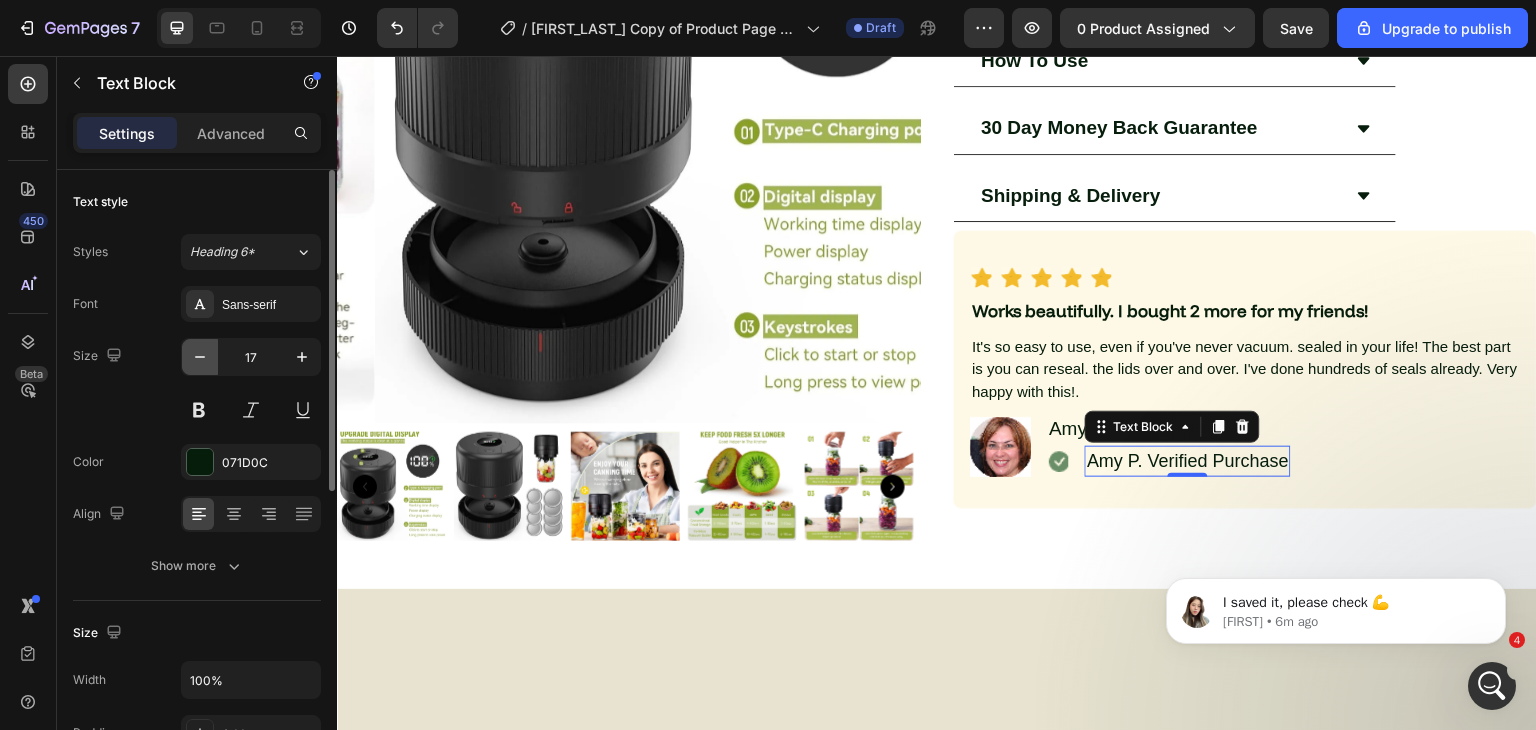 click 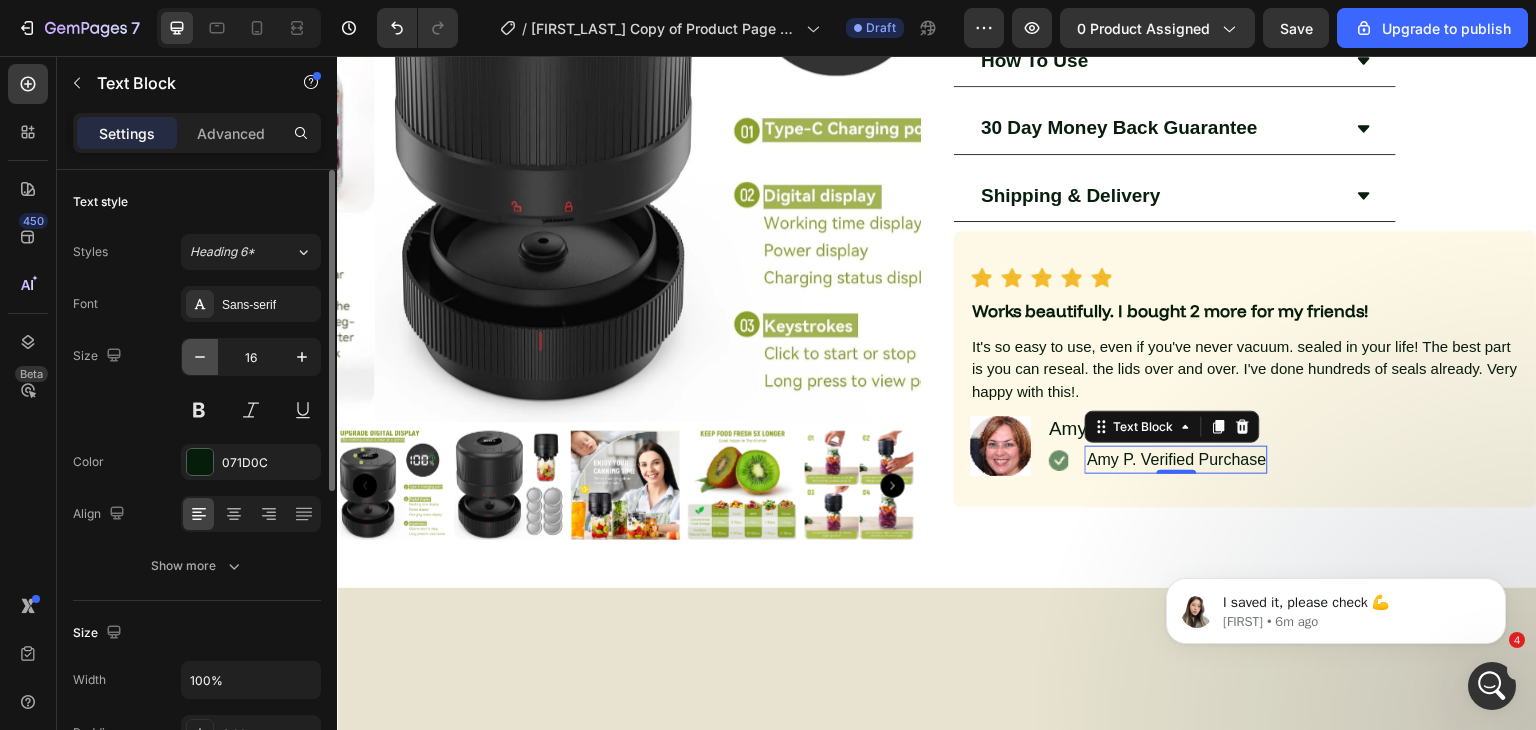 click 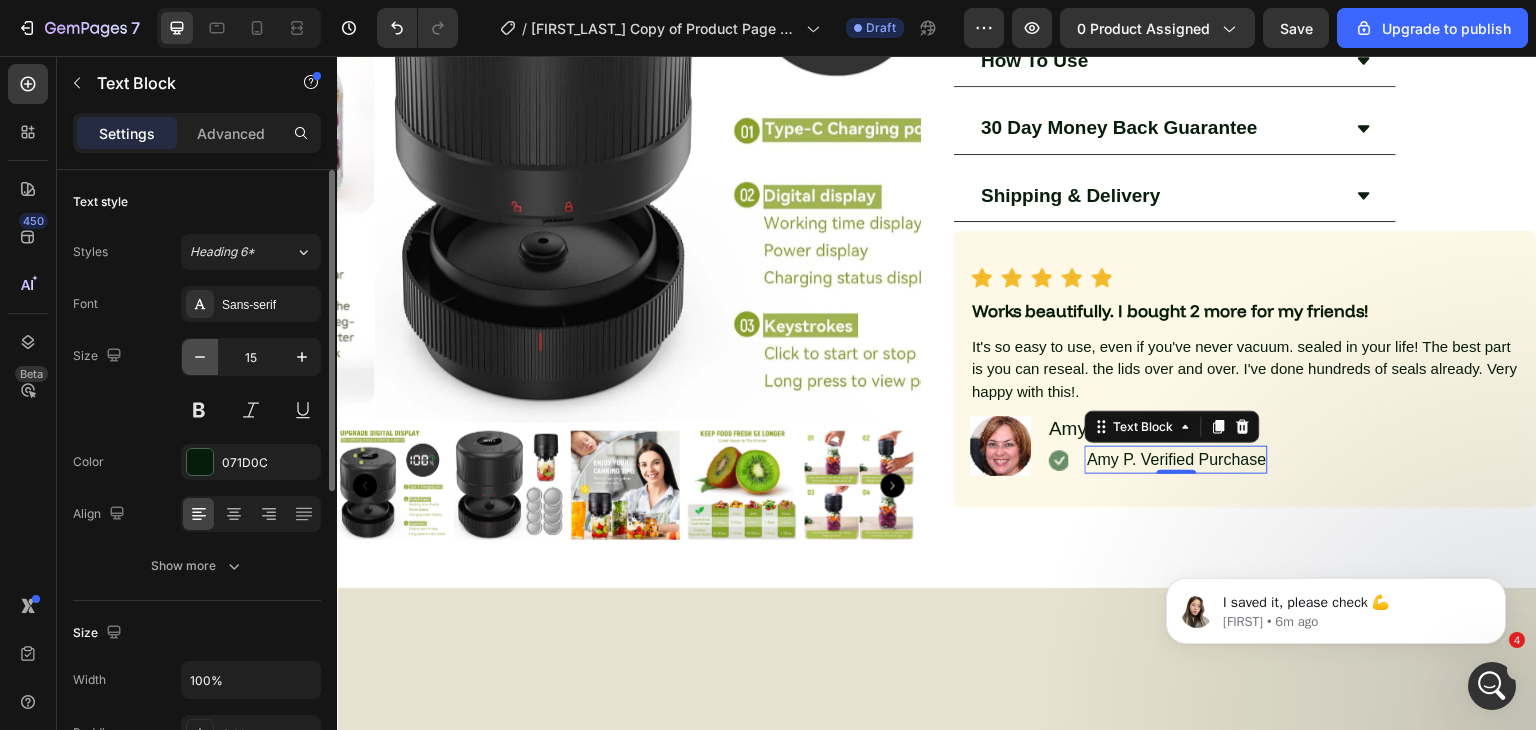 click 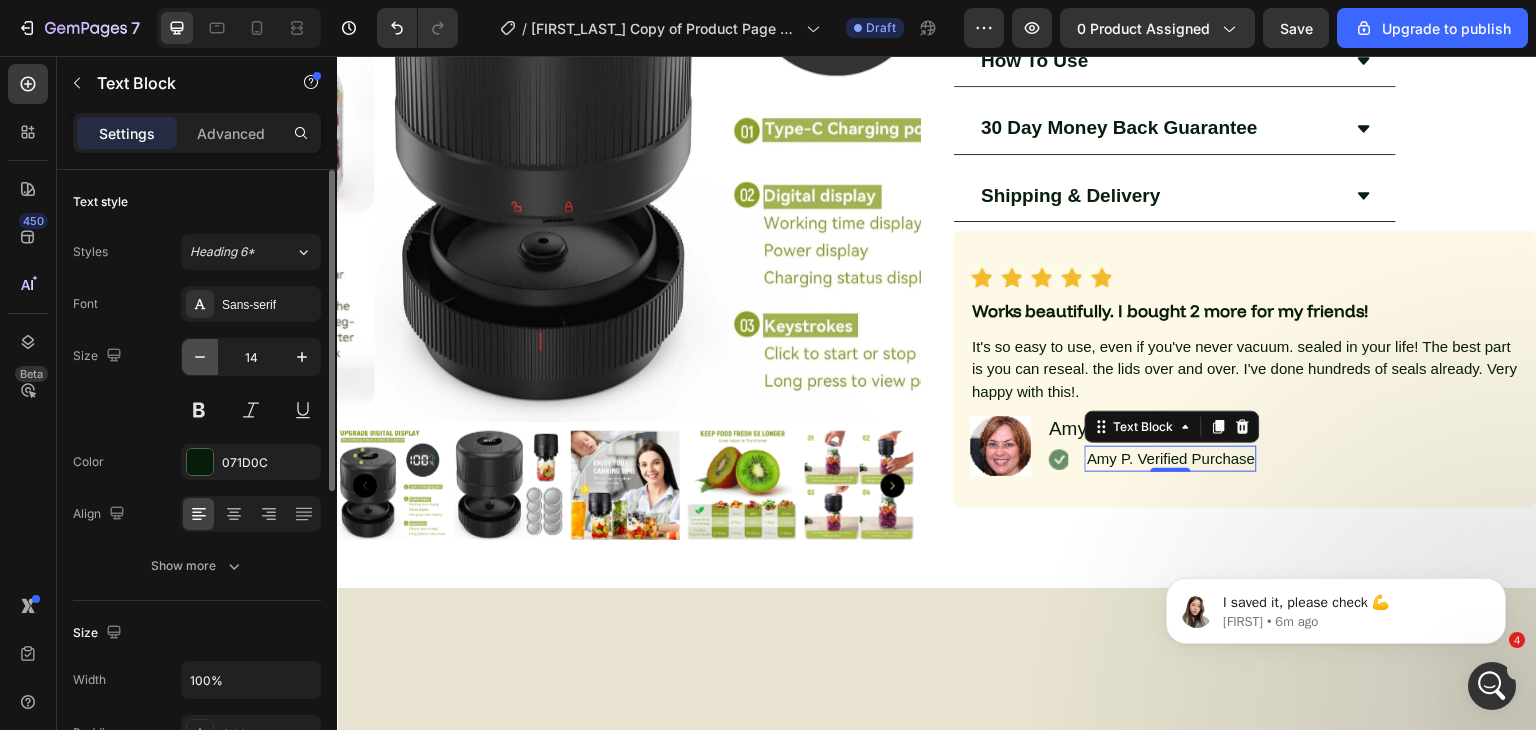 click 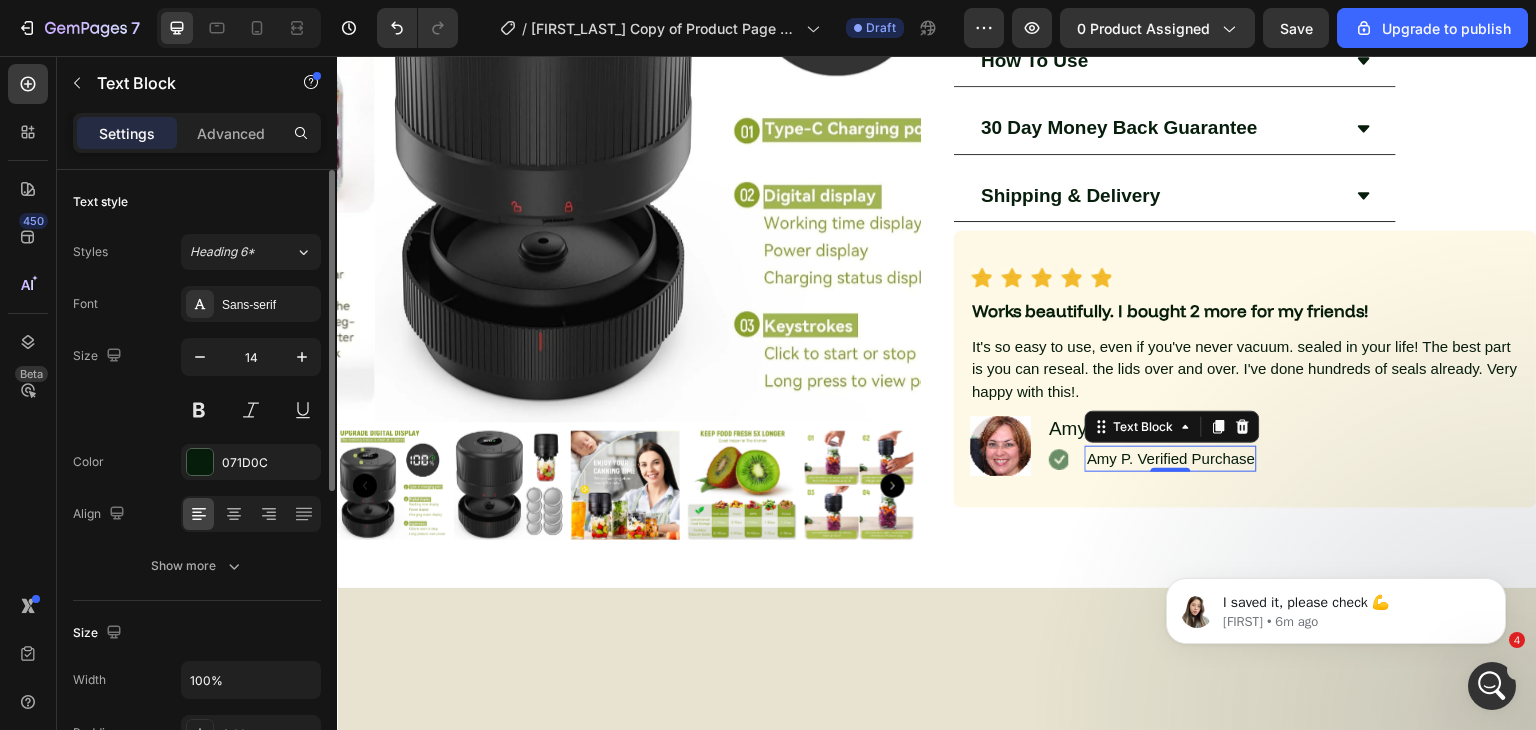 type on "13" 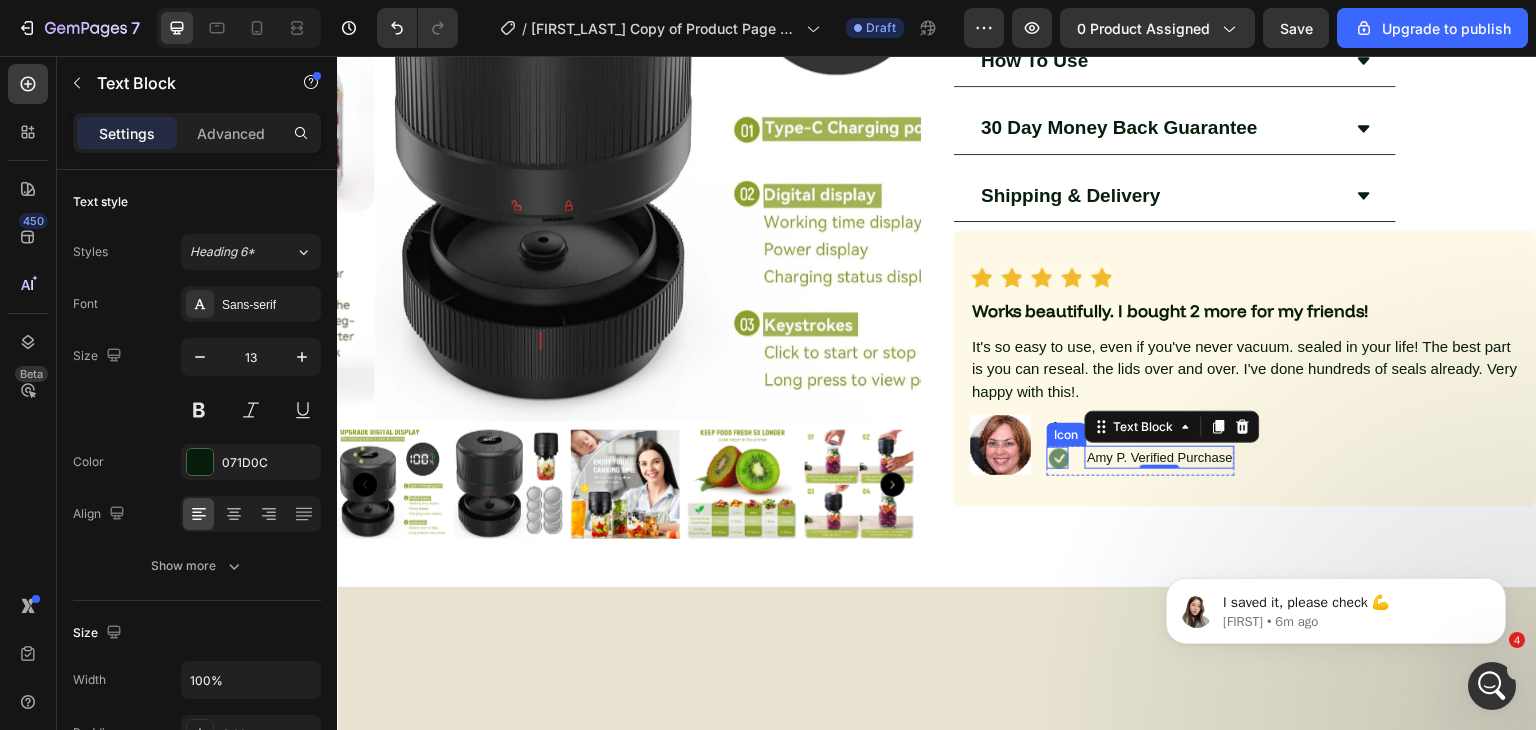 click 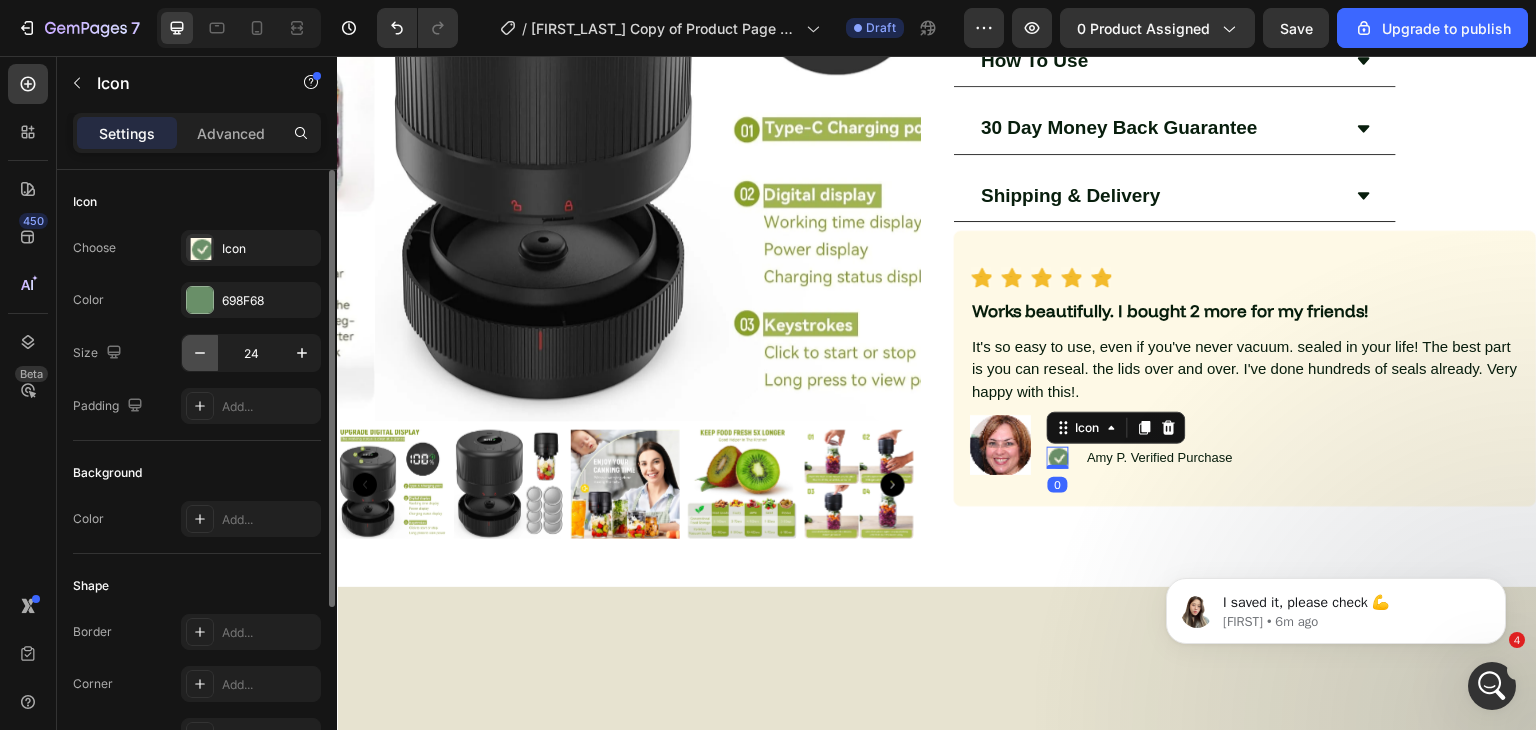 click 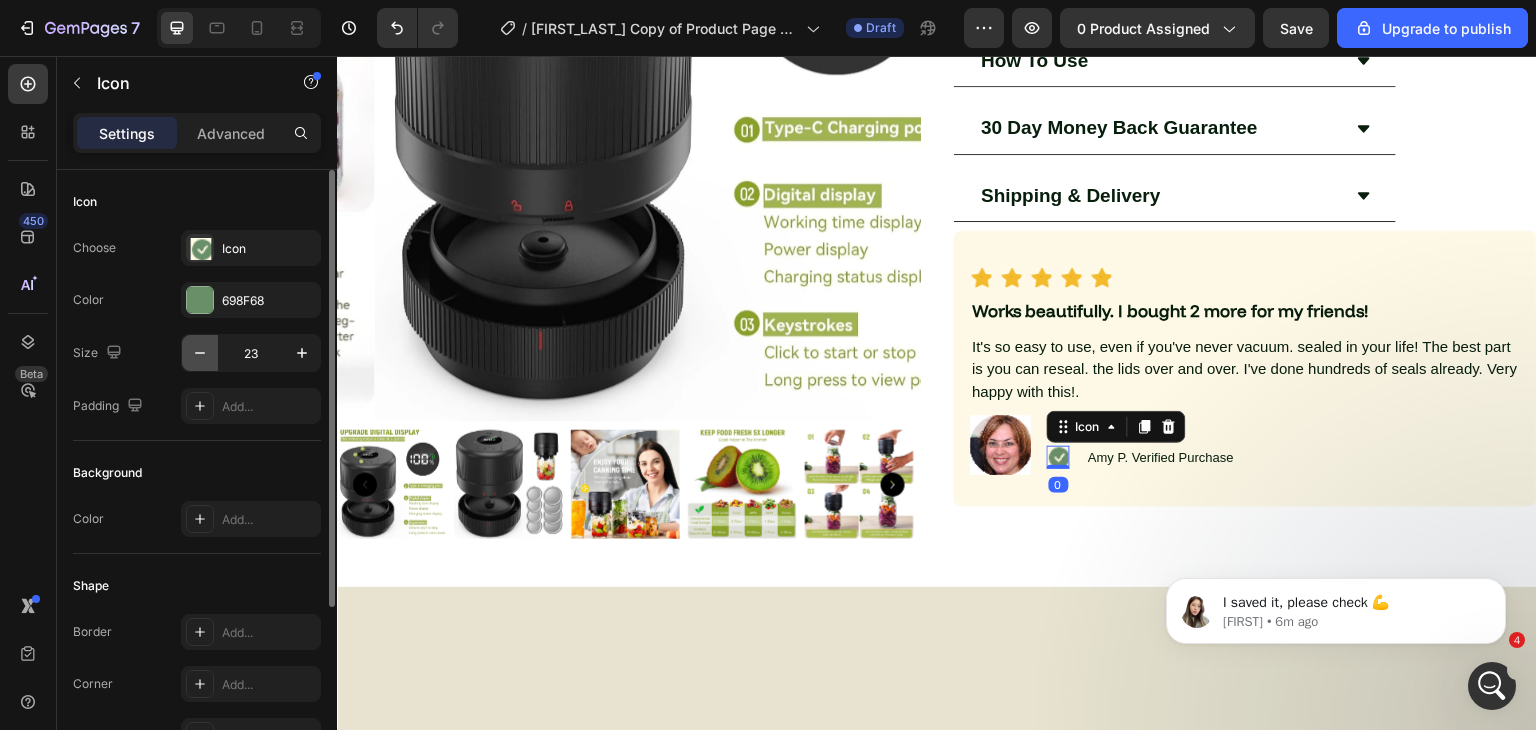 click 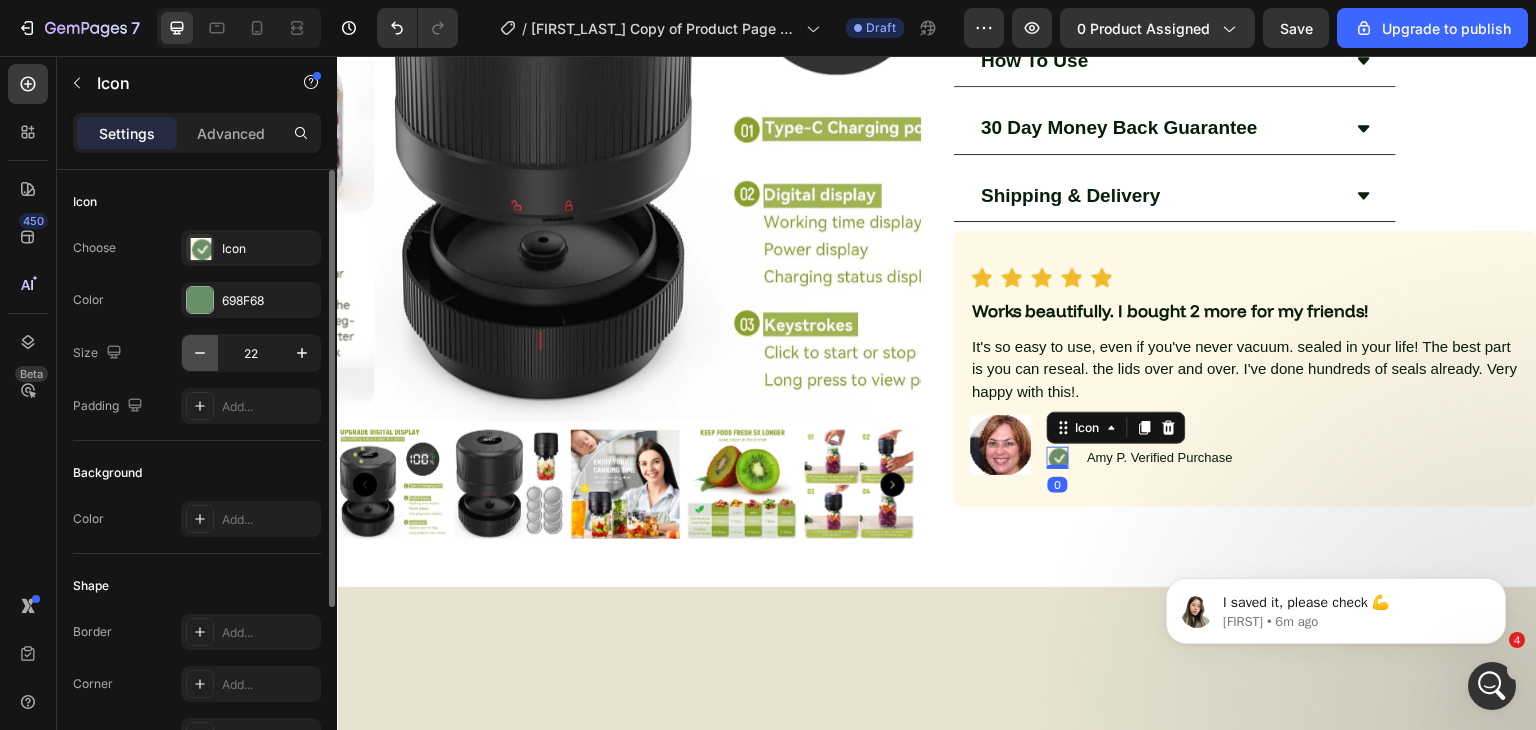 click 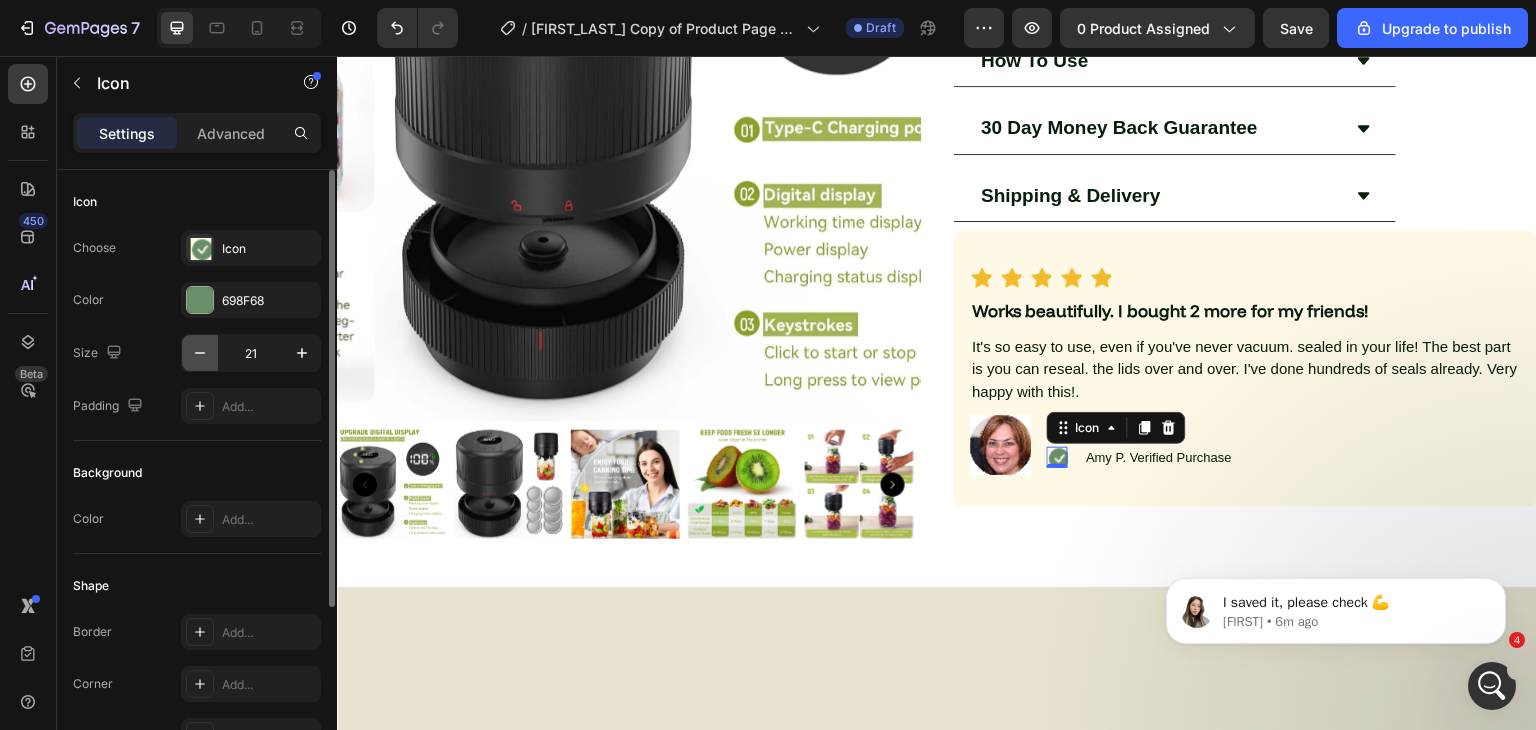 click 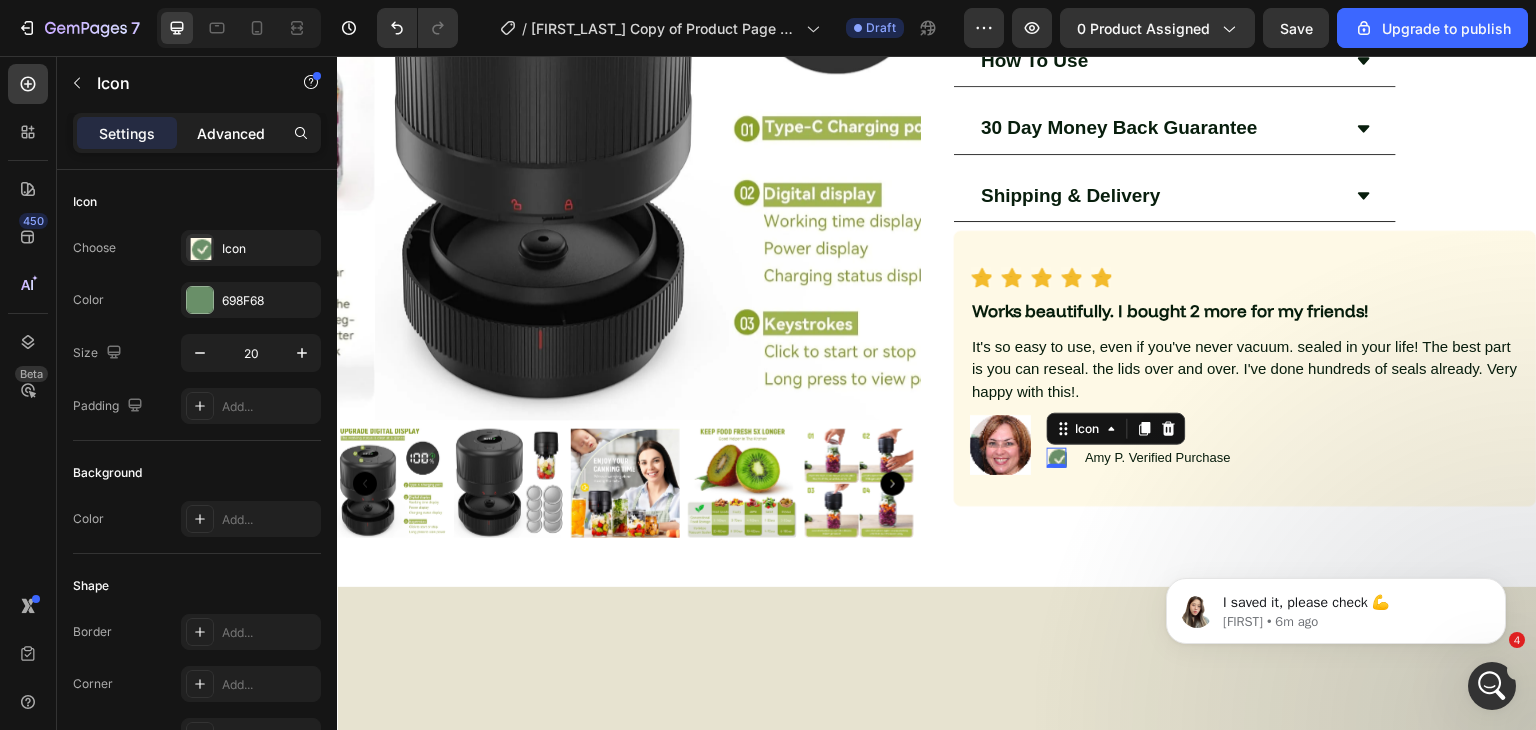 click on "Advanced" at bounding box center [231, 133] 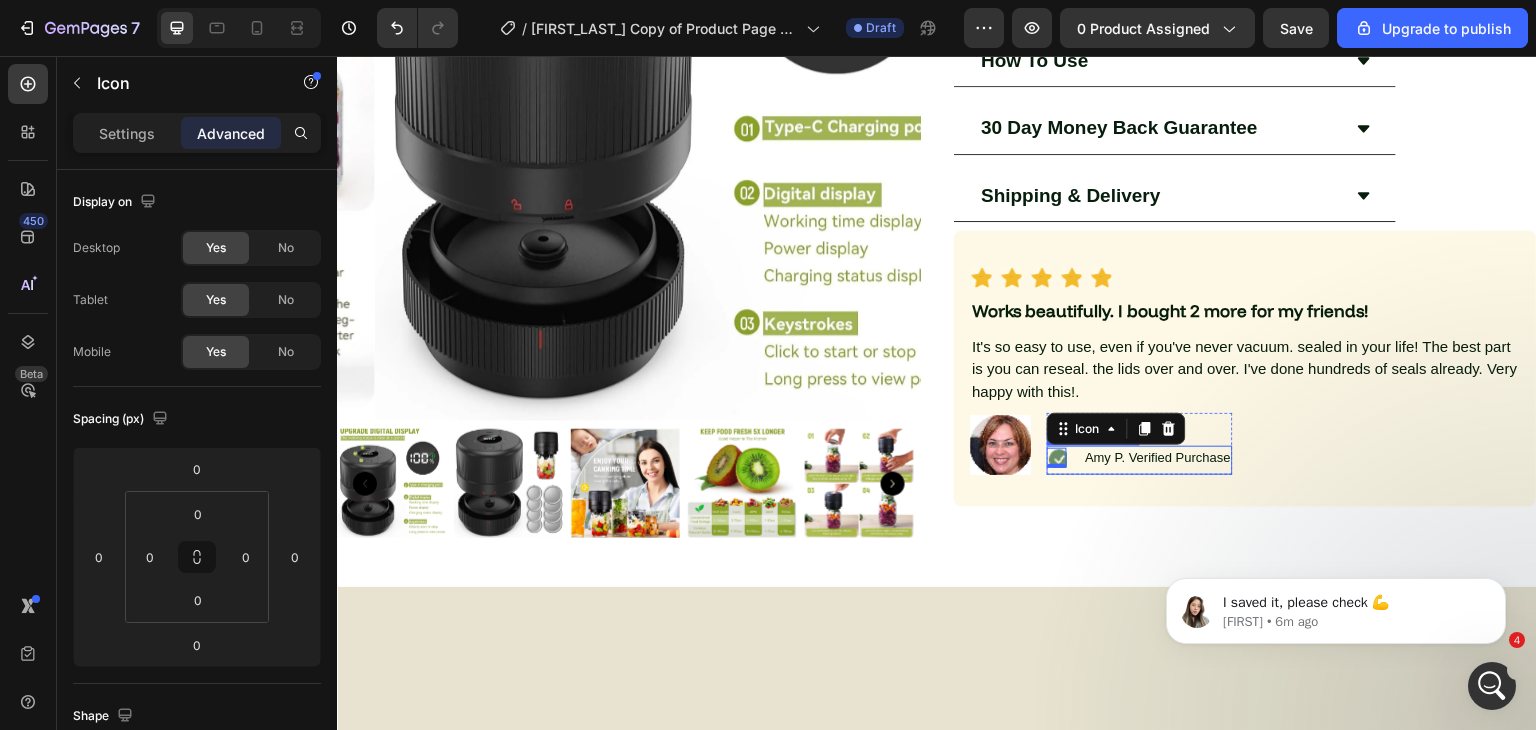 click on "Icon   0 Amy P. Verified Purchase Text Block" at bounding box center [1140, 458] 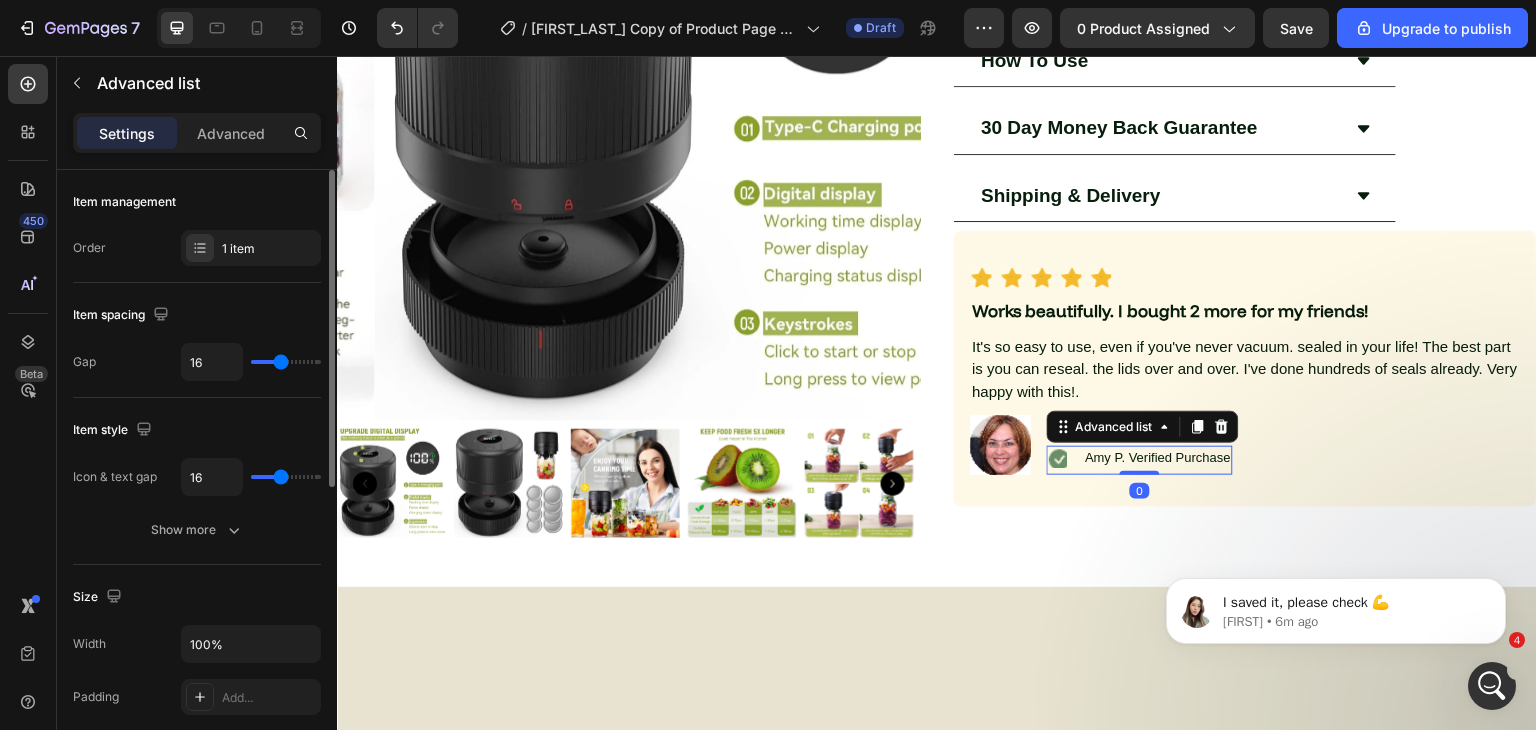 type on "10" 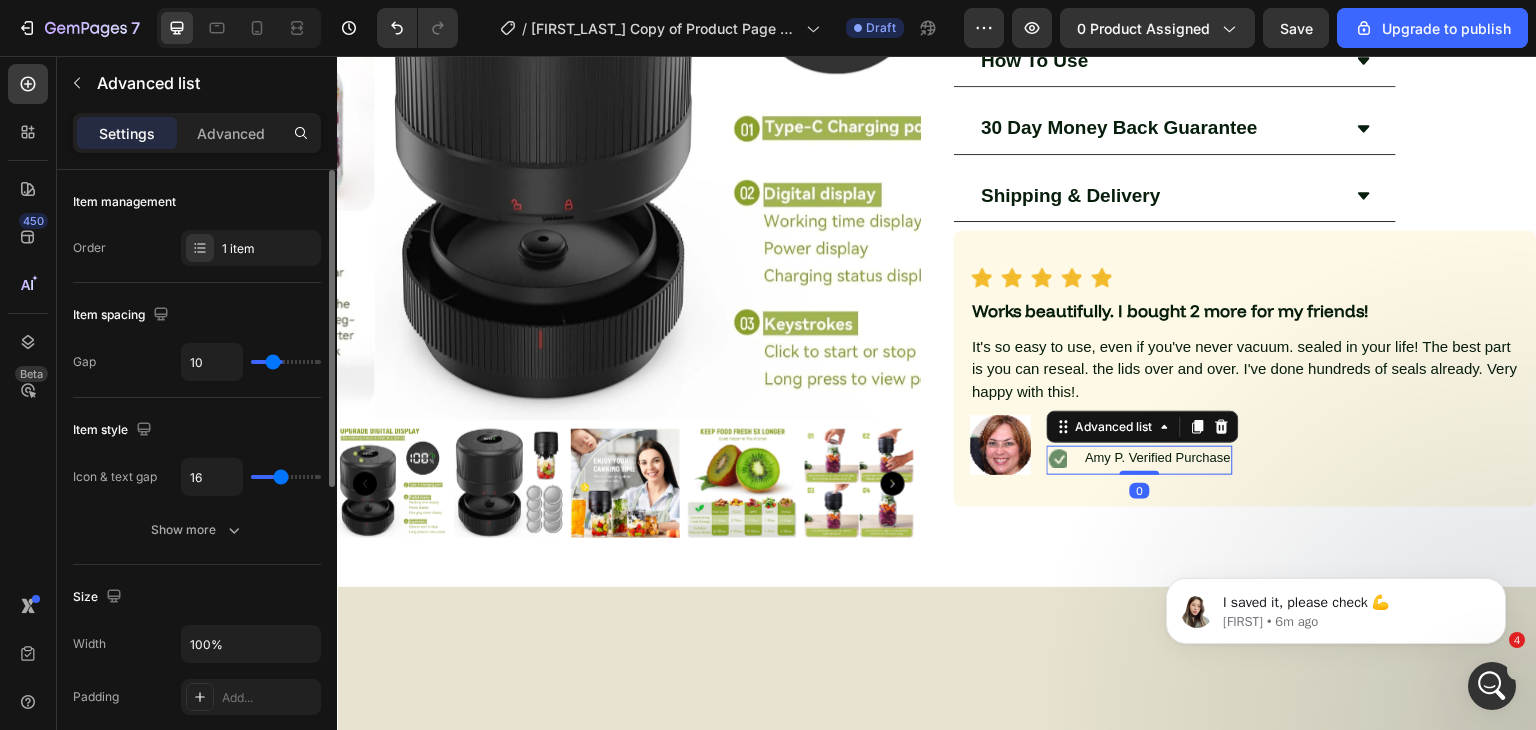 type on "9" 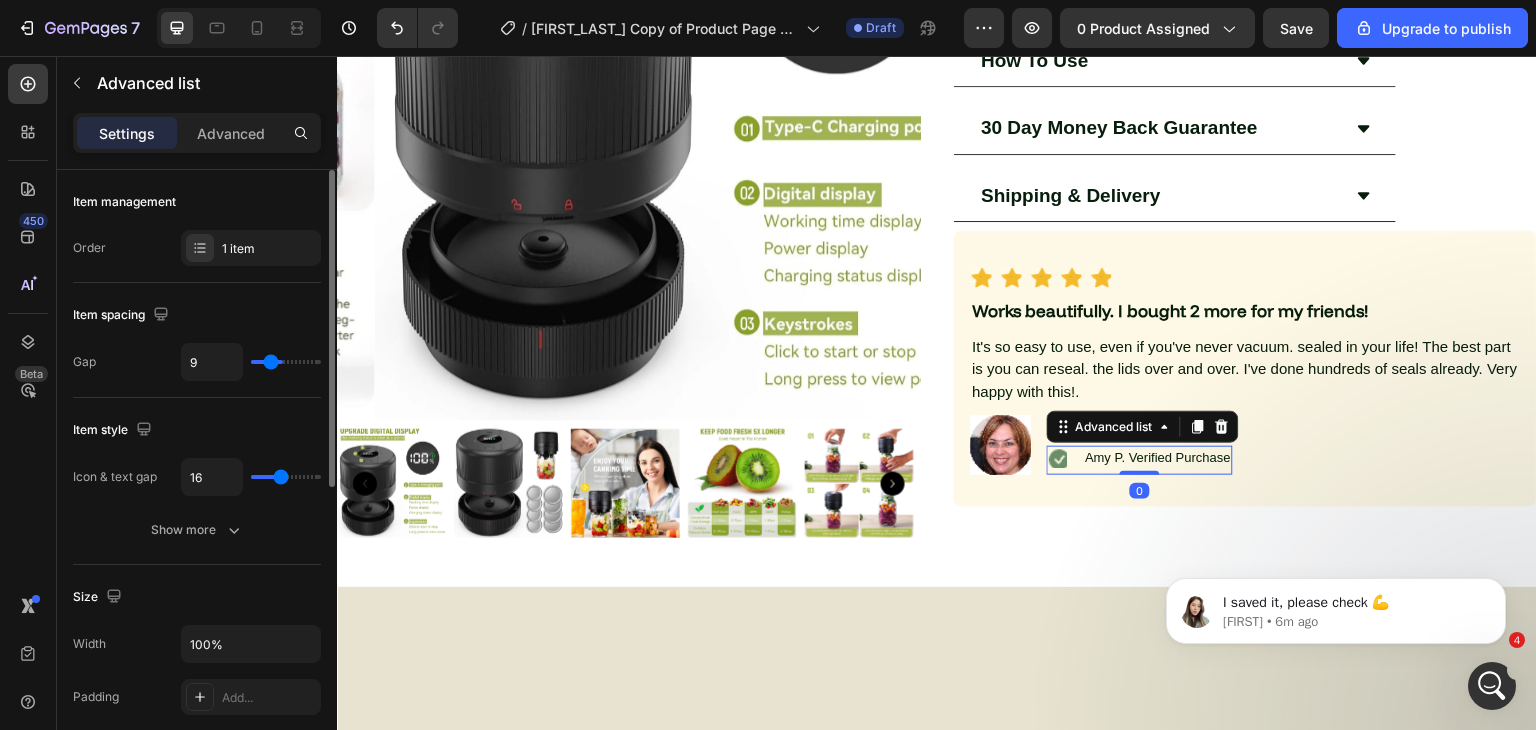 type on "8" 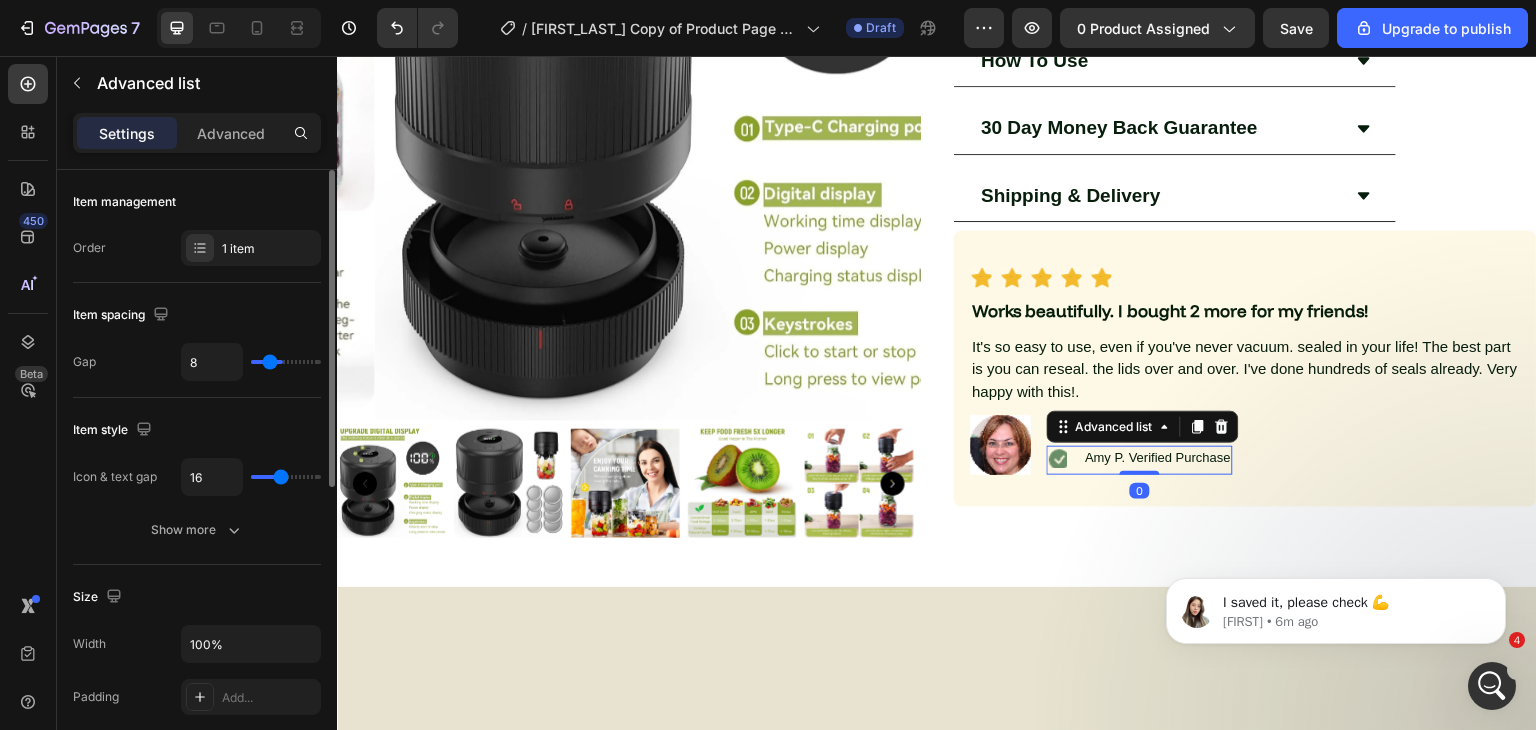 type on "5" 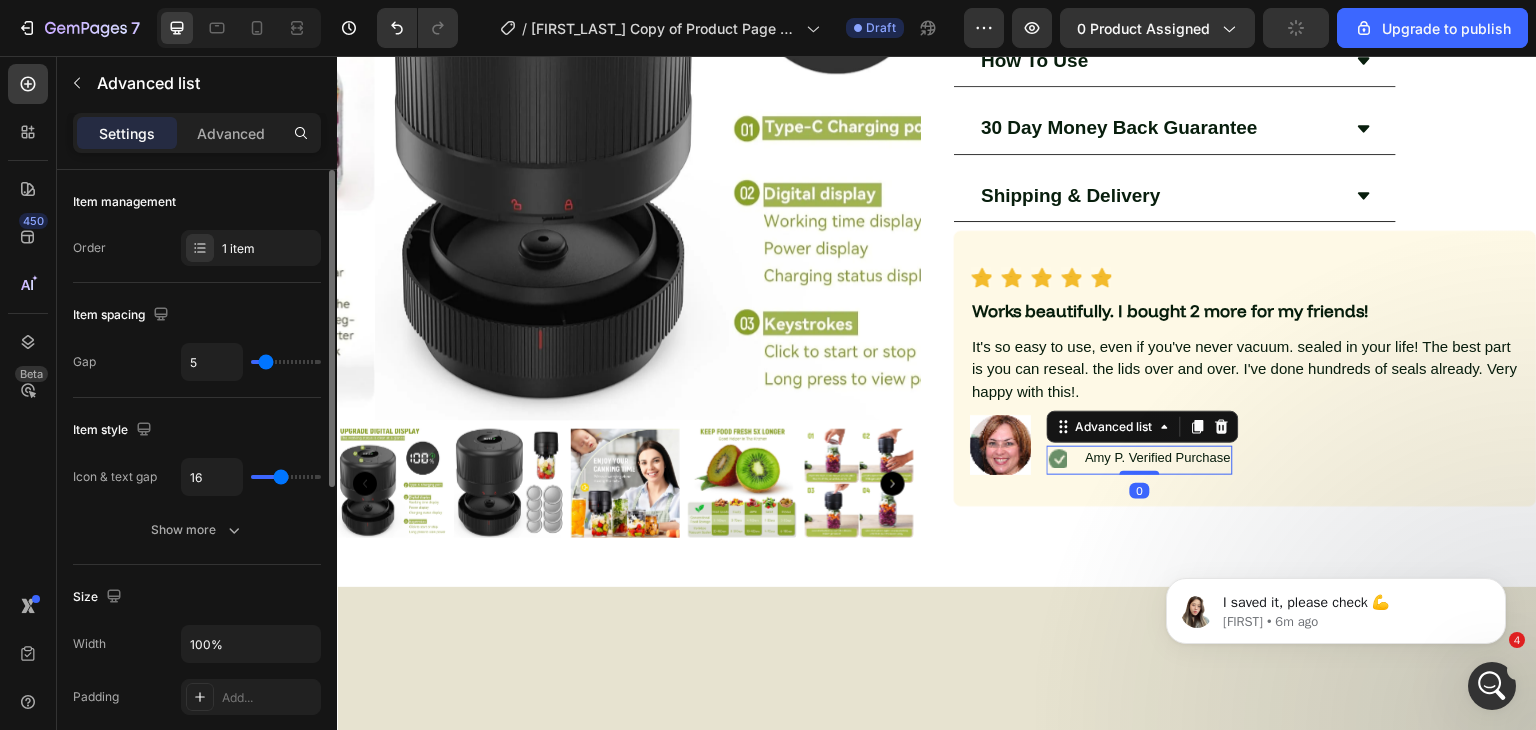 type on "4" 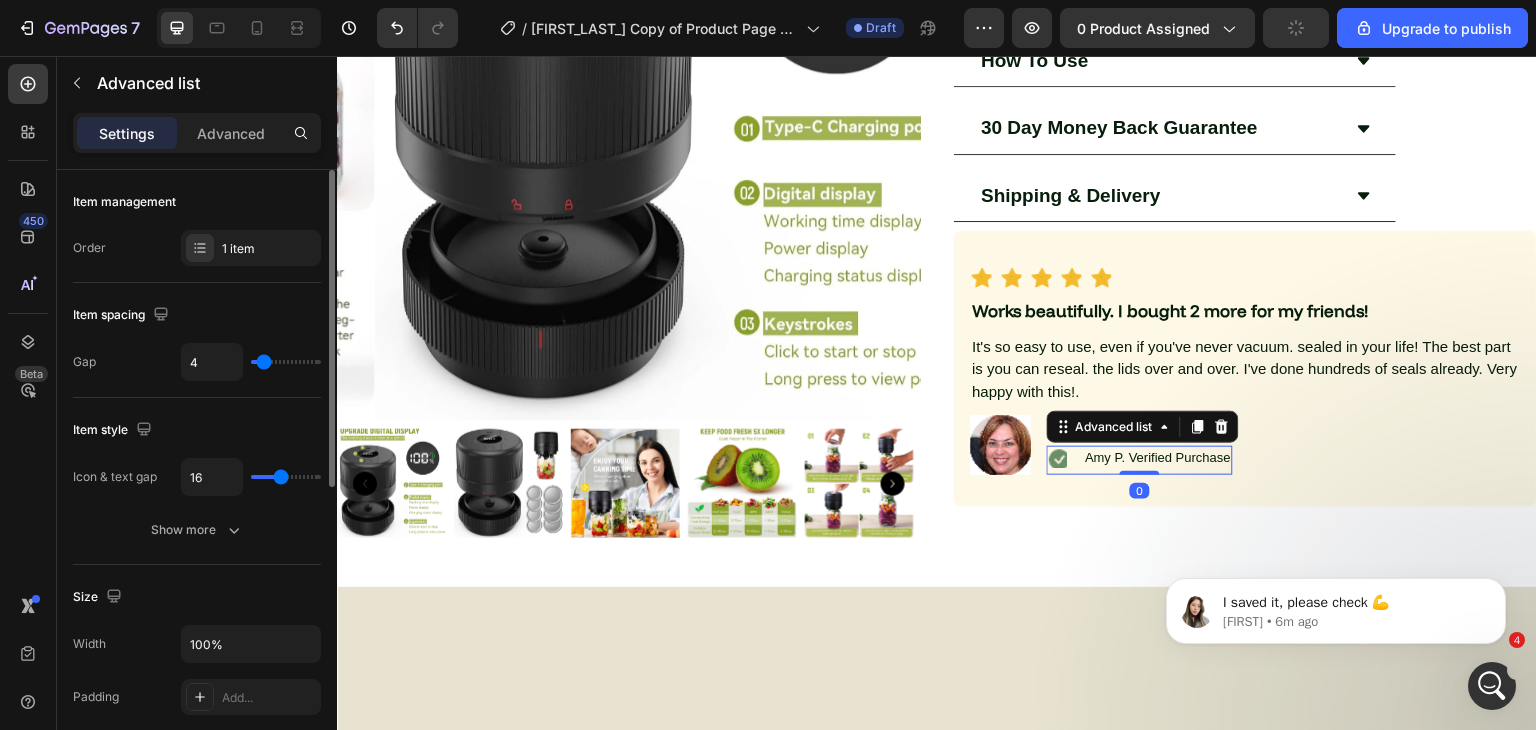 type on "3" 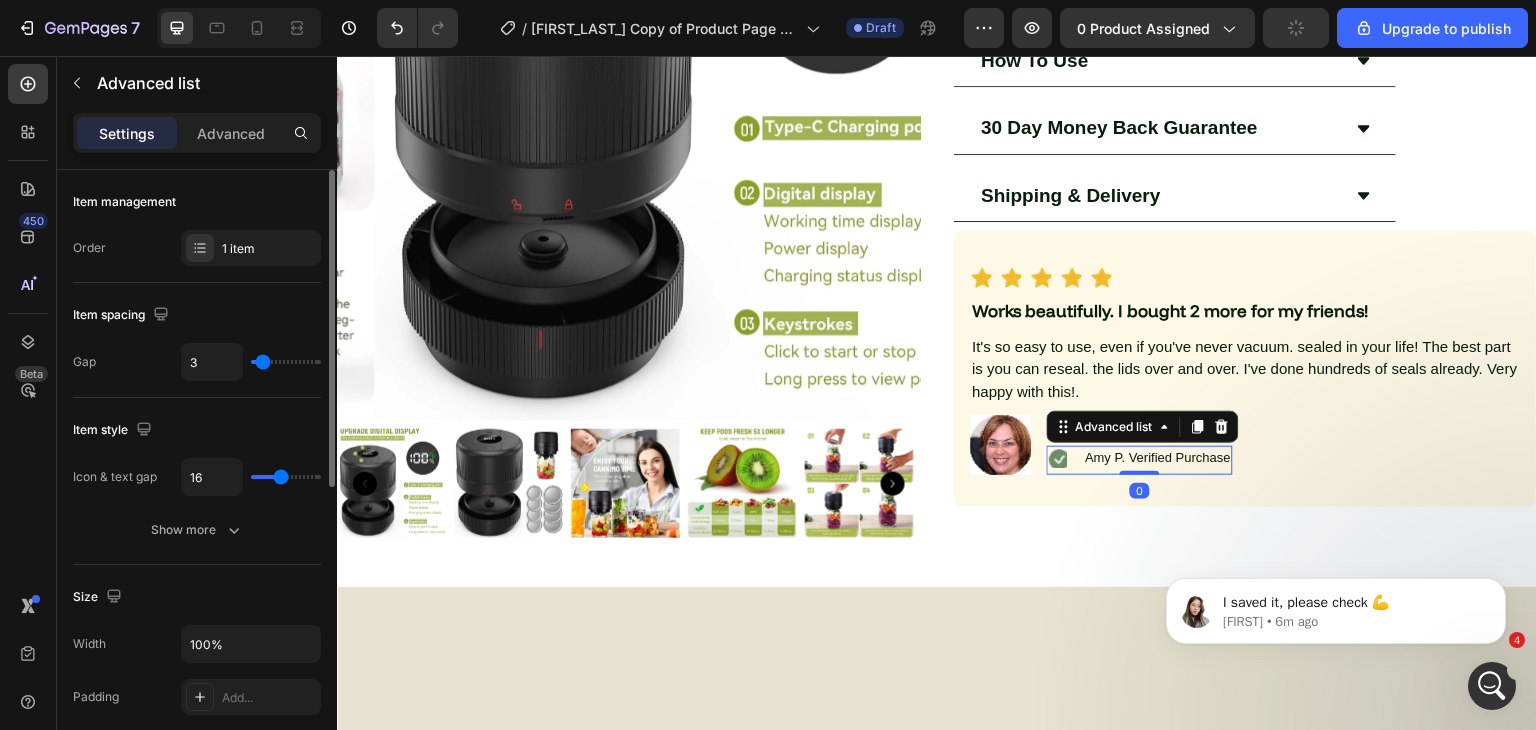 type on "1" 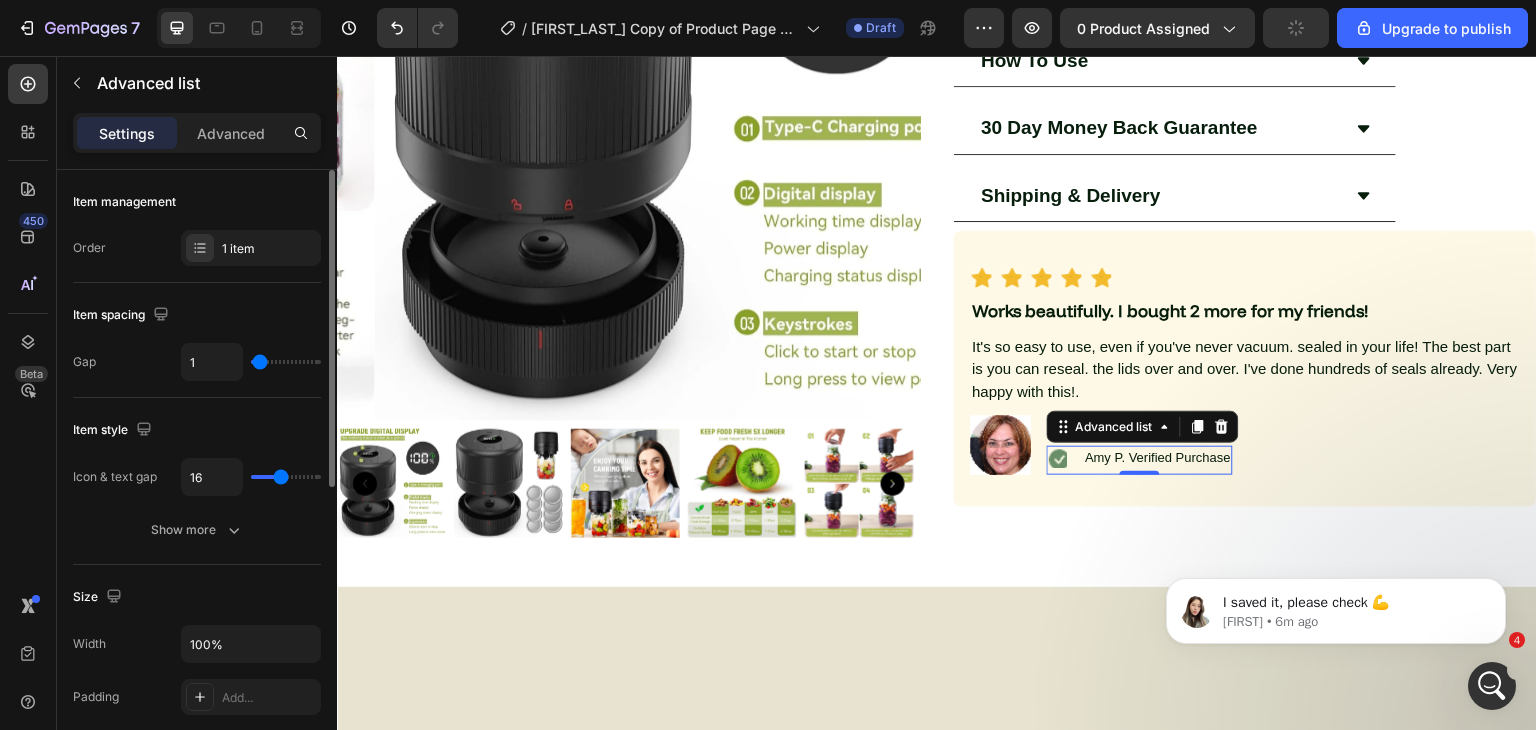 type on "0" 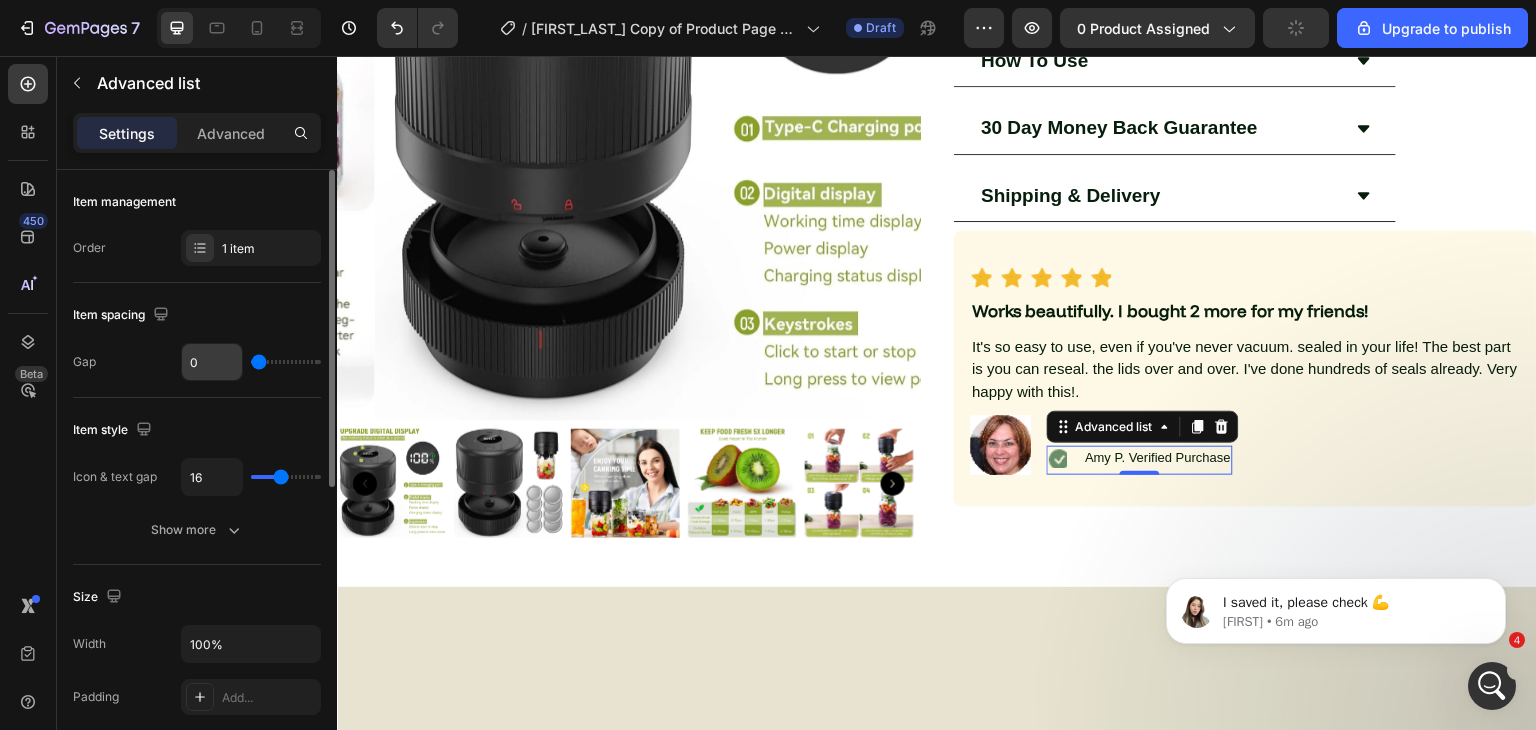 drag, startPoint x: 274, startPoint y: 361, endPoint x: 238, endPoint y: 359, distance: 36.05551 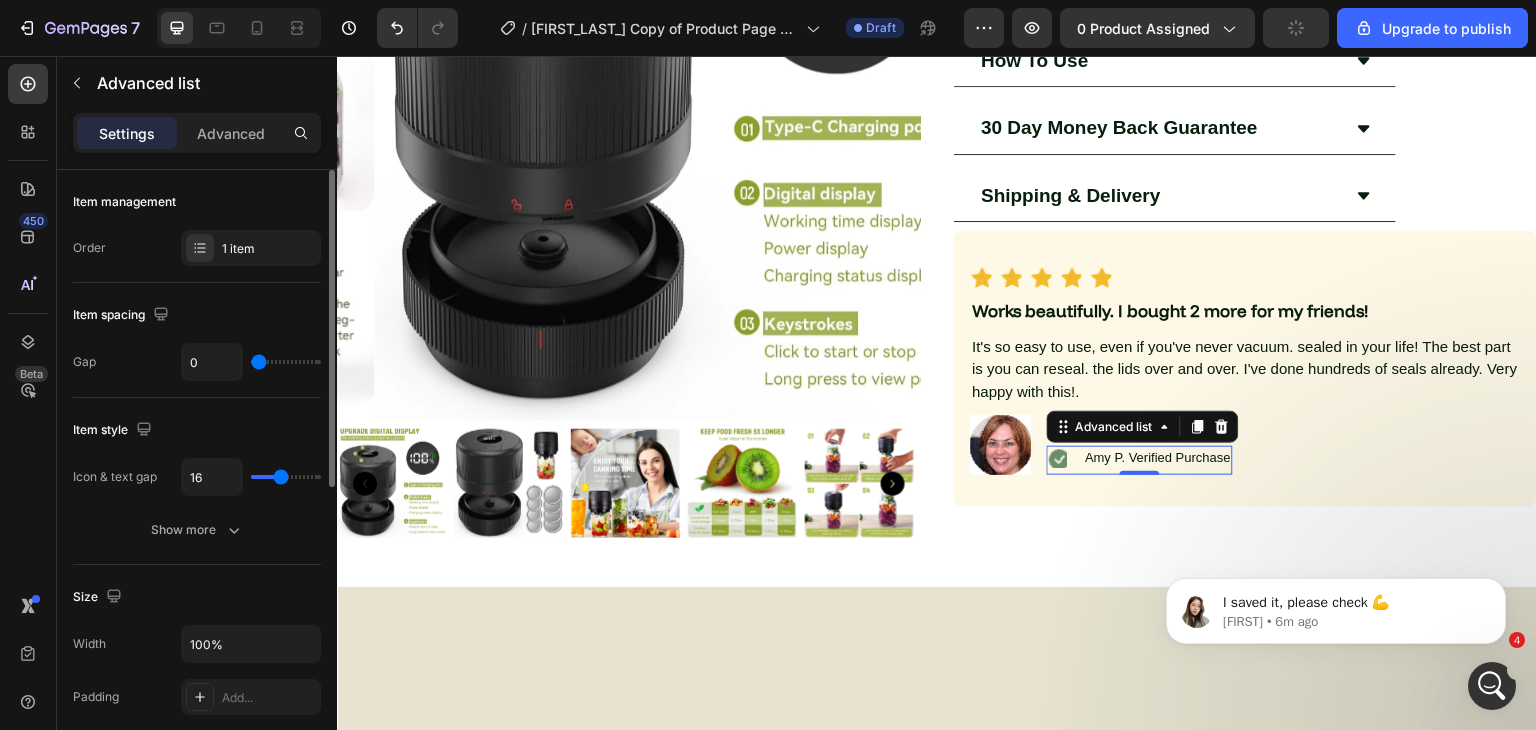 type on "6" 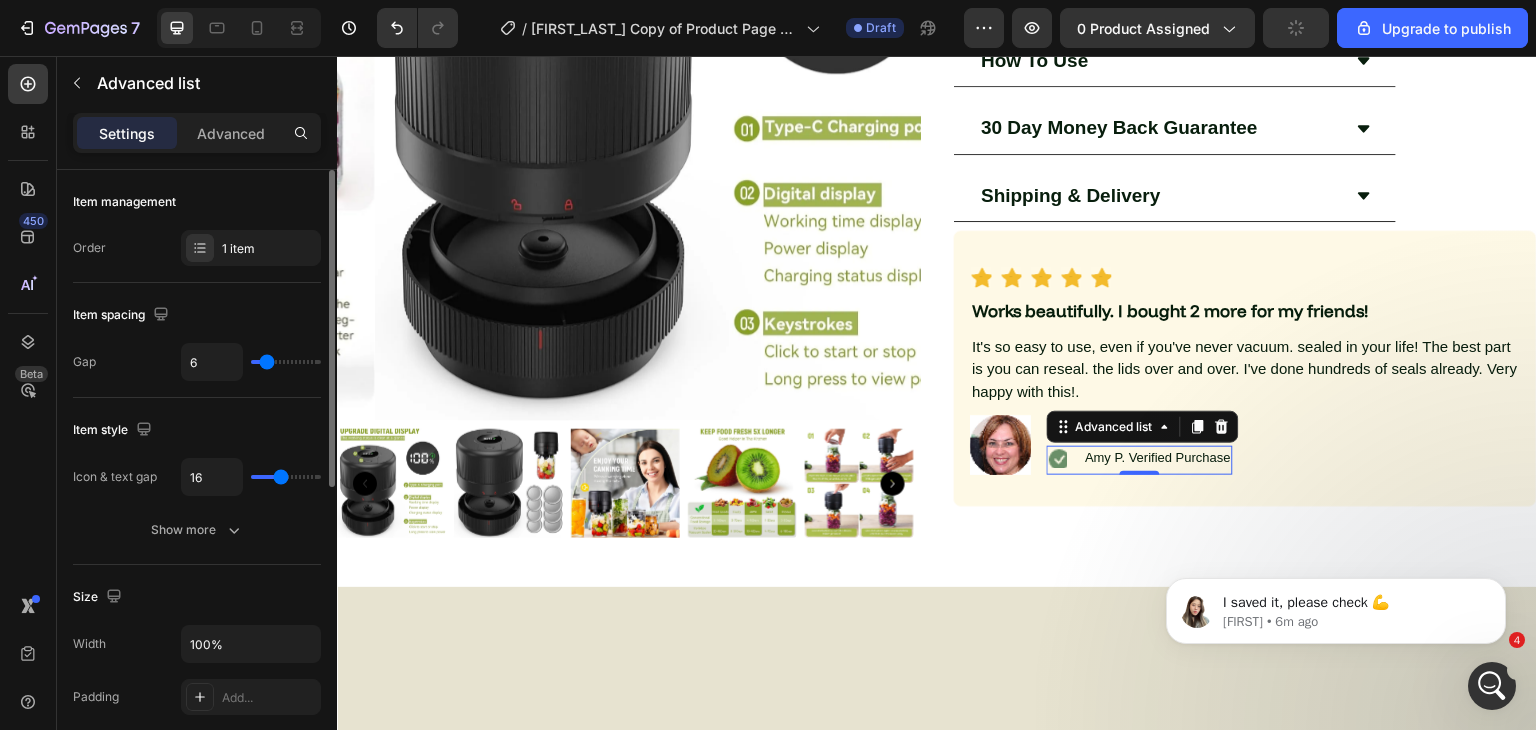 type on "17" 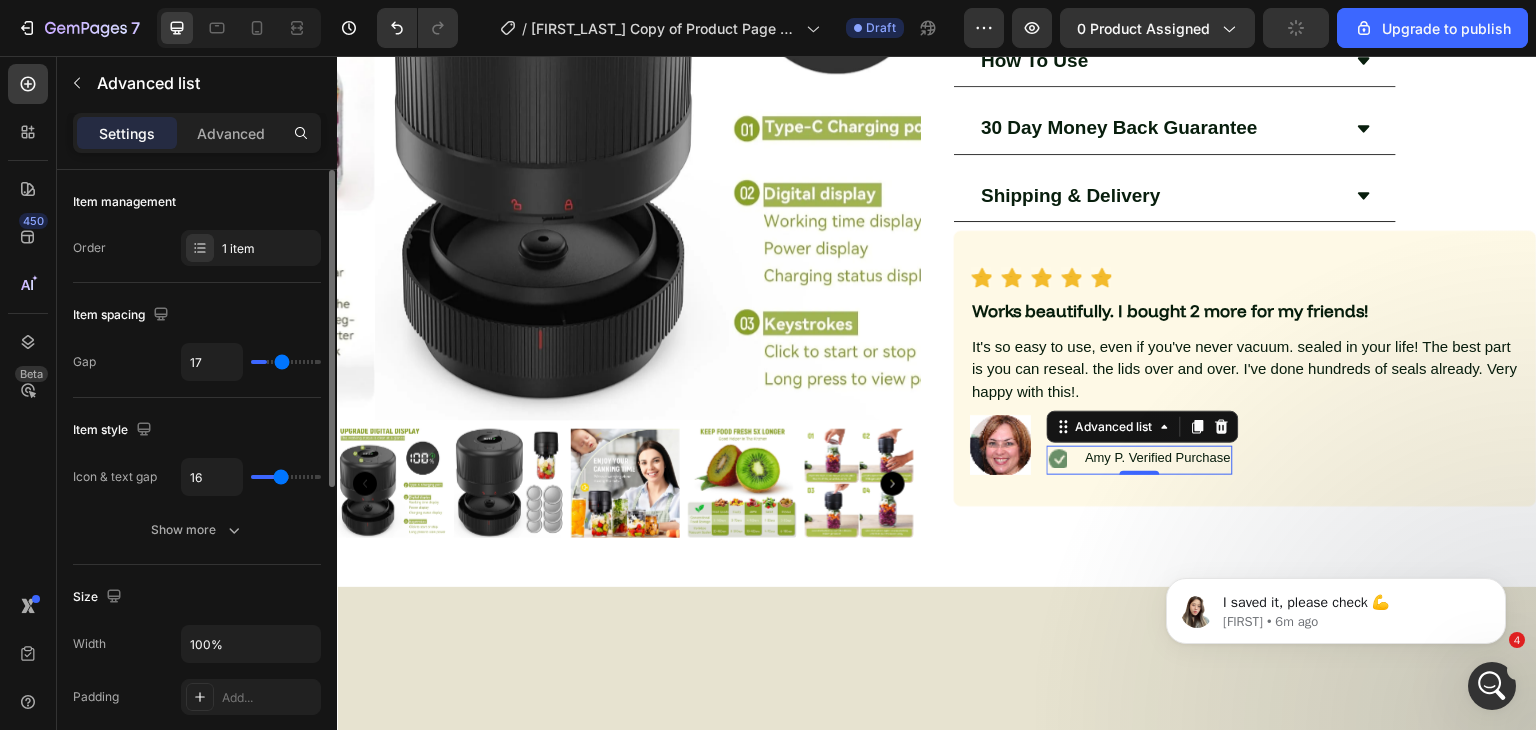type on "20" 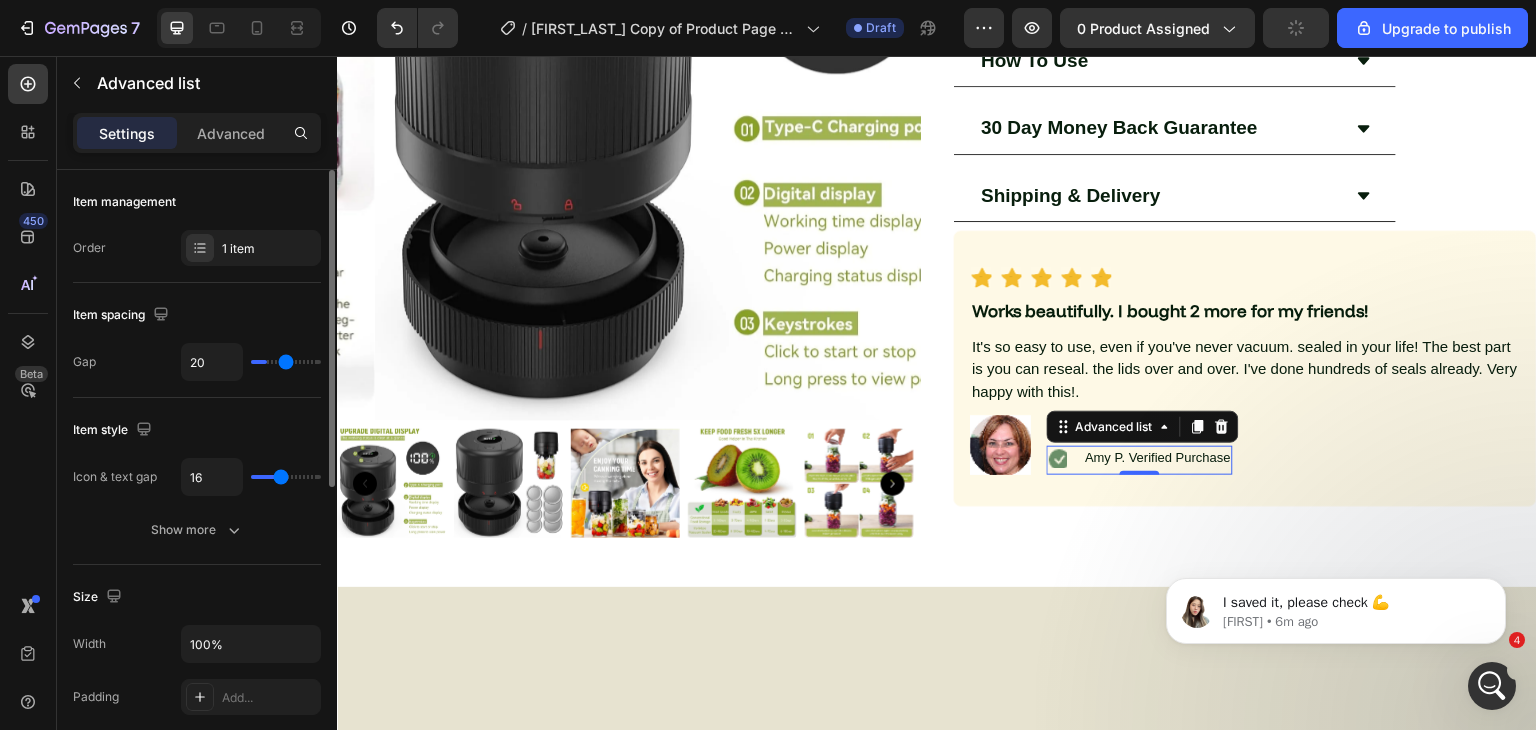 type on "22" 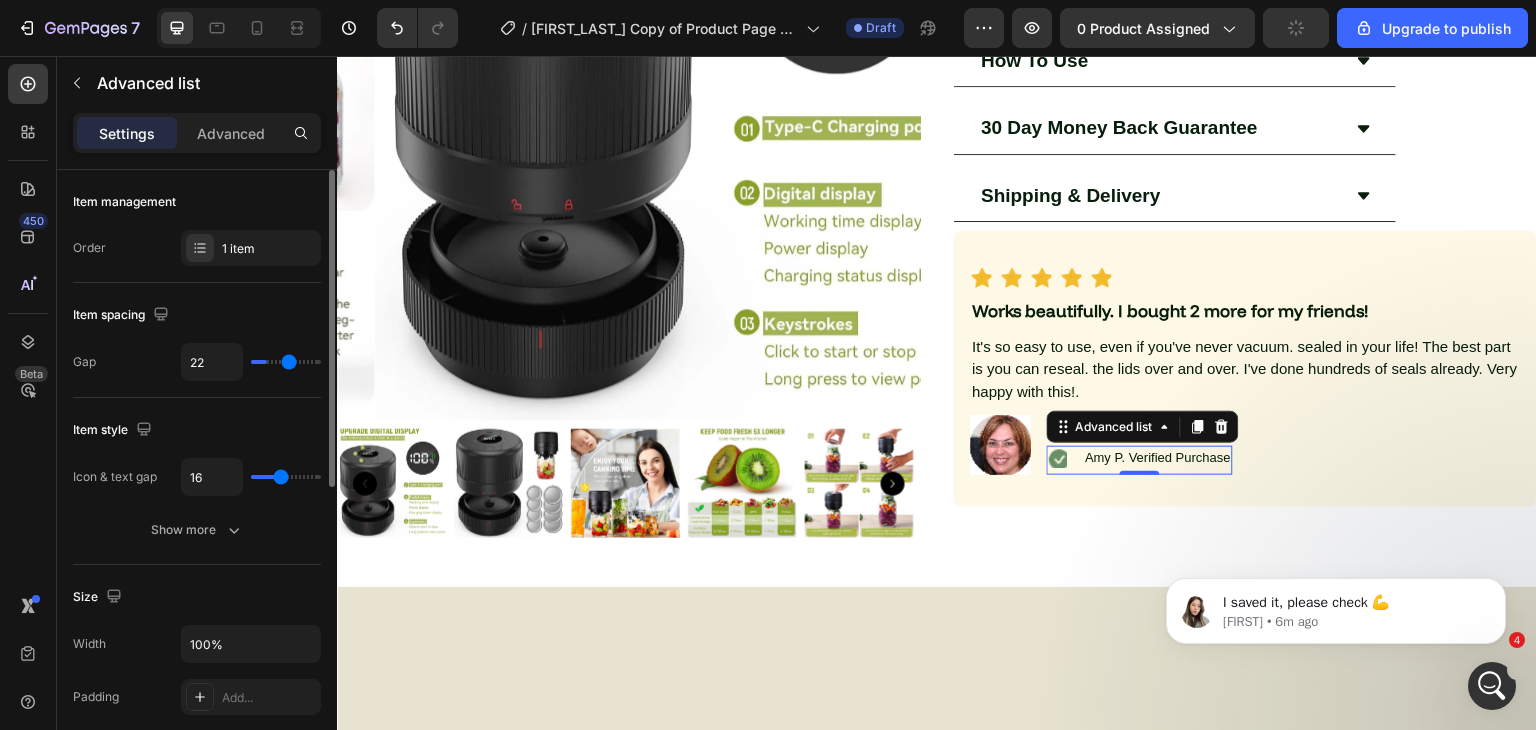 type on "27" 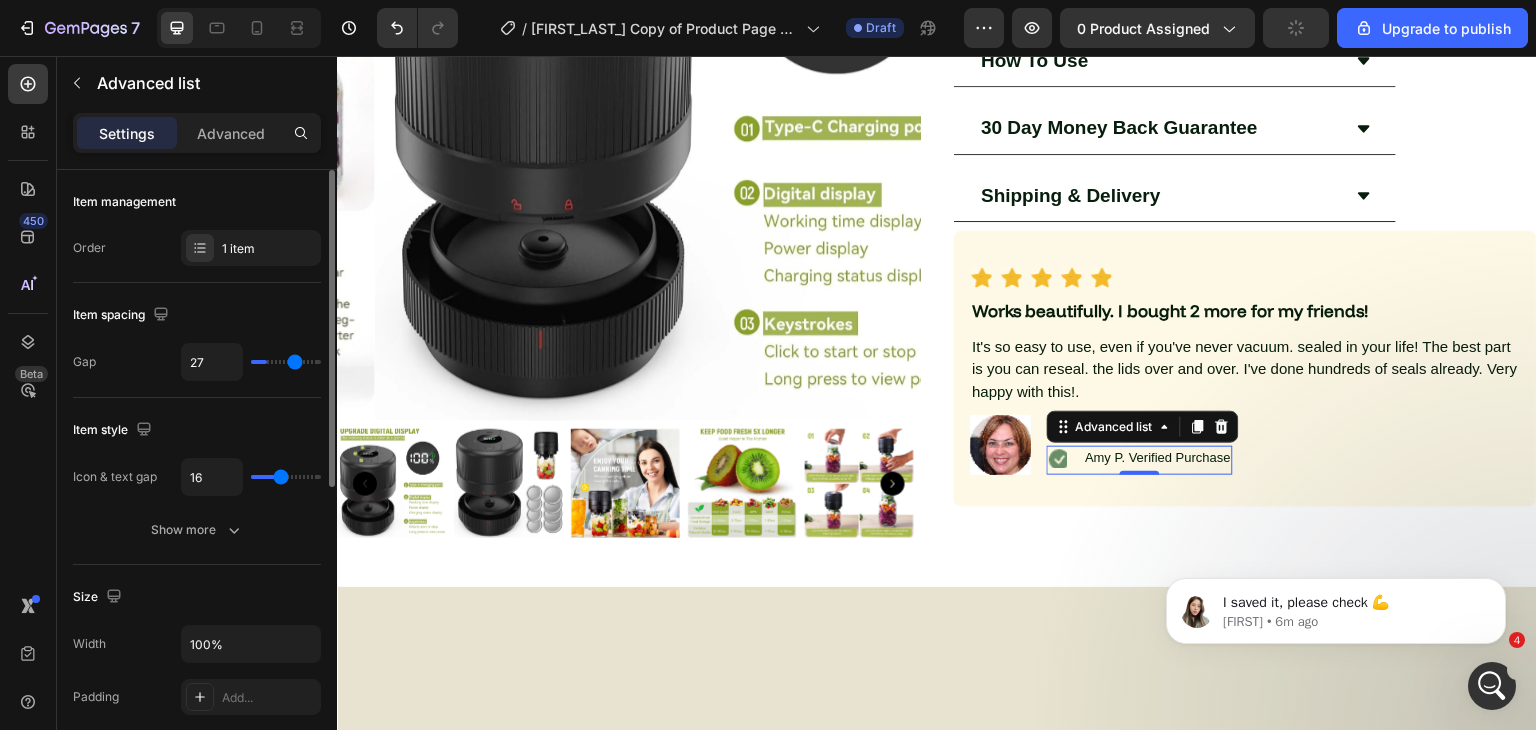 type on "30" 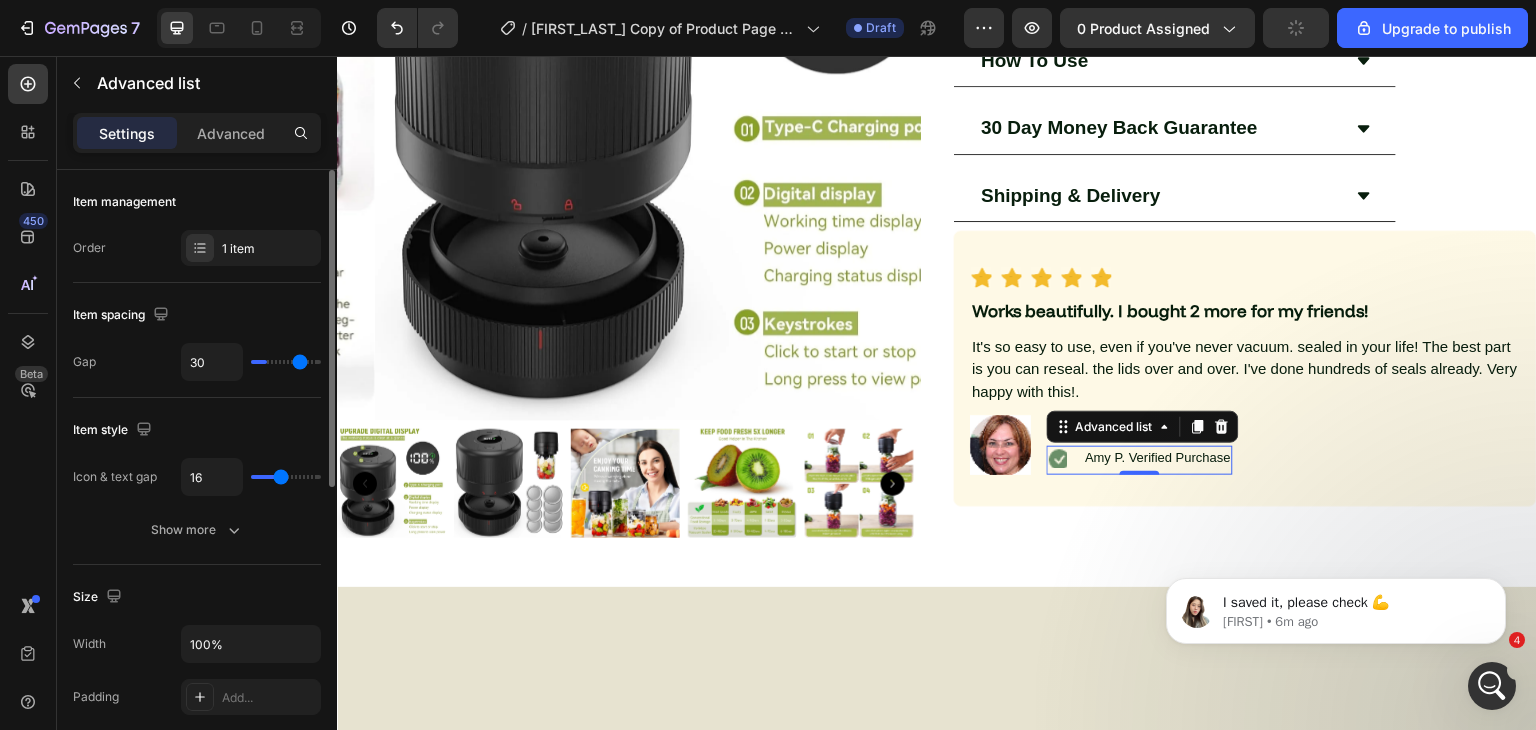 type on "33" 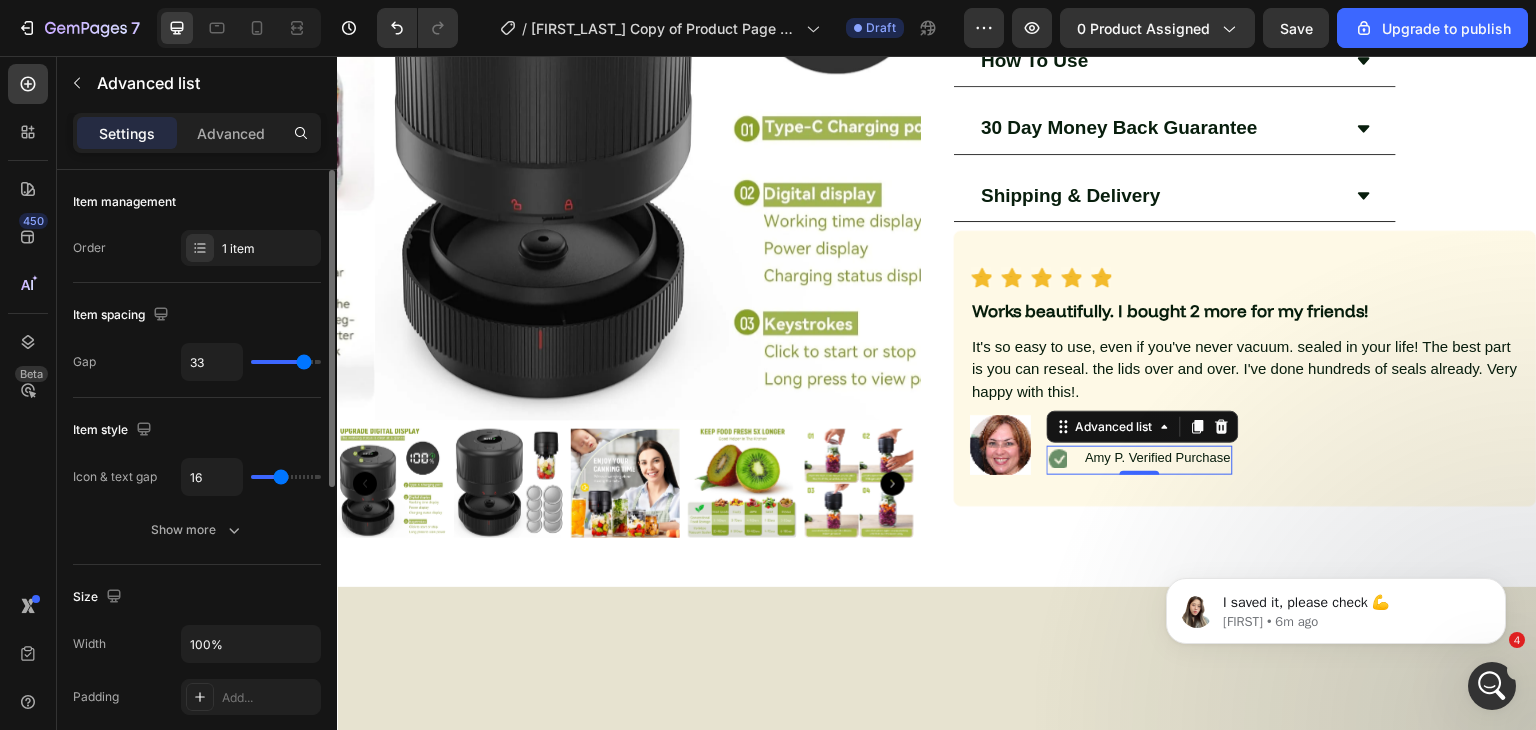 type on "35" 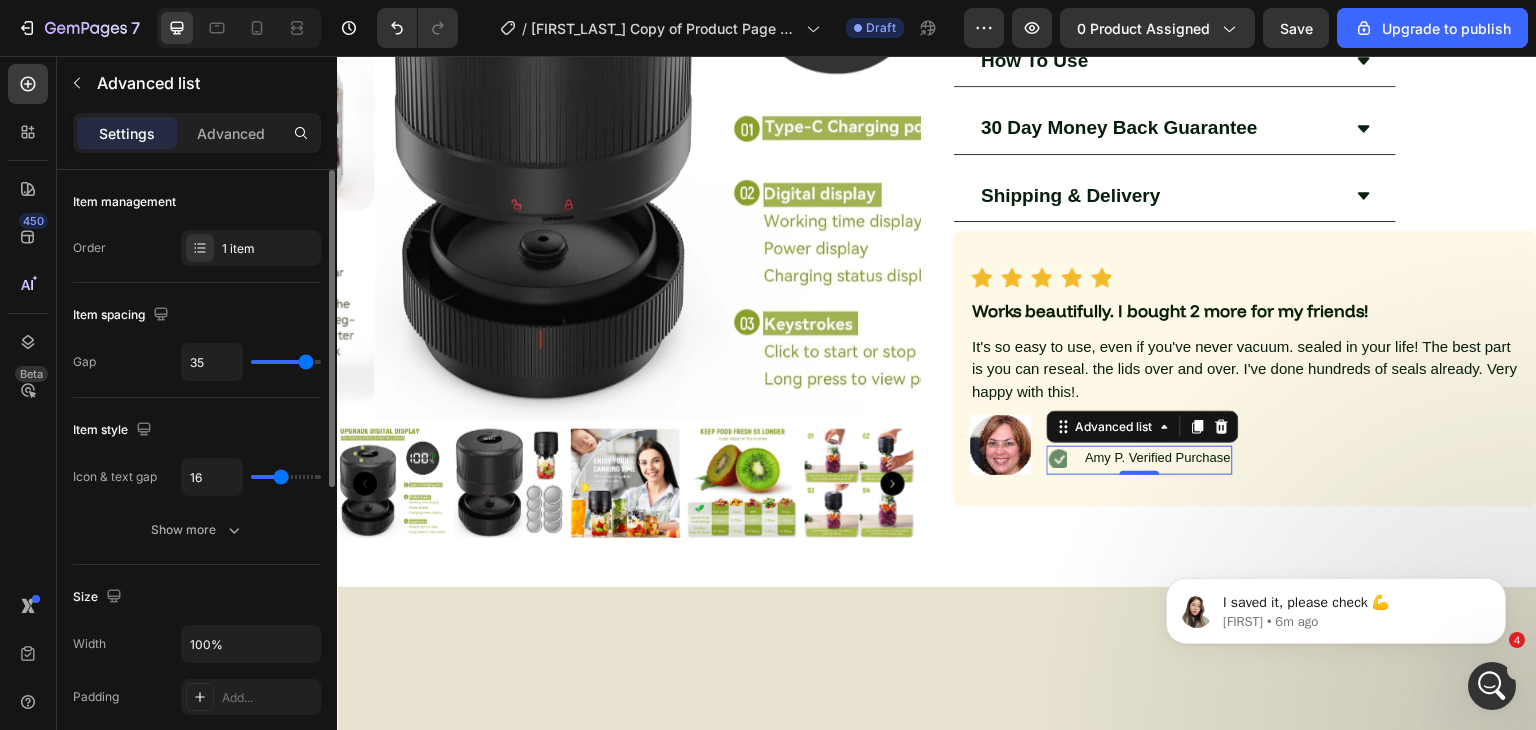 type on "36" 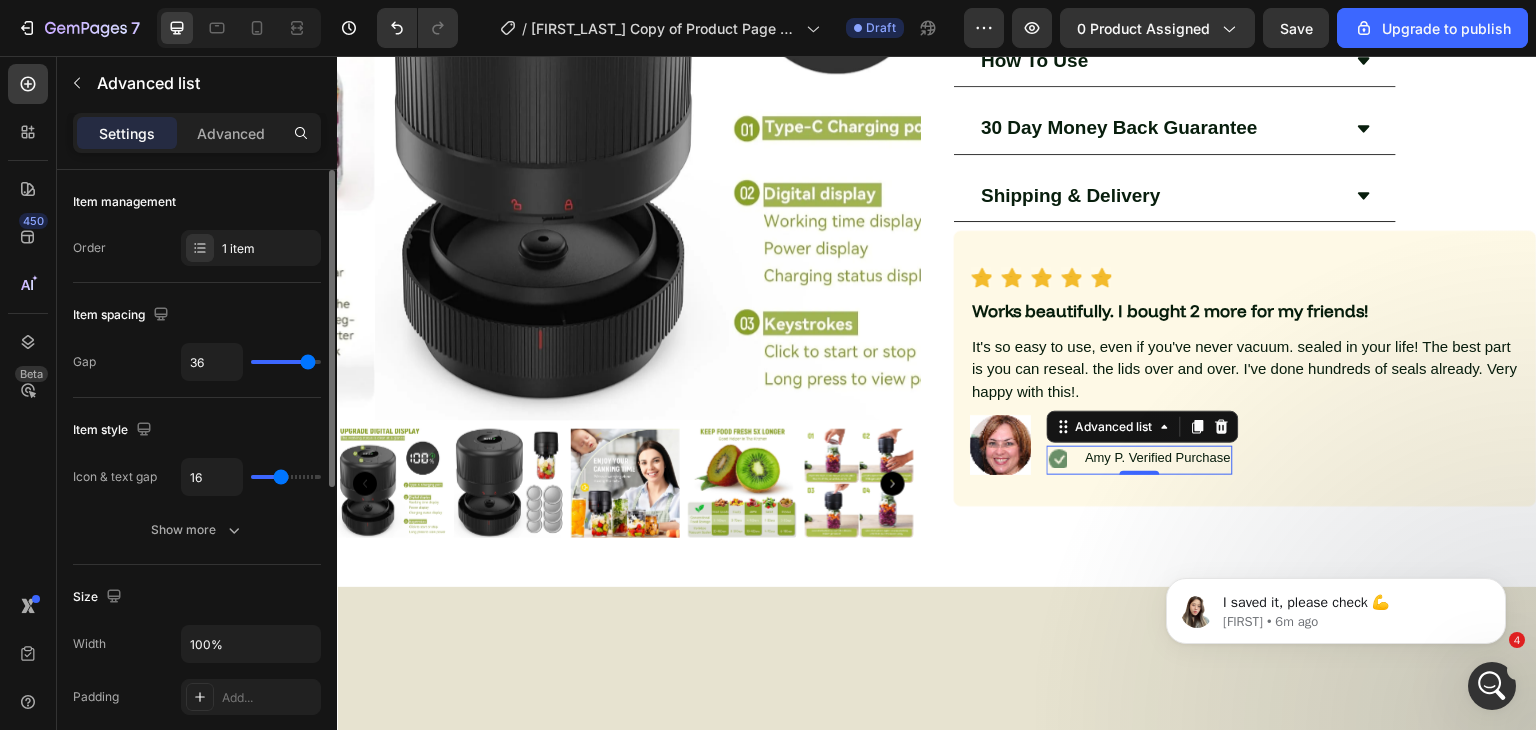 type on "37" 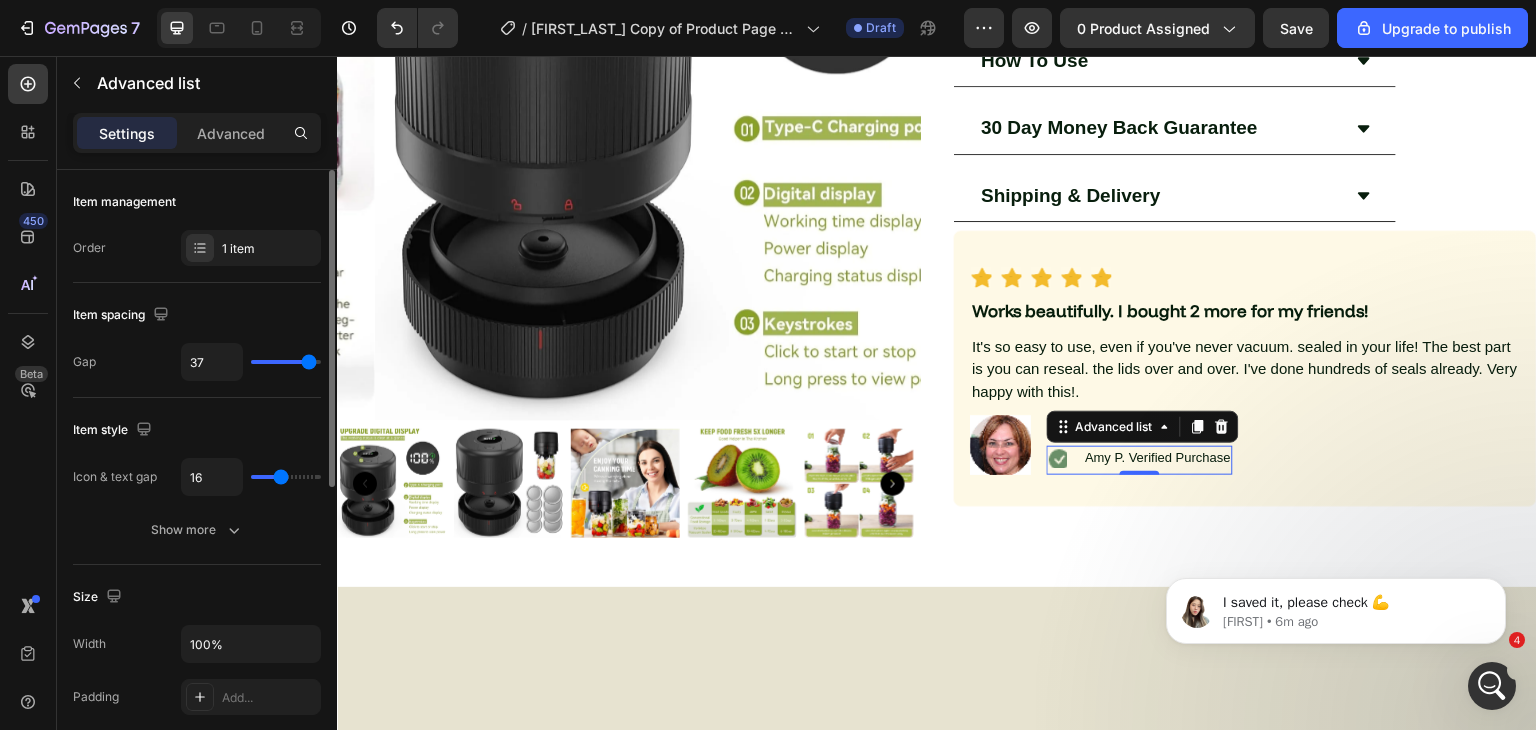 type on "39" 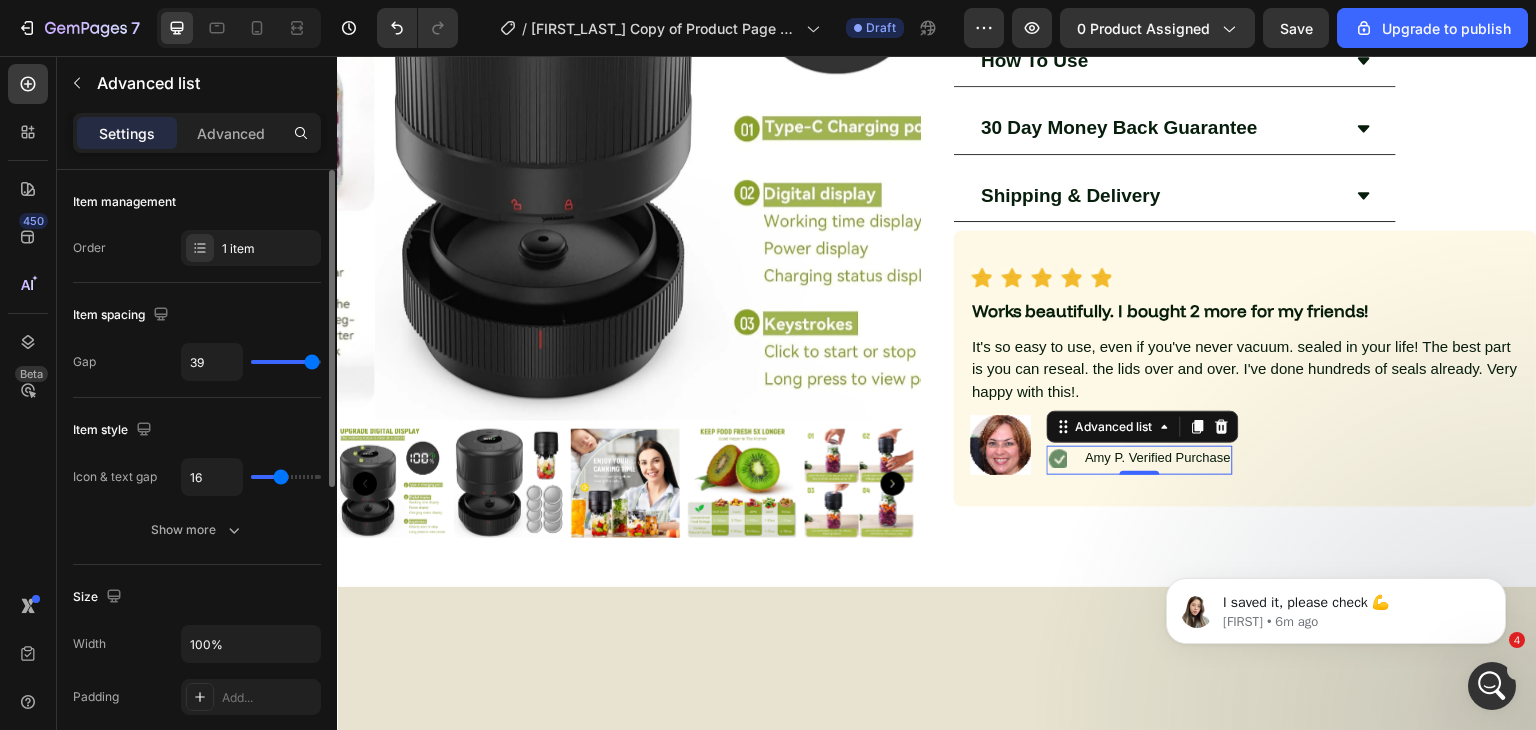 type on "40" 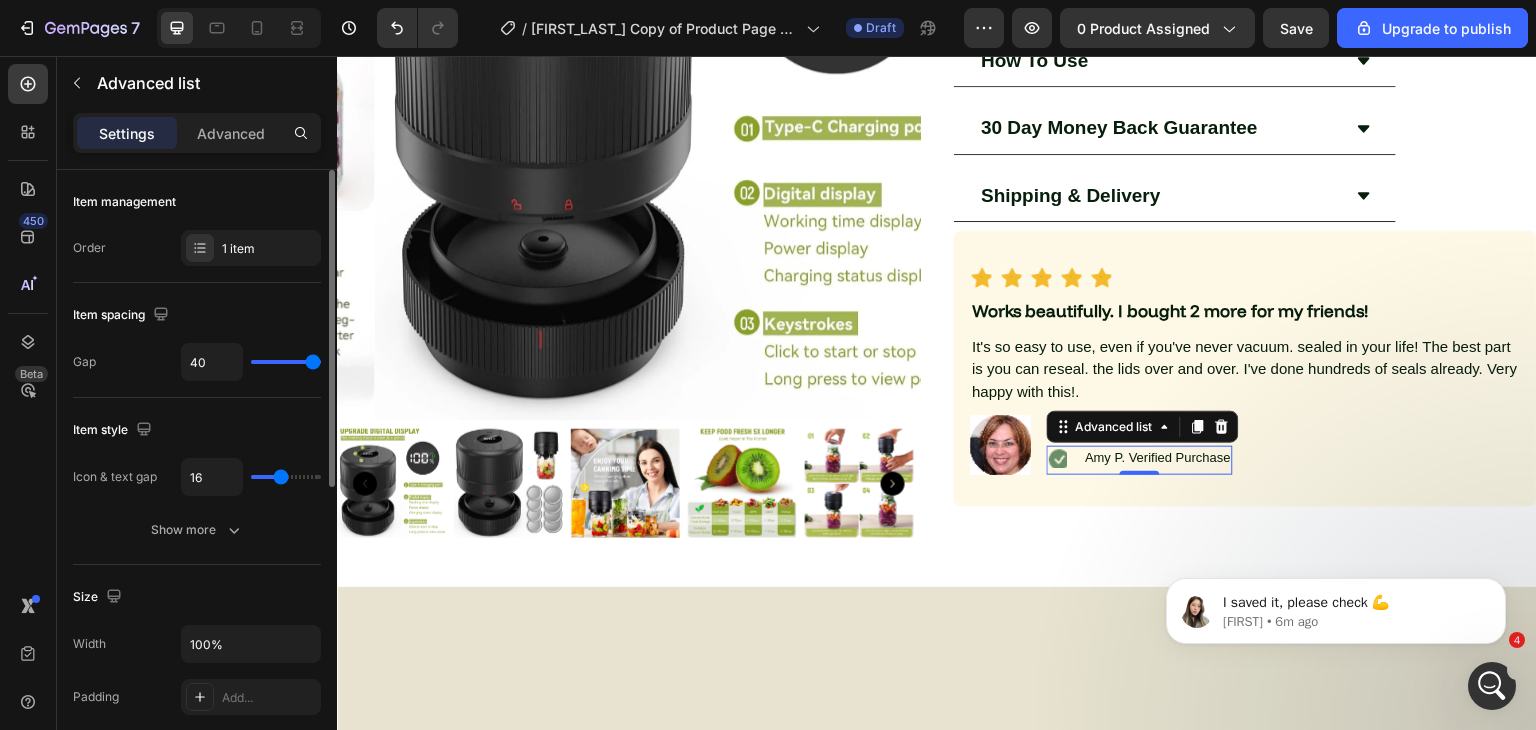 type on "33" 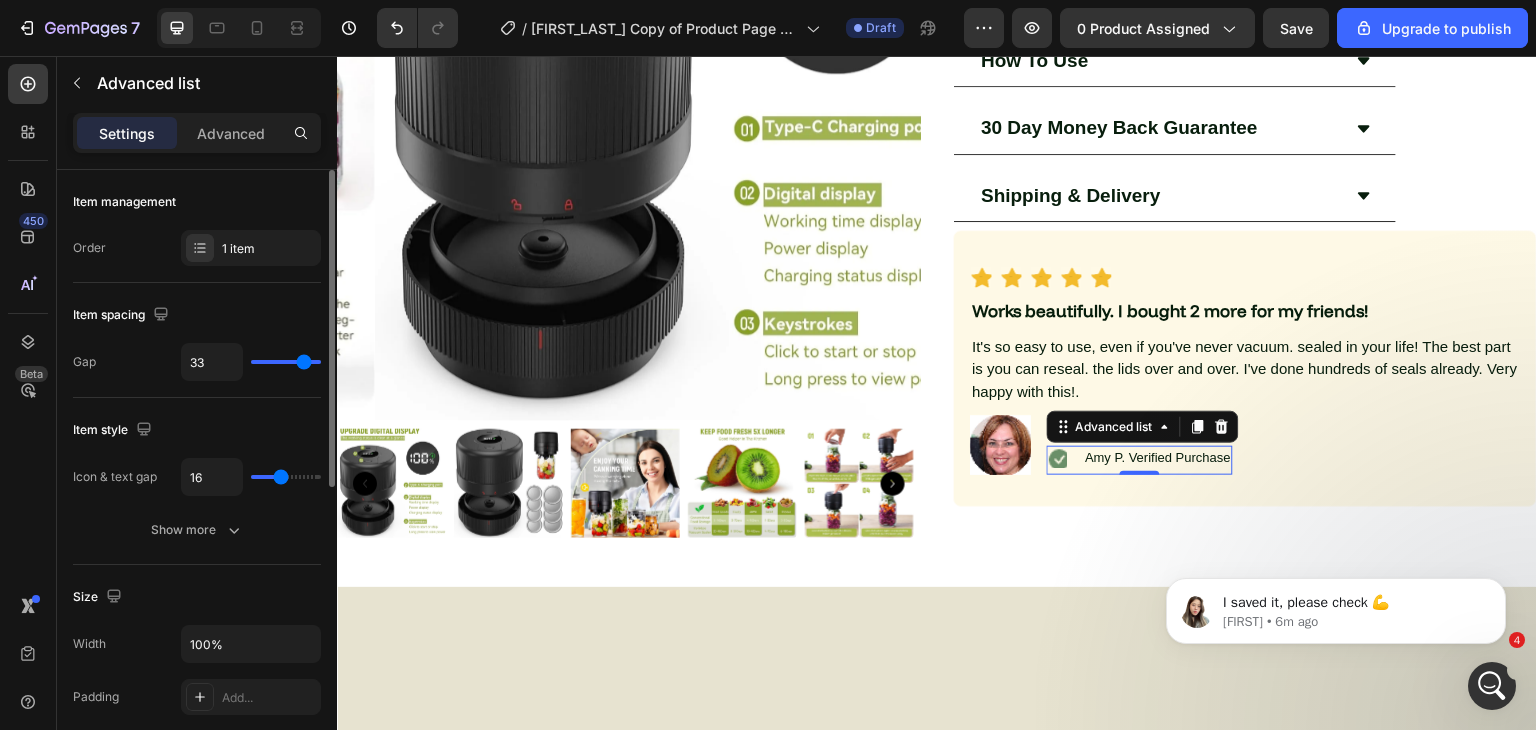 type on "32" 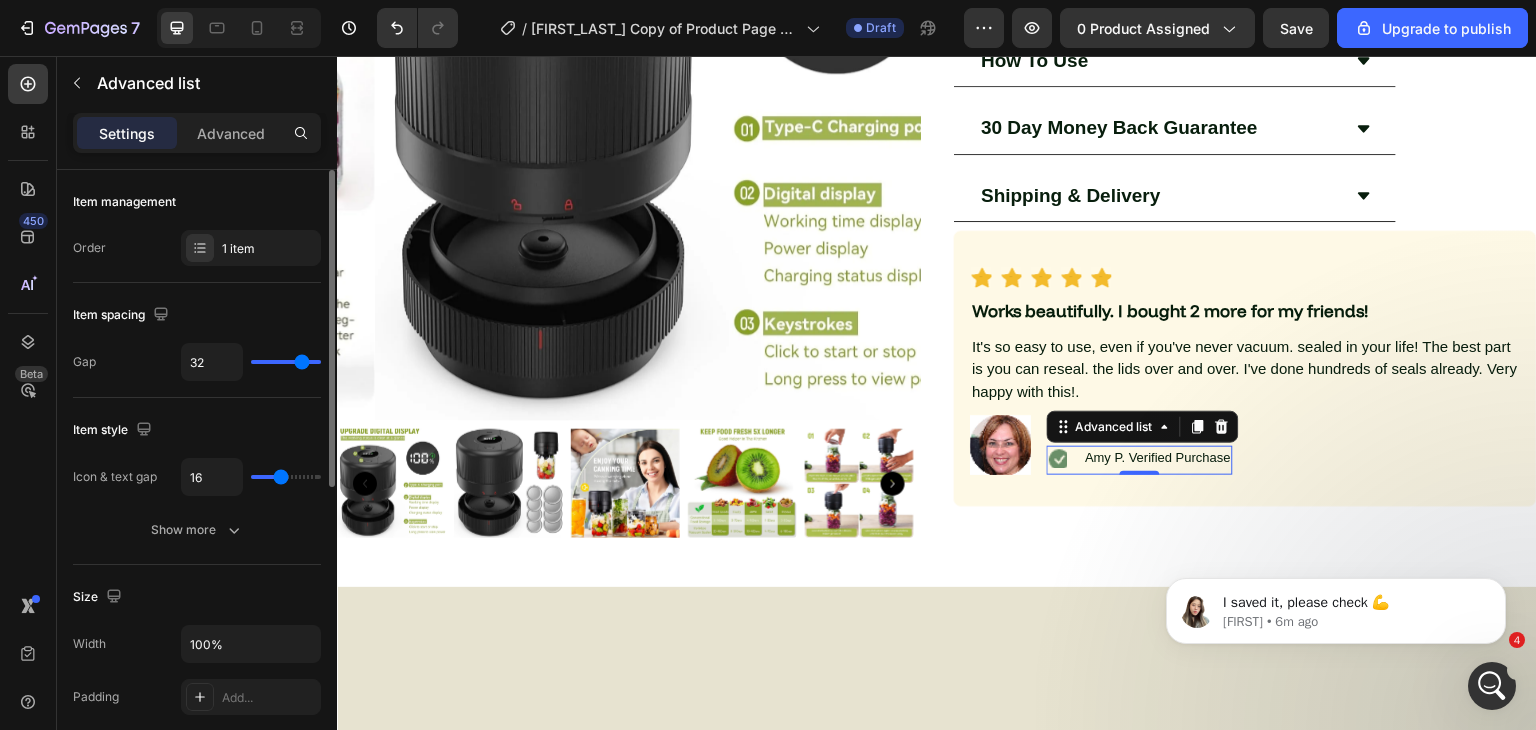 type on "30" 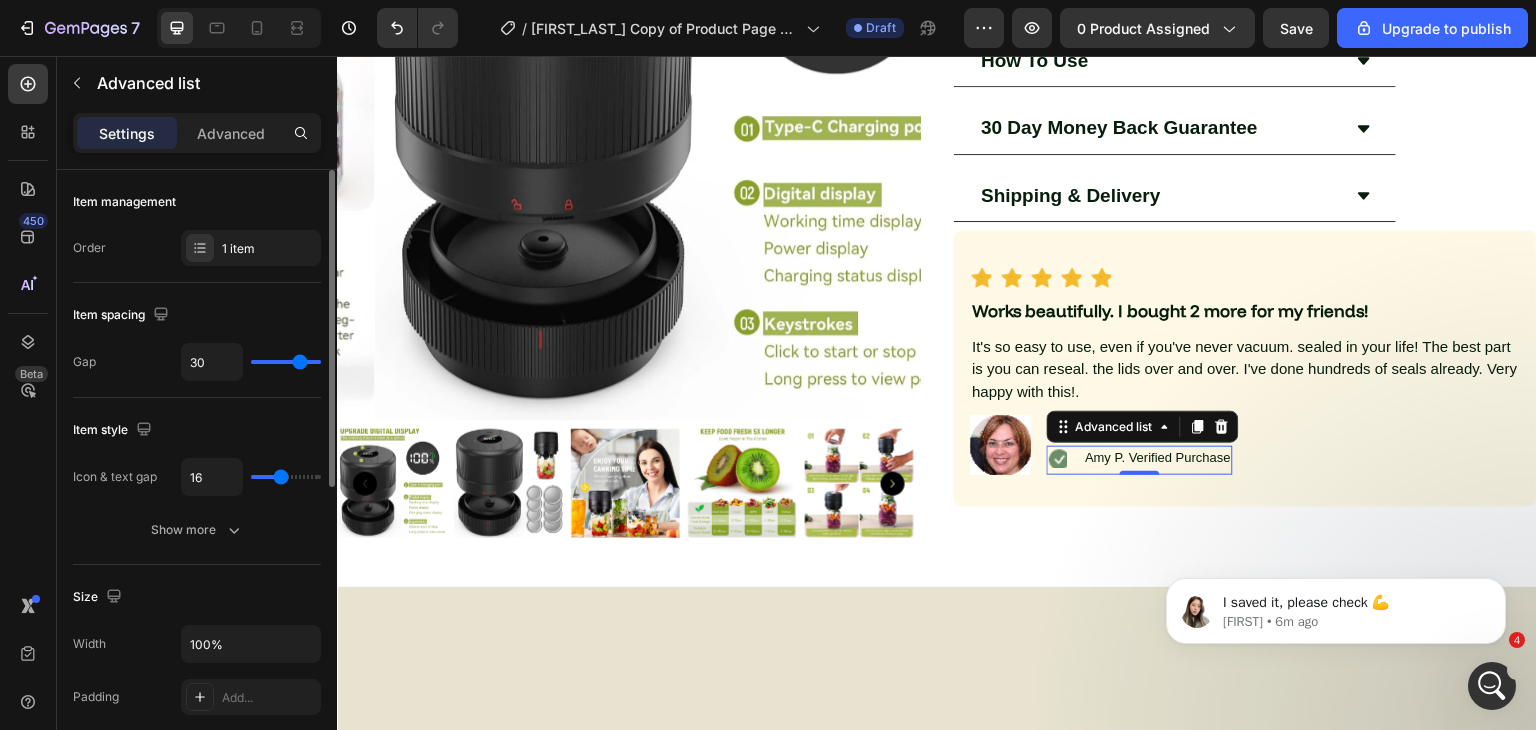 type on "29" 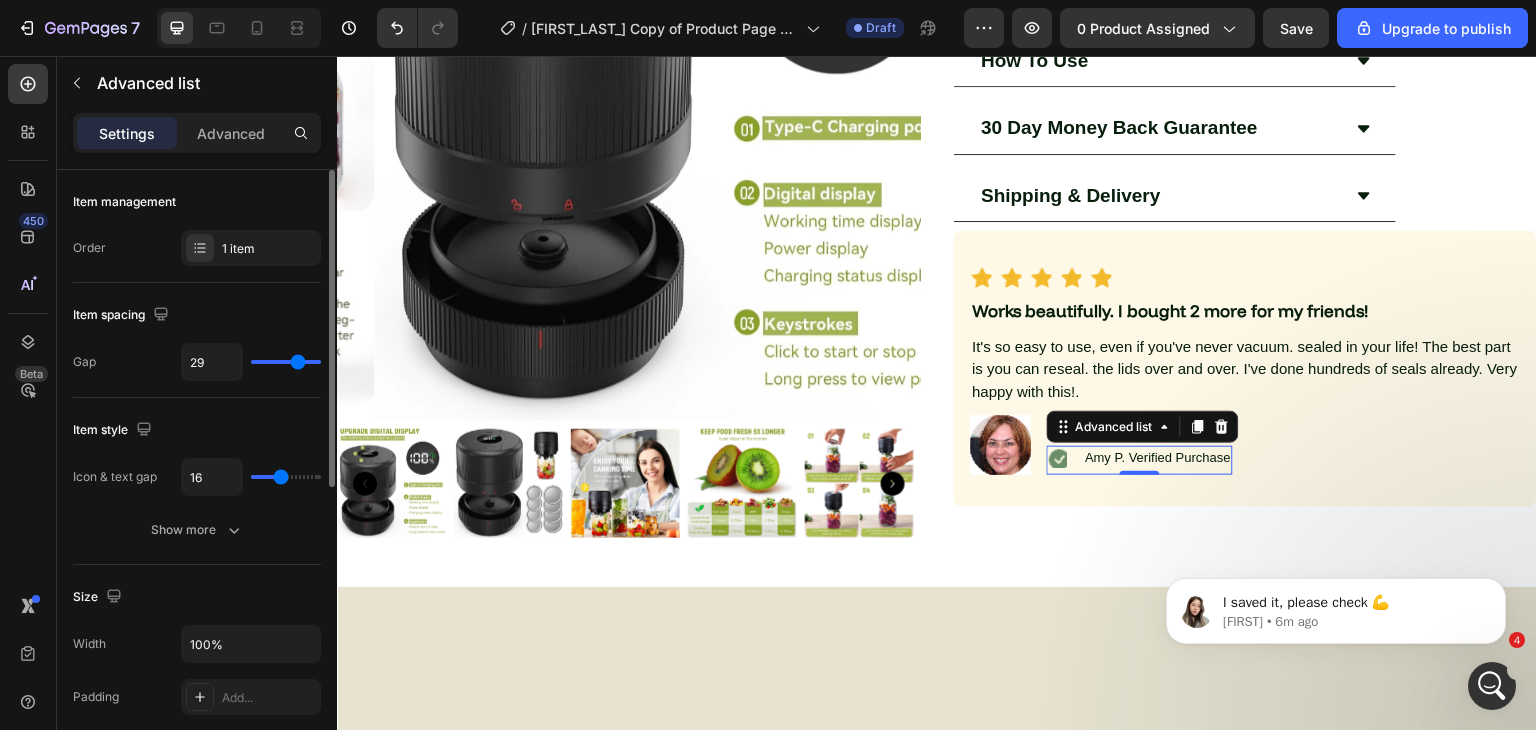 type on "27" 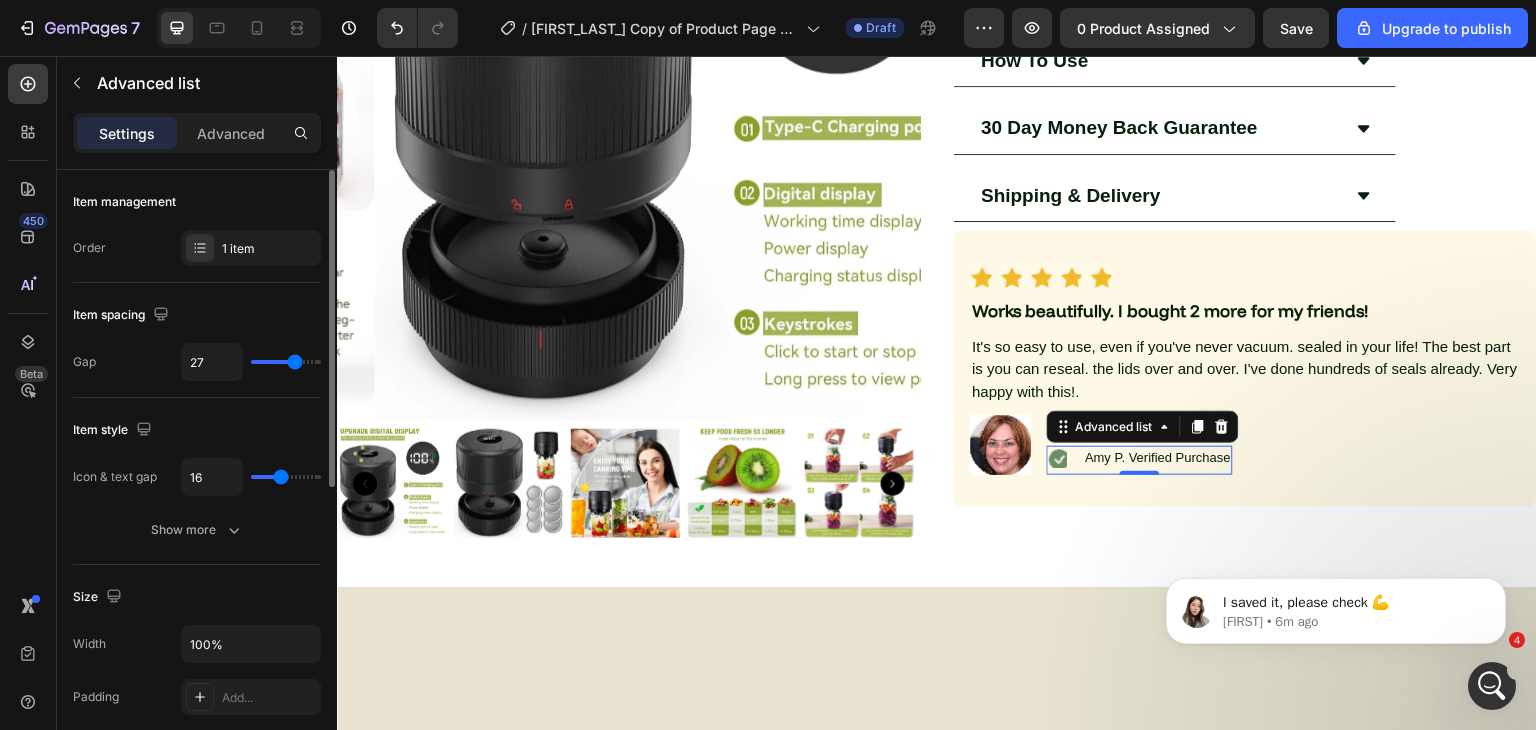 type on "25" 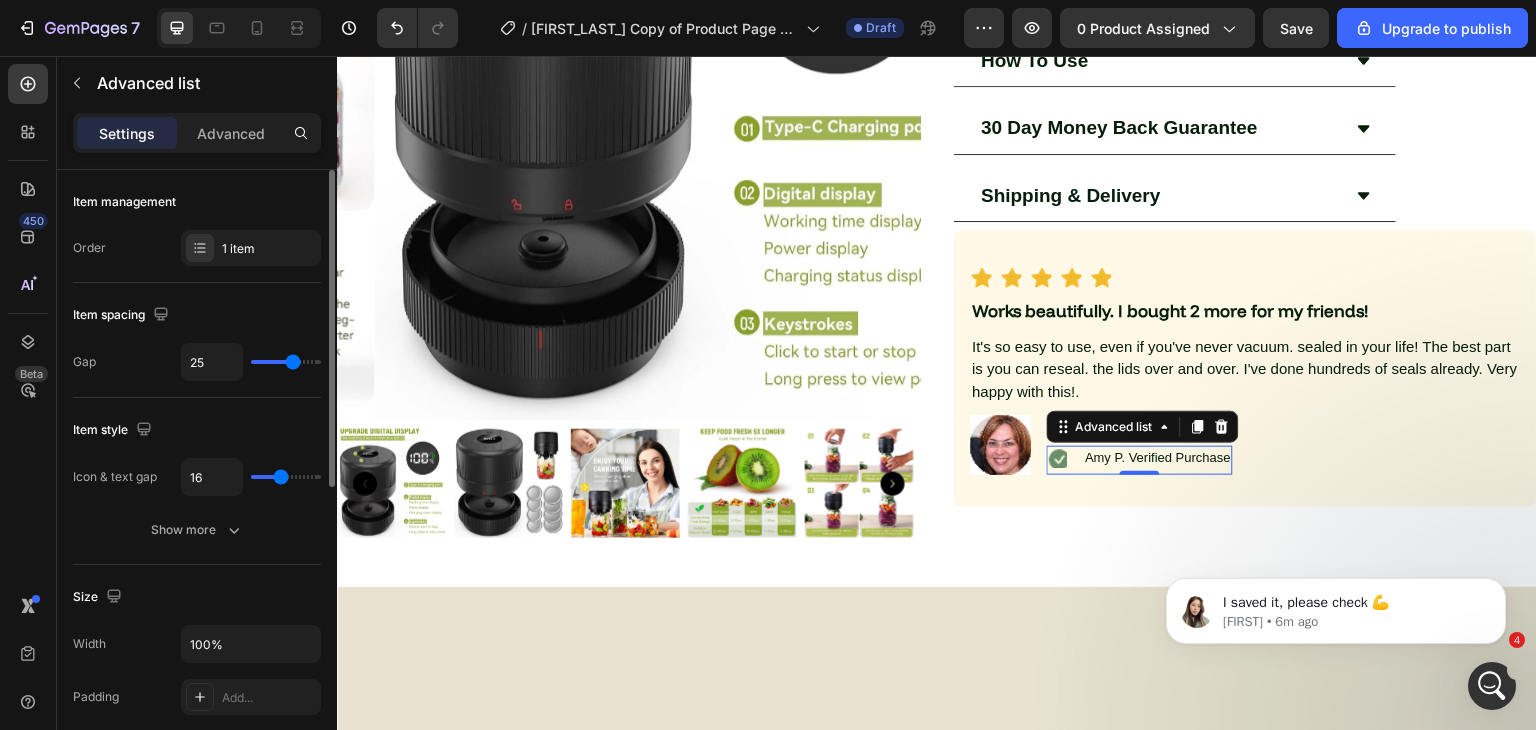 type on "24" 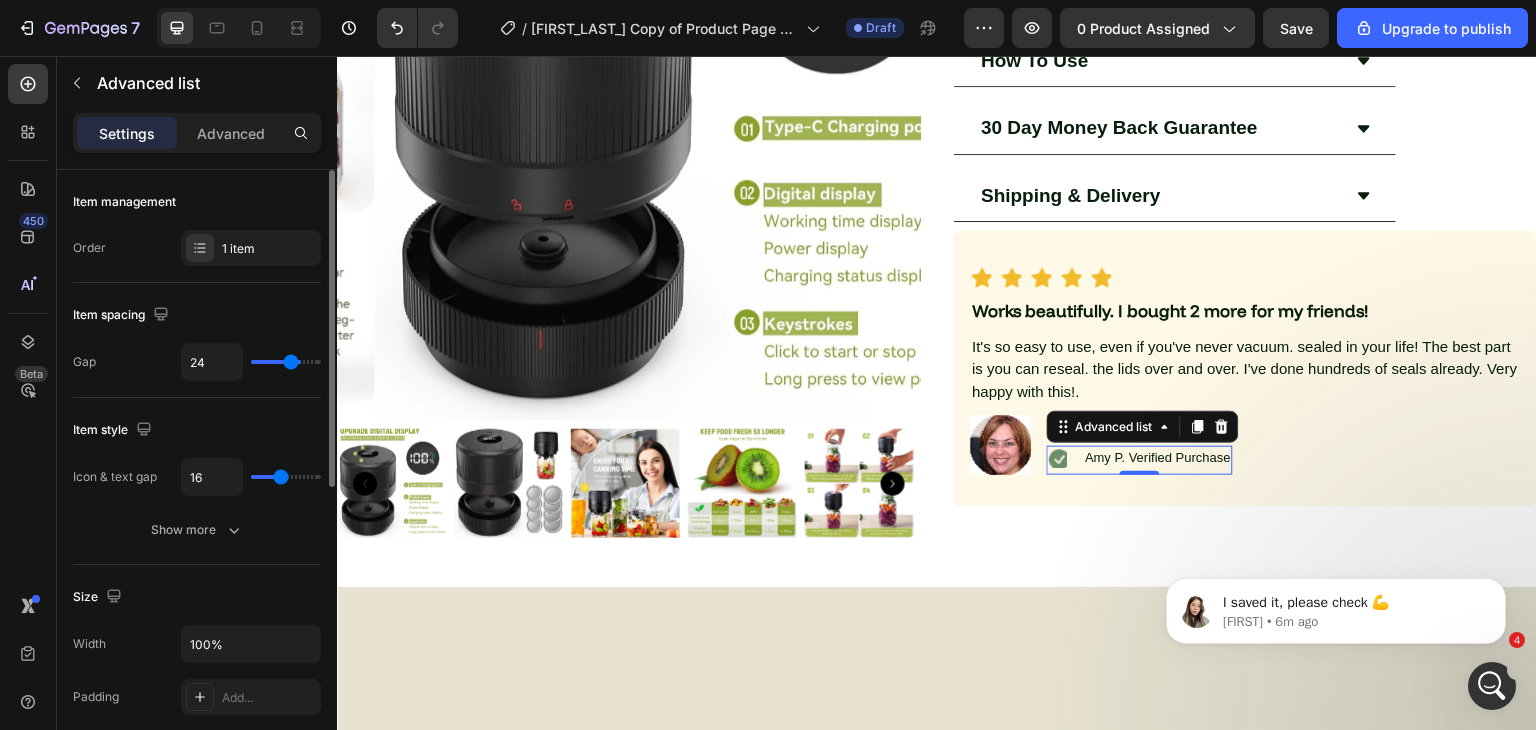 type on "23" 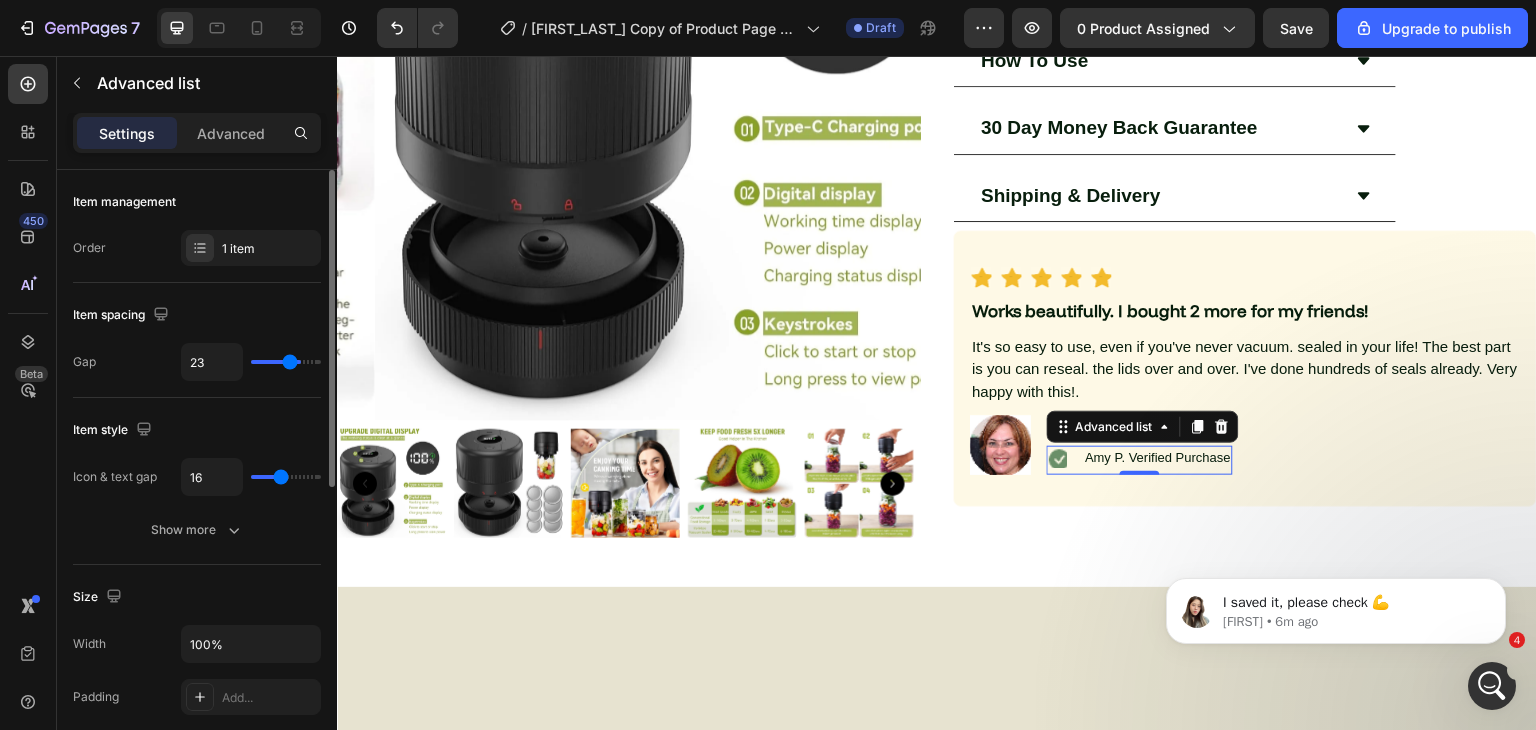 type on "21" 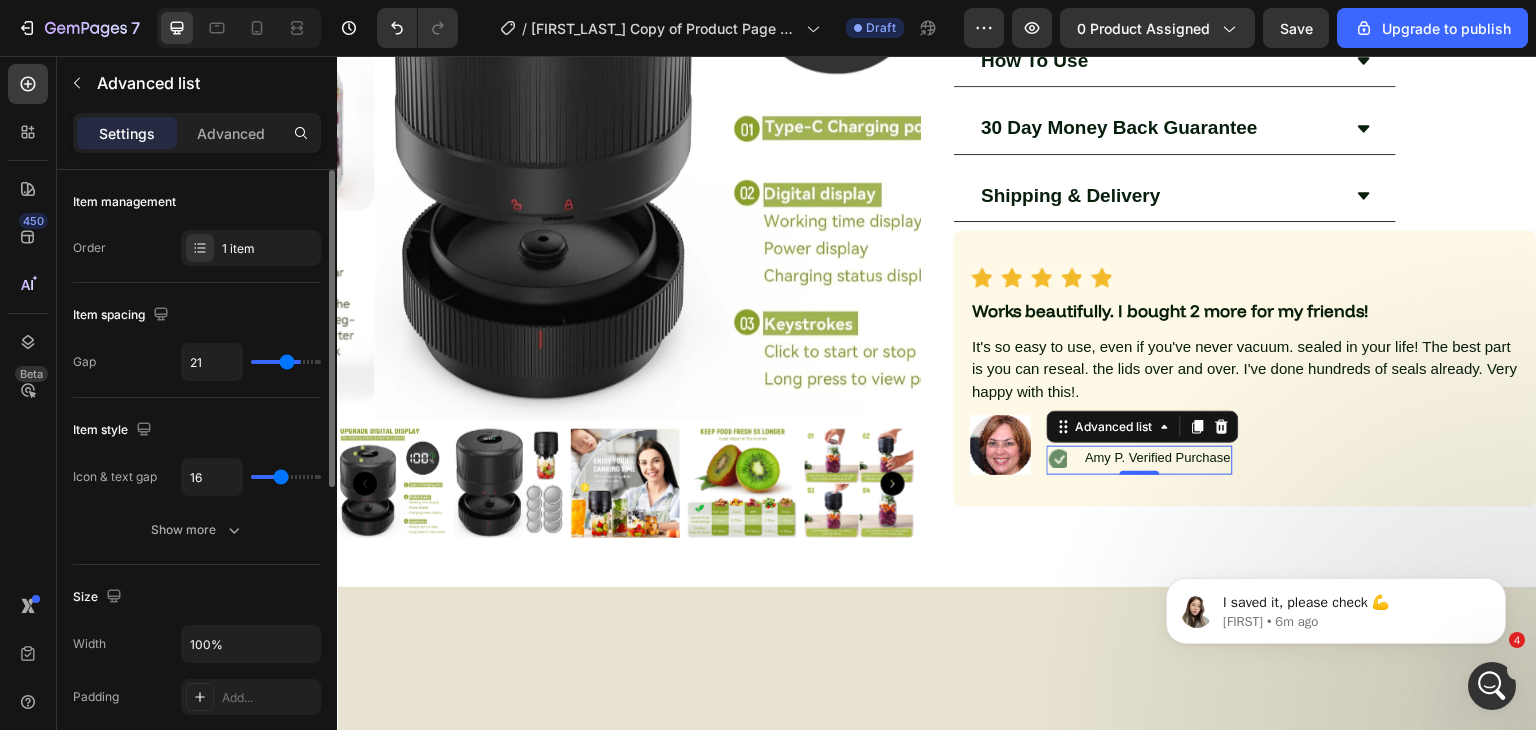 type on "20" 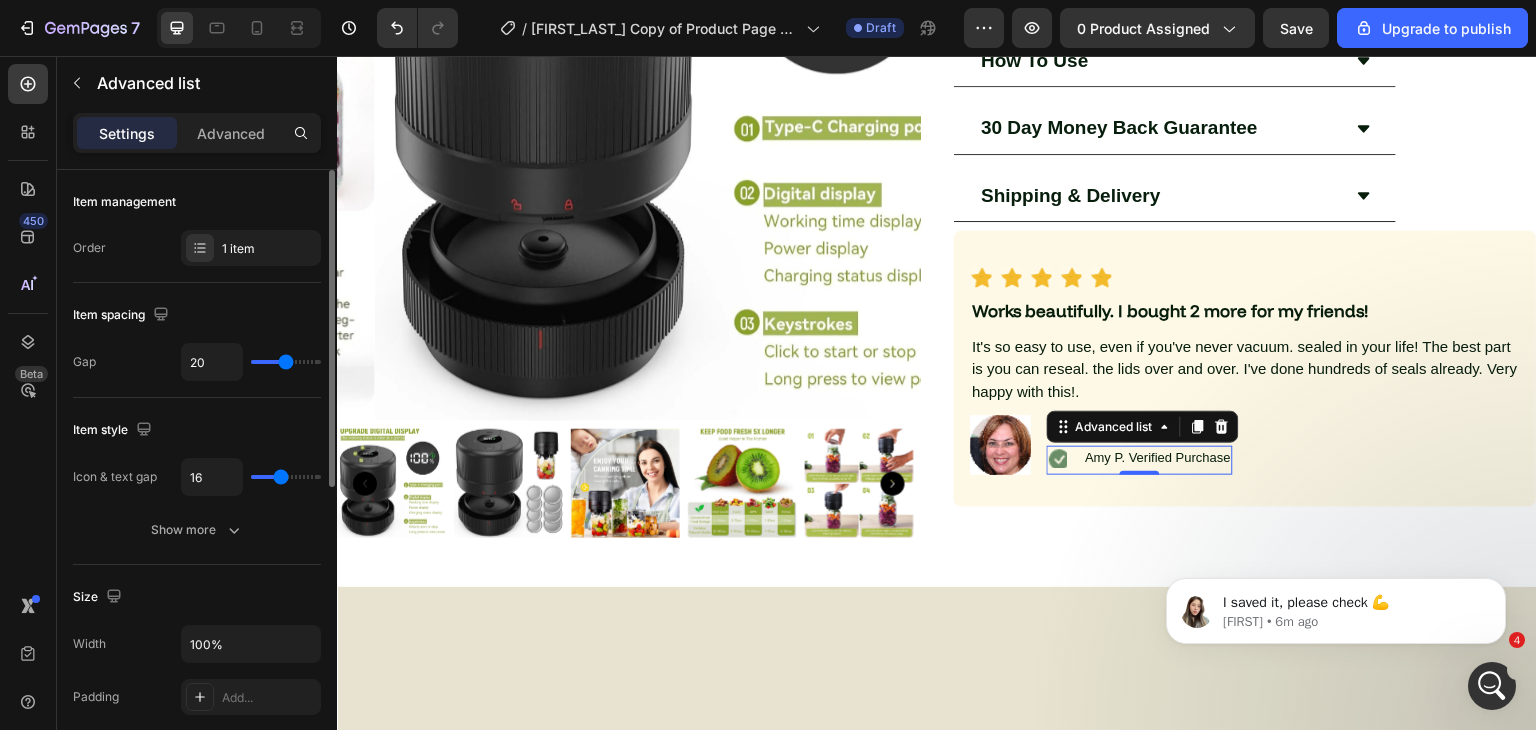 drag, startPoint x: 267, startPoint y: 360, endPoint x: 286, endPoint y: 364, distance: 19.416489 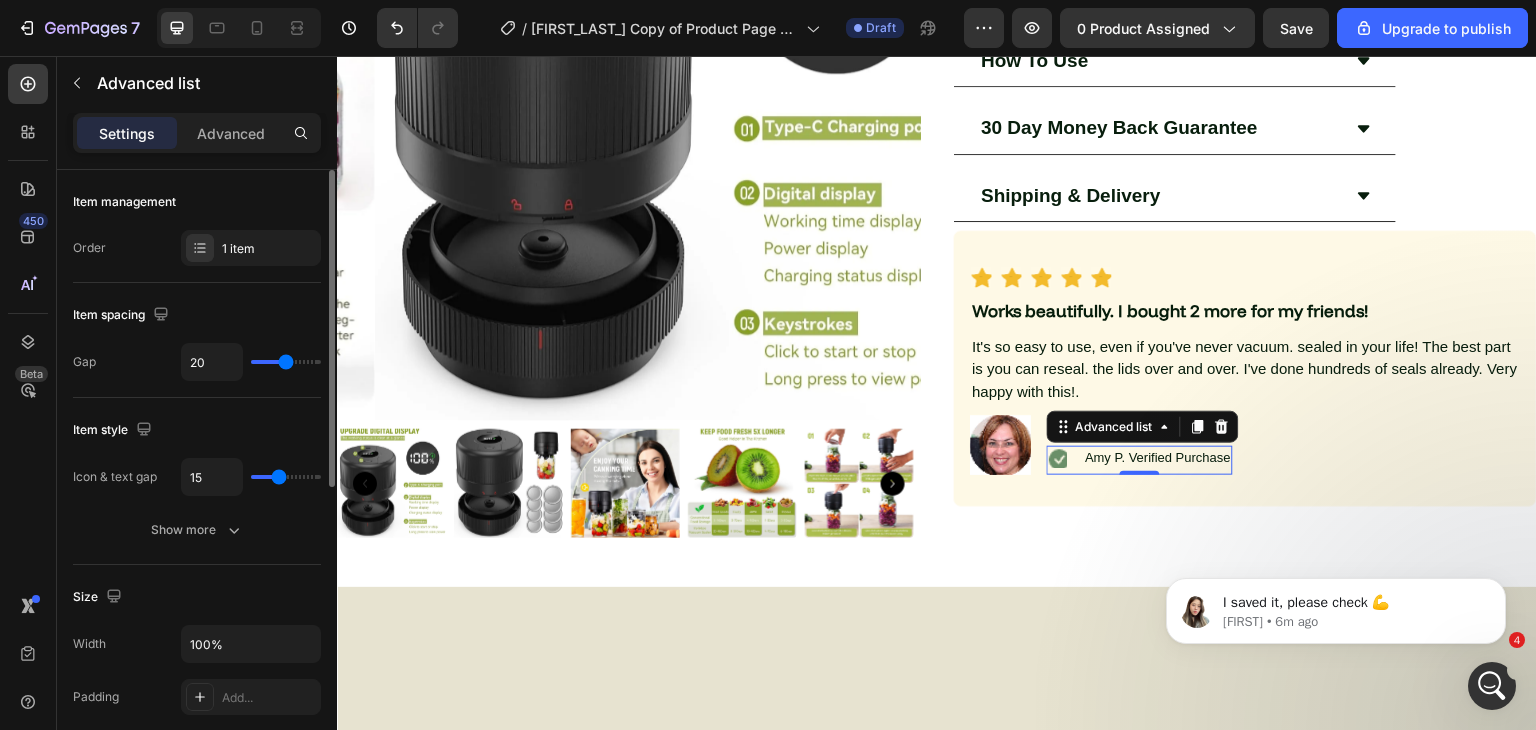 type on "14" 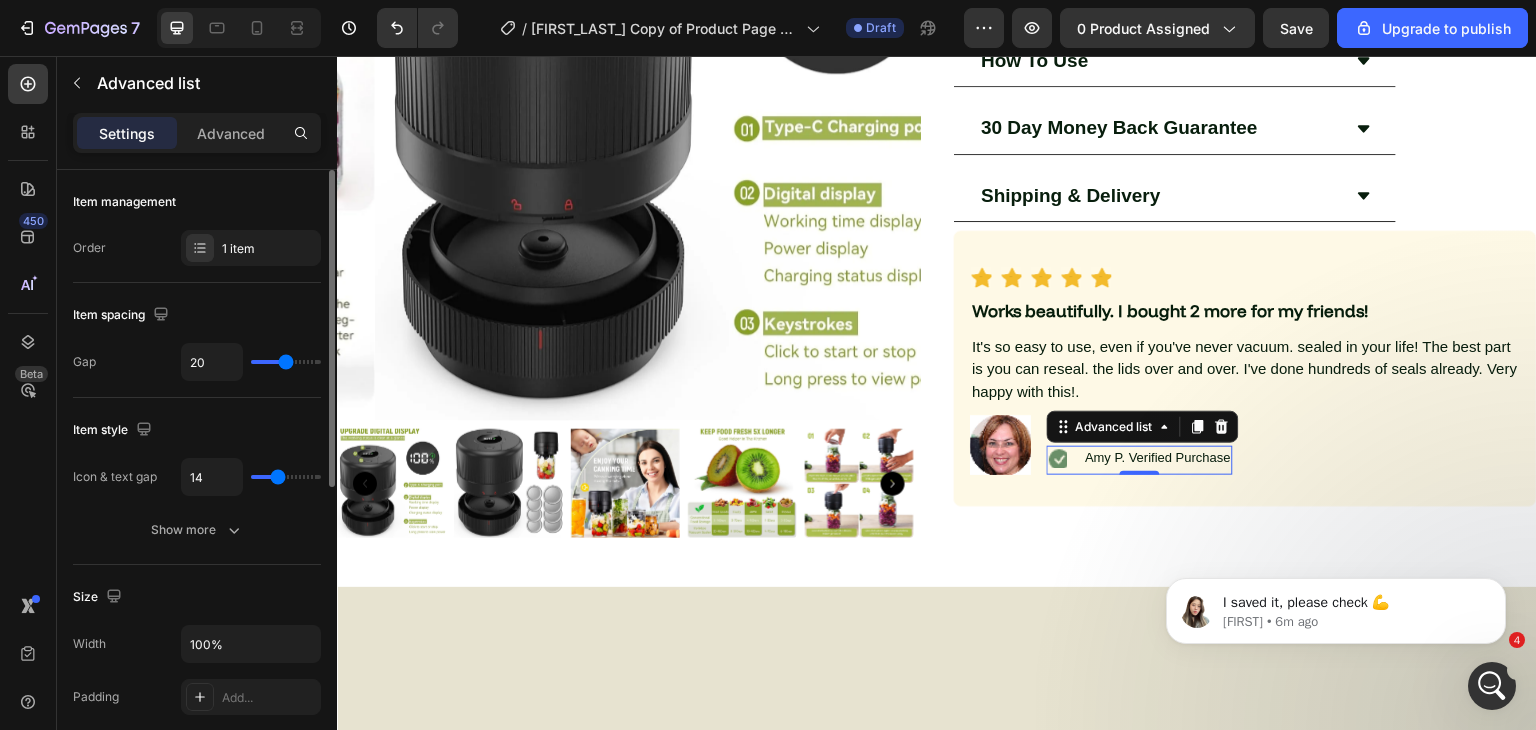 type on "13" 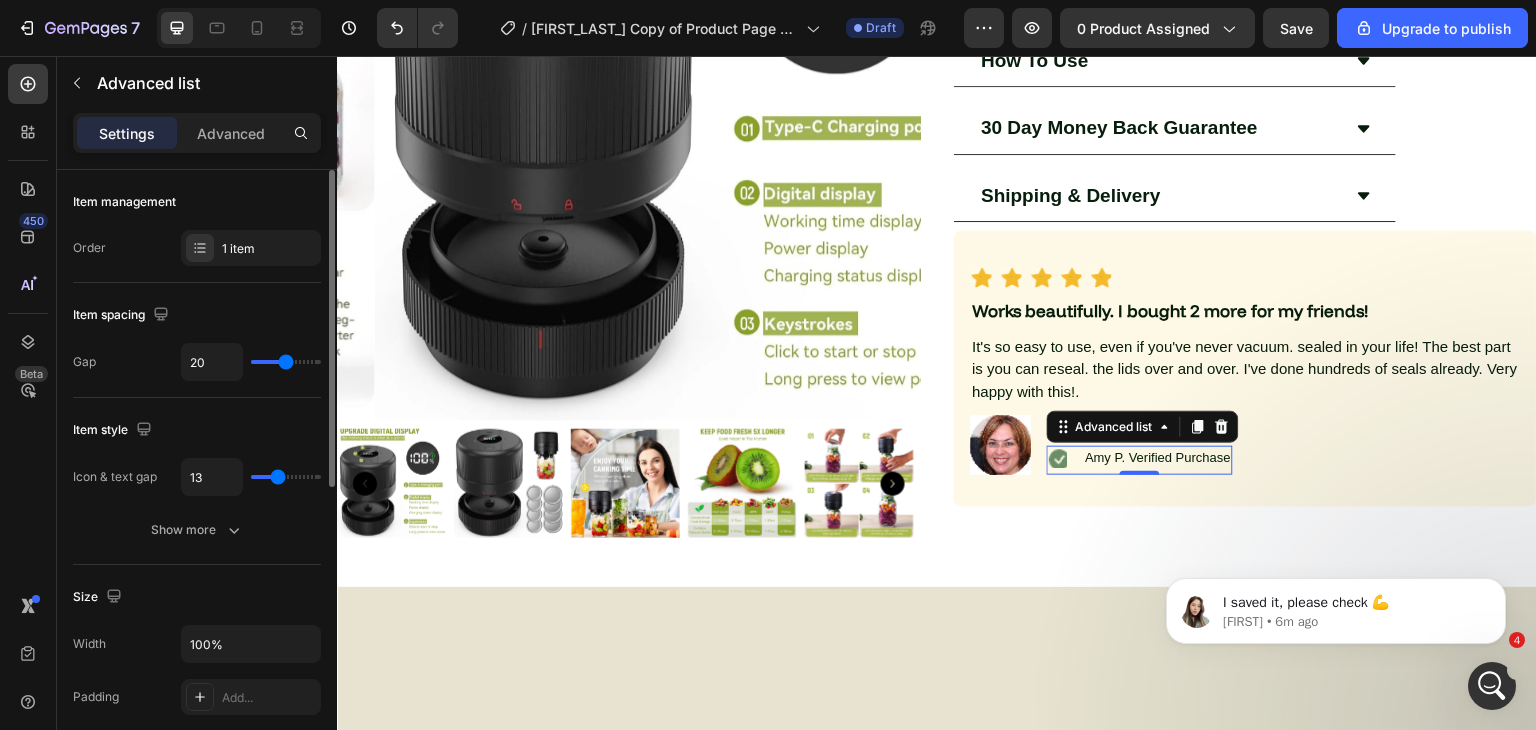 type on "13" 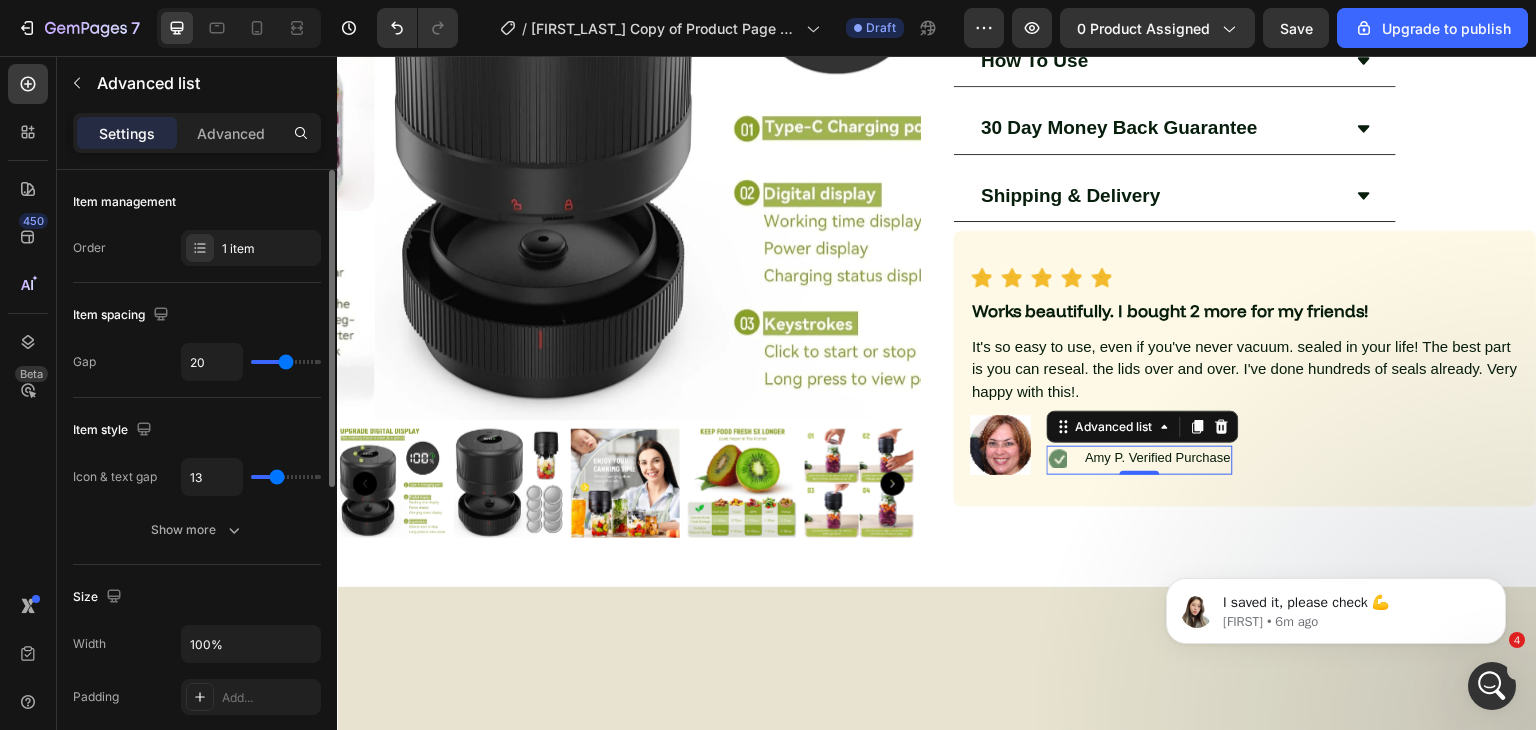 type on "12" 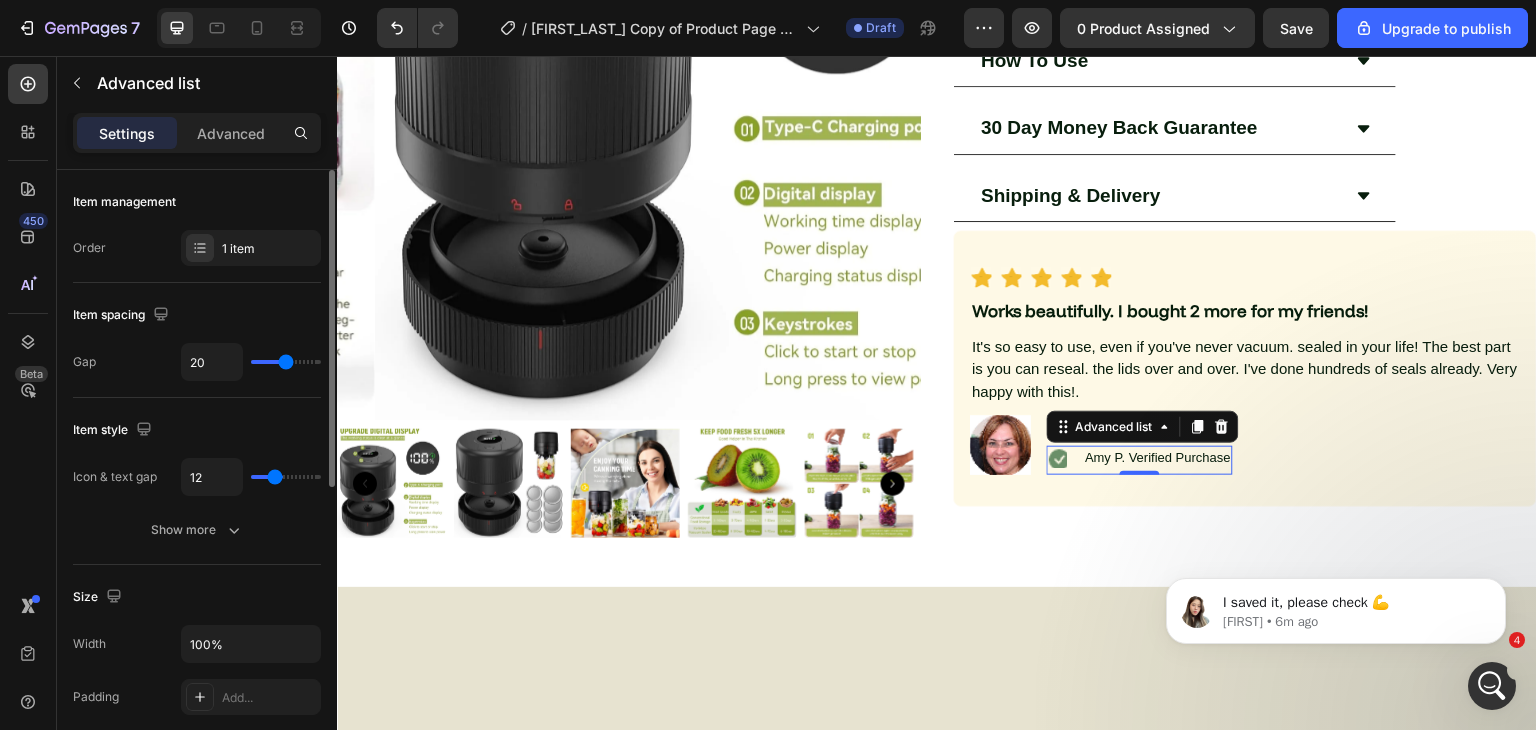 type on "11" 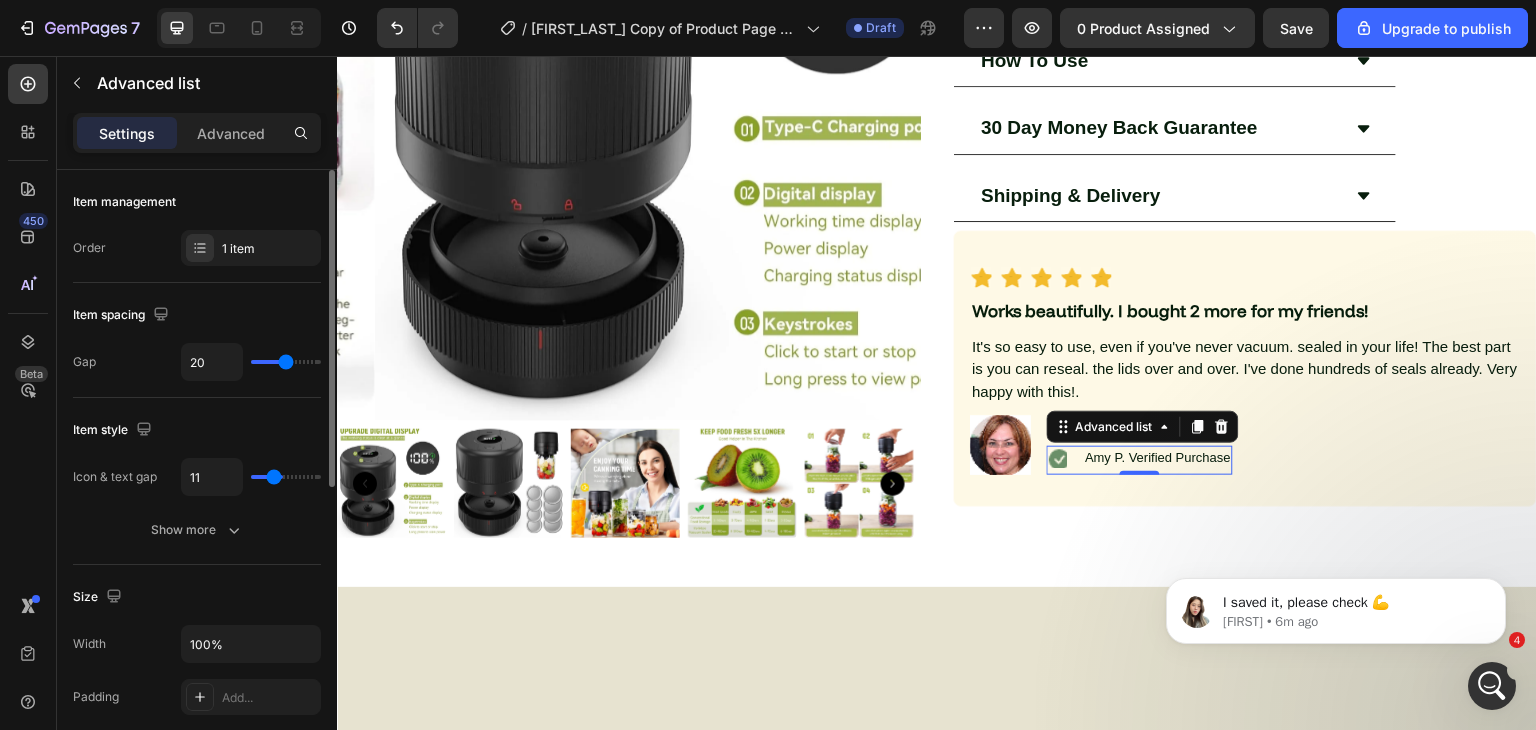 type on "10" 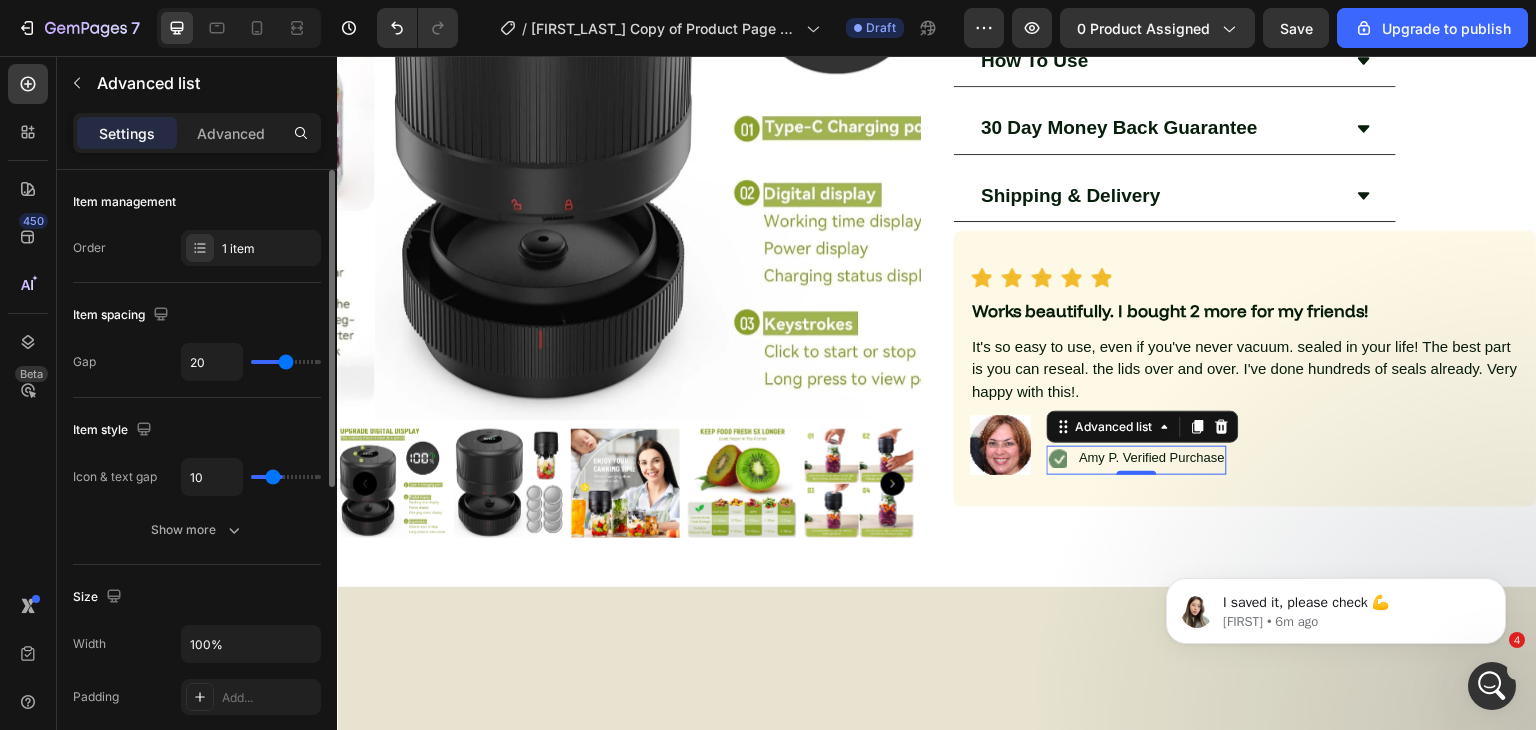 type on "9" 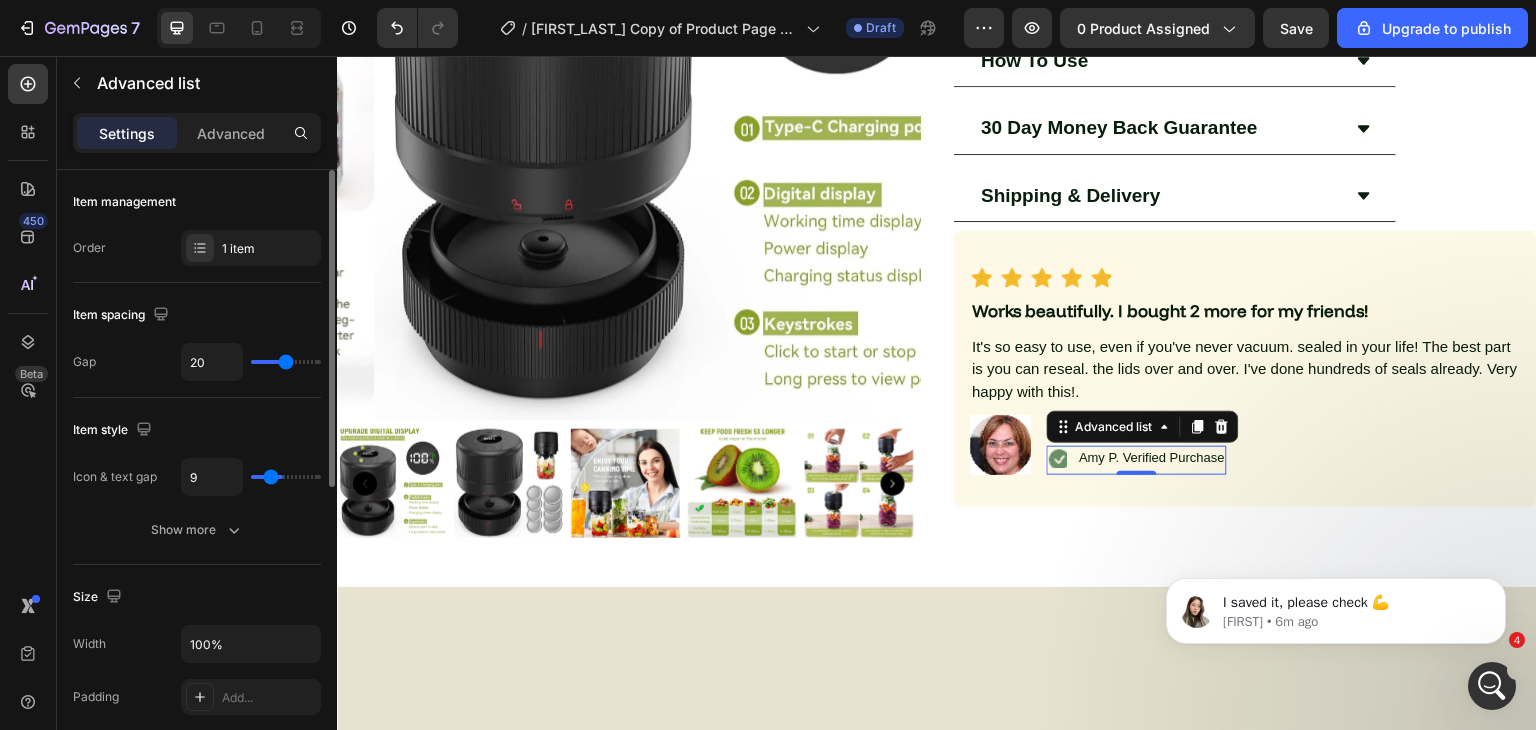 type on "8" 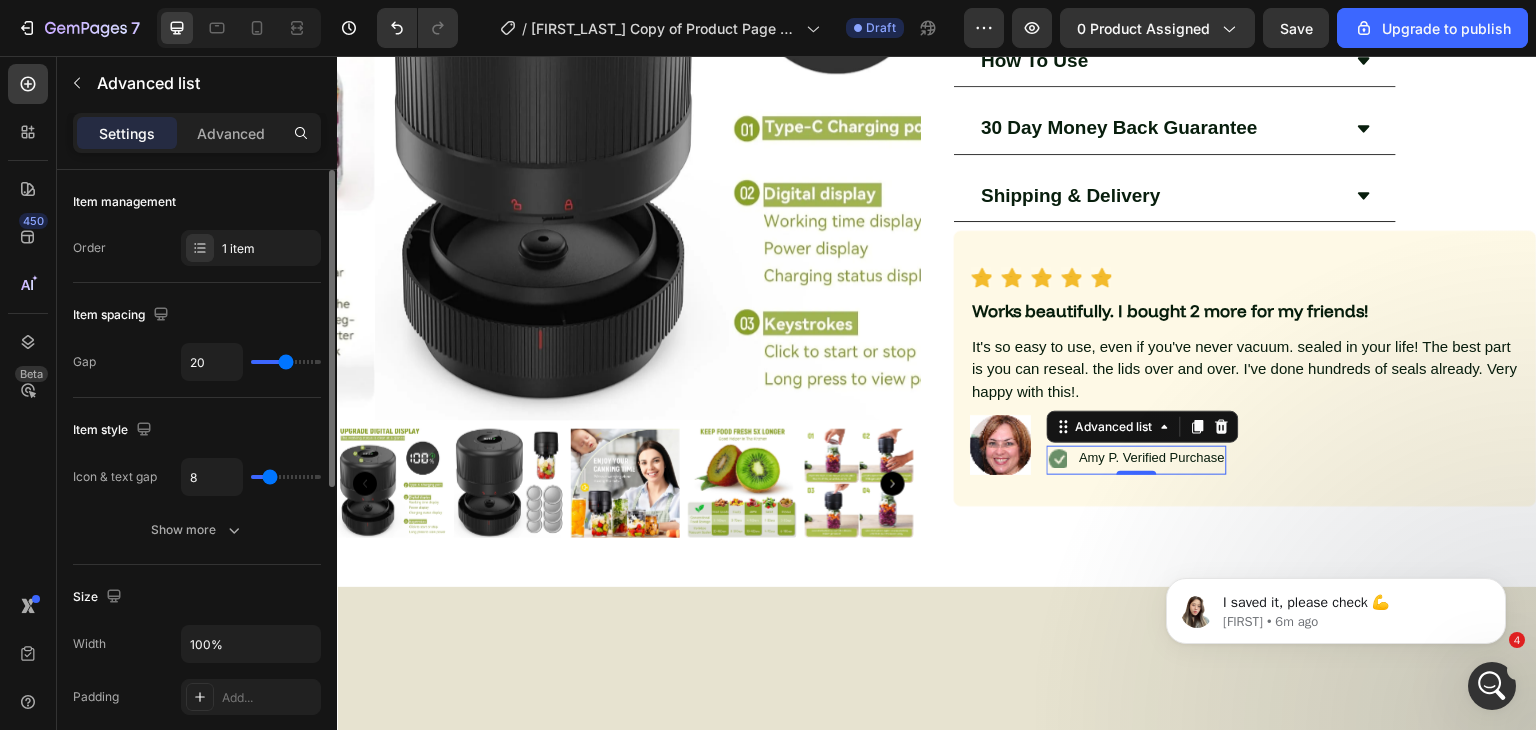 type on "7" 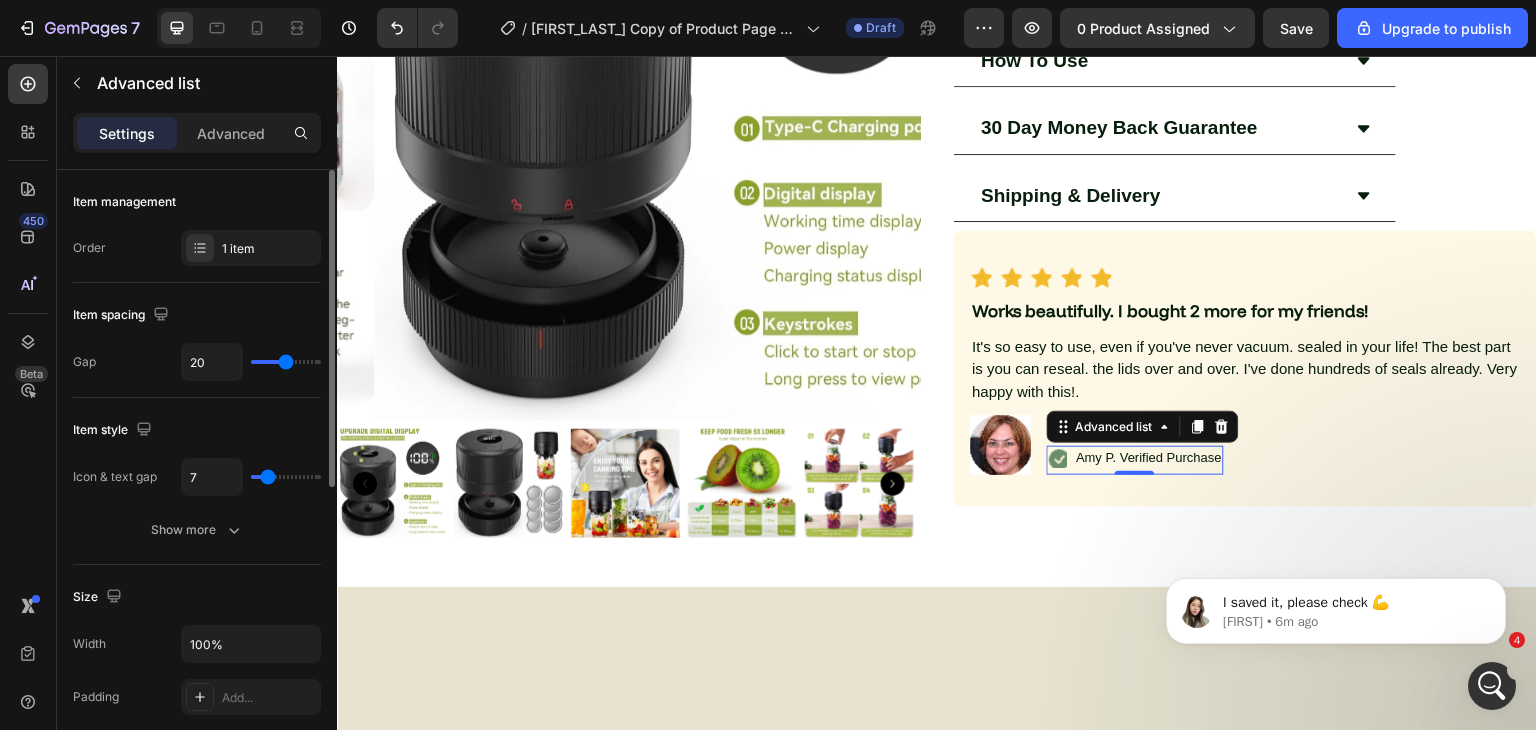 type on "6" 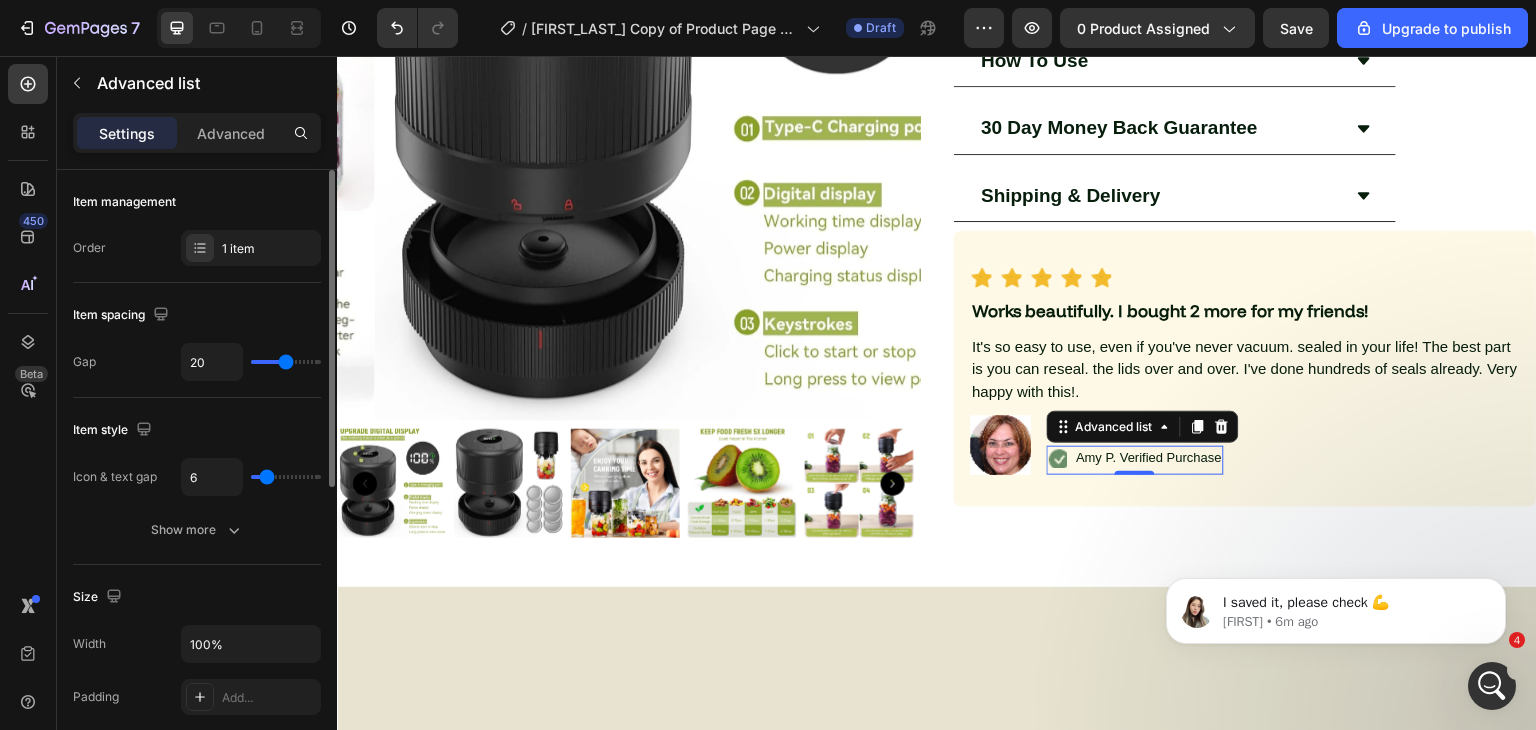 type on "5" 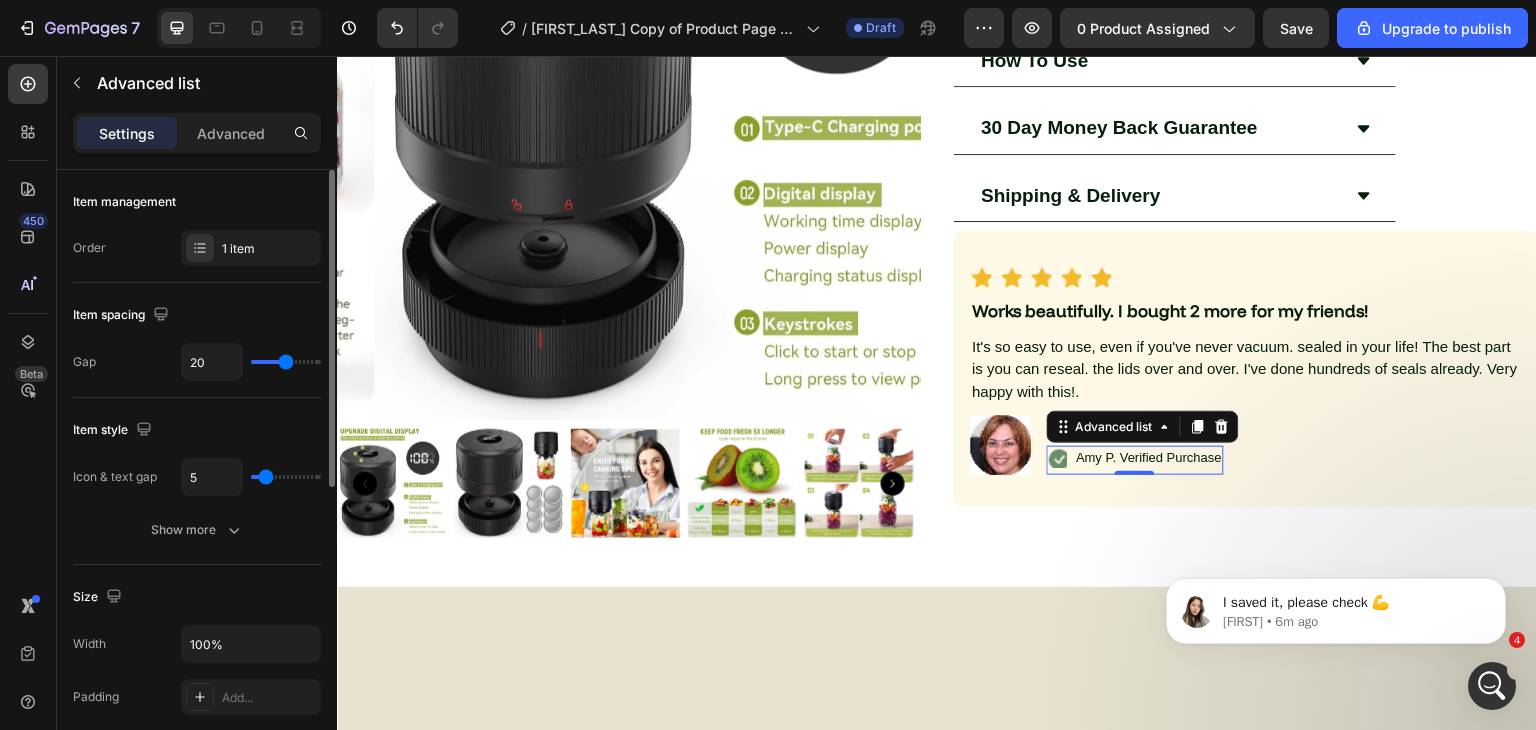 type on "4" 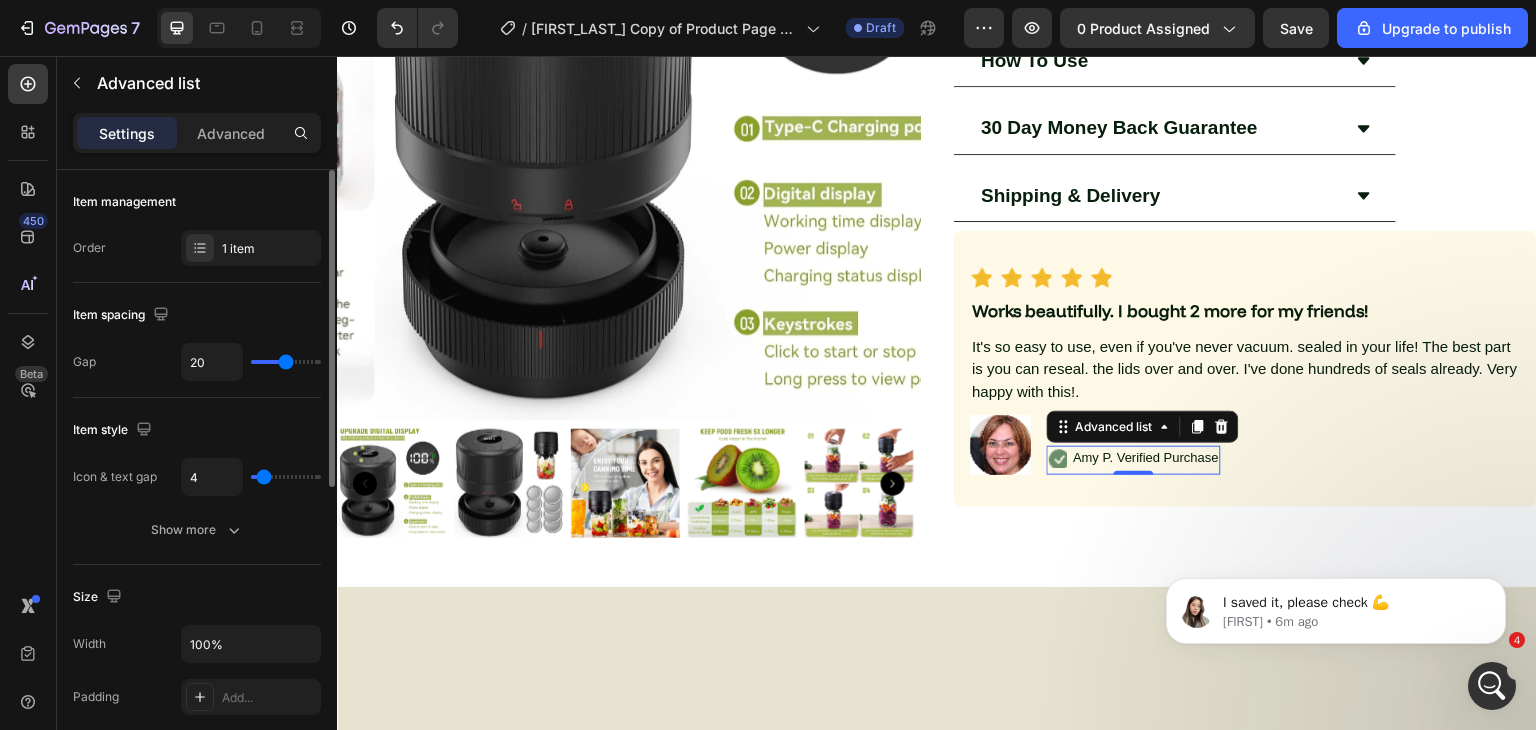 type on "5" 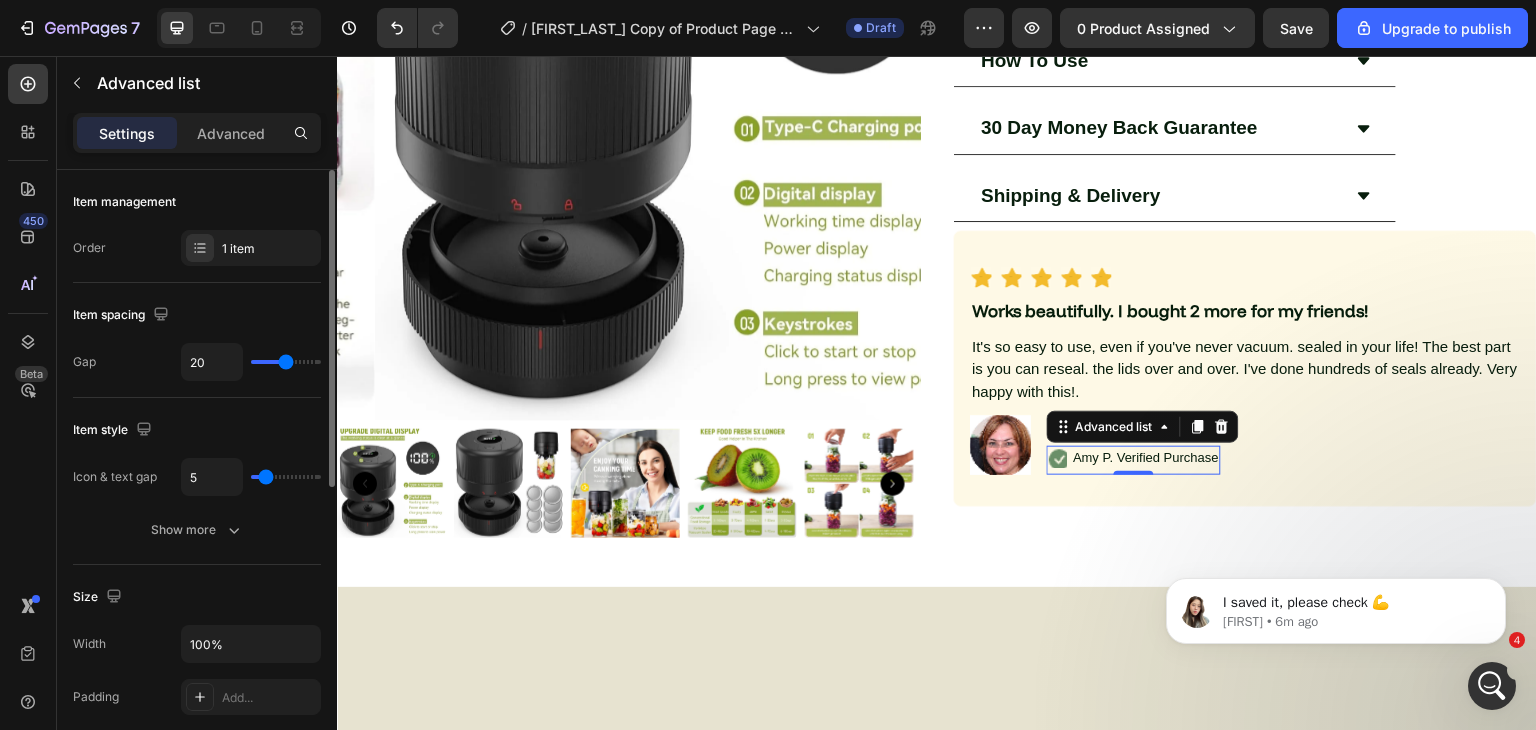 type on "6" 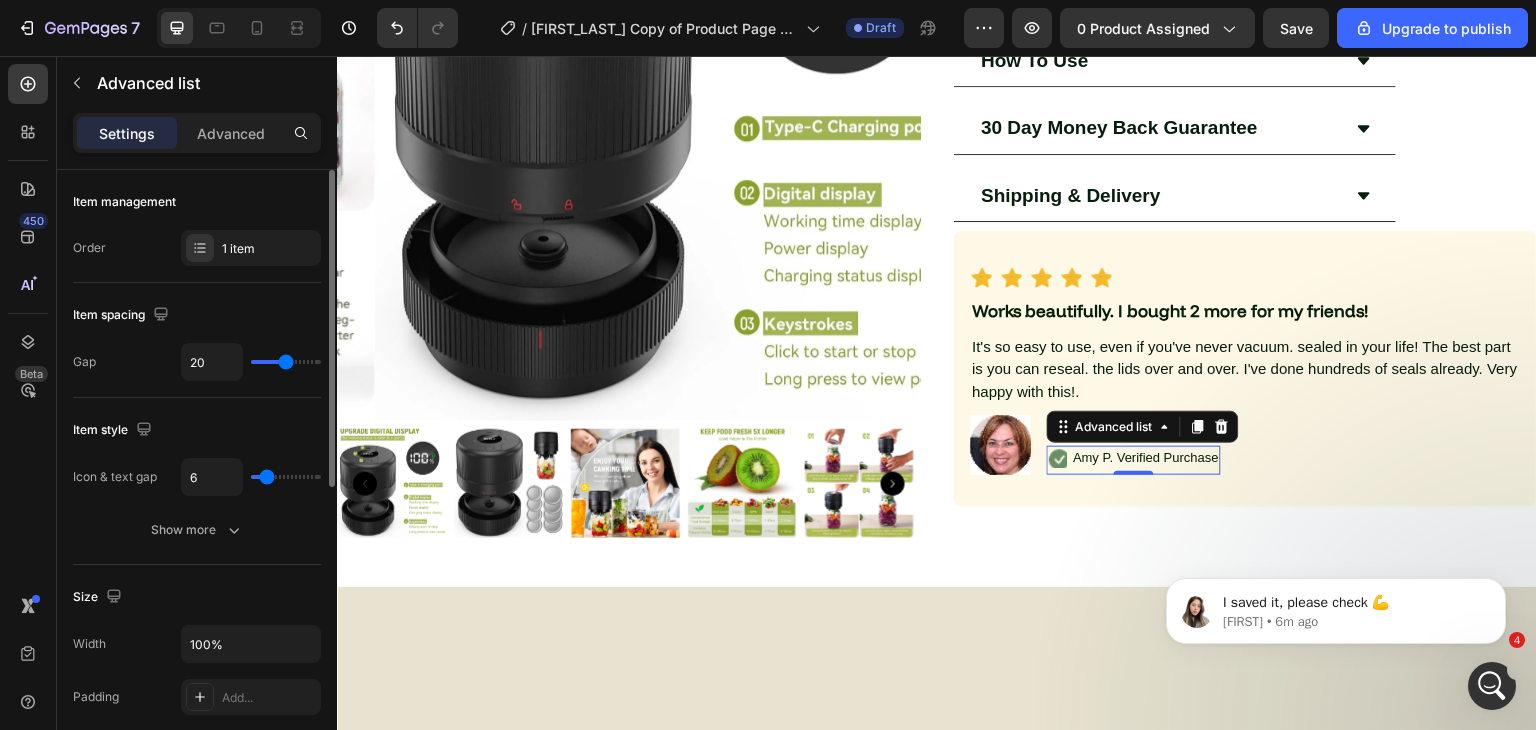 type on "7" 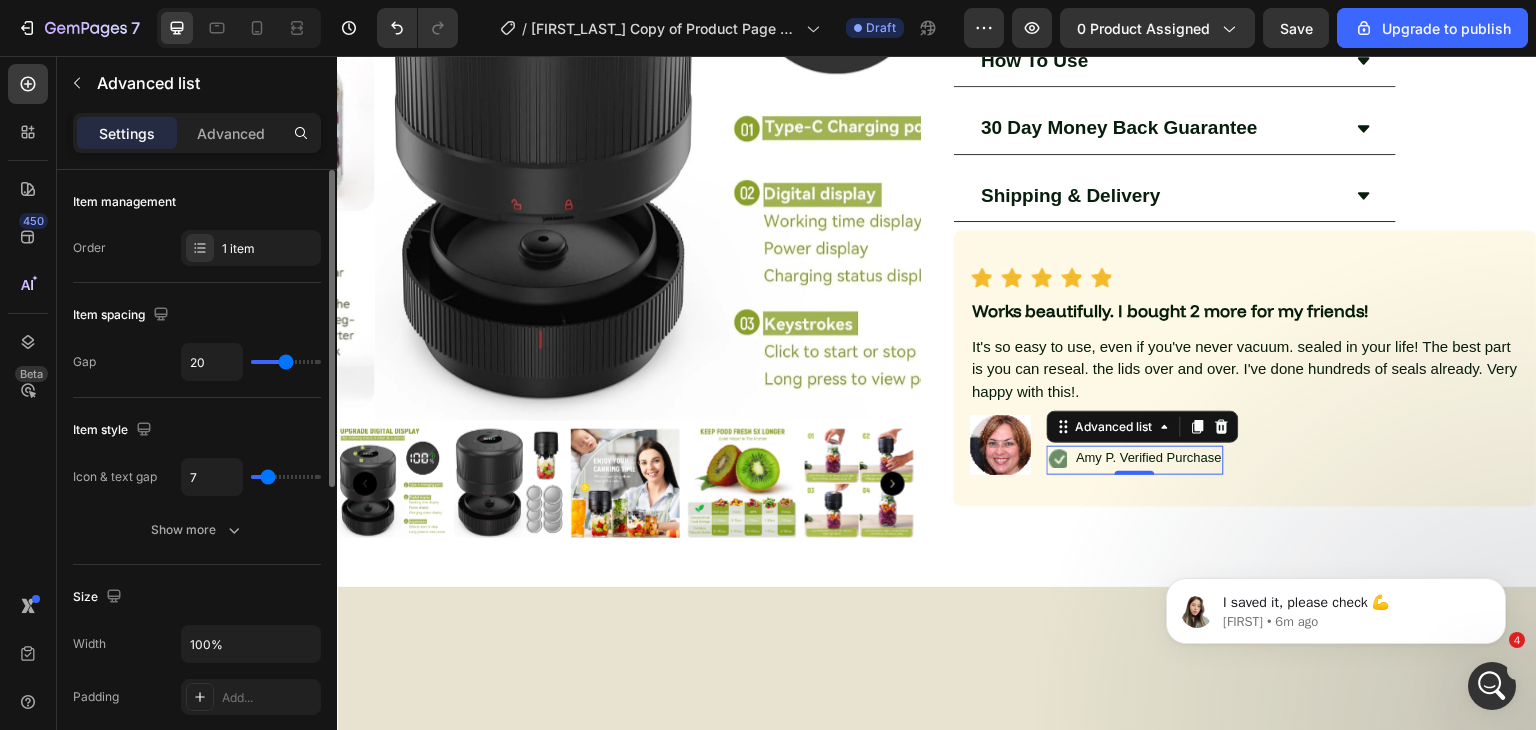drag, startPoint x: 281, startPoint y: 471, endPoint x: 268, endPoint y: 470, distance: 13.038404 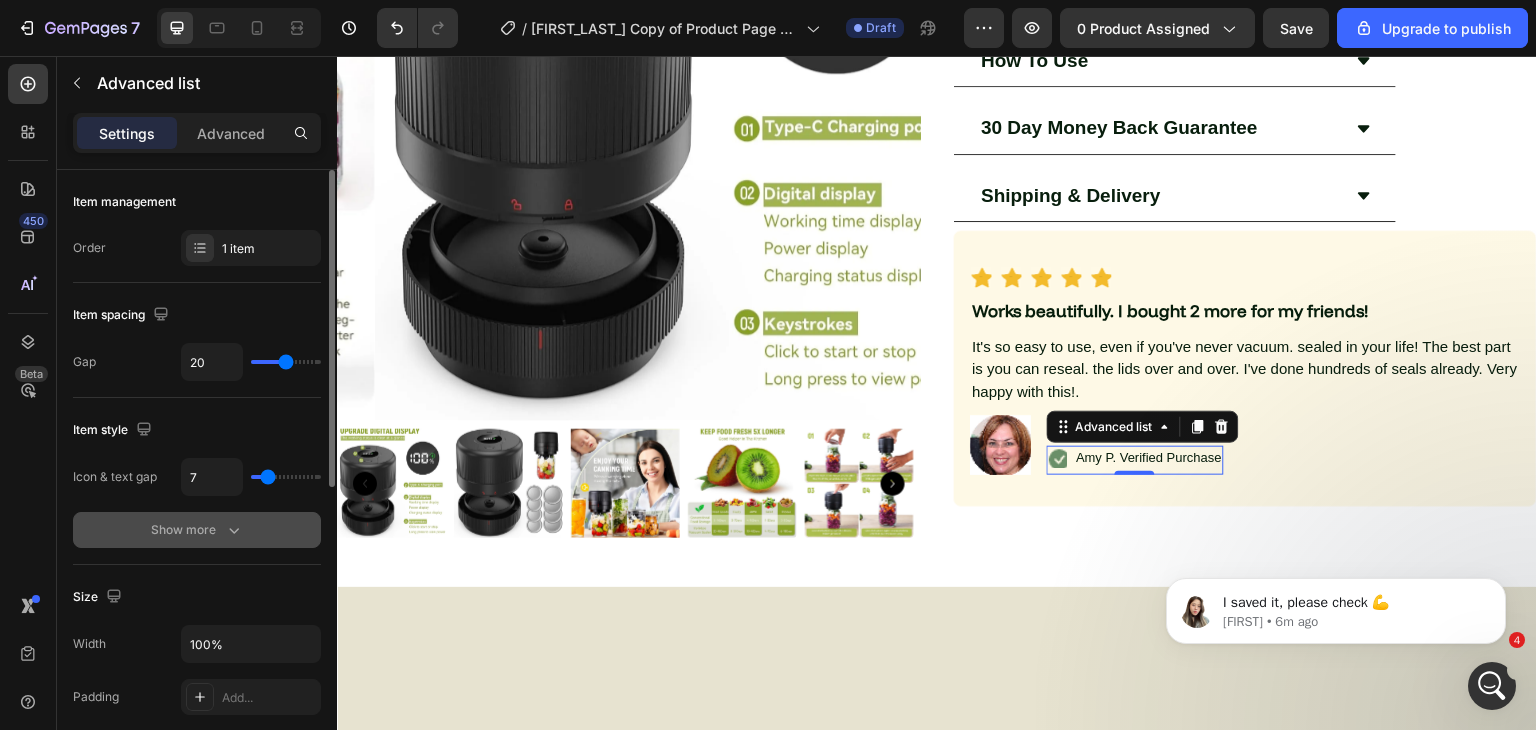 click on "Show more" at bounding box center (197, 530) 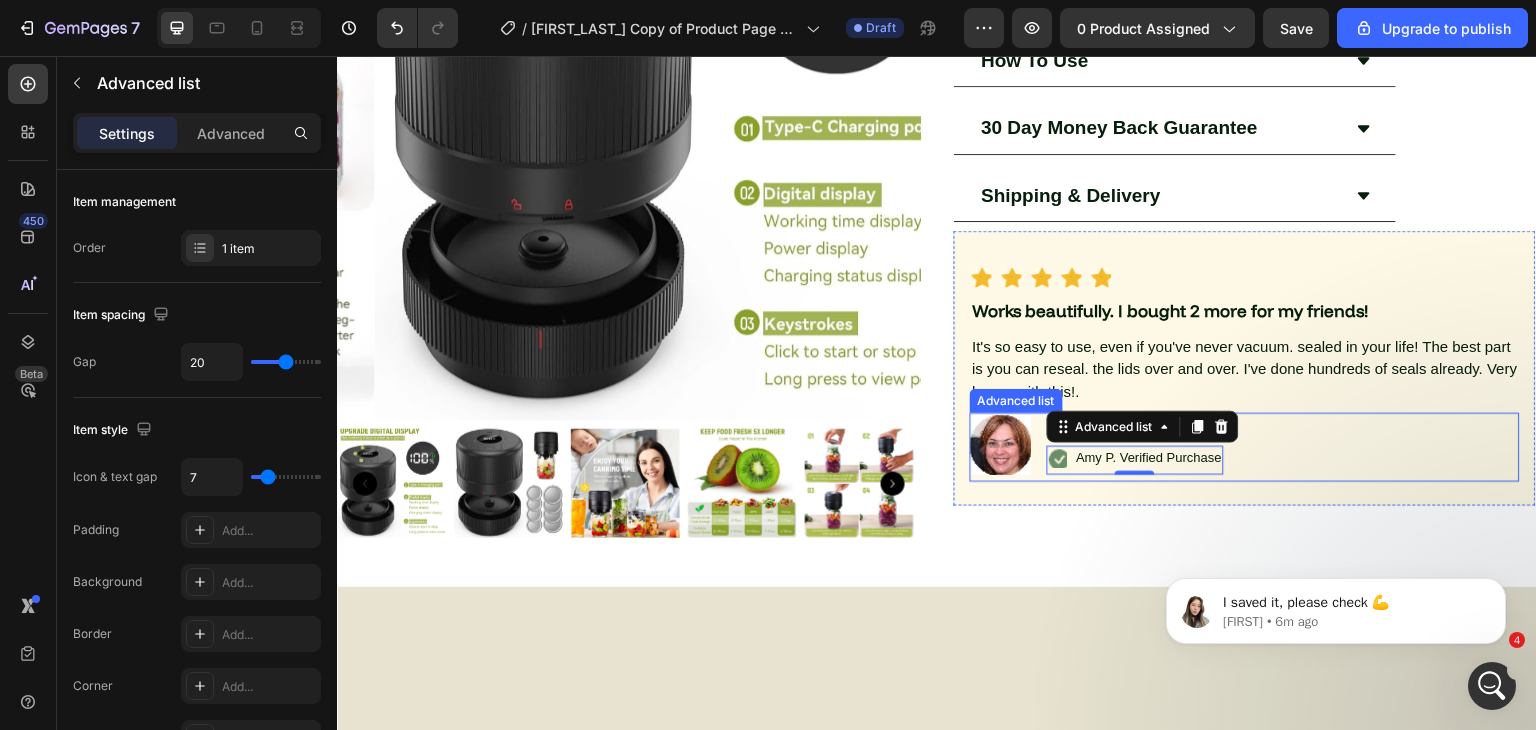 click on "Image Amy P. Text Block     Icon Amy P. Verified Purchase Text Block Advanced list   0 Row" at bounding box center [1245, 447] 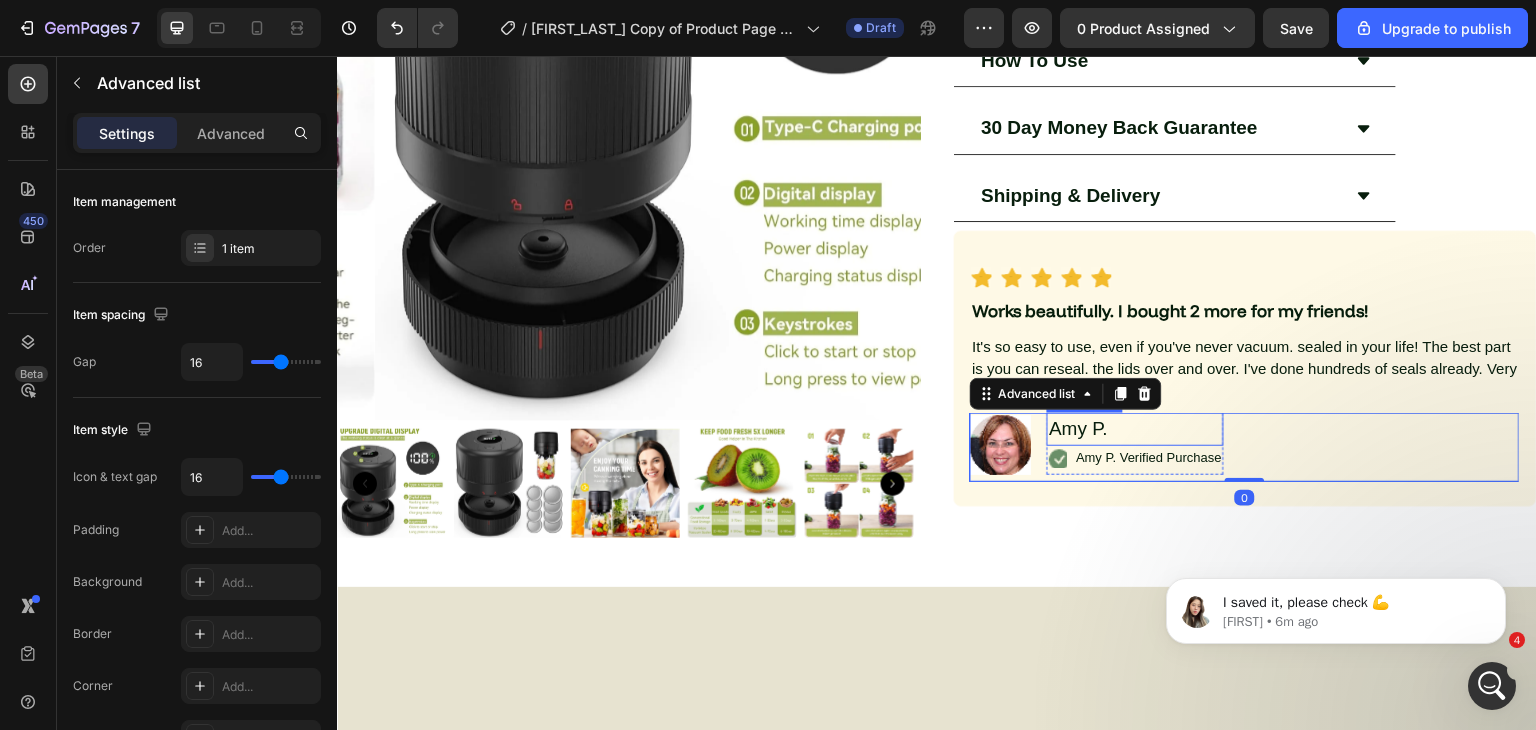 click on "Amy P." at bounding box center [1135, 429] 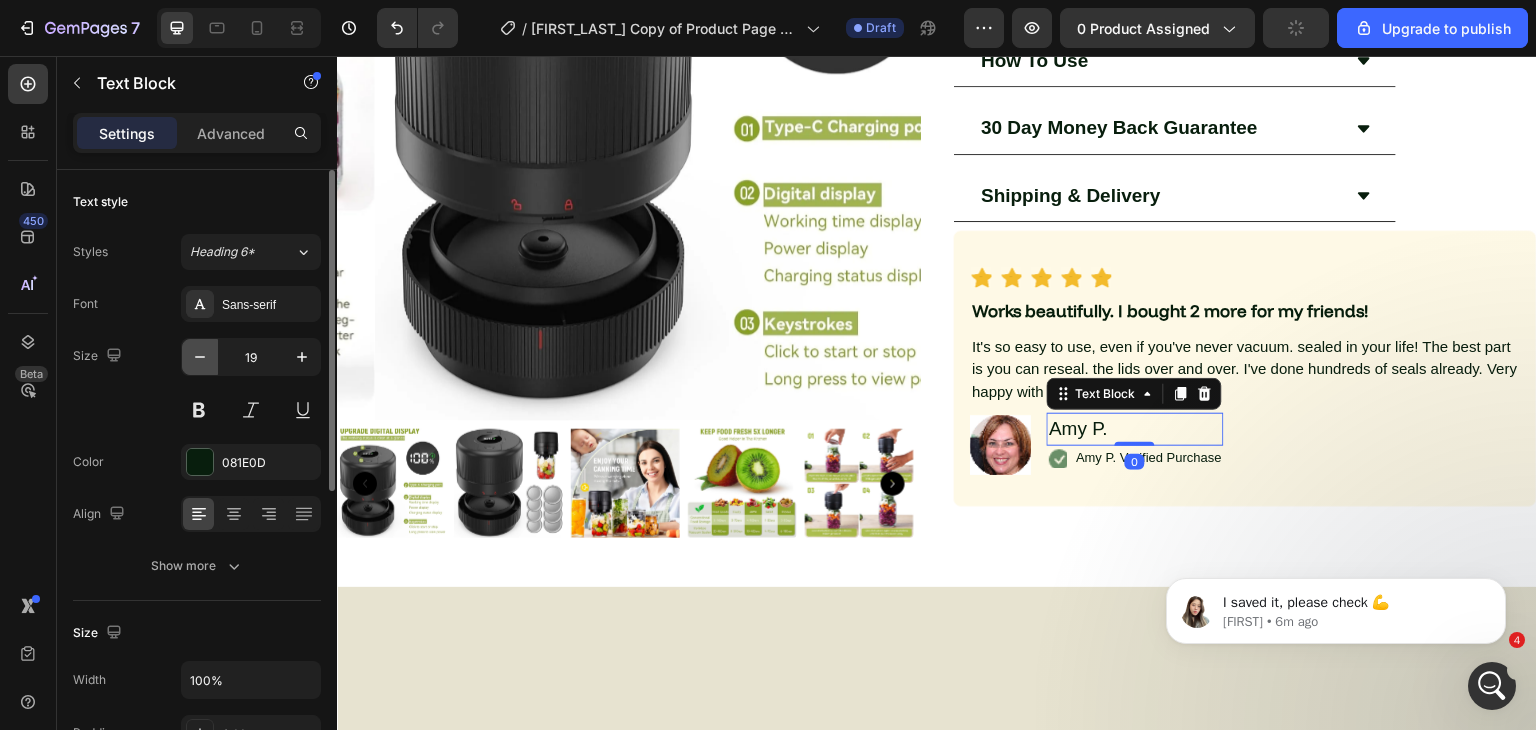 click 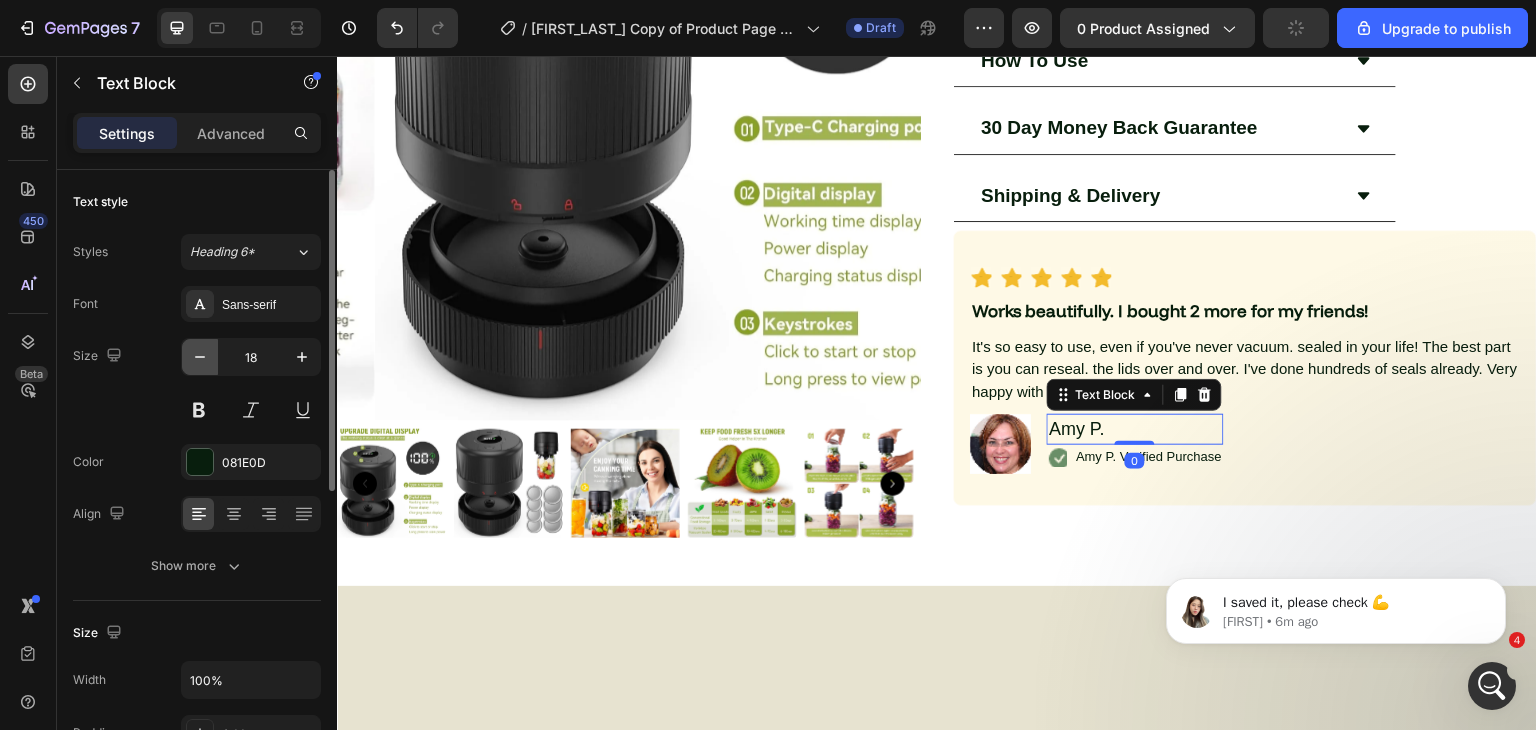 click 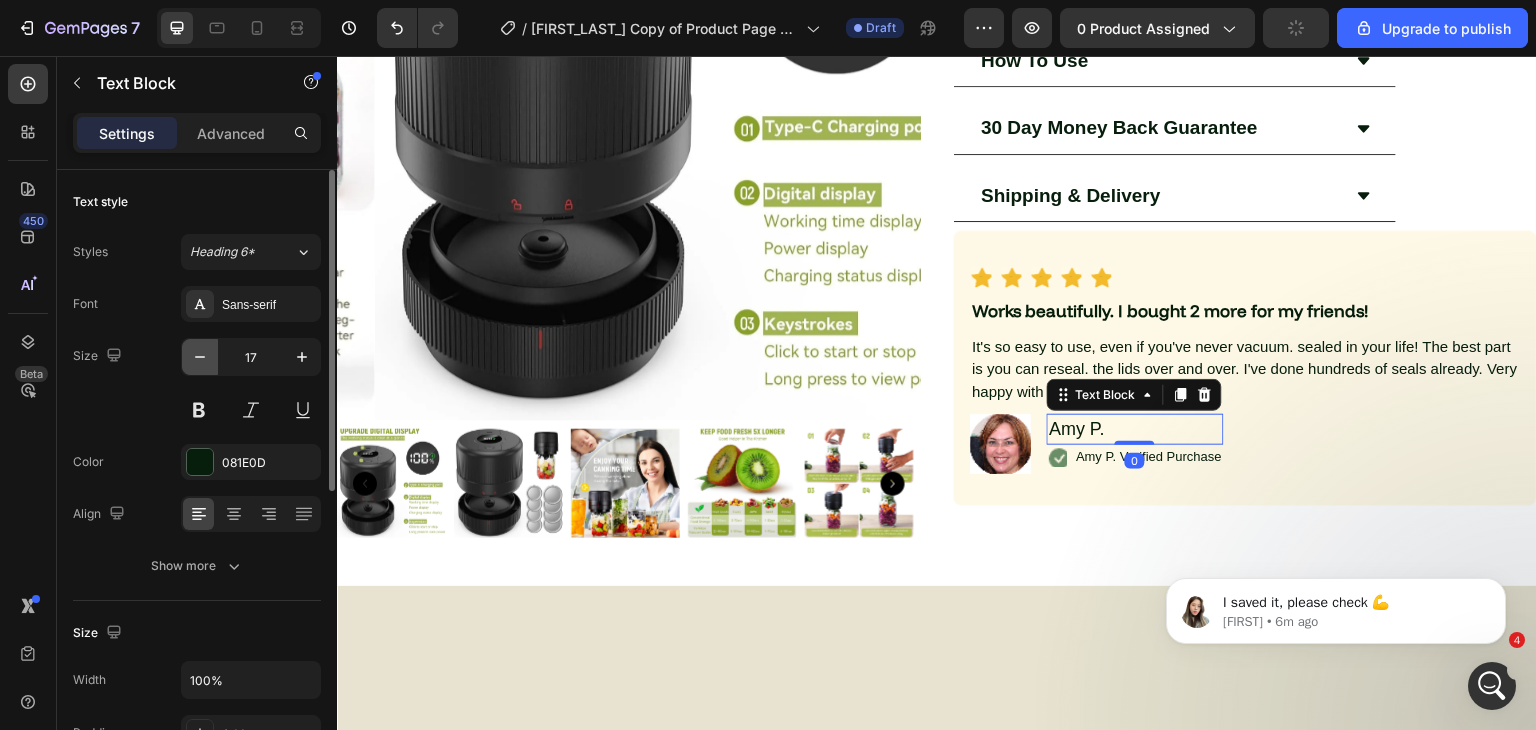 click 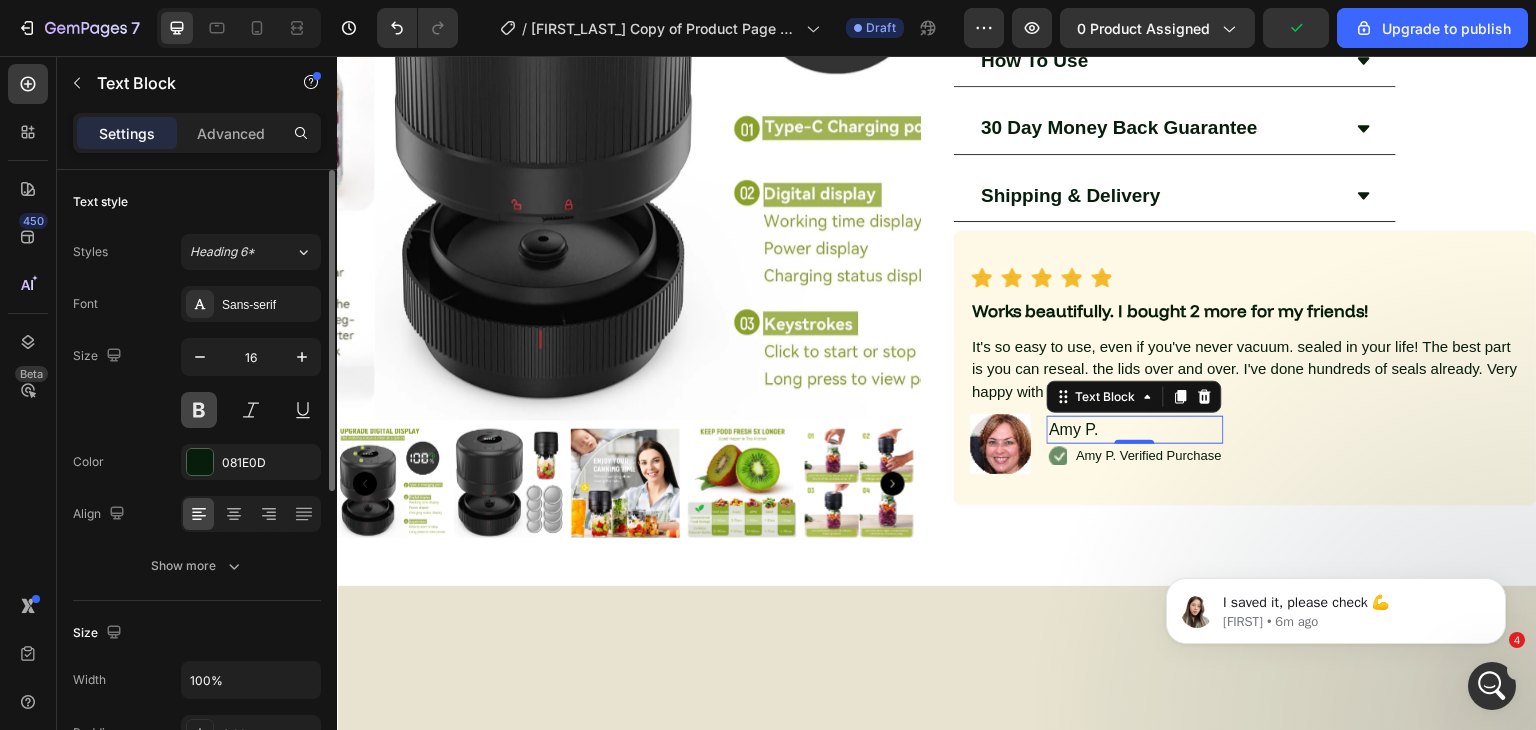 click at bounding box center (199, 410) 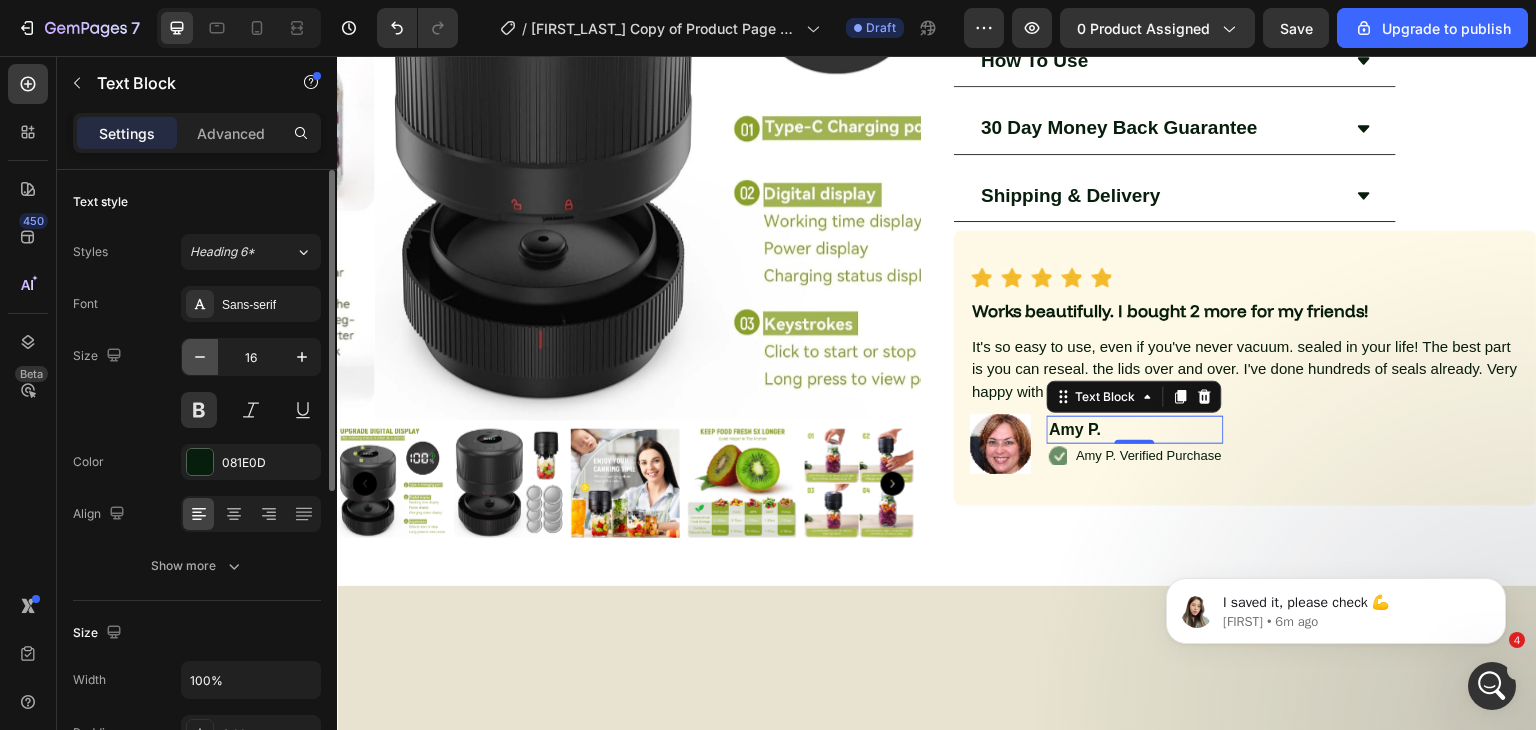 click 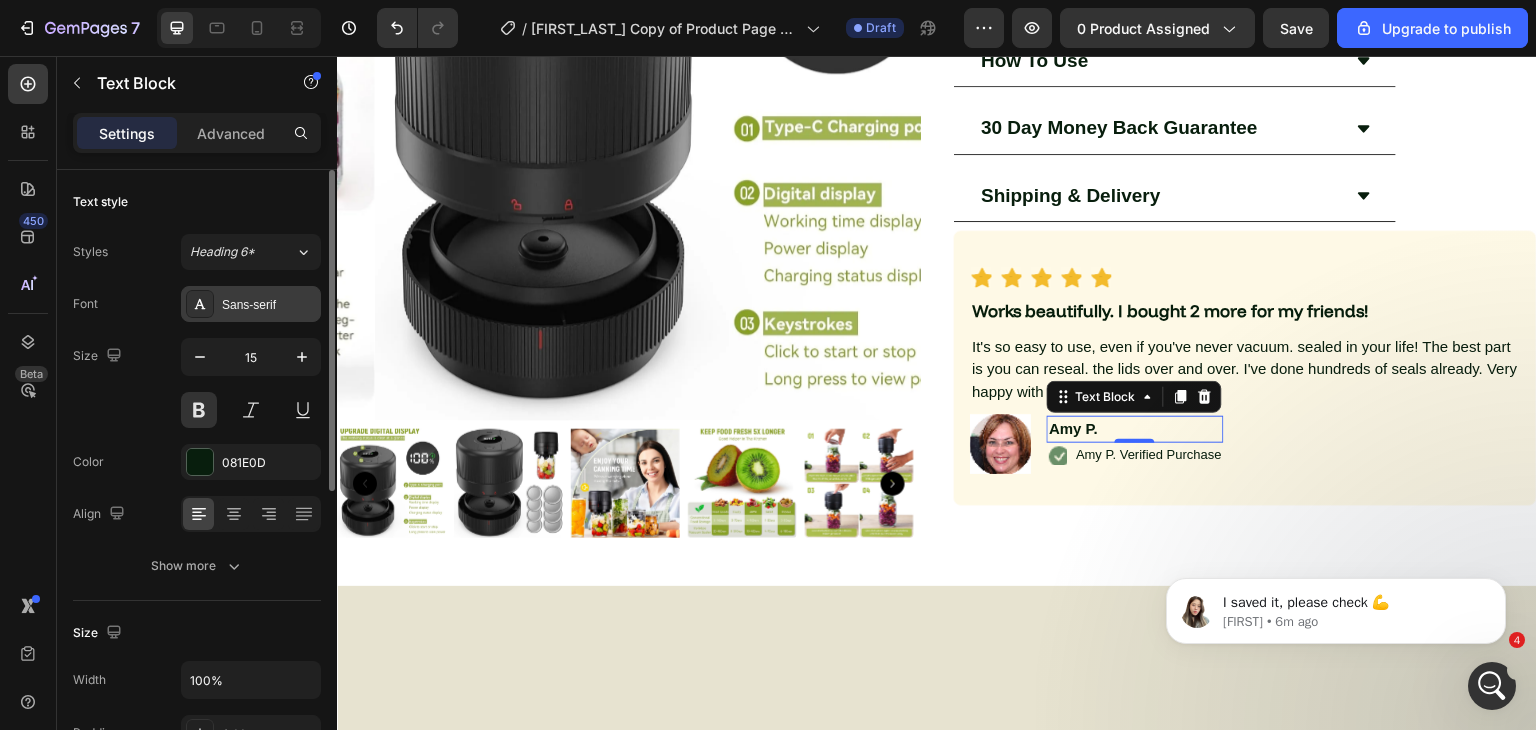 click on "Sans-serif" at bounding box center (251, 304) 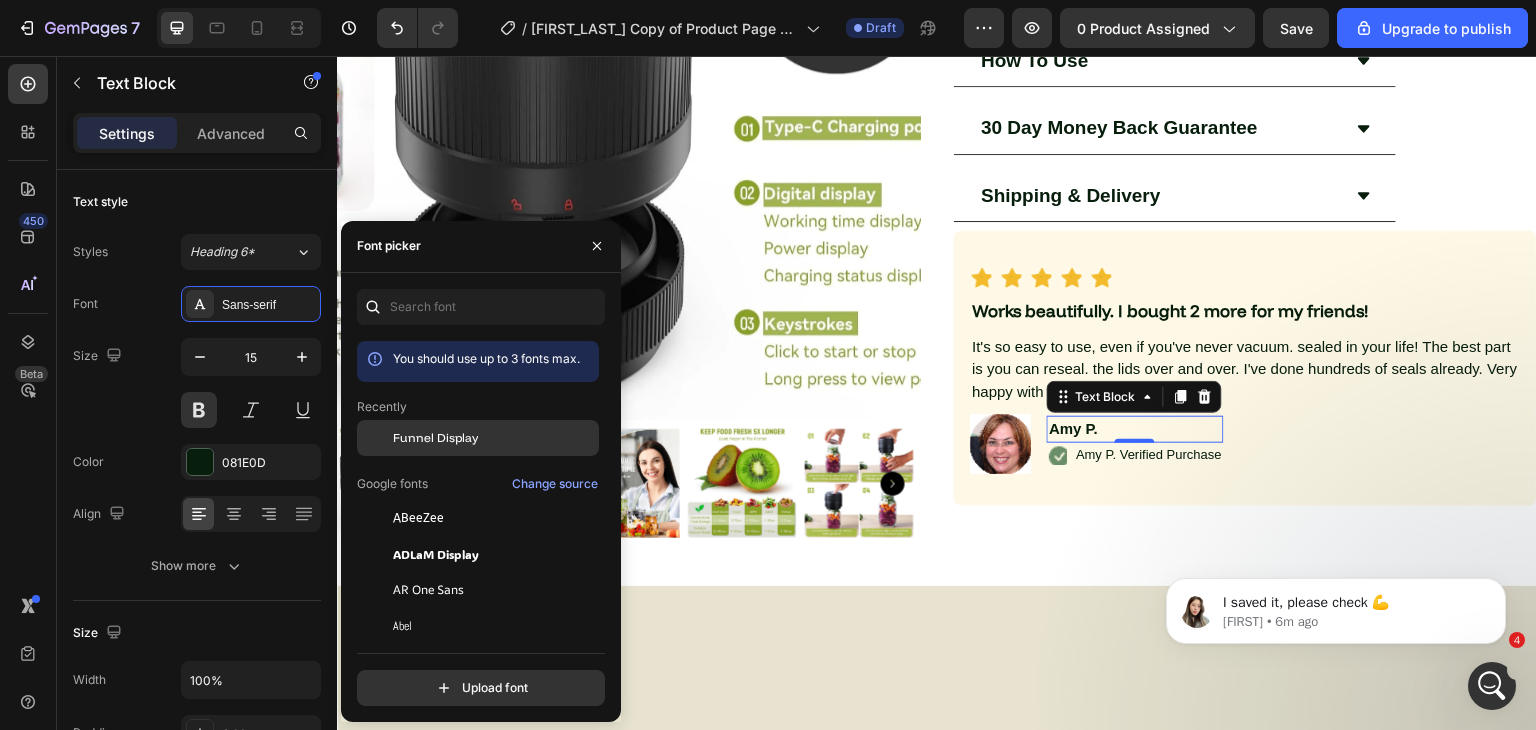 click on "Funnel Display" at bounding box center (435, 438) 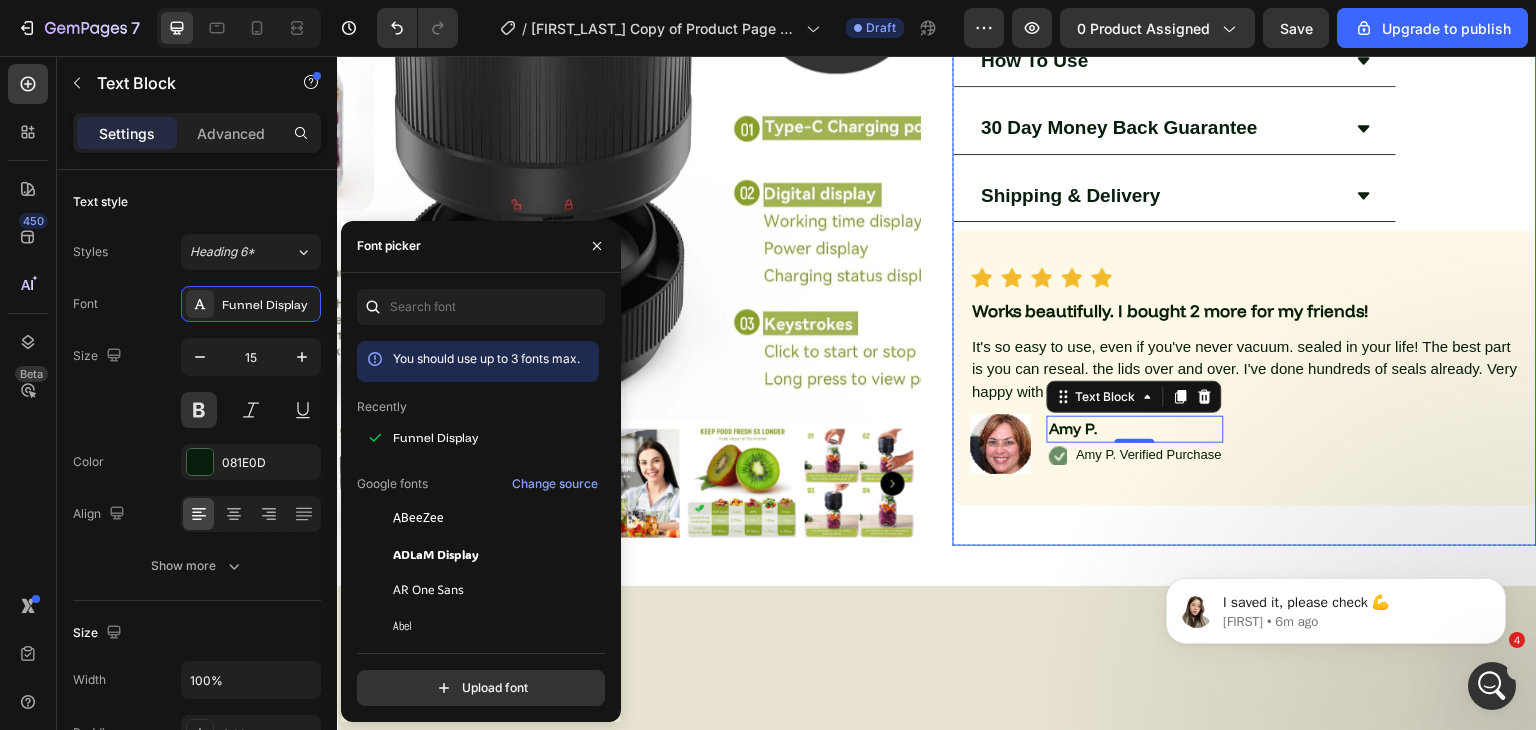 click on "What's In The Box? Text Block     Icon Mason Genie Vacuum Sealer $89.99 Text Block     Icon Lid Adaptor $9.99 Text Block     Icon 5 x Regular Chalktop Lids FREE GIFT* Text Block     Icon 5 x Wide Chalktop Lids FREE GIFT* Text Block     Icon USB charger Text Block     Icon Mason Jar Lid Opener FREE! Text Block Advanced list Row Buy it once, save for years . The smartest kitchen investment you'll make this decade. Text Block SUMMER SALE! Text Block $65.00 Product Price Product Price Row YOU SAVE 50% Text Block Row 1 Product Quantity Add to Cart Add to Cart Row
Icon Low Stock!  Order now before they sell out! Text Block Advanced list     Icon 30 Day Satisfaction Guarantee Text Block Row Row * FREE GIFT  10 Premium Chalkboard Top Lids ($19.99 value) you find anywhere. Just because.. Text Block Image These one-of-a-kind chalkboard lids make labeling a breeze. Write, erase, reuse. Your organized kitchen just became something to show off. Text Block Row Row
Row" at bounding box center [1245, -181] 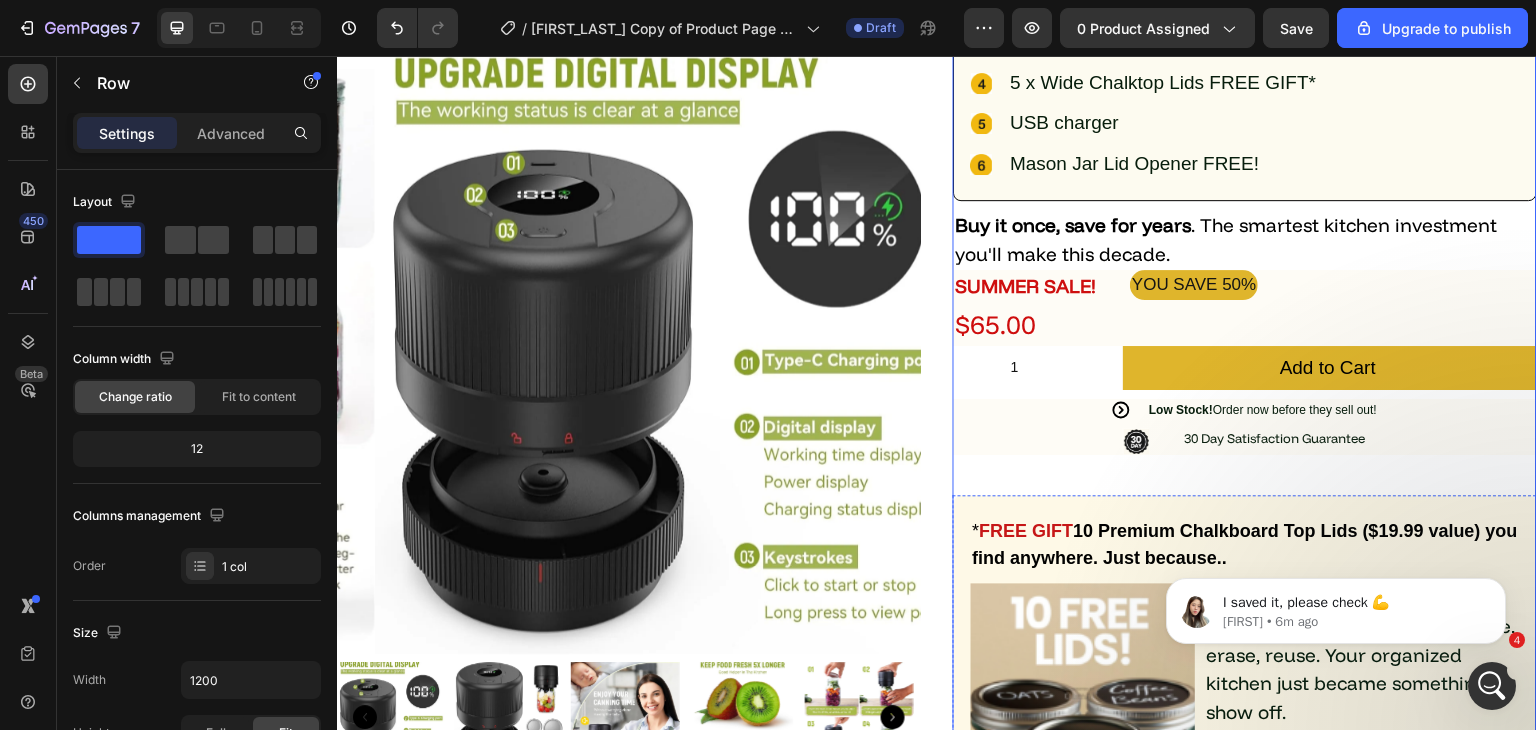 scroll, scrollTop: 0, scrollLeft: 0, axis: both 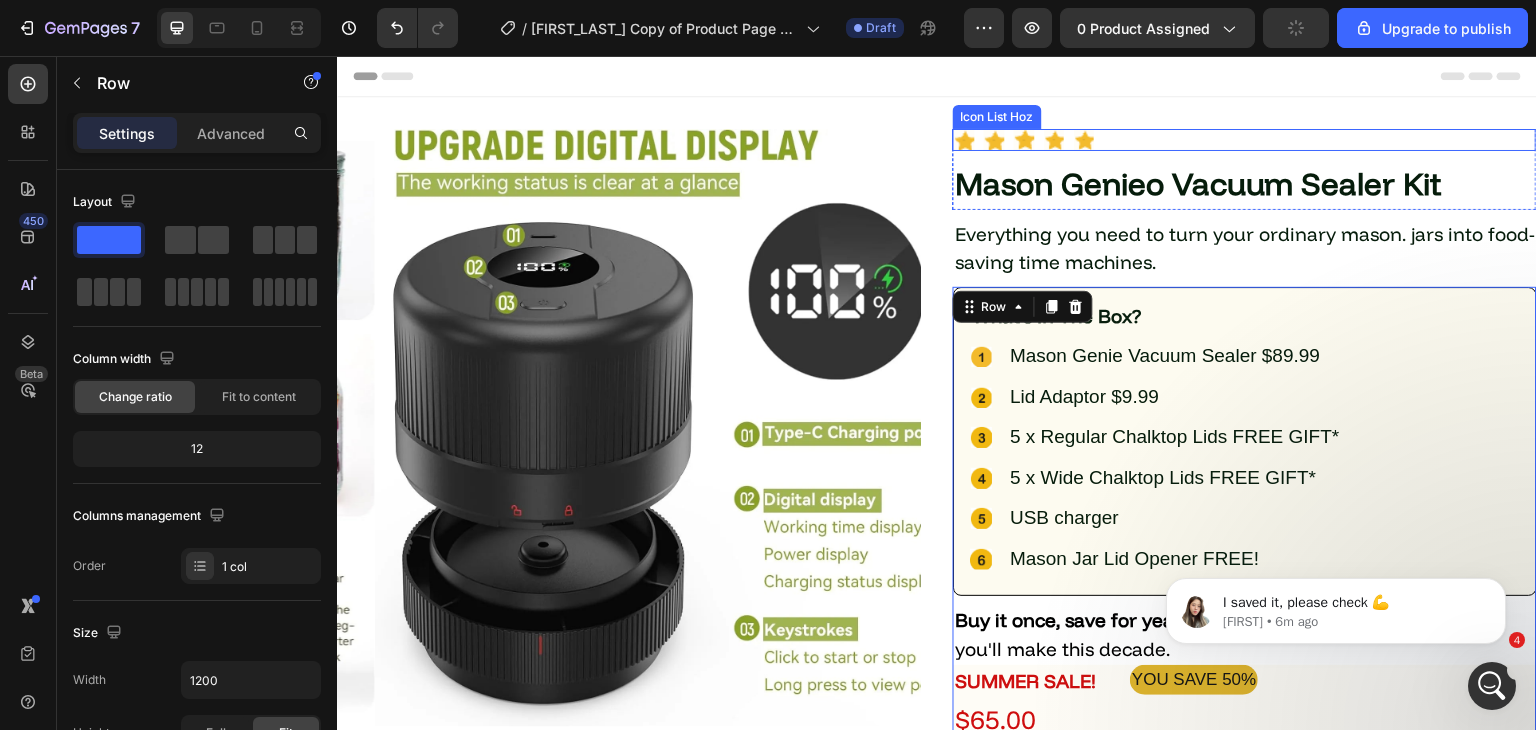 click on "Icon     Icon     Icon     Icon     Icon" at bounding box center [1245, 140] 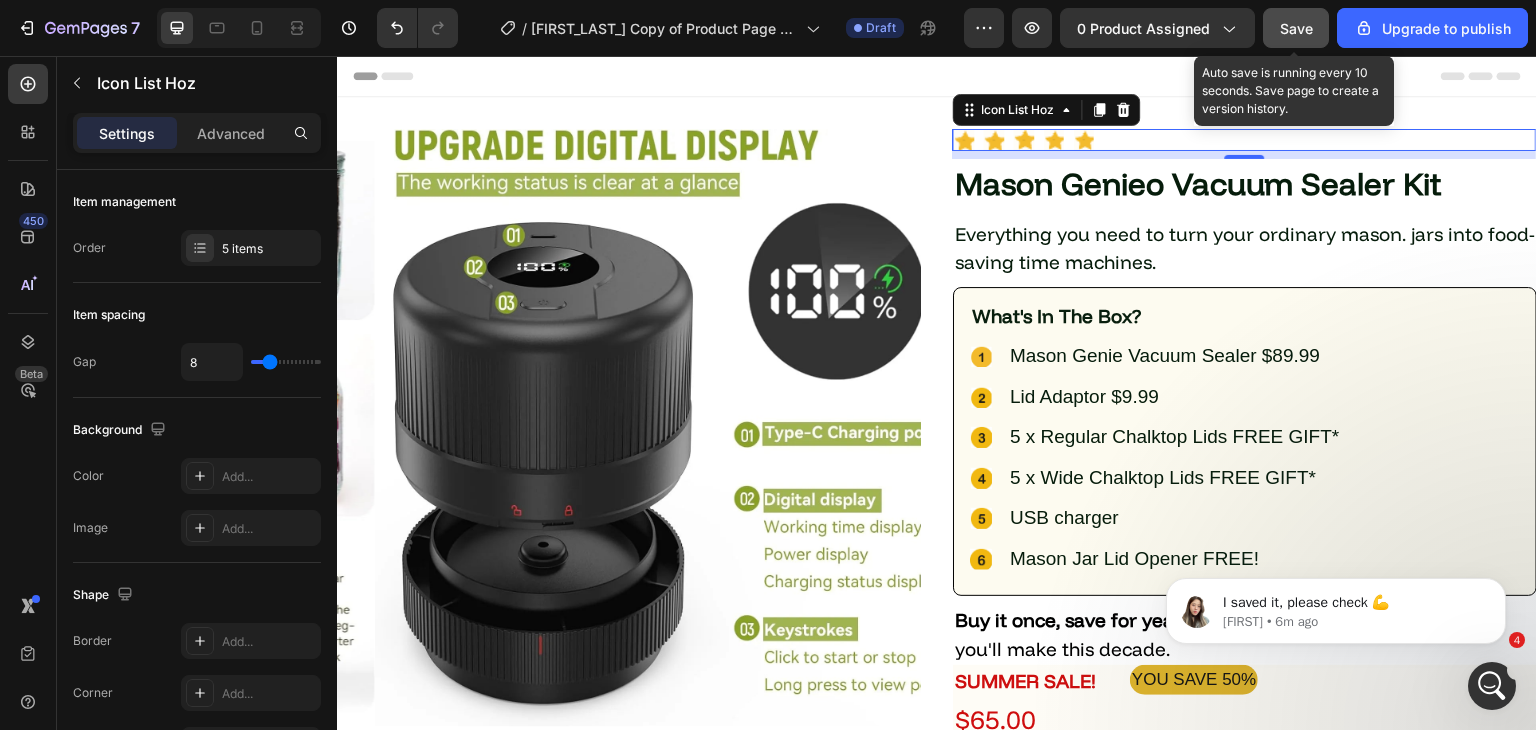 click on "Save" at bounding box center [1296, 28] 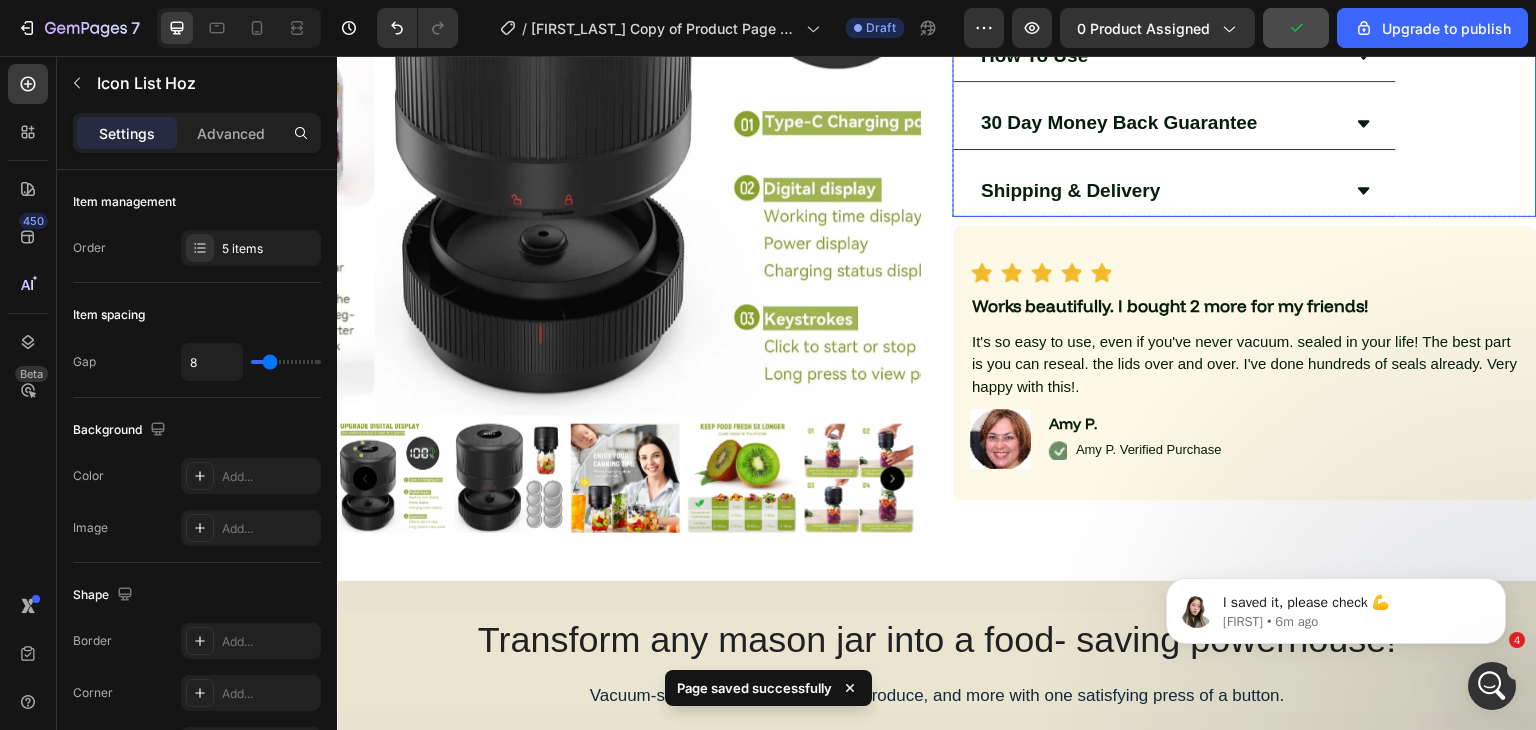 scroll, scrollTop: 1600, scrollLeft: 0, axis: vertical 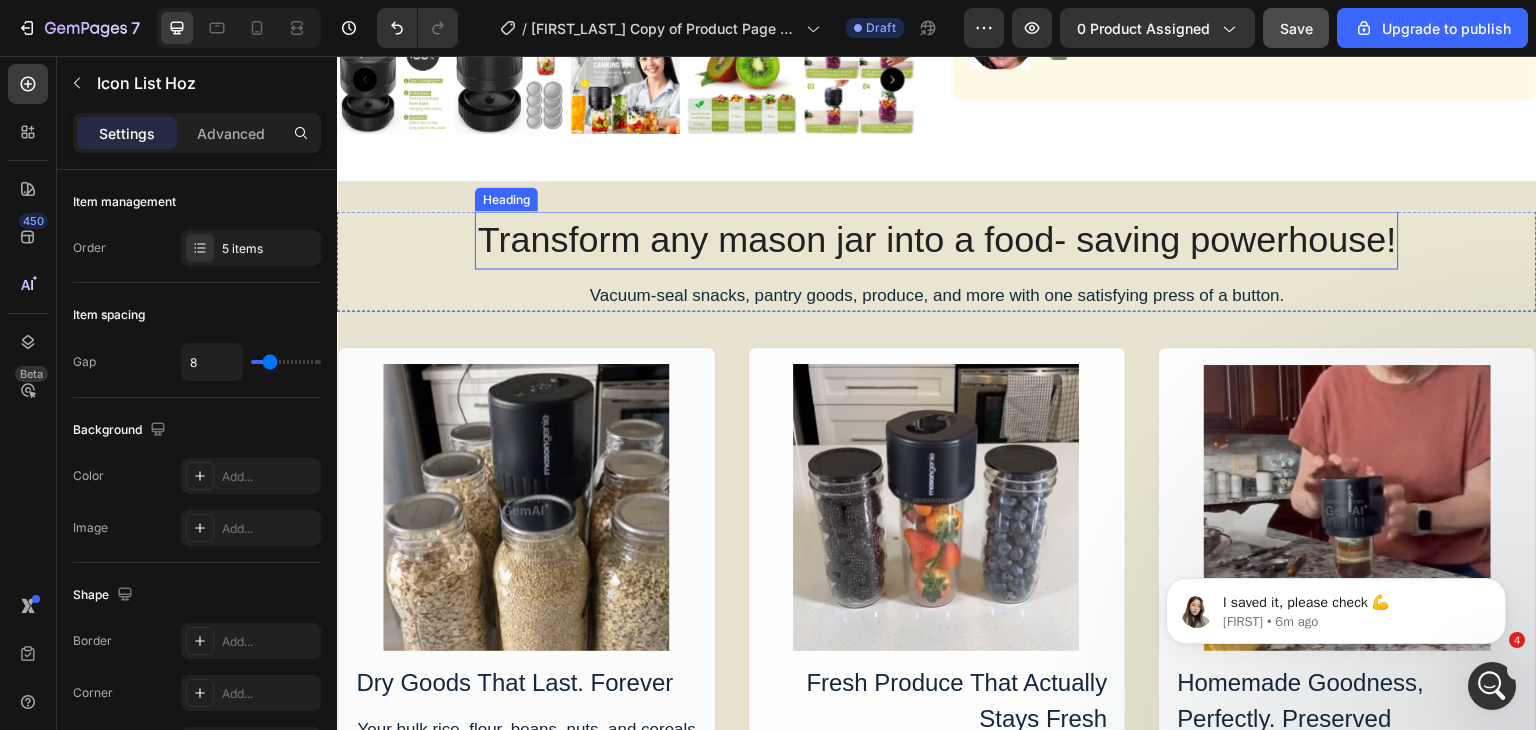 click on "Transform any mason jar into a food- saving powerhouse!" at bounding box center (936, 240) 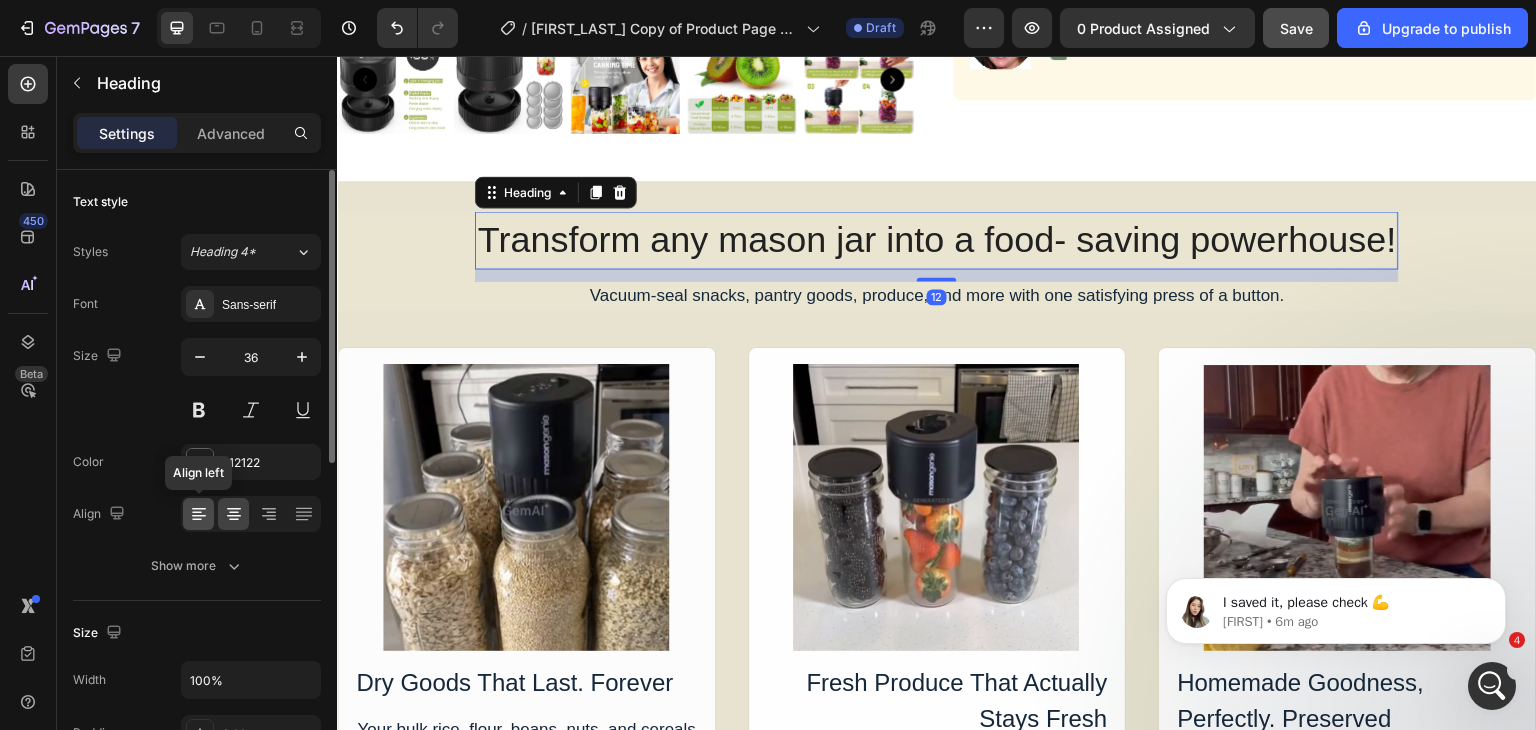 click 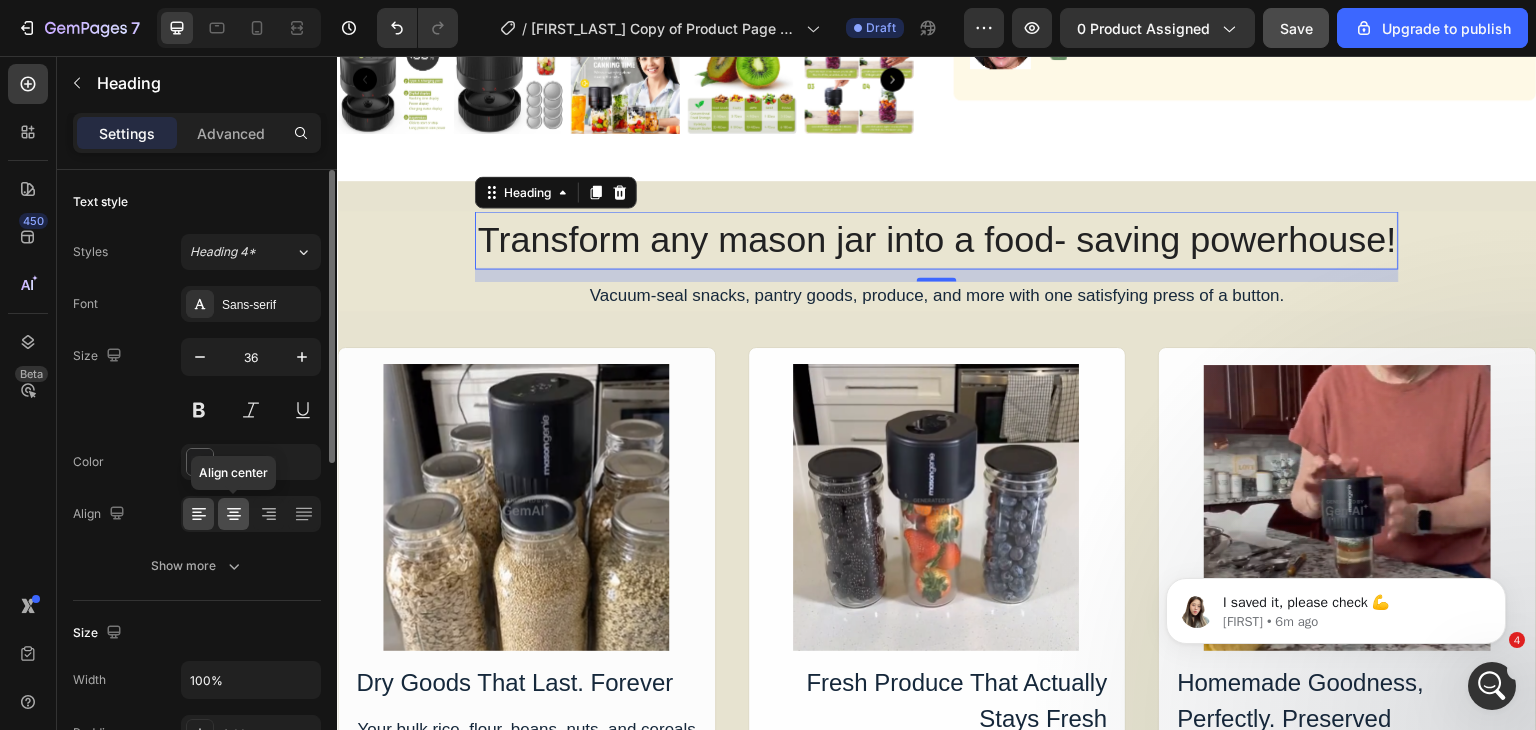 click 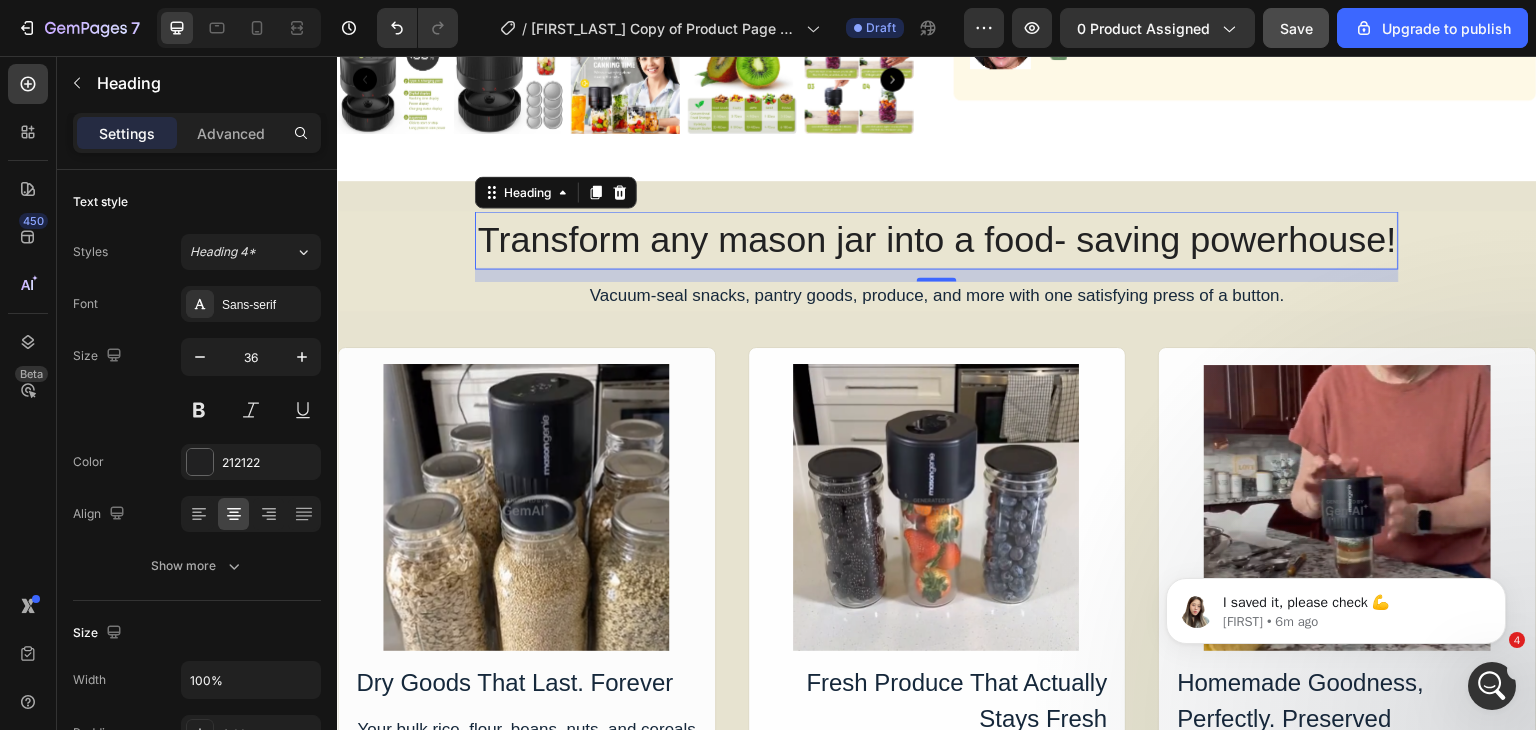 click on "Transform any mason jar into a food- saving powerhouse!" at bounding box center (936, 240) 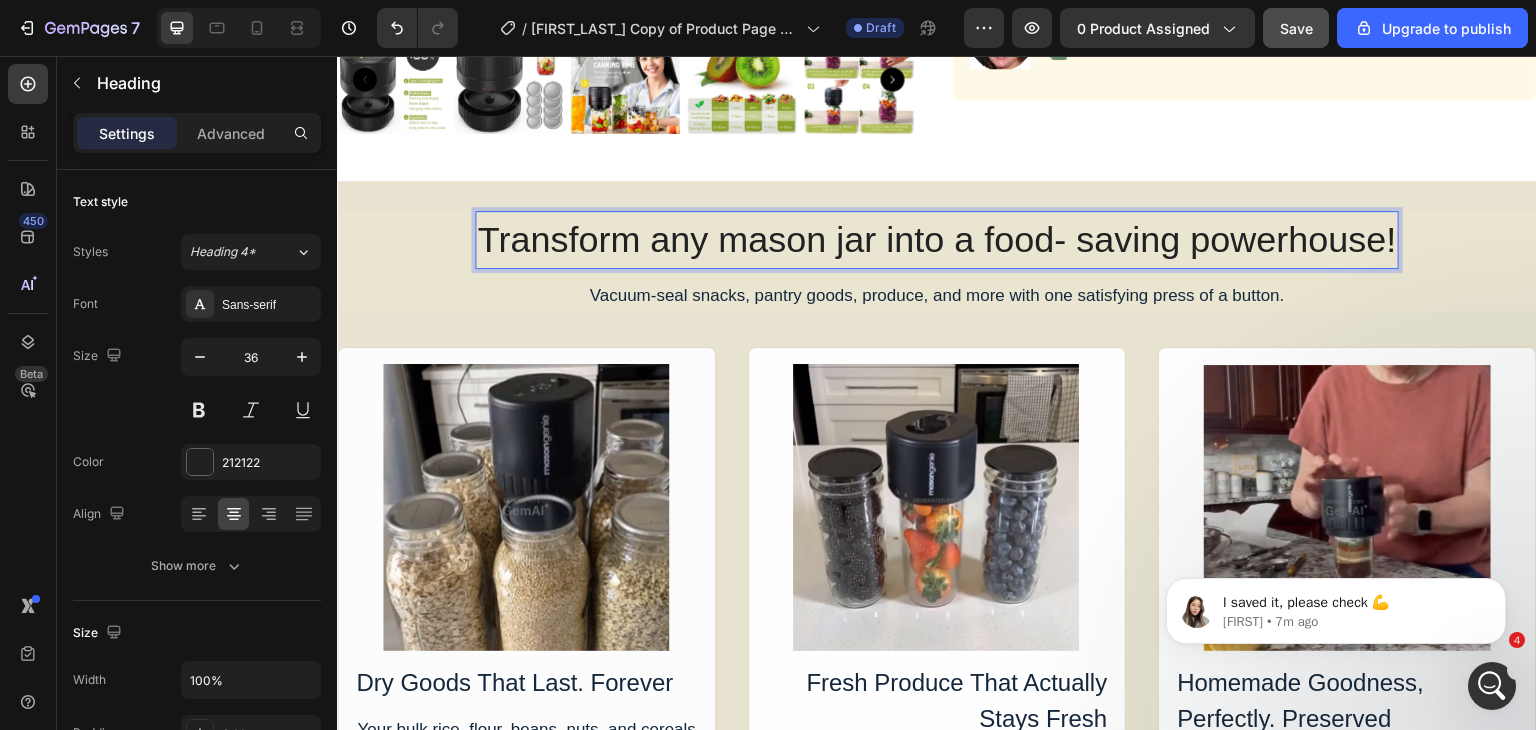 click on "Transform any mason jar into a food- saving powerhouse!" at bounding box center [936, 240] 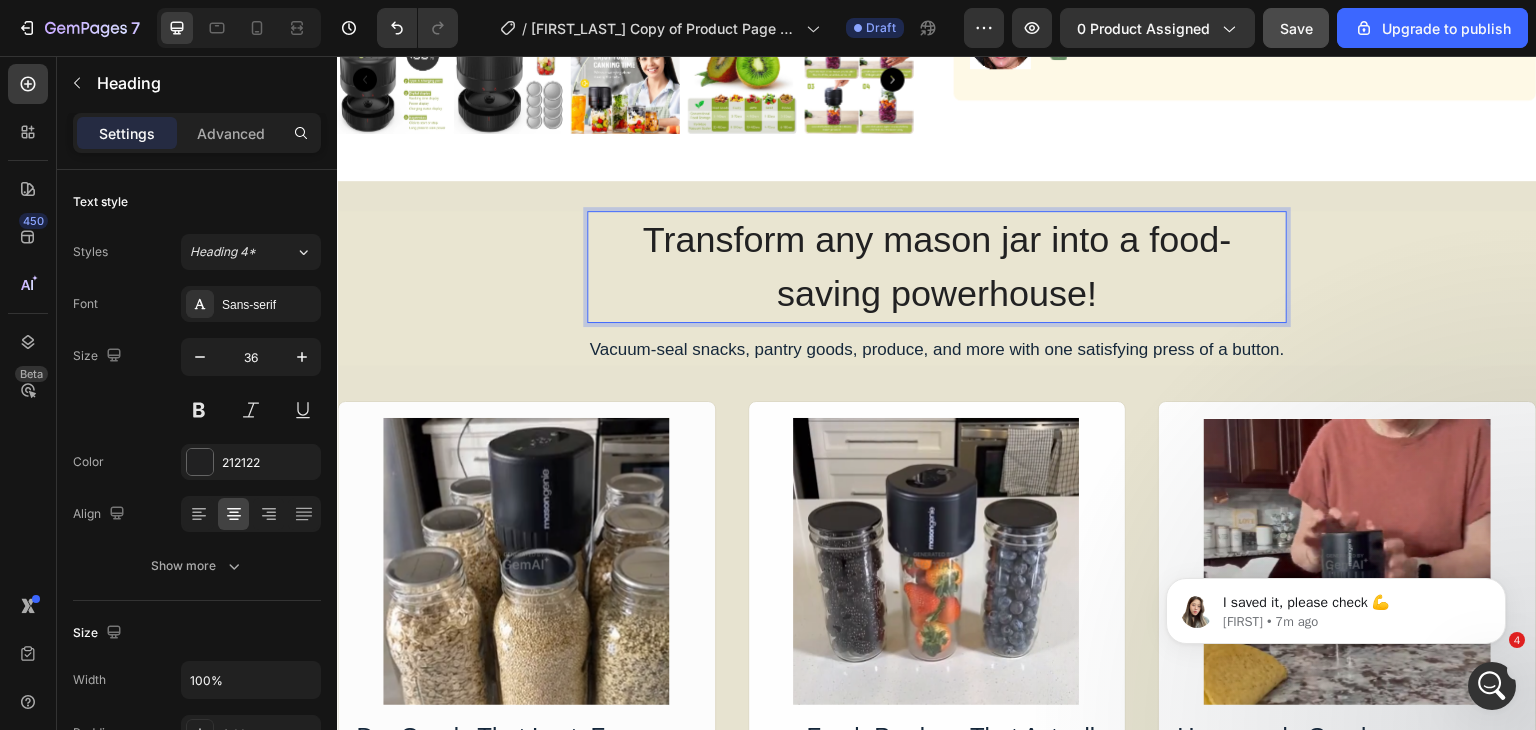 click on "Transform any mason jar into a food-  saving powerhouse!" at bounding box center (936, 267) 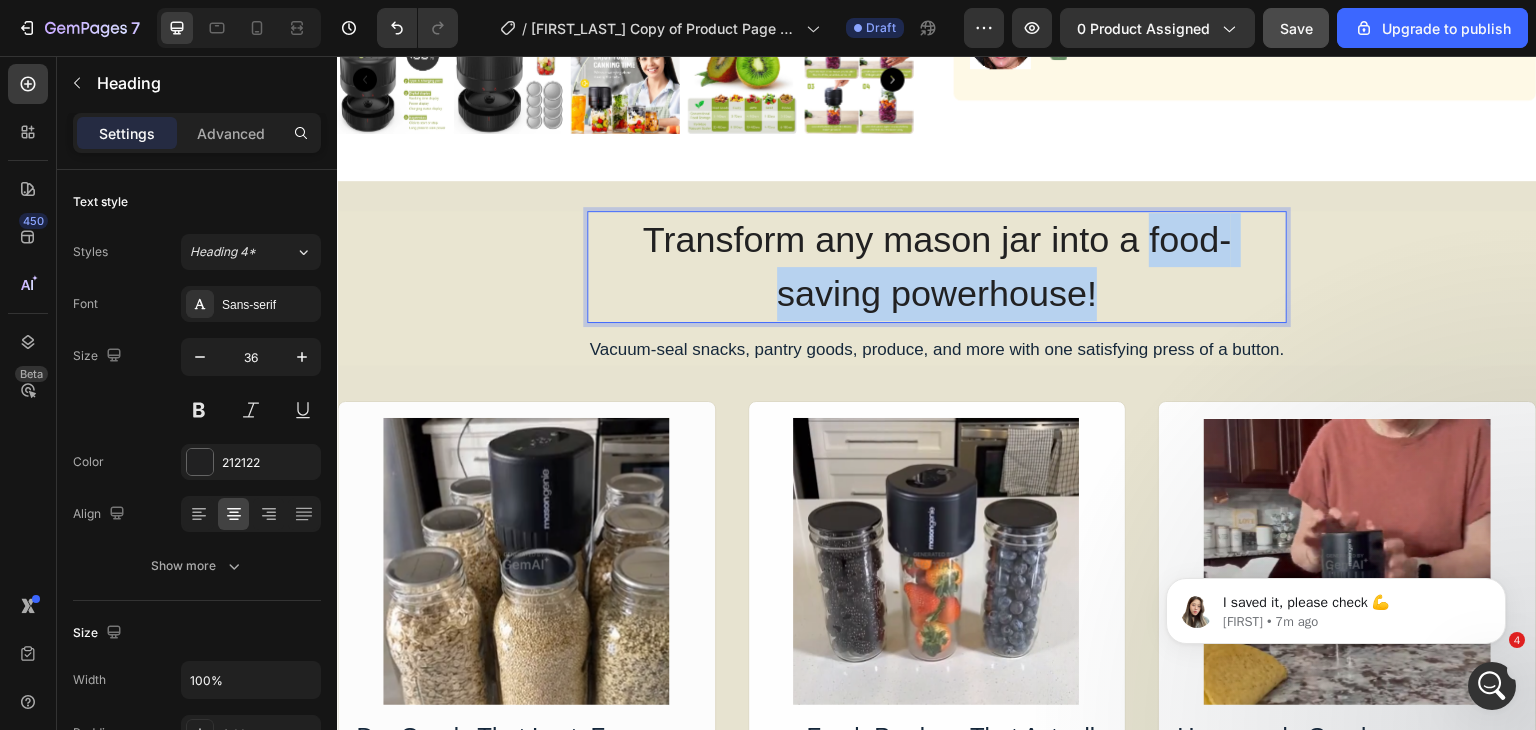 drag, startPoint x: 1132, startPoint y: 231, endPoint x: 1127, endPoint y: 282, distance: 51.24451 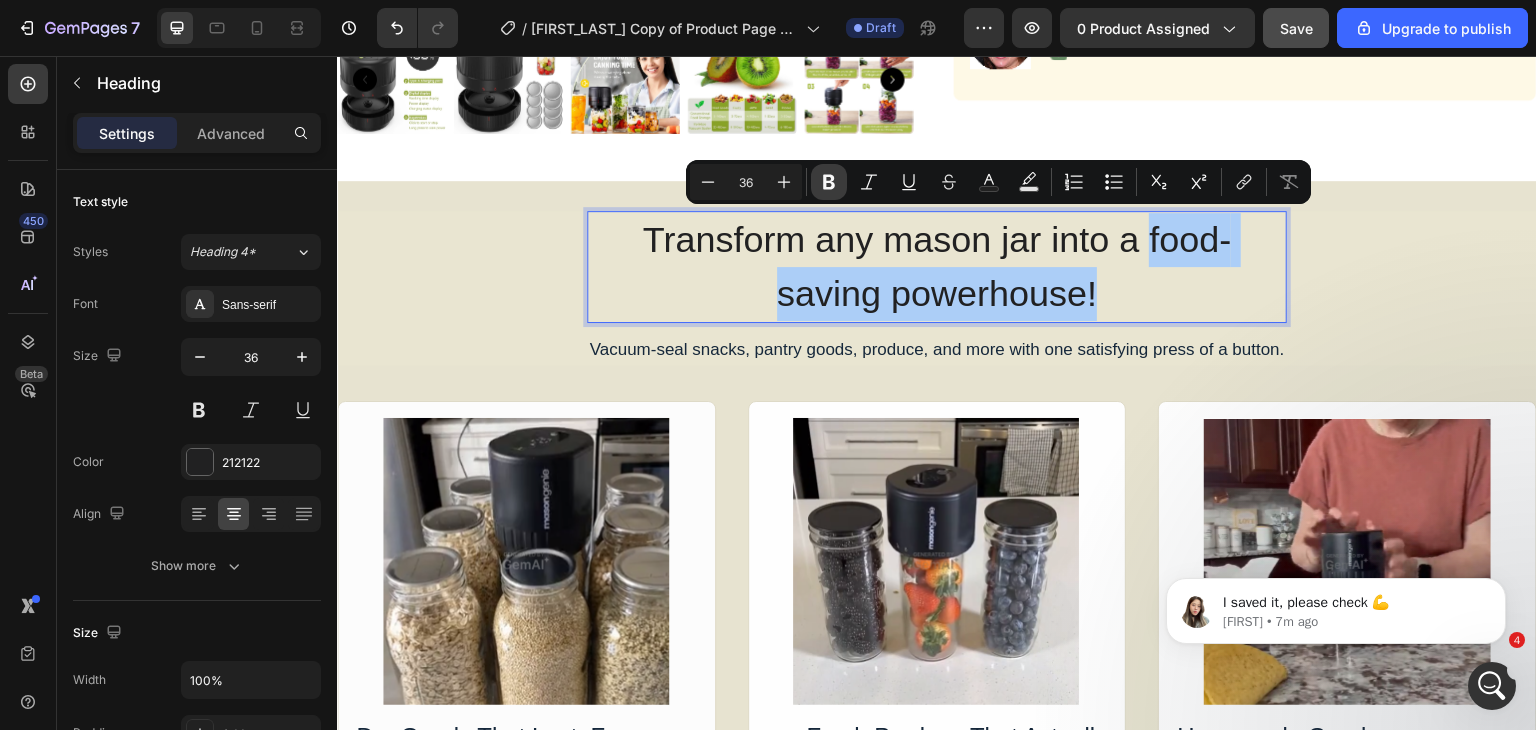 click 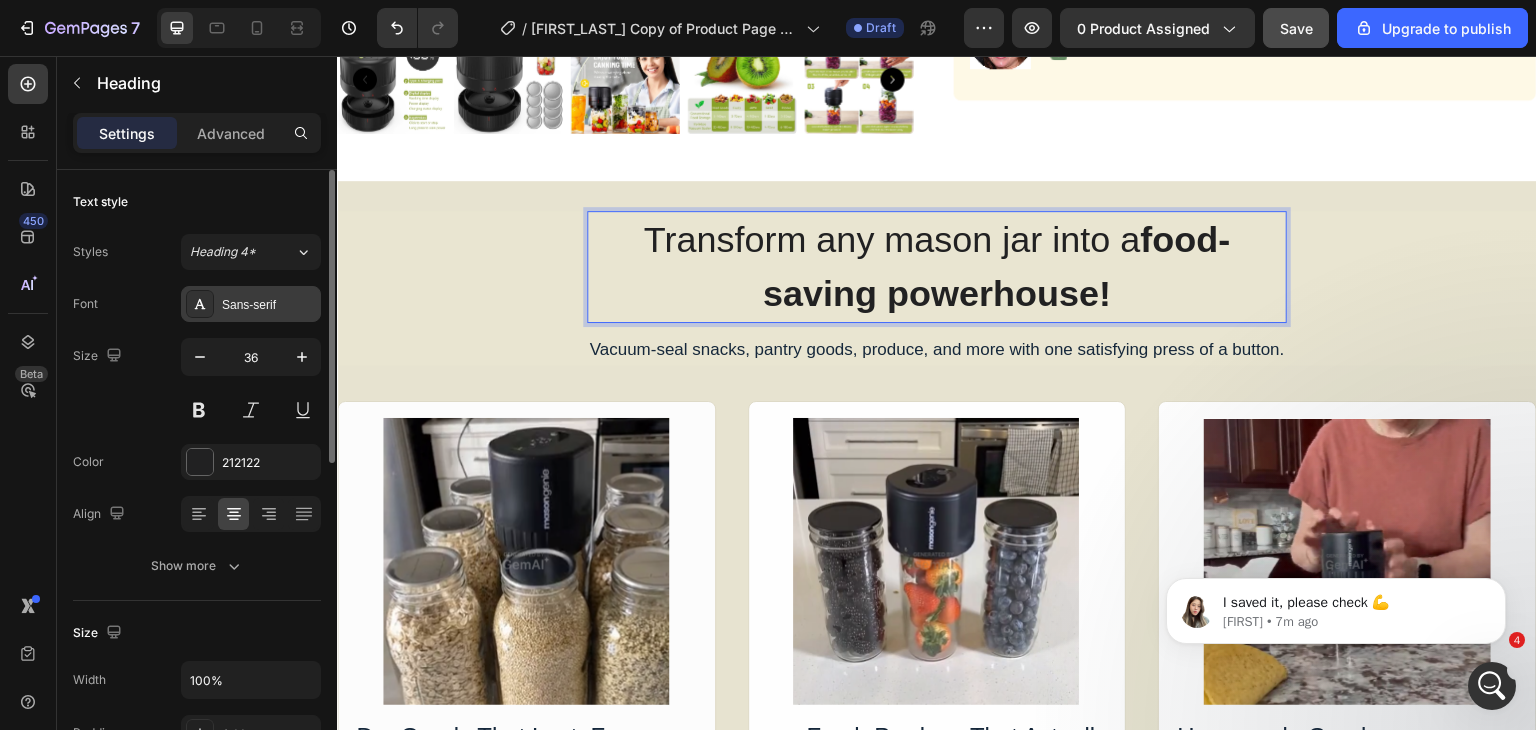click on "Sans-serif" at bounding box center (269, 305) 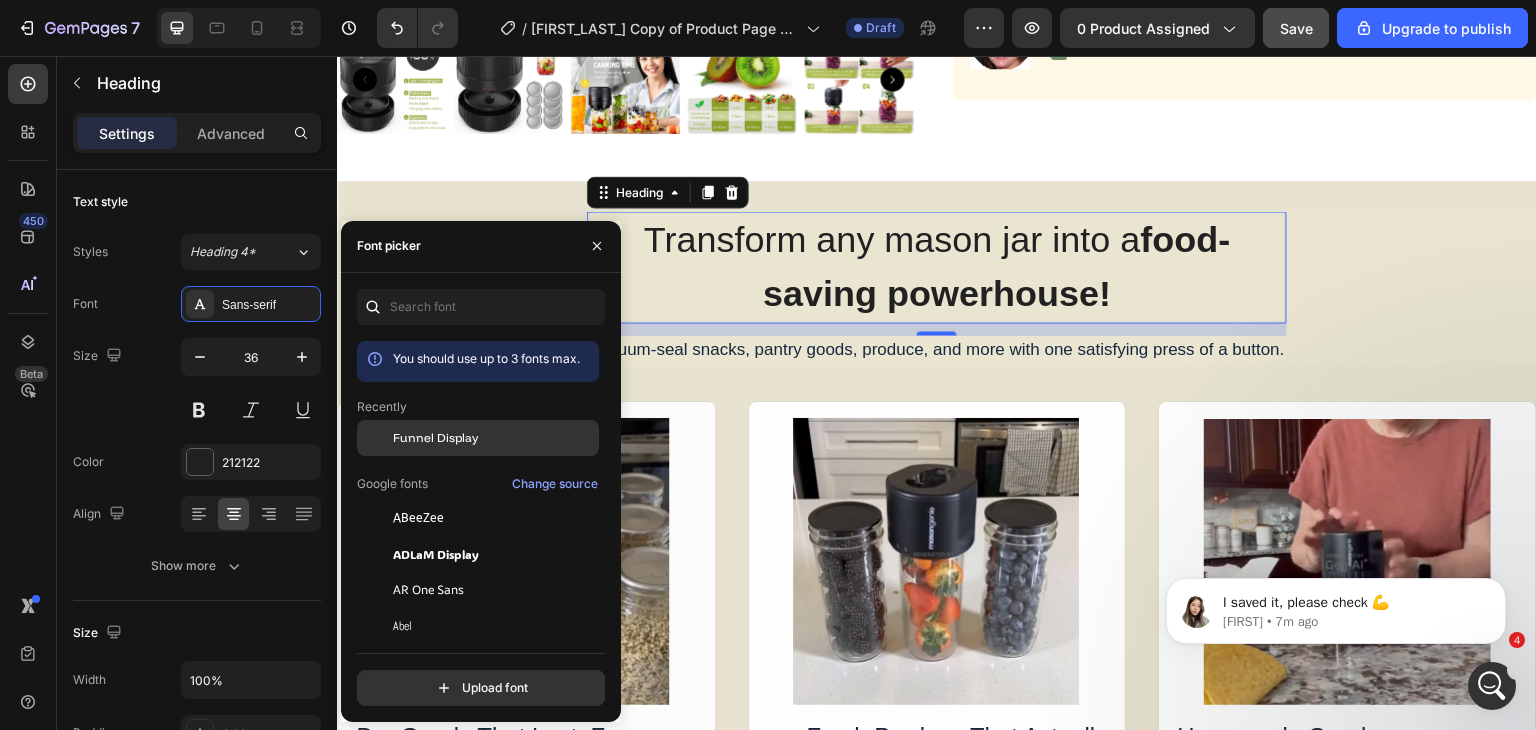 click on "Funnel Display" 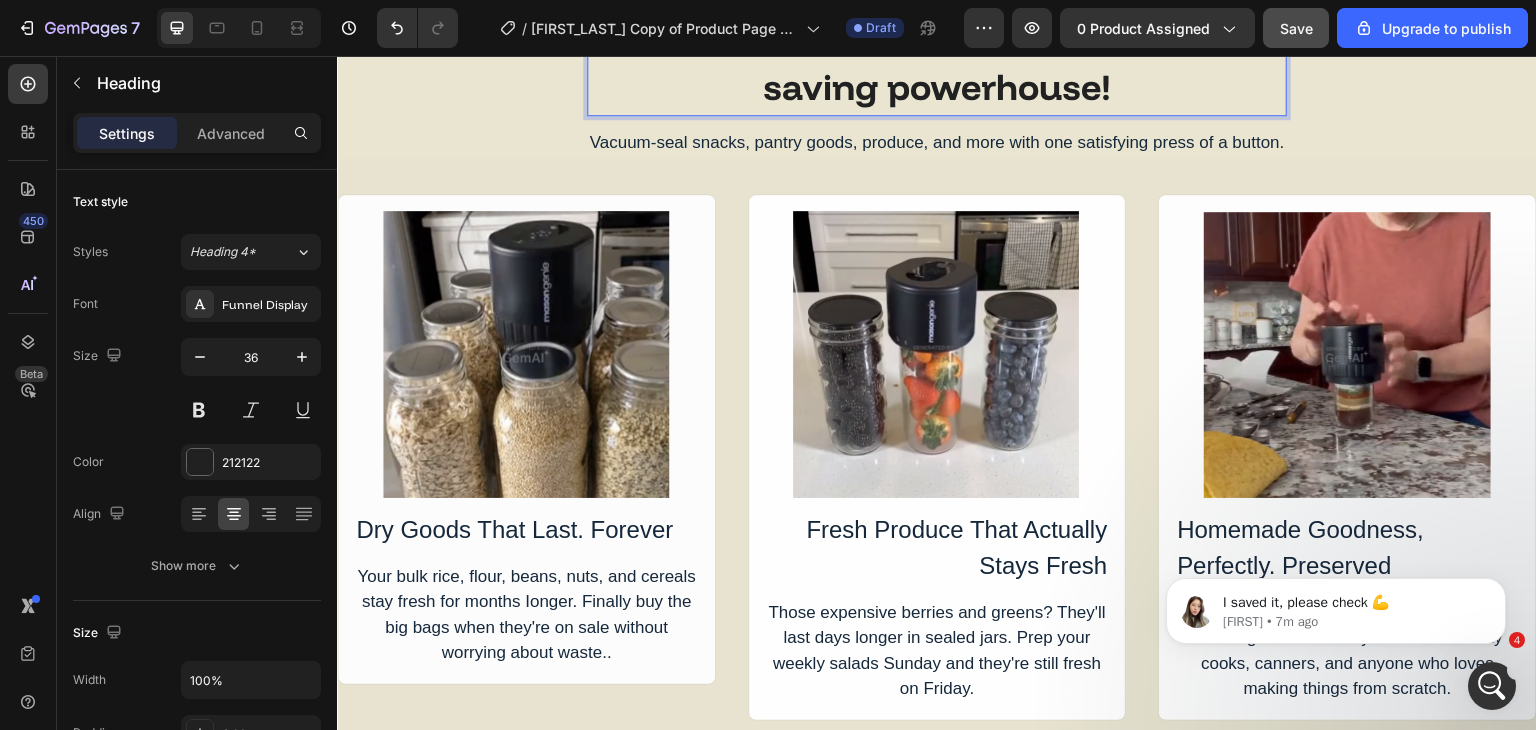 scroll, scrollTop: 2000, scrollLeft: 0, axis: vertical 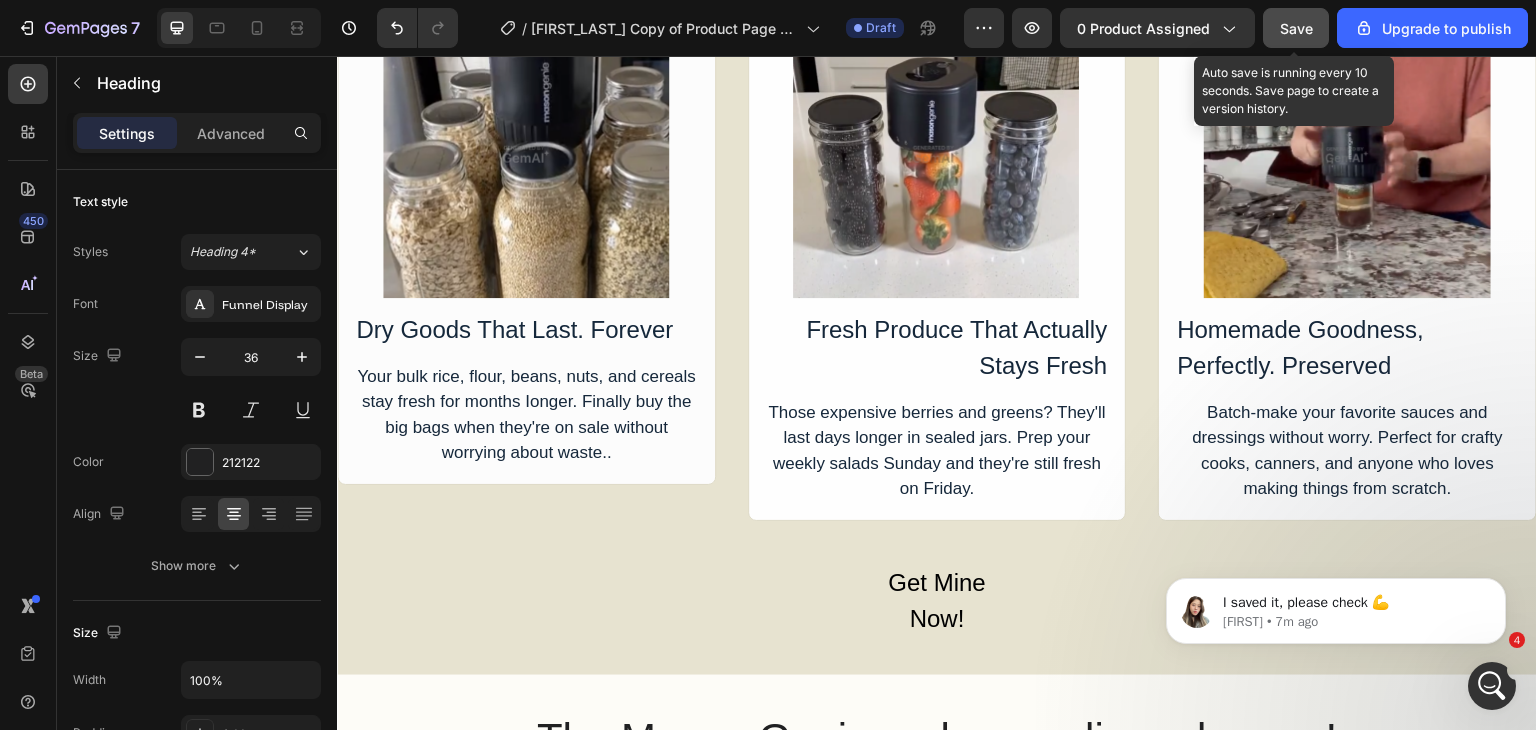 click on "Save" at bounding box center (1296, 28) 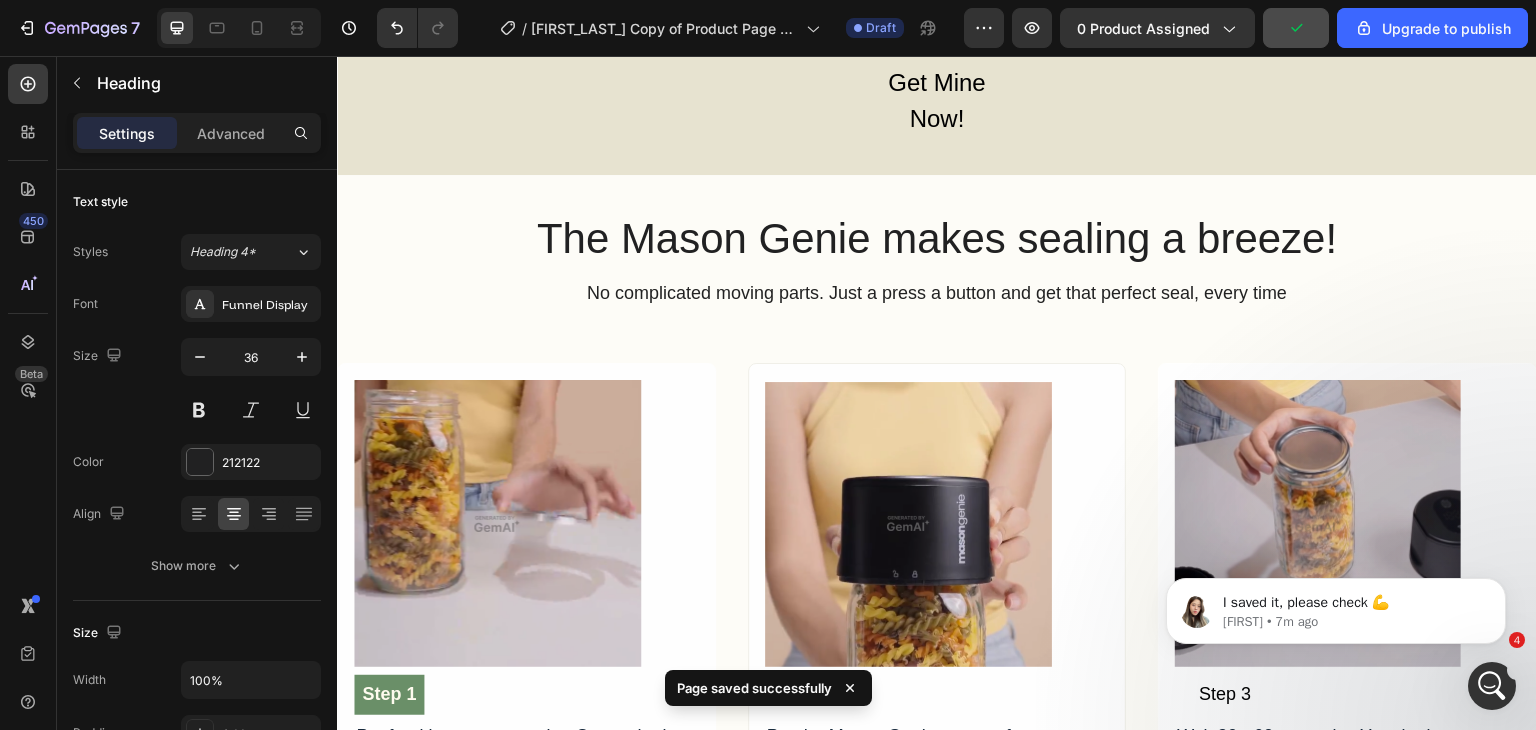 scroll, scrollTop: 2000, scrollLeft: 0, axis: vertical 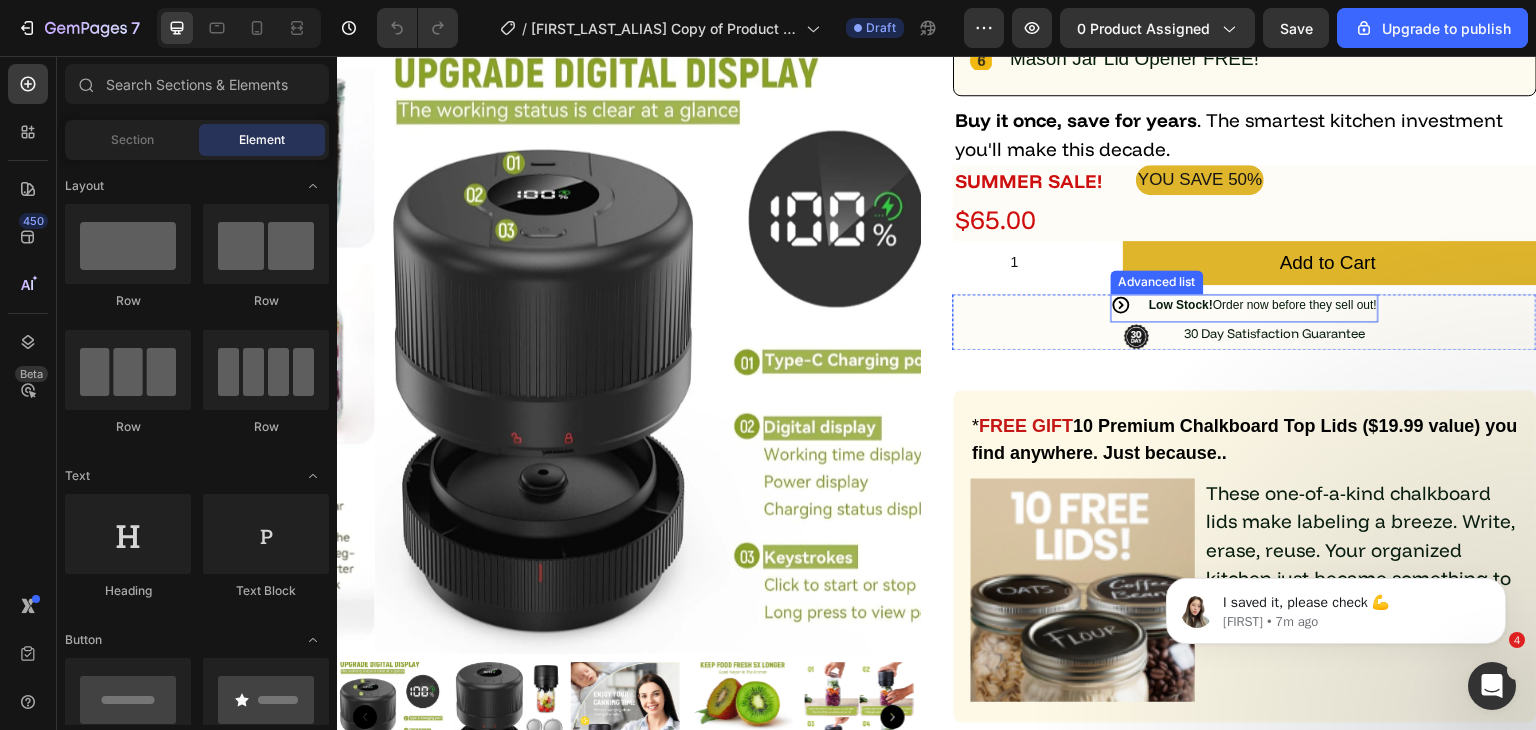 click on "Icon Low Stock!  Order now before they sell out! Text Block" at bounding box center [1245, 305] 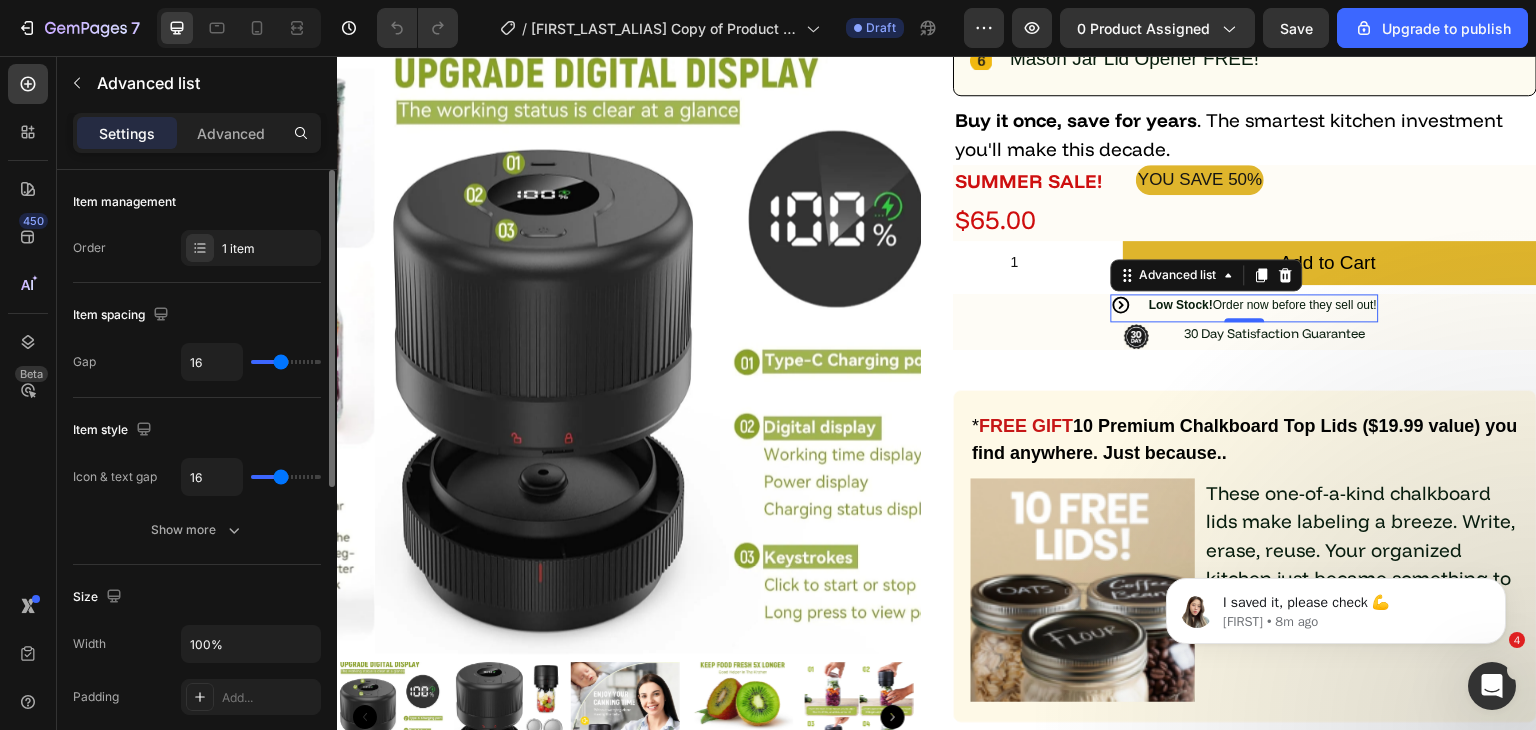 type on "17" 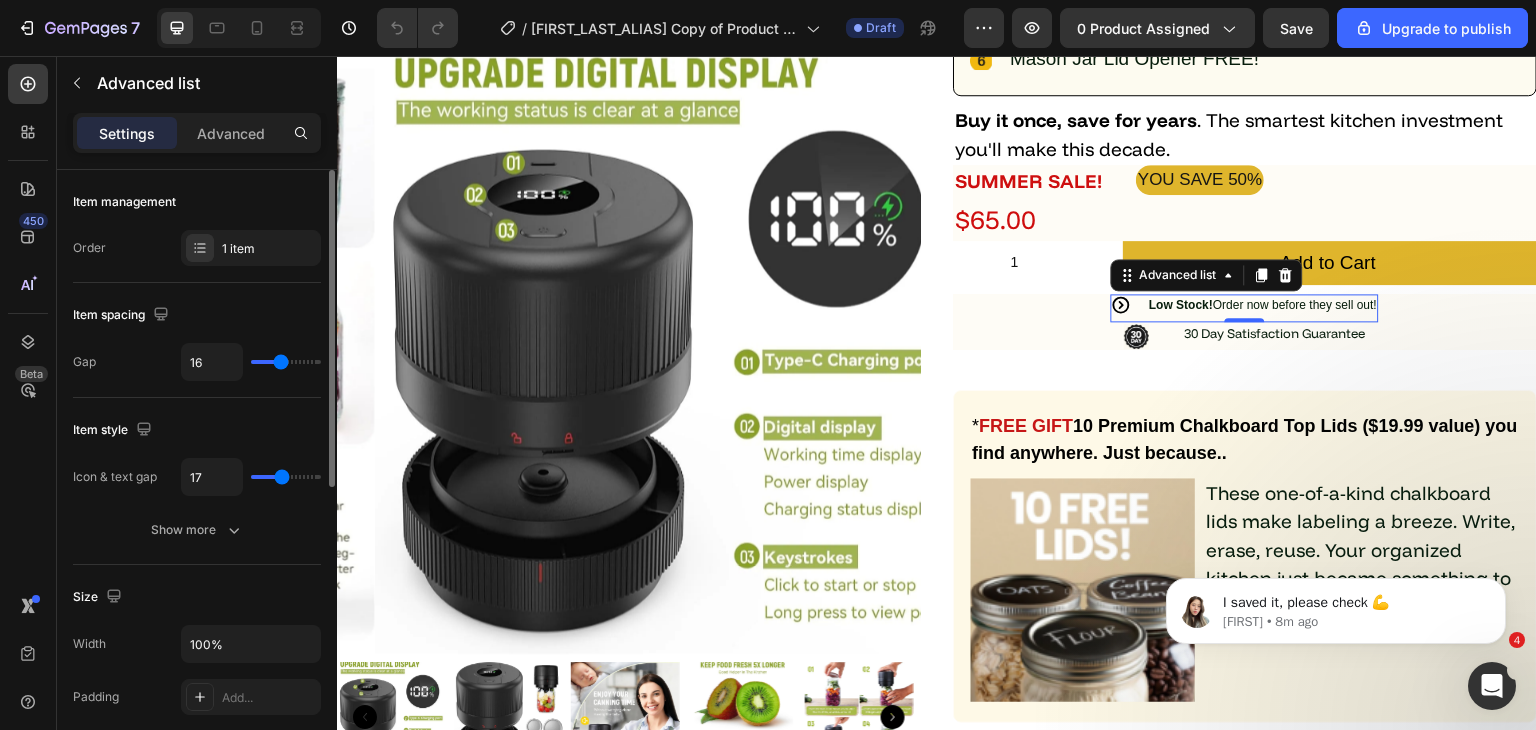 type on "16" 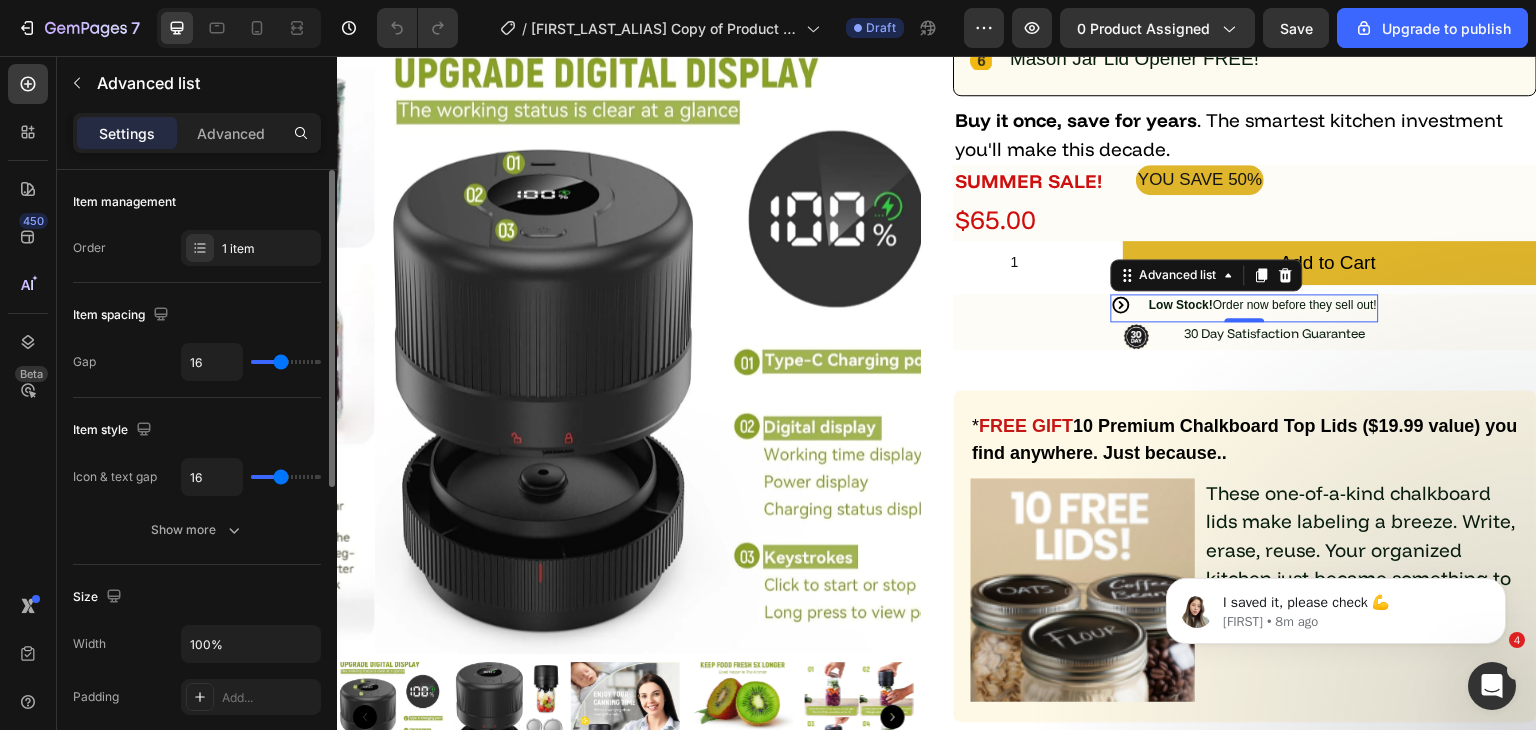 type on "14" 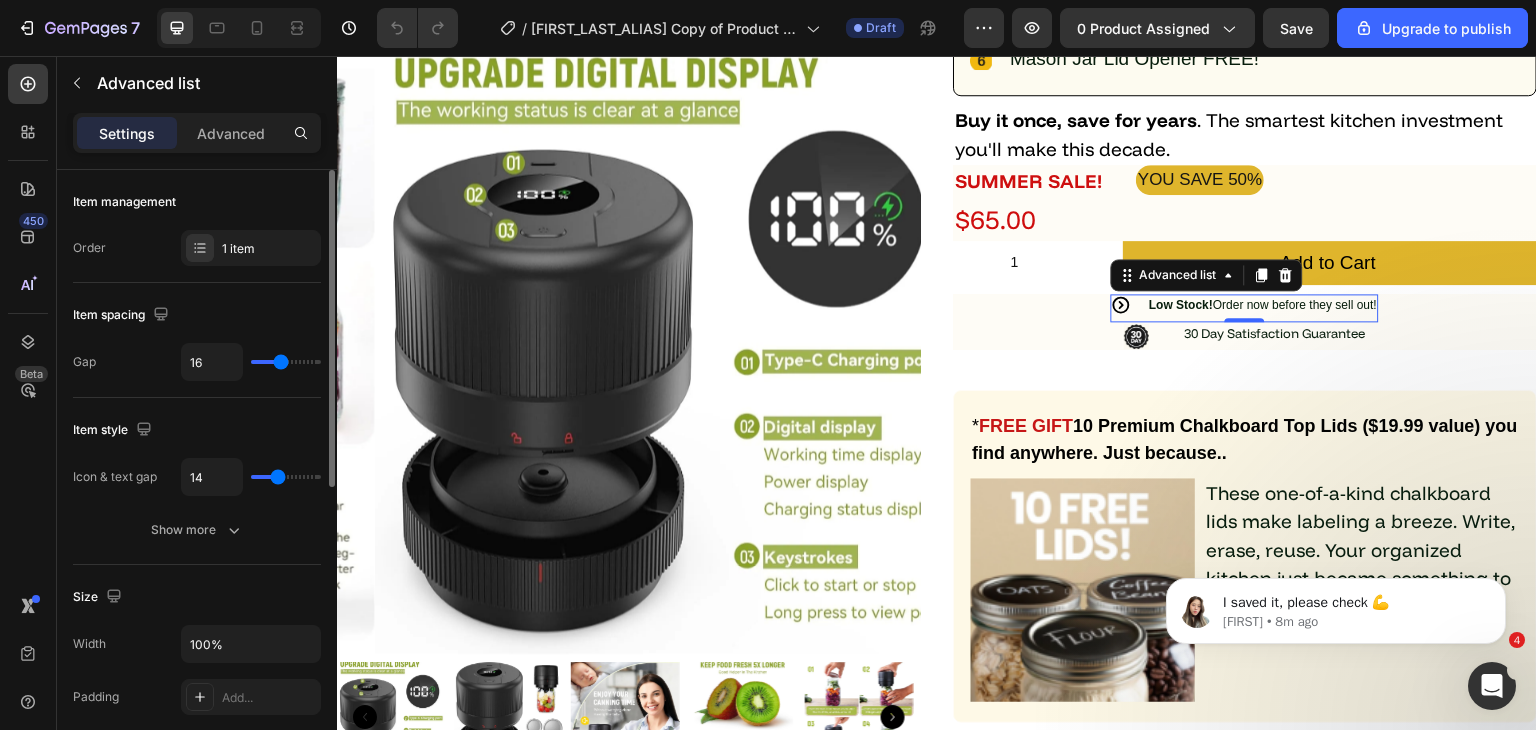 type on "13" 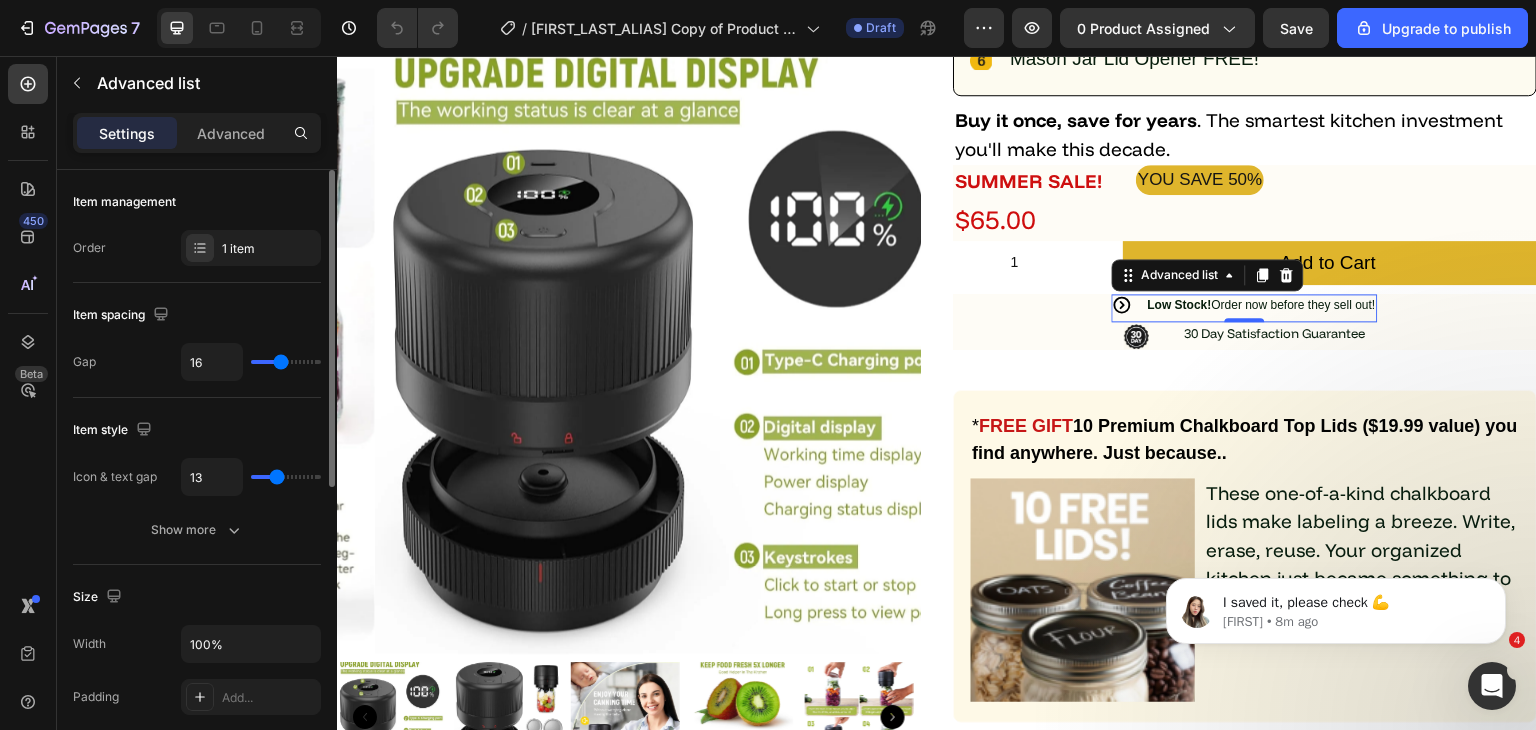 type on "12" 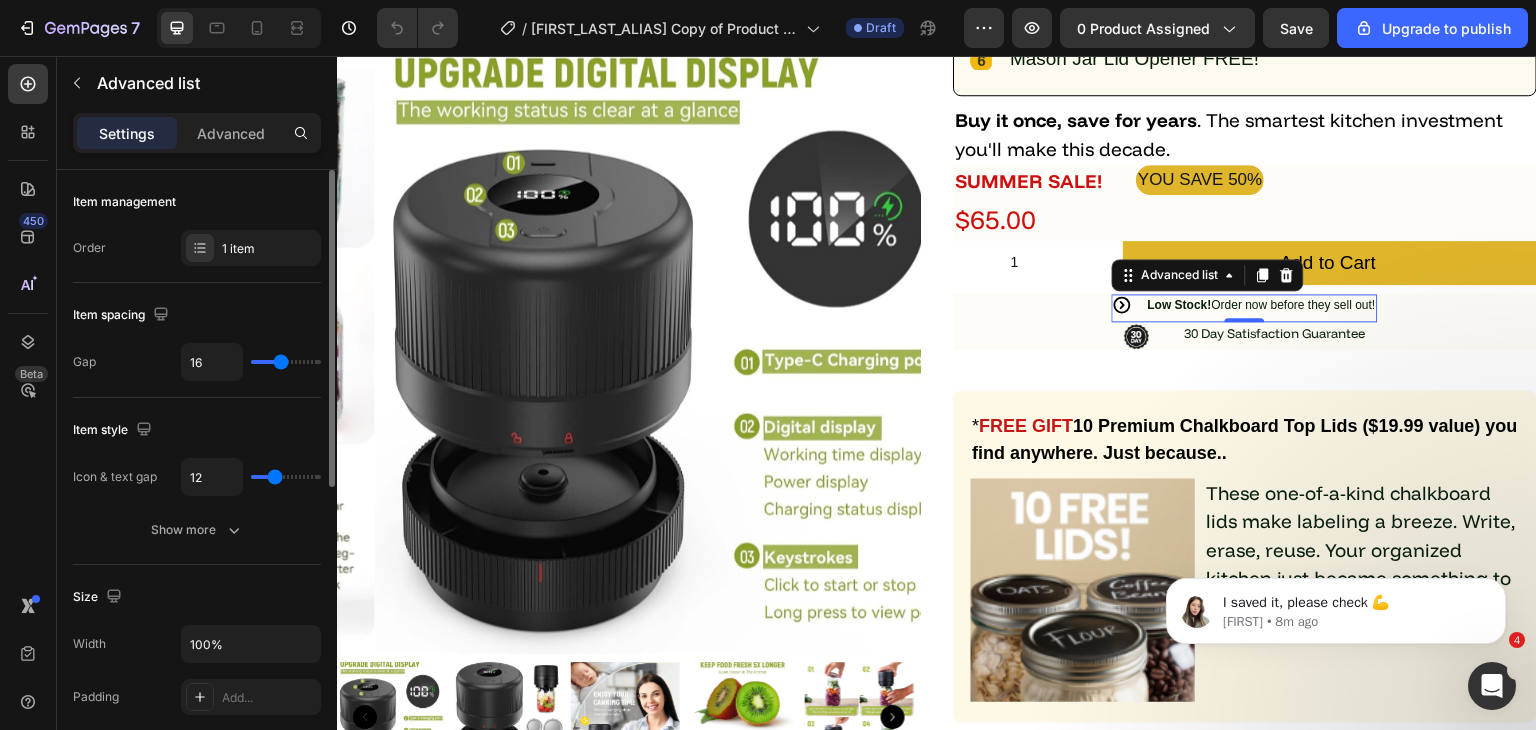 type on "11" 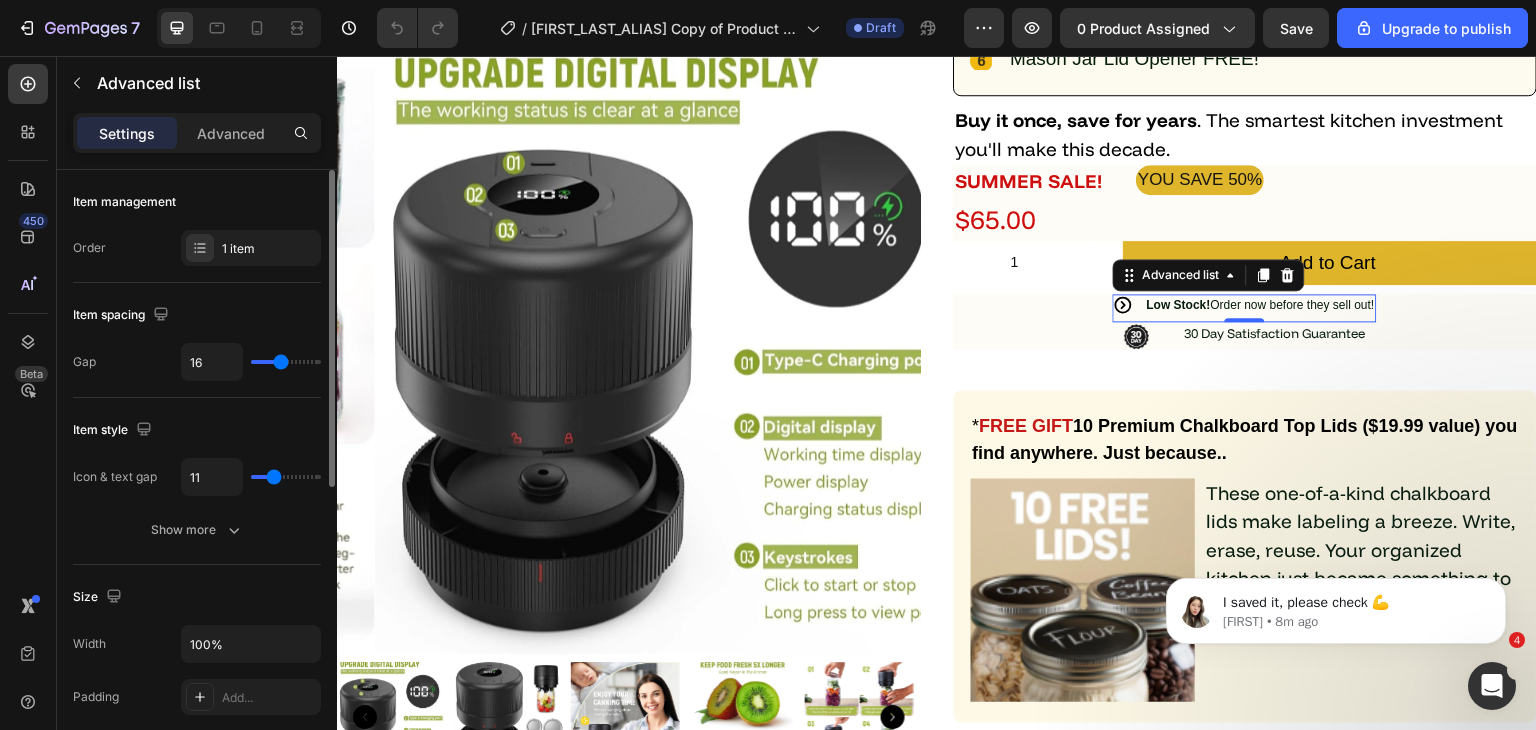type on "10" 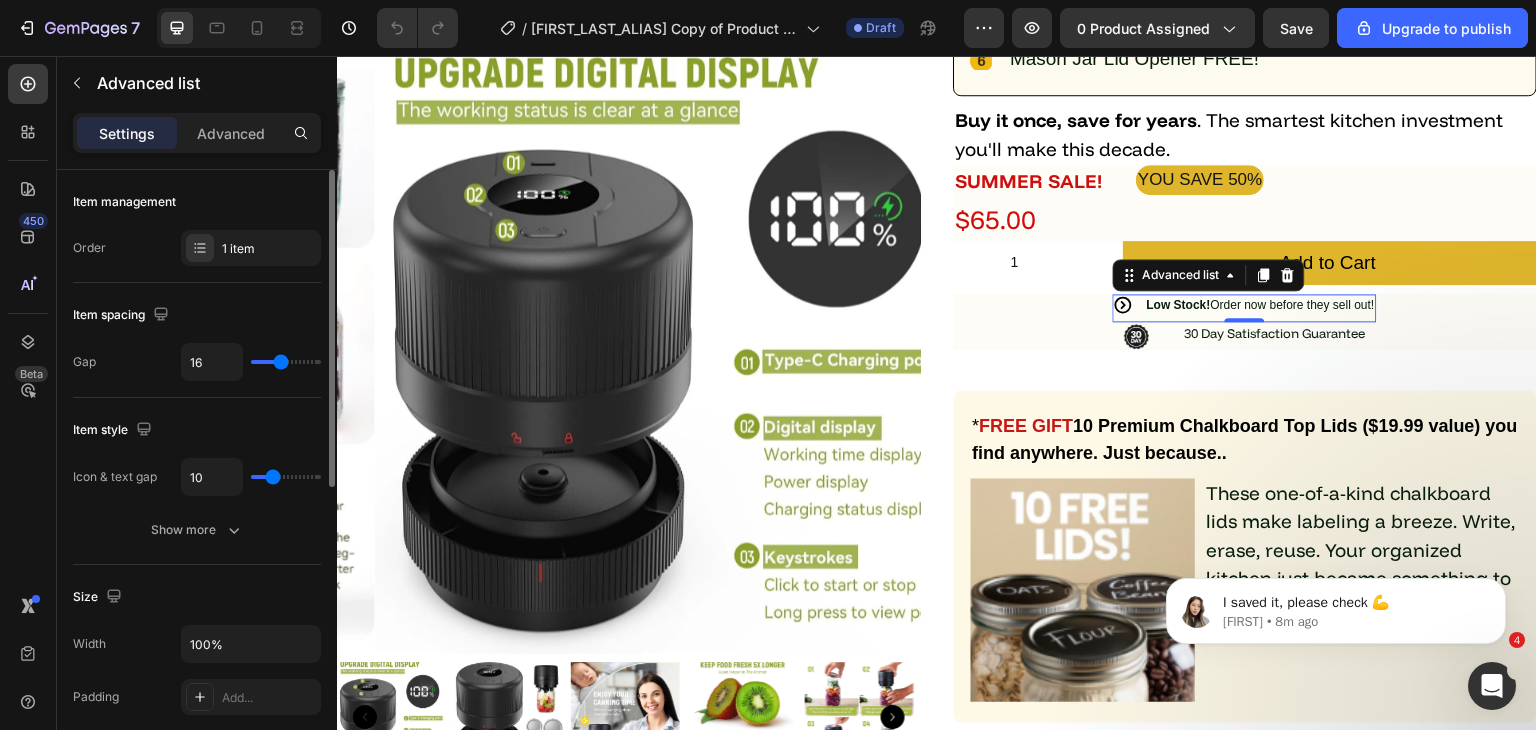 type on "9" 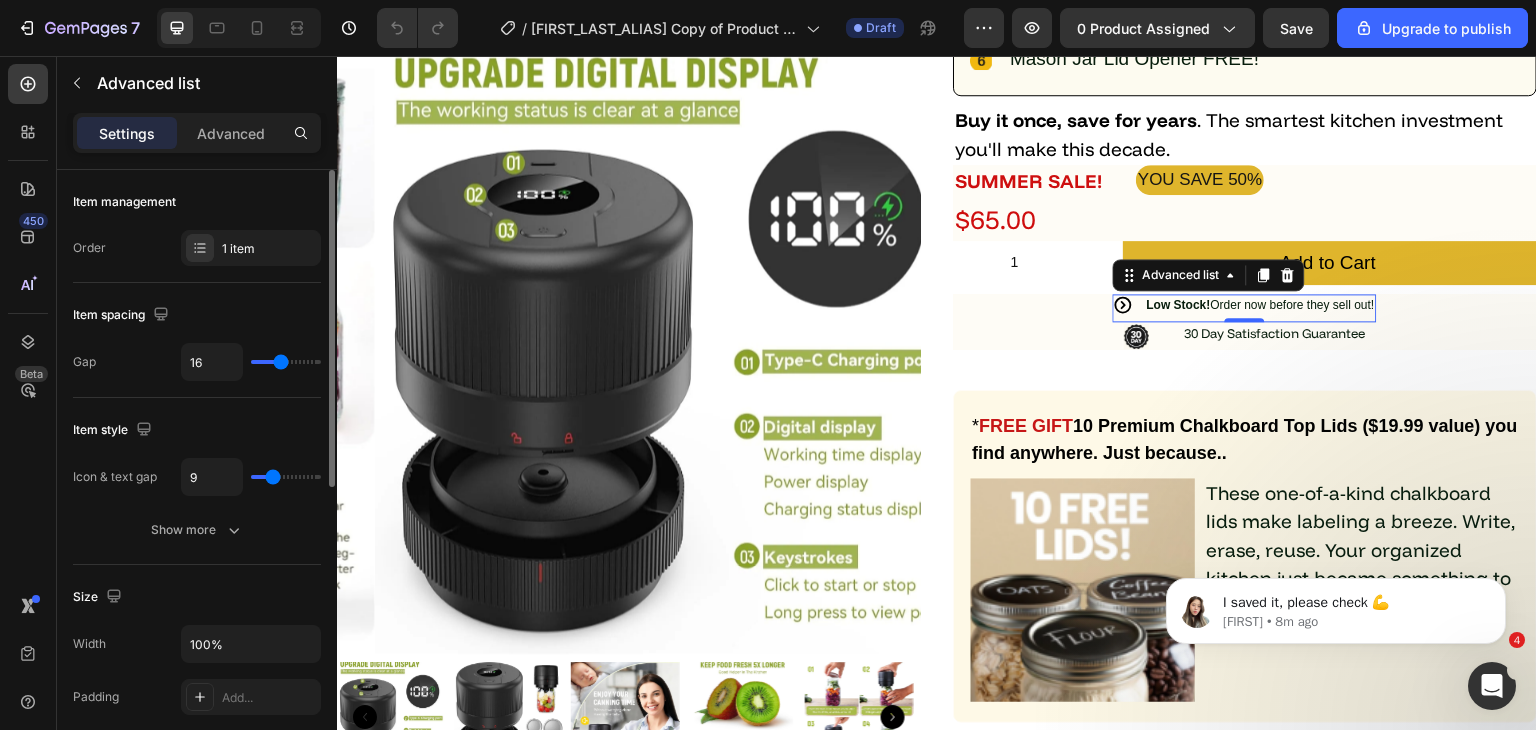 type on "9" 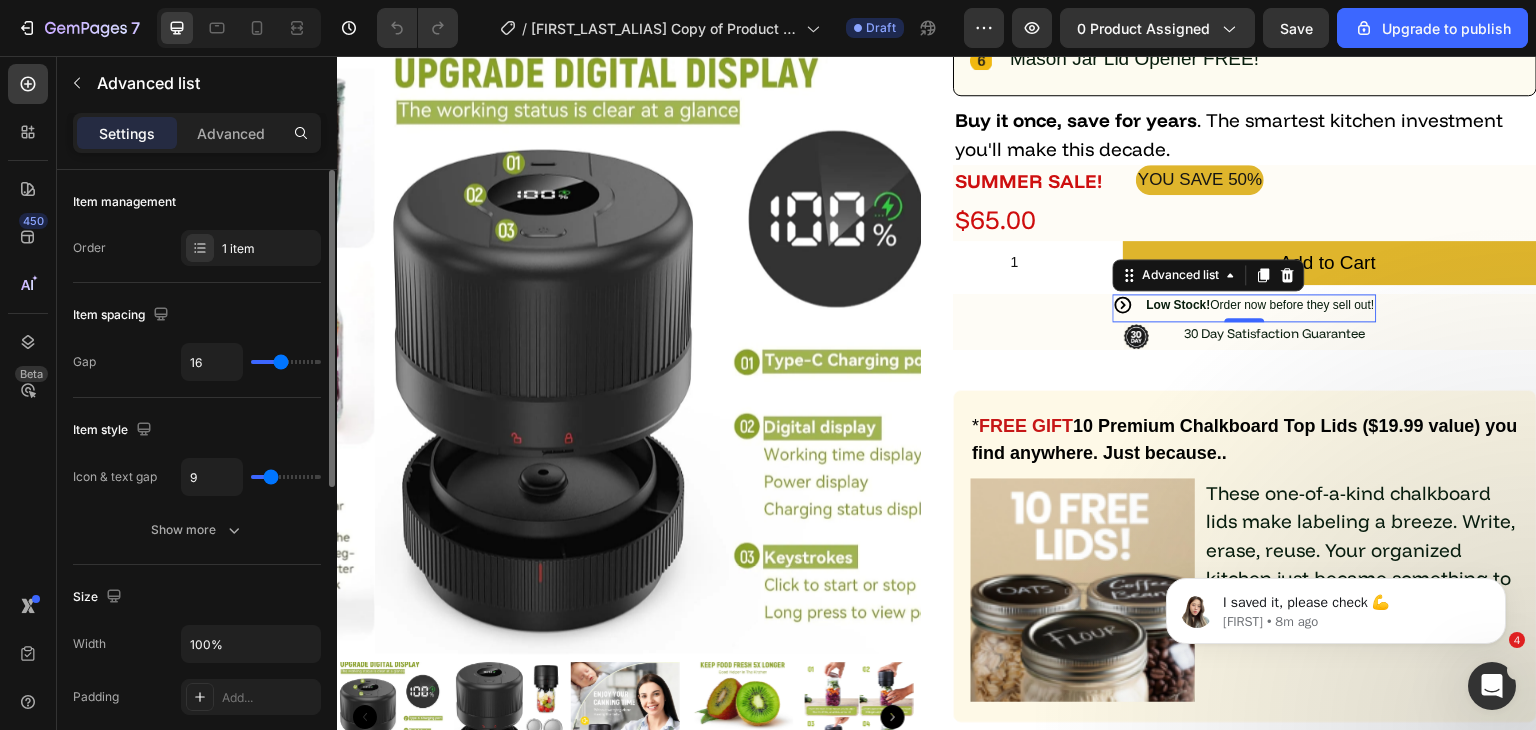 type on "8" 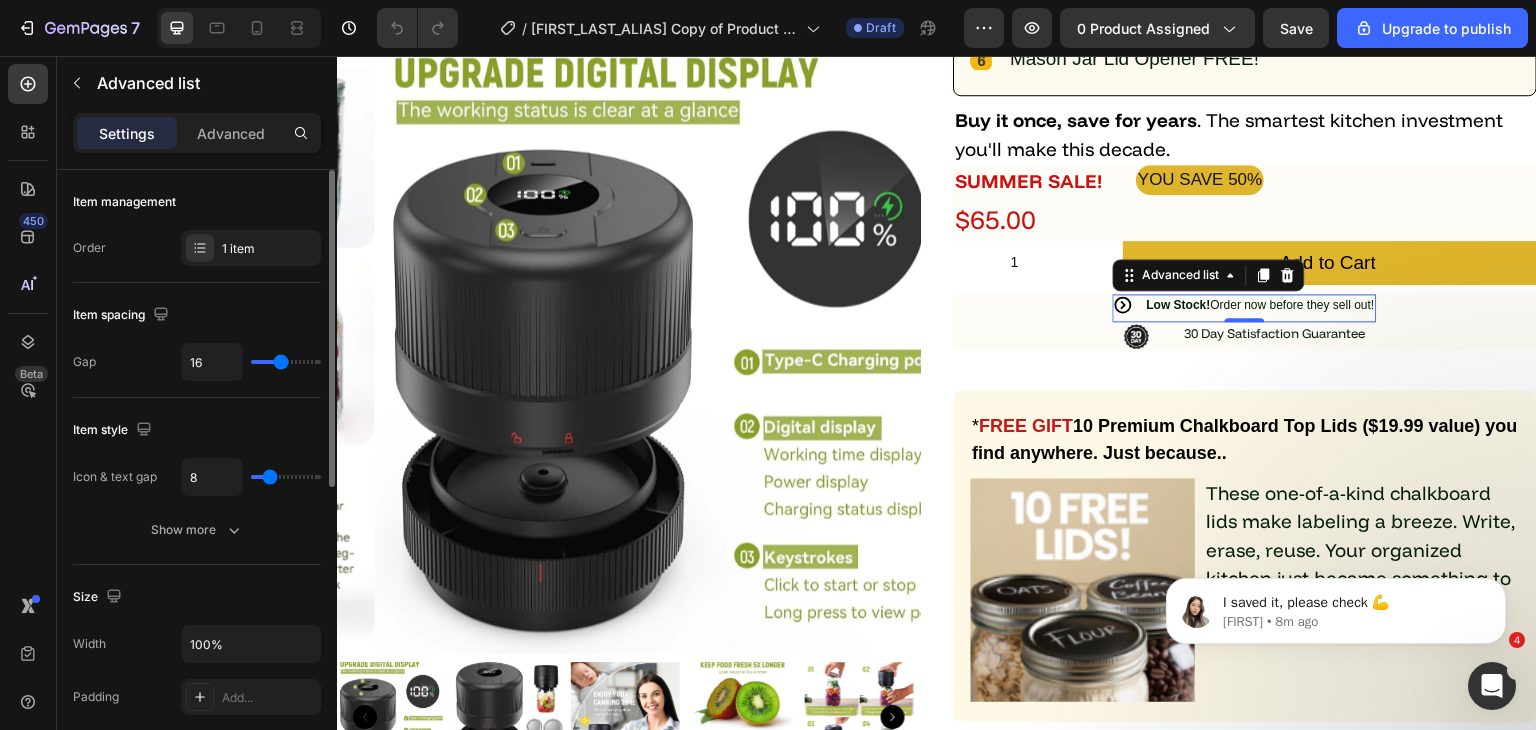 type on "7" 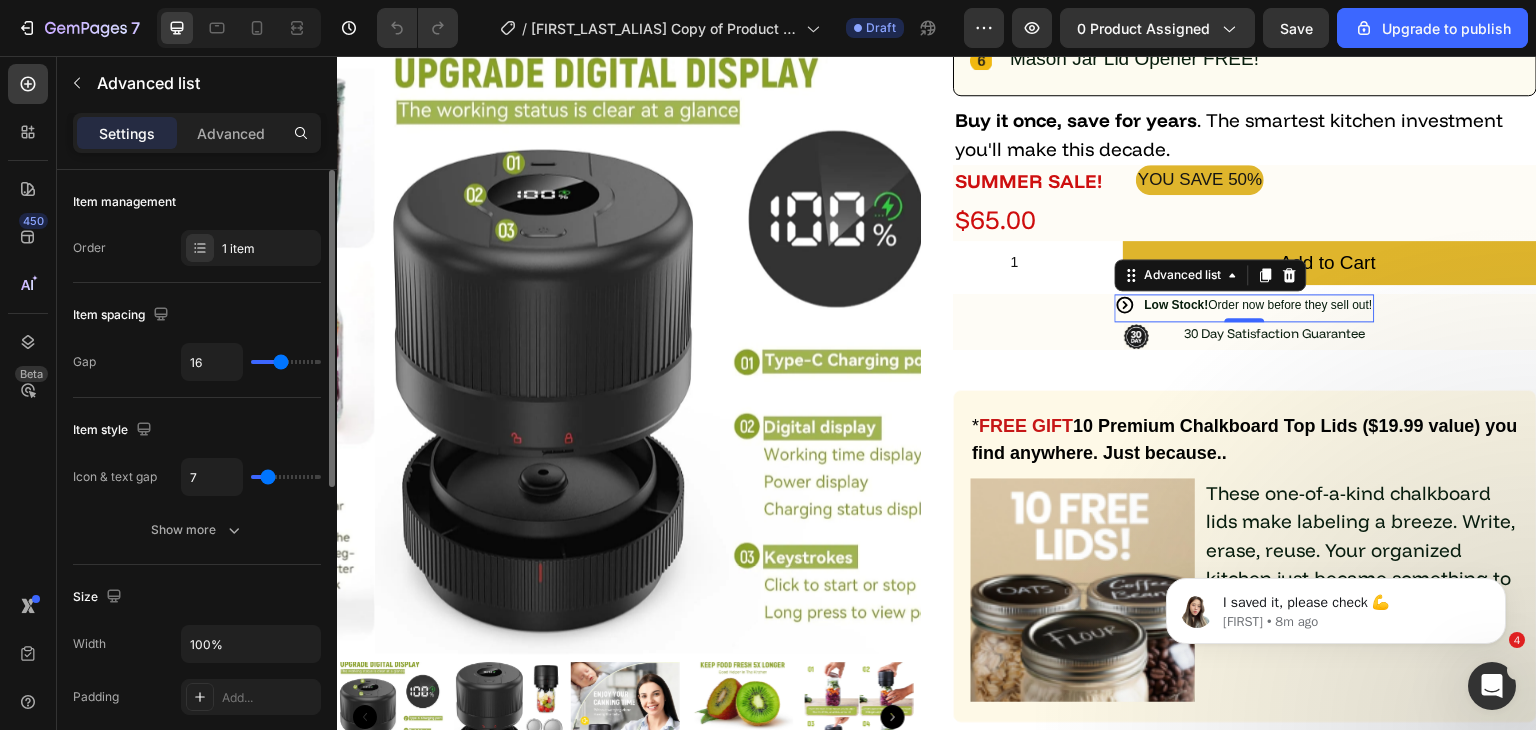 type on "6" 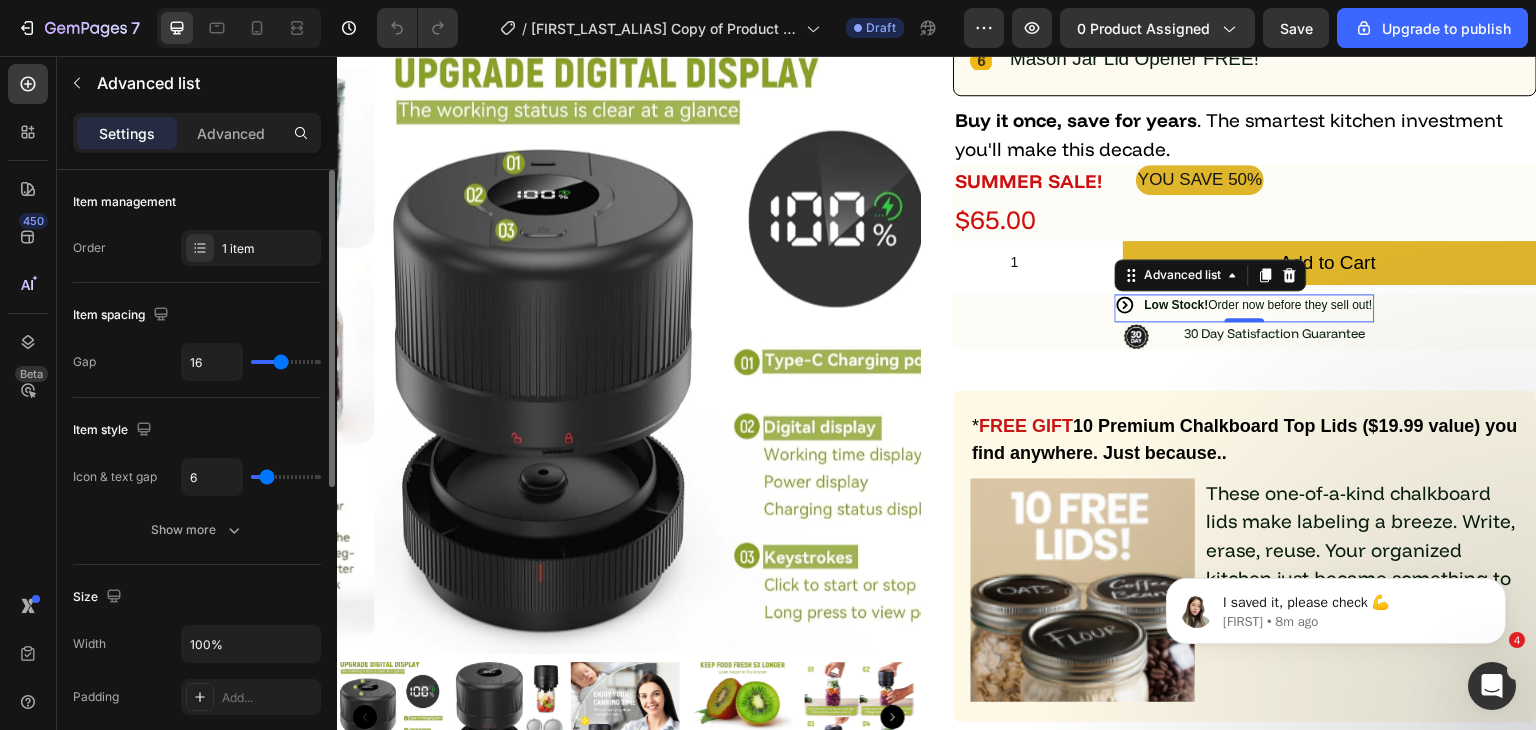 type on "5" 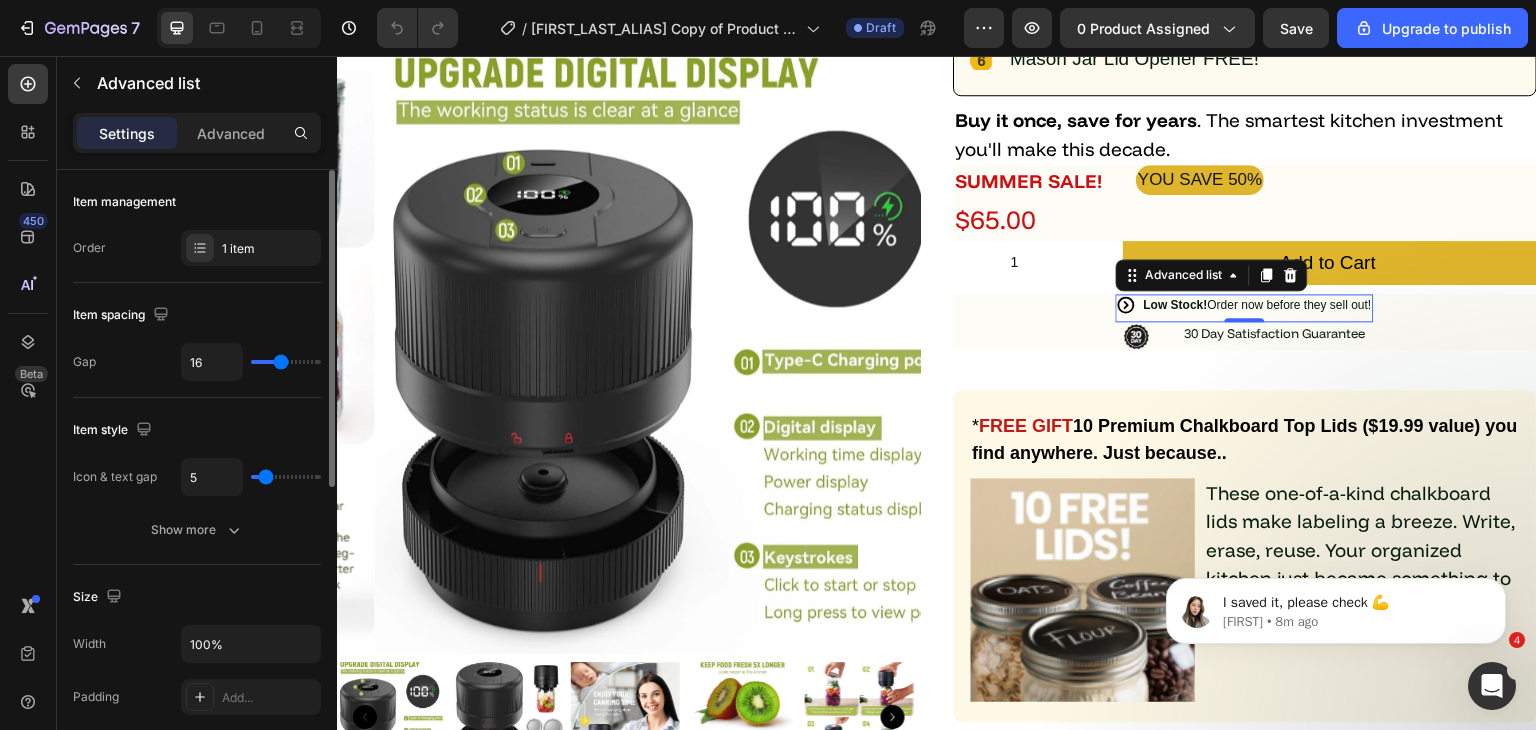 type on "4" 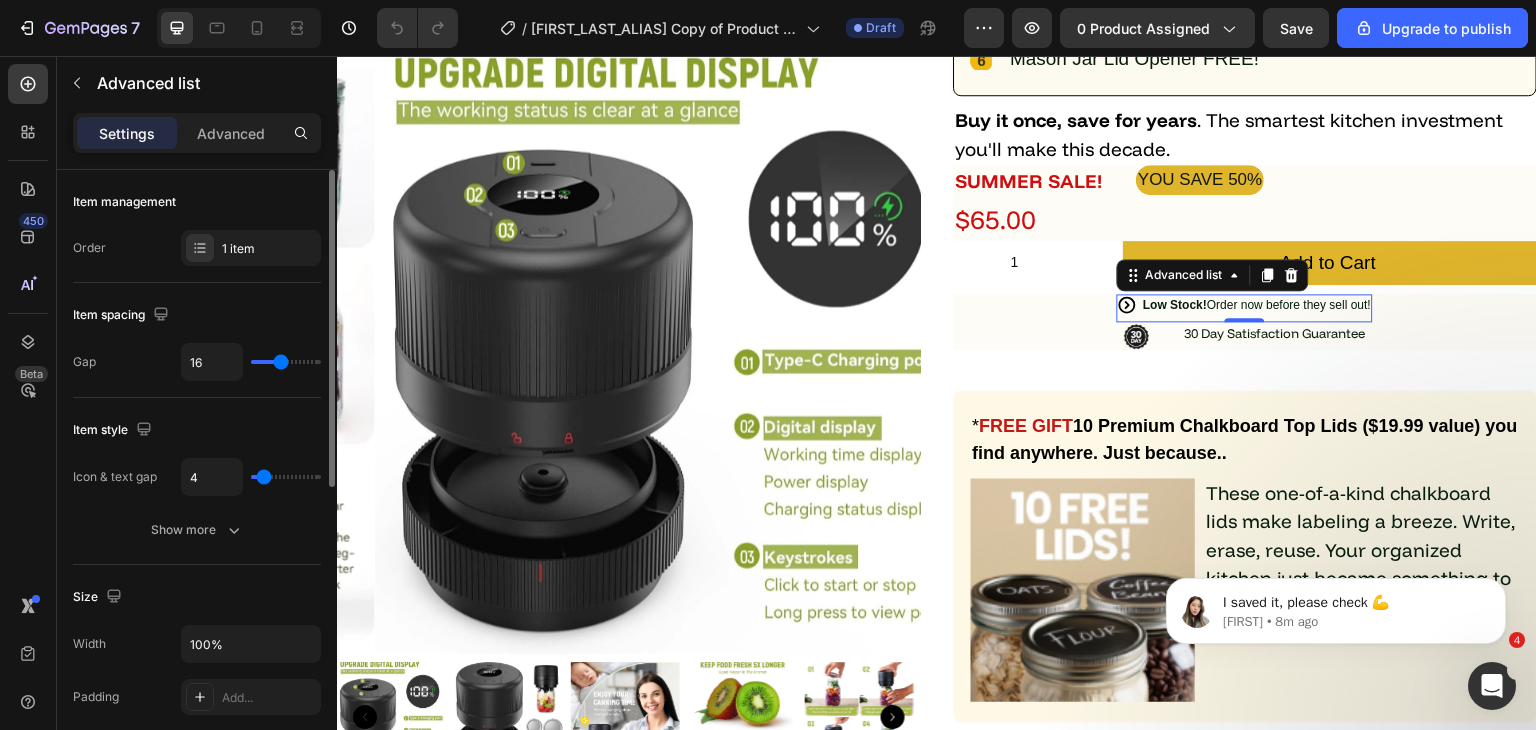 type on "3" 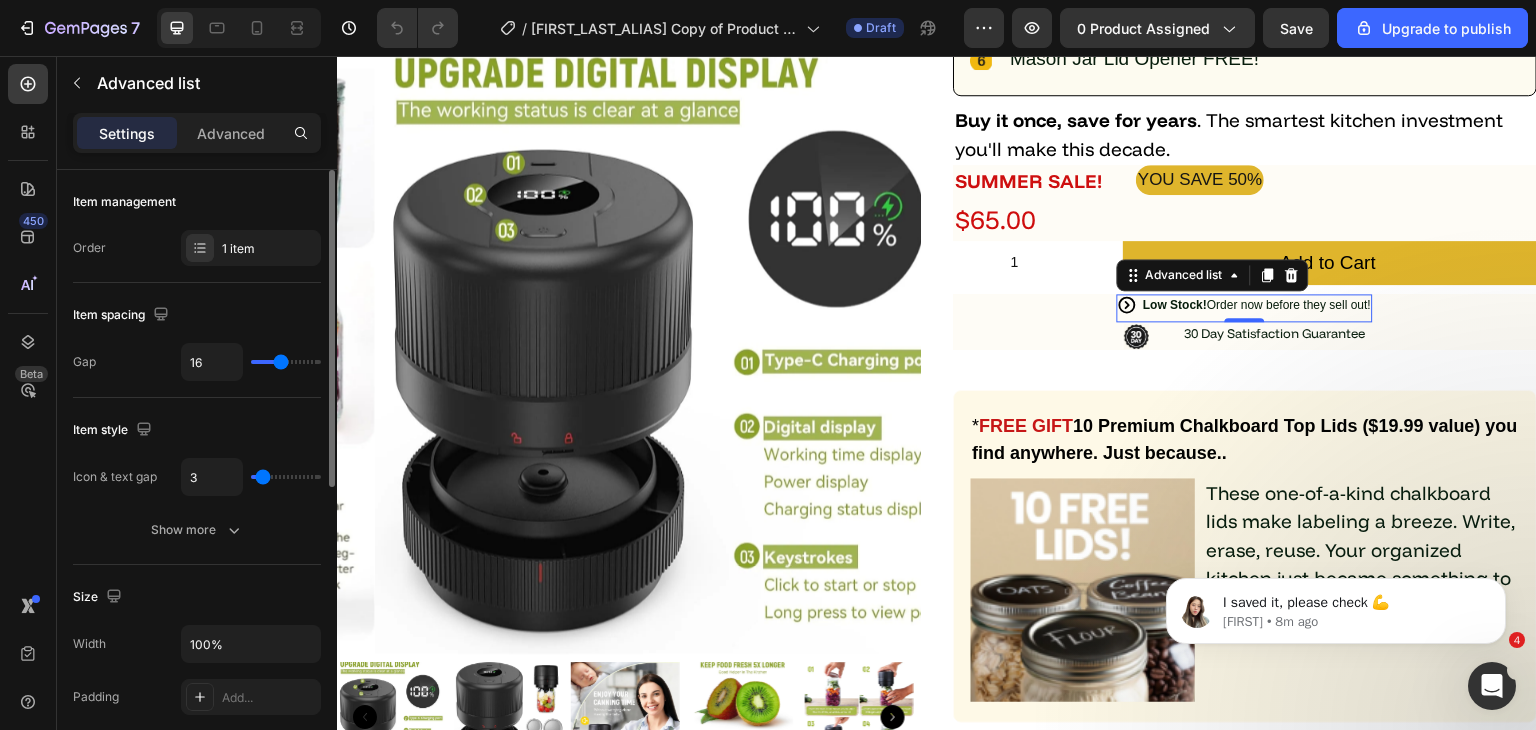 type on "2" 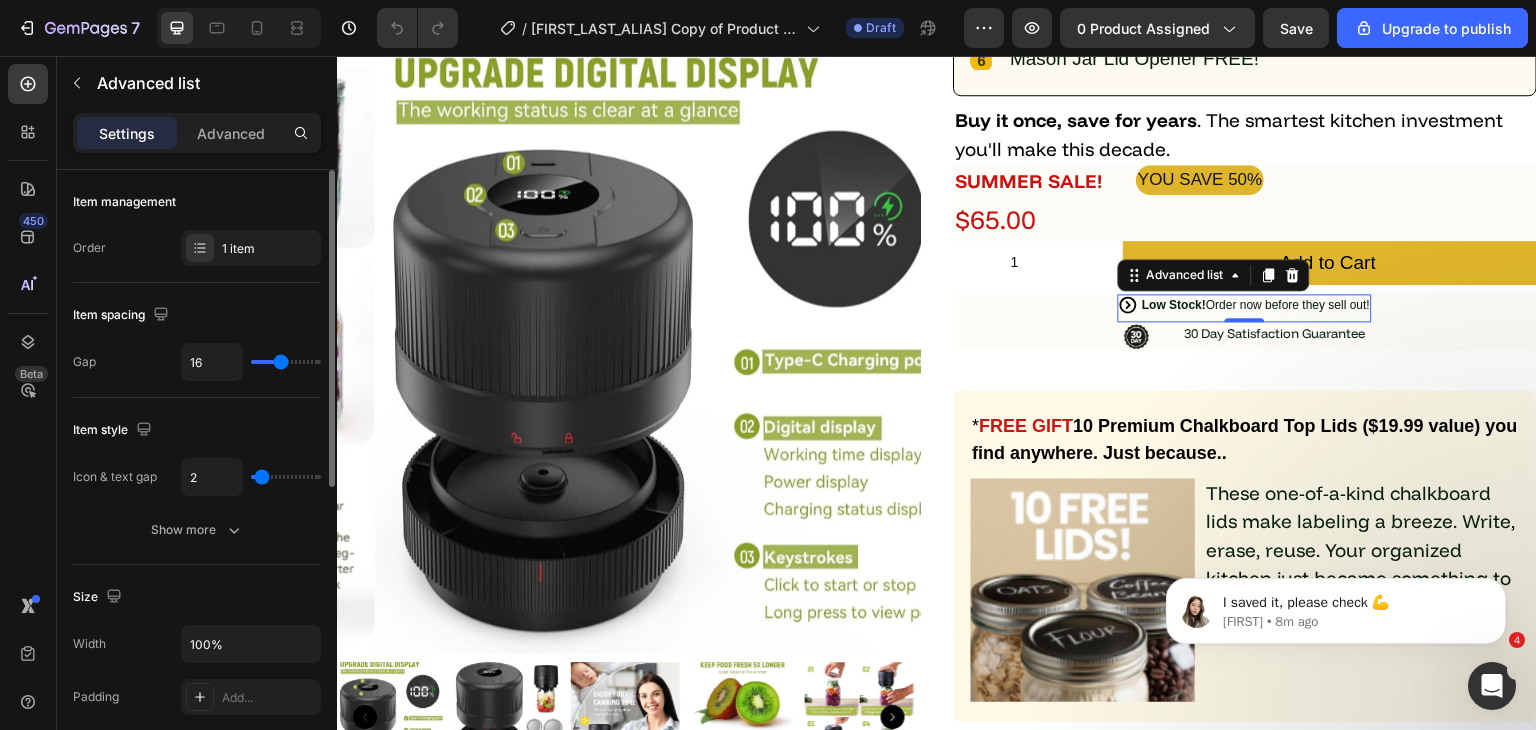 type on "1" 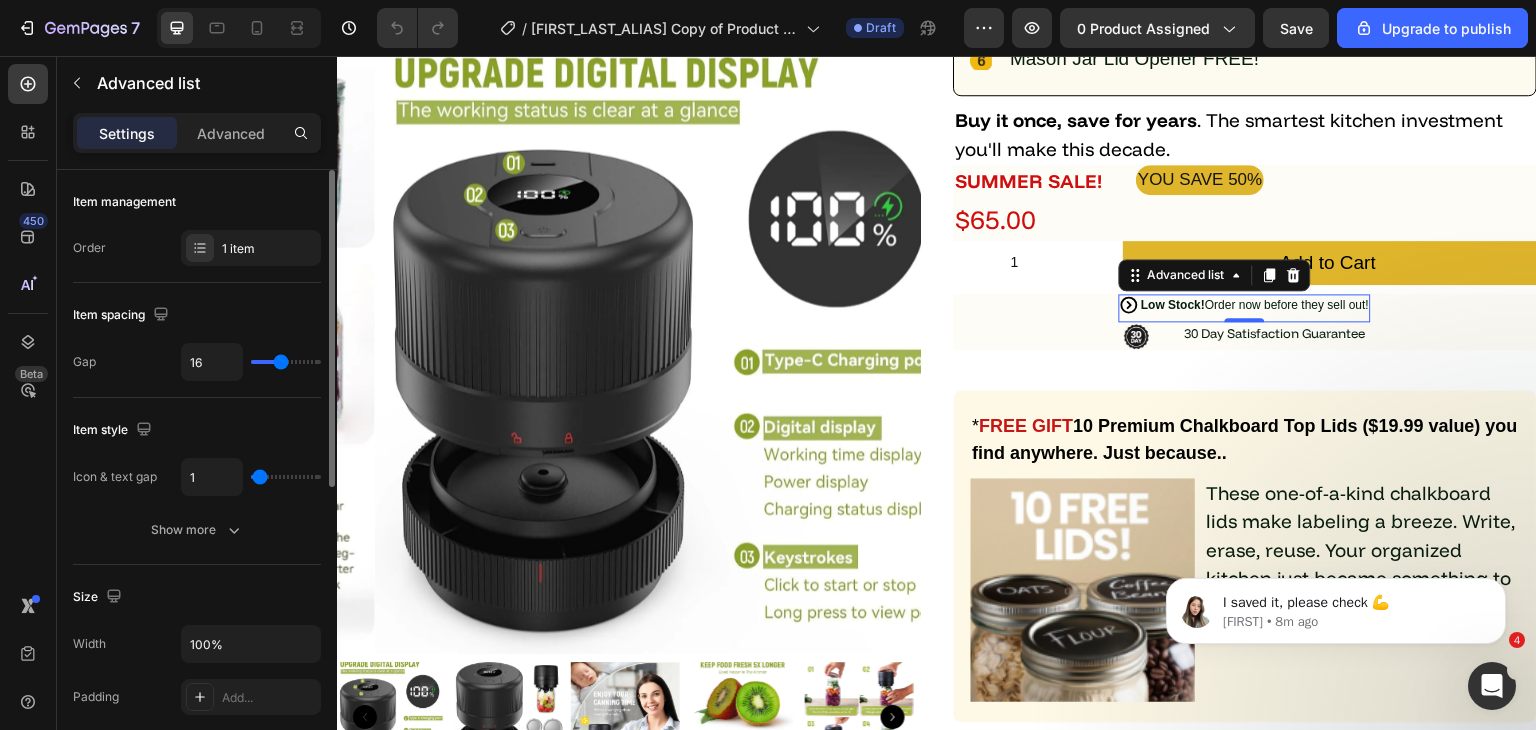 type on "0" 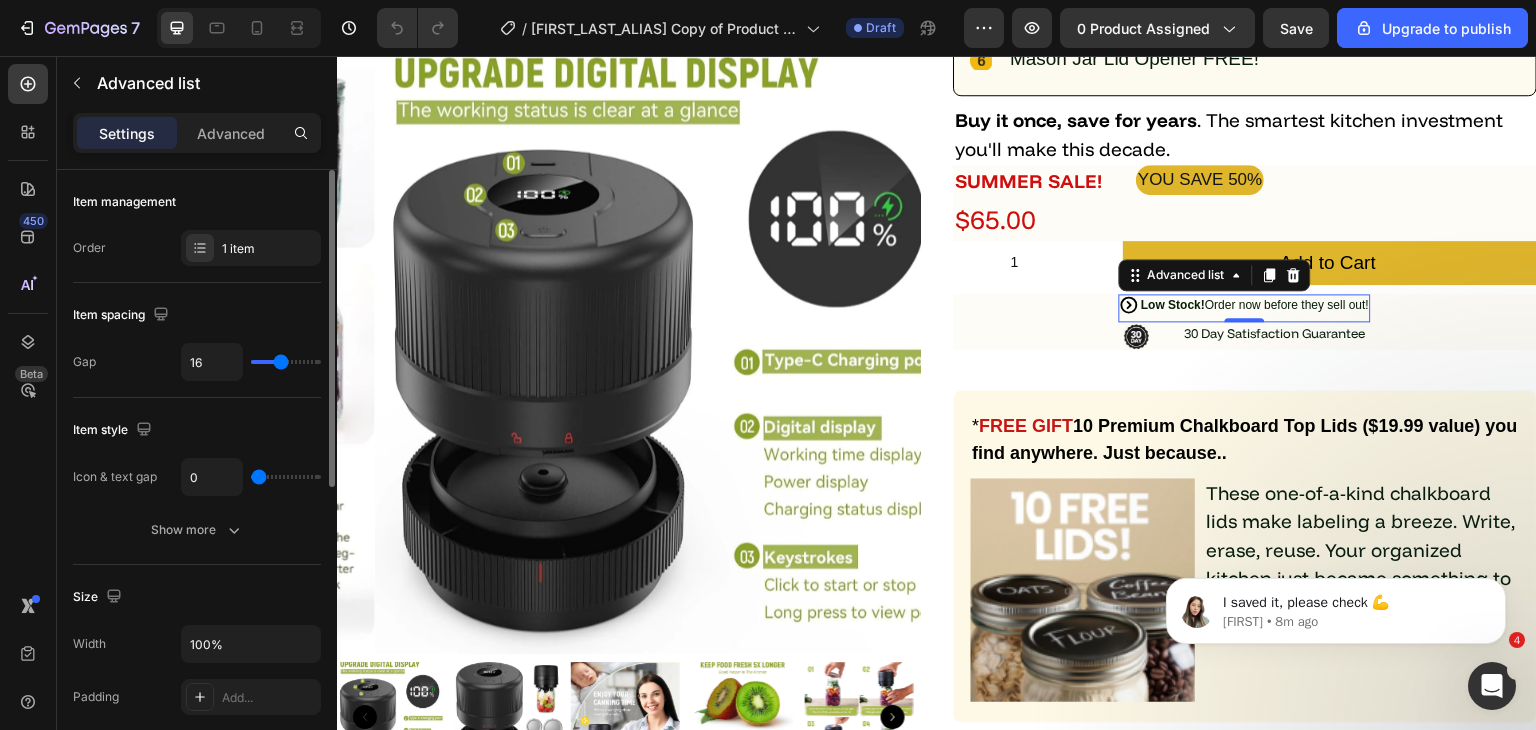 drag, startPoint x: 283, startPoint y: 473, endPoint x: 252, endPoint y: 473, distance: 31 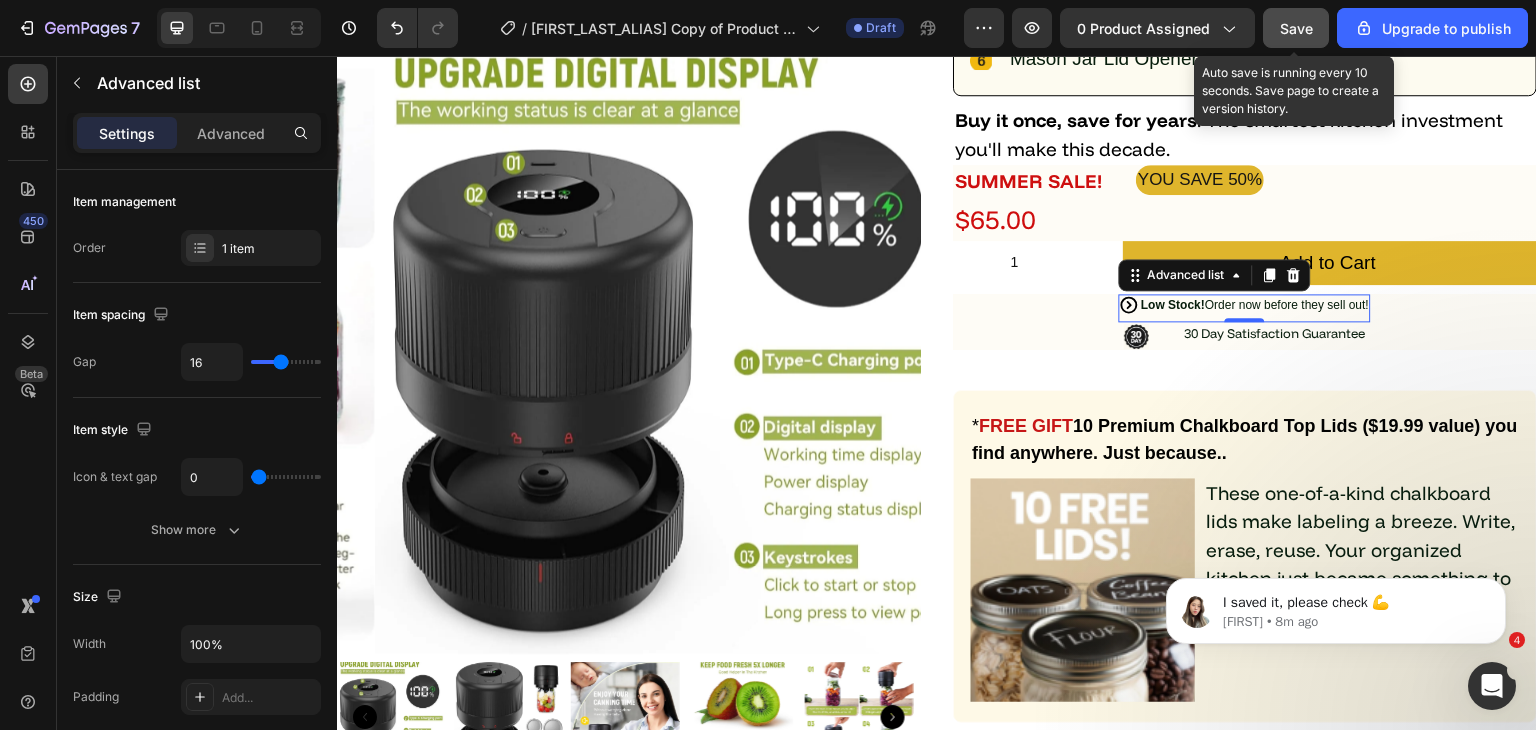 click on "Save" at bounding box center [1296, 28] 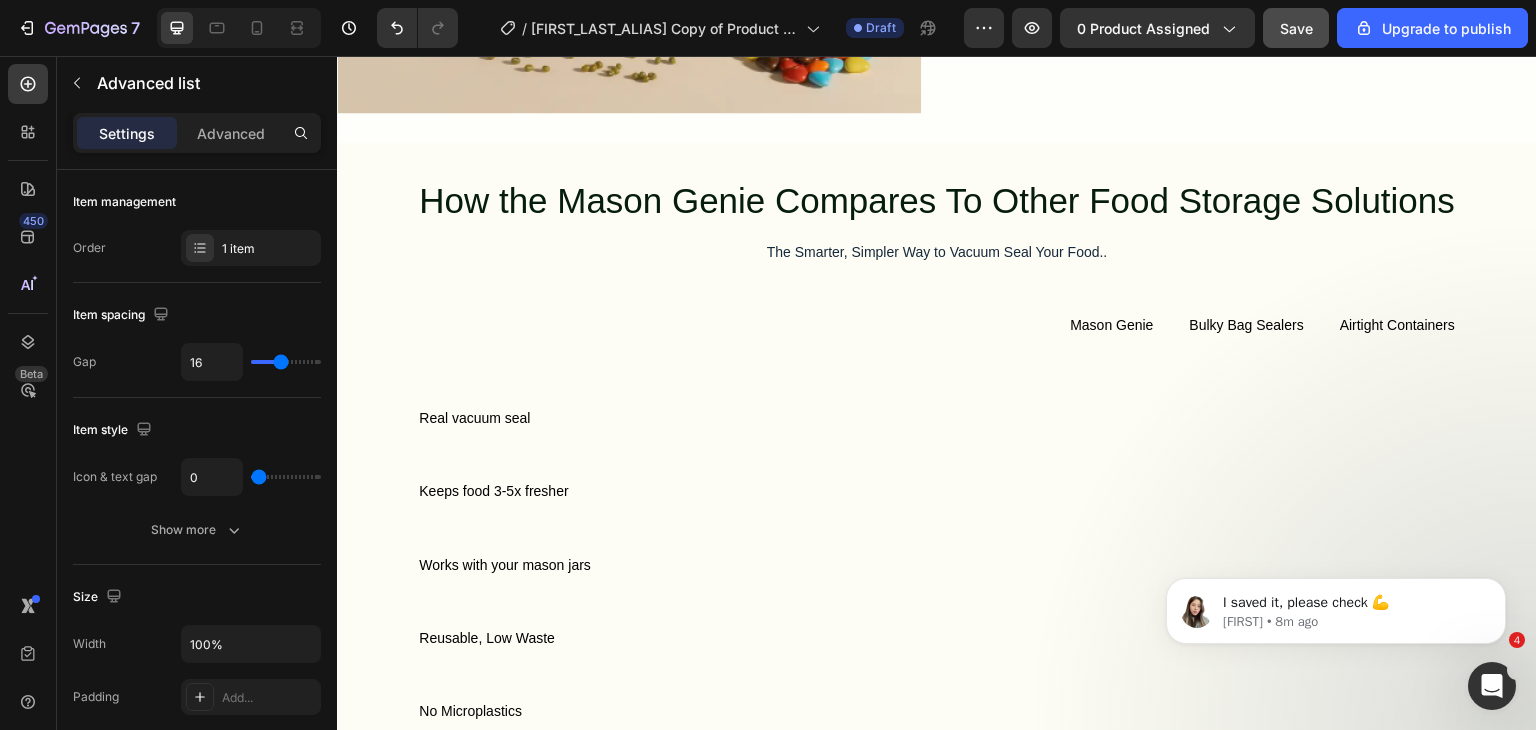 scroll, scrollTop: 4900, scrollLeft: 0, axis: vertical 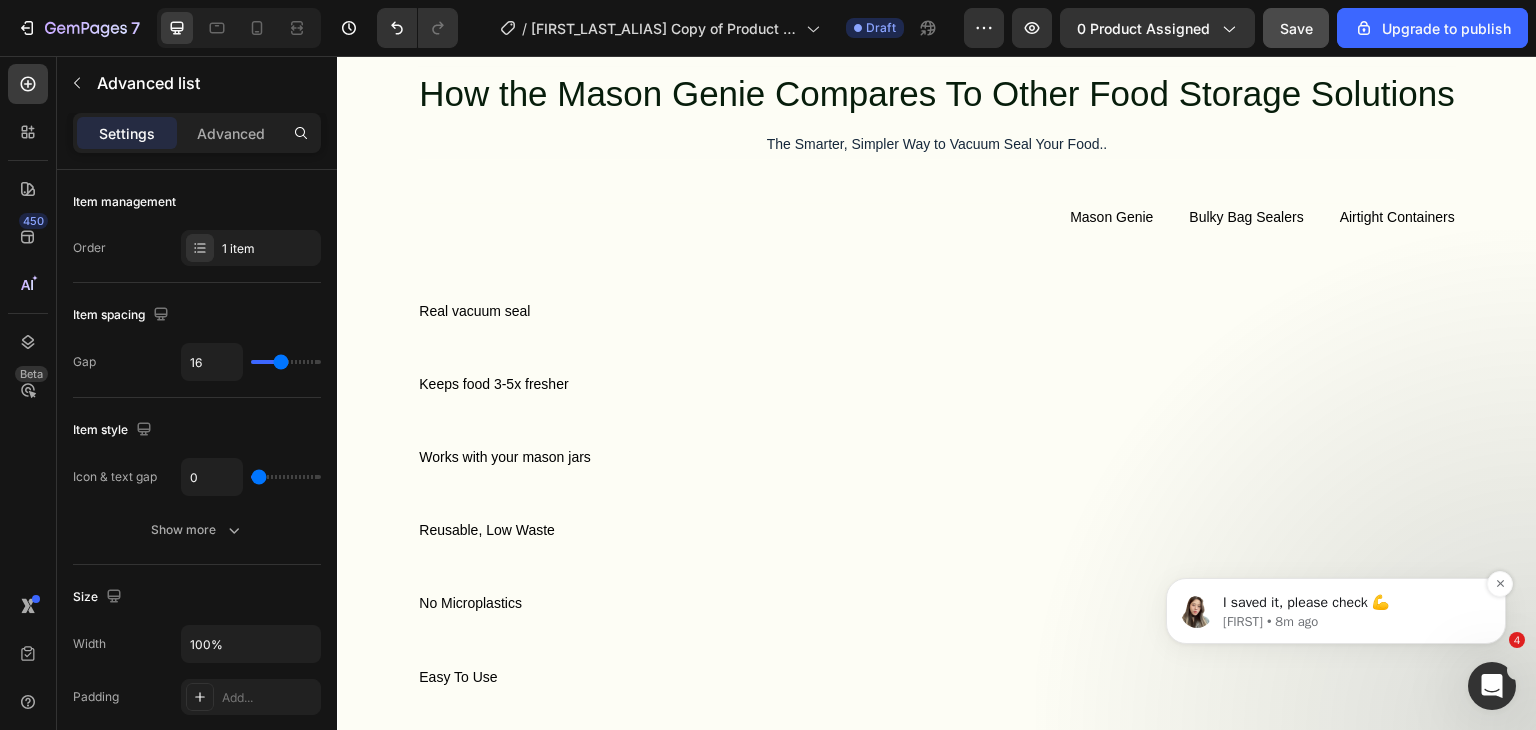 click on "[FIRST] • 8m ago" at bounding box center [1352, 622] 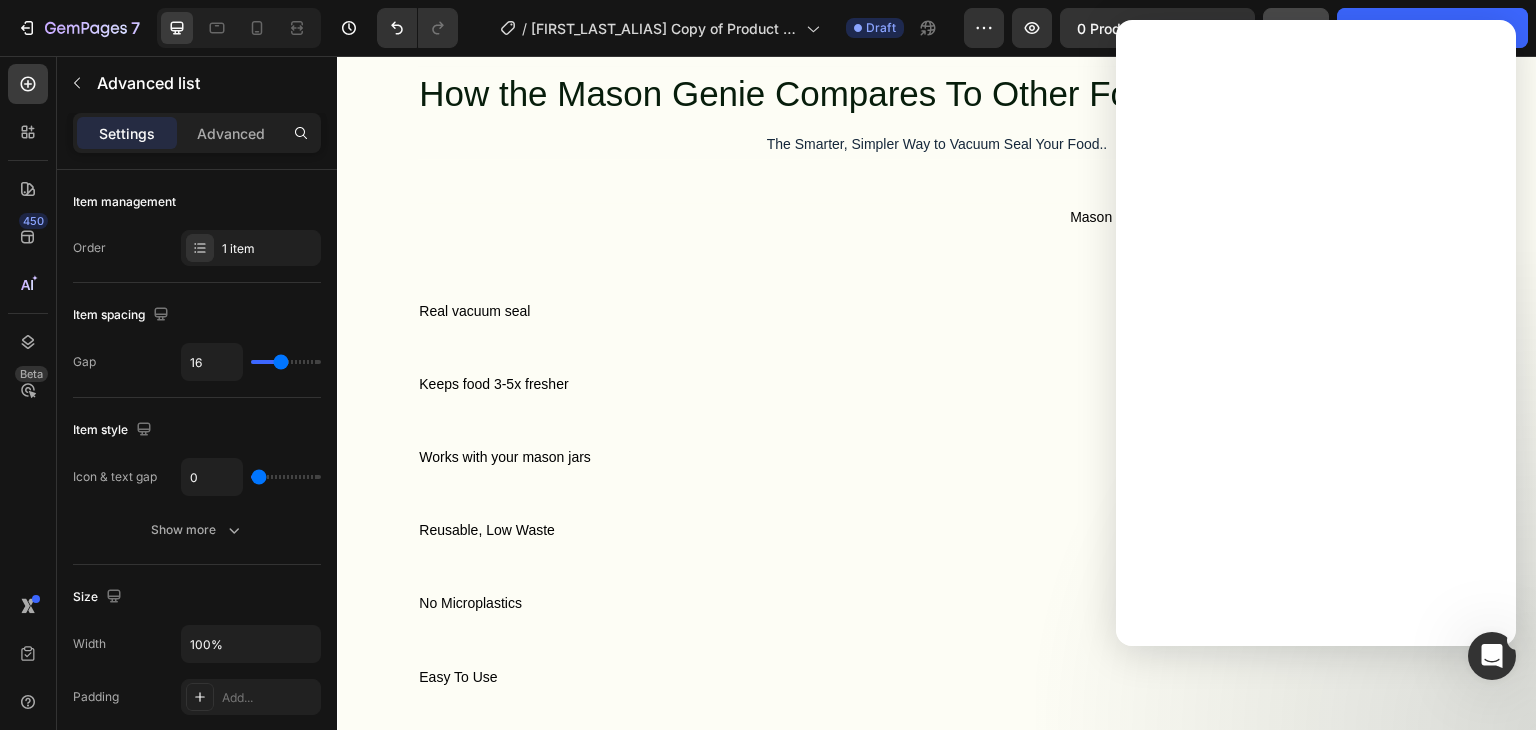 scroll, scrollTop: 0, scrollLeft: 0, axis: both 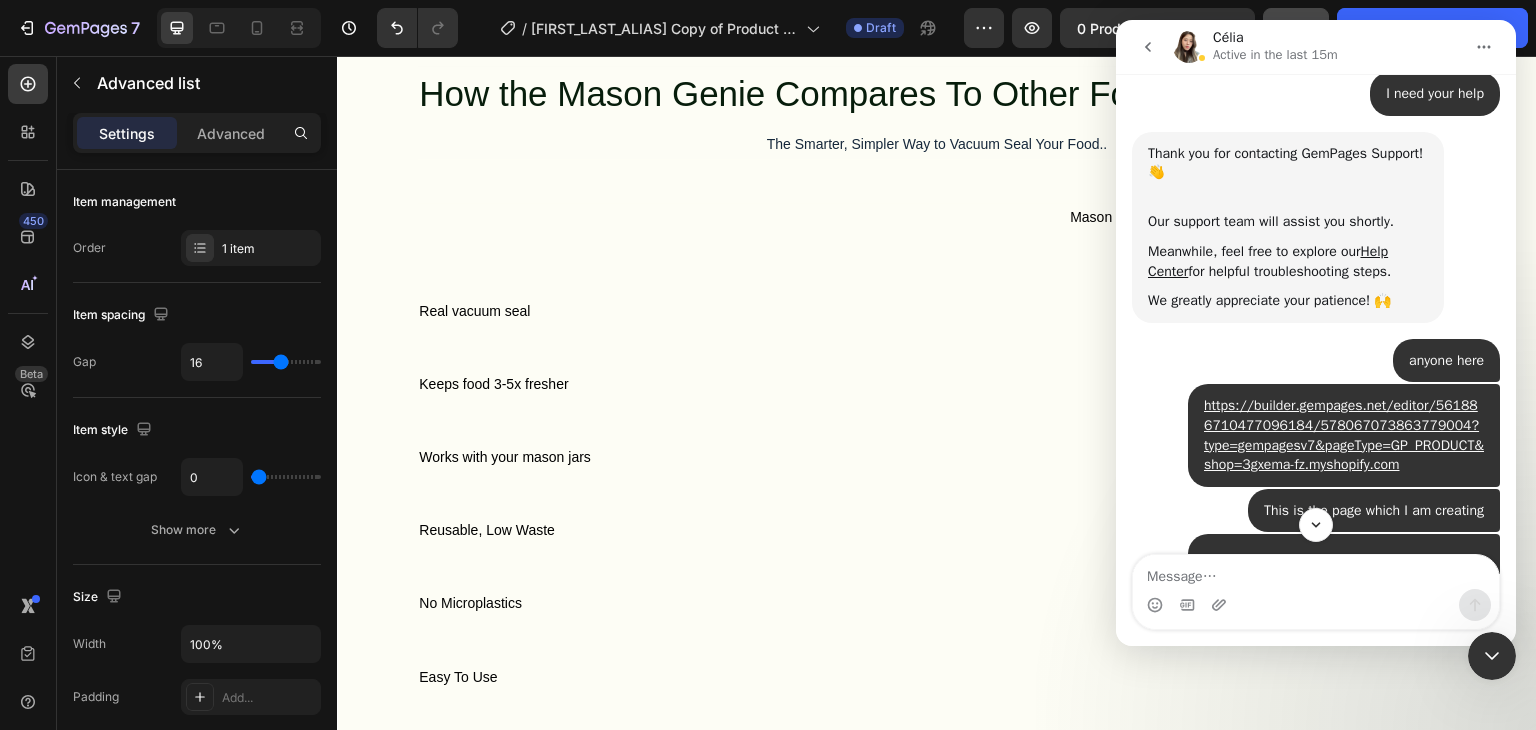 click at bounding box center (1316, 605) 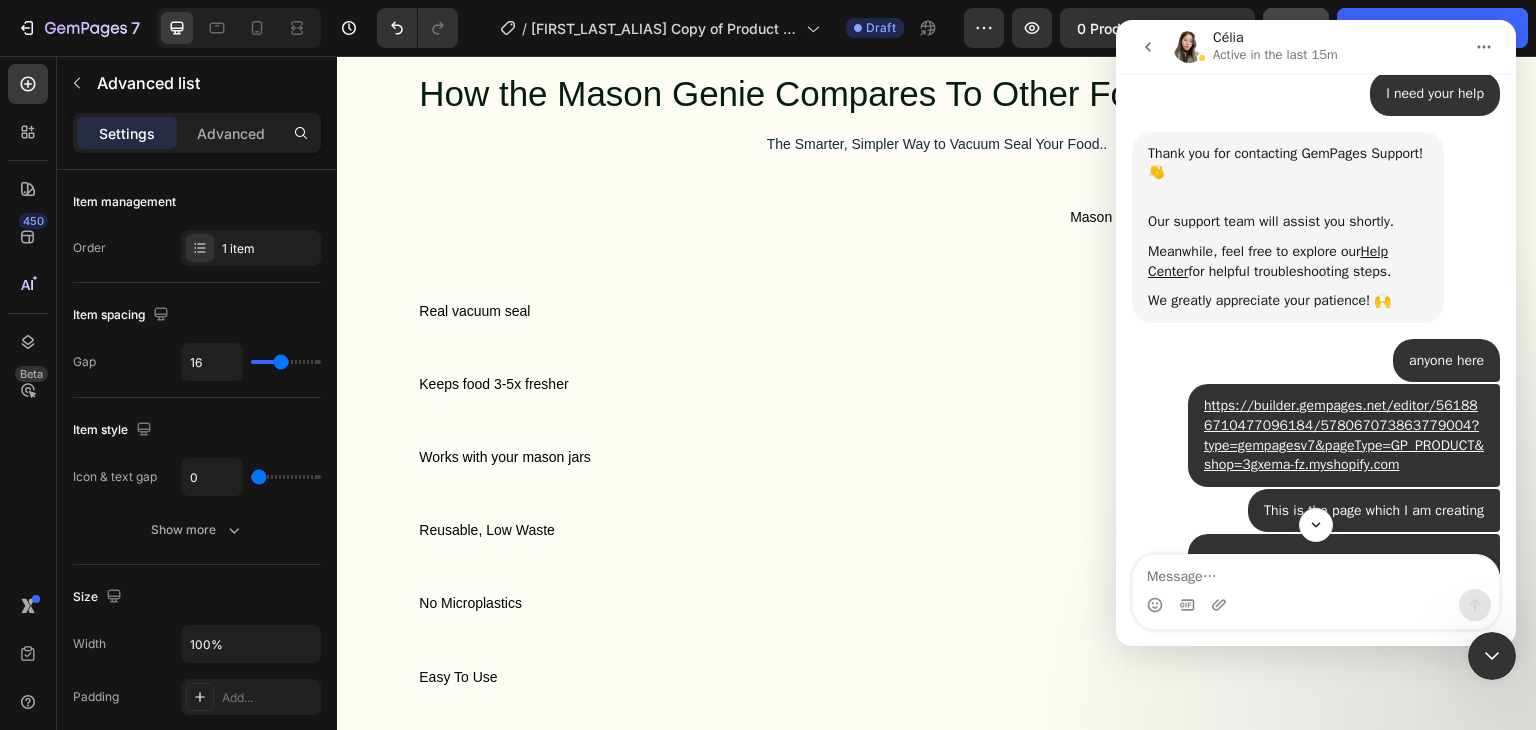 click at bounding box center (1316, 605) 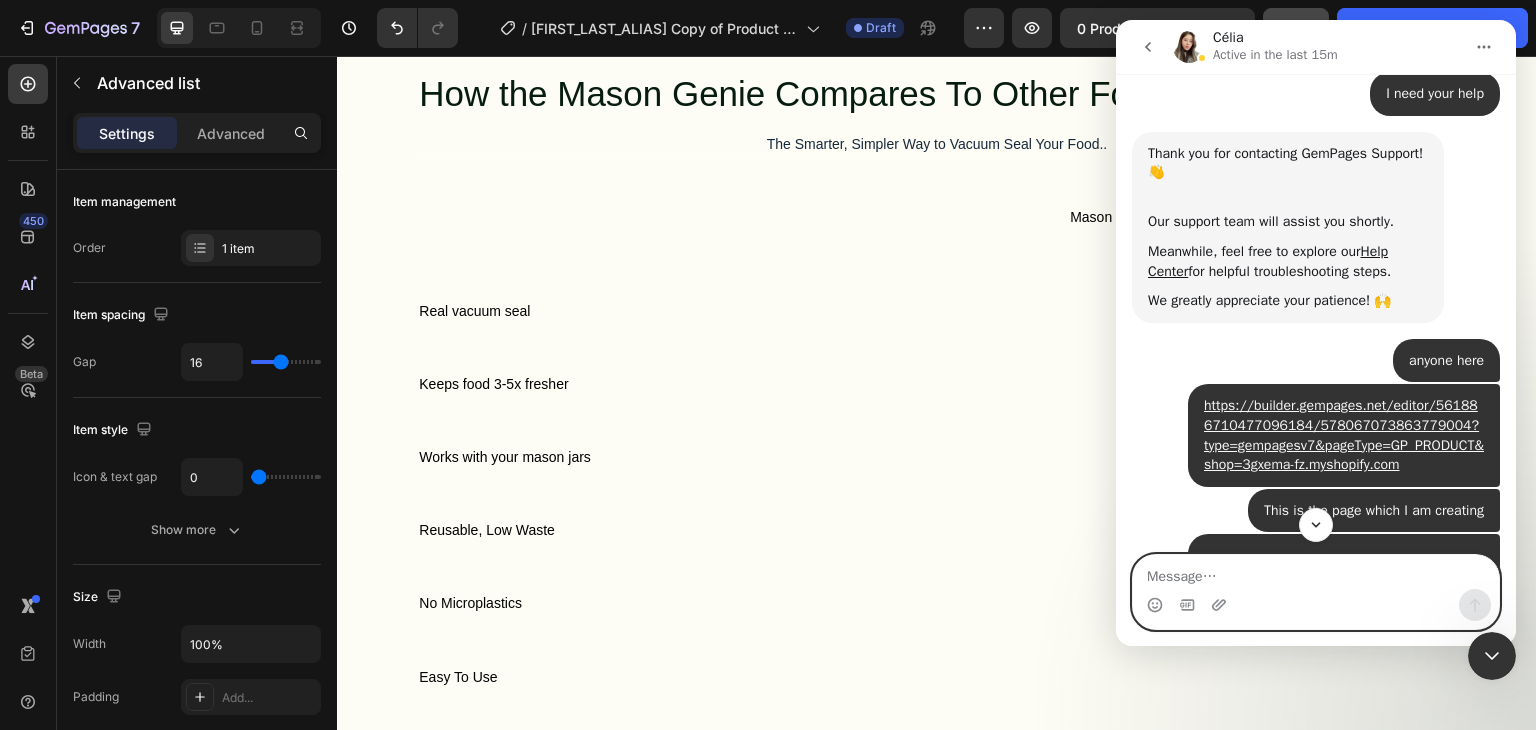 click at bounding box center [1316, 572] 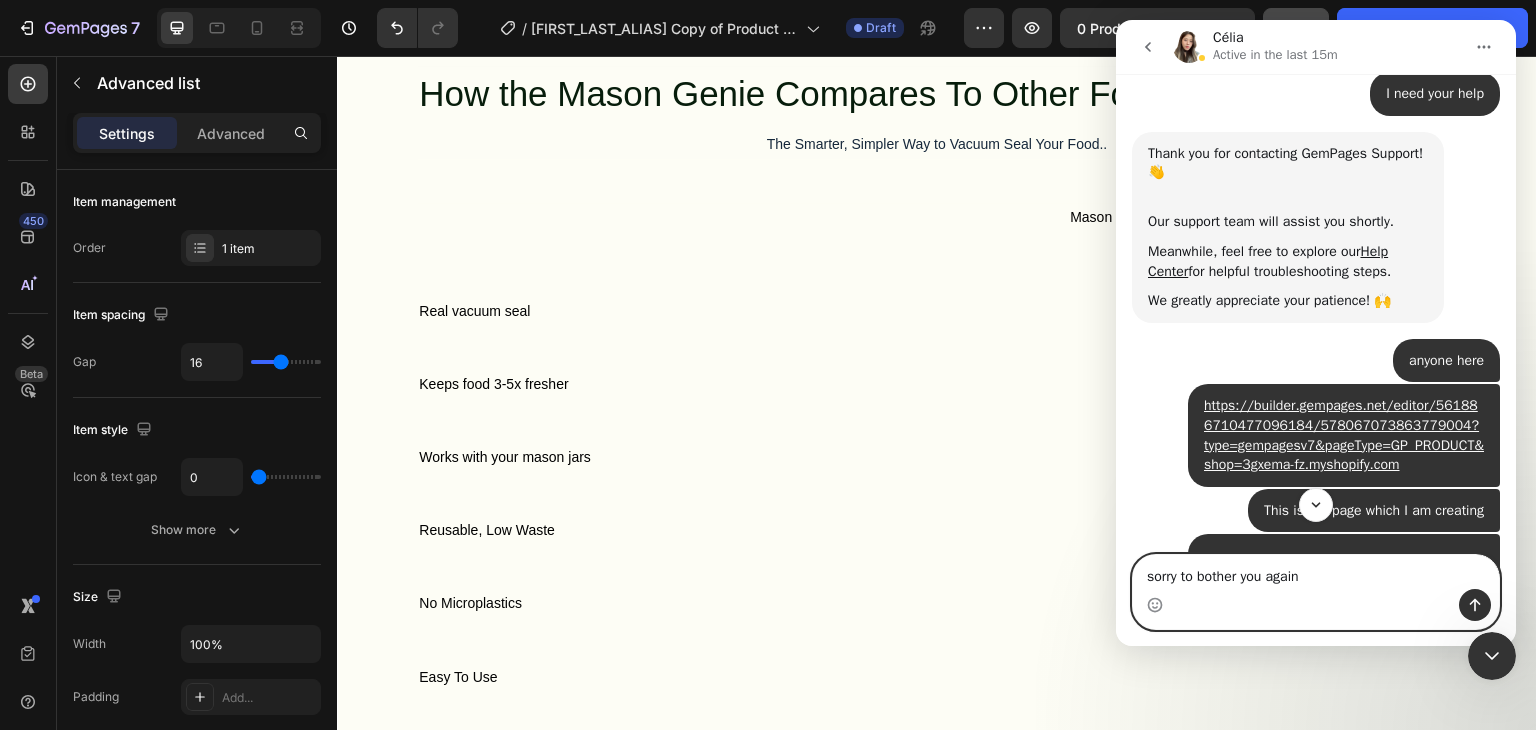 type on "sorry to bother you again" 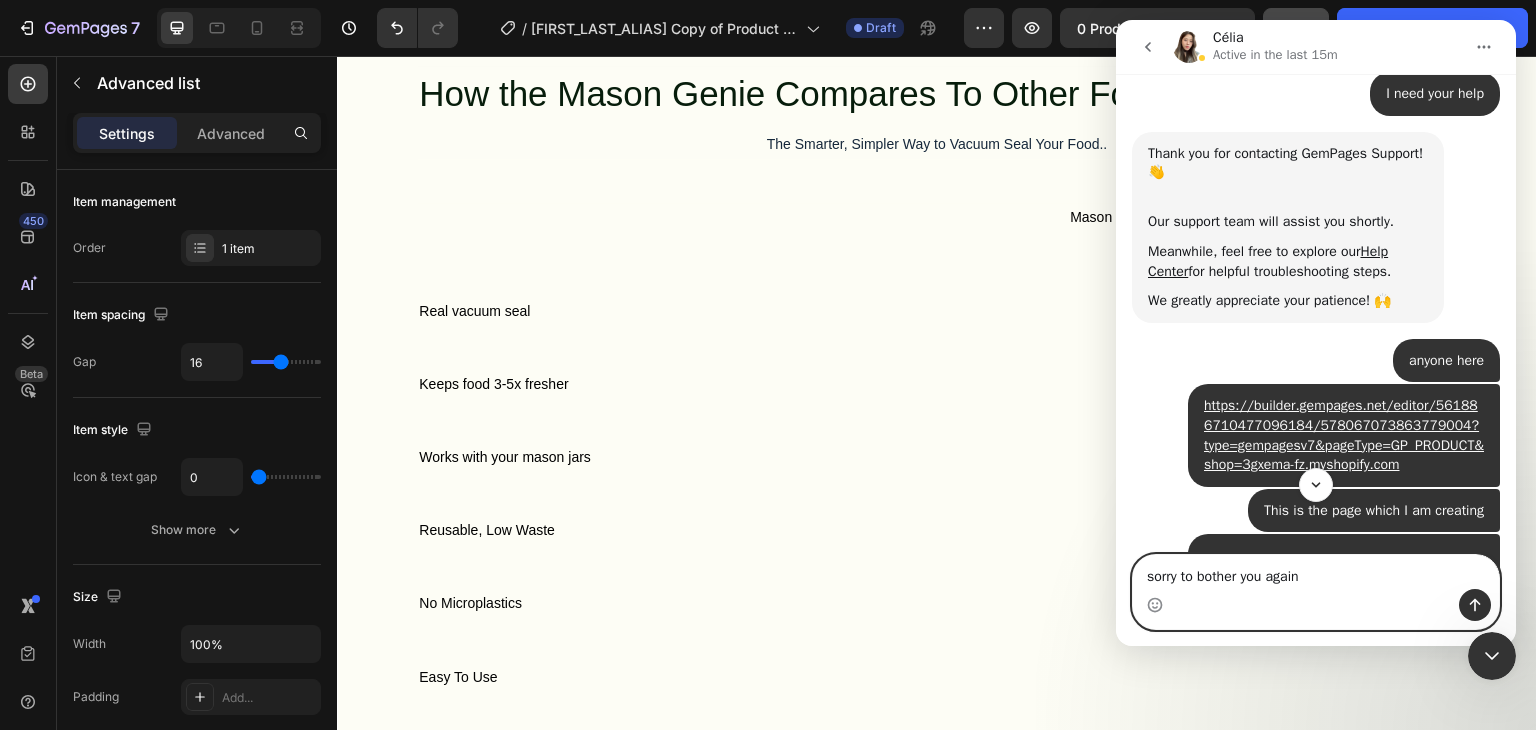 paste 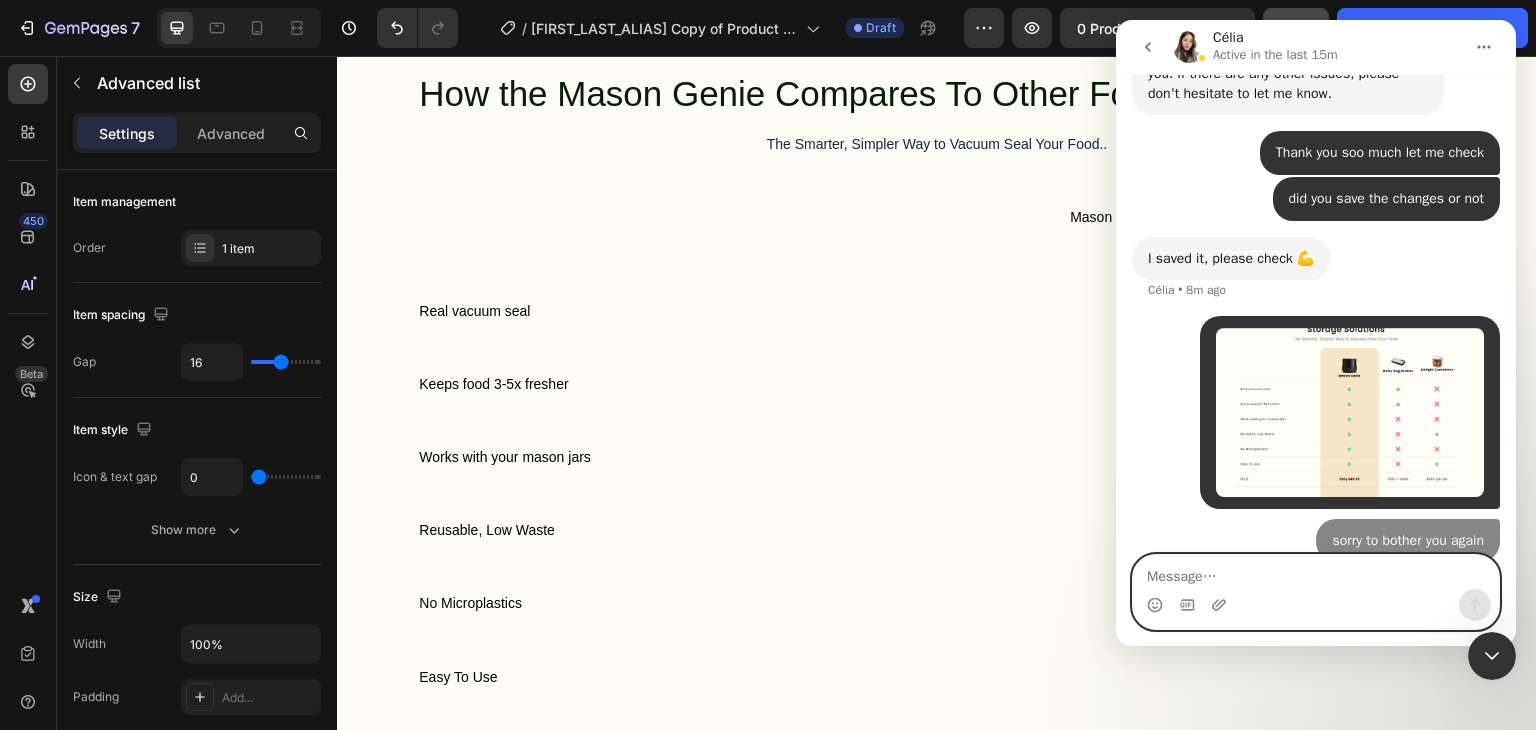scroll, scrollTop: 9996, scrollLeft: 0, axis: vertical 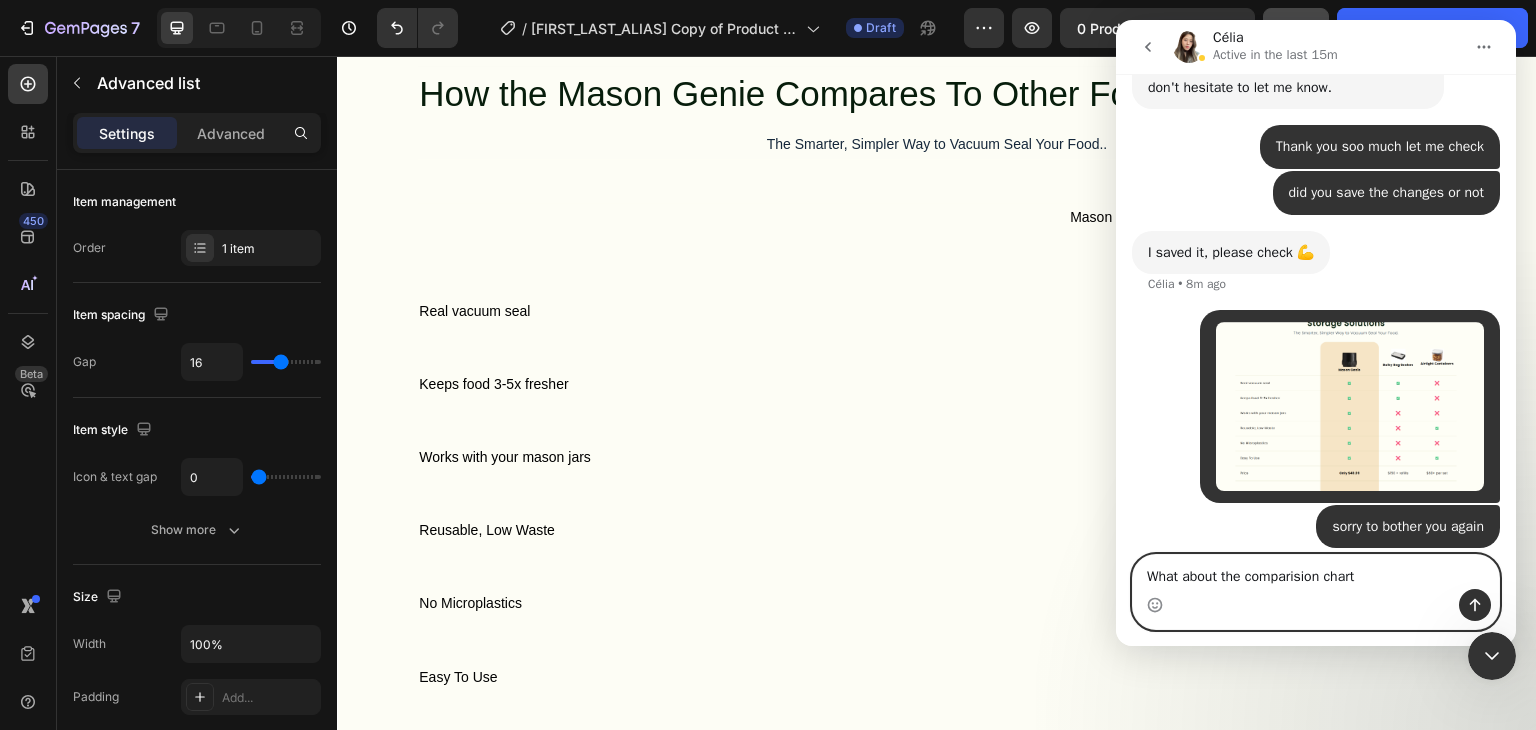 type on "What about the comparison chart" 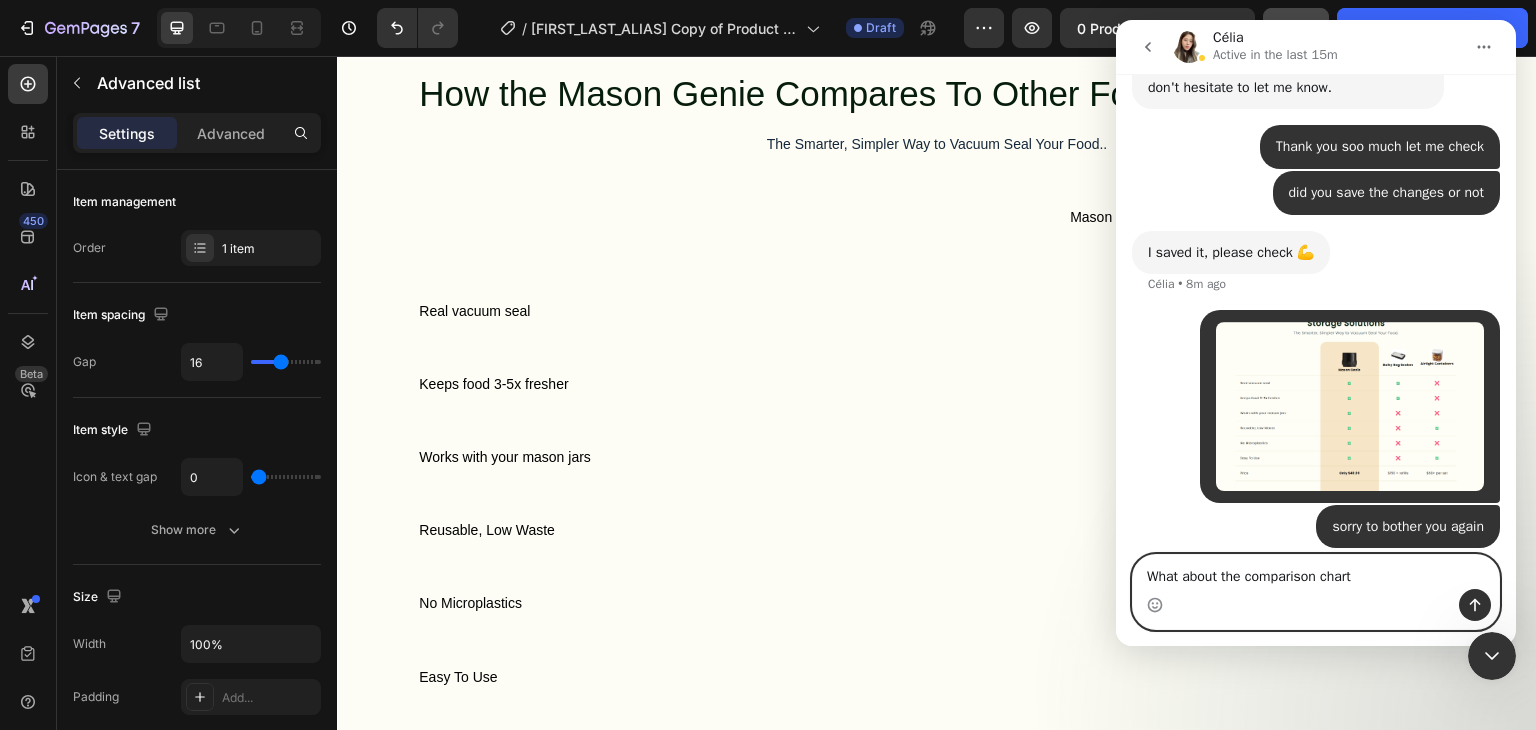 type 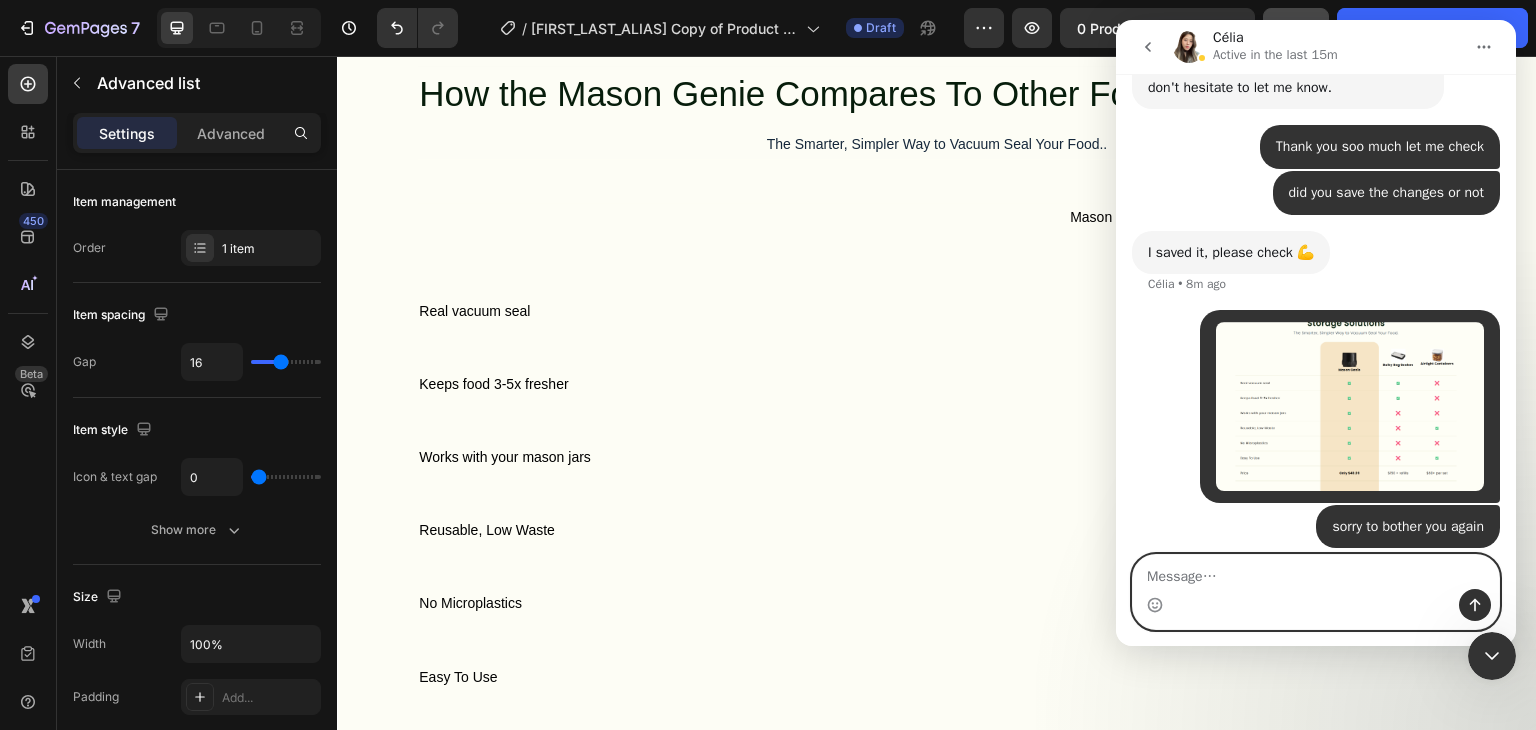 scroll, scrollTop: 10041, scrollLeft: 0, axis: vertical 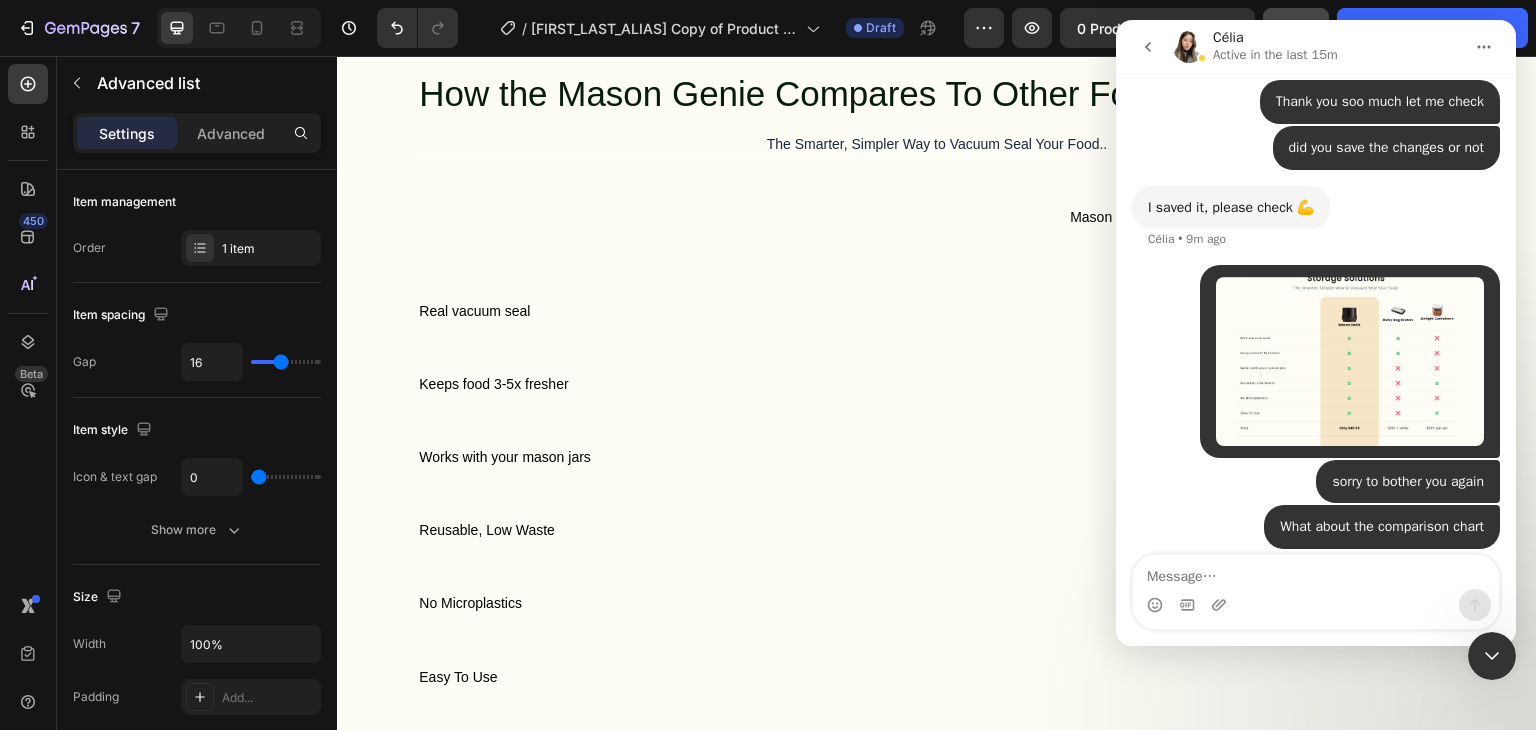 click 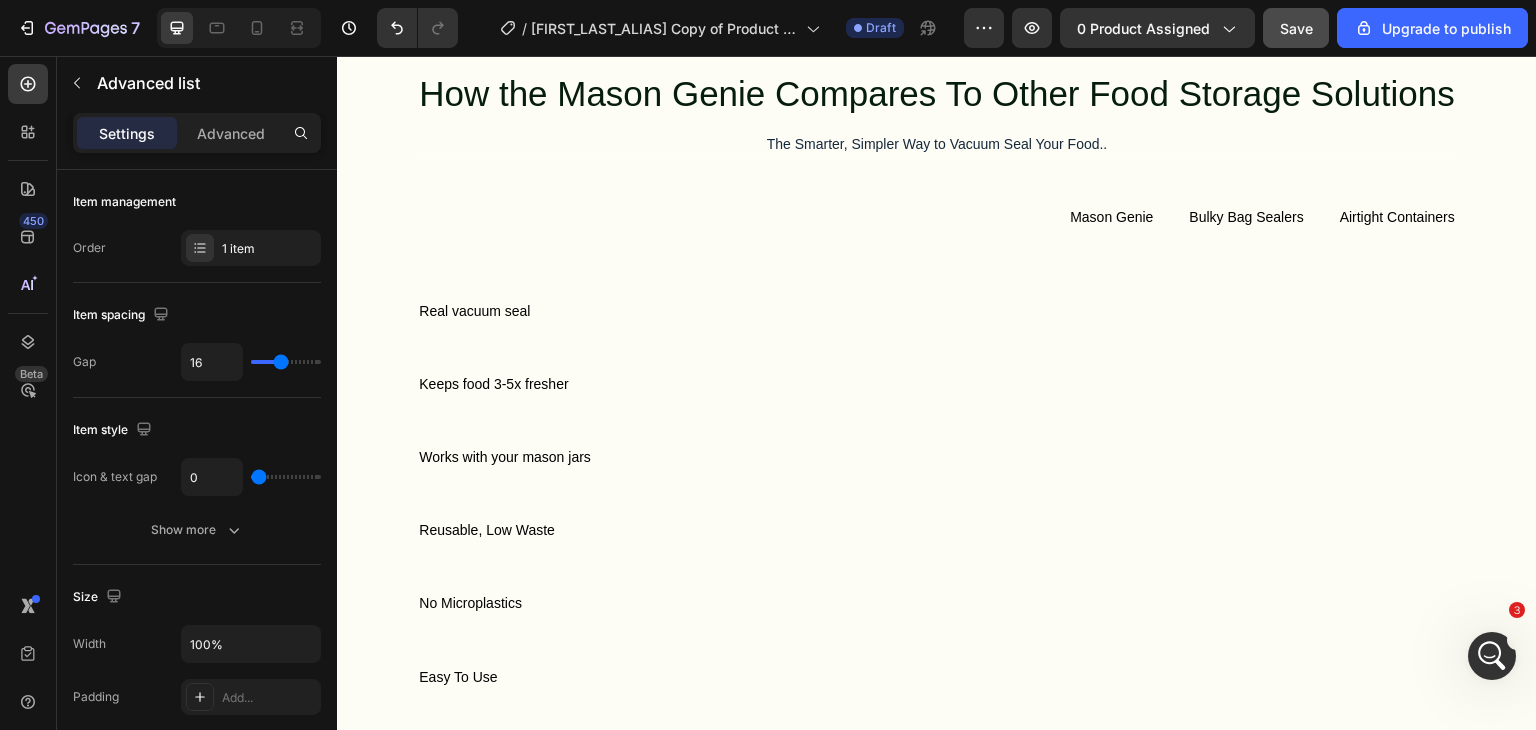 scroll, scrollTop: 0, scrollLeft: 0, axis: both 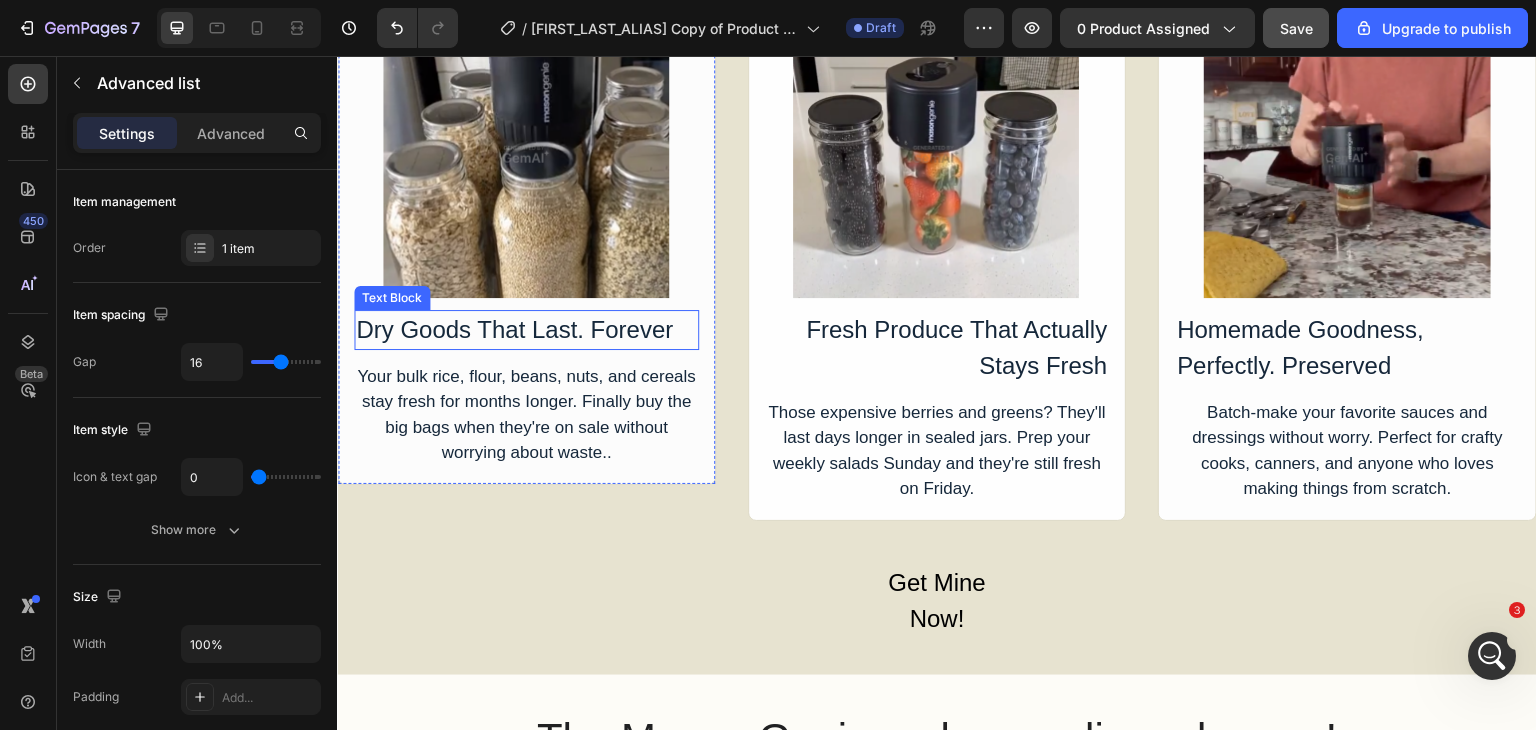 click on "Dry Goods That Last. Forever" at bounding box center [526, 330] 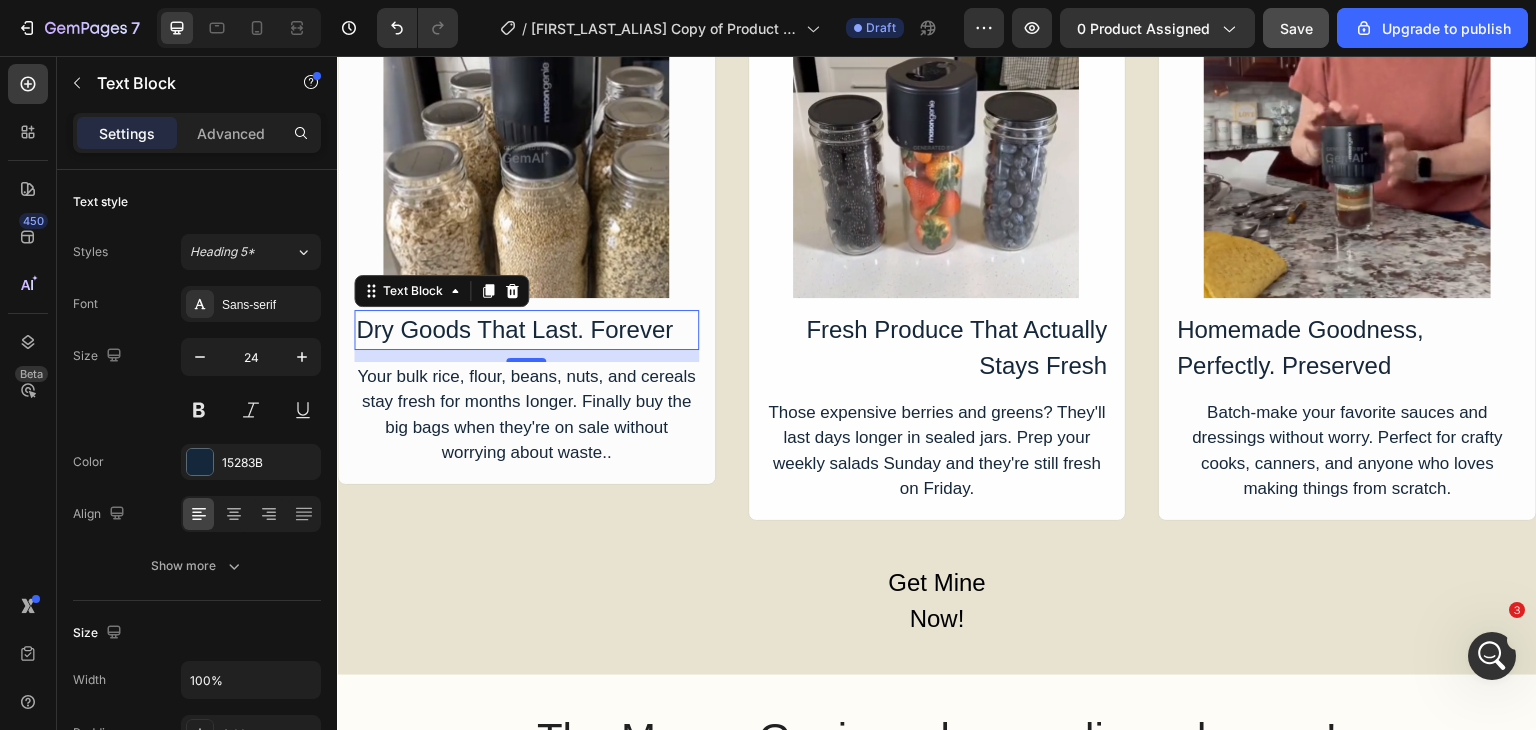 click on "Dry Goods That Last. Forever" at bounding box center (526, 330) 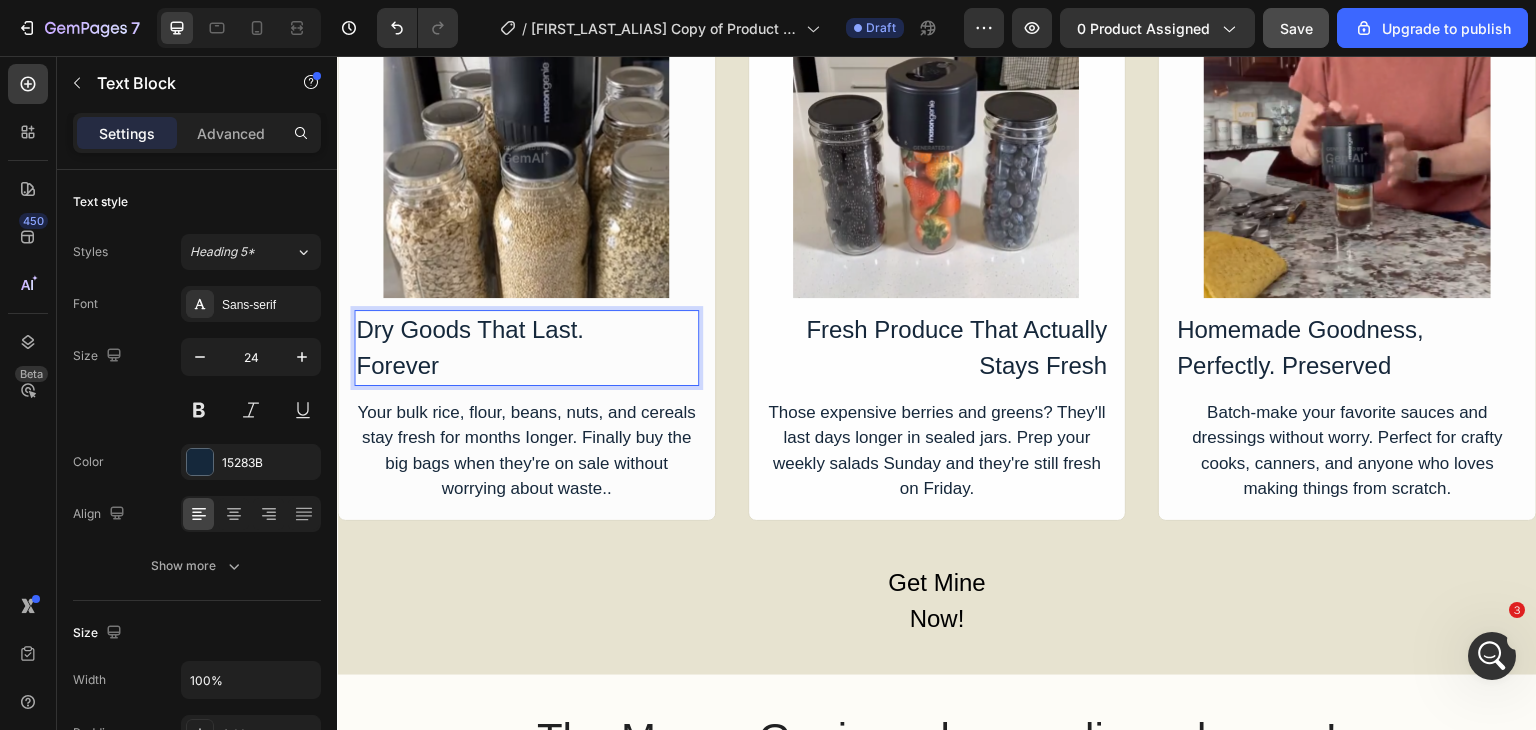 click on "Forever" at bounding box center [526, 366] 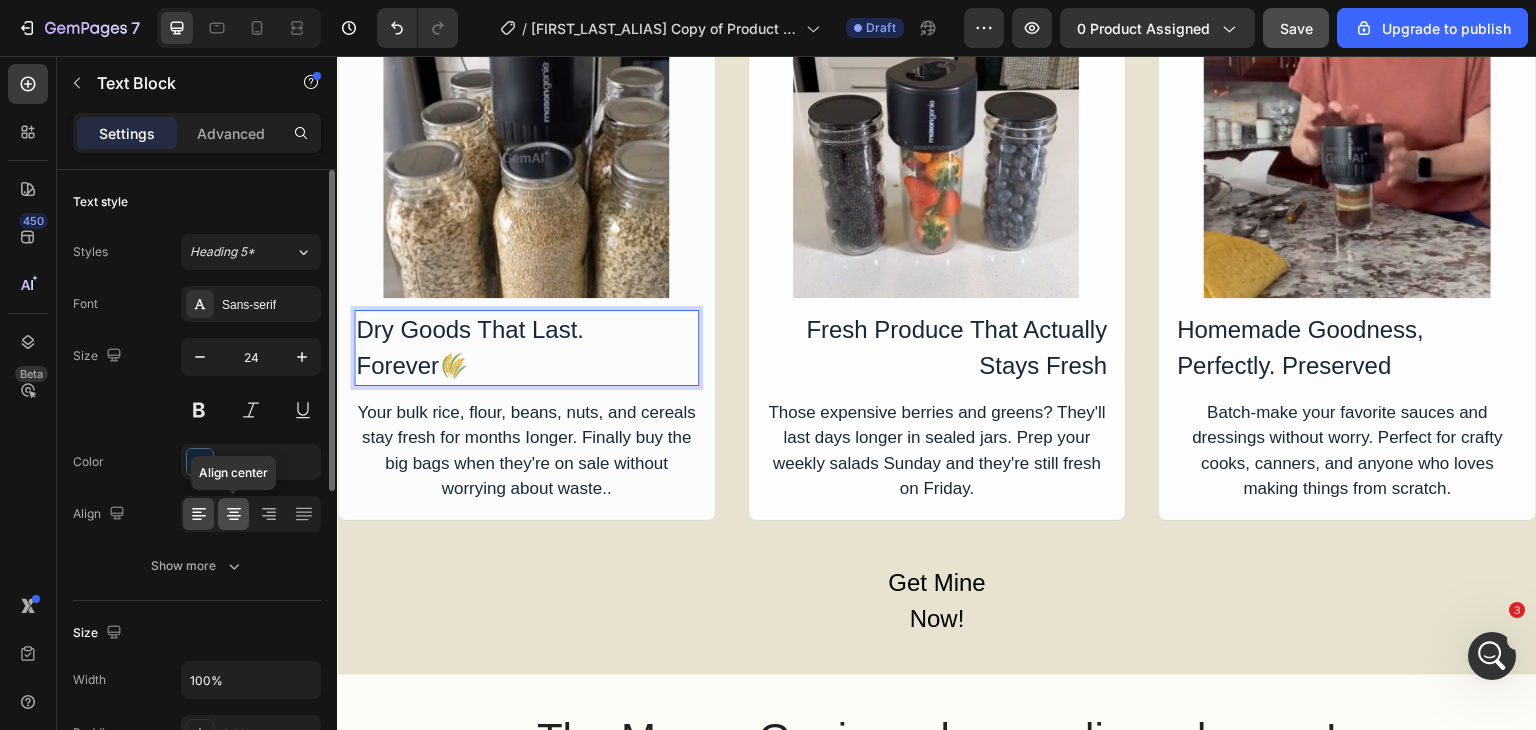 click 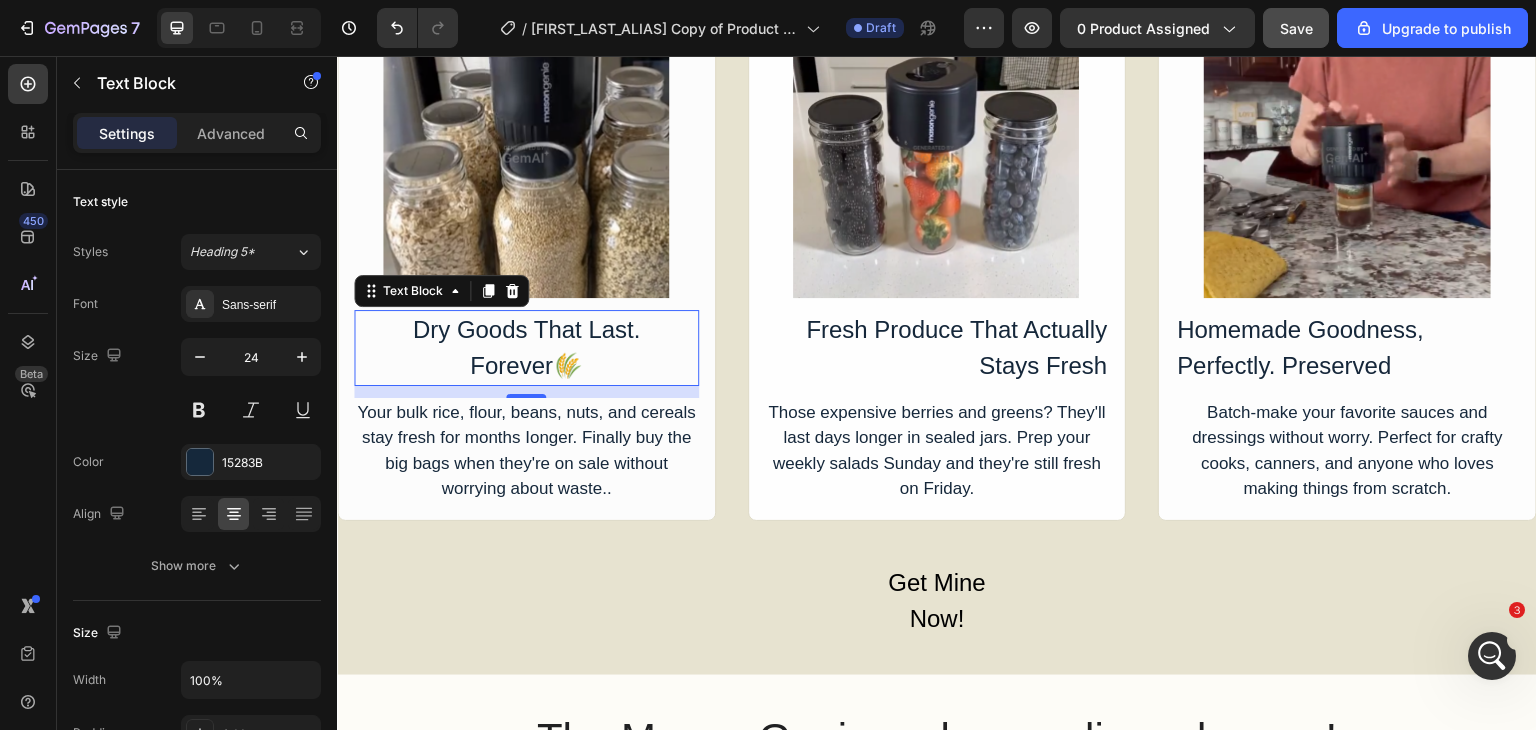 click on "Forever 🌾" at bounding box center (526, 366) 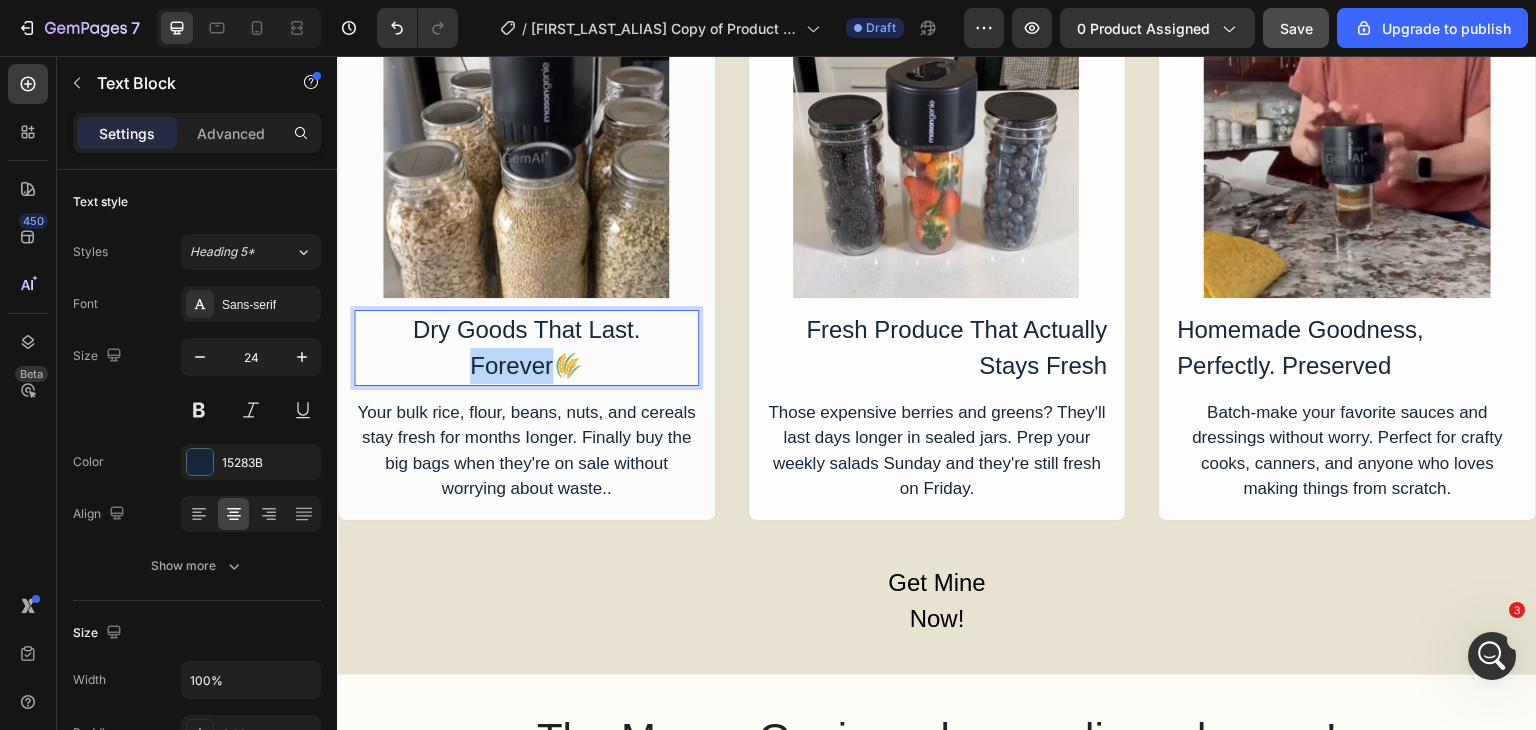 drag, startPoint x: 452, startPoint y: 358, endPoint x: 493, endPoint y: 358, distance: 41 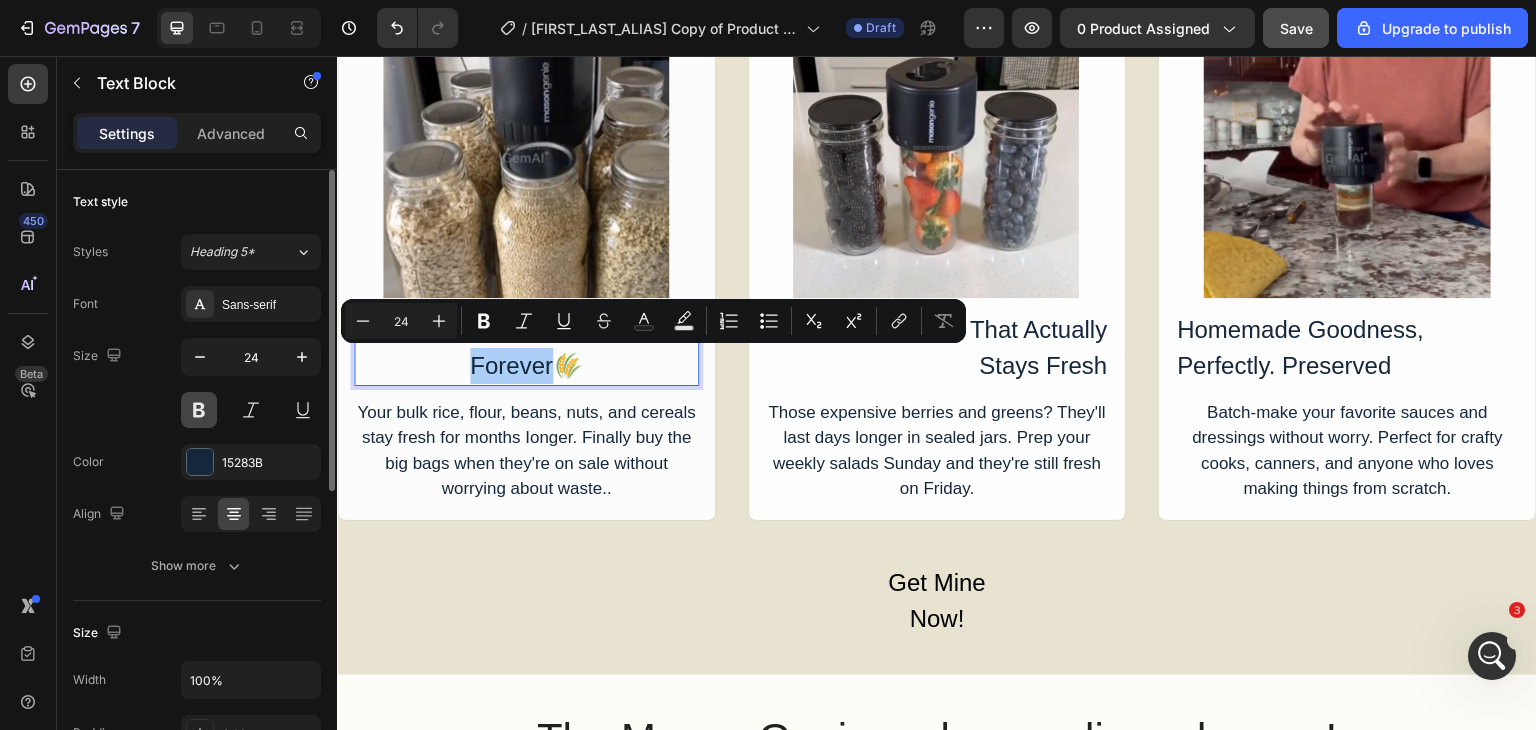 click at bounding box center [199, 410] 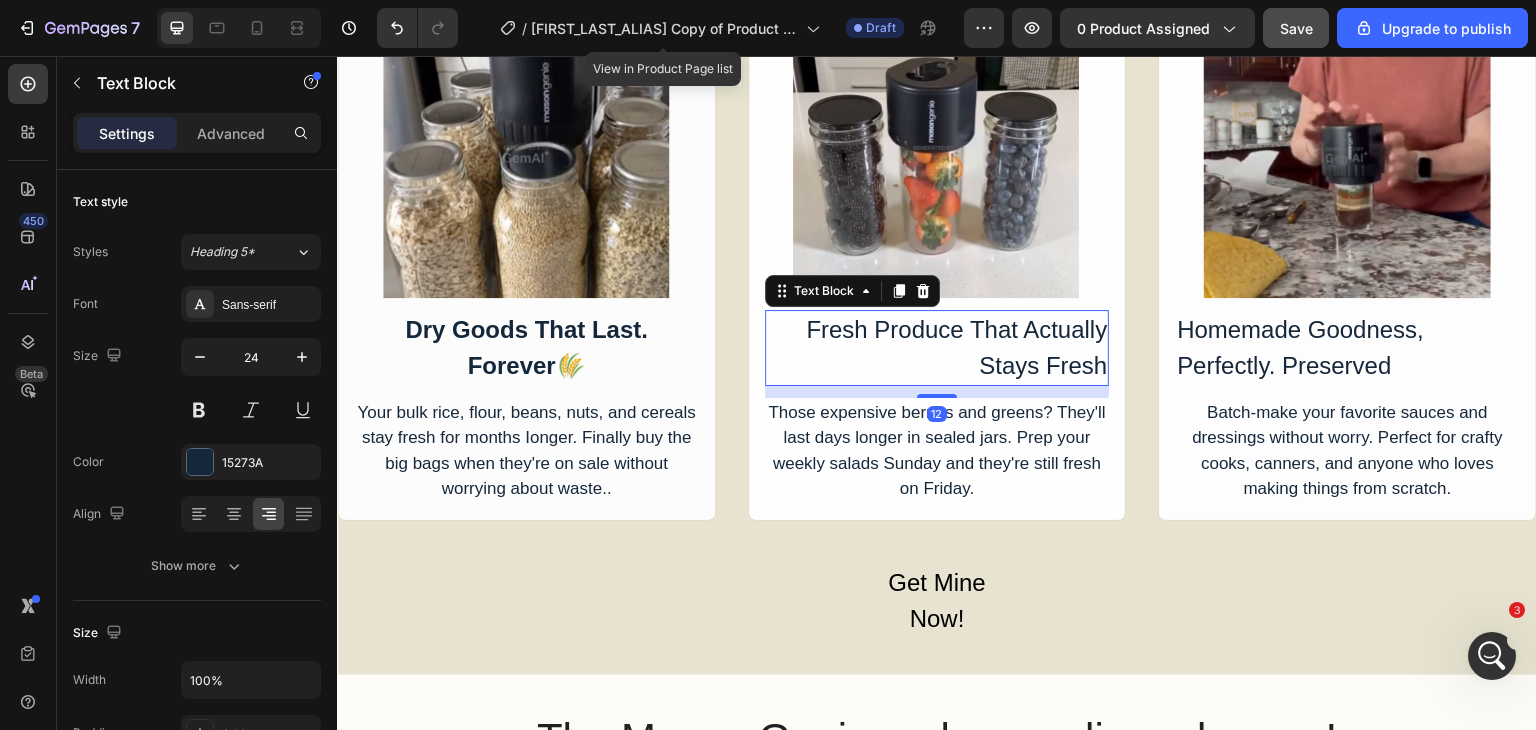 click on "Fresh Produce That Actually Stays Fresh" at bounding box center (937, 348) 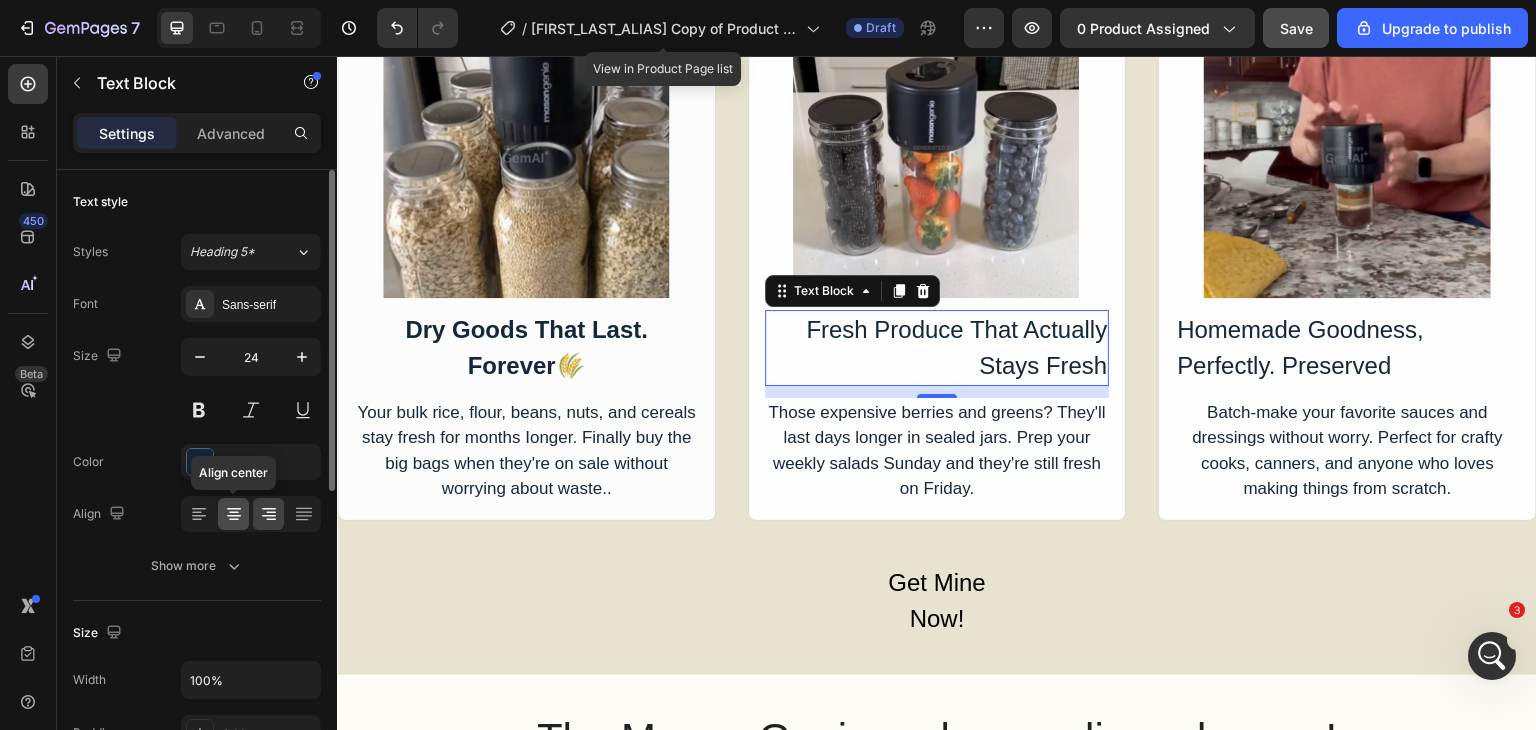 click 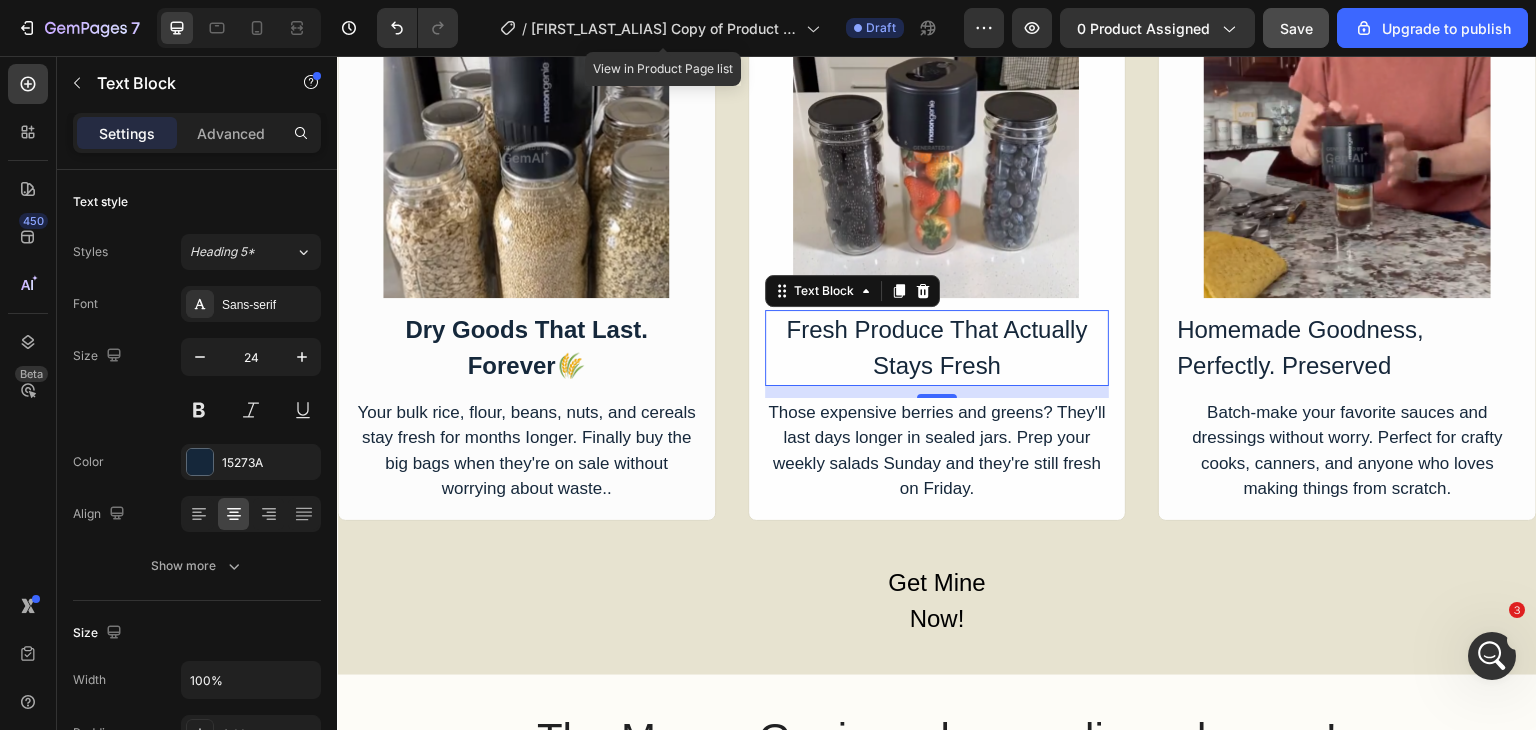 click on "Fresh Produce That Actually Stays Fresh" at bounding box center (937, 348) 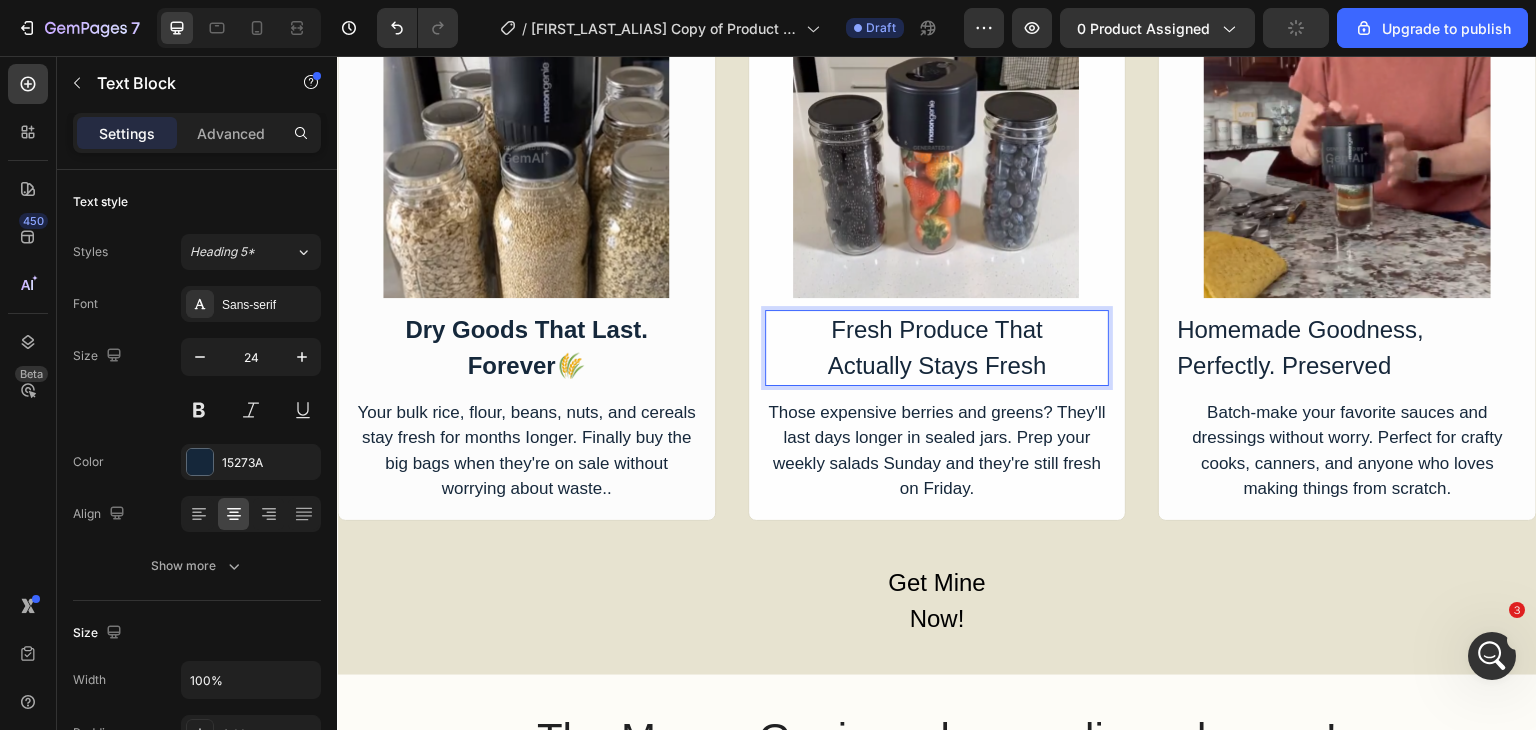 click on "Actually Stays Fresh" at bounding box center [937, 366] 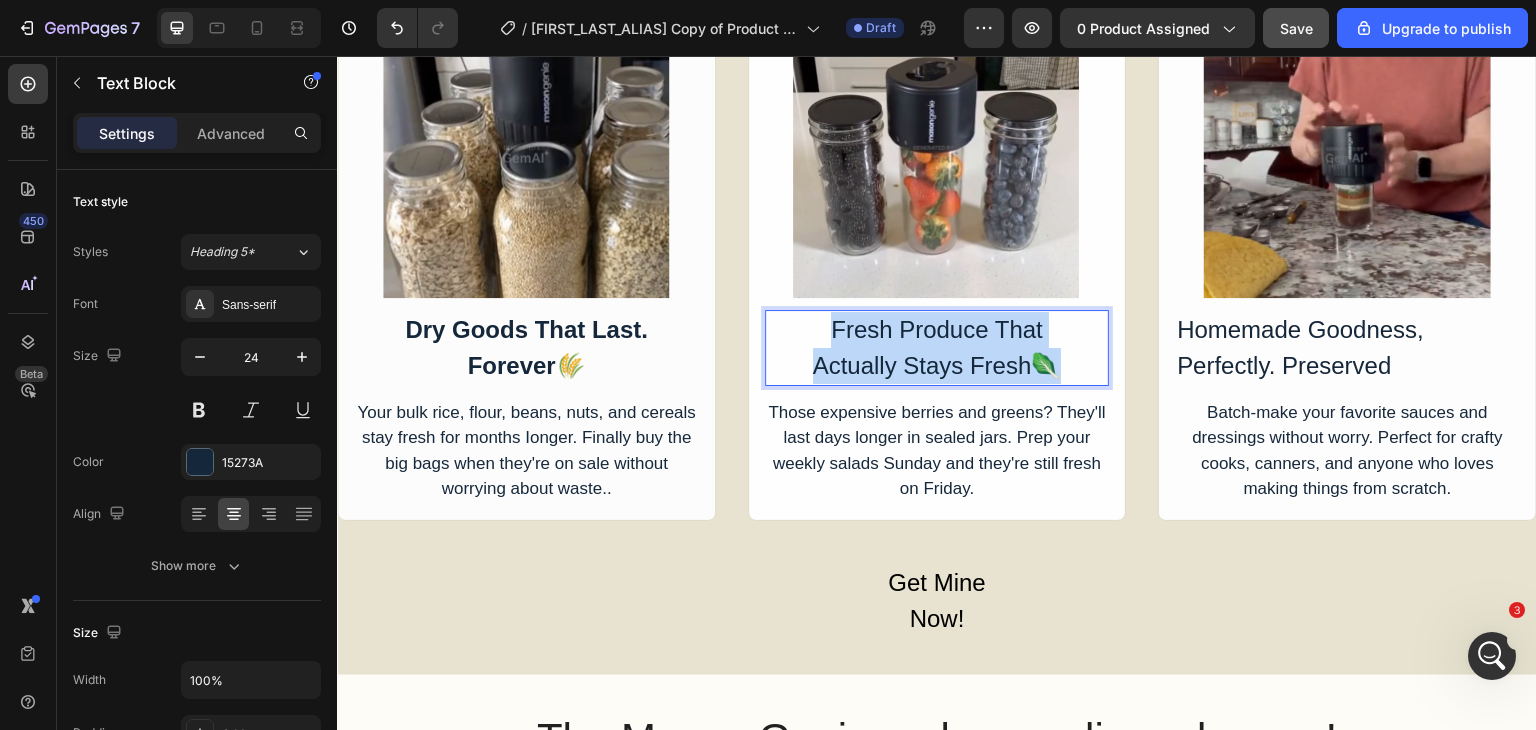 drag, startPoint x: 1067, startPoint y: 362, endPoint x: 815, endPoint y: 318, distance: 255.81242 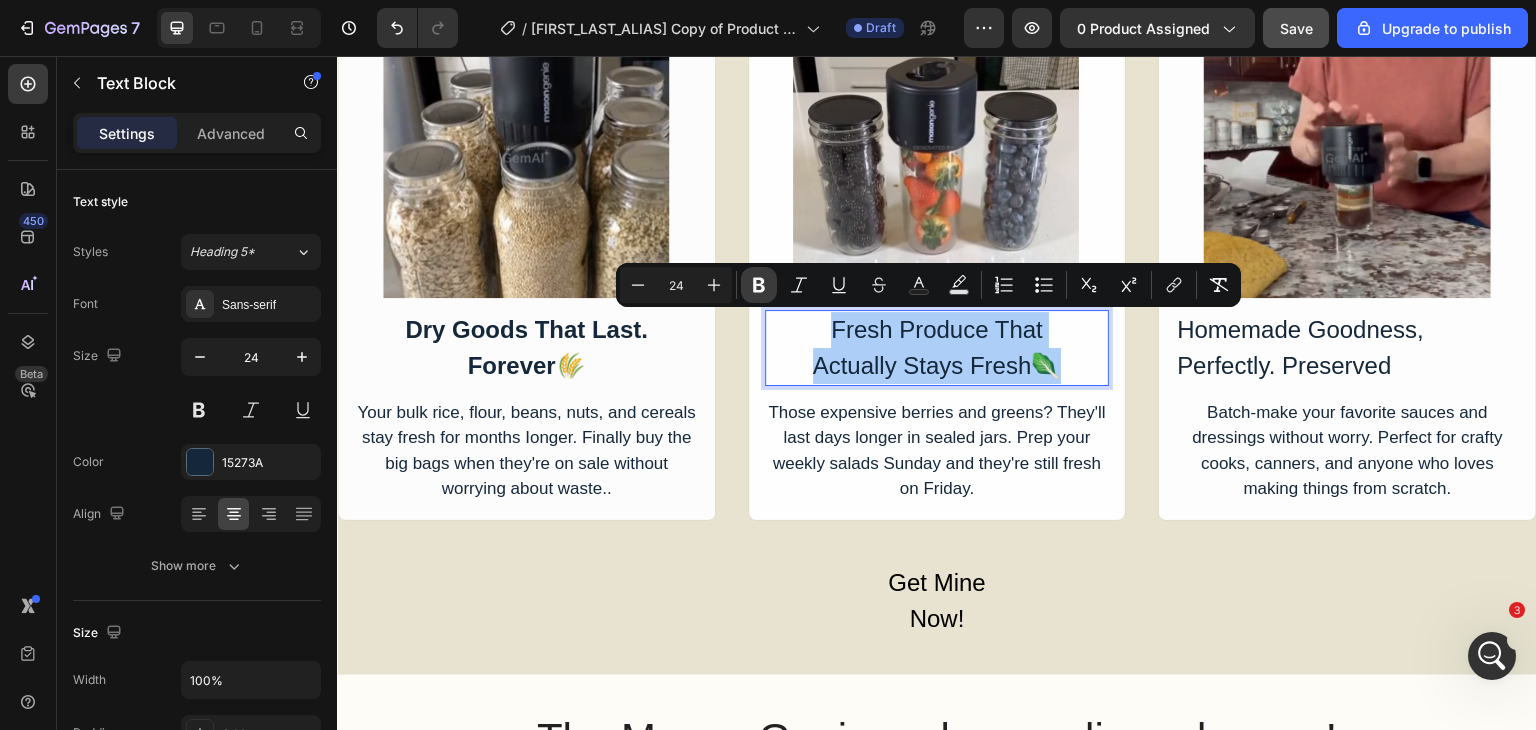 click 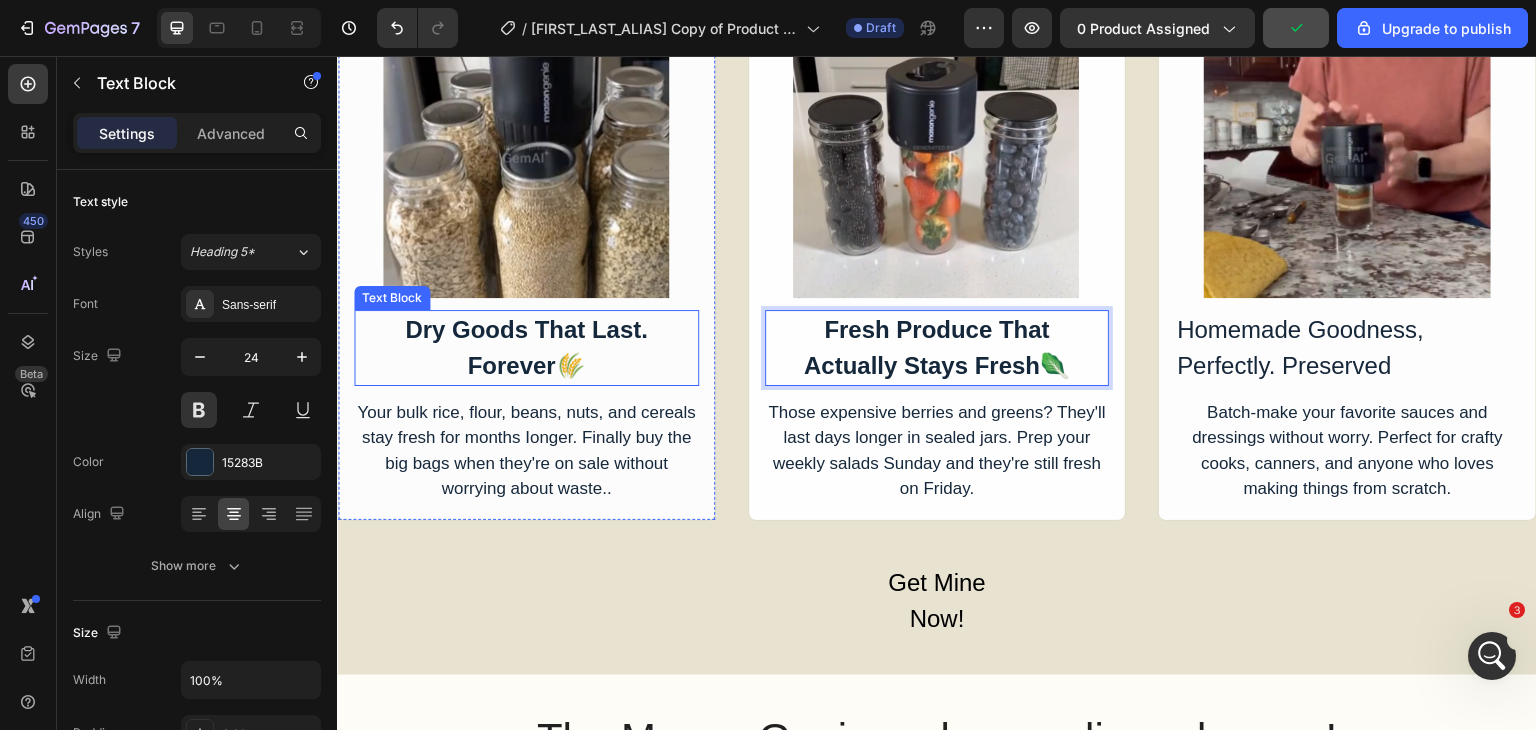 click on "Dry Goods That Last." at bounding box center [526, 330] 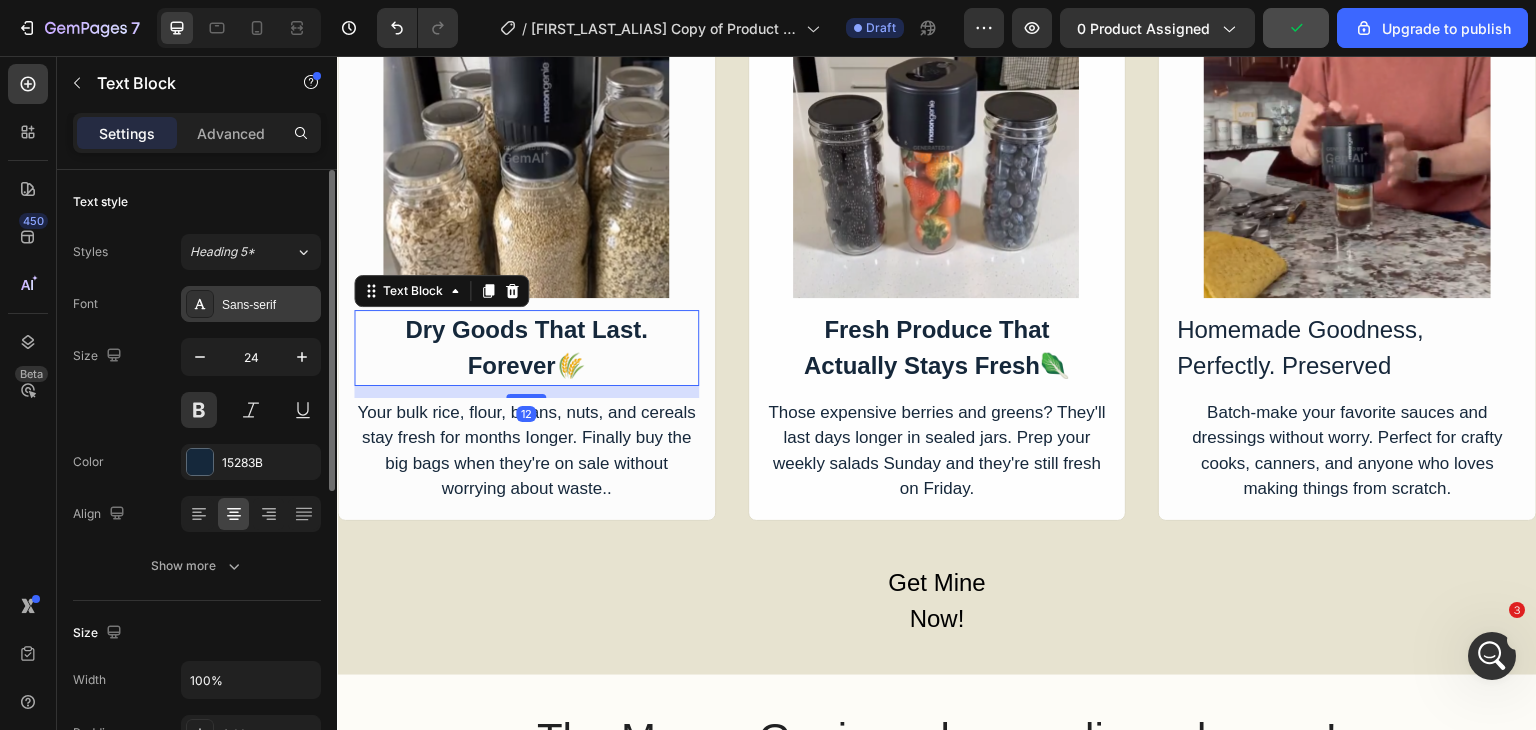click on "Sans-serif" at bounding box center [251, 304] 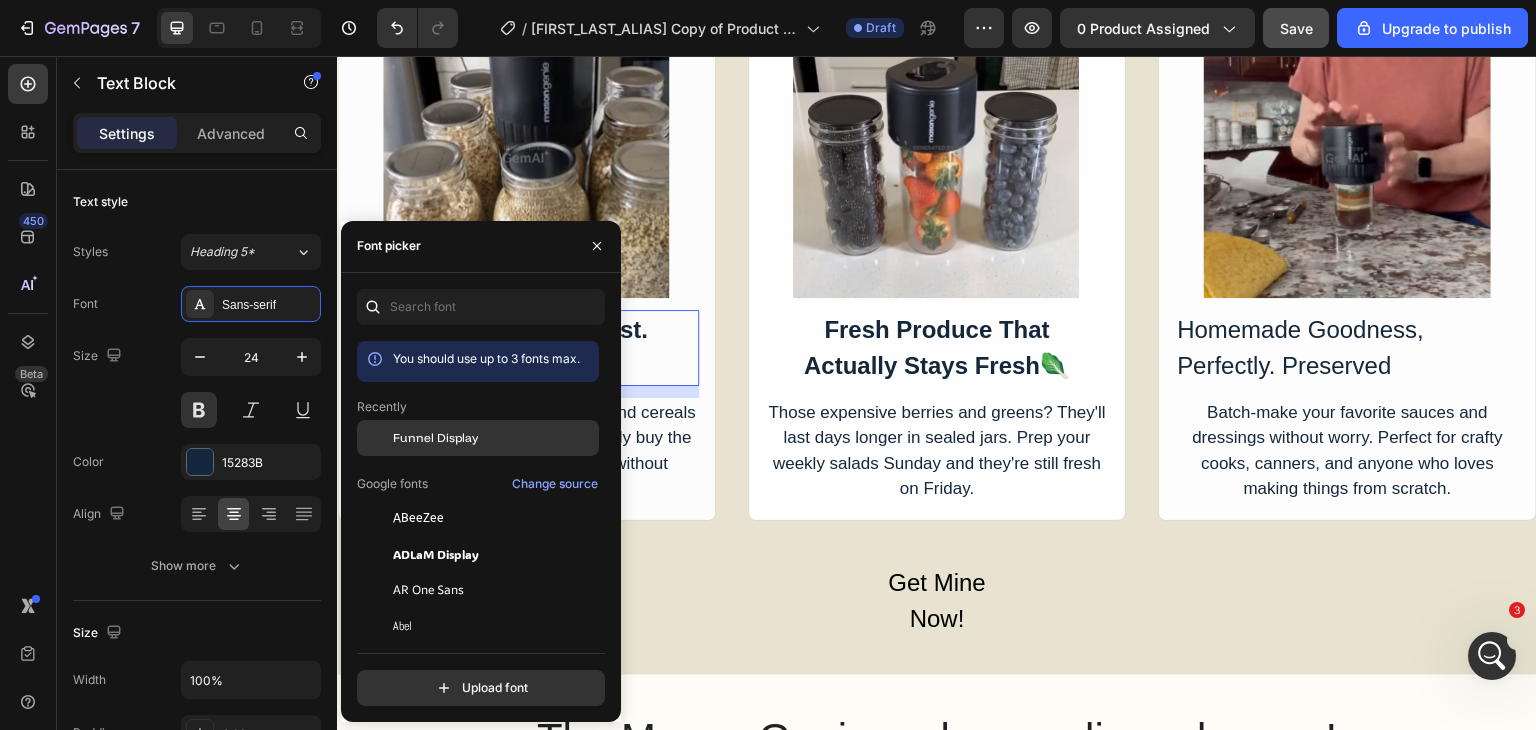click on "Funnel Display" at bounding box center (435, 438) 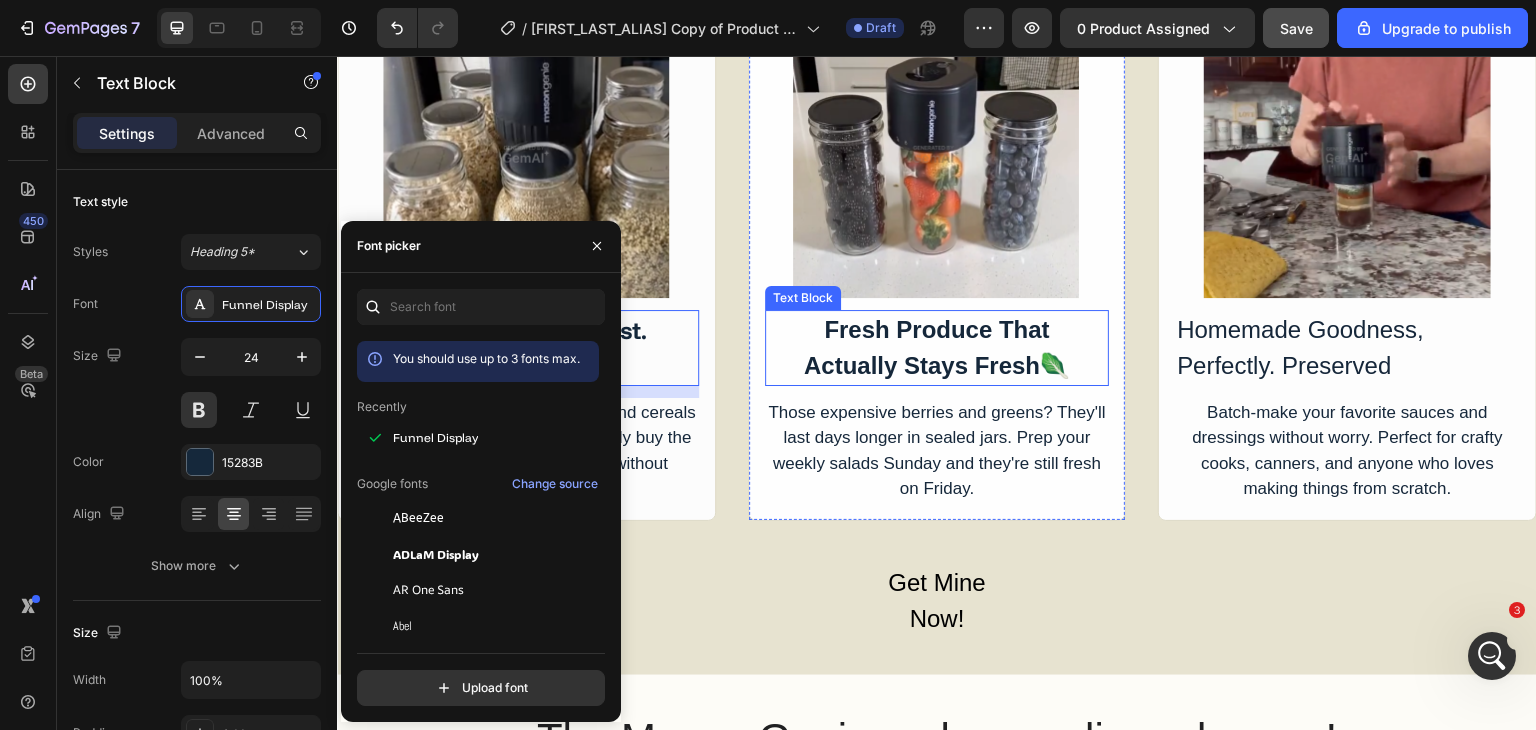 click on "Actually Stays Fresh🥬" at bounding box center [937, 365] 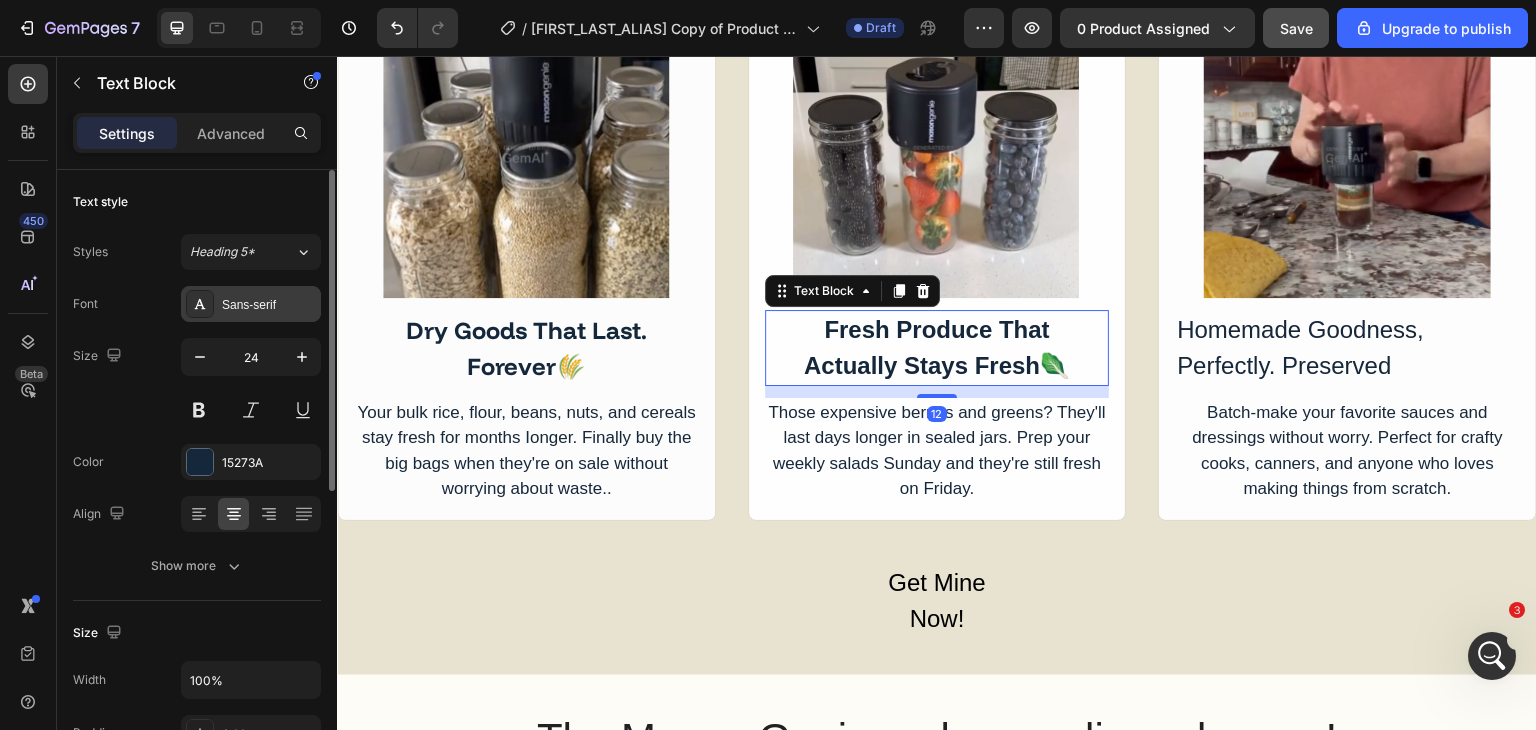click on "Sans-serif" at bounding box center [251, 304] 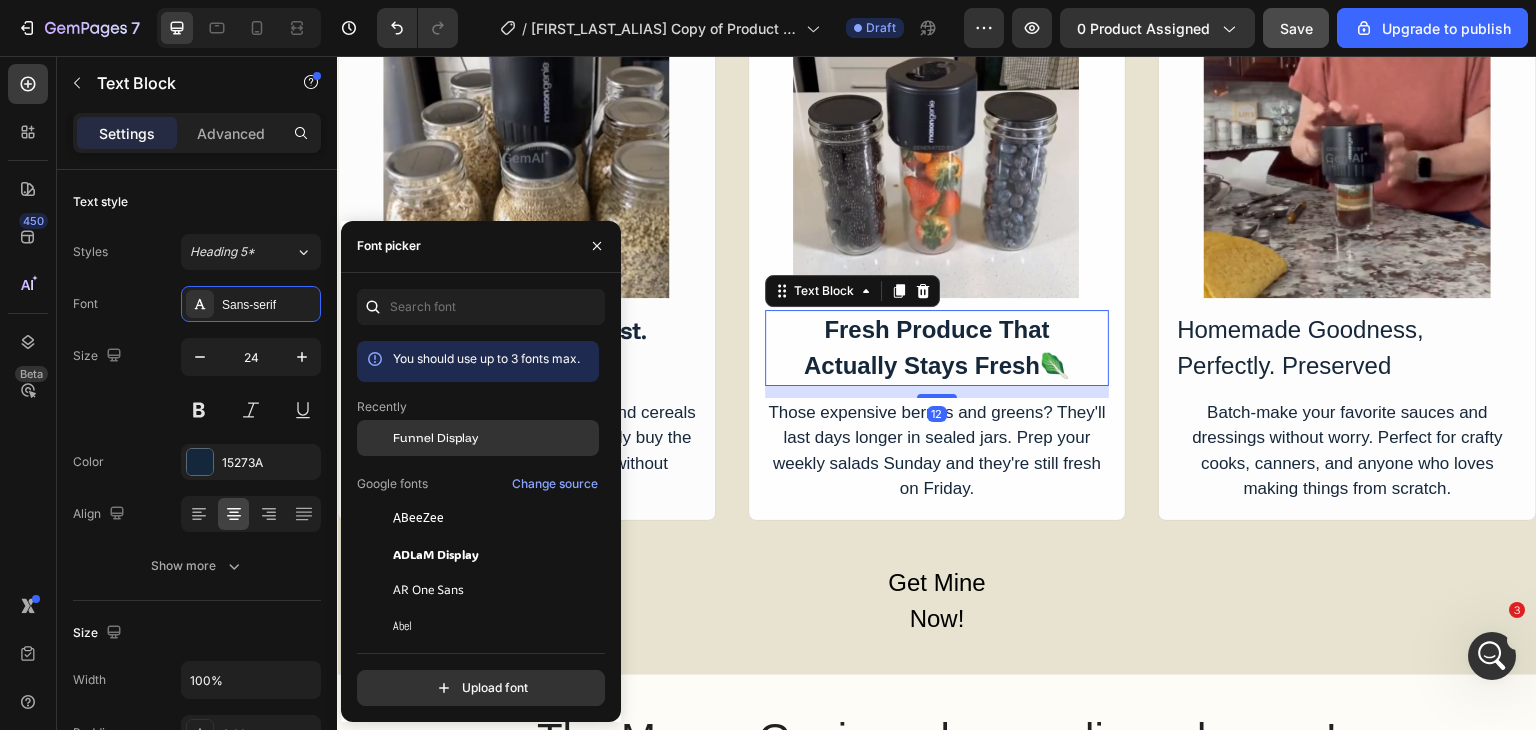 click on "Funnel Display" at bounding box center (435, 438) 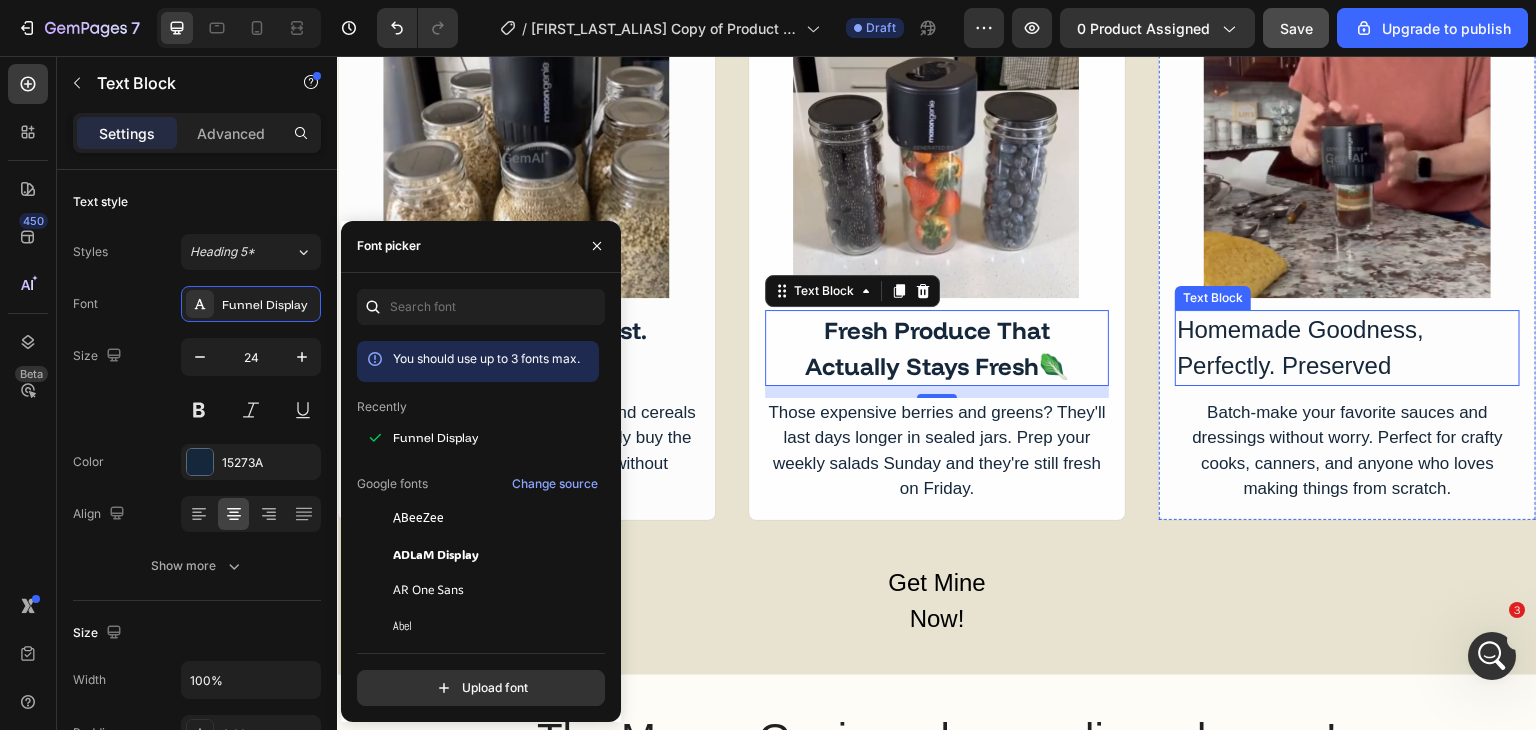 click on "Homemade Goodness, Perfectly. Preserved" at bounding box center (1347, 348) 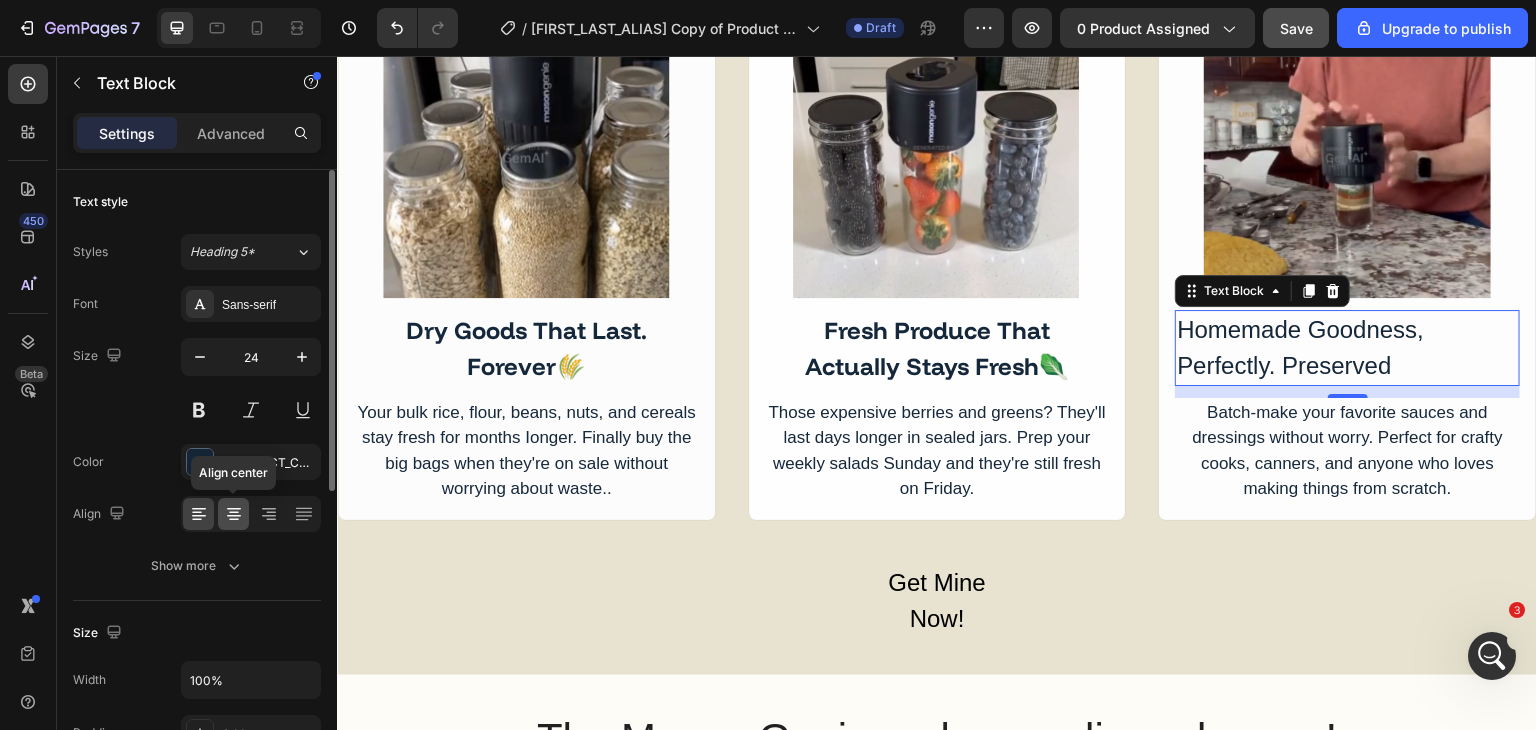 click 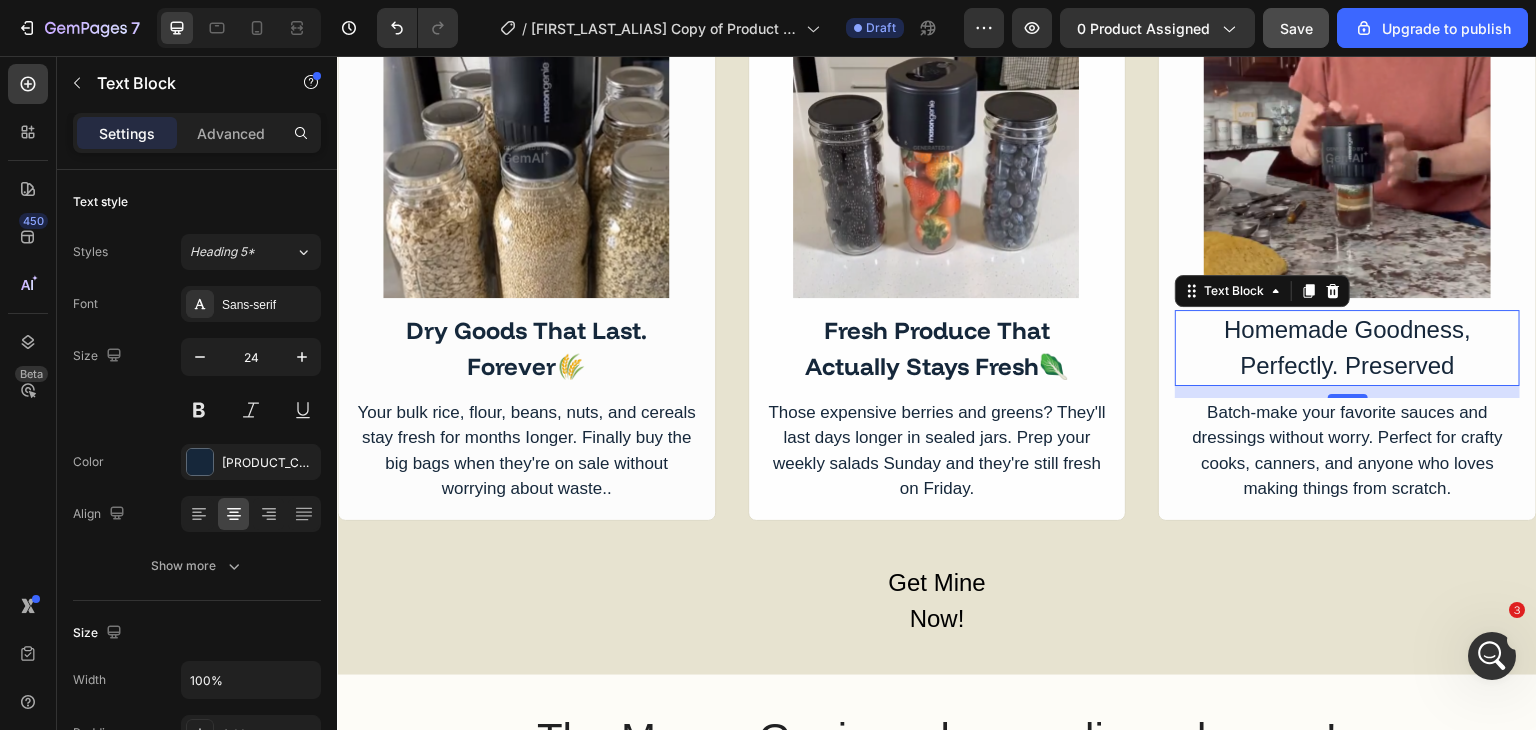 click on "Homemade Goodness, Perfectly. Preserved" at bounding box center [1347, 348] 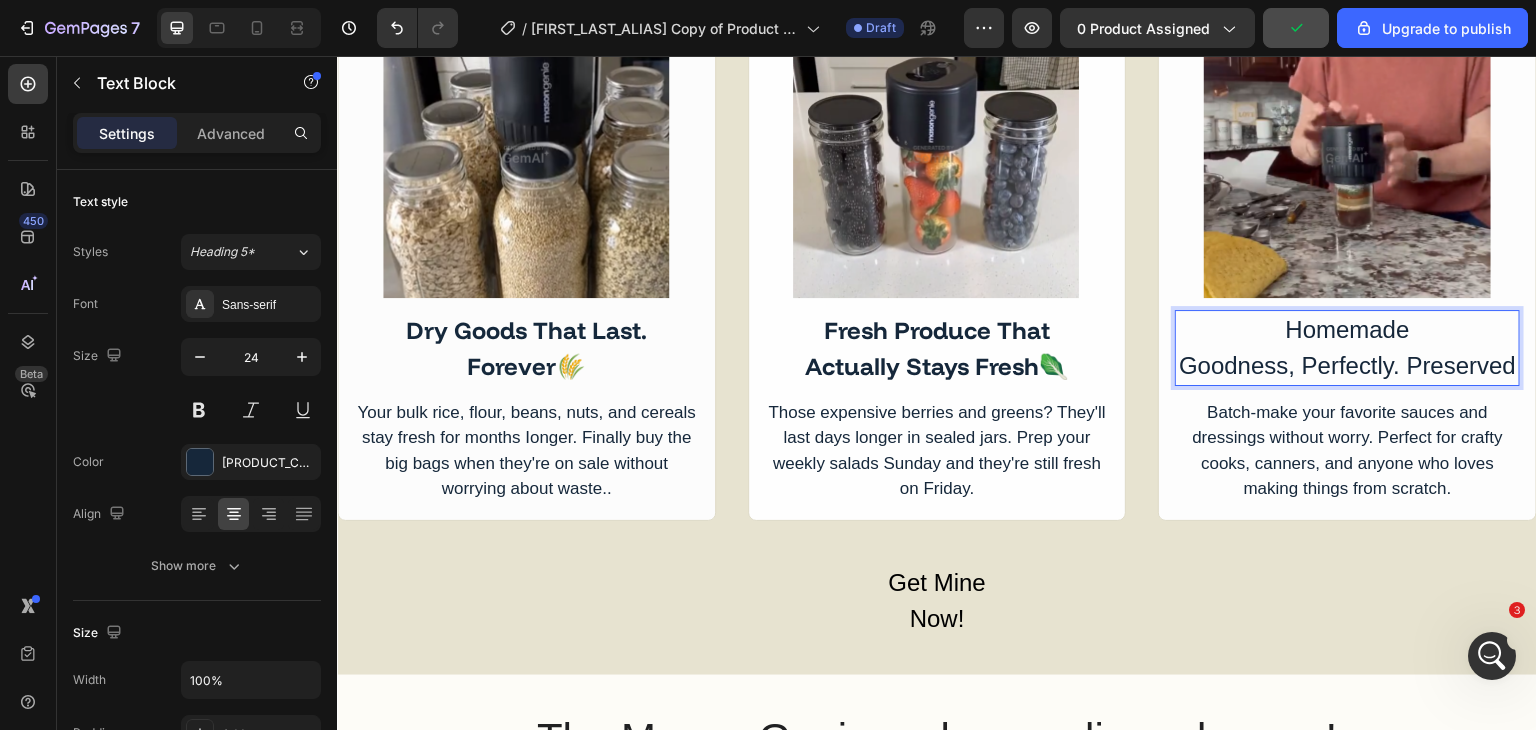 click on "Goodness, Perfectly. Preserved" at bounding box center (1347, 366) 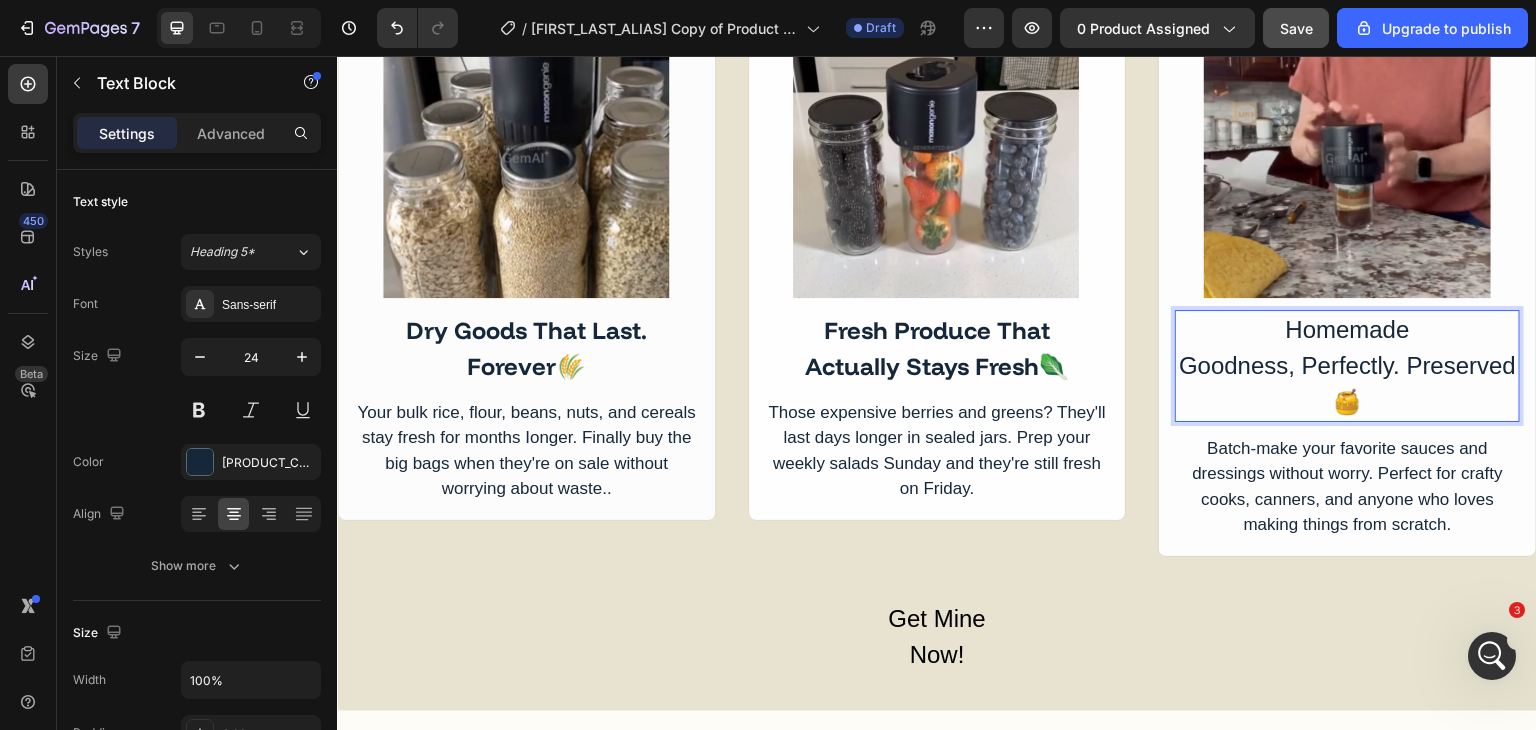 click on "Goodness, Perfectly. Preserved 🍯" at bounding box center (1347, 384) 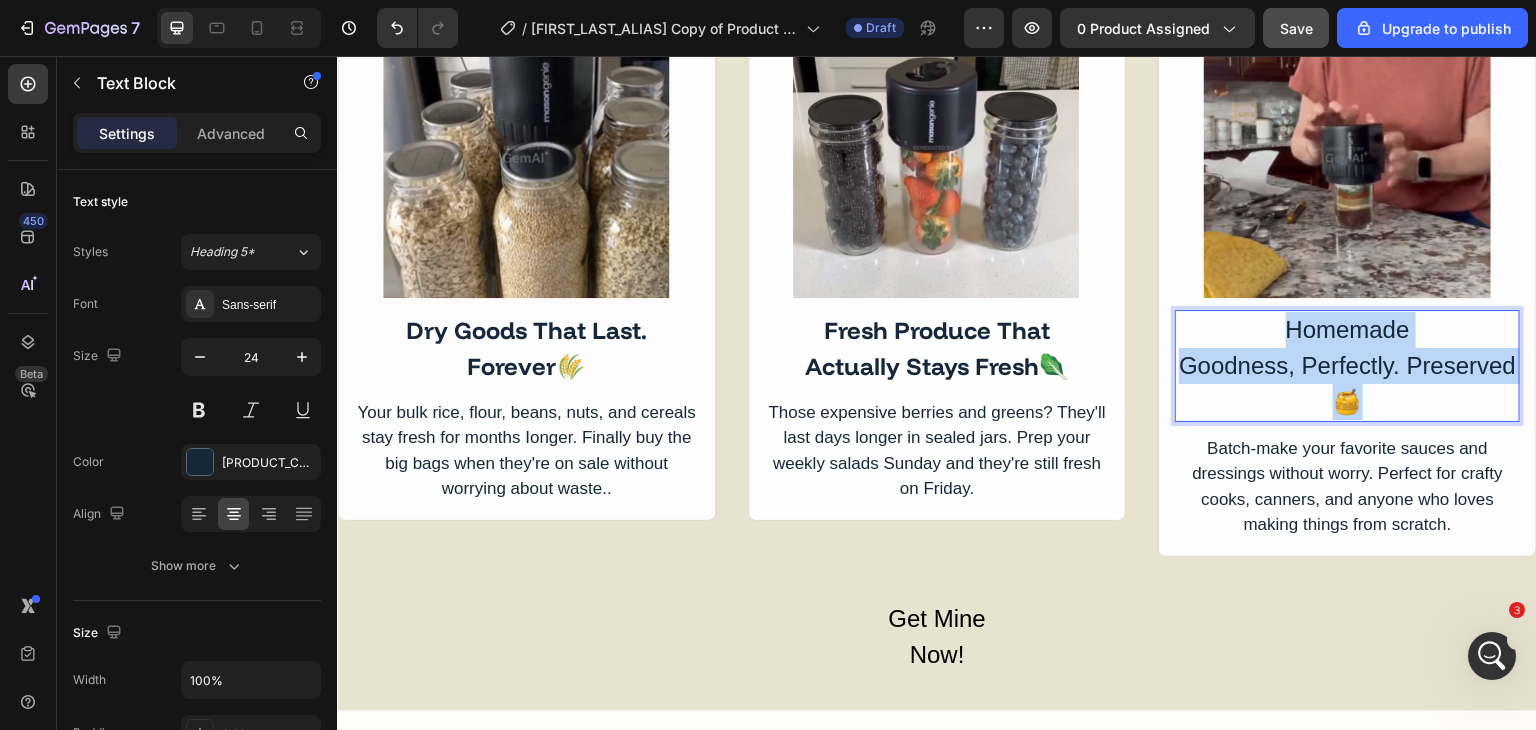 drag, startPoint x: 1417, startPoint y: 402, endPoint x: 1254, endPoint y: 336, distance: 175.85506 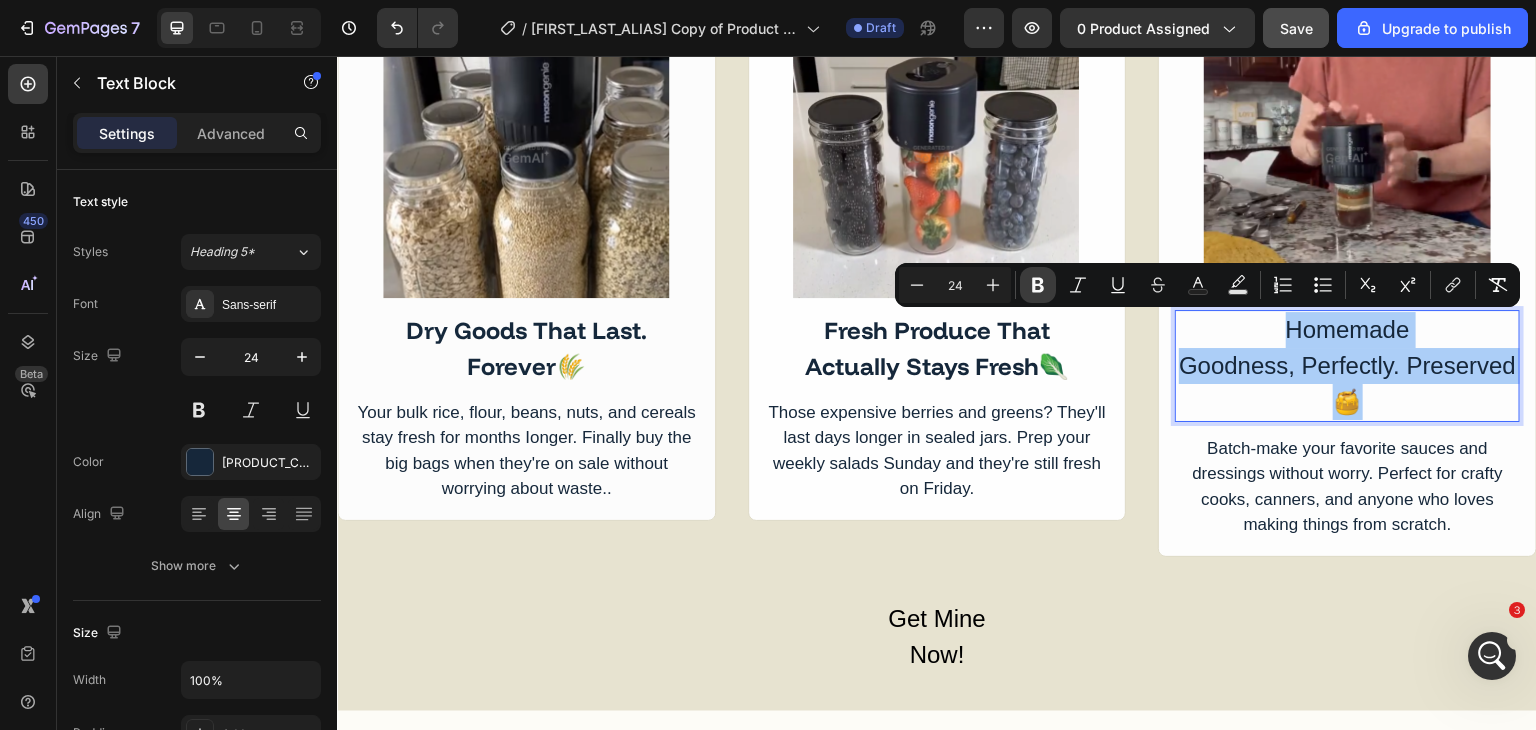 click 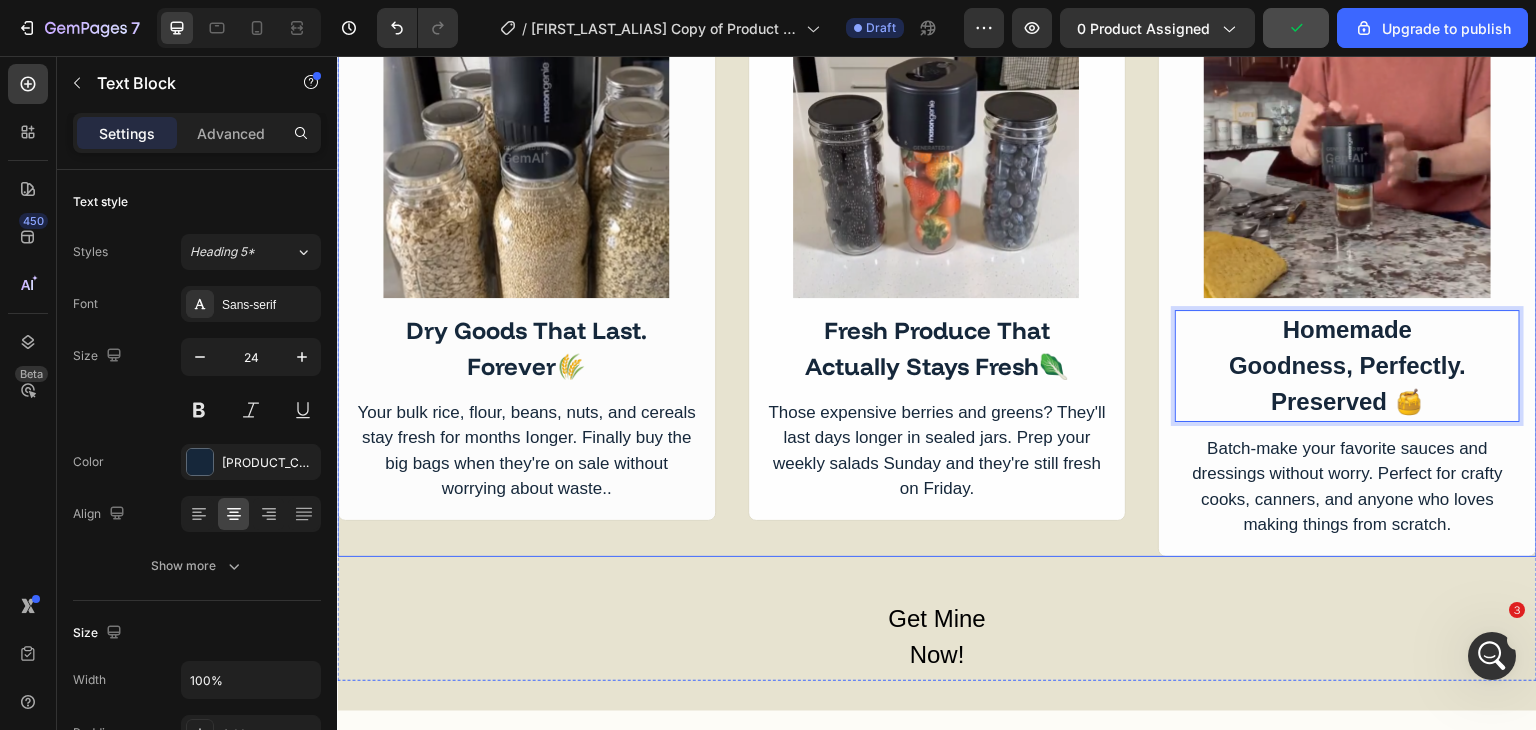 scroll, scrollTop: 2200, scrollLeft: 0, axis: vertical 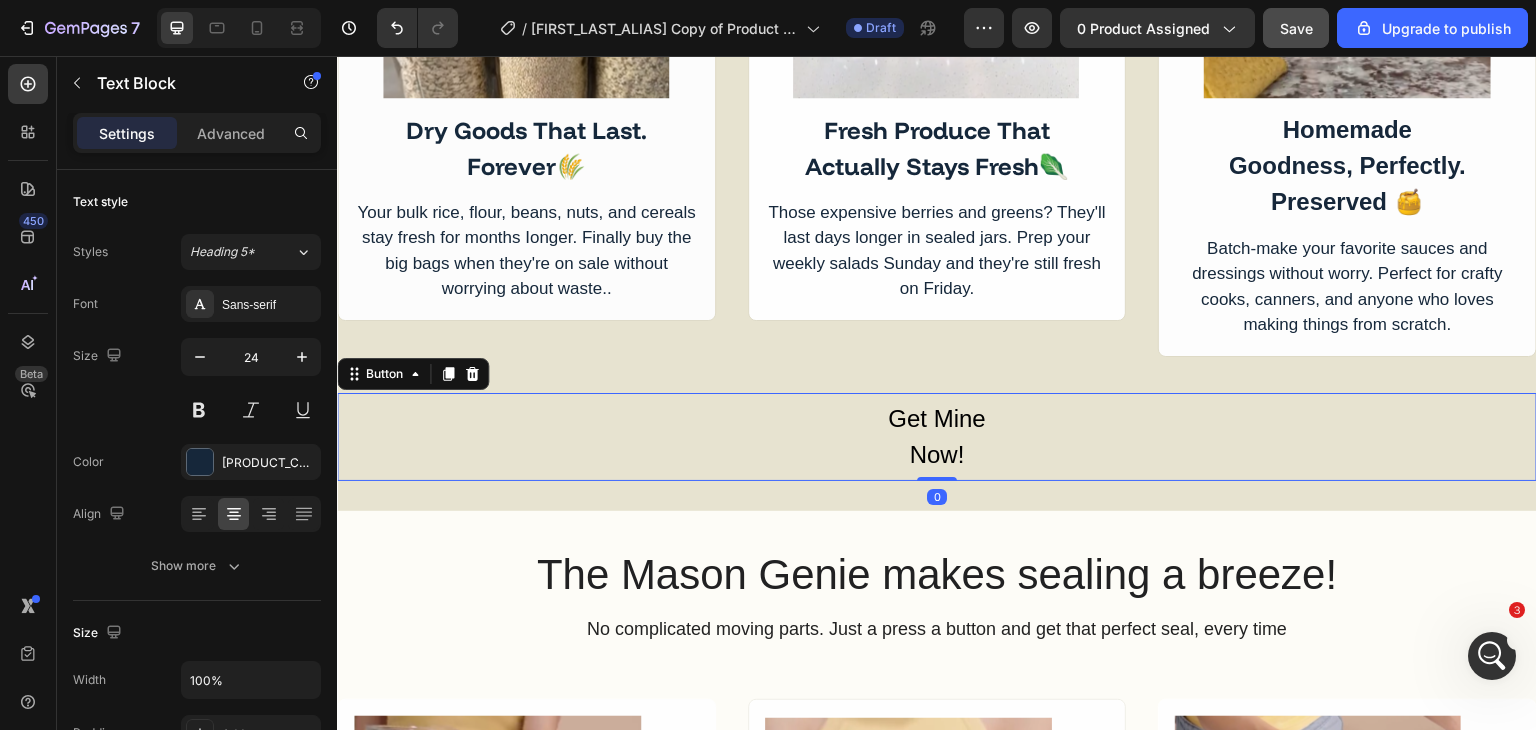 click on "Get Mine Now! Button   0" at bounding box center [937, 437] 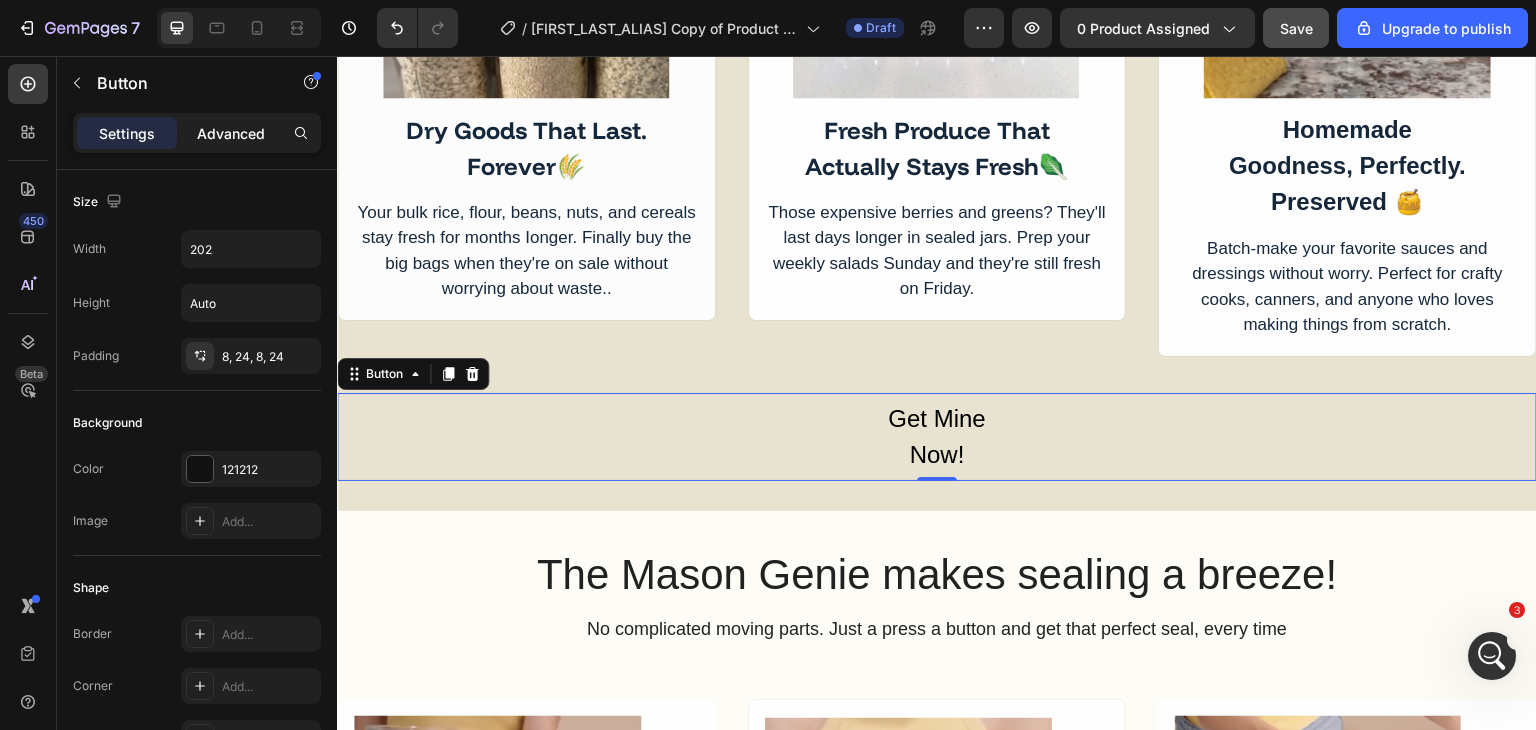 click on "Advanced" at bounding box center (231, 133) 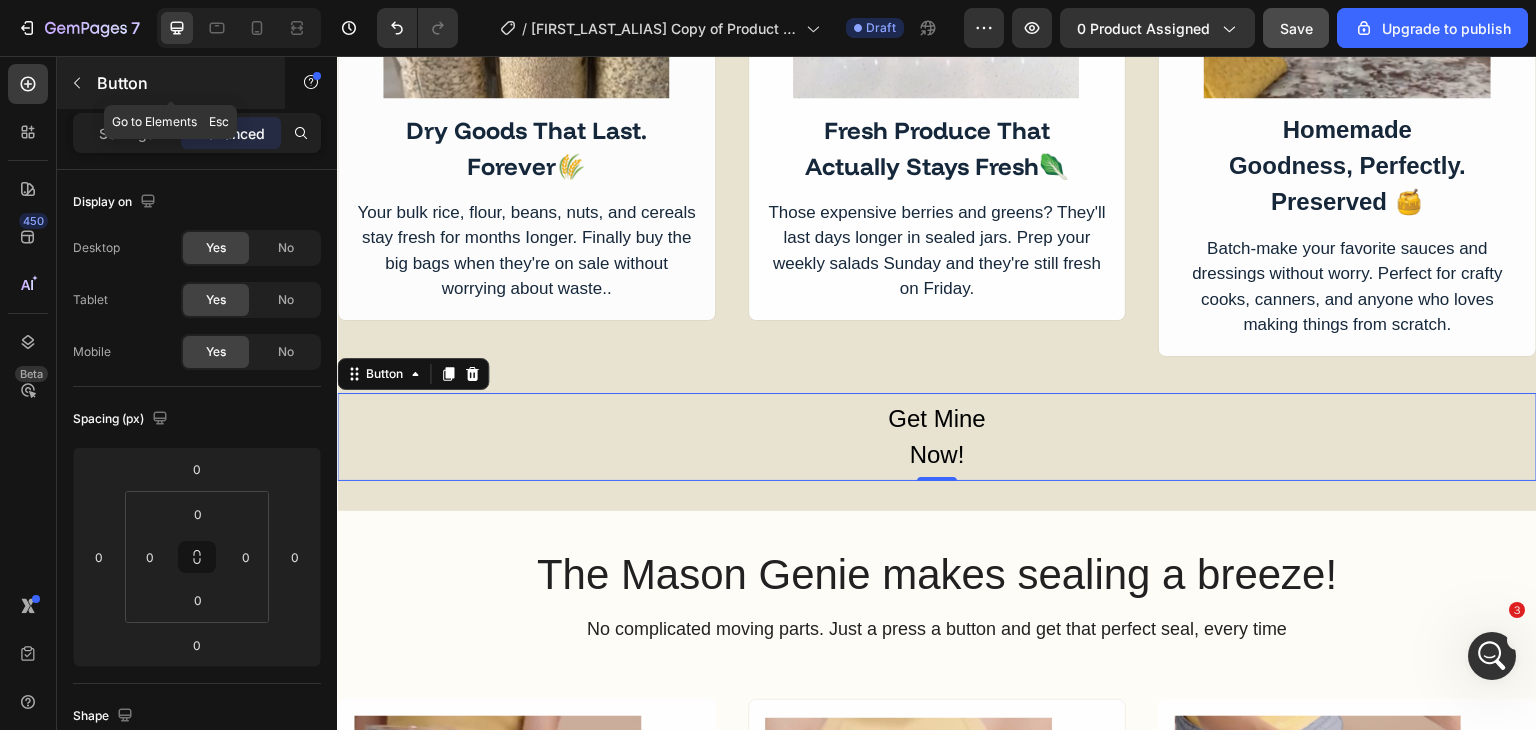 click 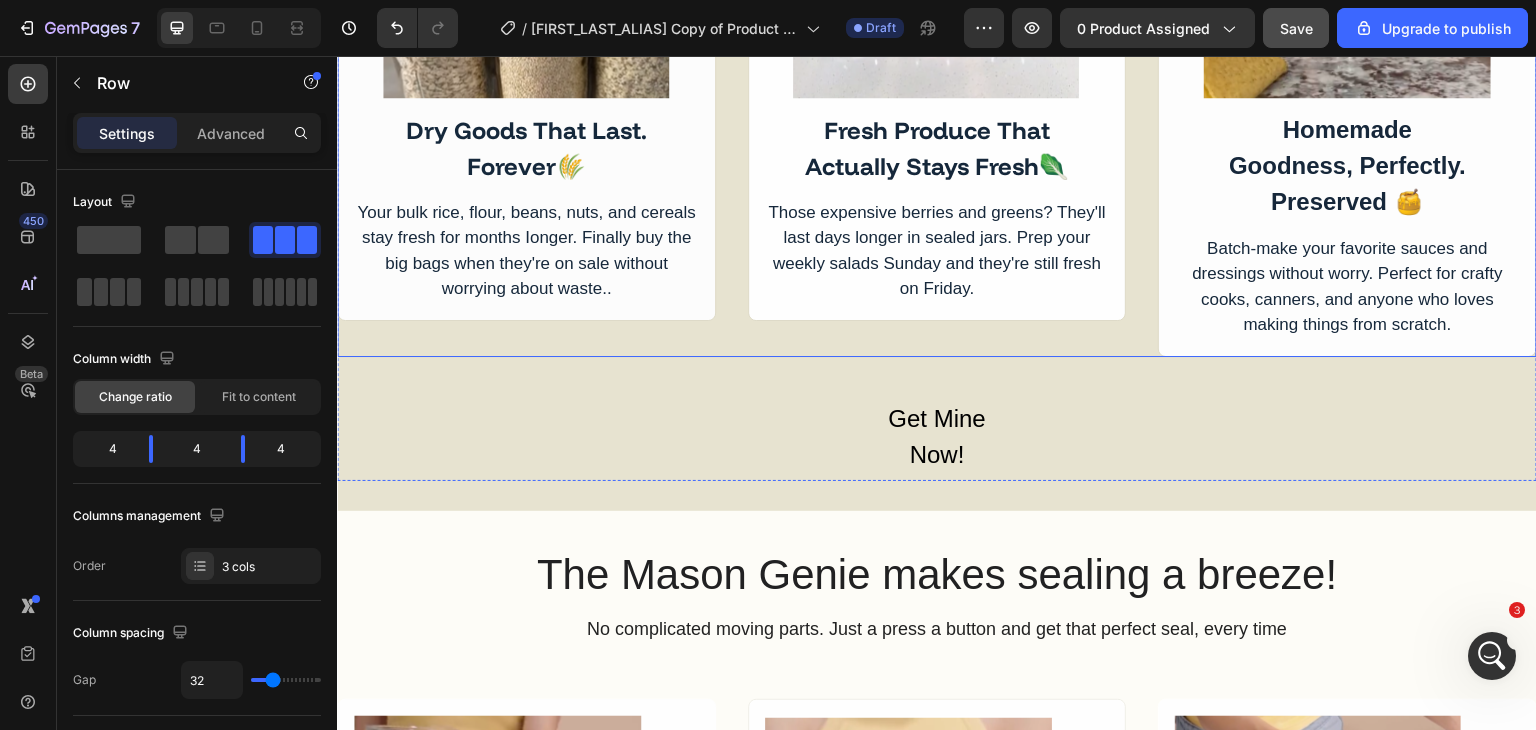 click on "Image Fresh Produce That Actually Stays Fresh🥬 Text Block Those expensive berries and greens? They'll last days longer in sealed jars. Prep your weekly salads Sunday and they're still fresh on Friday. Text Block Row" at bounding box center [937, 75] 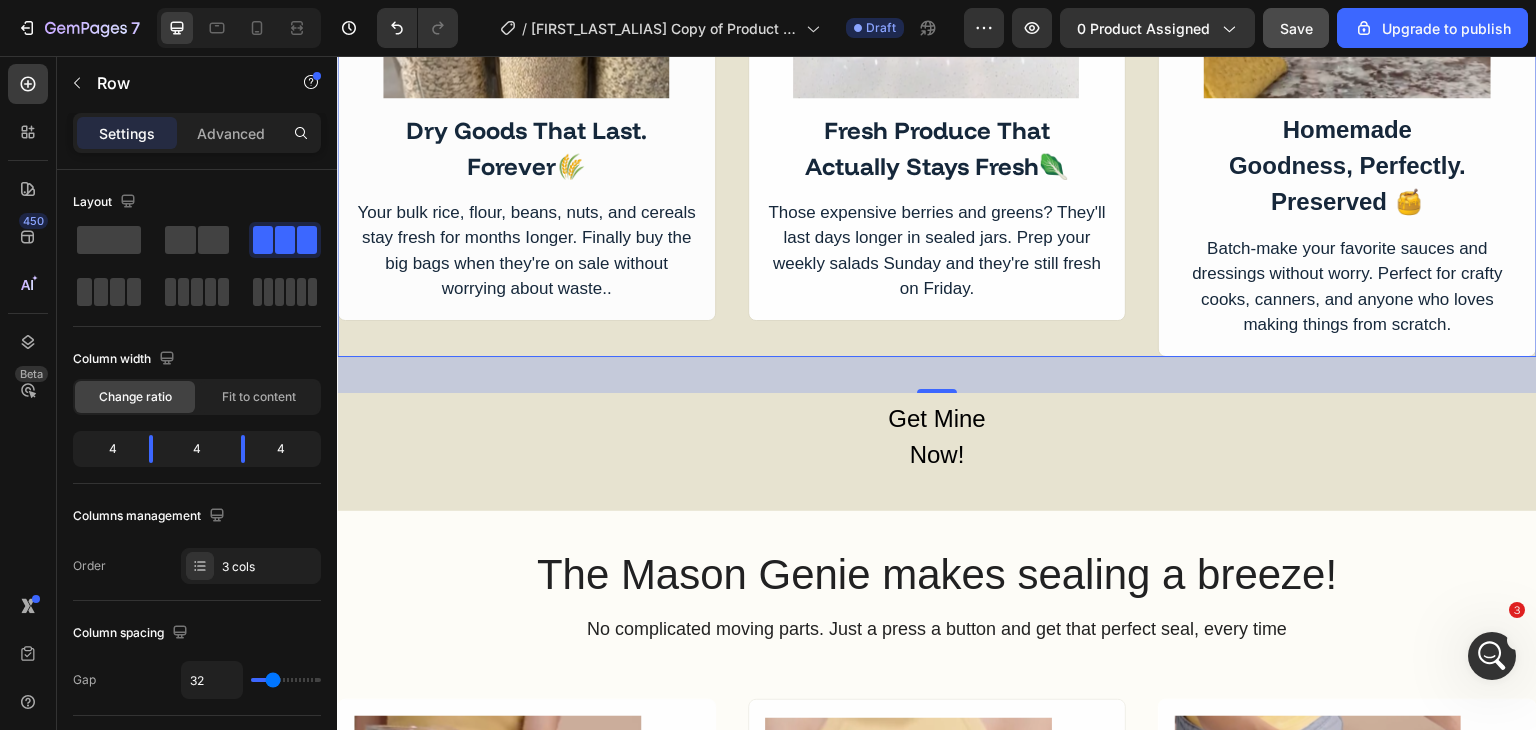 drag, startPoint x: 929, startPoint y: 386, endPoint x: 929, endPoint y: 354, distance: 32 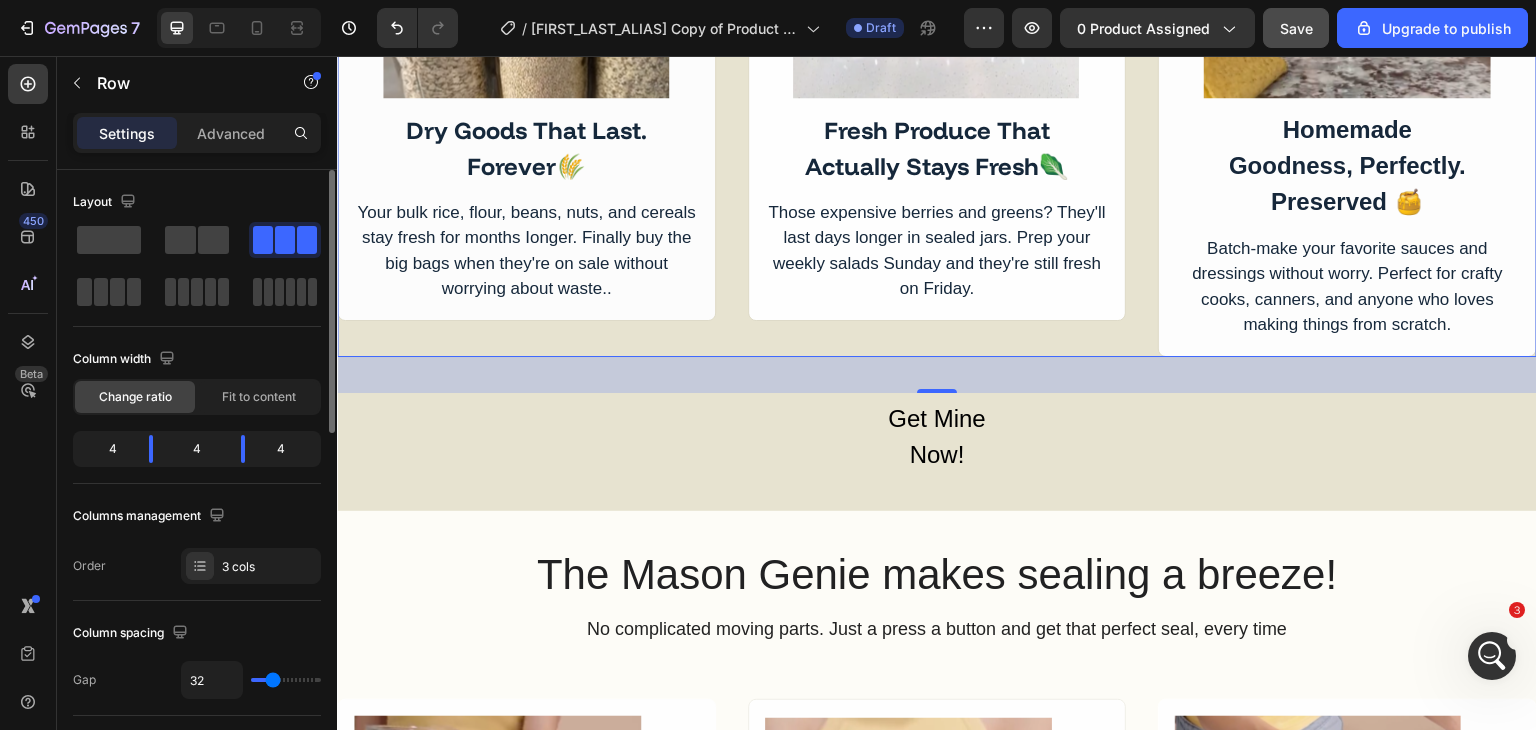 scroll, scrollTop: 200, scrollLeft: 0, axis: vertical 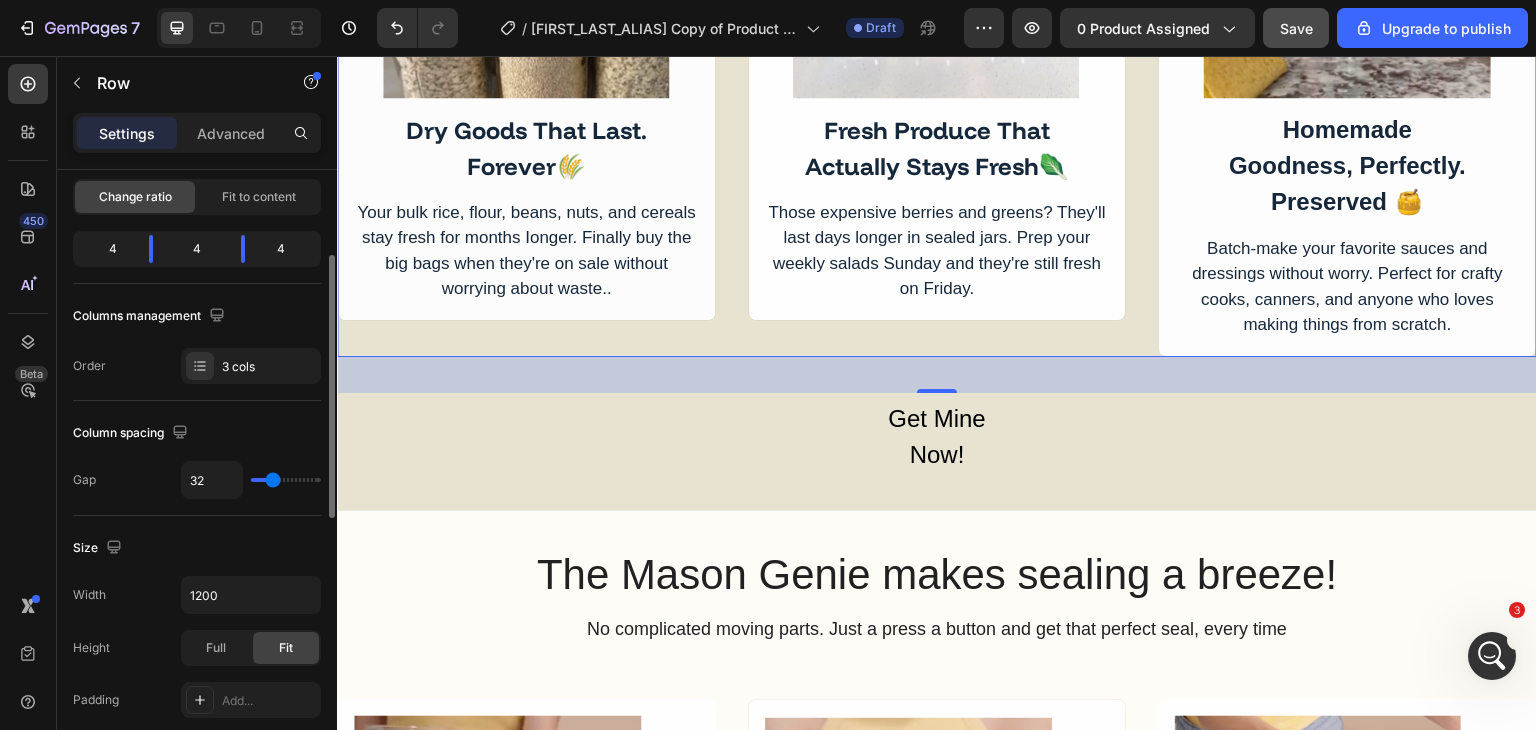type on "11" 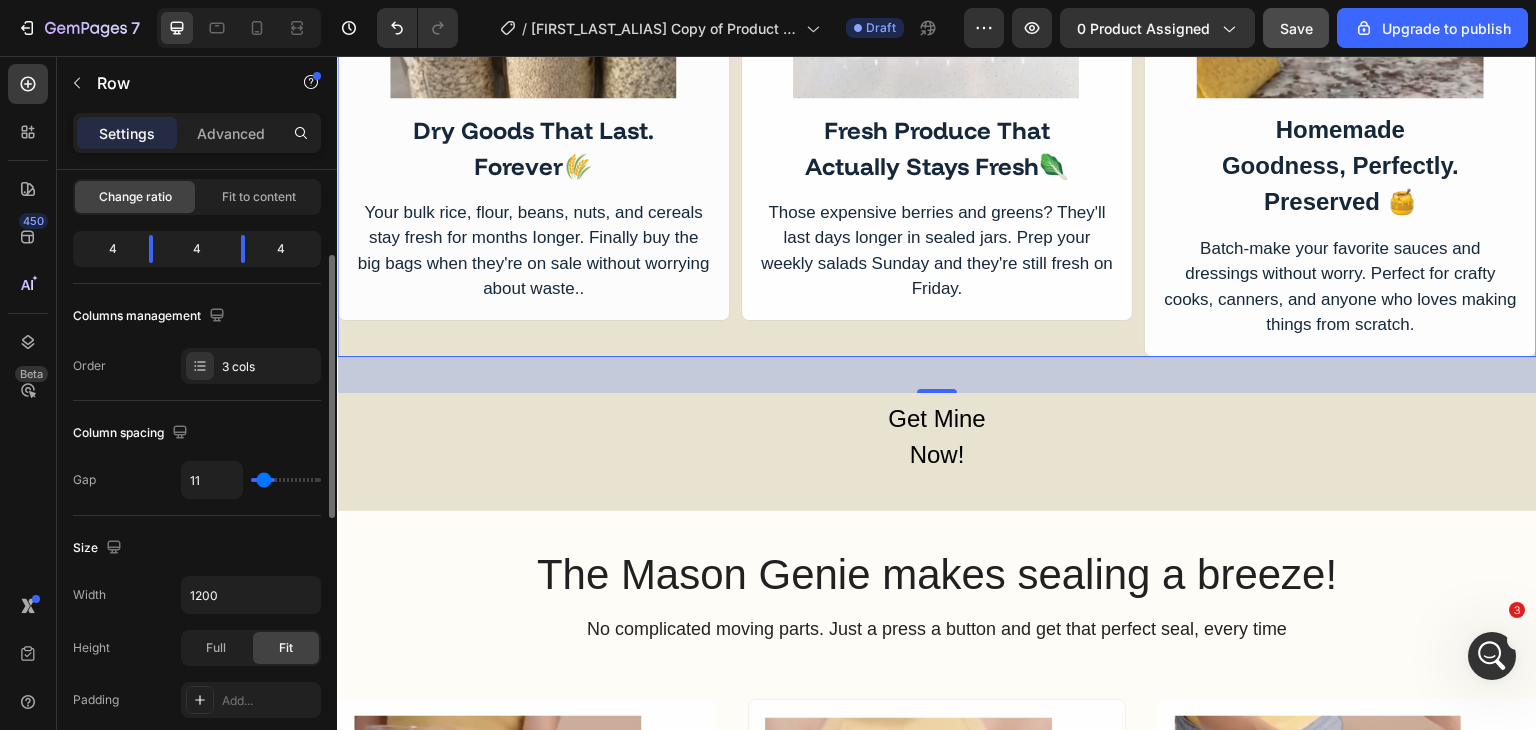 type on "0" 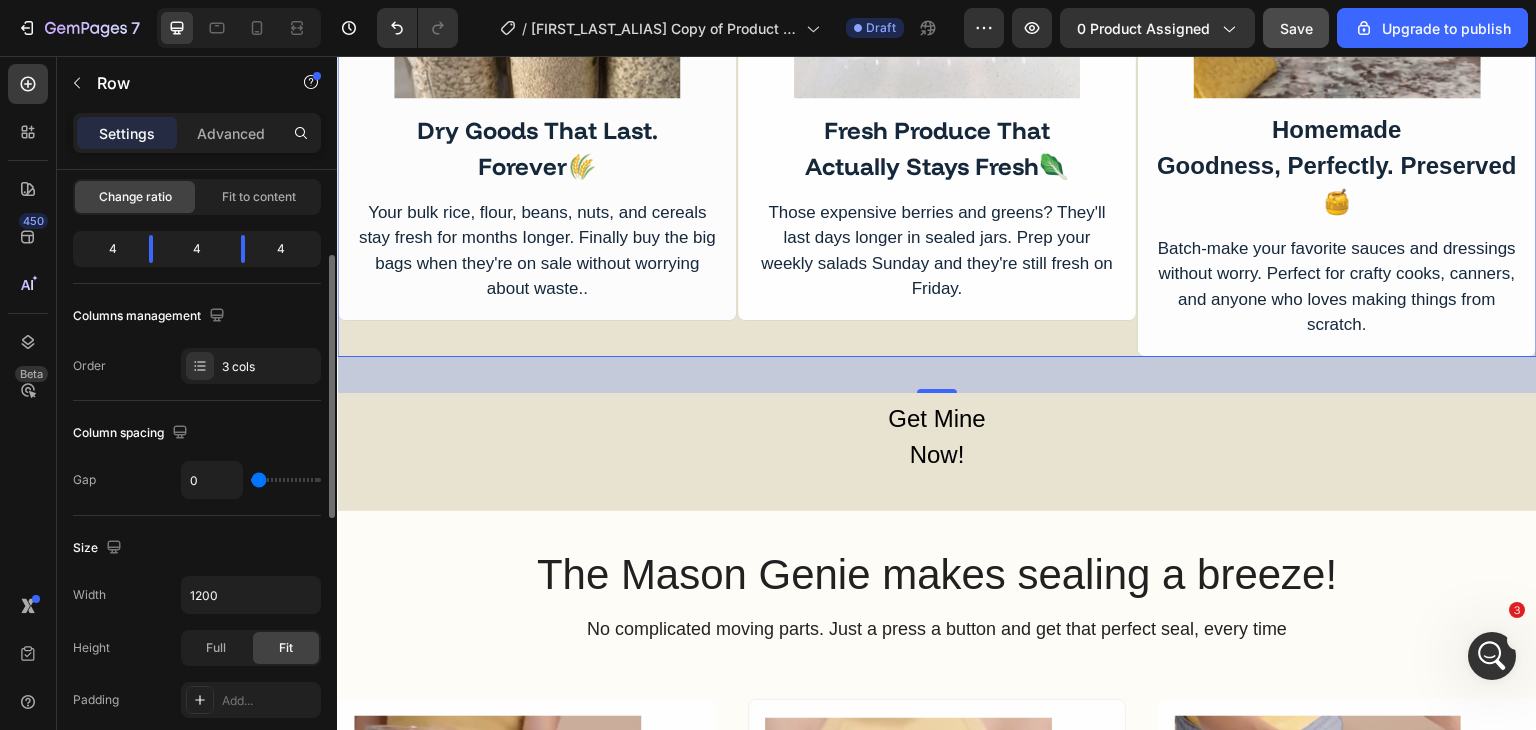 drag, startPoint x: 264, startPoint y: 479, endPoint x: 238, endPoint y: 479, distance: 26 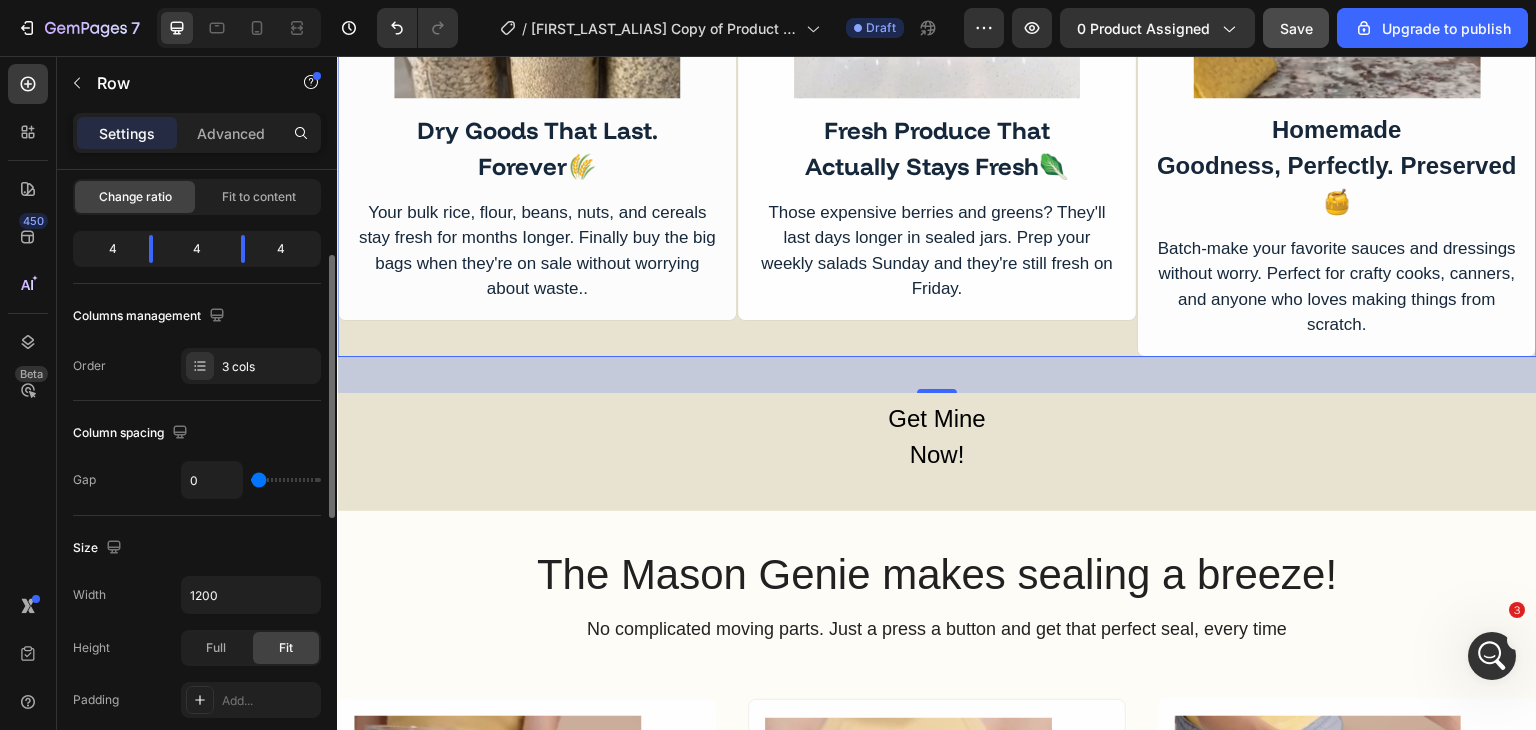 type on "32" 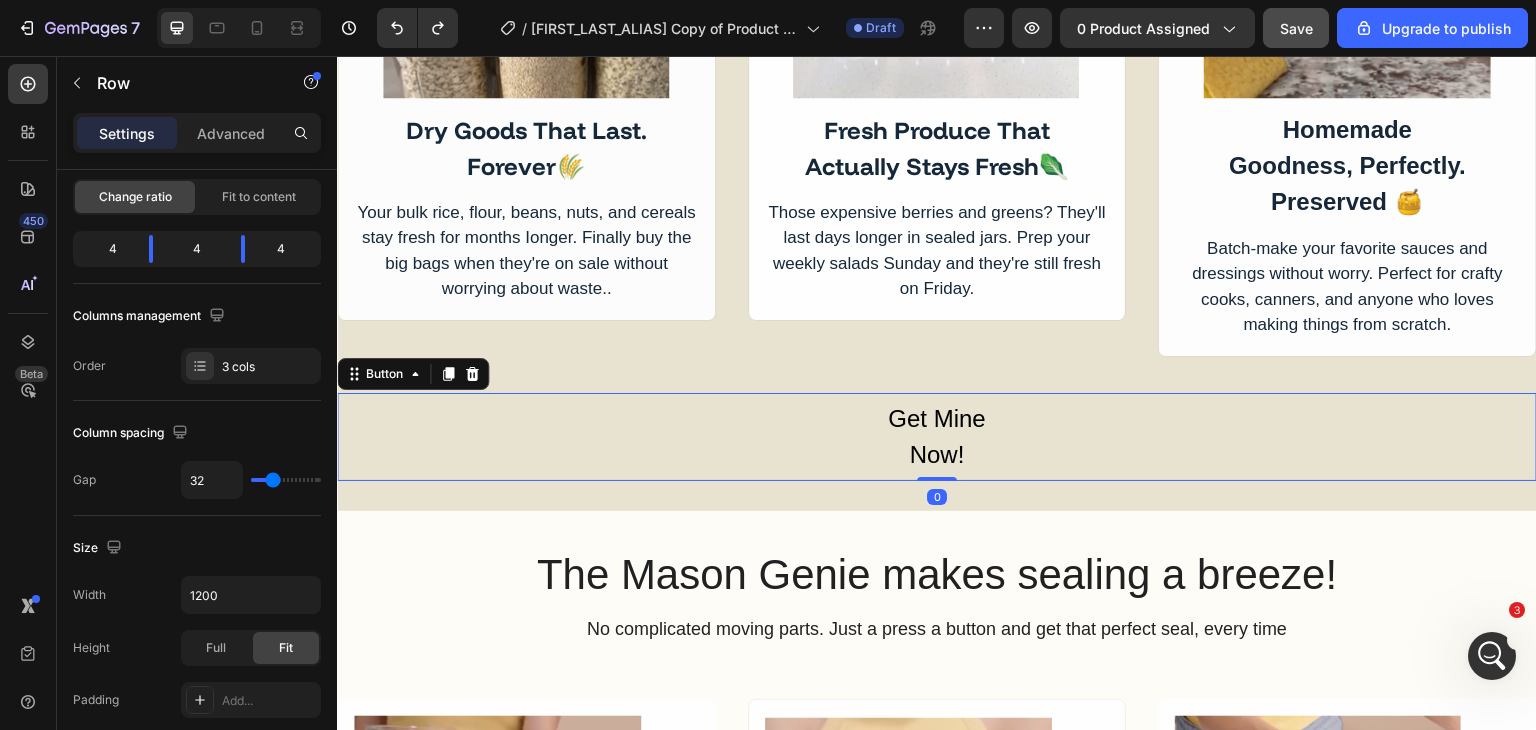 click on "Get Mine Now! Button   0" at bounding box center [937, 437] 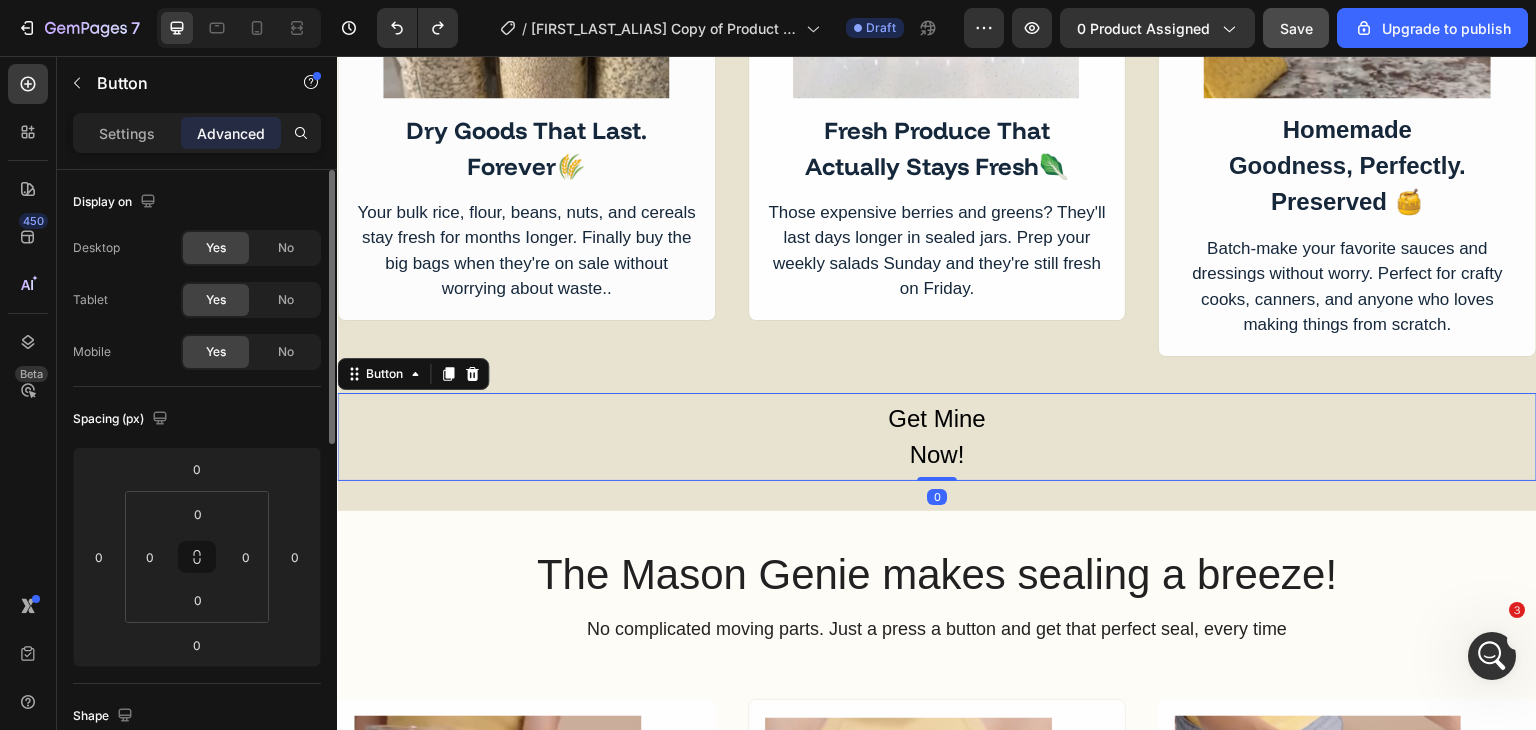 click on "Transform any mason jar into a food- saving powerhouse! Heading Vacuum-seal snacks, pantry goods, produce, and more with one satisfying press of a button. Text Block Row Image Dry Goods That Last. Forever 🌾 Text Block Your bulk rice, flour, beans, nuts, and cereals stay fresh for months Ionger. Finally buy the big bags when they're on sale without worrying about waste.. Text Block Row Image Fresh Produce That Actually Stays Fresh🥬 Text Block Those expensive berries and greens? They'll last days longer in sealed jars. Prep your weekly salads Sunday and they're still fresh on Friday. Text Block Row Image Homemade Goodness, Perfectly. Preserved 🍯 Text Block Batch-make your favorite sauces and dressings without worry. Perfect for crafty cooks, canners, and anyone who loves making things from scratch. Text Block Row Row Get Mine Now! Button 0 Row Section 2" at bounding box center [937, 42] 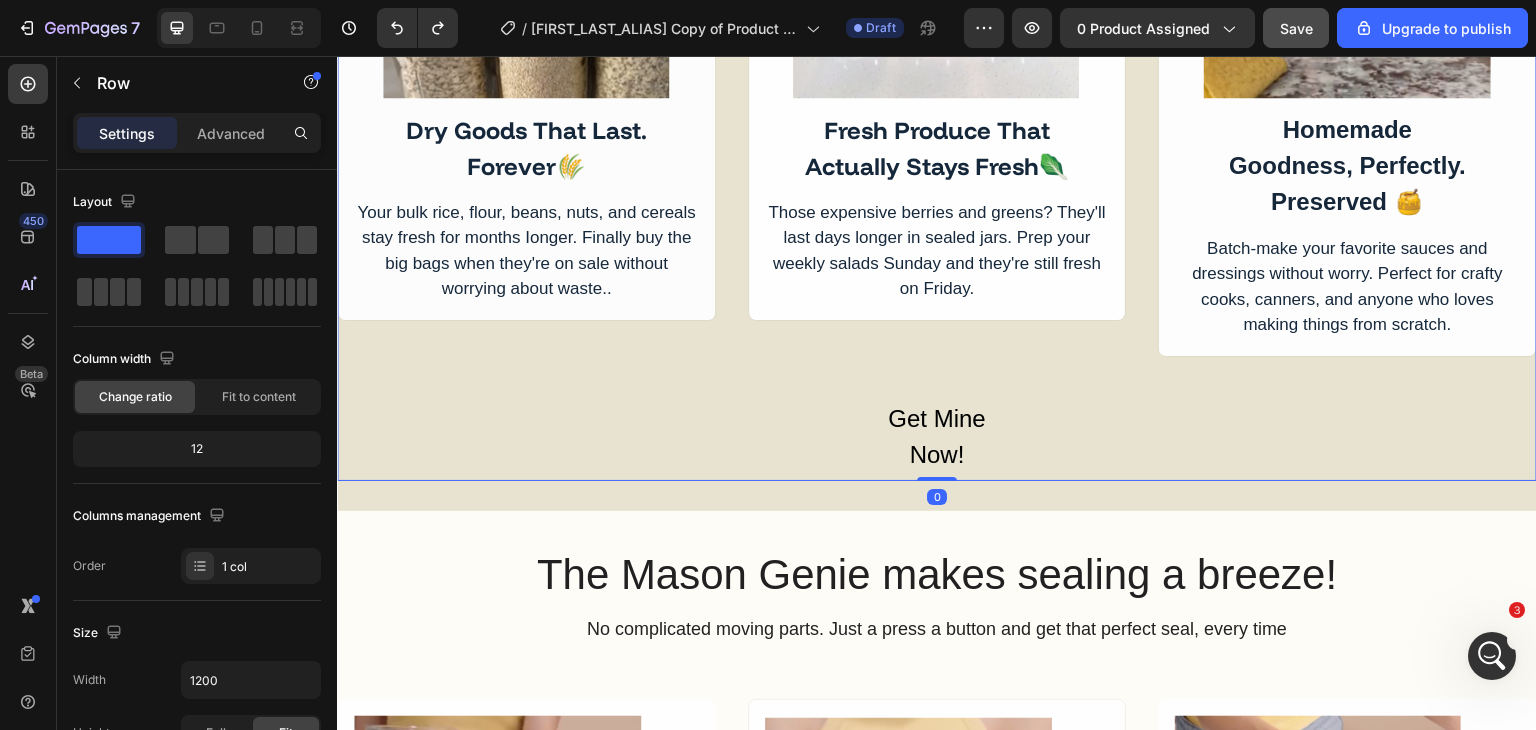 click on "Transform any mason jar into a food- saving powerhouse! Heading Vacuum-seal snacks, pantry goods, produce, and more with one satisfying press of a button. Text Block Row Image Dry Goods That Last. Forever 🌾 Text Block Your bulk rice, flour, beans, nuts, and cereals stay fresh for months Ionger. Finally buy the big bags when they're on sale without worrying about waste.. Text Block Row Image Fresh Produce That Actually Stays Fresh🥬 Text Block Those expensive berries and greens? They'll last days longer in sealed jars. Prep your weekly salads Sunday and they're still fresh on Friday. Text Block Row Image Homemade Goodness, Perfectly. Preserved 🍯 Text Block Batch-make your favorite sauces and dressings without worry. Perfect for crafty cooks, canners, and anyone who loves making things from scratch. Text Block Row Row Get Mine Now! Button" at bounding box center (937, 42) 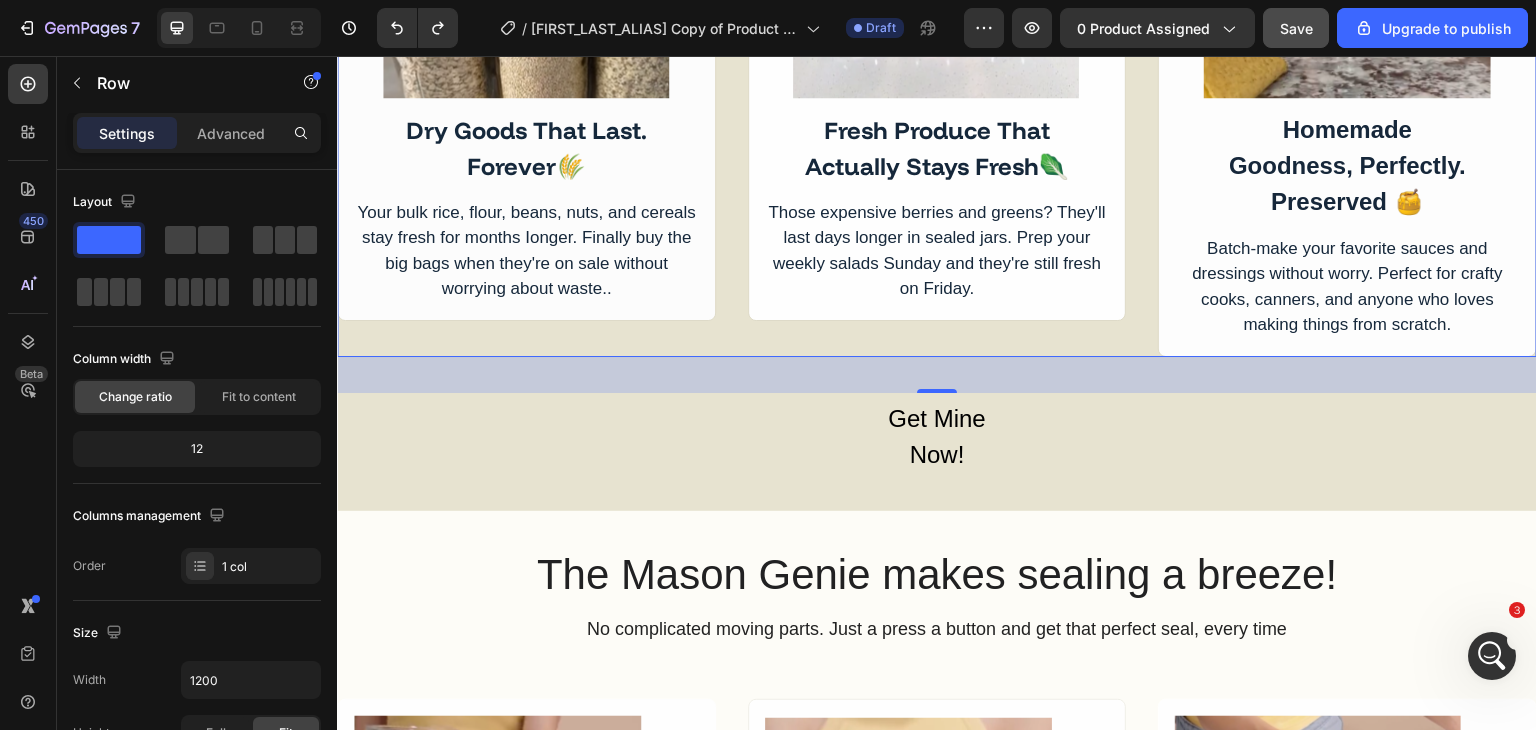 click on "Image Fresh Produce That Actually Stays Fresh🥬 Text Block Those expensive berries and greens? They'll last days longer in sealed jars. Prep your weekly salads Sunday and they're still fresh on Friday. Text Block Row" at bounding box center [937, 75] 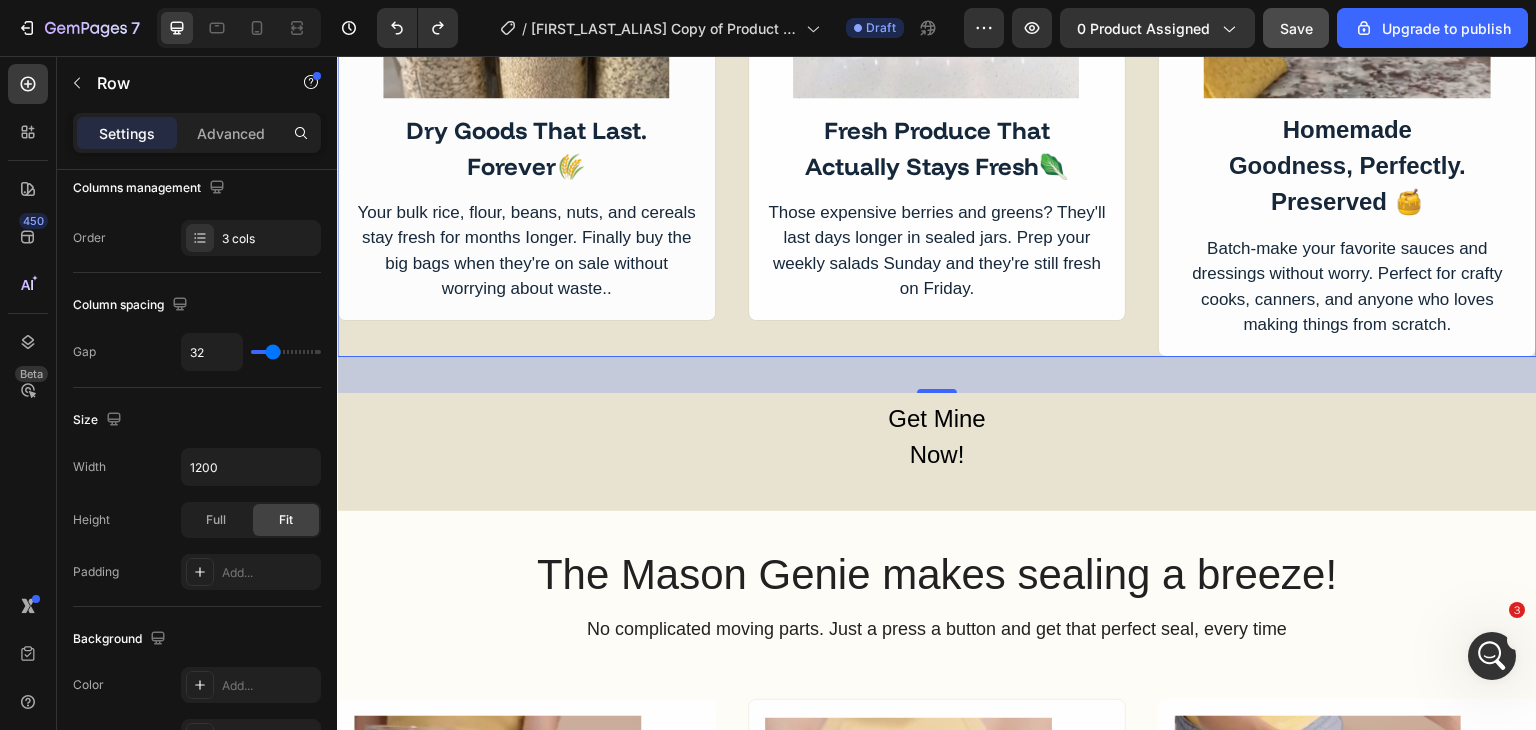 scroll, scrollTop: 28, scrollLeft: 0, axis: vertical 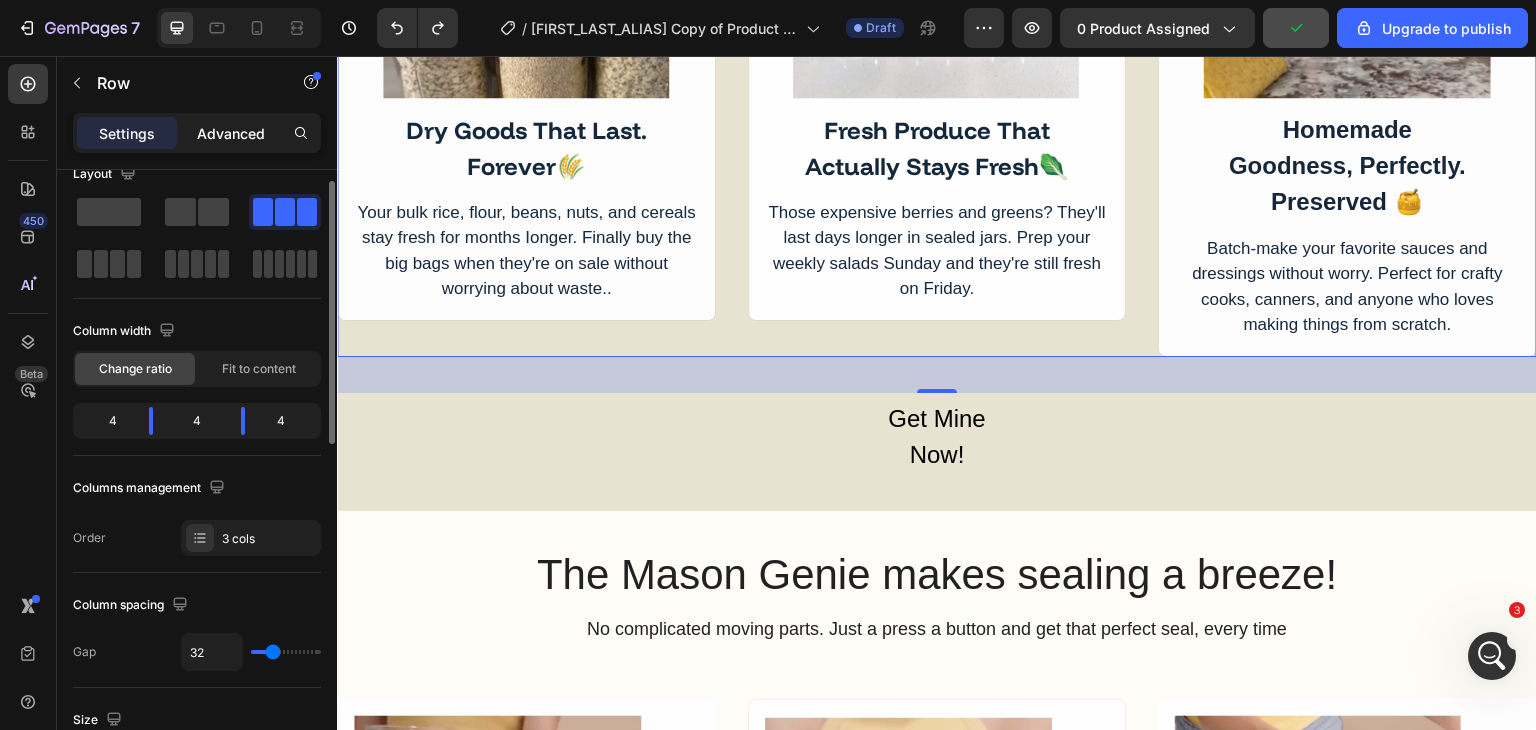 click on "Advanced" at bounding box center (231, 133) 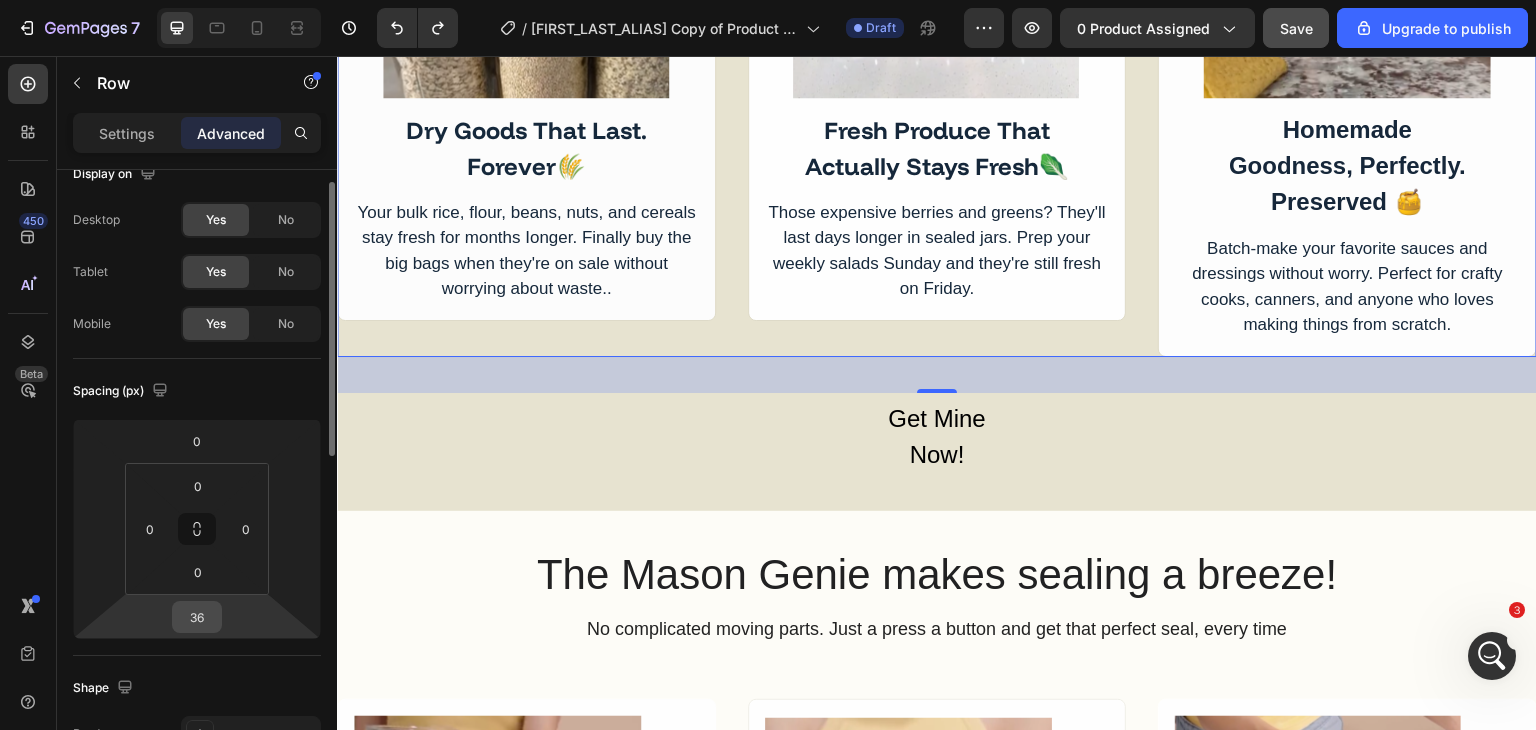 click on "36" at bounding box center [197, 617] 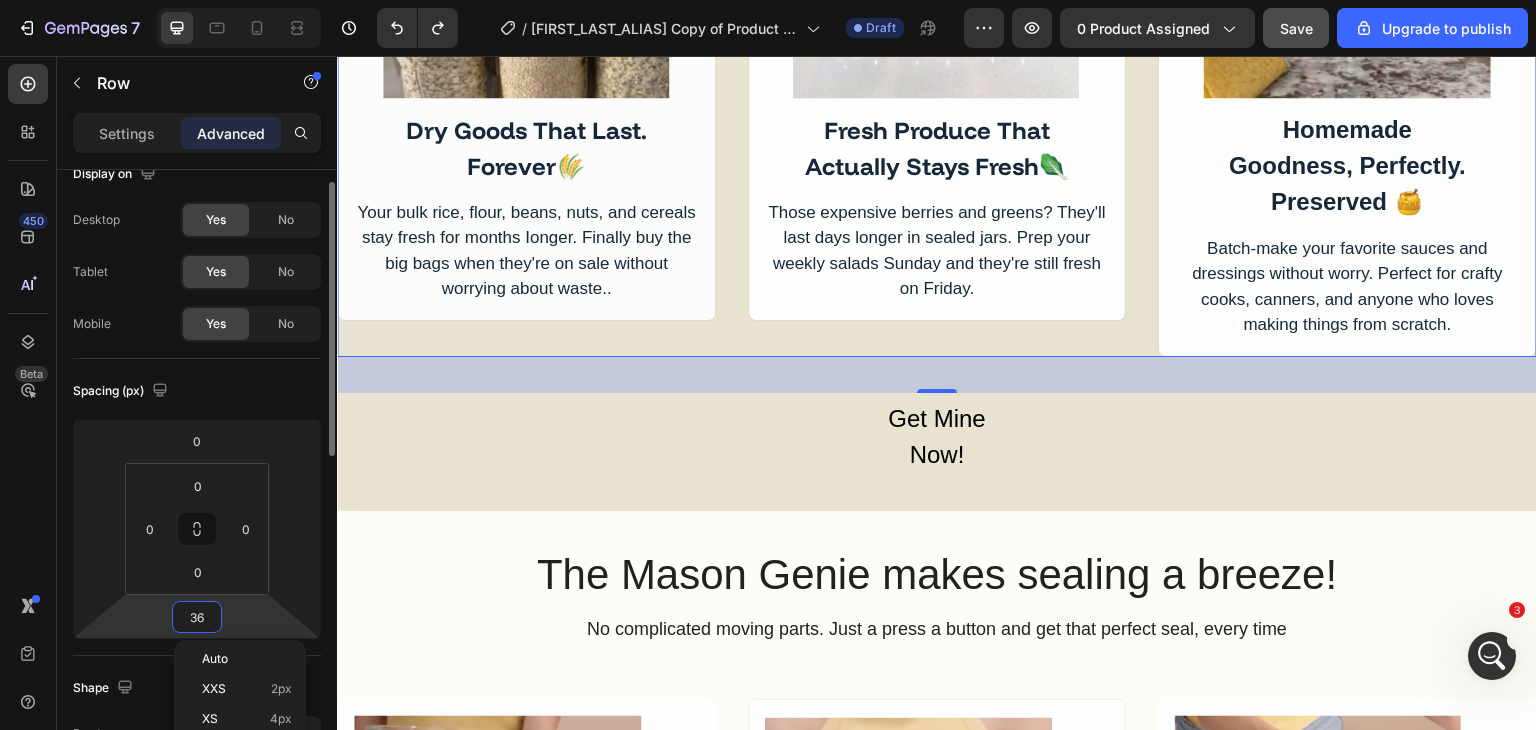 type 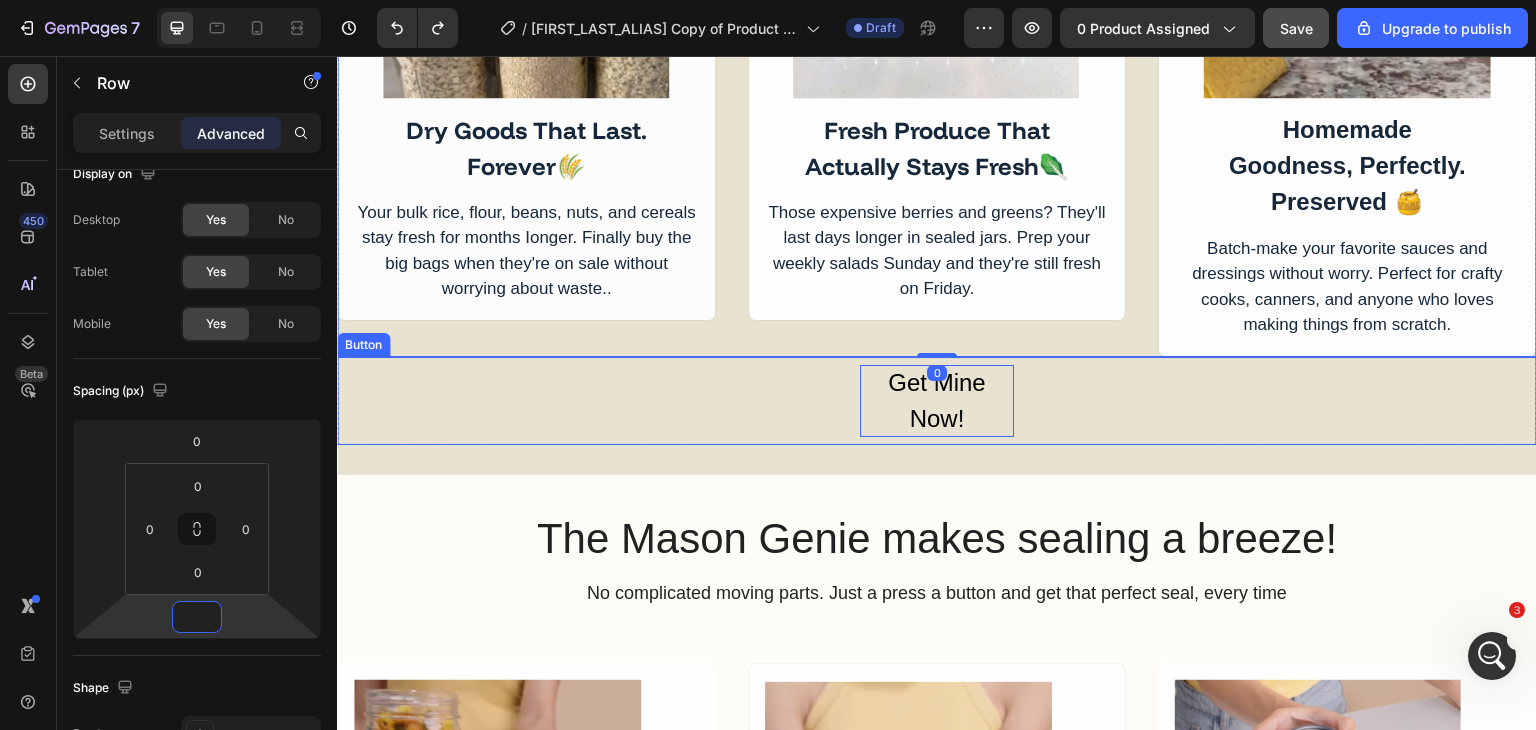 click on "Get Mine Now!" at bounding box center [937, 401] 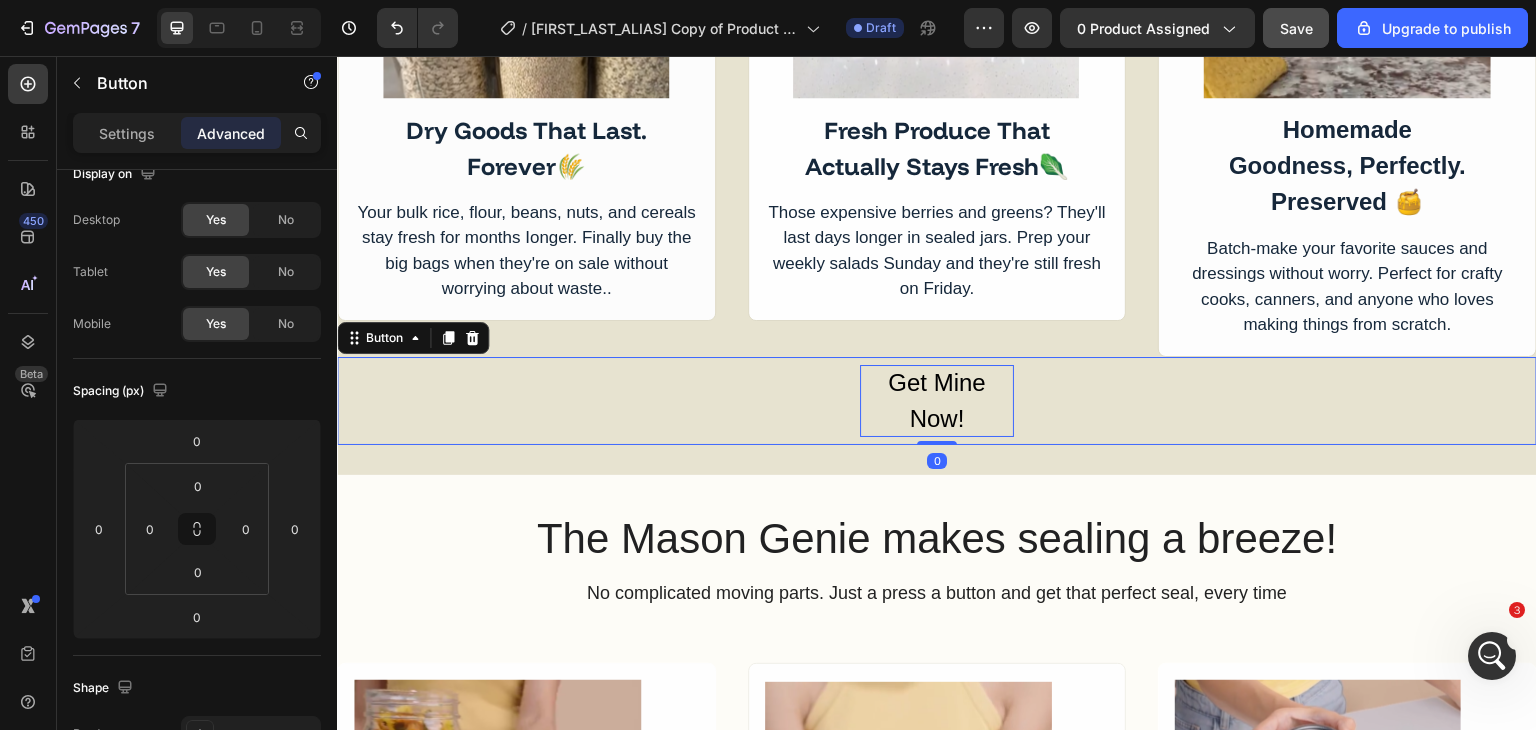 scroll, scrollTop: 0, scrollLeft: 0, axis: both 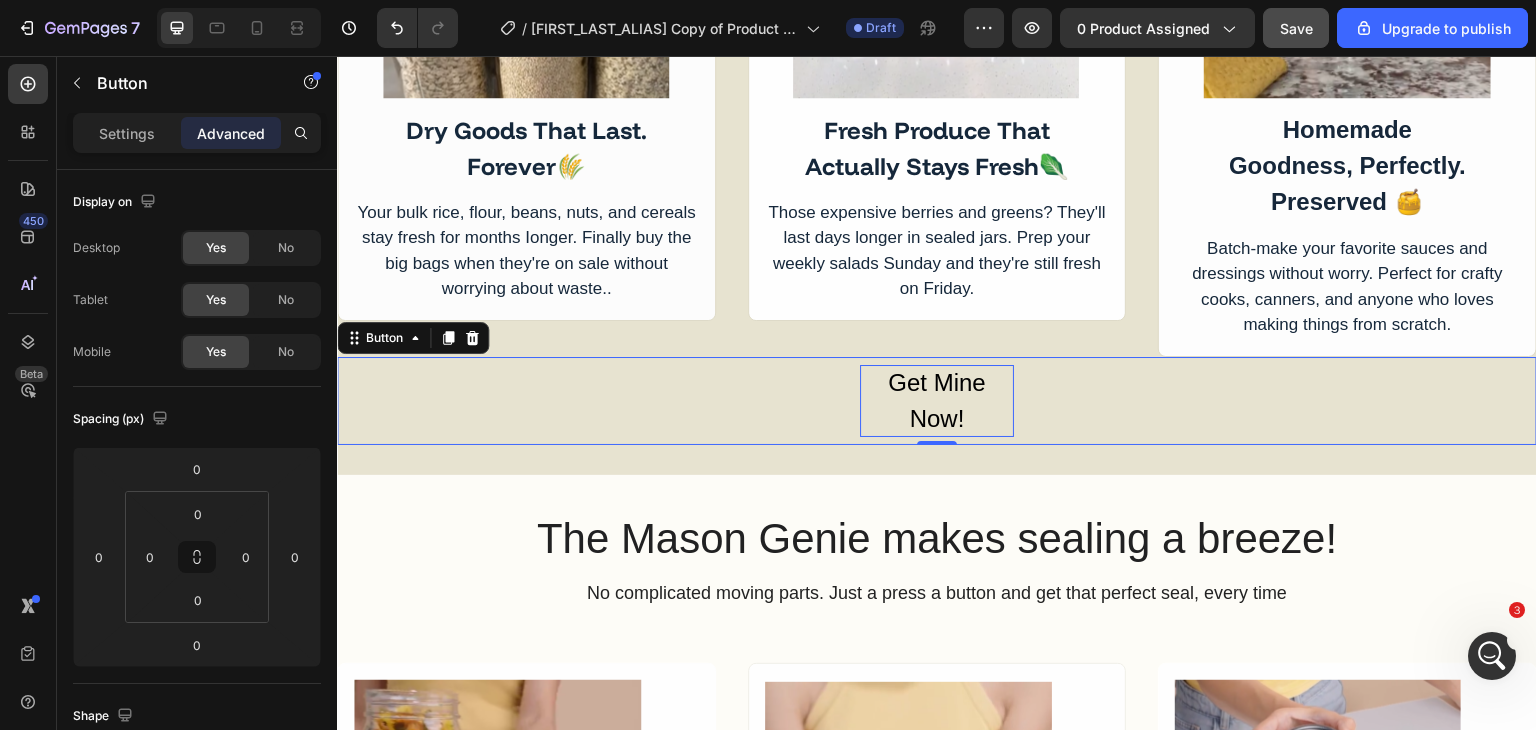 click on "Get Mine Now!" at bounding box center (937, 401) 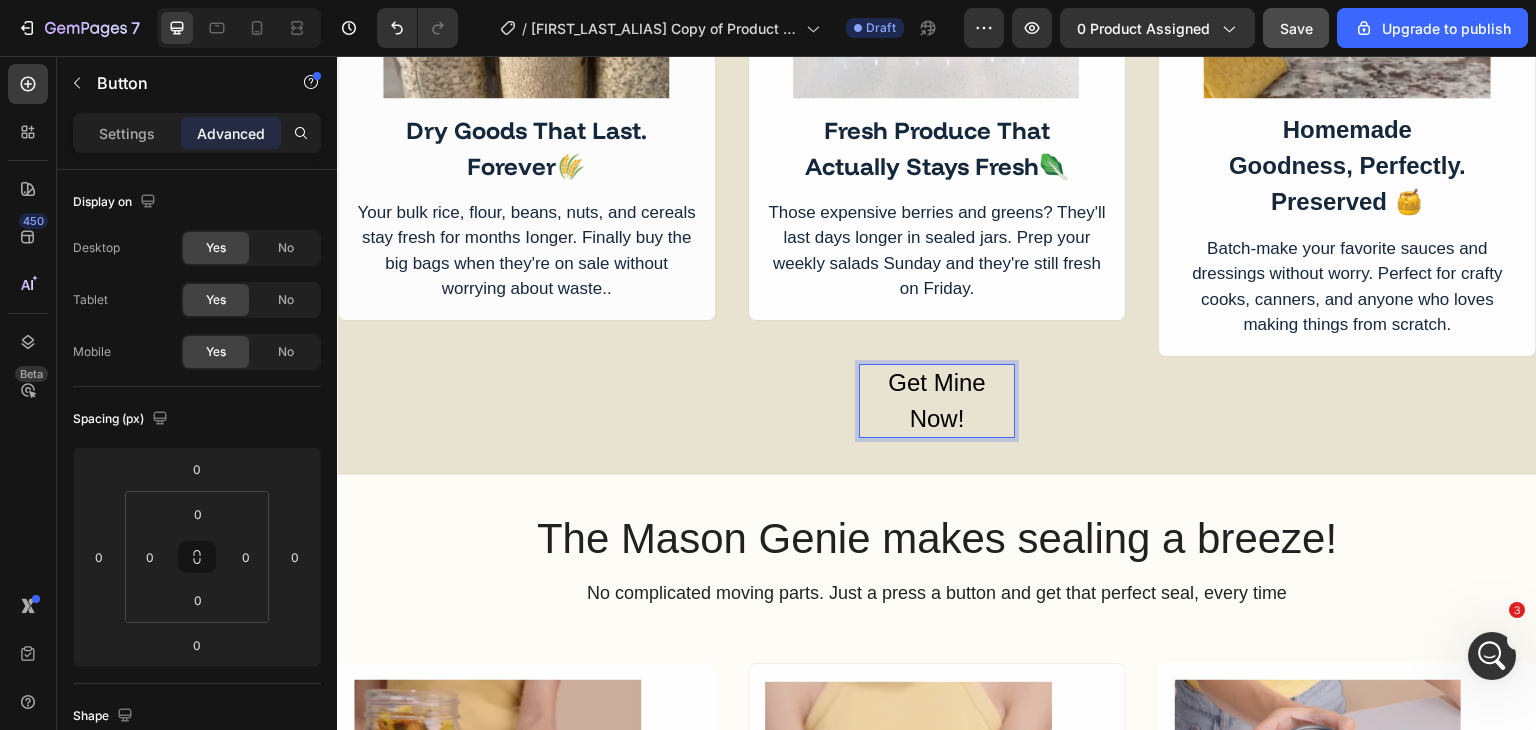 click on "Get Mine Now!" at bounding box center (937, 401) 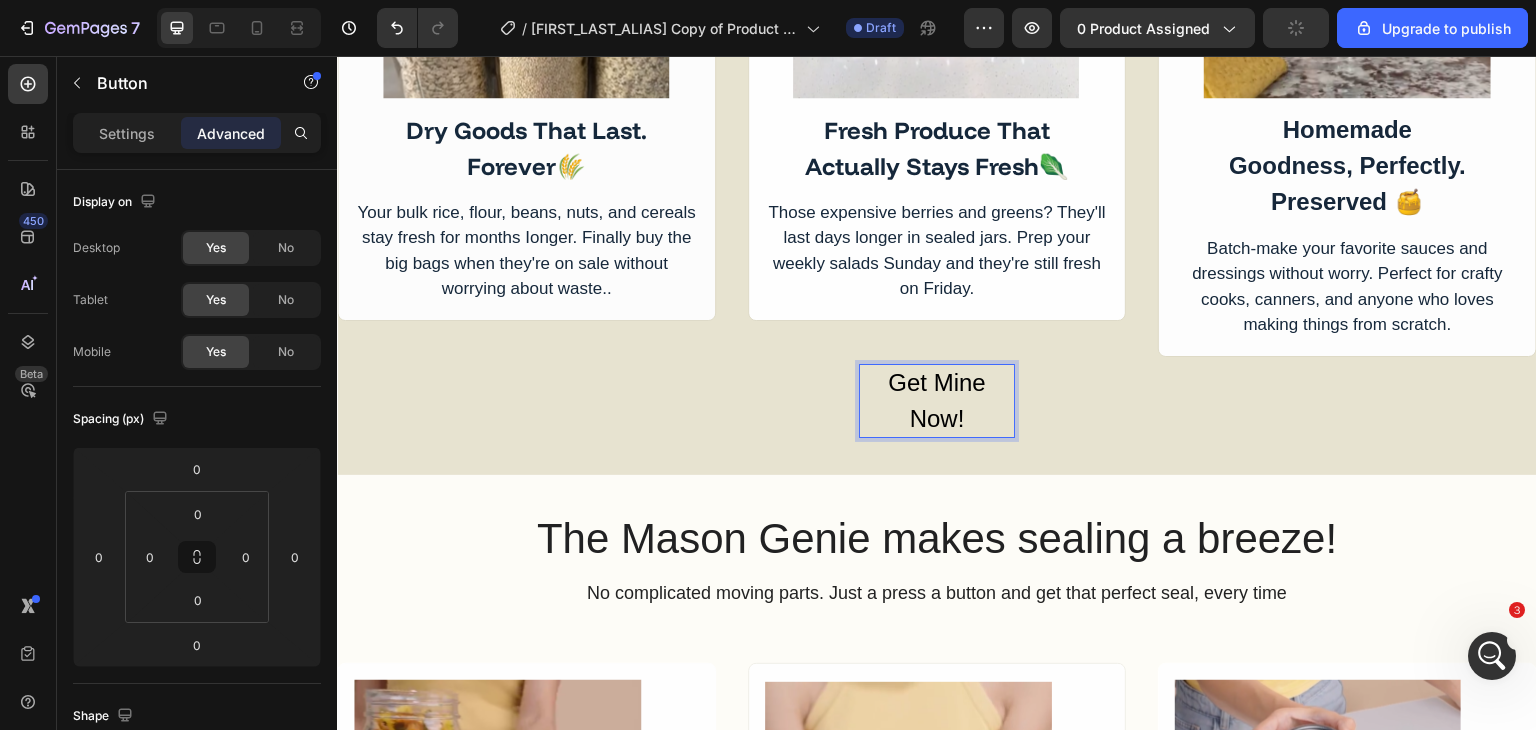 click on "Get Mine Now!" at bounding box center (937, 401) 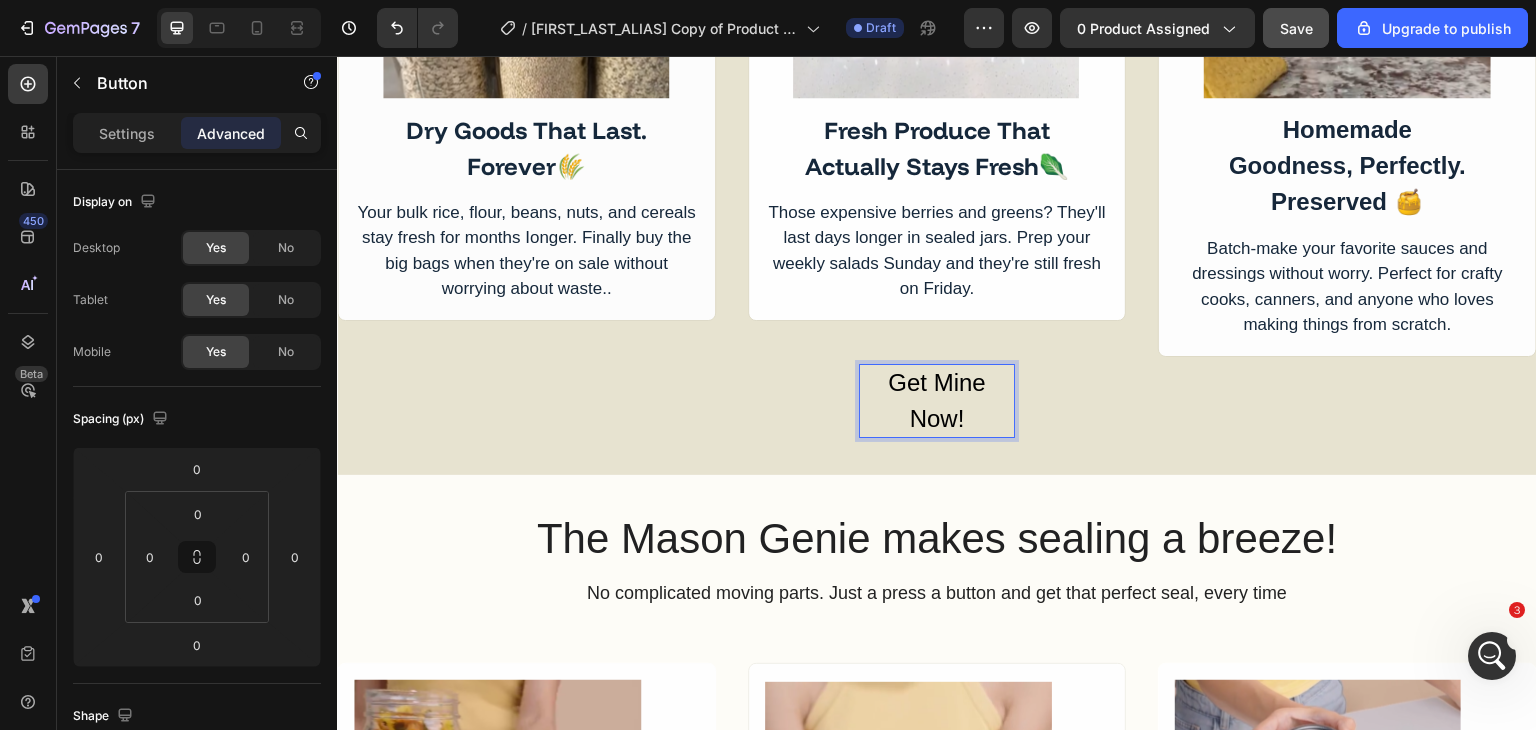 click on "Get Mine Now!" at bounding box center [937, 401] 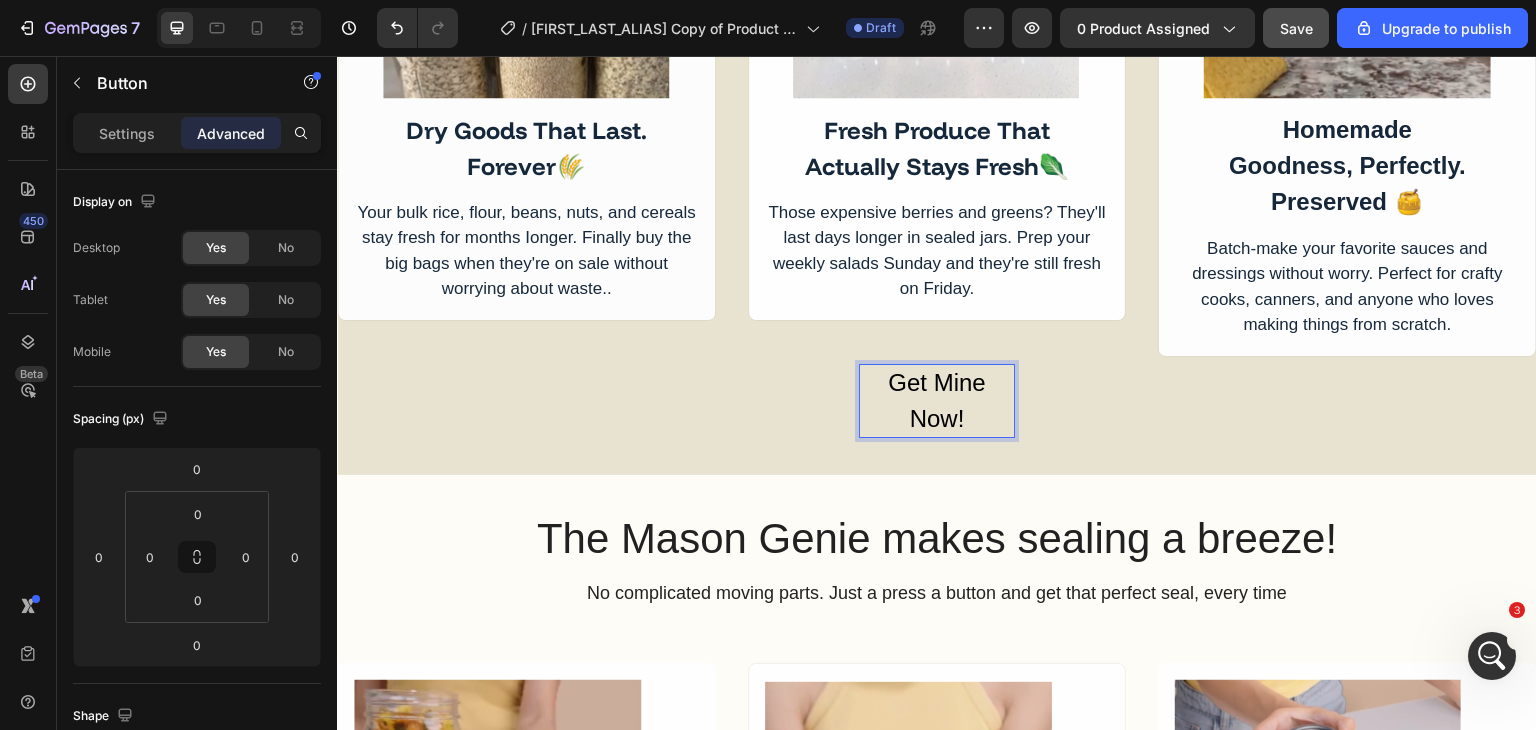 drag, startPoint x: 1005, startPoint y: 400, endPoint x: 1022, endPoint y: 400, distance: 17 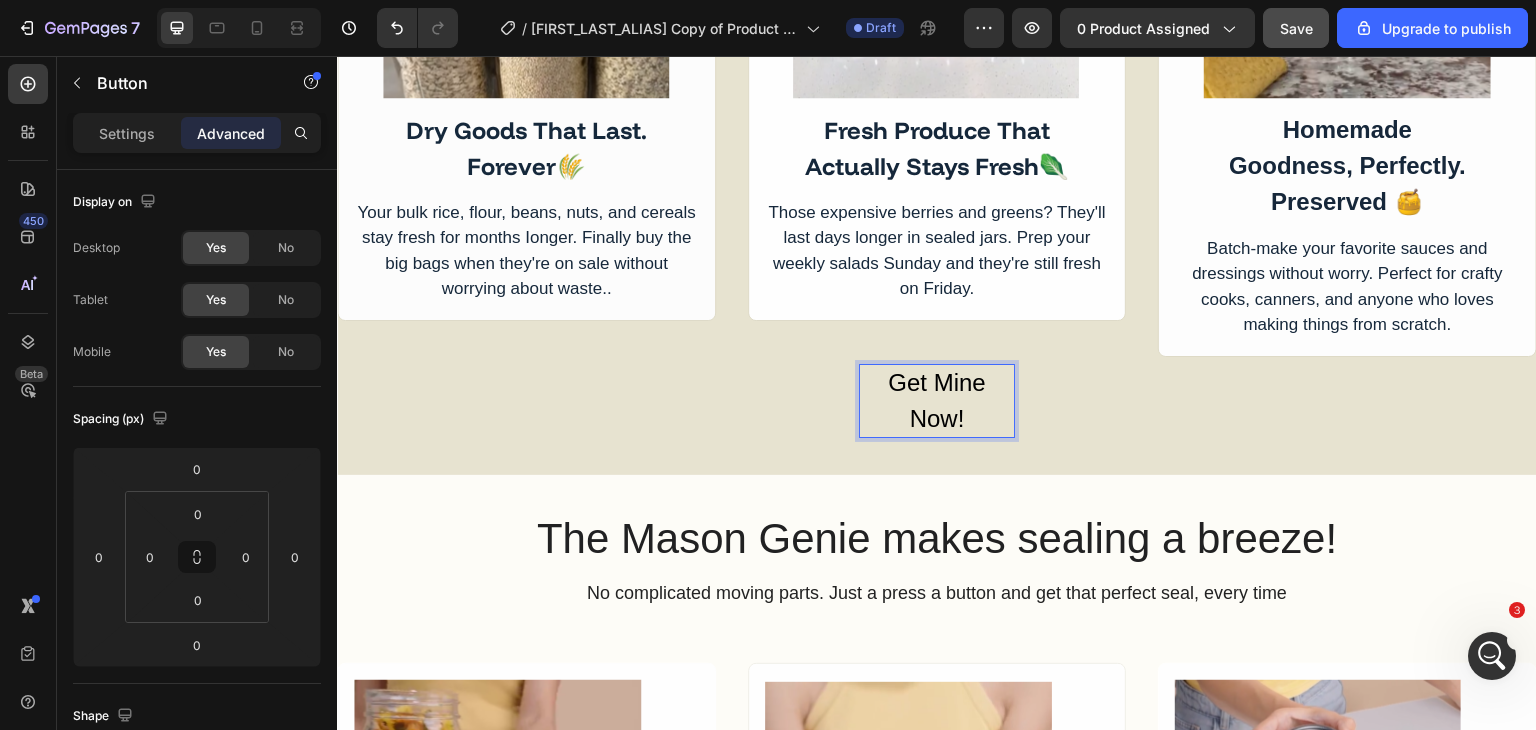 click on "Get Mine Now!" at bounding box center (937, 401) 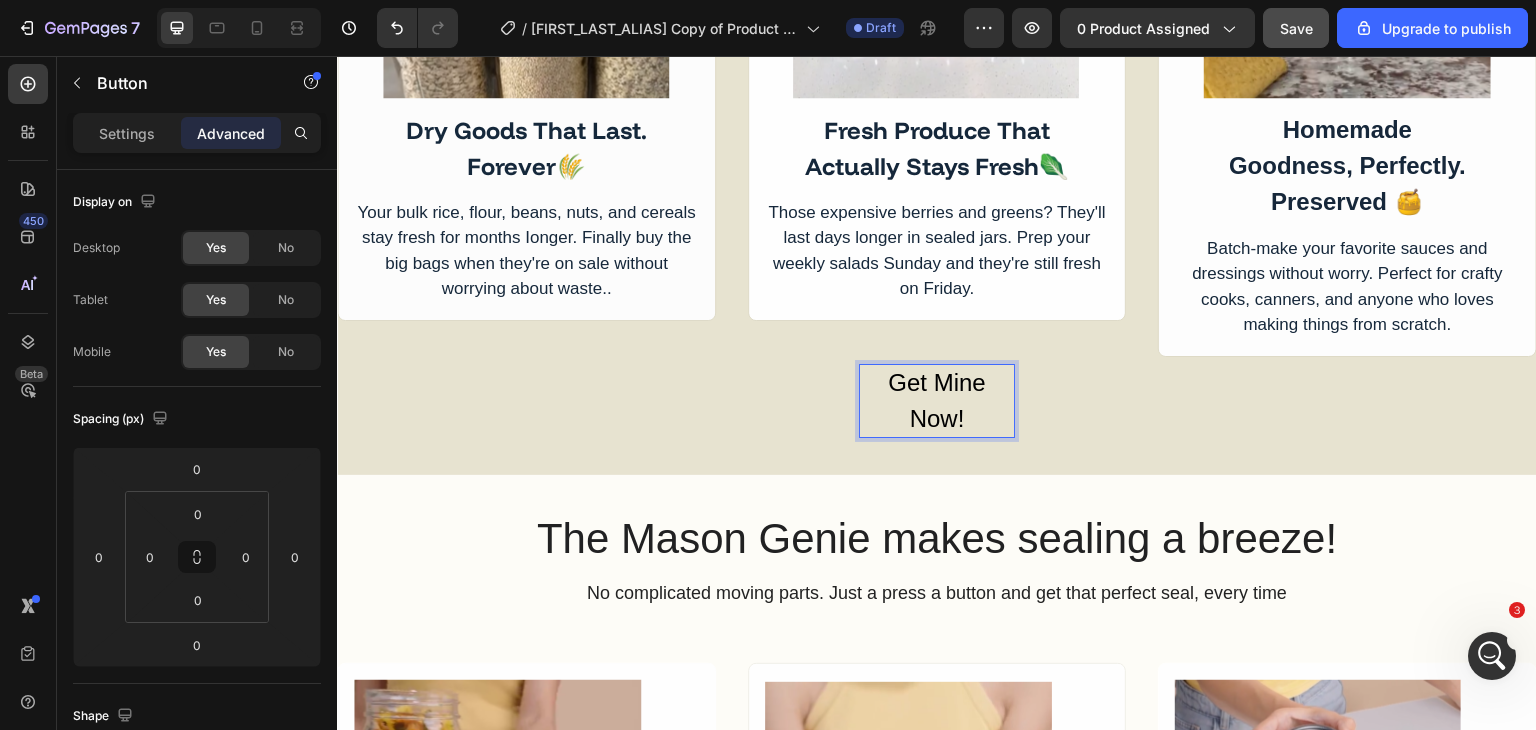 click on "Get Mine Now!" at bounding box center (937, 401) 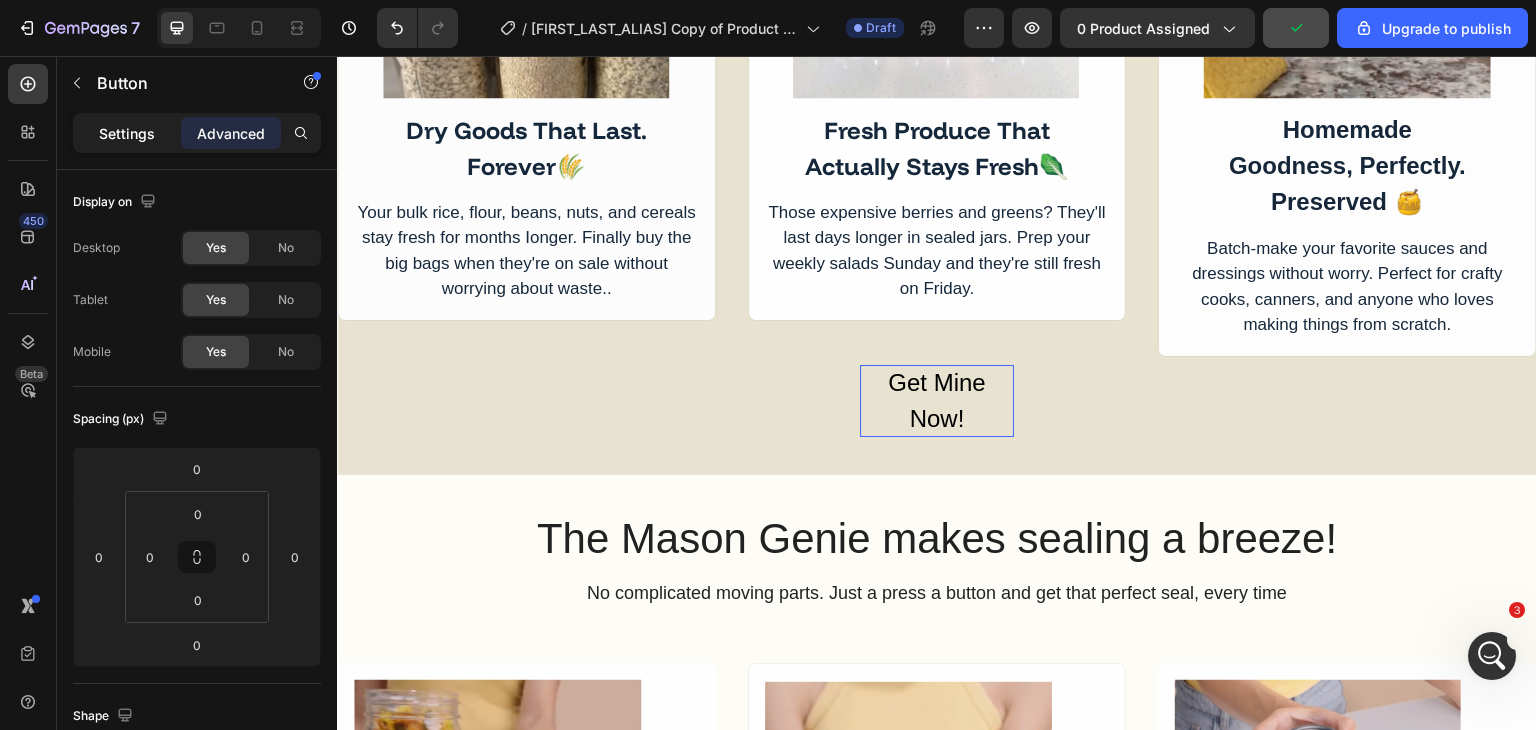 click on "Settings" 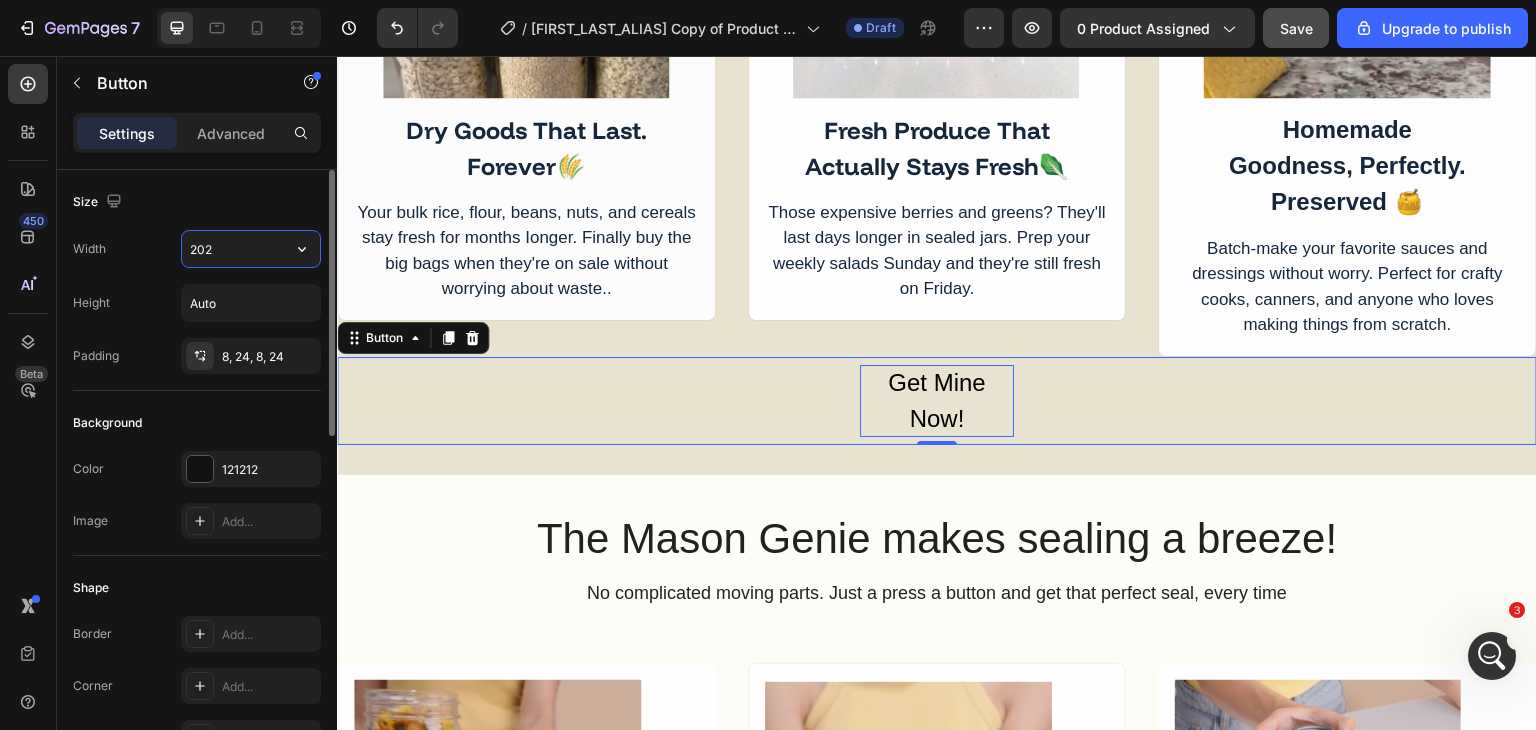 click on "202" at bounding box center [251, 249] 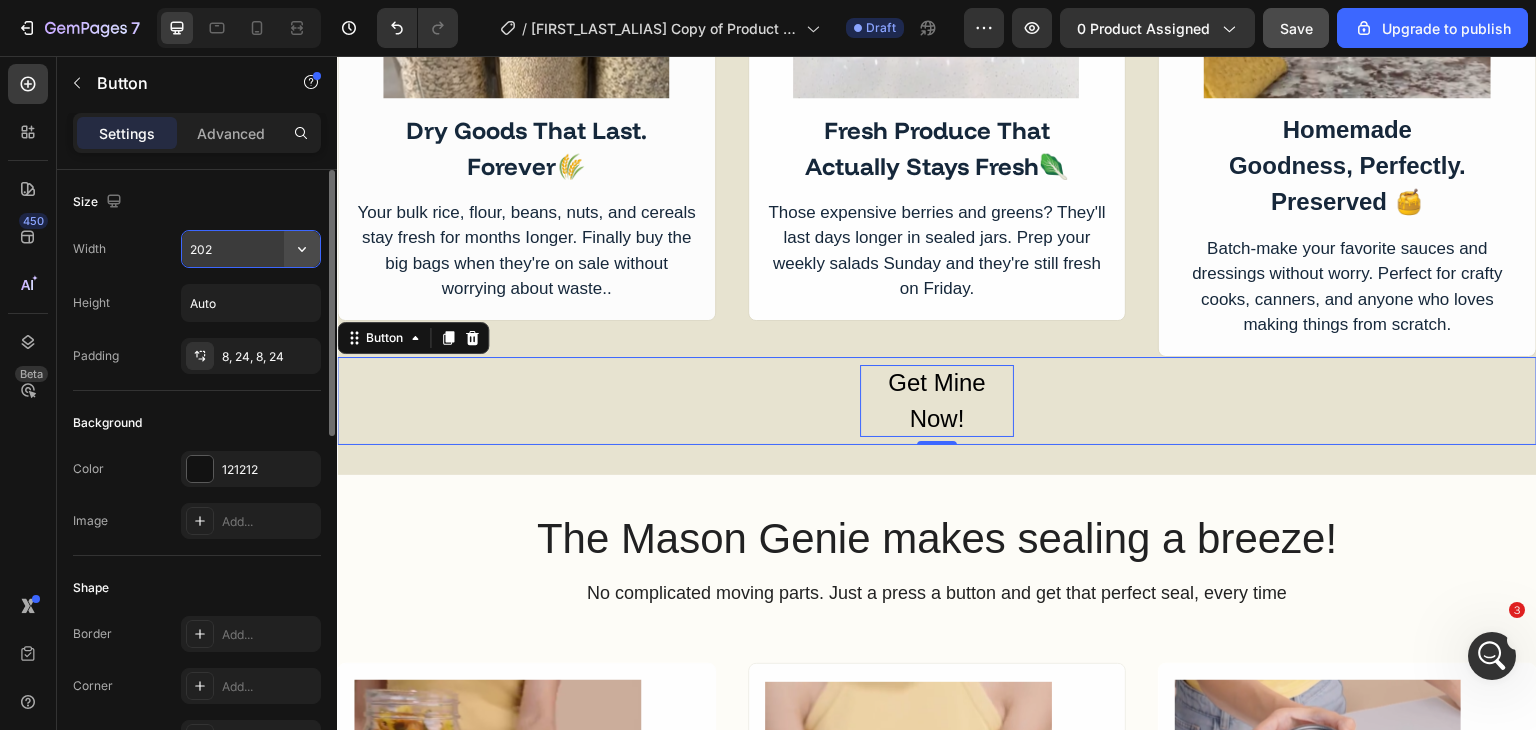 click 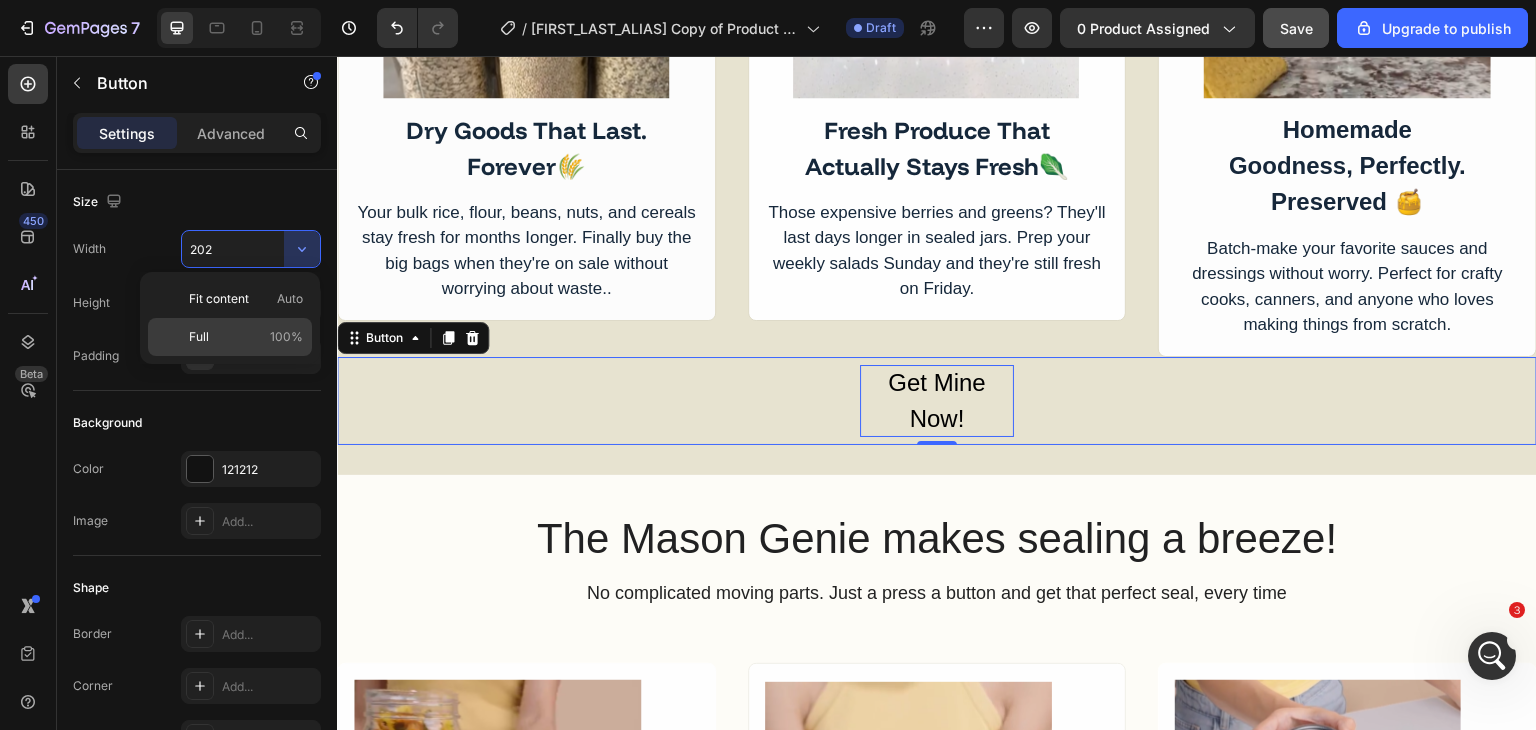 click on "Full 100%" at bounding box center [246, 337] 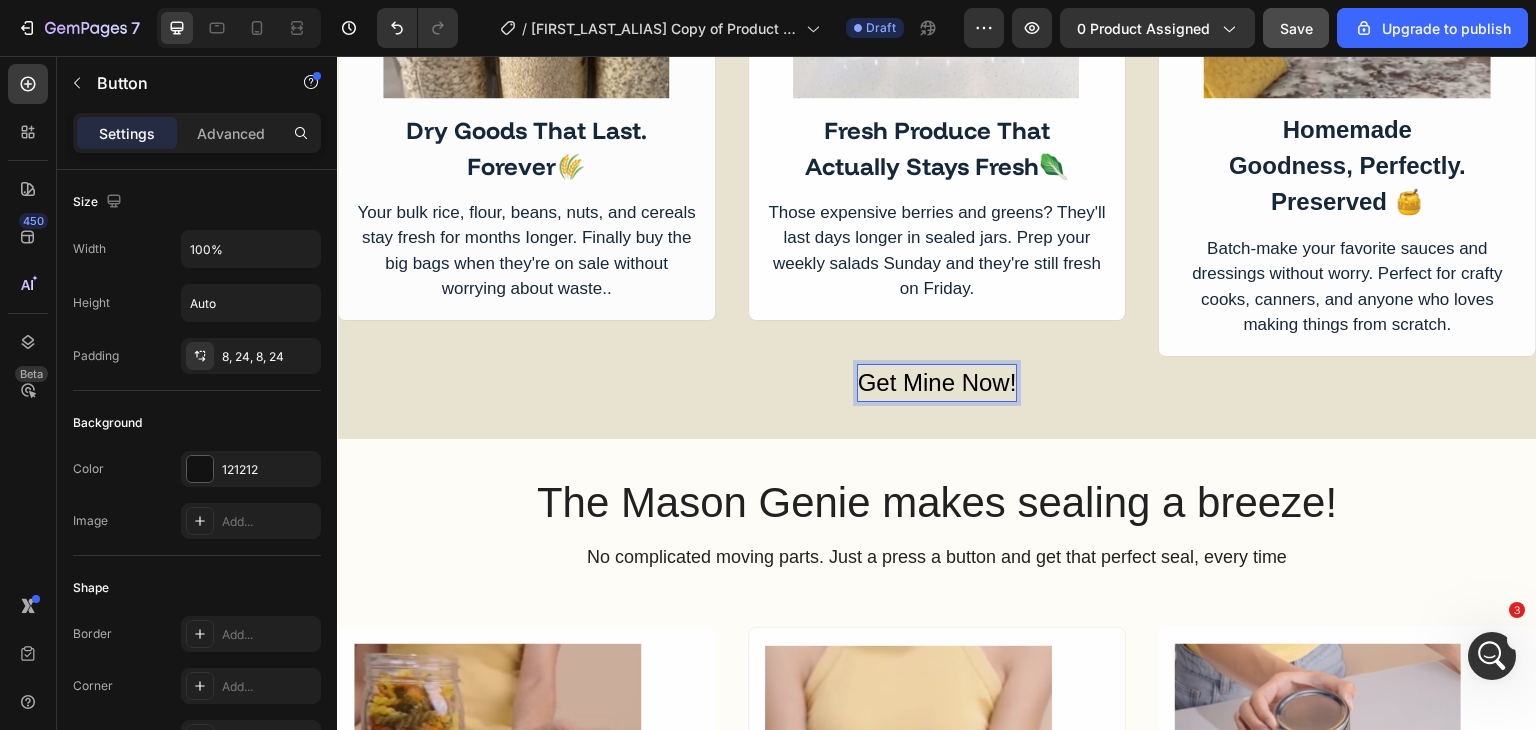 type 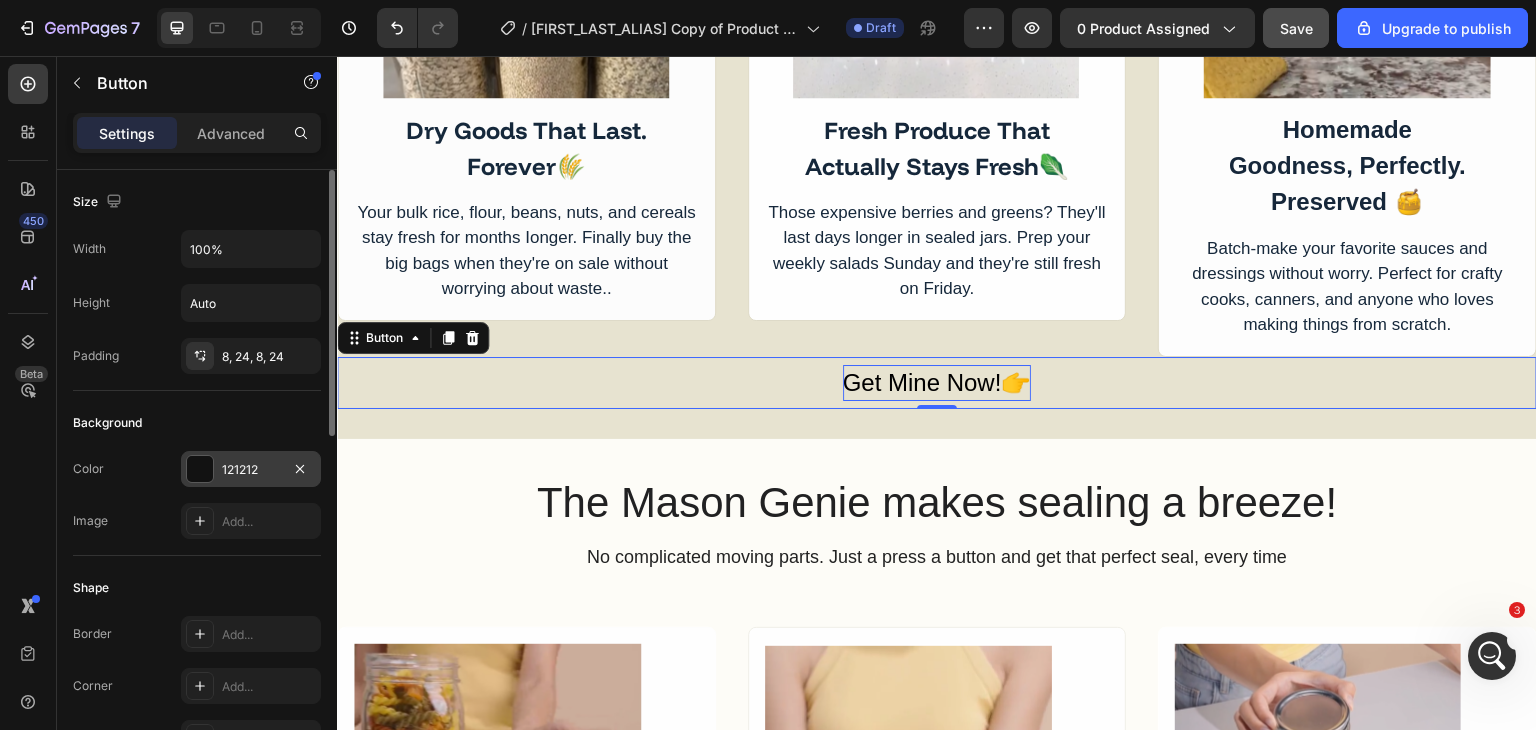 click at bounding box center [200, 469] 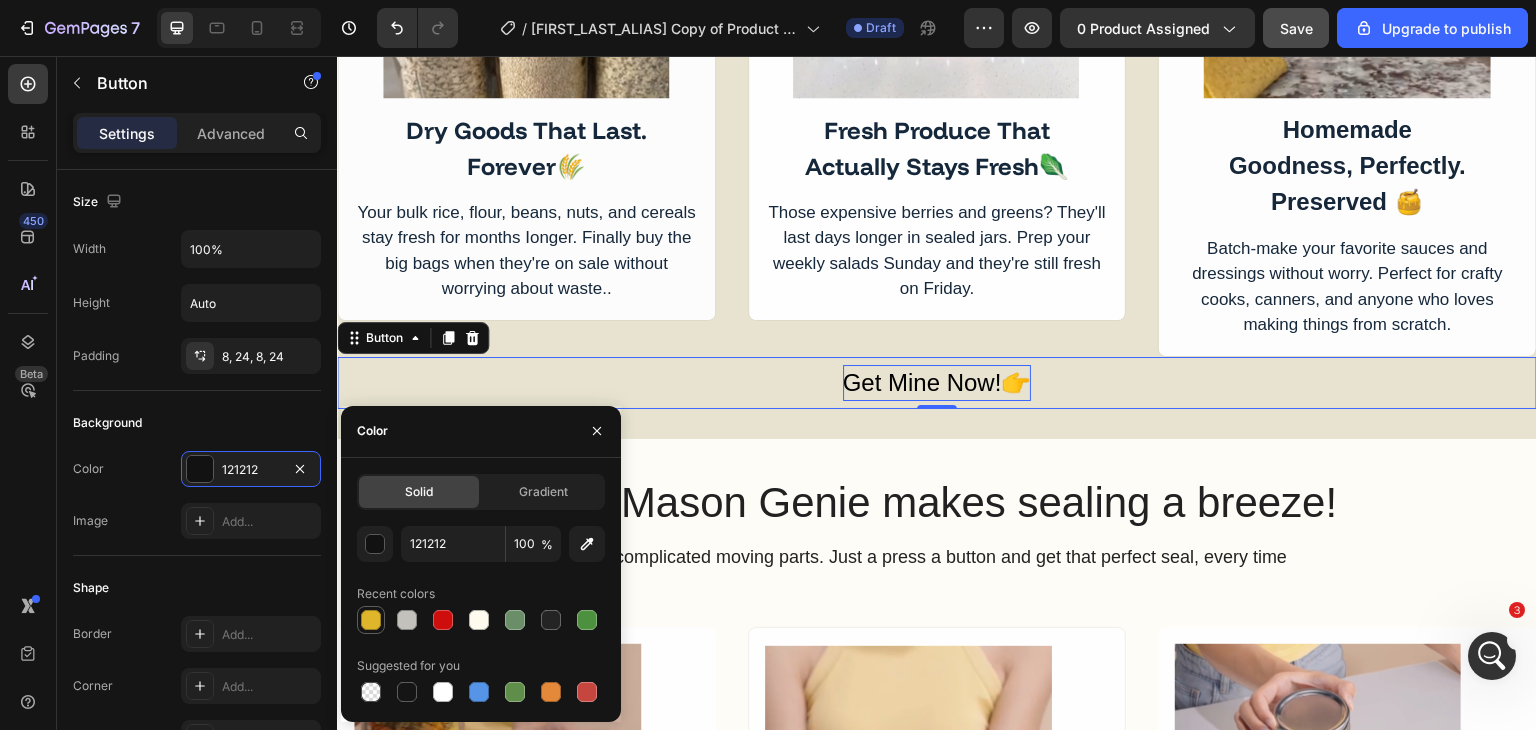click at bounding box center [371, 620] 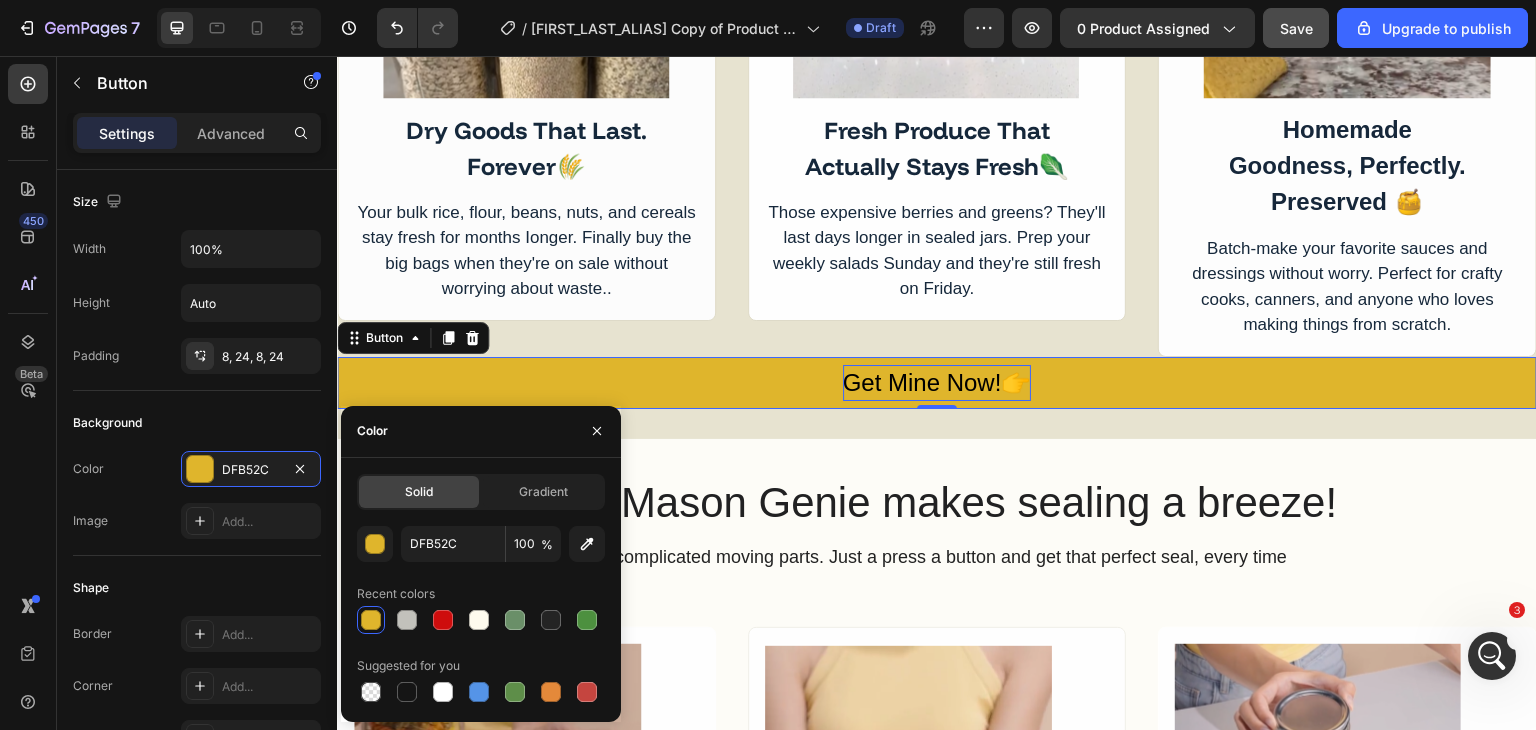 type on "121212" 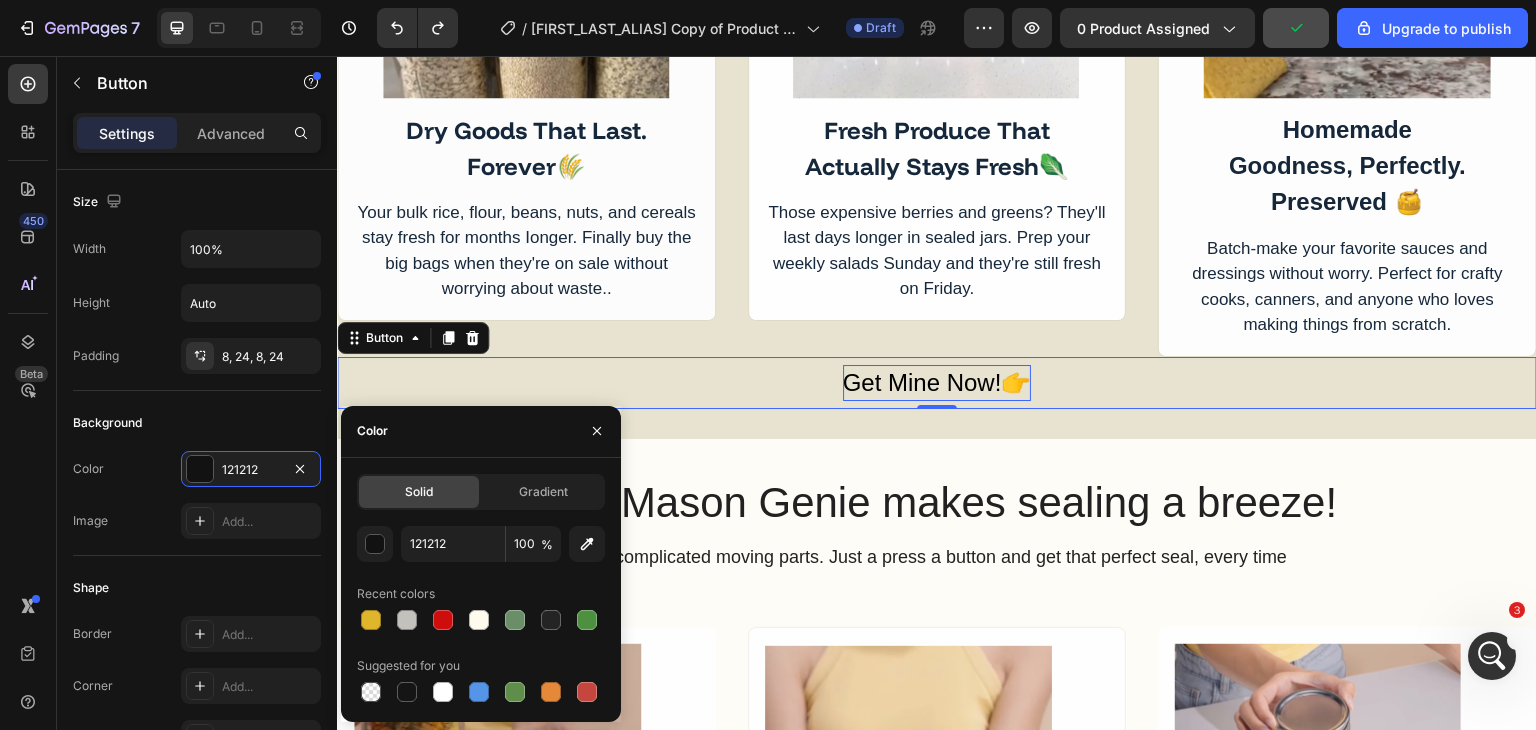 click on "Get Mine Now!👉" at bounding box center (937, 383) 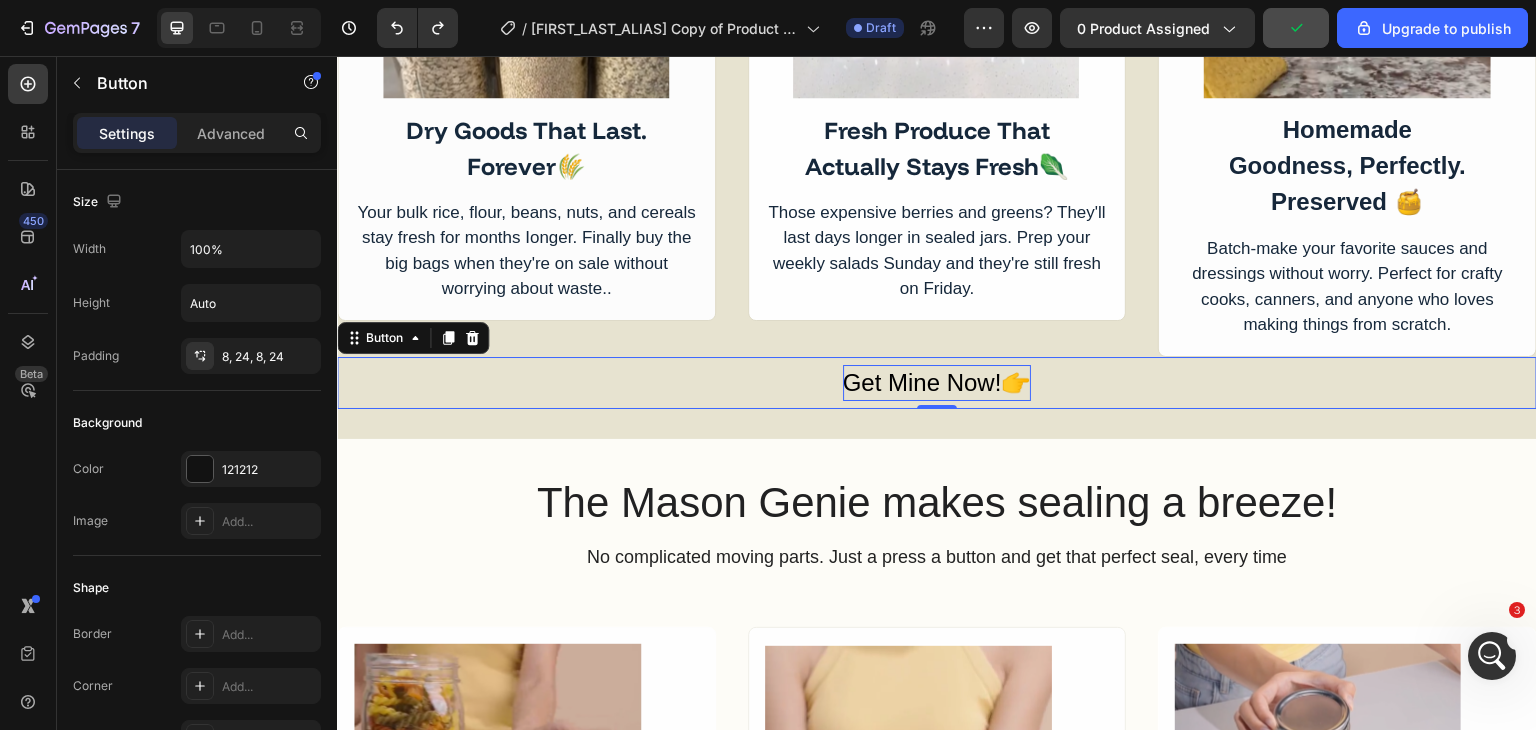 click on "Get Mine Now!👉" at bounding box center (937, 383) 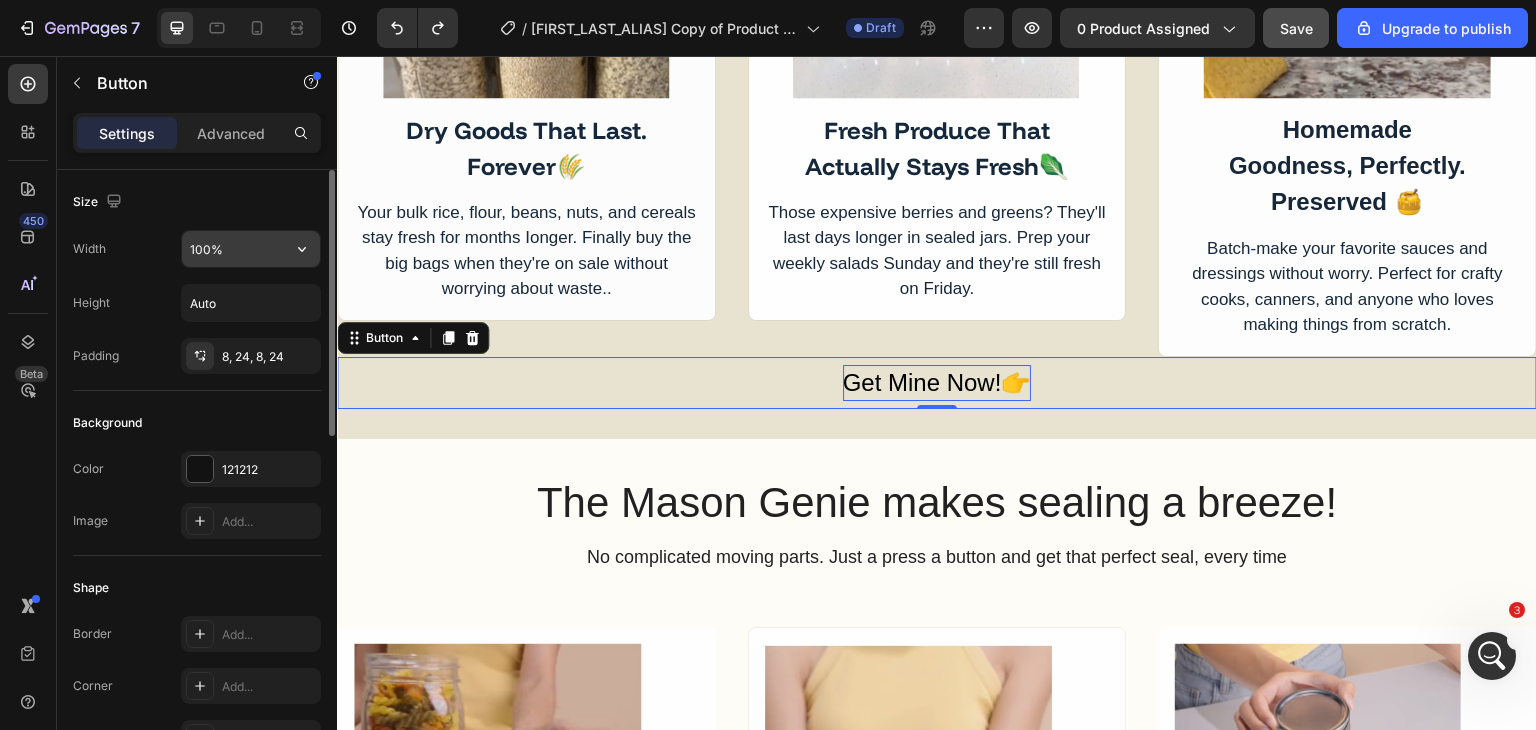 click on "100%" at bounding box center [251, 249] 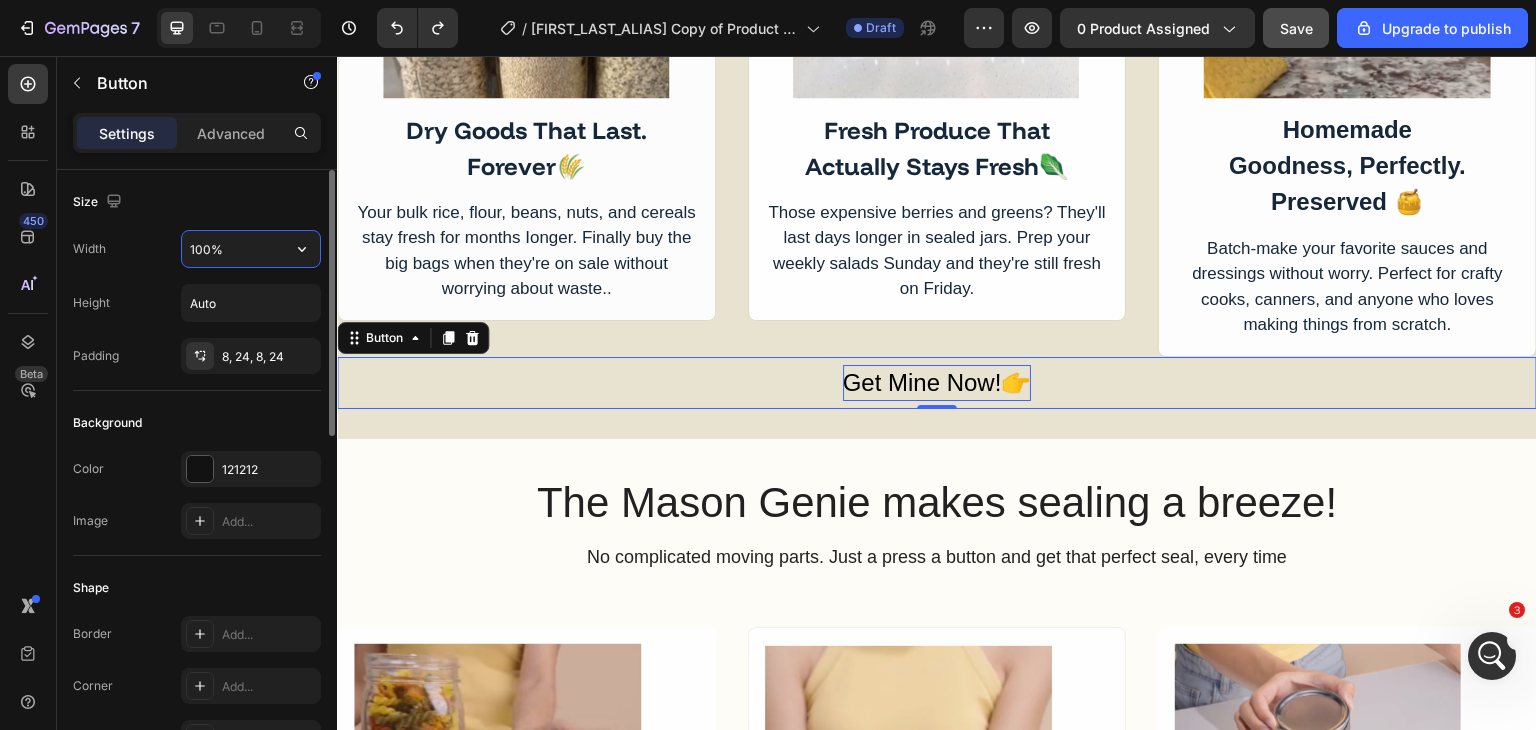 click on "100%" at bounding box center (251, 249) 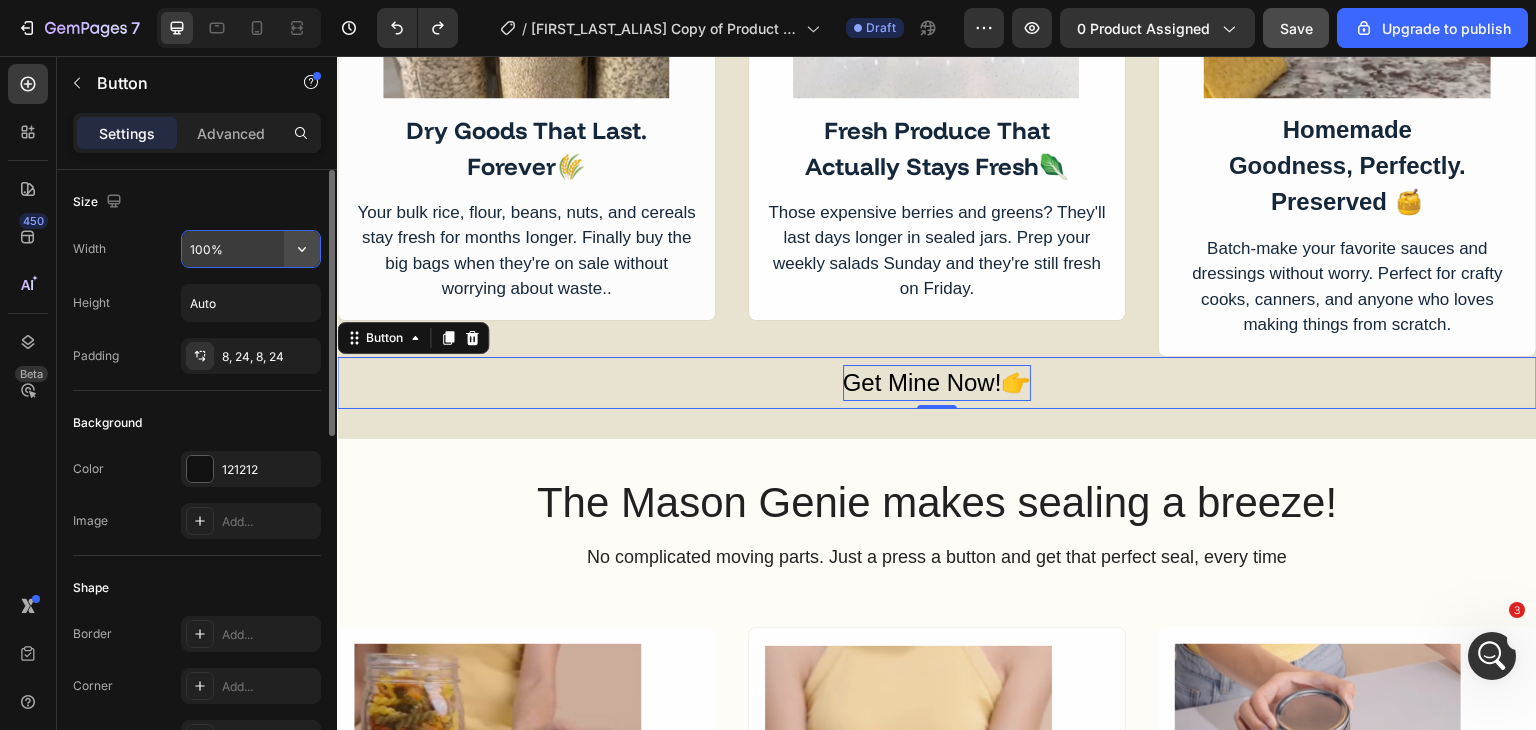 click 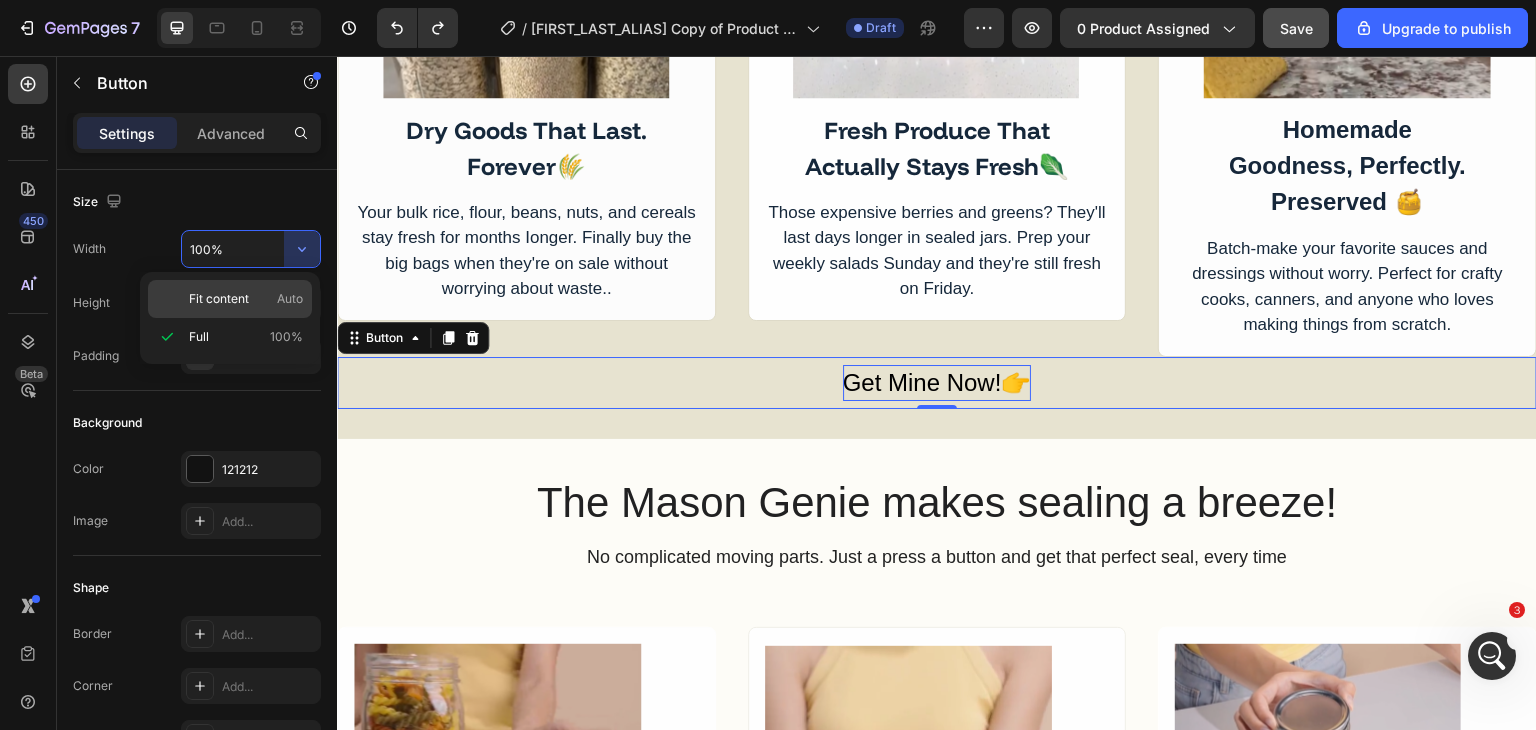 click on "Fit content Auto" 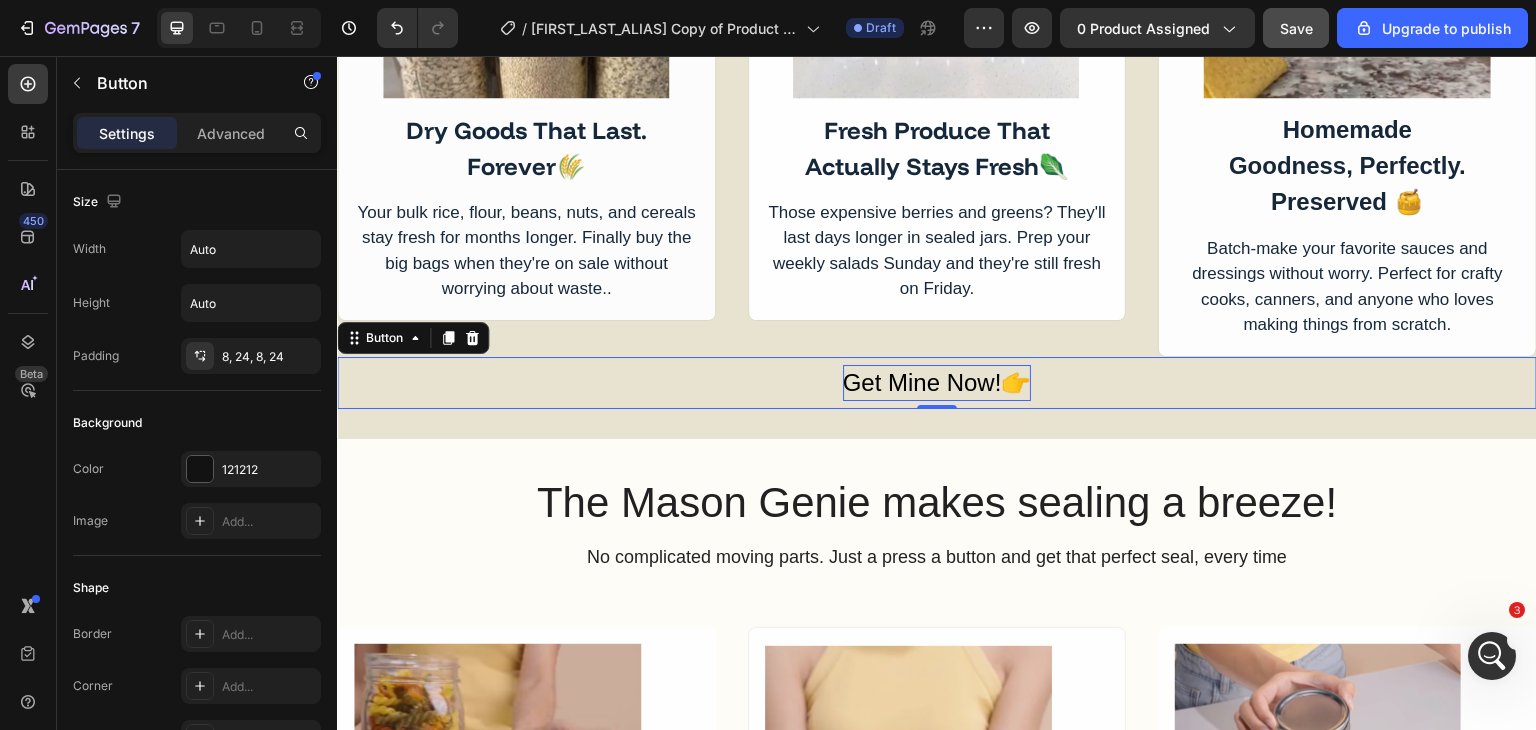 click on "Get Mine Now!👉 Button 0" at bounding box center (937, 383) 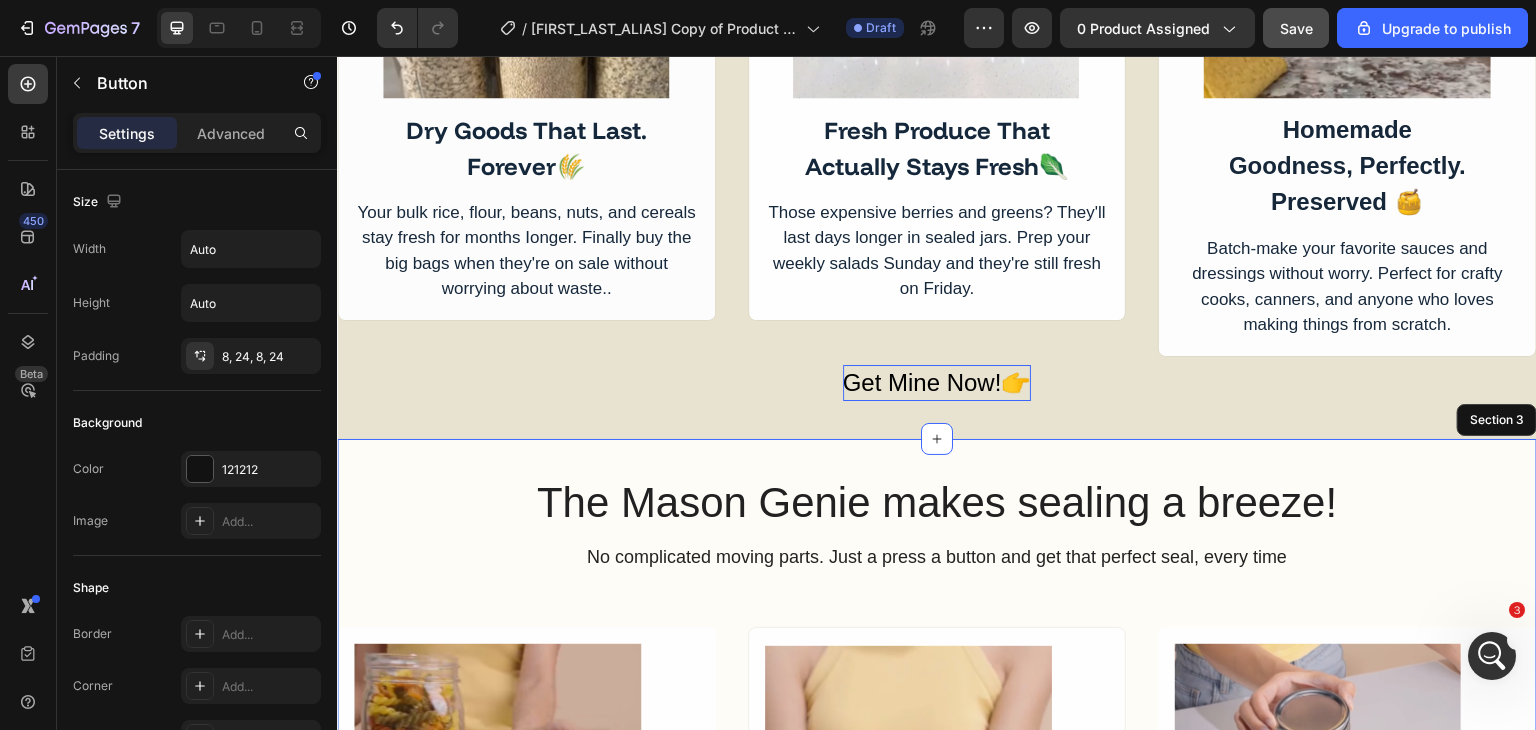click on "The Mason Genie makes sealing a breeze! Heading No complicated moving parts. Just a press a button and get that perfect seal, every time Text Block Image Step 1 Button Put food in your mason jar. Cover. the jar with the lid. Text Block Row Image Step 2 Button Put the Mason Genie on top of. your mason jar.Press the start button Text Block Row Image Step 3 Button Wait 30 - 60 seconds.. Your jar is. now perfectly sealed! Text Block Row Row Row Row Get Mine Now! Button Row Section 3" at bounding box center [937, 805] 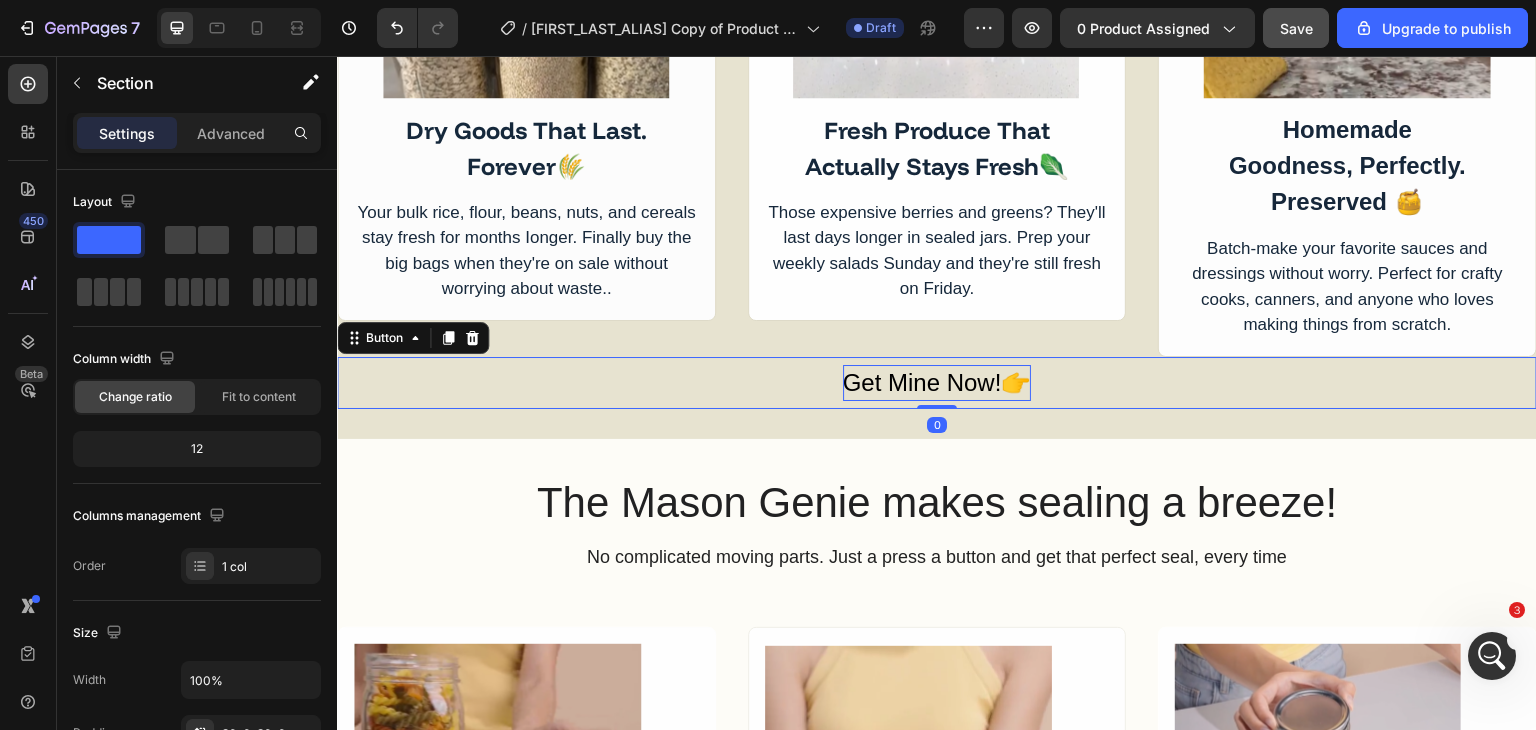 click on "Get Mine Now!👉" at bounding box center [937, 383] 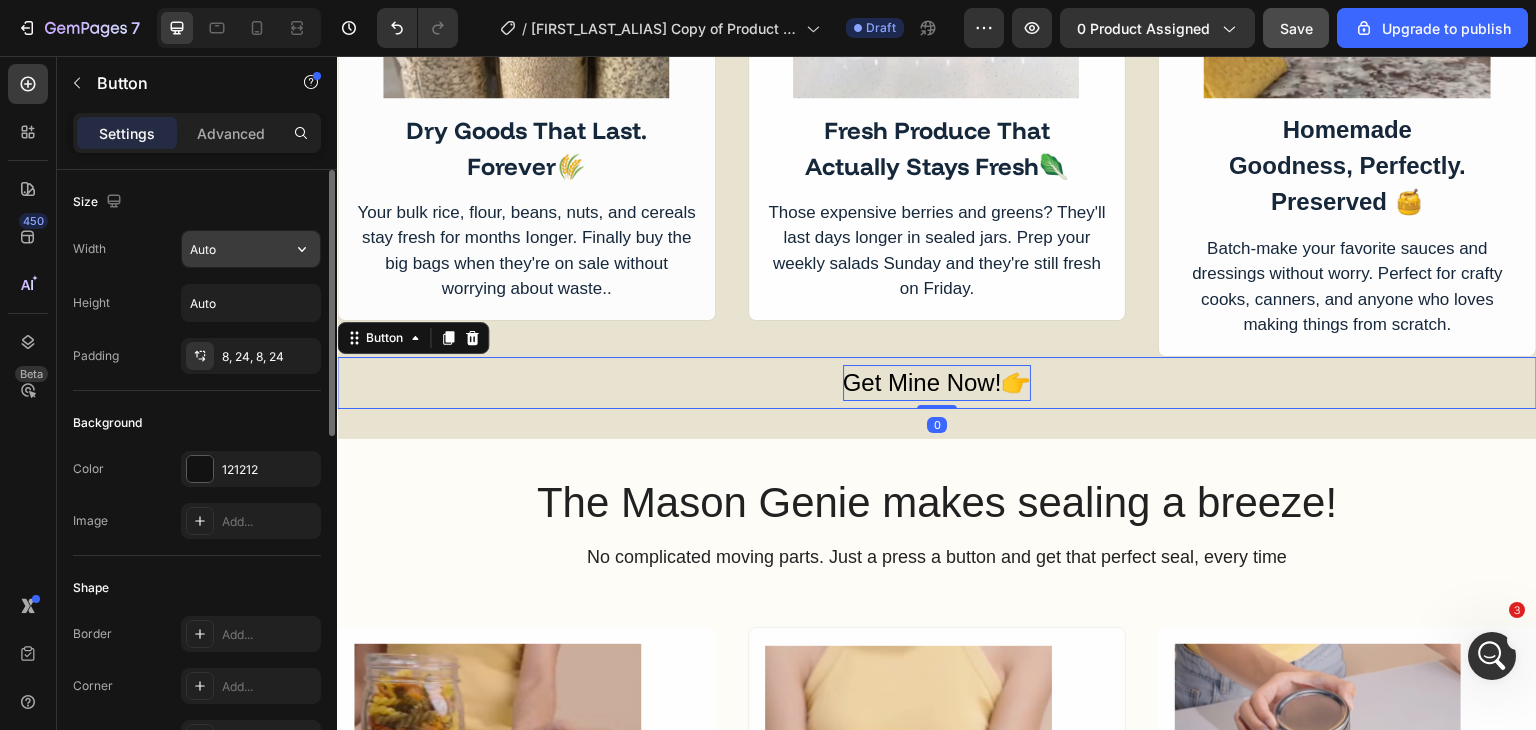 click on "Auto" at bounding box center [251, 249] 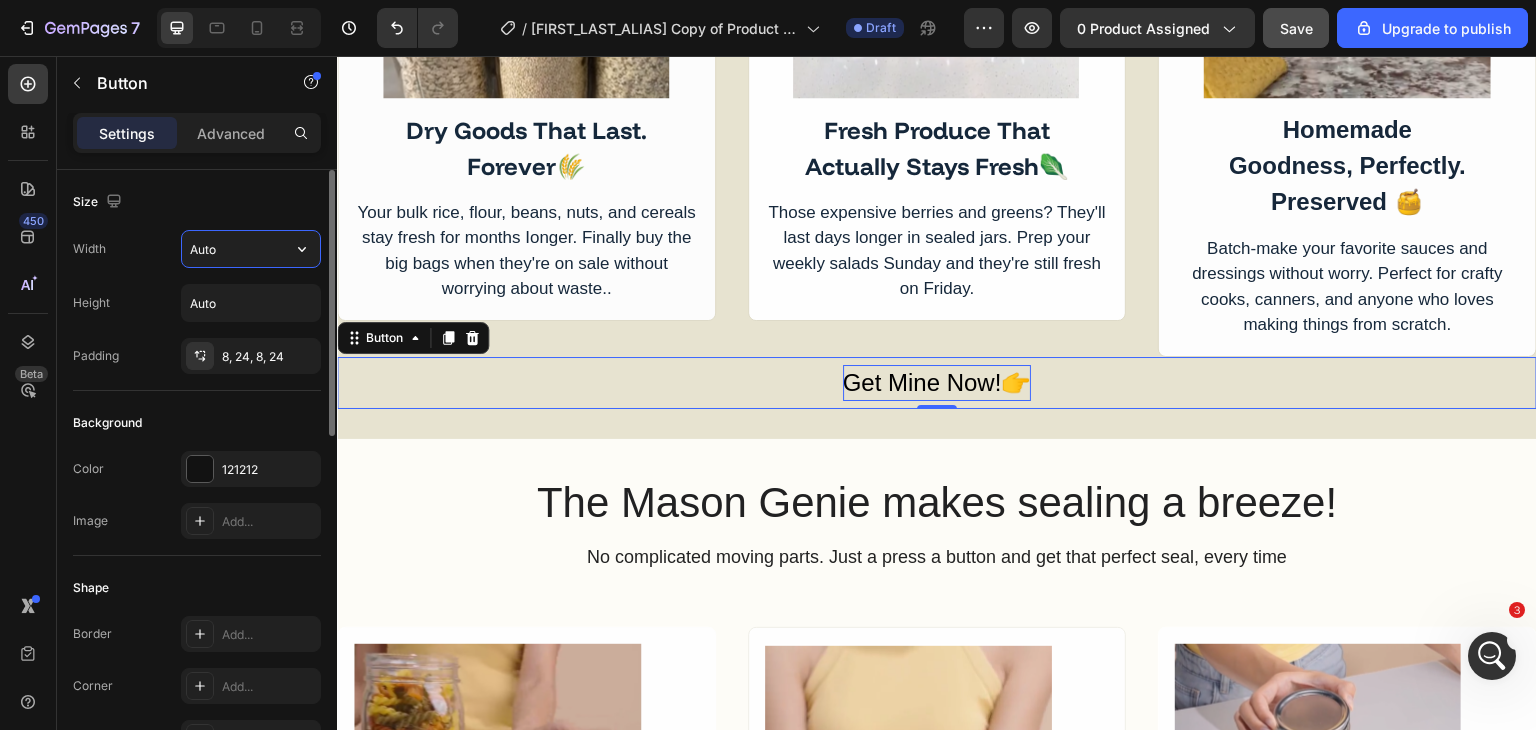 click on "Auto" at bounding box center [251, 249] 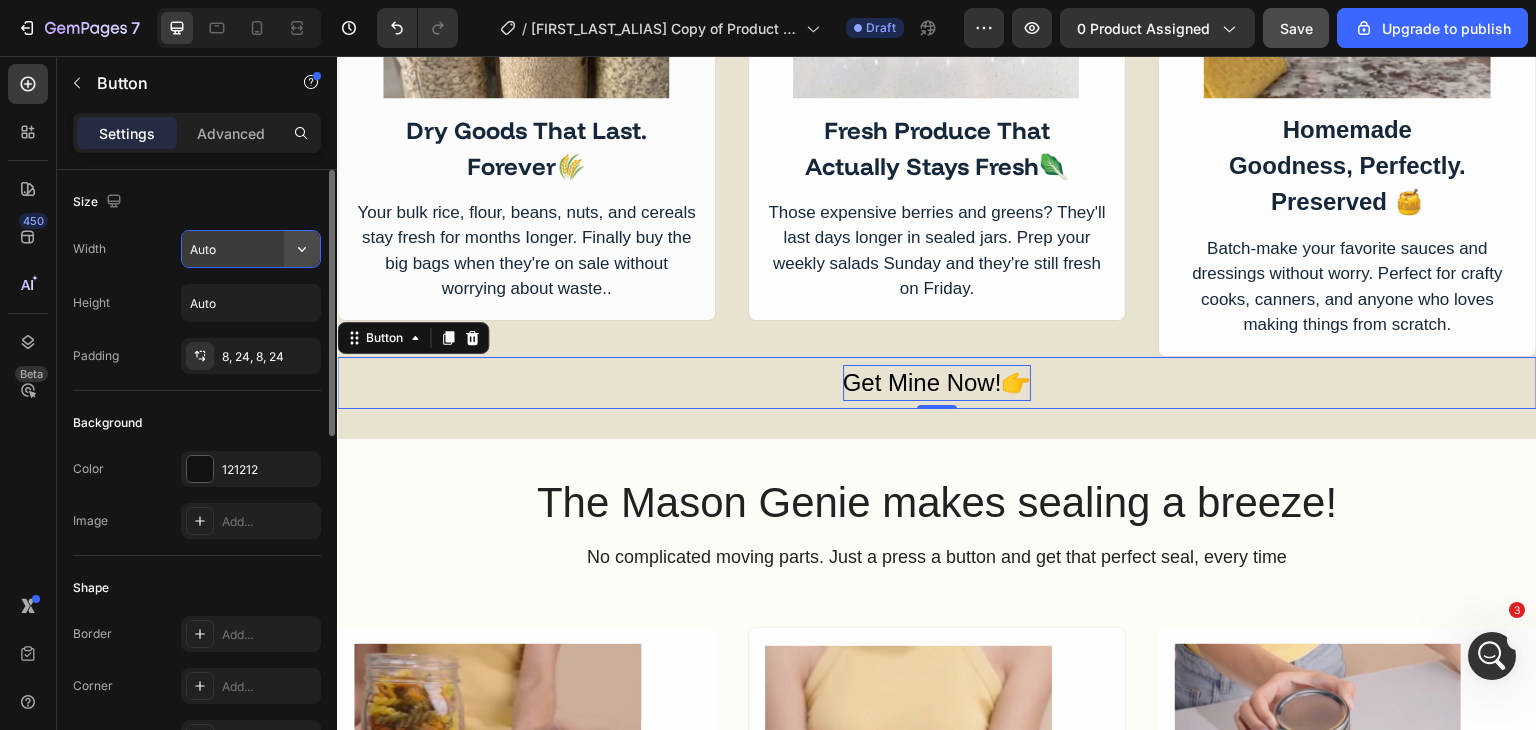 click 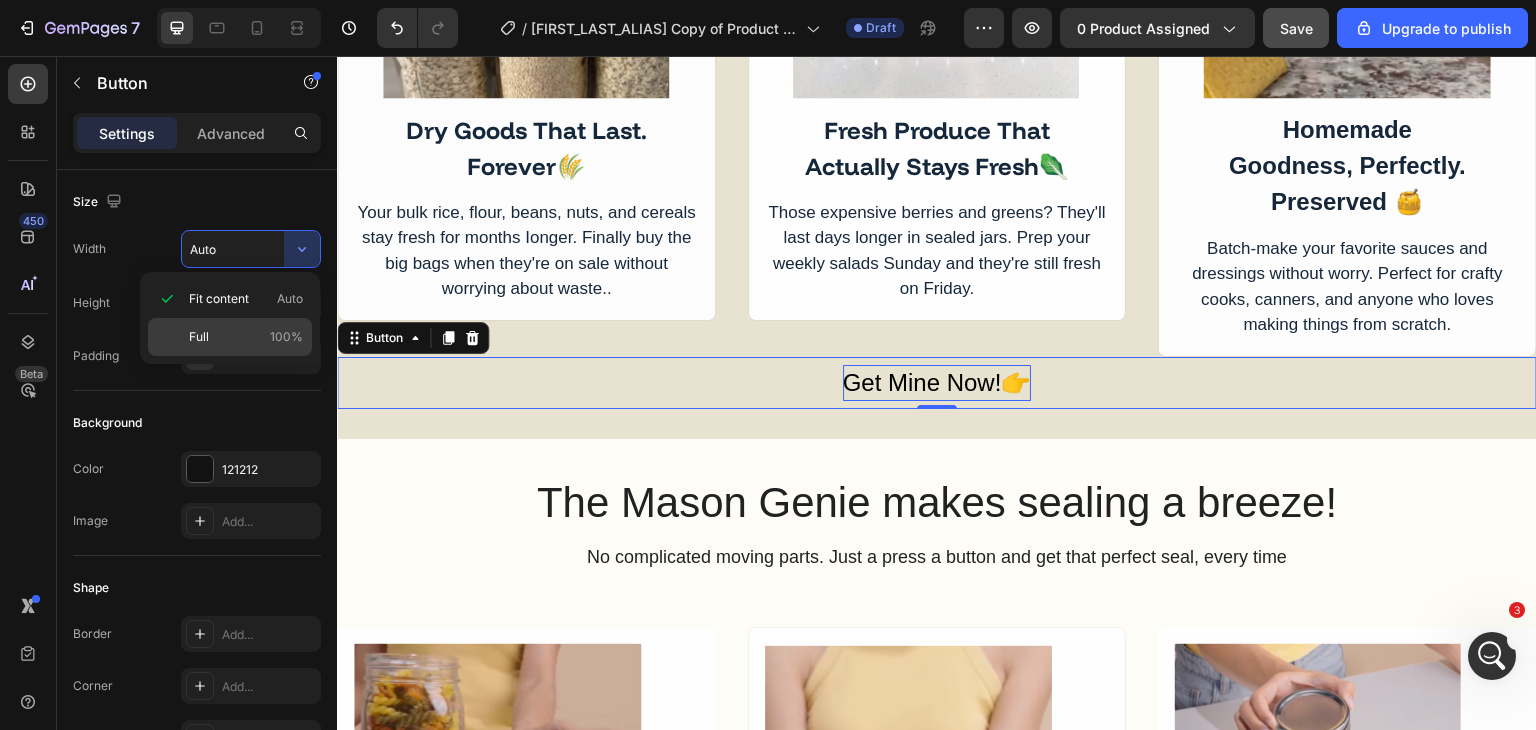 click on "Full 100%" at bounding box center [246, 337] 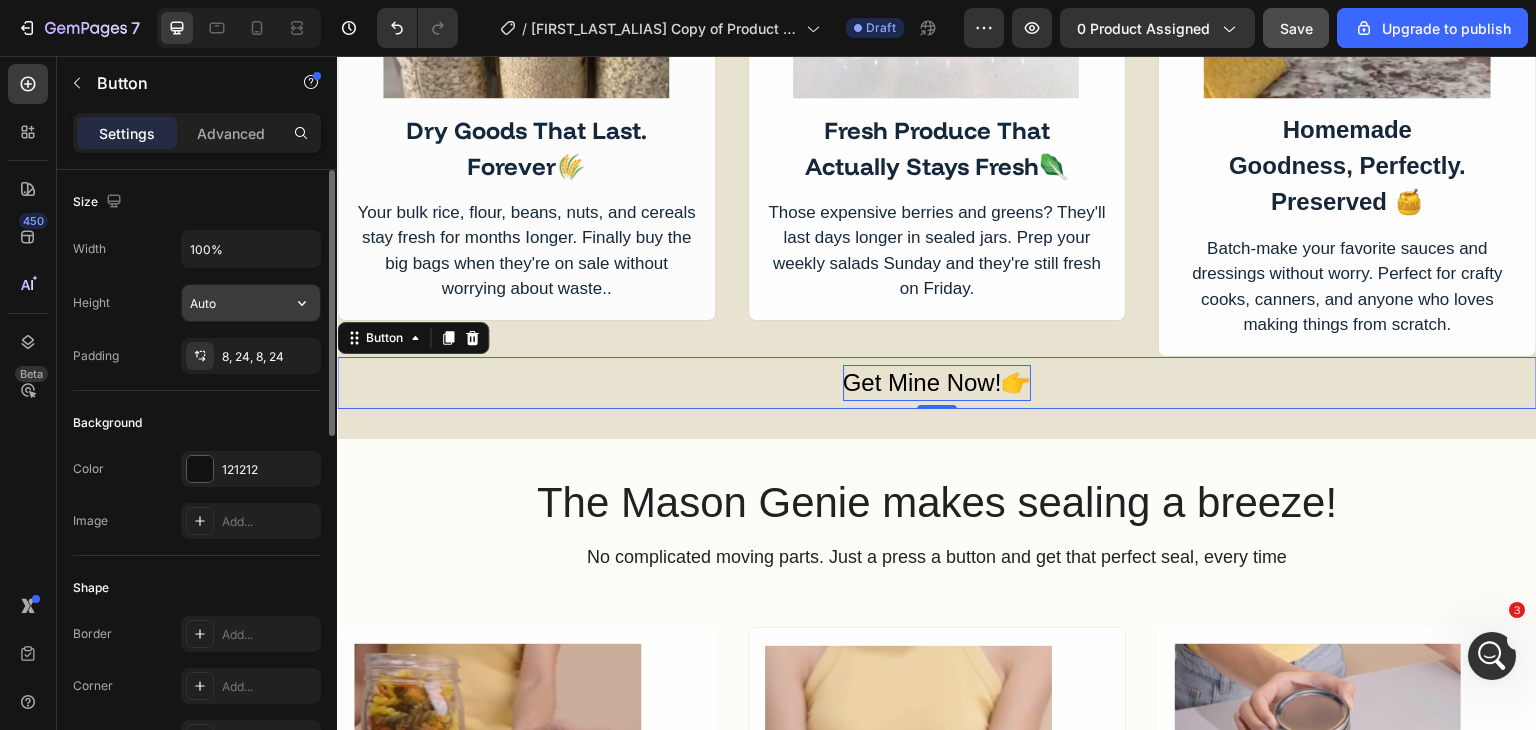 click on "Auto" at bounding box center [251, 303] 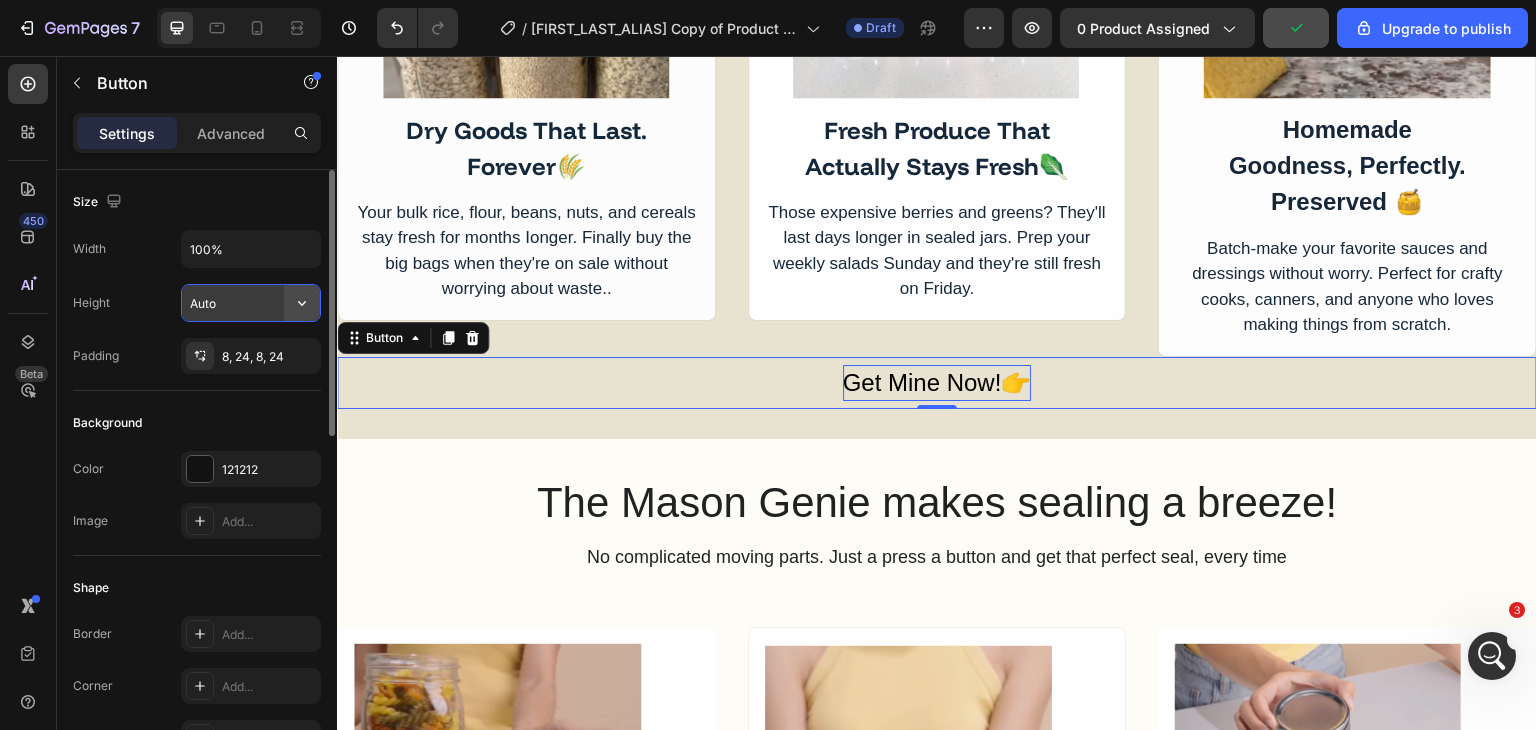 click 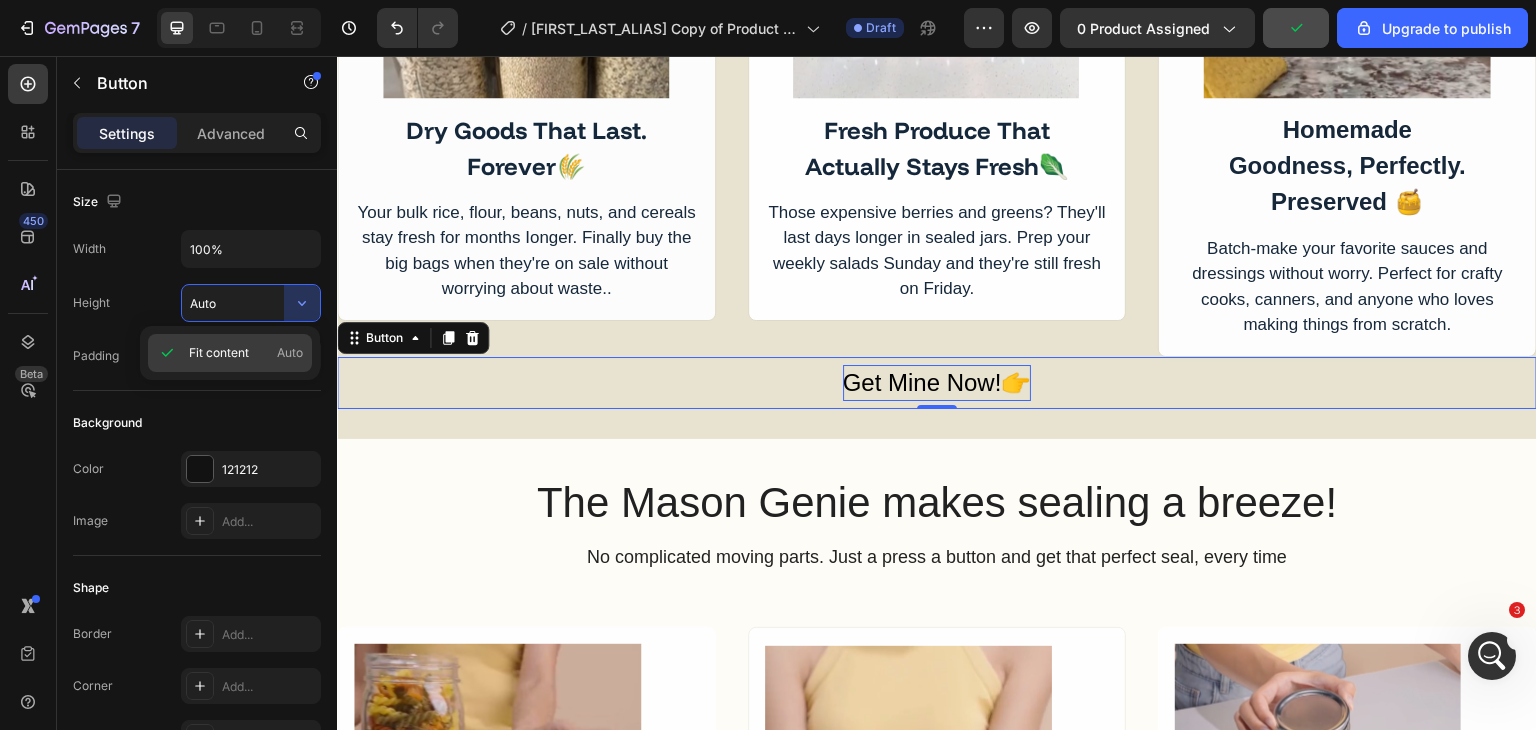 click on "Fit content Auto" at bounding box center [246, 353] 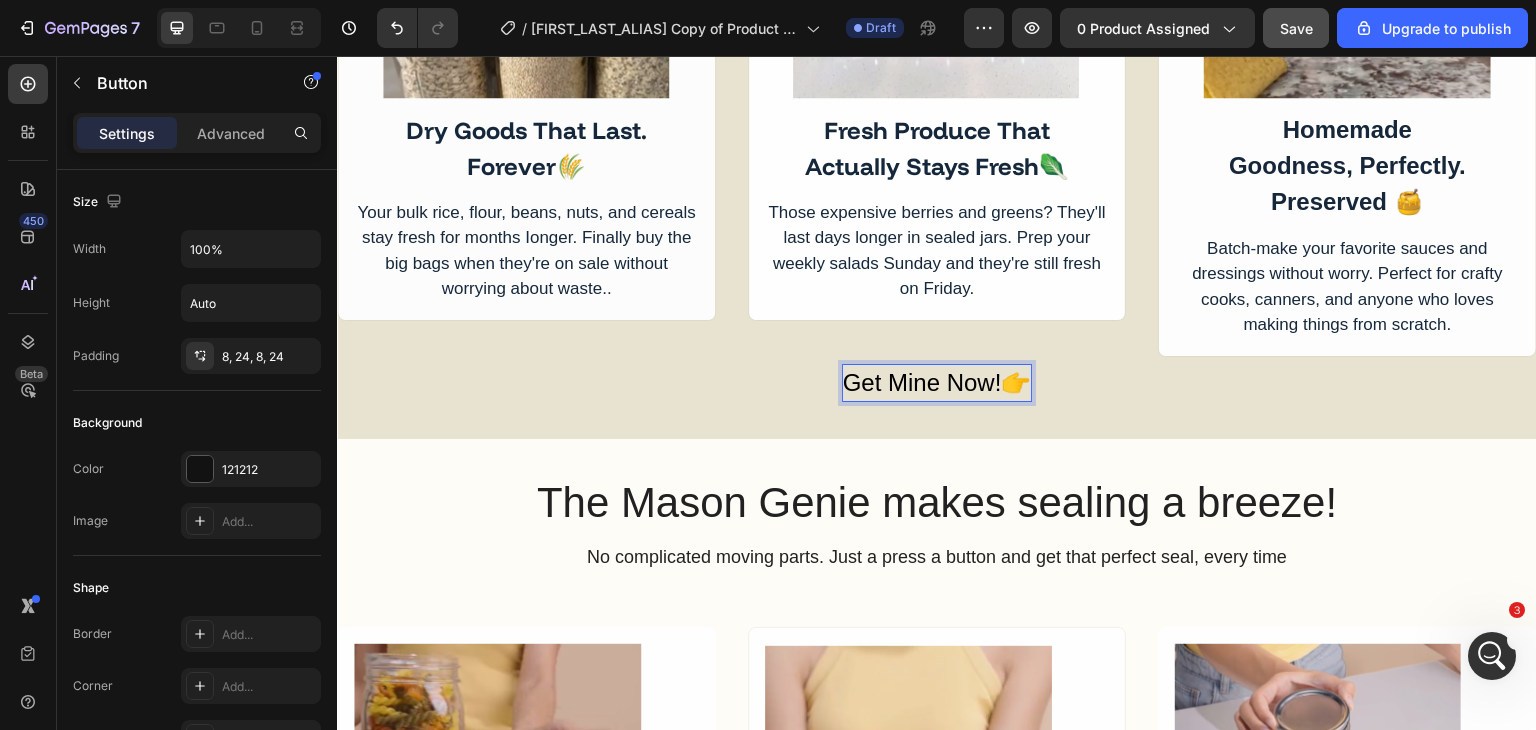 click on "Get Mine Now!👉" at bounding box center [937, 383] 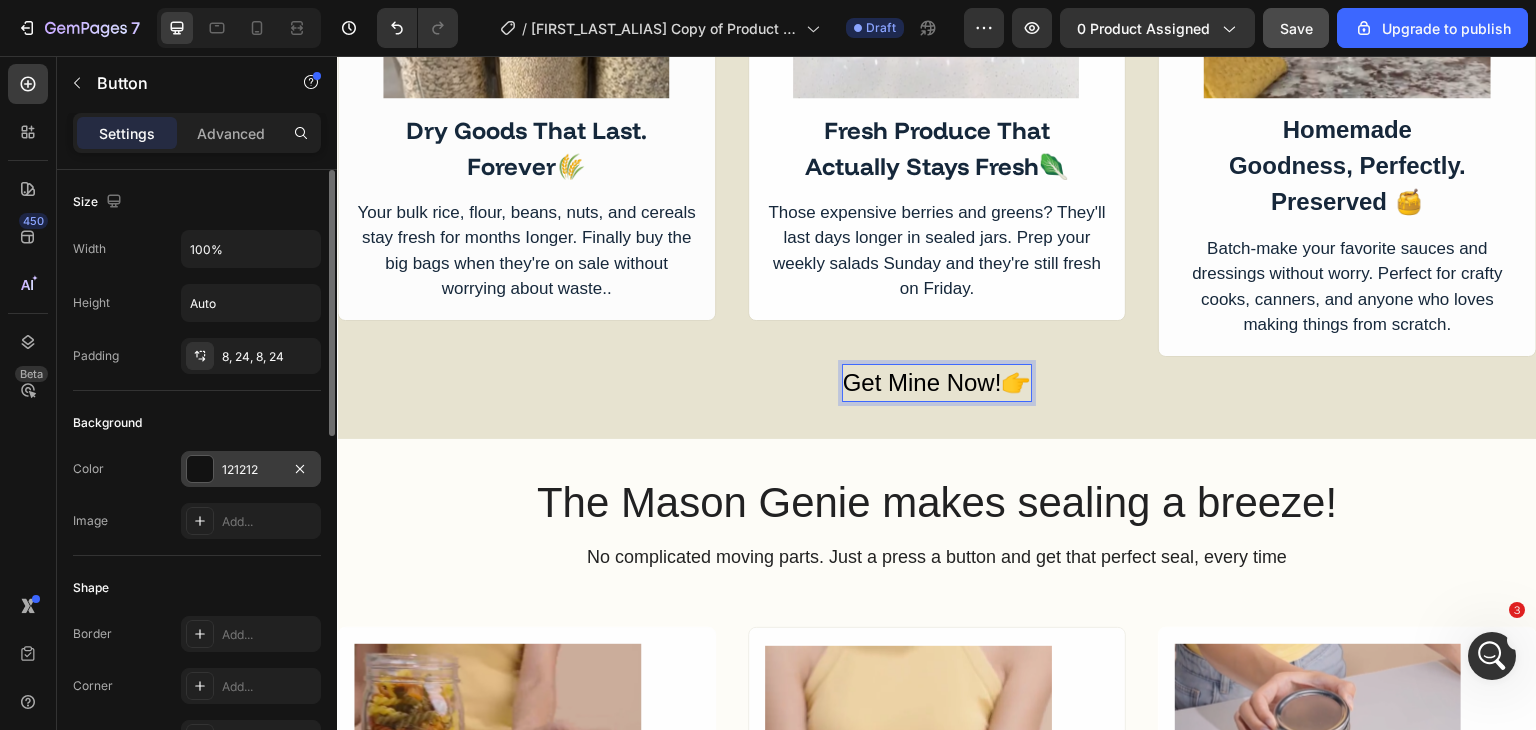 click at bounding box center [200, 469] 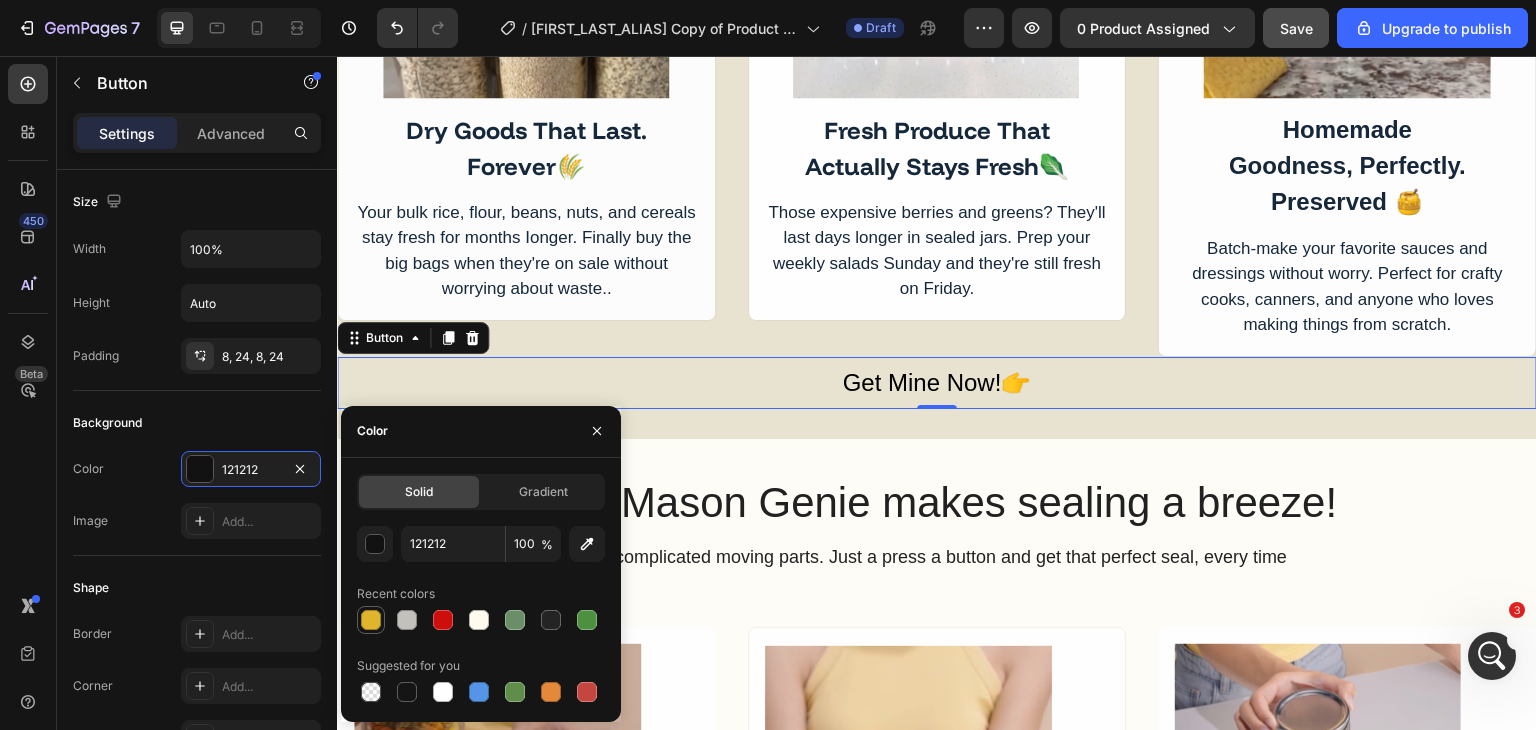 click at bounding box center [371, 620] 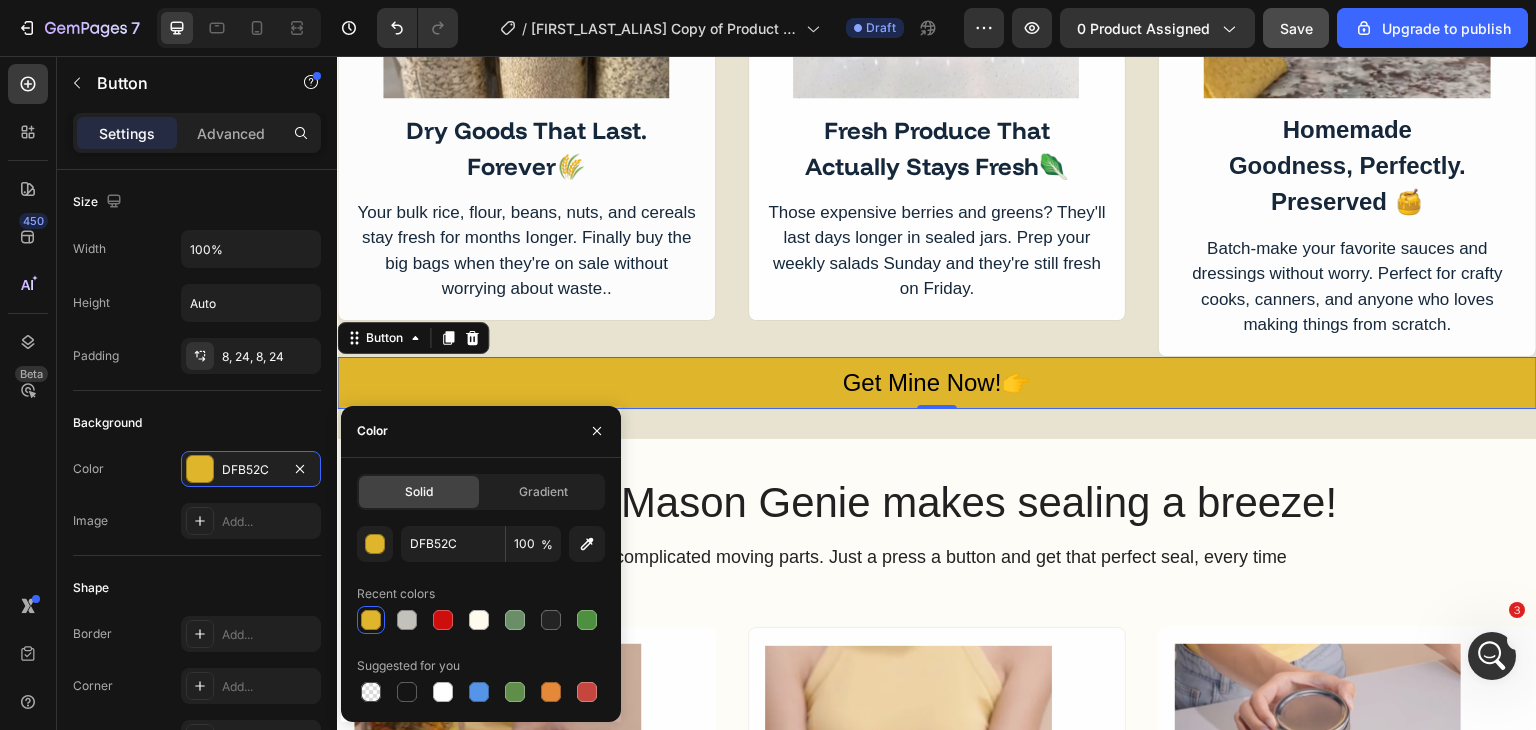 type on "121212" 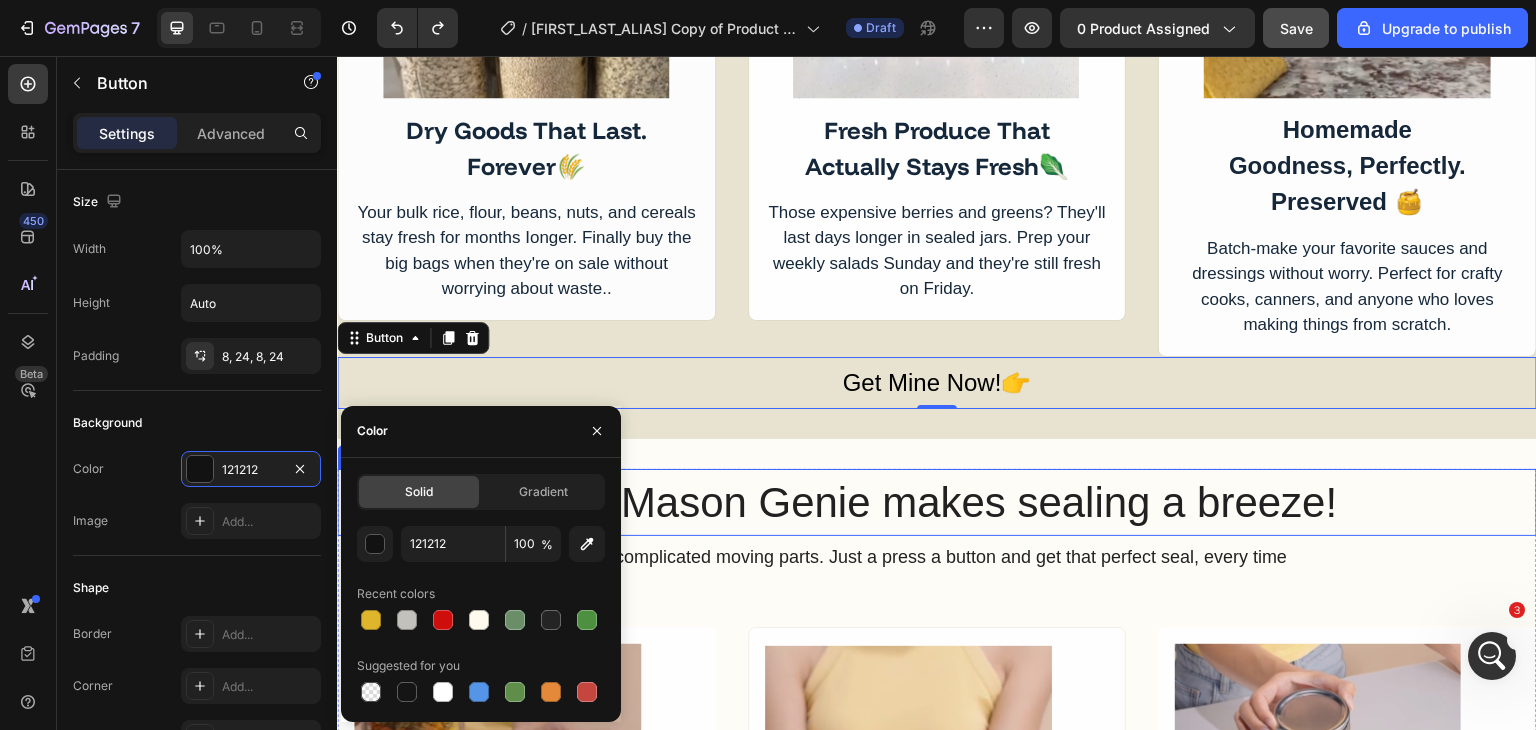 click on "The Mason Genie makes sealing a breeze! Heading No complicated moving parts. Just a press a button and get that perfect seal, every time Text Block Image Step 1 Button Put food in your mason jar. Cover. the jar with the lid. Text Block Row Image Step 2 Button Put the Mason Genie on top of. your mason jar.Press the start button Text Block Row Image Step 3 Button Wait 30 - 60 seconds.. Your jar is. now perfectly sealed! Text Block Row Row Row Row Get Mine Now! Button Row Section 3" at bounding box center [937, 805] 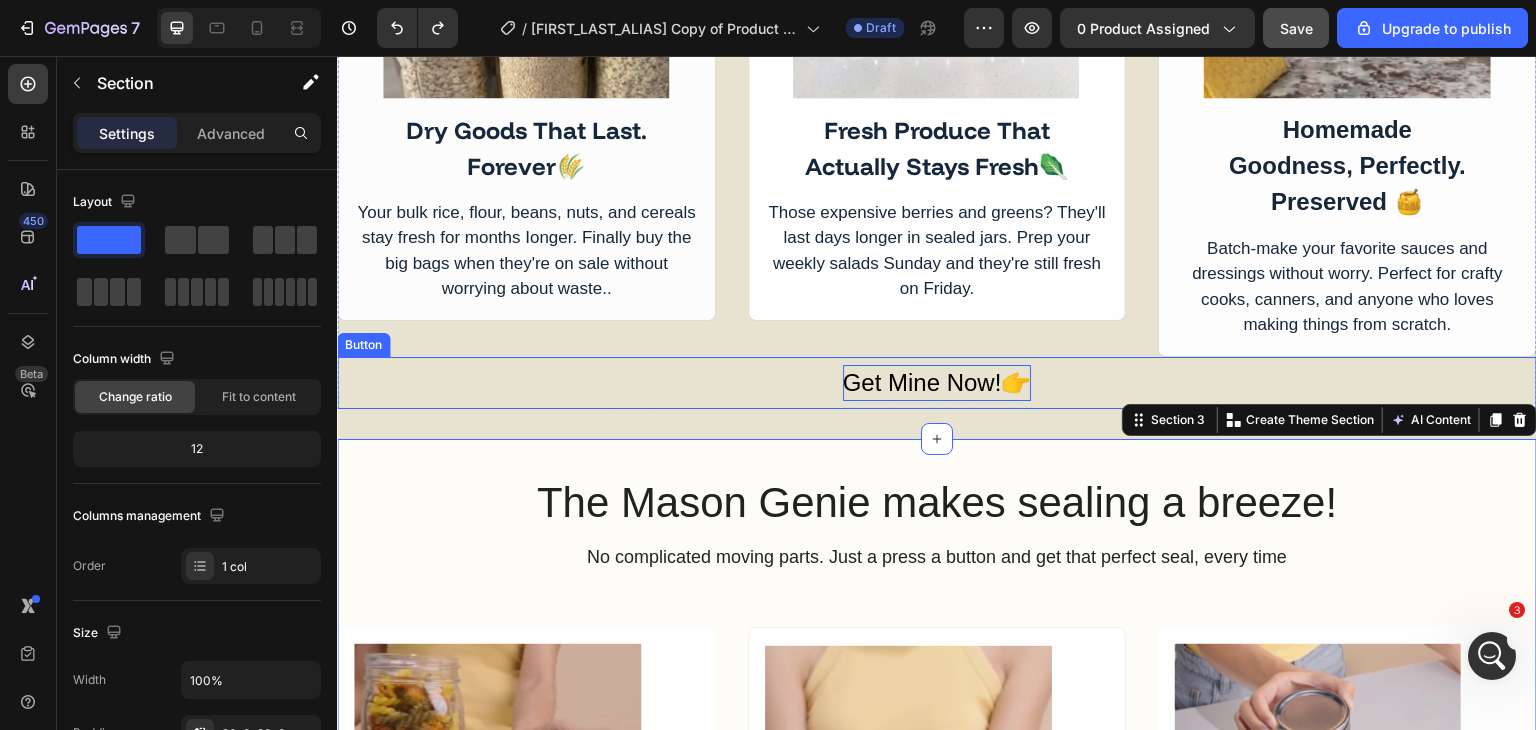 click on "Get Mine Now!👉" at bounding box center (937, 383) 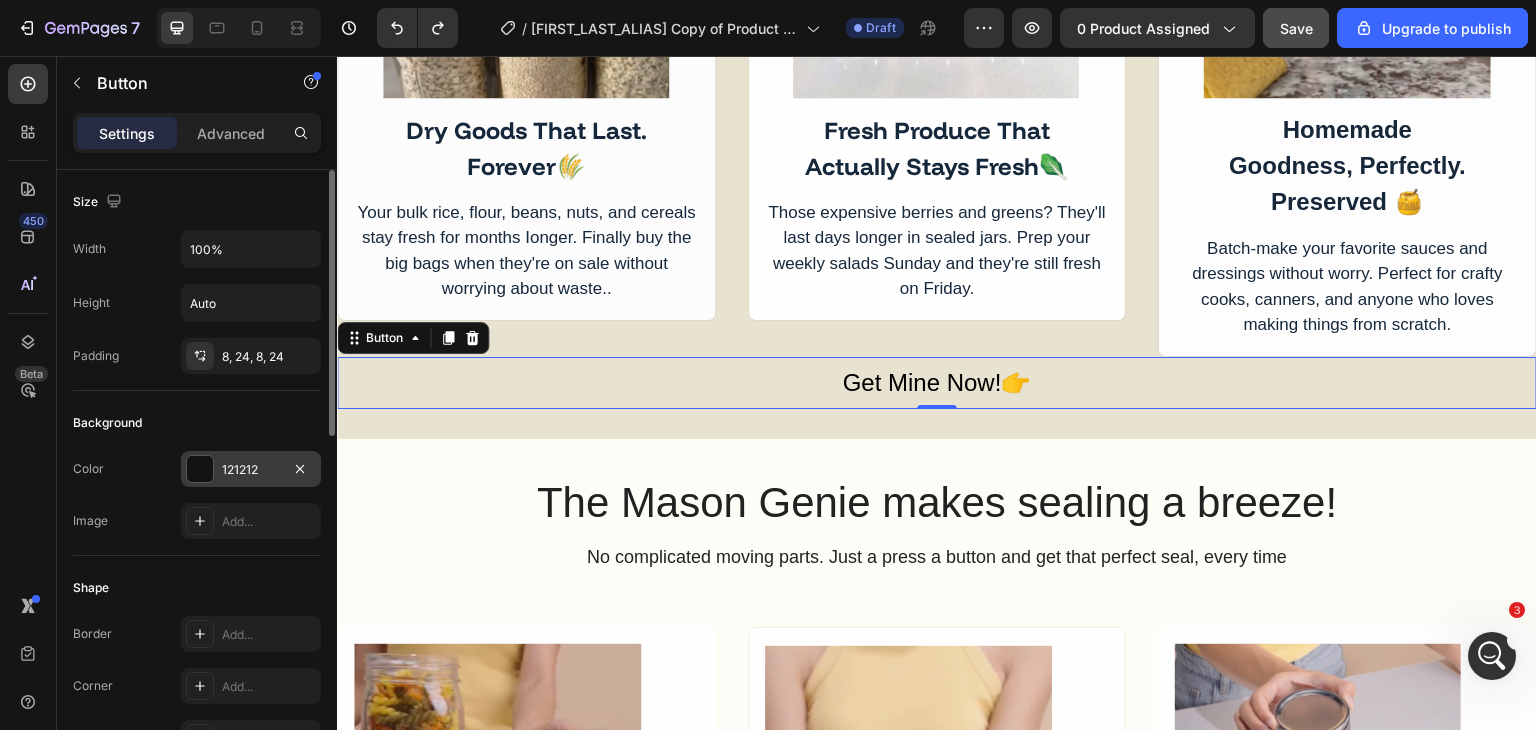 click at bounding box center [200, 469] 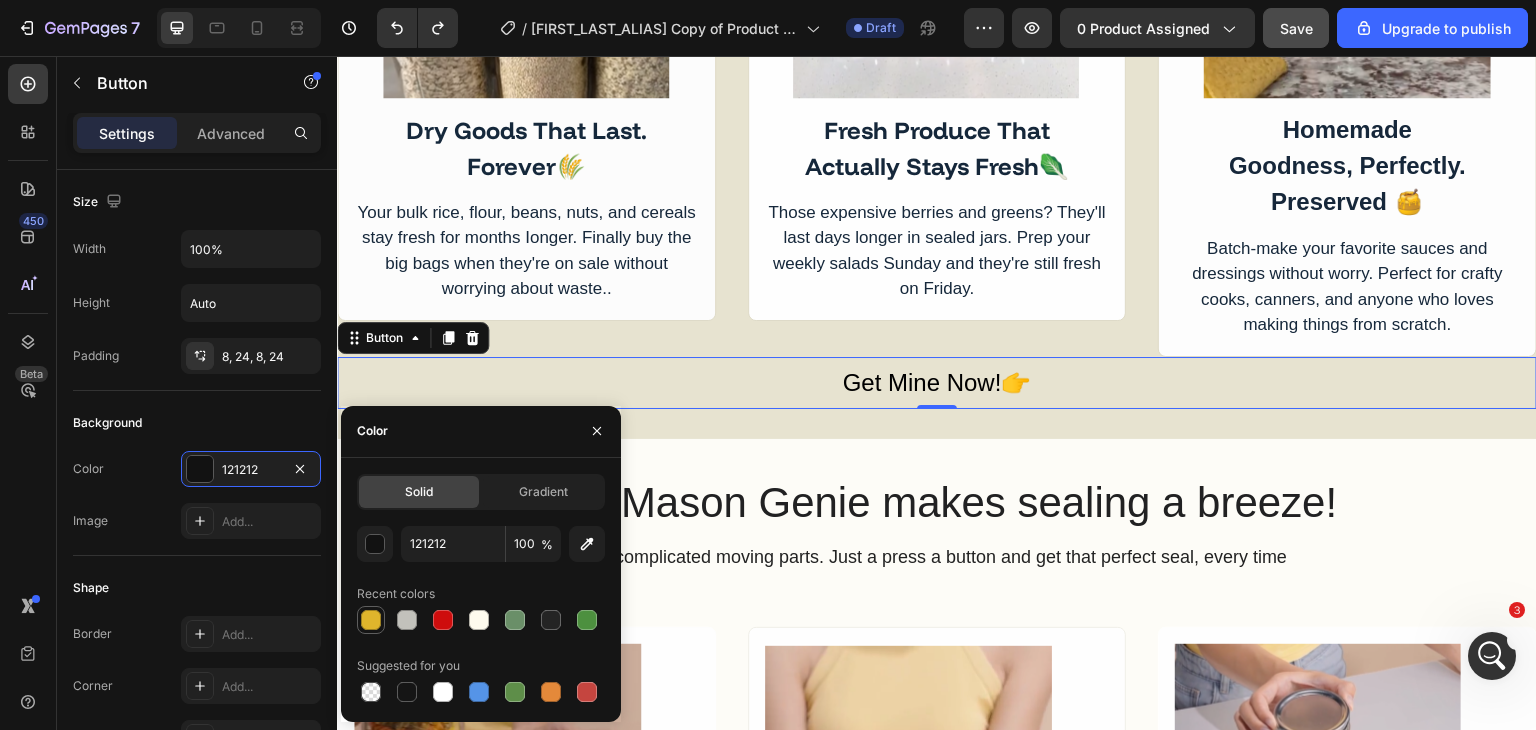 click at bounding box center (371, 620) 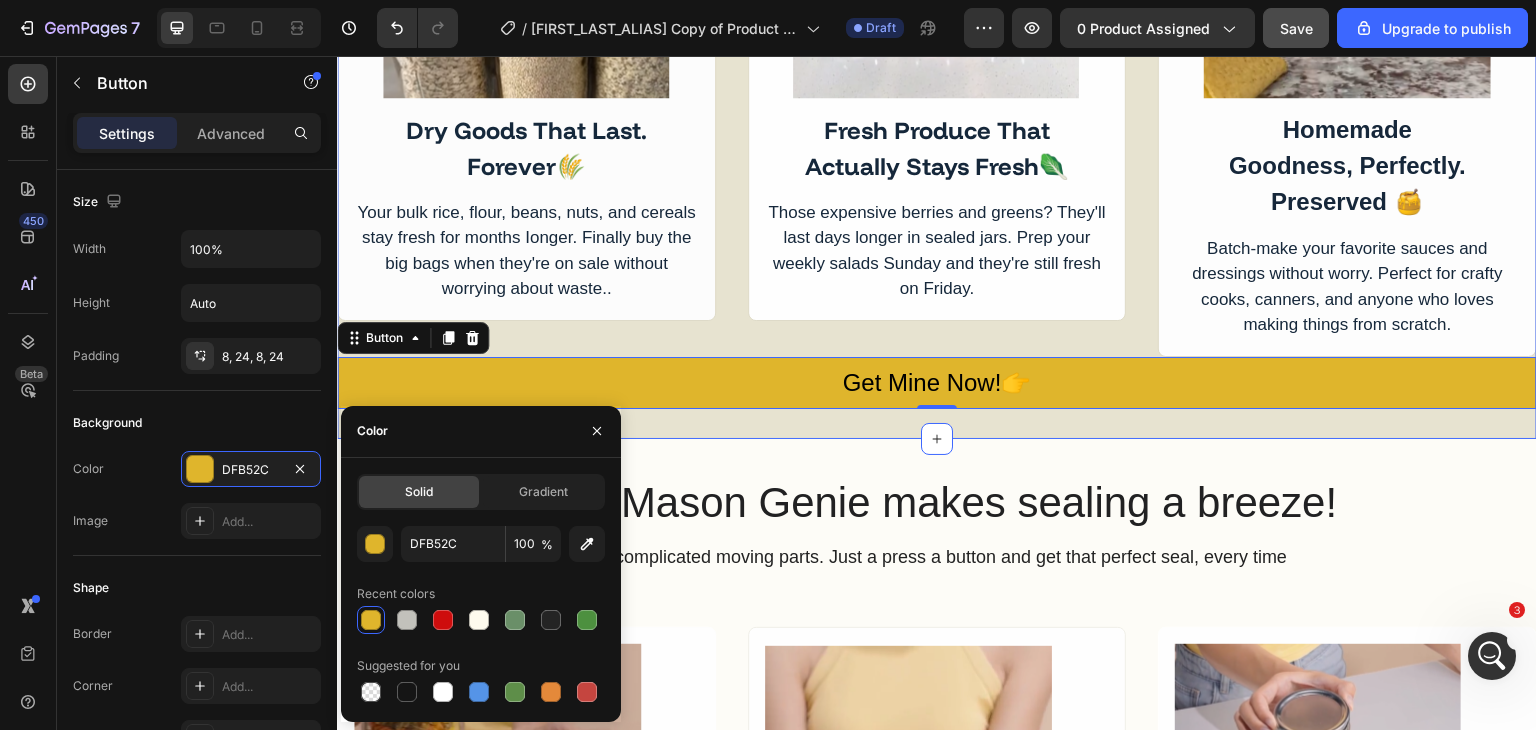 click on "Transform any mason jar into a food- saving powerhouse! Heading Vacuum-seal snacks, pantry goods, produce, and more with one satisfying press of a button. Text Block Row Image Dry Goods That Last. Forever 🌾 Text Block Your bulk rice, flour, beans, nuts, and cereals stay fresh for months Ionger. Finally buy the big bags when they're on sale without worrying about waste.. Text Block Row Image Fresh Produce That Actually Stays Fresh🥬 Text Block Those expensive berries and greens? They'll last days longer in sealed jars. Prep your weekly salads Sunday and they're still fresh on Friday. Text Block Row Image Homemade Goodness, Perfectly. Preserved 🍯 Text Block Batch-make your favorite sauces and dressings without worry. Perfect for crafty cooks, canners, and anyone who loves making things from scratch. Text Block Row Row Get Mine Now!👉 Button 0 Row Section 2" at bounding box center [937, 6] 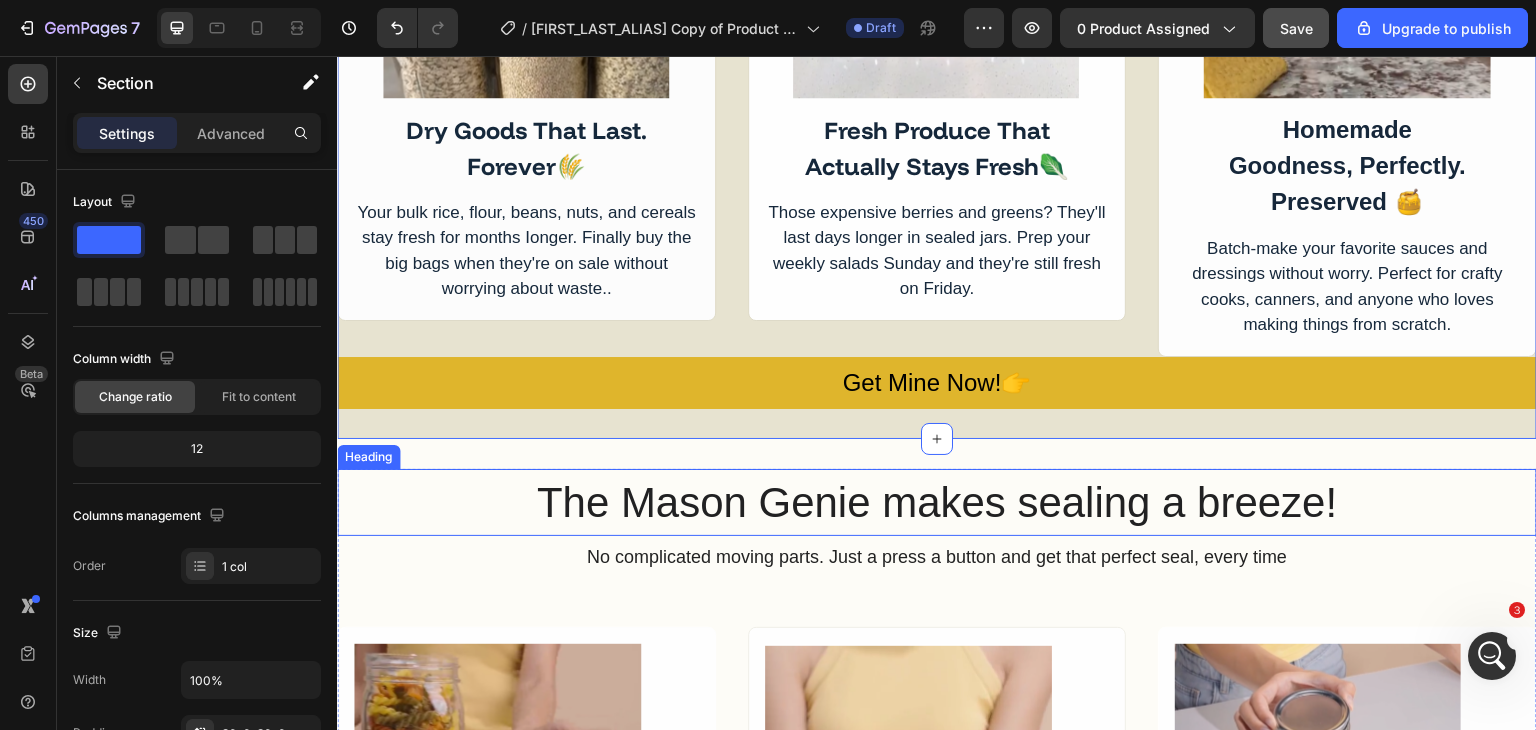 click on "The Mason Genie makes sealing a breeze!" at bounding box center [937, 502] 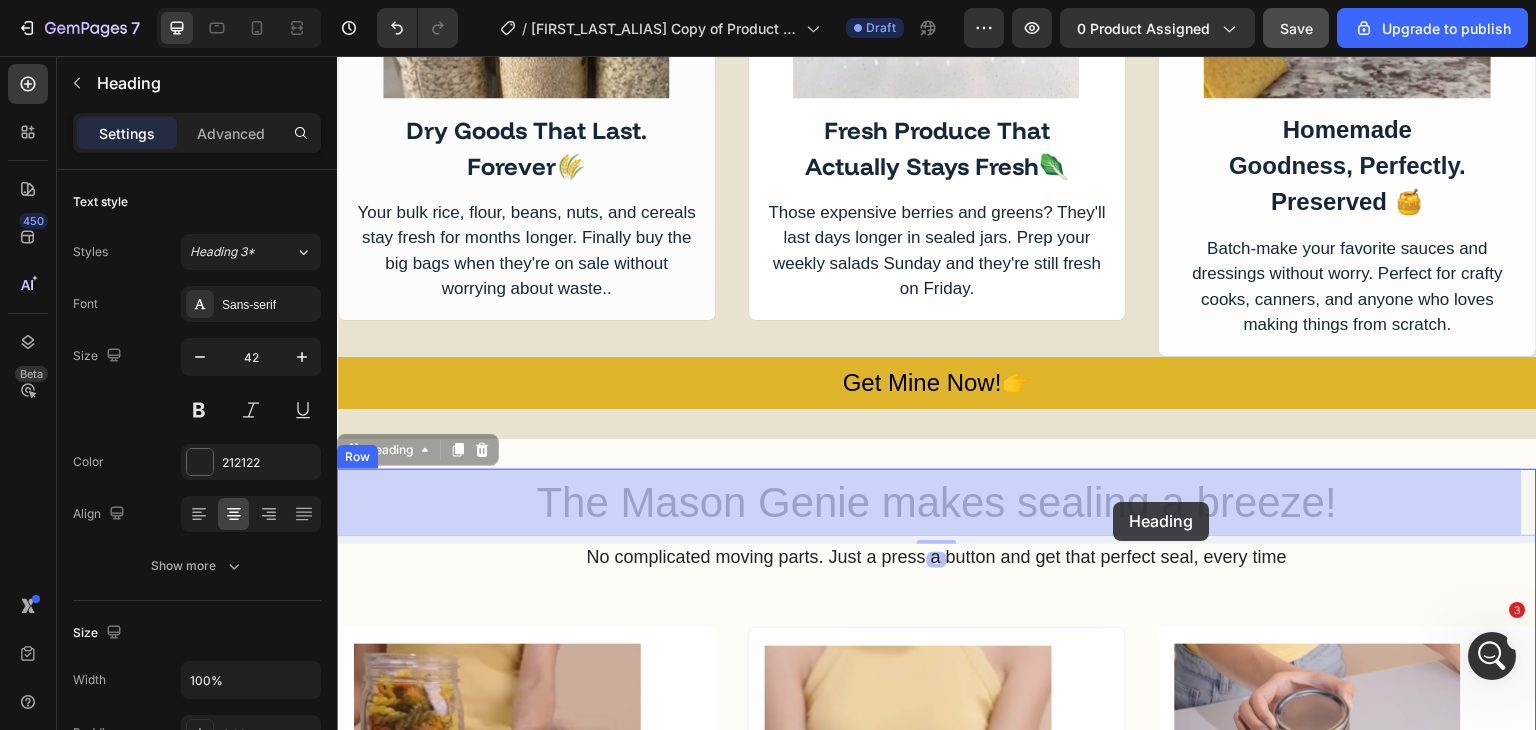 drag, startPoint x: 1017, startPoint y: 502, endPoint x: 1161, endPoint y: 498, distance: 144.05554 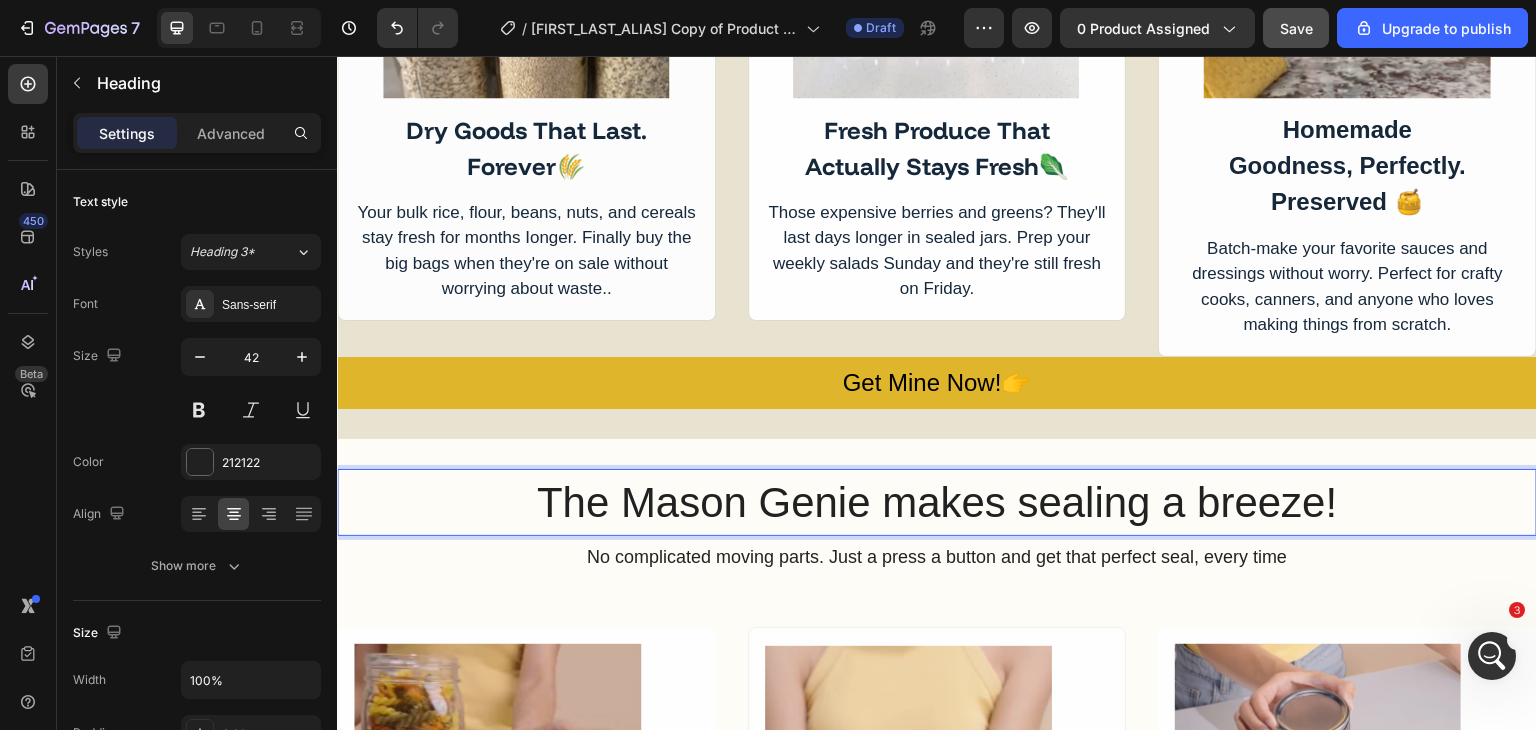 click on "The Mason Genie makes sealing a breeze!" at bounding box center [937, 502] 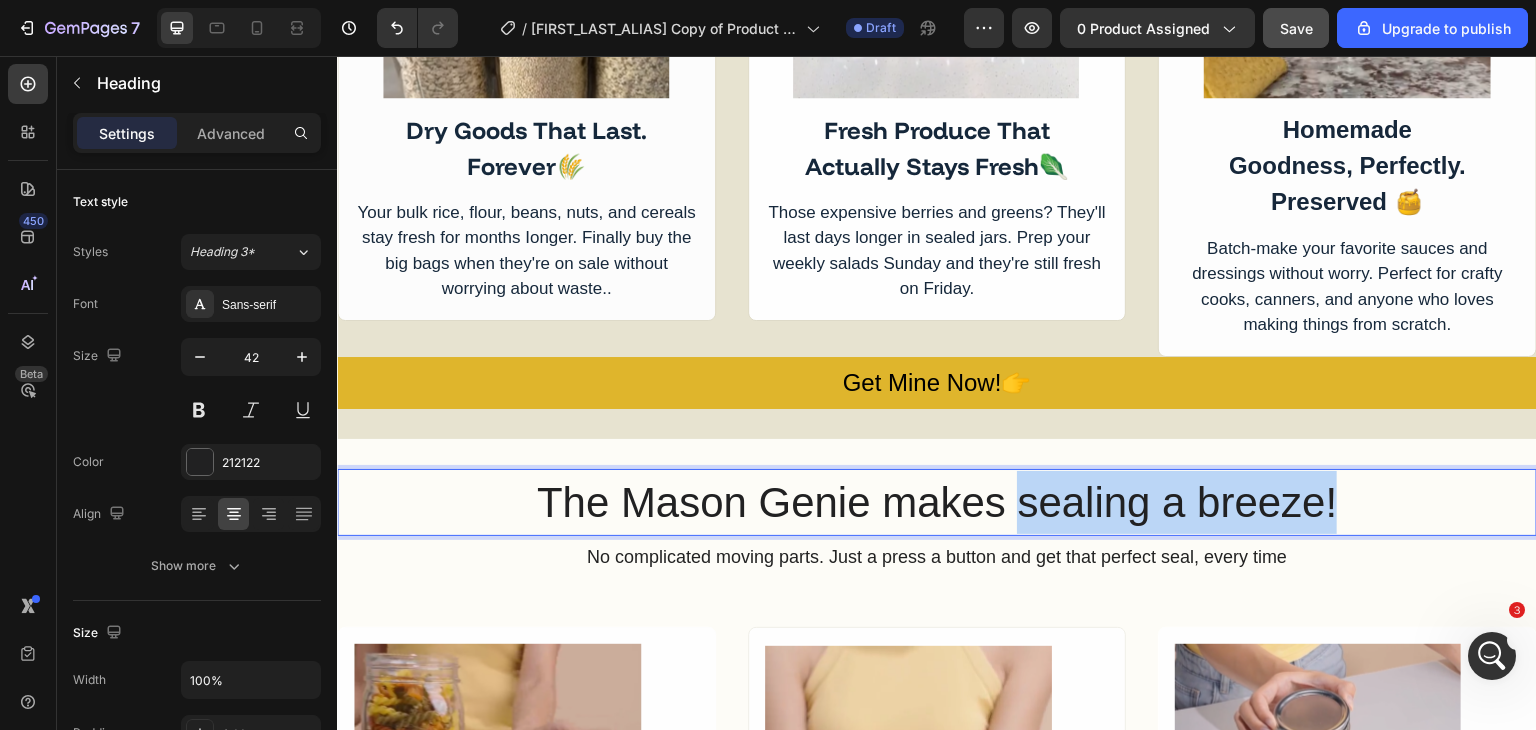 drag, startPoint x: 1328, startPoint y: 505, endPoint x: 1019, endPoint y: 504, distance: 309.00162 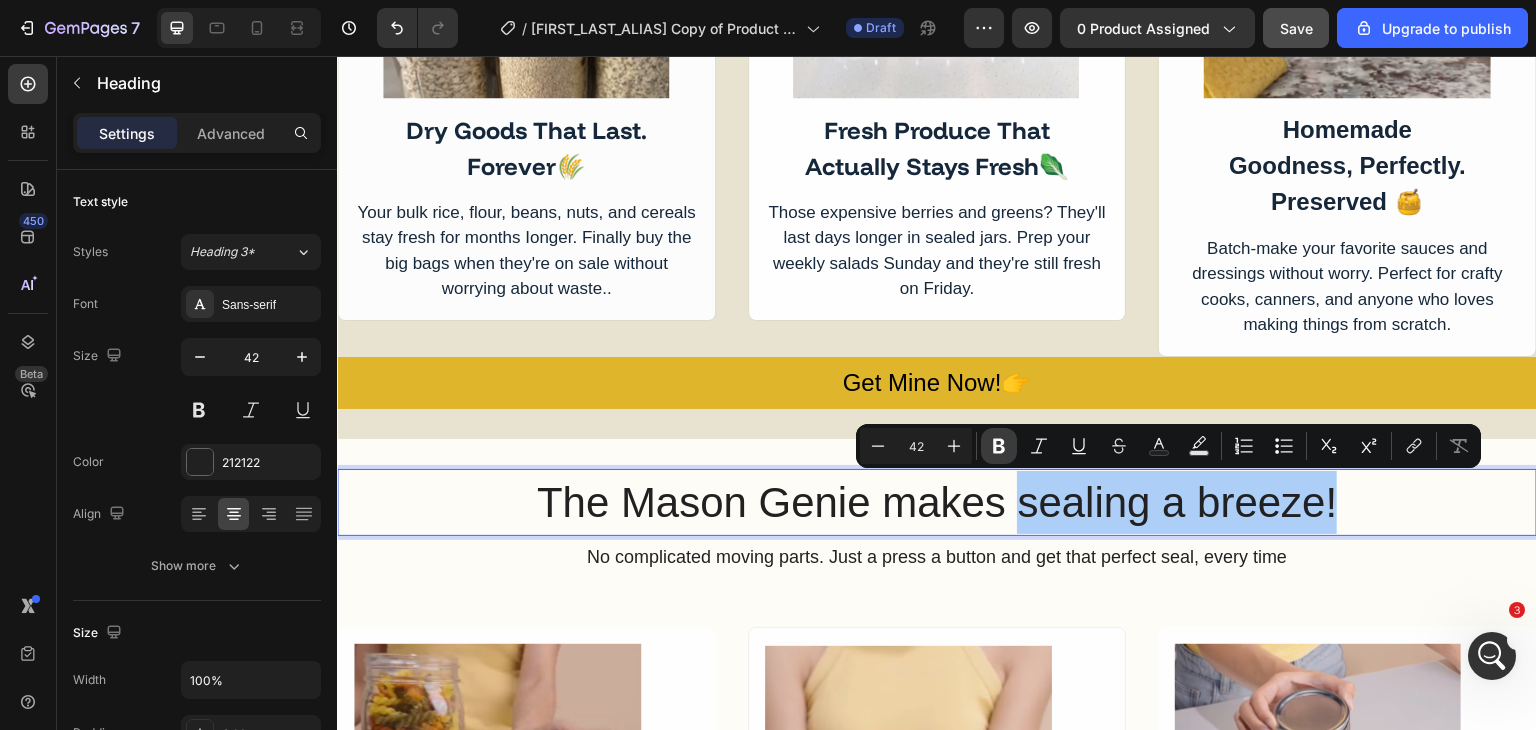 click 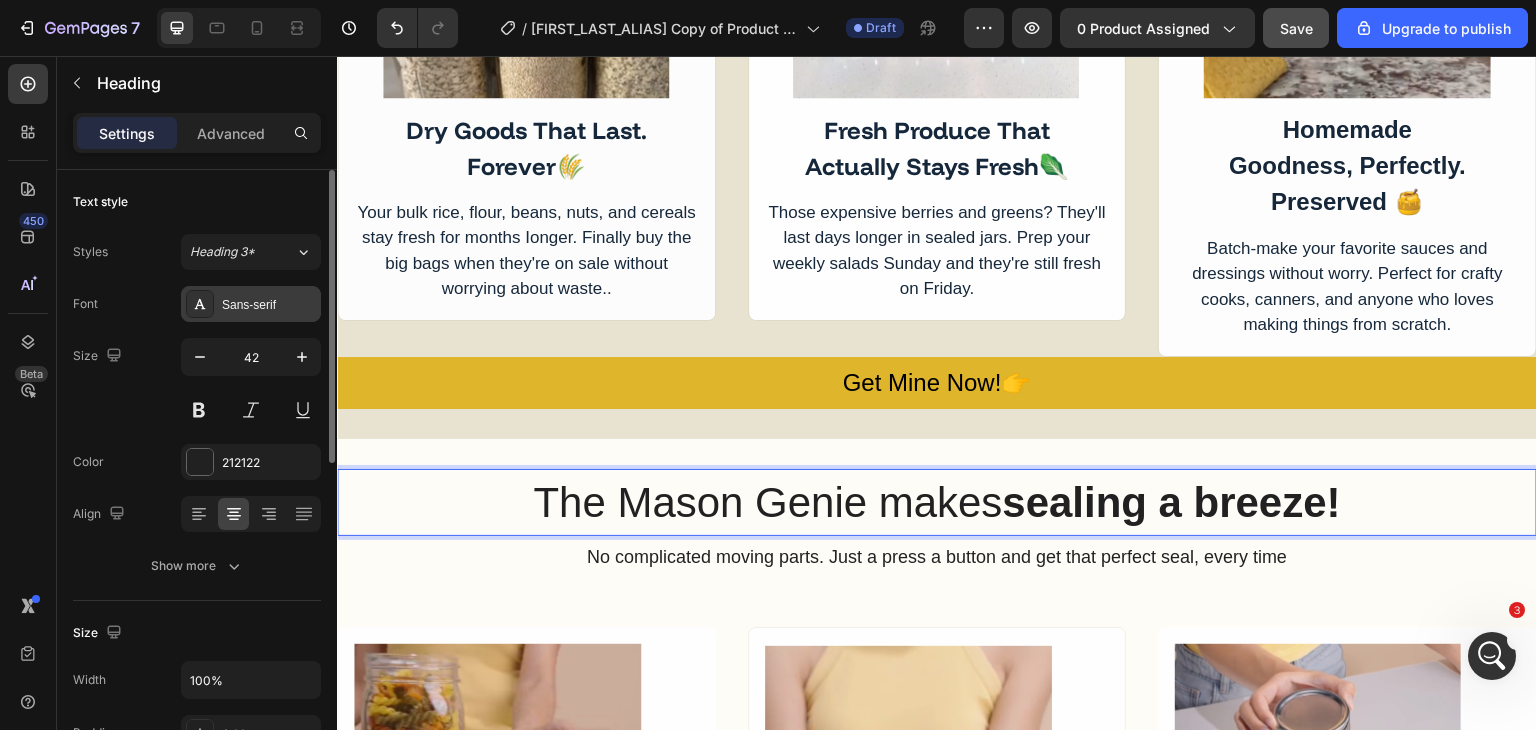 click on "Sans-serif" at bounding box center [269, 305] 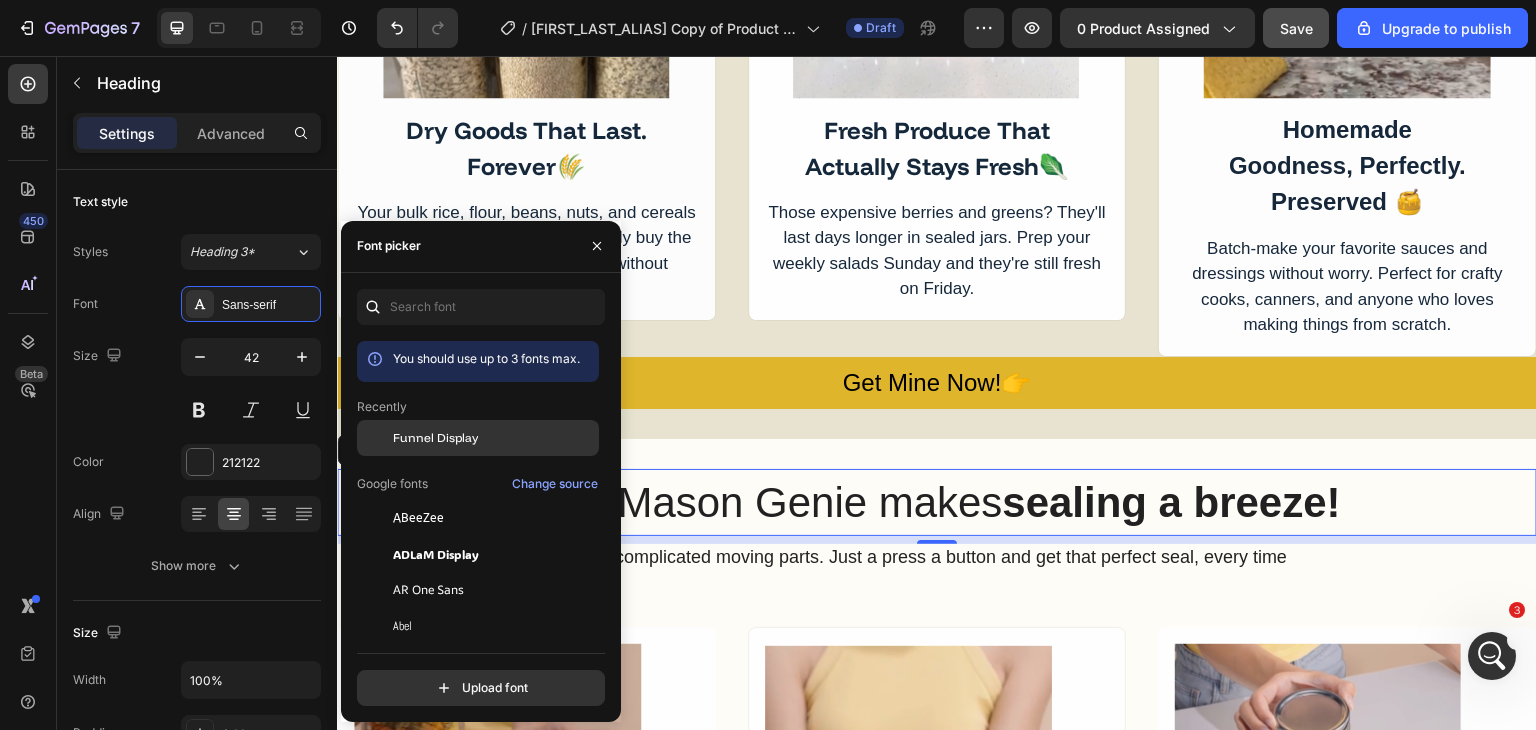 click on "Funnel Display" at bounding box center (435, 438) 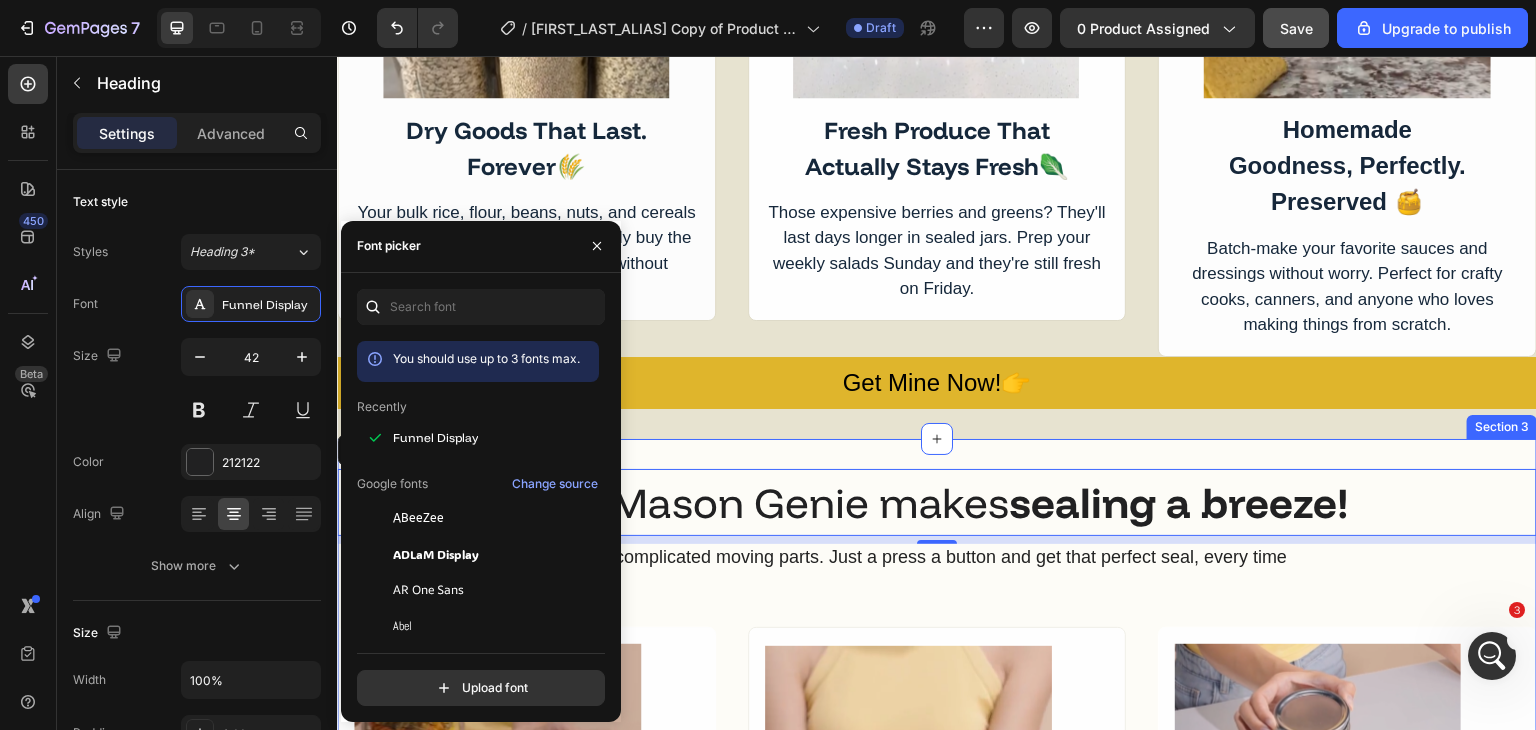 click on "The Mason Genie makes sealing a breeze! Heading 8 No complicated moving parts. Just a press a button and get that perfect seal, every time Text Block Image Step 1 Button Put food in your mason jar. Cover. the jar with the lid. Text Block Row Image Step 2 Button Put the Mason Genie on top of. your mason jar.Press the start button Text Block Row Image Step 3 Button Wait 30 - 60 seconds.. Your jar is. now perfectly sealed! Text Block Row Row Row Row Get Mine Now! Button Row Section 3" at bounding box center (937, 805) 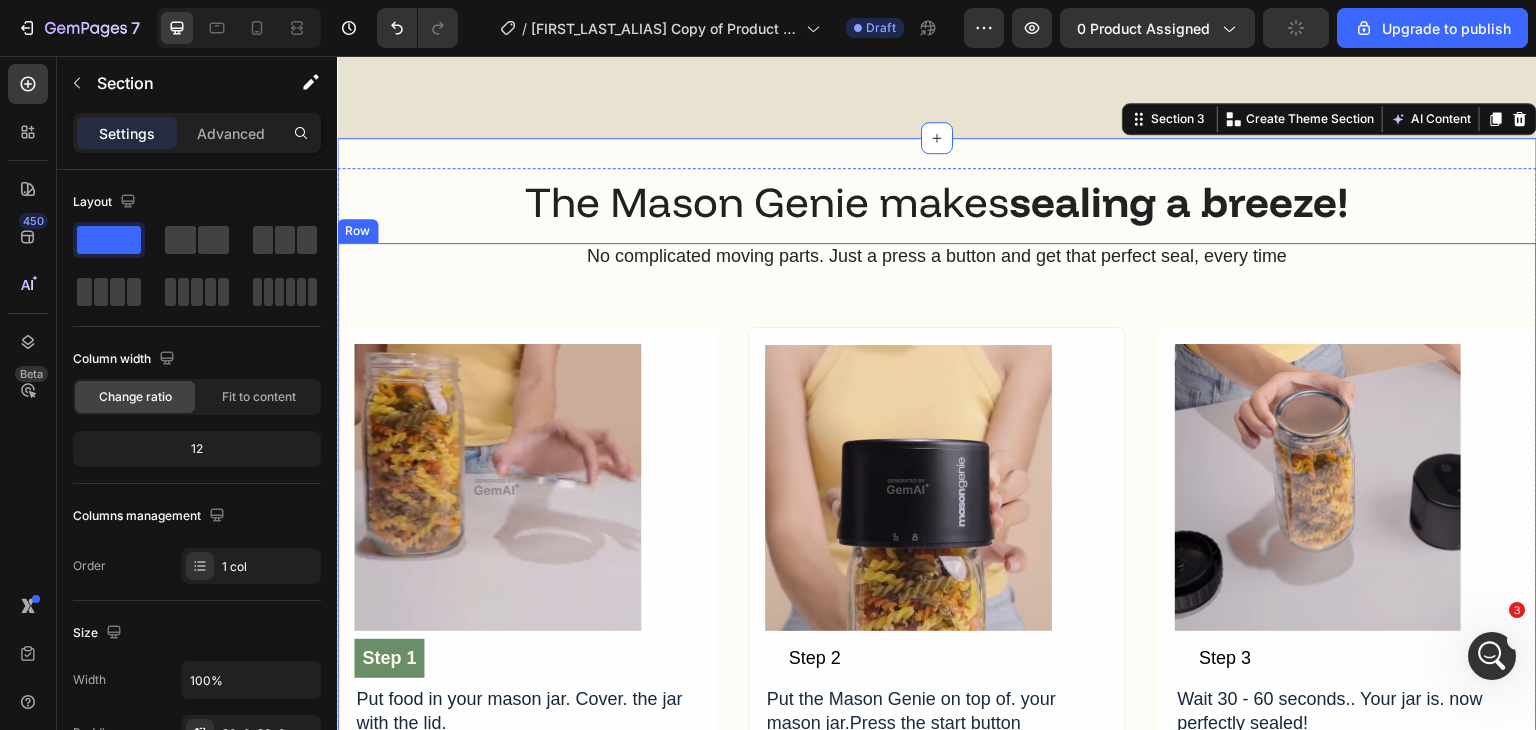 scroll, scrollTop: 2600, scrollLeft: 0, axis: vertical 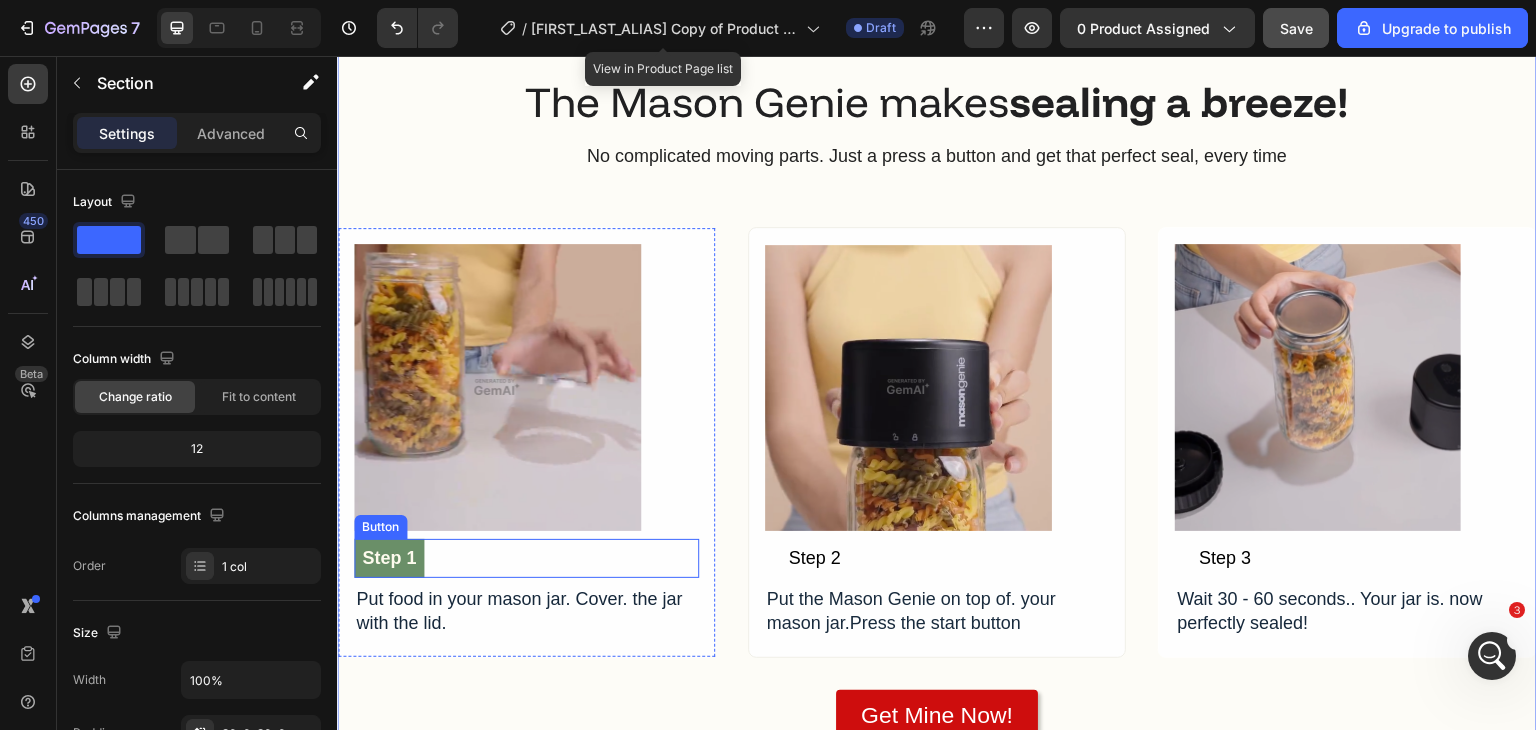 click on "Step 1" at bounding box center (389, 558) 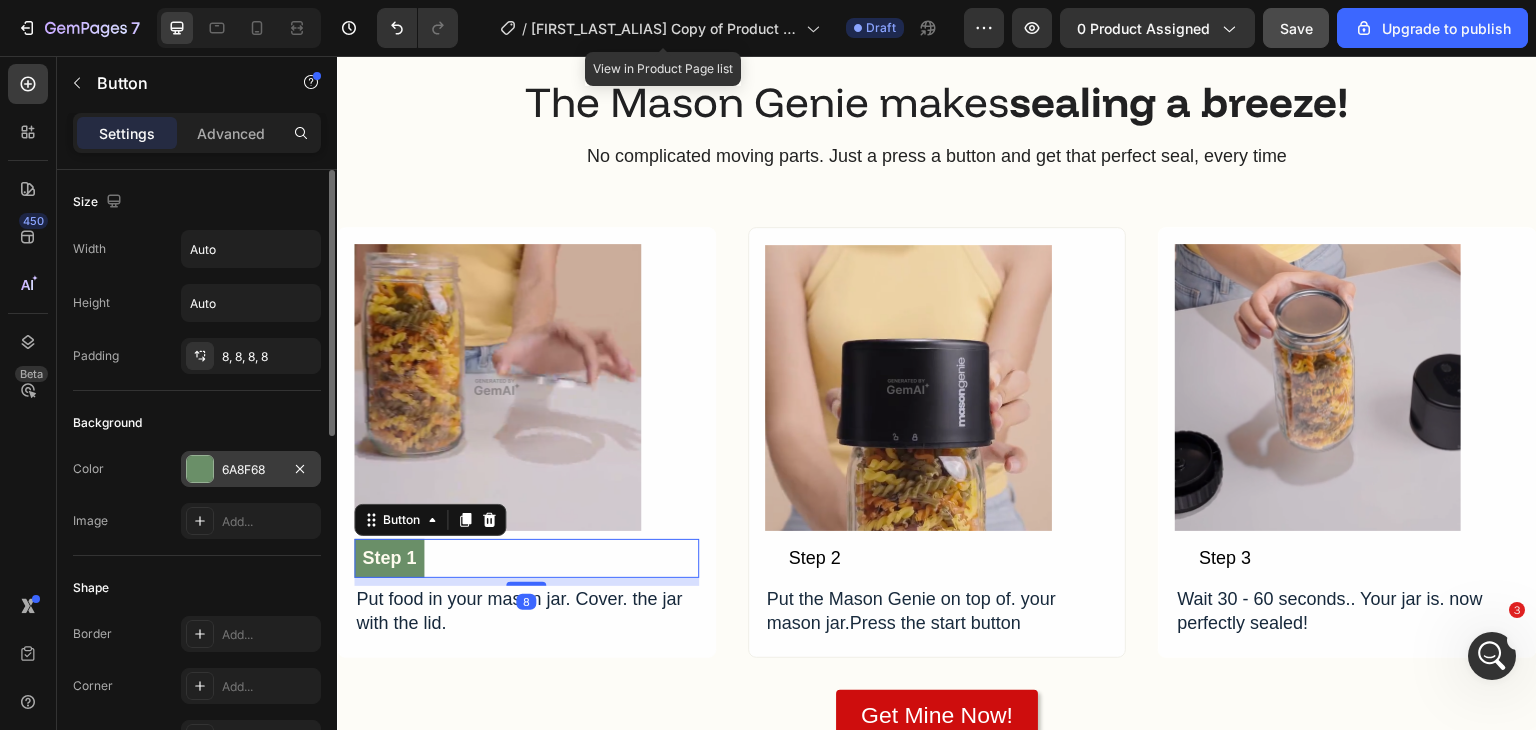 click at bounding box center [200, 469] 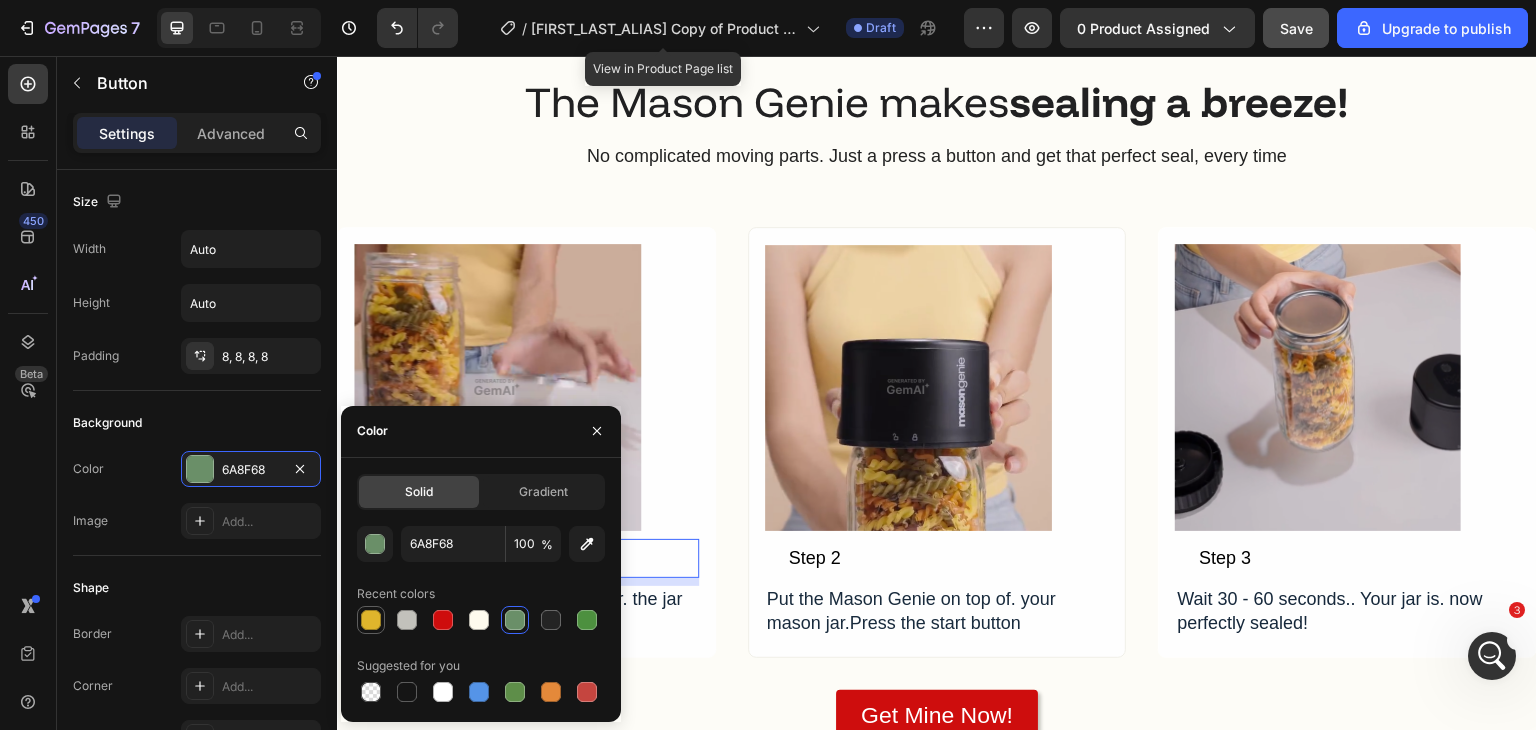 click at bounding box center (371, 620) 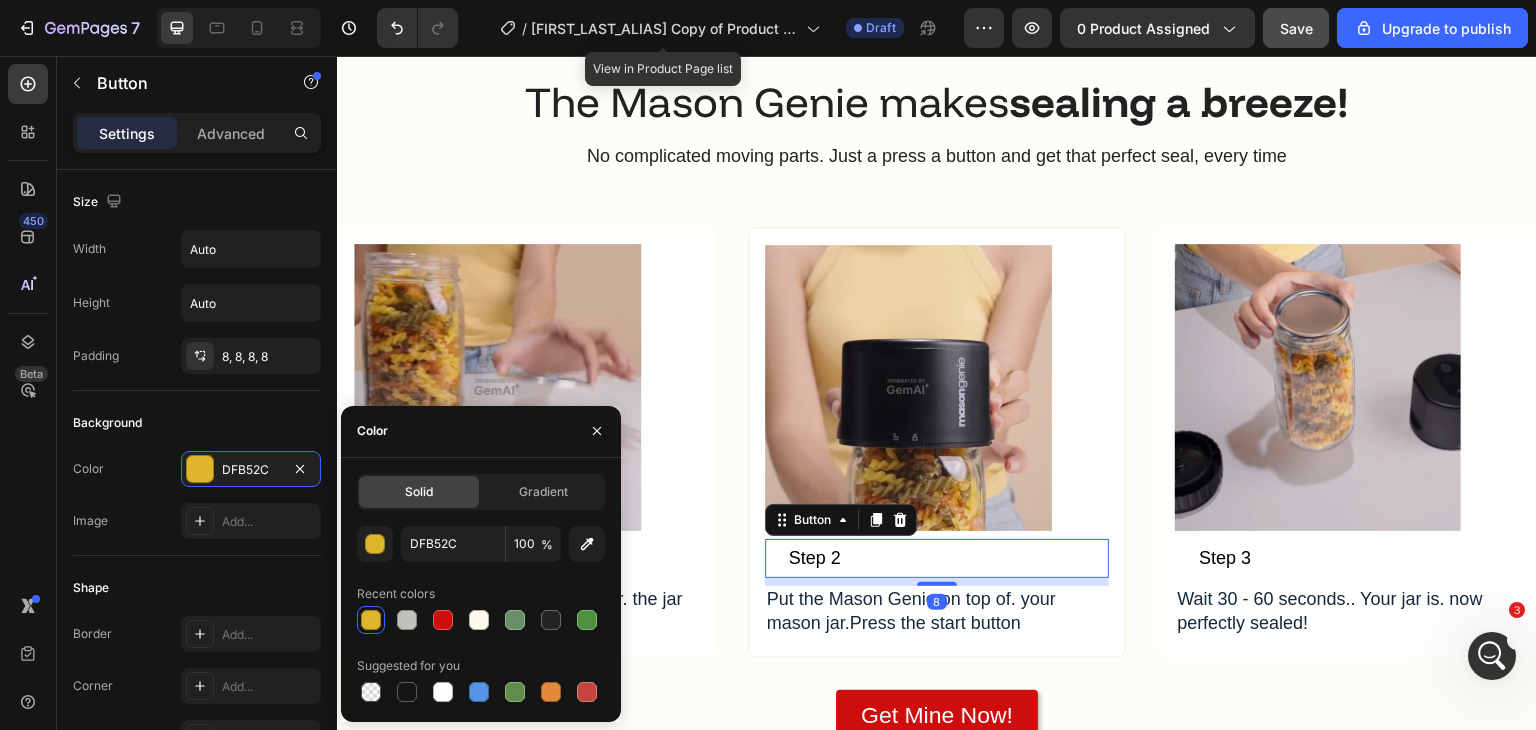 click on "Step 2" at bounding box center (815, 558) 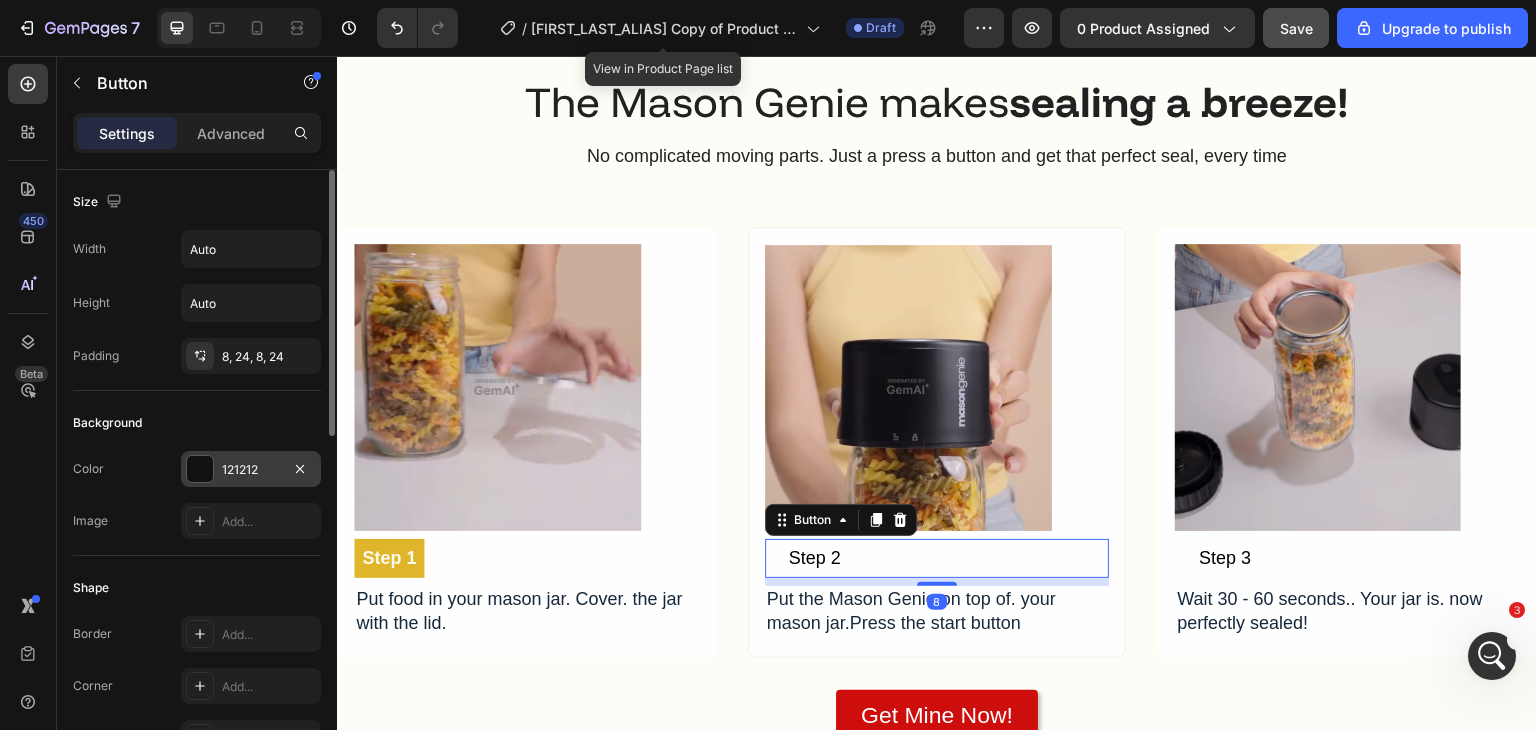 click at bounding box center (200, 469) 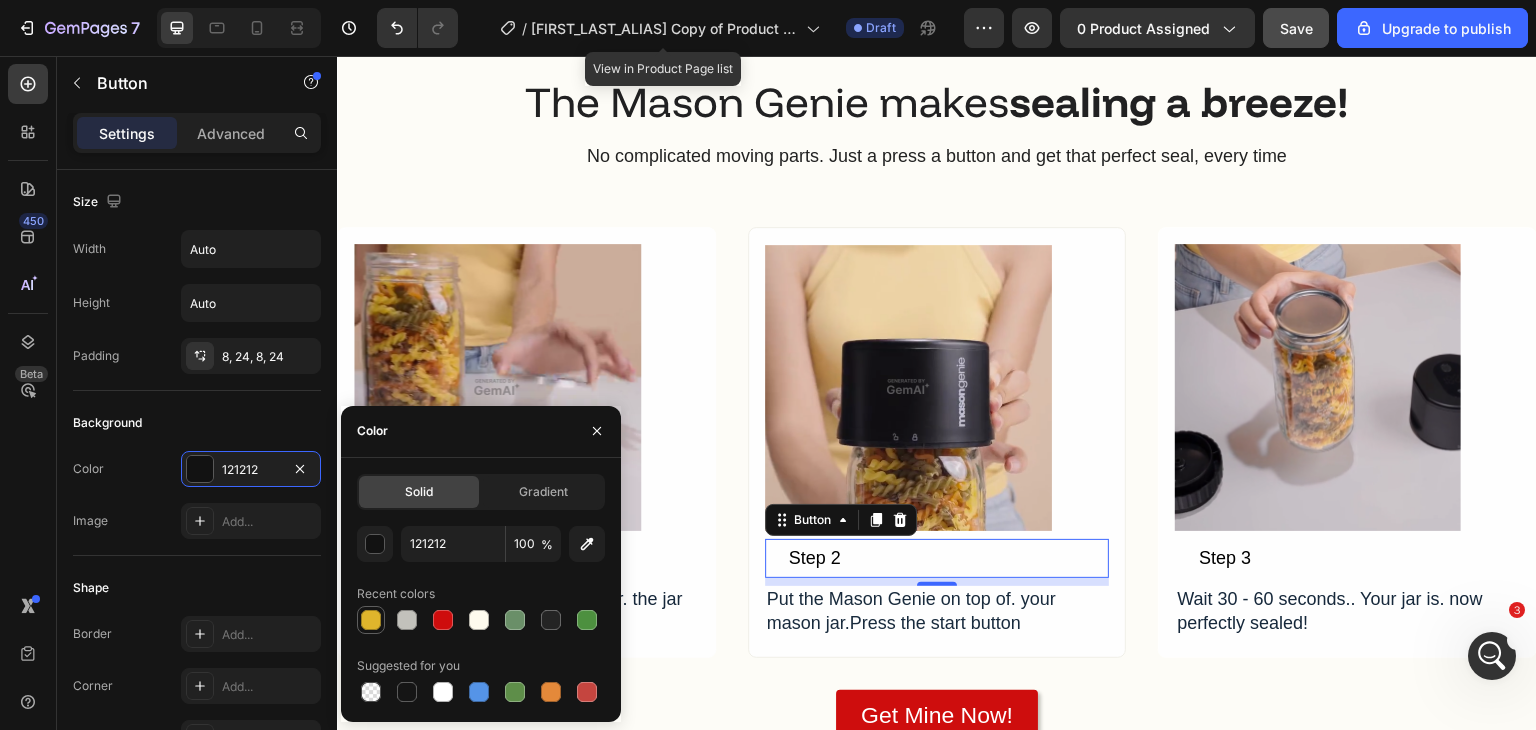 click at bounding box center (371, 620) 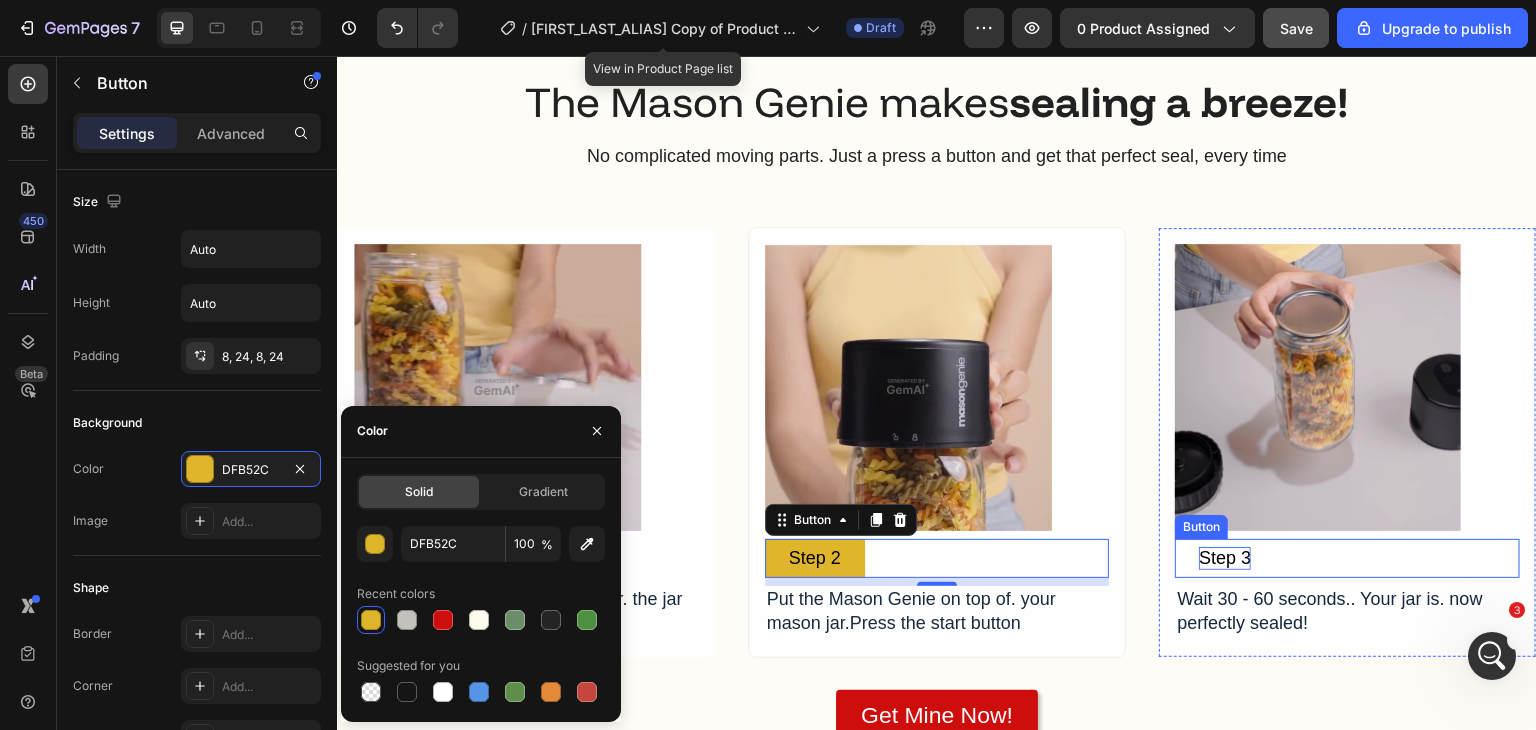 click on "Step 3" at bounding box center [1225, 558] 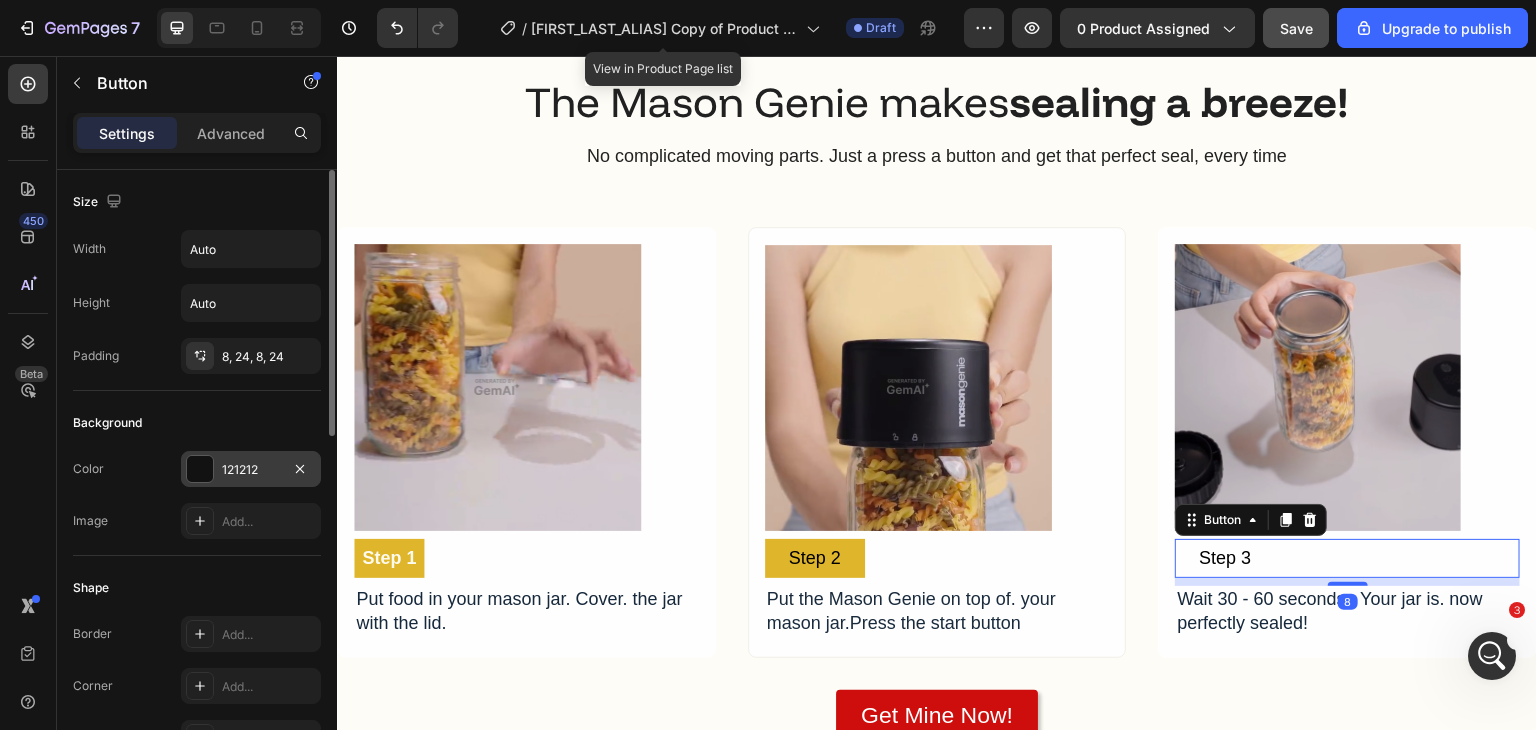 click at bounding box center (200, 469) 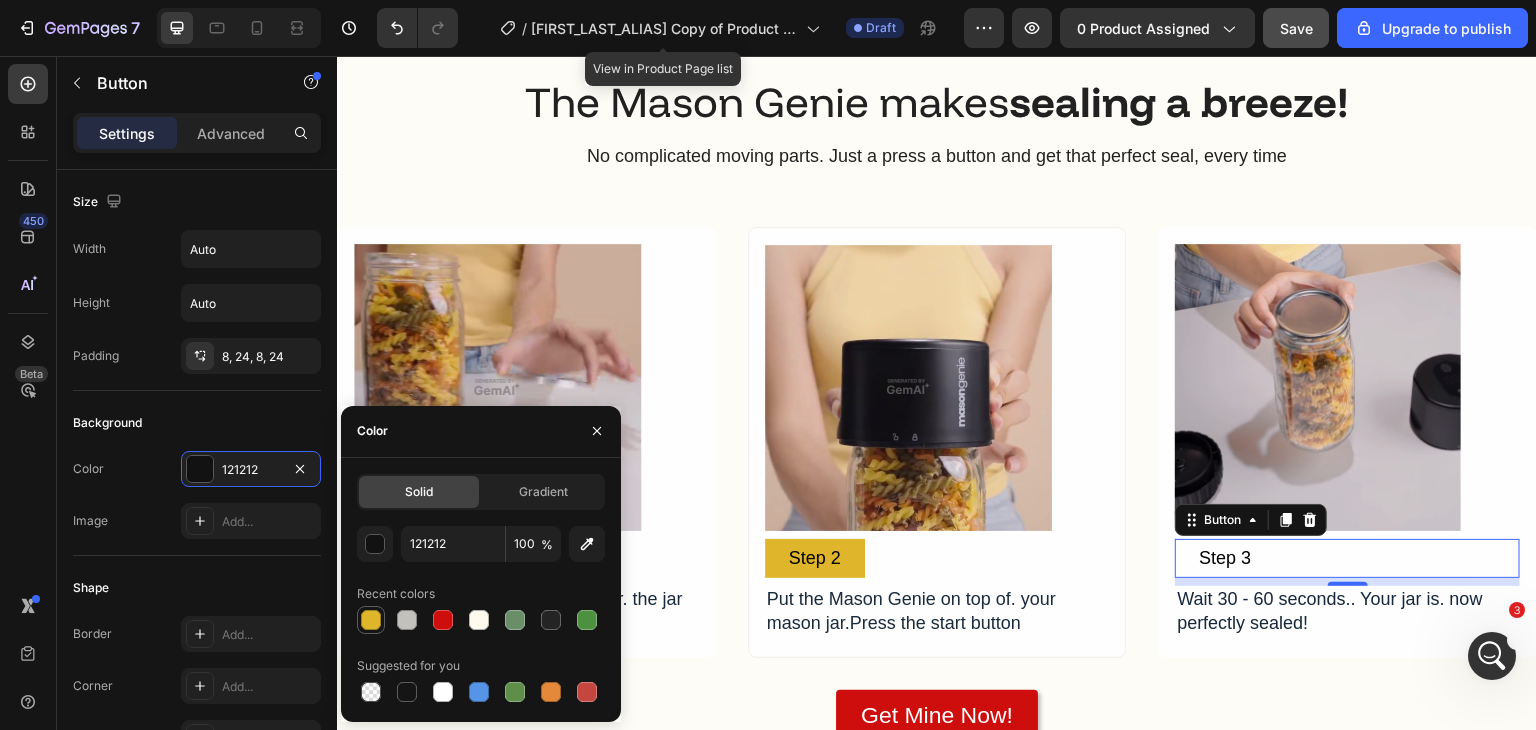 click at bounding box center [371, 620] 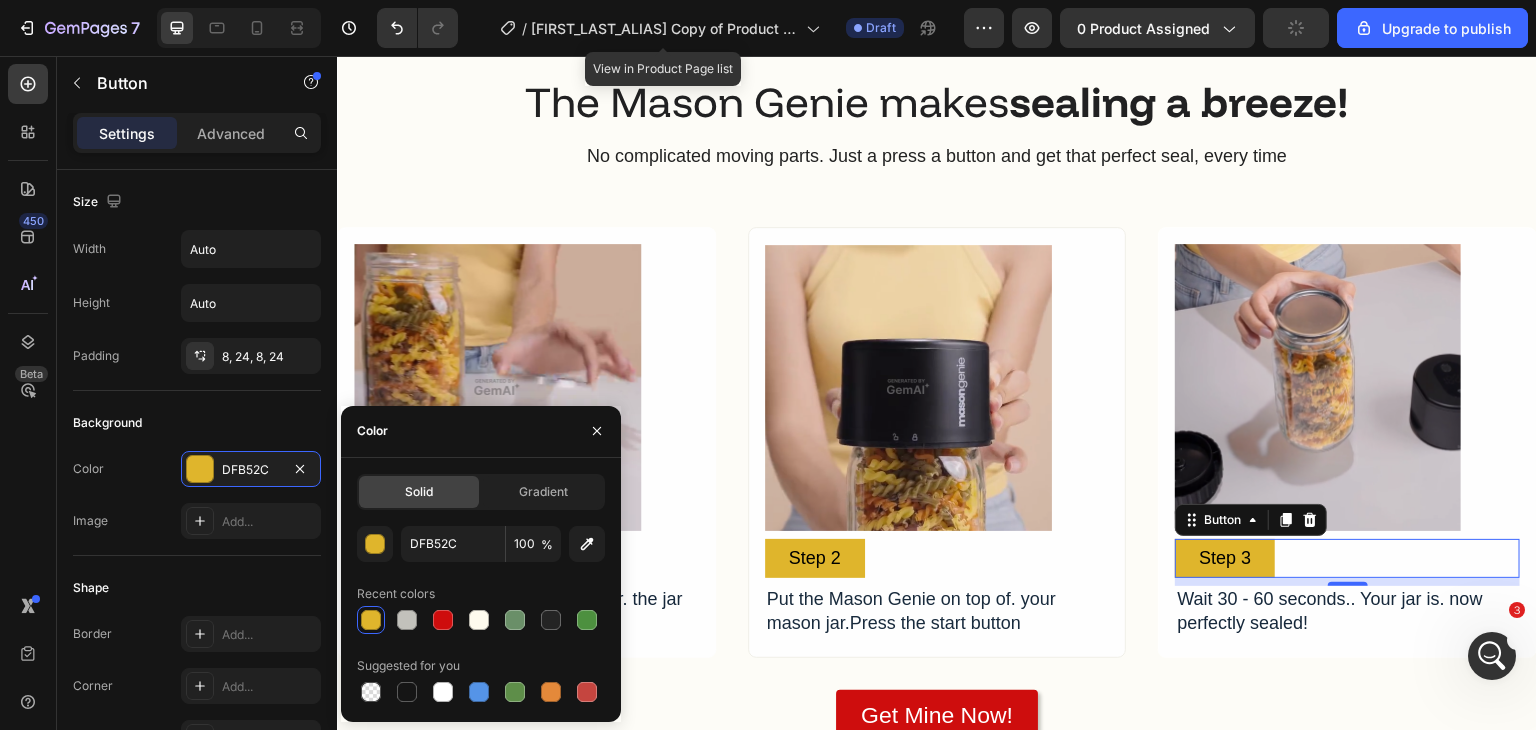 click 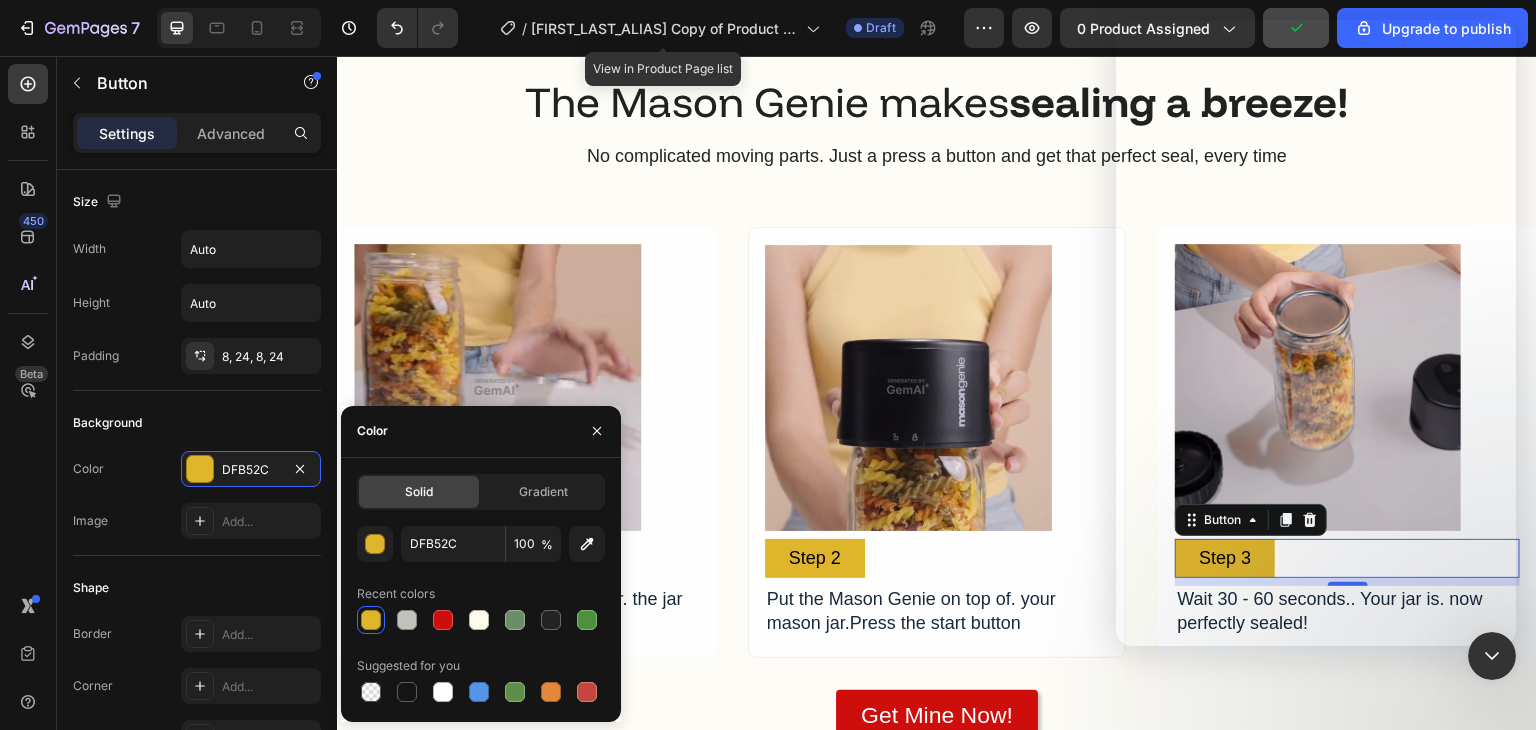 scroll, scrollTop: 10040, scrollLeft: 0, axis: vertical 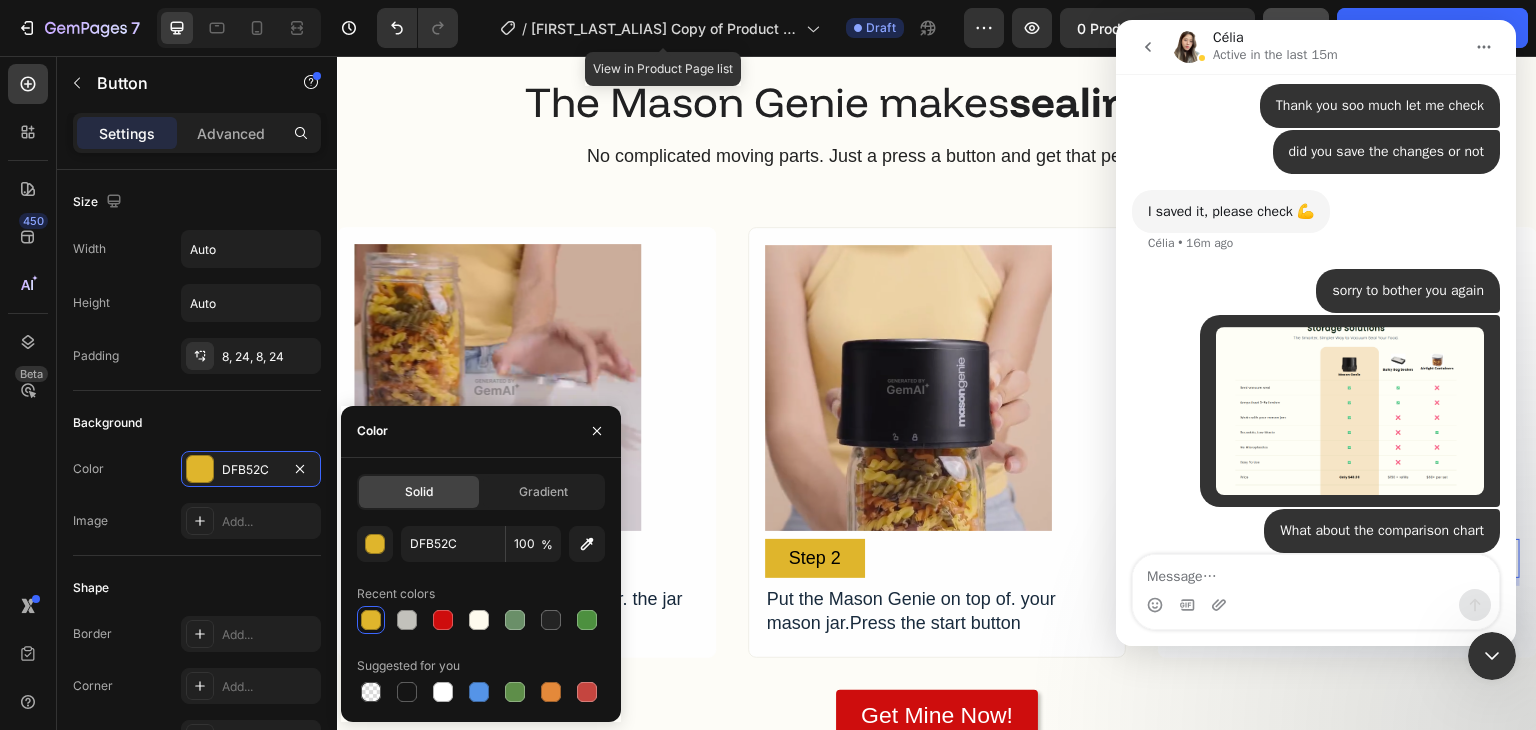 click at bounding box center (1492, 656) 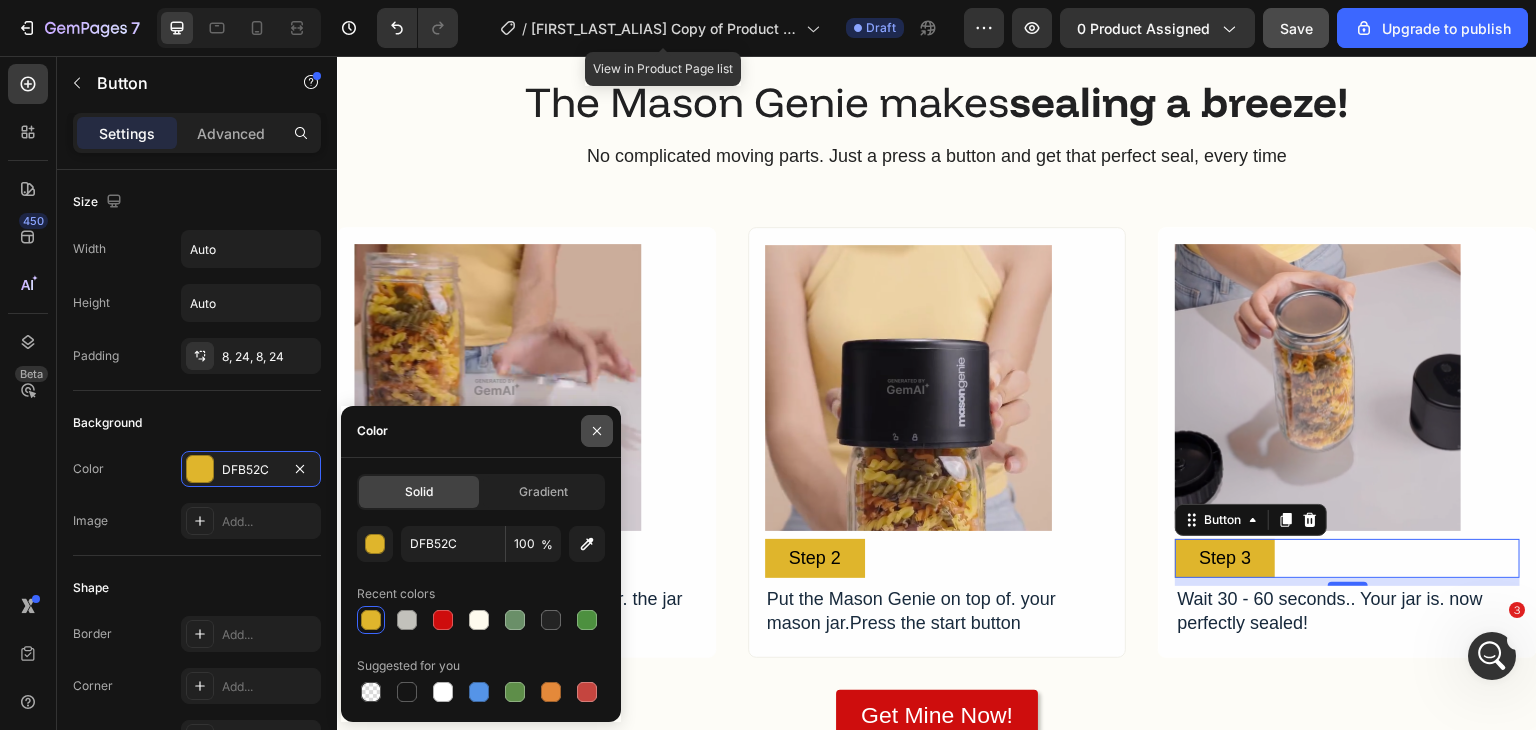 click 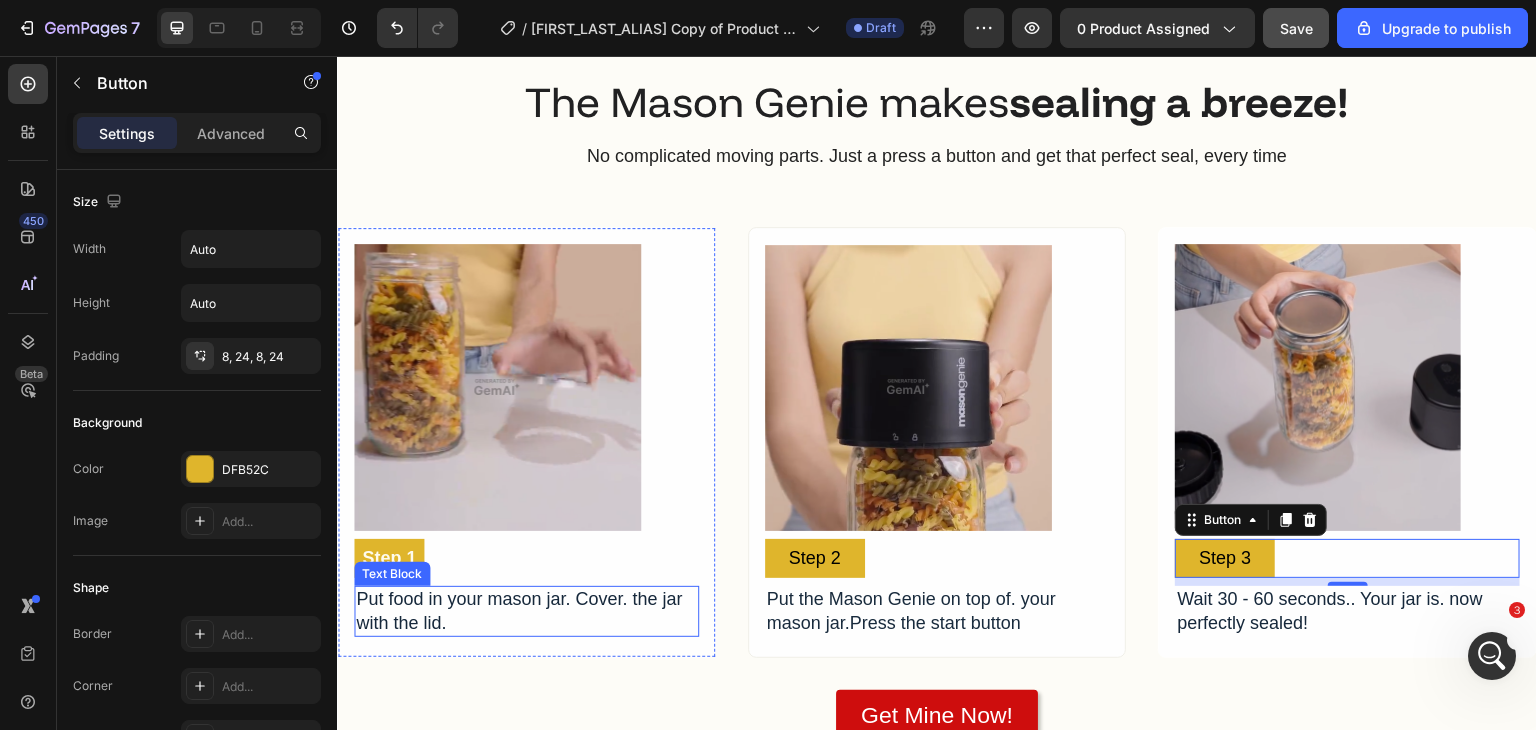 click on "Put food in your mason jar. Cover. the jar with the lid." at bounding box center [526, 611] 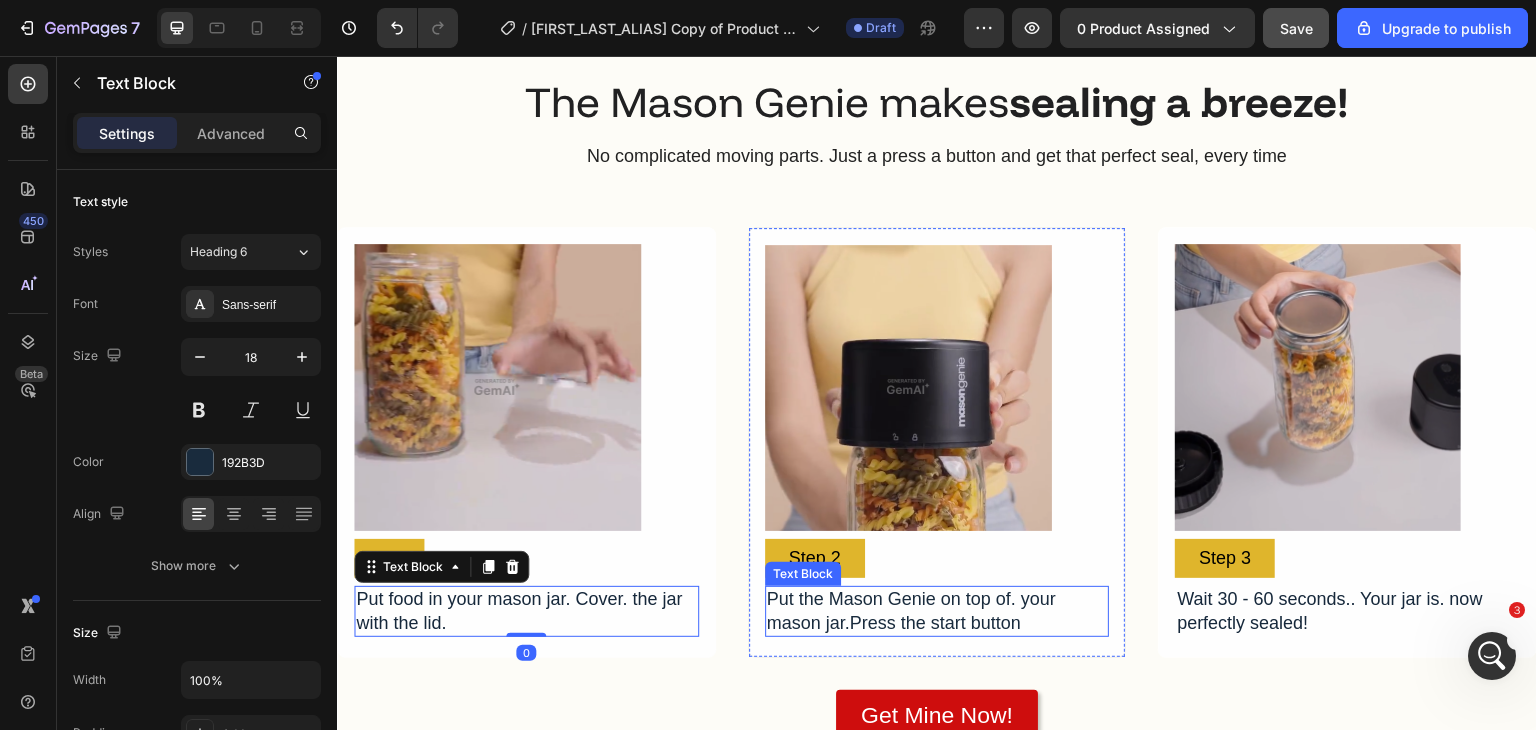 click on "Put the Mason Genie on top of. your mason jar.Press the start button" at bounding box center (937, 611) 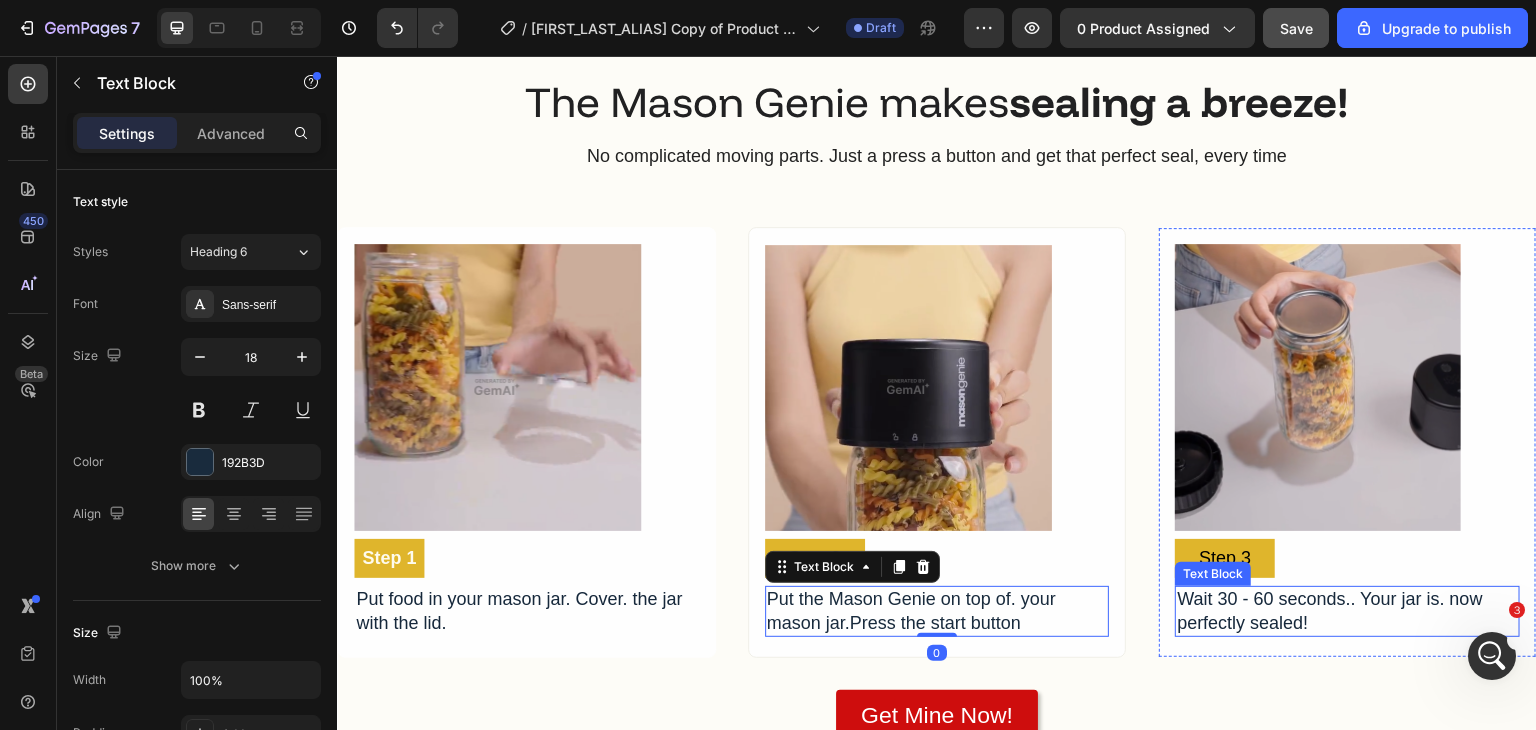 click on "Wait 30 - 60 seconds.. Your jar is. now perfectly sealed!" at bounding box center (1347, 611) 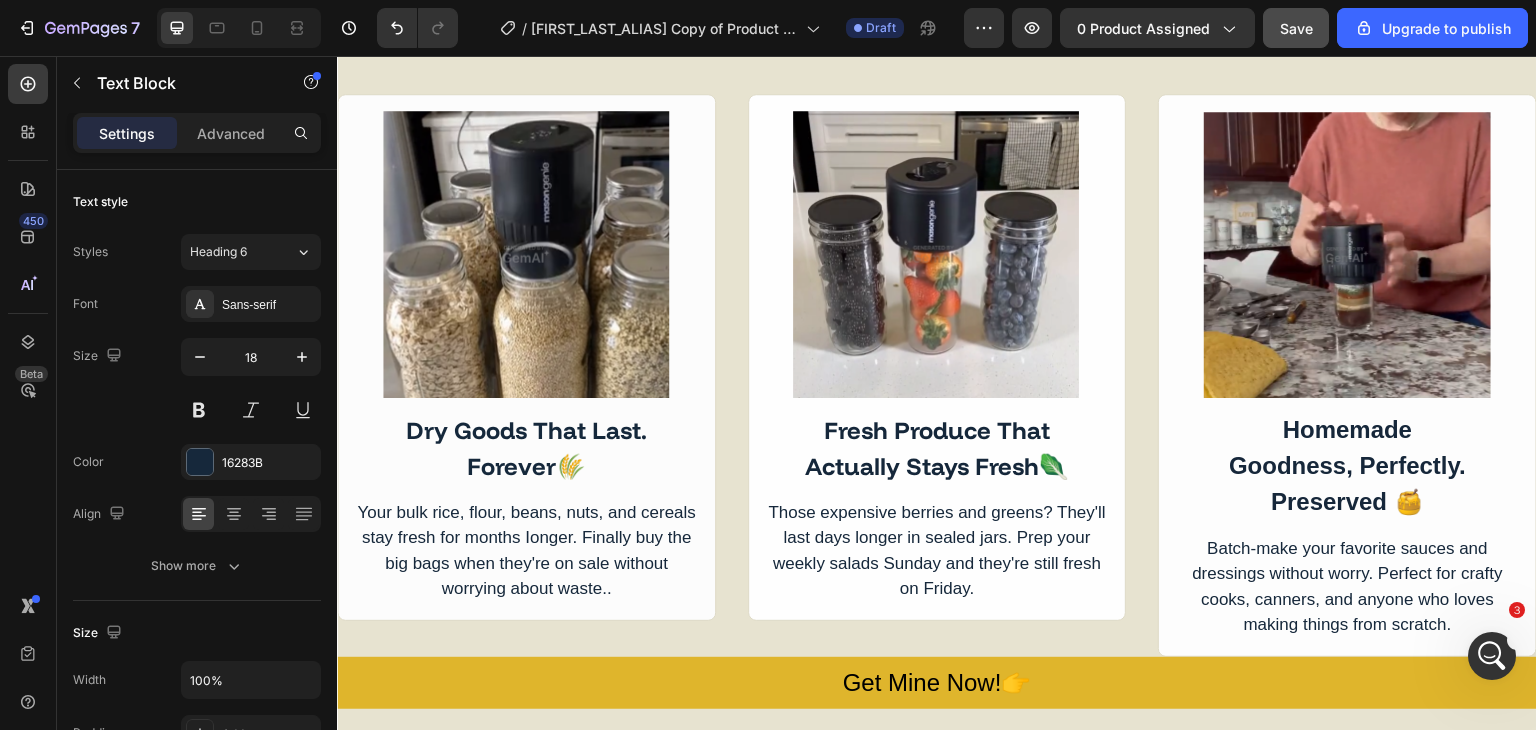 scroll, scrollTop: 2200, scrollLeft: 0, axis: vertical 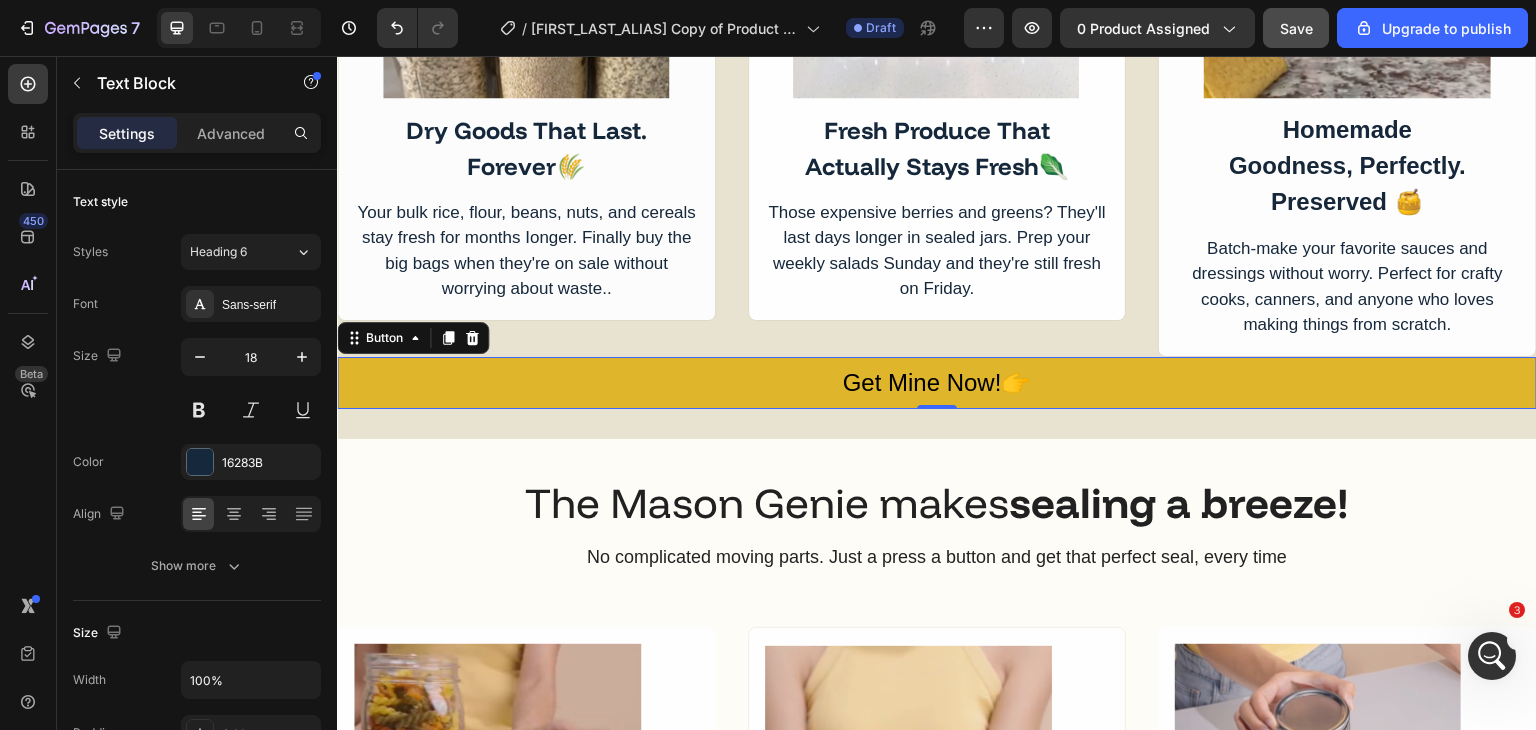 click on "Get Mine Now!👉" at bounding box center [937, 383] 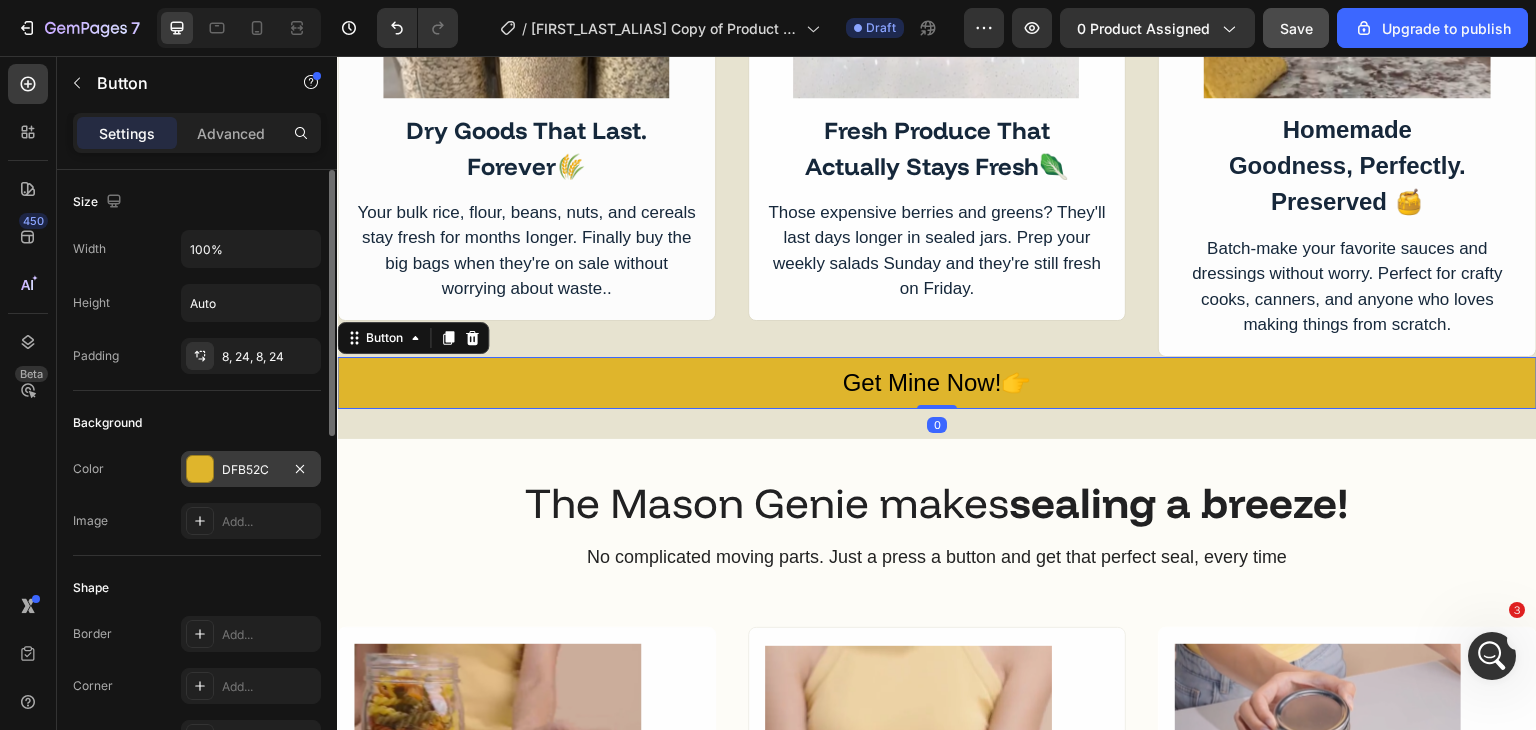 click at bounding box center [200, 469] 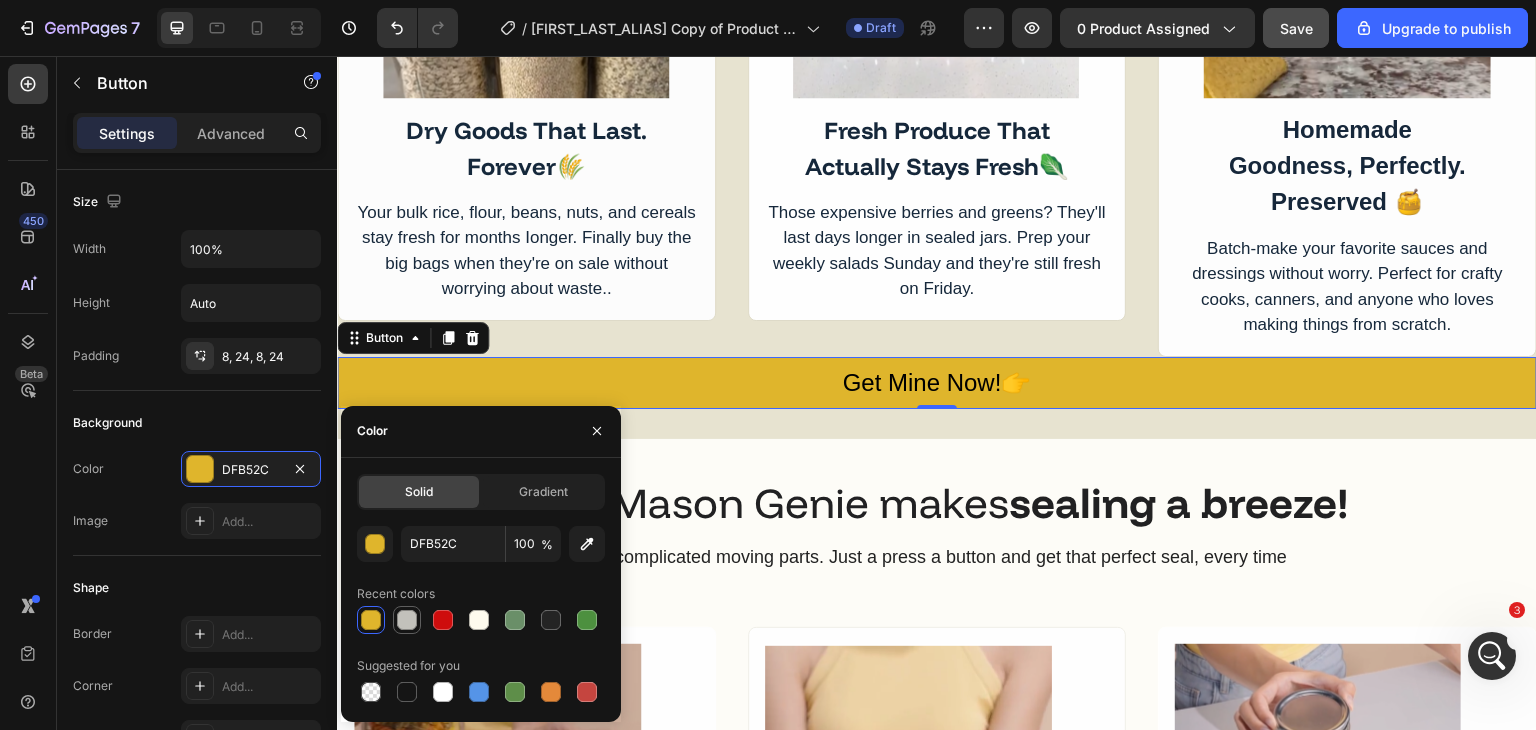 click at bounding box center [407, 620] 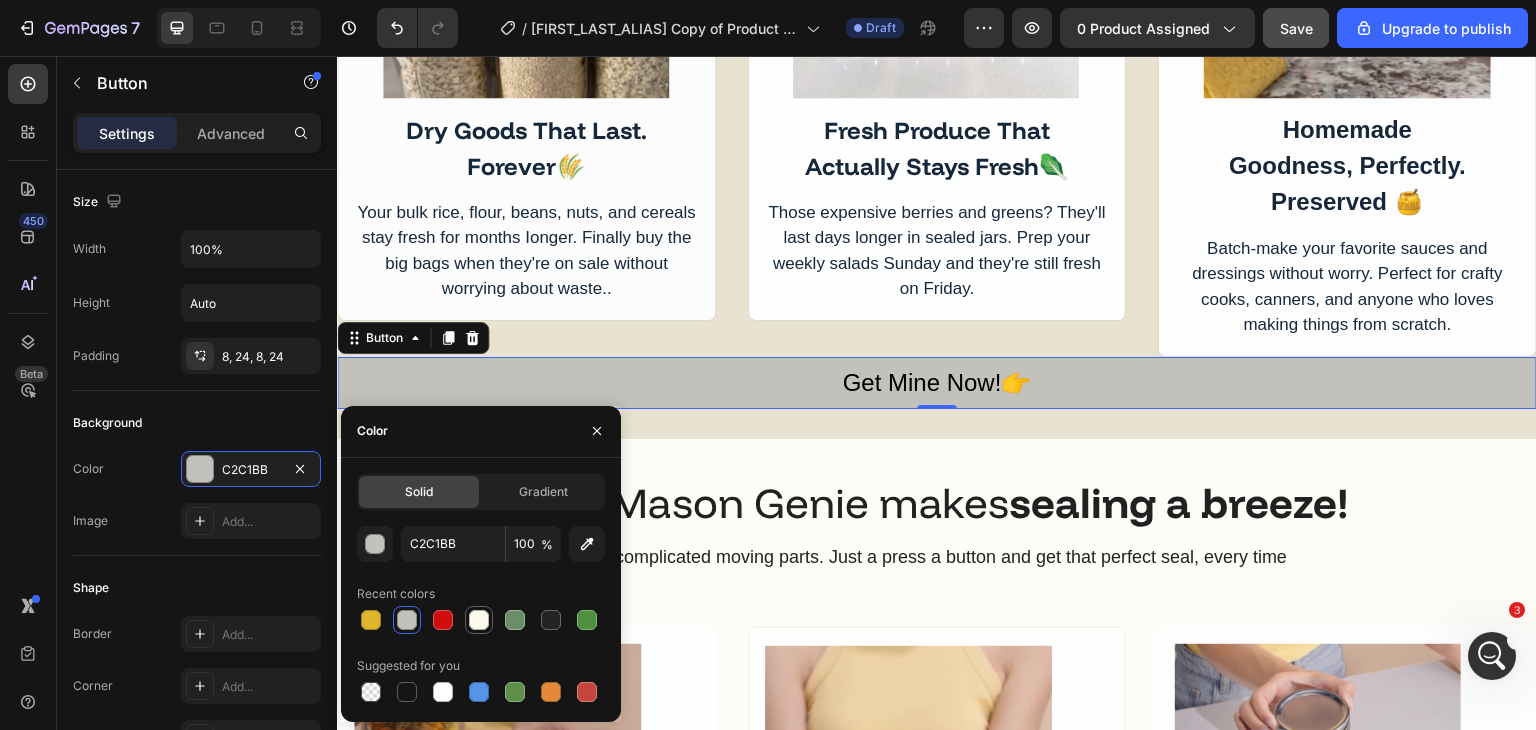click at bounding box center [479, 620] 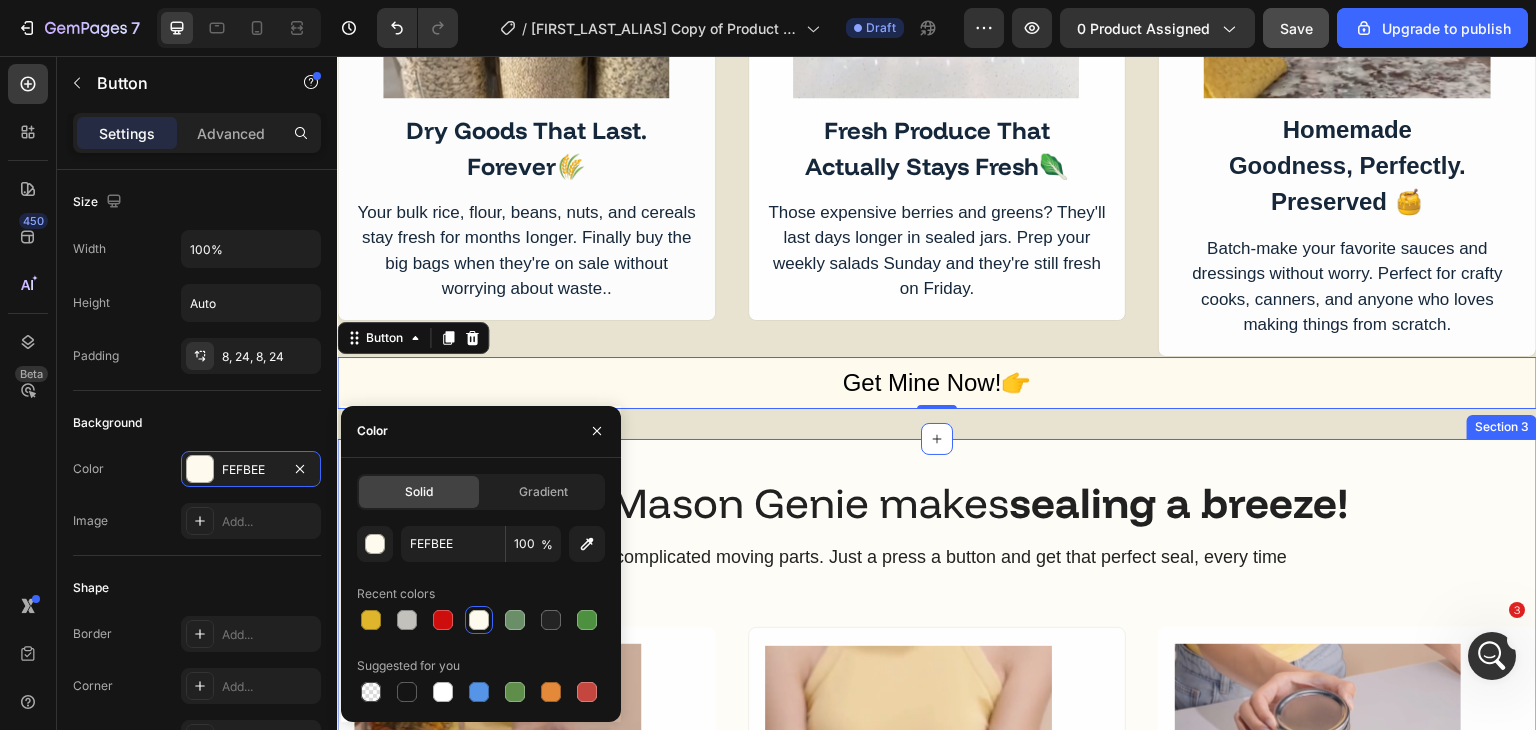 click on "The Mason Genie makes sealing a breeze! Heading No complicated moving parts. Just a press a button and get that perfect seal, every time Text Block Image Step 1 Button Put food in your mason jar. Cover. the jar with the lid. Text Block Row Image Step 2 Button Put the Mason Genie on top of. your mason jar.Press the start button Text Block Row Image Step 3 Button Wait 30 - 60 seconds.. Your jar is. now perfectly sealed! Text Block Row Row Row Row Get Mine Now! Button Row Section 3" at bounding box center [937, 805] 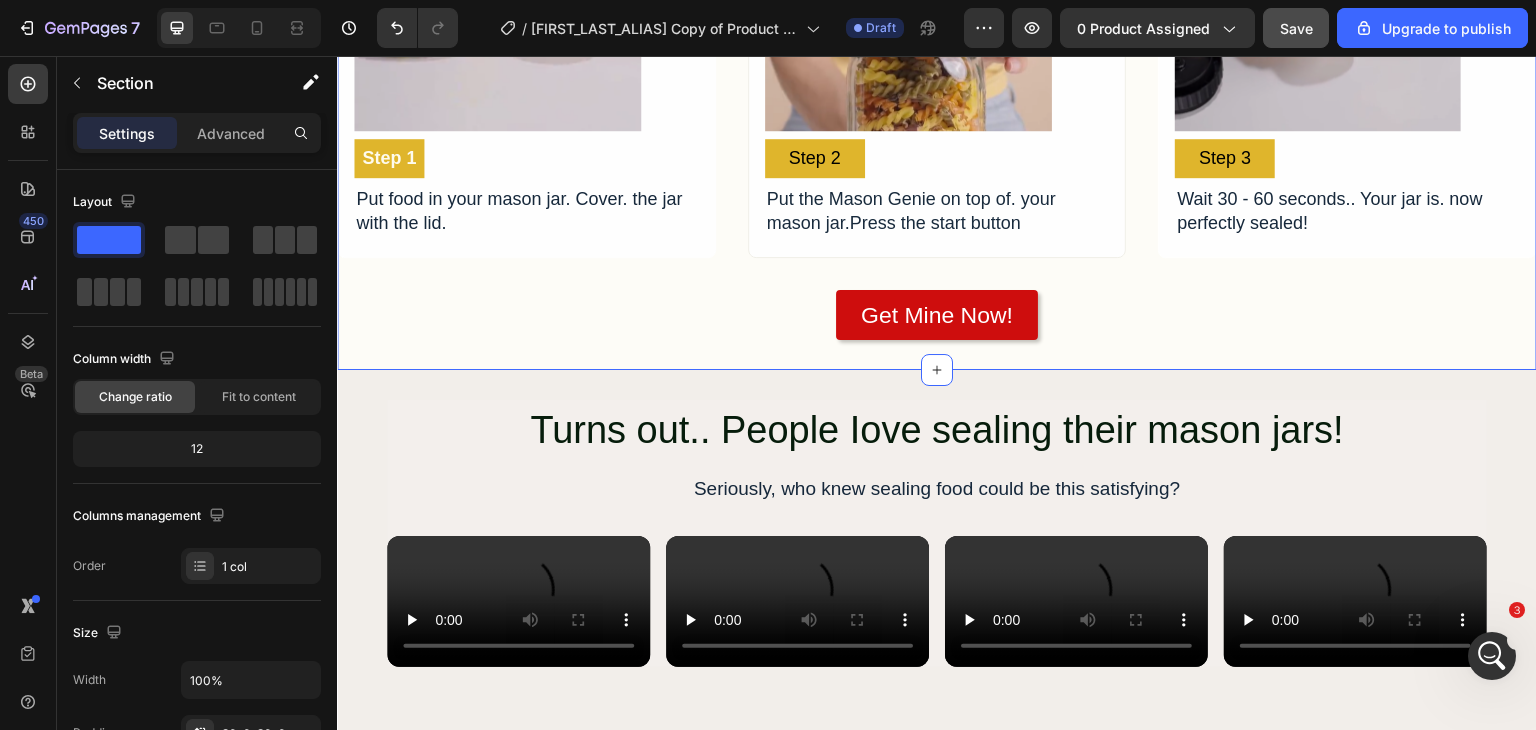 scroll, scrollTop: 3300, scrollLeft: 0, axis: vertical 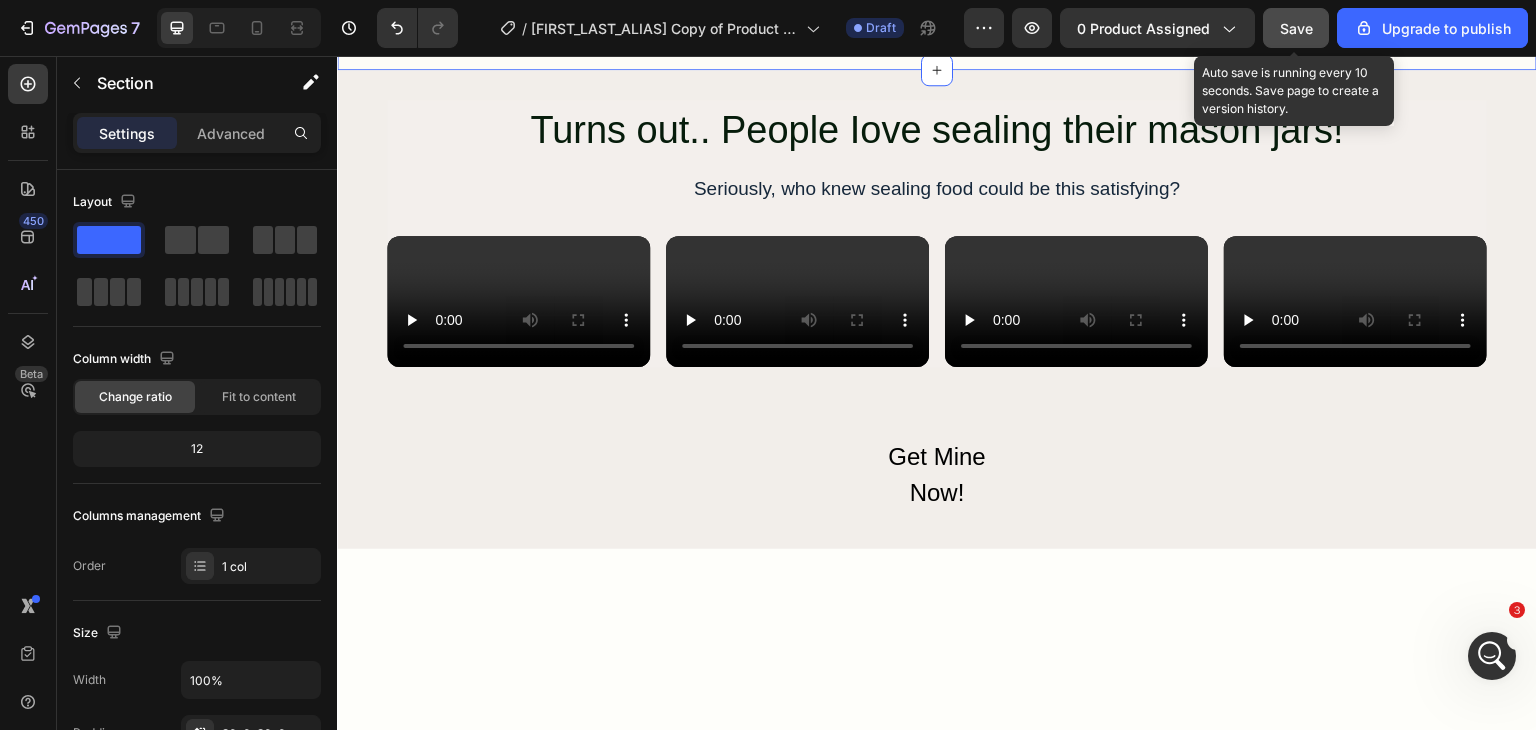click on "Save" at bounding box center (1296, 28) 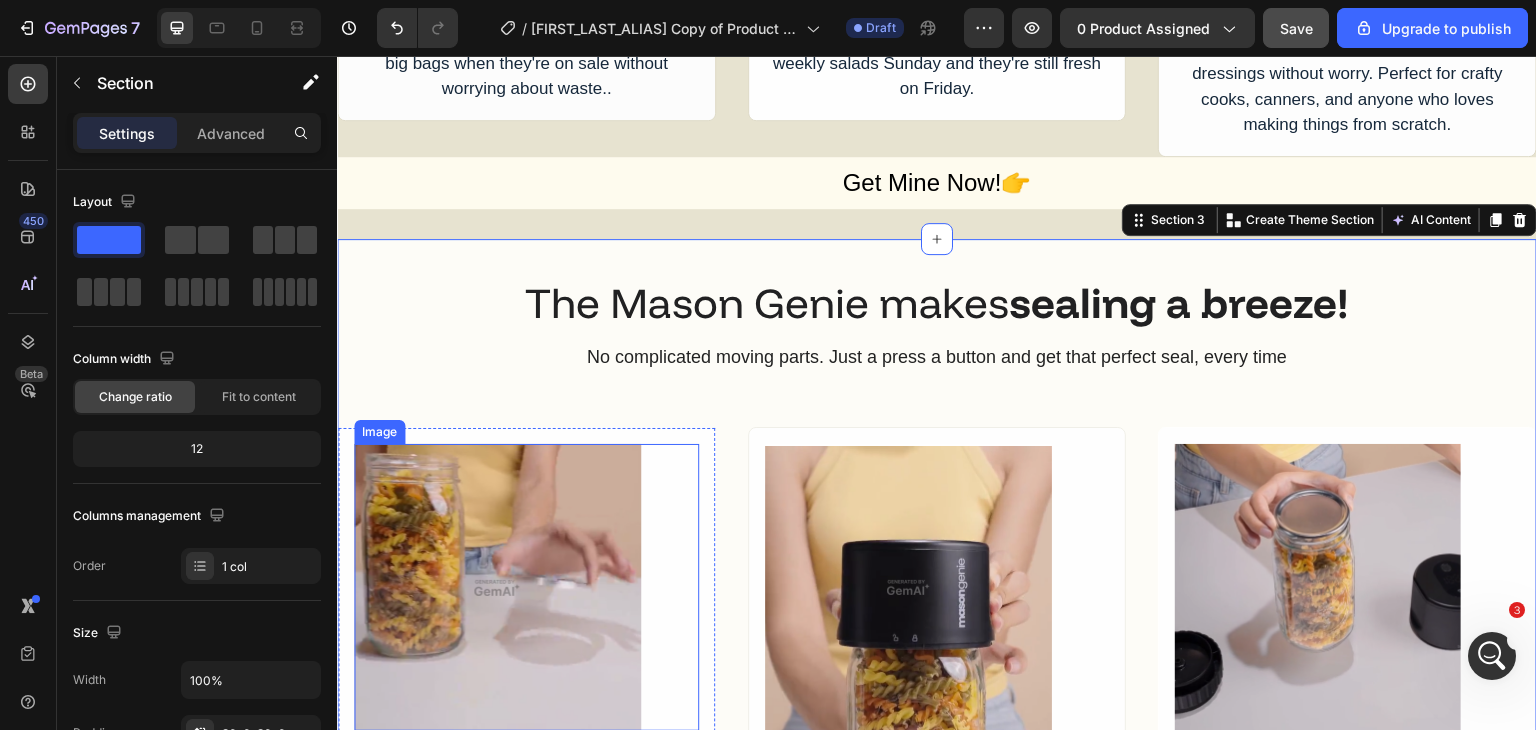 scroll, scrollTop: 2600, scrollLeft: 0, axis: vertical 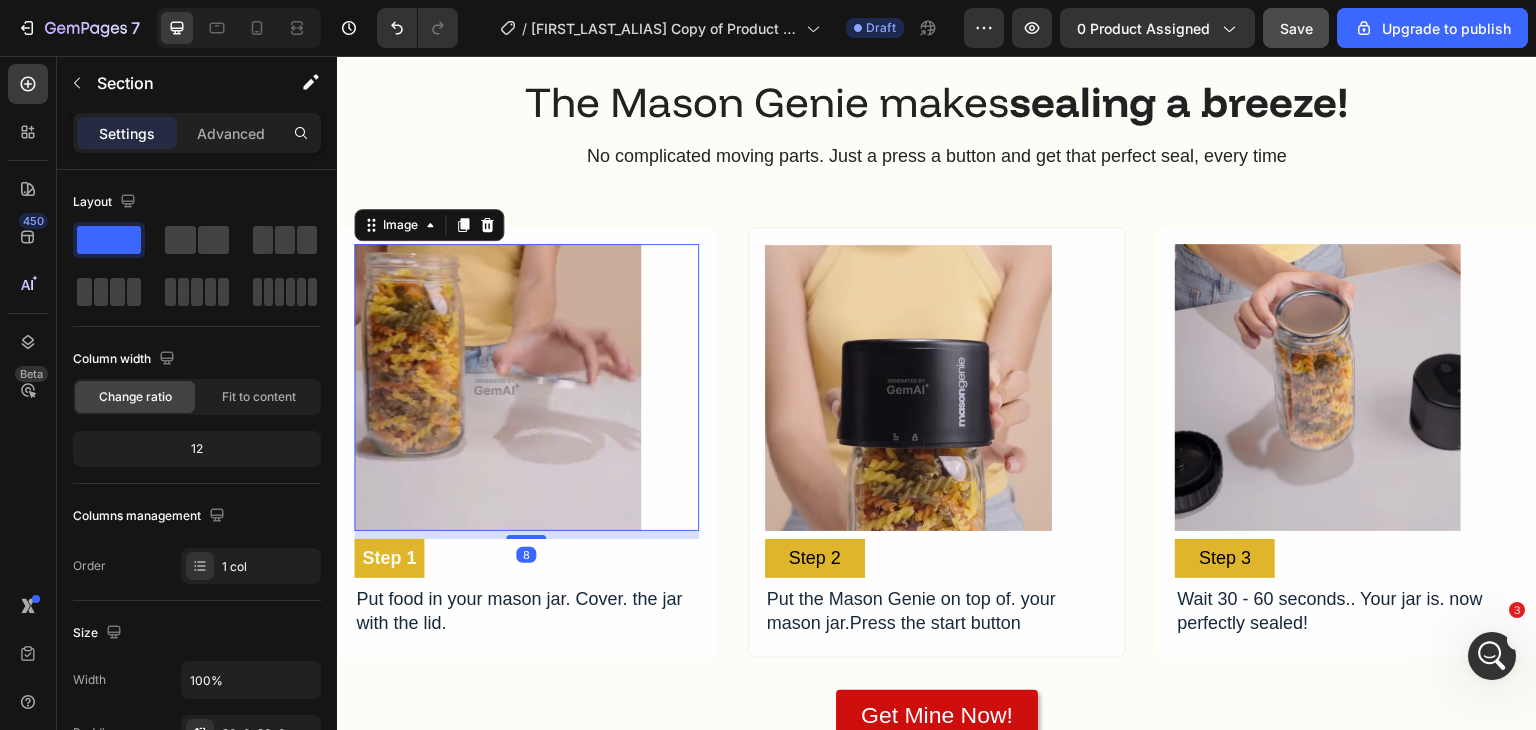 click at bounding box center [497, 387] 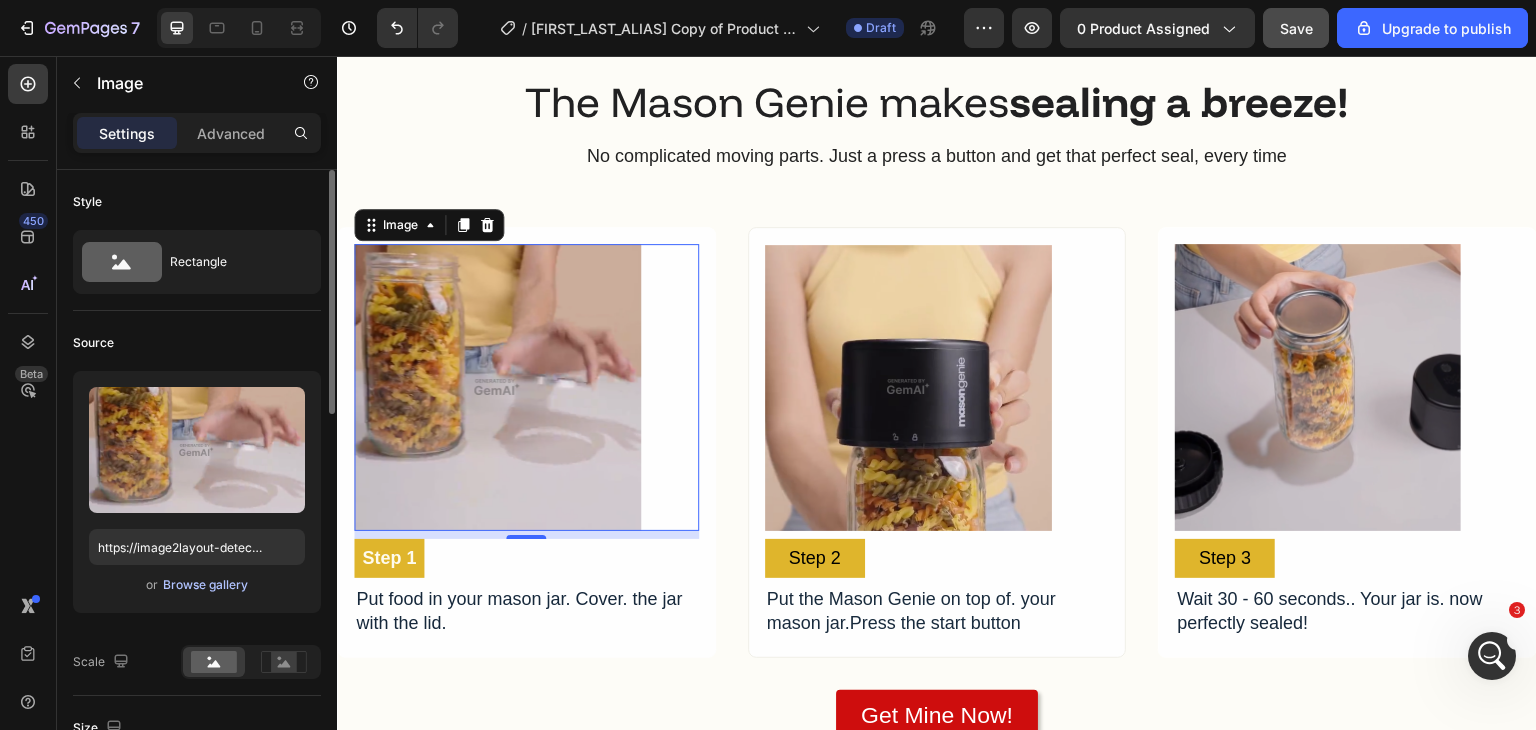 click on "Browse gallery" at bounding box center (205, 585) 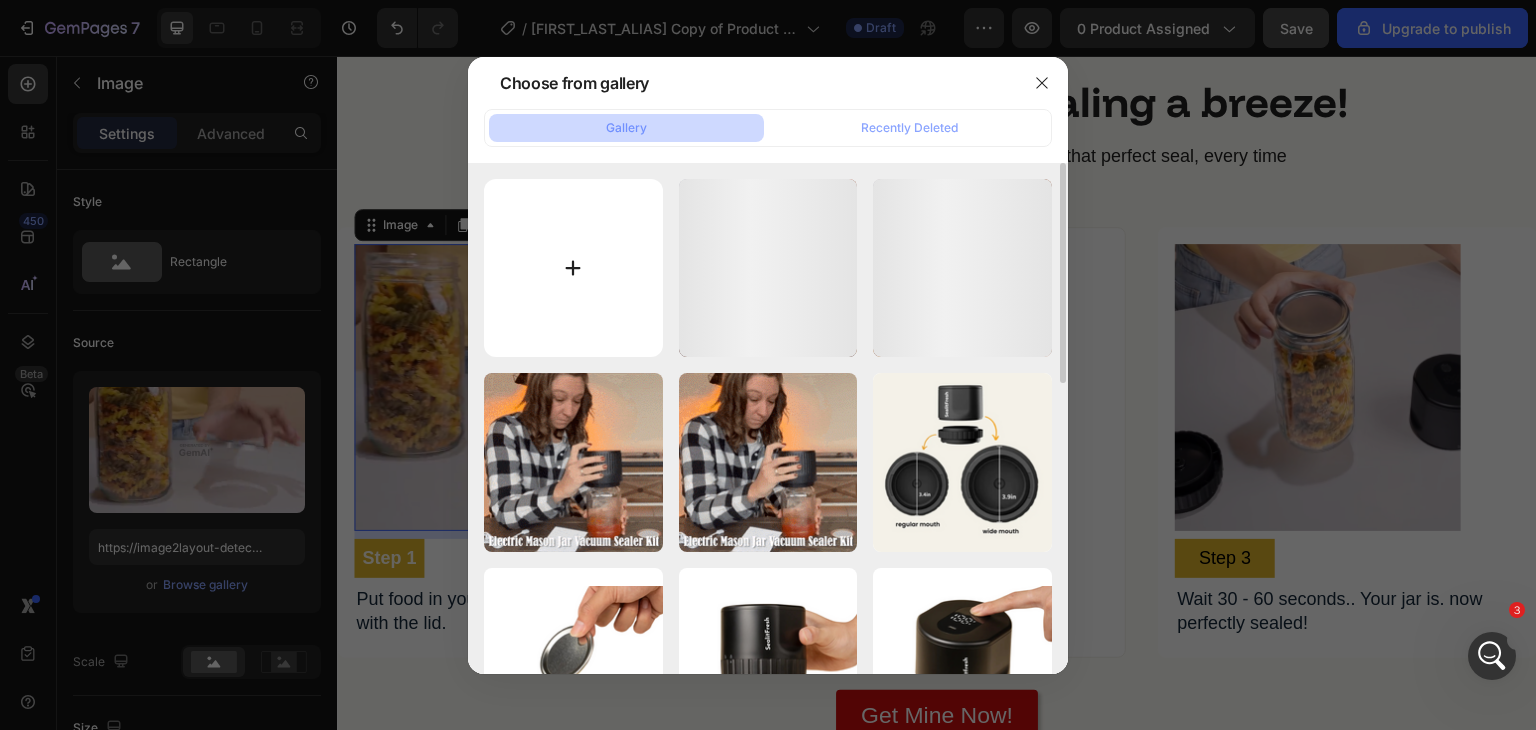 click at bounding box center [573, 268] 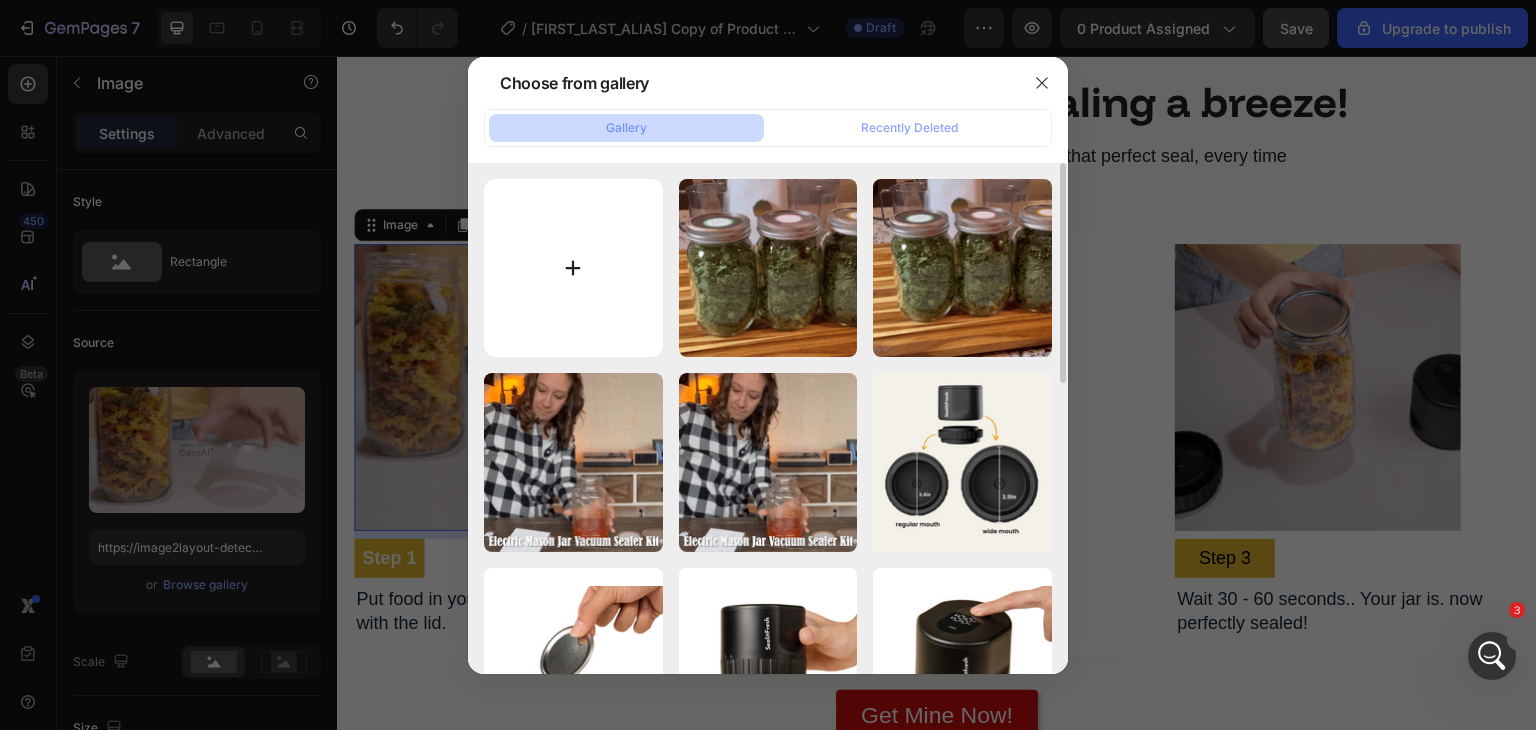 type on "C:\fakepath\b2c1de90b0c04c1aa8abf69c6954d477.mp4" 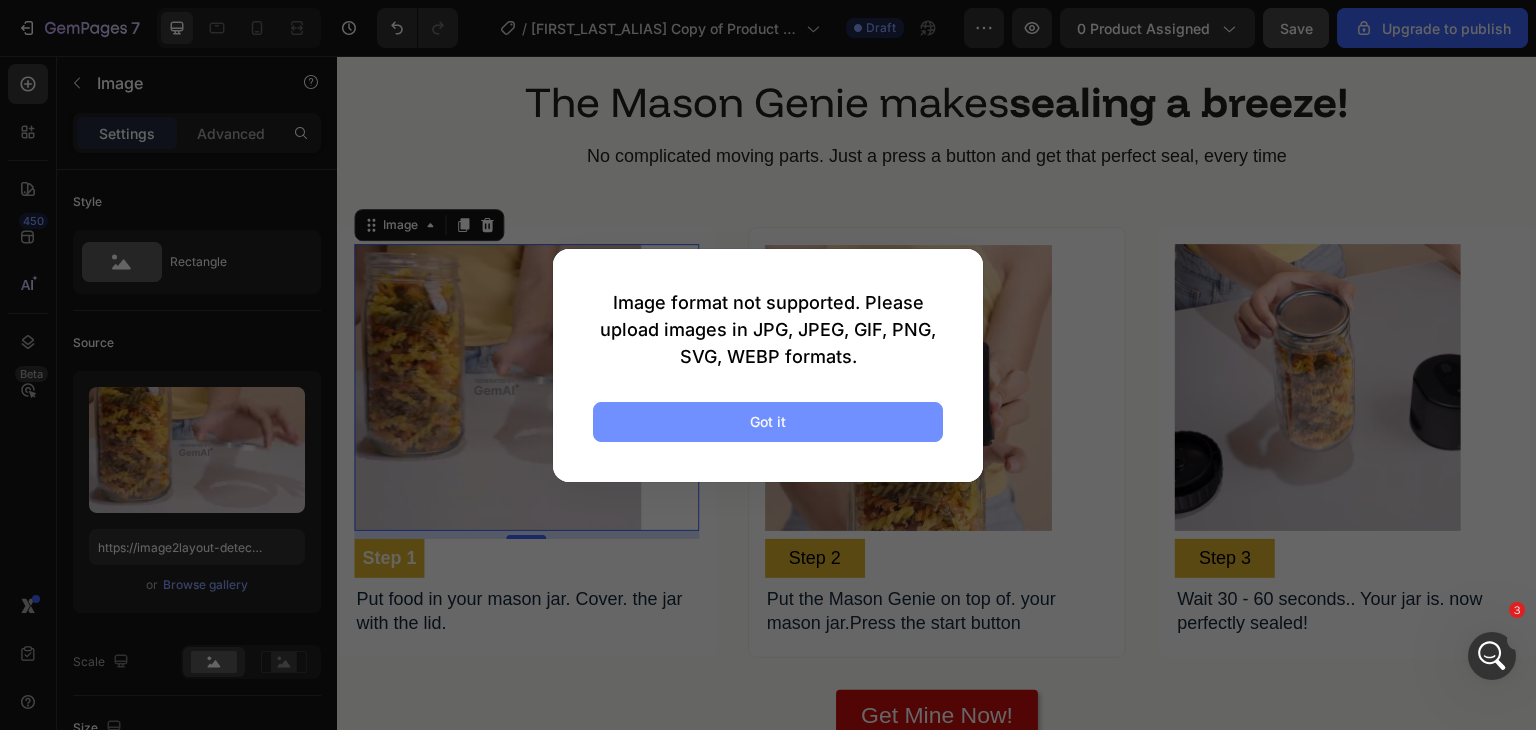 click on "Got it" at bounding box center [768, 422] 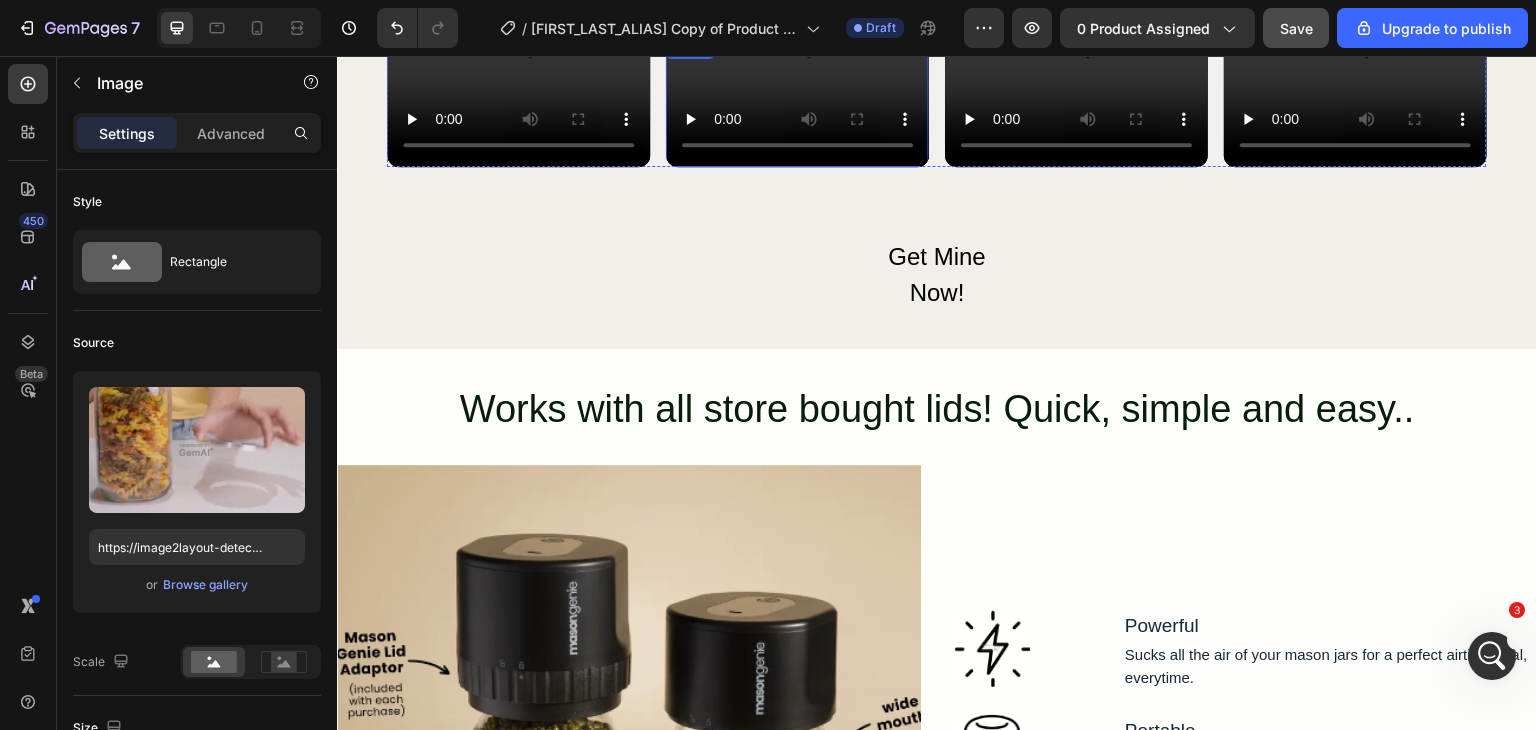 scroll, scrollTop: 3400, scrollLeft: 0, axis: vertical 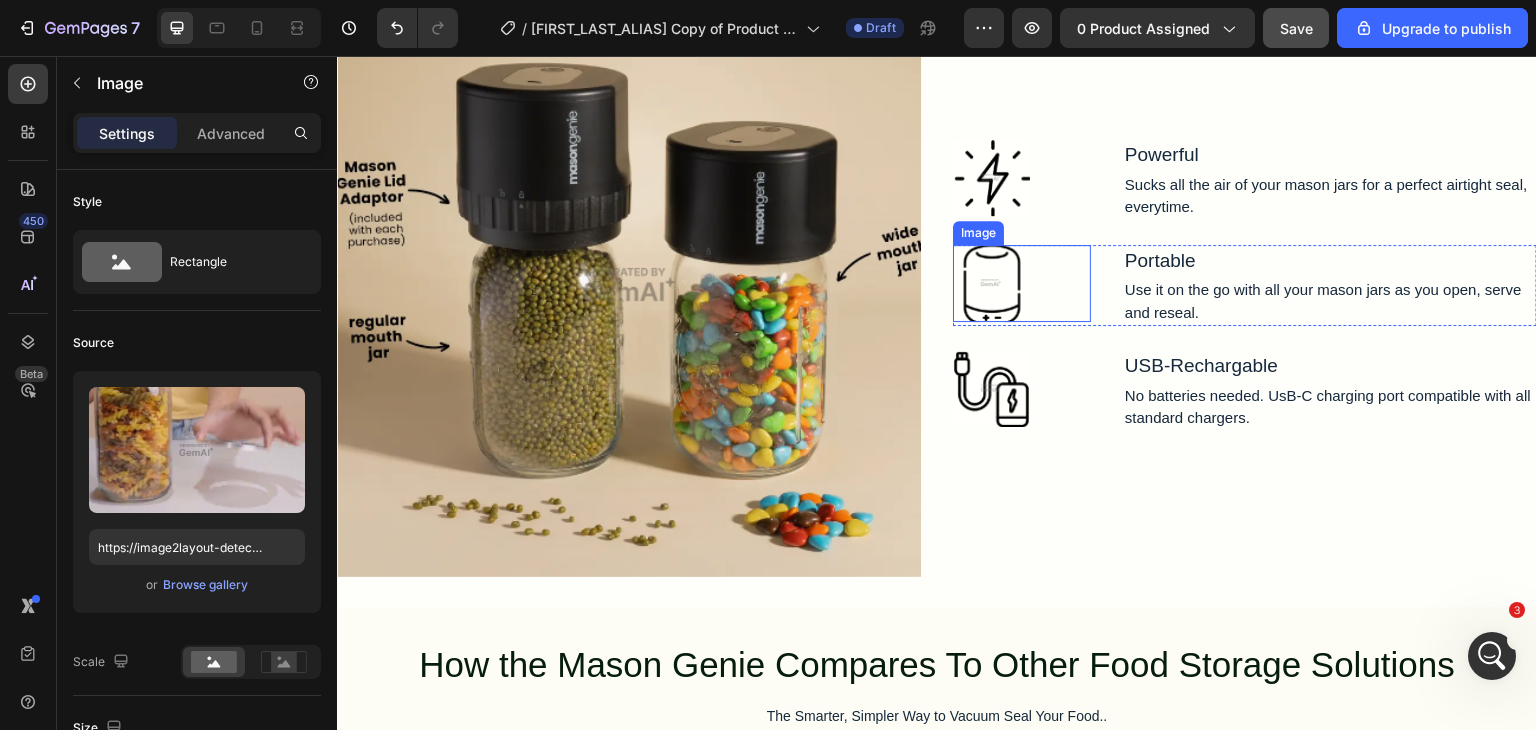click at bounding box center (991, 283) 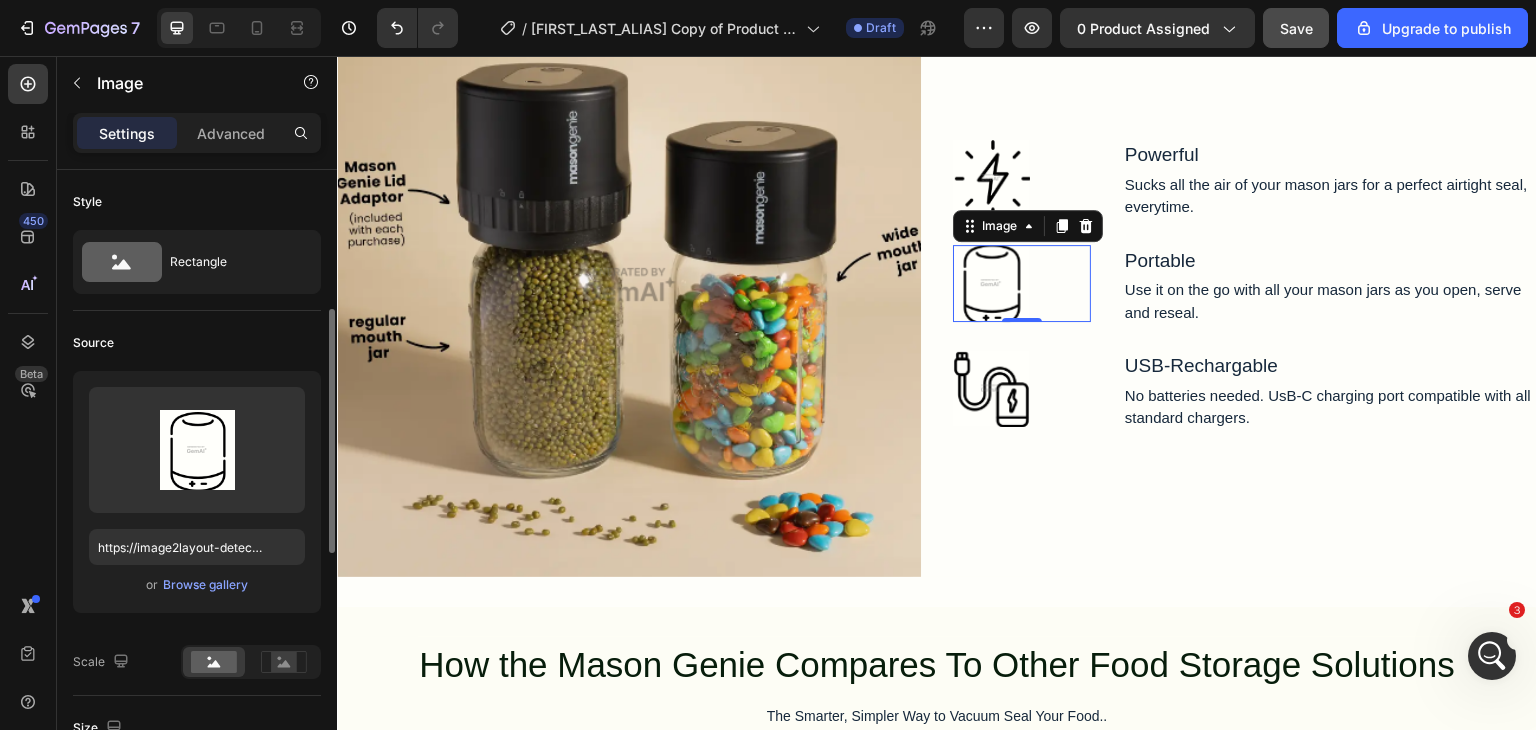 scroll, scrollTop: 200, scrollLeft: 0, axis: vertical 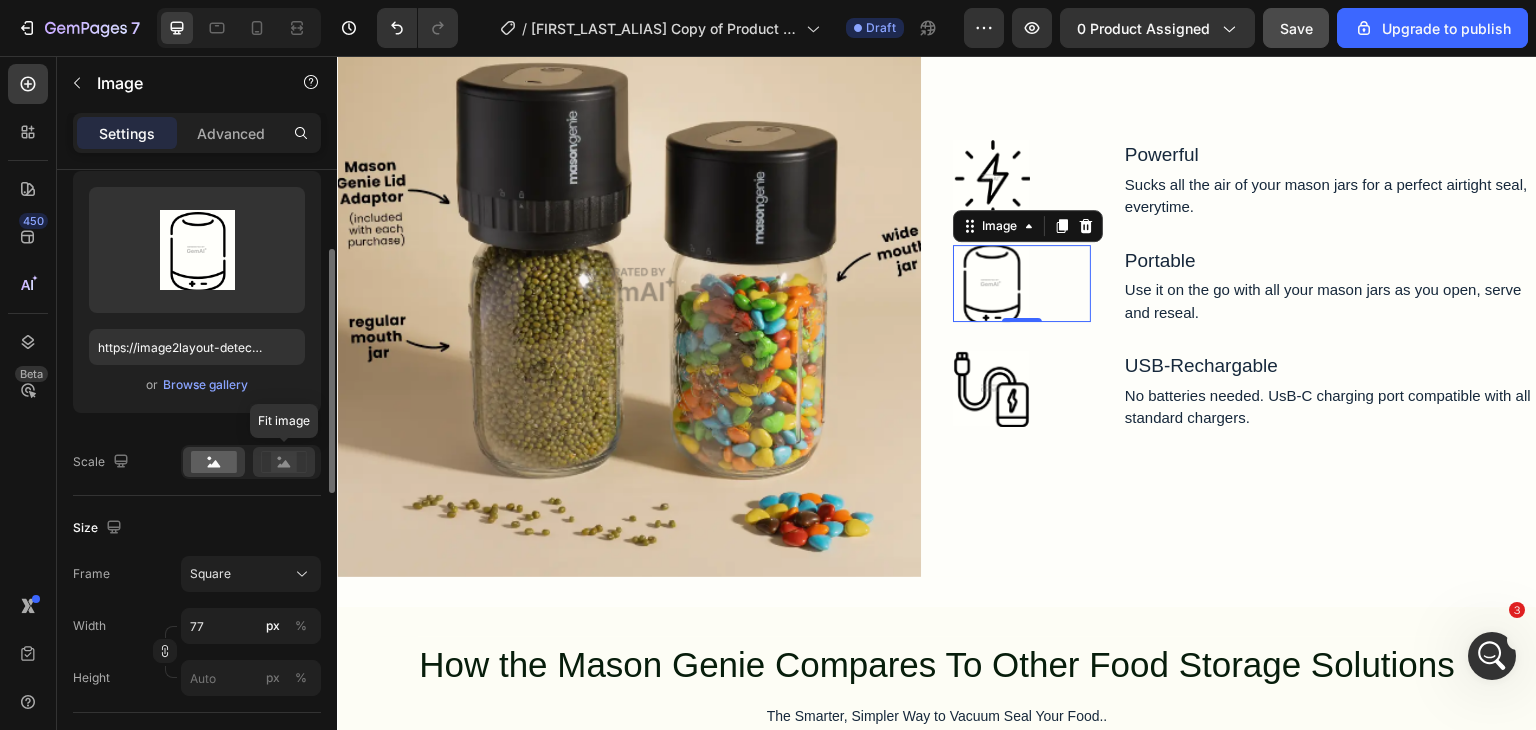 click 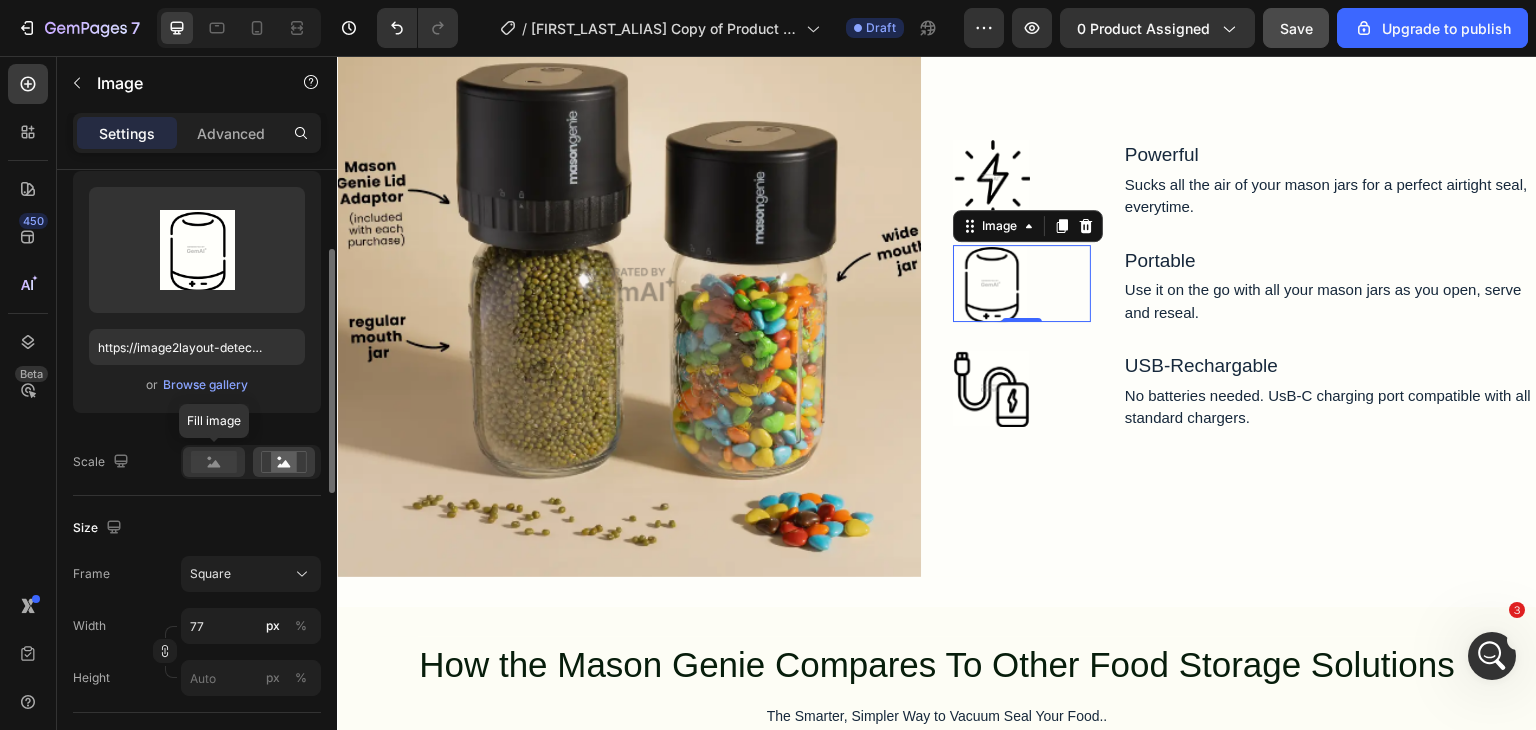 click 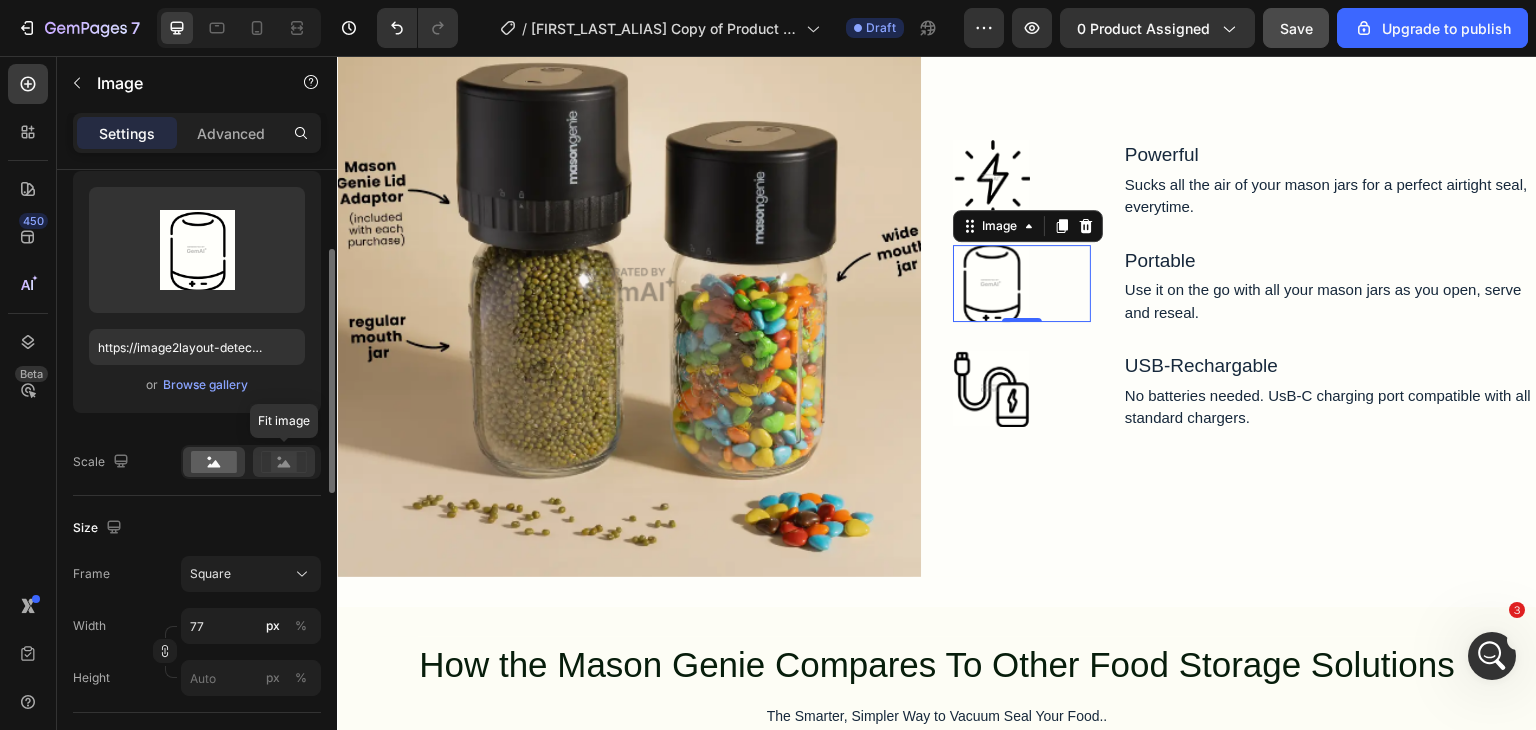click 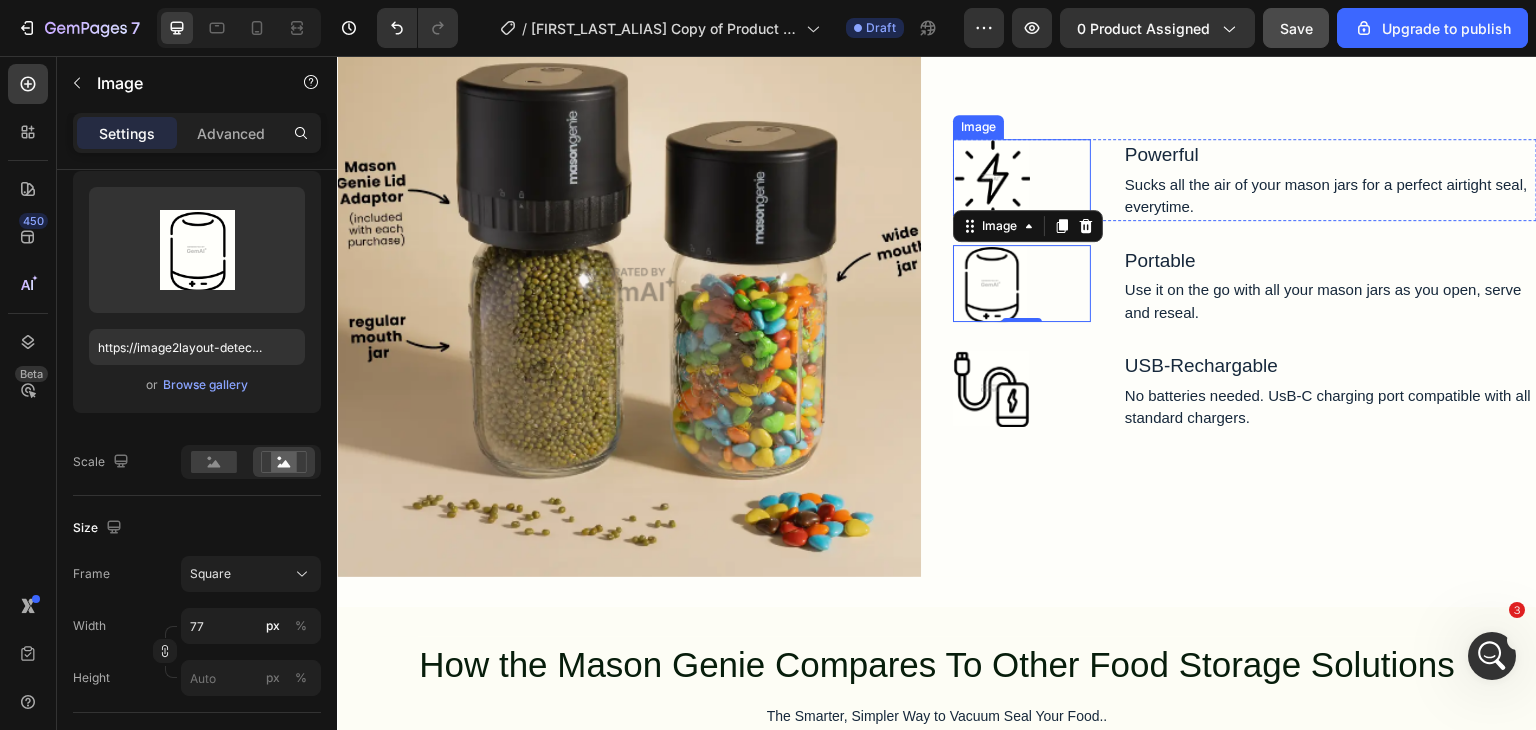 click at bounding box center [991, 177] 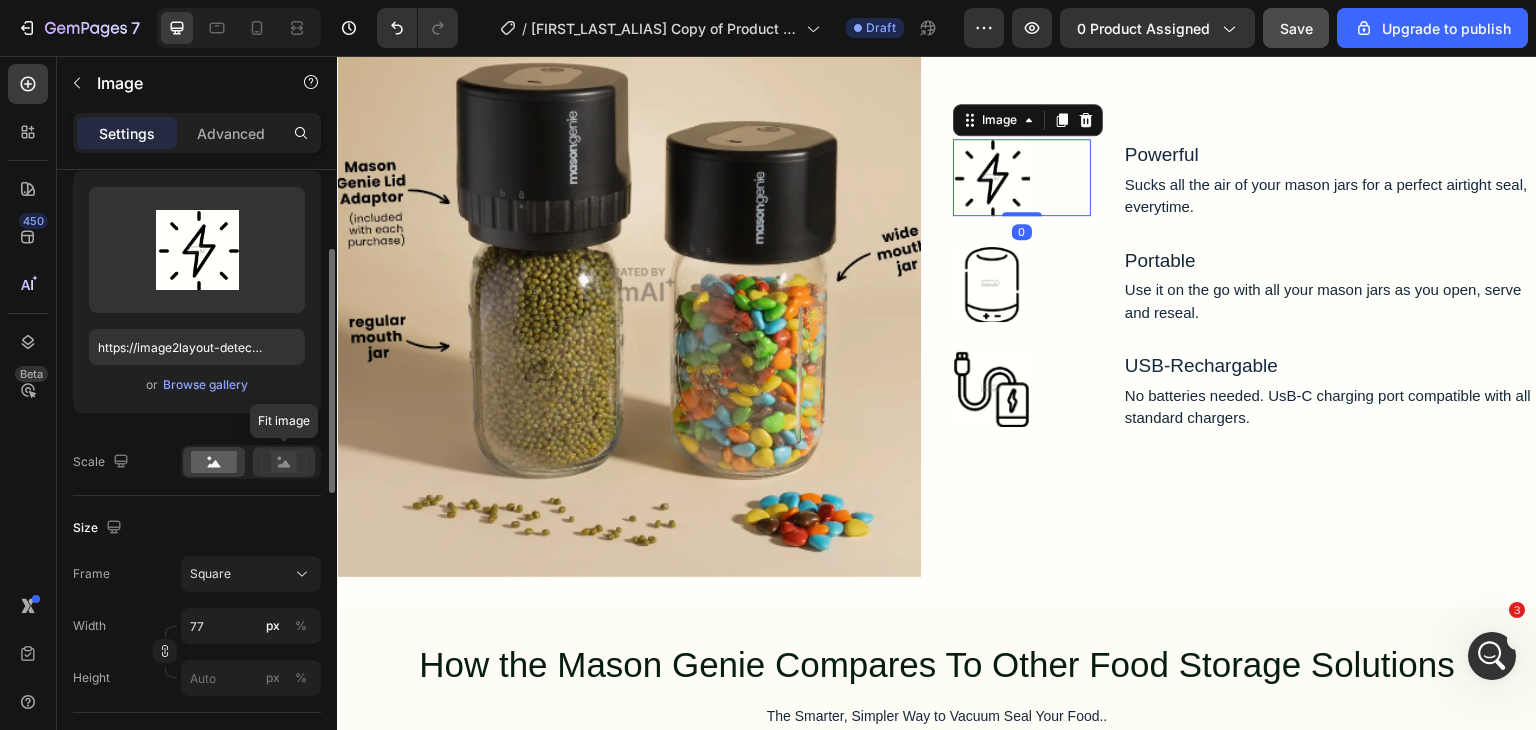 click 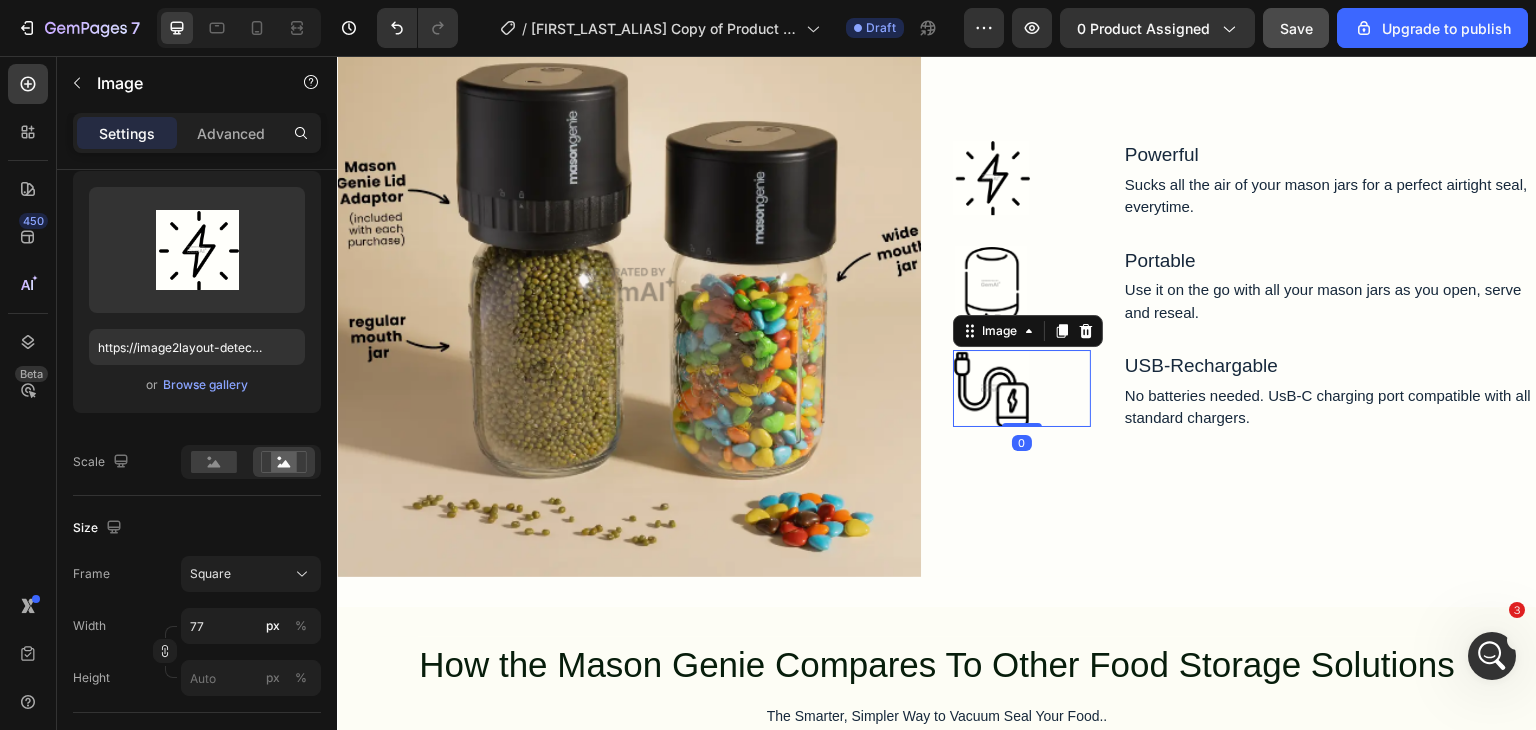 click at bounding box center [991, 388] 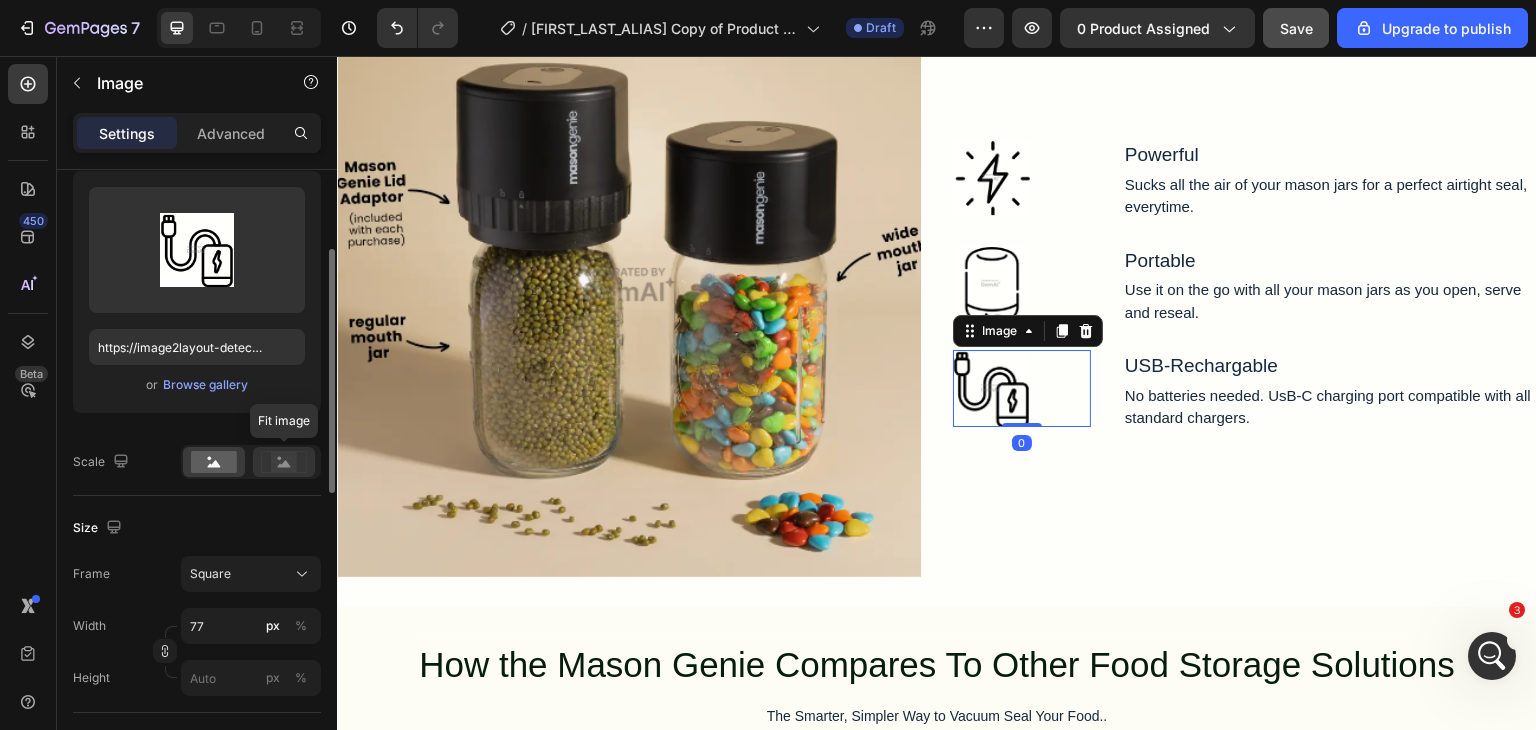 click 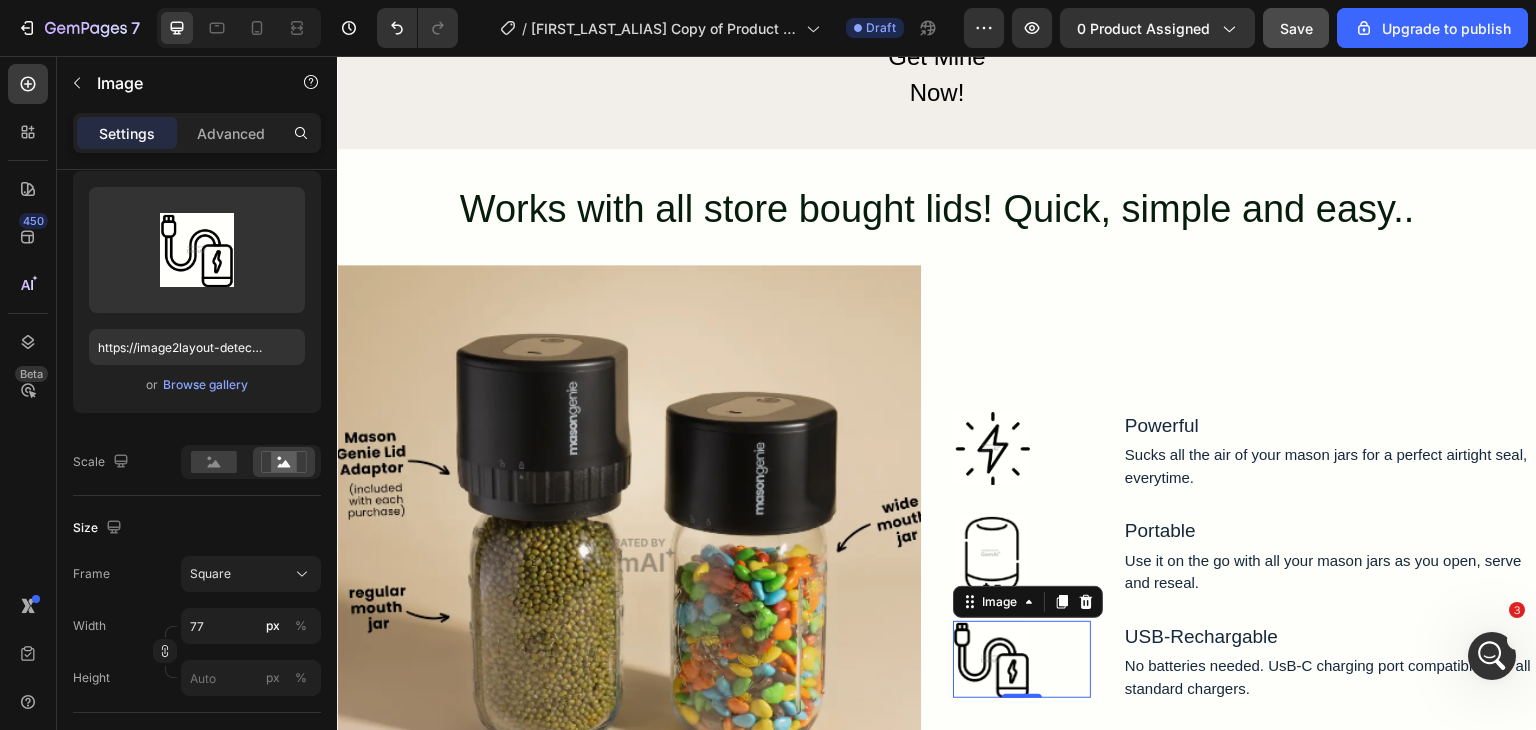 scroll, scrollTop: 3800, scrollLeft: 0, axis: vertical 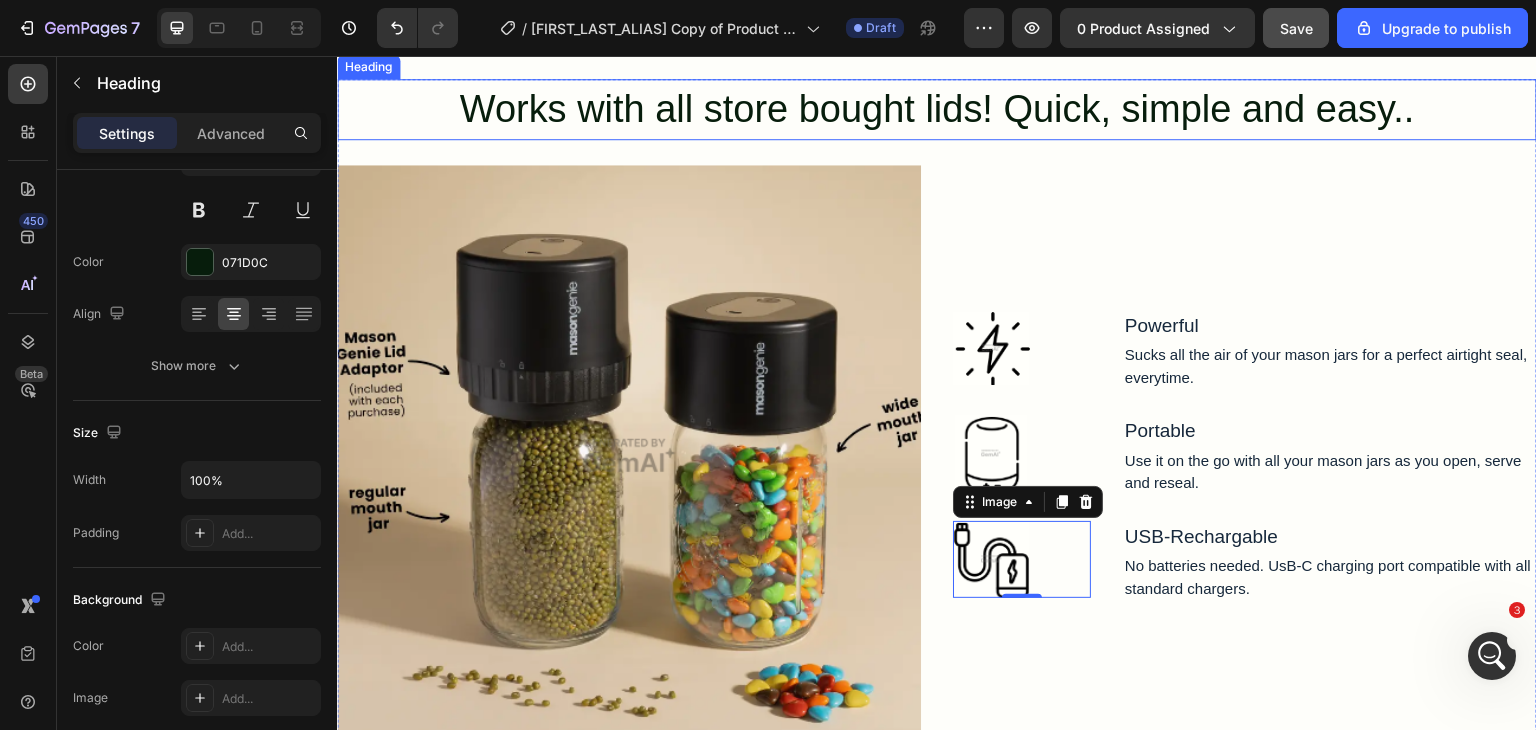 click on "Works with all store bought lids! Quick, simple and easy.." at bounding box center (937, 109) 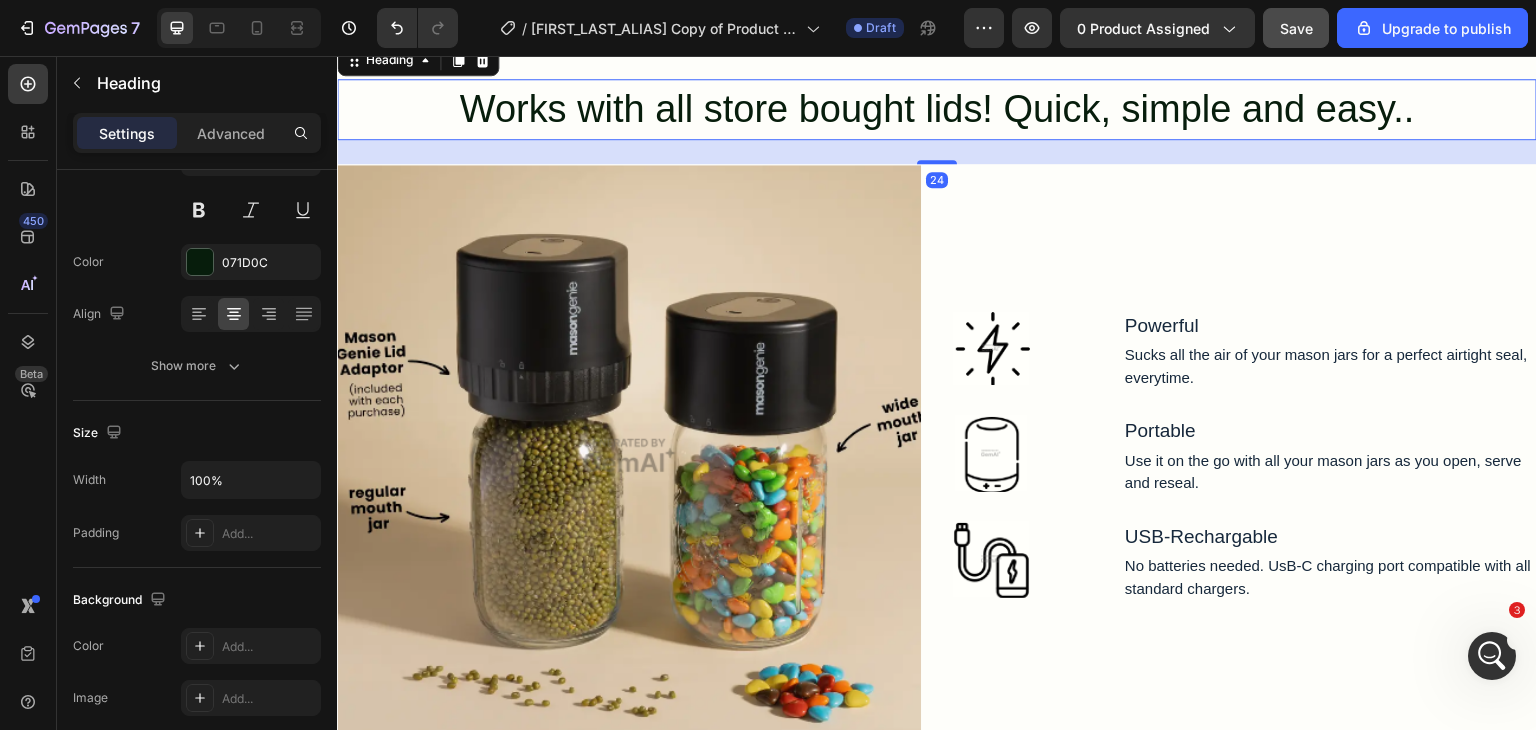 scroll, scrollTop: 0, scrollLeft: 0, axis: both 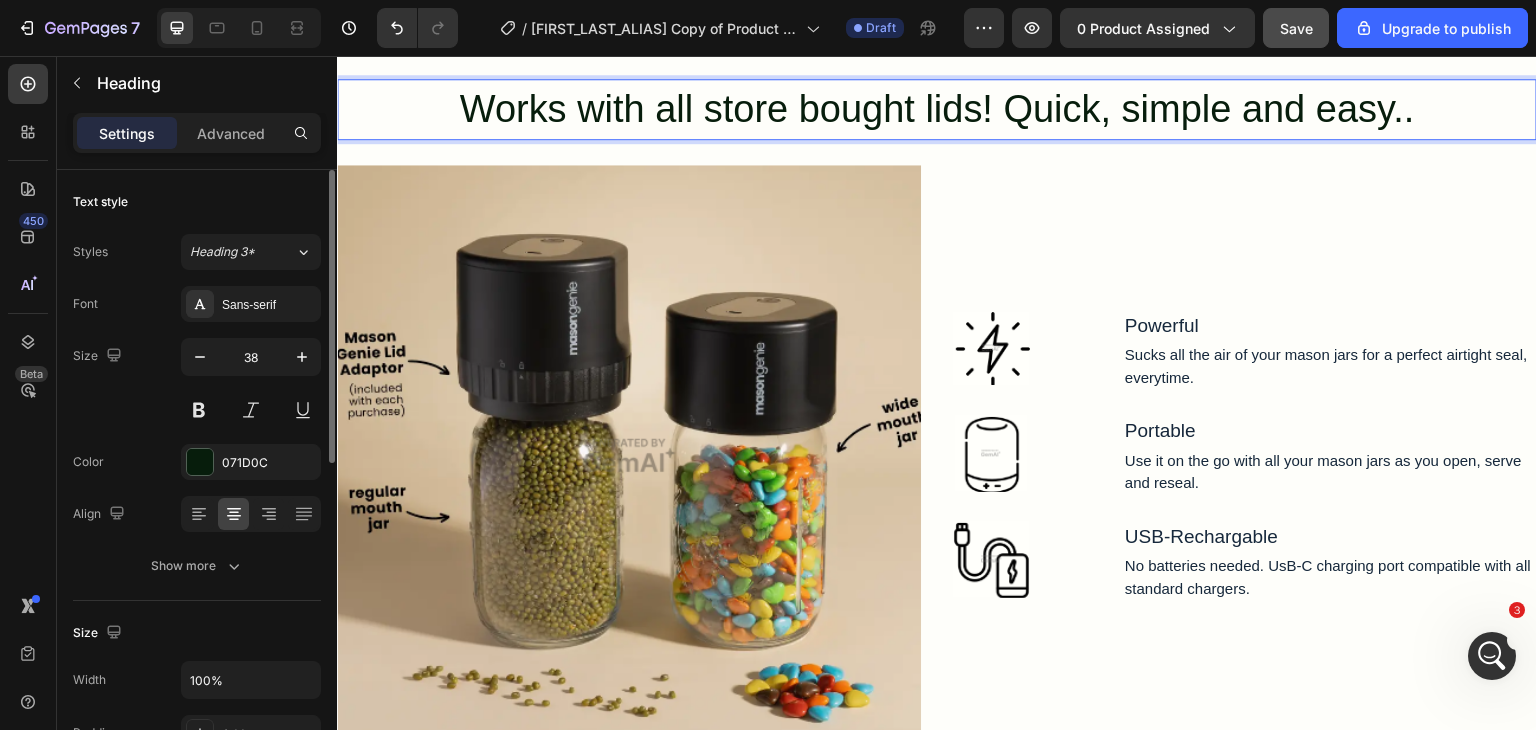 click on "Works with all store bought lids! Quick, simple and easy.." at bounding box center (937, 109) 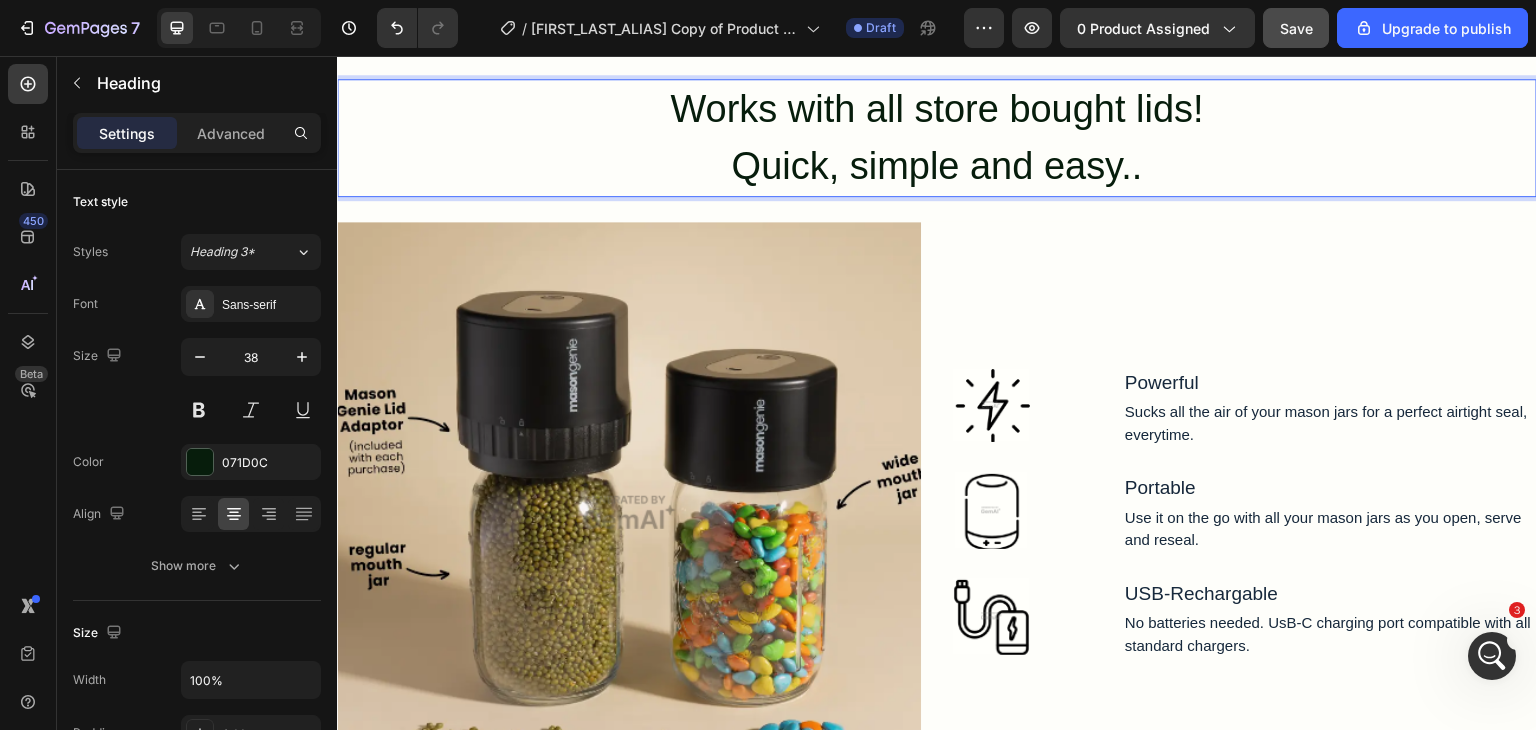 click on "Works with all store bought lids! Quick, simple and easy.." at bounding box center [937, 138] 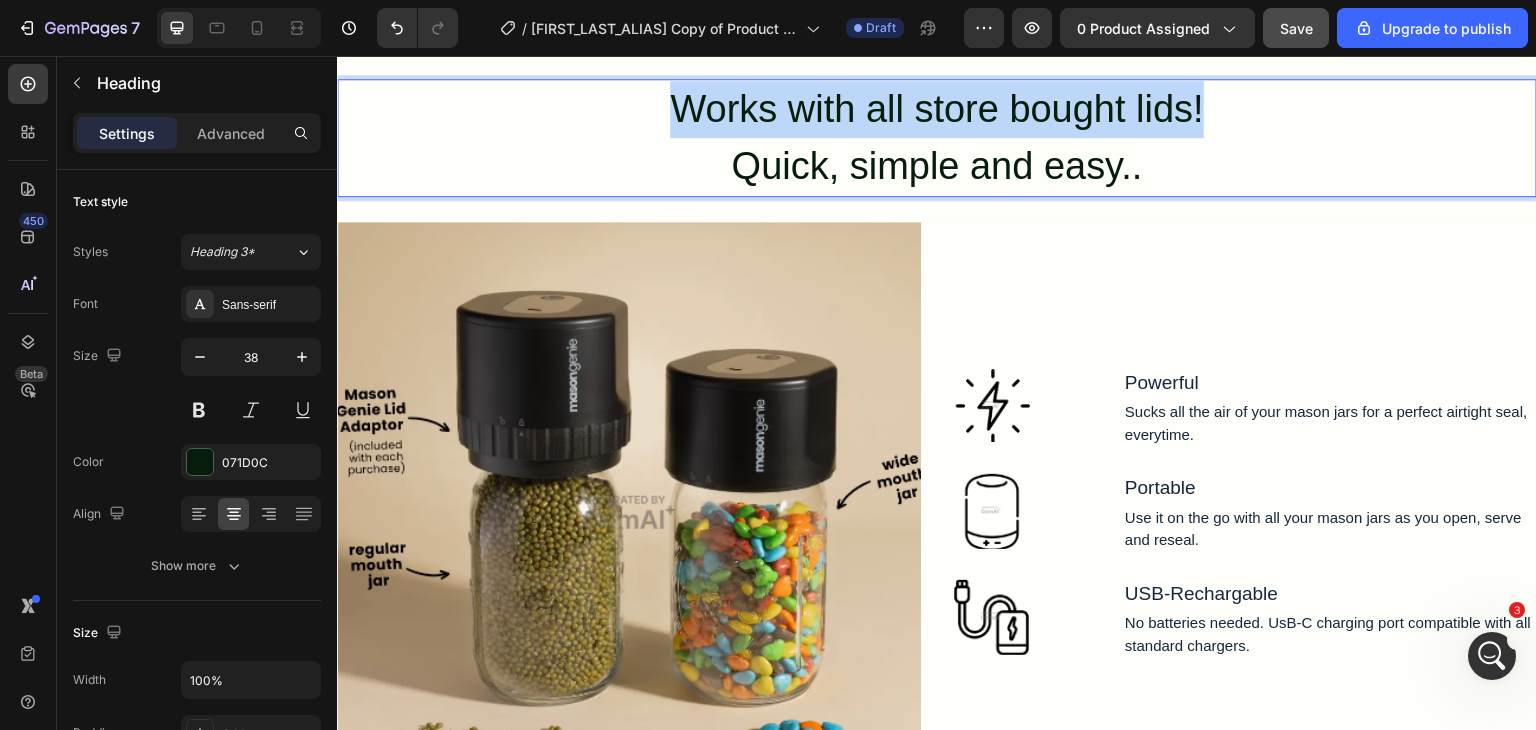 drag, startPoint x: 653, startPoint y: 426, endPoint x: 1183, endPoint y: 438, distance: 530.1358 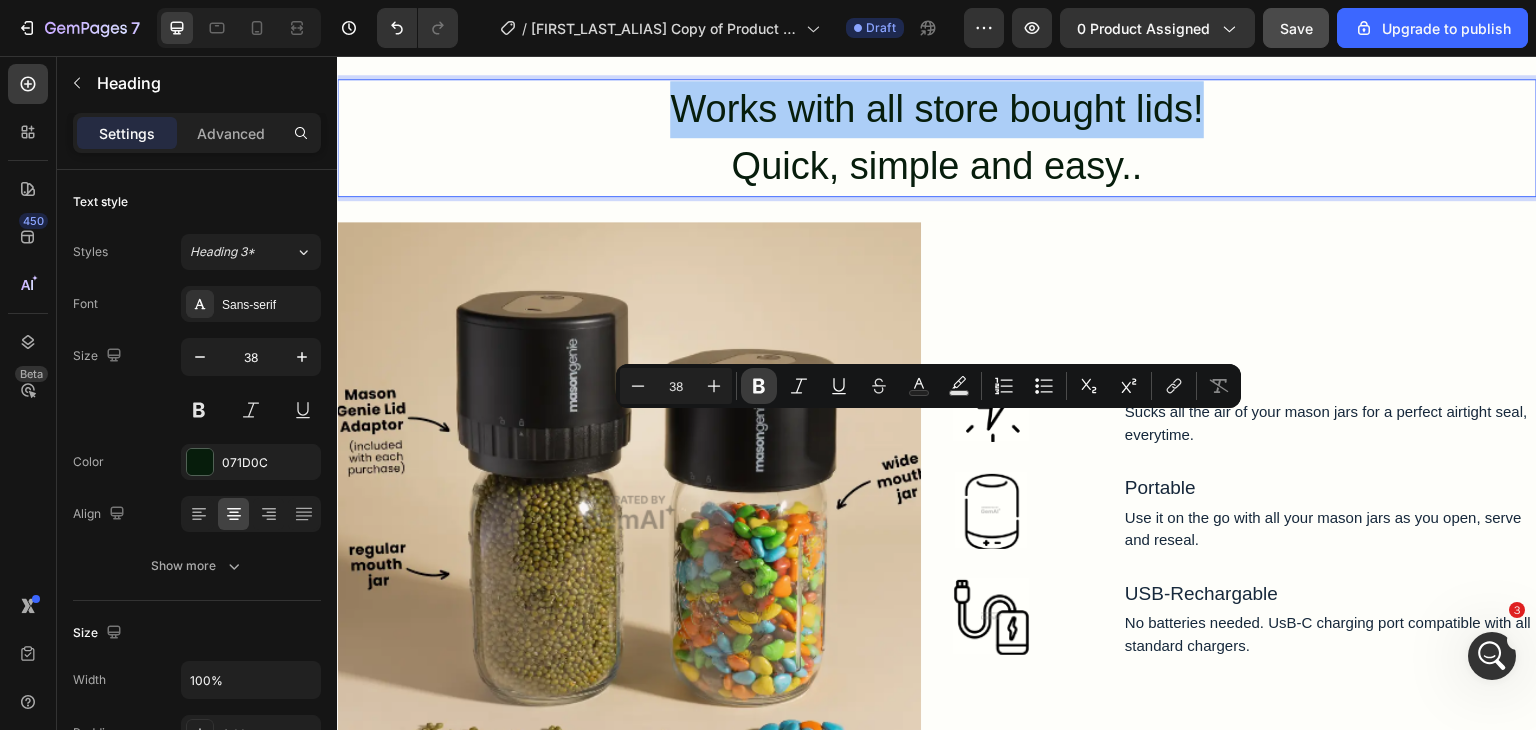 click 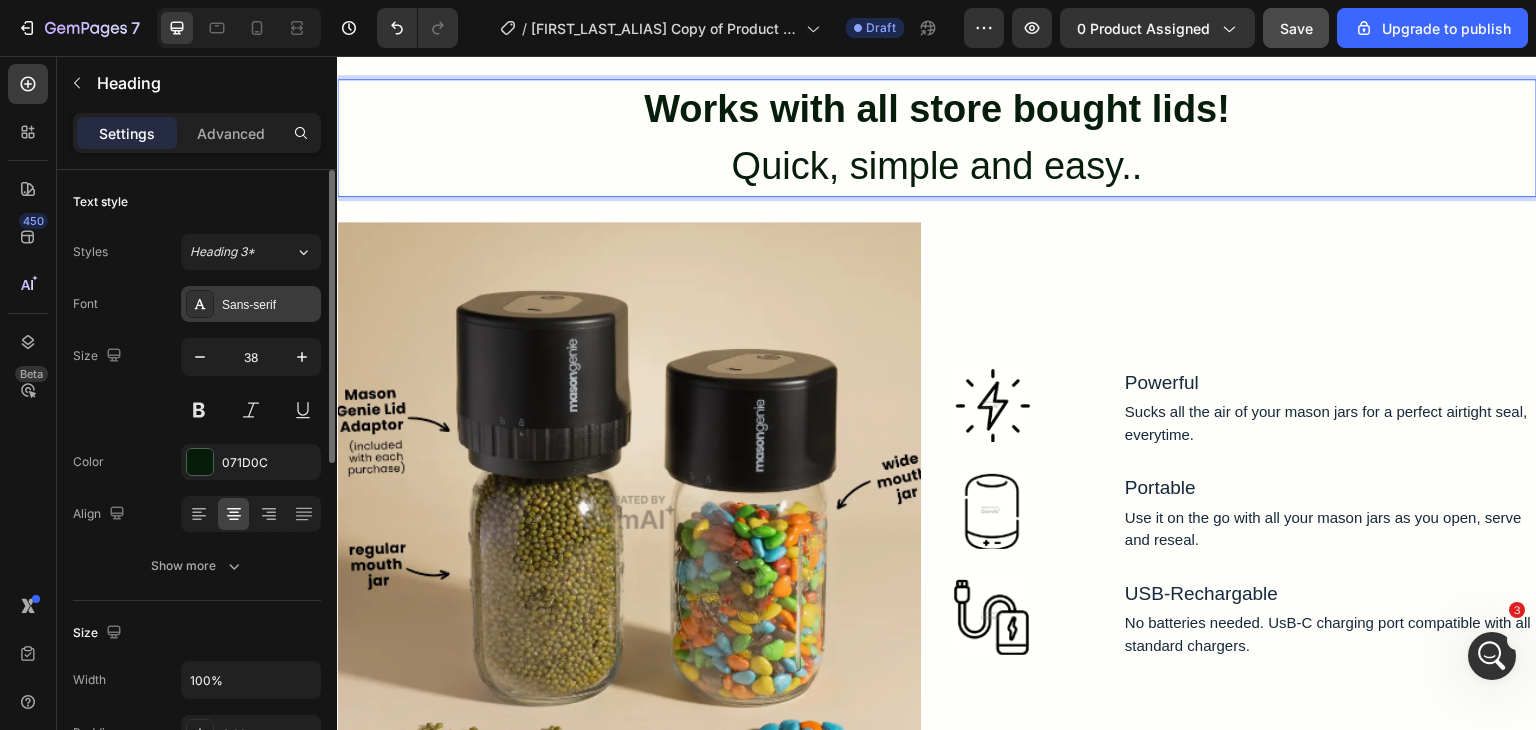 click on "Sans-serif" at bounding box center [251, 304] 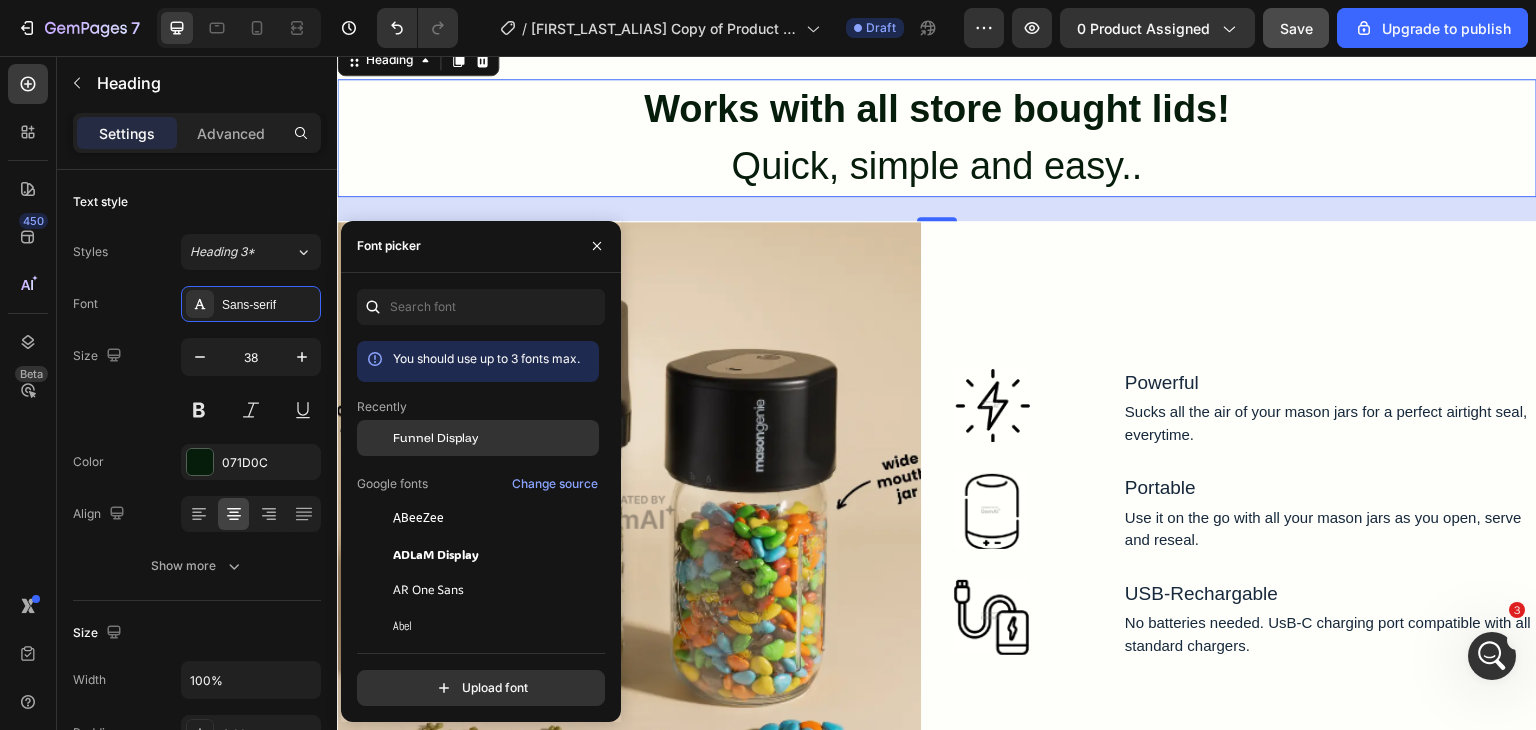 click on "Funnel Display" at bounding box center [435, 438] 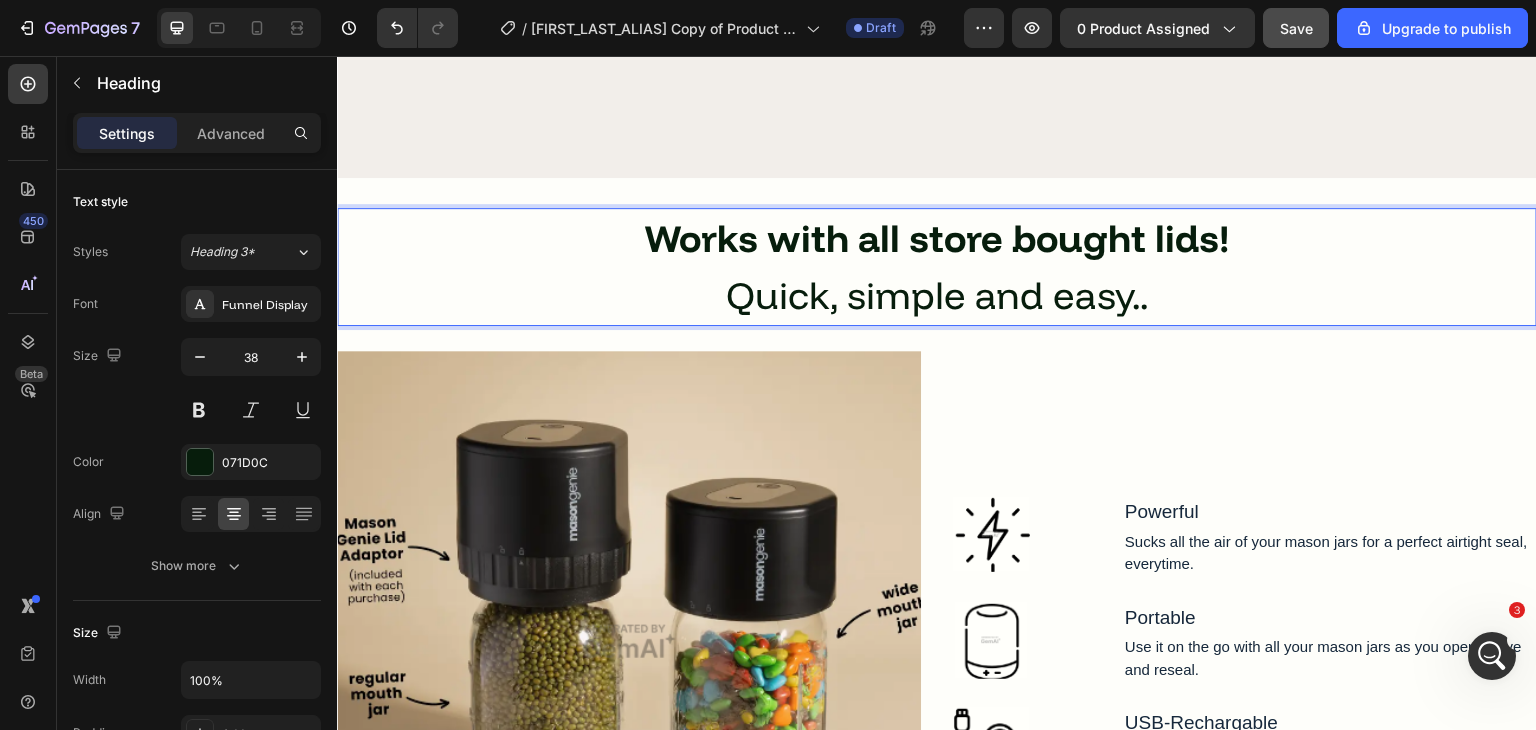 scroll, scrollTop: 4200, scrollLeft: 0, axis: vertical 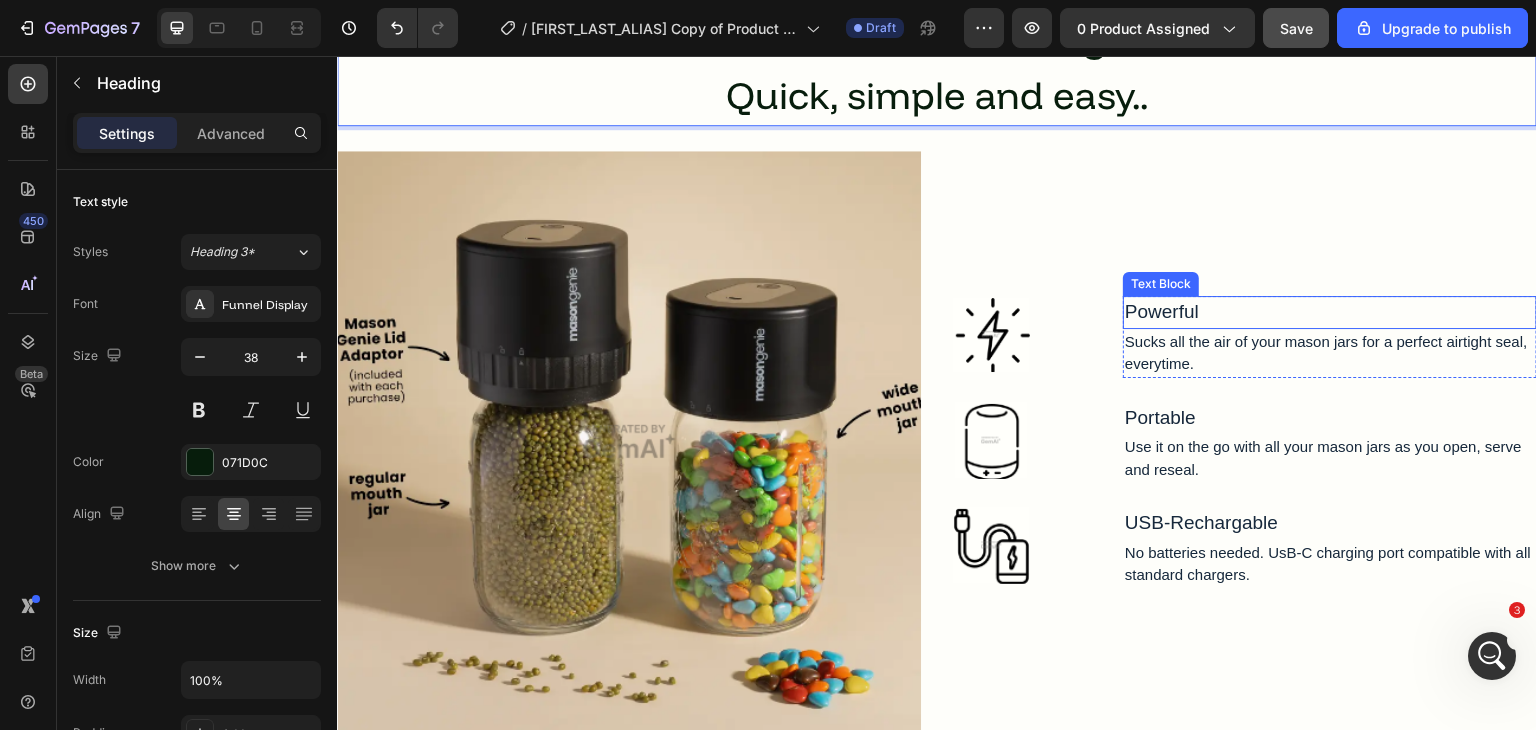 click on "Powerful" at bounding box center (1330, 312) 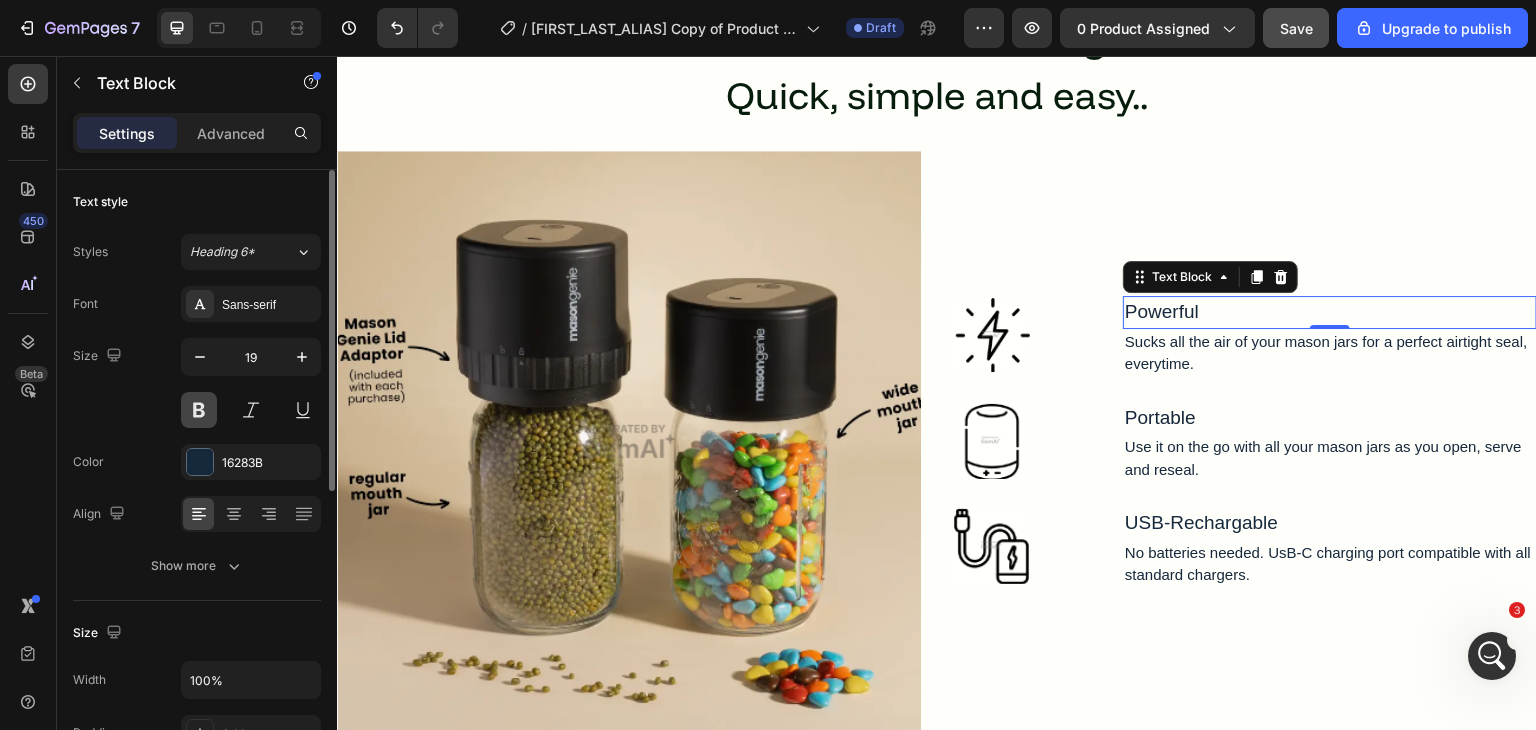 click at bounding box center [199, 410] 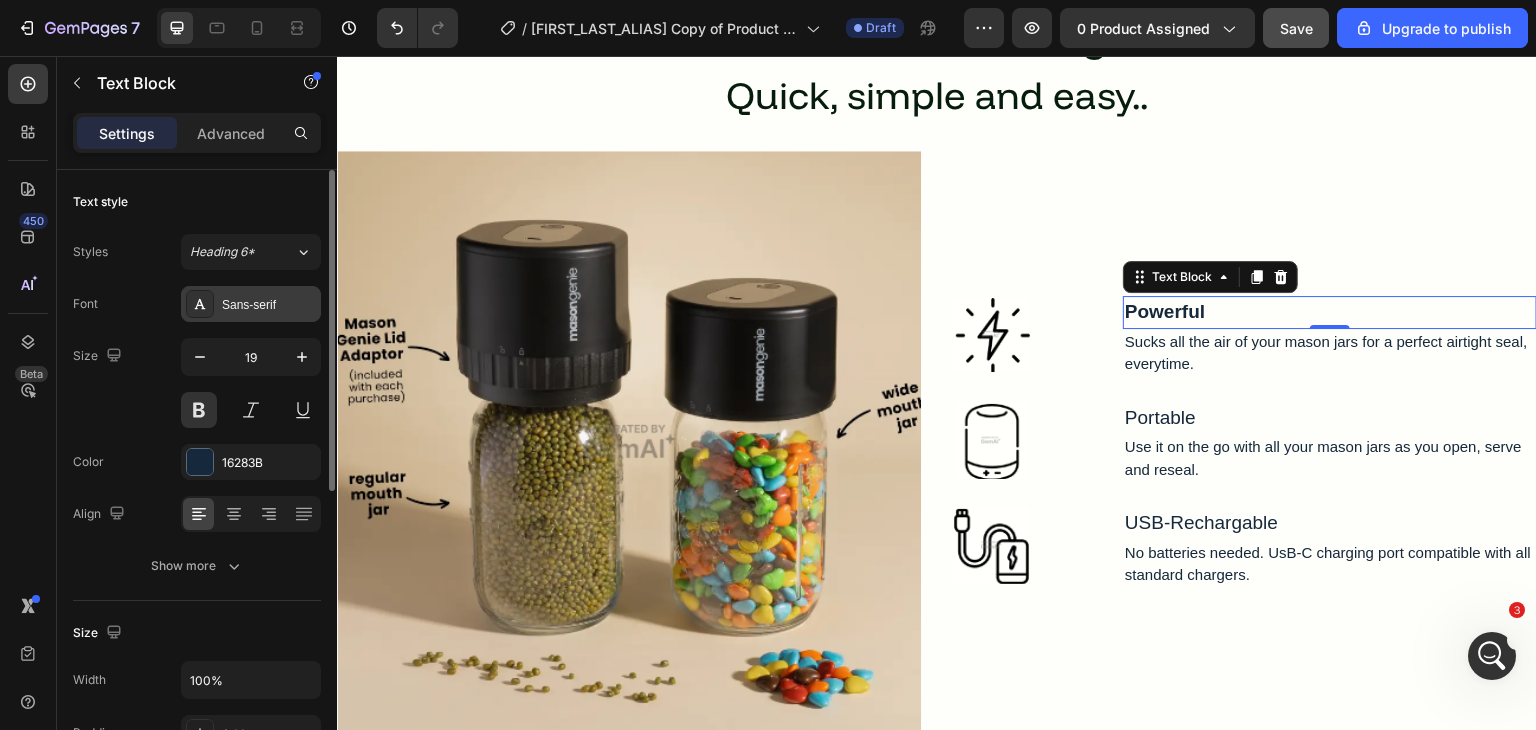 click on "Sans-serif" at bounding box center [269, 305] 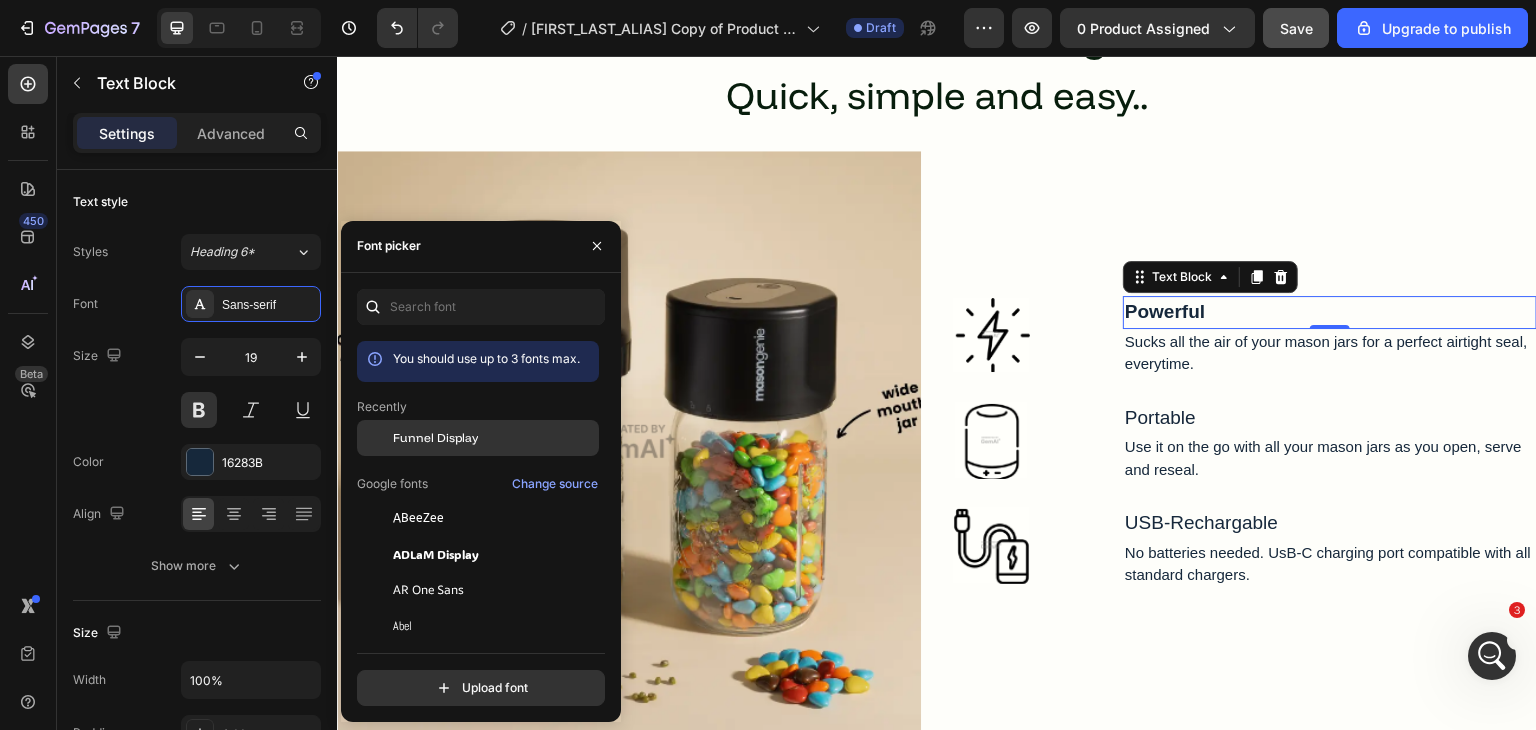 click on "Funnel Display" 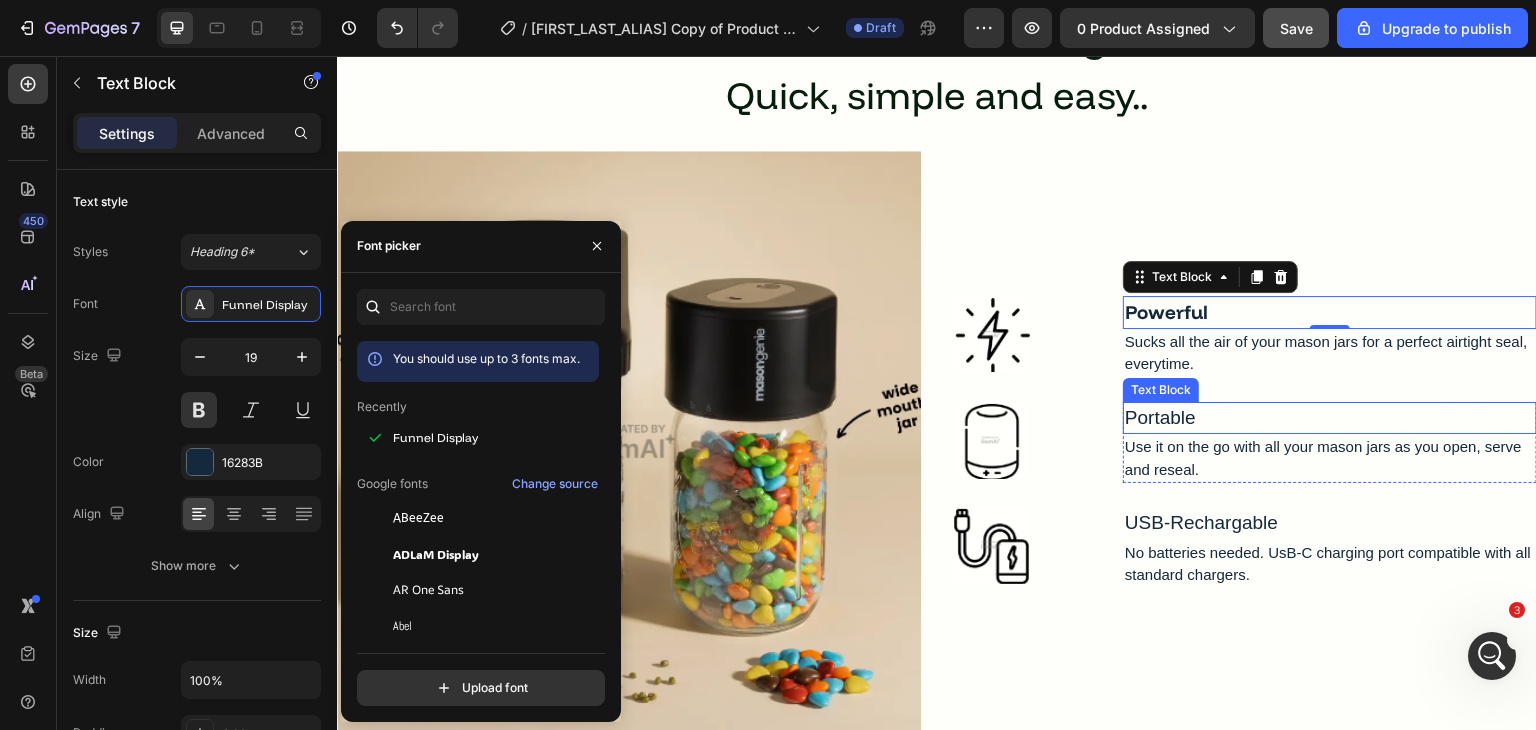 click on "Portable" at bounding box center [1330, 418] 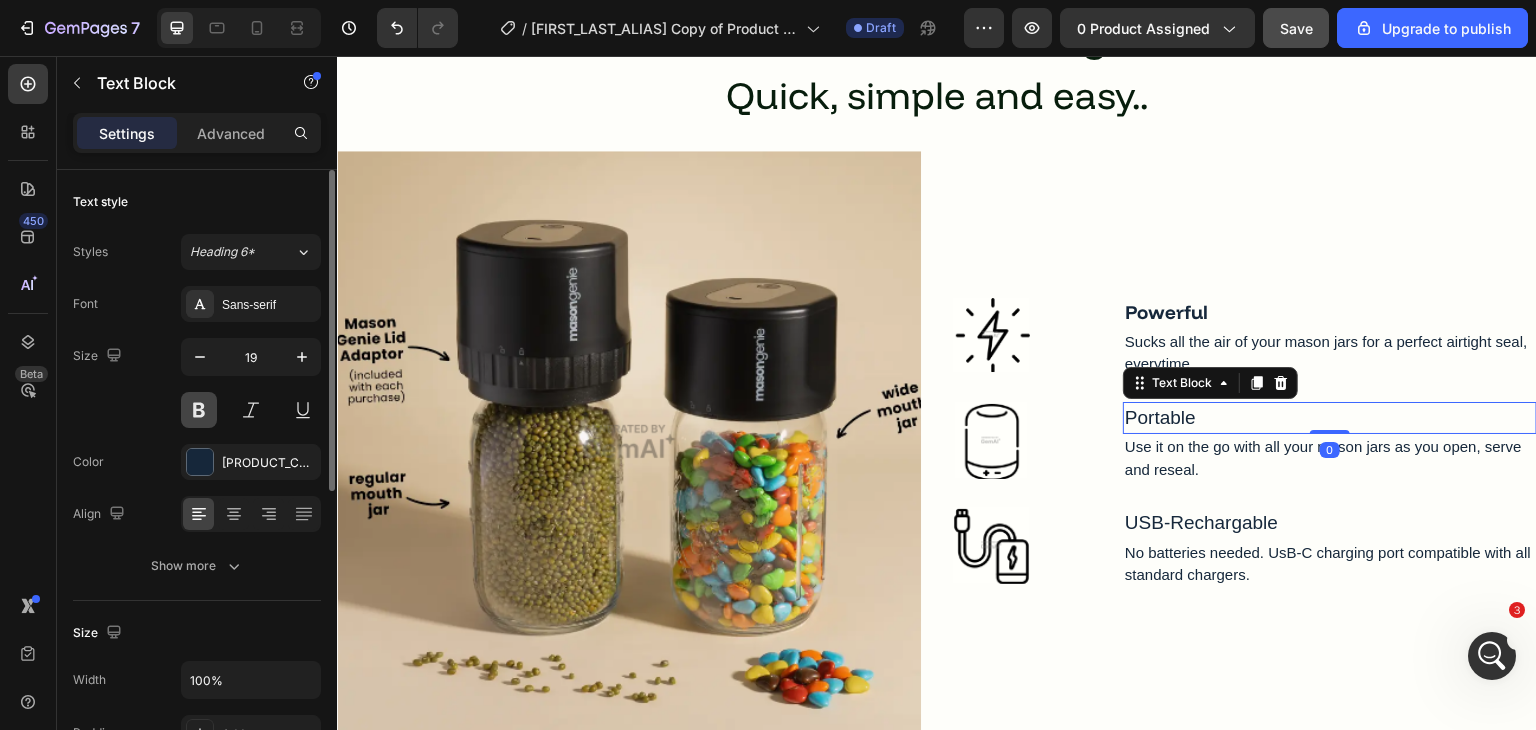 click at bounding box center (199, 410) 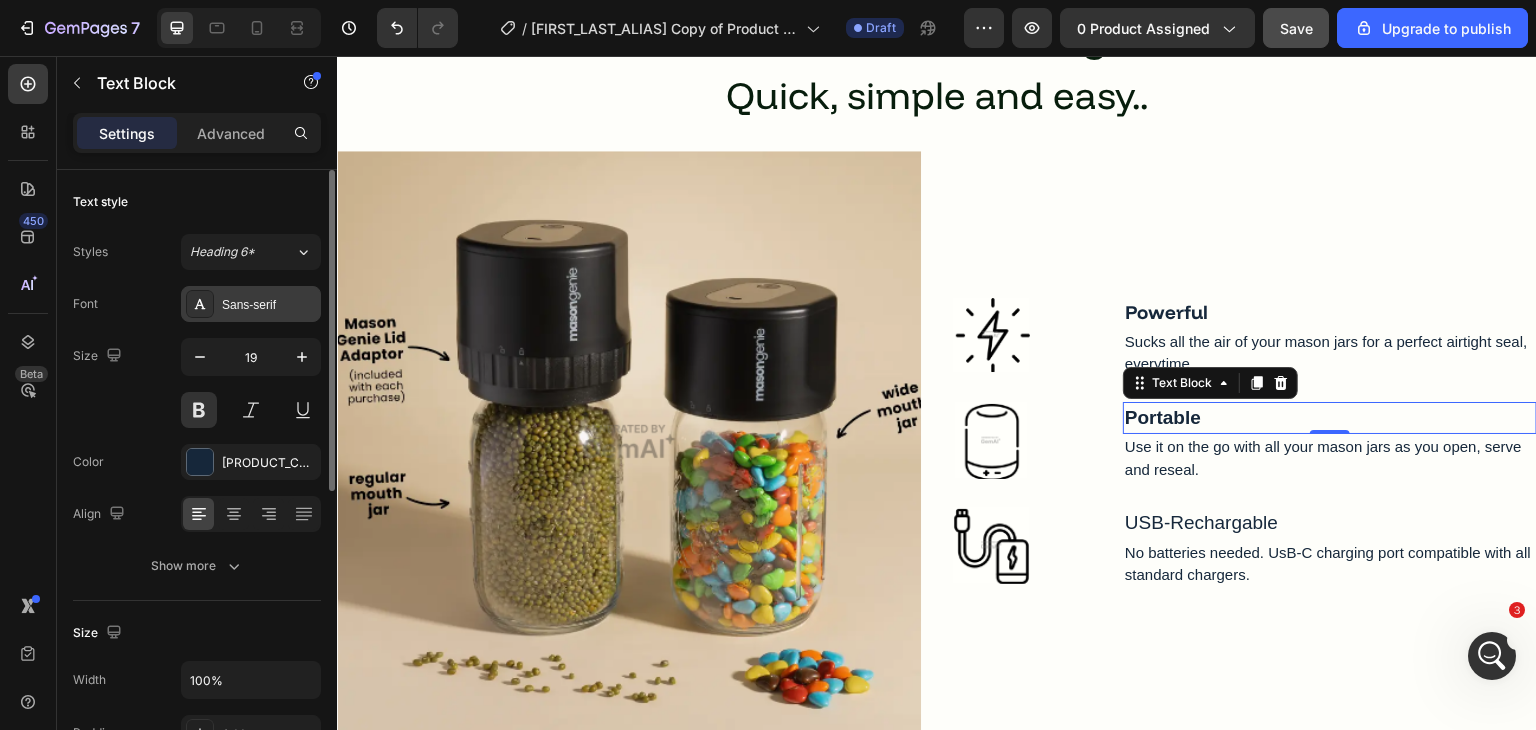 click on "Sans-serif" at bounding box center (269, 305) 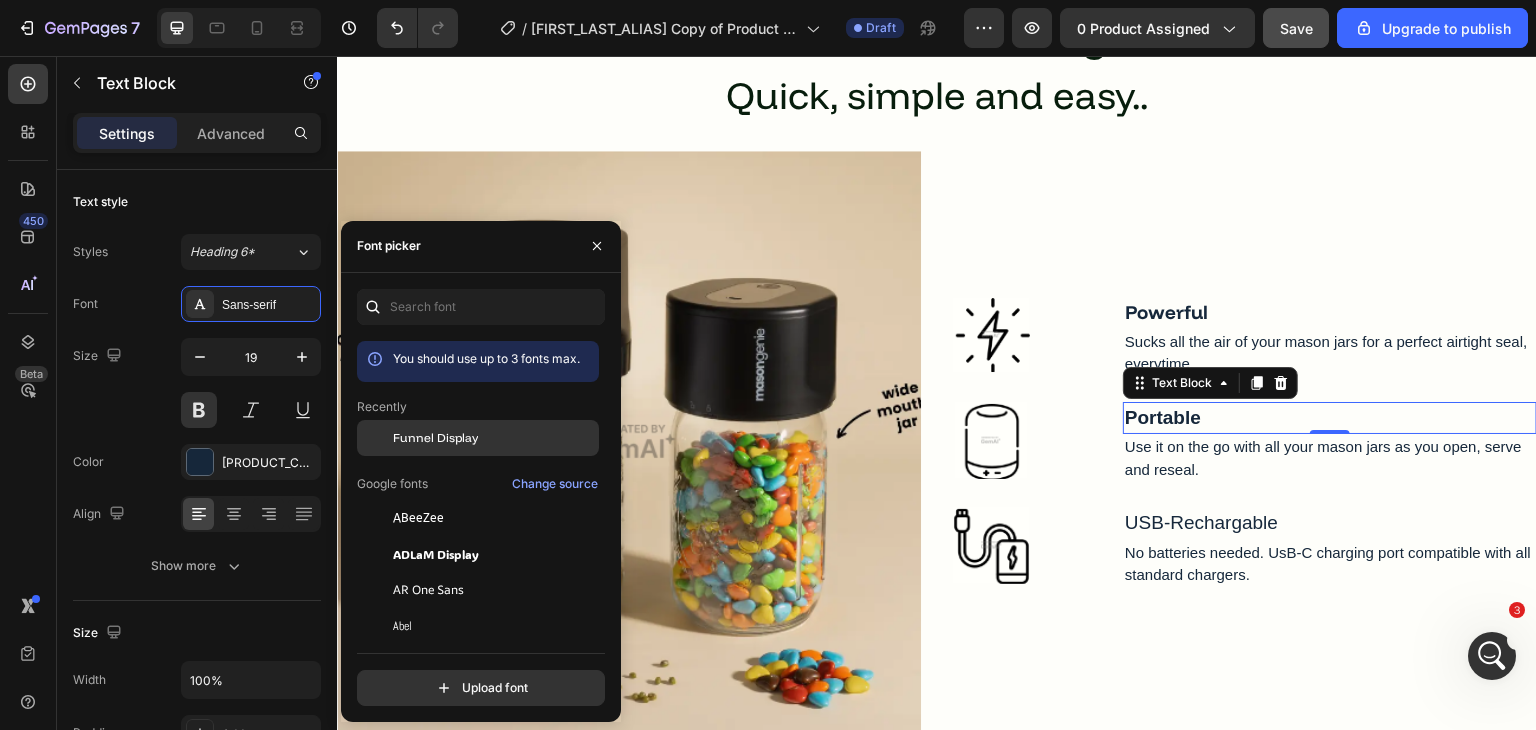 click on "Funnel Display" at bounding box center [435, 438] 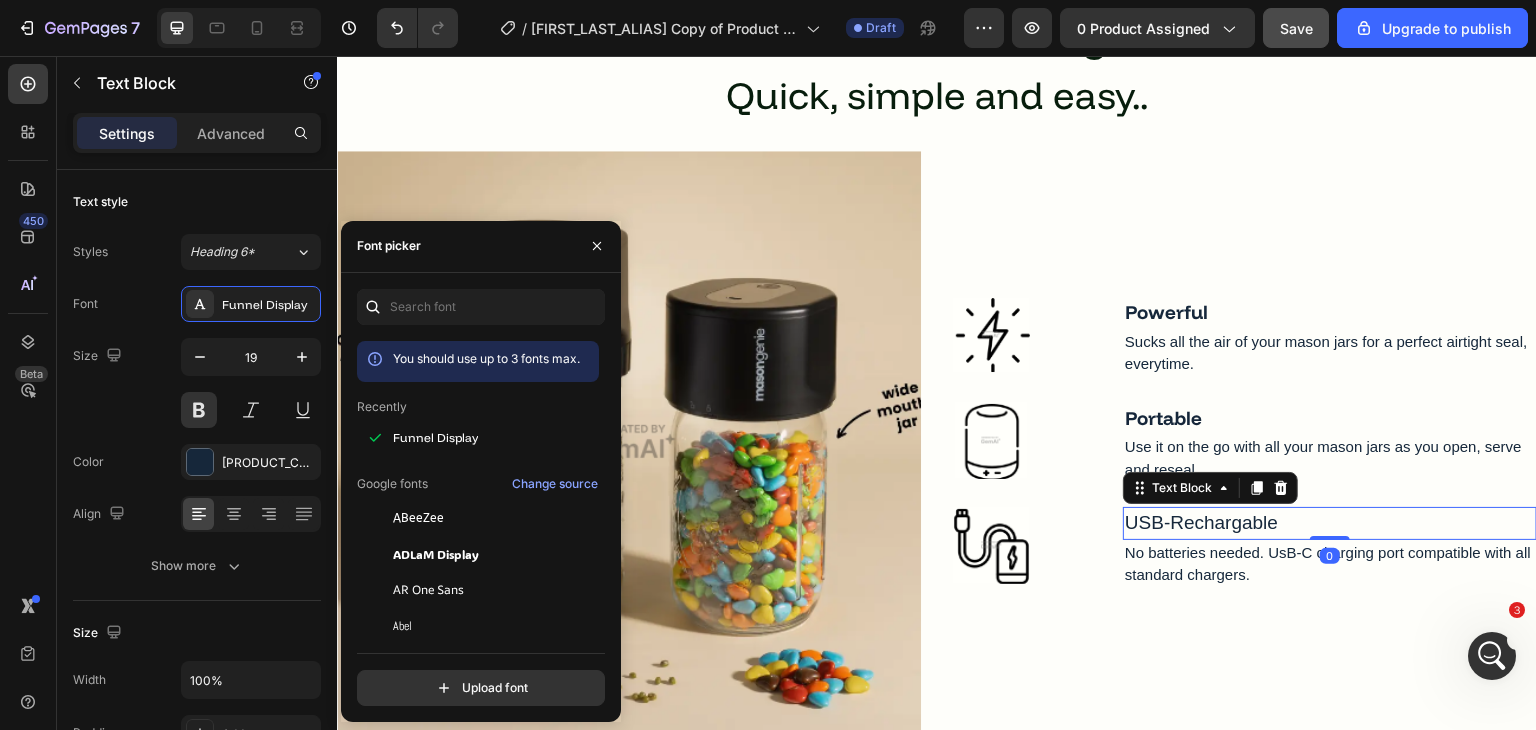 click on "USB-Rechargable" at bounding box center (1330, 523) 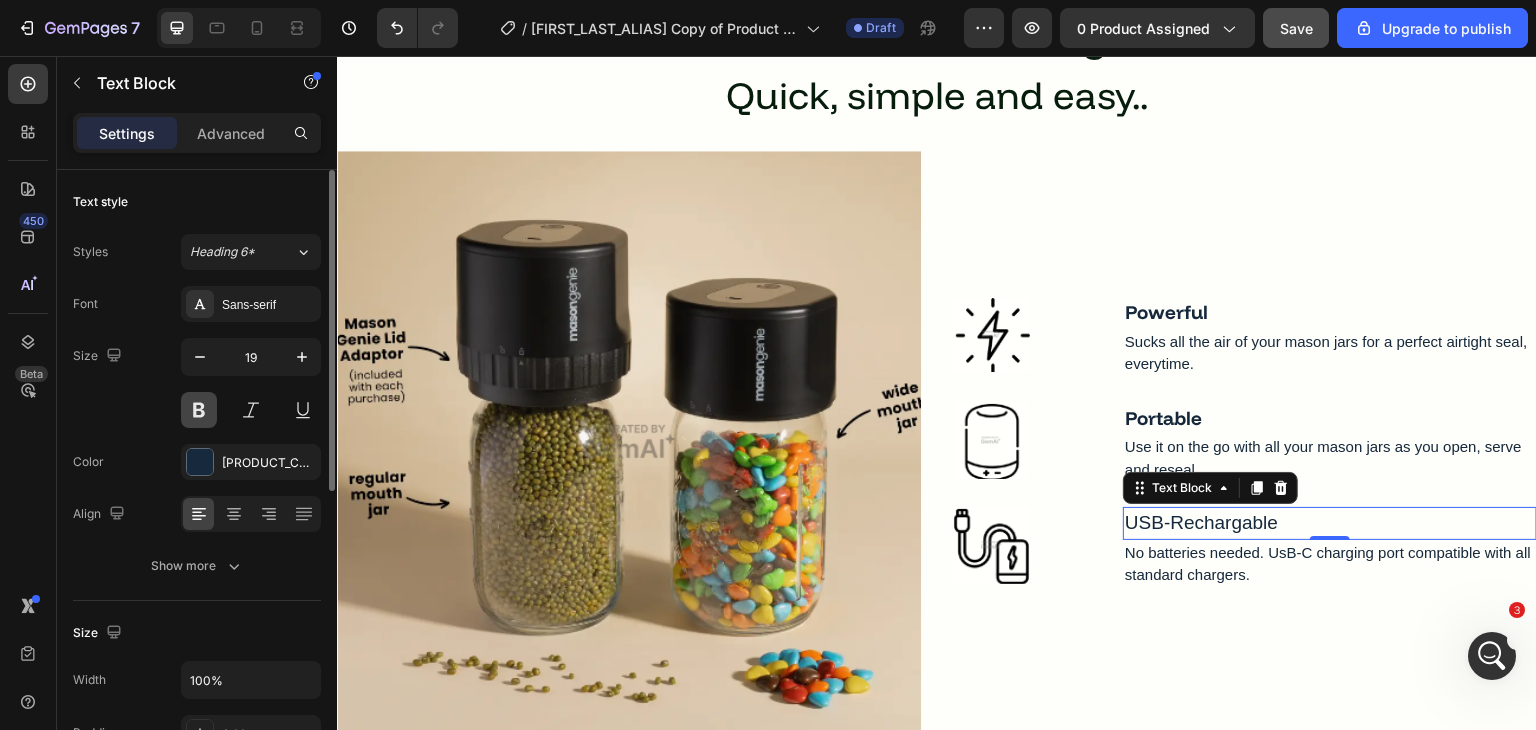 click at bounding box center (199, 410) 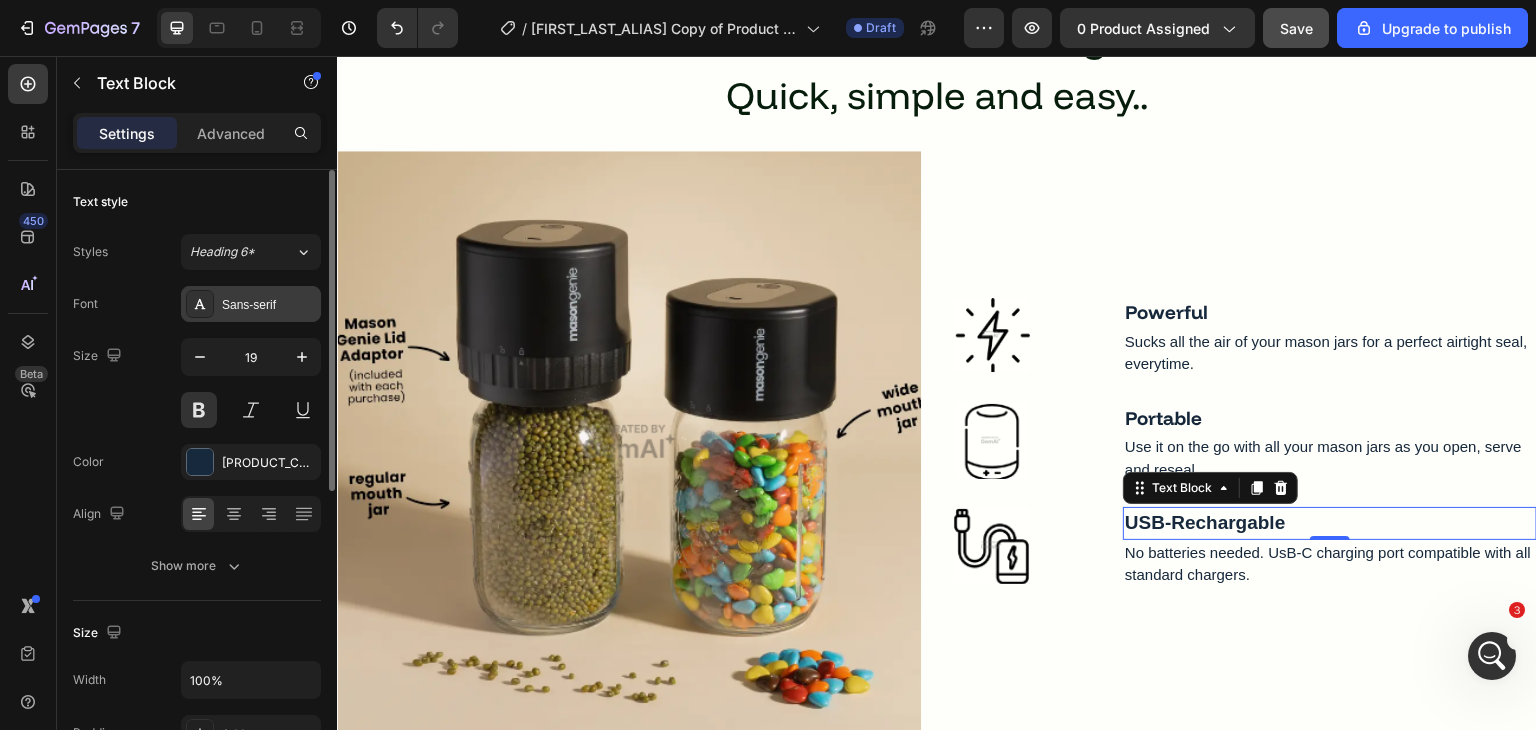 click on "Sans-serif" at bounding box center [251, 304] 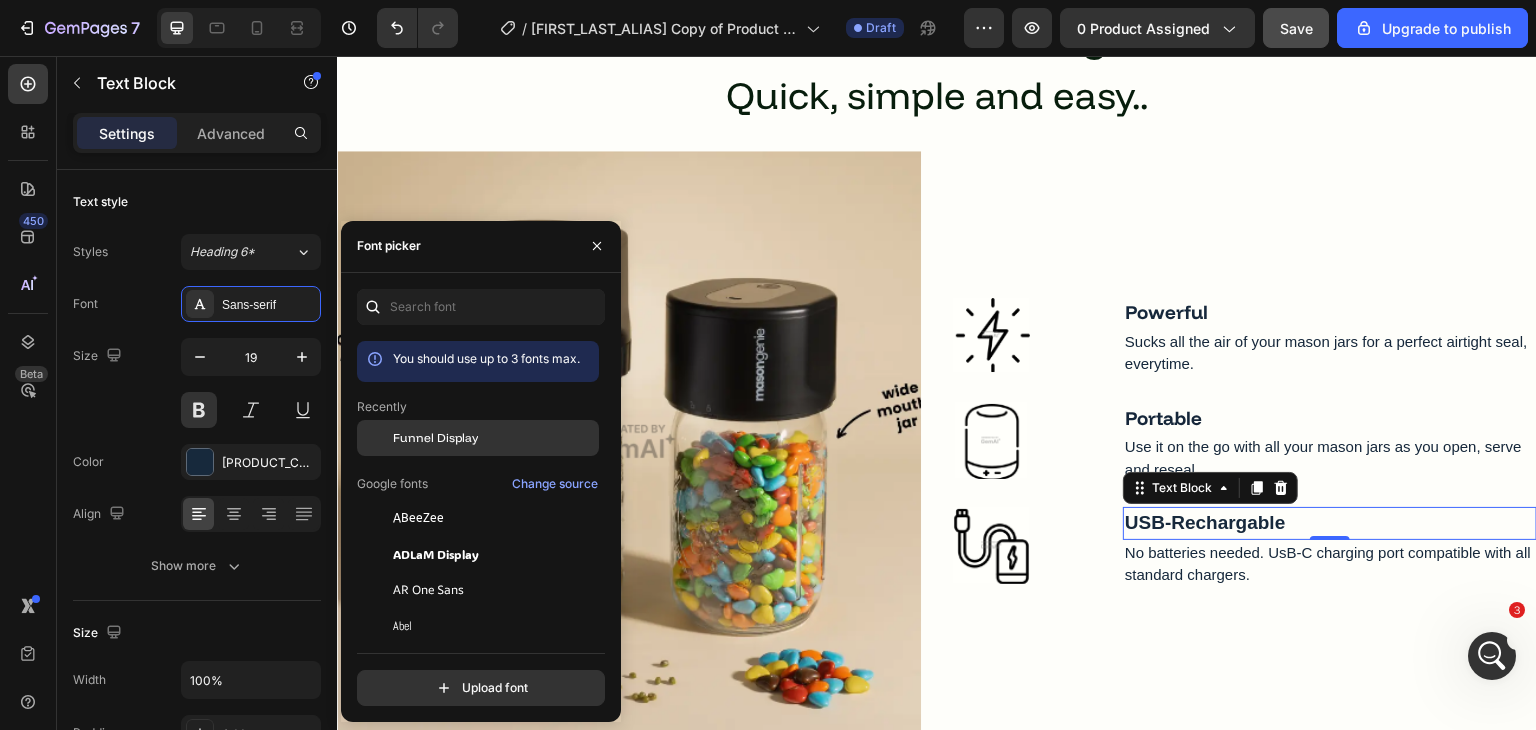 click on "Funnel Display" at bounding box center (435, 438) 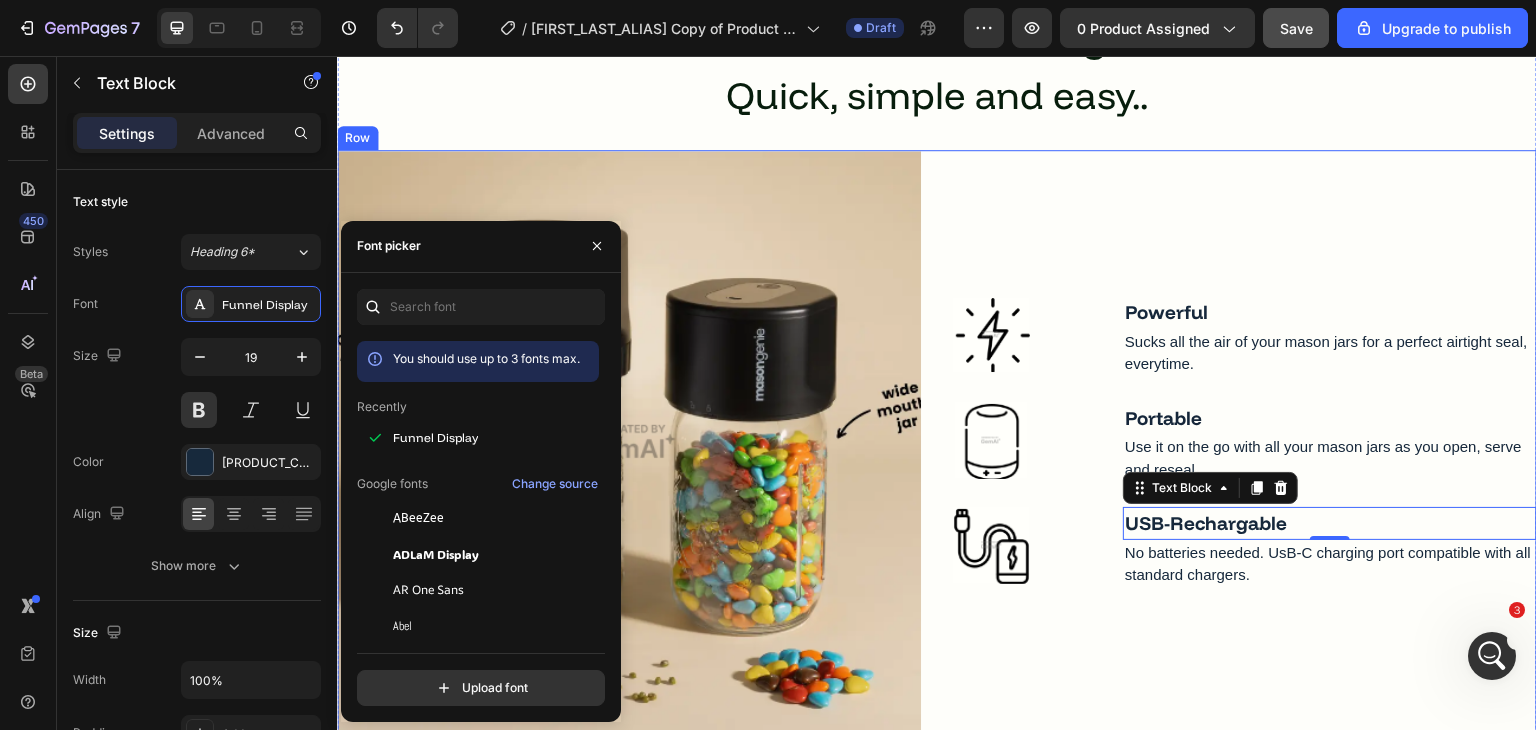 click on "Image Powerful Text Block Sucks all the air of your mason jars for a perfect airtight seal, everytime. Text Block Row Row Image Portable Text Block Use it on the go with all your mason jars as you open, serve and reseal. Text Block Row Row Image USB-Rechargable Text Block 0 No batteries needed. UsB-C charging port compatible with all standard chargers. Text Block Row Row Row" at bounding box center (1245, 442) 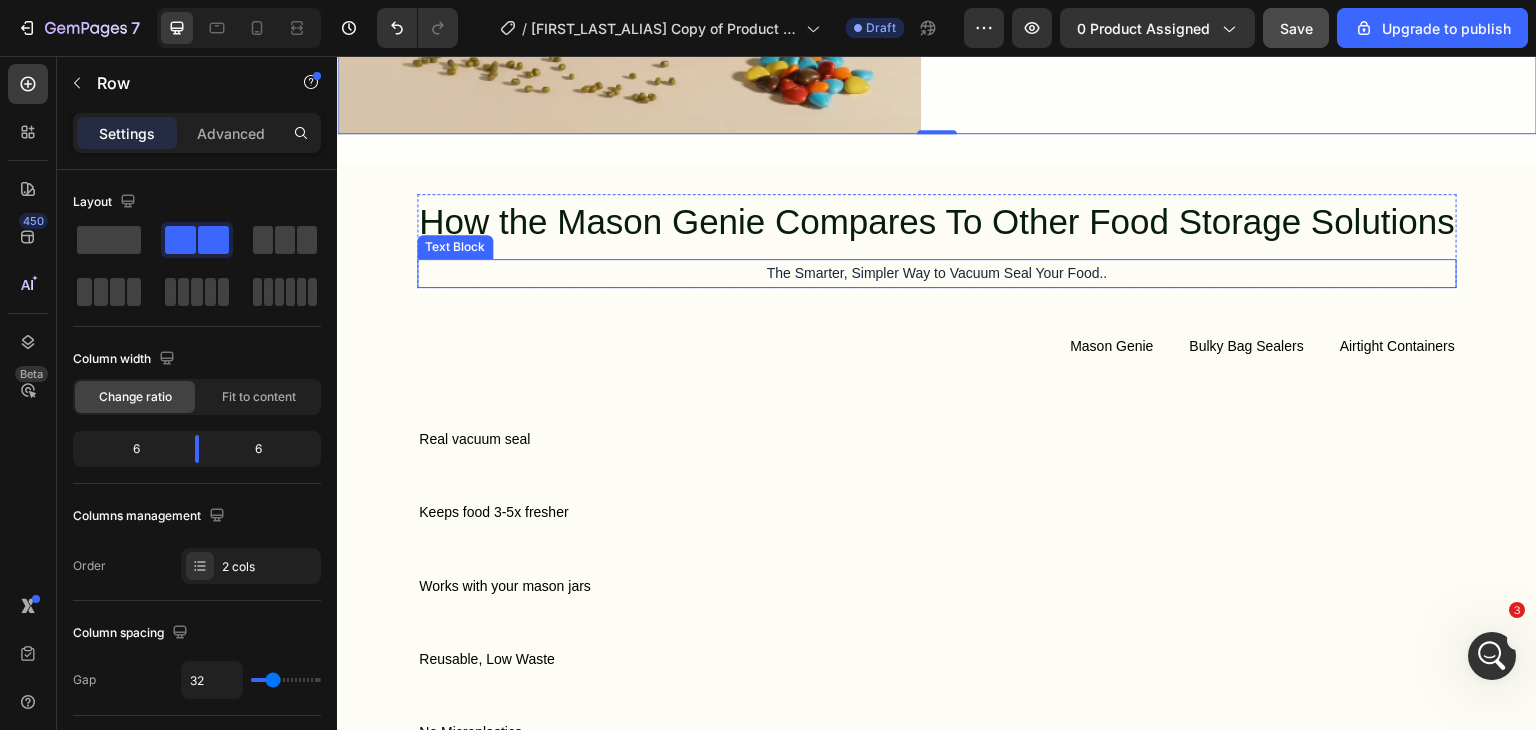 scroll, scrollTop: 4700, scrollLeft: 0, axis: vertical 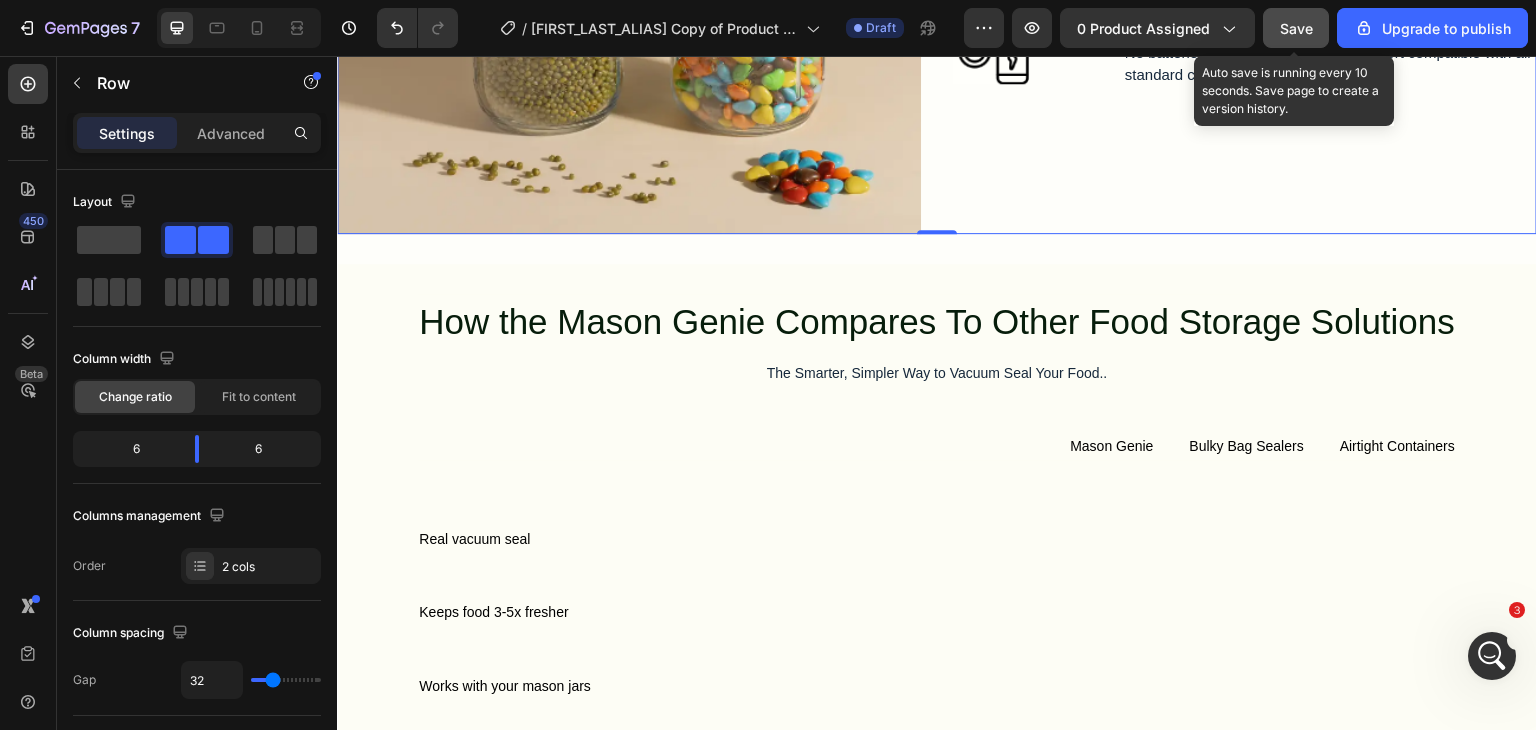 click on "Save" at bounding box center [1296, 28] 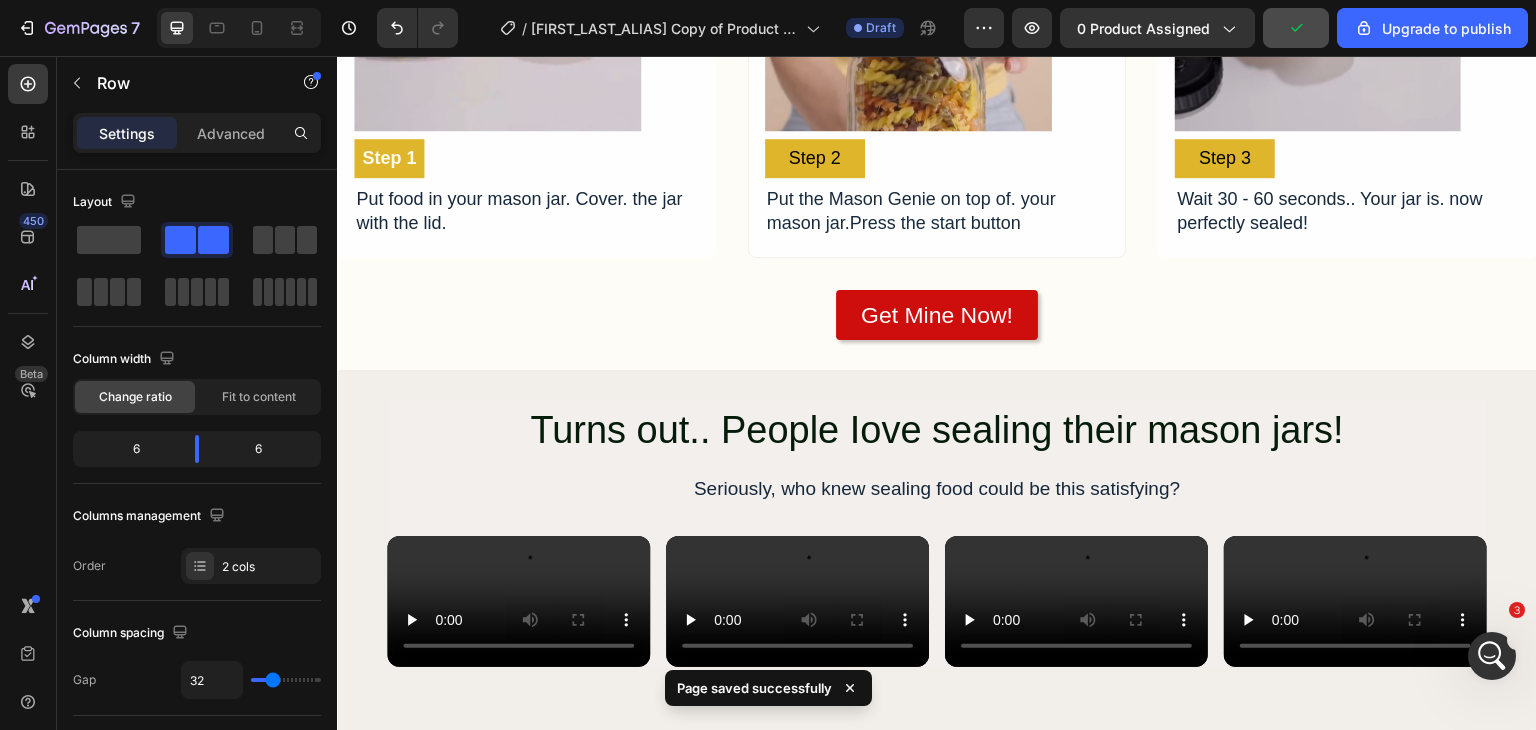 scroll, scrollTop: 3300, scrollLeft: 0, axis: vertical 